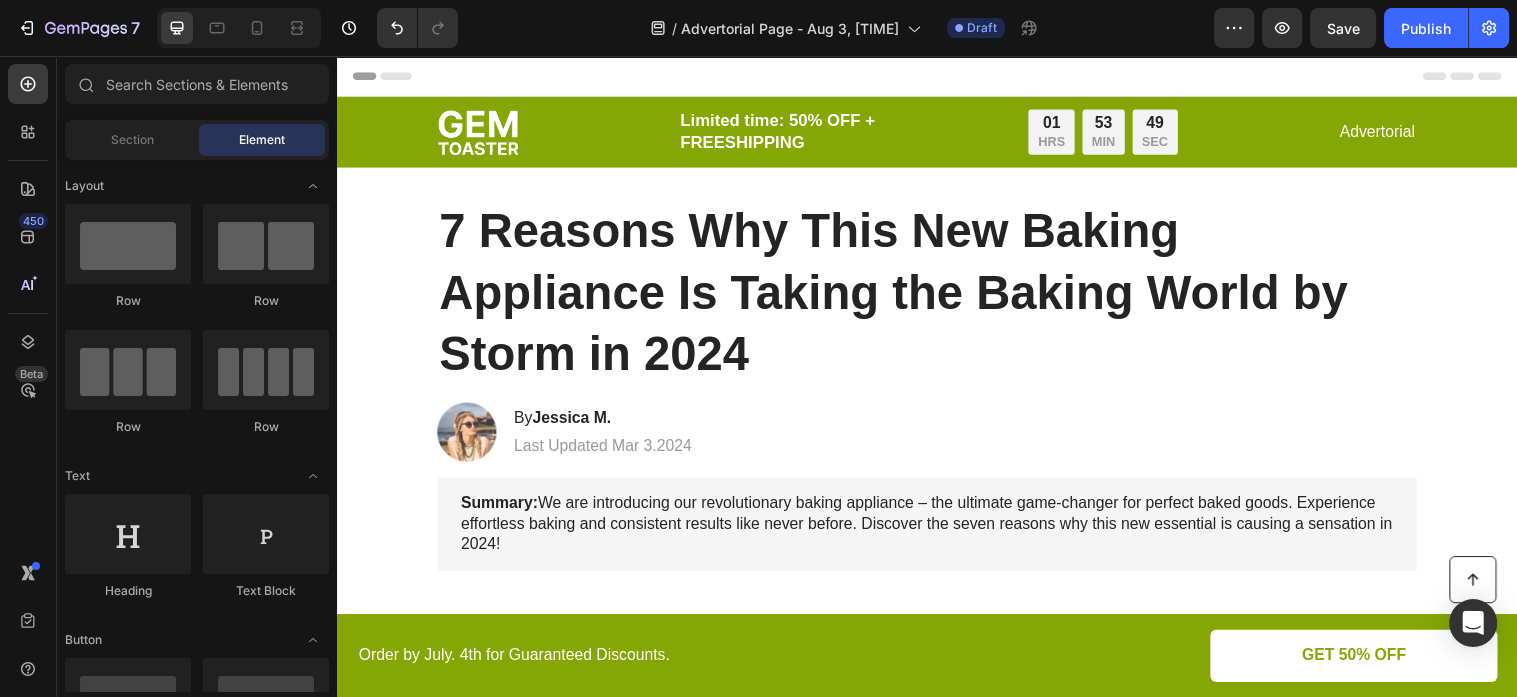 scroll, scrollTop: 0, scrollLeft: 0, axis: both 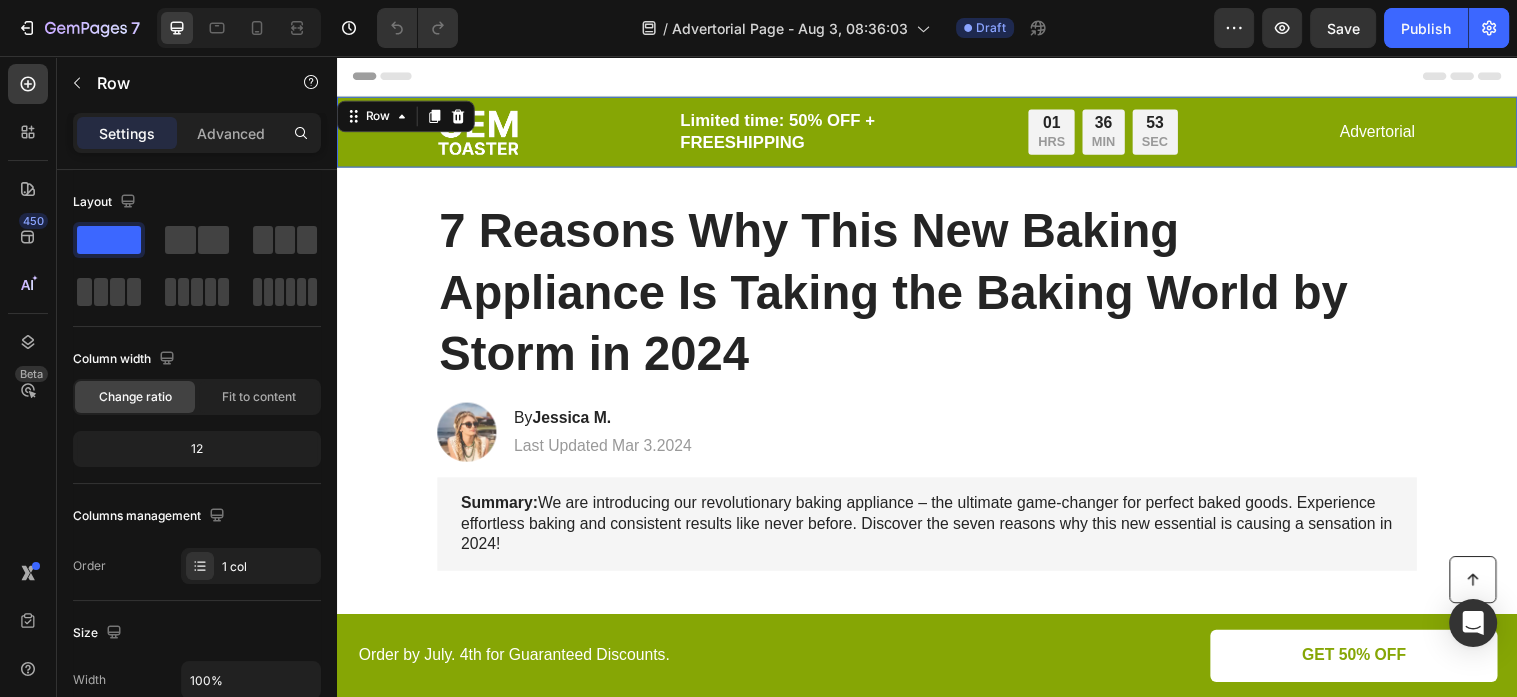 click on "Image Limited time: 50% OFF + FREESHIPPING Text Block 01 HRS 36 MIN 53 SEC Countdown Timer Row Advertorial Text Block Row" at bounding box center [937, 133] 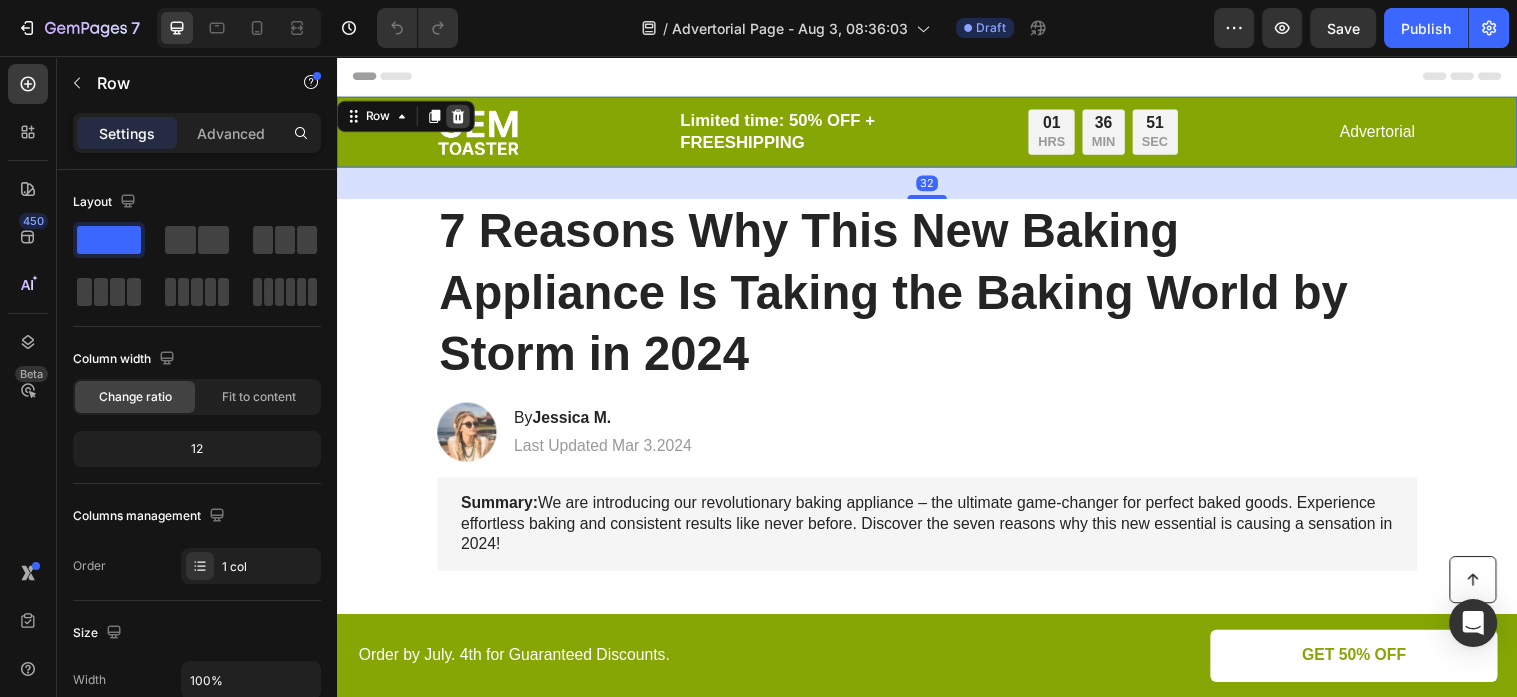 click 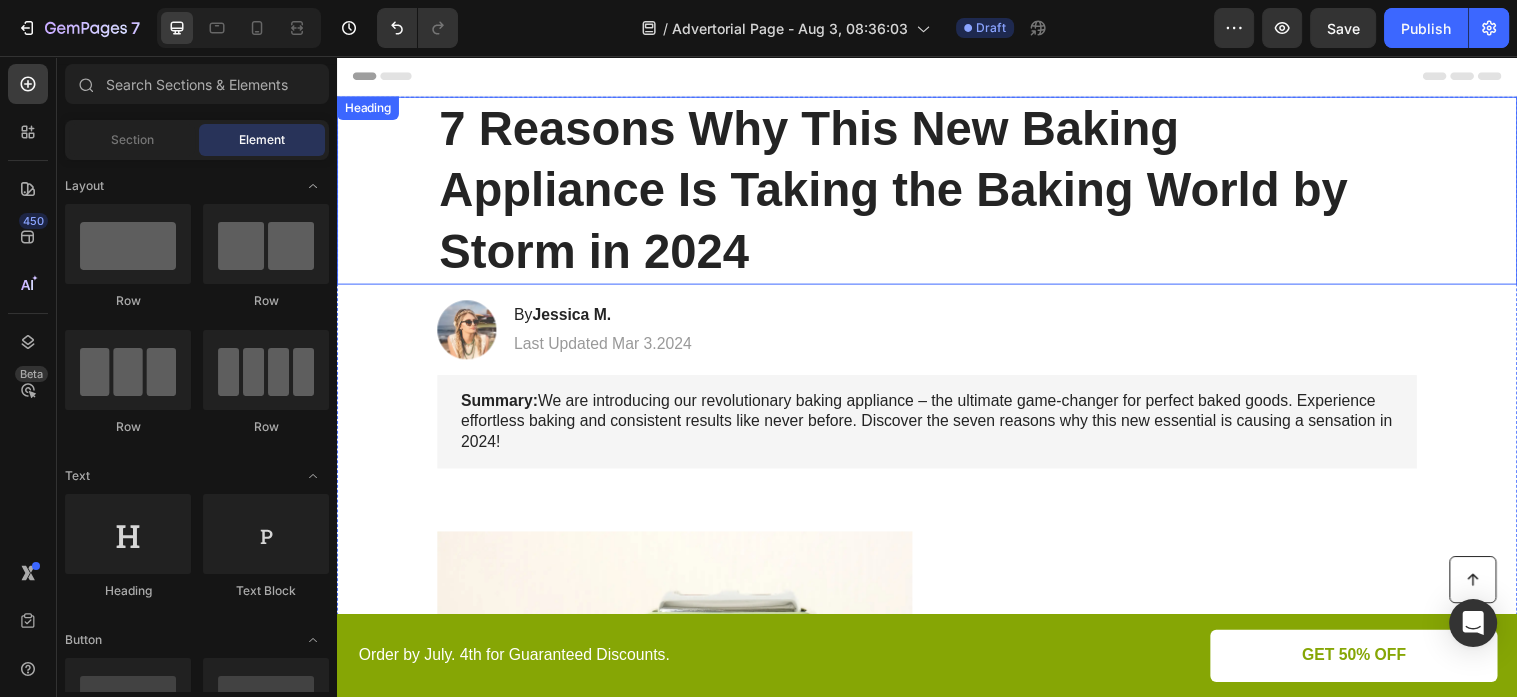 click on "7 Reasons Why This New Baking Appliance Is Taking the Baking World by Storm in 2024" at bounding box center (937, 192) 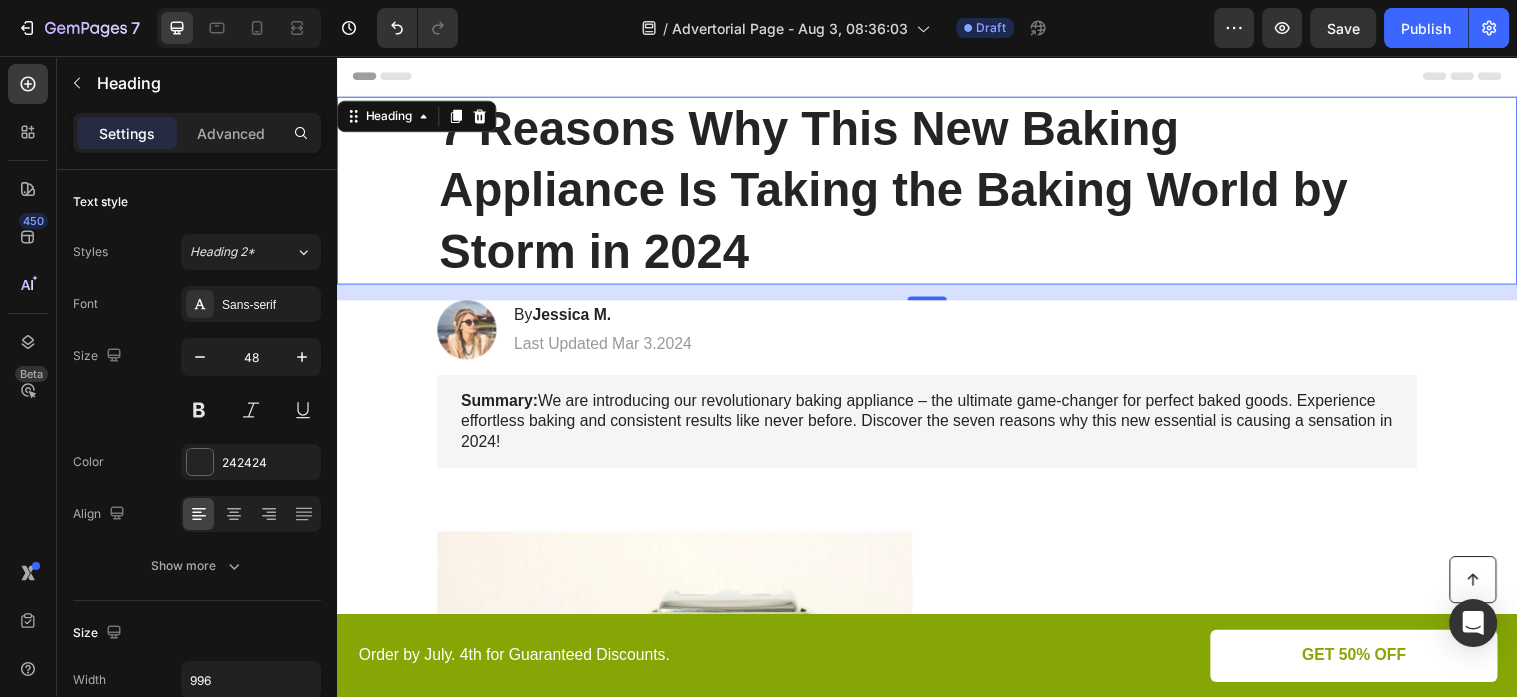 click on "16" at bounding box center [937, 296] 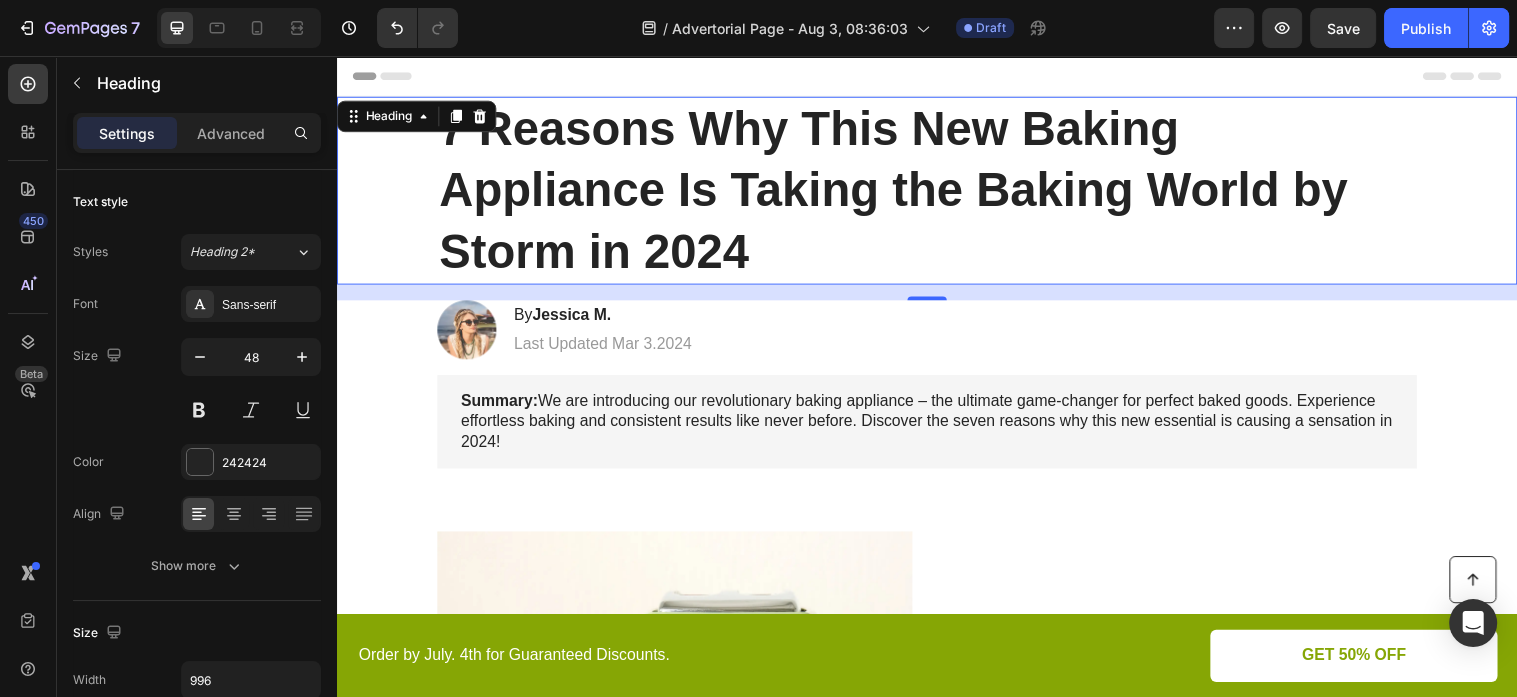 click on "7 Reasons Why This New Baking Appliance Is Taking the Baking World by Storm in 2024" at bounding box center [937, 192] 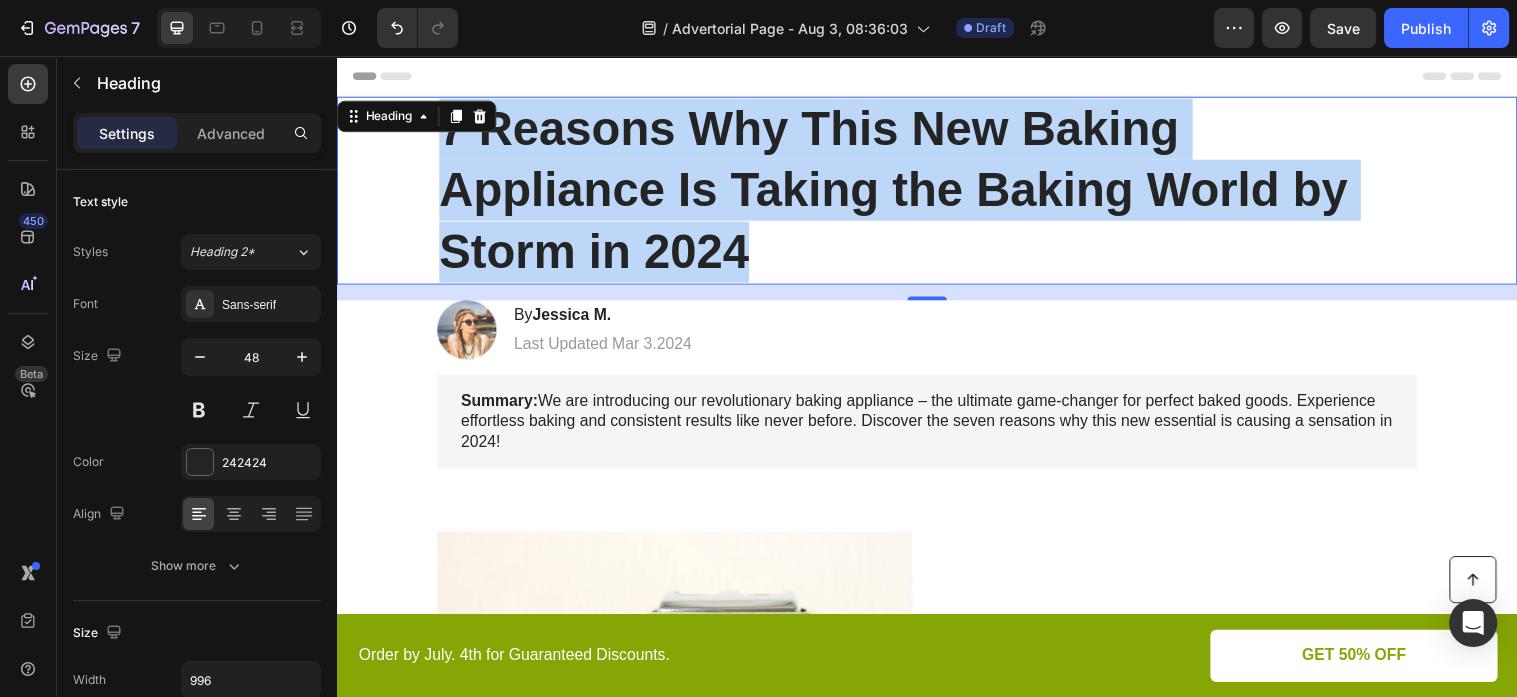 click on "7 Reasons Why This New Baking Appliance Is Taking the Baking World by Storm in 2024" at bounding box center [937, 192] 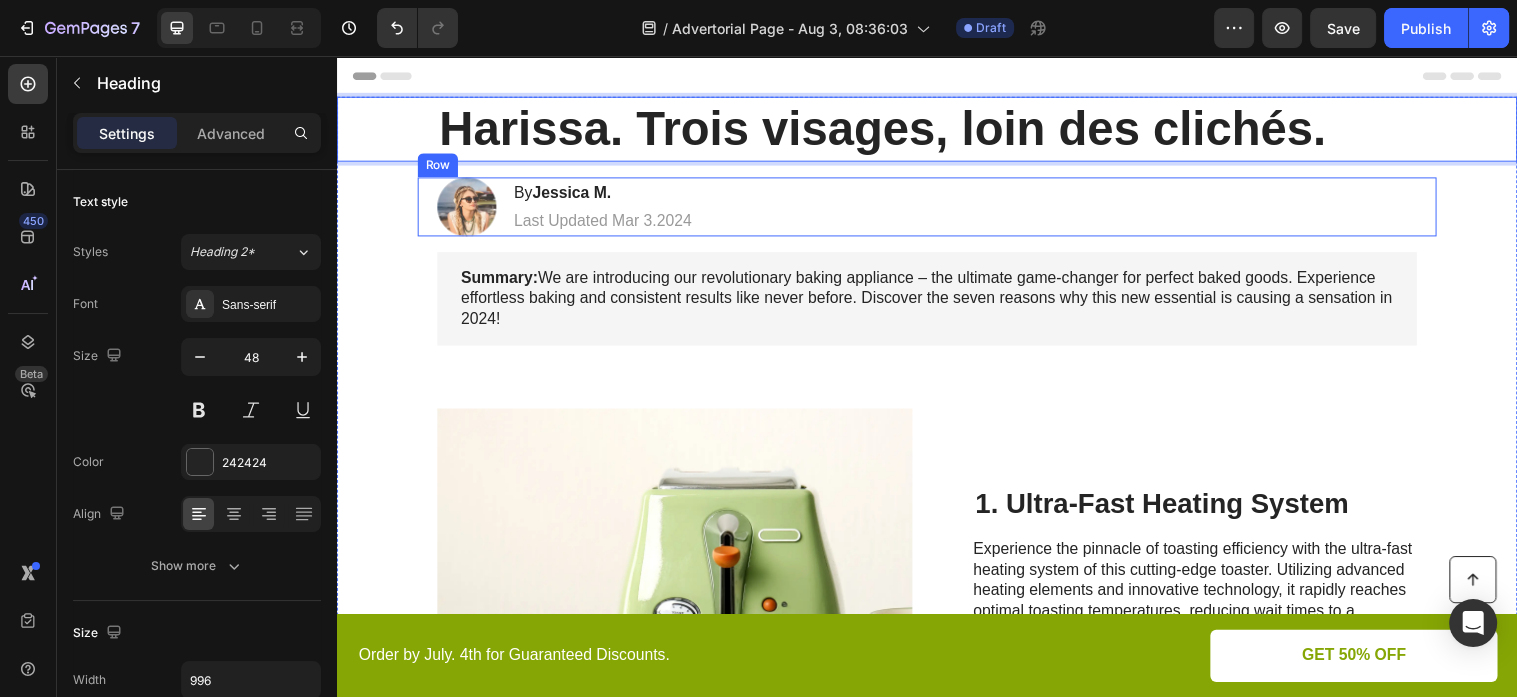 click on "Jessica M." at bounding box center (576, 194) 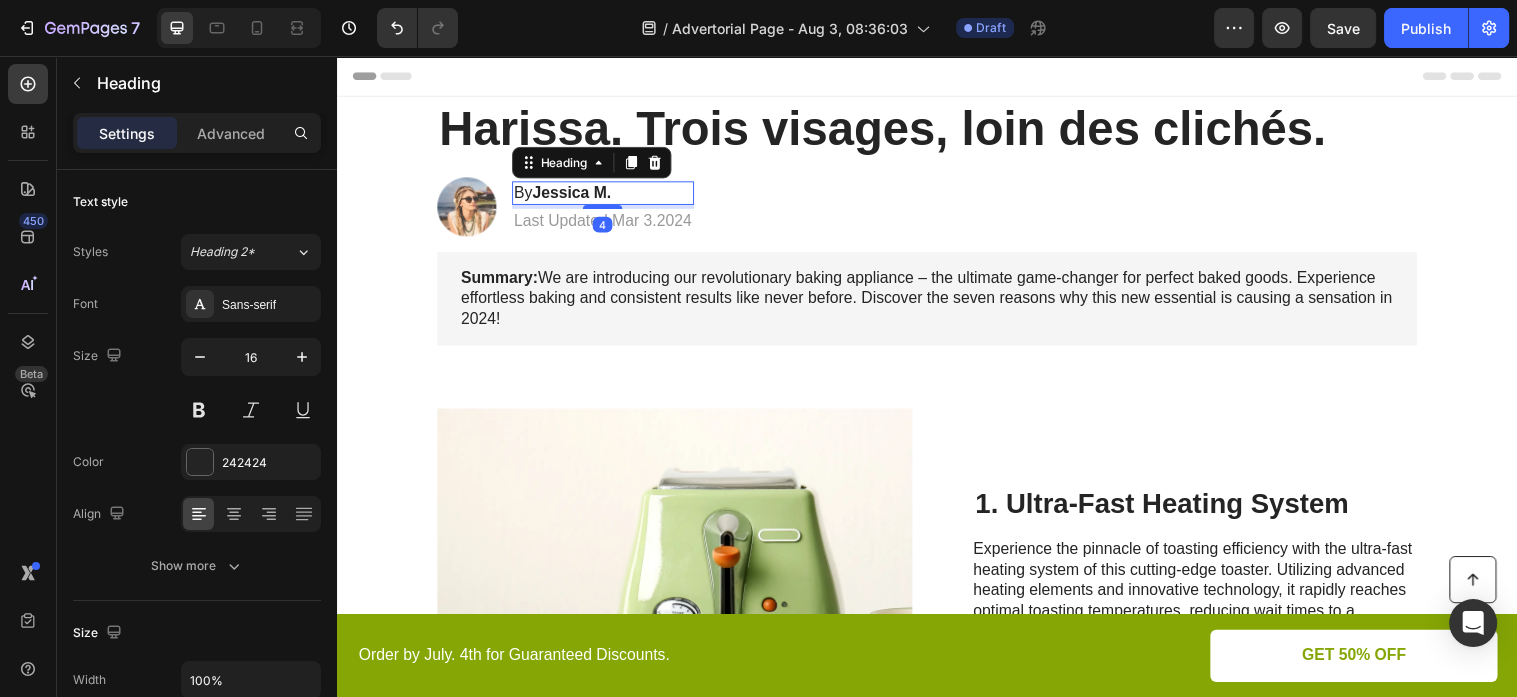 click on "By  Jessica M." at bounding box center [607, 195] 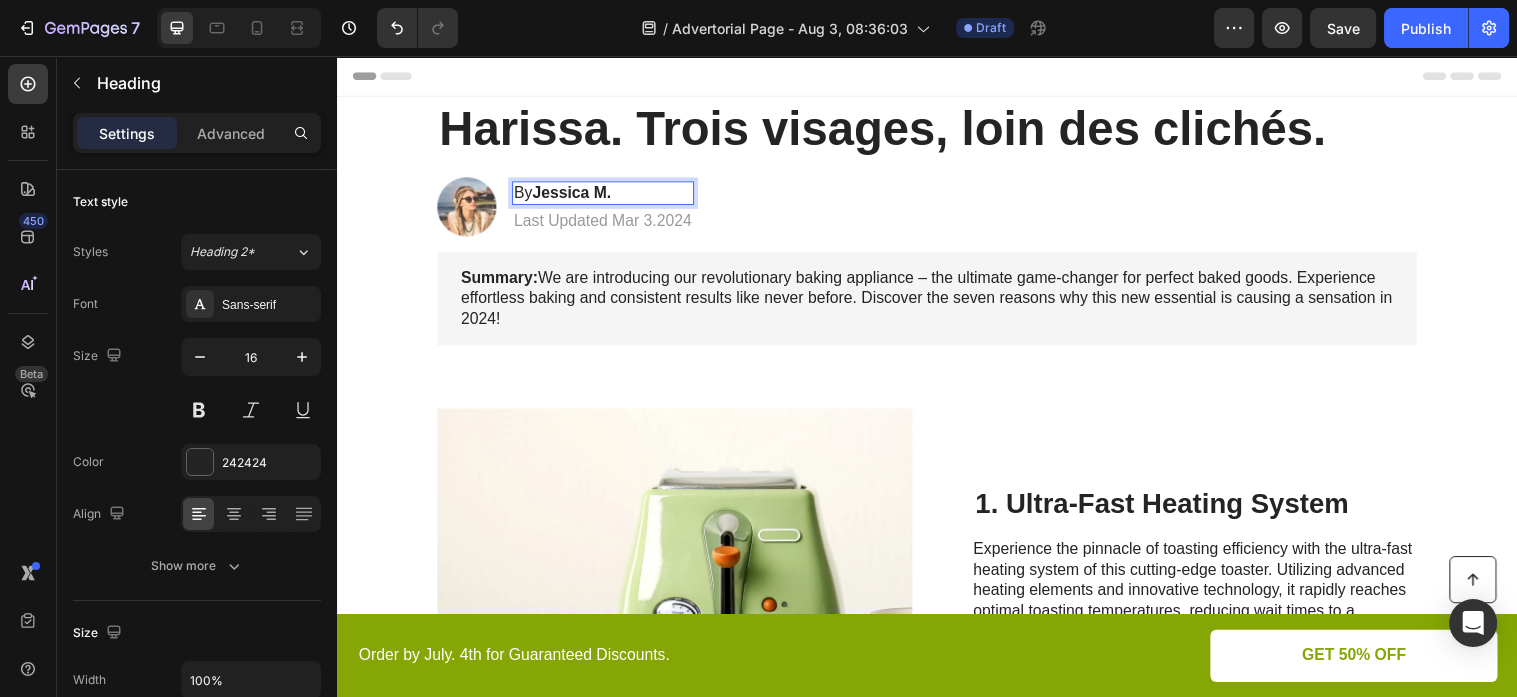 click on "Jessica M." at bounding box center (576, 194) 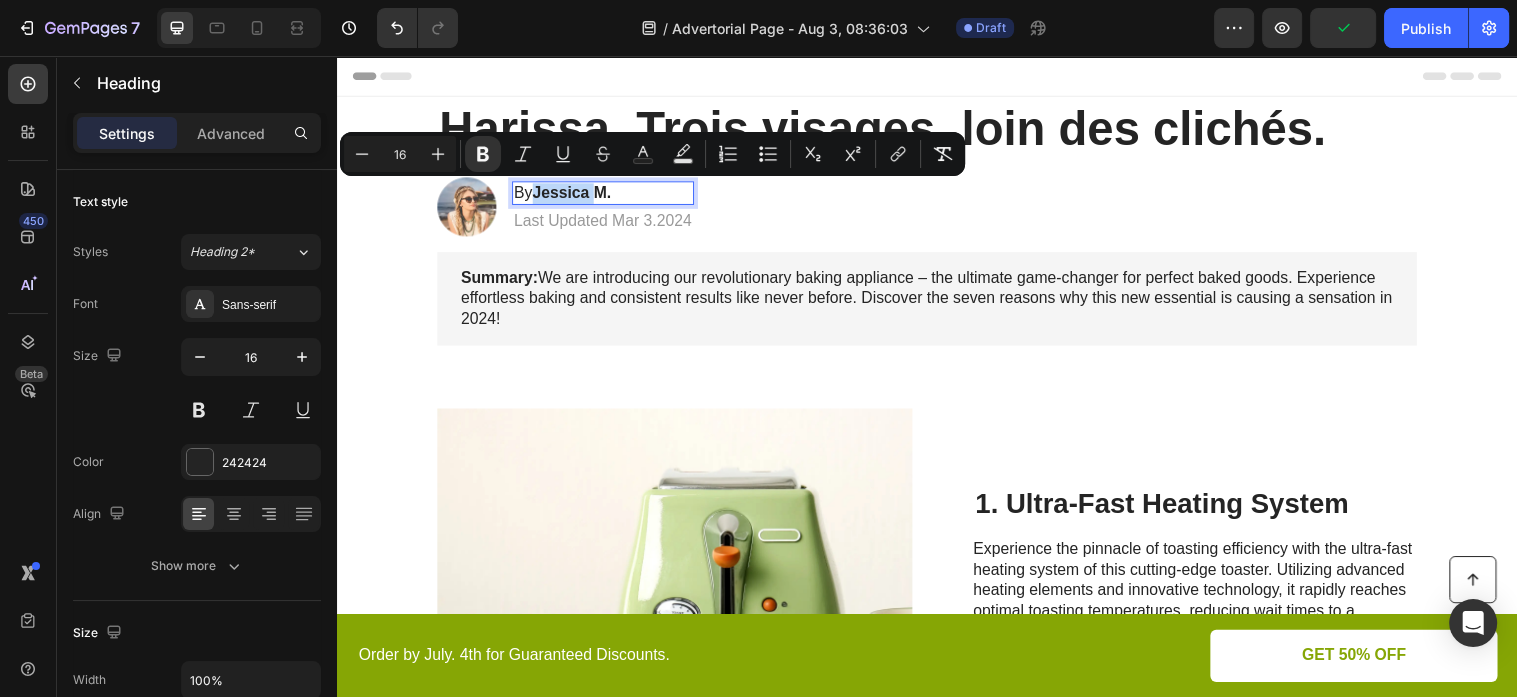 drag, startPoint x: 593, startPoint y: 193, endPoint x: 542, endPoint y: 189, distance: 51.156624 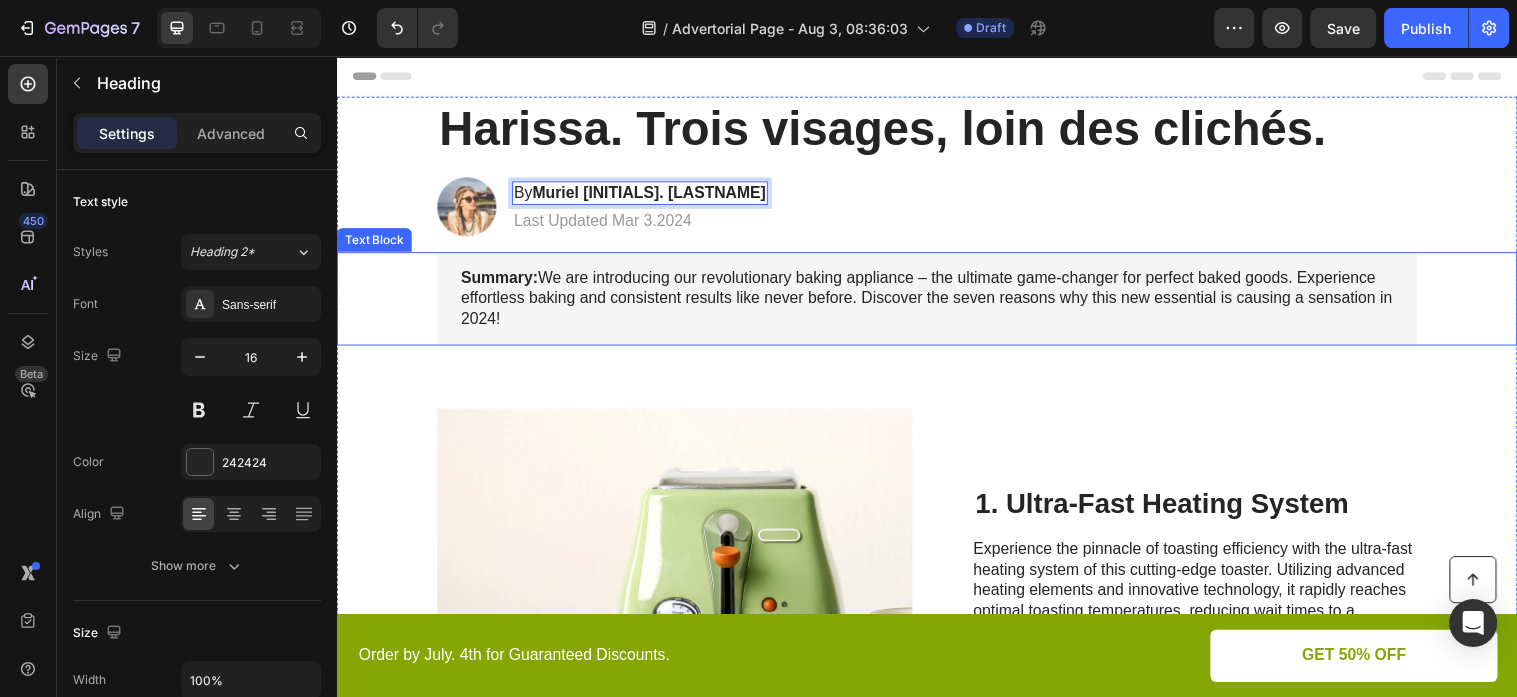 click on "Summary:  We are introducing our revolutionary baking appliance – the ultimate game-changer for perfect baked goods. Experience effortless baking and consistent results like never before. Discover the seven reasons why this new essential is causing a sensation in 2024!" at bounding box center [937, 302] 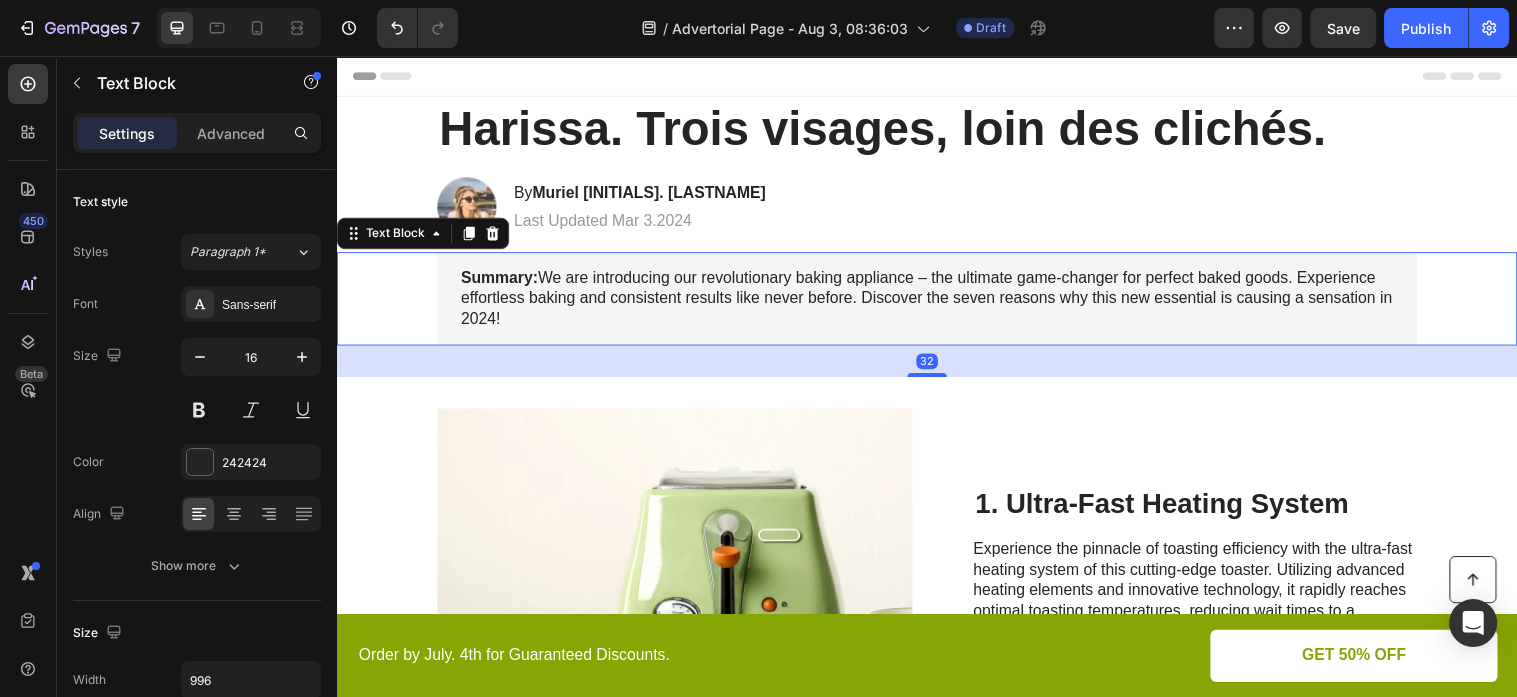 click on "Summary:  We are introducing our revolutionary baking appliance – the ultimate game-changer for perfect baked goods. Experience effortless baking and consistent results like never before. Discover the seven reasons why this new essential is causing a sensation in 2024!" at bounding box center (937, 302) 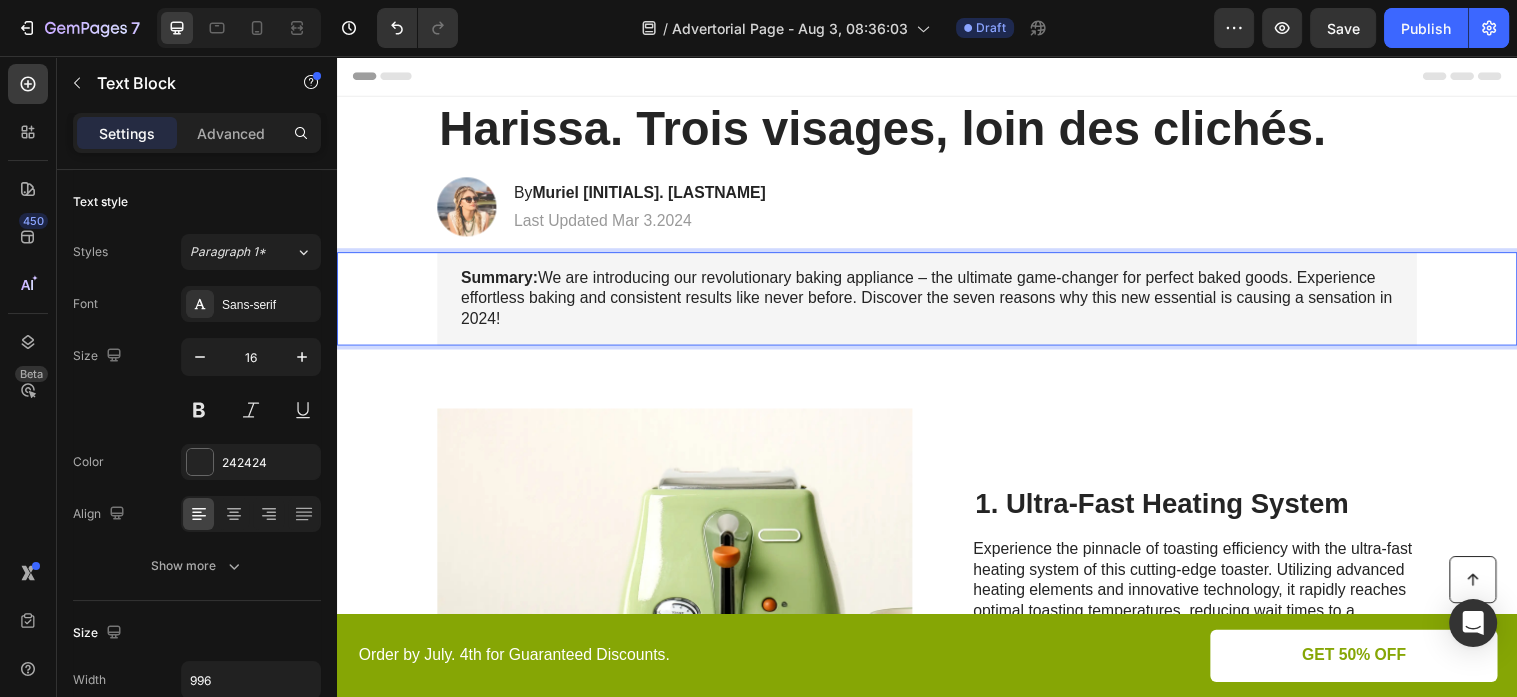 click on "Summary:  We are introducing our revolutionary baking appliance – the ultimate game-changer for perfect baked goods. Experience effortless baking and consistent results like never before. Discover the seven reasons why this new essential is causing a sensation in 2024!" at bounding box center [937, 302] 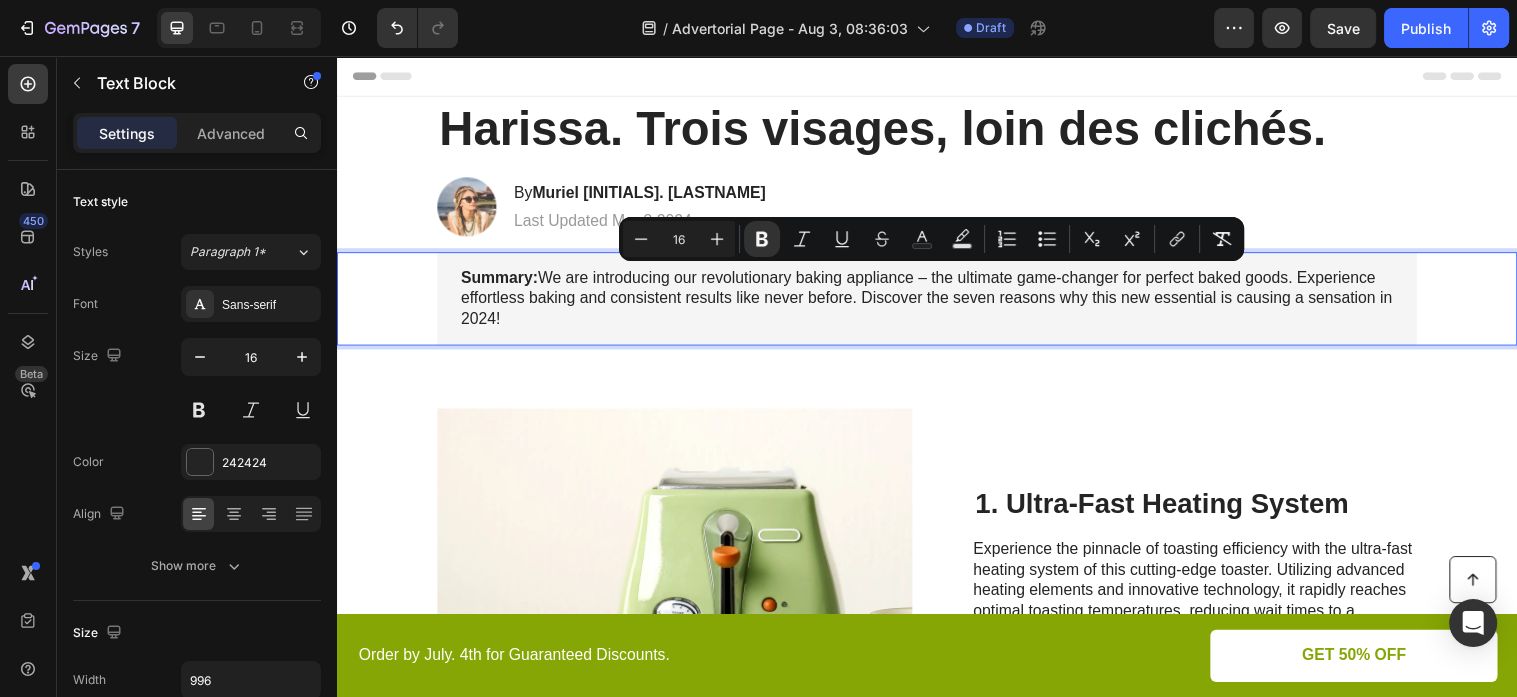 drag, startPoint x: 463, startPoint y: 278, endPoint x: 711, endPoint y: 323, distance: 252.04959 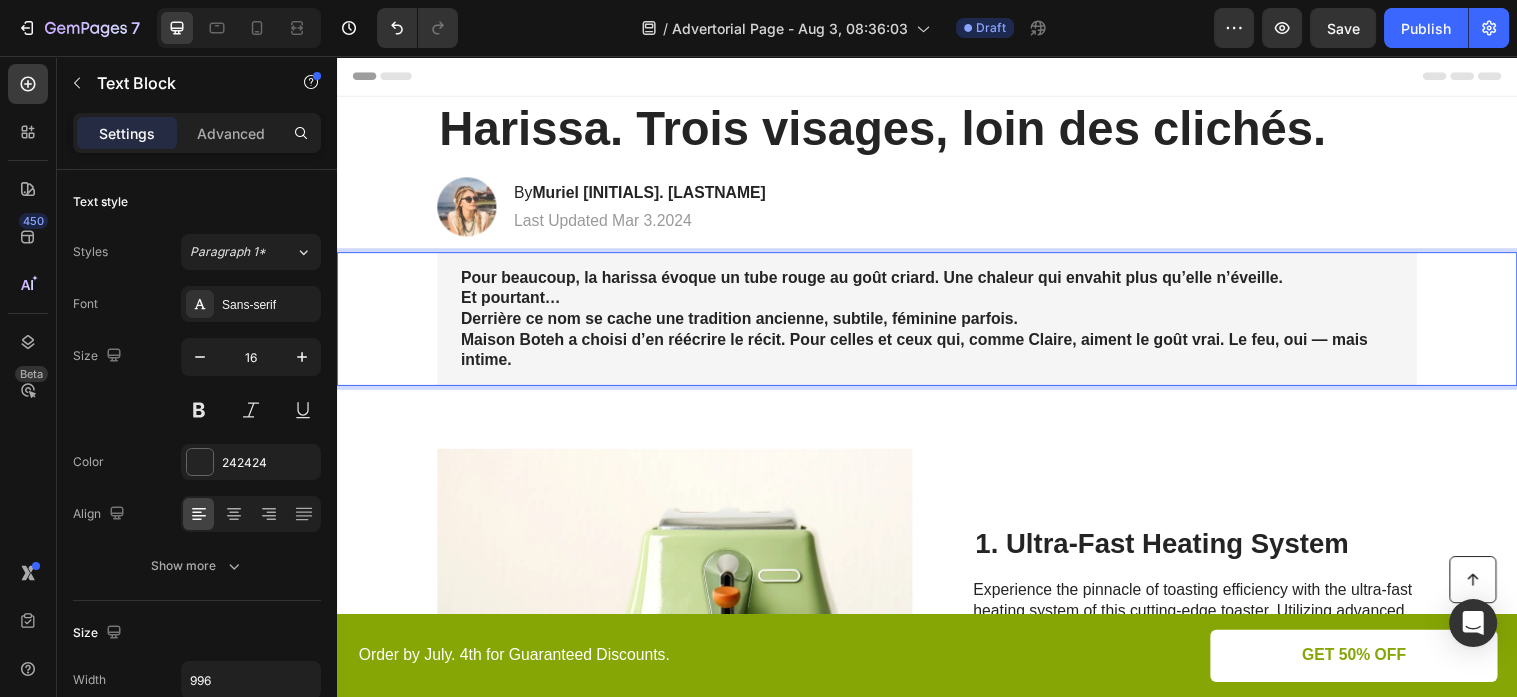 click on "Pour beaucoup, la harissa évoque un tube rouge au goût criard. Une chaleur qui envahit plus qu’elle n’éveille. Et pourtant… Derrière ce nom se cache une tradition ancienne, subtile, féminine parfois. Maison Boteh a choisi d’en réécrire le récit. Pour celles et ceux qui, comme [FIRSTNAME], aiment le goût vrai. Le feu, oui — mais intime." at bounding box center [937, 323] 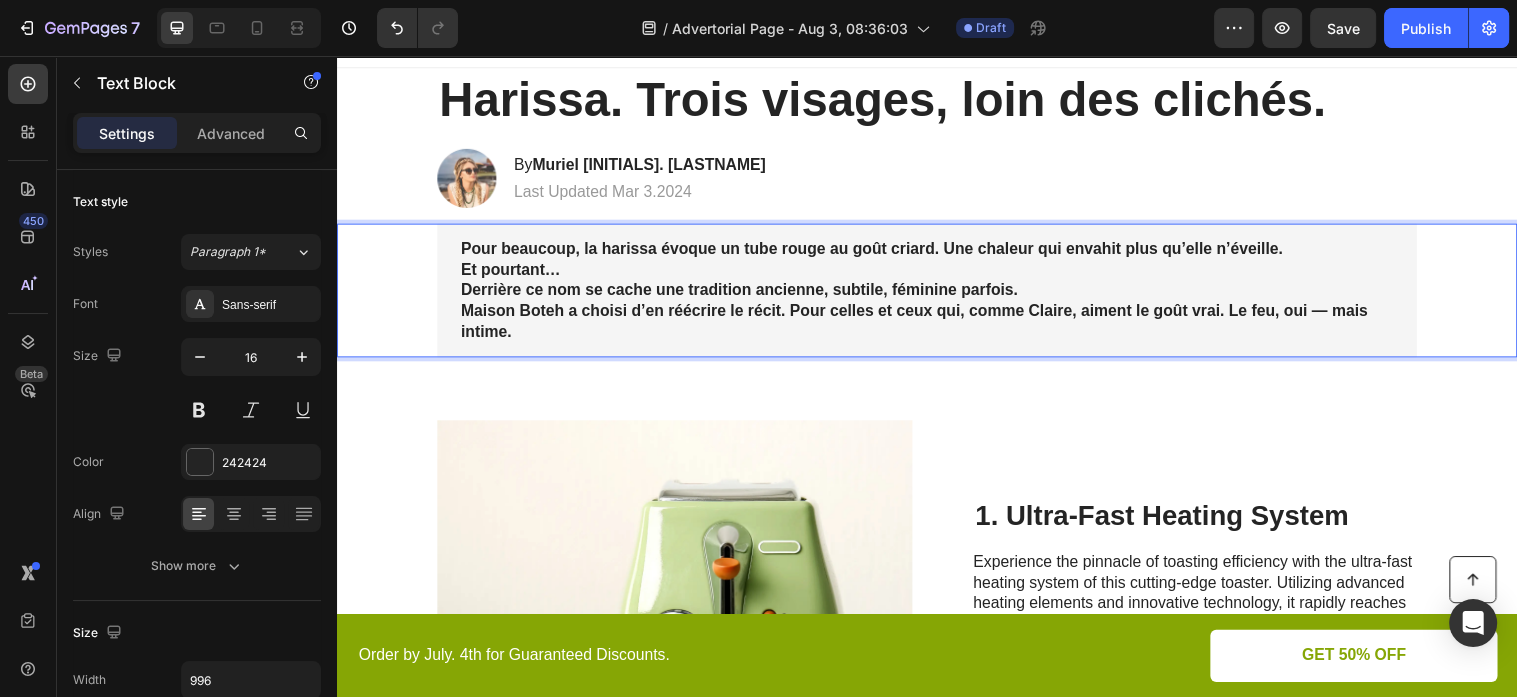 scroll, scrollTop: 105, scrollLeft: 0, axis: vertical 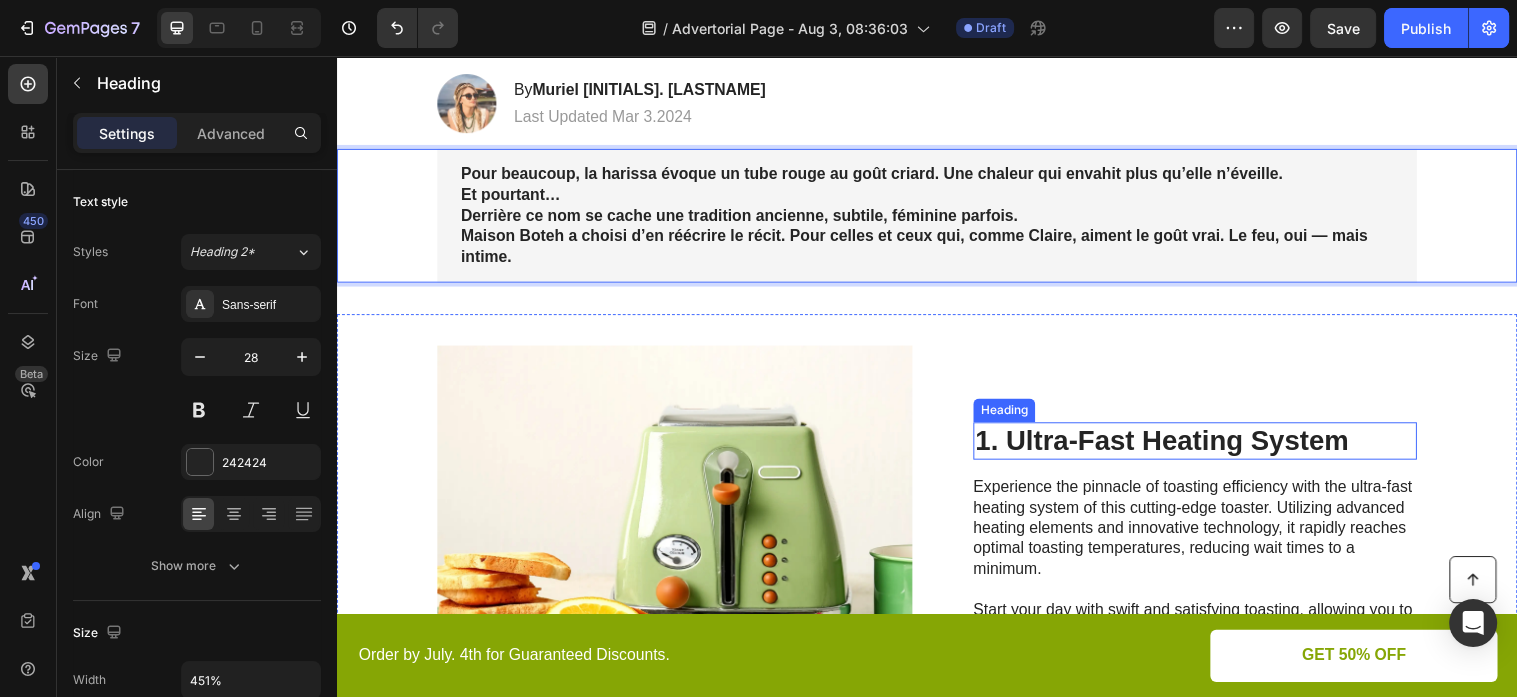 click on "1. Ultra-Fast Heating System" at bounding box center [1209, 447] 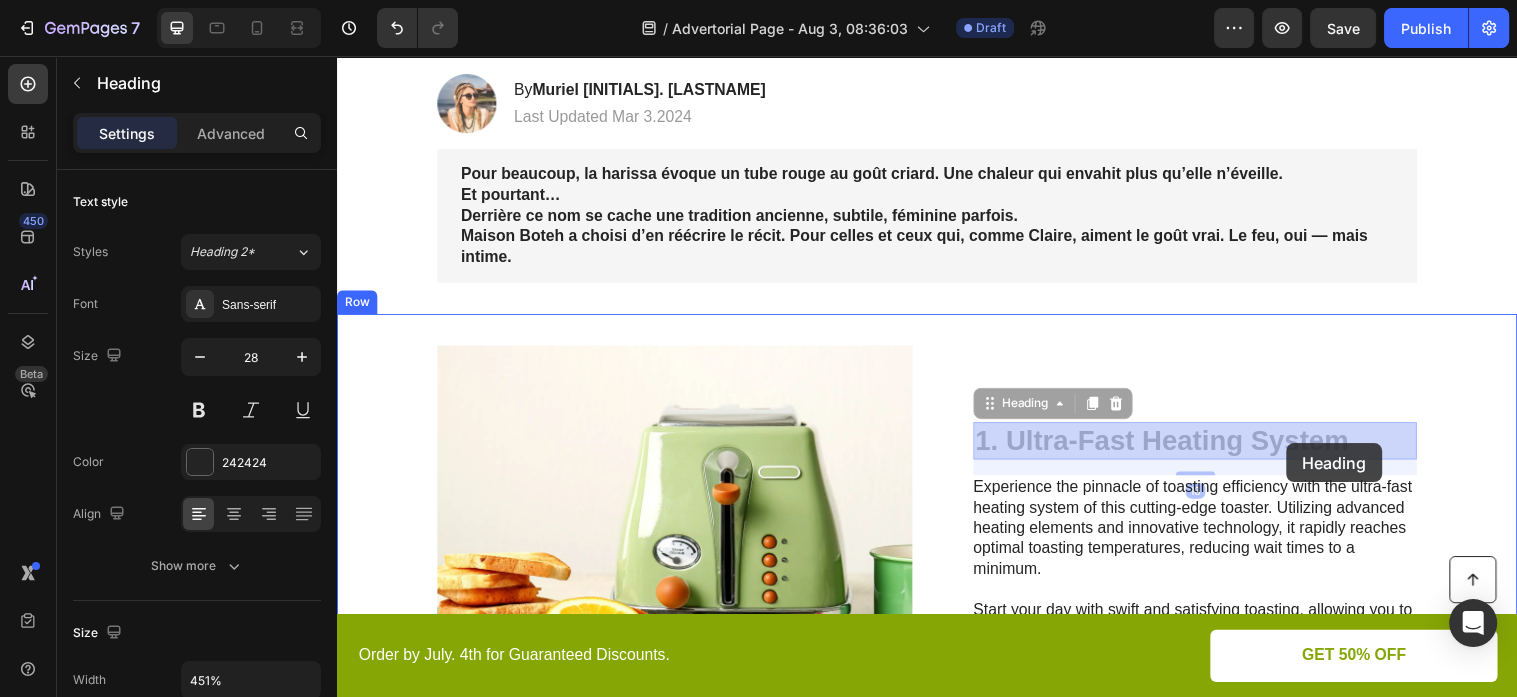 drag, startPoint x: 1019, startPoint y: 445, endPoint x: 1286, endPoint y: 443, distance: 267.00748 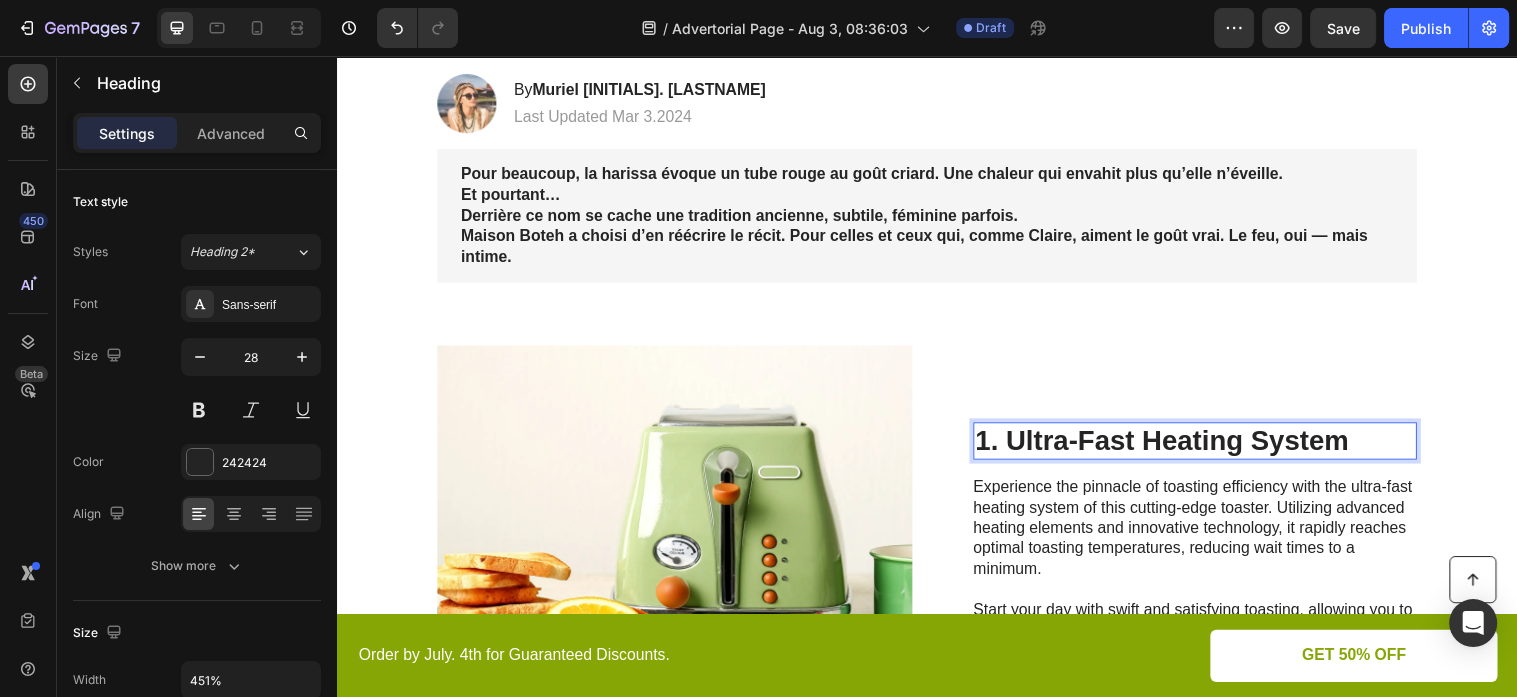 drag, startPoint x: 1022, startPoint y: 453, endPoint x: 1067, endPoint y: 451, distance: 45.044422 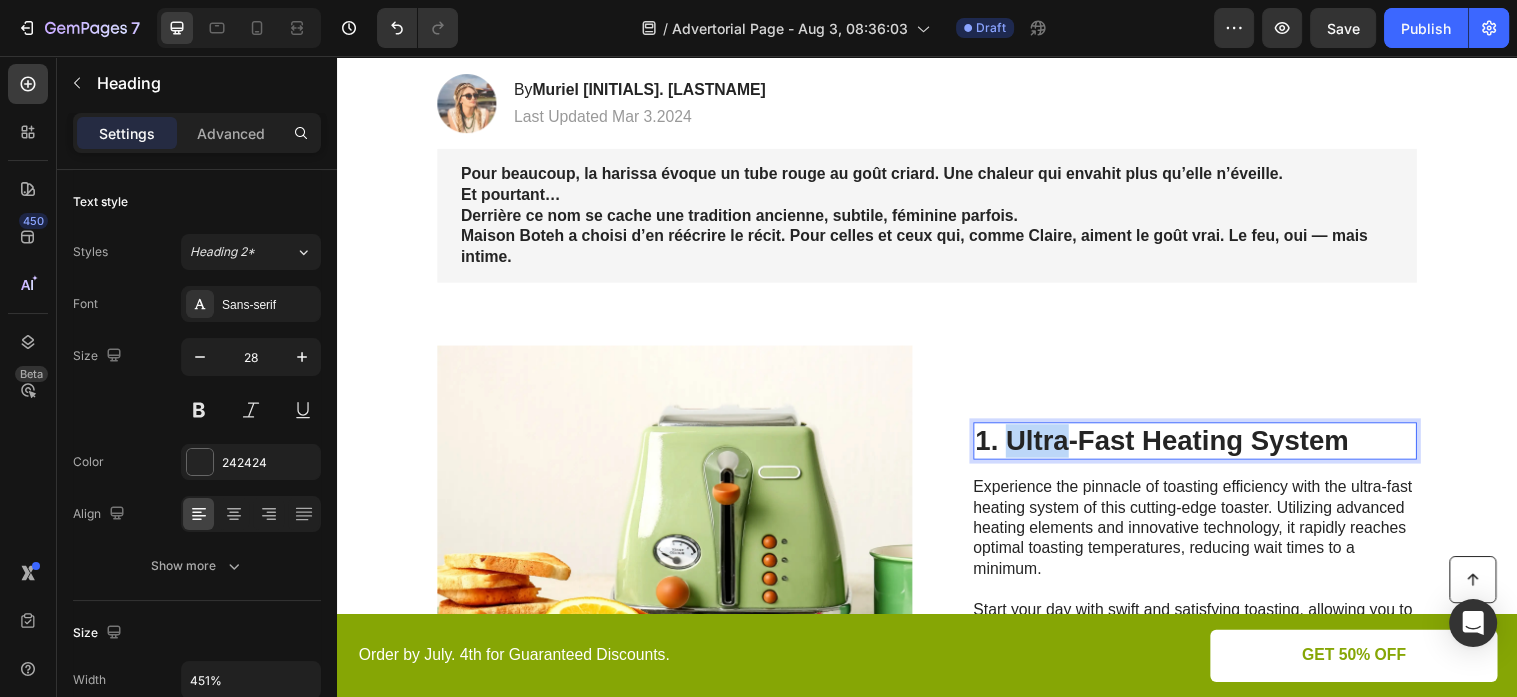 click on "1. Ultra-Fast Heating System" at bounding box center (1209, 447) 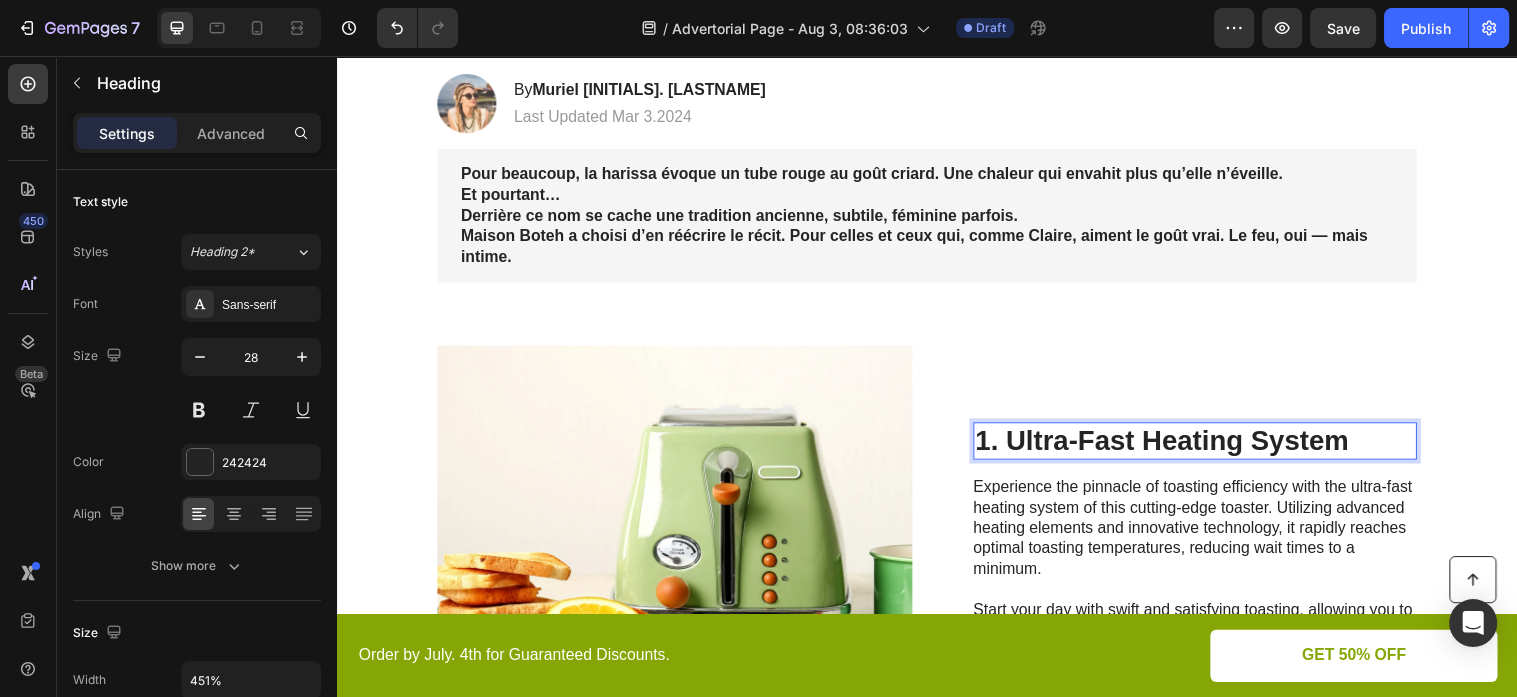 click on "1. Ultra-Fast Heating System" at bounding box center [1209, 447] 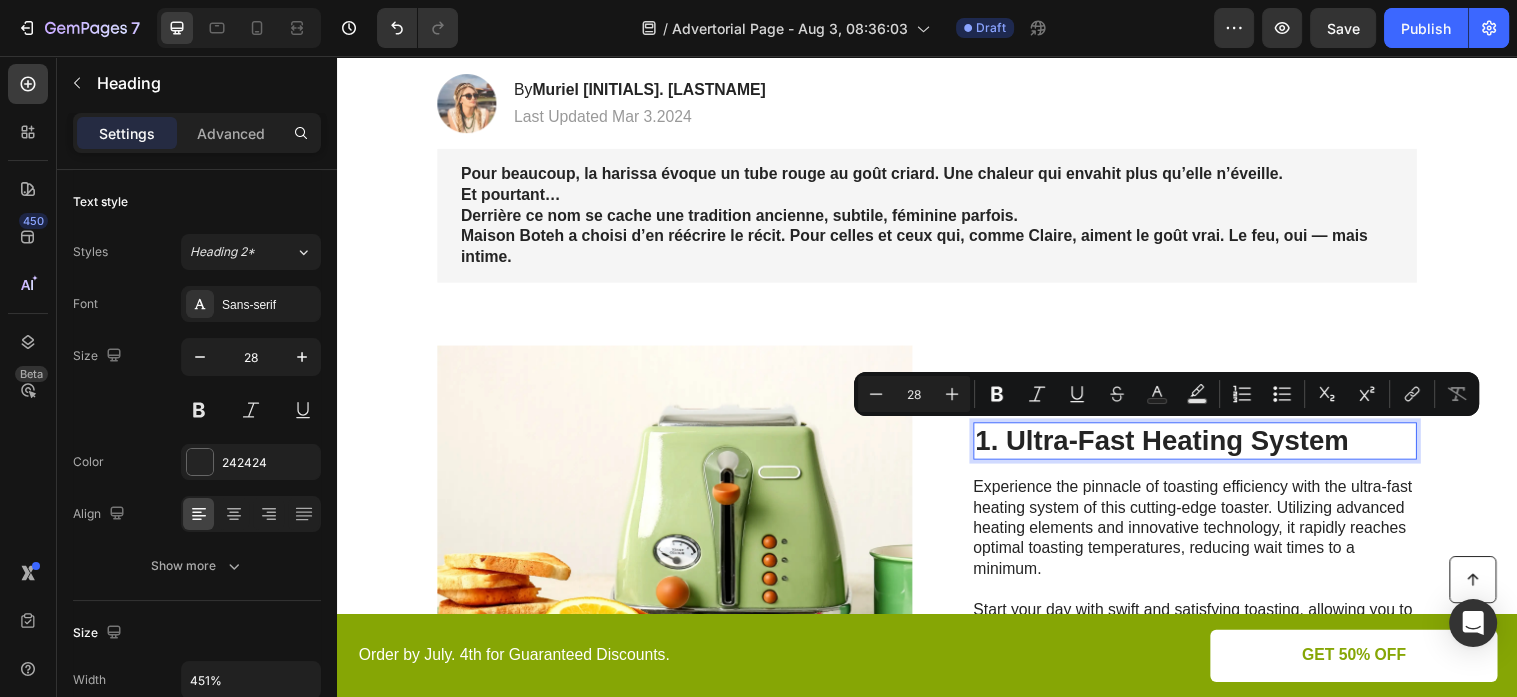 click on "1. Ultra-Fast Heating System" at bounding box center [1209, 447] 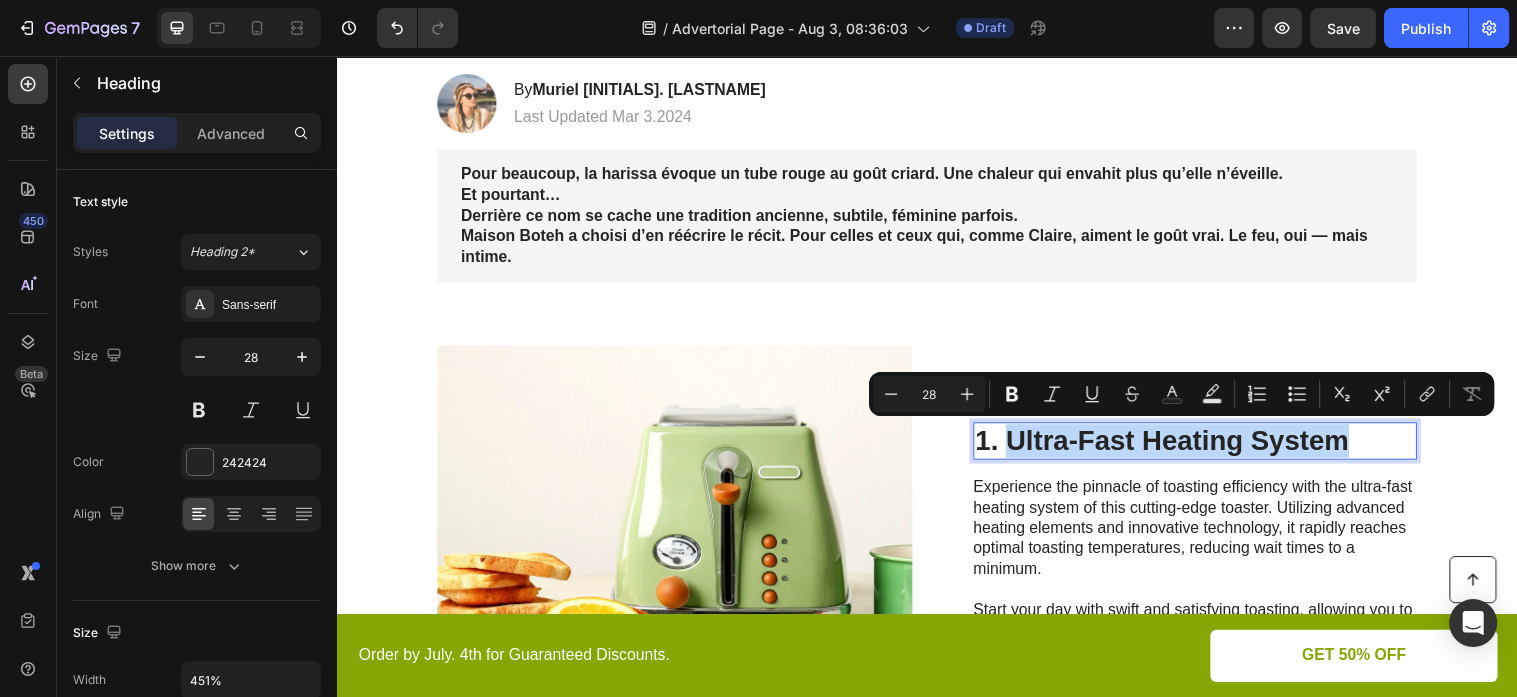 drag, startPoint x: 1028, startPoint y: 446, endPoint x: 1372, endPoint y: 452, distance: 344.0523 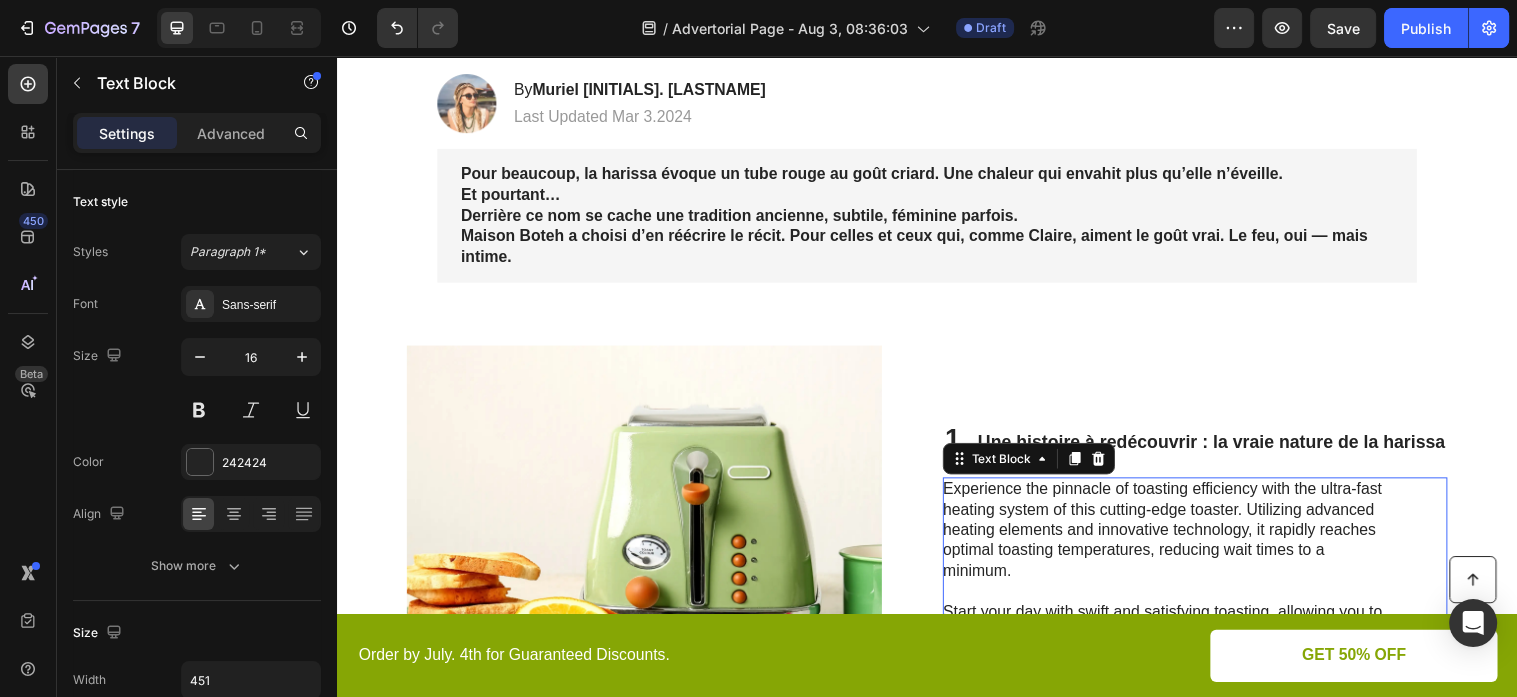 click on "Experience the pinnacle of toasting efficiency with the ultra-fast heating system of this cutting-edge toaster. Utilizing advanced heating elements and innovative technology, it rapidly reaches optimal toasting temperatures, reducing wait times to a minimum. Start your day with swift and satisfying toasting, allowing you to indulge in perfectly crispy slices in mere moments." at bounding box center [1177, 569] 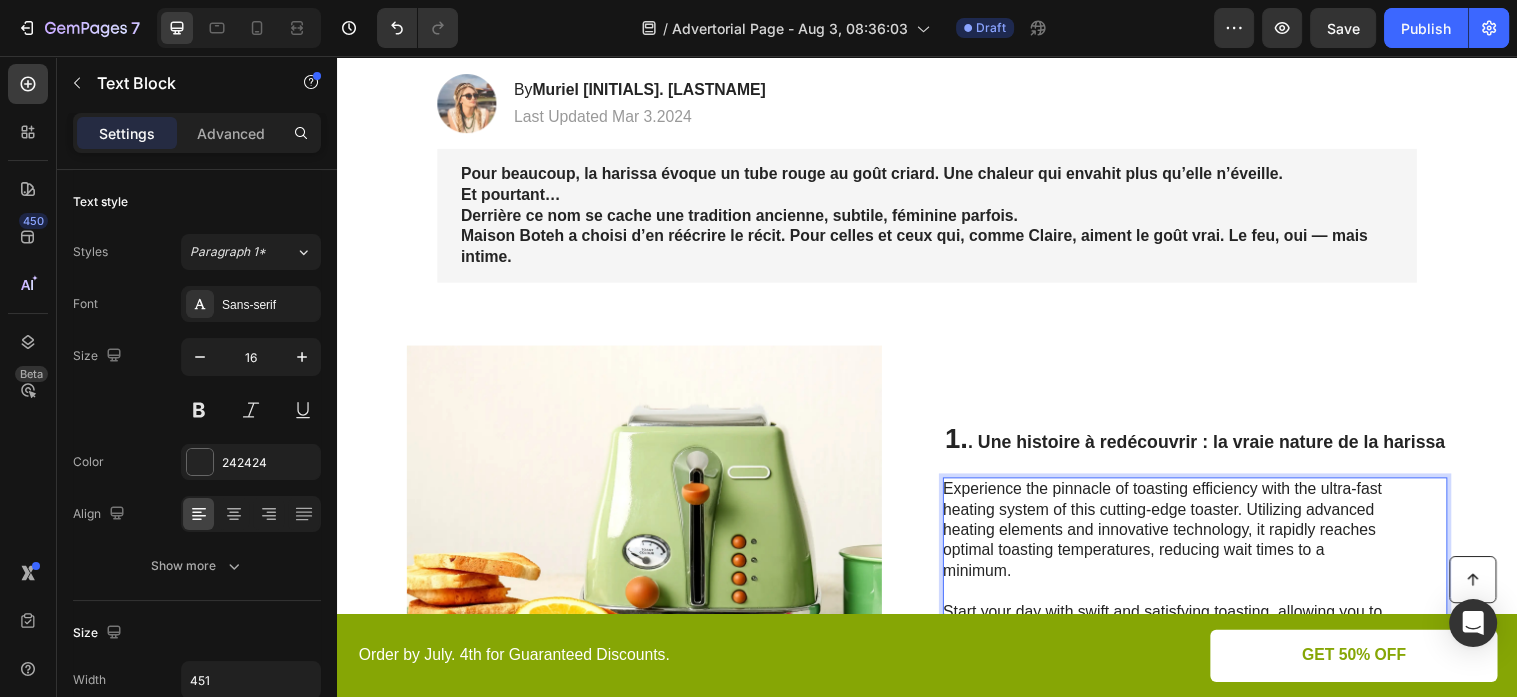 click on "Experience the pinnacle of toasting efficiency with the ultra-fast heating system of this cutting-edge toaster. Utilizing advanced heating elements and innovative technology, it rapidly reaches optimal toasting temperatures, reducing wait times to a minimum. Start your day with swift and satisfying toasting, allowing you to indulge in perfectly crispy slices in mere moments." at bounding box center (1177, 569) 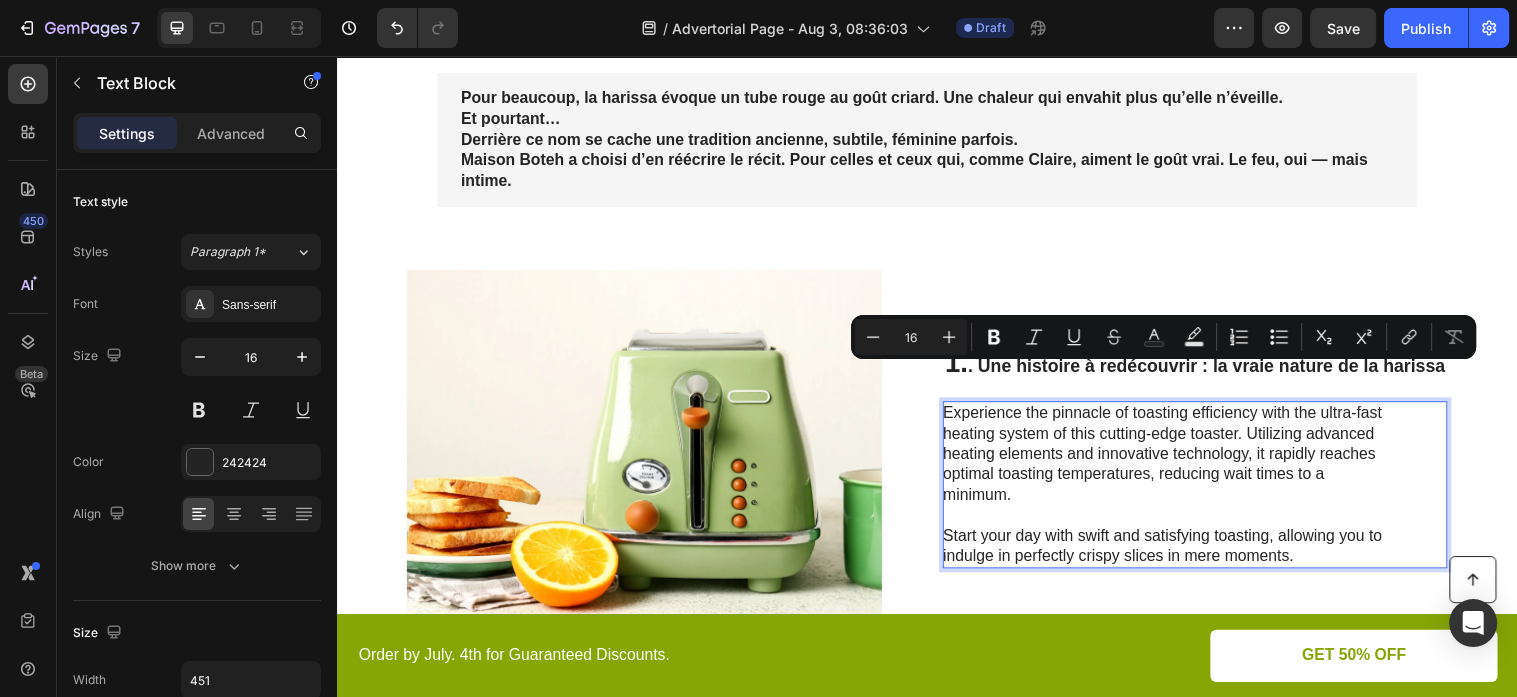 scroll, scrollTop: 317, scrollLeft: 0, axis: vertical 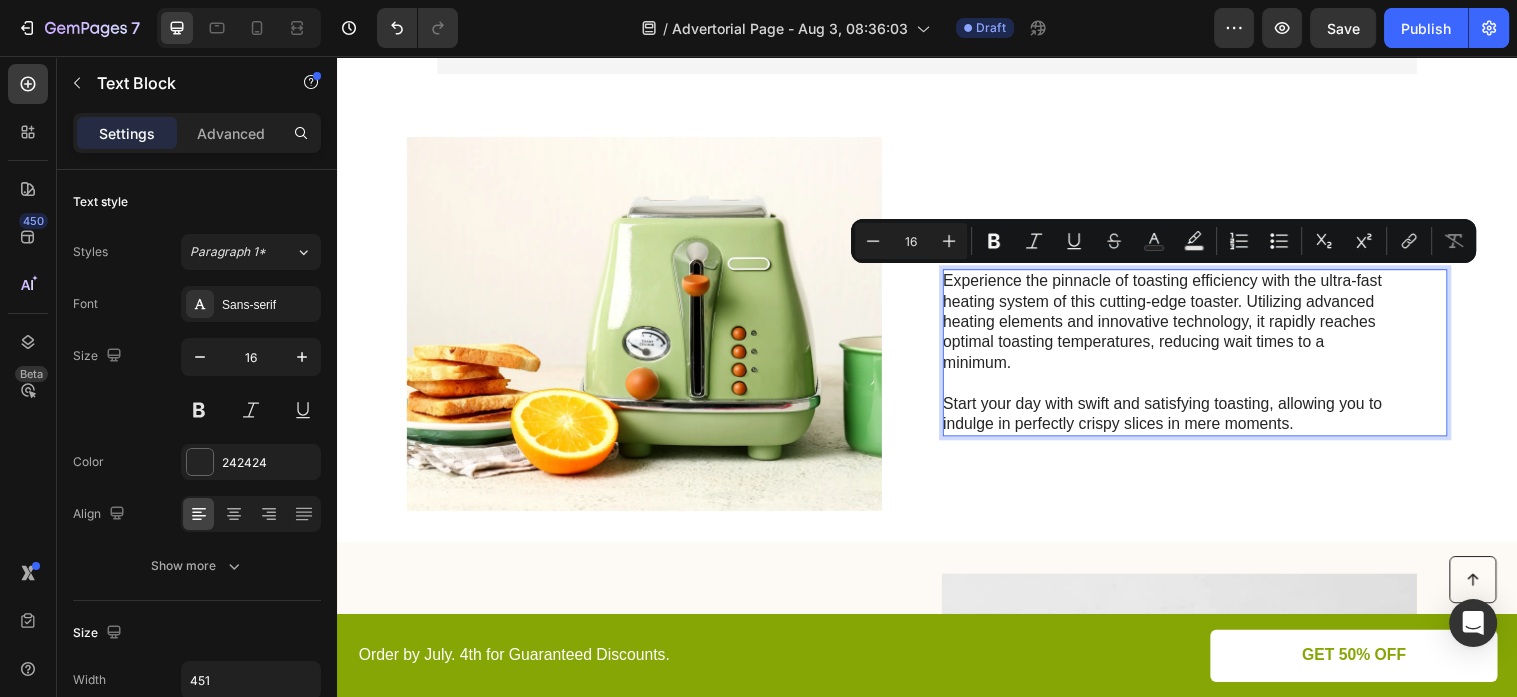 click on "Experience the pinnacle of toasting efficiency with the ultra-fast heating system of this cutting-edge toaster. Utilizing advanced heating elements and innovative technology, it rapidly reaches optimal toasting temperatures, reducing wait times to a minimum. Start your day with swift and satisfying toasting, allowing you to indulge in perfectly crispy slices in mere moments." at bounding box center (1177, 357) 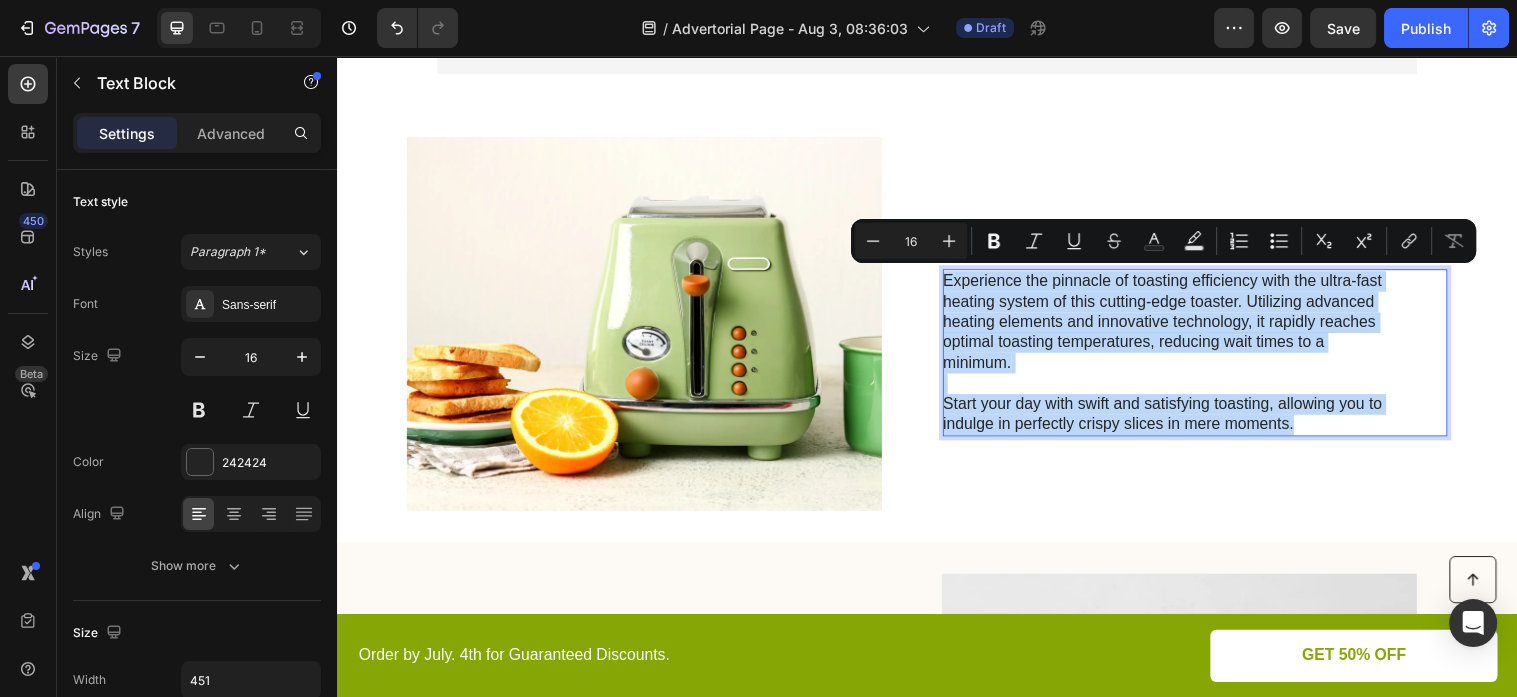 drag, startPoint x: 1312, startPoint y: 426, endPoint x: 1164, endPoint y: 377, distance: 155.9006 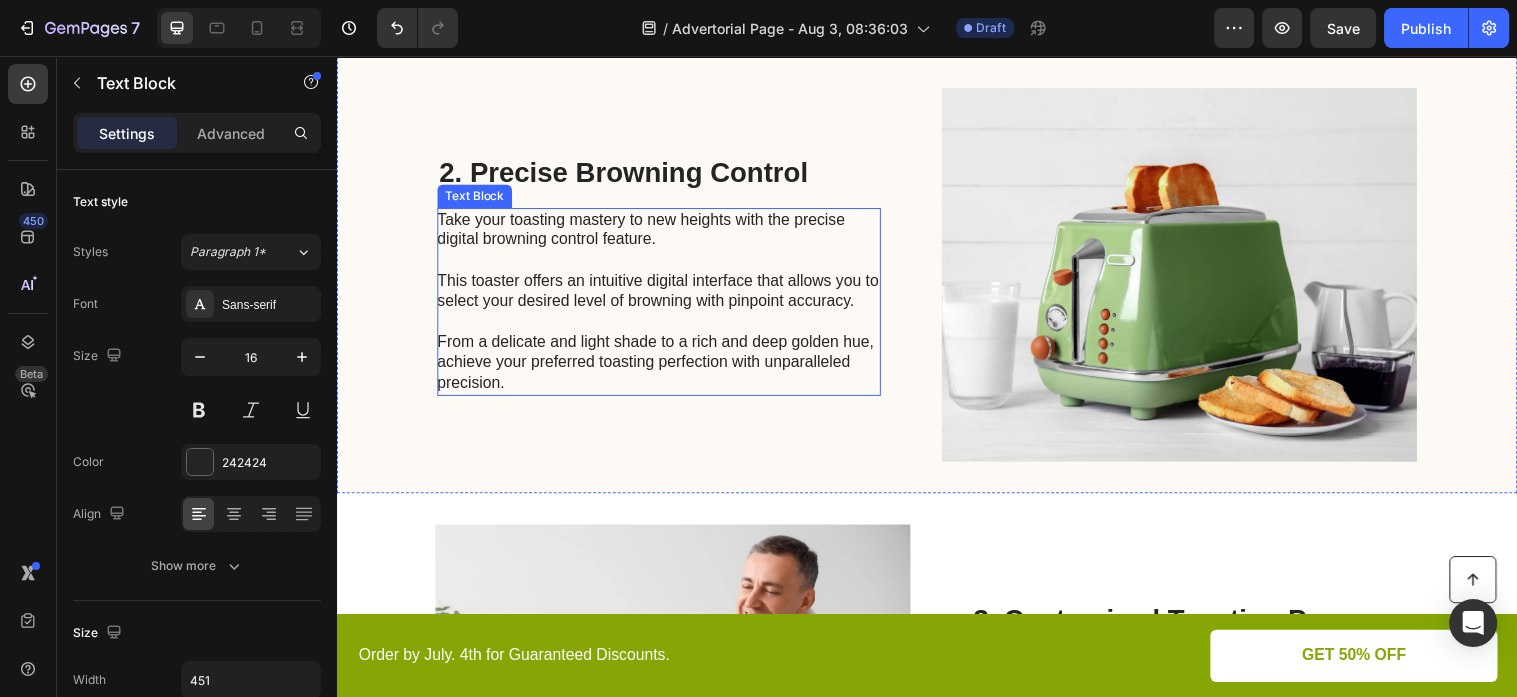 scroll, scrollTop: 845, scrollLeft: 0, axis: vertical 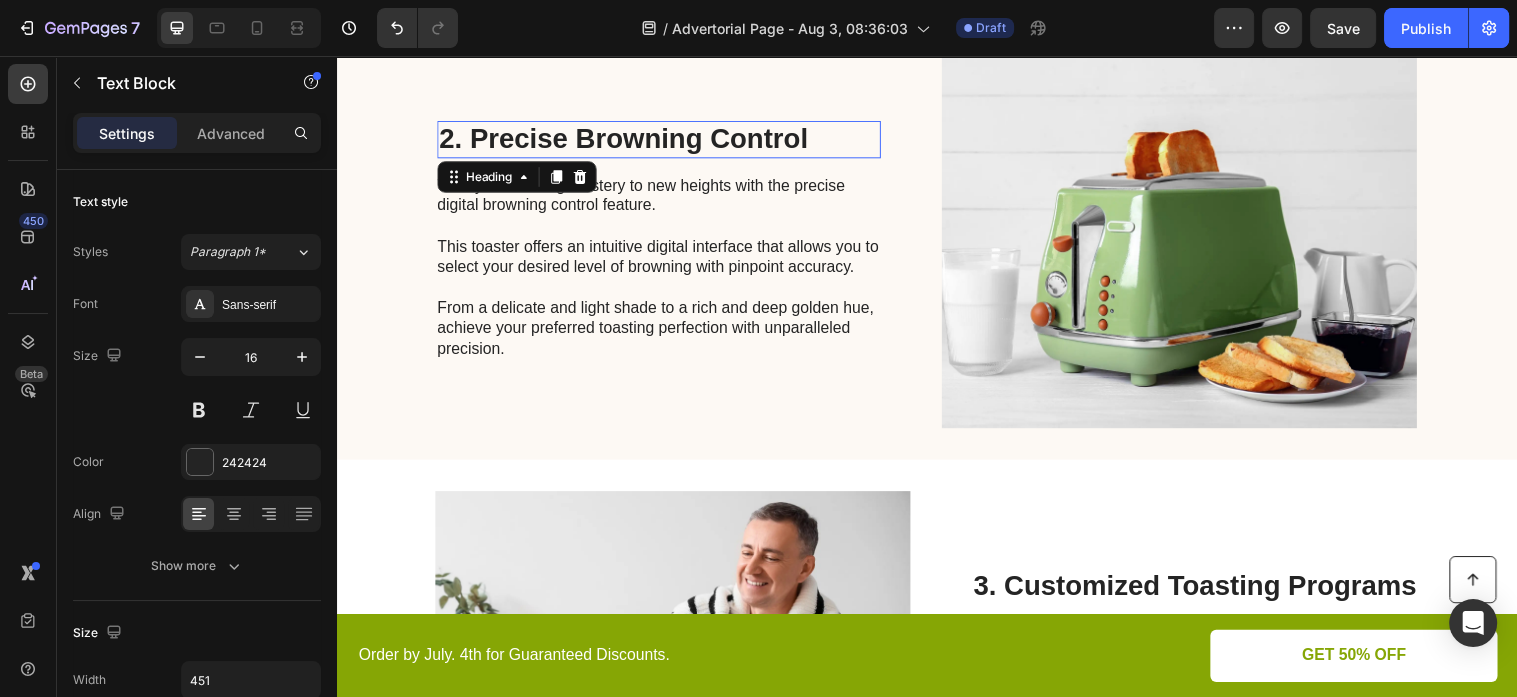click on "2. Precise Browning Control" at bounding box center [664, 141] 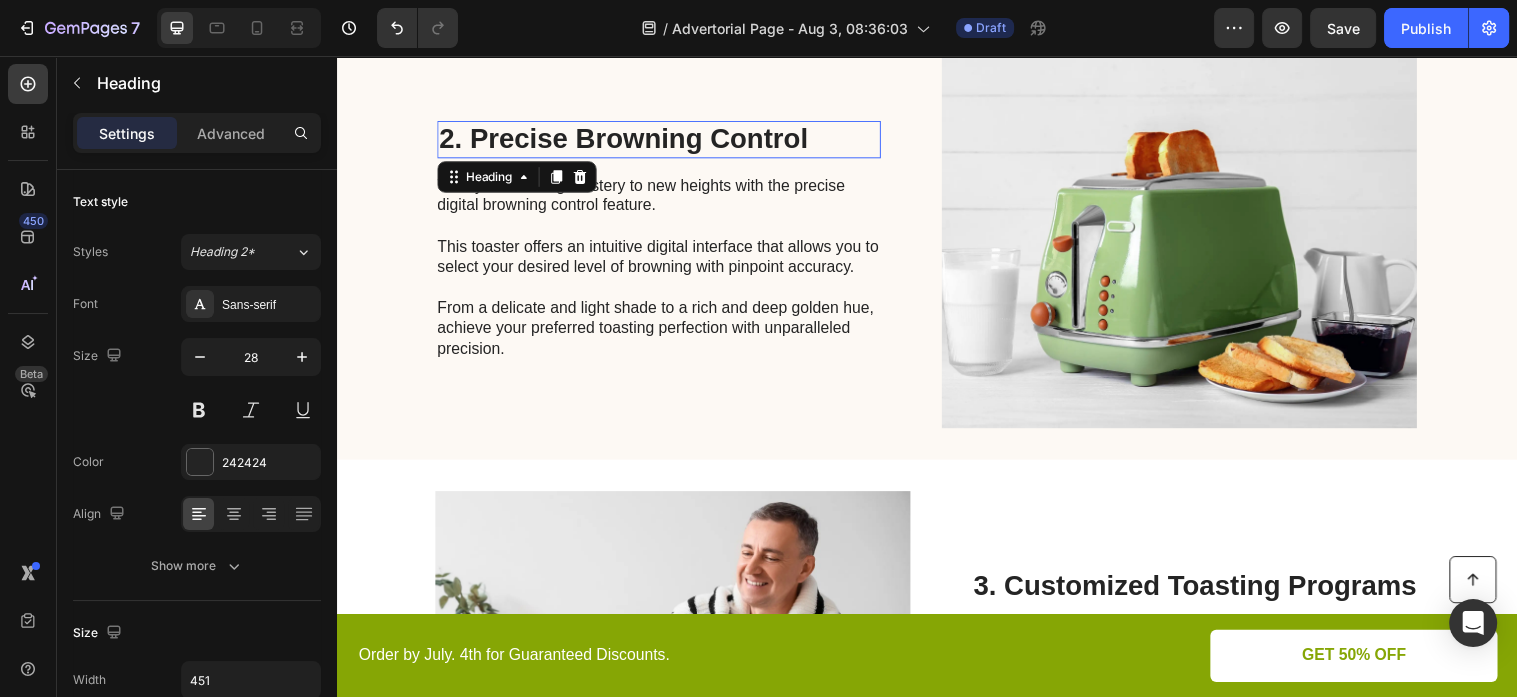click on "2. Precise Browning Control" at bounding box center (664, 141) 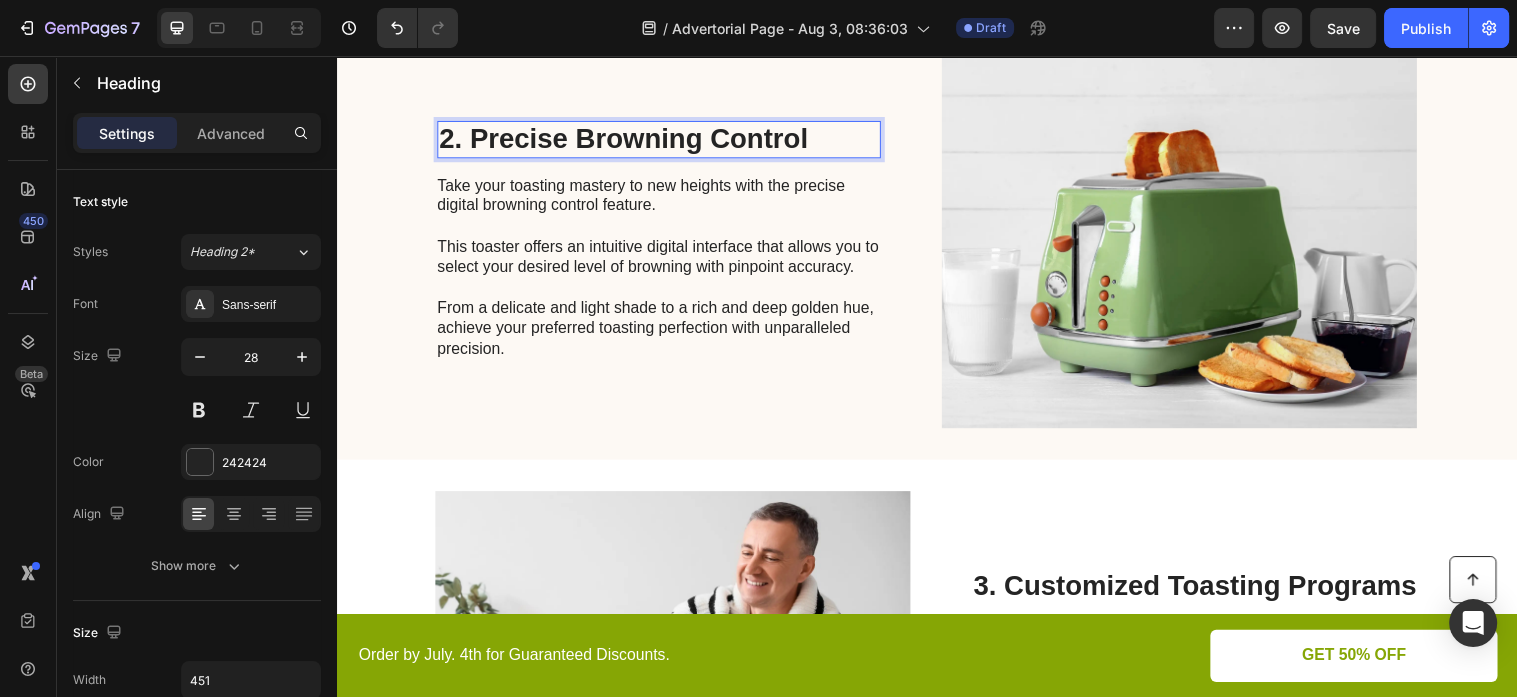 click on "2. Precise Browning Control" at bounding box center (664, 141) 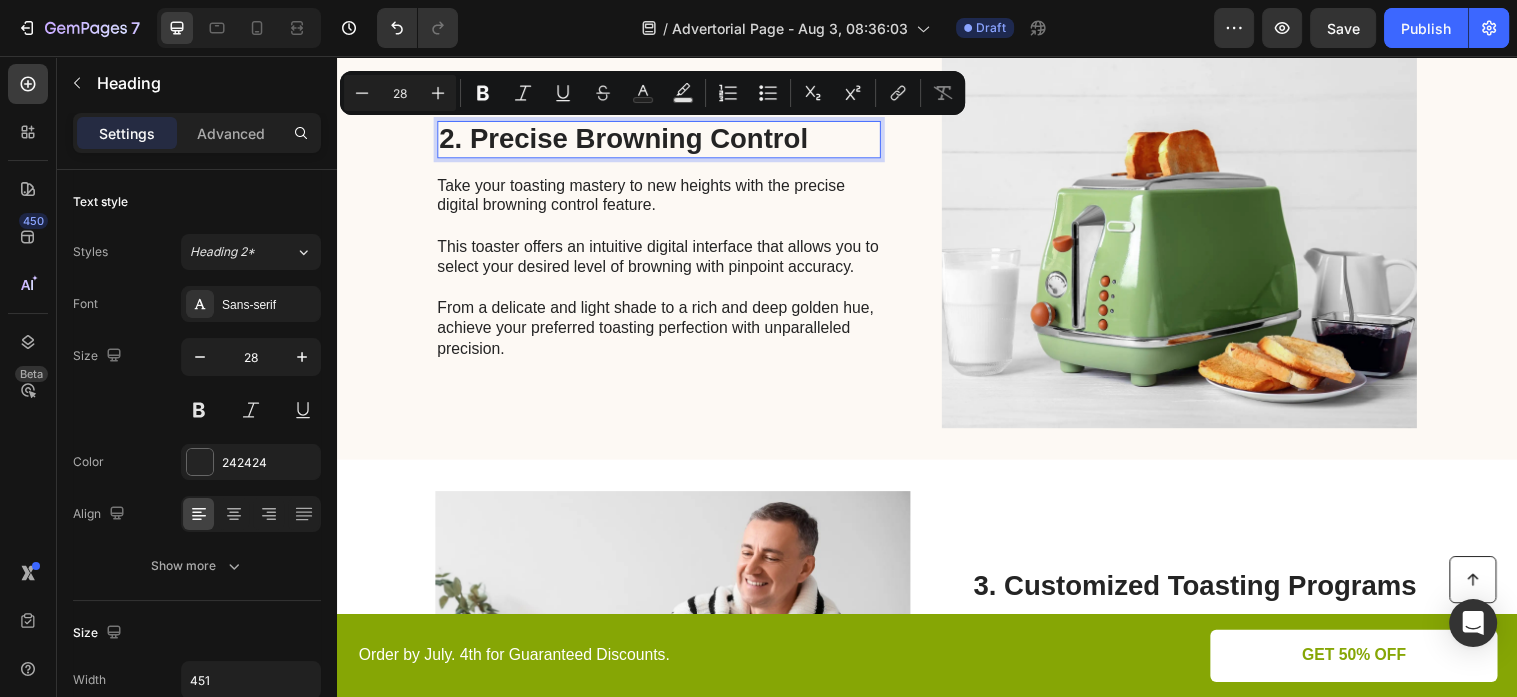 click on "2. Precise Browning Control" at bounding box center (664, 141) 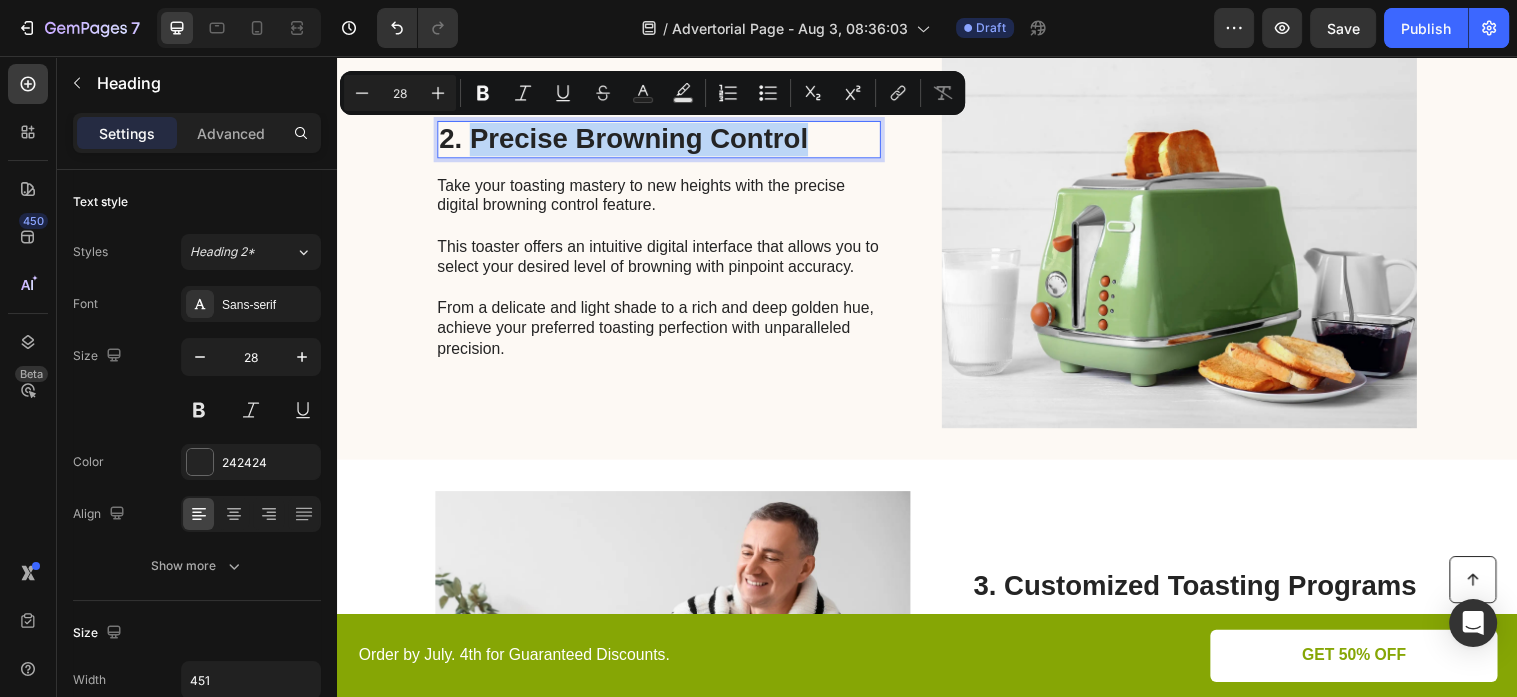 drag, startPoint x: 470, startPoint y: 135, endPoint x: 853, endPoint y: 149, distance: 383.2558 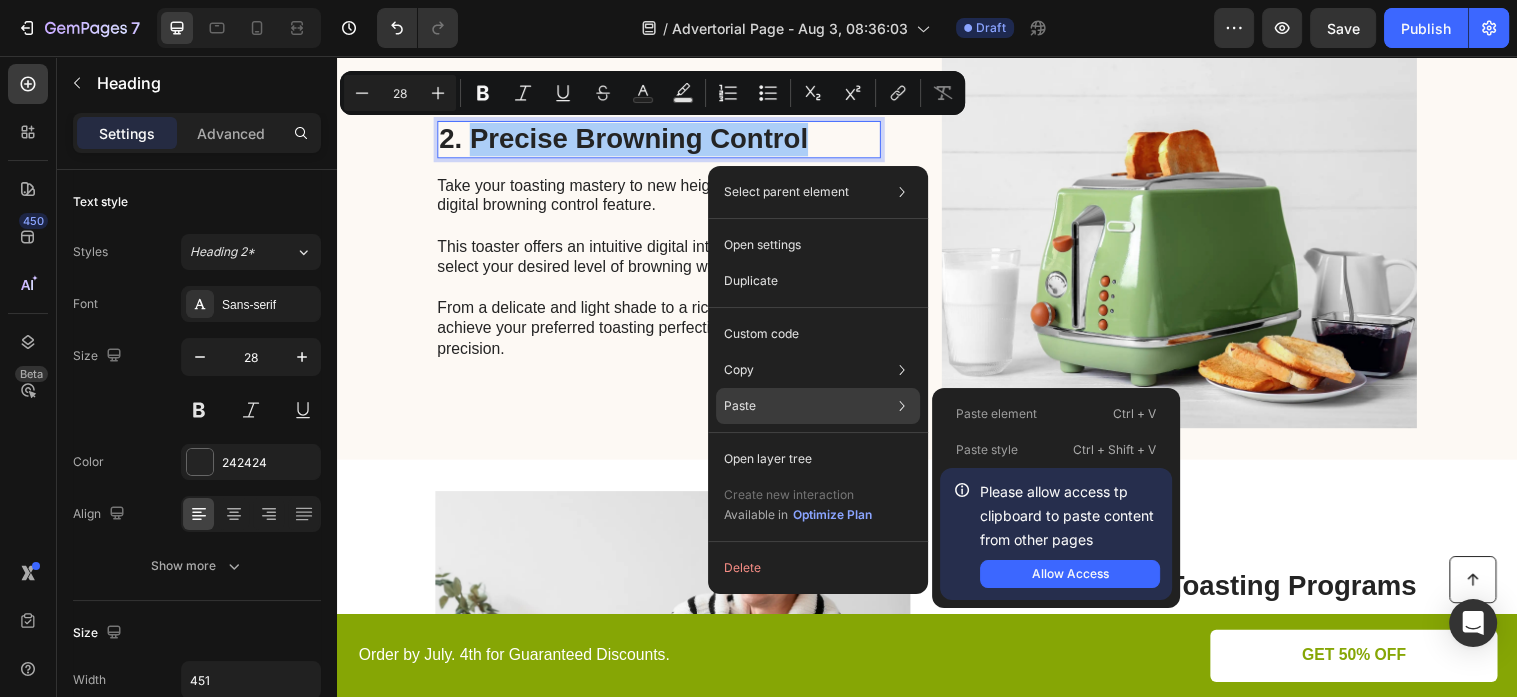 click on "Paste Paste element  Ctrl + V Paste style  Ctrl + Shift + V  Please allow access tp clipboard to paste content from other pages  Allow Access" 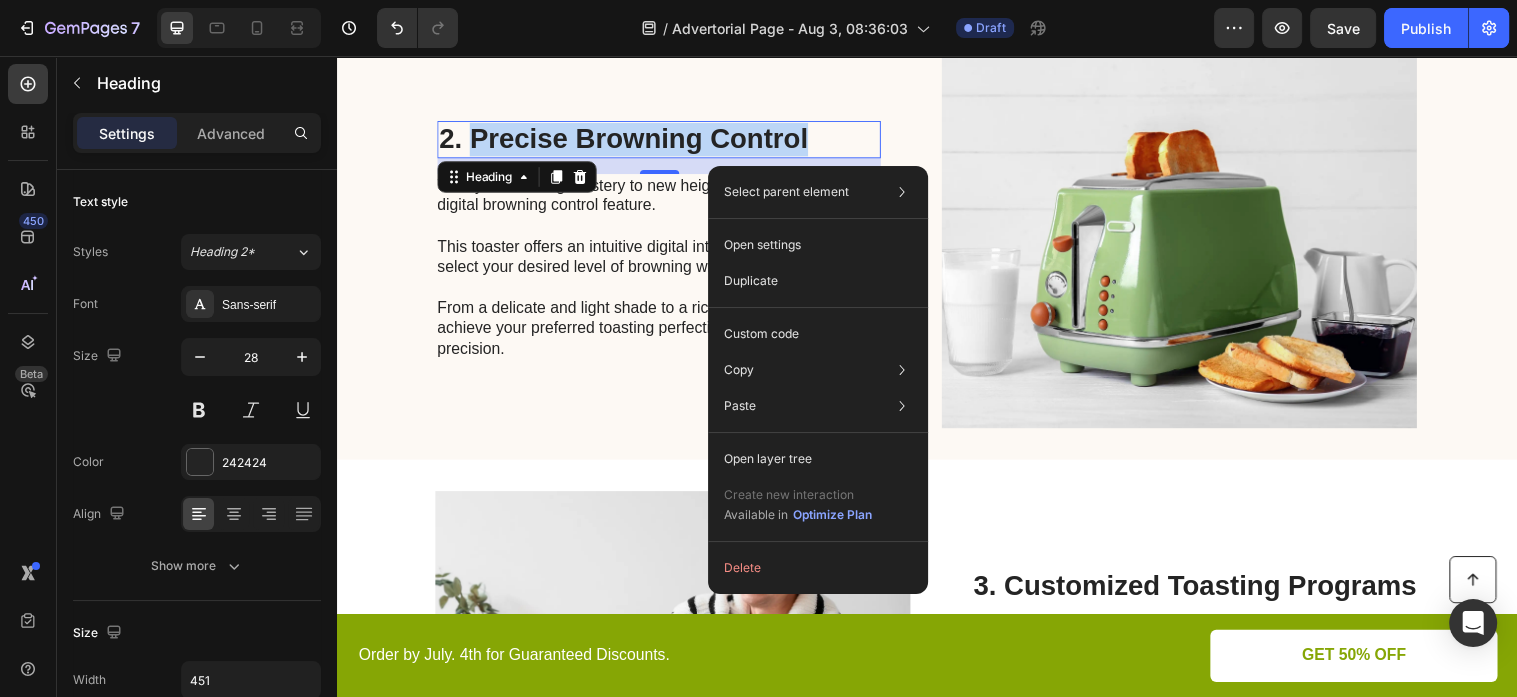 click on "2. Precise Browning Control" at bounding box center (664, 141) 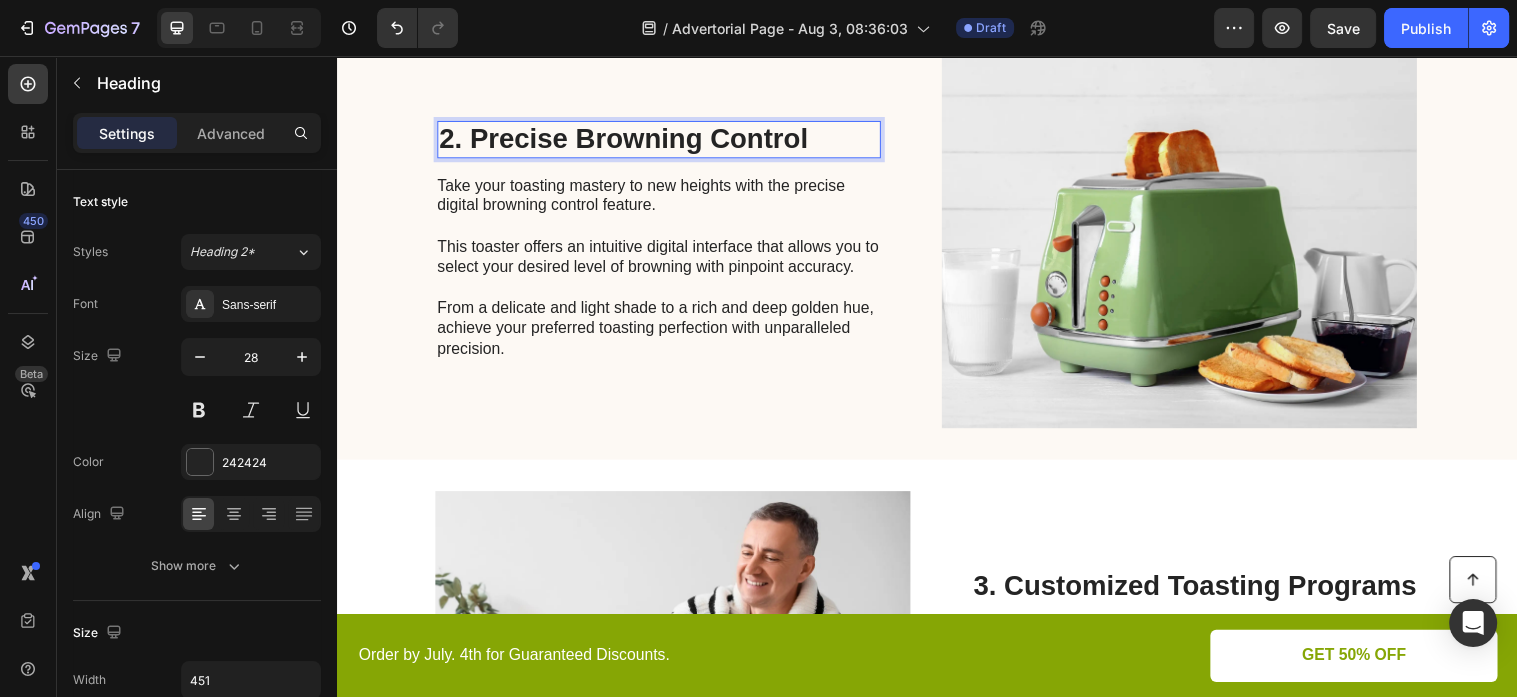click on "2. Precise Browning Control" at bounding box center [664, 141] 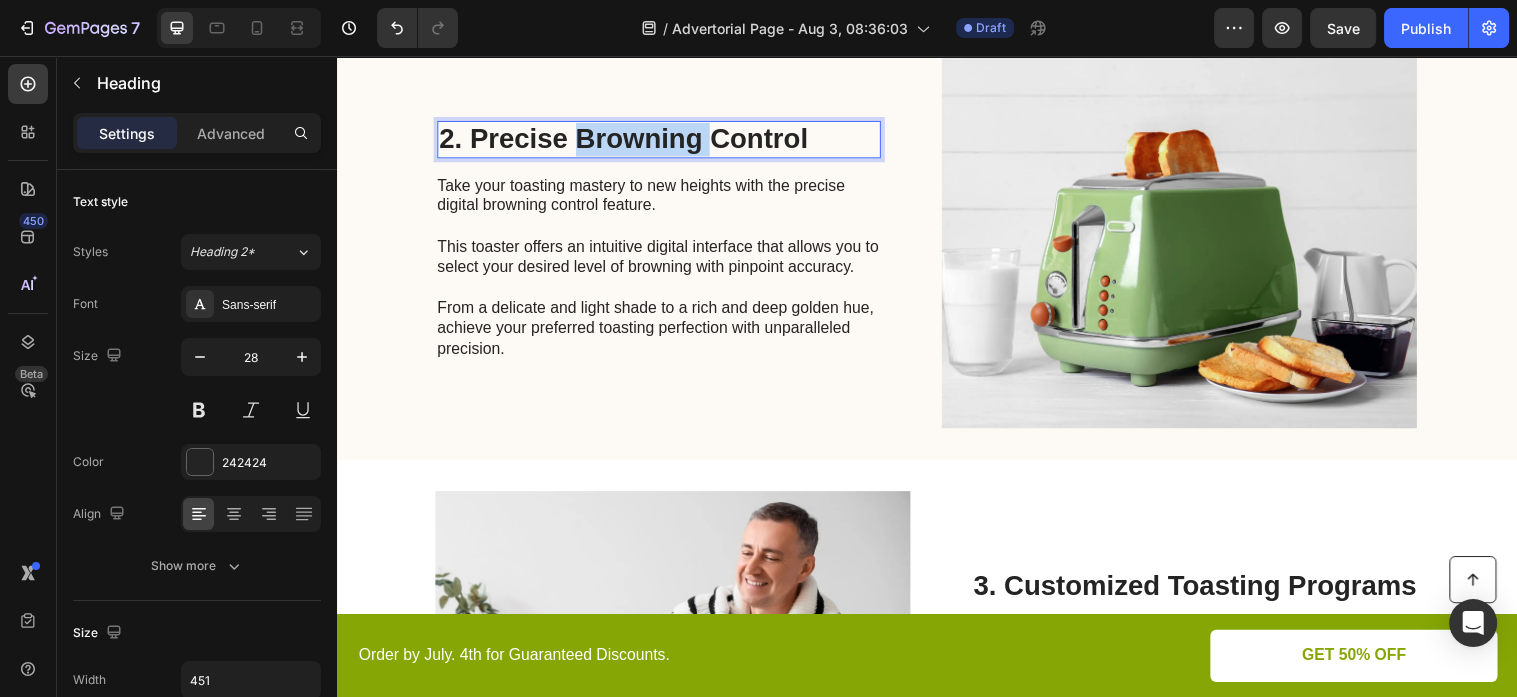 click on "2. Precise Browning Control" at bounding box center (664, 141) 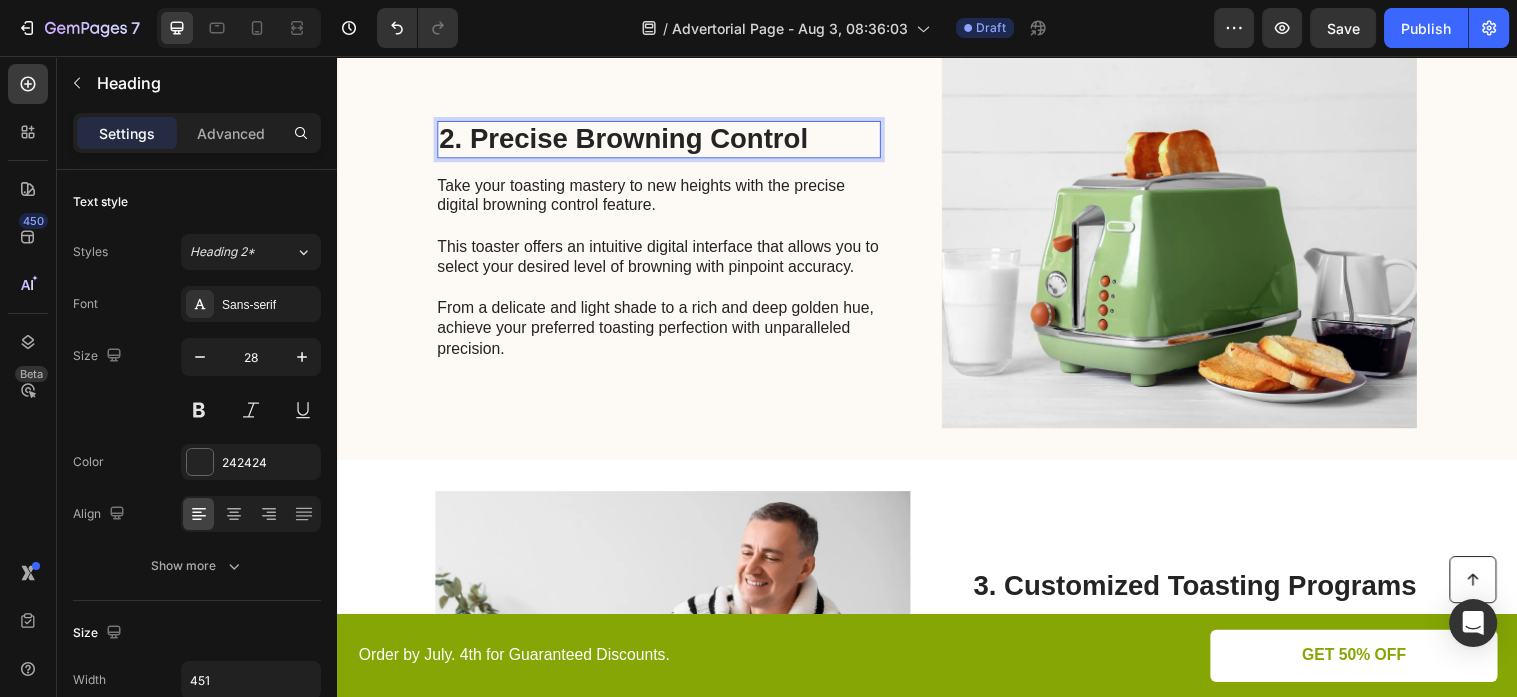 click on "2. Precise Browning Control" at bounding box center [664, 141] 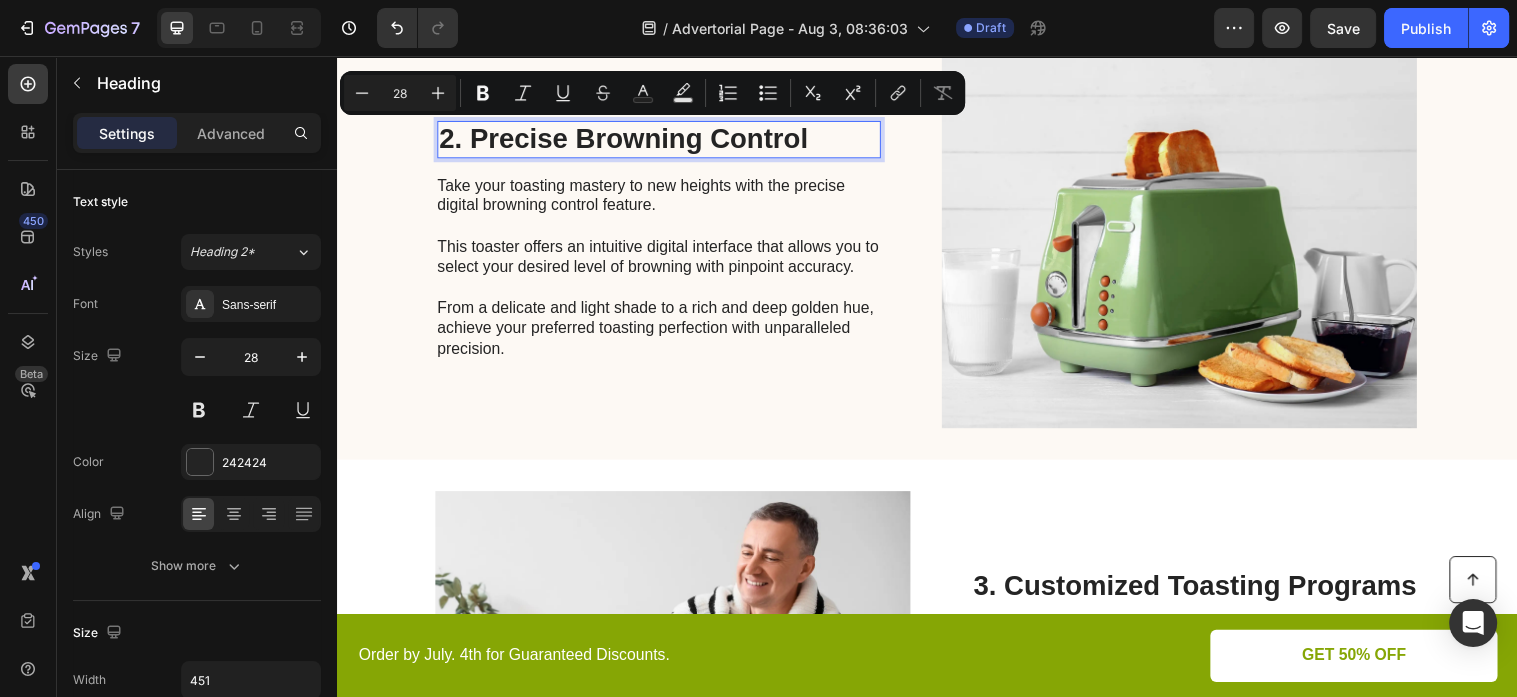 click on "2. Precise Browning Control" at bounding box center (664, 141) 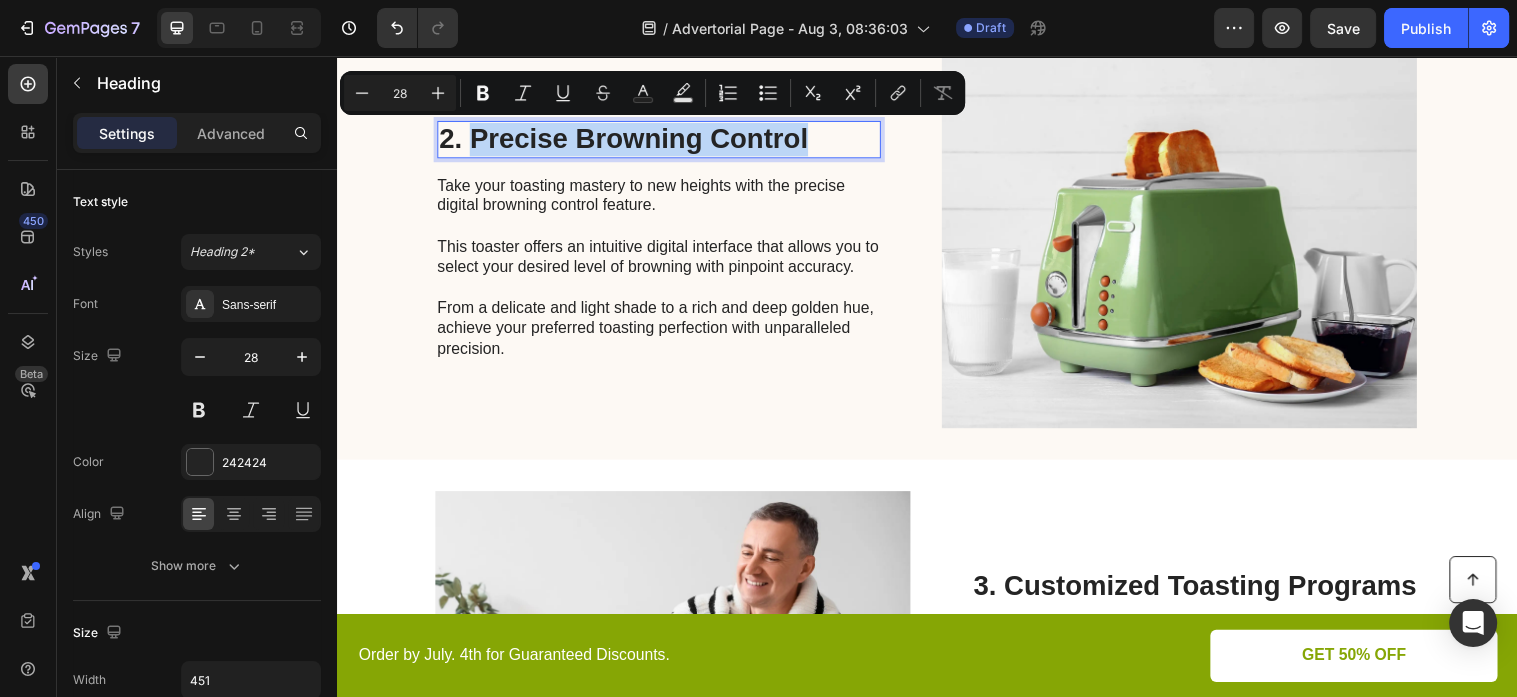 drag, startPoint x: 475, startPoint y: 137, endPoint x: 833, endPoint y: 123, distance: 358.27365 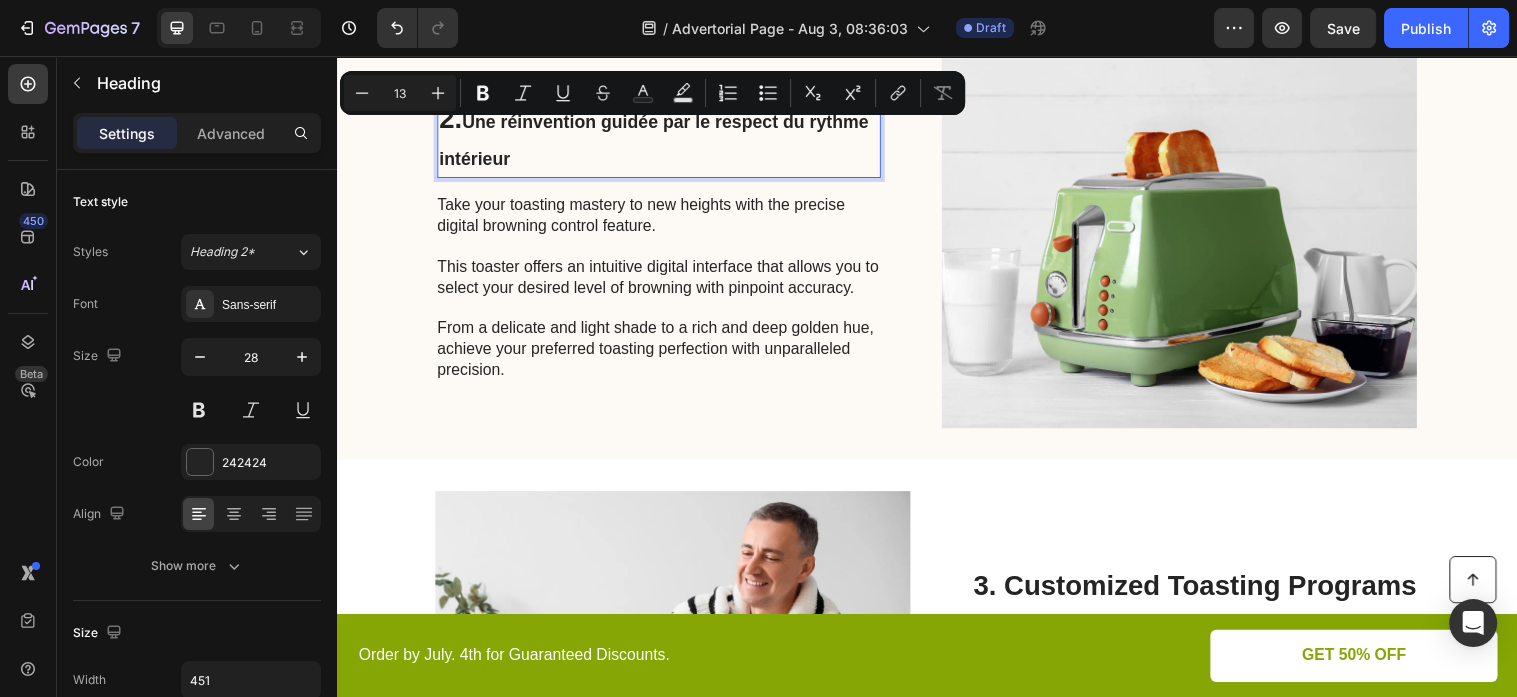 scroll, scrollTop: 824, scrollLeft: 0, axis: vertical 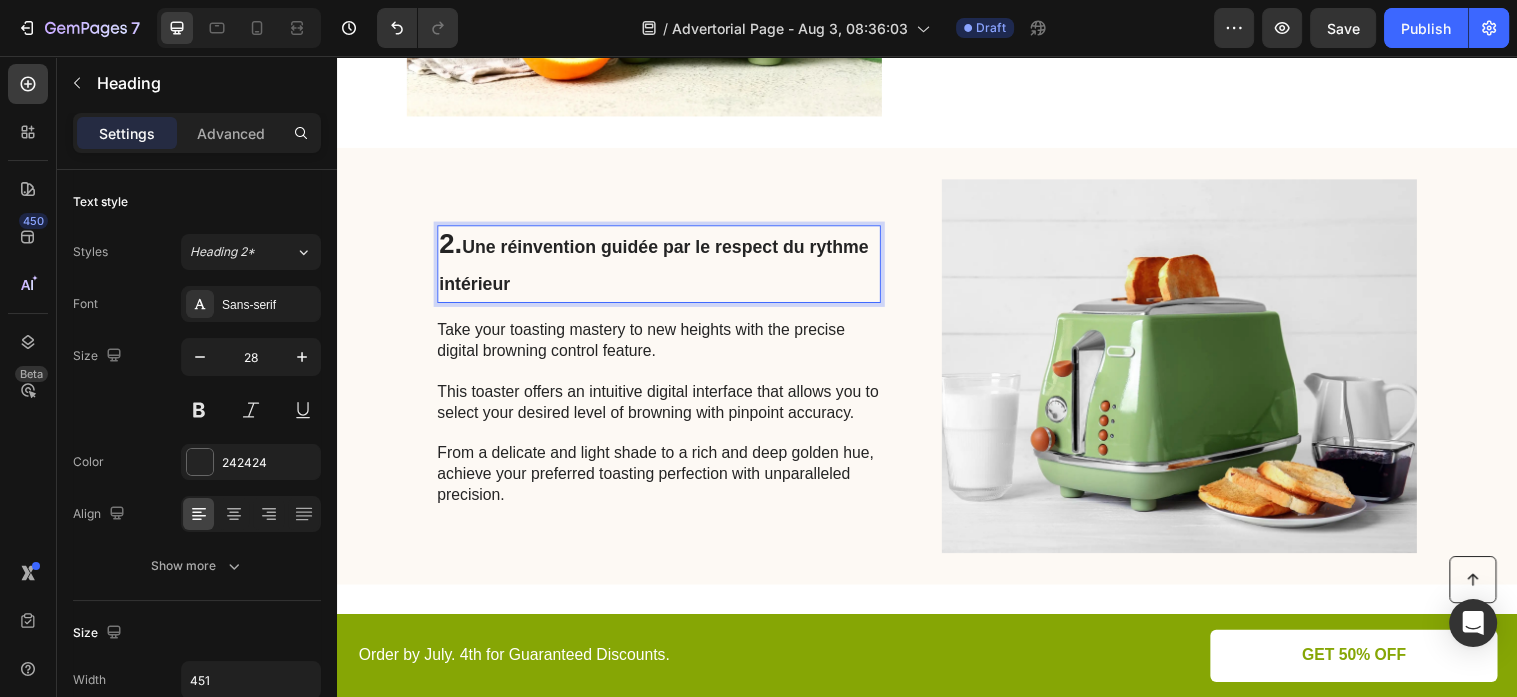 click on "Une réinvention guidée par le respect du rythme intérieur" at bounding box center (659, 269) 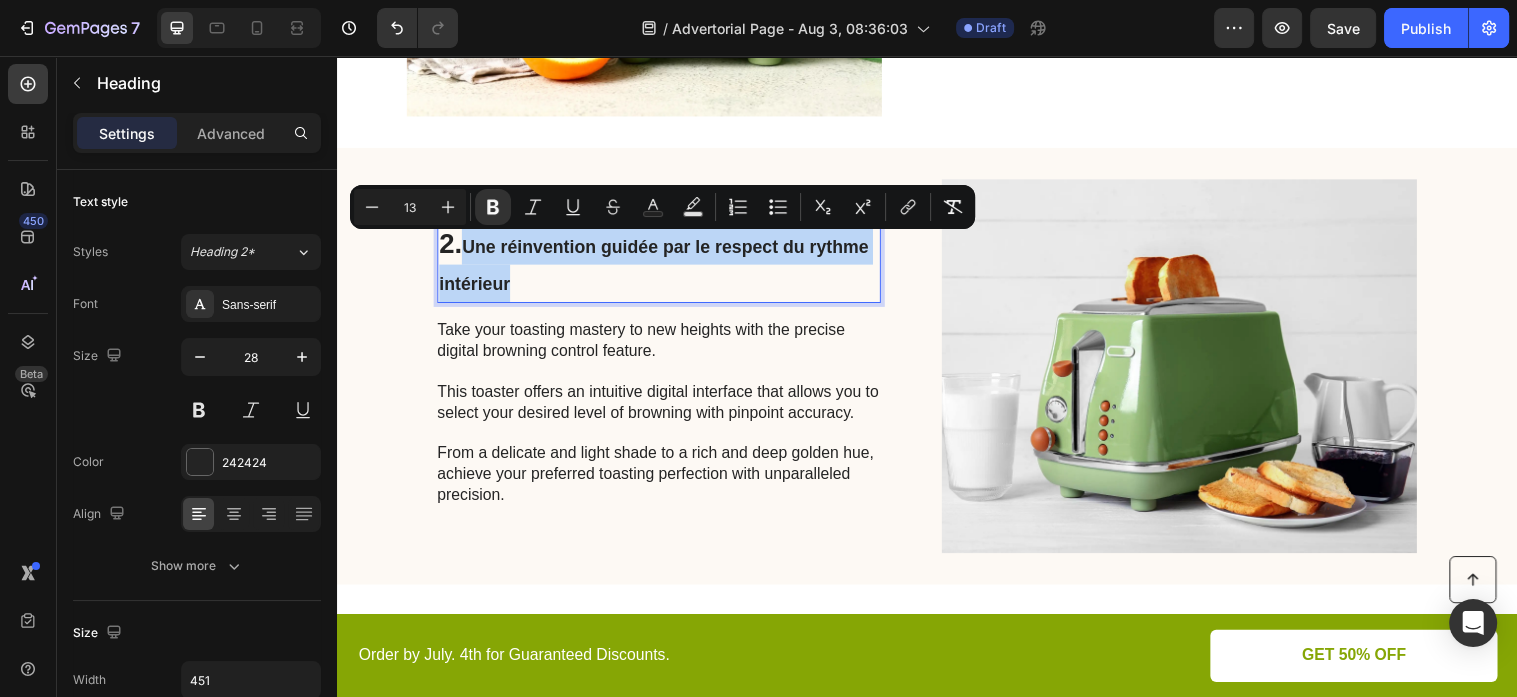 drag, startPoint x: 473, startPoint y: 248, endPoint x: 636, endPoint y: 290, distance: 168.3241 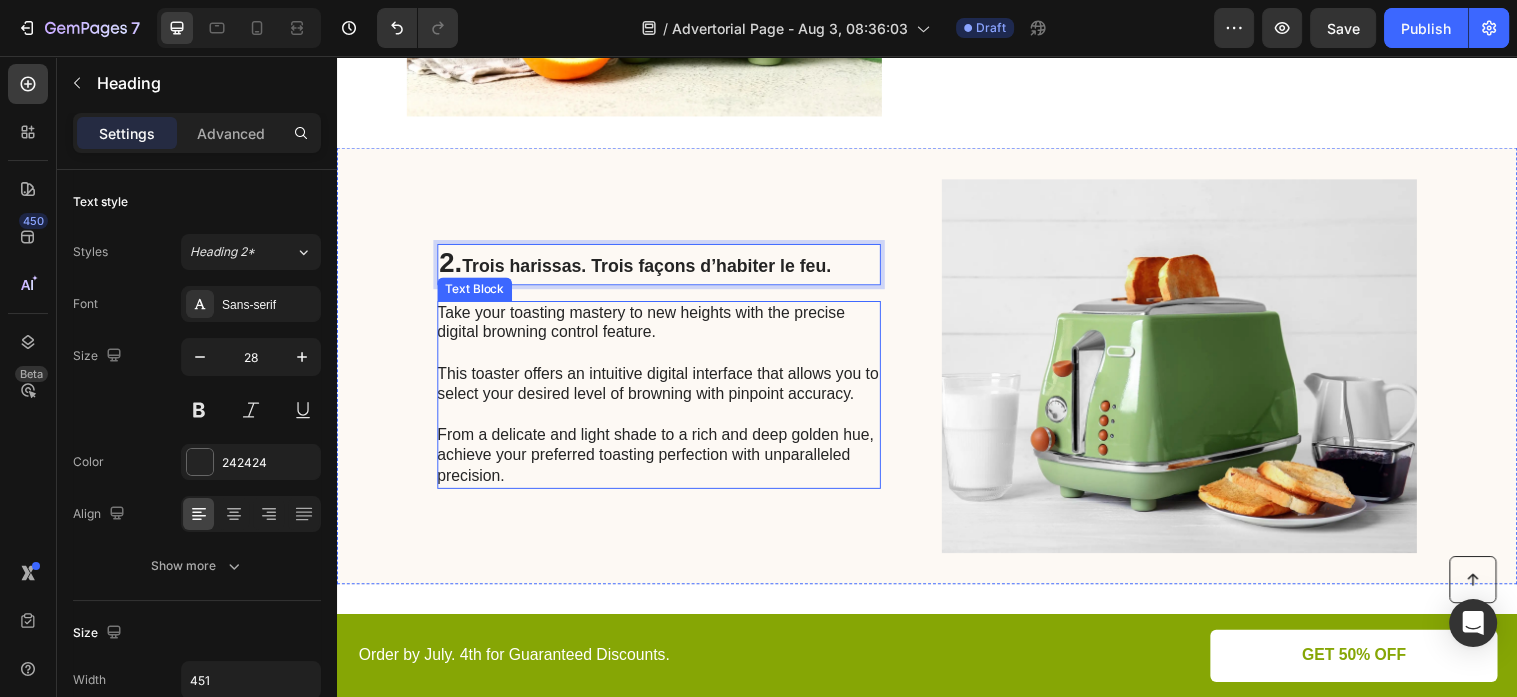 click on "Take your toasting mastery to new heights with the precise digital browning control feature. This toaster offers an intuitive digital interface that allows you to select your desired level of browning with pinpoint accuracy.  From a delicate and light shade to a rich and deep golden hue, achieve your preferred toasting perfection with unparalleled precision." at bounding box center [663, 400] 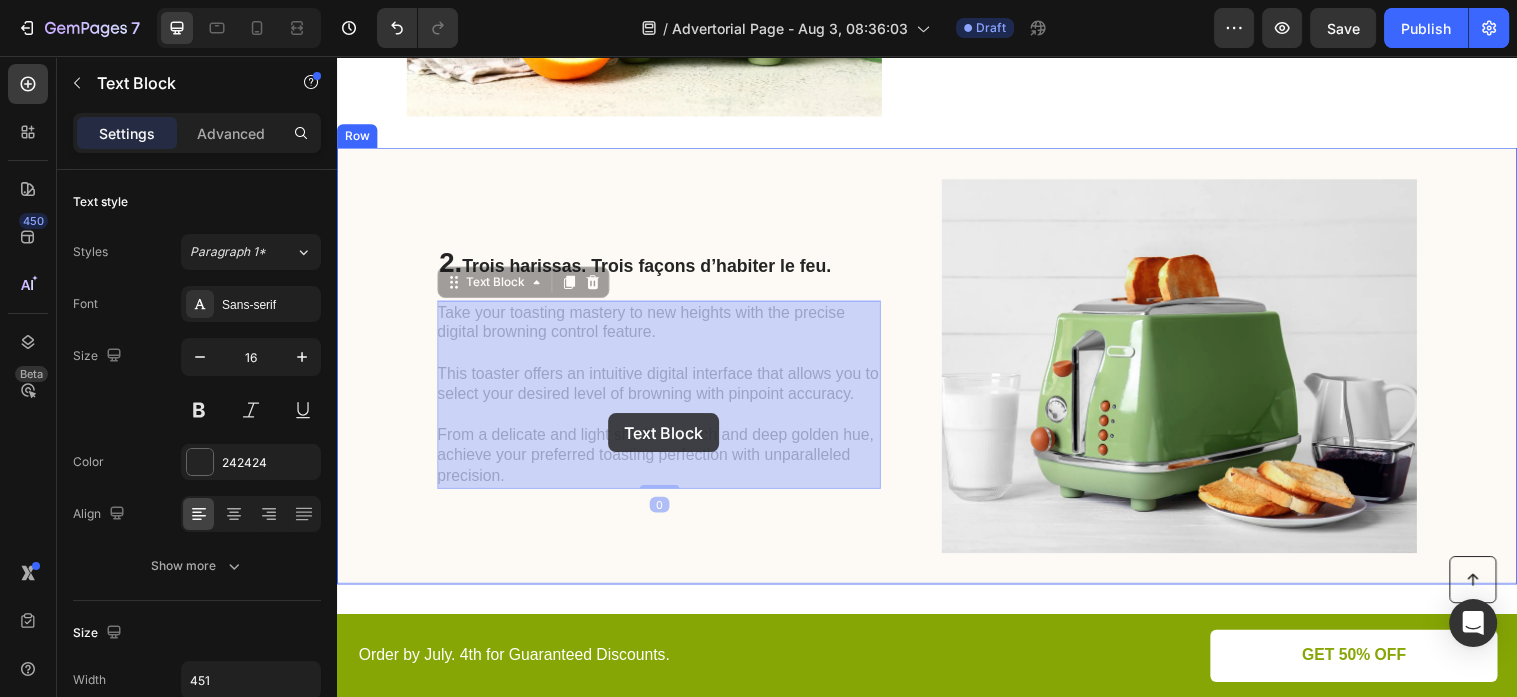 click on "Header Button Order by July. 4th for Guaranteed Discounts. Text Block GET 50% OFF Button Row Sticky Harissa. Trois visages, loin des clichés. Heading Image By [PERSON] Heading Last Updated Mar 3.2024 Text Block Row Pour beaucoup, la harissa évoque un tube rouge au goût criard. Une chaleur qui envahit plus qu’elle n’éveille. Et pourtant… Derrière ce nom se cache une tradition ancienne, subtile, féminine parfois. Maison Boteh a choisi d’en réécrire le récit. Pour celles et ceux qui, comme Claire, aiment le goût vrai. Le feu, oui — mais intime. Text Block Image 1. . Une histoire à redécouvrir : la vraie nature de la harissa Heading 16 Experience the pinnacle of toasting efficiency with the ultra-fast heating system of this cutting-edge toaster. Utilizing advanced heating elements and innovative technology, it rapidly reaches optimal toasting temperatures, reducing wait times to a minimum. Text Block Row 2. Precise Browning Control Heading Text Block Image Row Image" at bounding box center [937, 1910] 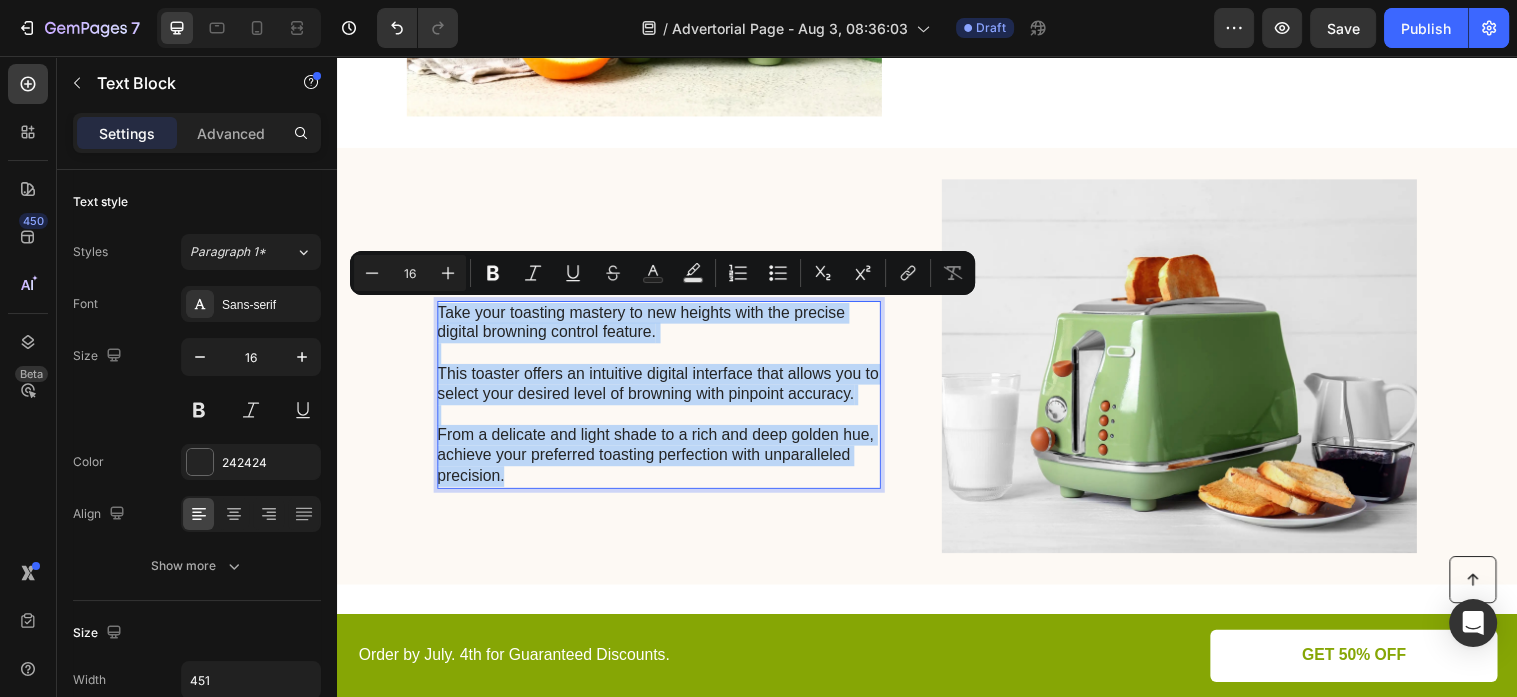 drag, startPoint x: 574, startPoint y: 477, endPoint x: 439, endPoint y: 323, distance: 204.79501 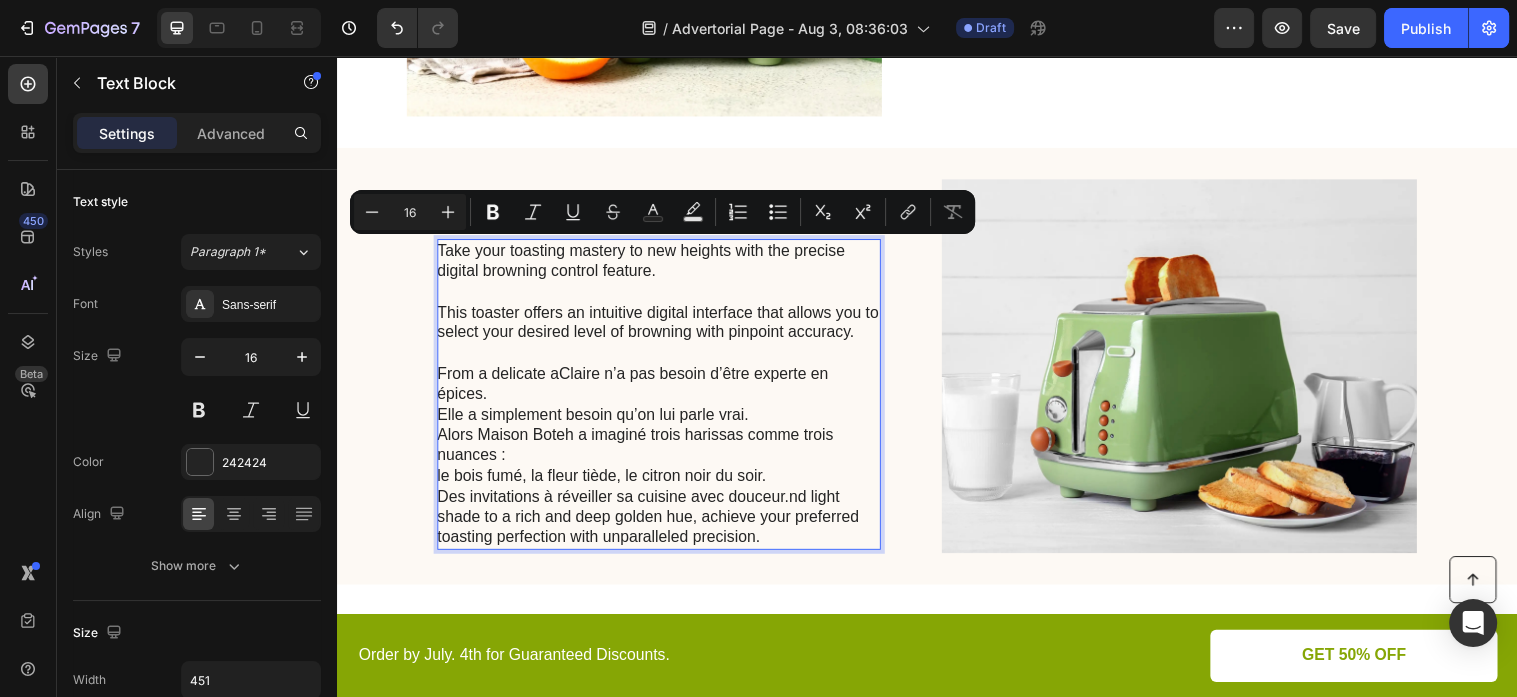 drag, startPoint x: 868, startPoint y: 338, endPoint x: 440, endPoint y: 255, distance: 435.97363 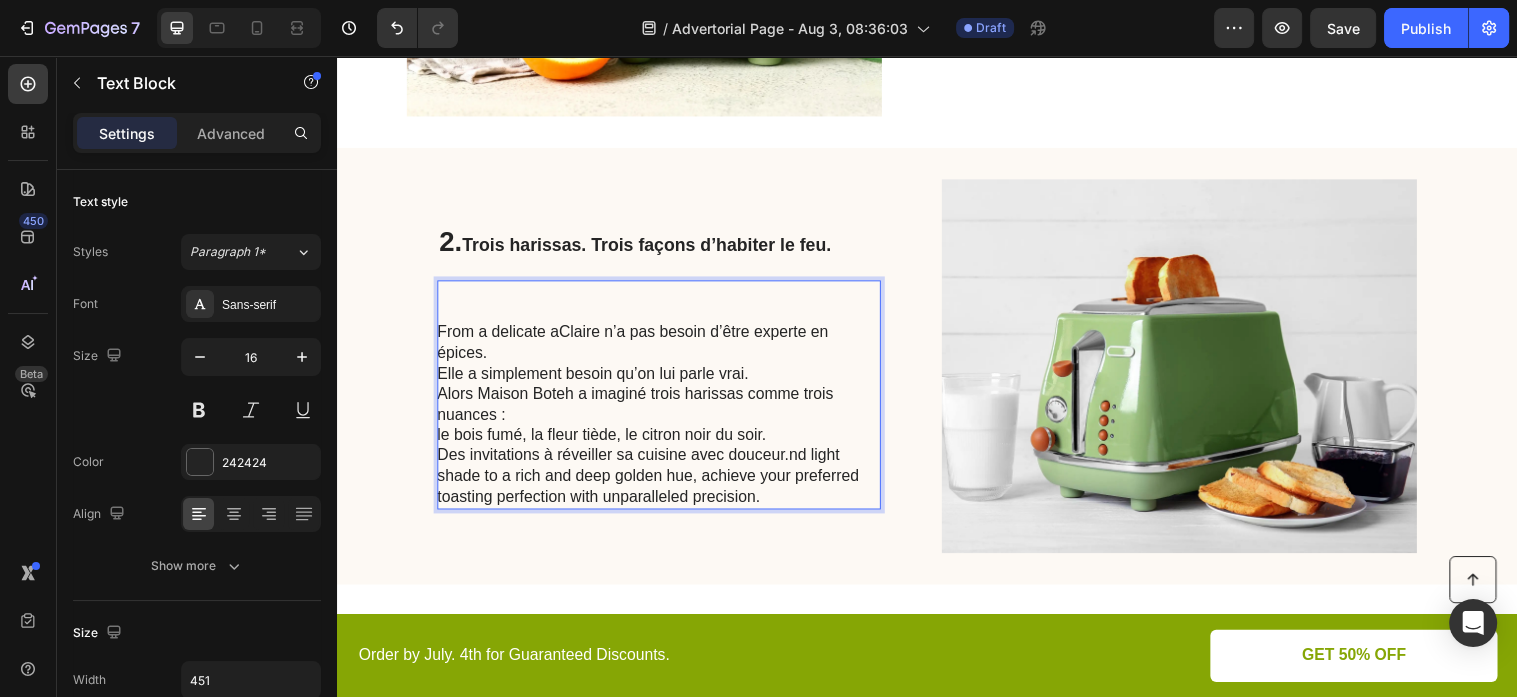 click on "From a delicate a Claire n’a pas besoin d’être experte en épices. Elle a simplement besoin qu’on lui parle vrai. Alors Maison Boteh a imaginé trois harissas comme trois nuances : le bois fumé, la fleur tiède, le citron noir du soir. Des invitations à réveiller sa cuisine avec douceur. nd light shade to a rich and deep golden hue, achieve your preferred toasting perfection with unparalleled precision." at bounding box center (663, 400) 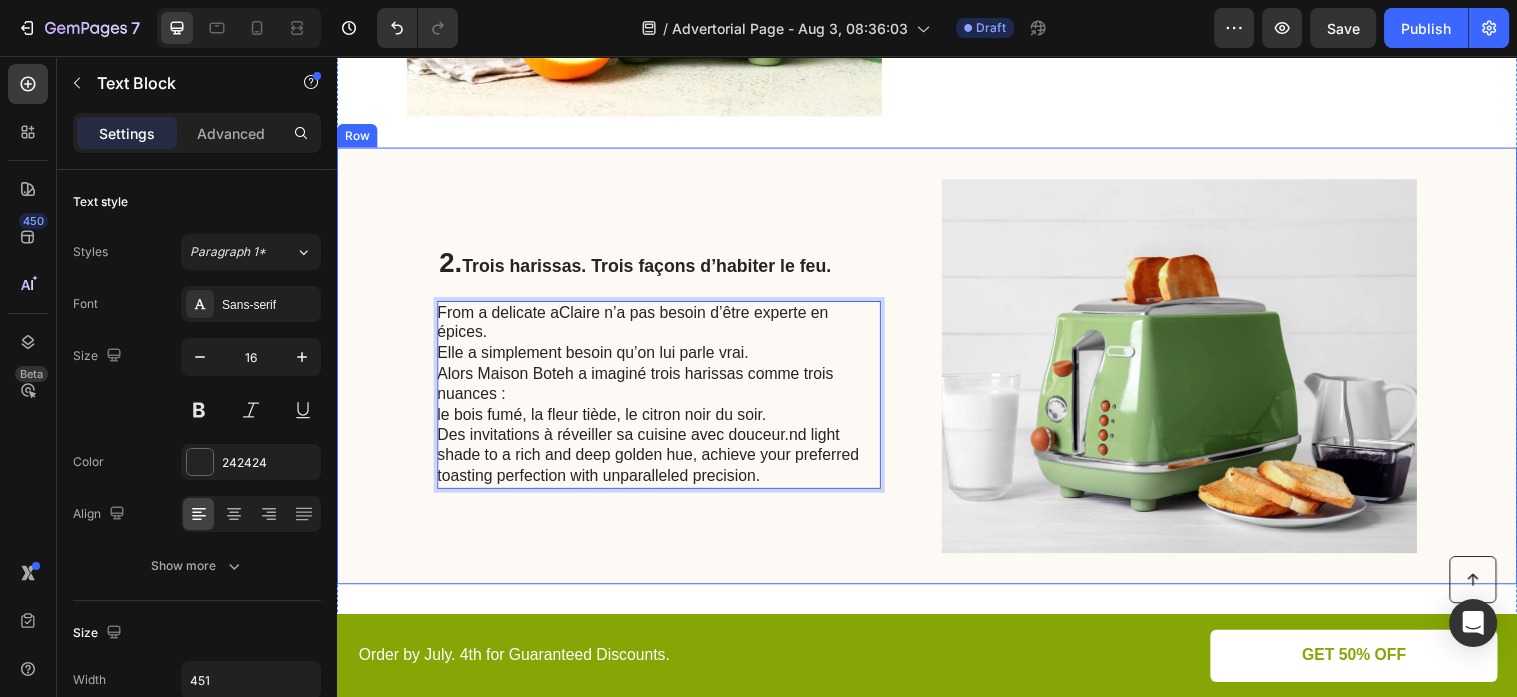 click on "2. Trois harissas. Trois façons d’habiter le feu. Heading From a delicate a Claire n’a pas besoin d’être experte en épices. Elle a simplement besoin qu’on lui parle vrai. Alors Maison Boteh a imaginé trois harissas comme trois nuances : le bois fumé, la fleur tiède, le citron noir du soir. Des invitations à réveiller sa cuisine avec douceur. nd light shade to a rich and deep golden hue, achieve your preferred toasting perfection with unparalleled precision. Text Block 0 Image Row" at bounding box center (937, 371) 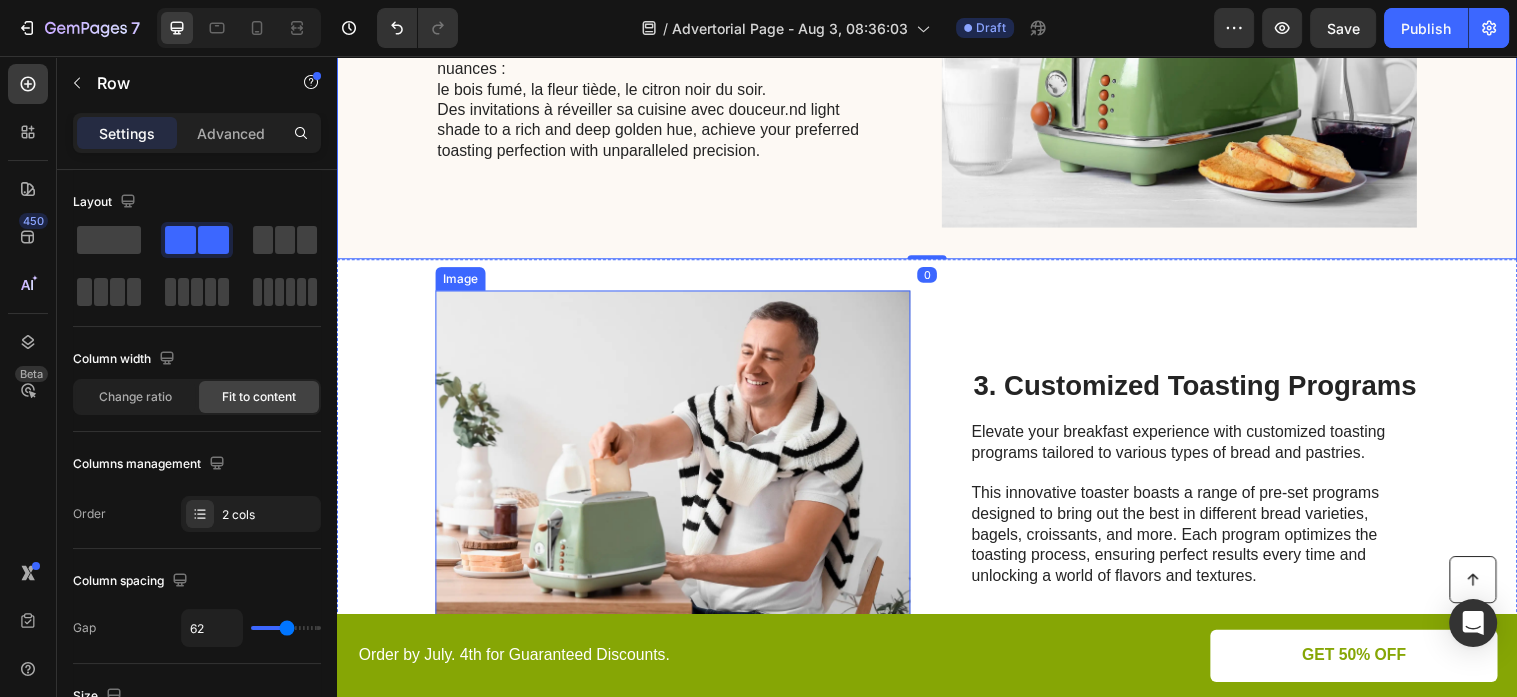scroll, scrollTop: 1140, scrollLeft: 0, axis: vertical 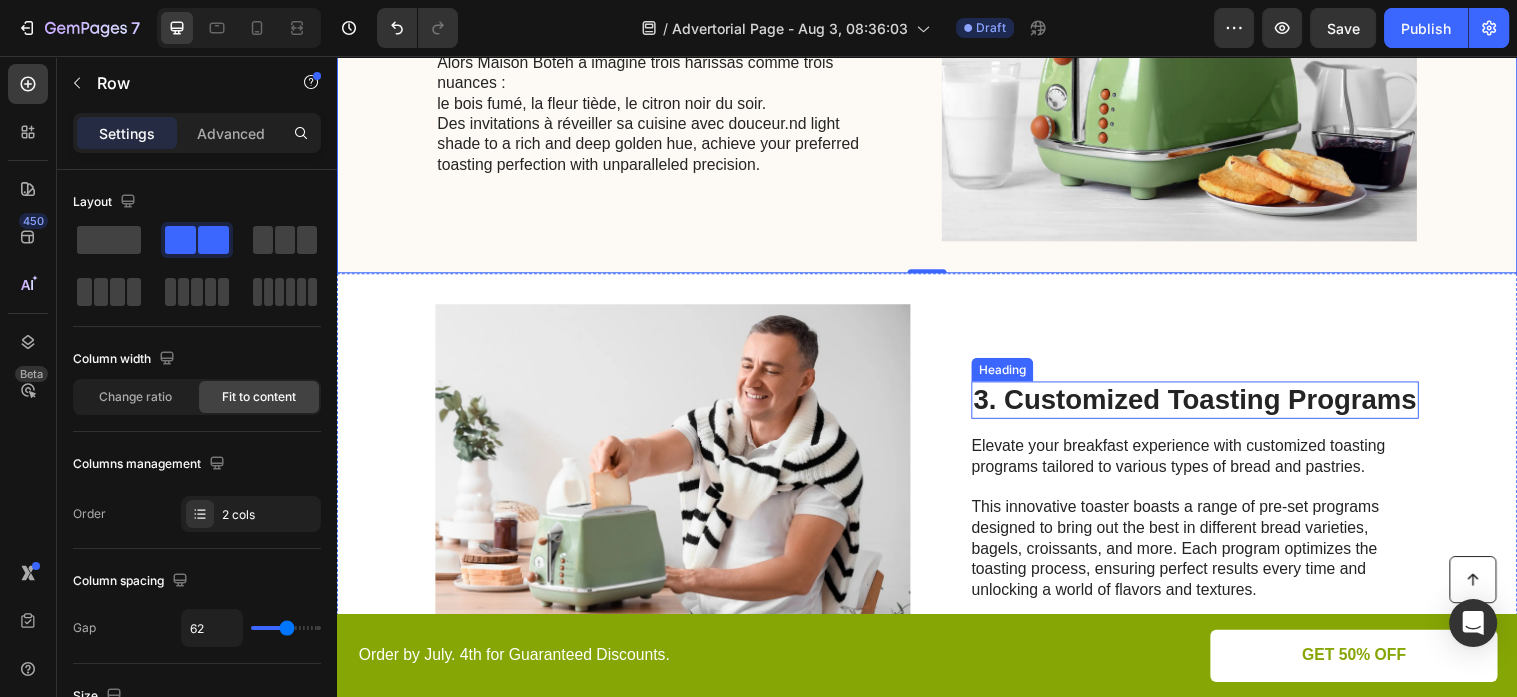 click on "3. Customized Toasting Programs" at bounding box center [1209, 405] 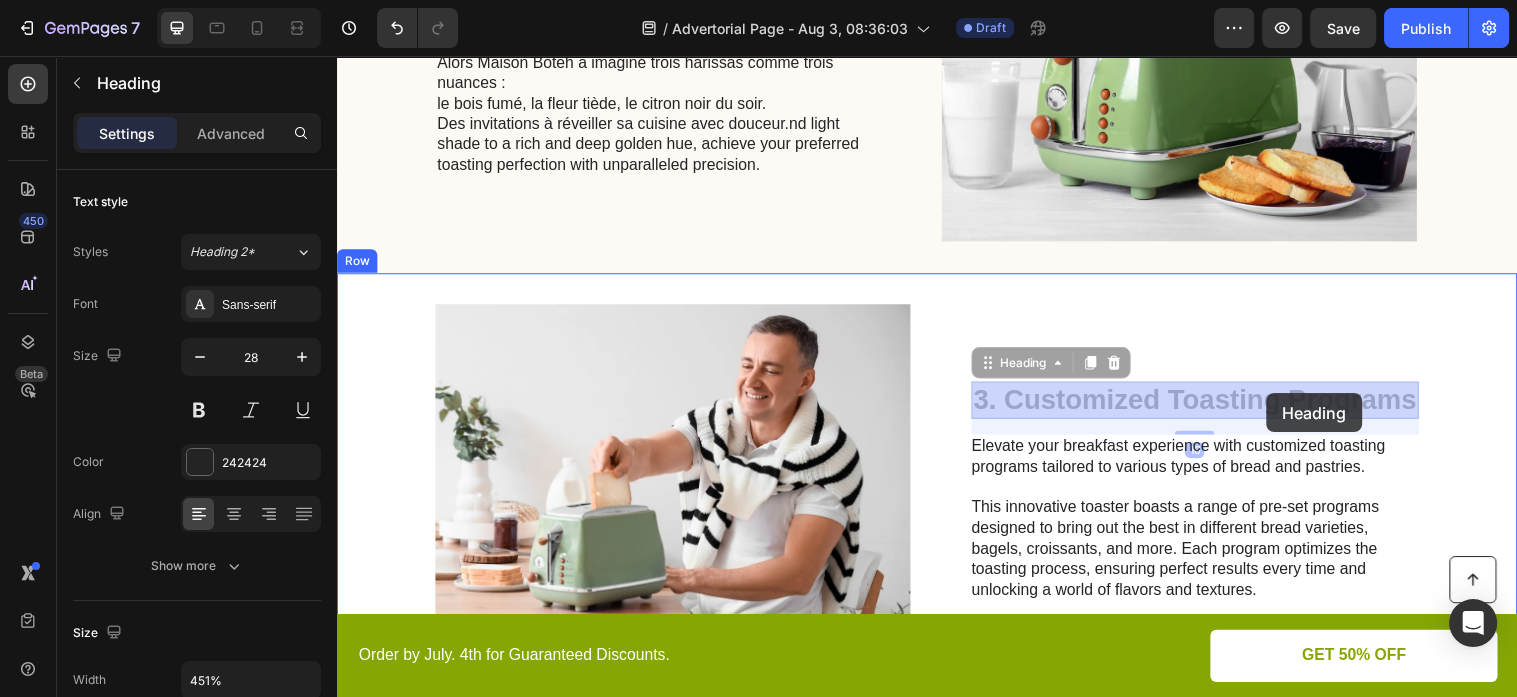 drag, startPoint x: 1021, startPoint y: 396, endPoint x: 1266, endPoint y: 393, distance: 245.01837 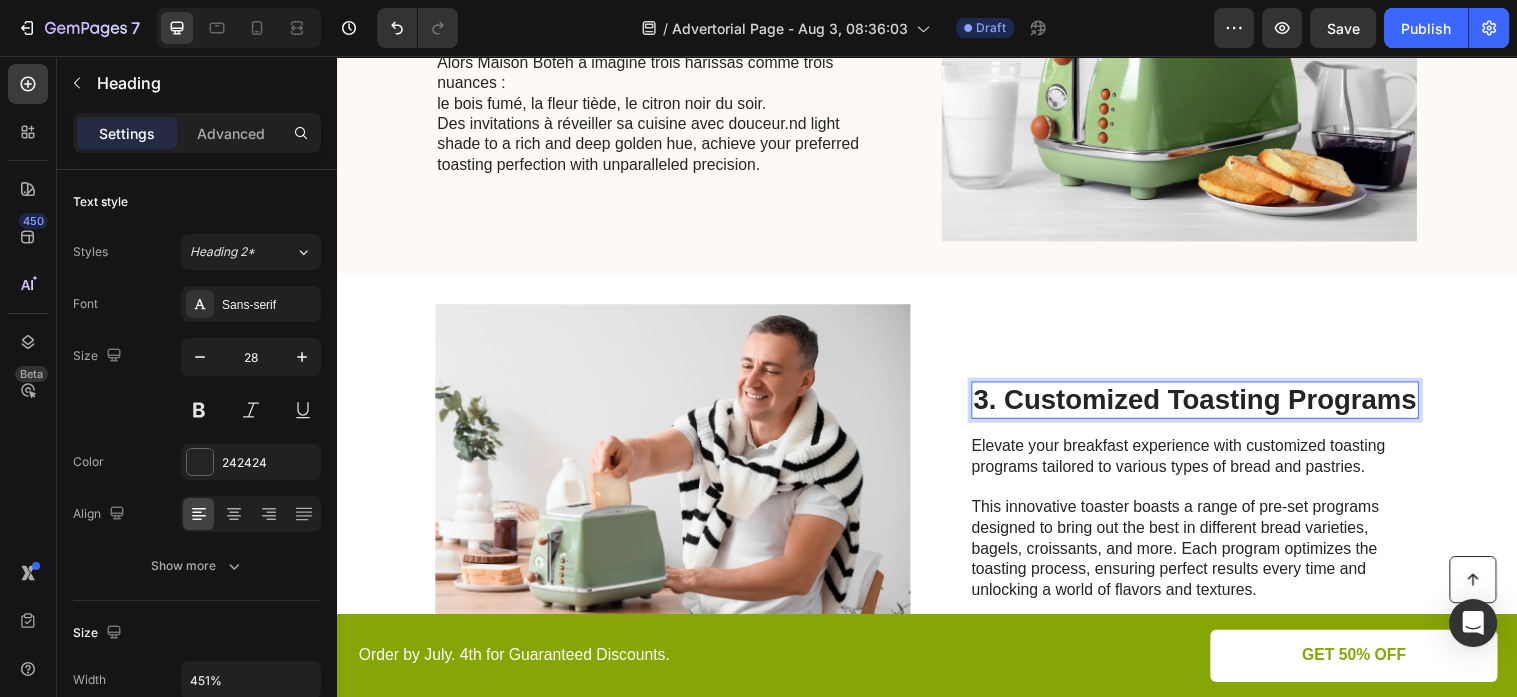 click on "3. Customized Toasting Programs" at bounding box center (1209, 405) 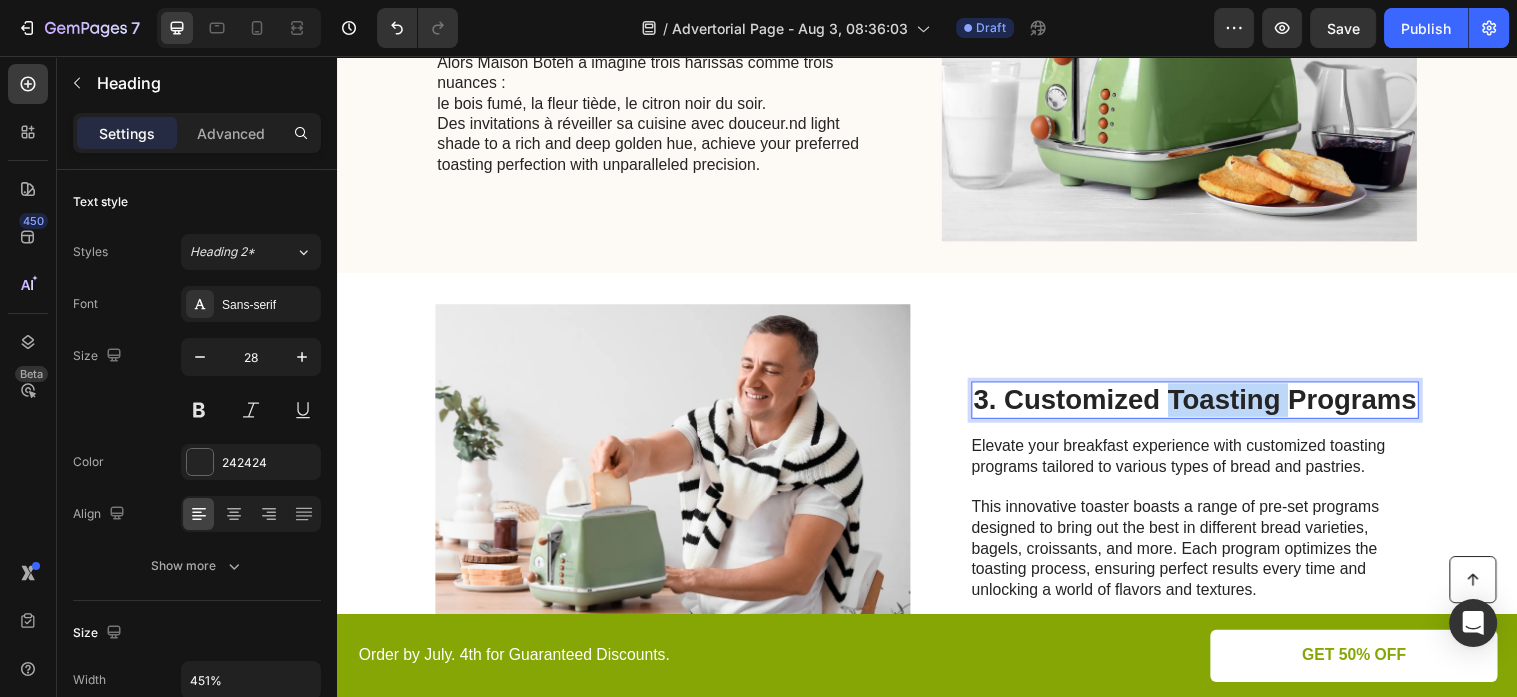 click on "3. Customized Toasting Programs" at bounding box center [1209, 405] 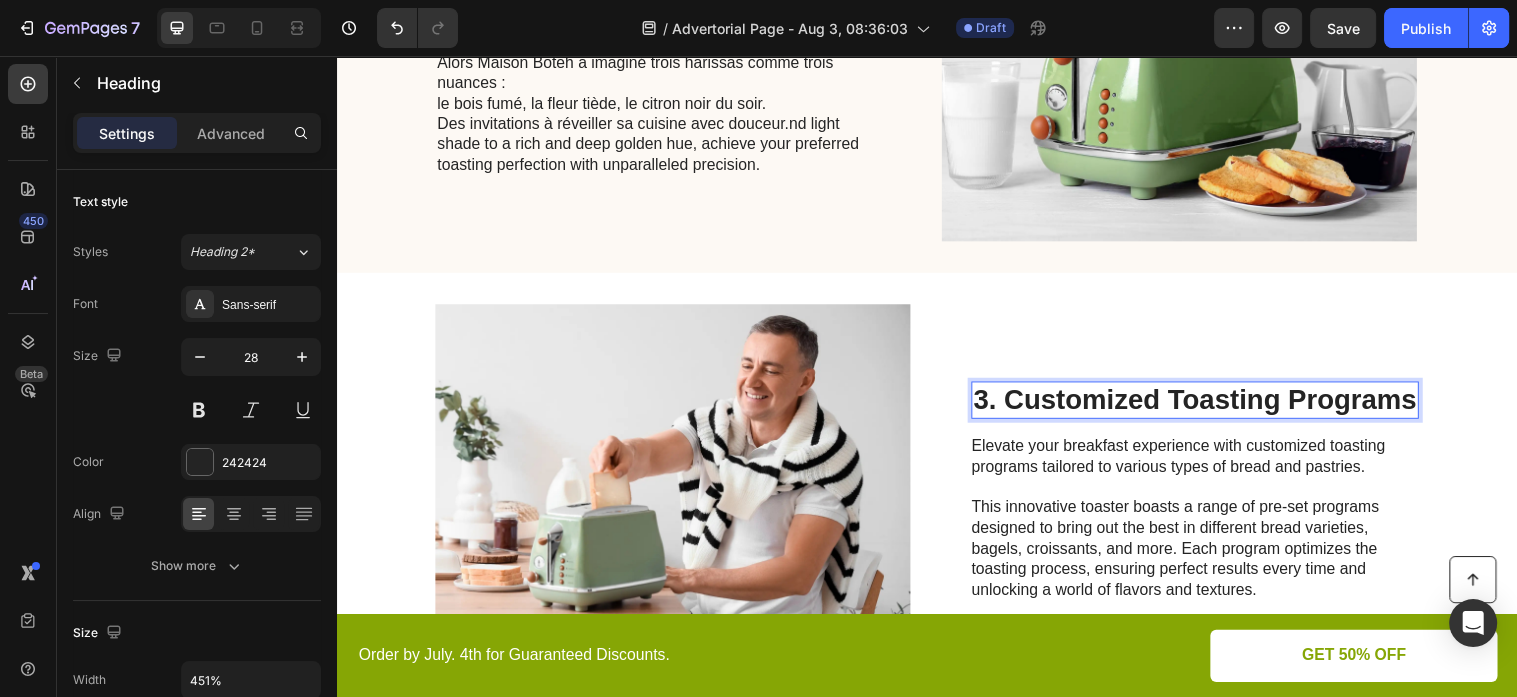 click on "3. Customized Toasting Programs" at bounding box center [1209, 405] 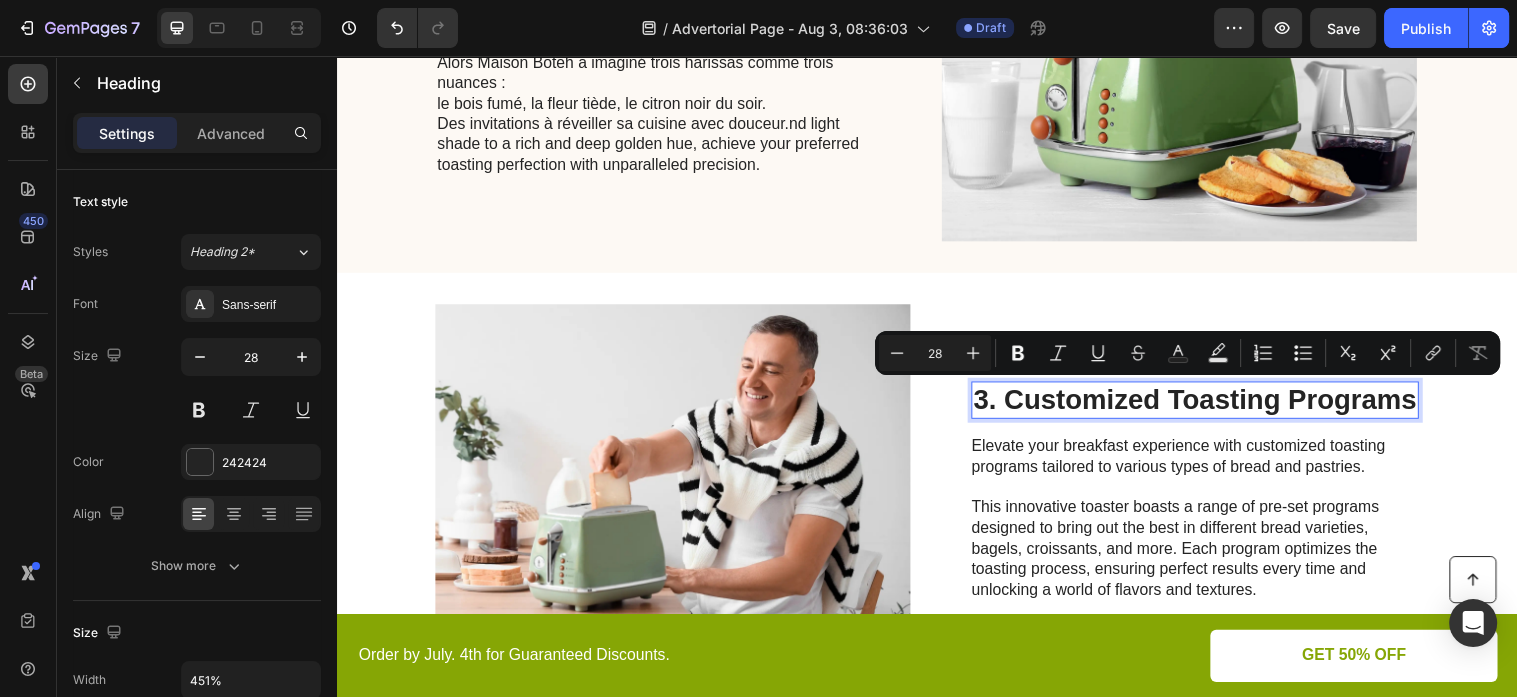 click on "3. Customized Toasting Programs" at bounding box center [1209, 405] 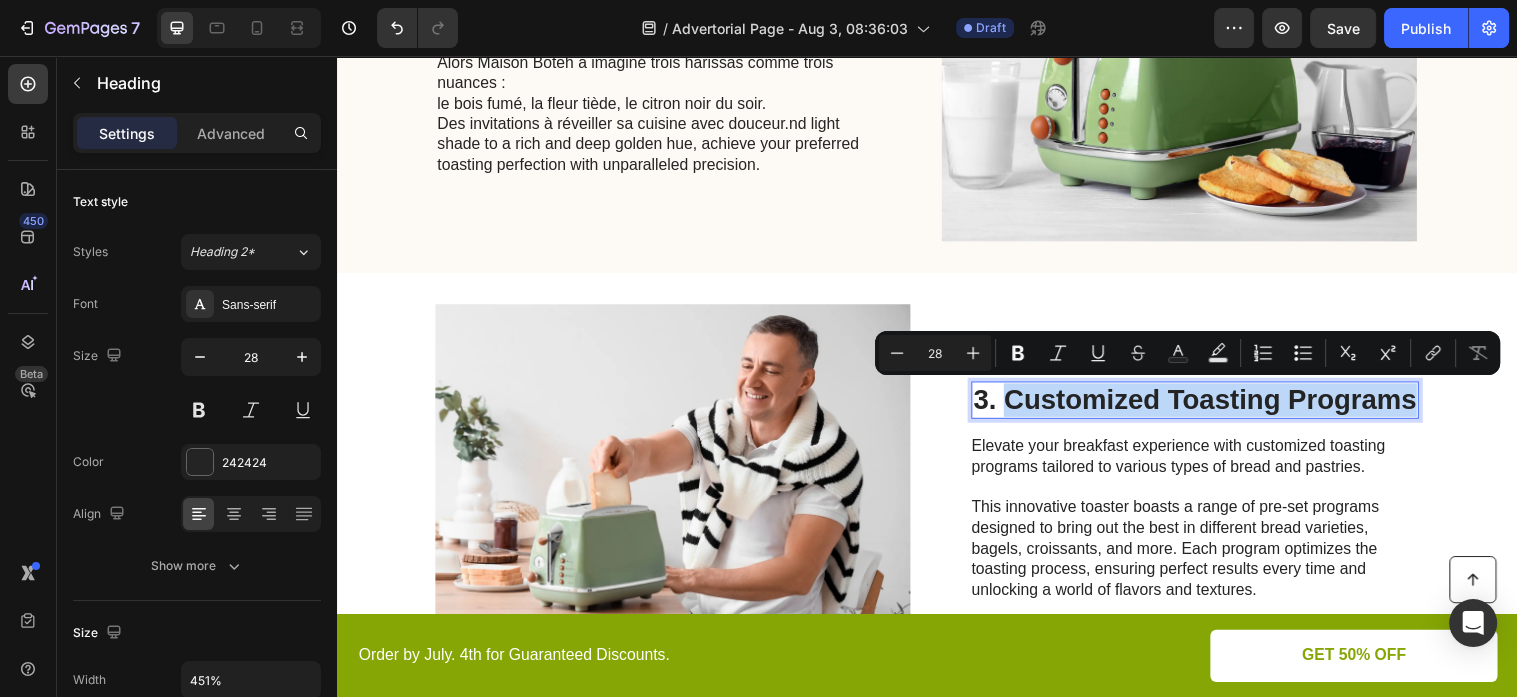 drag, startPoint x: 1020, startPoint y: 394, endPoint x: 1445, endPoint y: 403, distance: 425.09528 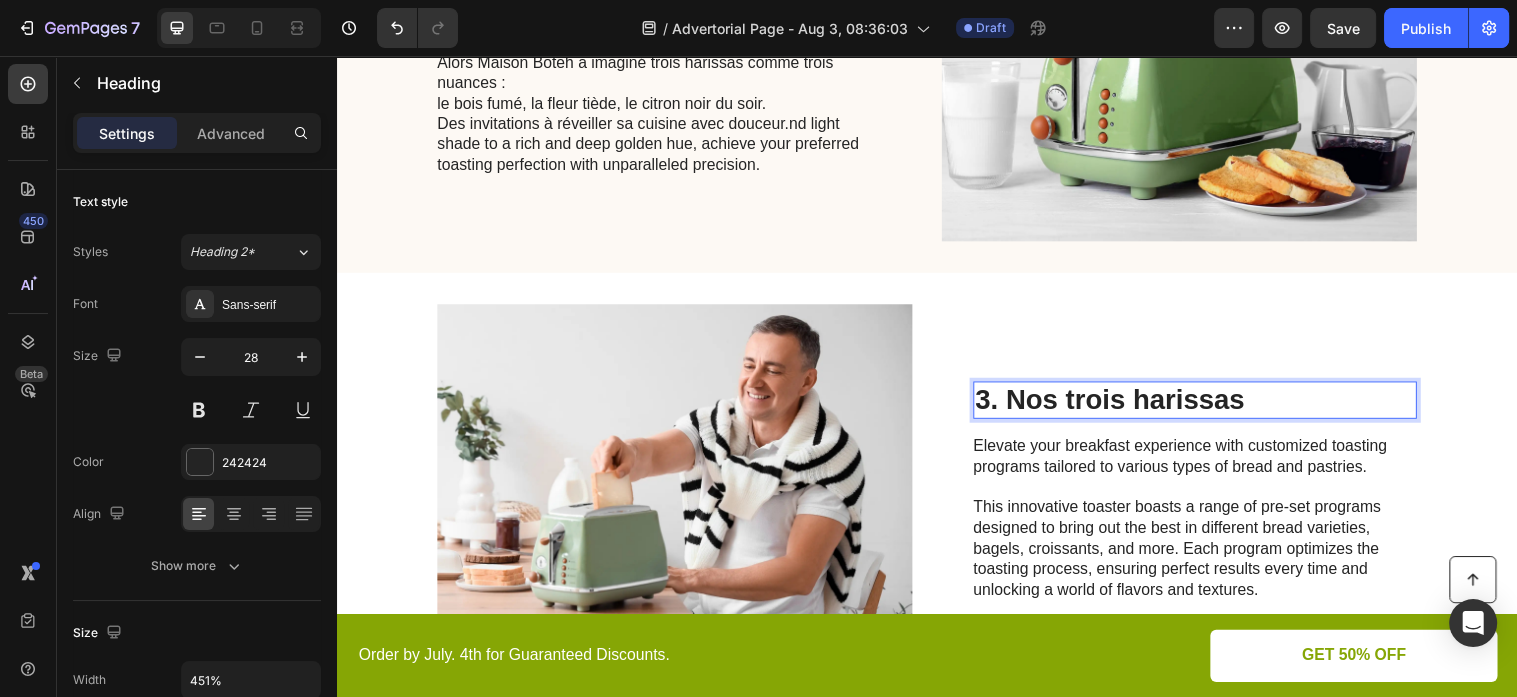 click on "3. Nos trois harissas" at bounding box center [1209, 405] 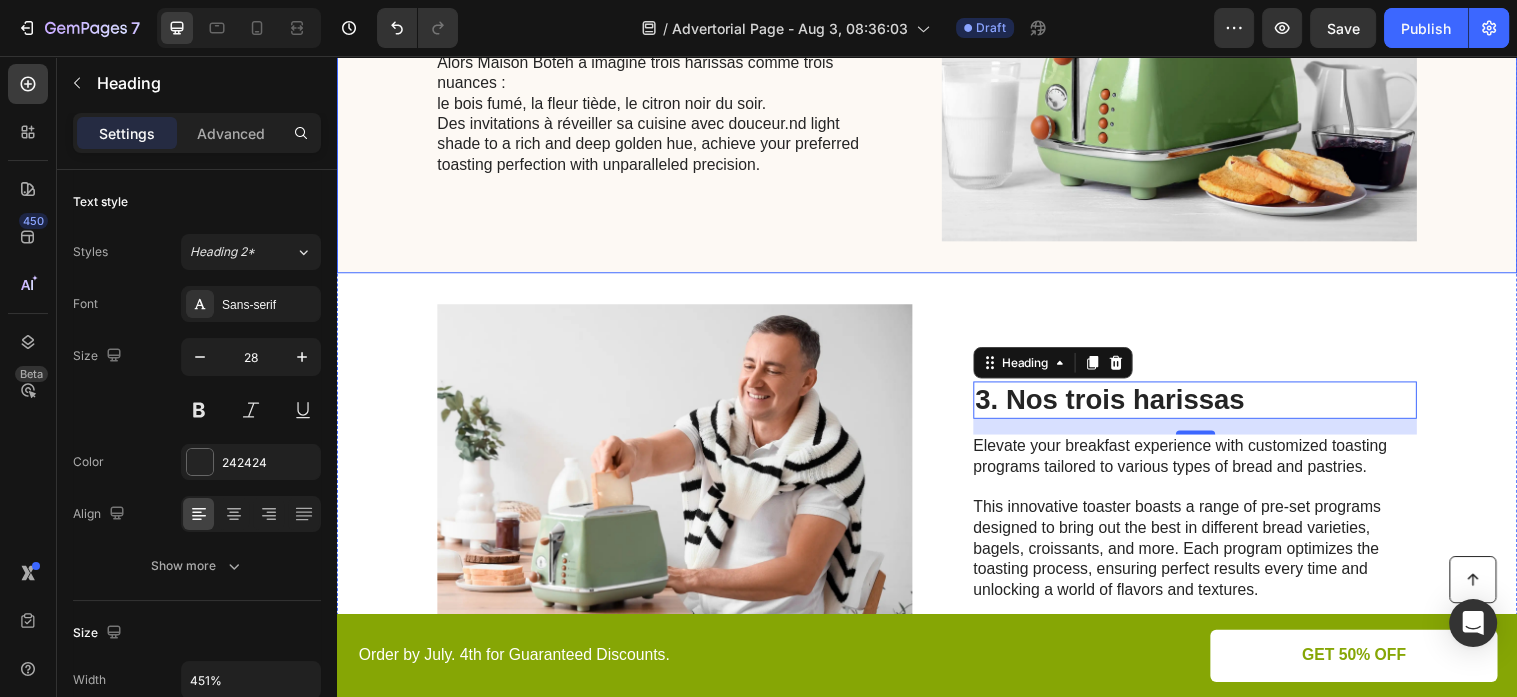 click on "2. Trois harissas. Trois façons d’habiter le feu. Heading From a delicate a Claire n’a pas besoin d’être experte en épices. Elle a simplement besoin qu’on lui parle vrai. Alors Maison Boteh a imaginé trois harissas comme trois nuances : le bois fumé, la fleur tiède, le citron noir du soir. Des invitations à réveiller sa cuisine avec douceur. nd light shade to a rich and deep golden hue, achieve your preferred toasting perfection with unparalleled precision. Text Block Image Row" at bounding box center [937, 54] 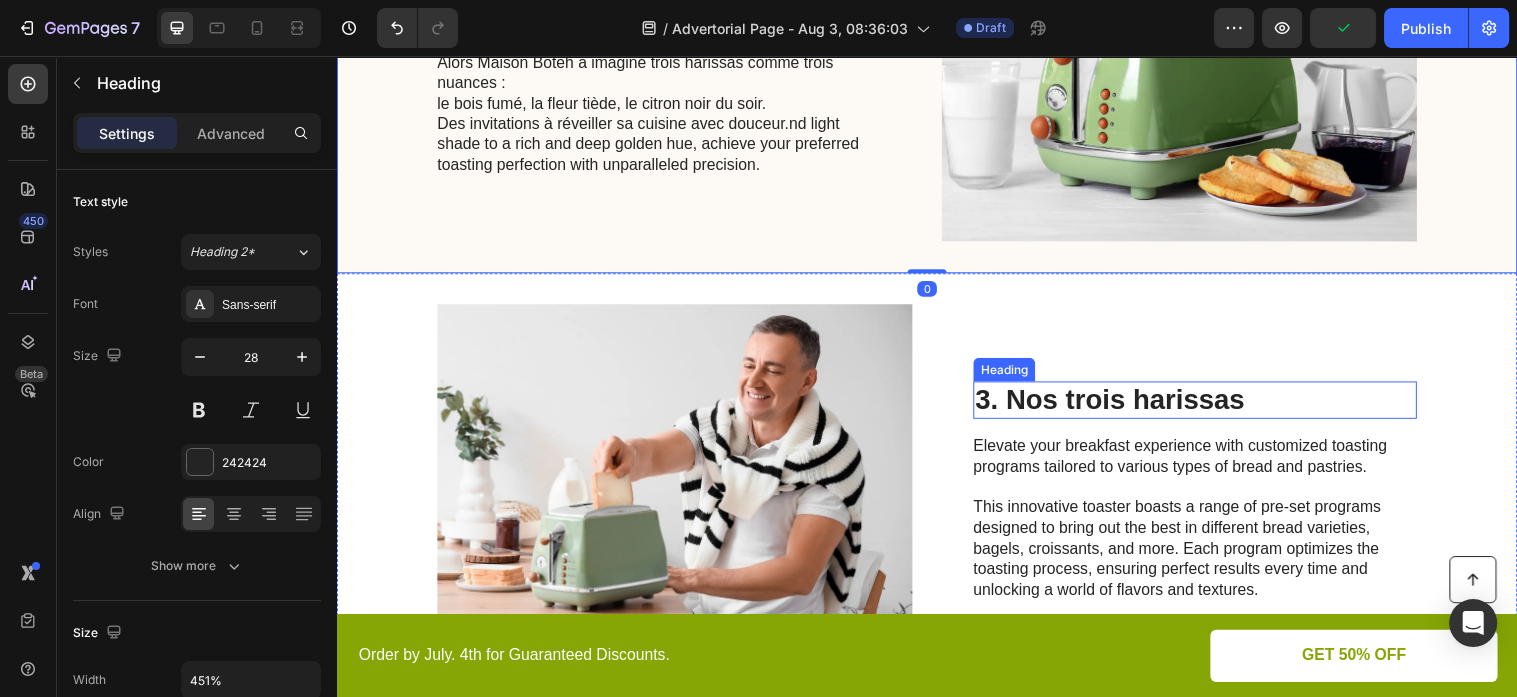 click on "3. Nos trois harissas" at bounding box center [1209, 405] 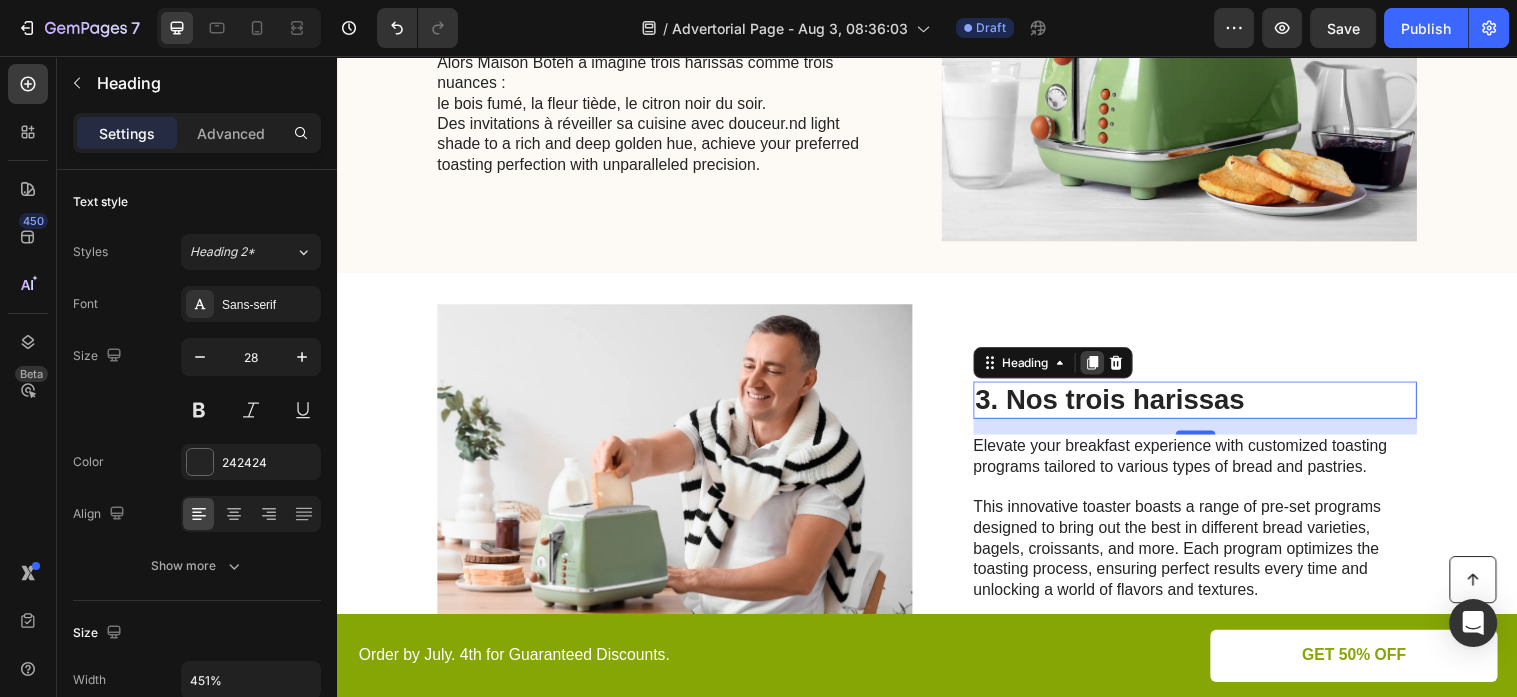 click 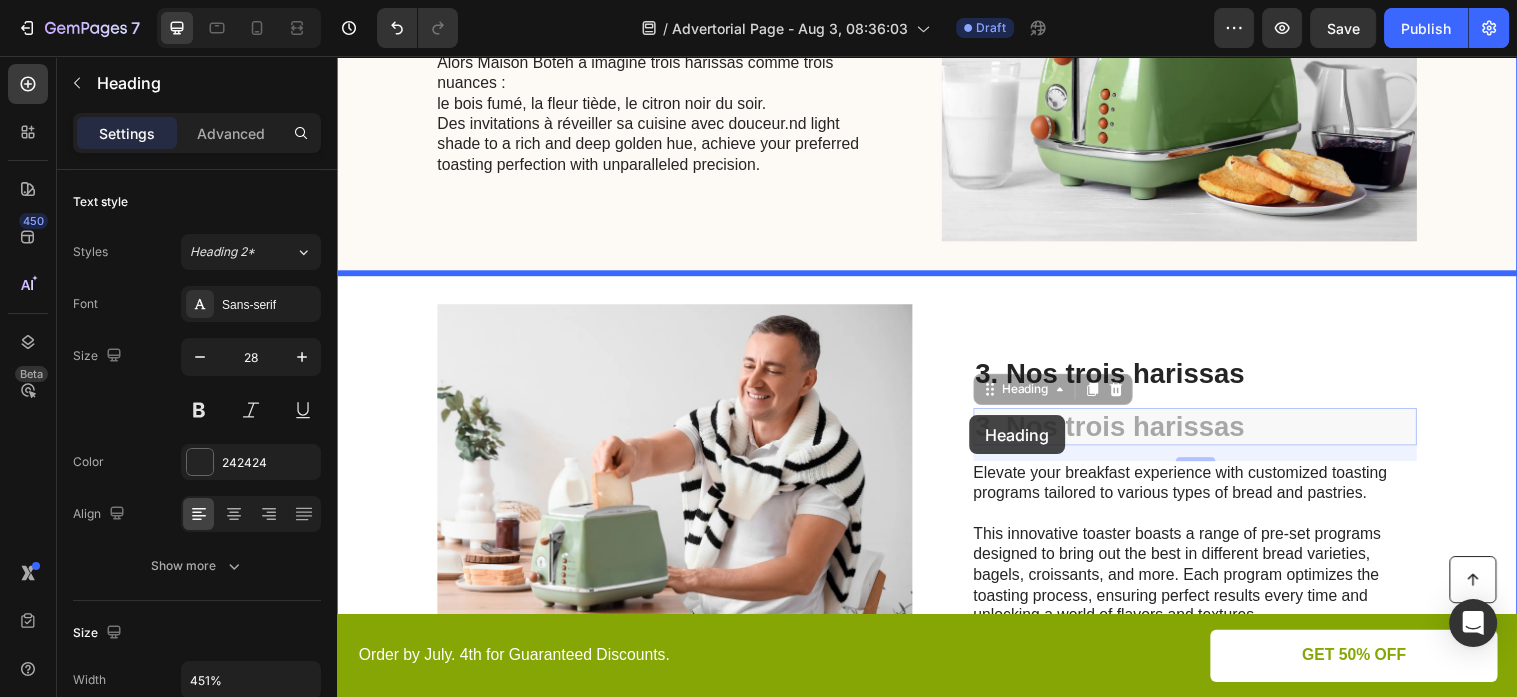 drag, startPoint x: 1298, startPoint y: 429, endPoint x: 969, endPoint y: 415, distance: 329.29773 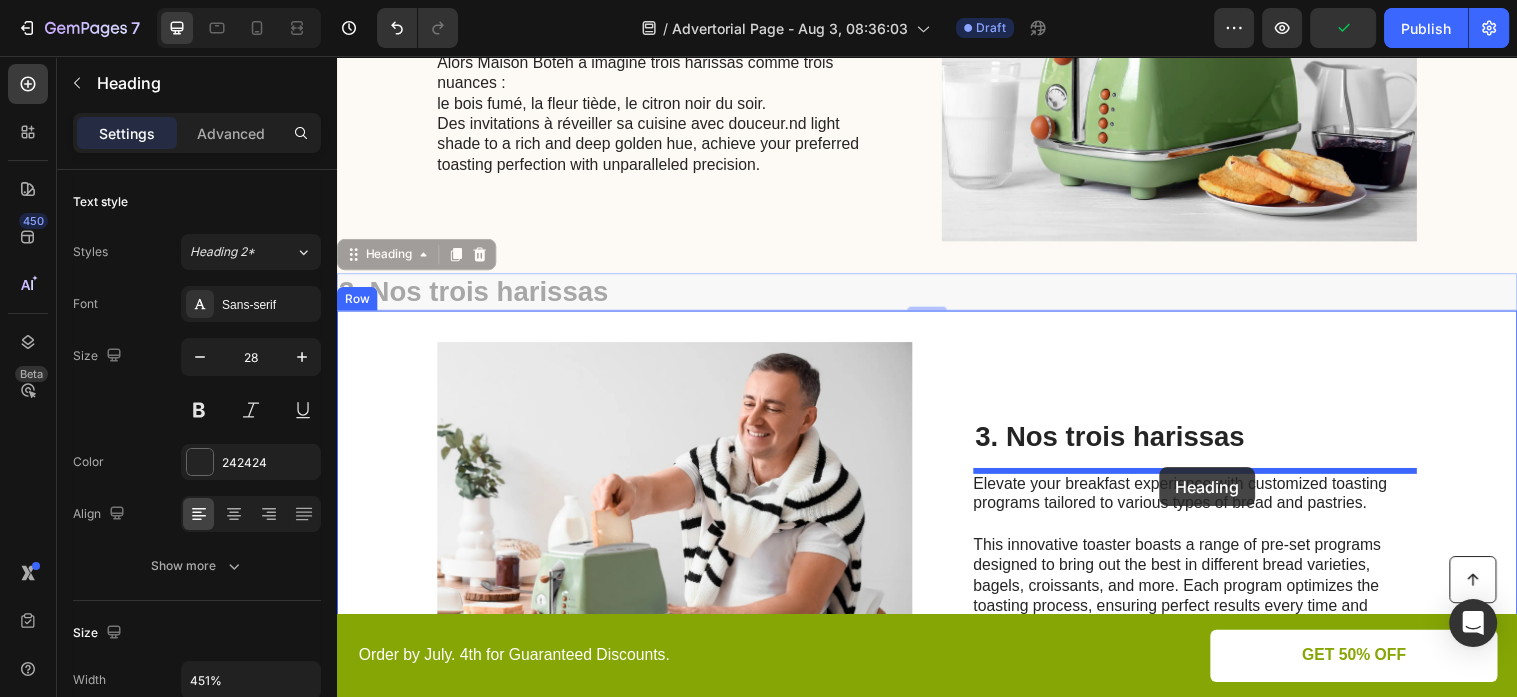 drag, startPoint x: 591, startPoint y: 298, endPoint x: 1159, endPoint y: 467, distance: 592.60864 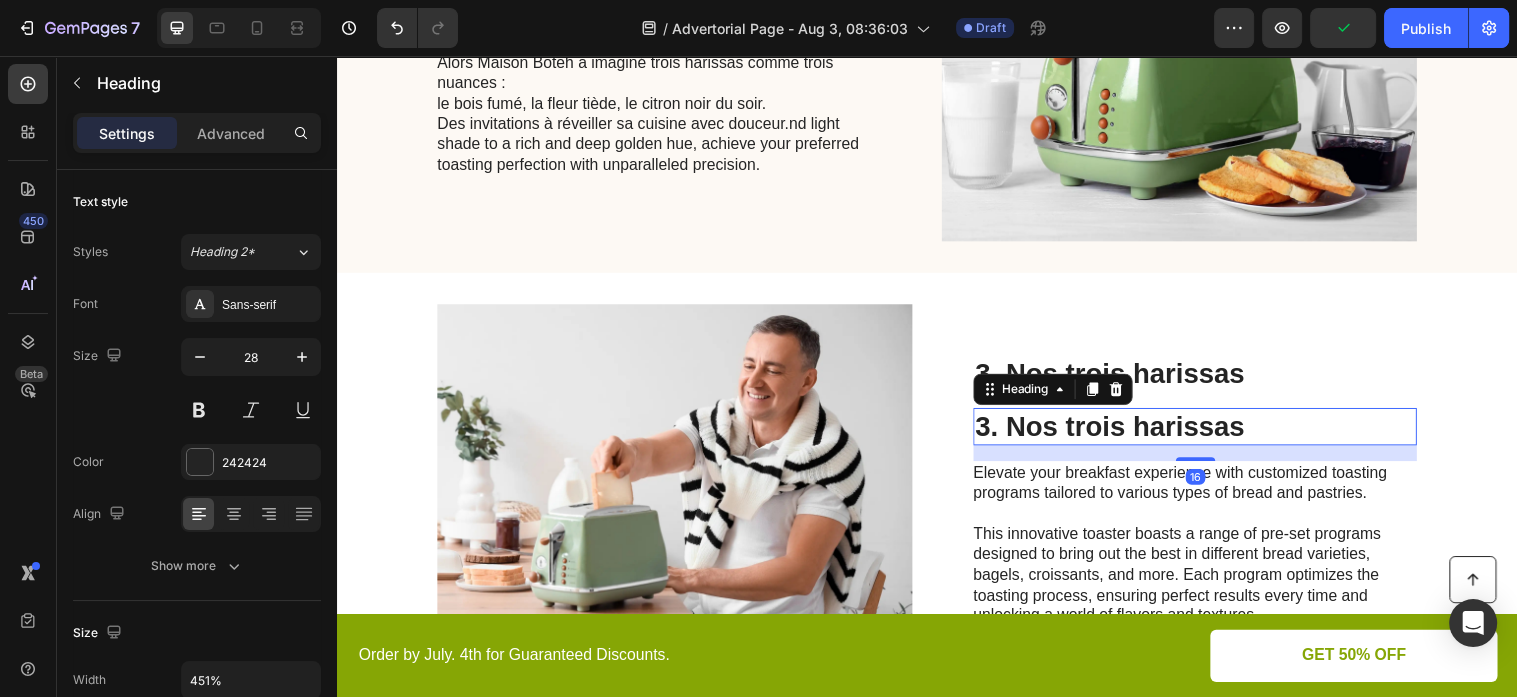 click on "3. Nos trois harissas" at bounding box center (1209, 432) 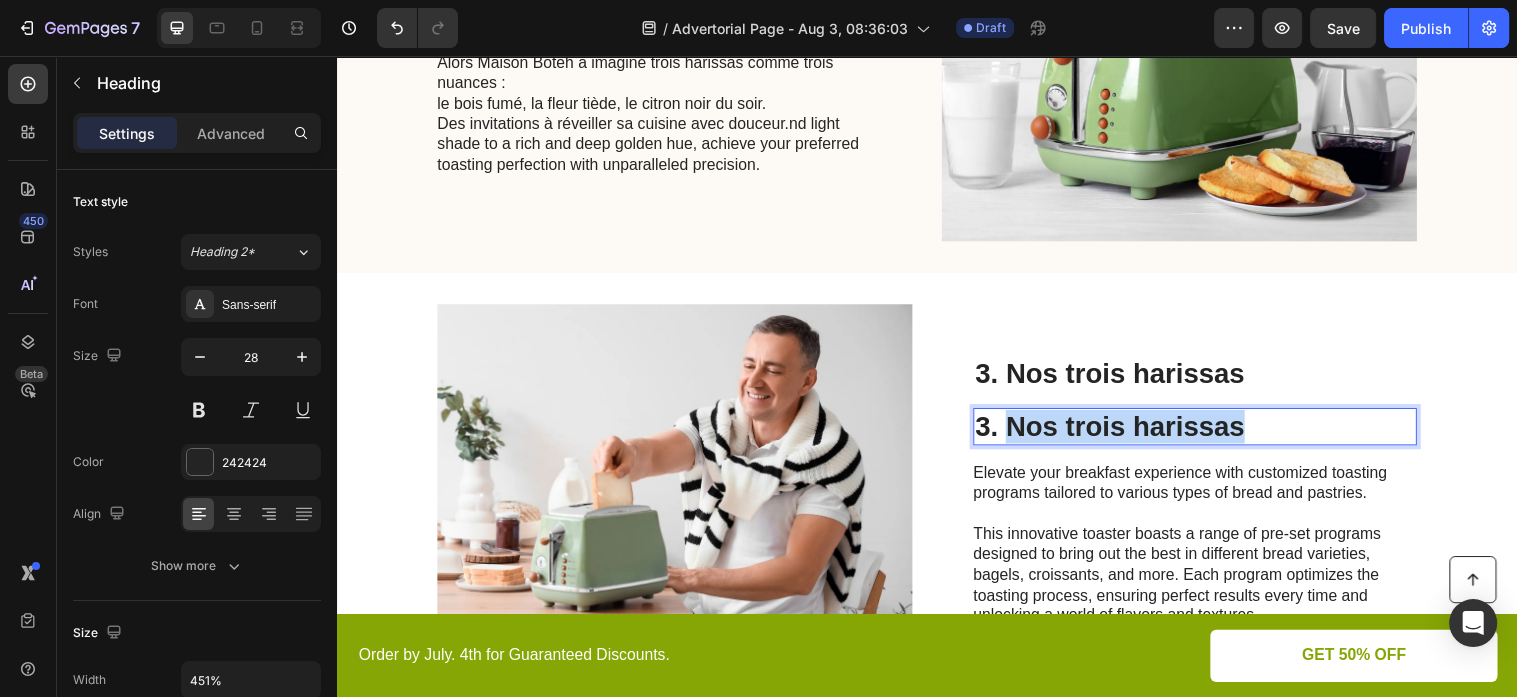 drag, startPoint x: 1274, startPoint y: 424, endPoint x: 1025, endPoint y: 426, distance: 249.00803 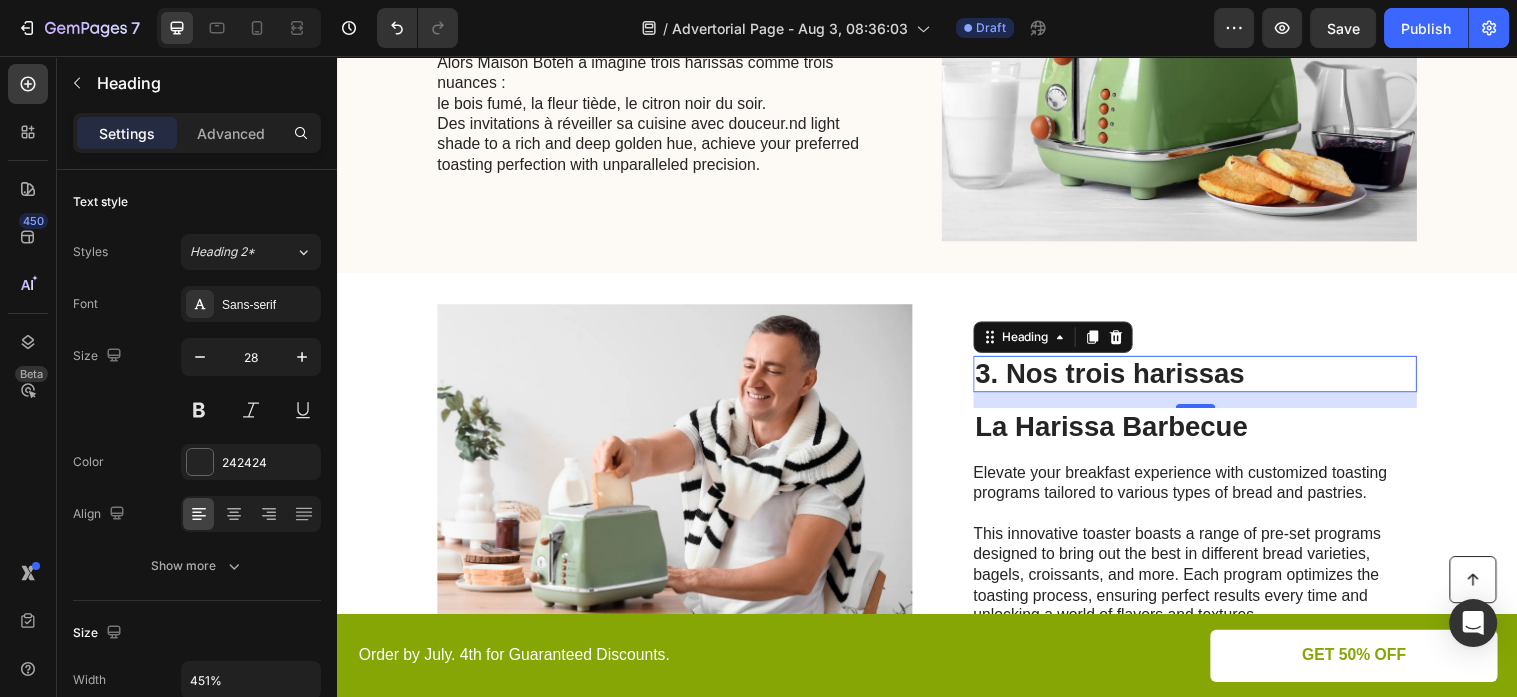 click on "3. Nos trois harissas" at bounding box center (1209, 379) 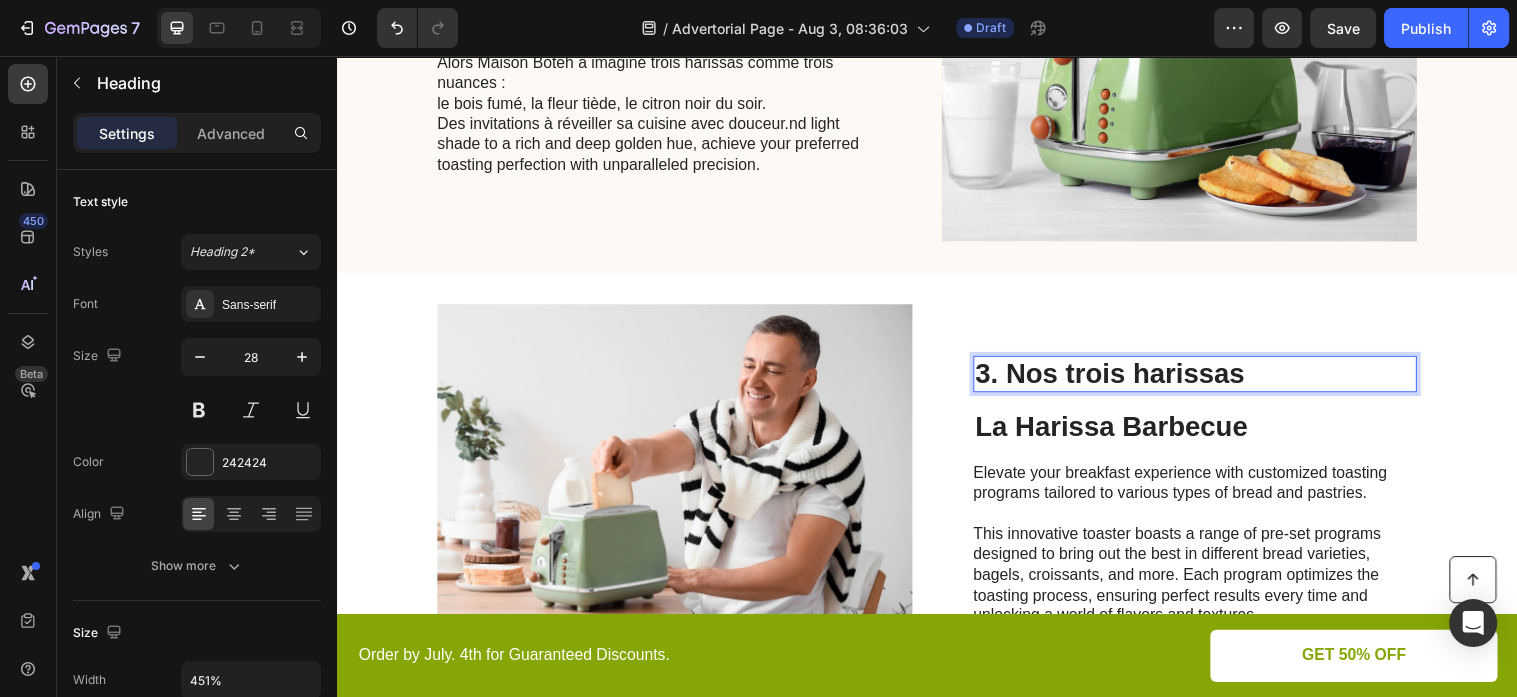 click on "3. Nos trois harissas" at bounding box center (1209, 379) 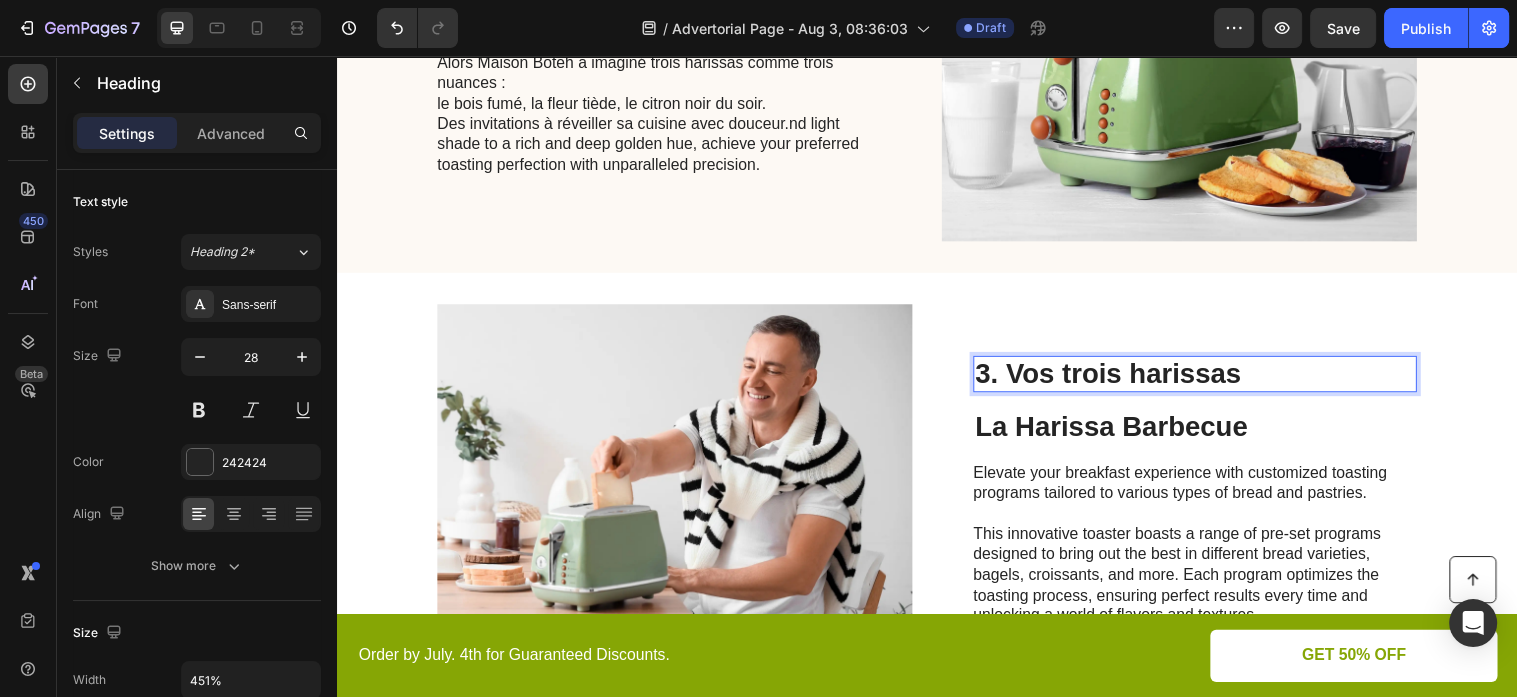 click on "3. Vos trois harissas" at bounding box center (1209, 379) 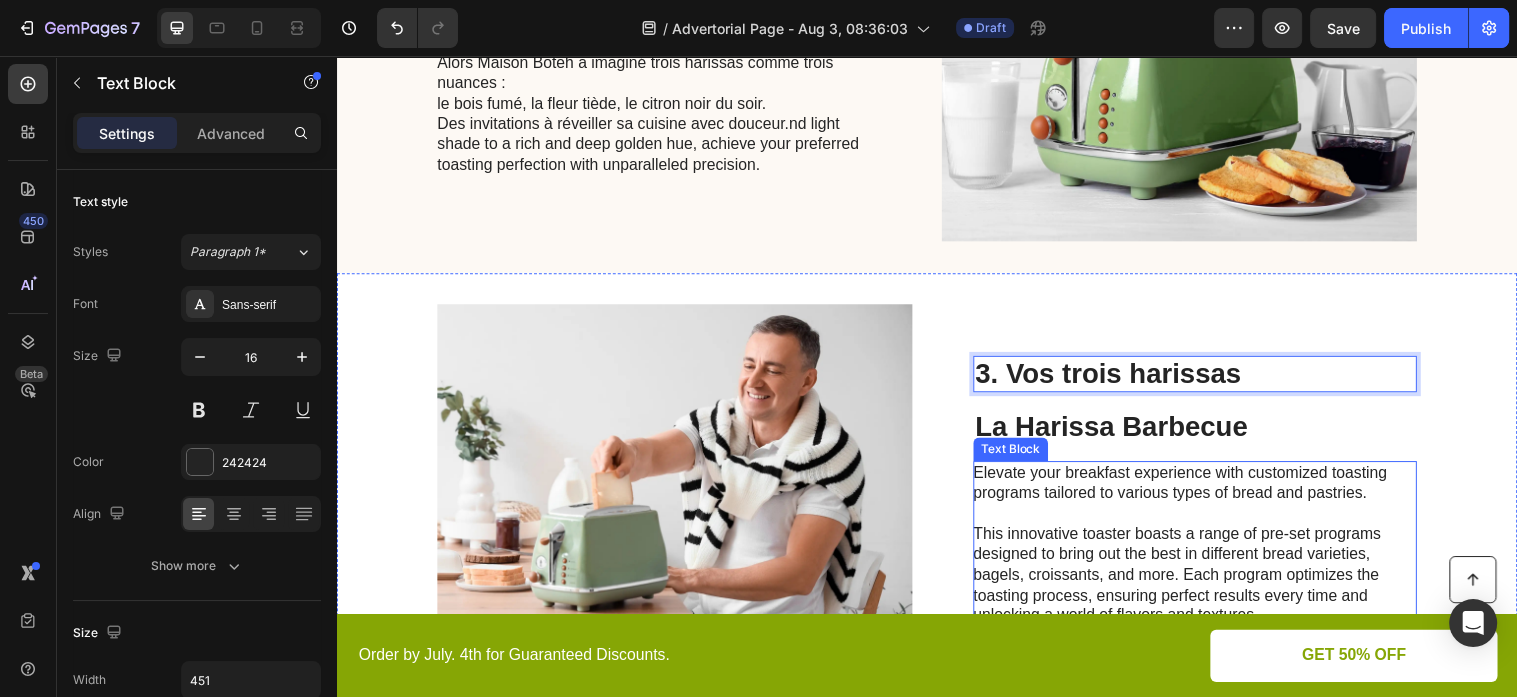 click on "Elevate your breakfast experience with customized toasting programs tailored to various types of bread and pastries." at bounding box center (1208, 490) 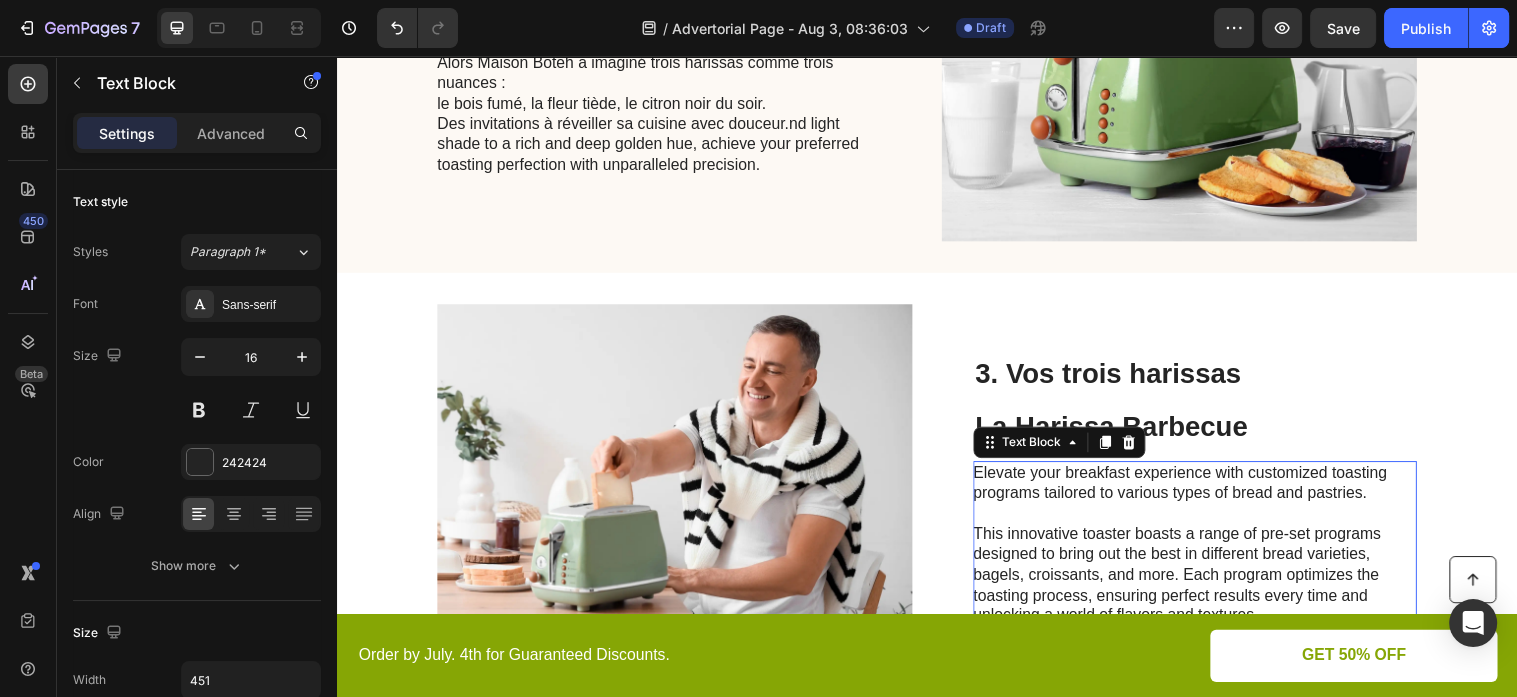 click on "Elevate your breakfast experience with customized toasting programs tailored to various types of bread and pastries." at bounding box center (1208, 490) 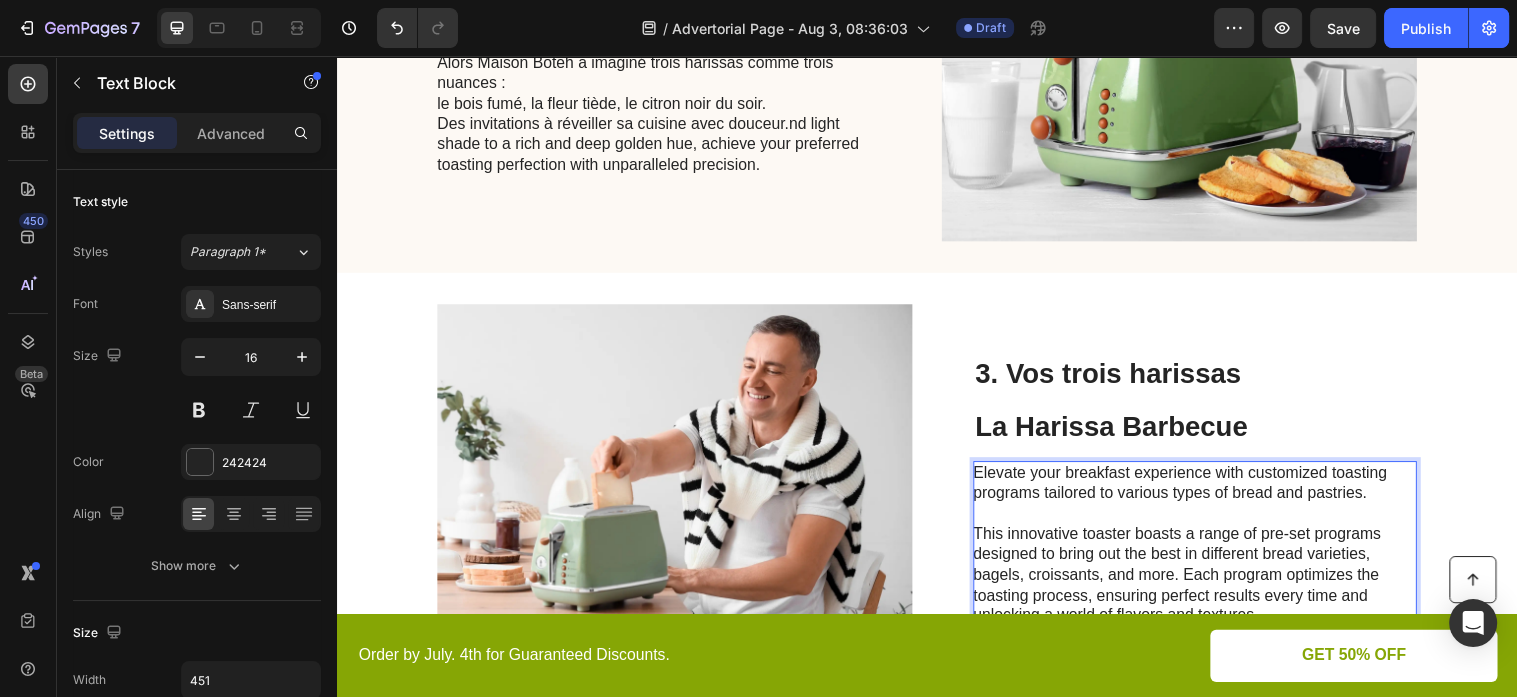 click on "Elevate your breakfast experience with customized toasting programs tailored to various types of bread and pastries." at bounding box center [1208, 490] 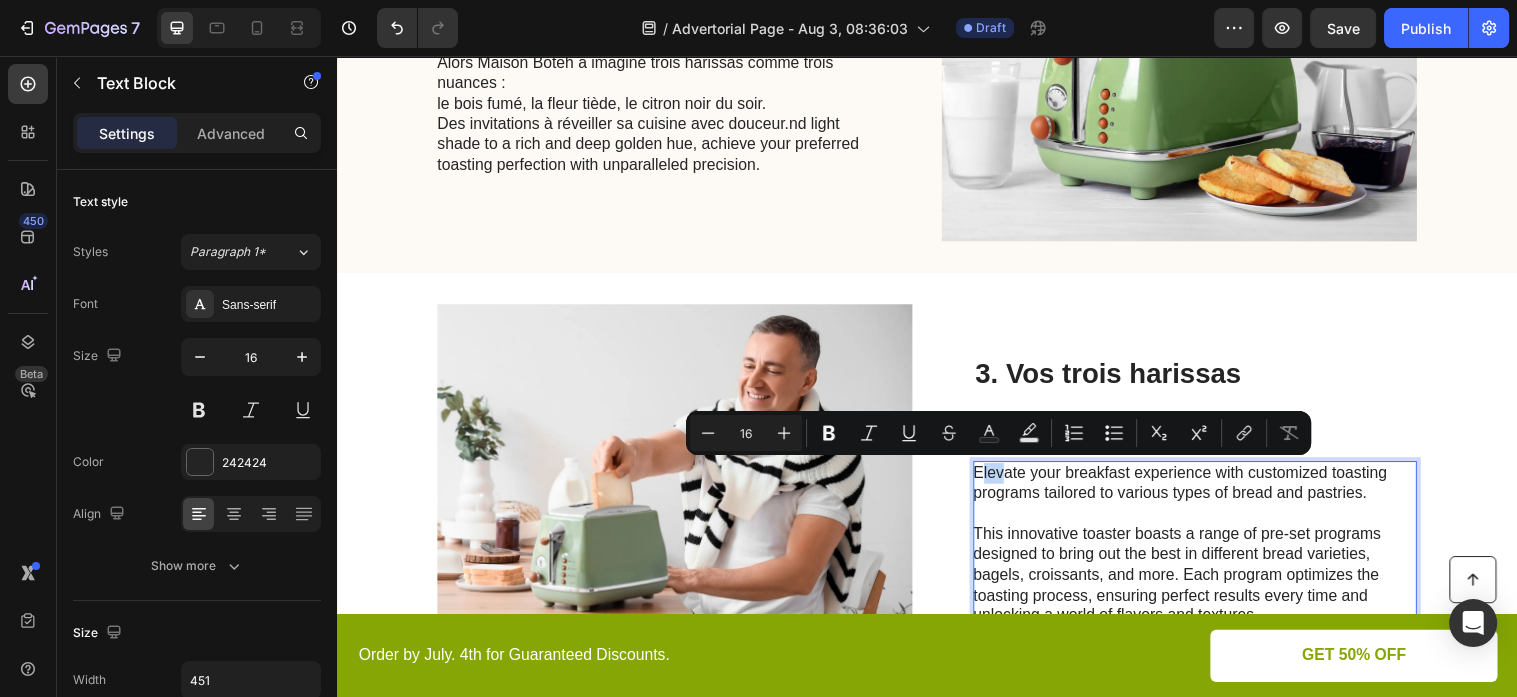 drag, startPoint x: 989, startPoint y: 479, endPoint x: 1019, endPoint y: 482, distance: 30.149628 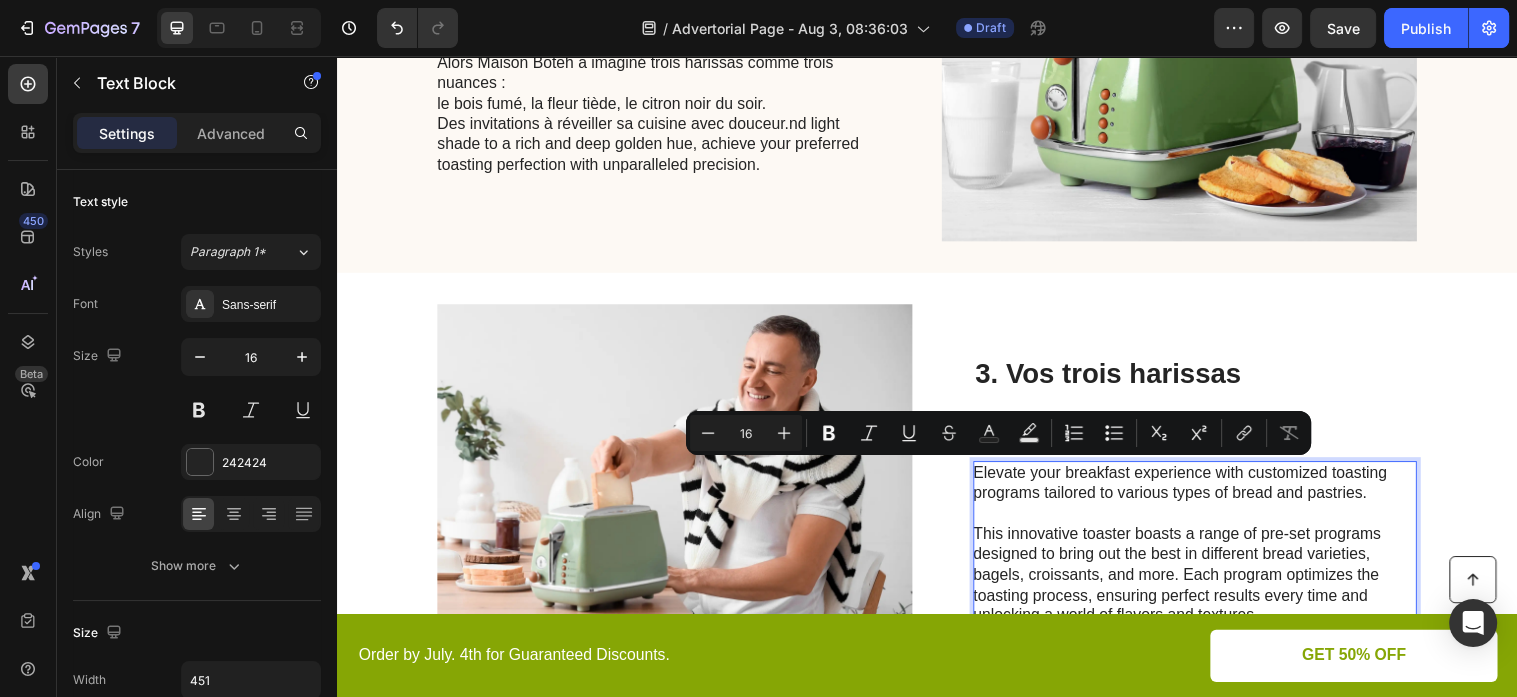 click on "Elevate your breakfast experience with customized toasting programs tailored to various types of bread and pastries." at bounding box center (1208, 490) 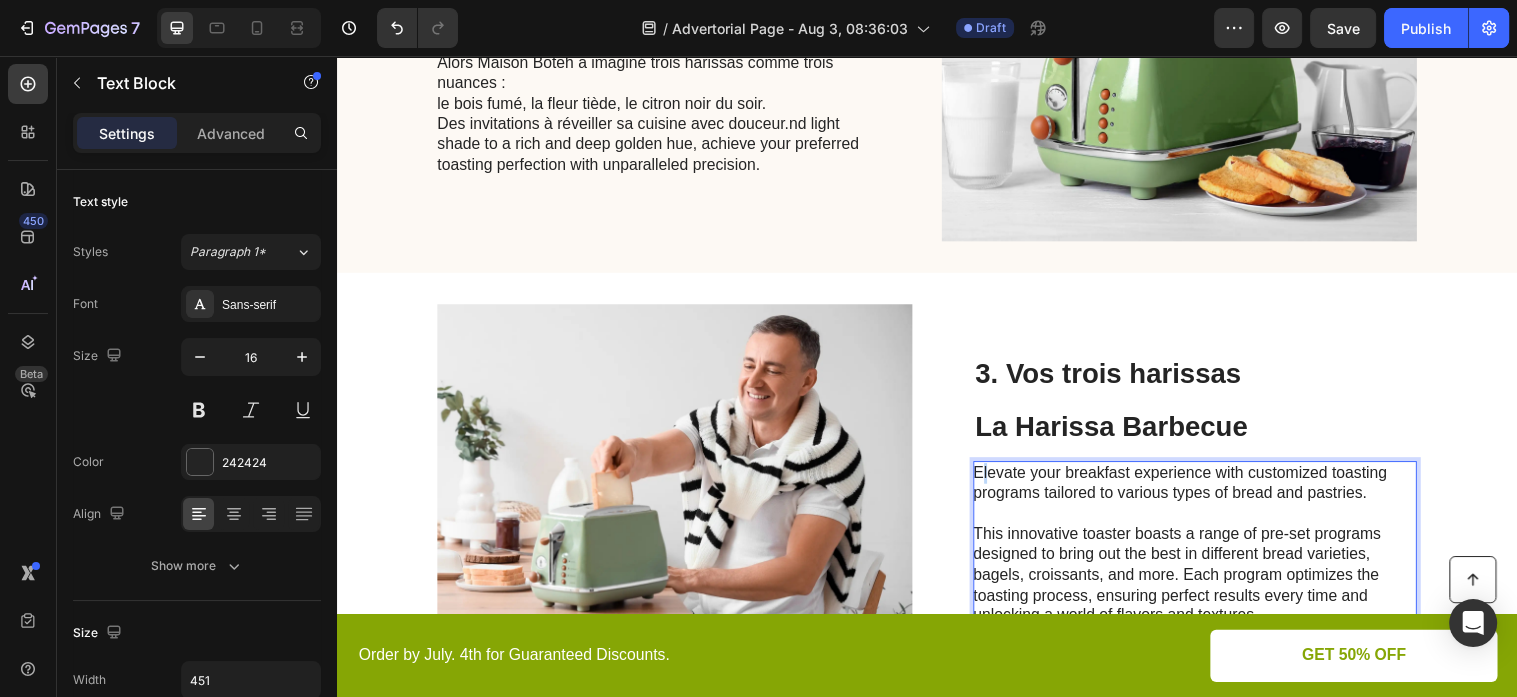 click on "Elevate your breakfast experience with customized toasting programs tailored to various types of bread and pastries." at bounding box center (1208, 490) 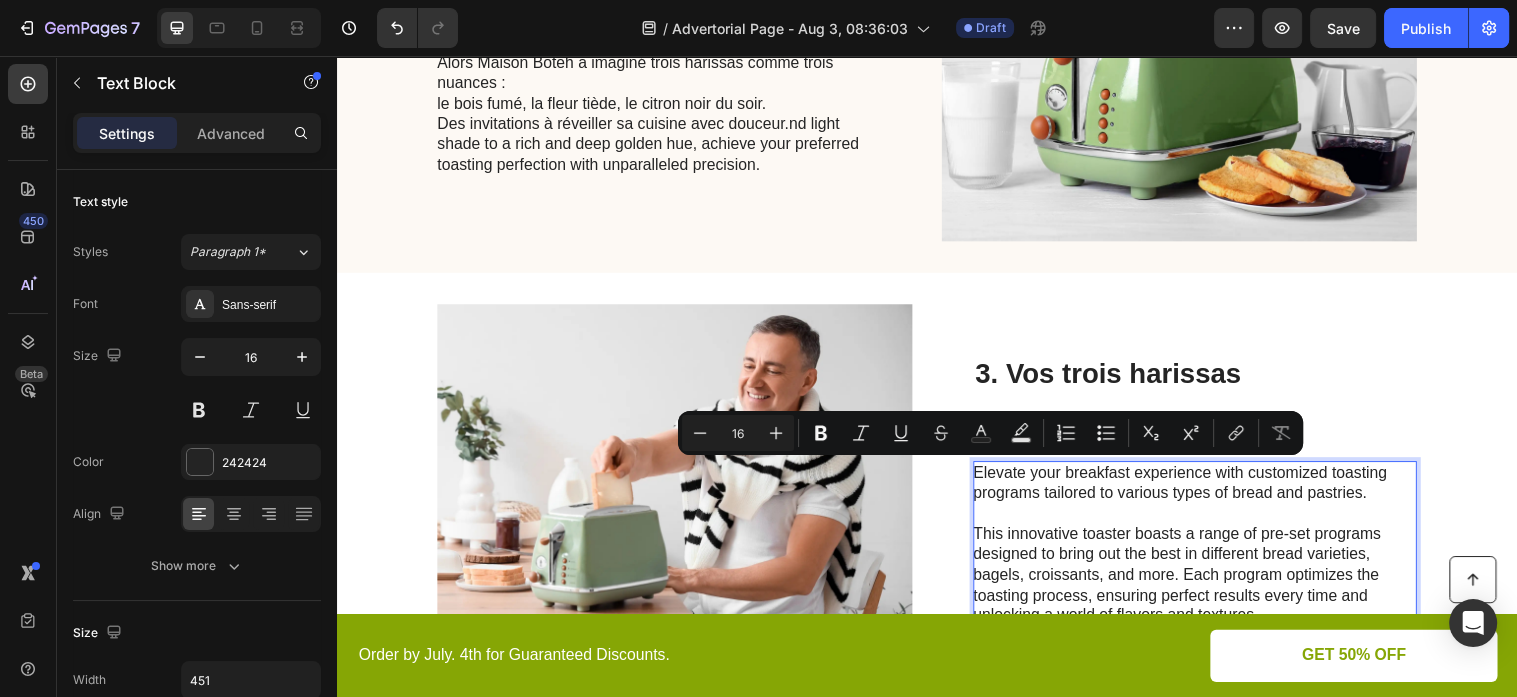 click on "Elevate your breakfast experience with customized toasting programs tailored to various types of bread and pastries." at bounding box center [1208, 490] 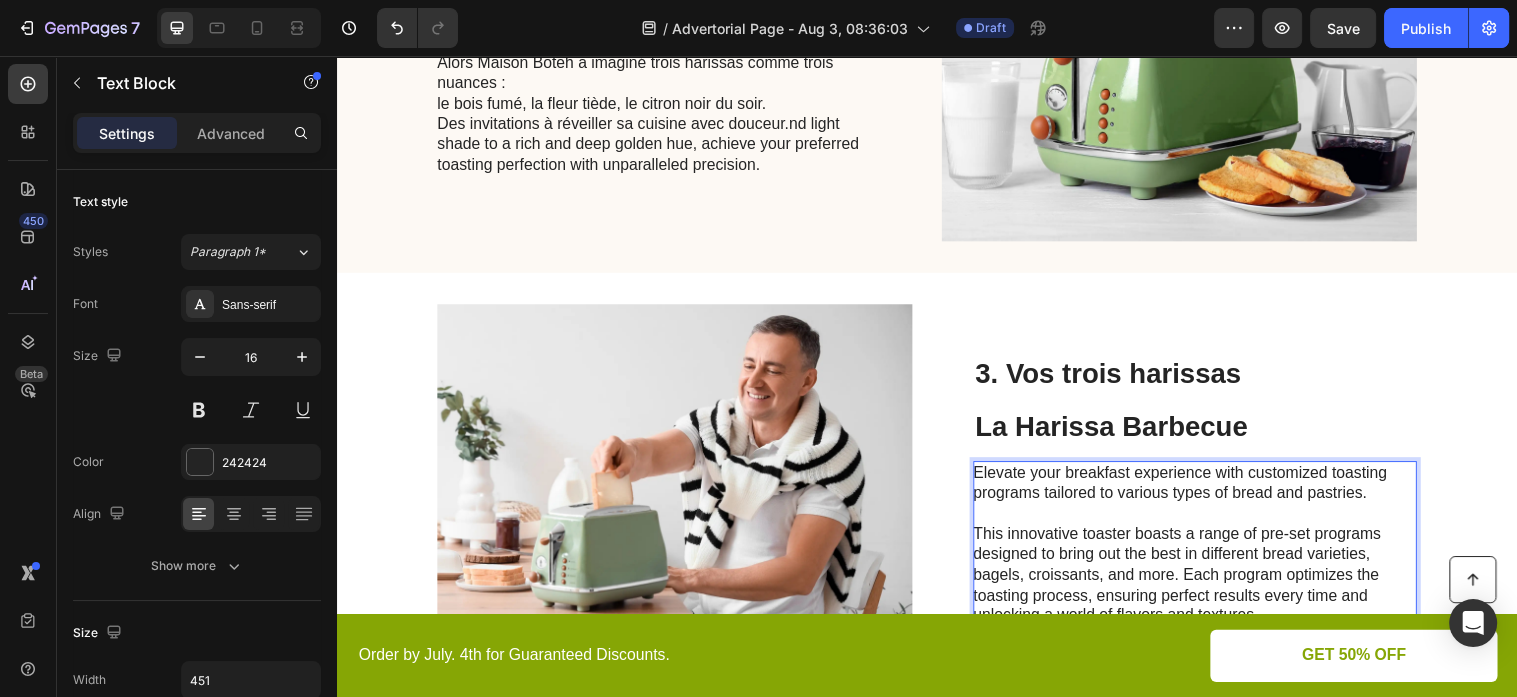 click on "Elevate your breakfast experience with customized toasting programs tailored to various types of bread and pastries." at bounding box center (1208, 490) 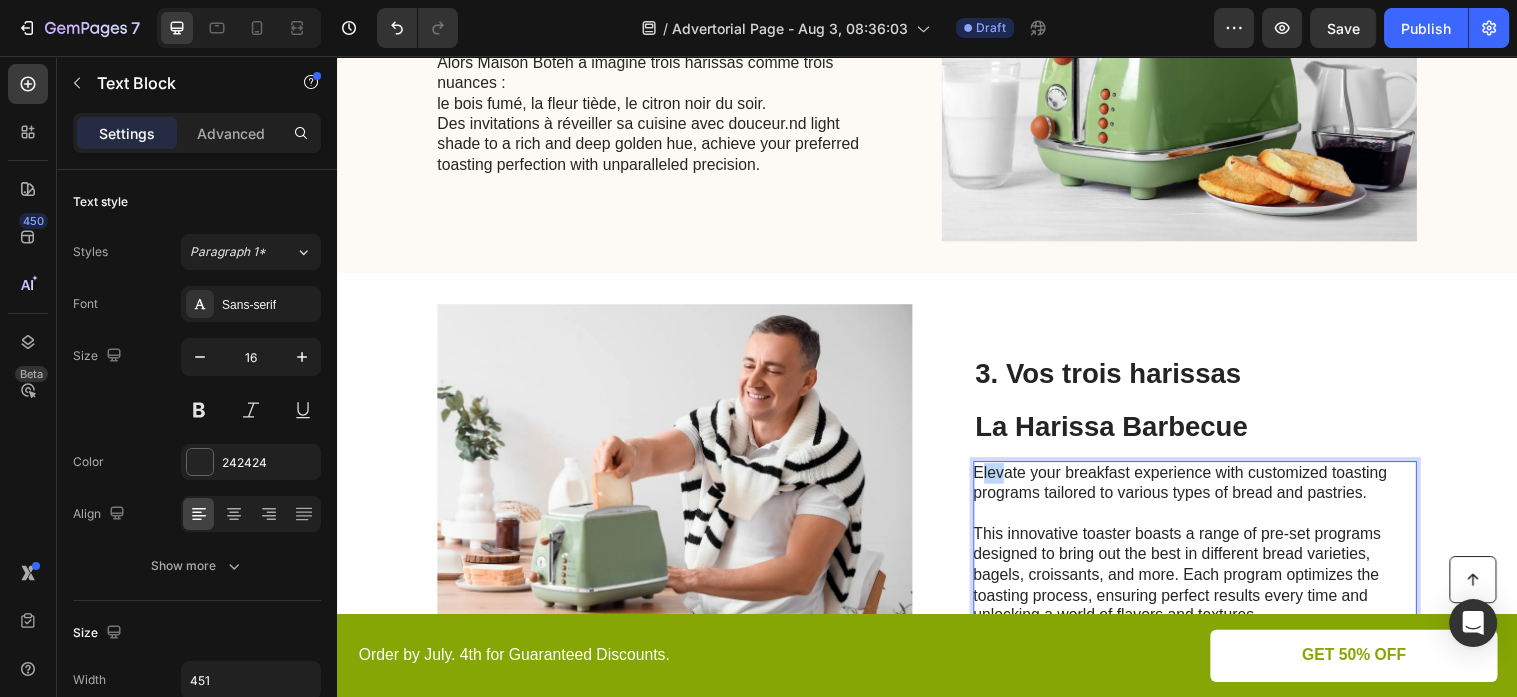 drag, startPoint x: 990, startPoint y: 476, endPoint x: 1021, endPoint y: 482, distance: 31.575306 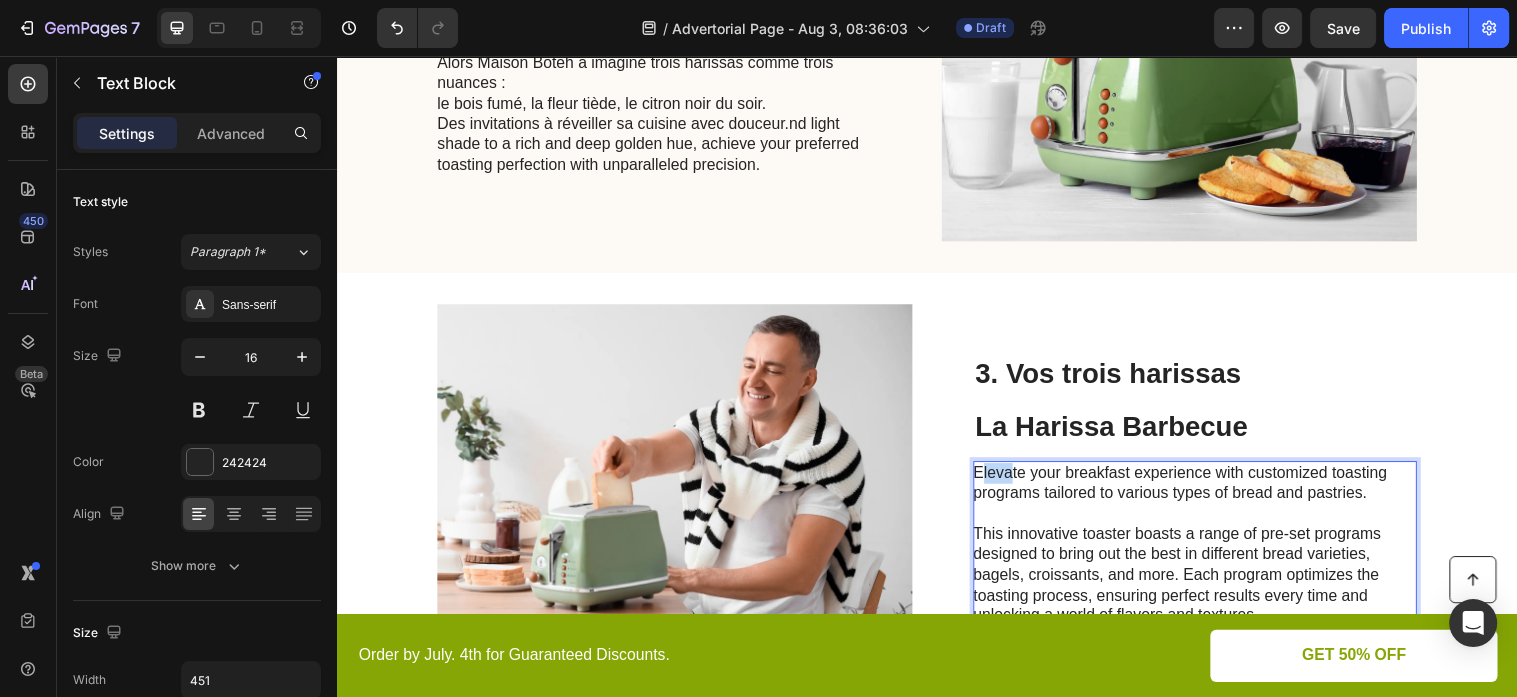 click on "Elevate your breakfast experience with customized toasting programs tailored to various types of bread and pastries." at bounding box center [1208, 490] 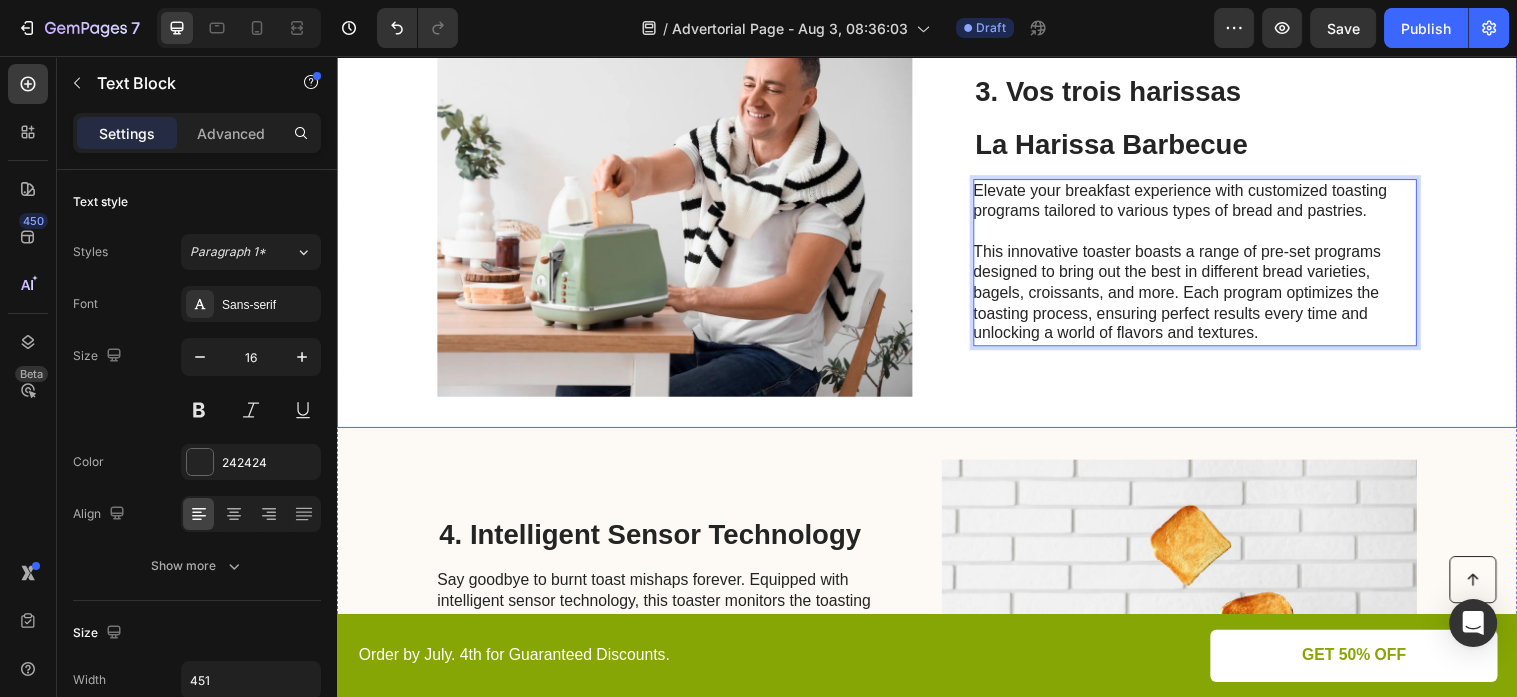 scroll, scrollTop: 1352, scrollLeft: 0, axis: vertical 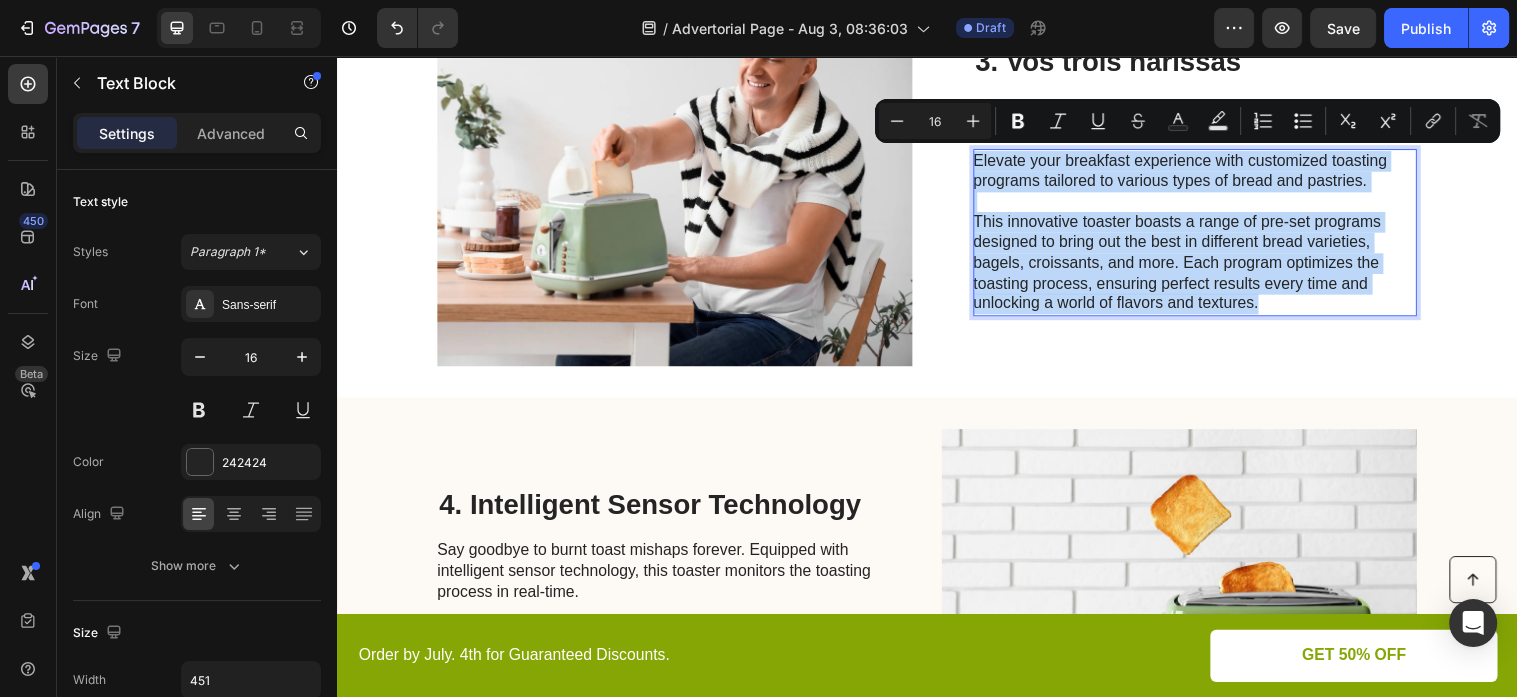 drag, startPoint x: 1303, startPoint y: 303, endPoint x: 985, endPoint y: 155, distance: 350.75348 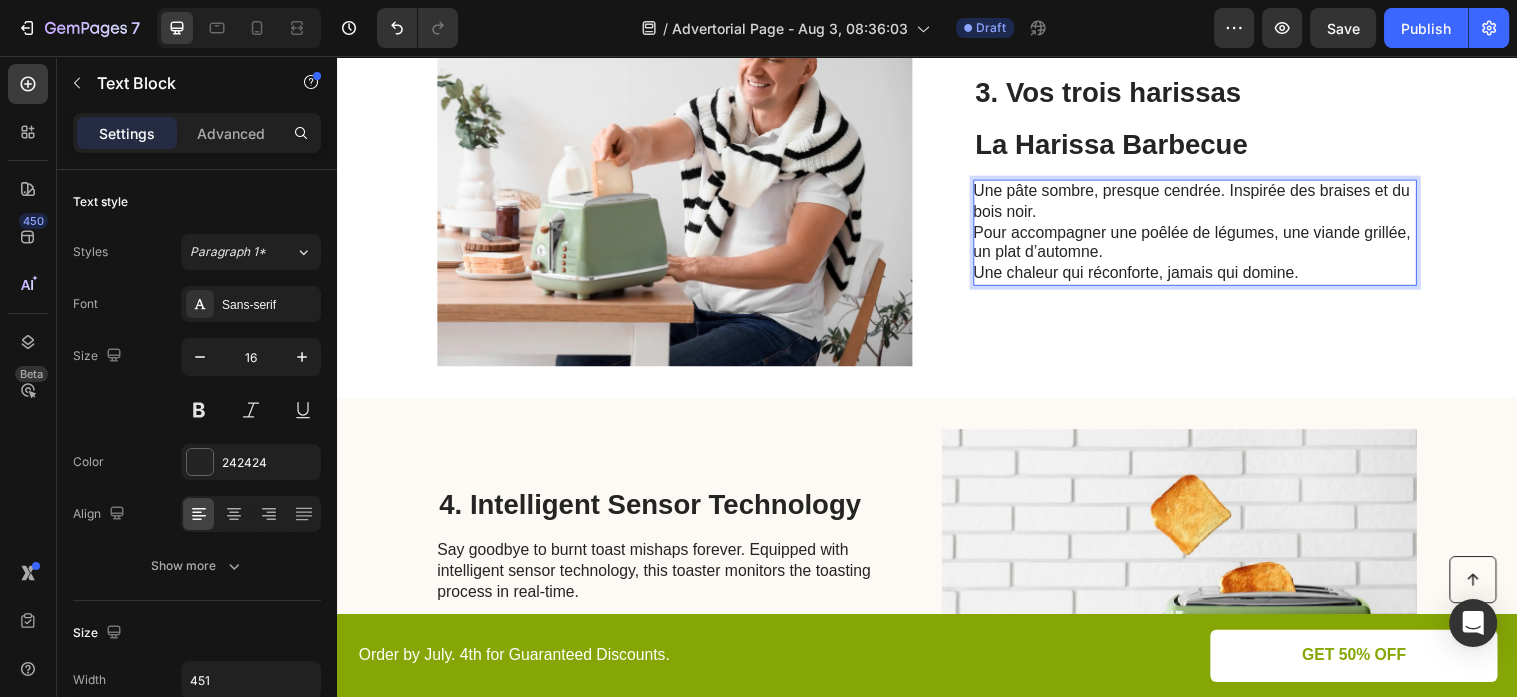 click on "Une chaleur qui réconforte, jamais qui domine." at bounding box center [1149, 275] 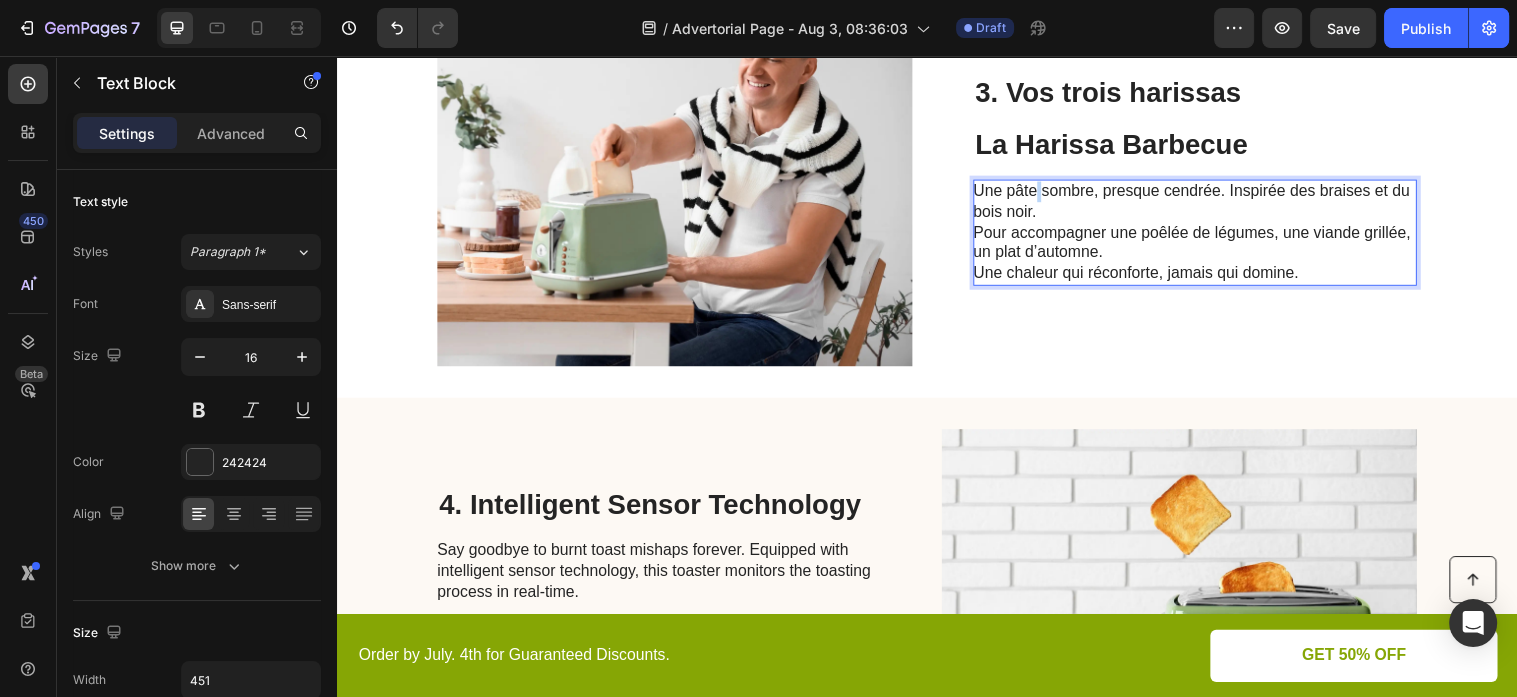 click on "Une pâte sombre, presque cendrée. Inspirée des braises et du bois noir." at bounding box center [1206, 203] 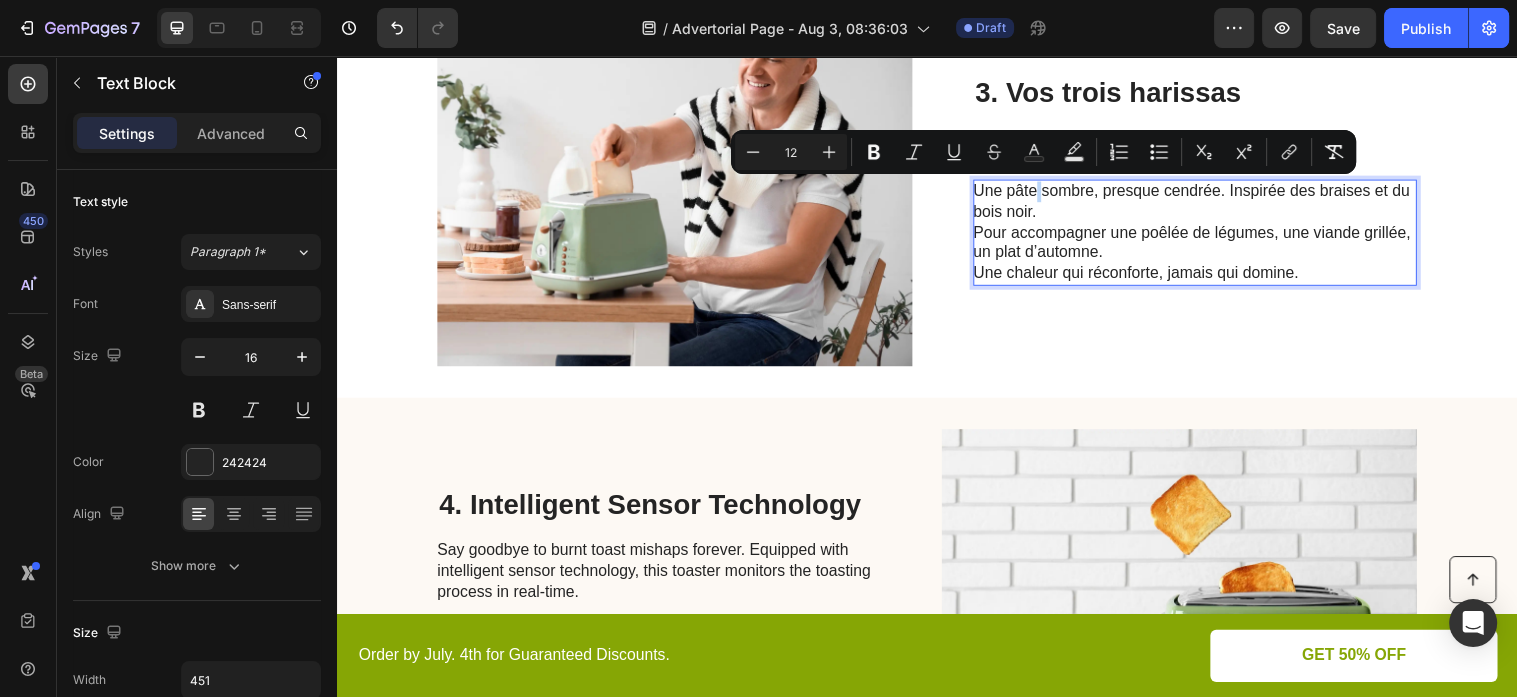 click on "Une pâte sombre, presque cendrée. Inspirée des braises et du bois noir." at bounding box center [1206, 203] 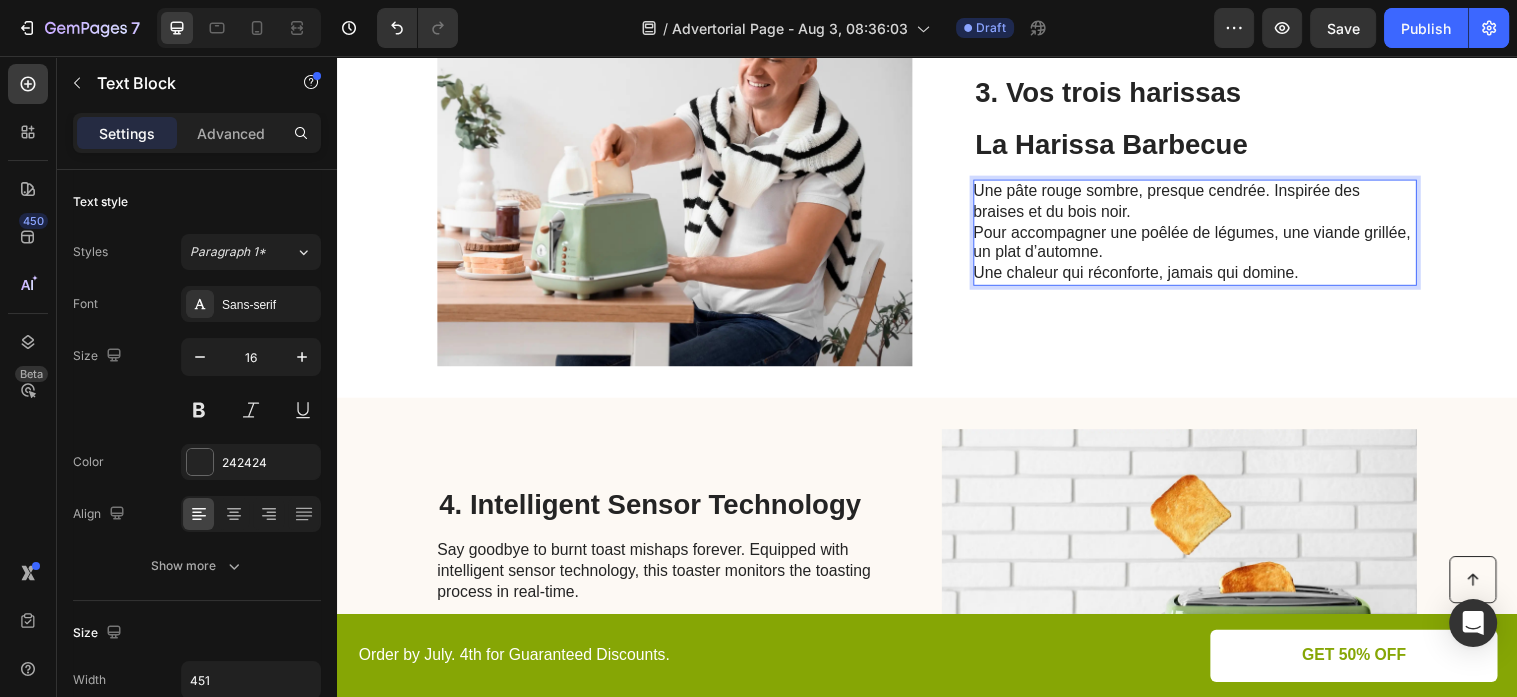 click on "Une pâte rouge sombre, presque cendrée. Inspirée des braises et du bois noir." at bounding box center (1180, 203) 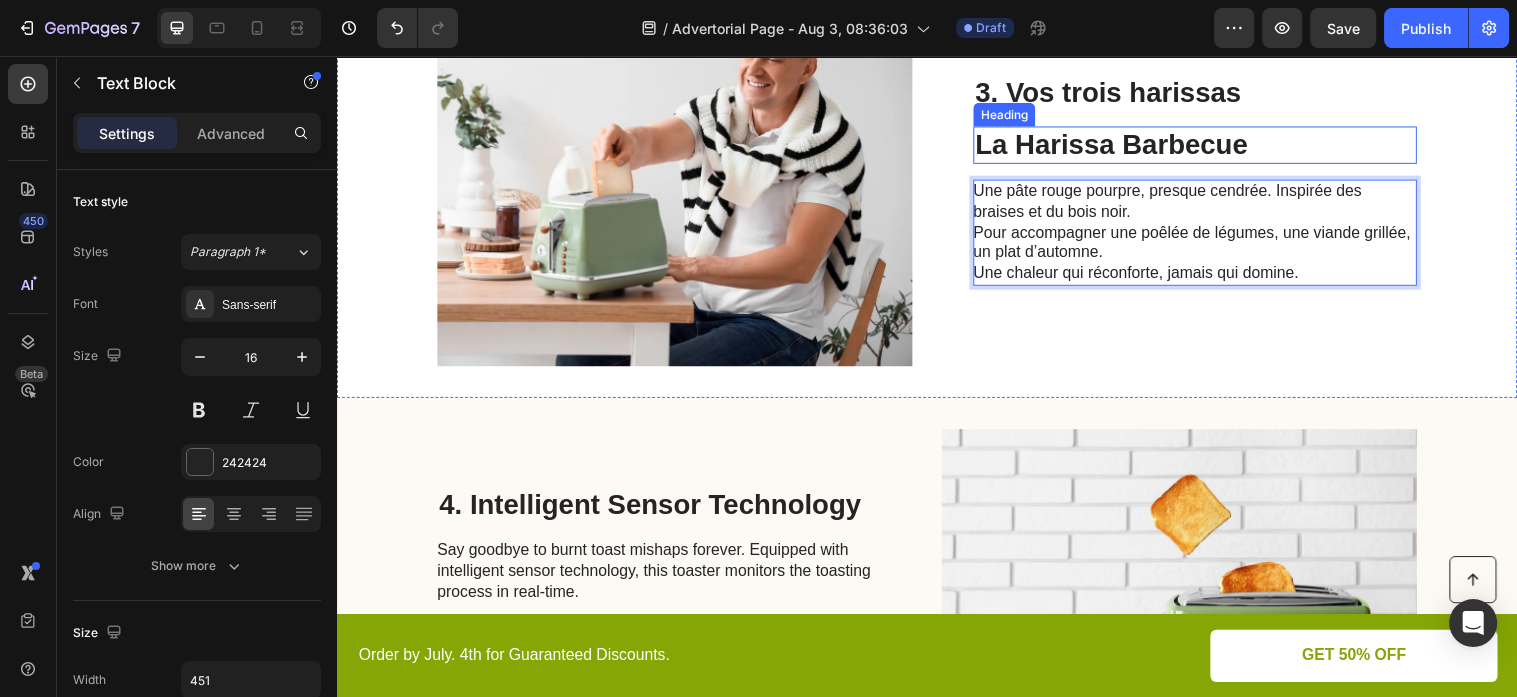 click on "La Harissa Barbecue" at bounding box center [1209, 146] 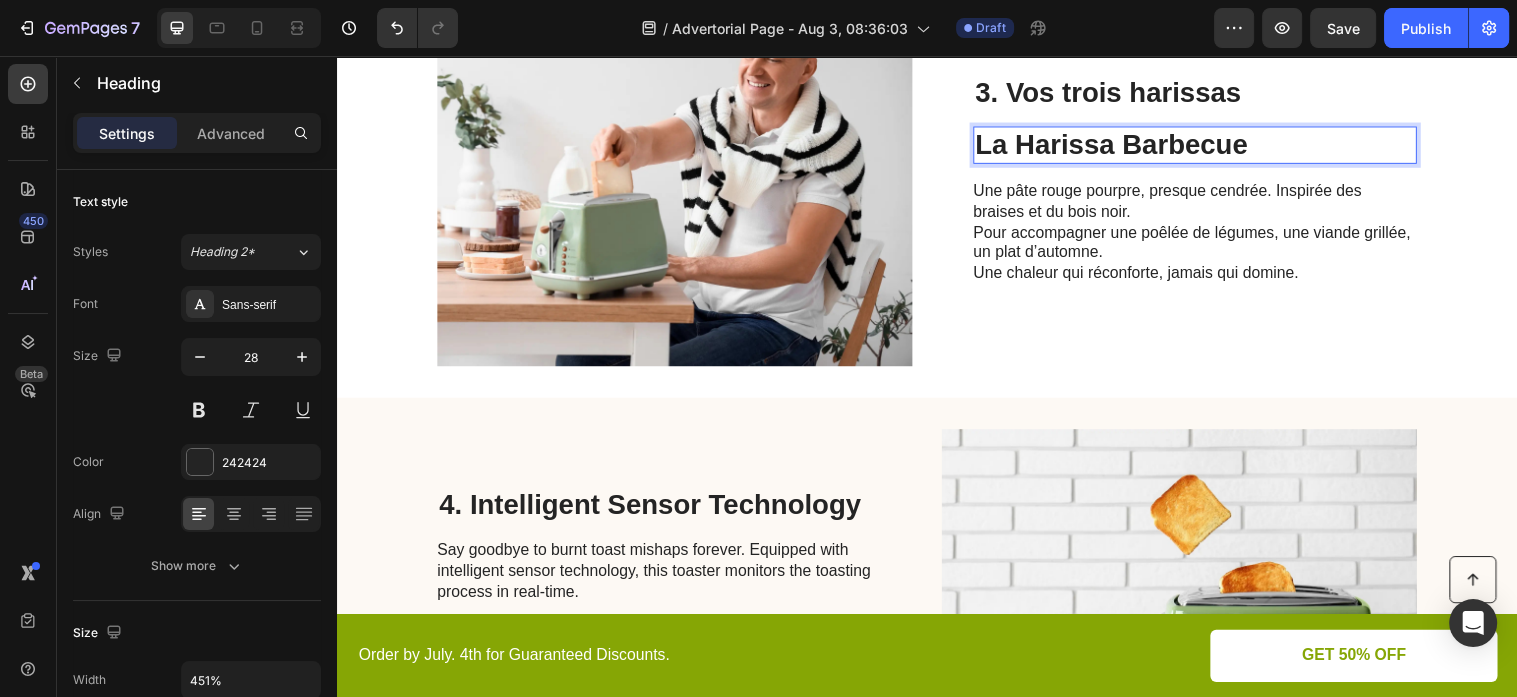 click on "La Harissa Barbecue" at bounding box center [1209, 146] 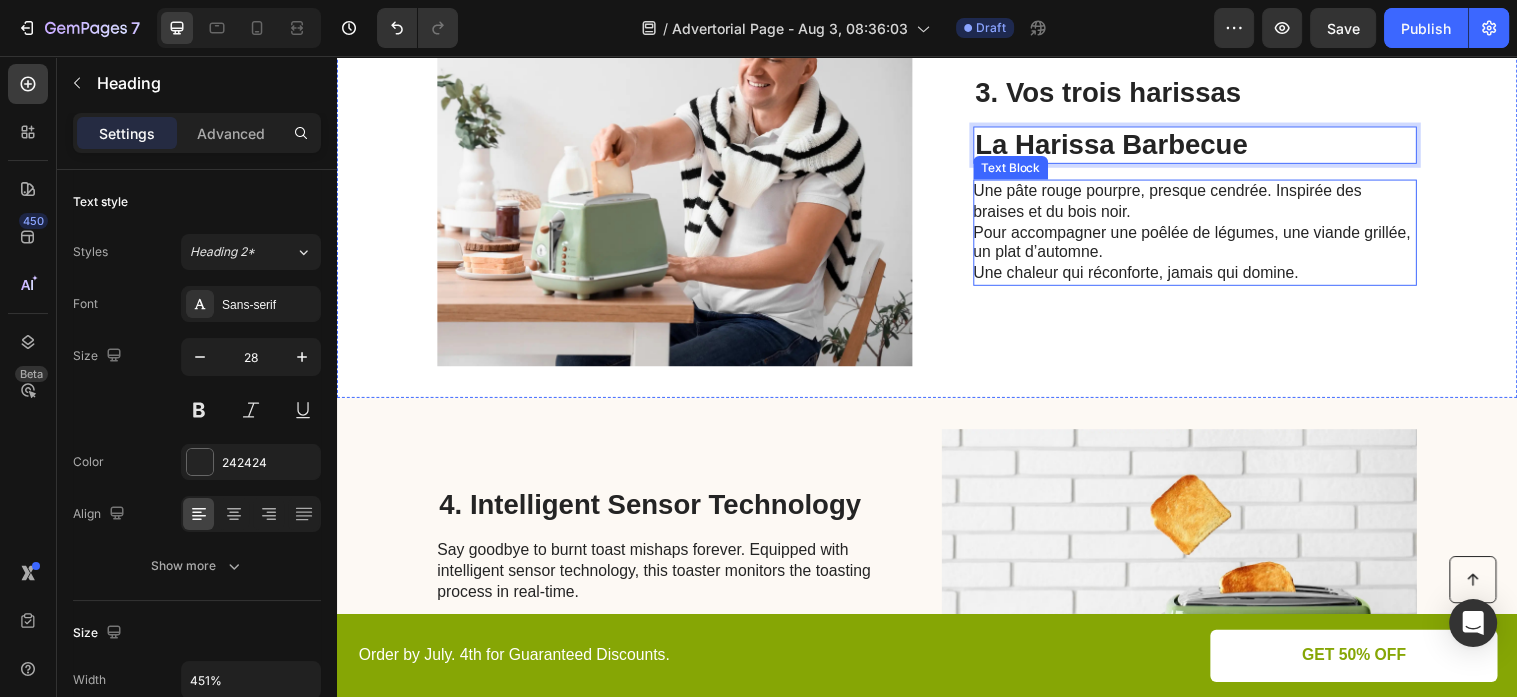 click on "Une pâte rouge pourpre, presque cendrée. Inspirée des braises et du bois noir. Pour accompagner une poêlée de légumes, une viande grillée, un plat d’automne. Une chaleur qui réconforte, jamais qui domine." at bounding box center (1208, 235) 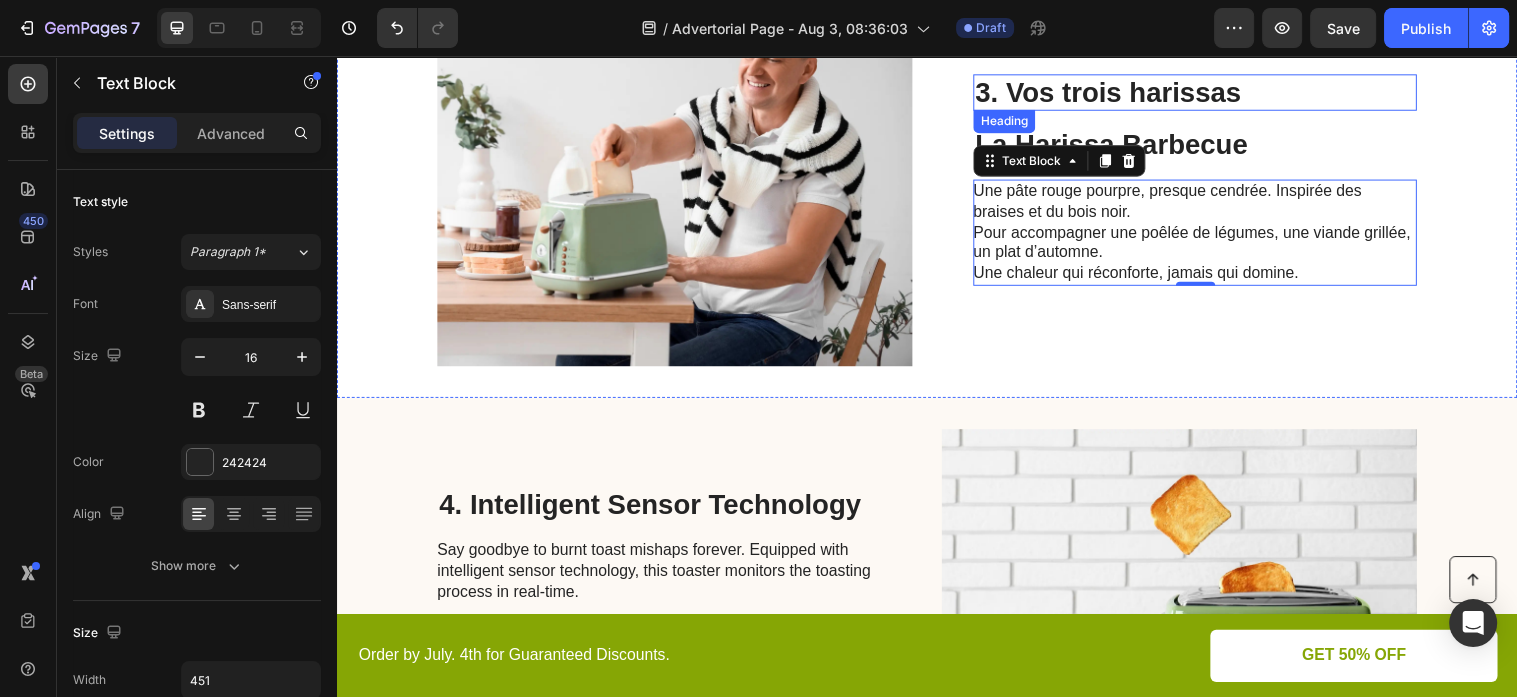 click on "3. Vos trois harissas" at bounding box center [1209, 93] 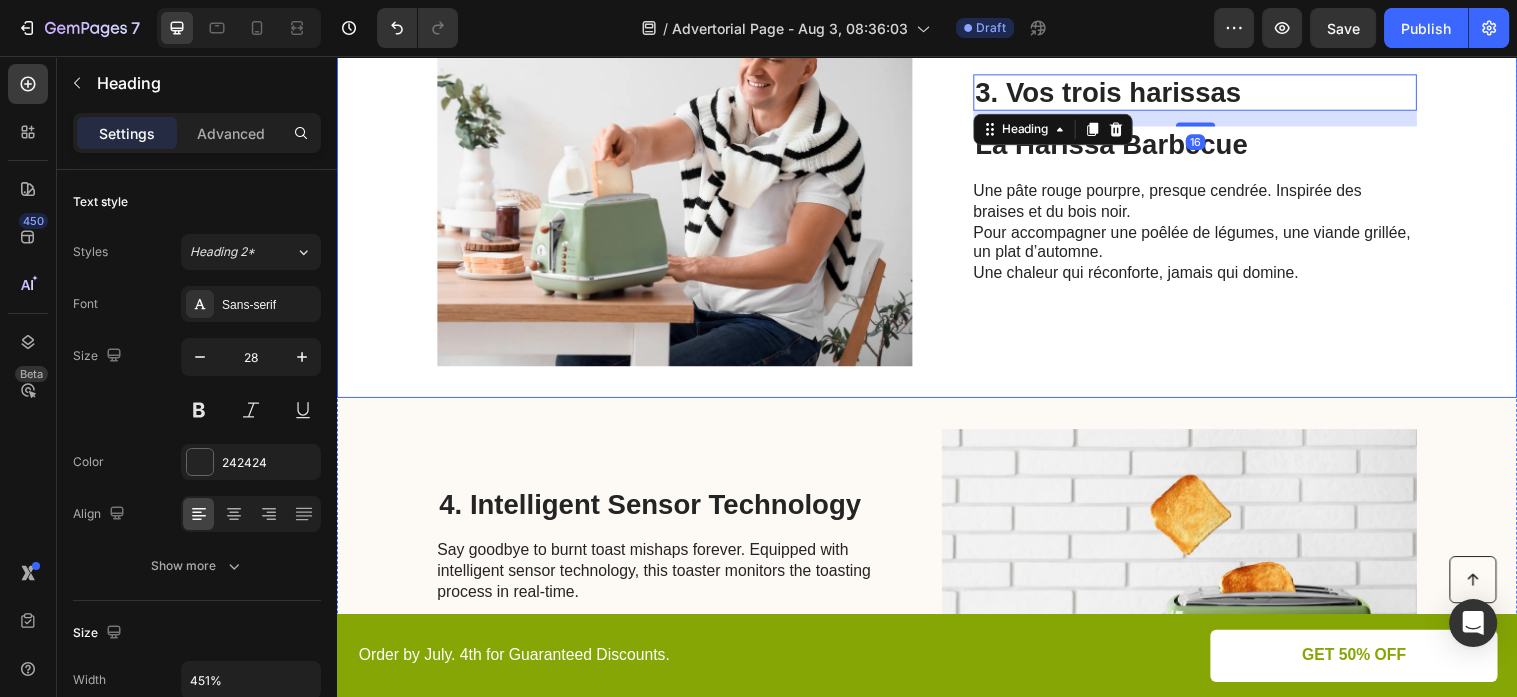 click on "3. Vos trois harissas Heading   16 La Harissa Barbecue Heading Une pâte rouge pourpre, presque cendrée. Inspirée des braises et du bois noir. Pour accompagner une poêlée de légumes, une viande grillée, un plat d’automne. Une chaleur qui réconforte, jamais qui domine. Text Block" at bounding box center (1209, 181) 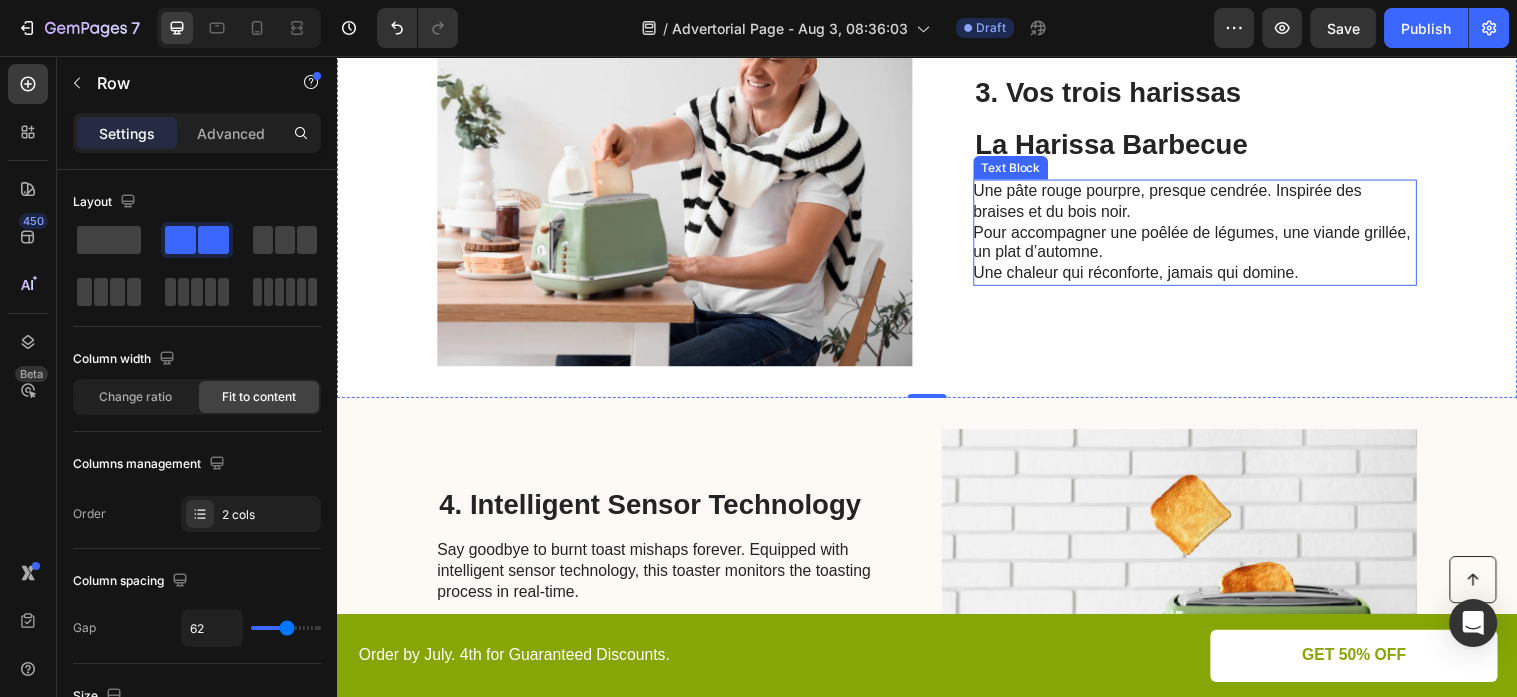 click on "Une pâte rouge pourpre, presque cendrée. Inspirée des braises et du bois noir. Pour accompagner une poêlée de légumes, une viande grillée, un plat d’automne. Une chaleur qui réconforte, jamais qui domine." at bounding box center [1208, 235] 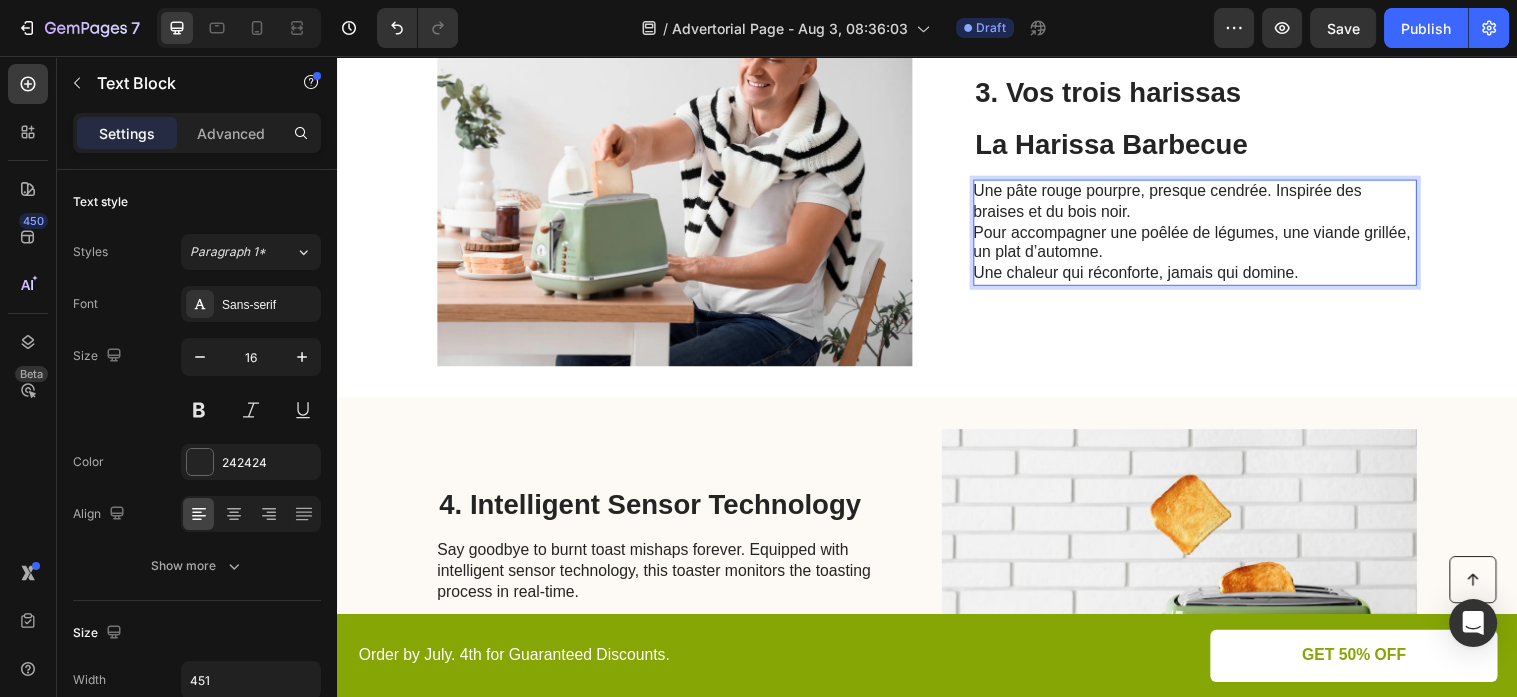click on "Une pâte rouge pourpre, presque cendrée. Inspirée des braises et du bois noir. Pour accompagner une poêlée de légumes, une viande grillée, un plat d’automne. Une chaleur qui réconforte, jamais qui domine." at bounding box center (1208, 235) 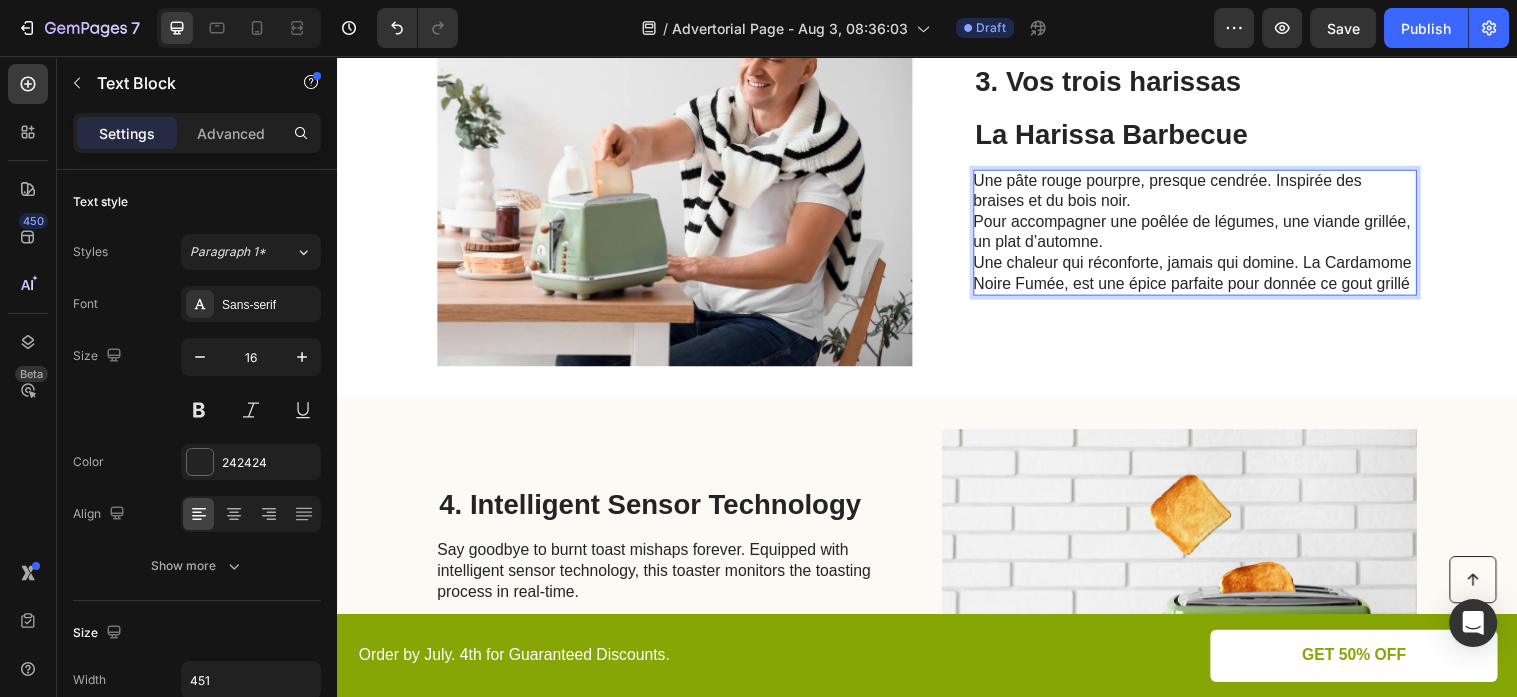 click on "Une chaleur qui réconforte, jamais qui domine. La Cardamome Noire Fumée, est une épice parfaite pour donnée ce gout grillé" at bounding box center (1207, 276) 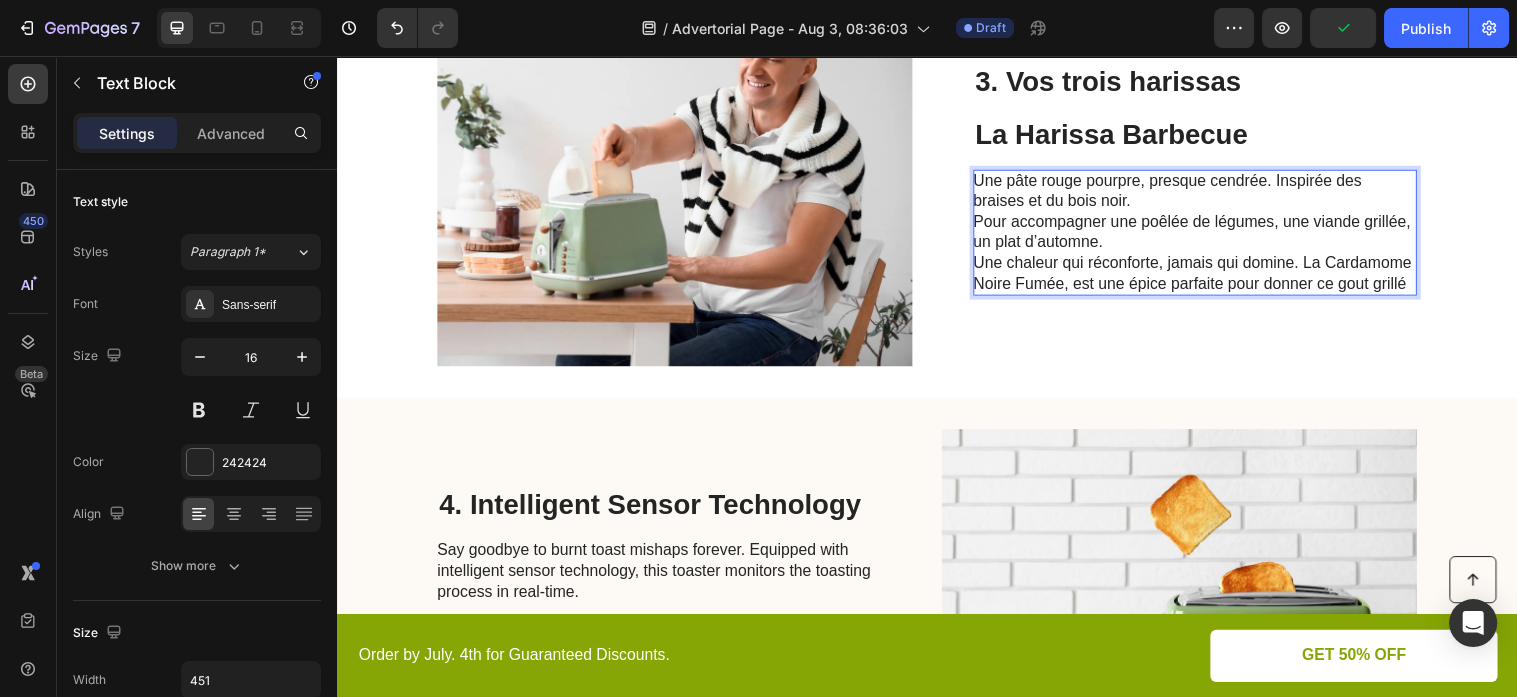 click on "Une chaleur qui réconforte, jamais qui domine. La Cardamome Noire Fumée, est une épice parfaite pour donner ce gout grillé" at bounding box center [1207, 276] 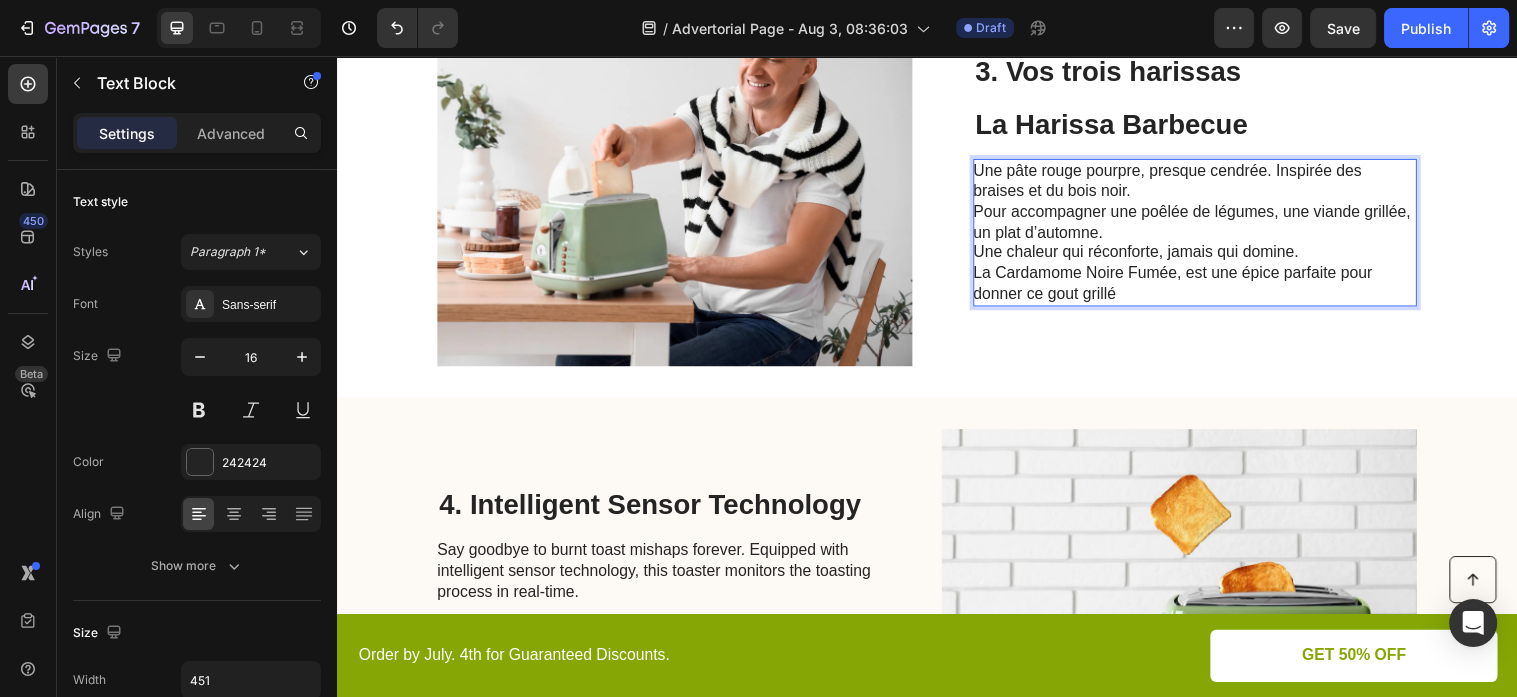 click on "La Cardamome Noire Fumée, est une épice parfaite pour donner ce gout grillé" at bounding box center [1208, 287] 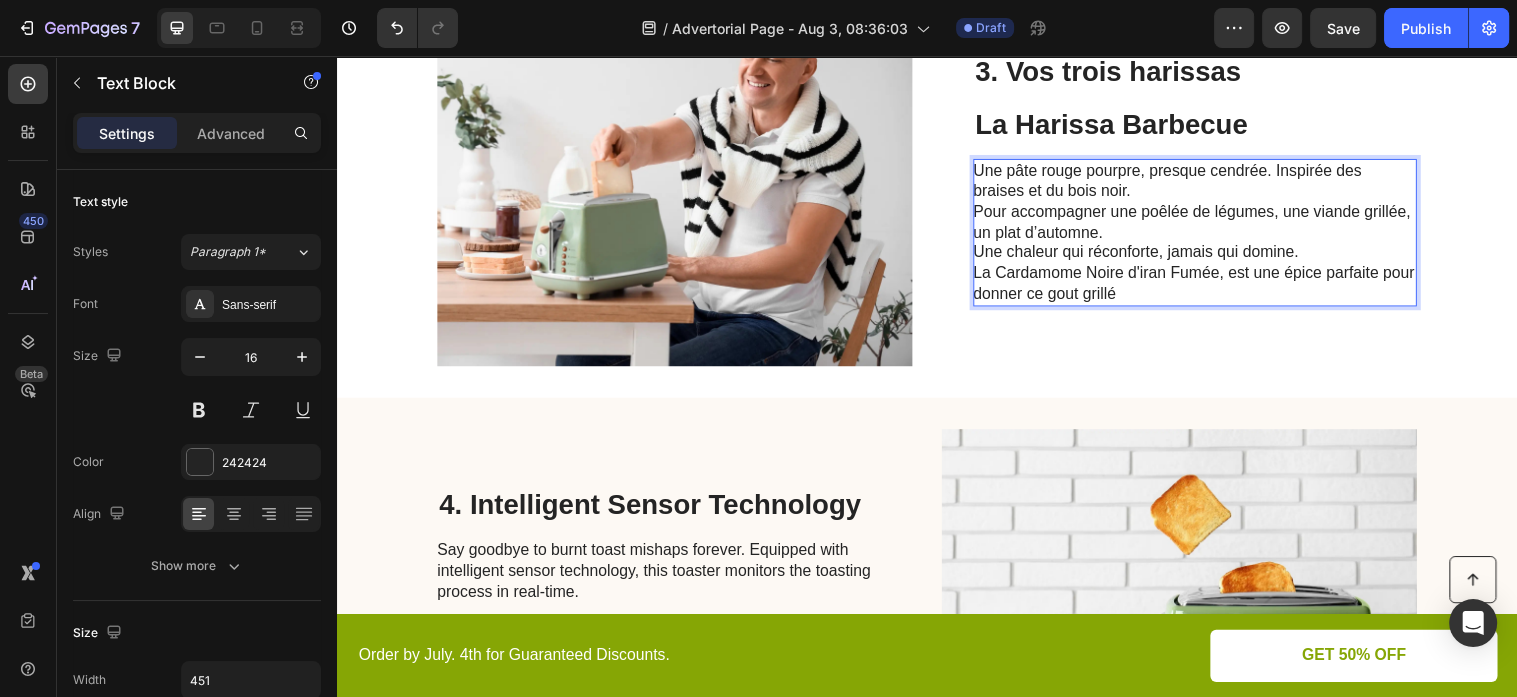 click on "La Cardamome Noire d'iran Fumée, est une épice parfaite pour donner ce gout grillé" at bounding box center (1208, 286) 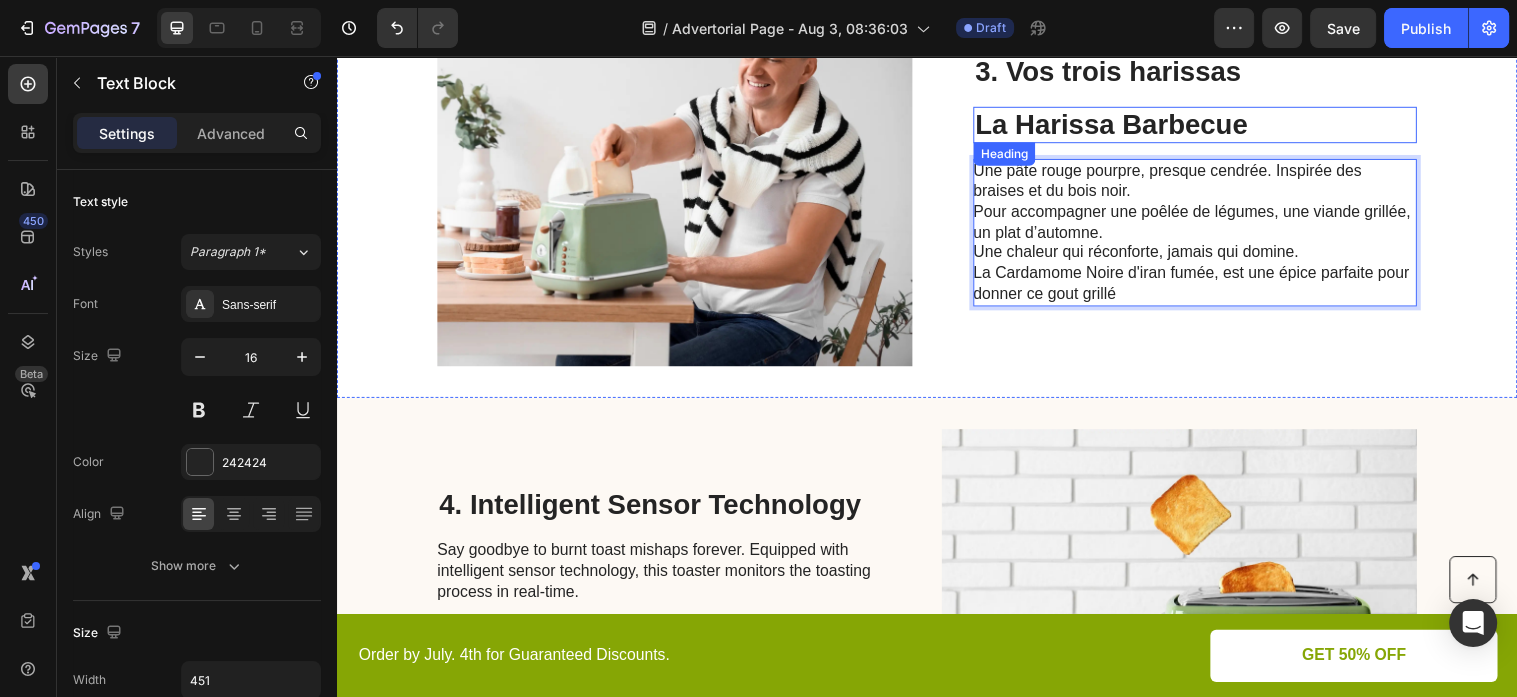 click on "La Harissa Barbecue" at bounding box center [1209, 126] 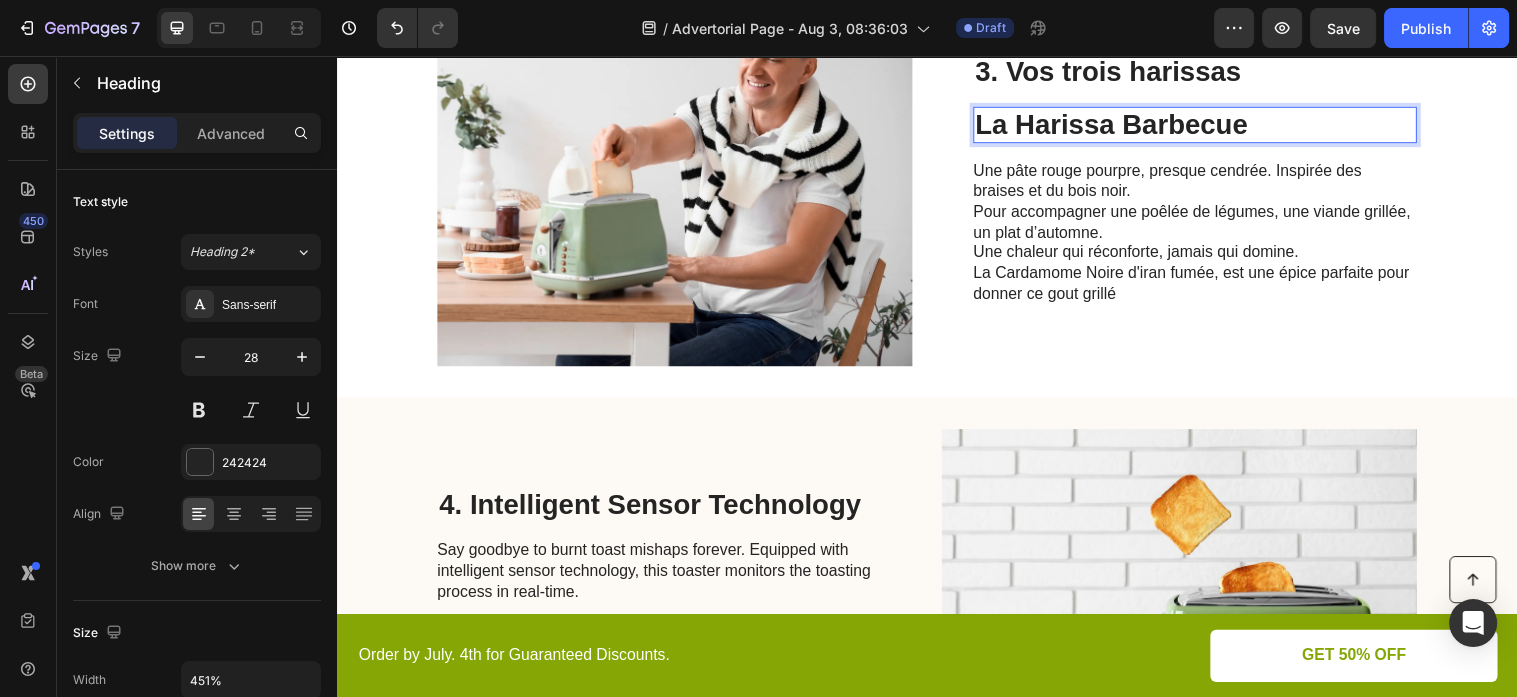click on "La Harissa Barbecue" at bounding box center [1209, 126] 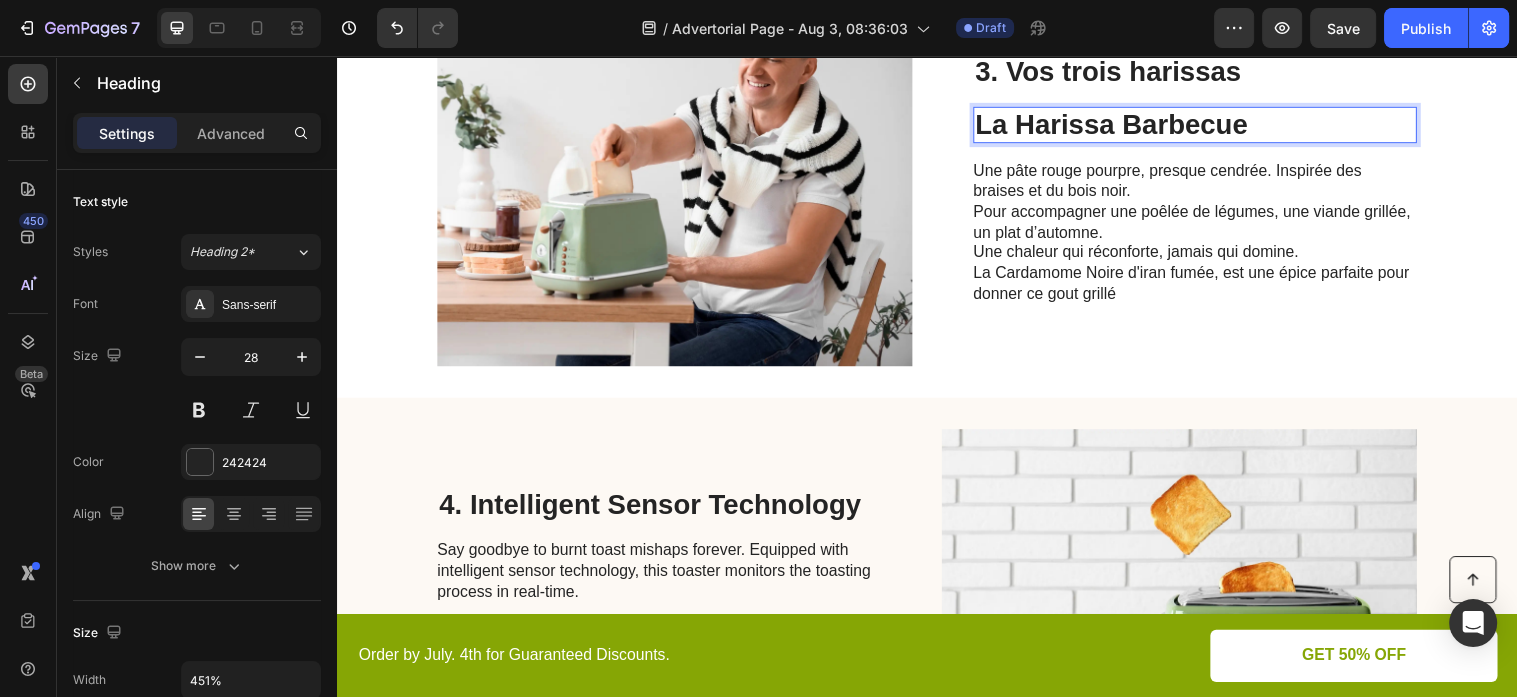 click on "3. Vos trois harissas Heading La Harissa Barbecue Heading   16 Une pâte rouge pourpre, presque cendrée. Inspirée des braises et du bois noir. Pour accompagner une poêlée de légumes, une viande grillée, un plat d’automne. Une chaleur qui réconforte, jamais qui domine.  La Cardamome Noire d'iran fumée, est une épice parfaite pour donner ce gout grillé Text Block" at bounding box center (1209, 181) 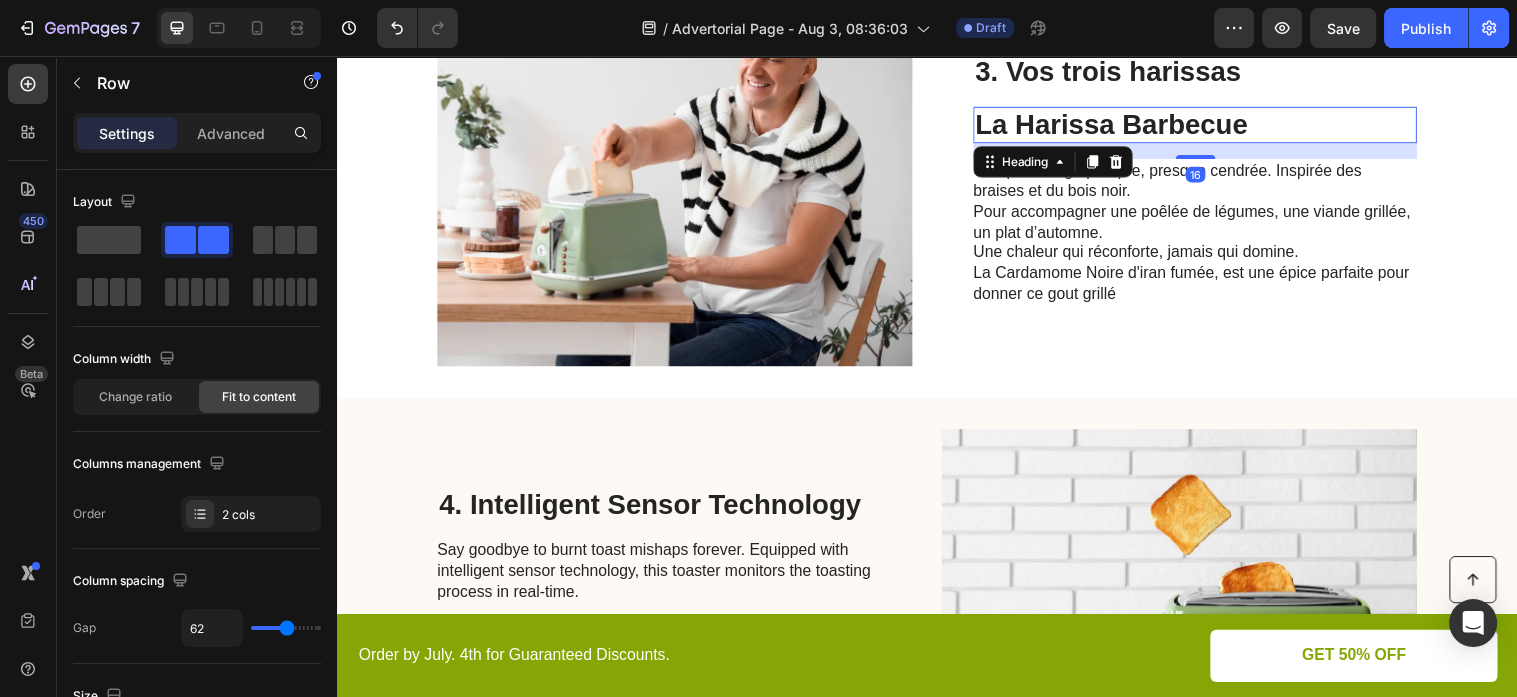 click on "La Harissa Barbecue" at bounding box center [1209, 126] 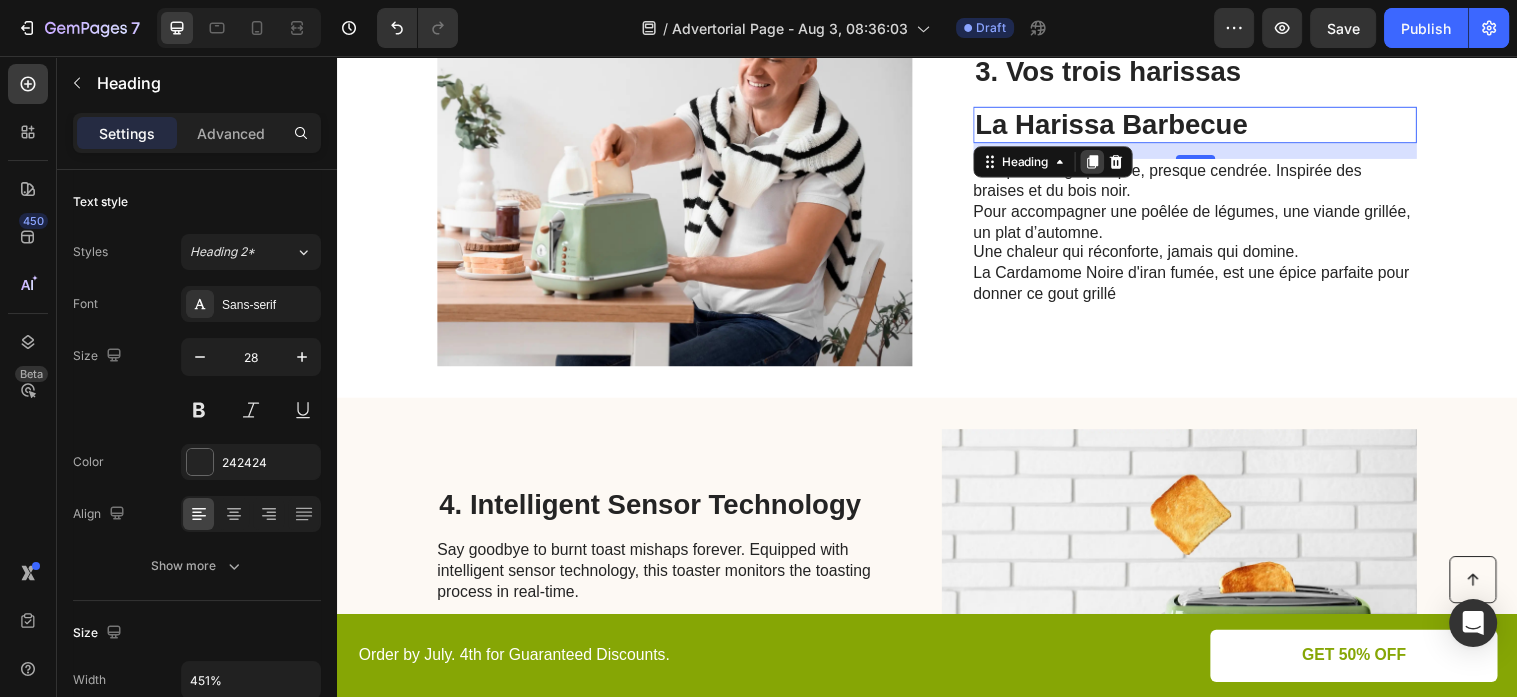 click 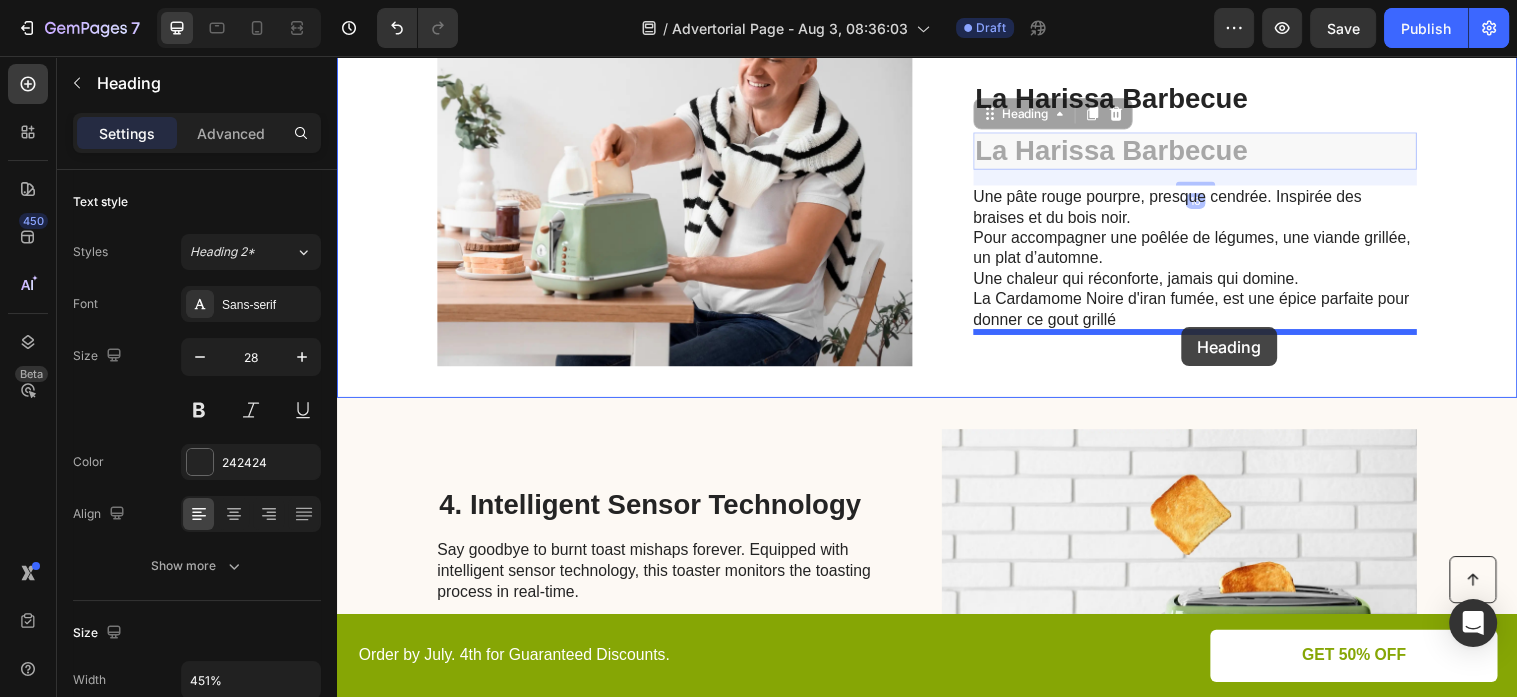 drag, startPoint x: 1186, startPoint y: 159, endPoint x: 1181, endPoint y: 327, distance: 168.07439 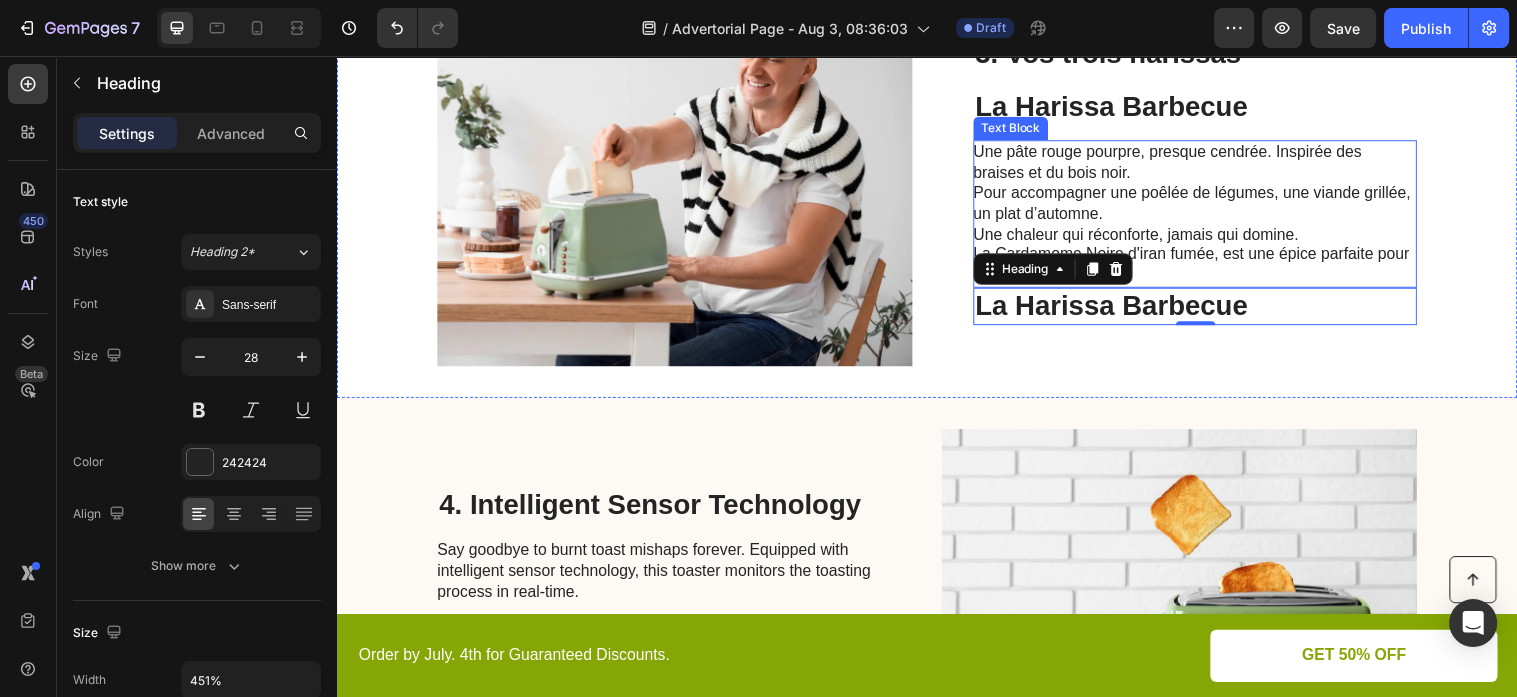 click on "Une pâte rouge pourpre, presque cendrée. Inspirée des braises et du bois noir. Pour accompagner une poêlée de légumes, une viande grillée, un plat d’automne. Une chaleur qui réconforte, jamais qui domine." at bounding box center (1208, 195) 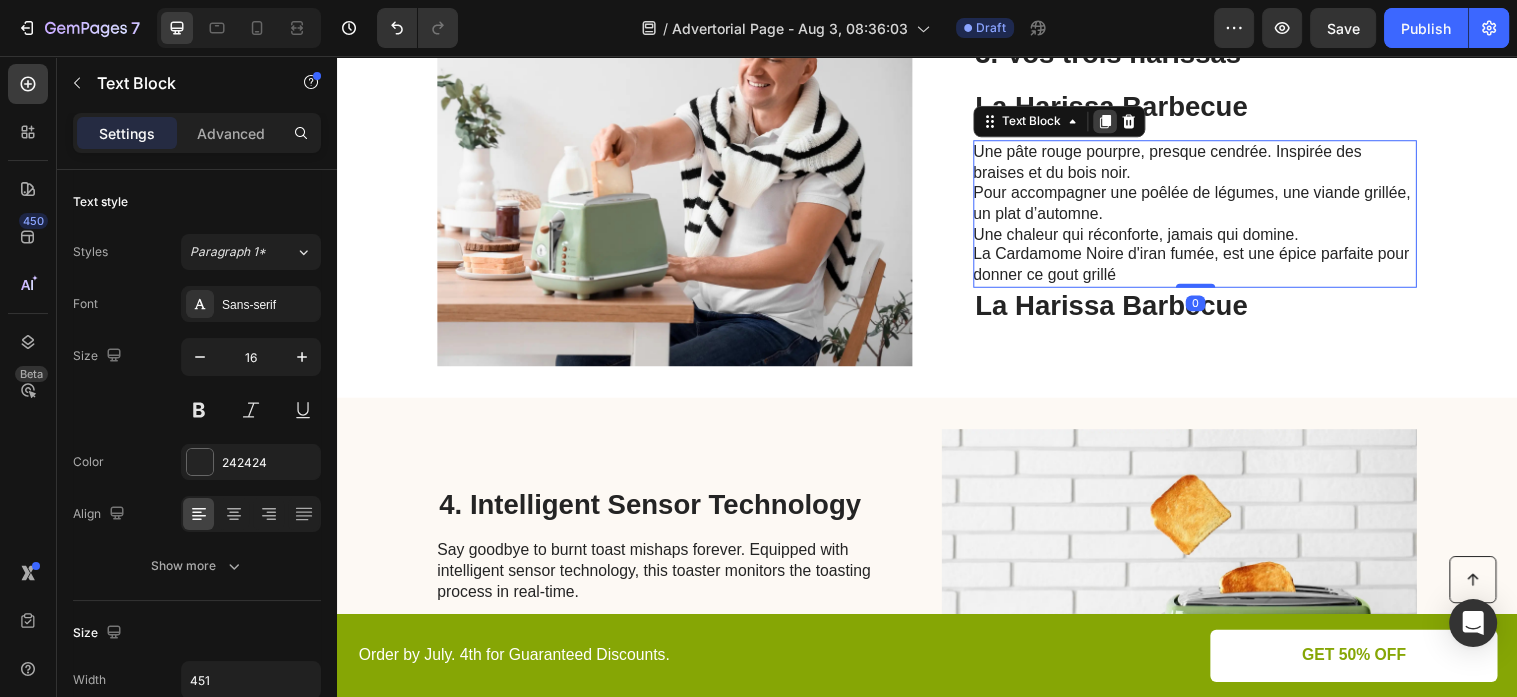 click 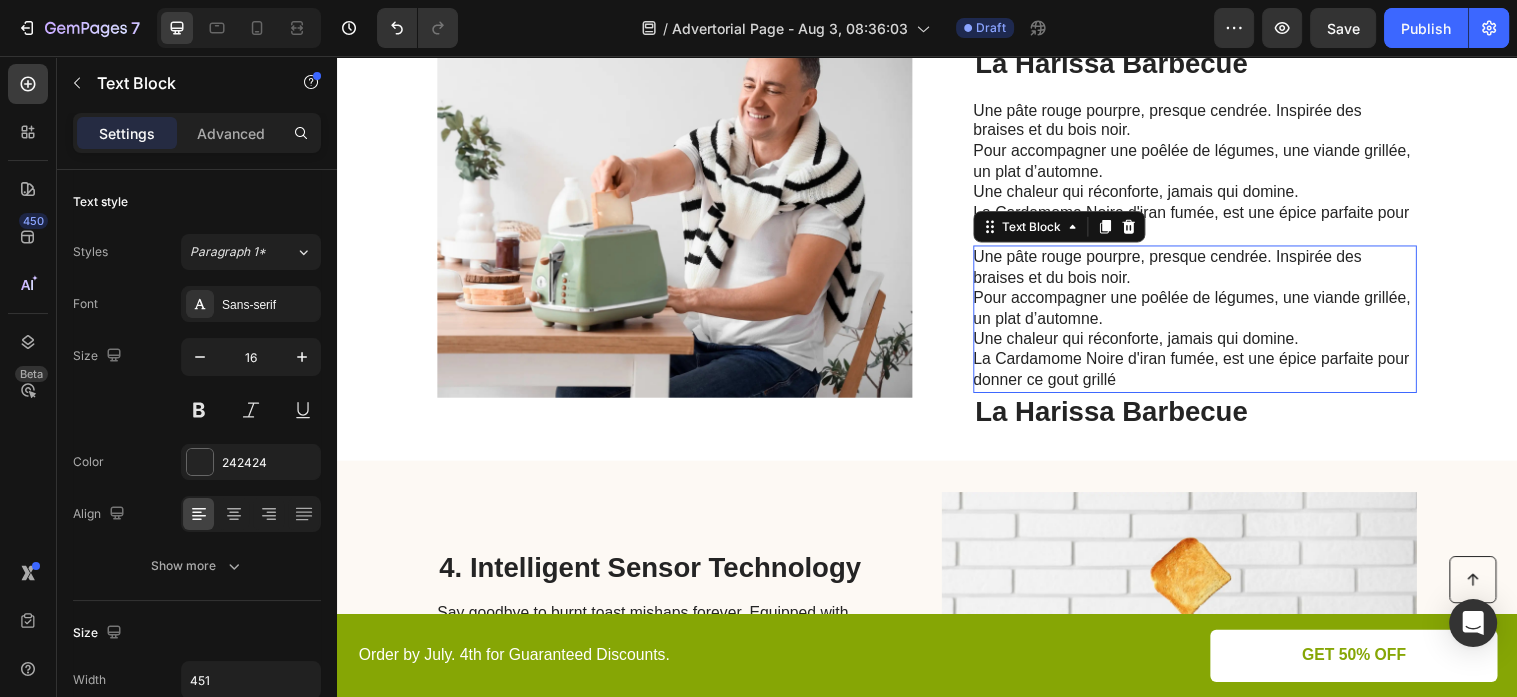 scroll, scrollTop: 1384, scrollLeft: 0, axis: vertical 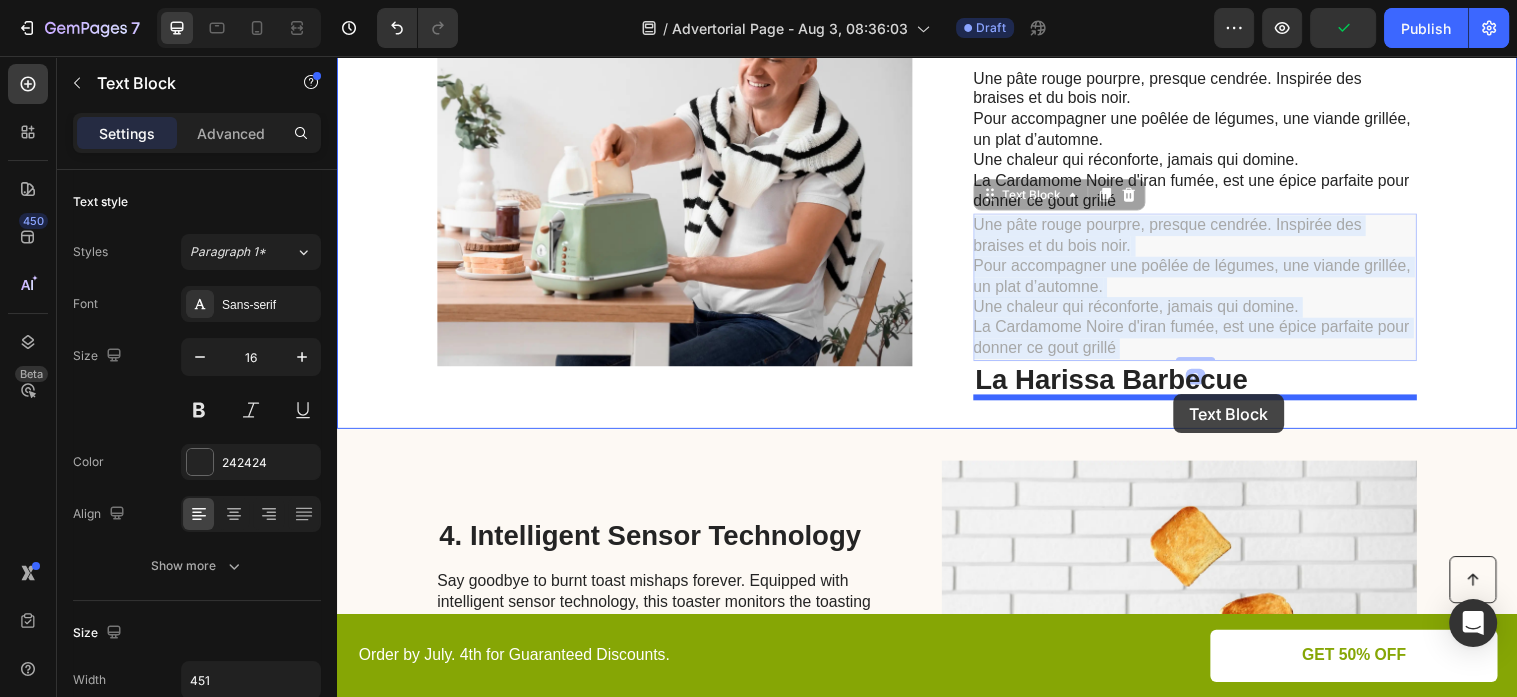 drag, startPoint x: 1181, startPoint y: 251, endPoint x: 1173, endPoint y: 394, distance: 143.2236 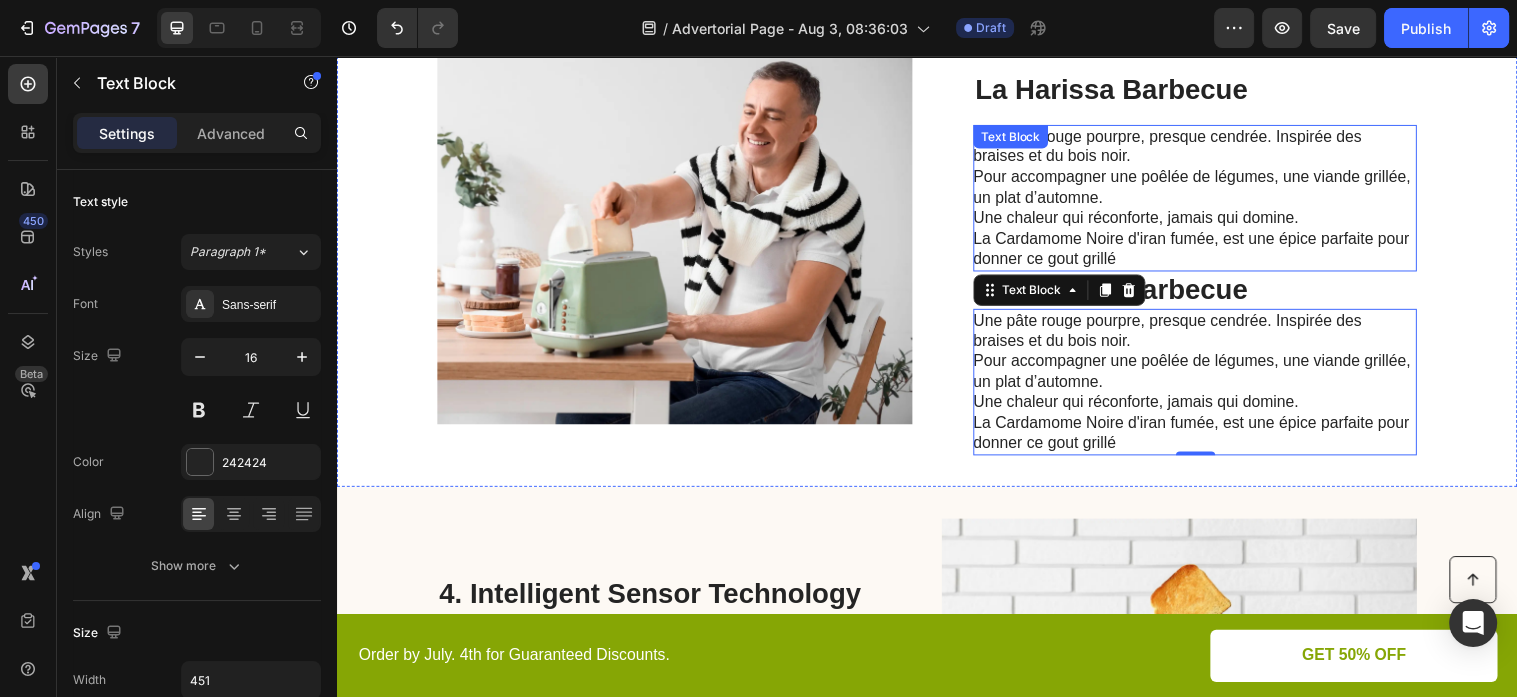 scroll, scrollTop: 1278, scrollLeft: 0, axis: vertical 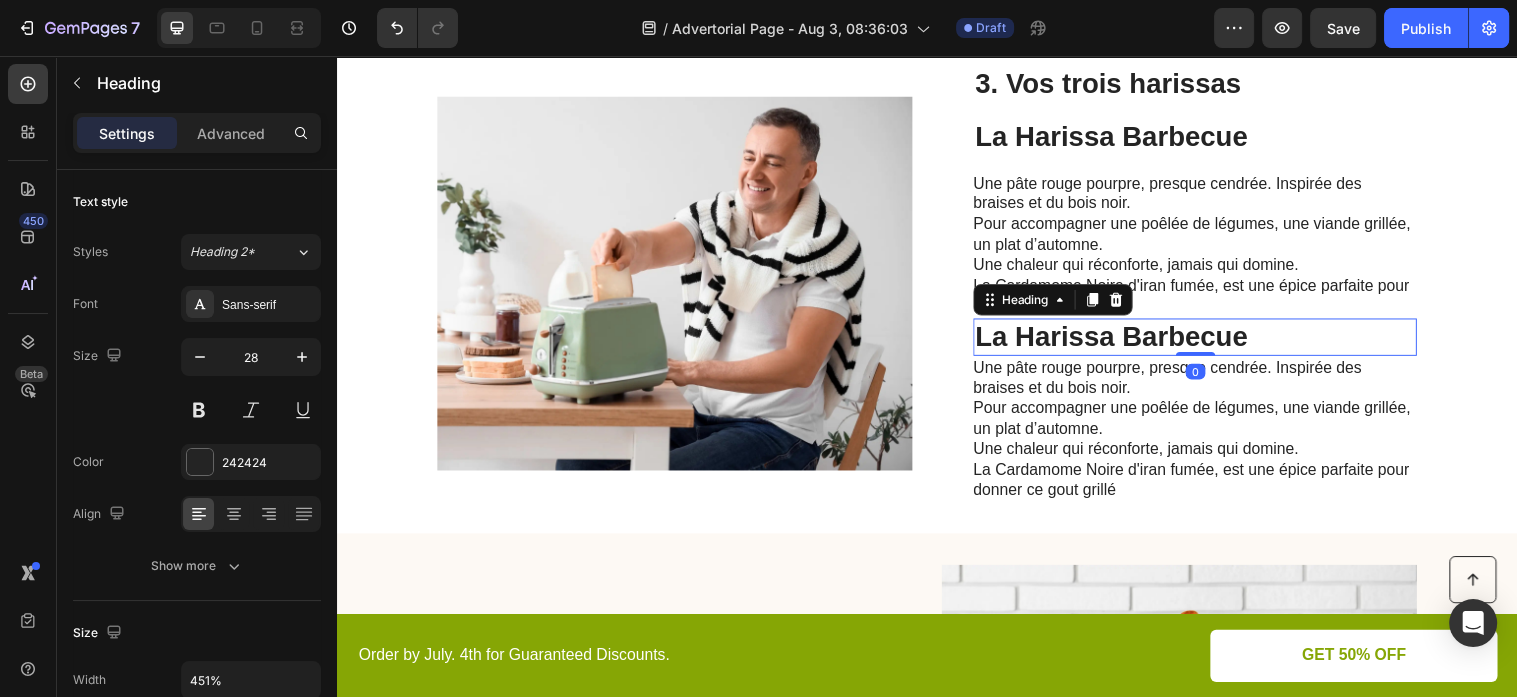 click on "La Harissa Barbecue" at bounding box center [1209, 341] 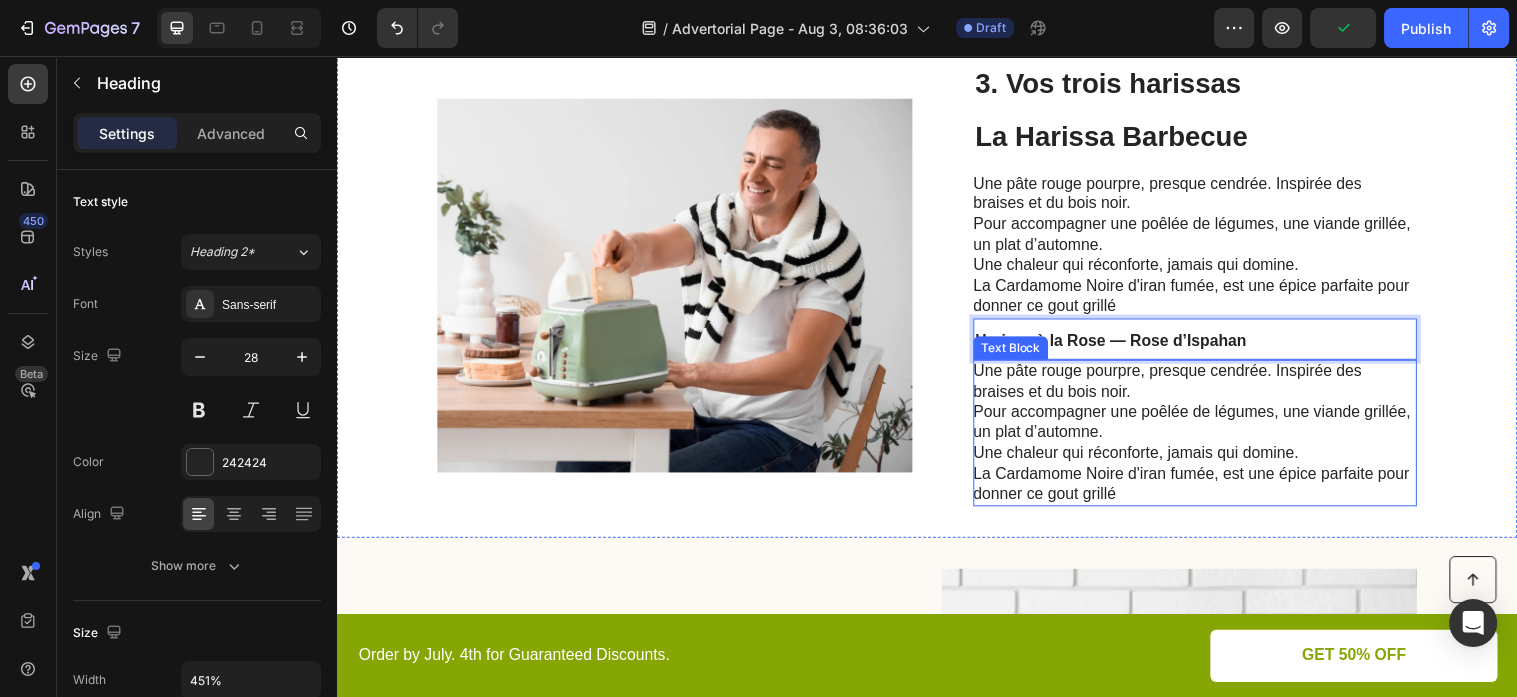 click on "Une pâte rouge pourpre, presque cendrée. Inspirée des braises et du bois noir." at bounding box center (1181, 386) 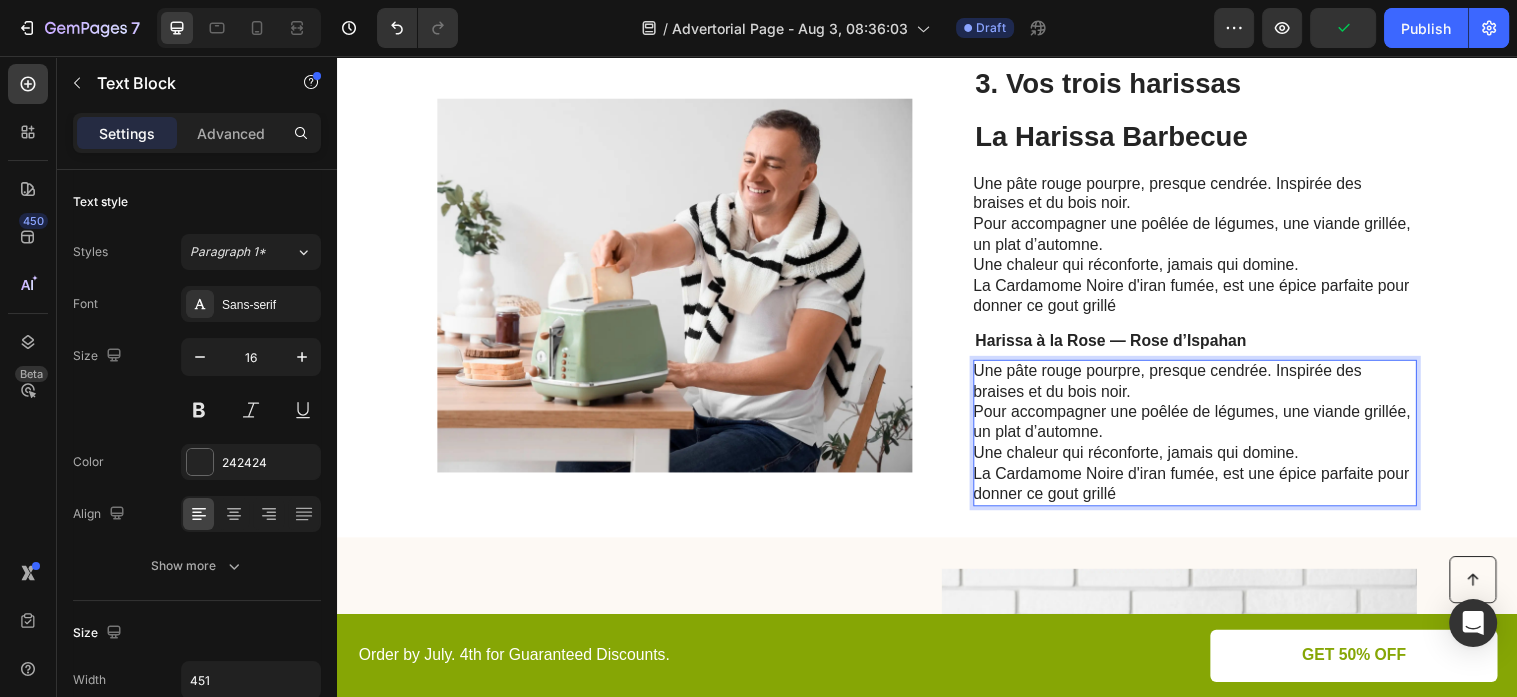 click on "Une pâte rouge pourpre, presque cendrée. Inspirée des braises et du bois noir." at bounding box center (1181, 386) 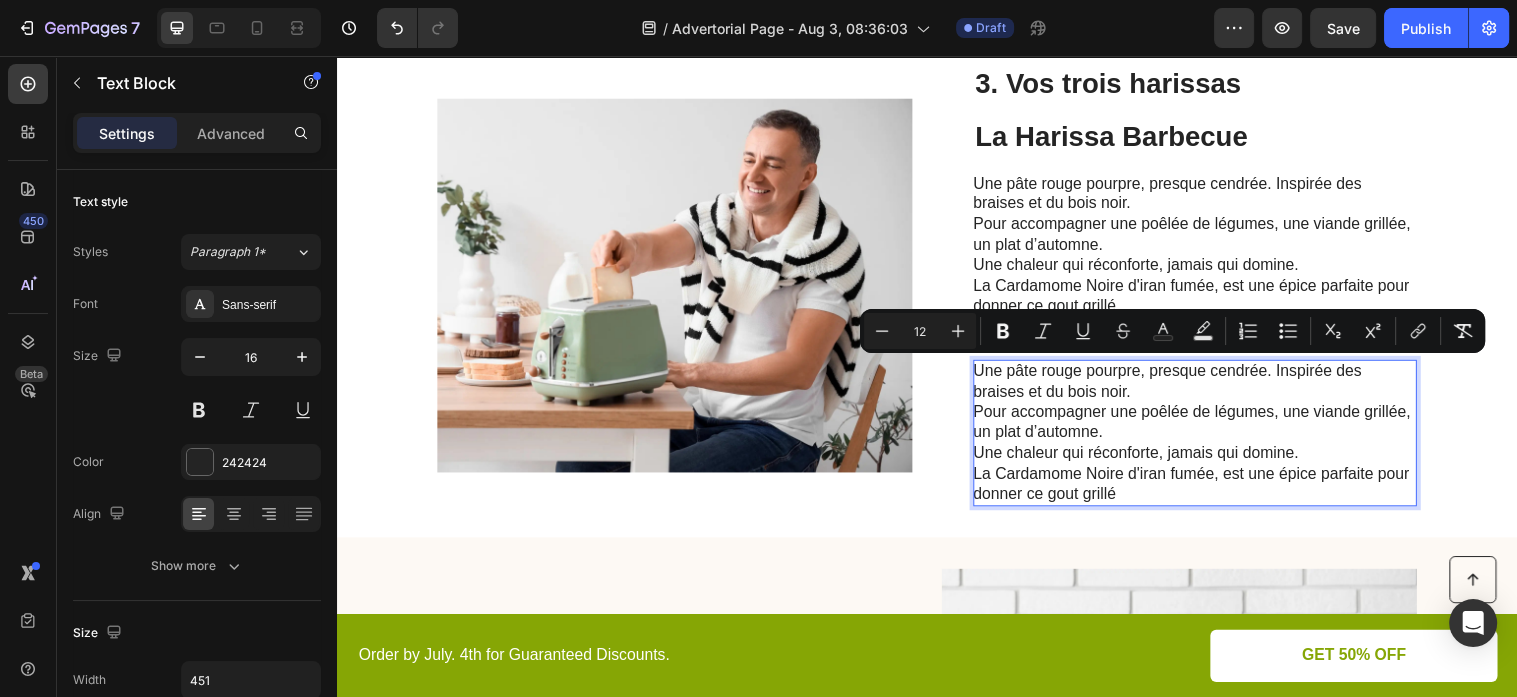 click on "La Cardamome Noire d'iran fumée, est une épice parfaite pour donner ce gout grillé" at bounding box center [1208, 491] 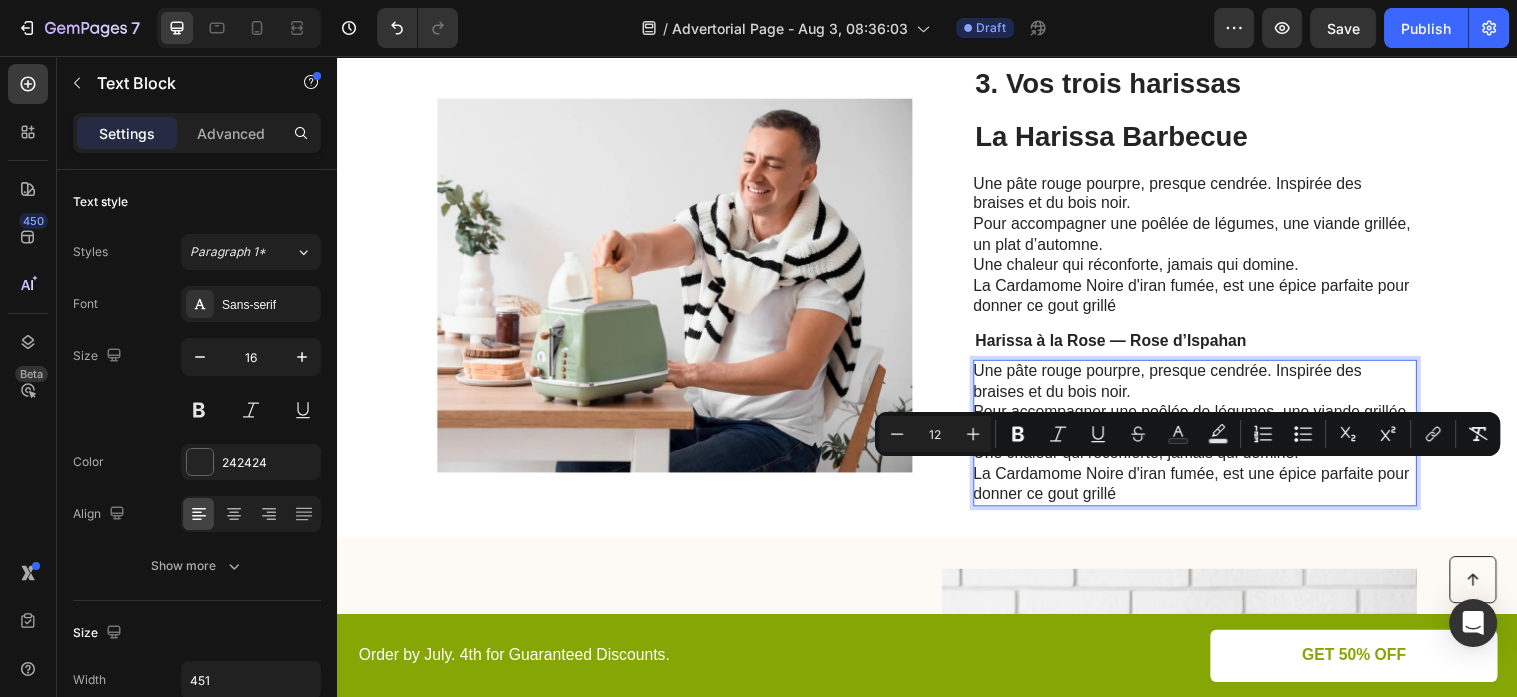 drag, startPoint x: 1143, startPoint y: 499, endPoint x: 1022, endPoint y: 380, distance: 169.71152 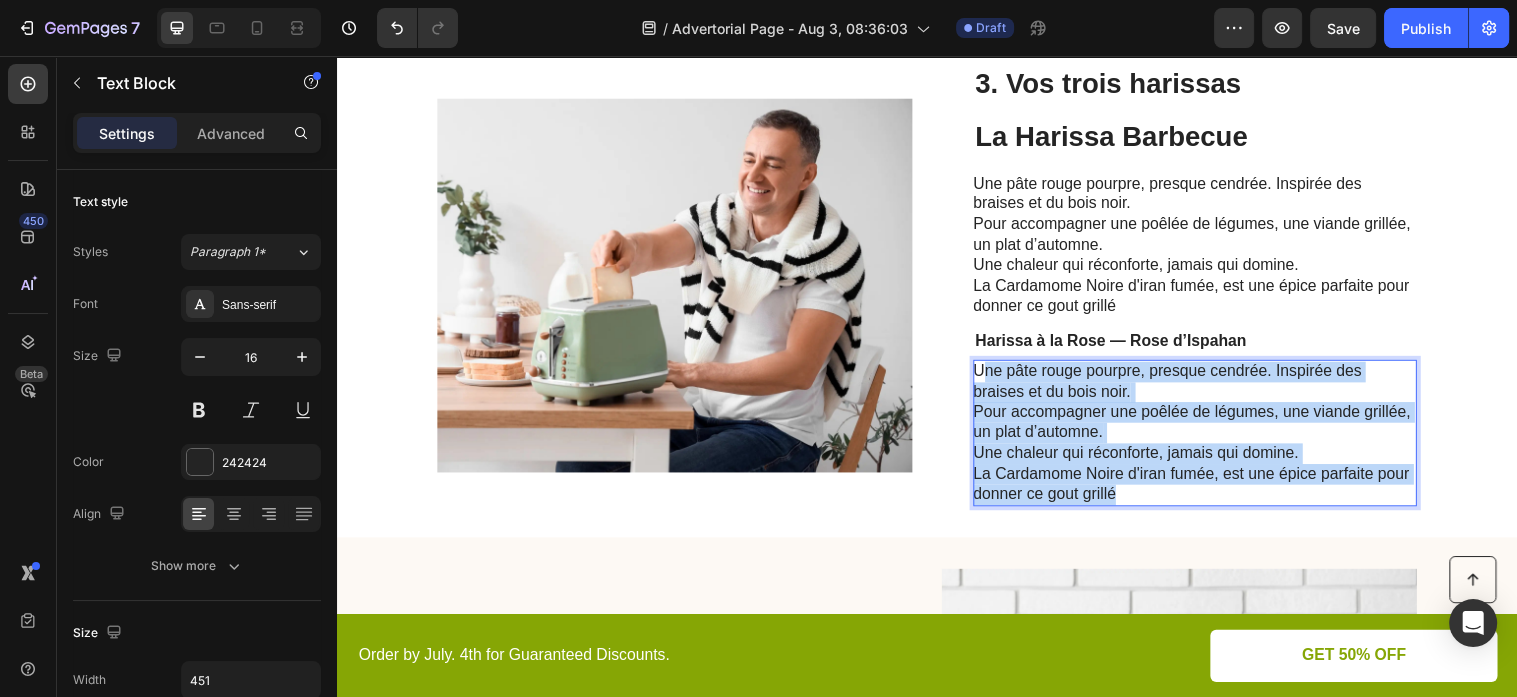 drag, startPoint x: 1167, startPoint y: 503, endPoint x: 990, endPoint y: 373, distance: 219.61102 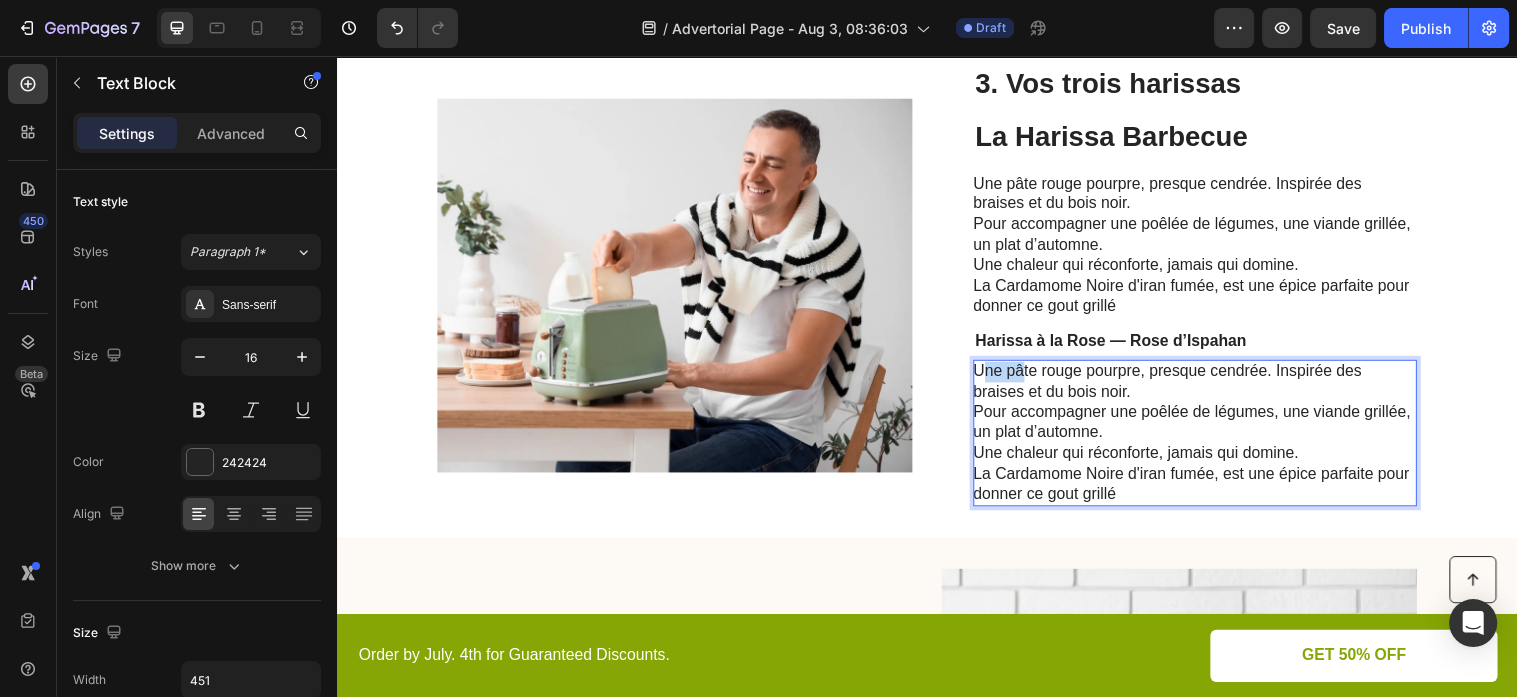 drag, startPoint x: 995, startPoint y: 372, endPoint x: 1032, endPoint y: 382, distance: 38.327538 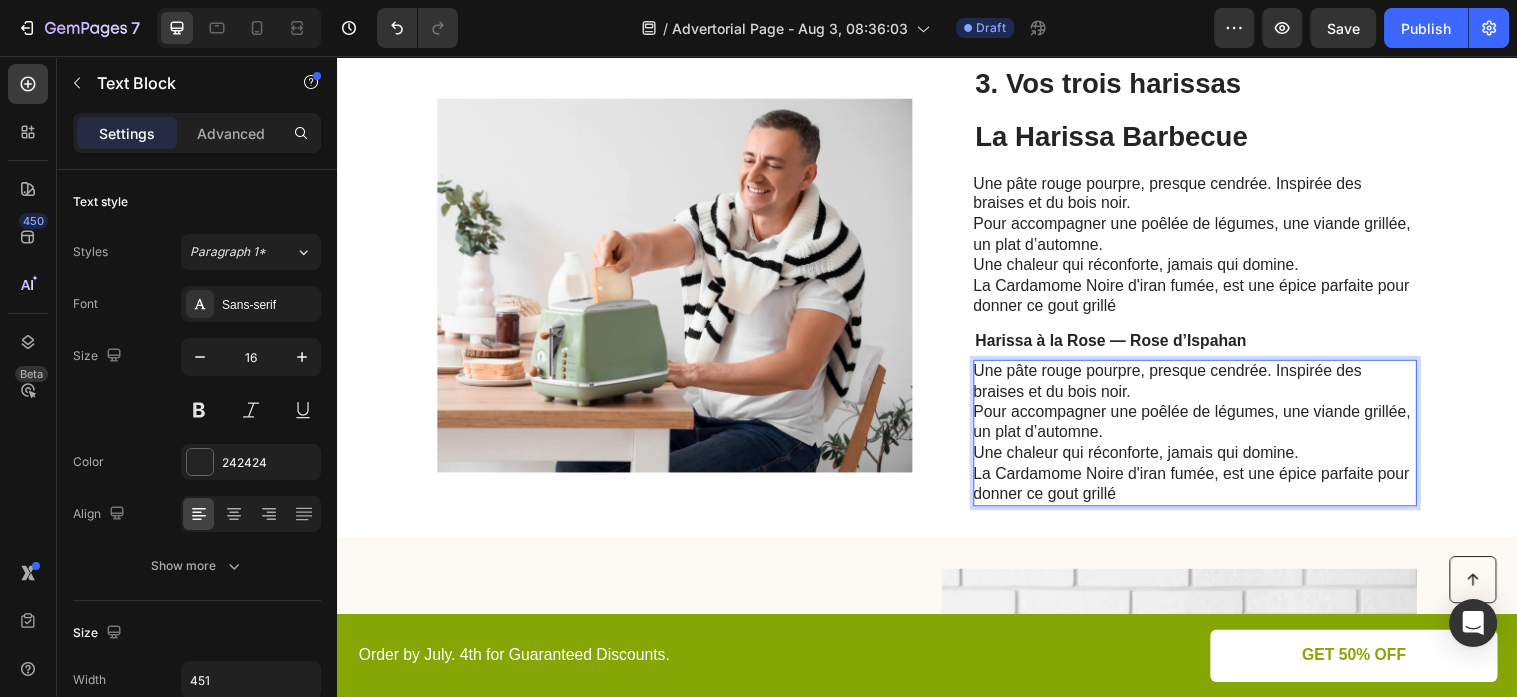 click on "Une pâte rouge pourpre, presque cendrée. Inspirée des braises et du bois noir." at bounding box center [1181, 386] 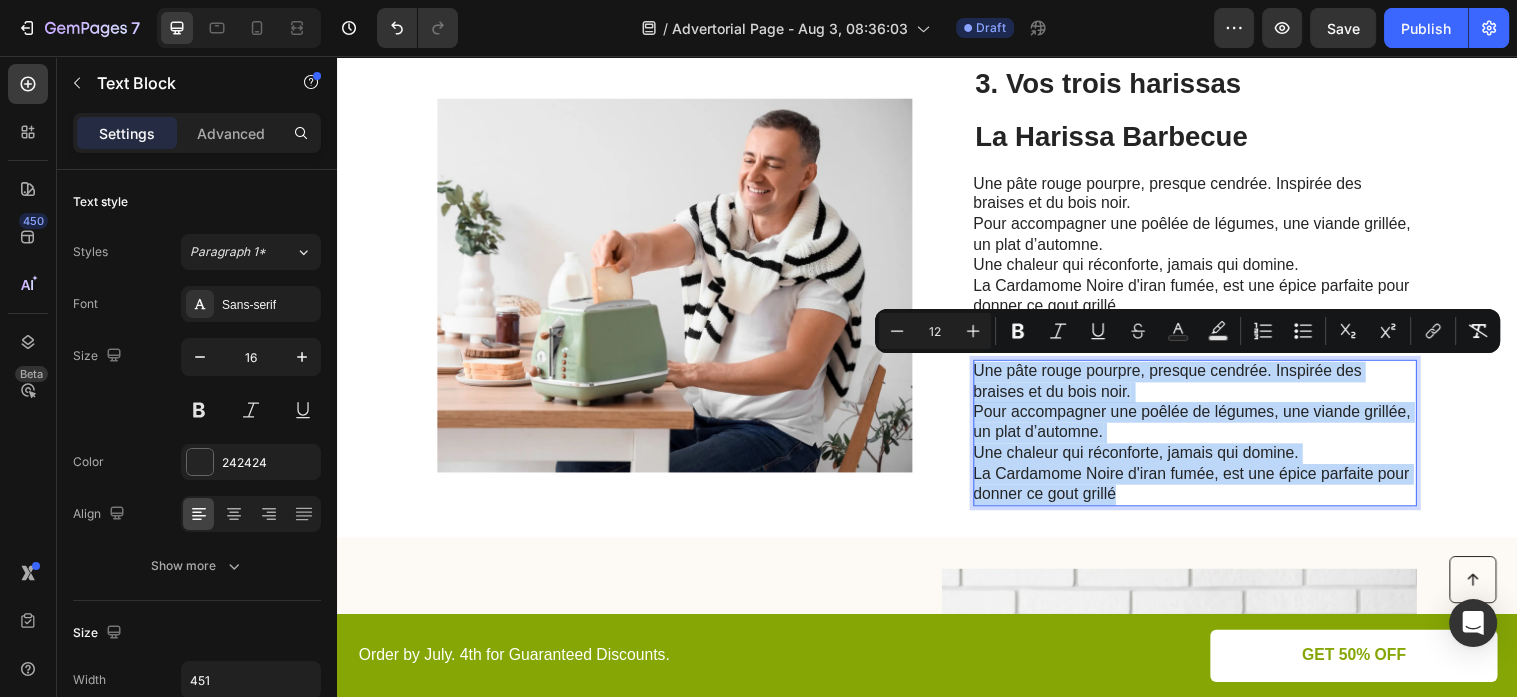 drag, startPoint x: 986, startPoint y: 373, endPoint x: 1180, endPoint y: 503, distance: 233.52943 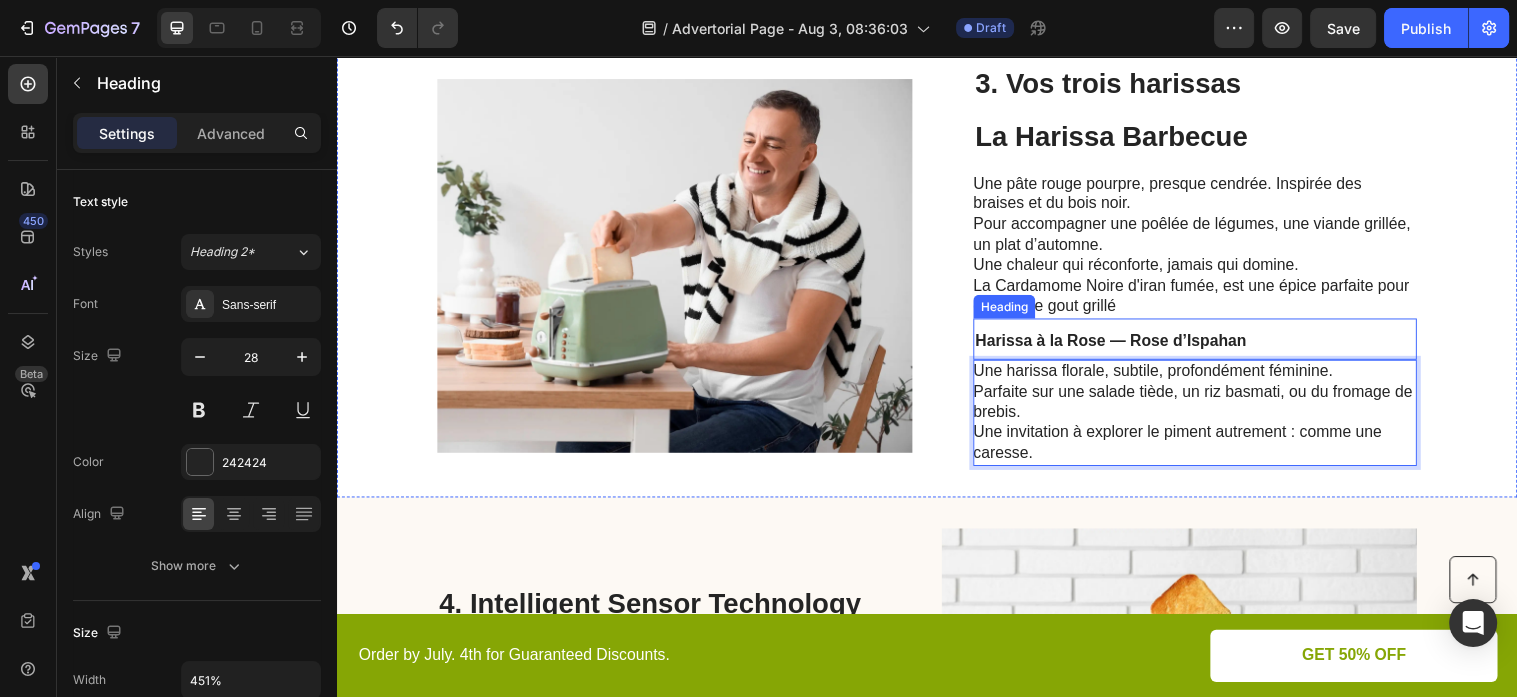 click on "⁠⁠⁠⁠⁠⁠⁠ Harissa à la Rose — Rose d’Ispahan" at bounding box center (1209, 343) 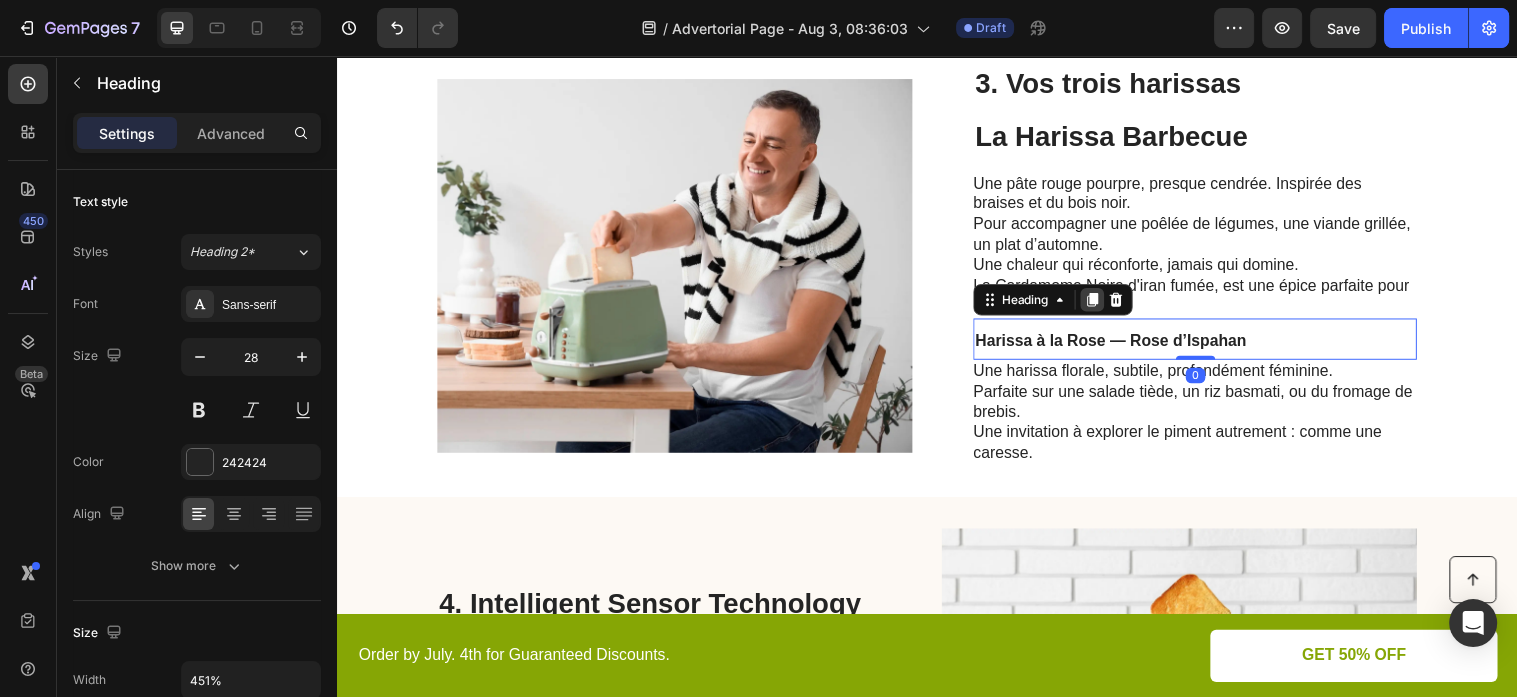 click at bounding box center (1105, 303) 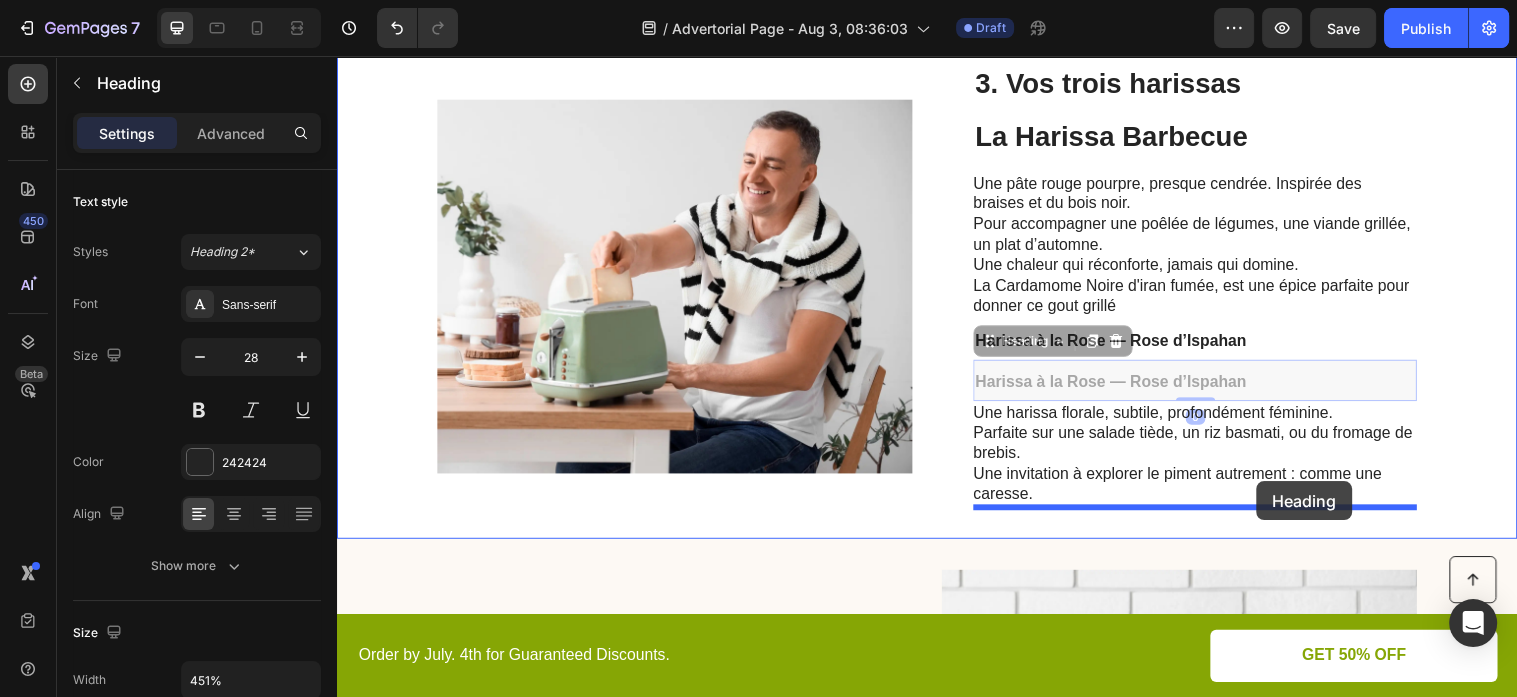 drag, startPoint x: 1253, startPoint y: 377, endPoint x: 1256, endPoint y: 481, distance: 104.04326 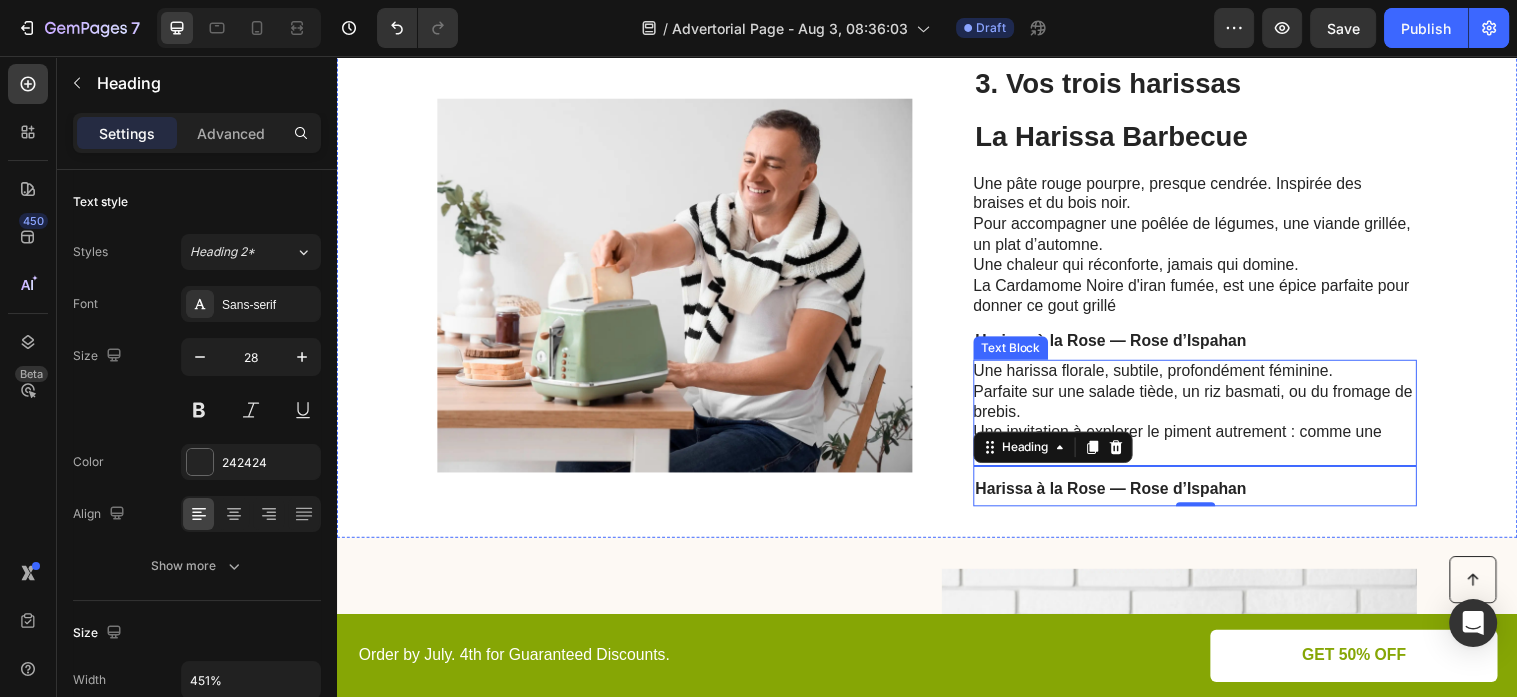 click on "Une harissa florale, subtile, profondément féminine. Parfaite sur une salade tiède, un riz basmati, ou du fromage de brebis. Une invitation à explorer le piment autrement : comme une caresse." at bounding box center [1208, 418] 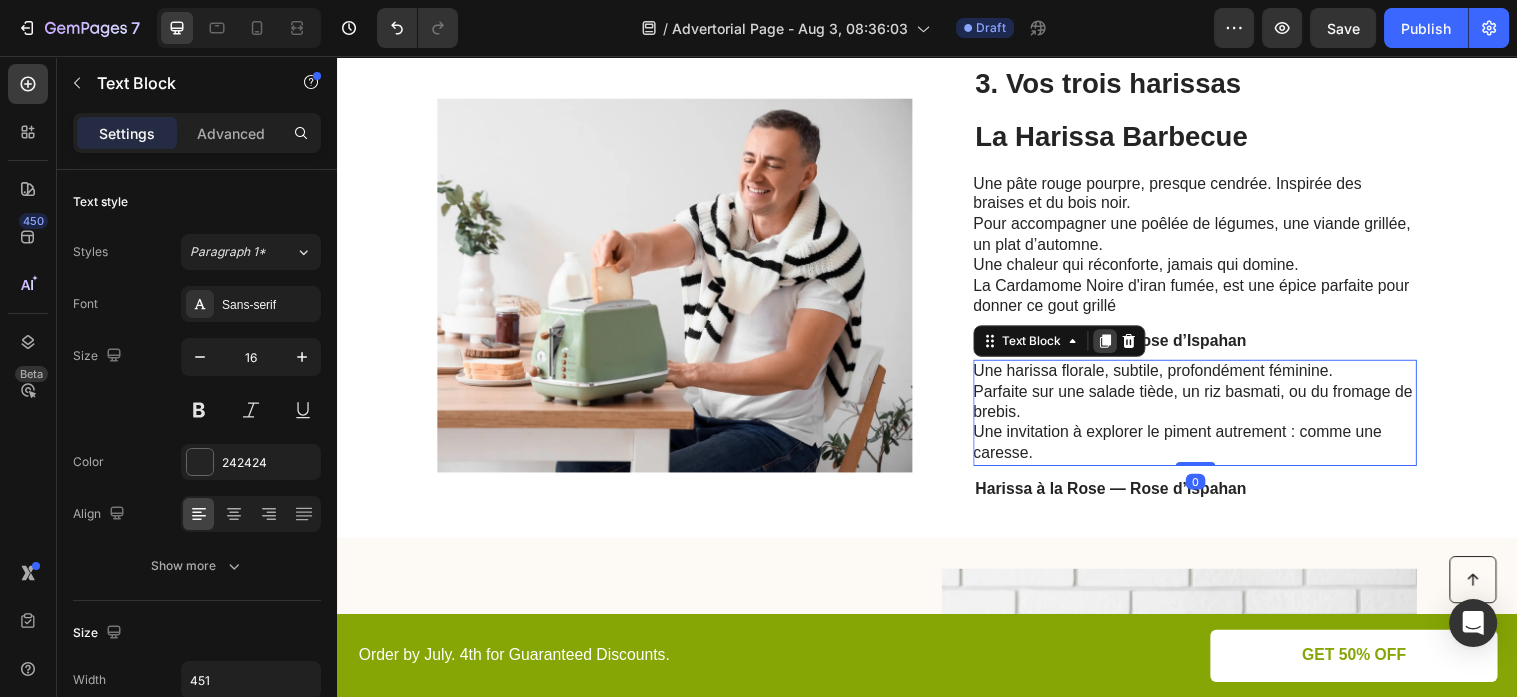 click 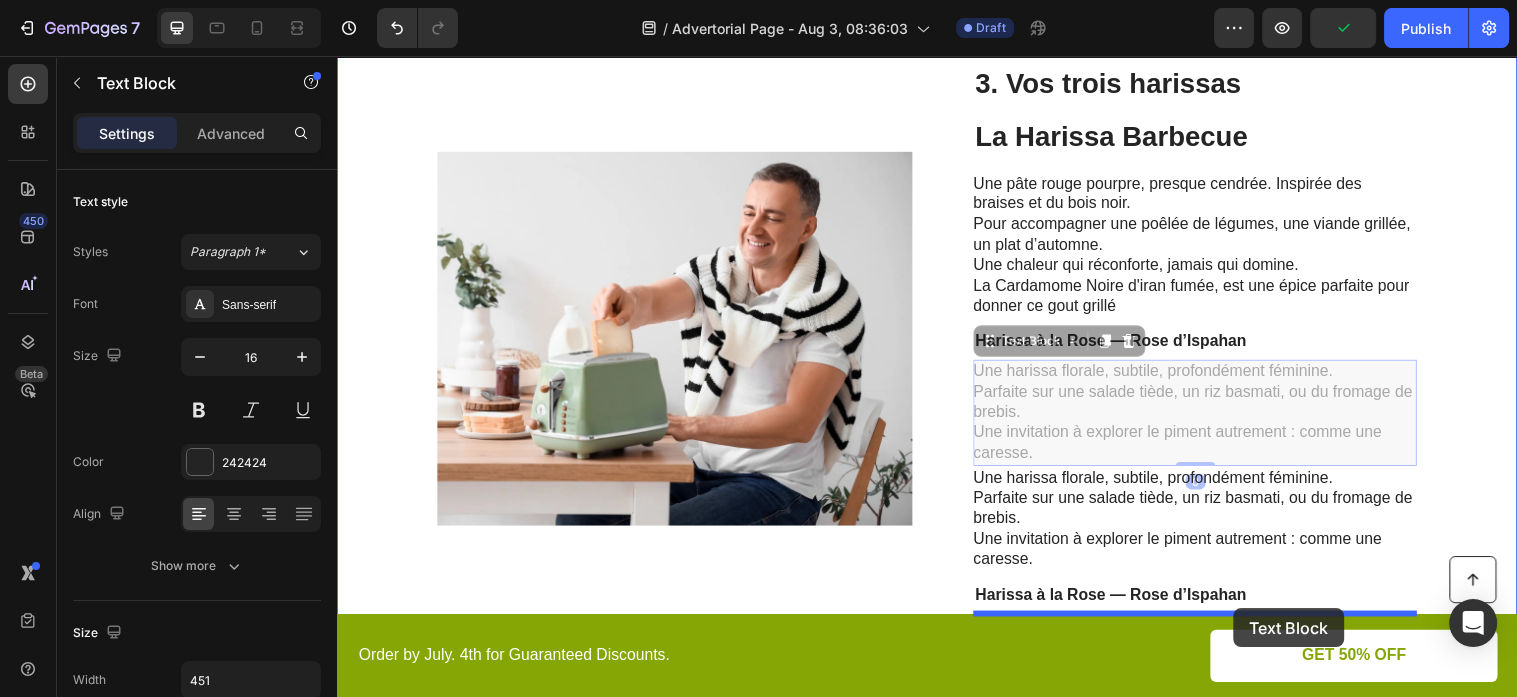 drag, startPoint x: 1223, startPoint y: 415, endPoint x: 1233, endPoint y: 608, distance: 193.2589 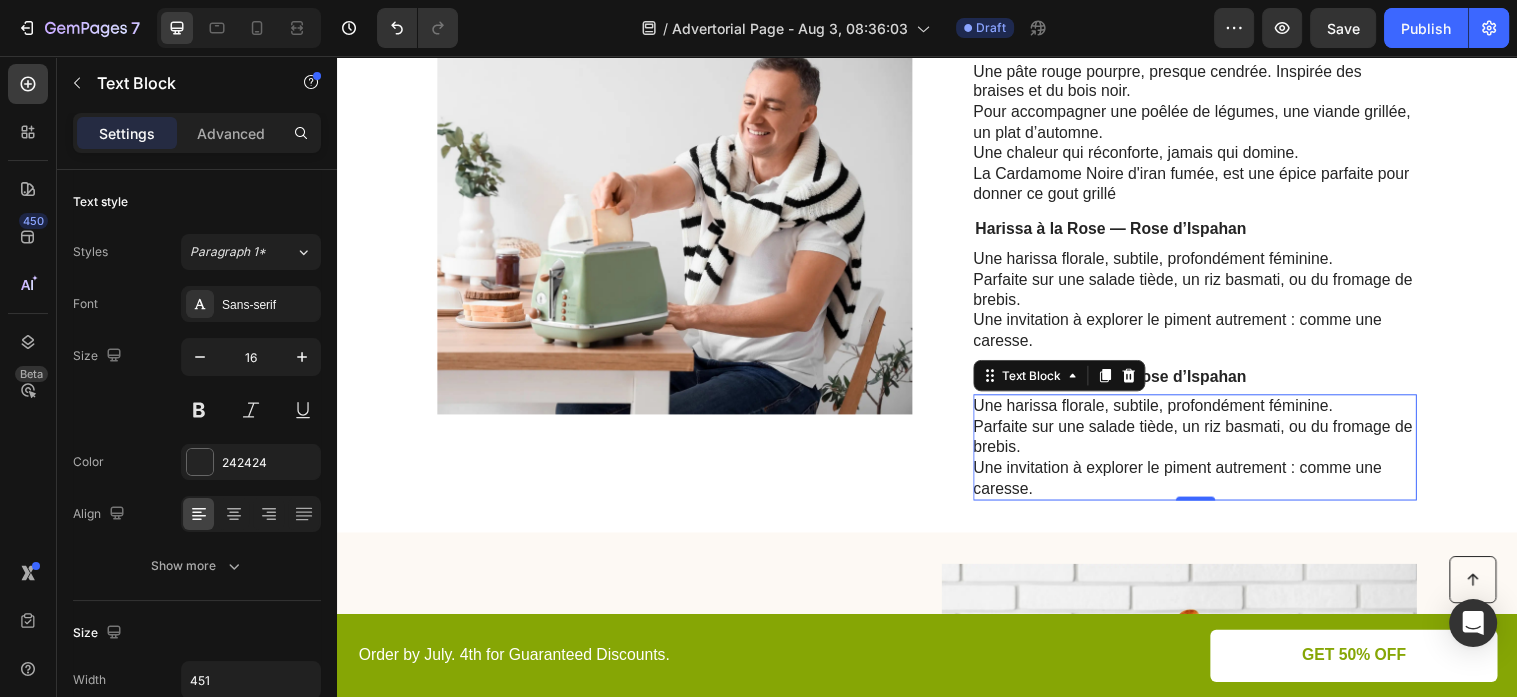 scroll, scrollTop: 1384, scrollLeft: 0, axis: vertical 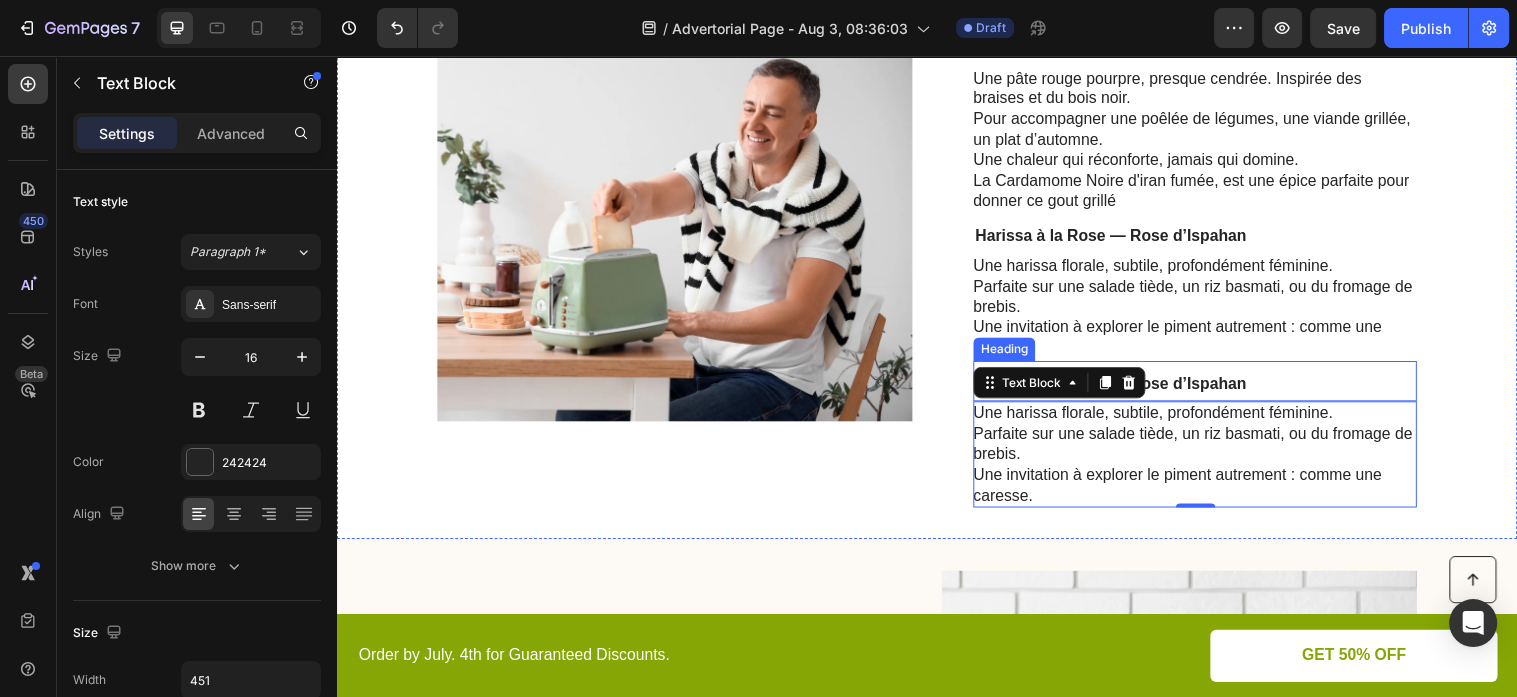 click on "Harissa à la Rose — Rose d’Ispahan" at bounding box center (1124, 388) 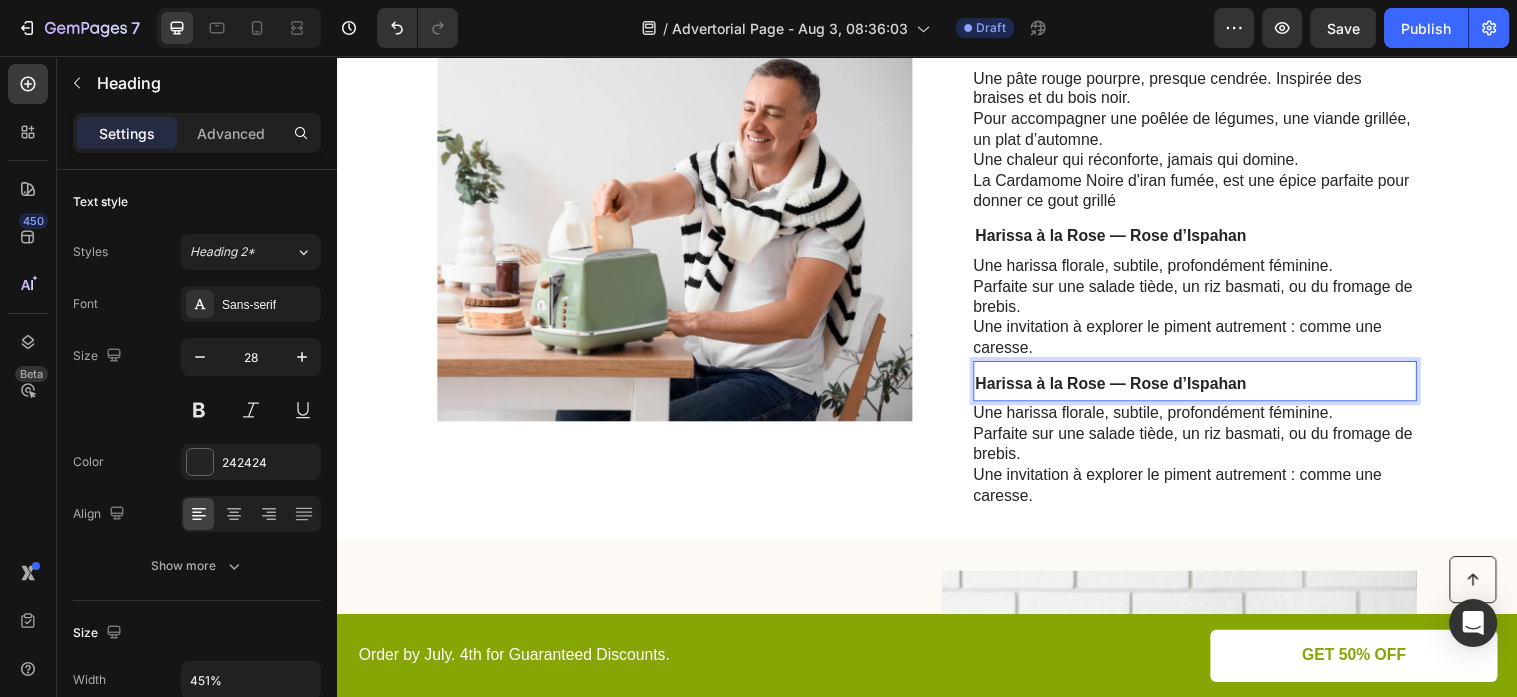 click on "Harissa à la Rose — Rose d’Ispahan" at bounding box center [1124, 388] 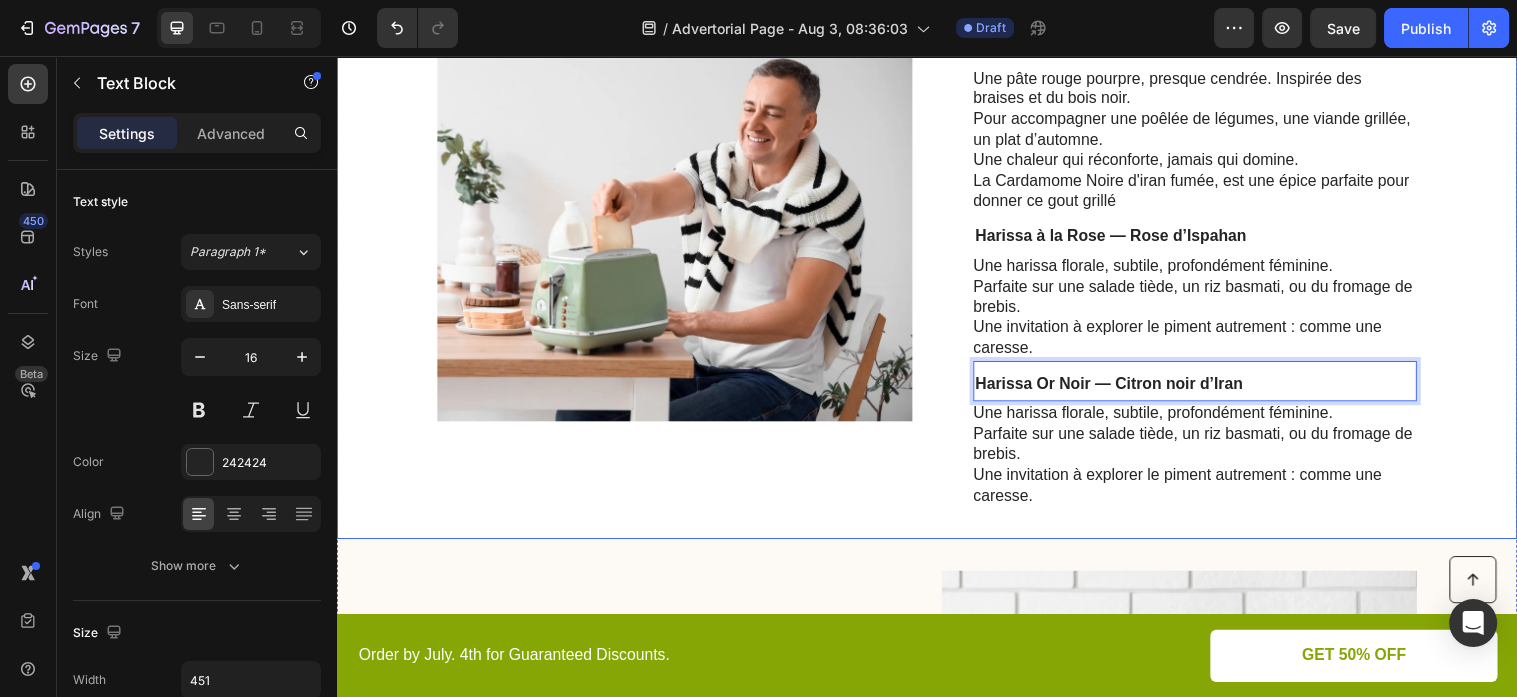 click on "Une harissa florale, subtile, profondément féminine. Parfaite sur une salade tiède, un riz basmati, ou du fromage de brebis. Une invitation à explorer le piment autrement : comme une caresse." at bounding box center (1208, 461) 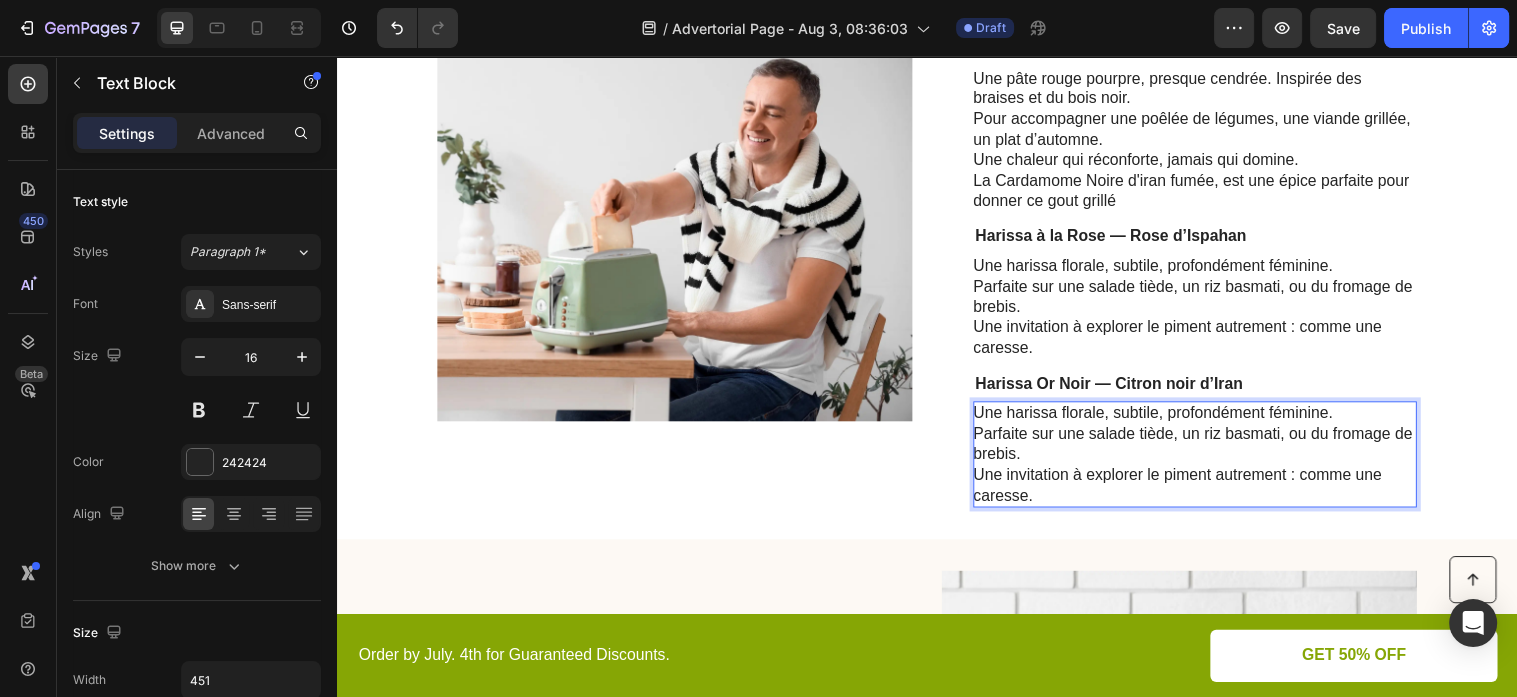 click on "Une harissa florale, subtile, profondément féminine. Parfaite sur une salade tiède, un riz basmati, ou du fromage de brebis. Une invitation à explorer le piment autrement : comme une caresse." at bounding box center (1208, 461) 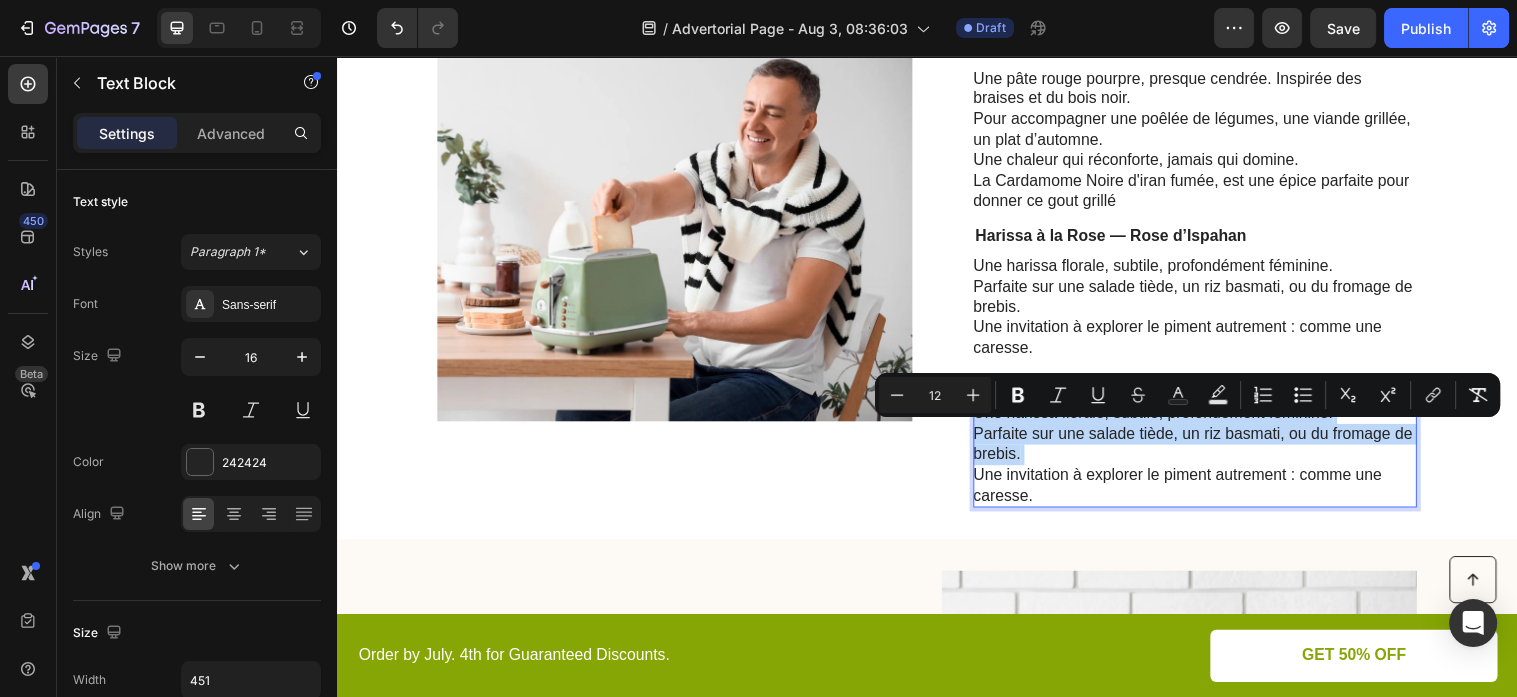 click on "Une harissa florale, subtile, profondément féminine. Parfaite sur une salade tiède, un riz basmati, ou du fromage de brebis. Une invitation à explorer le piment autrement : comme une caresse." at bounding box center [1208, 461] 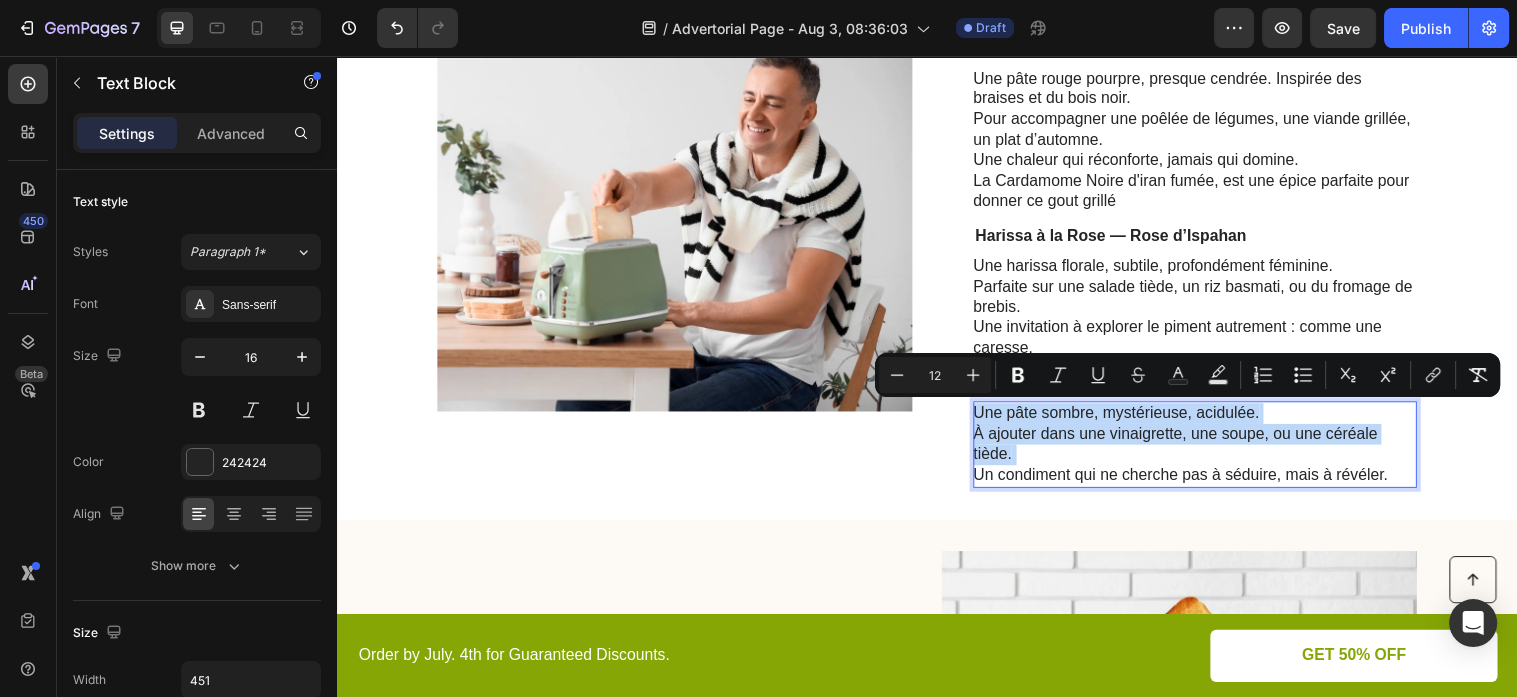 scroll, scrollTop: 1374, scrollLeft: 0, axis: vertical 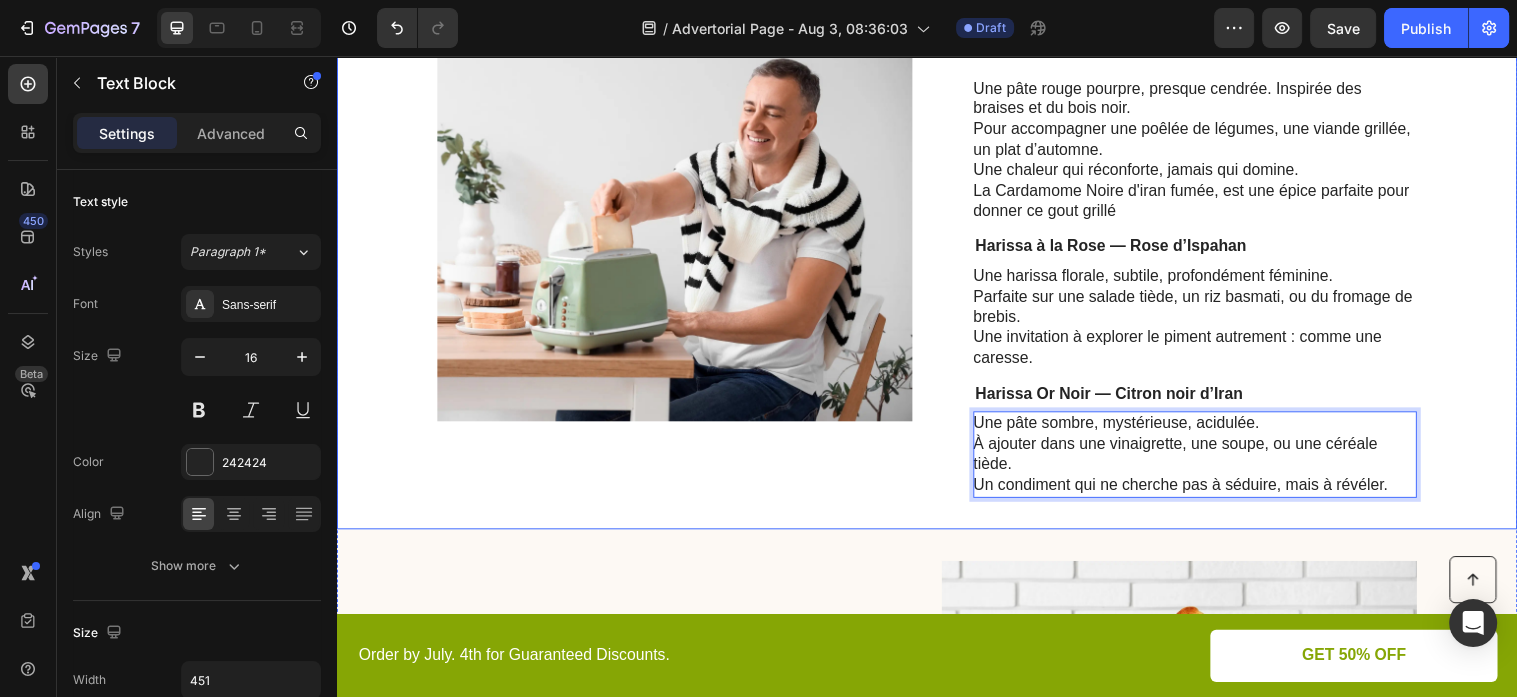 click on "Image 3. Vos trois harissas Heading La Harissa Barbecue Heading Une pâte rouge pourpre, presque cendrée. Inspirée des braises et du bois noir. Pour accompagner une poêlée de légumes, une viande grillée, un plat d’automne. Une chaleur qui réconforte, jamais qui domine.  La Cardamome Noire d'iran fumée, est une épice parfaite pour donner ce gout grillé Text Block ⁠⁠⁠⁠⁠⁠⁠ Harissa à la Rose — Rose d’Ispahan Heading Une harissa florale, subtile, profondément féminine. Parfaite sur une salade tiède, un riz basmati, ou du fromage de brebis. Une invitation à explorer le piment autrement : comme une caresse. Text Block ⁠⁠⁠⁠⁠⁠⁠ Harissa Or Noir — Citron noir d’Iran Heading Une pâte sombre, mystérieuse, acidulée. À ajouter dans une vinaigrette, une soupe, ou une céréale tiède. Un condiment qui ne cherche pas à séduire, mais à révéler. Text Block   0 Row" at bounding box center [937, 236] 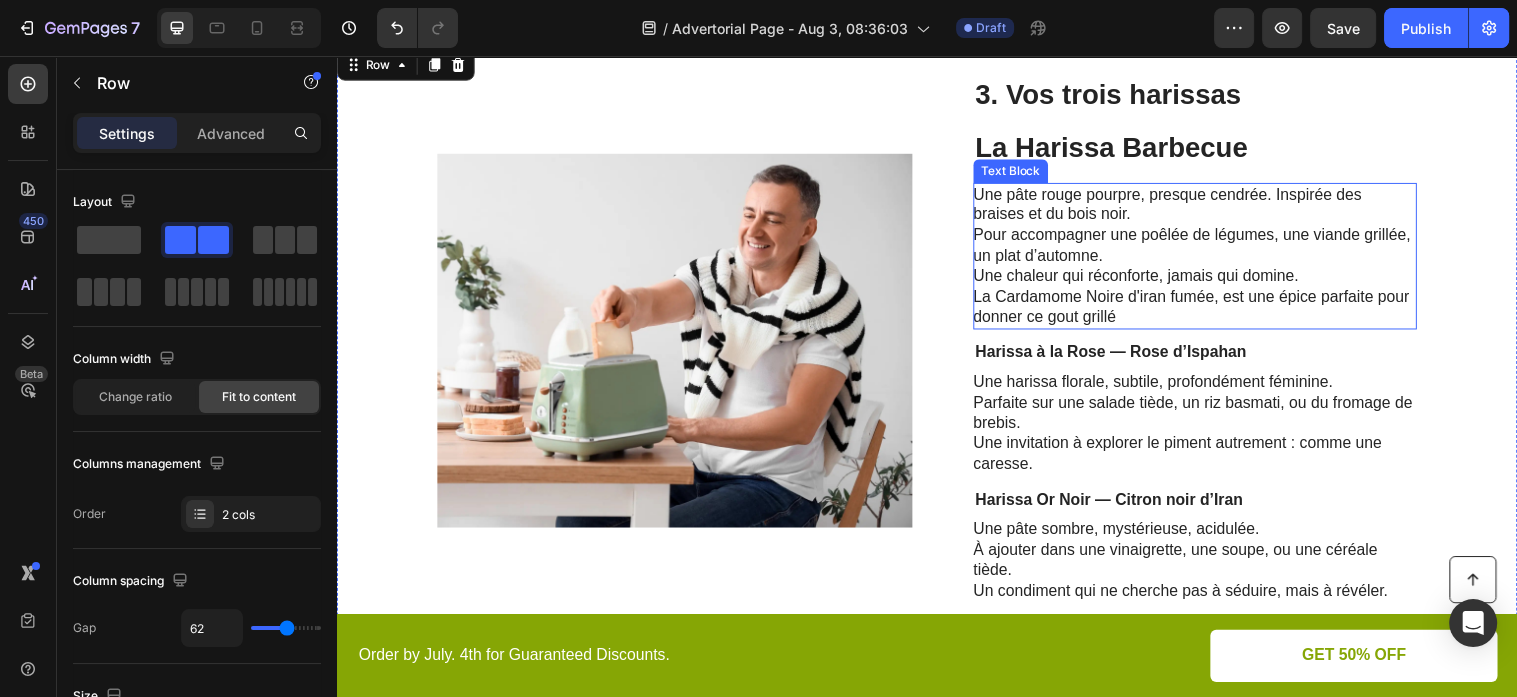 scroll, scrollTop: 1268, scrollLeft: 0, axis: vertical 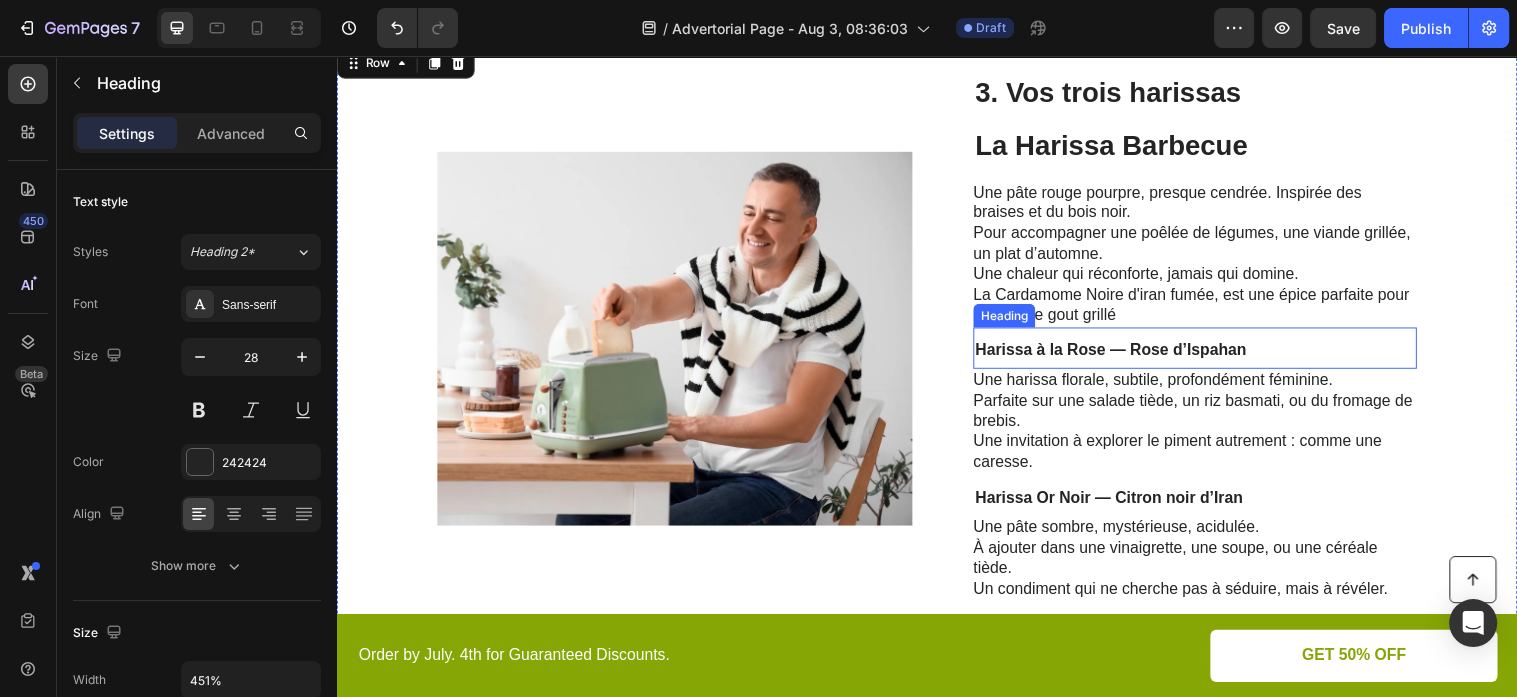 click on "Harissa à la Rose — Rose d’Ispahan" at bounding box center [1124, 354] 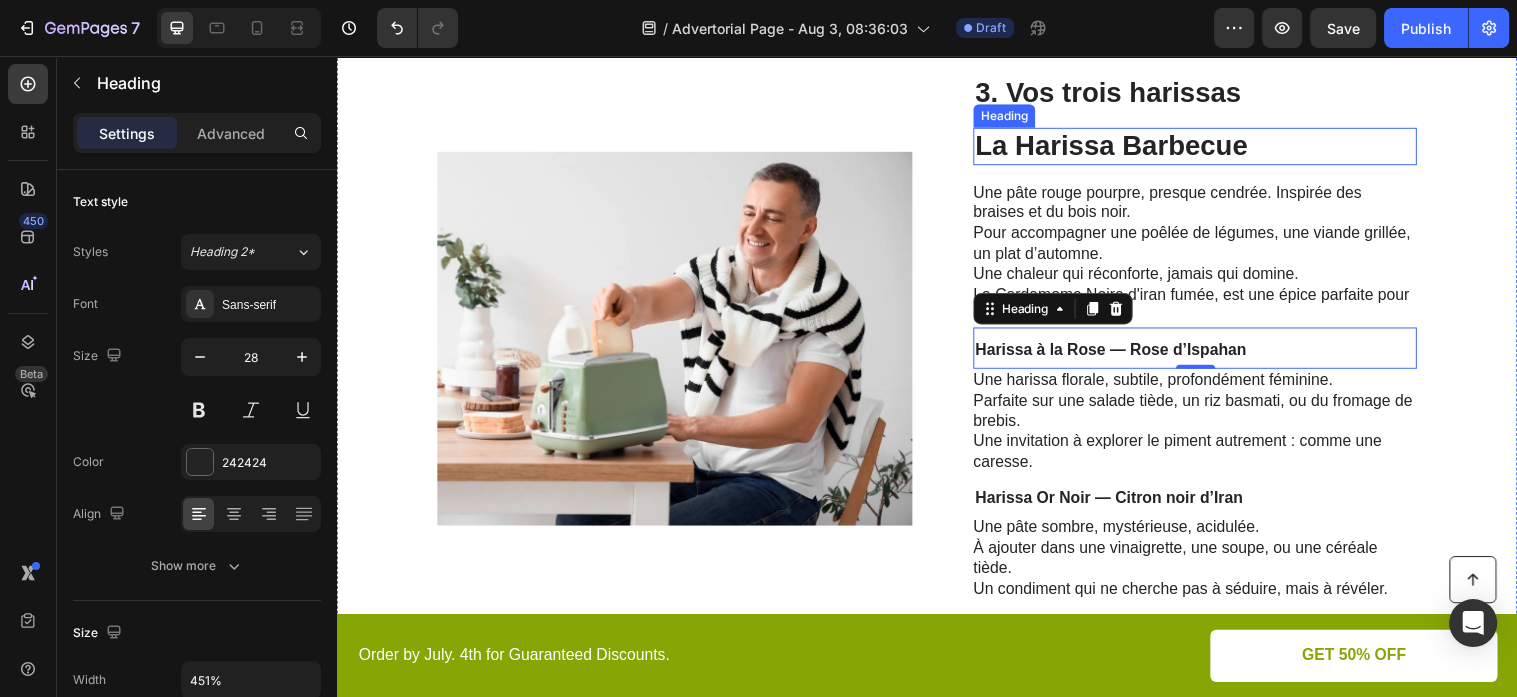 click on "La Harissa Barbecue" at bounding box center [1209, 148] 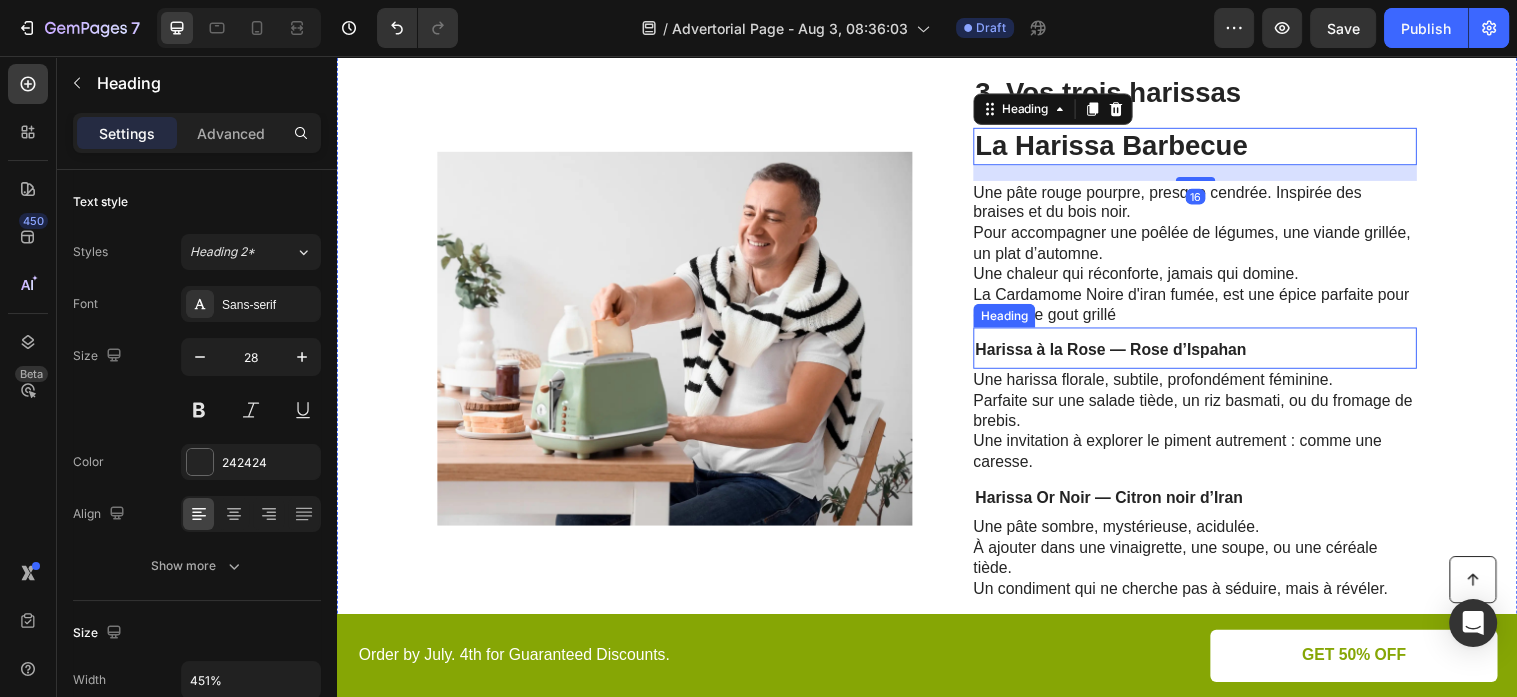 click on "Harissa à la Rose — Rose d’Ispahan" at bounding box center [1124, 354] 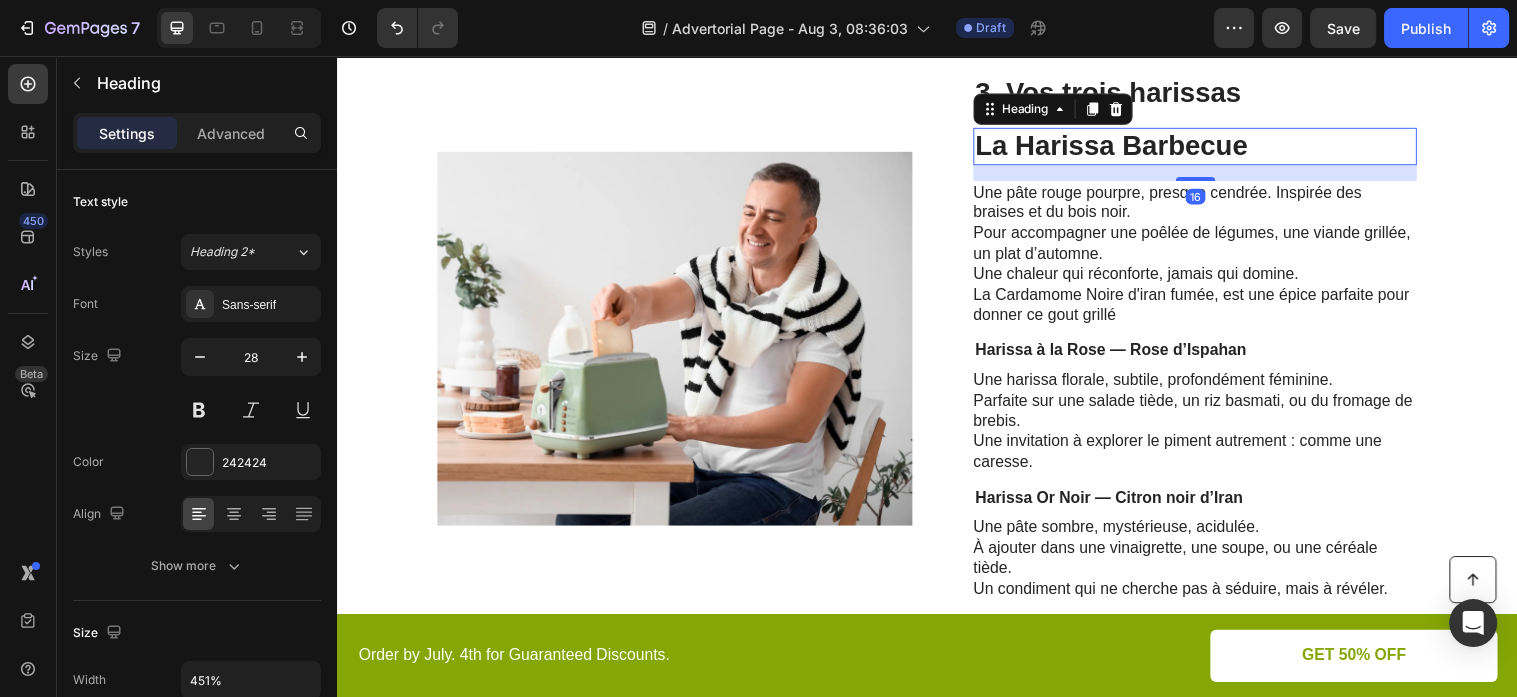 click on "La Harissa Barbecue" at bounding box center (1209, 148) 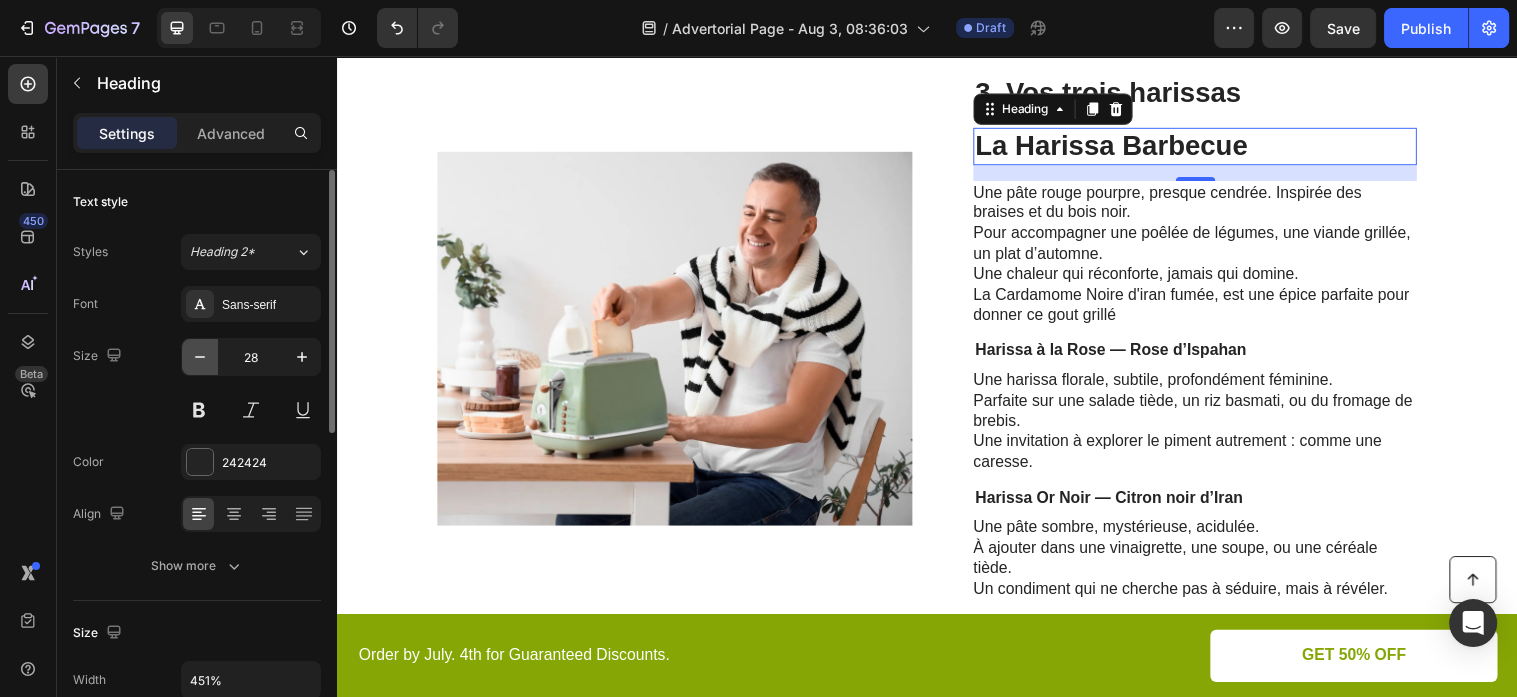 click 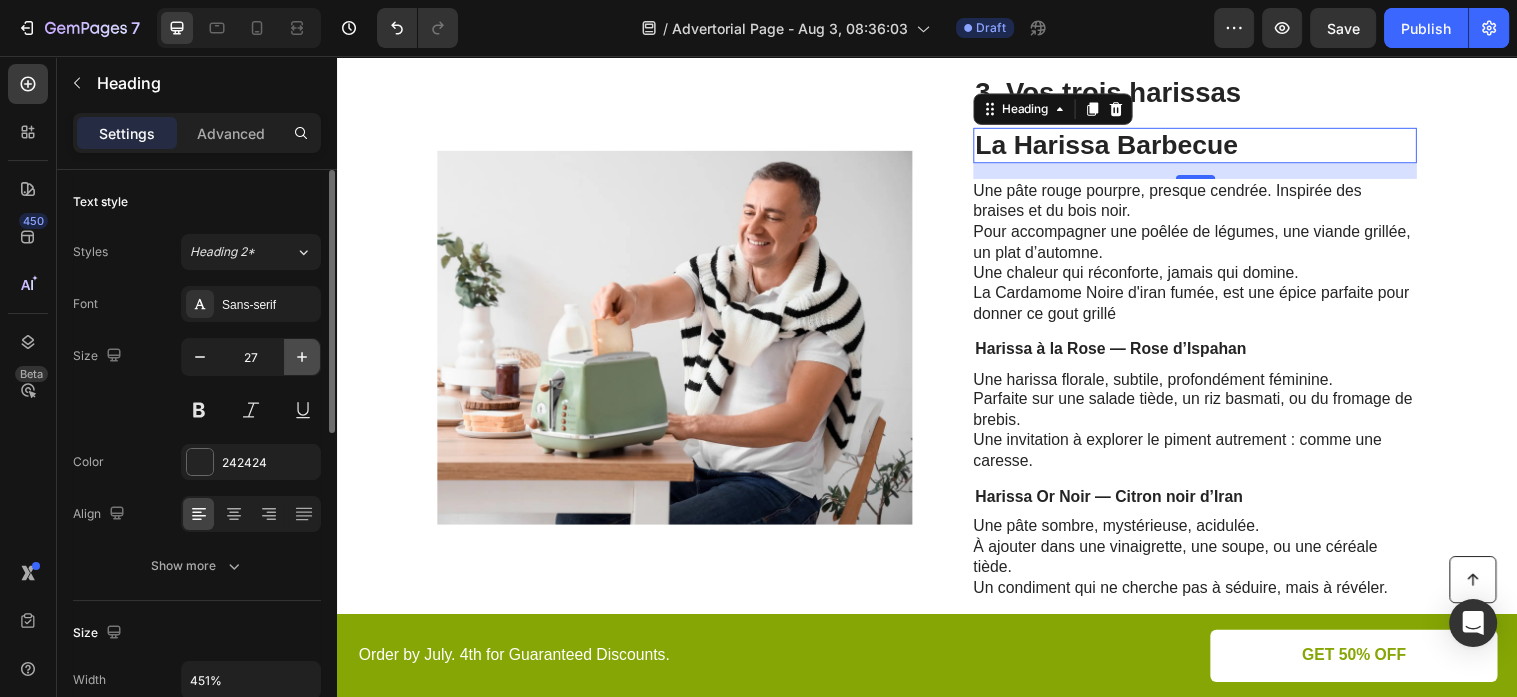 click 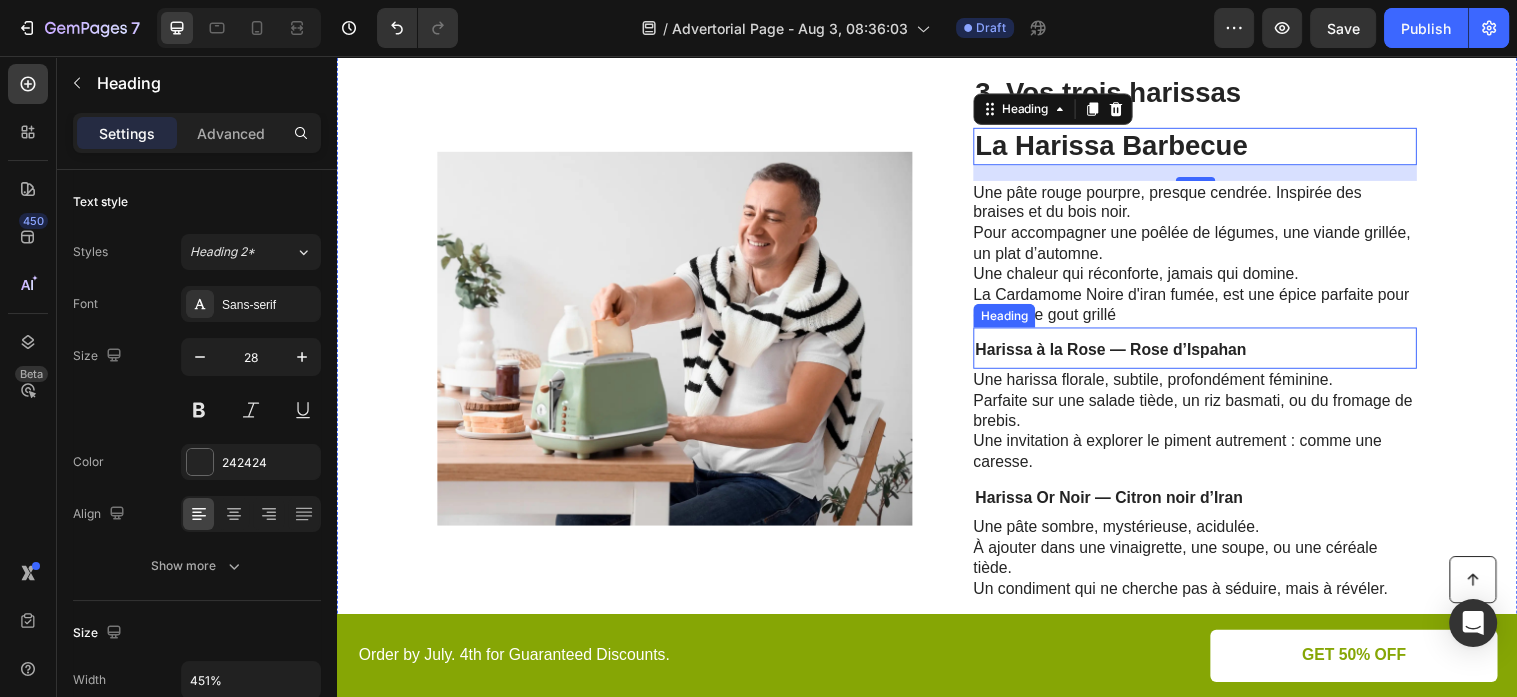 click on "⁠⁠⁠⁠⁠⁠⁠ Harissa à la Rose — Rose d’Ispahan" at bounding box center (1209, 353) 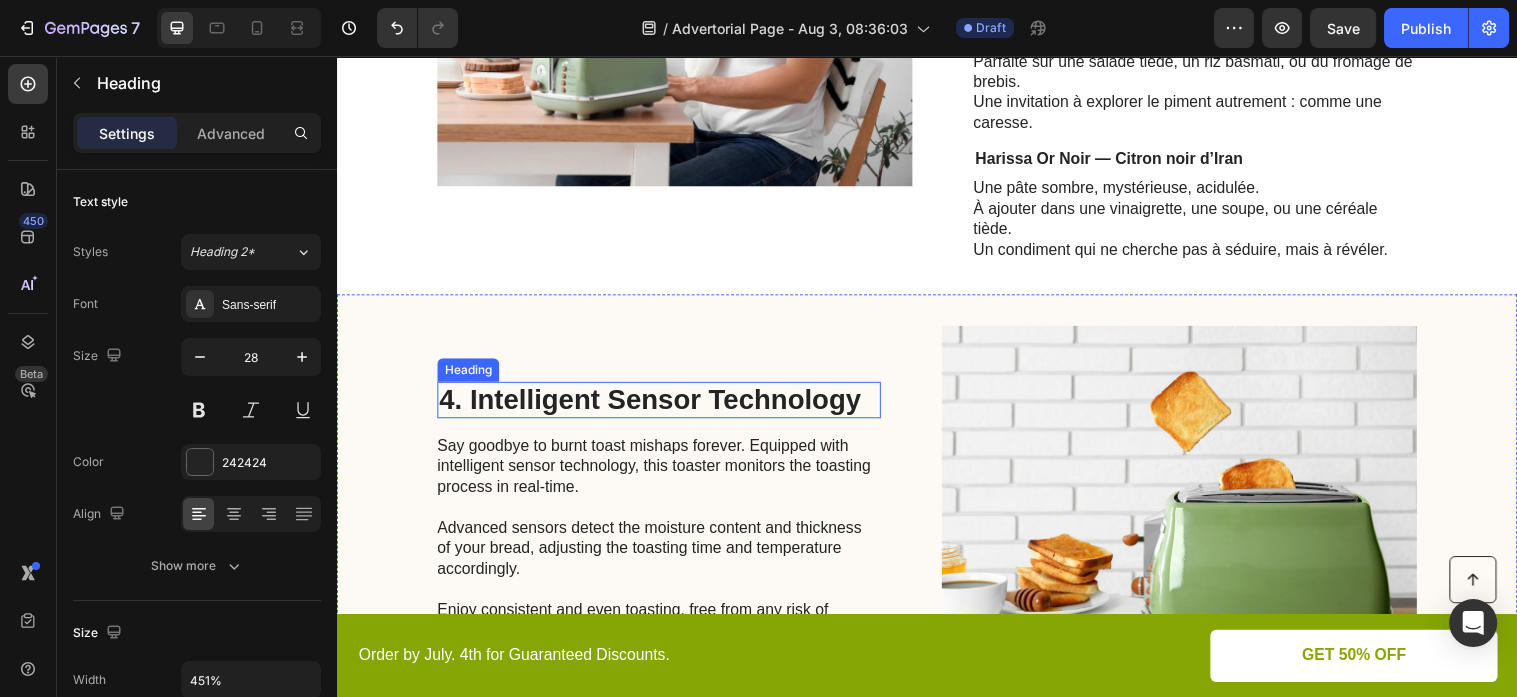scroll, scrollTop: 1796, scrollLeft: 0, axis: vertical 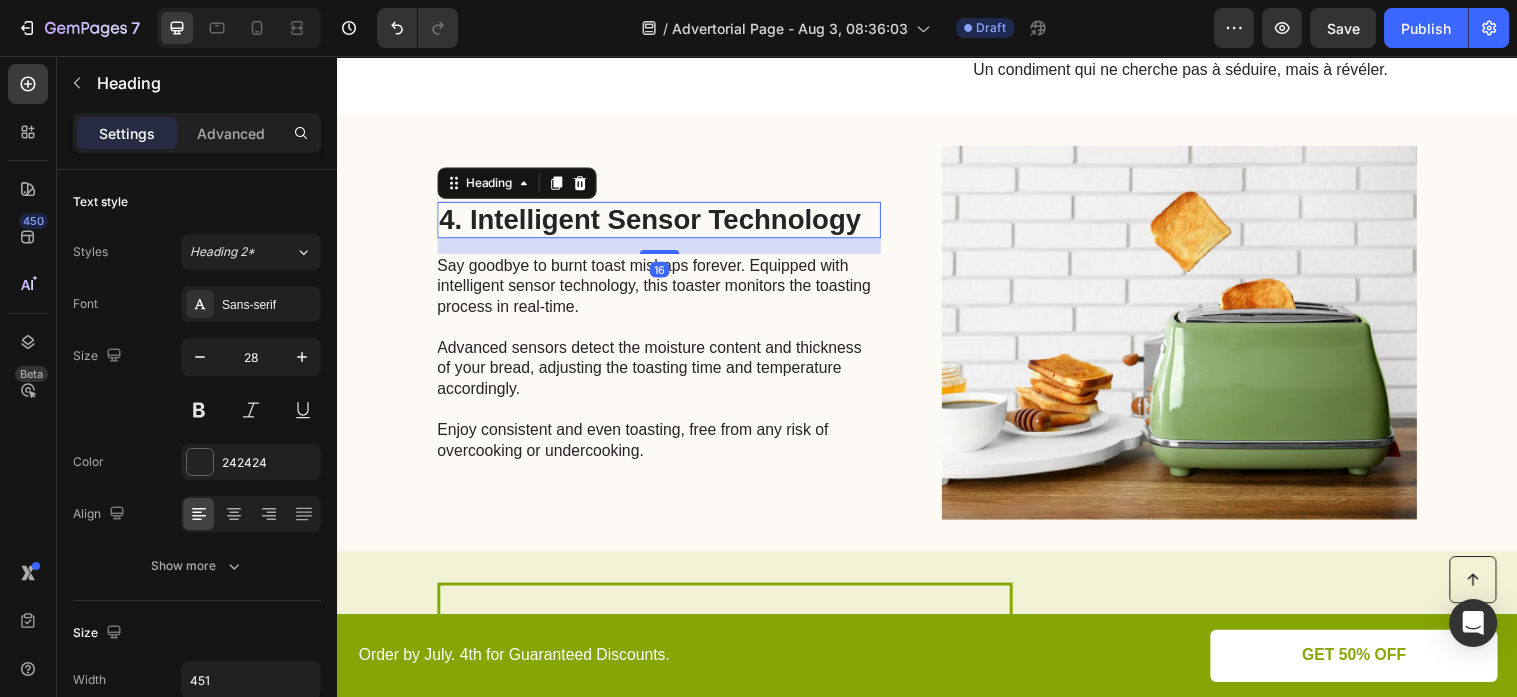 click on "4. Intelligent Sensor Technology Heading   16 Say goodbye to burnt toast mishaps forever. Equipped with intelligent sensor technology, this toaster monitors the toasting process in real-time. Advanced sensors detect the moisture content and thickness of your bread, adjusting the toasting time and temperature accordingly. Enjoy consistent and even toasting, free from any risk of overcooking or undercooking. Text Block" at bounding box center (664, 337) 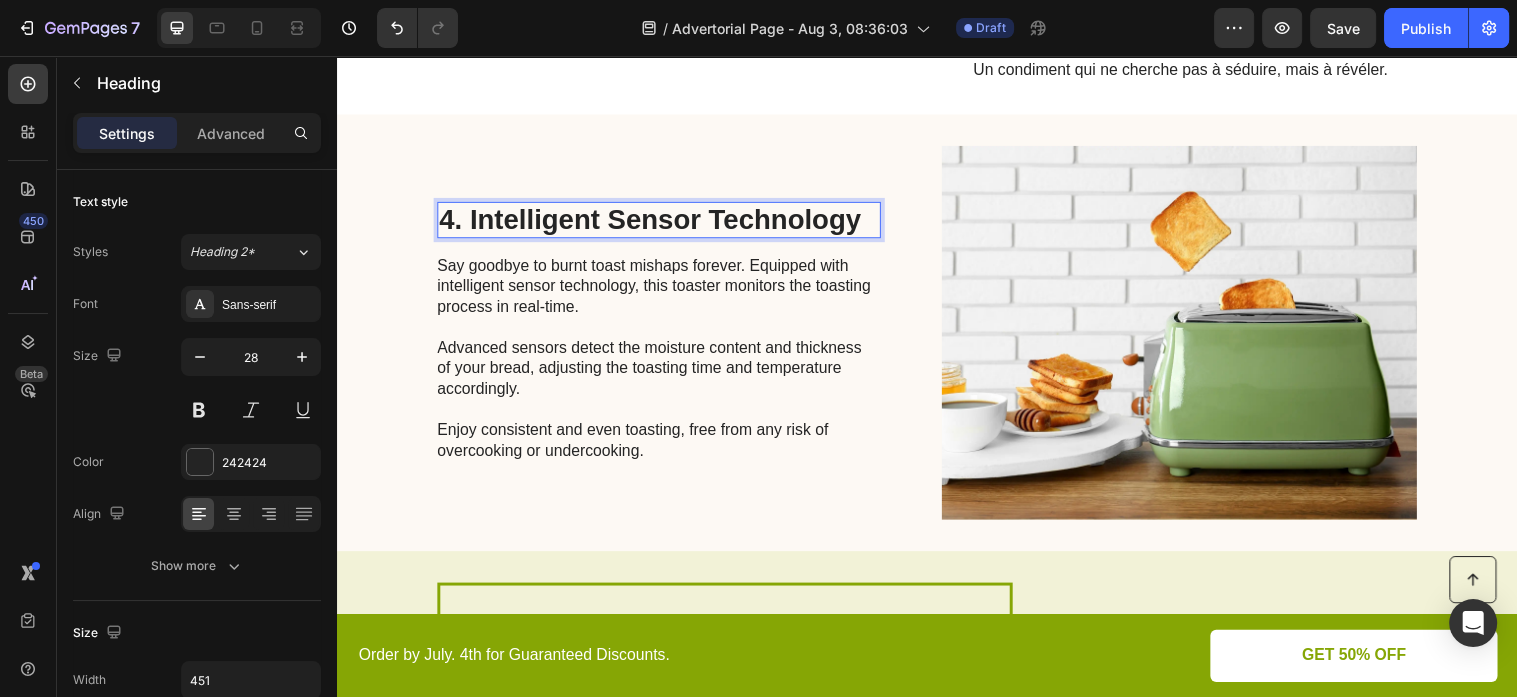 click on "4. Intelligent Sensor Technology" at bounding box center [664, 223] 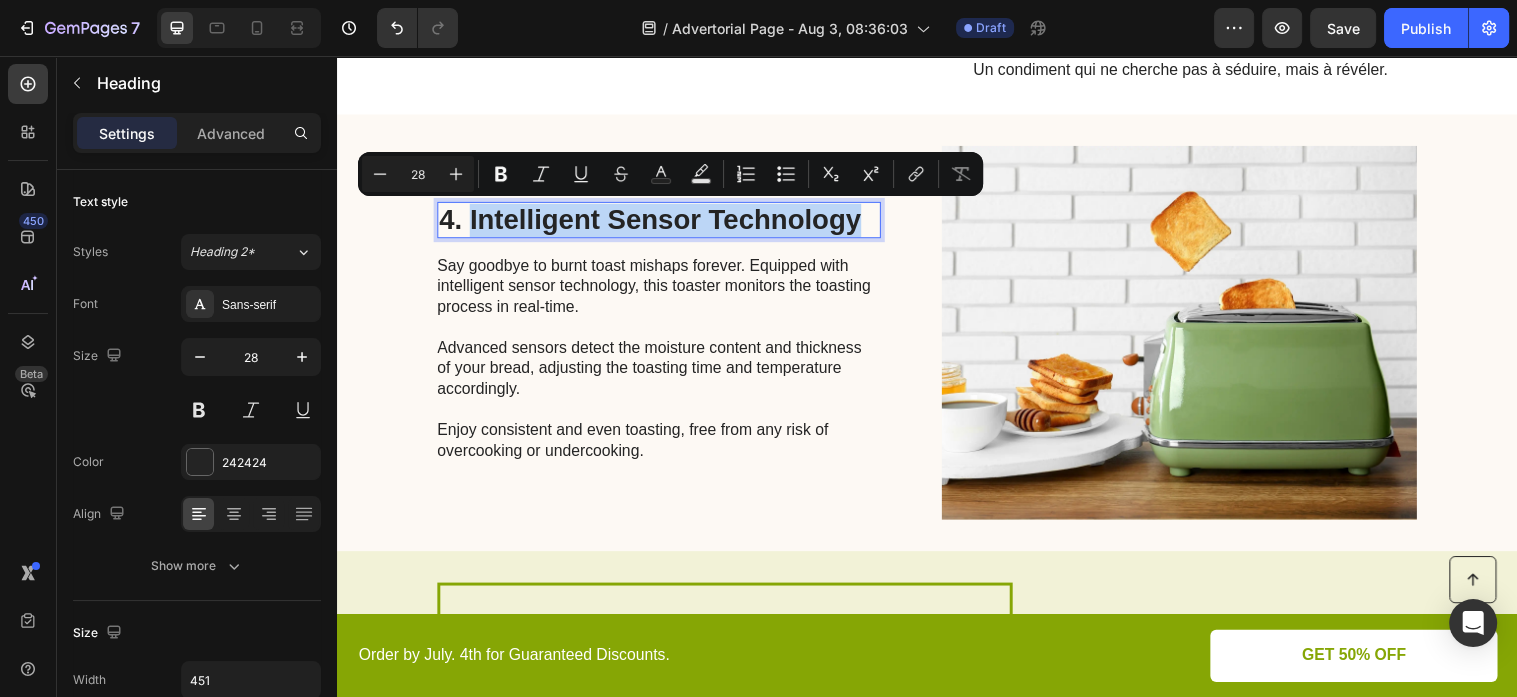 drag, startPoint x: 473, startPoint y: 220, endPoint x: 975, endPoint y: 236, distance: 502.2549 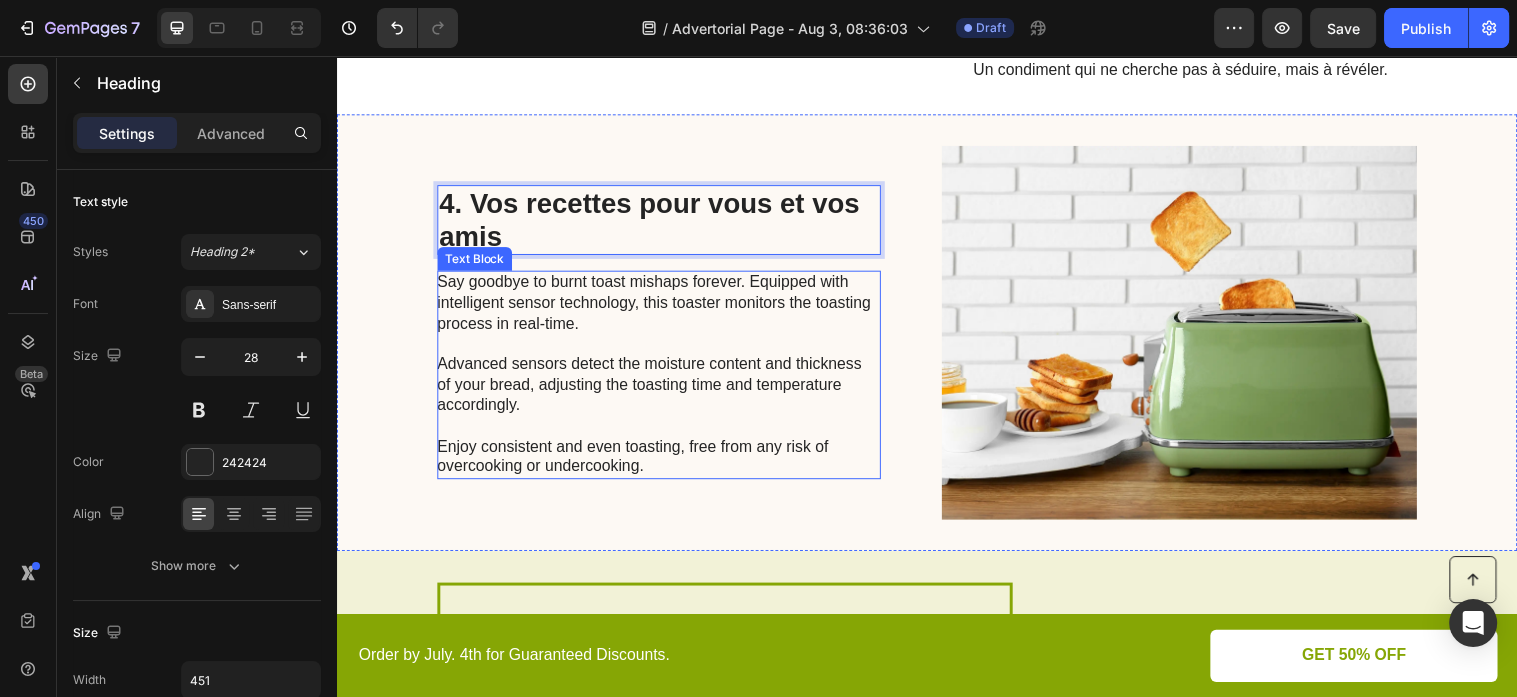 click on "Say goodbye to burnt toast mishaps forever. Equipped with intelligent sensor technology, this toaster monitors the toasting process in real-time. Advanced sensors detect the moisture content and thickness of your bread, adjusting the toasting time and temperature accordingly. Enjoy consistent and even toasting, free from any risk of overcooking or undercooking." at bounding box center (663, 380) 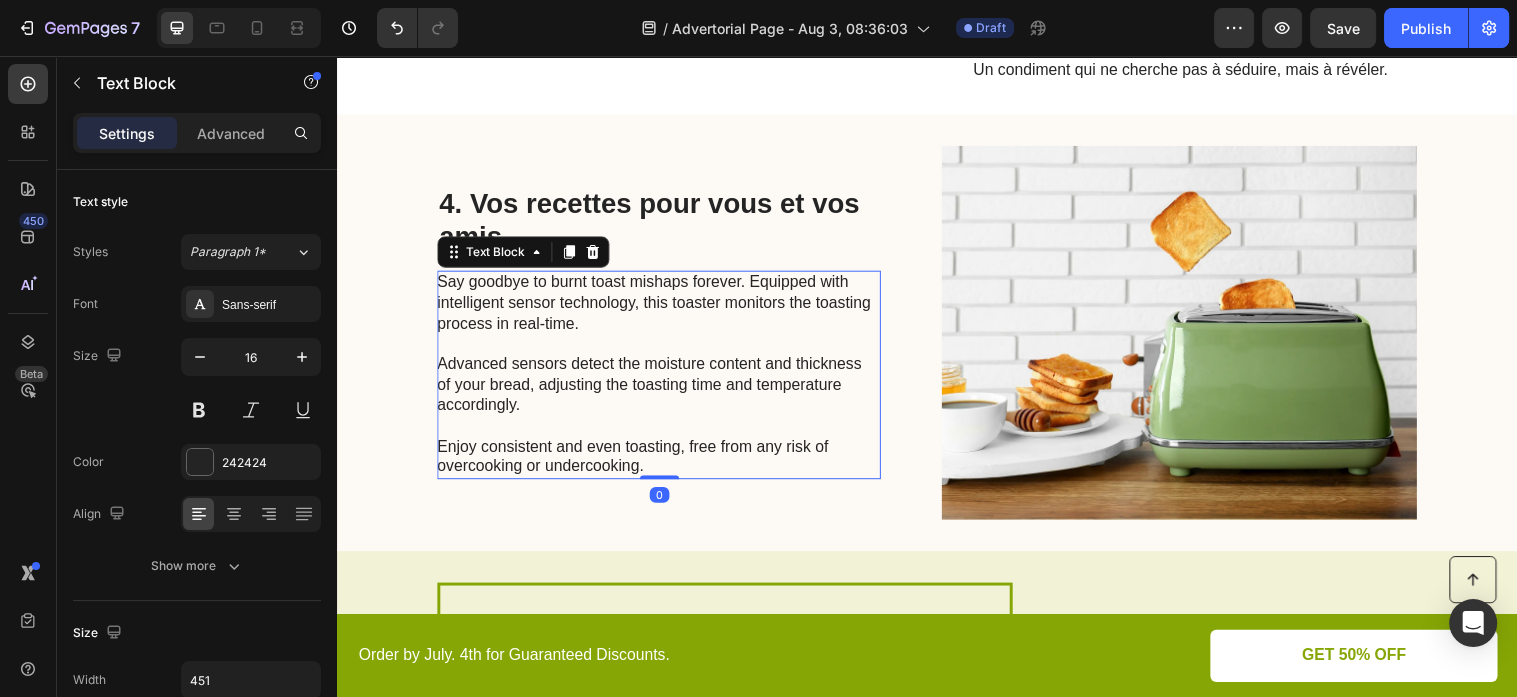 click on "Say goodbye to burnt toast mishaps forever. Equipped with intelligent sensor technology, this toaster monitors the toasting process in real-time. Advanced sensors detect the moisture content and thickness of your bread, adjusting the toasting time and temperature accordingly. Enjoy consistent and even toasting, free from any risk of overcooking or undercooking." at bounding box center (663, 380) 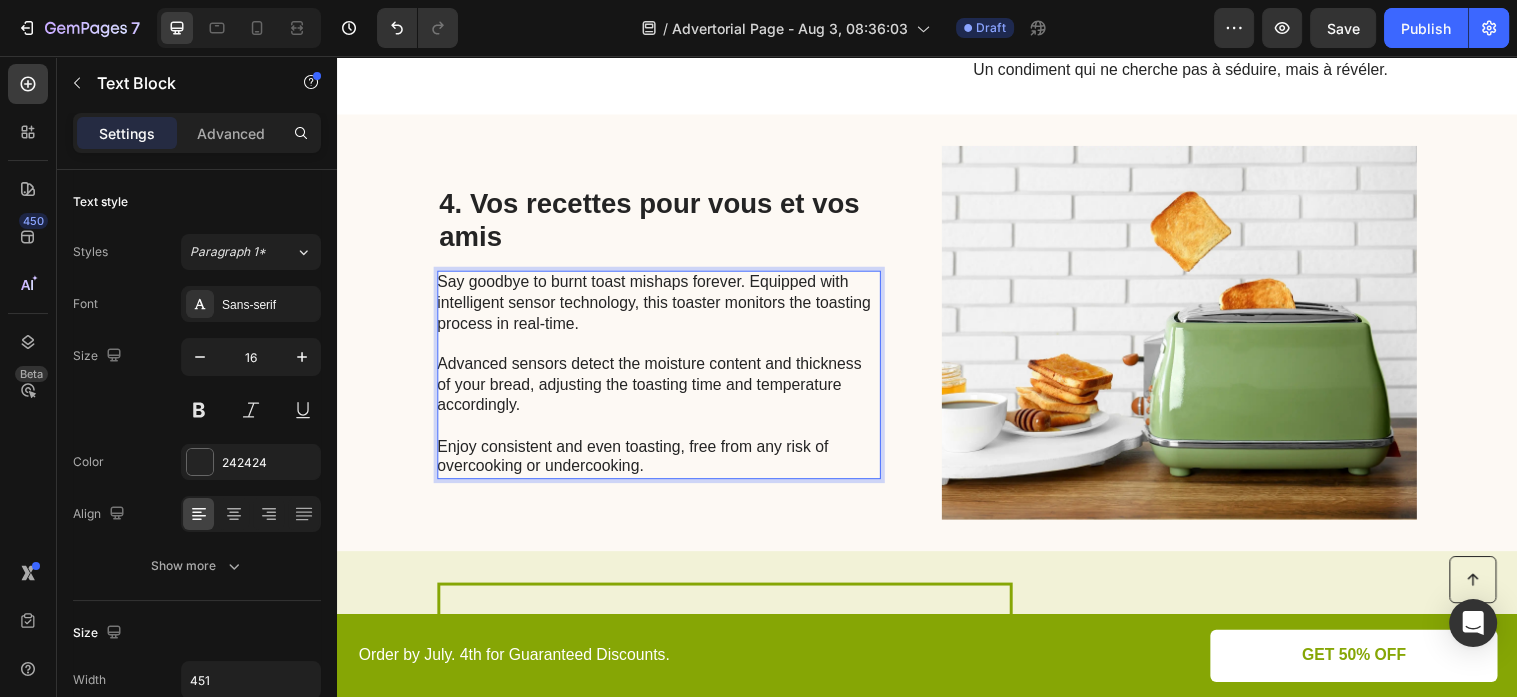 click on "Say goodbye to burnt toast mishaps forever. Equipped with intelligent sensor technology, this toaster monitors the toasting process in real-time. Advanced sensors detect the moisture content and thickness of your bread, adjusting the toasting time and temperature accordingly. Enjoy consistent and even toasting, free from any risk of overcooking or undercooking." at bounding box center (663, 380) 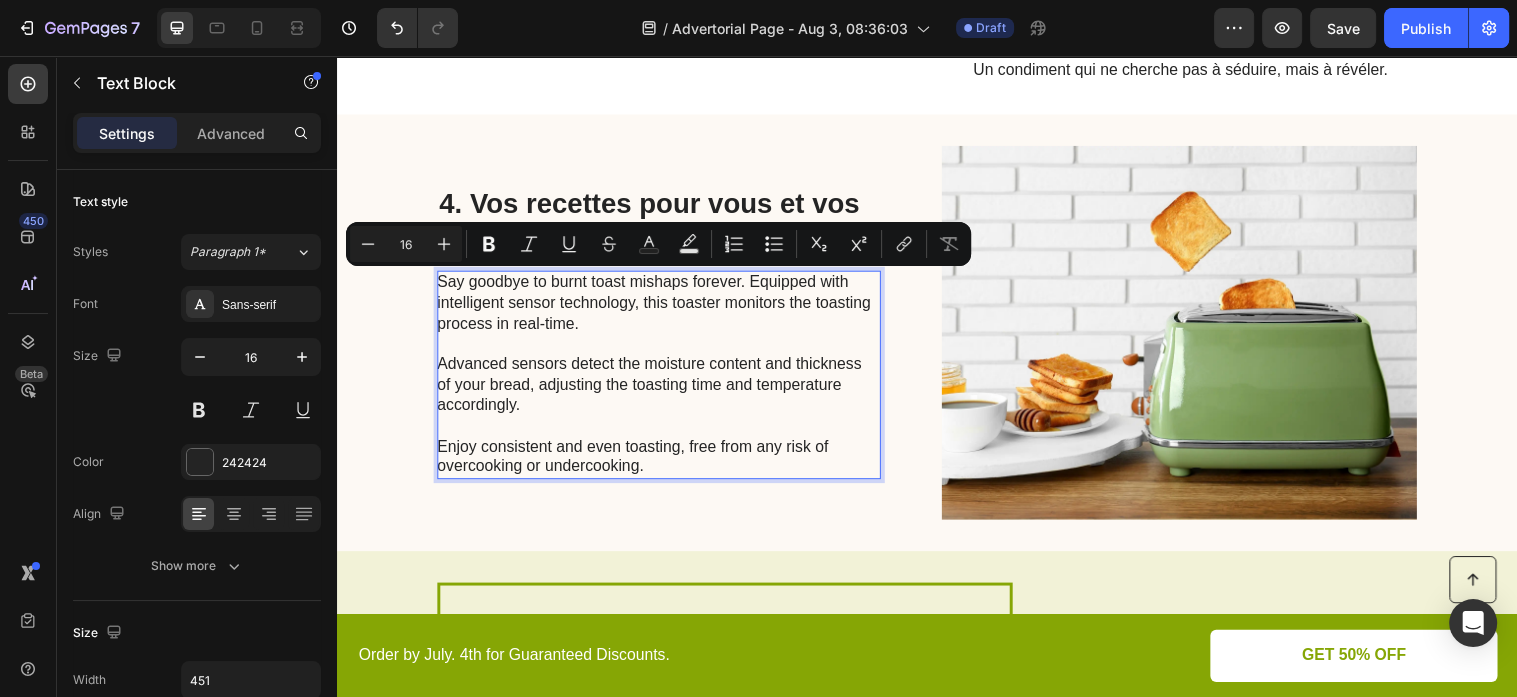 click on "Say goodbye to burnt toast mishaps forever. Equipped with intelligent sensor technology, this toaster monitors the toasting process in real-time. Advanced sensors detect the moisture content and thickness of your bread, adjusting the toasting time and temperature accordingly. Enjoy consistent and even toasting, free from any risk of overcooking or undercooking." at bounding box center [663, 380] 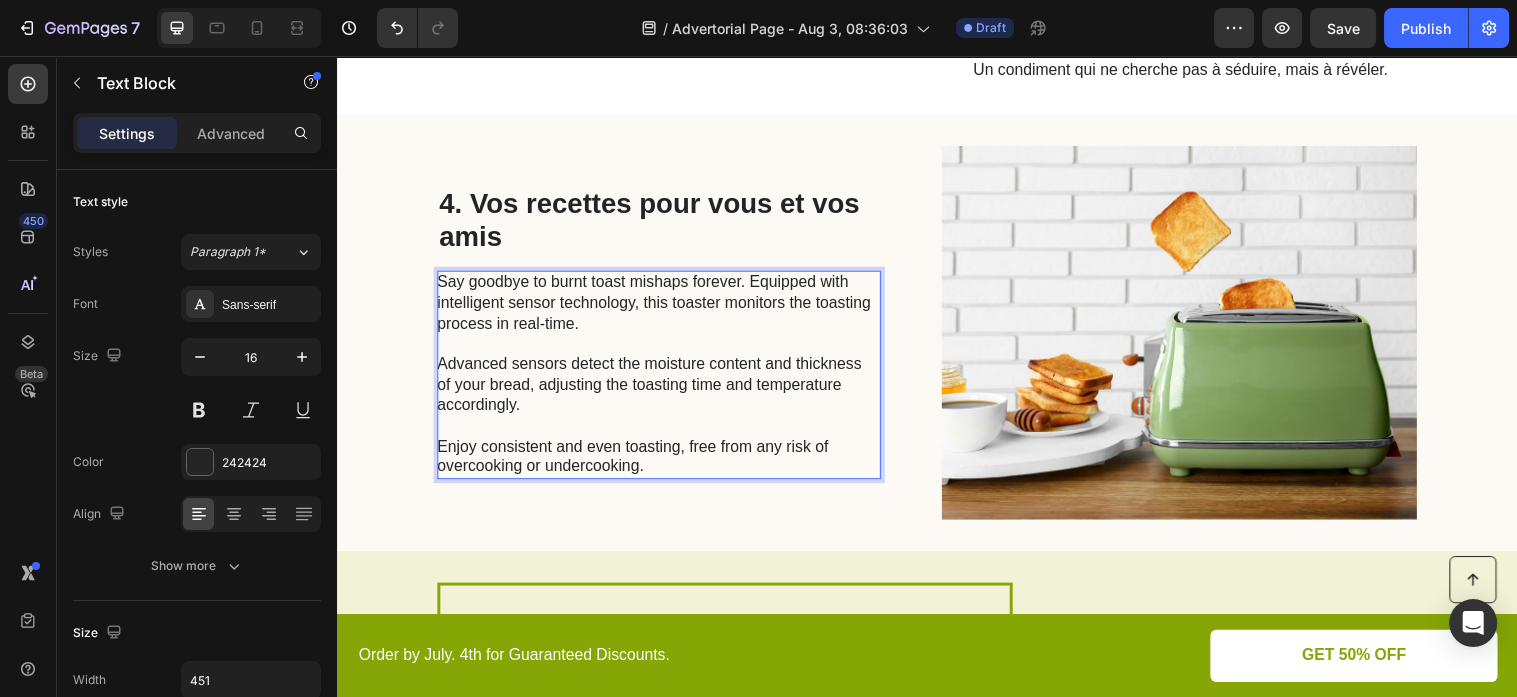click on "Say goodbye to burnt toast mishaps forever. Equipped with intelligent sensor technology, this toaster monitors the toasting process in real-time. Advanced sensors detect the moisture content and thickness of your bread, adjusting the toasting time and temperature accordingly. Enjoy consistent and even toasting, free from any risk of overcooking or undercooking." at bounding box center [663, 380] 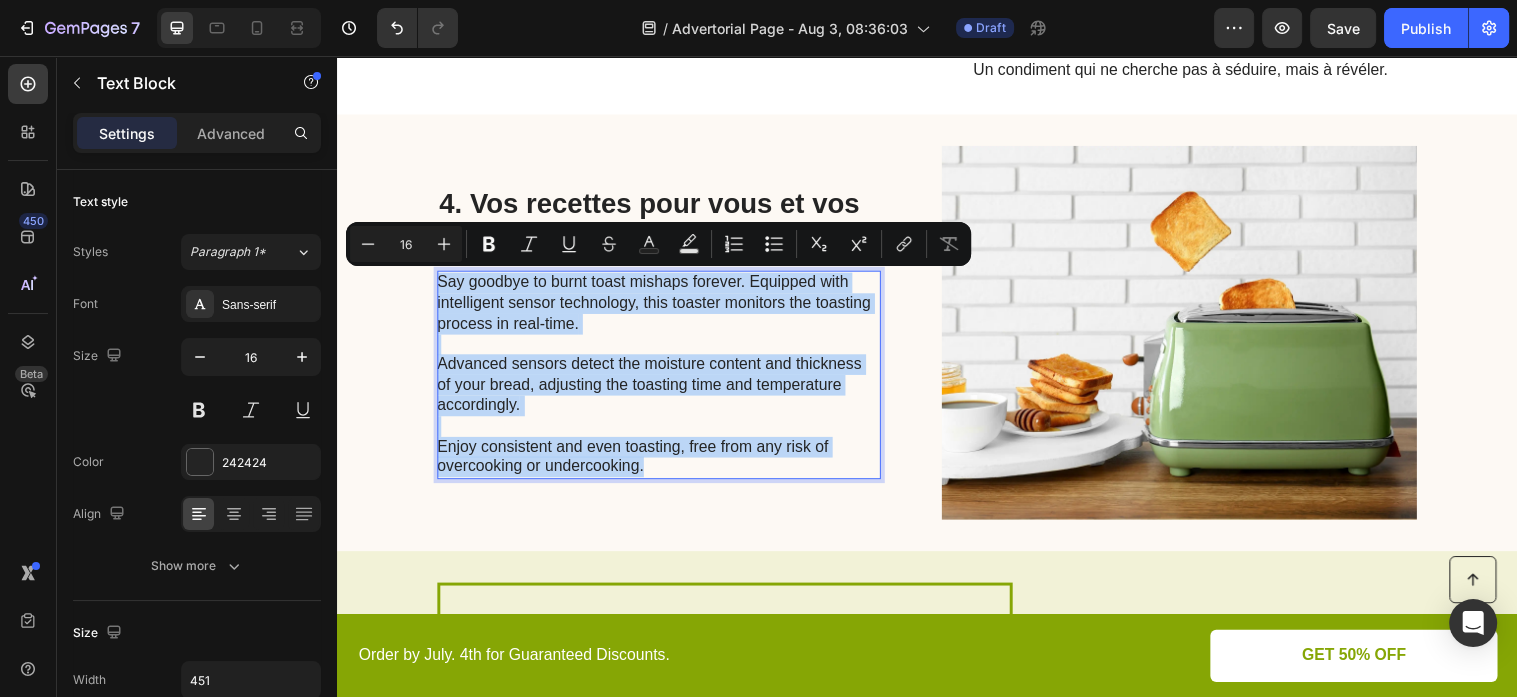 drag, startPoint x: 666, startPoint y: 472, endPoint x: 439, endPoint y: 281, distance: 296.6648 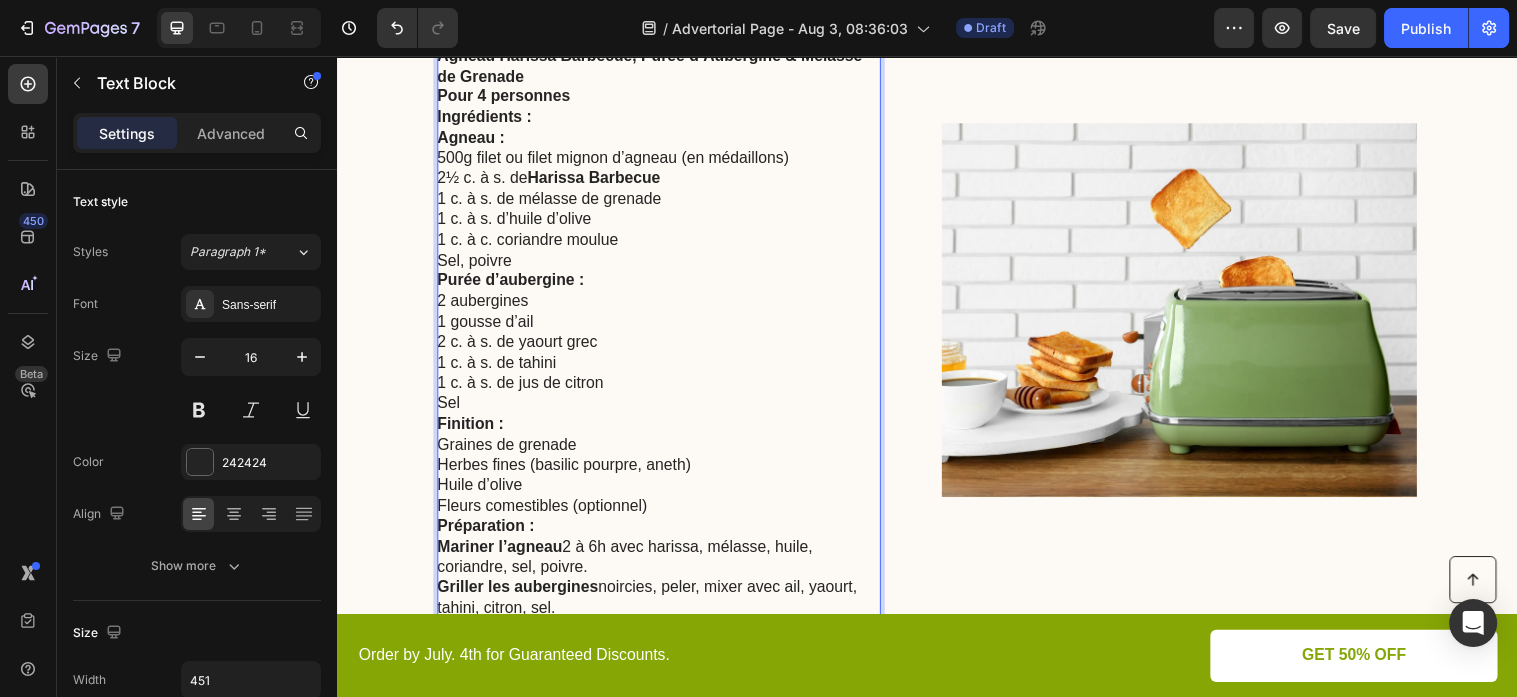 scroll, scrollTop: 1987, scrollLeft: 0, axis: vertical 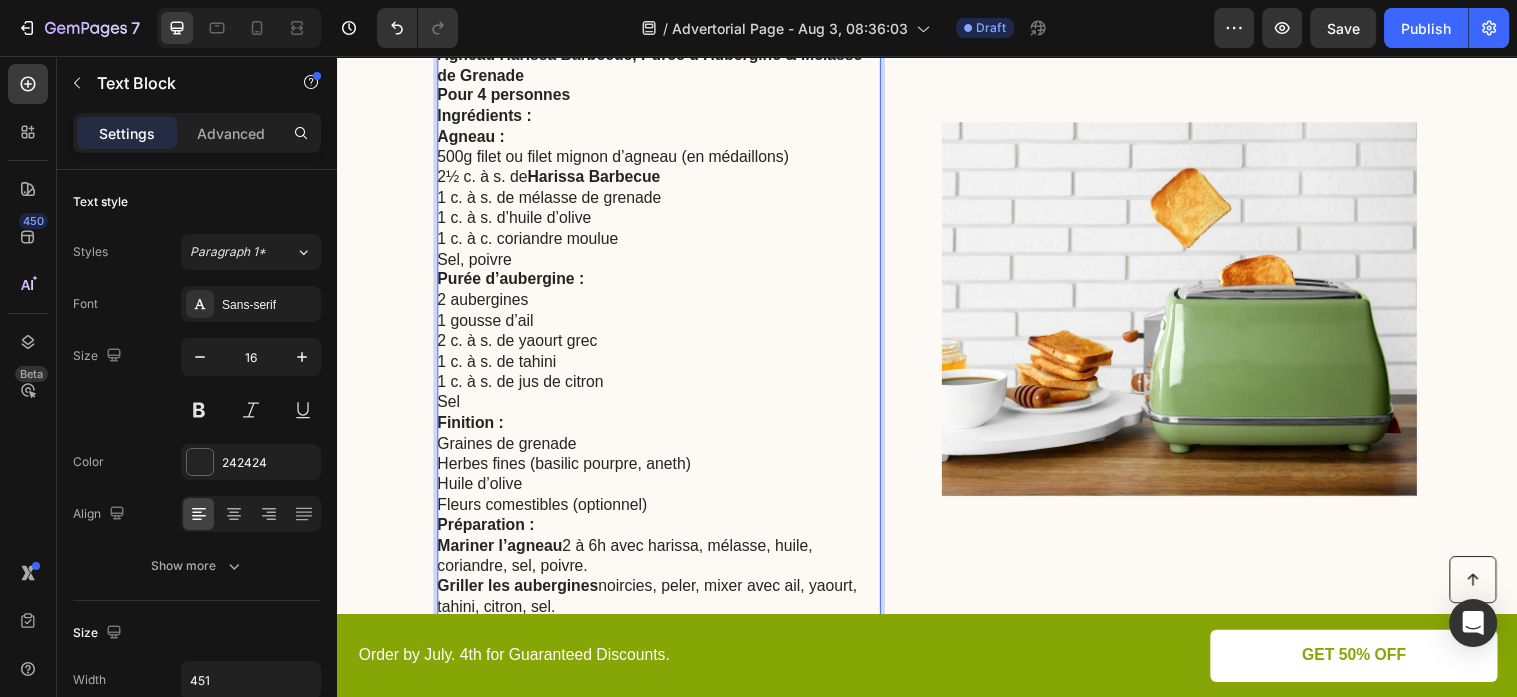 click on "Purée d’aubergine :" at bounding box center (513, 282) 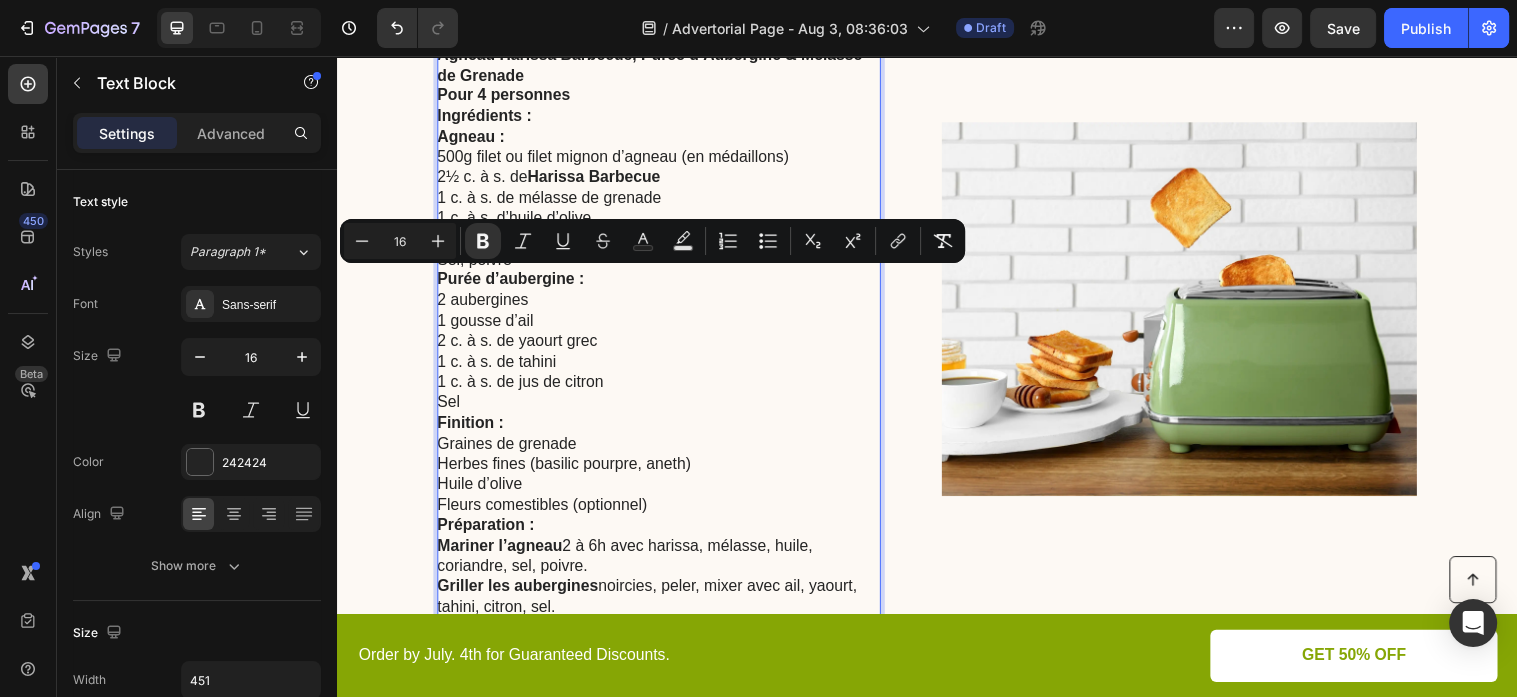 click on "Purée d’aubergine :" at bounding box center (663, 283) 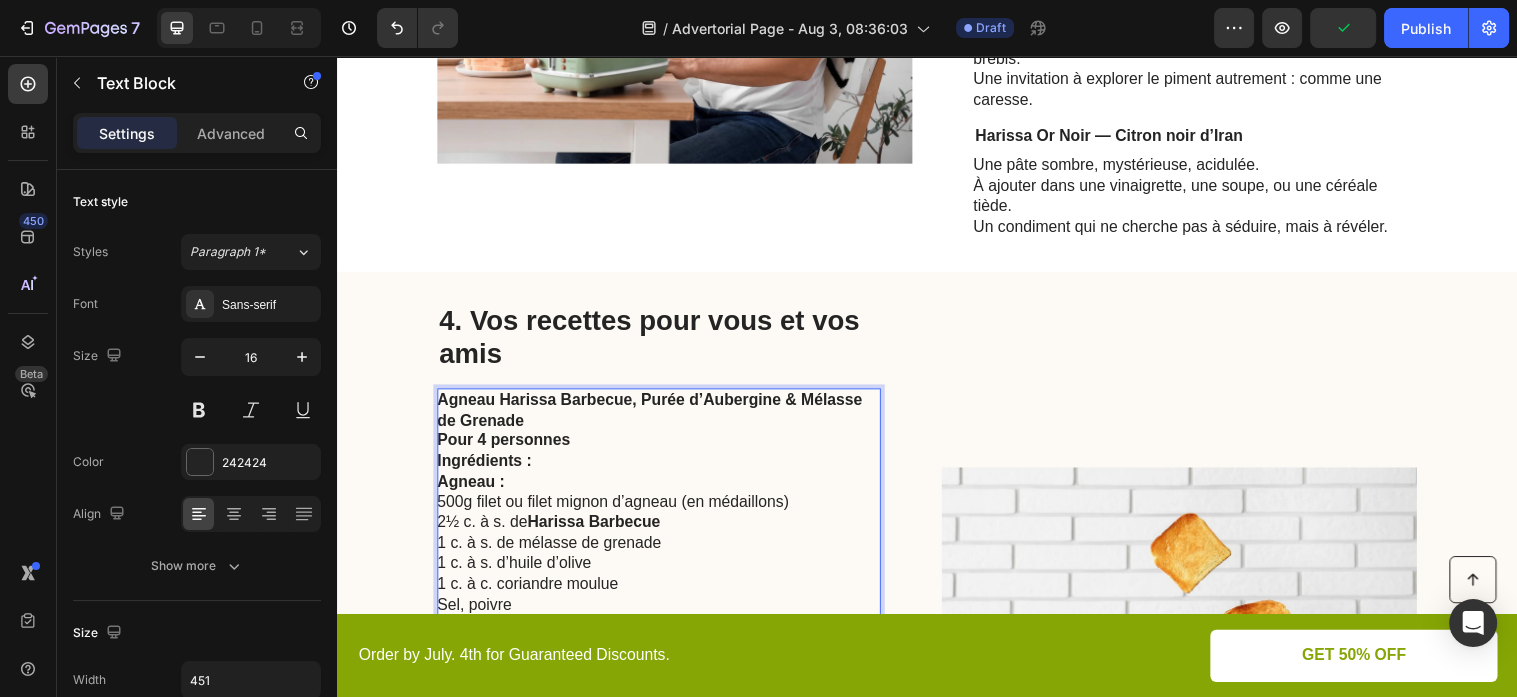 scroll, scrollTop: 1671, scrollLeft: 0, axis: vertical 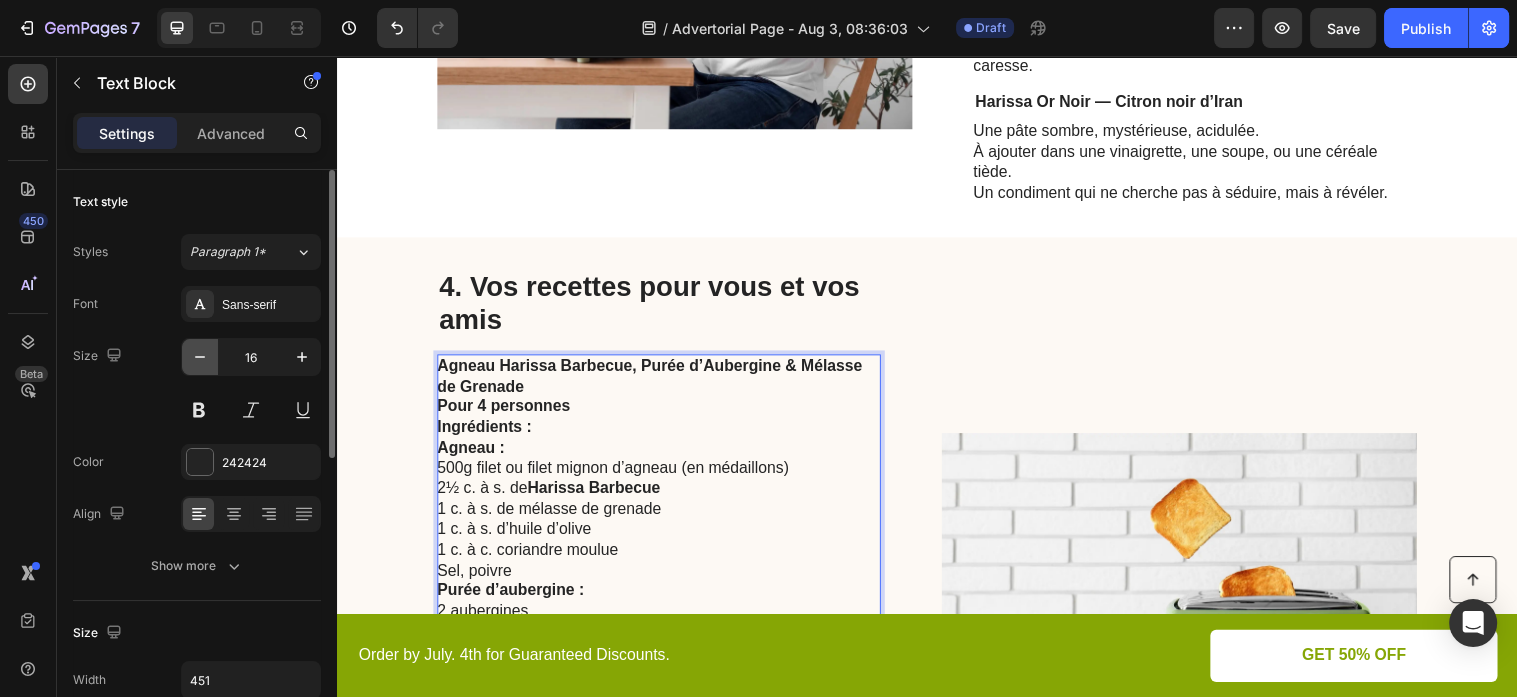 click 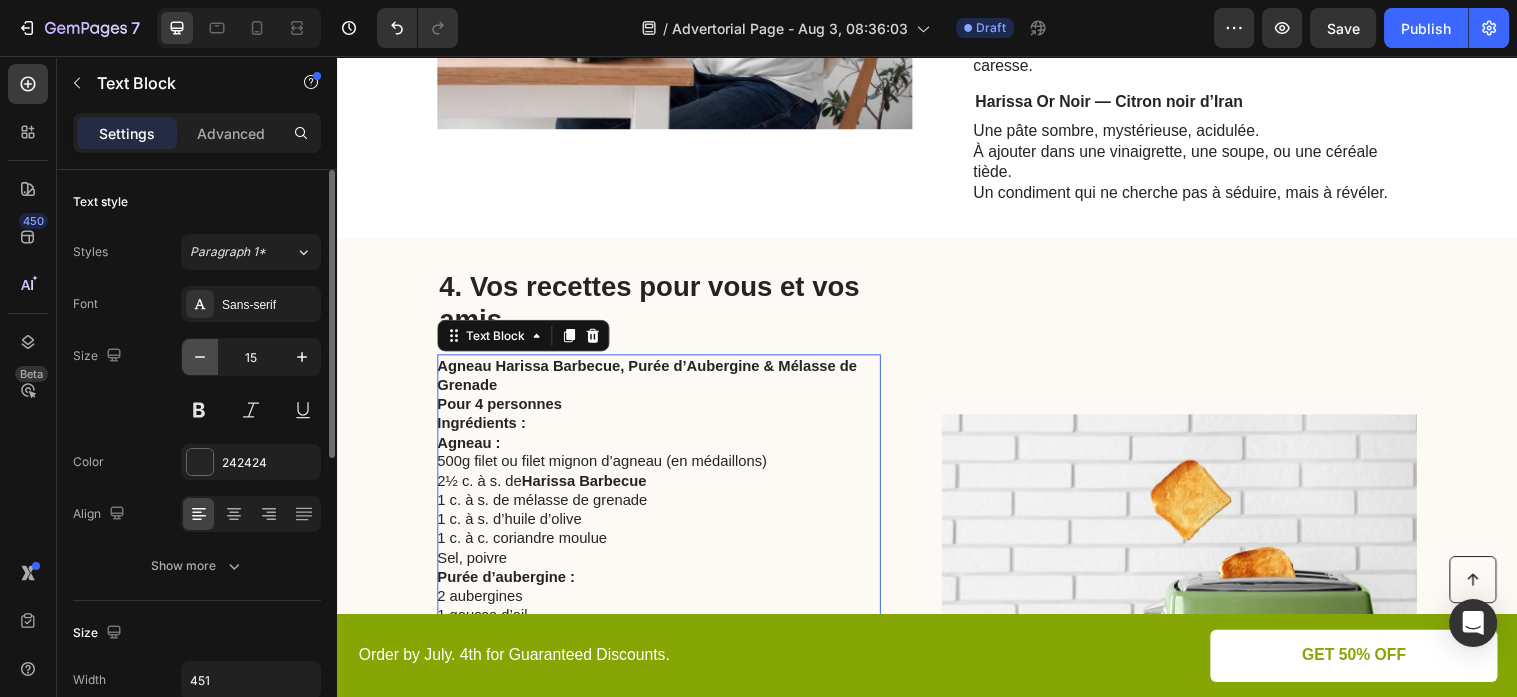 click 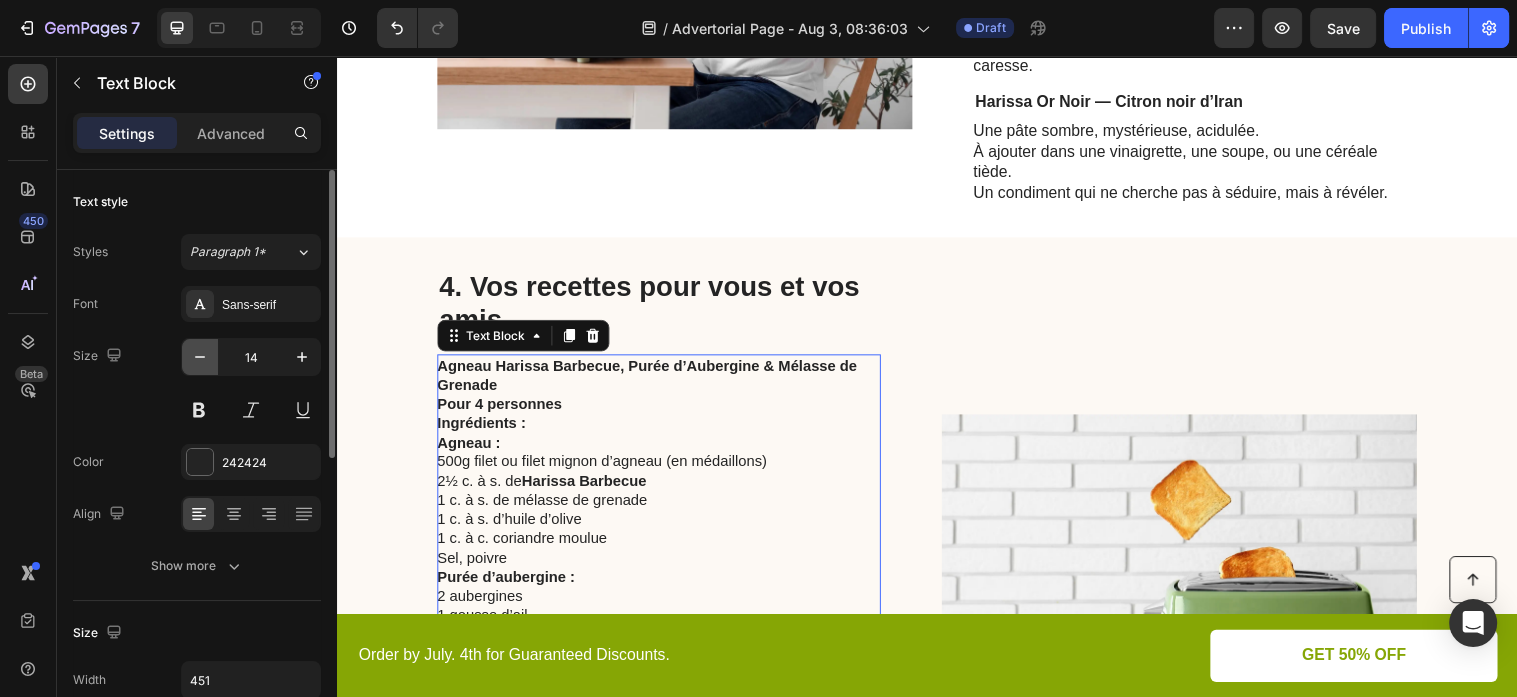 click 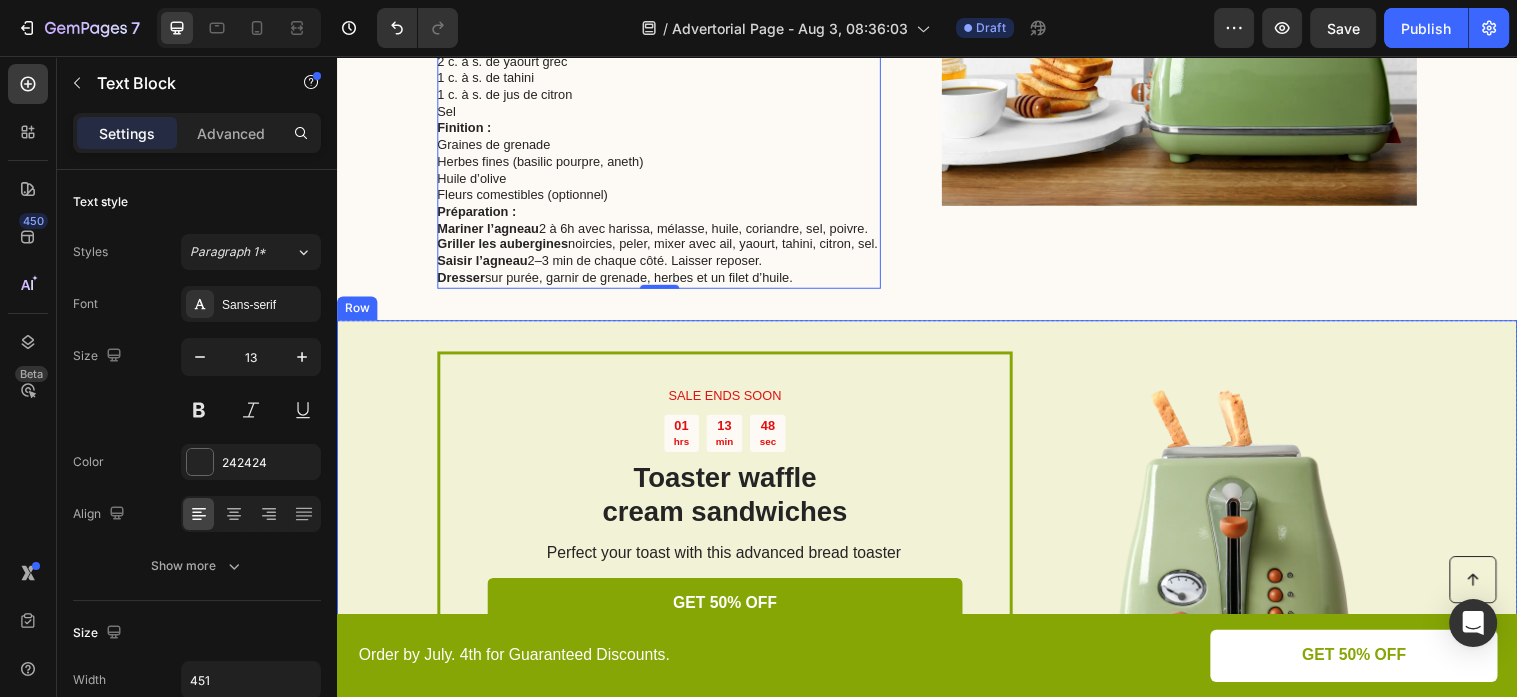 scroll, scrollTop: 1776, scrollLeft: 0, axis: vertical 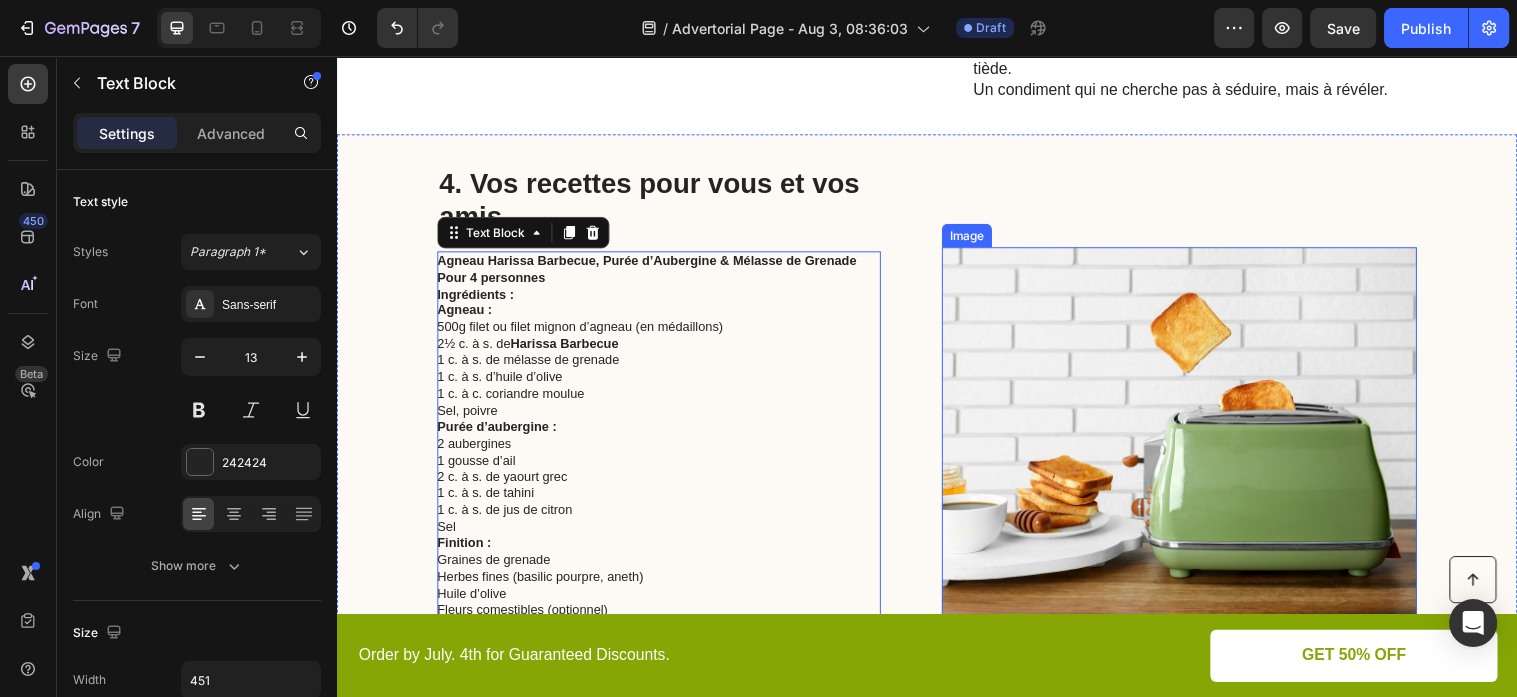 click at bounding box center [1193, 440] 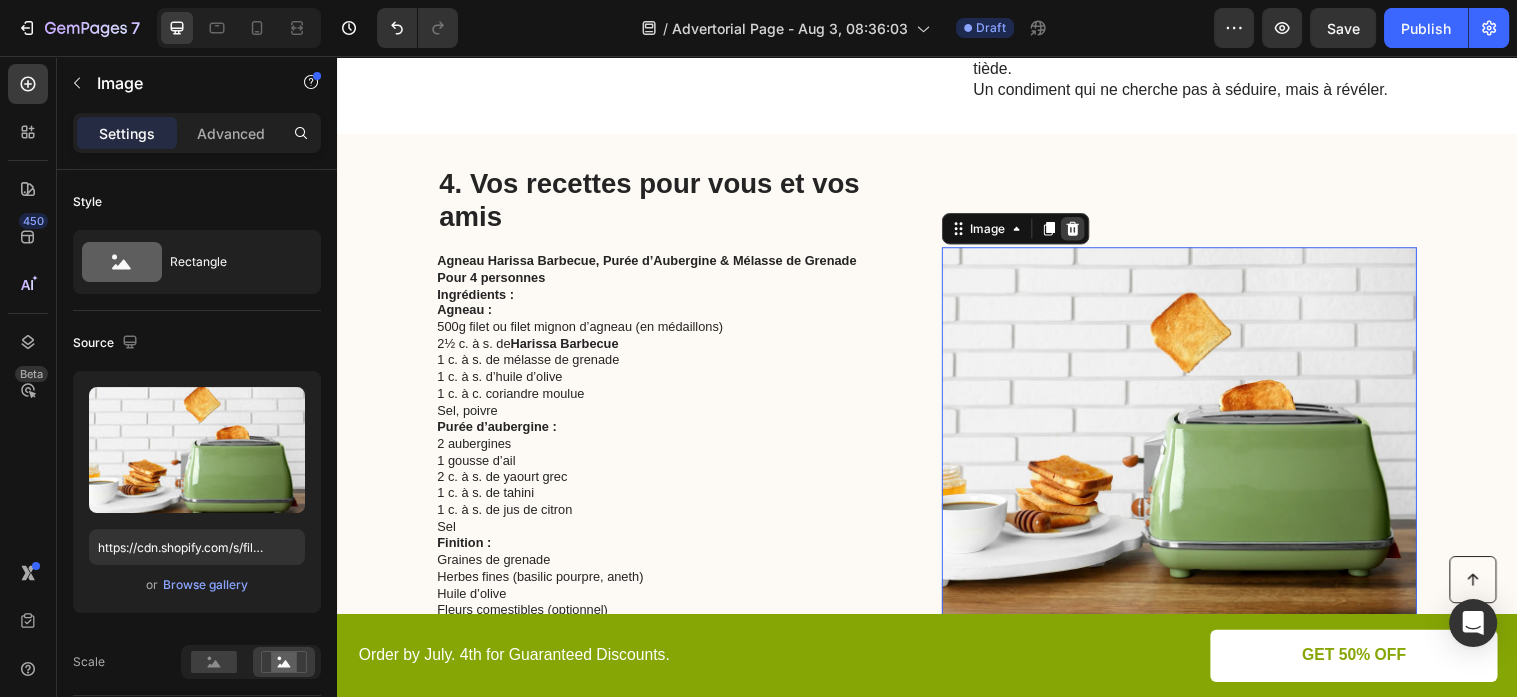 click 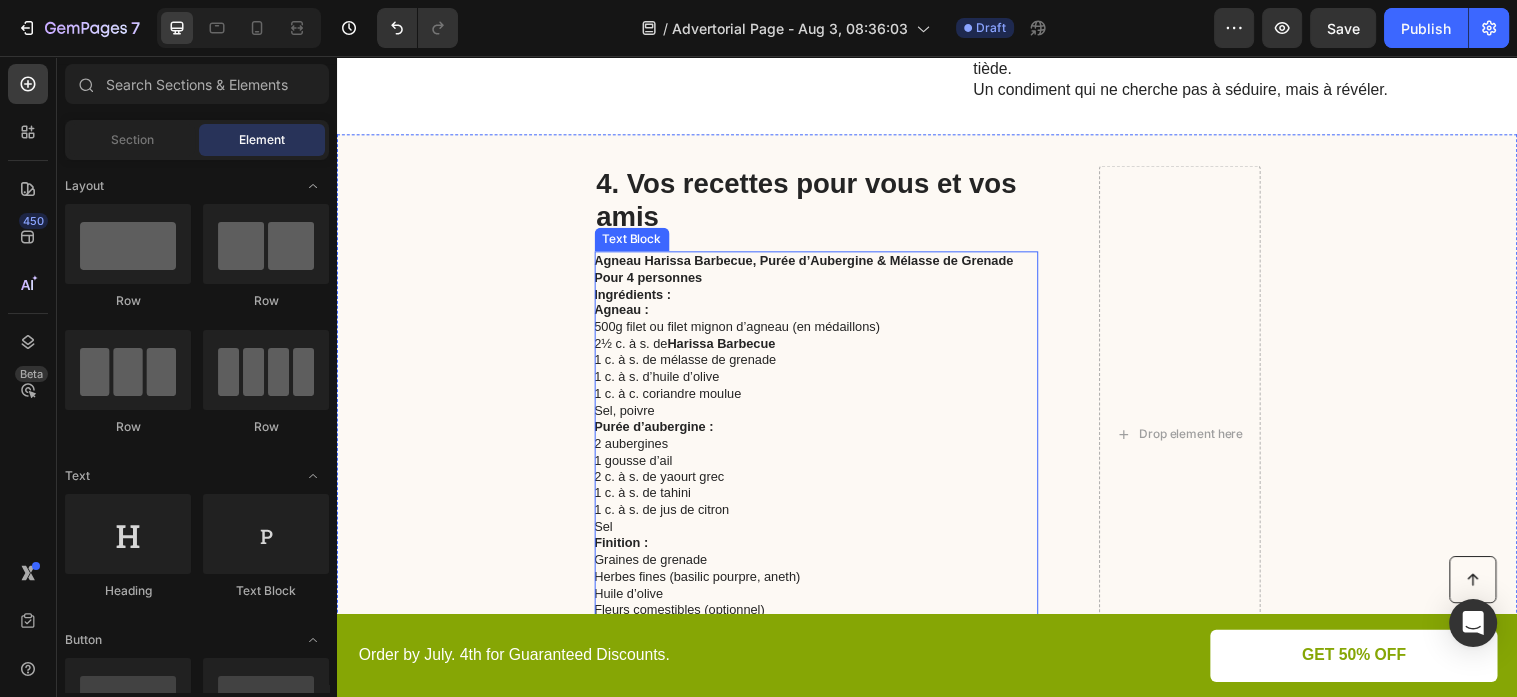 click on "Ingrédients :" at bounding box center (823, 298) 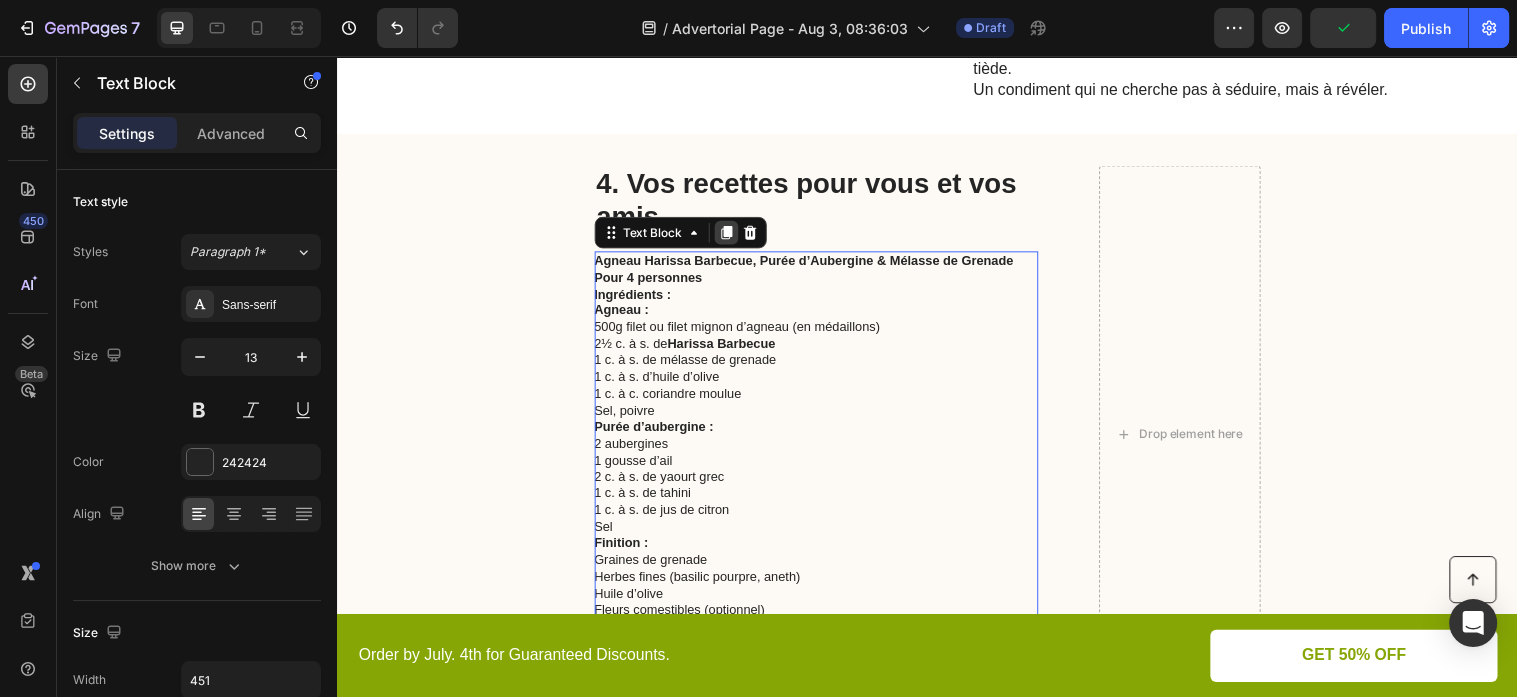click 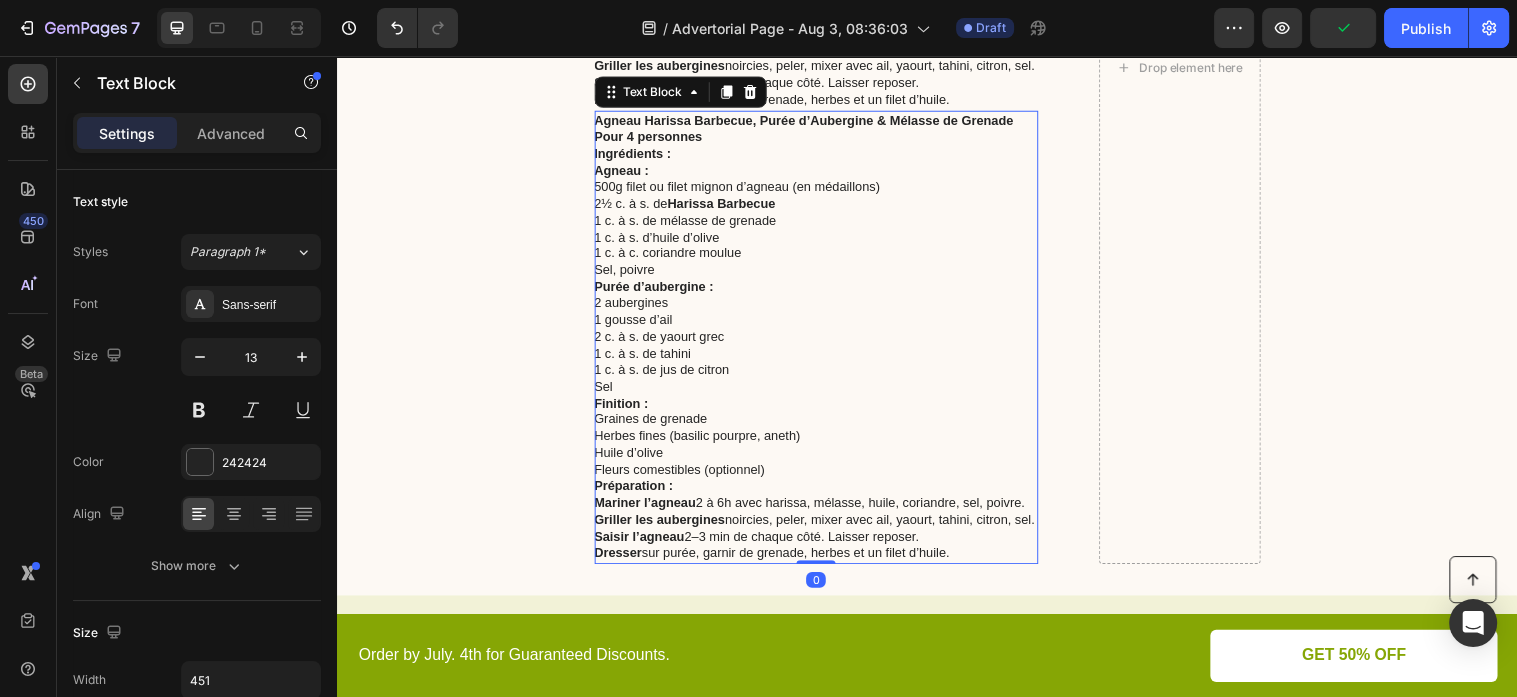 scroll, scrollTop: 2381, scrollLeft: 0, axis: vertical 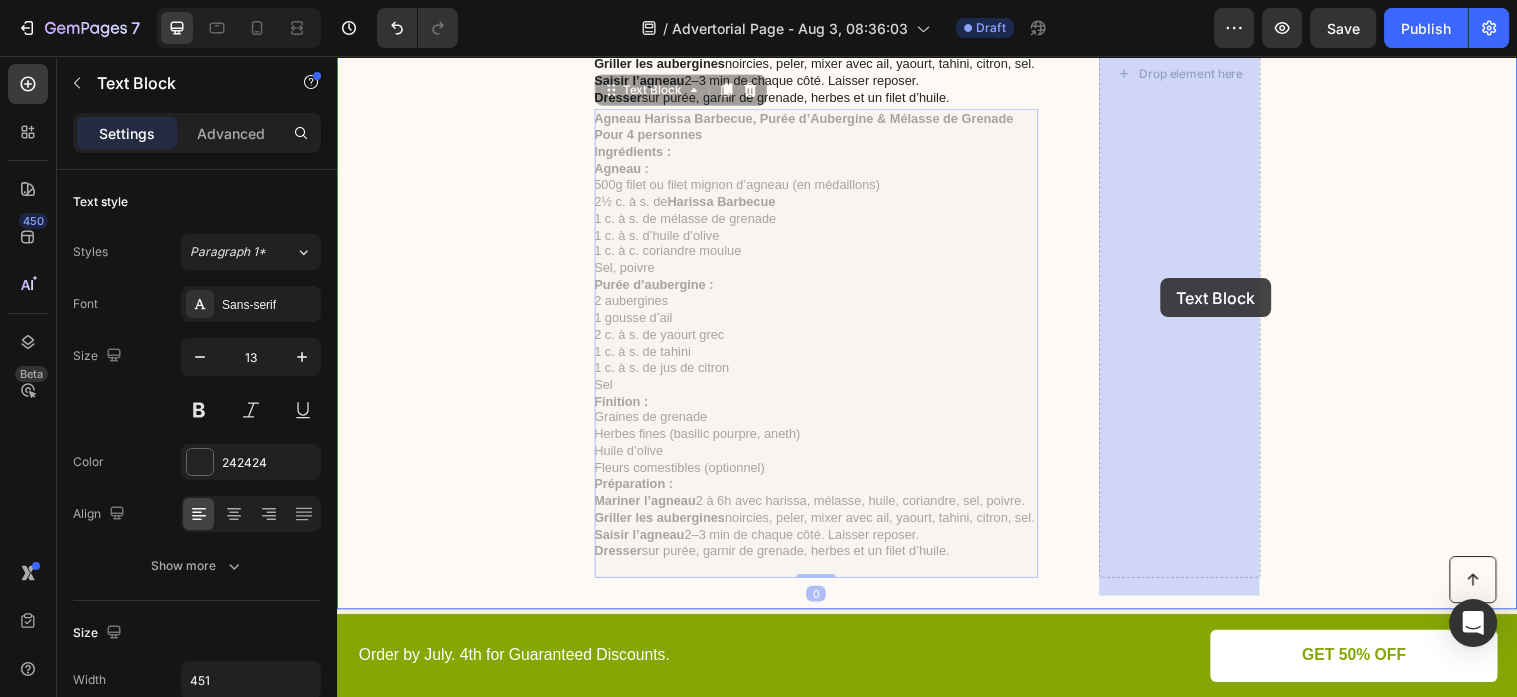 drag, startPoint x: 843, startPoint y: 304, endPoint x: 1160, endPoint y: 278, distance: 318.06445 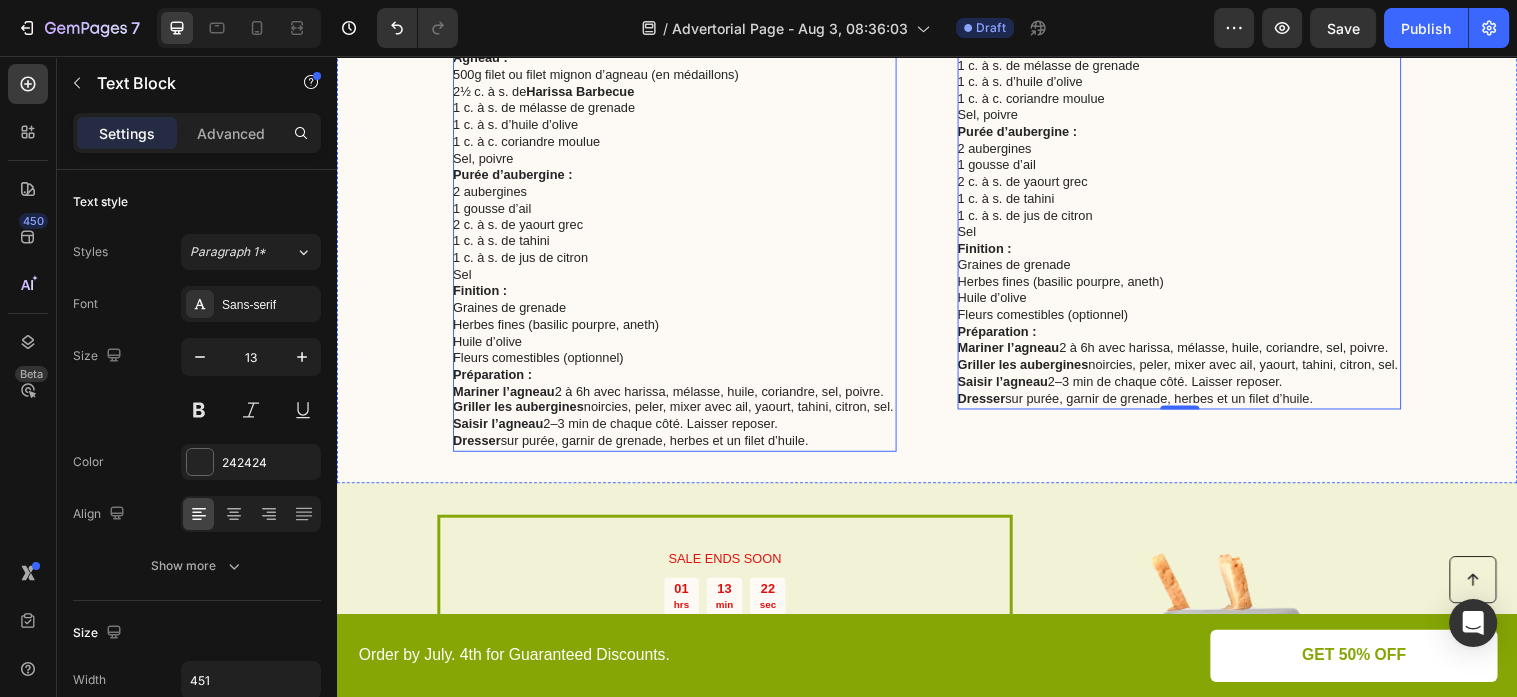 scroll, scrollTop: 2065, scrollLeft: 0, axis: vertical 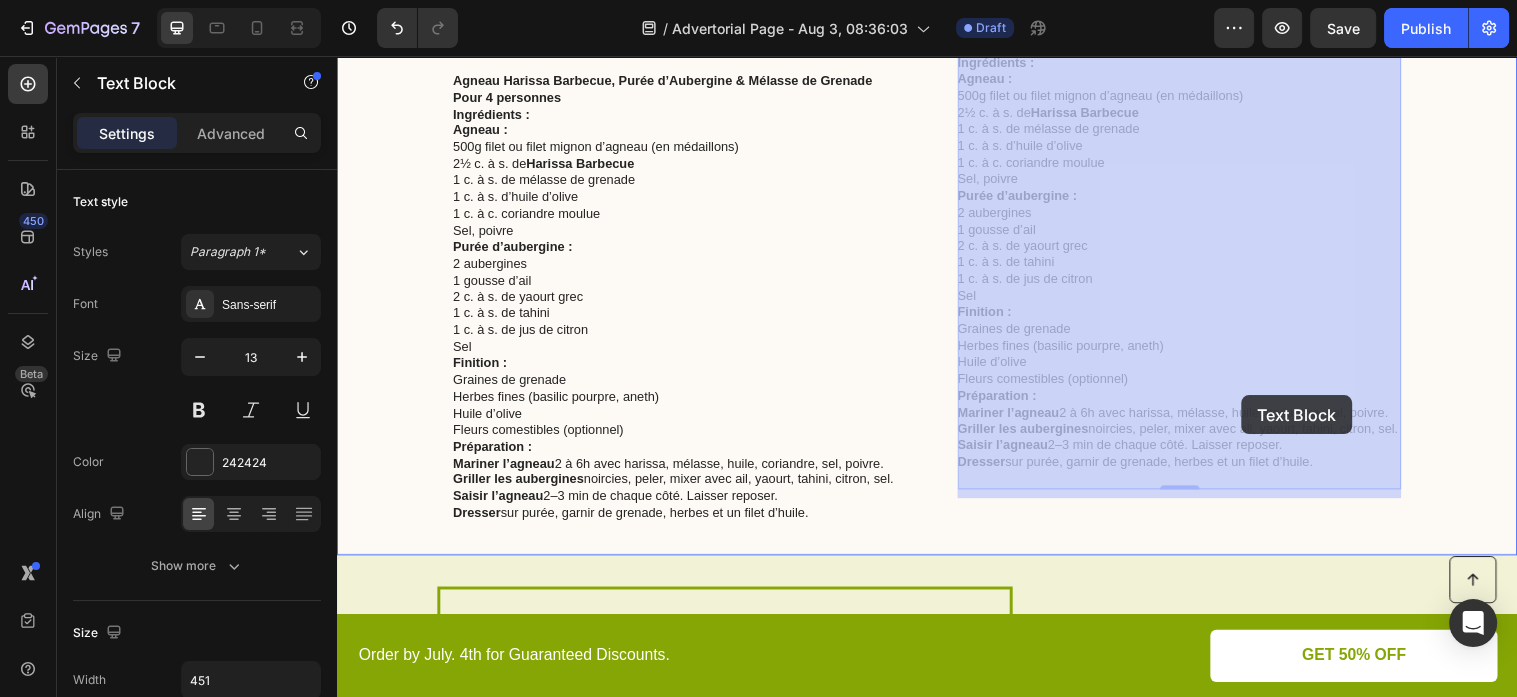 drag, startPoint x: 1360, startPoint y: 493, endPoint x: 1241, endPoint y: 395, distance: 154.15901 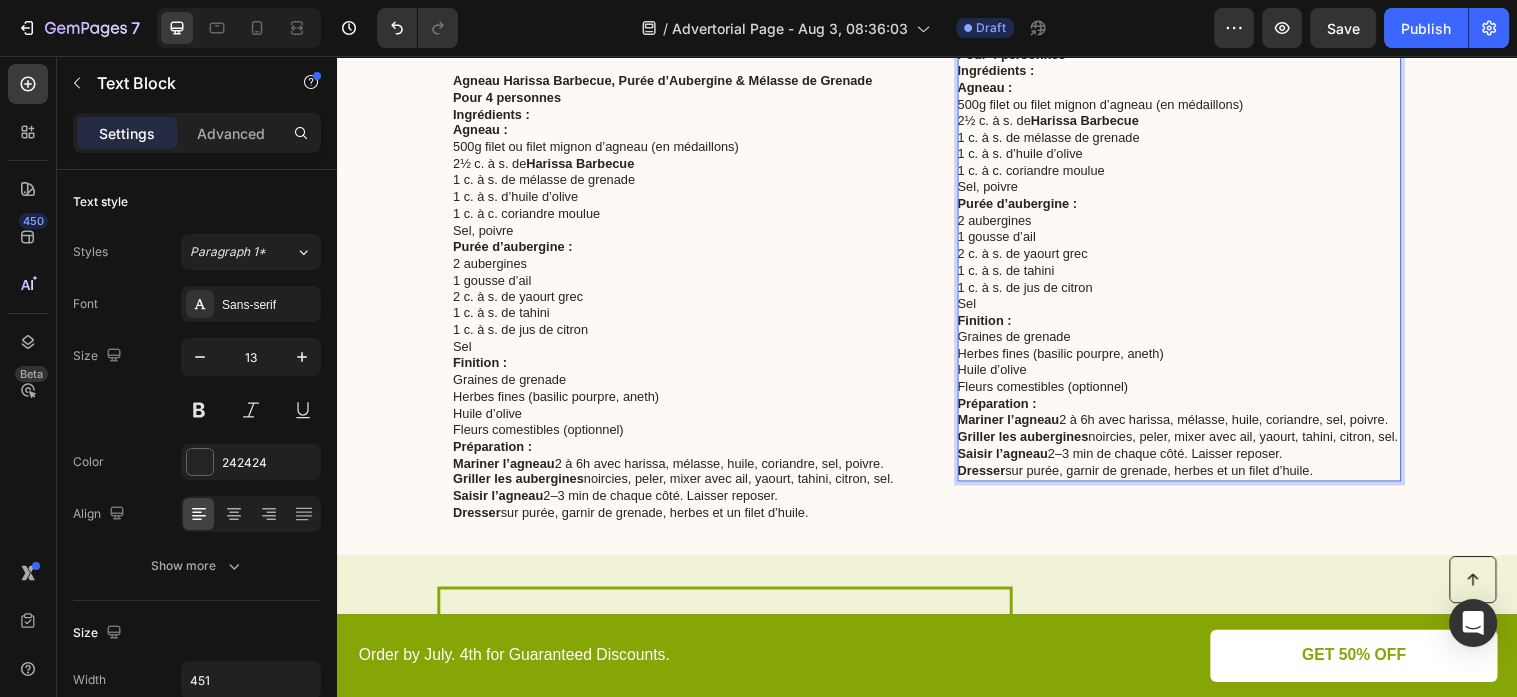 click on "Dresser  sur purée, garnir de grenade, herbes et un filet d’huile." at bounding box center [1192, 477] 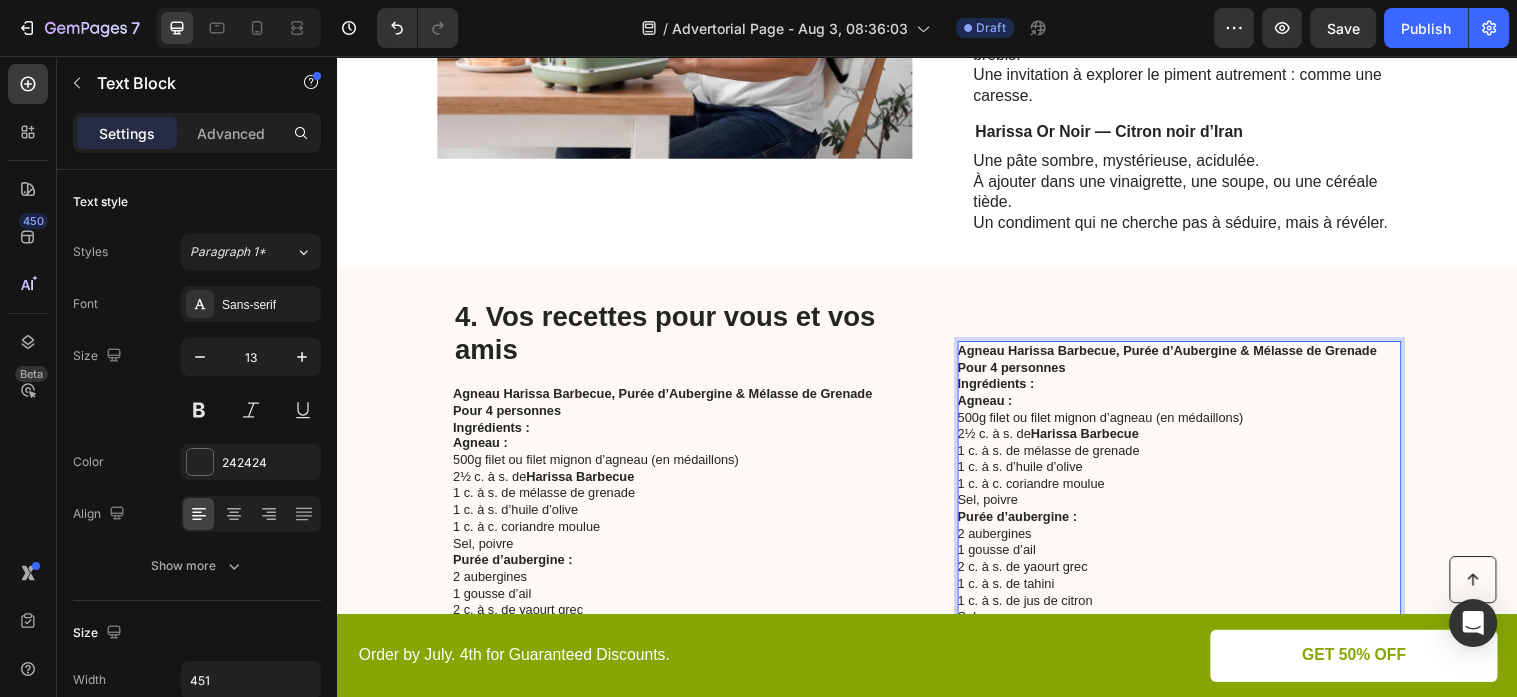 scroll, scrollTop: 1642, scrollLeft: 0, axis: vertical 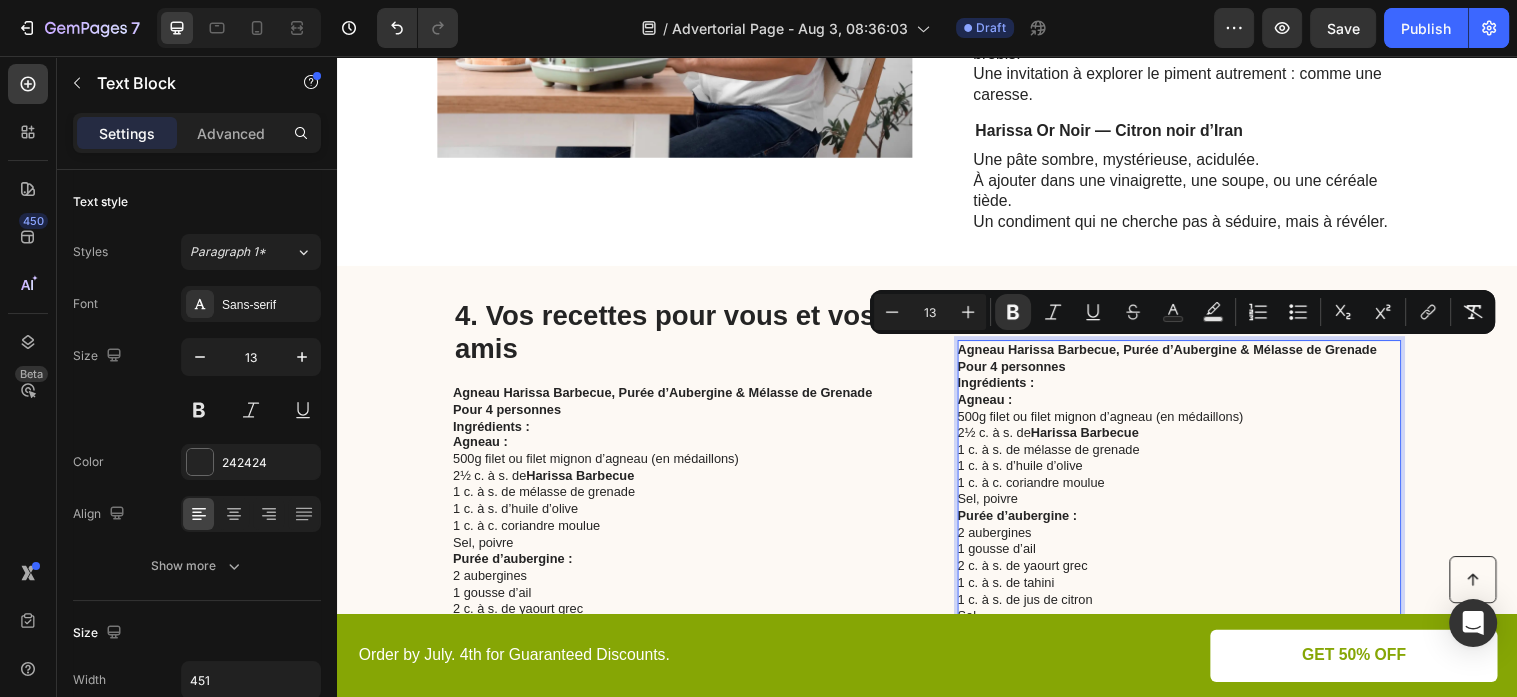 drag, startPoint x: 1342, startPoint y: 495, endPoint x: 963, endPoint y: 359, distance: 402.66238 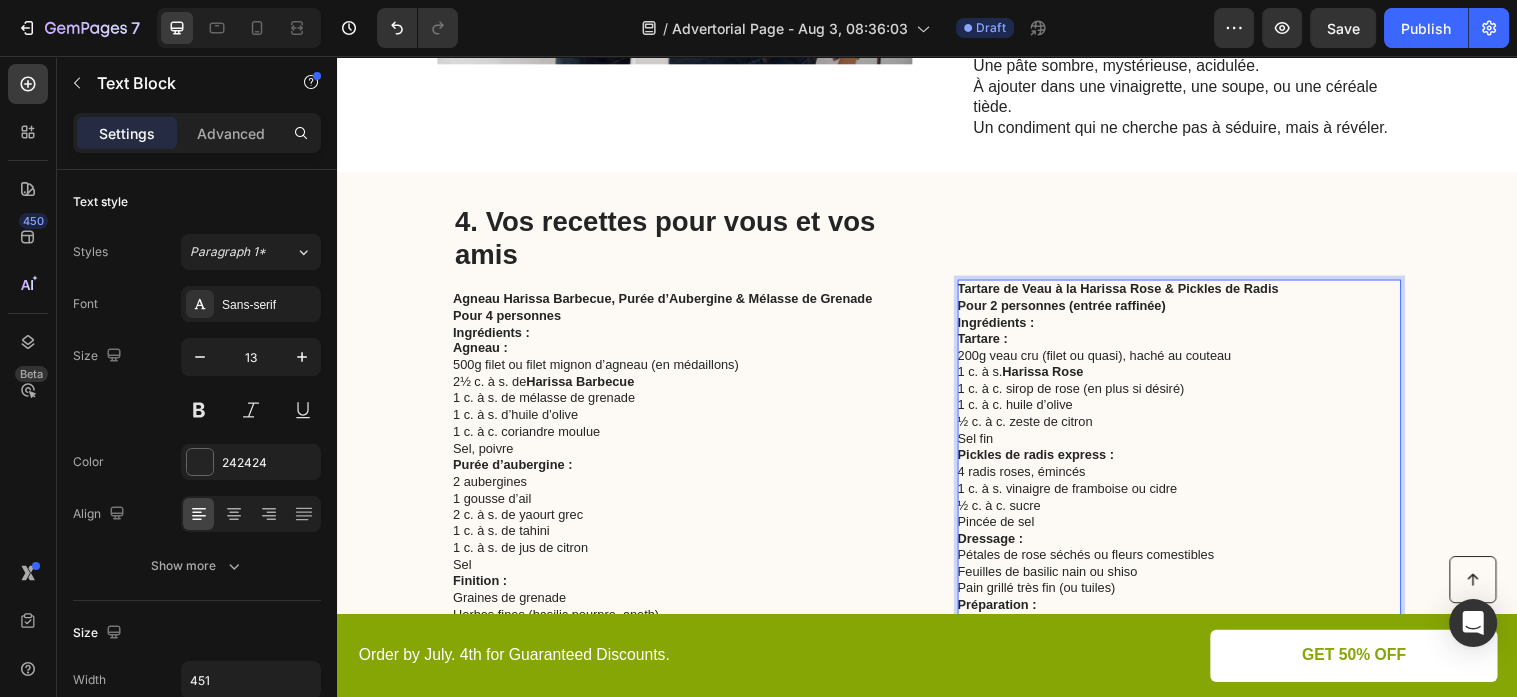 scroll, scrollTop: 1738, scrollLeft: 0, axis: vertical 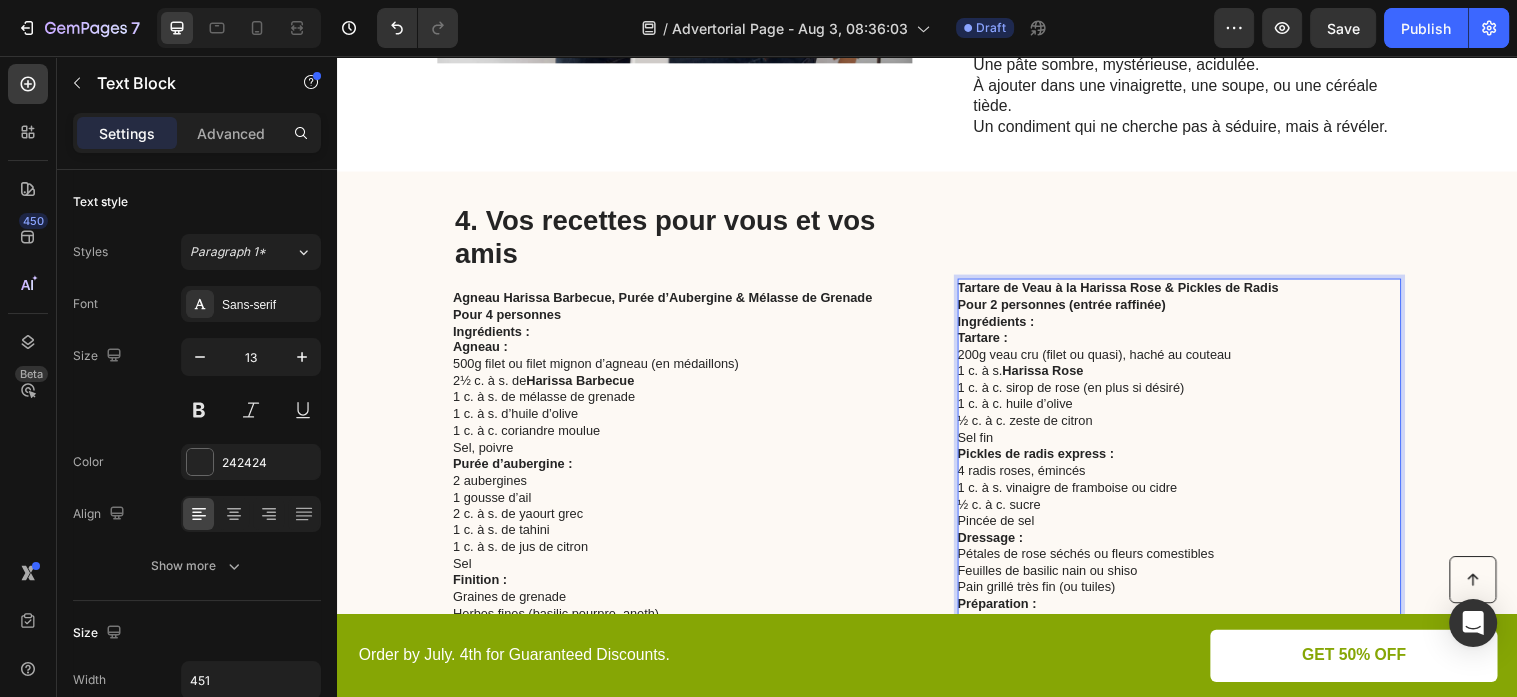 click on "½ c. à c. zeste de citron" at bounding box center [1192, 427] 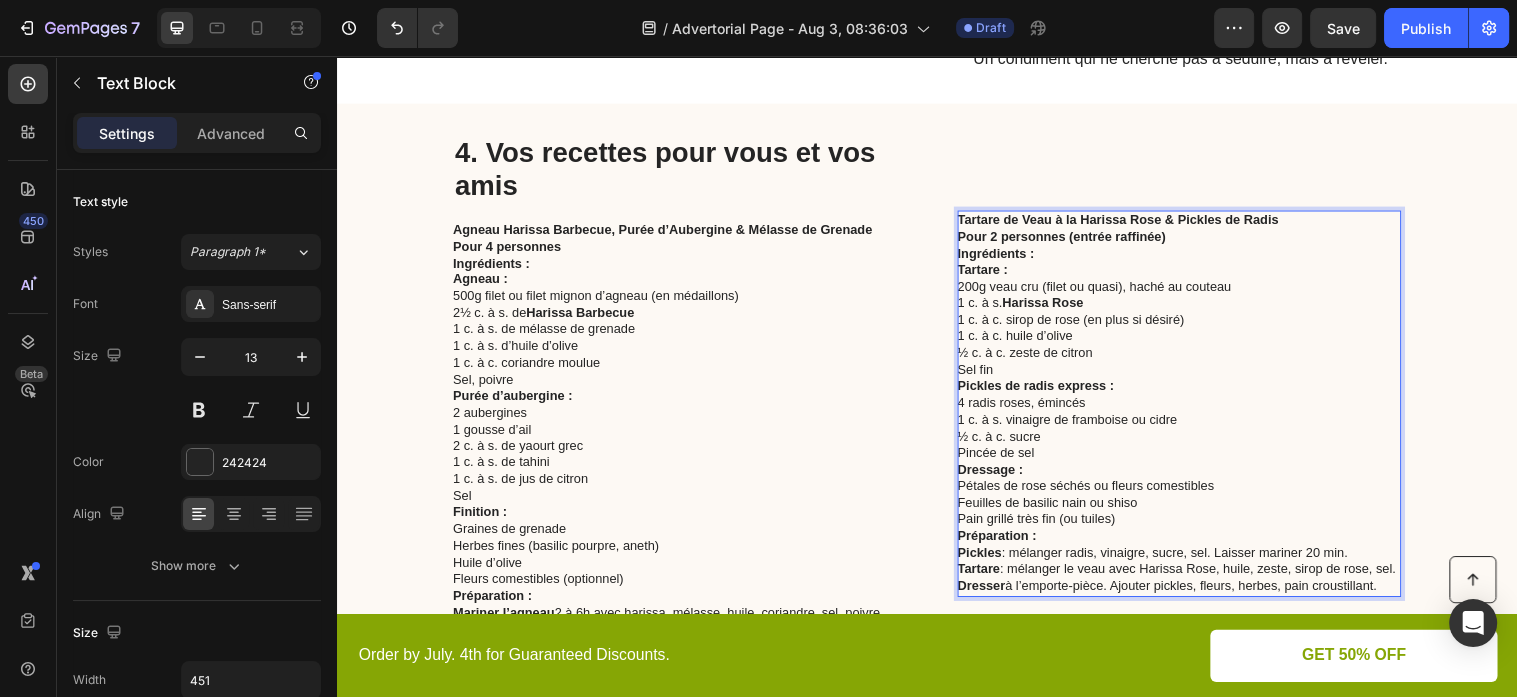 scroll, scrollTop: 1950, scrollLeft: 0, axis: vertical 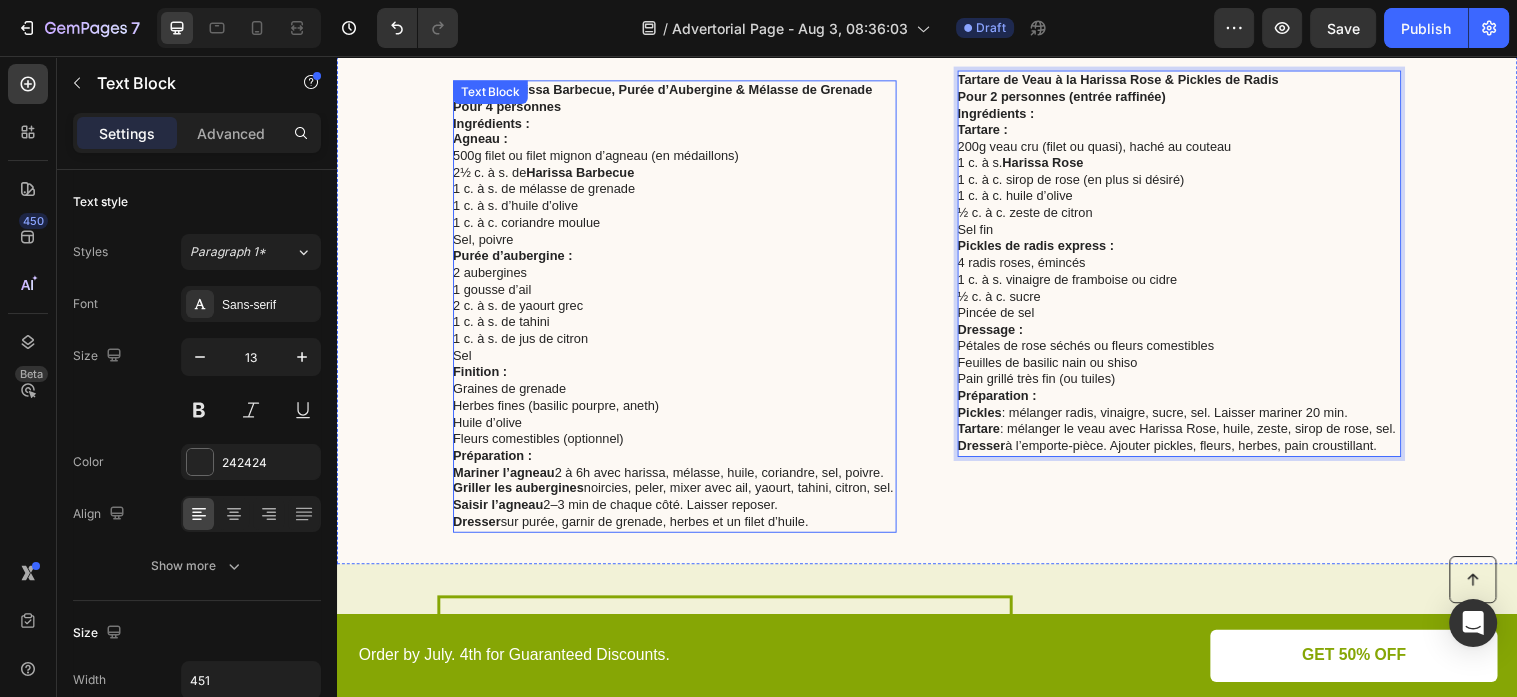 click on "Purée d’aubergine :" at bounding box center (679, 259) 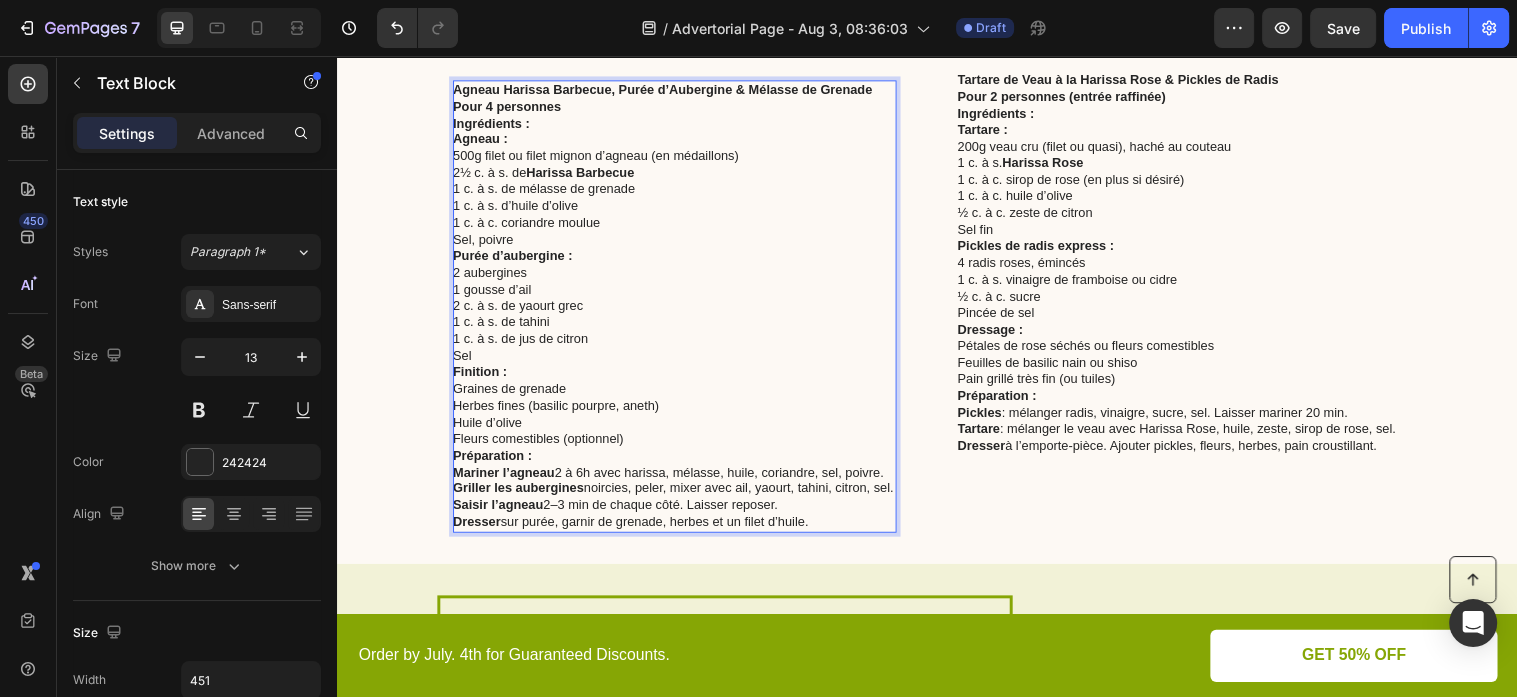 click on "Finition :" at bounding box center (482, 376) 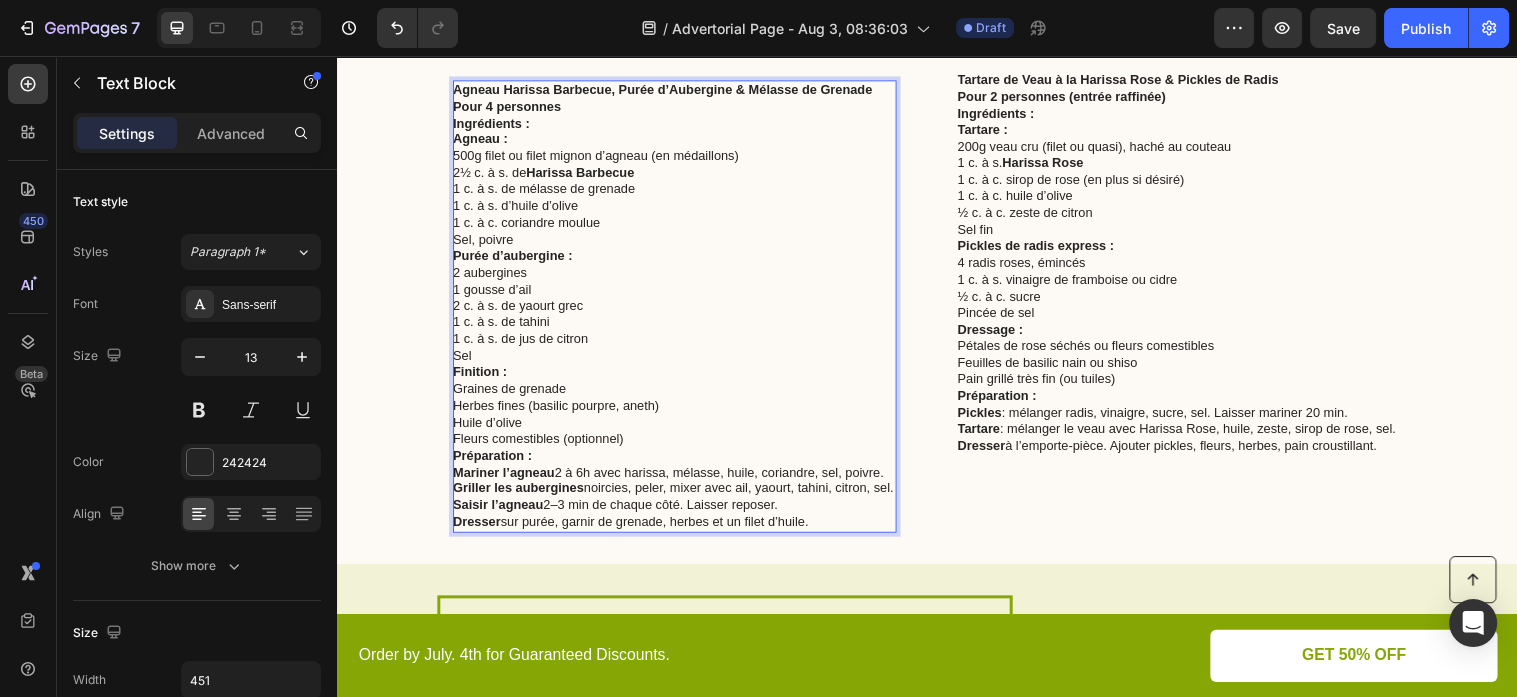click on "1 c. à s. de jus de citron" at bounding box center [679, 343] 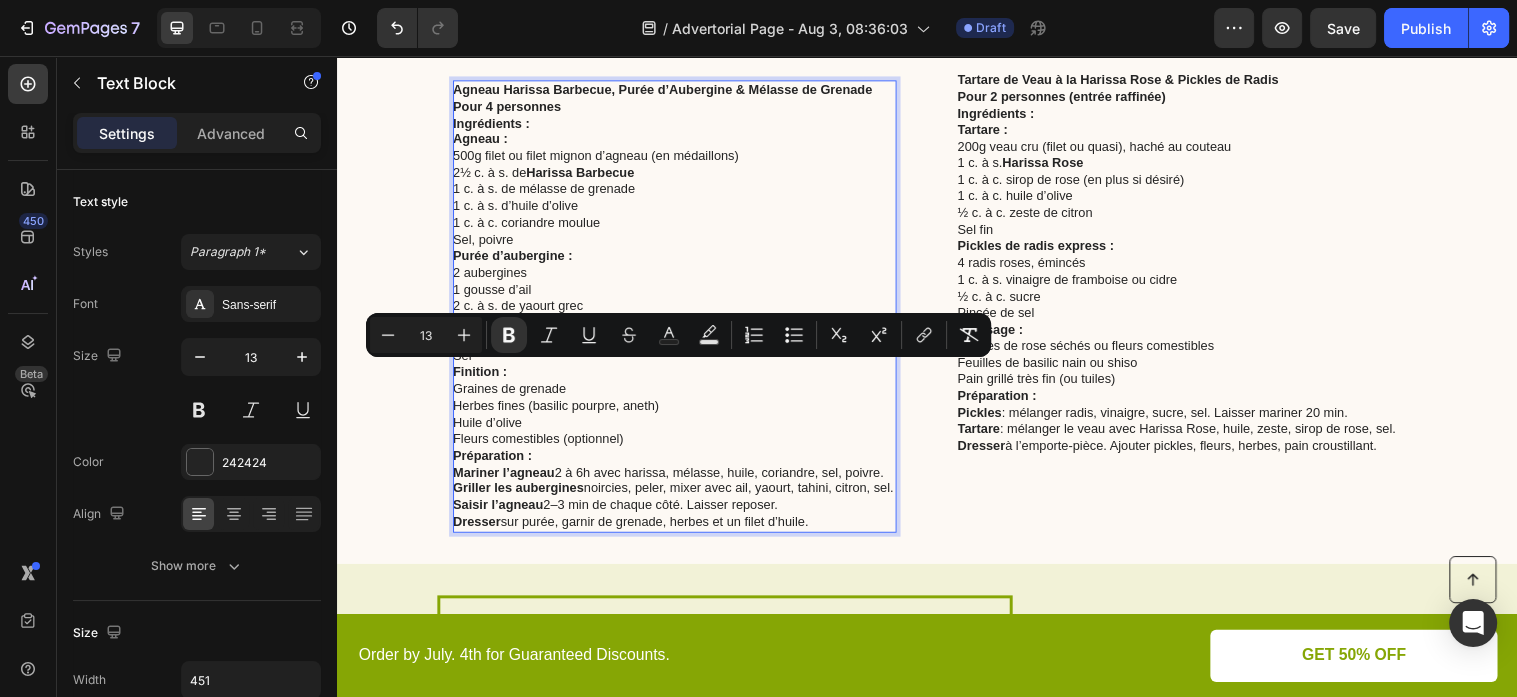 drag, startPoint x: 458, startPoint y: 372, endPoint x: 850, endPoint y: 568, distance: 438.26932 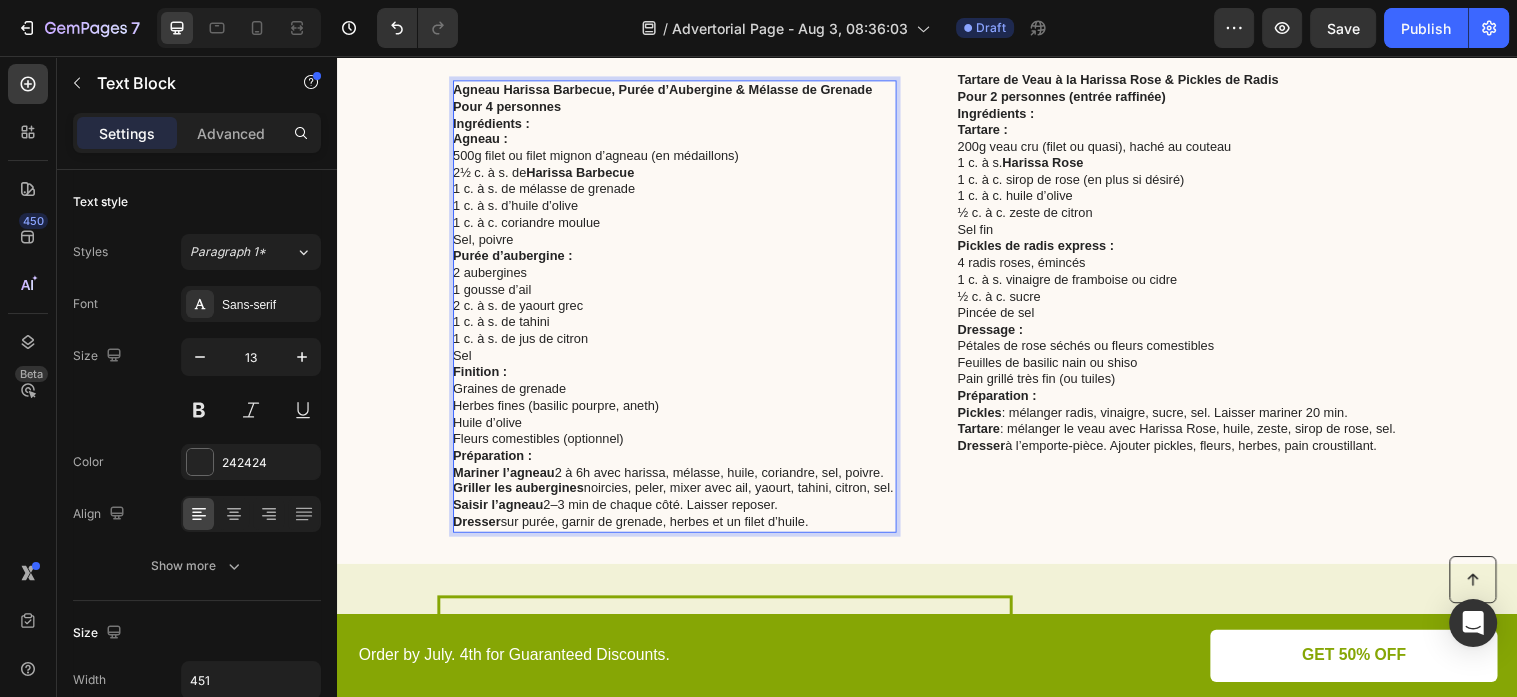 click on "Finition :" at bounding box center [482, 376] 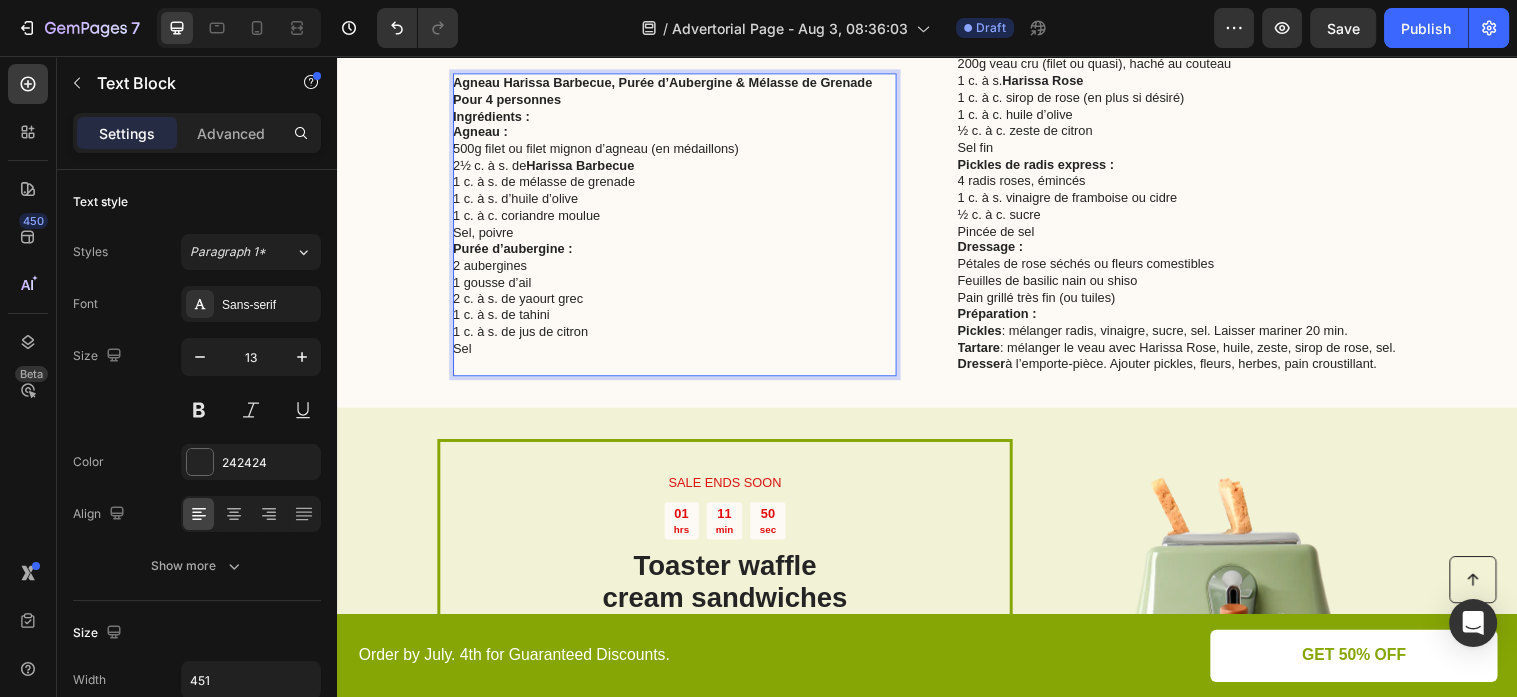 click on "1 c. à c. coriandre moulue" at bounding box center (679, 218) 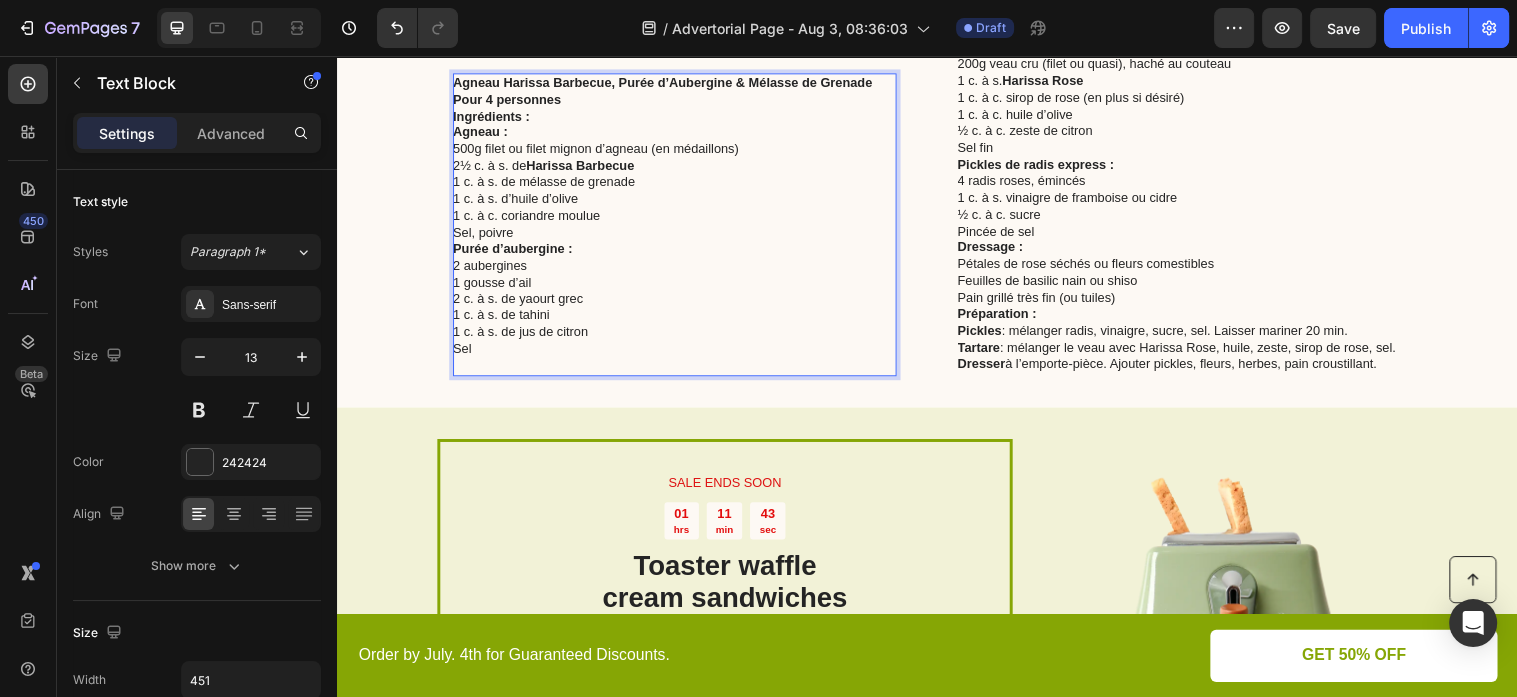 click on "Agneau Harissa Barbecue, Purée d’Aubergine & Mélasse de Grenade" at bounding box center (679, 83) 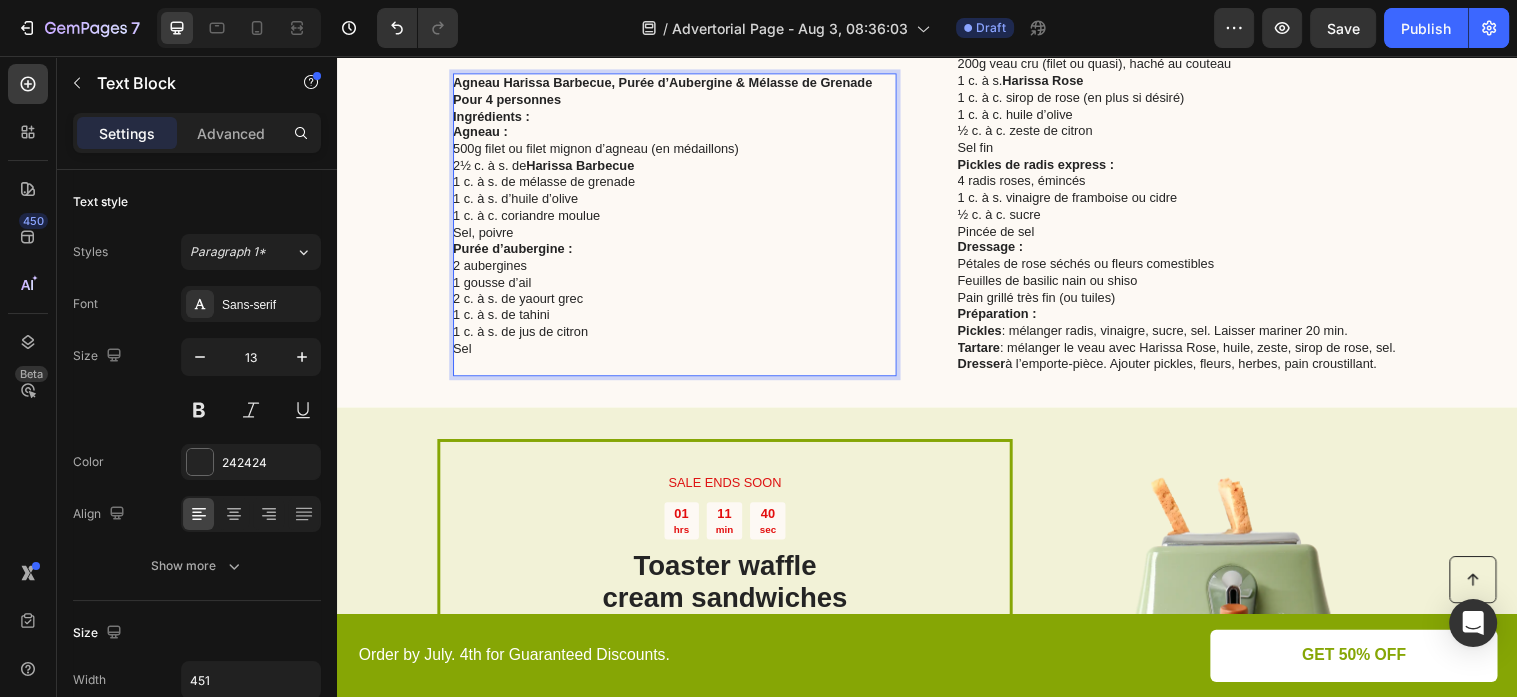 click on "Ingrédients :" at bounding box center (679, 117) 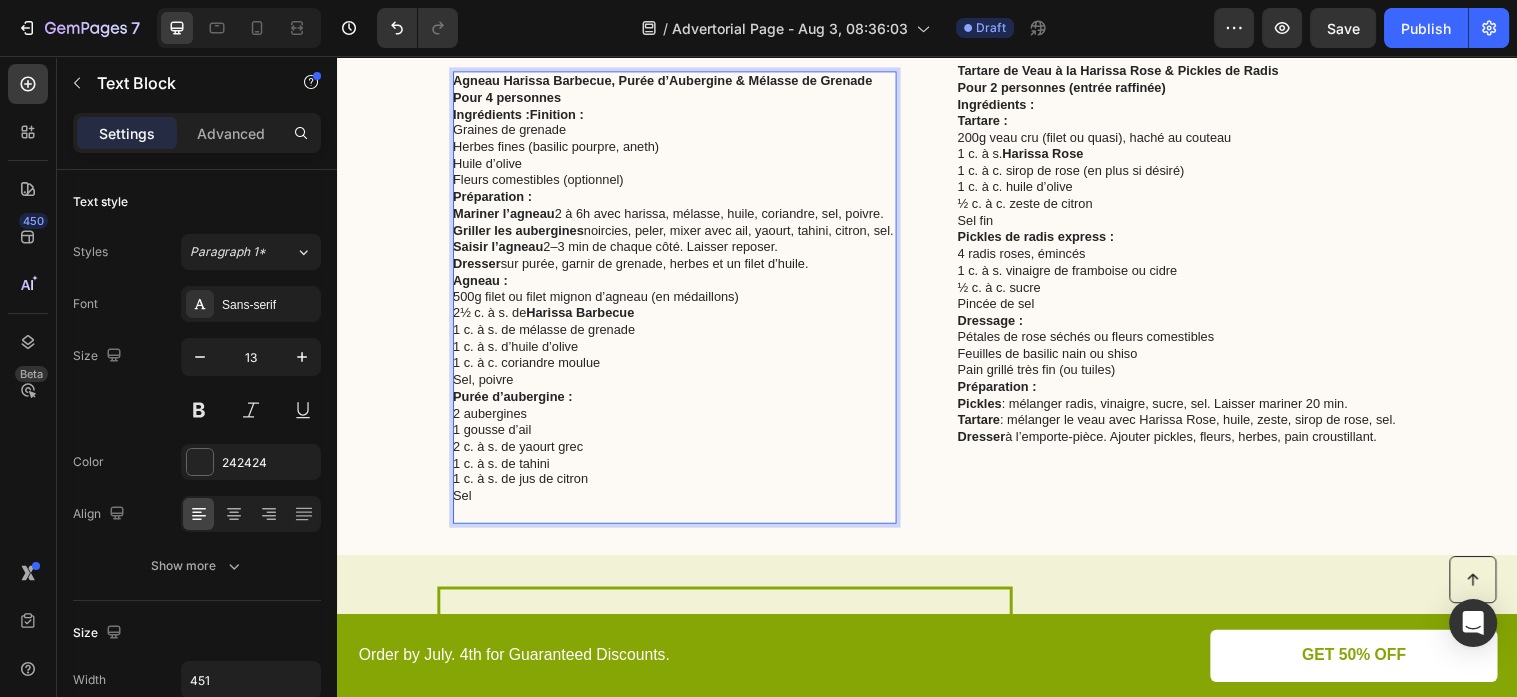 scroll, scrollTop: 1844, scrollLeft: 0, axis: vertical 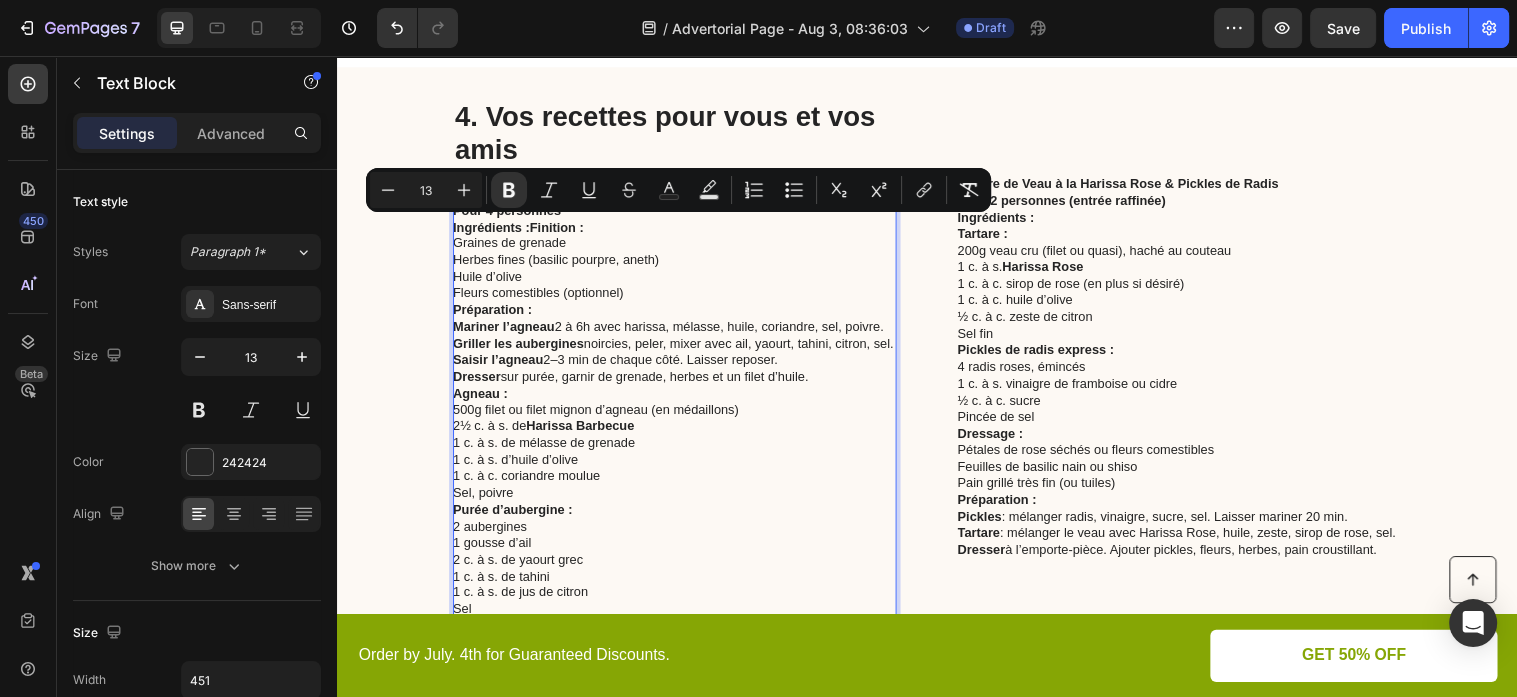 drag, startPoint x: 459, startPoint y: 227, endPoint x: 829, endPoint y: 407, distance: 411.46082 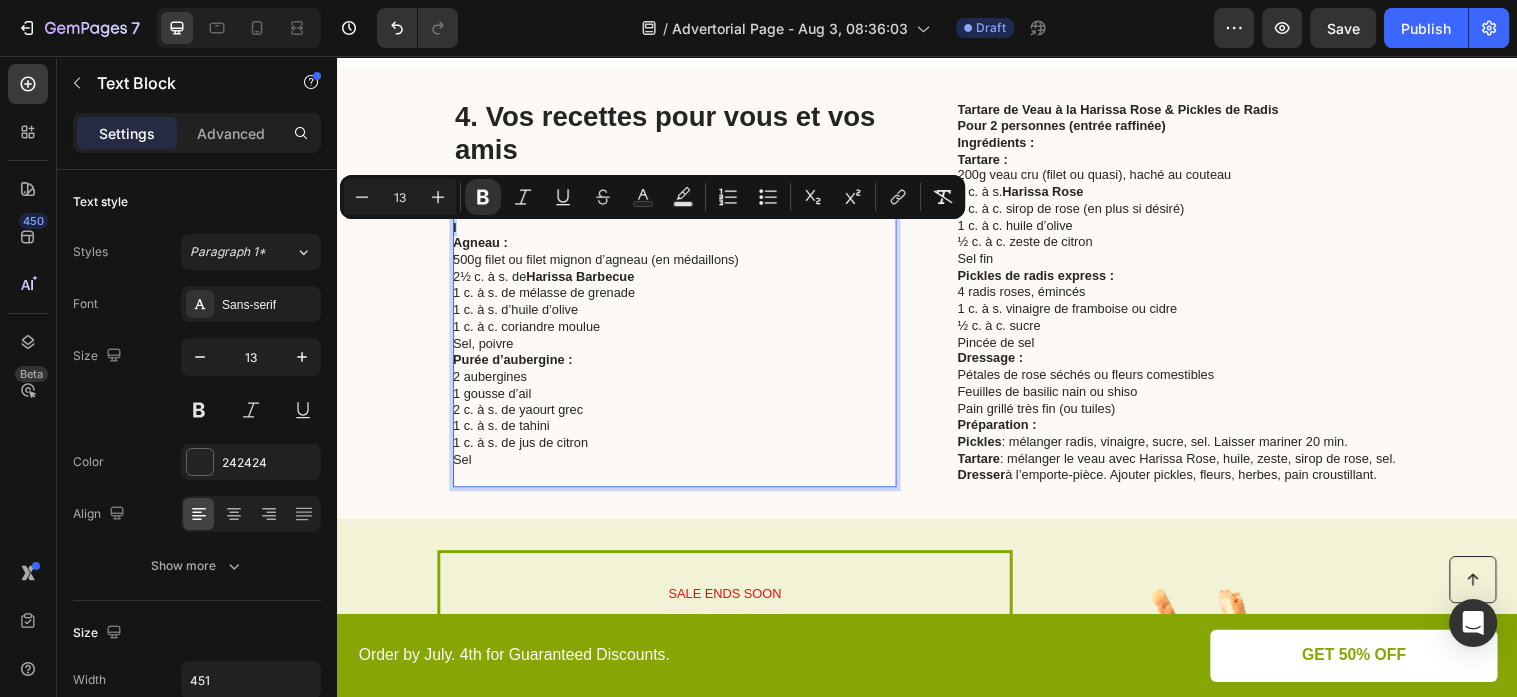 drag, startPoint x: 487, startPoint y: 233, endPoint x: 446, endPoint y: 236, distance: 41.109608 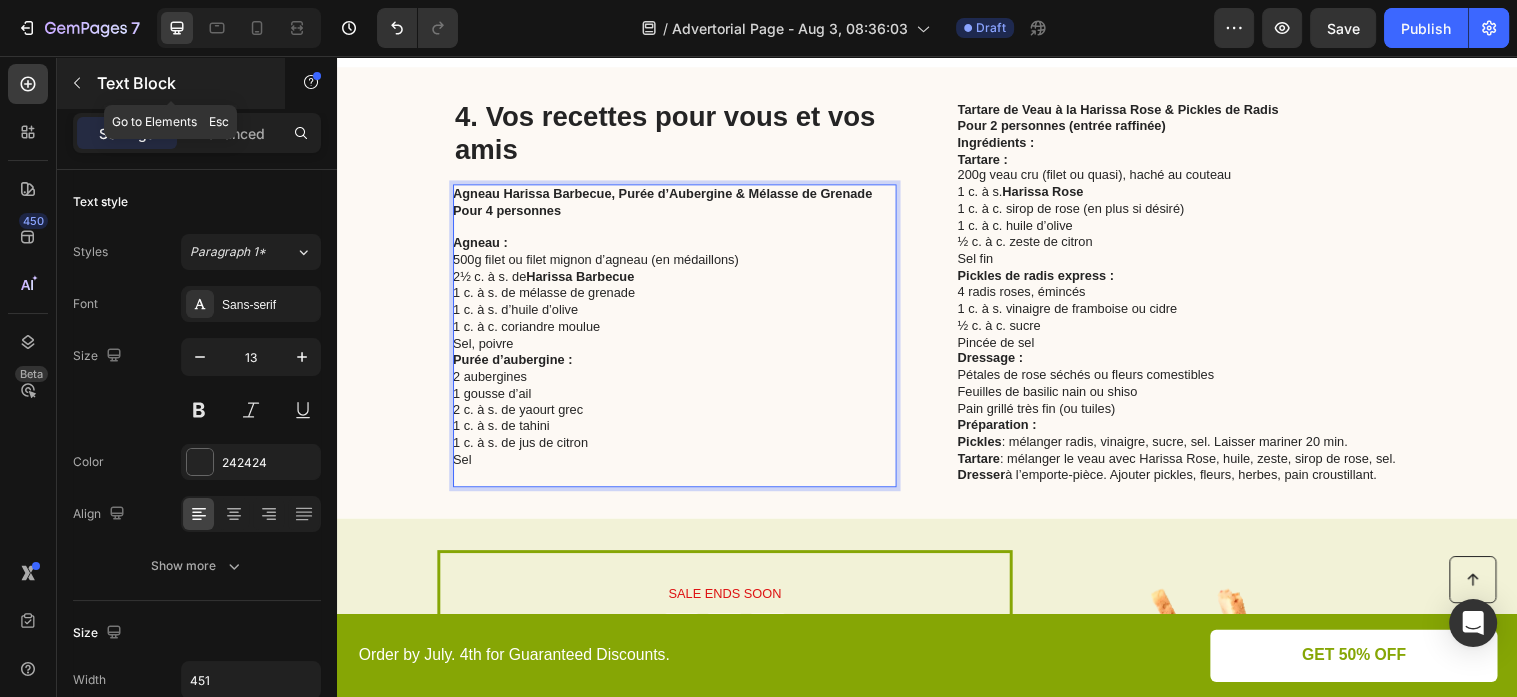 click 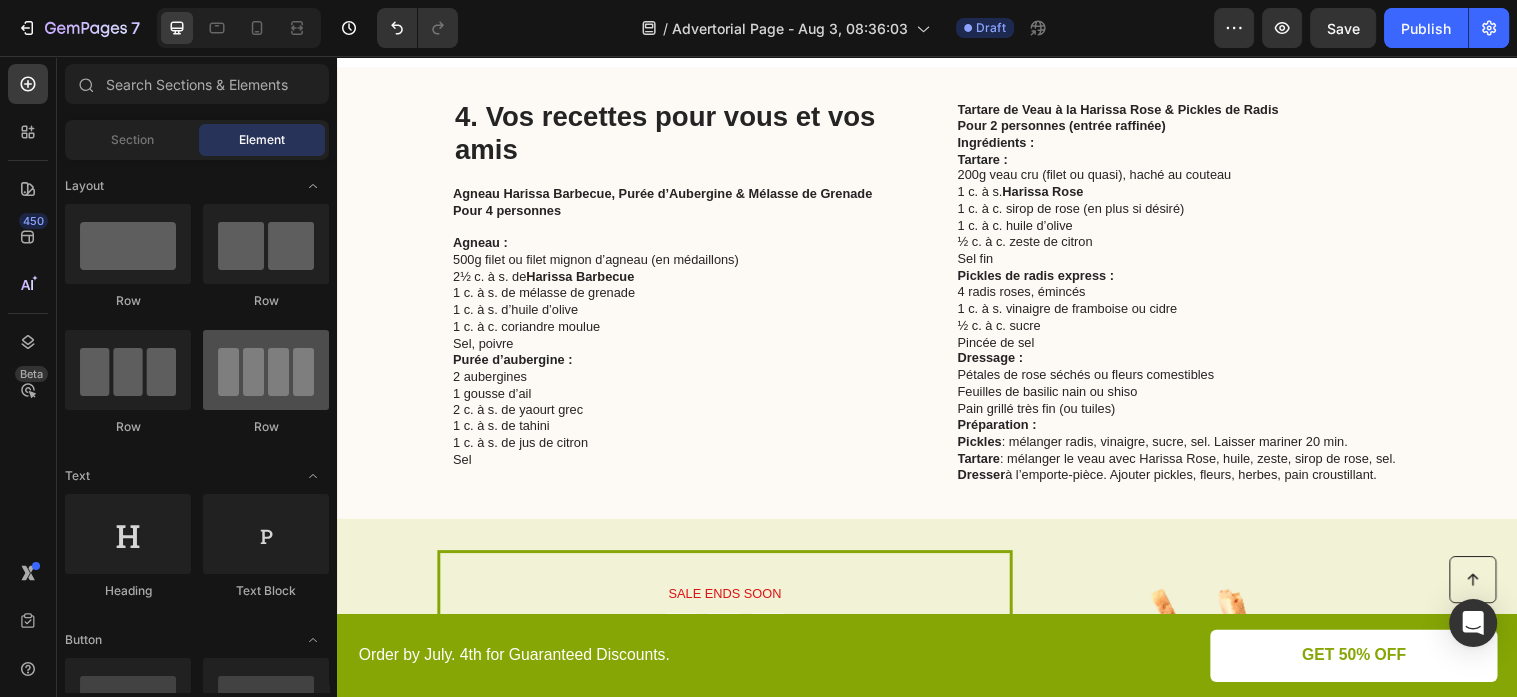 click at bounding box center [266, 370] 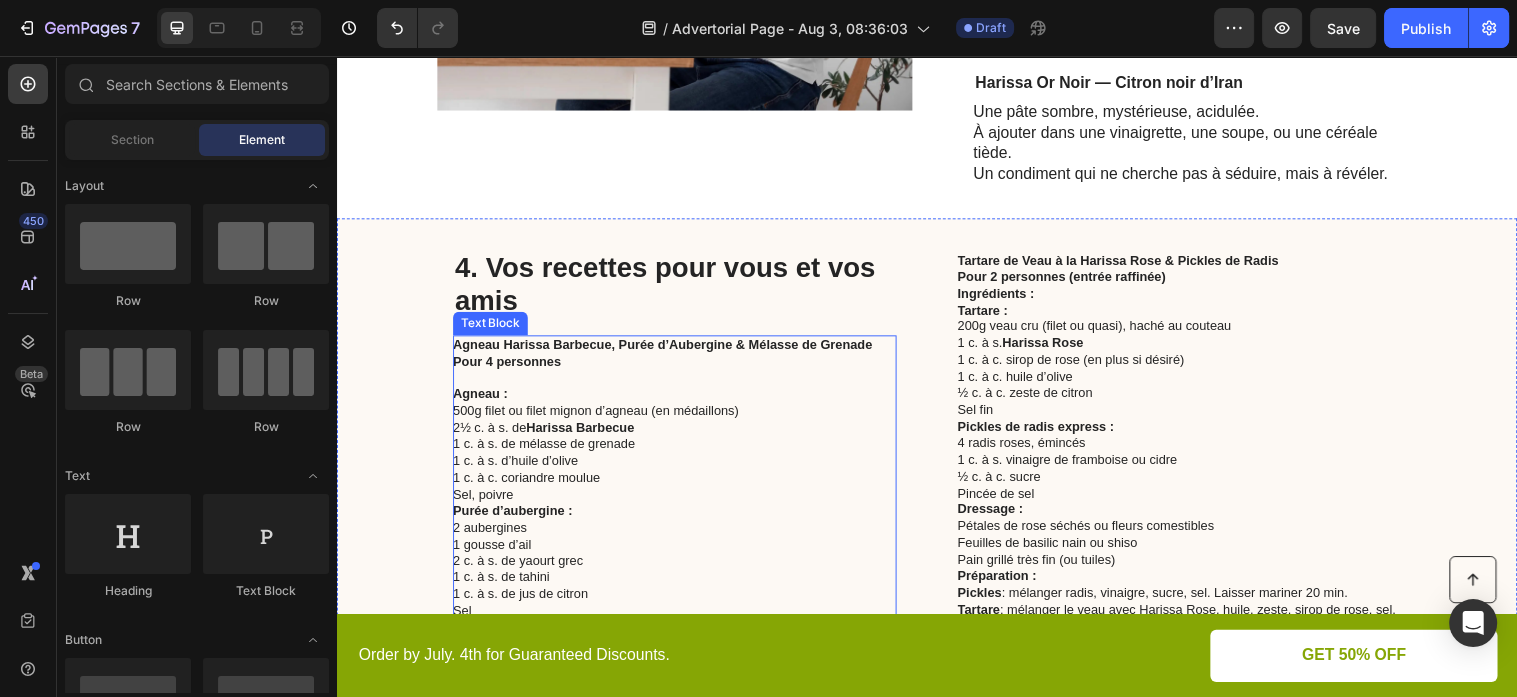 scroll, scrollTop: 1633, scrollLeft: 0, axis: vertical 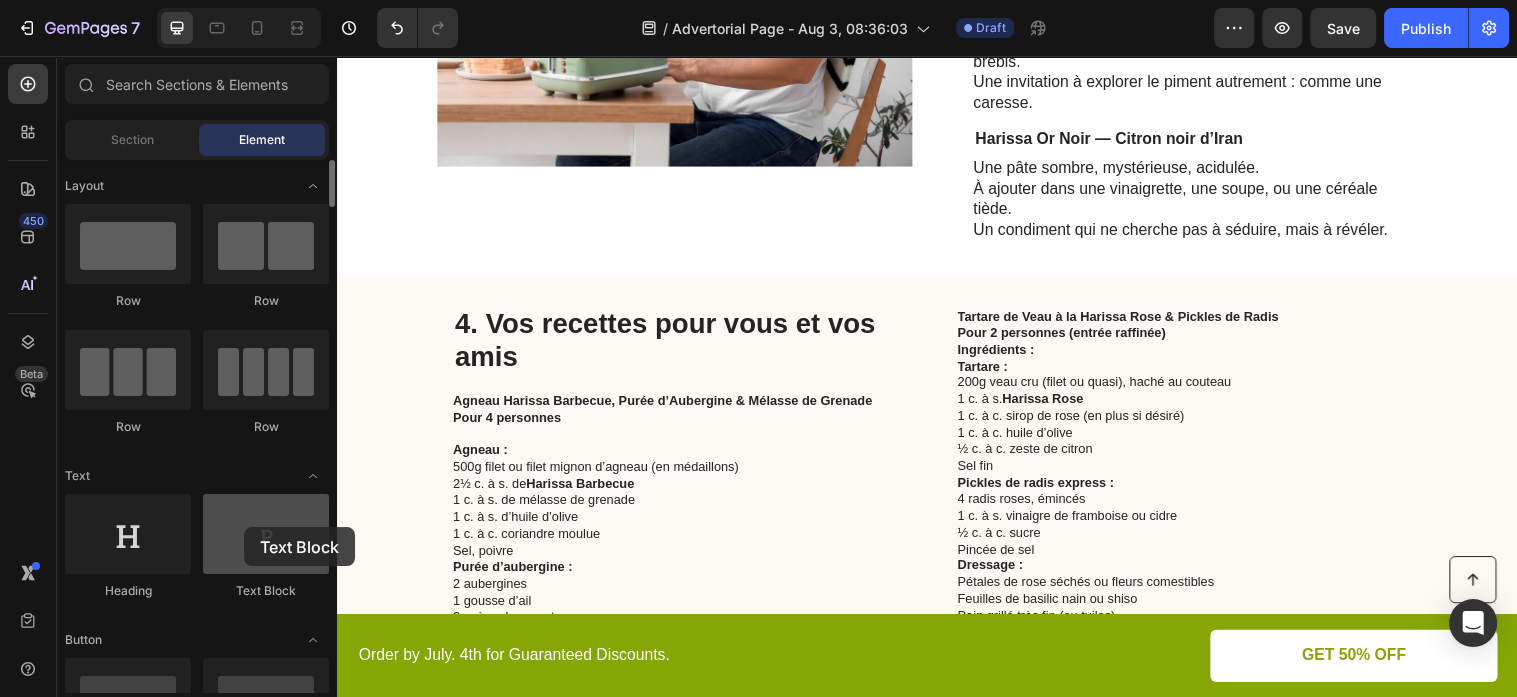 drag, startPoint x: 283, startPoint y: 558, endPoint x: 244, endPoint y: 527, distance: 49.819675 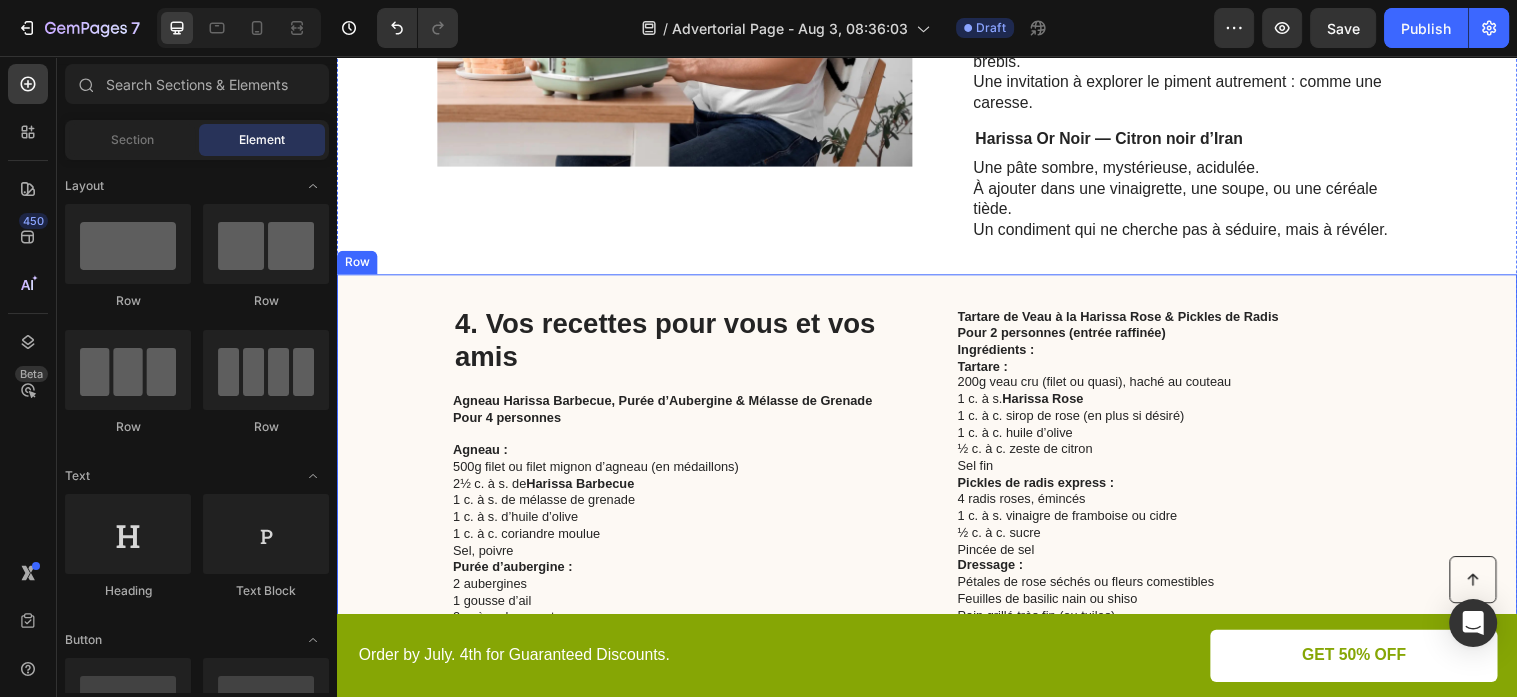 click on "4. Vos recettes pour vous et vos amis Heading Agneau Harissa Barbecue, Purée d’Aubergine & Mélasse de Grenade Pour 4 personnes Agneau : 500g filet ou filet mignon d’agneau (en médaillons) 2½ c. à s. de  Harissa Barbecue 1 c. à s. de mélasse de grenade 1 c. à s. d’huile d’olive 1 c. à c. coriandre moulue Sel, poivre Purée d’aubergine : 2 aubergines 1 gousse d’ail 2 c. à s. de yaourt grec 1 c. à s. de tahini 1 c. à s. de jus de citron Sel Text Block Tartare de Veau à la Harissa Rose & Pickles de Radis Pour 2 personnes (entrée raffinée) Ingrédients : Tartare : 200g veau cru (filet ou quasi), haché au couteau 1 c. à s.  Harissa Rose 1 c. à c. sirop de rose (en plus si désiré) 1 c. à c. huile d’olive ½ c. à c. zeste de citron Sel fin Pickles de radis express : 4 radis roses, émincés 1 c. à s. vinaigre de framboise ou cidre ½ c. à c. sucre Pincée de sel Dressage : Pétales de rose séchés ou fleurs comestibles Feuilles de basilic nain ou shiso Préparation : Pickles Row" at bounding box center (937, 508) 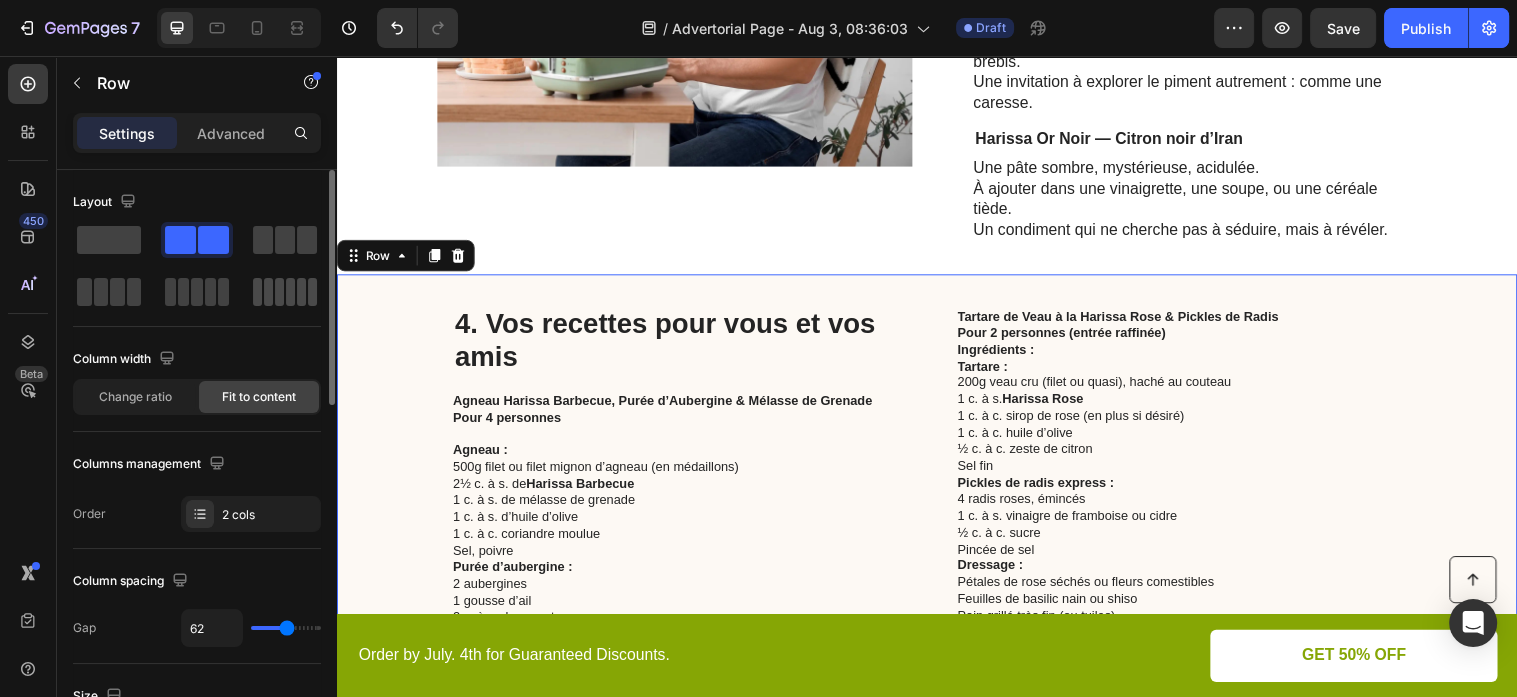 click 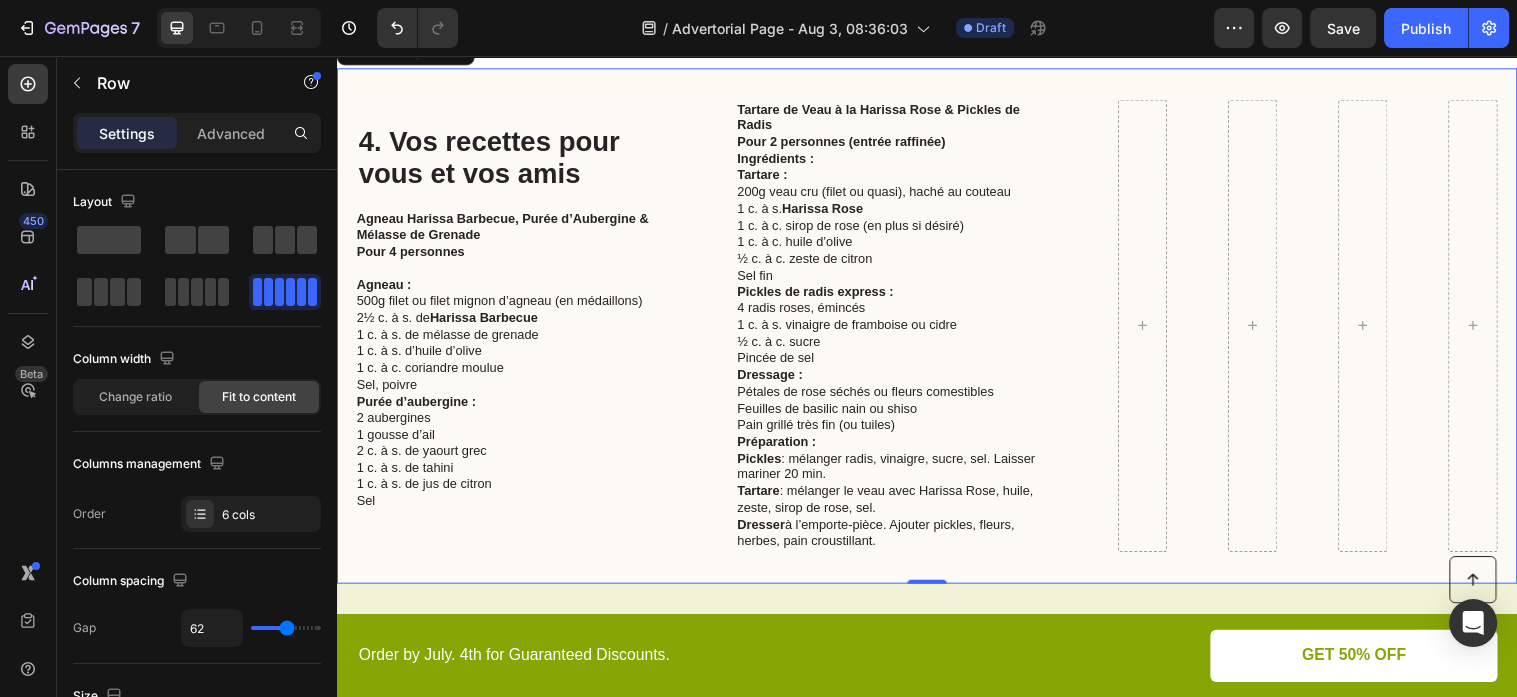 scroll, scrollTop: 1950, scrollLeft: 0, axis: vertical 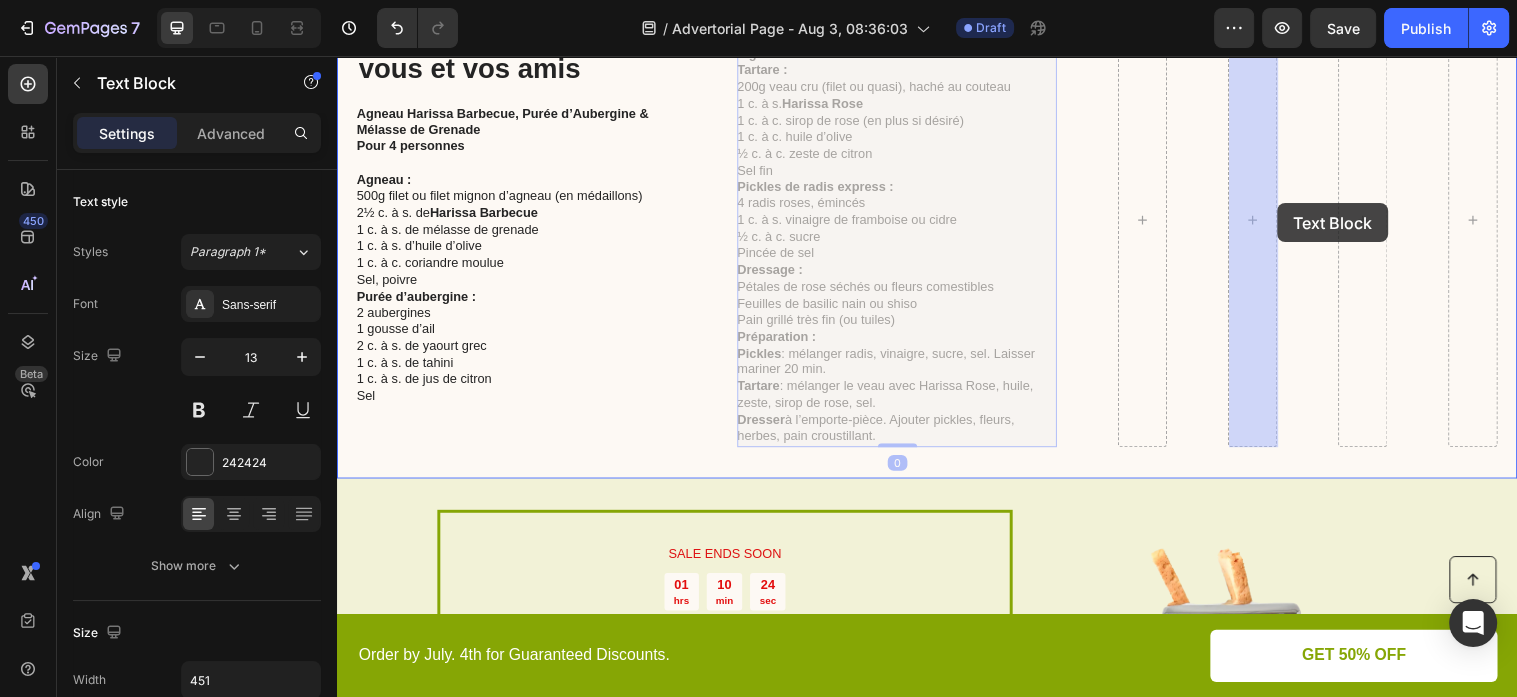 drag, startPoint x: 810, startPoint y: 222, endPoint x: 1277, endPoint y: 203, distance: 467.38635 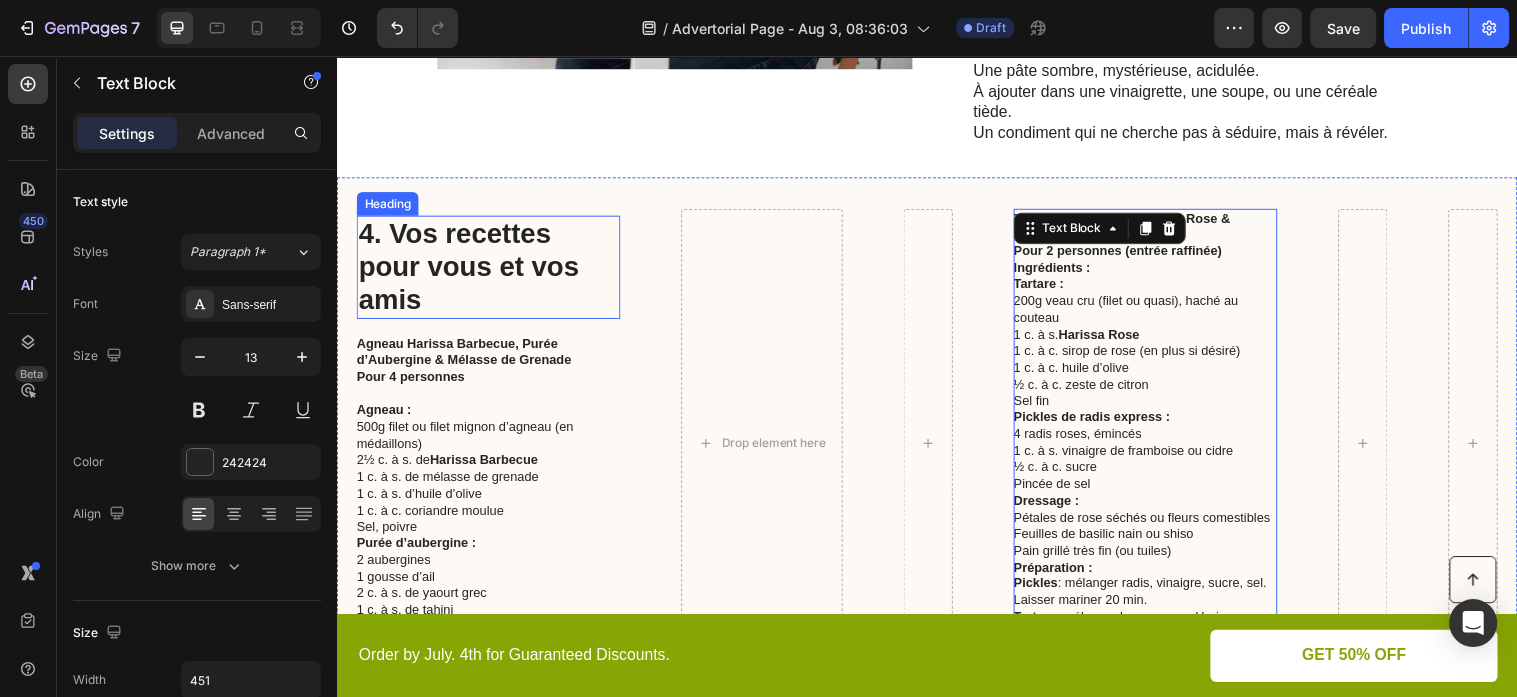 scroll, scrollTop: 1721, scrollLeft: 0, axis: vertical 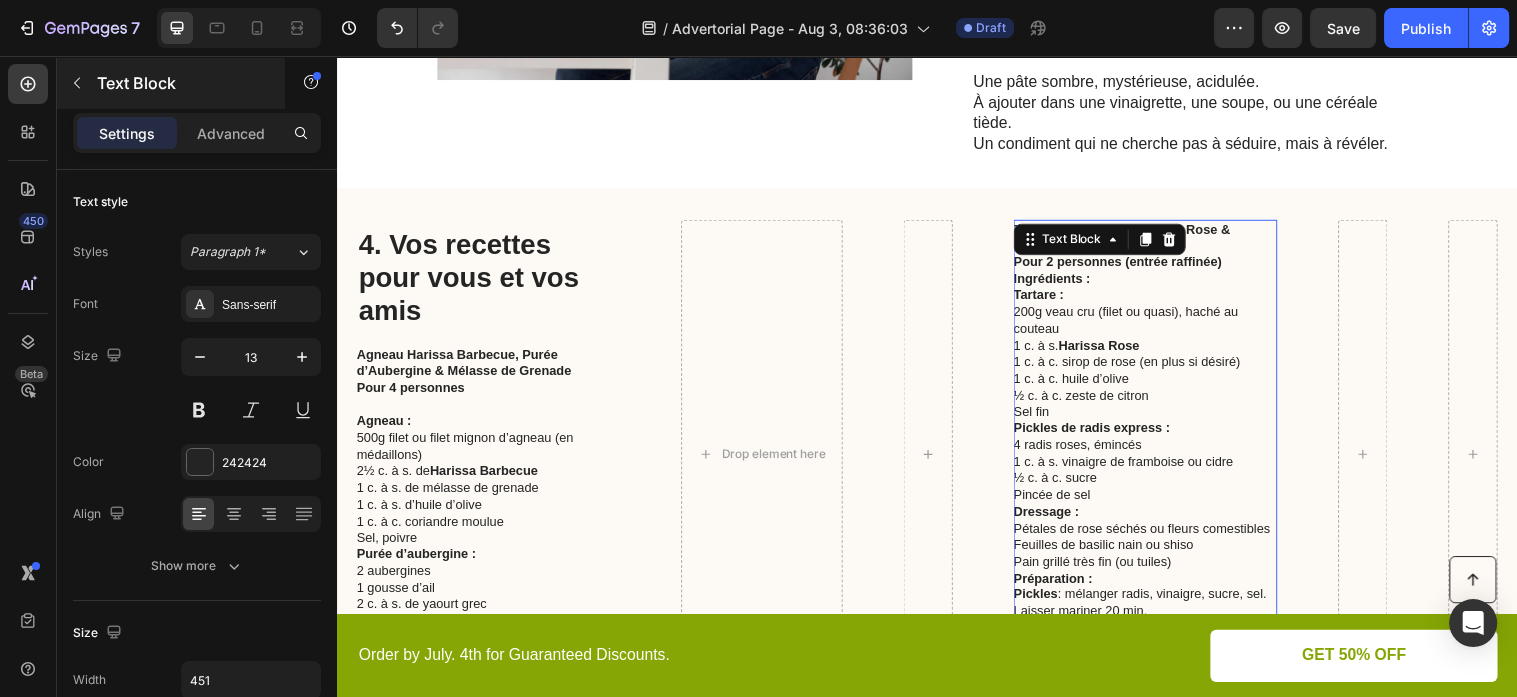 click at bounding box center (77, 83) 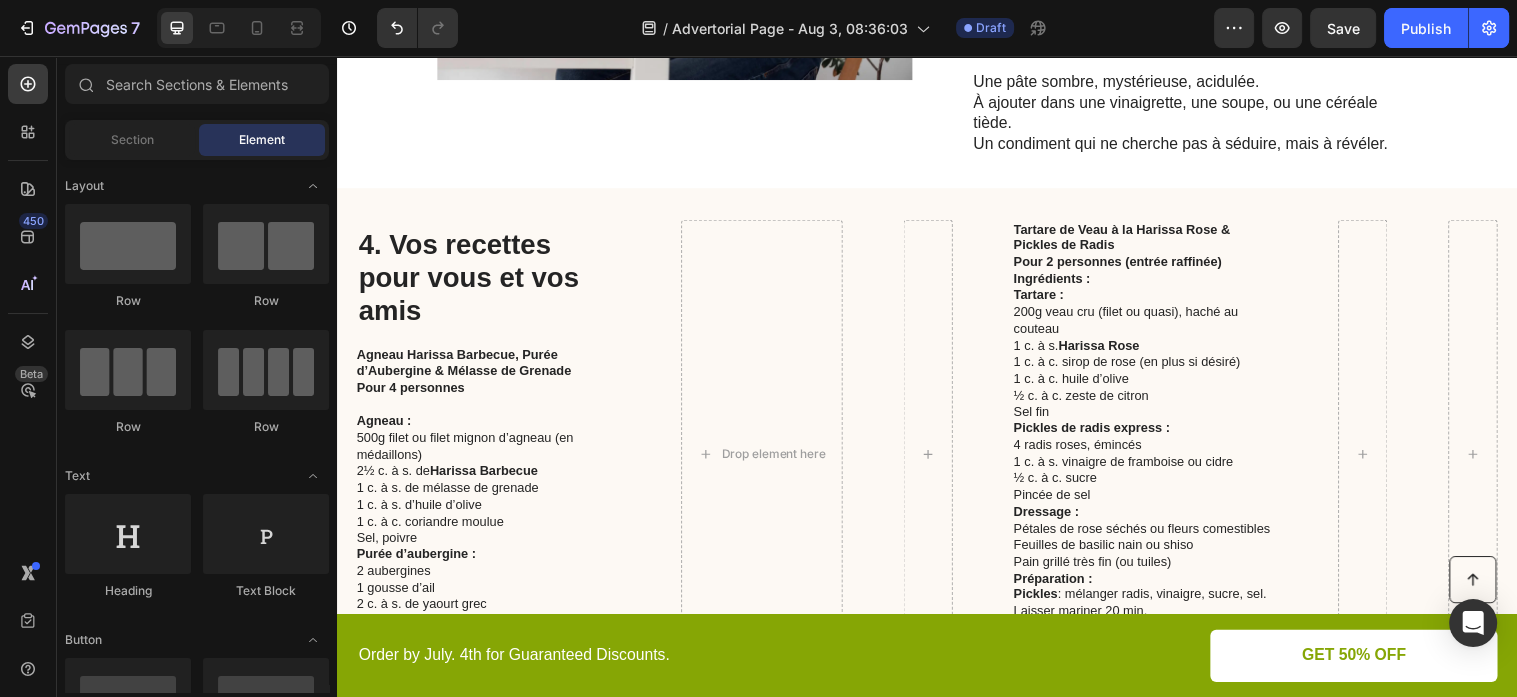 scroll, scrollTop: 216, scrollLeft: 0, axis: vertical 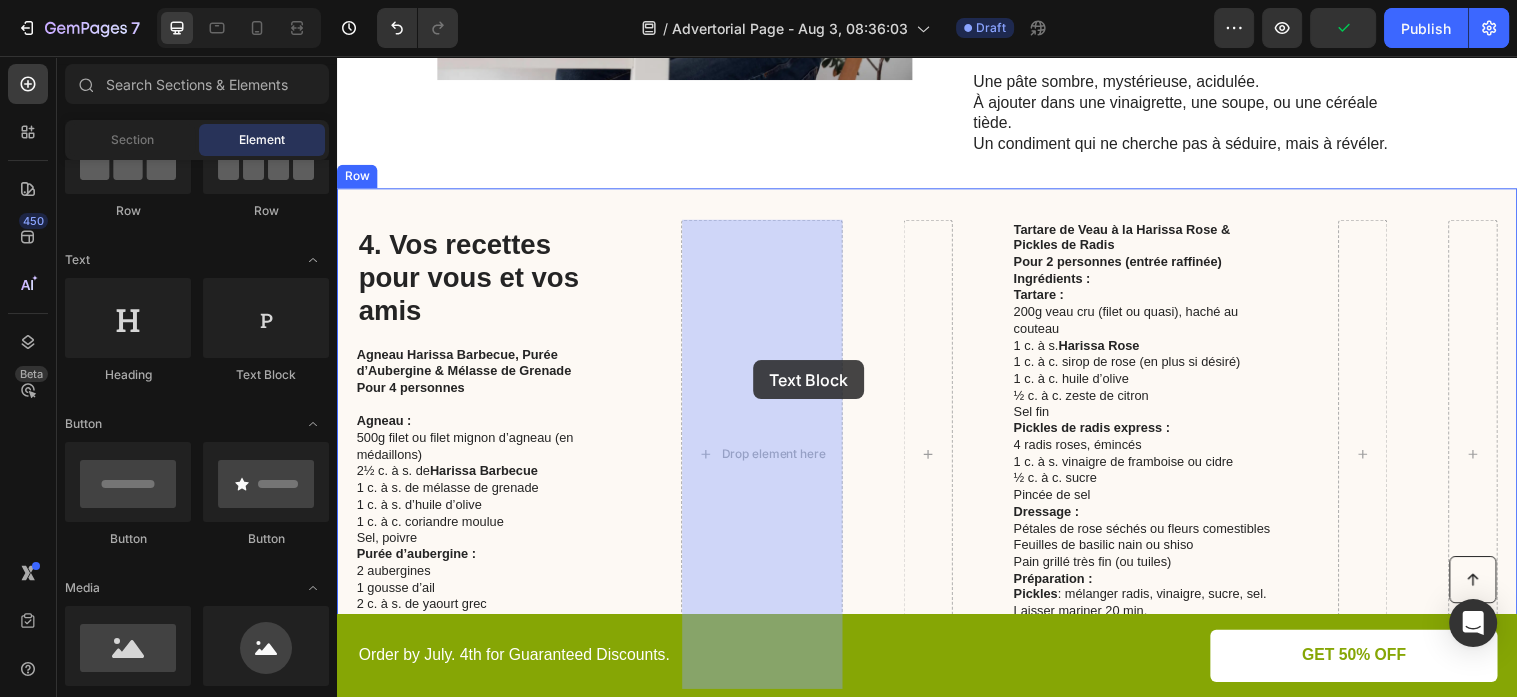 drag, startPoint x: 612, startPoint y: 382, endPoint x: 753, endPoint y: 360, distance: 142.706 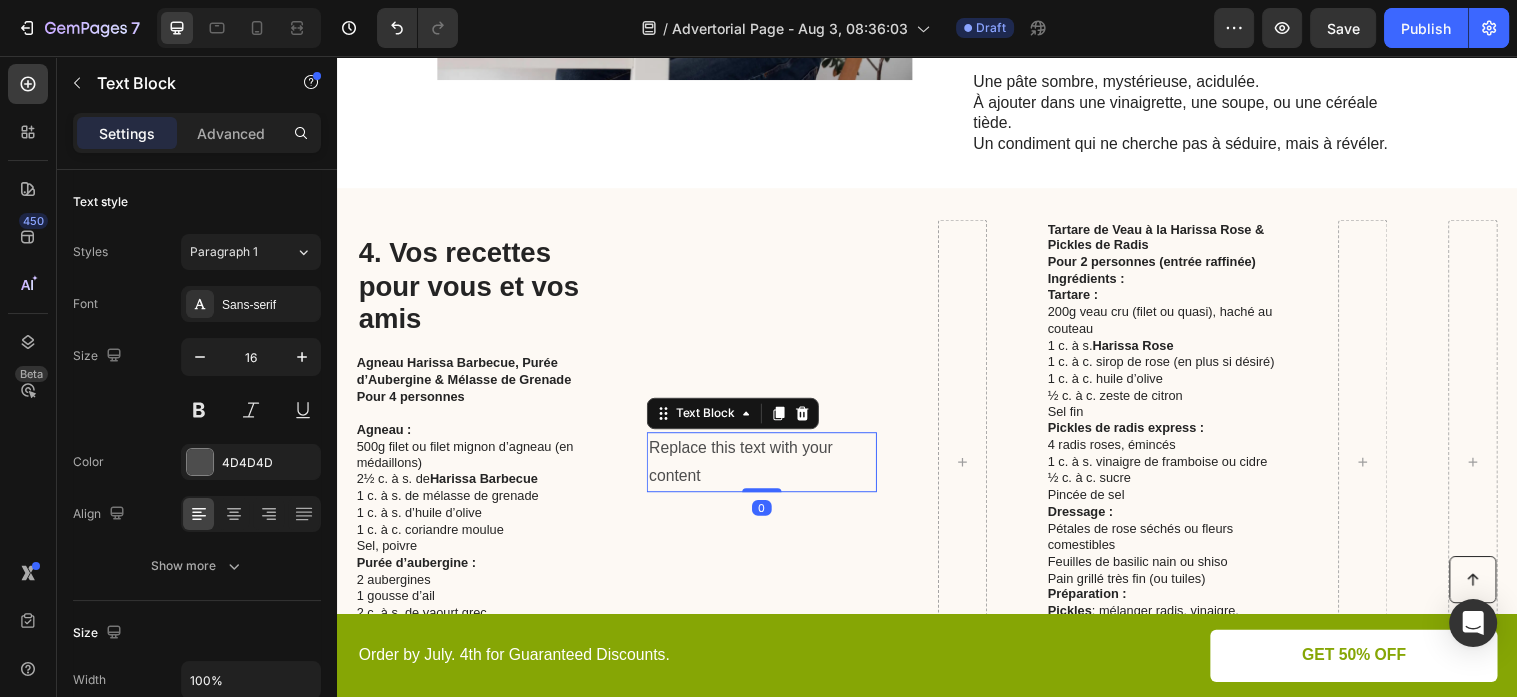 click on "Replace this text with your content" at bounding box center [768, 469] 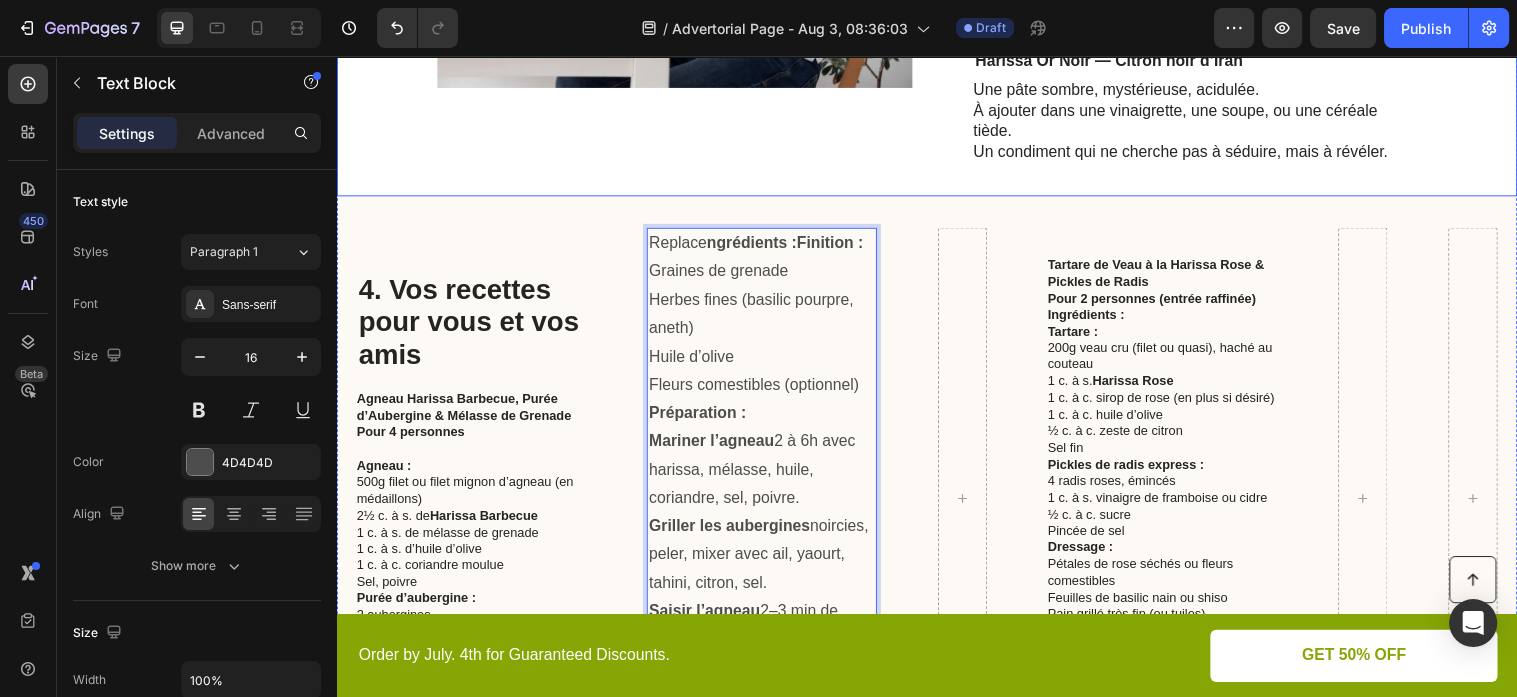 scroll, scrollTop: 1664, scrollLeft: 0, axis: vertical 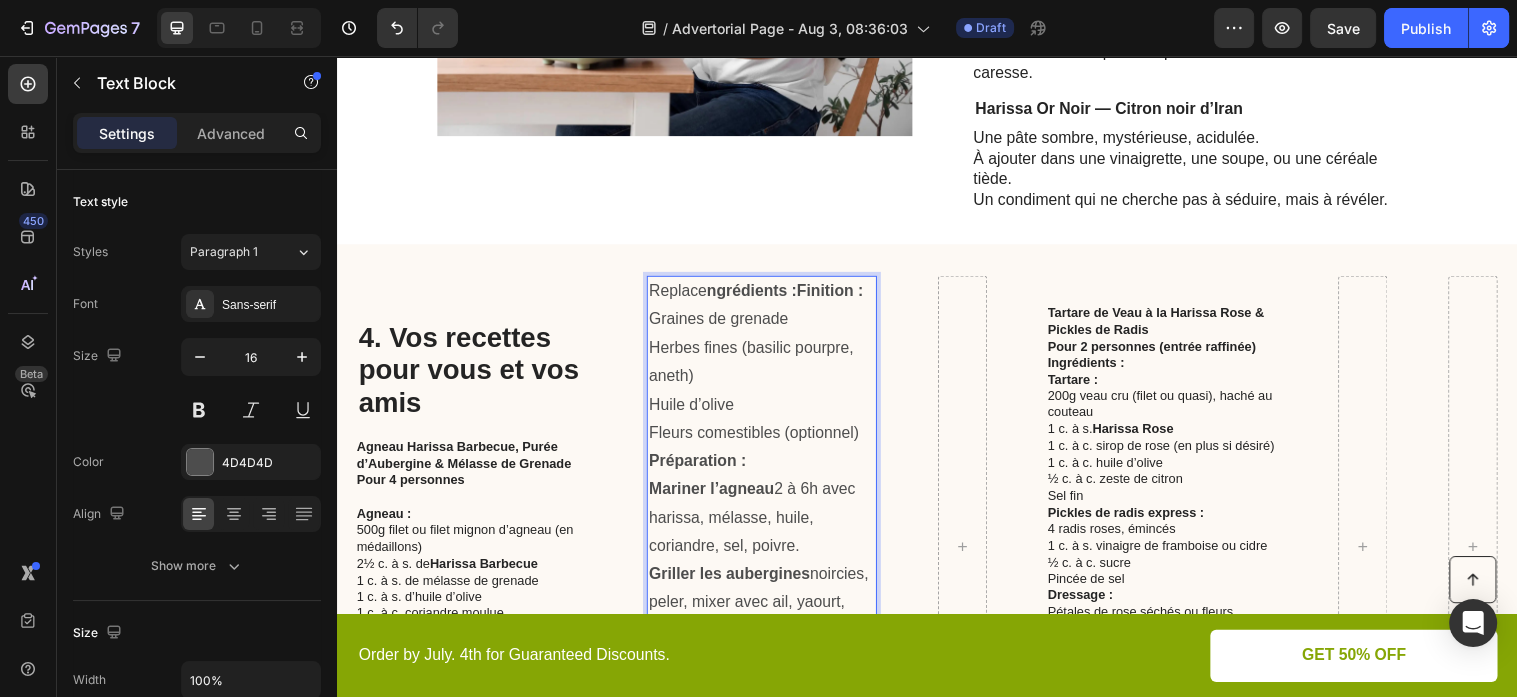 click on "ngrédients :Finition :" at bounding box center [792, 294] 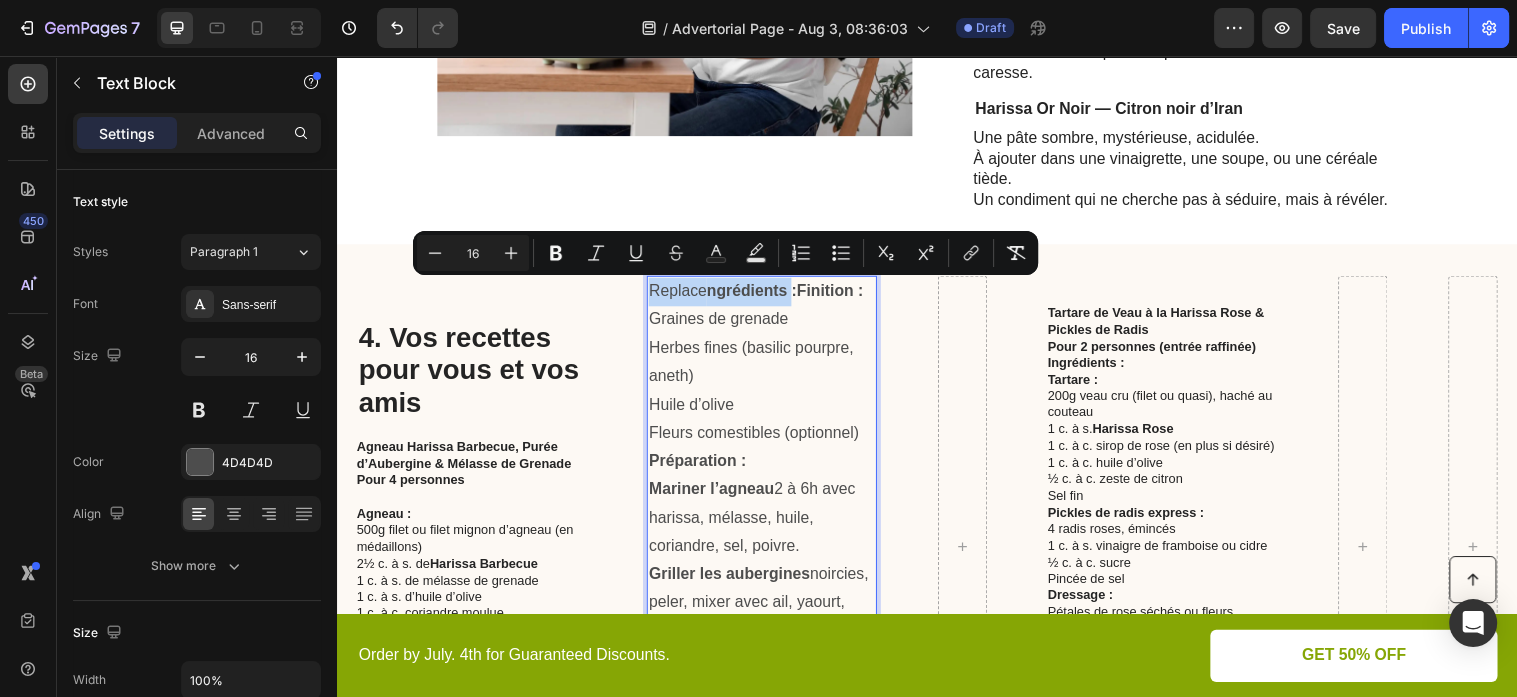 drag, startPoint x: 778, startPoint y: 300, endPoint x: 648, endPoint y: 292, distance: 130.24593 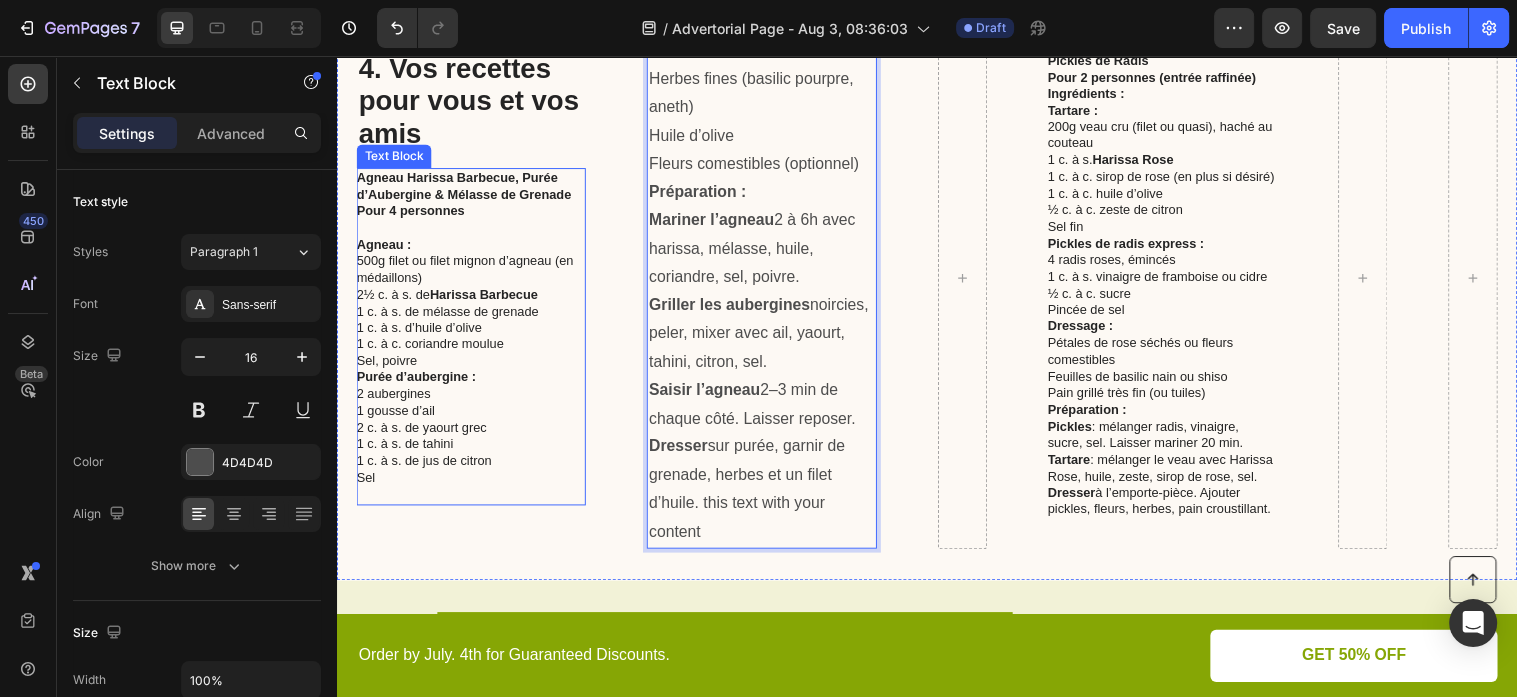 scroll, scrollTop: 1875, scrollLeft: 0, axis: vertical 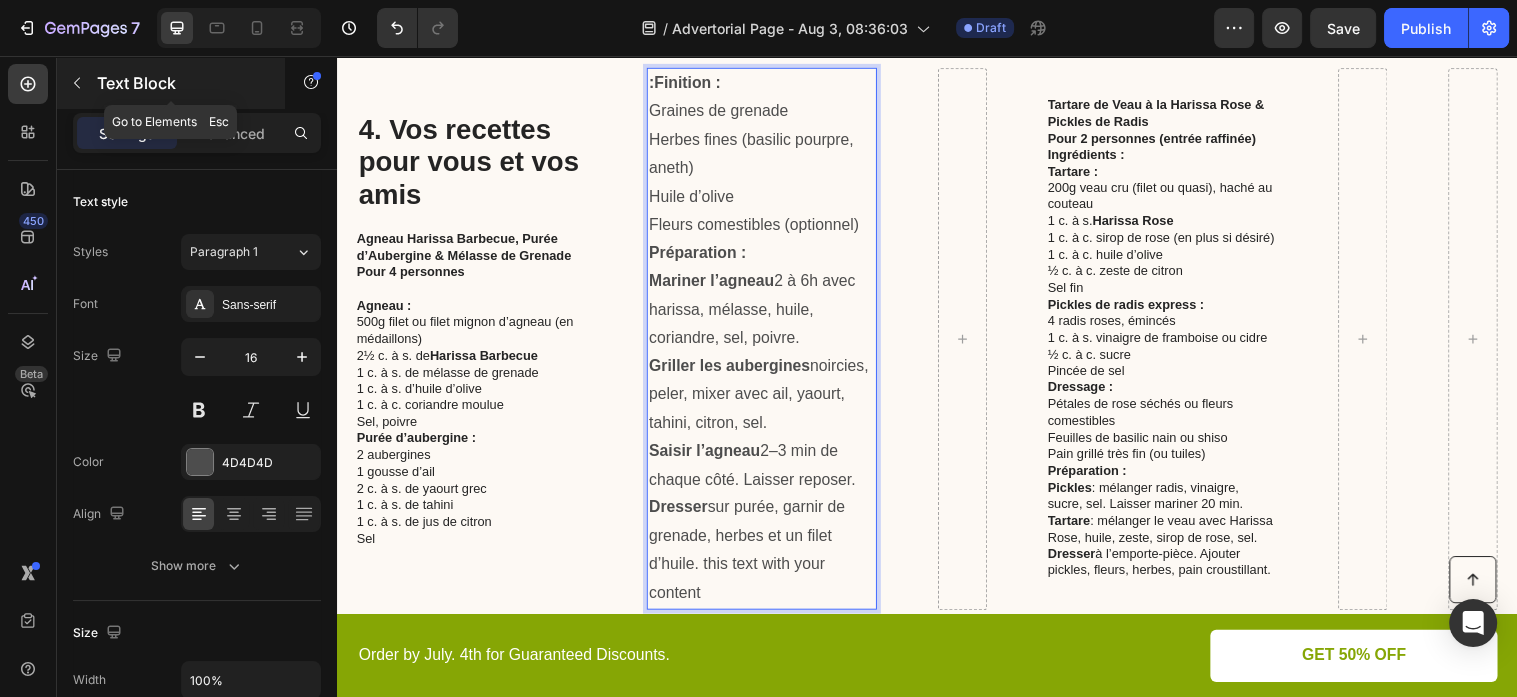 click at bounding box center (77, 83) 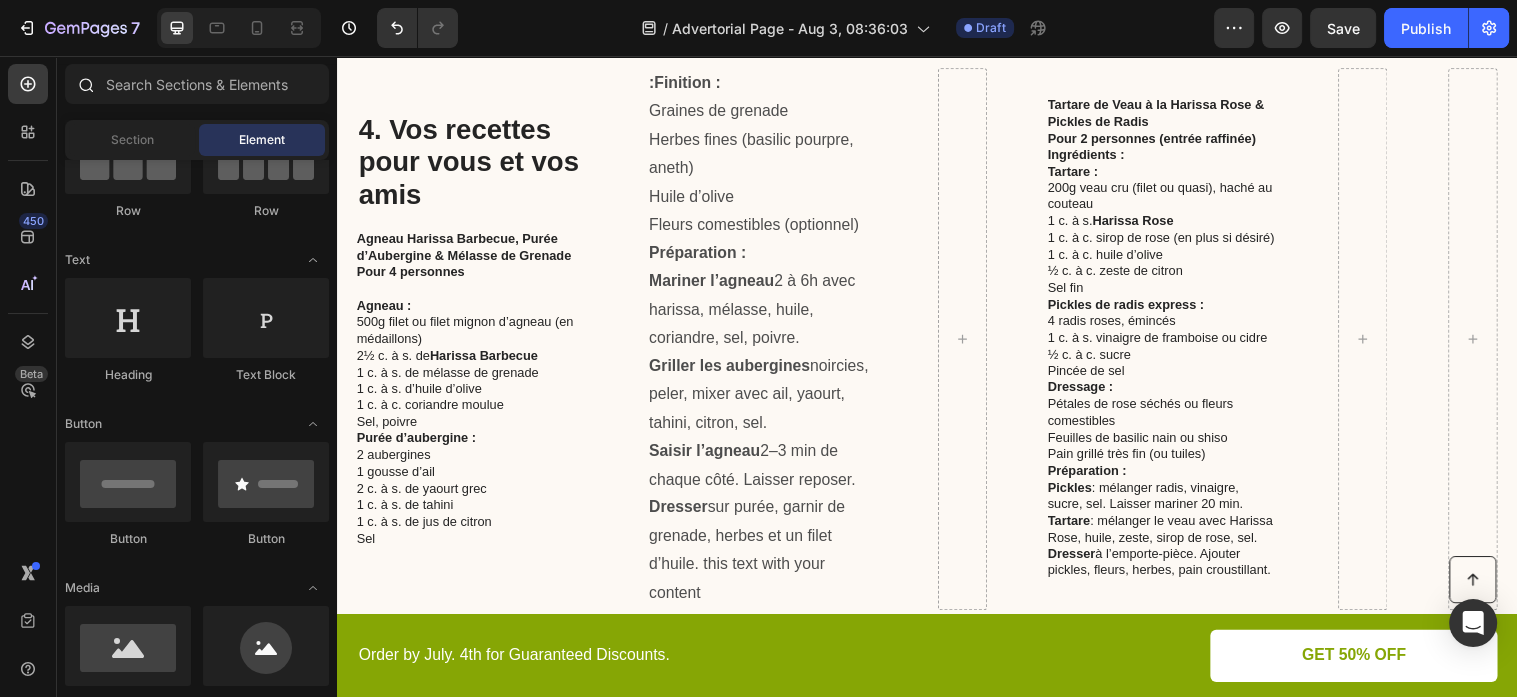 scroll, scrollTop: 216, scrollLeft: 0, axis: vertical 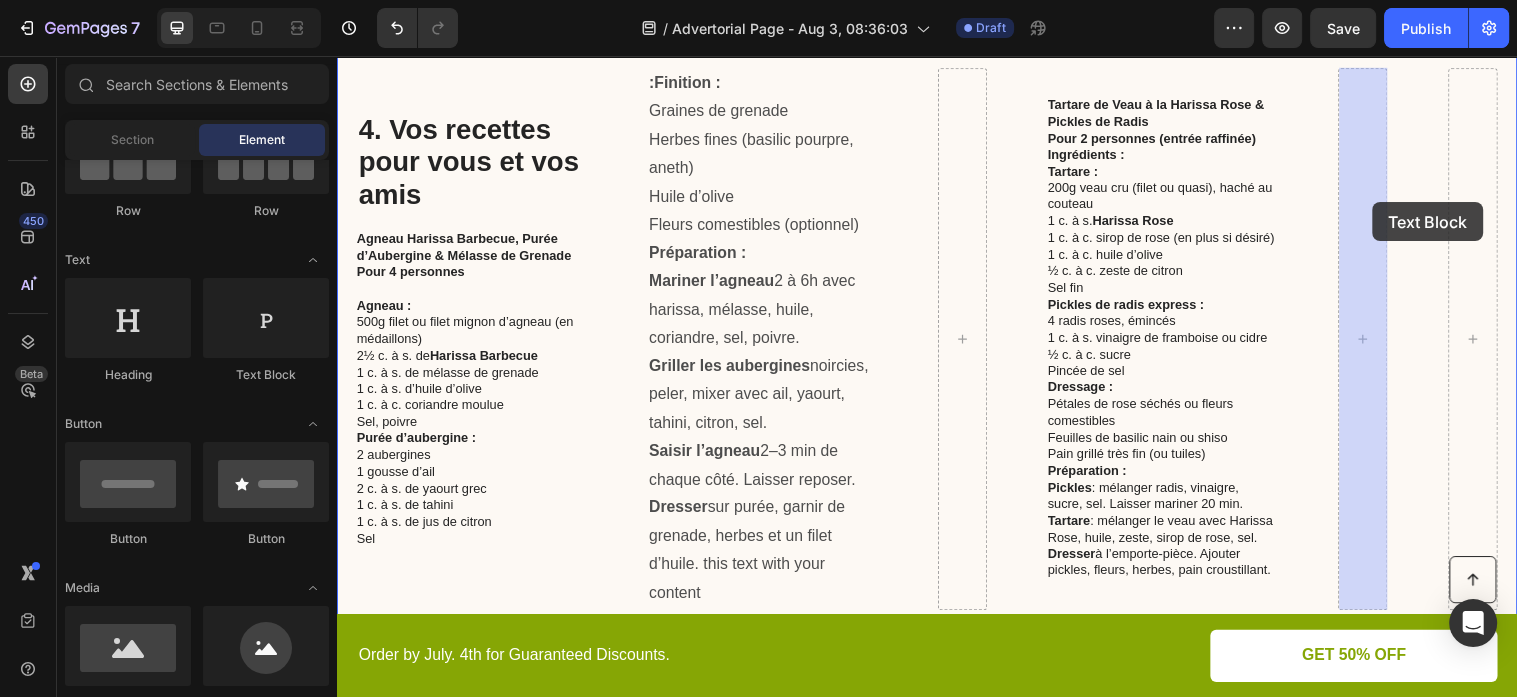 drag, startPoint x: 612, startPoint y: 387, endPoint x: 1372, endPoint y: 202, distance: 782.19244 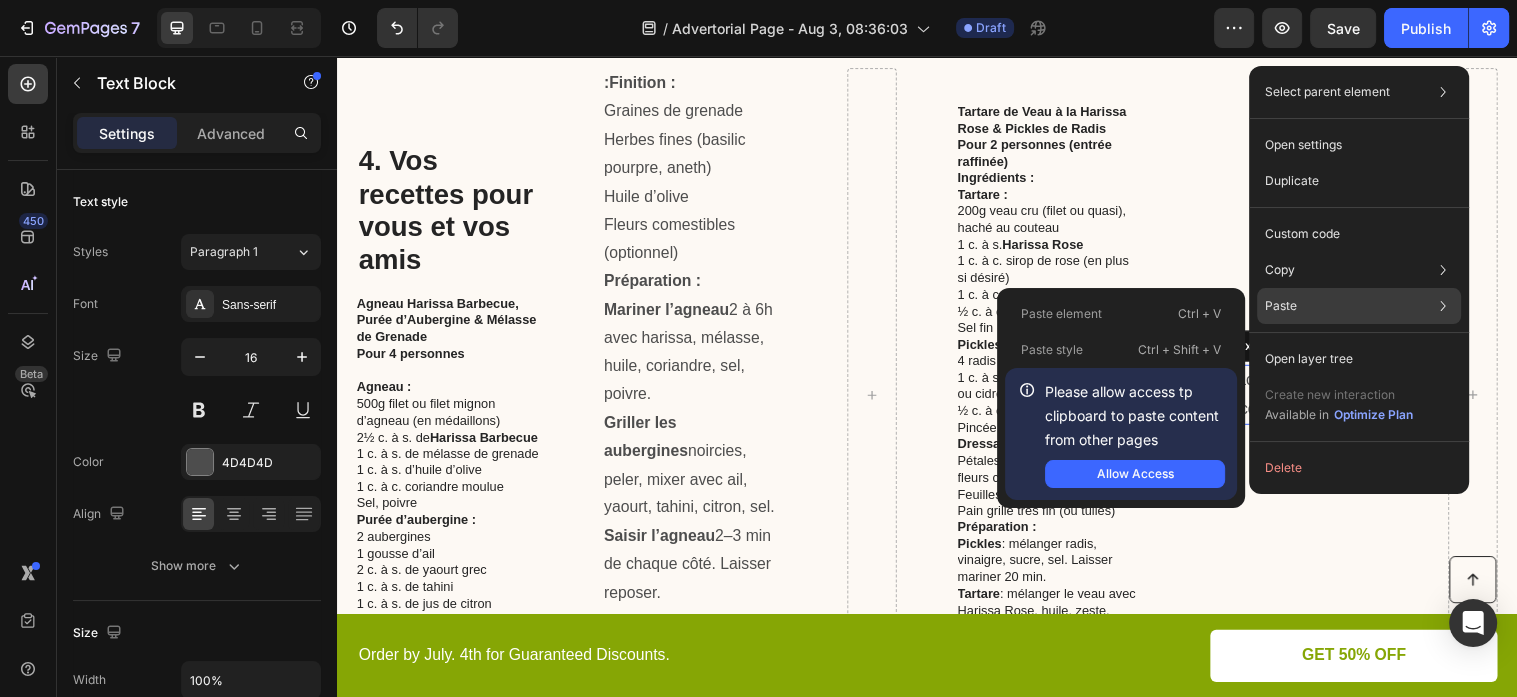 click on "Paste Paste element  Ctrl + V Paste style  Ctrl + Shift + V  Please allow access tp clipboard to paste content from other pages  Allow Access" 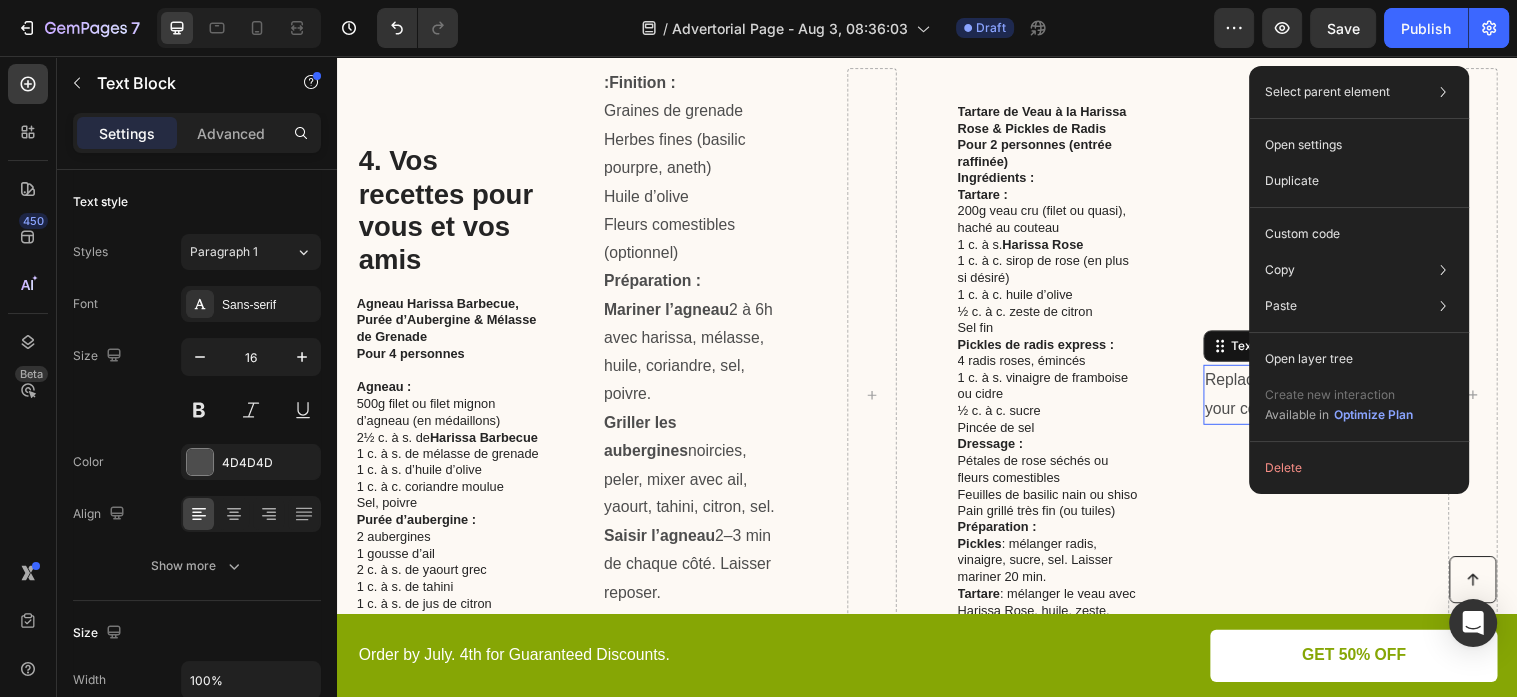 click on "Replace this text with your content Text Block   0" at bounding box center [1312, 401] 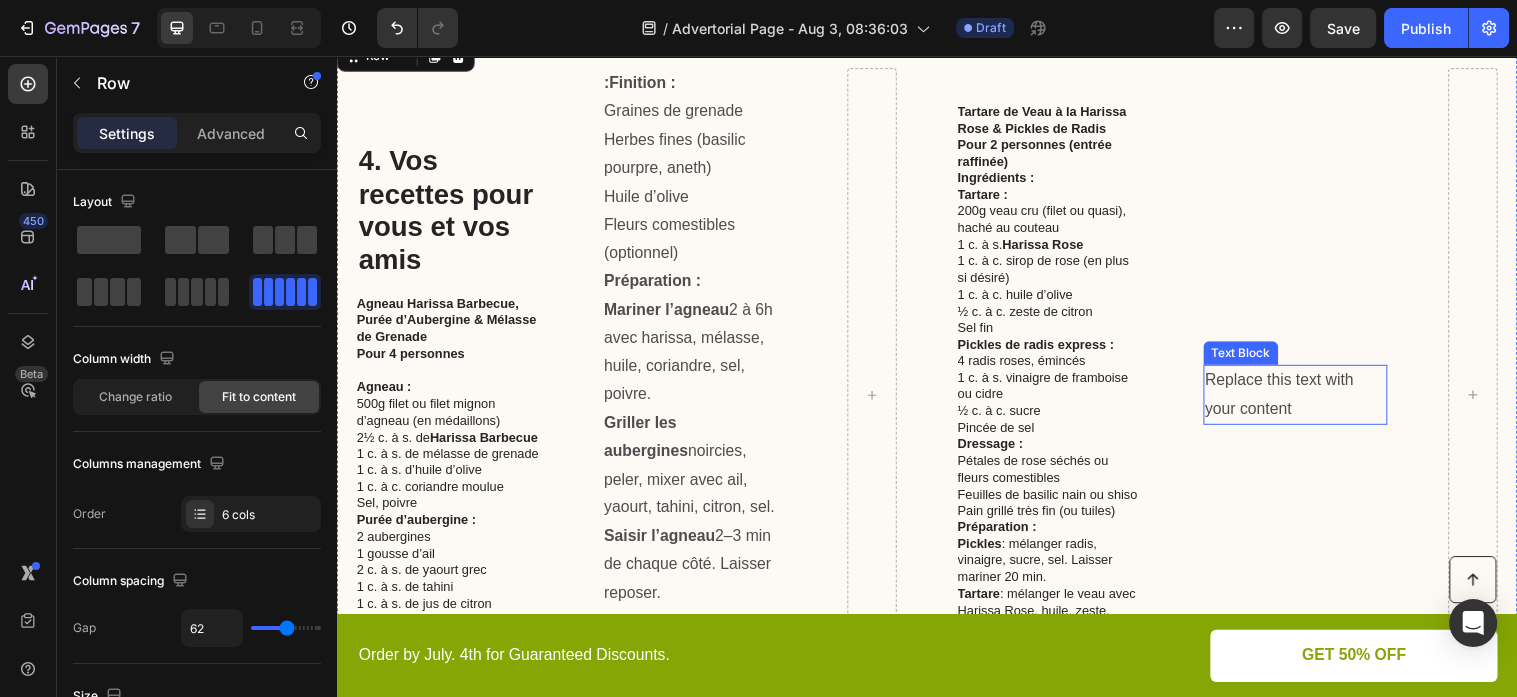 click on "Replace this text with your content" at bounding box center [1312, 401] 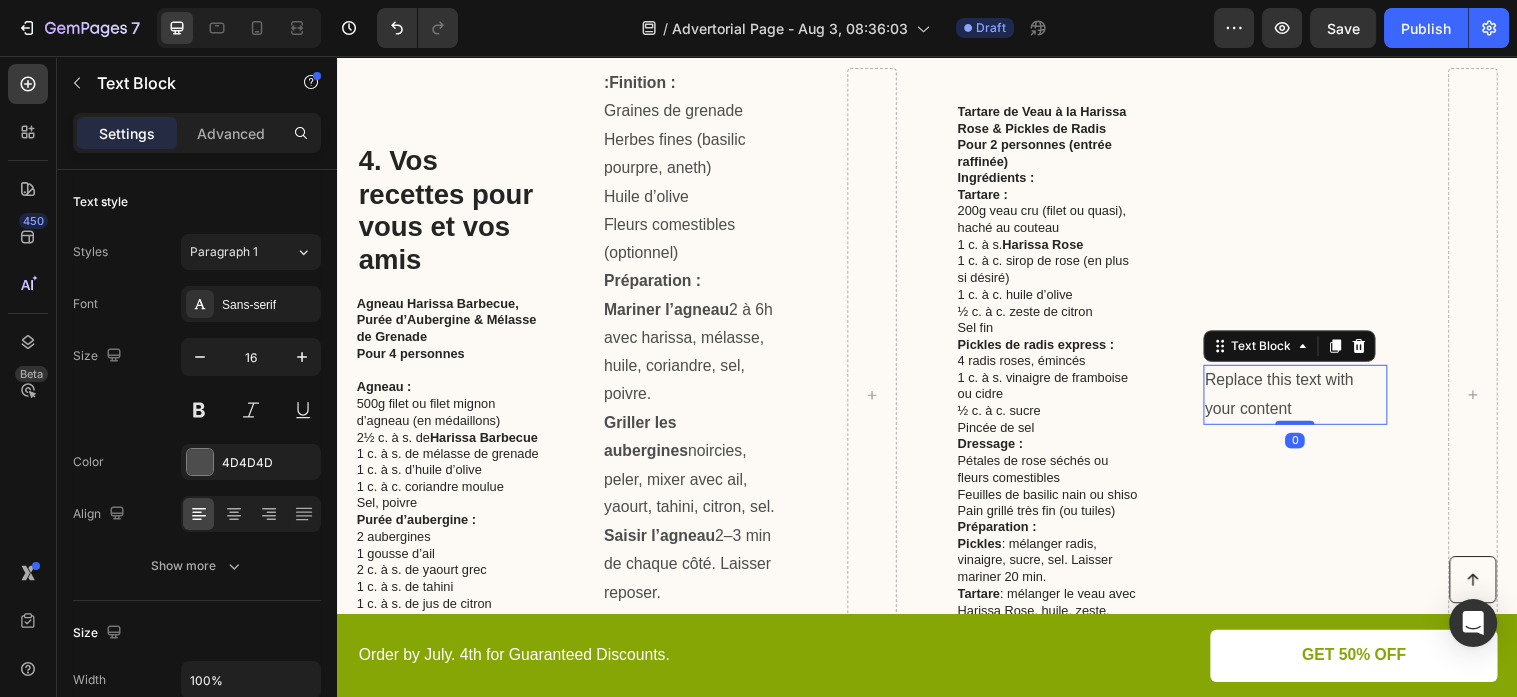 click on "Replace this text with your content" at bounding box center [1312, 401] 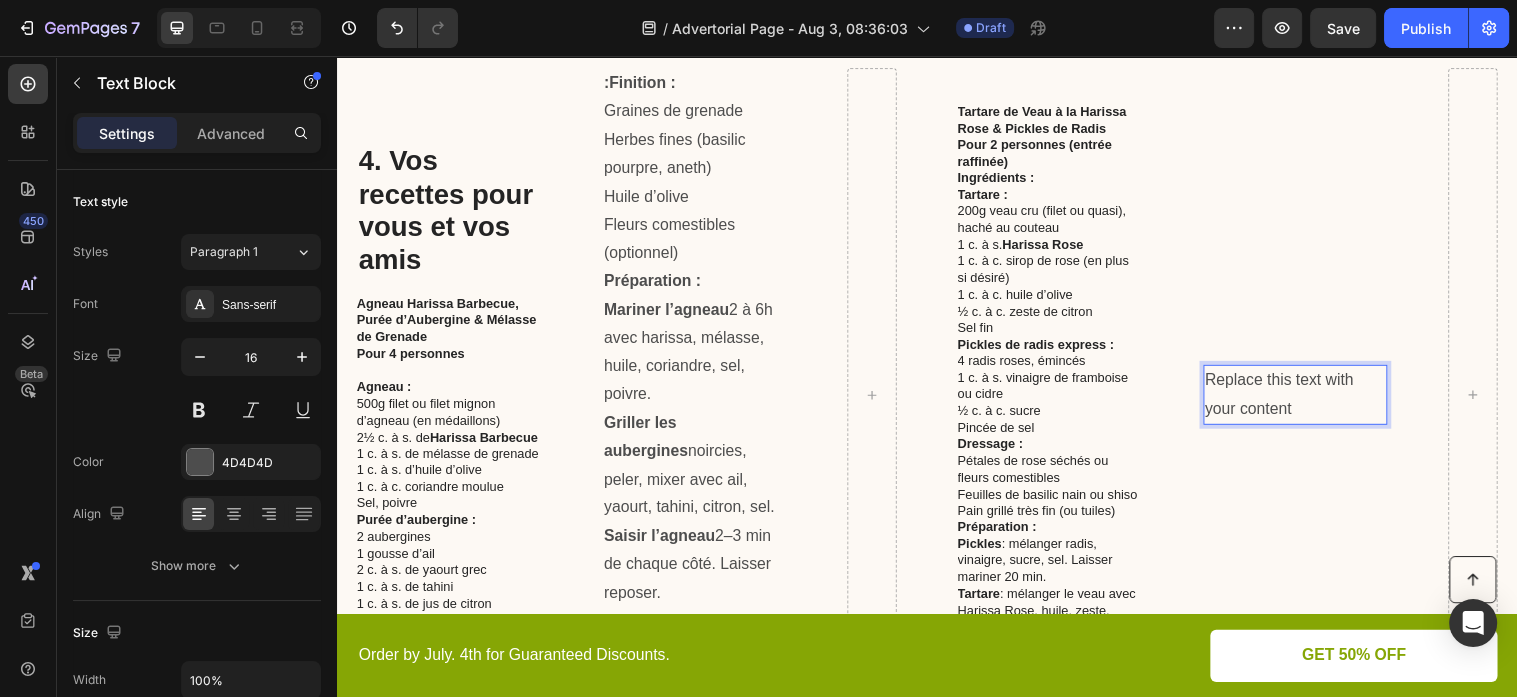 click on "Replace this text with your content" at bounding box center (1312, 401) 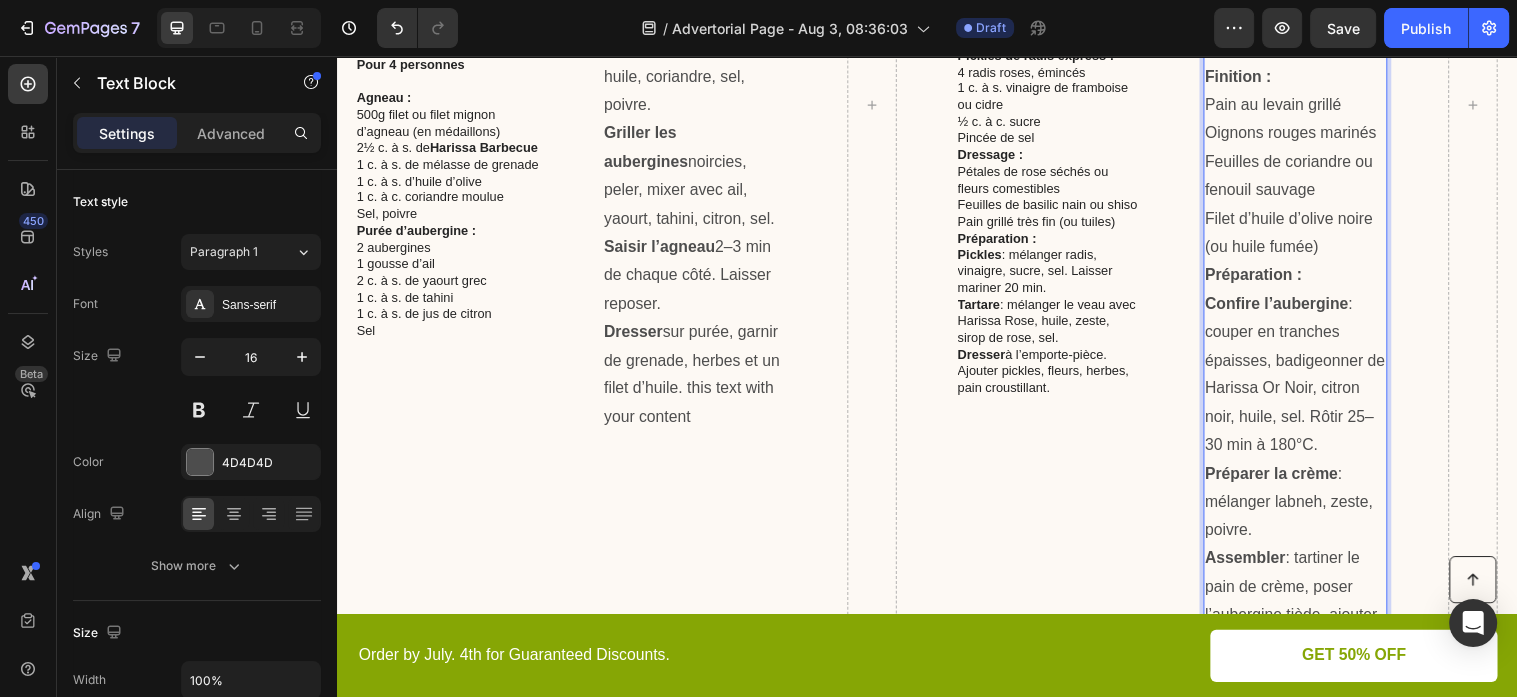 scroll, scrollTop: 2432, scrollLeft: 0, axis: vertical 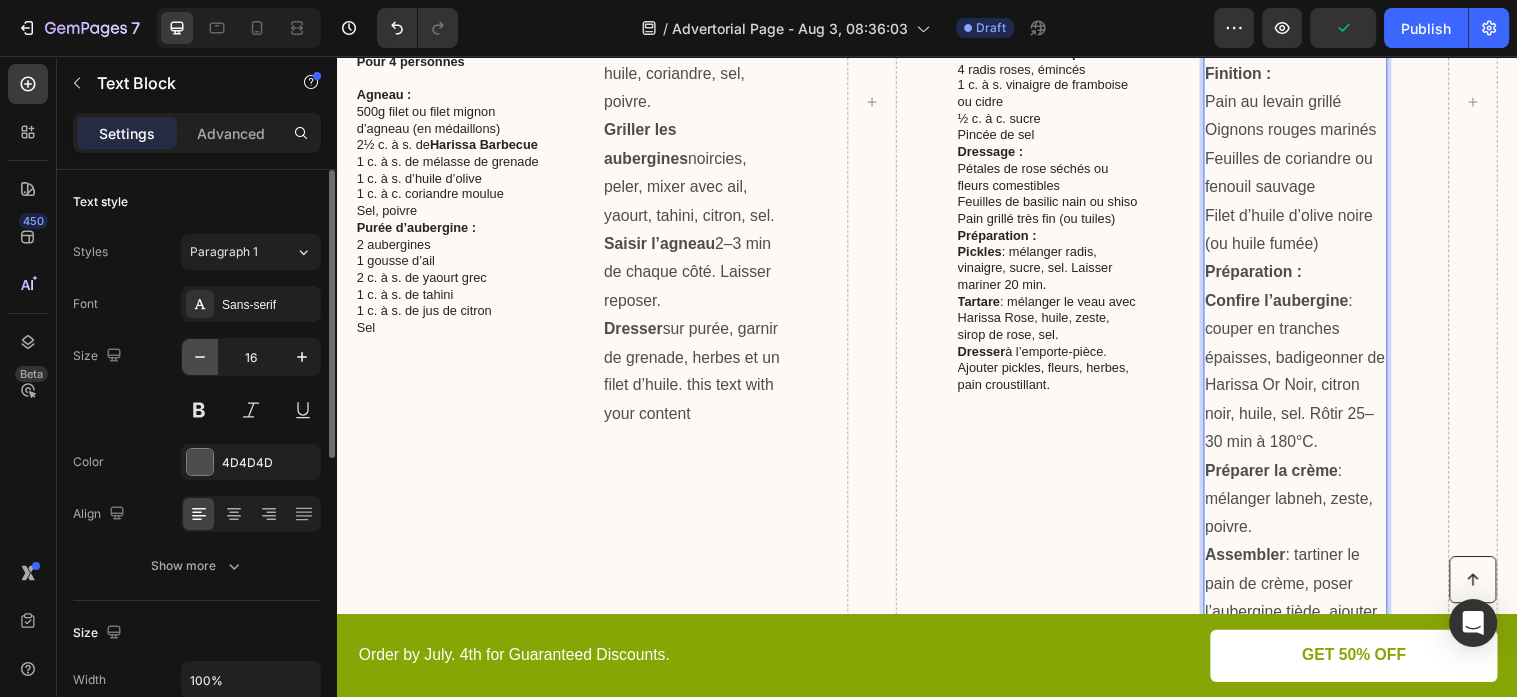 click 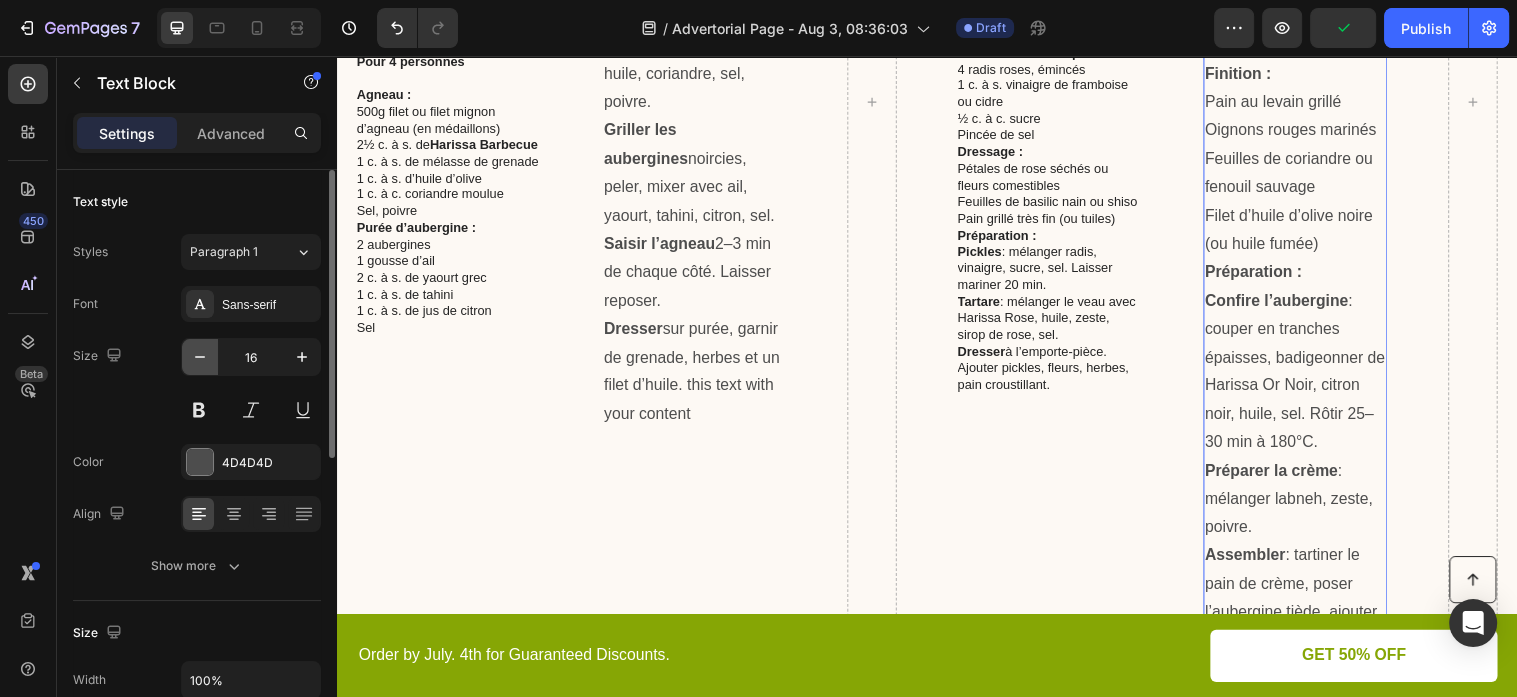 click 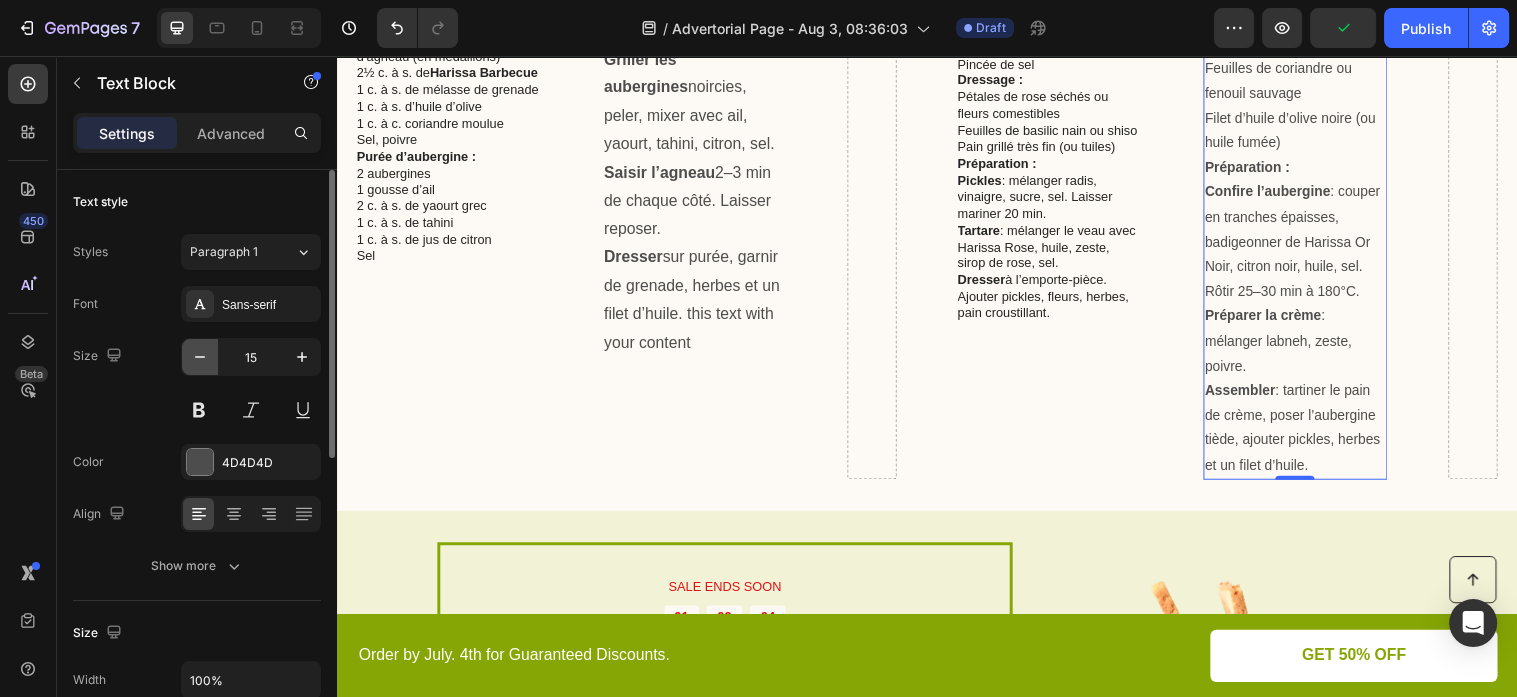 click 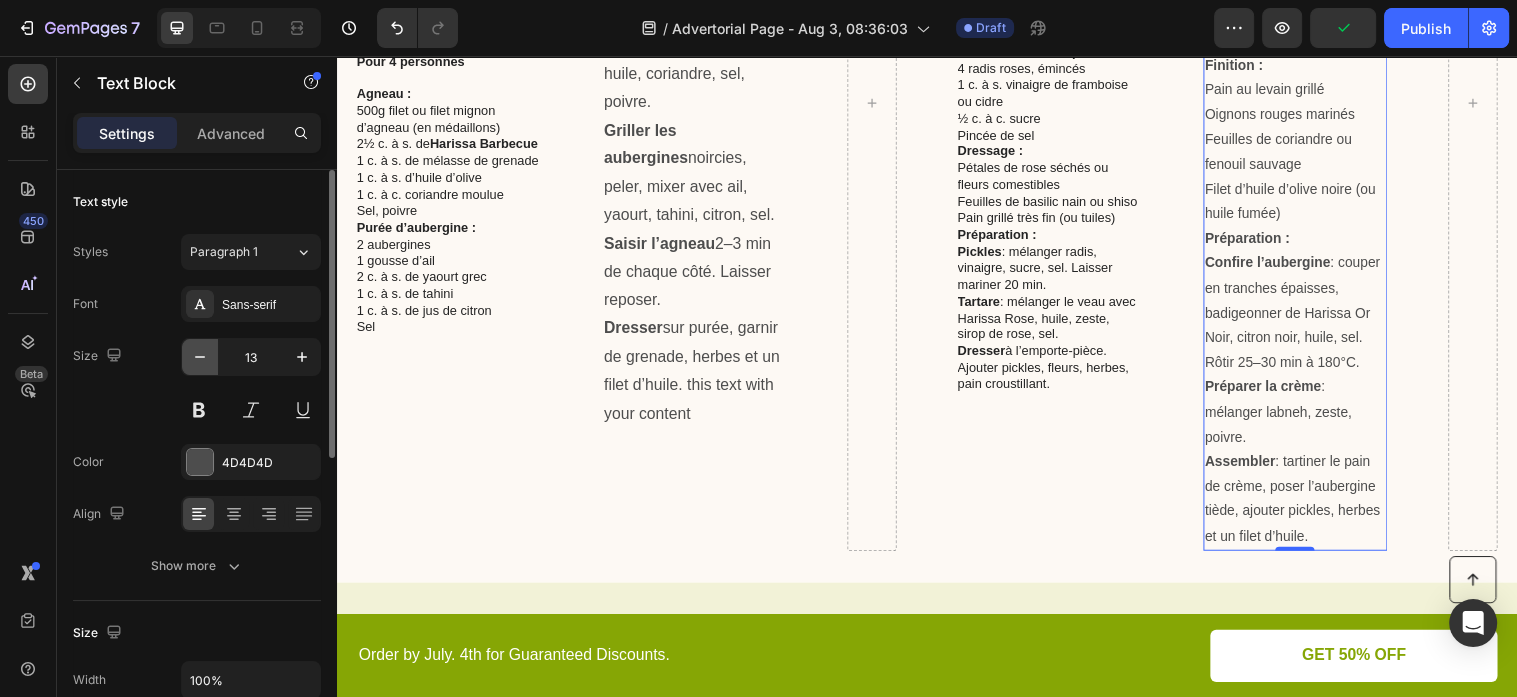 click 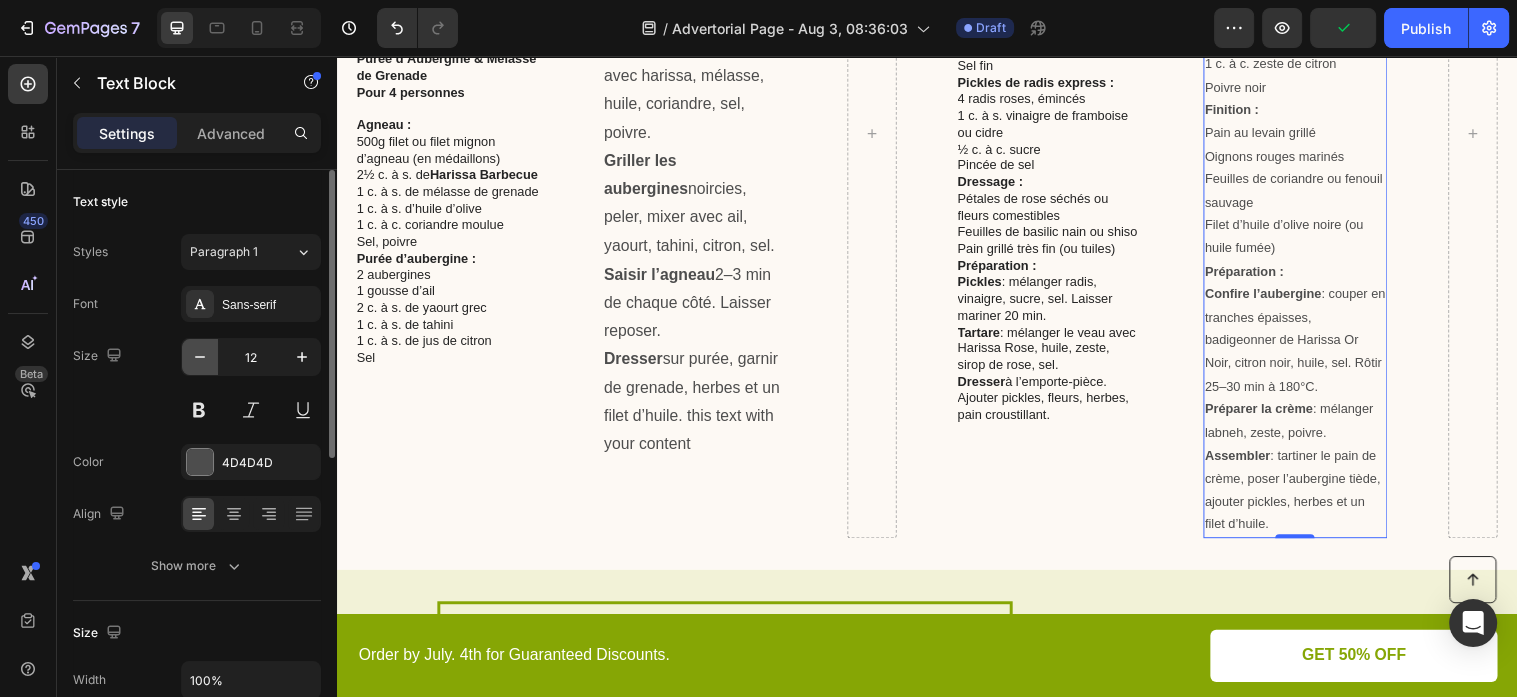 click 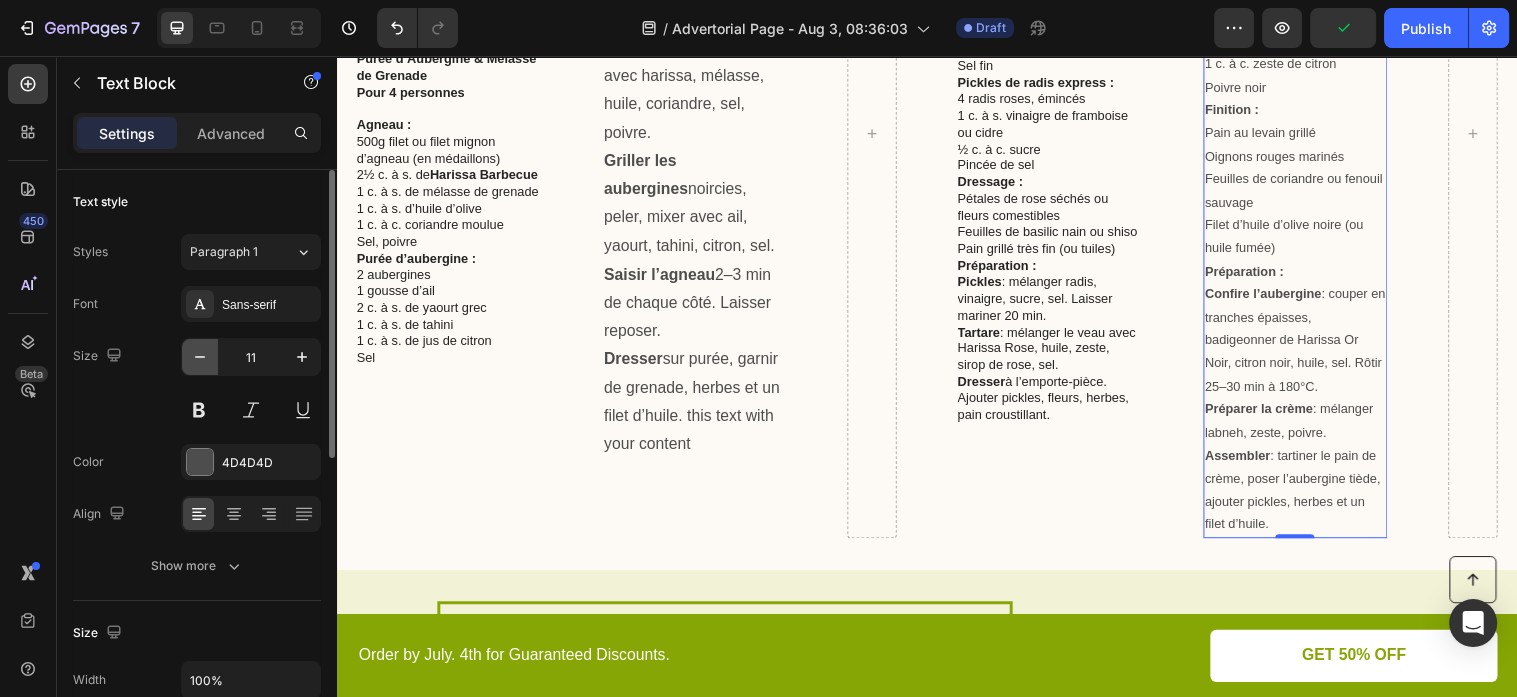 click 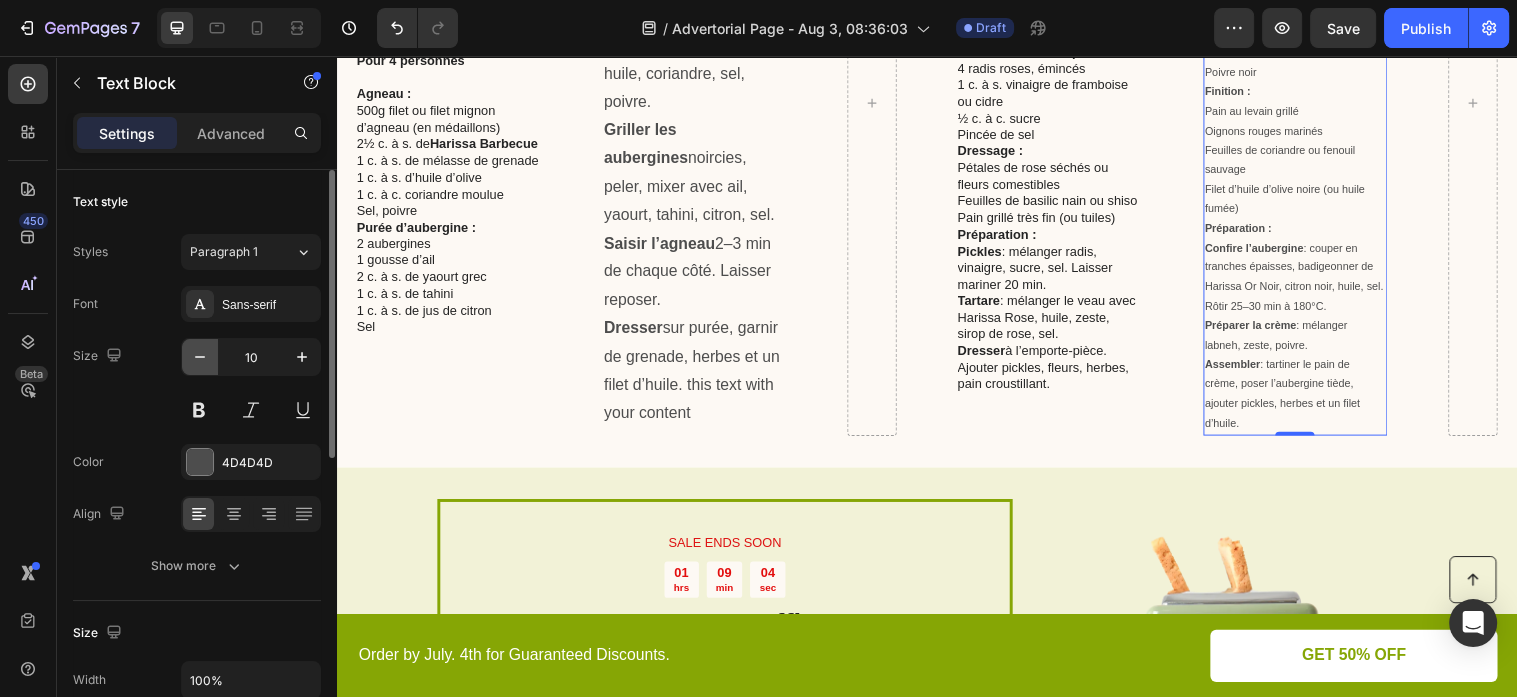 scroll, scrollTop: 2173, scrollLeft: 0, axis: vertical 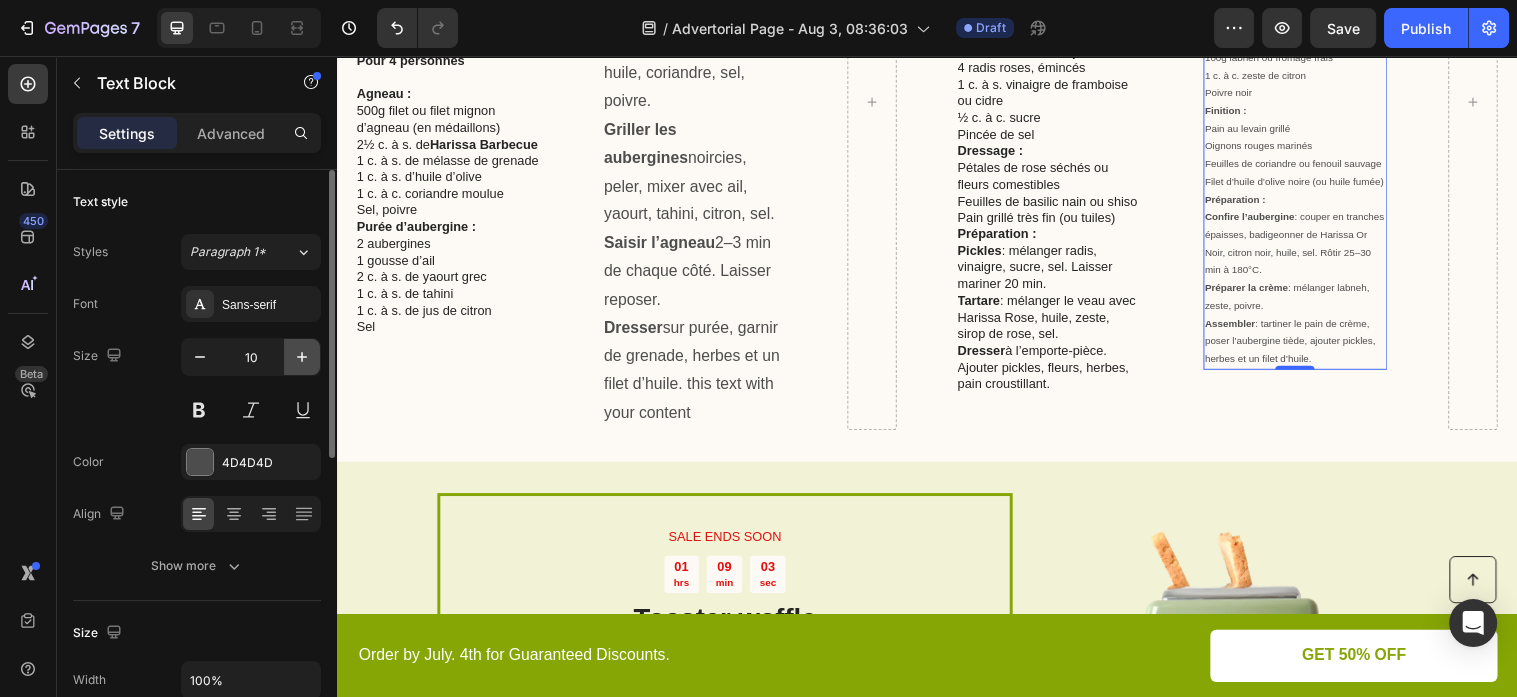 click at bounding box center [302, 357] 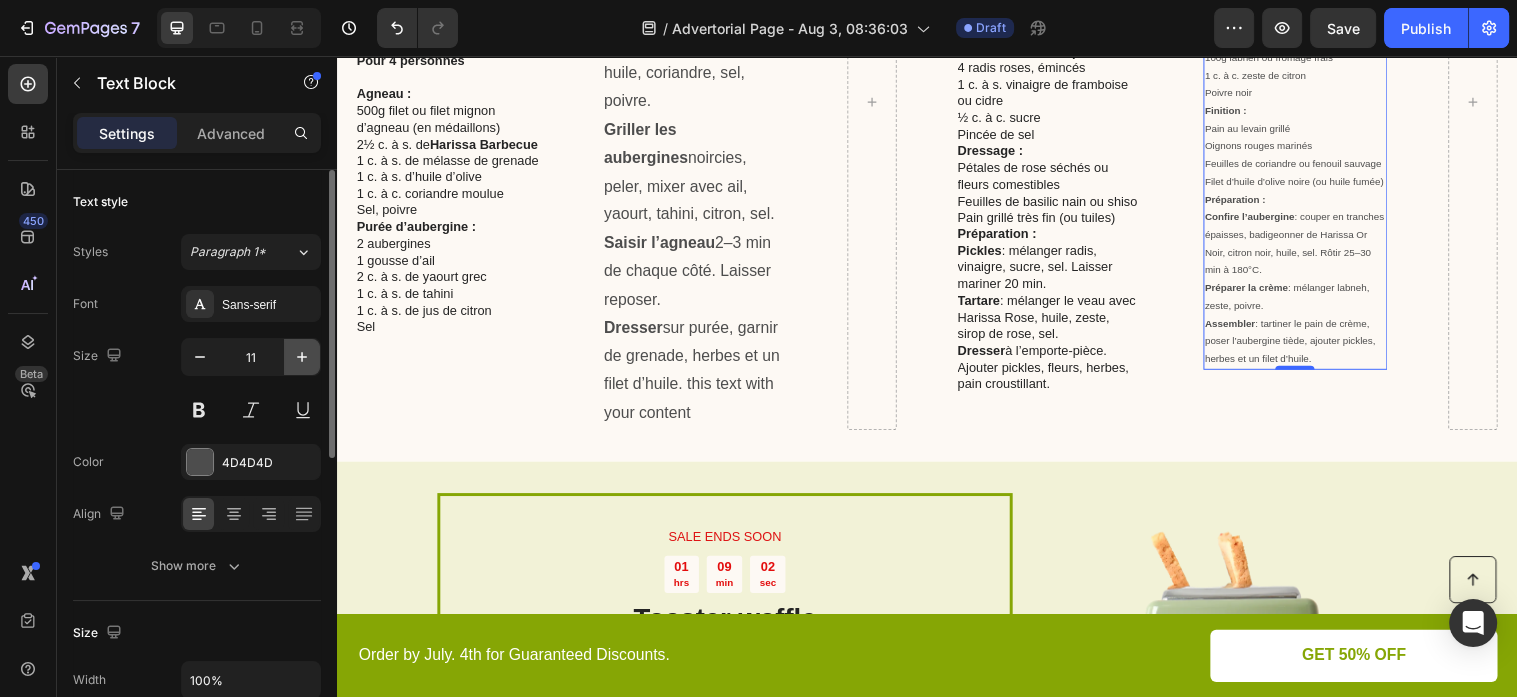 click at bounding box center (302, 357) 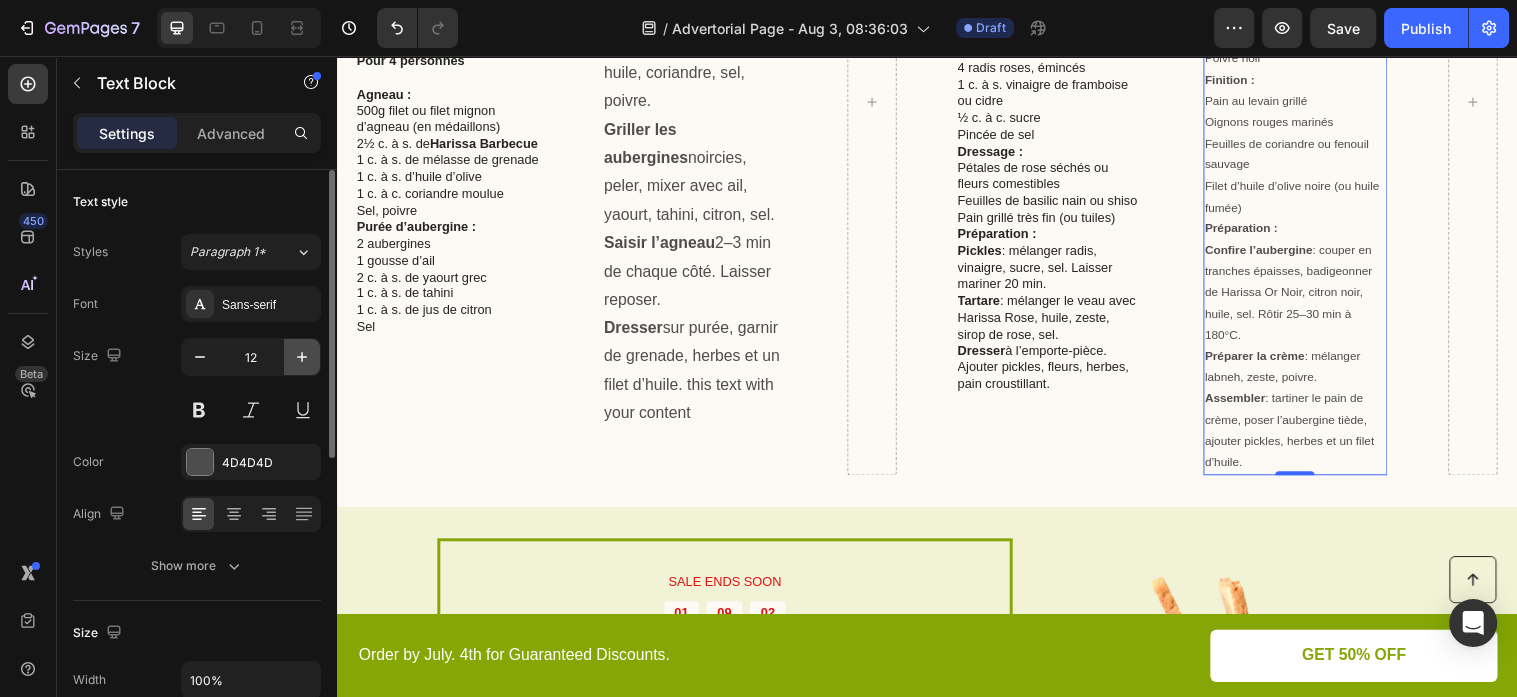 click at bounding box center (302, 357) 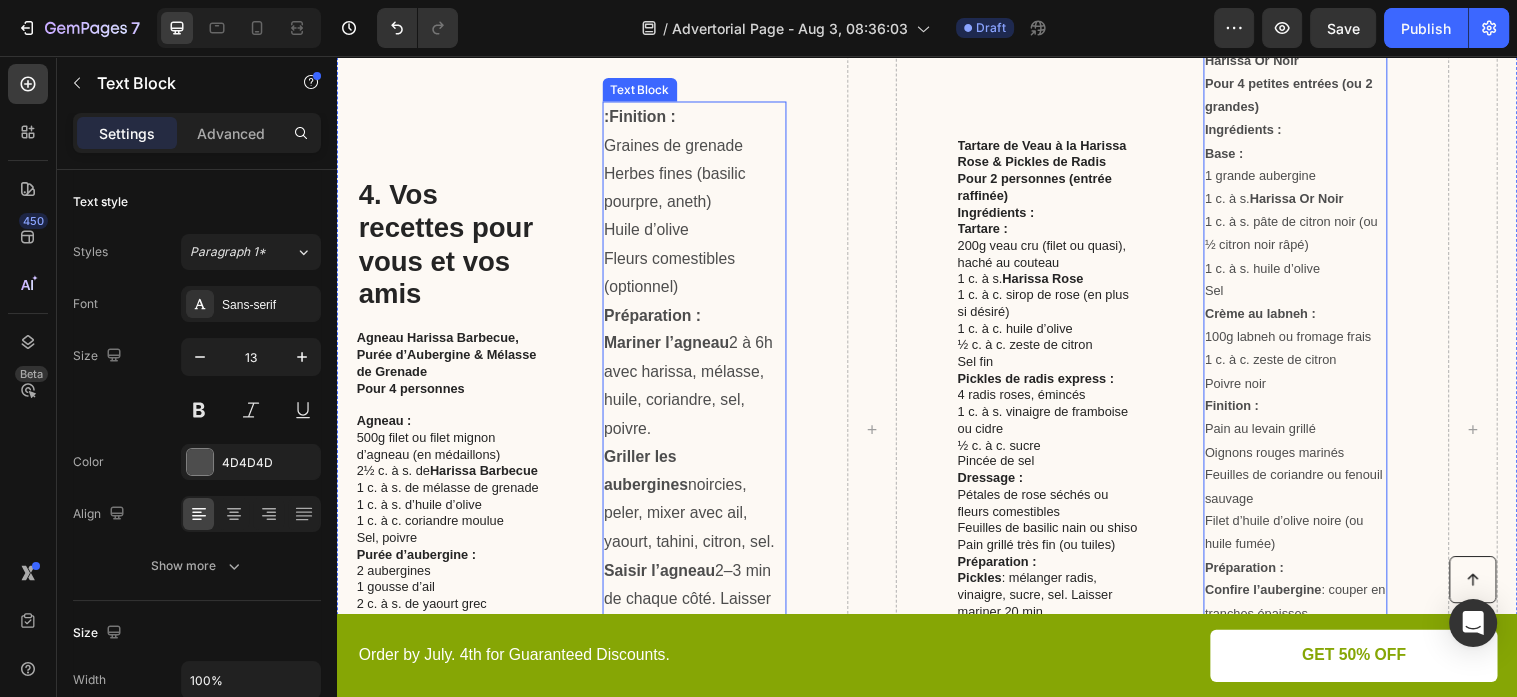 scroll, scrollTop: 1934, scrollLeft: 0, axis: vertical 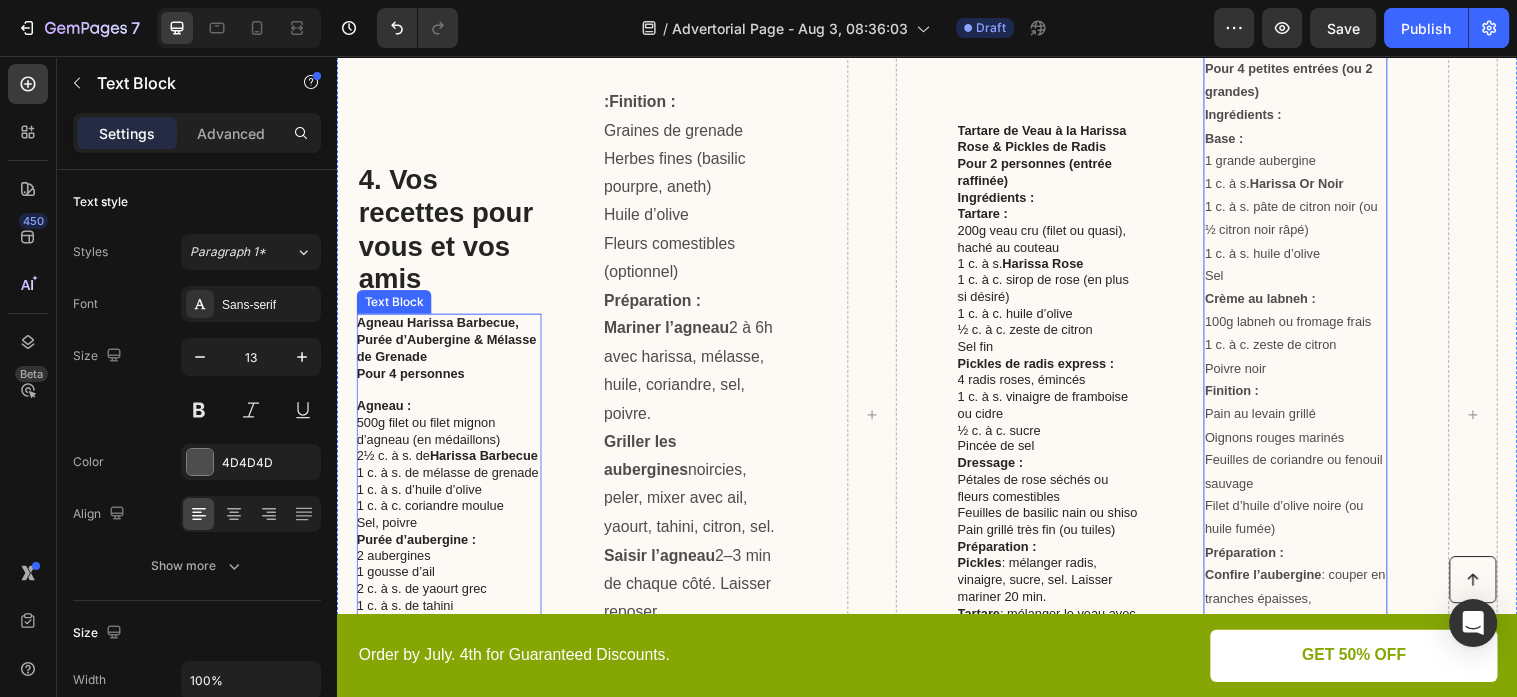 click on "500g filet ou filet mignon d’agneau (en médaillons)" at bounding box center (450, 438) 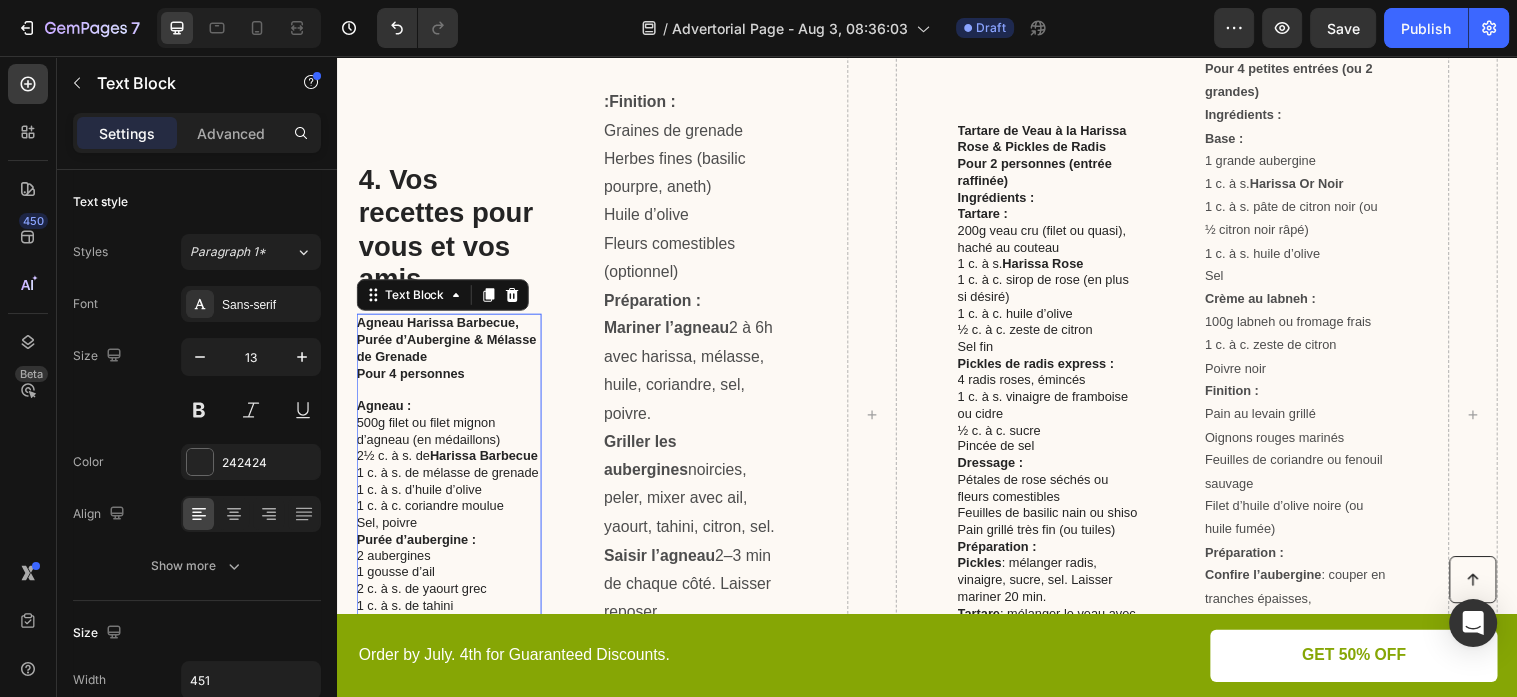 click on "500g filet ou filet mignon d’agneau (en médaillons)" at bounding box center (450, 438) 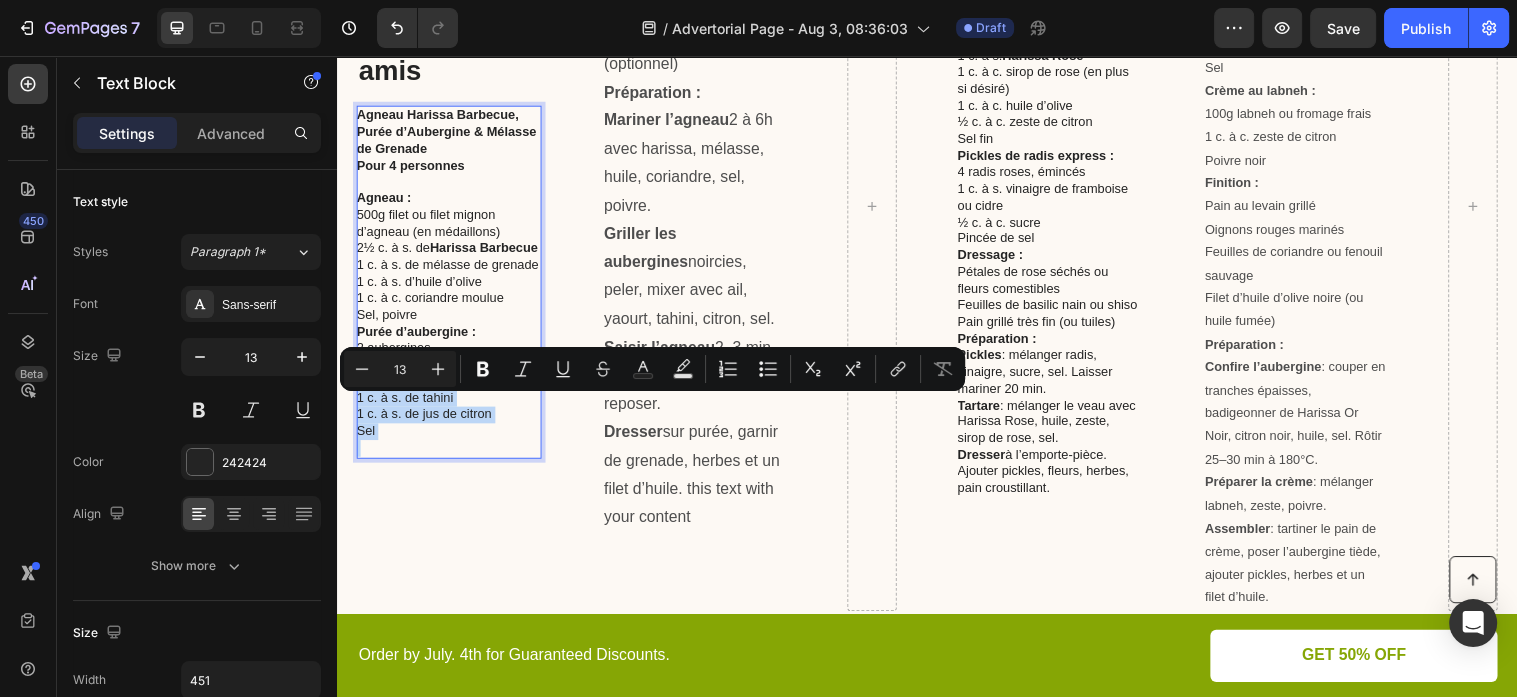 scroll, scrollTop: 2040, scrollLeft: 0, axis: vertical 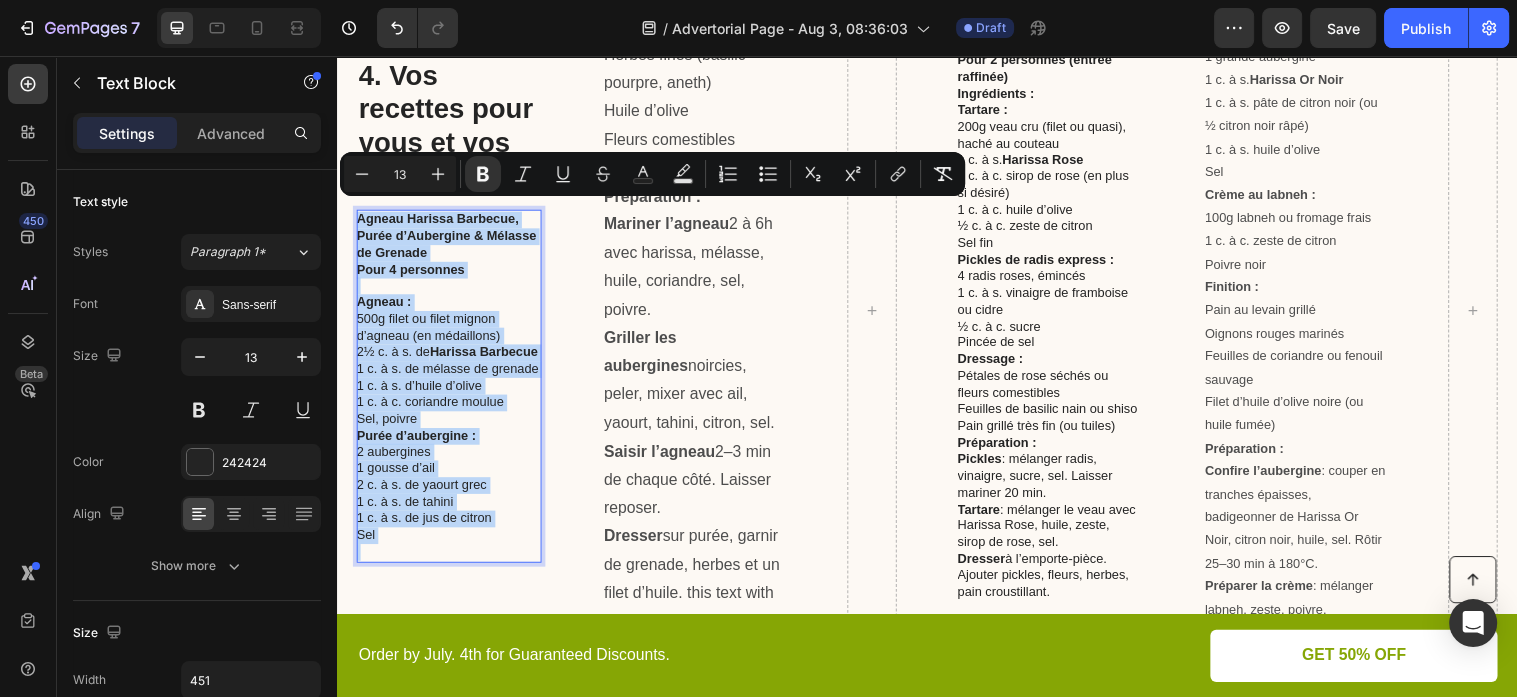 drag, startPoint x: 478, startPoint y: 359, endPoint x: 356, endPoint y: 211, distance: 191.80199 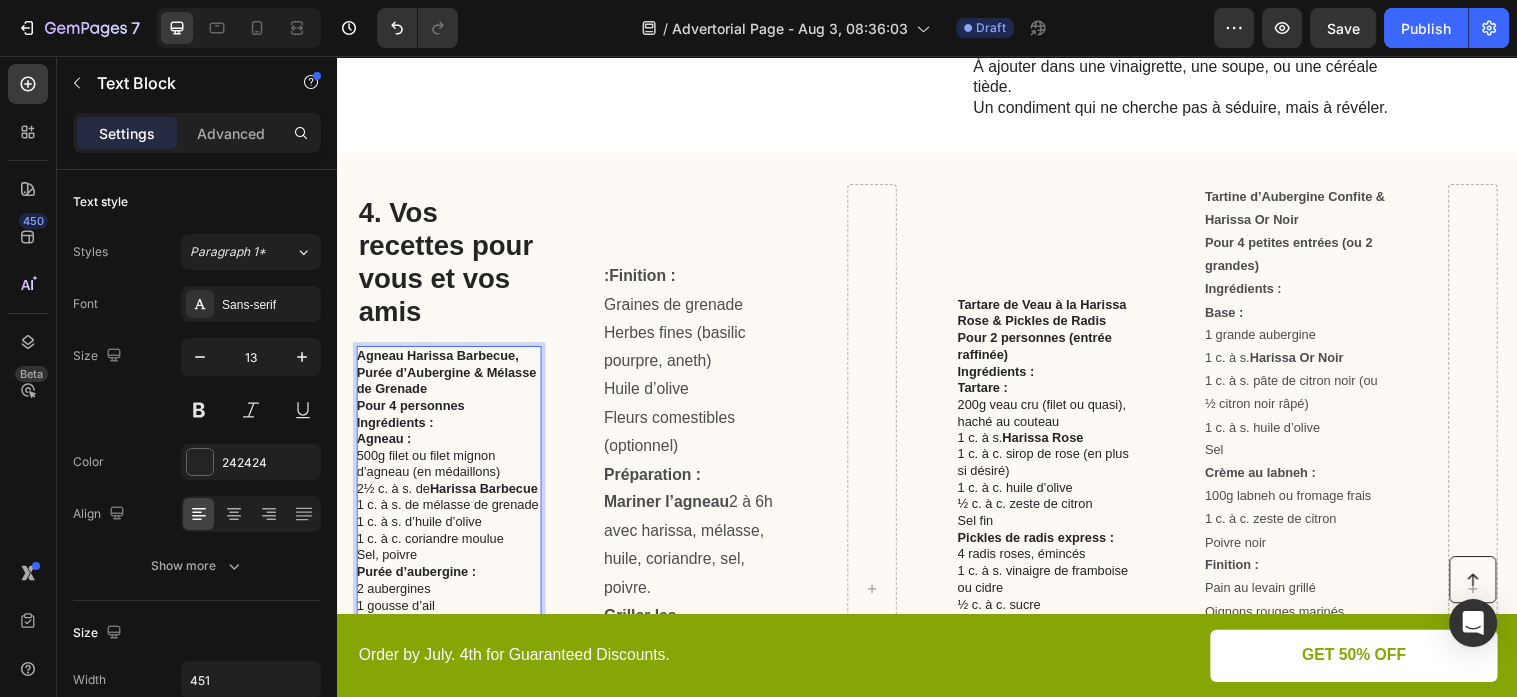 scroll, scrollTop: 1755, scrollLeft: 0, axis: vertical 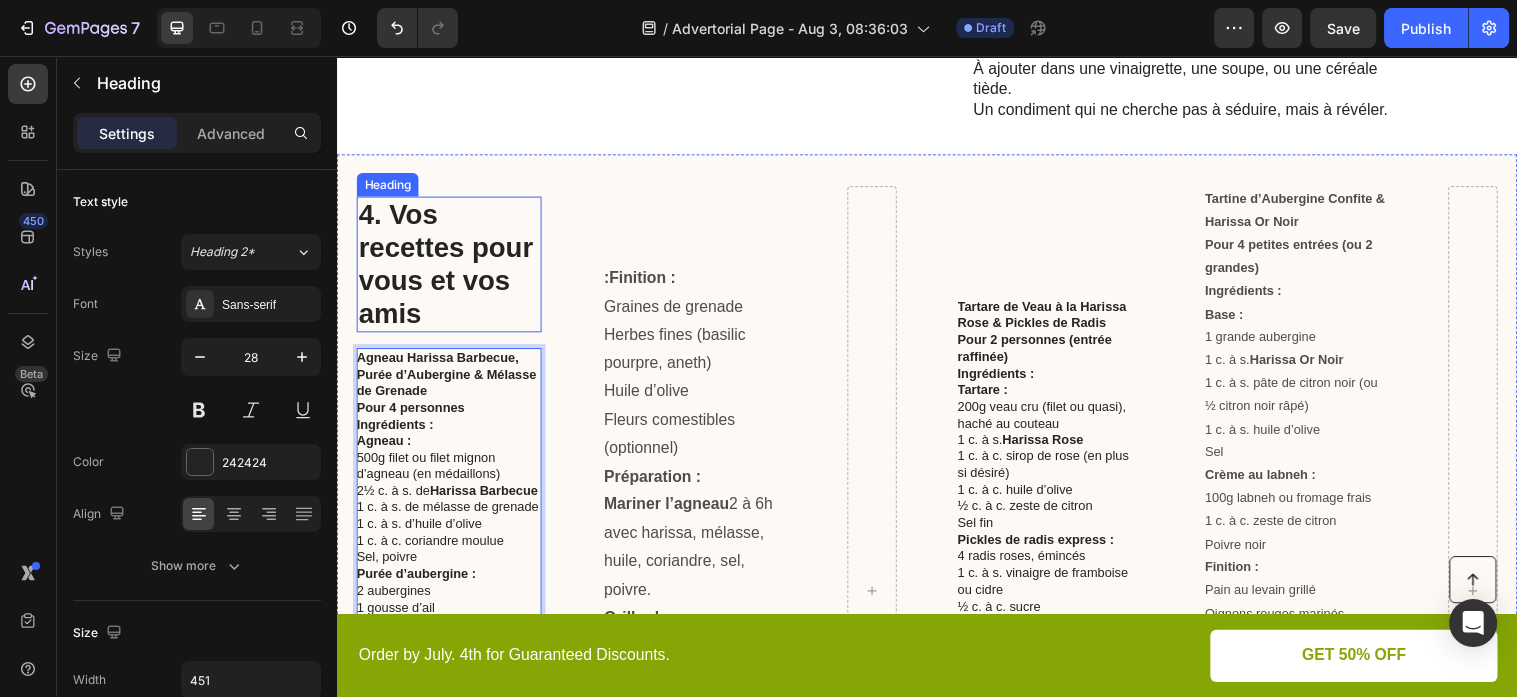 click on "4. Vos recettes pour vous et vos amis" at bounding box center (451, 268) 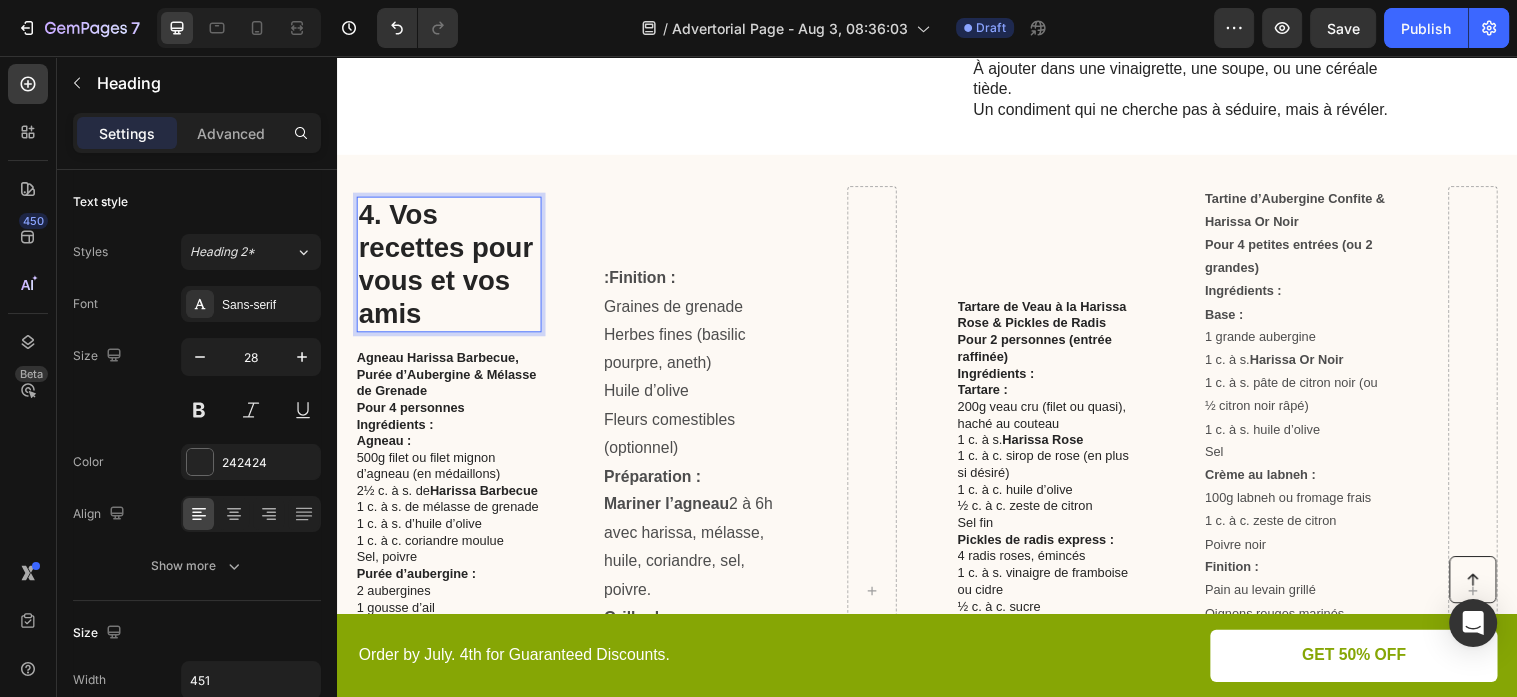 drag, startPoint x: 513, startPoint y: 250, endPoint x: 542, endPoint y: 224, distance: 38.948685 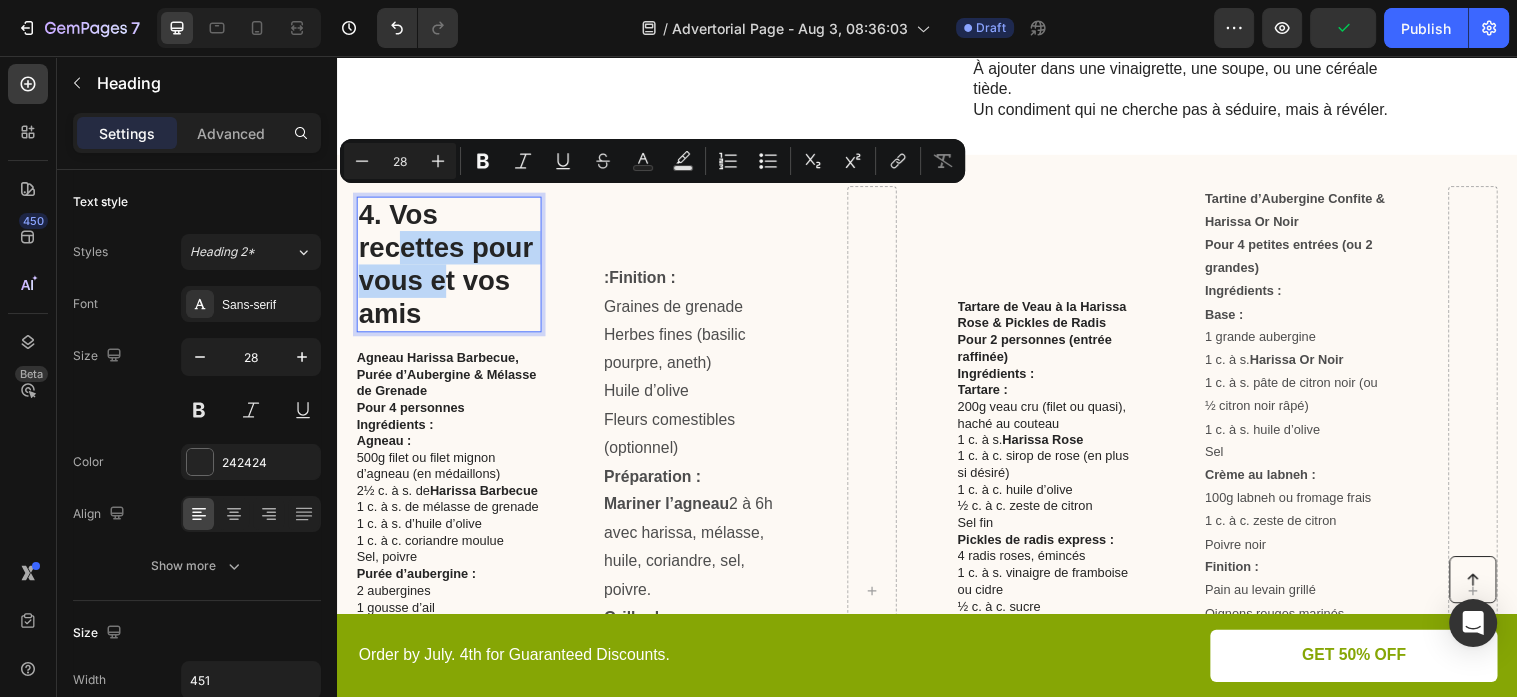 drag, startPoint x: 408, startPoint y: 237, endPoint x: 461, endPoint y: 310, distance: 90.21086 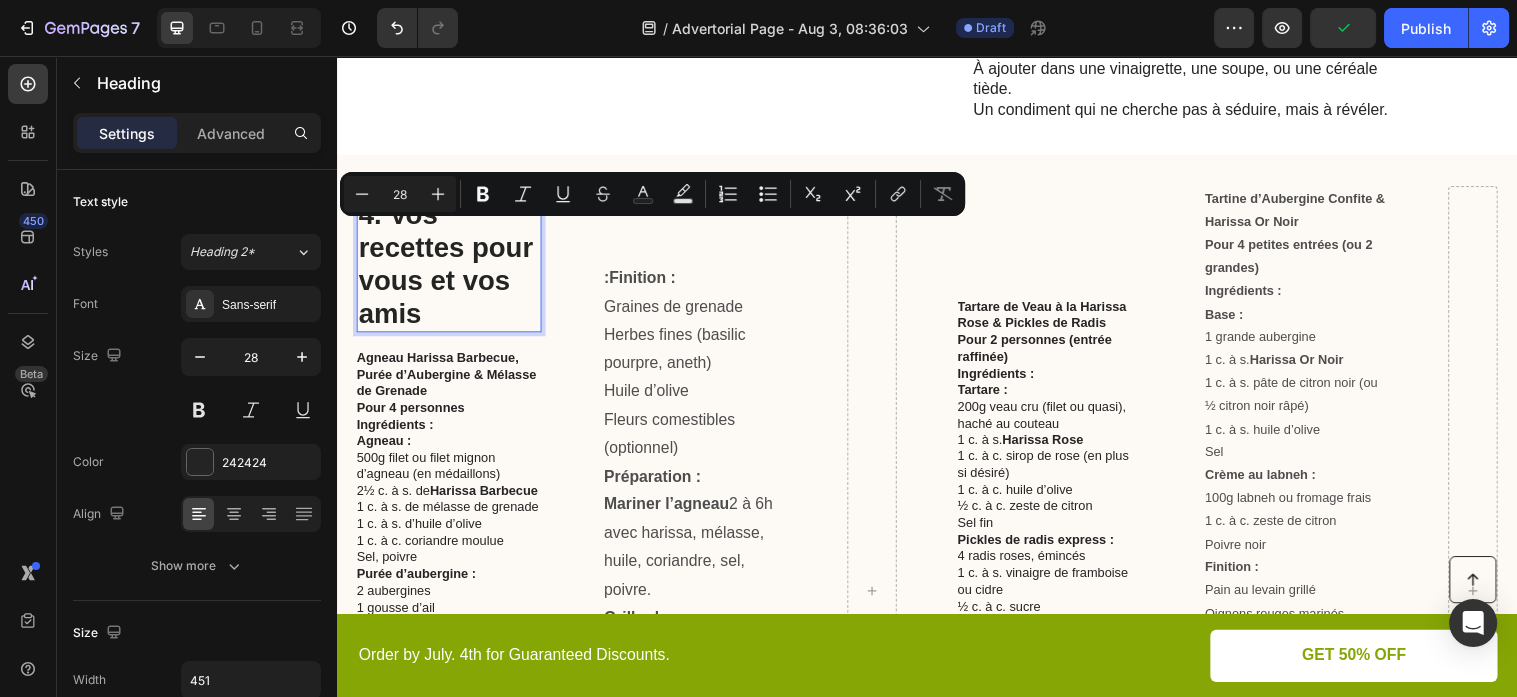 click on "4. Vos recettes pour vous et vos amis" at bounding box center [451, 268] 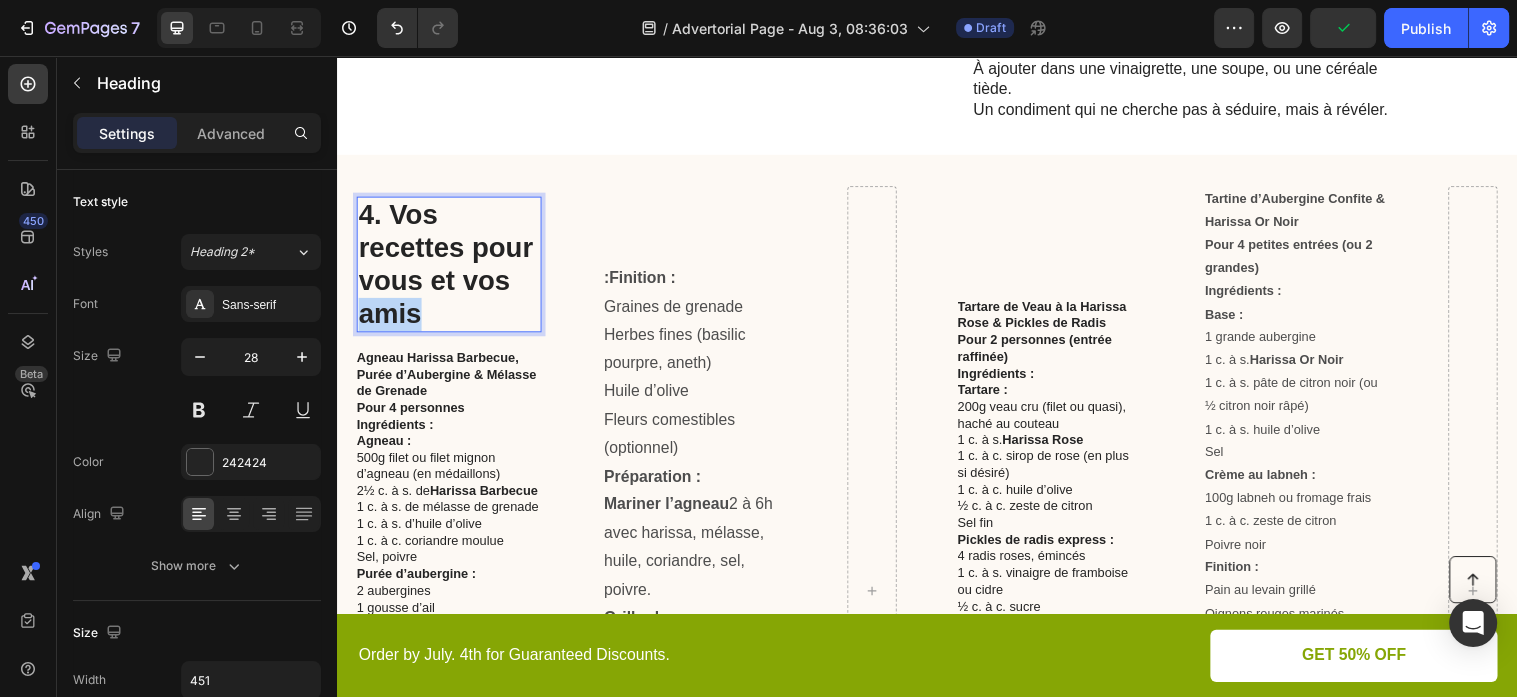drag, startPoint x: 519, startPoint y: 310, endPoint x: 554, endPoint y: 289, distance: 40.81666 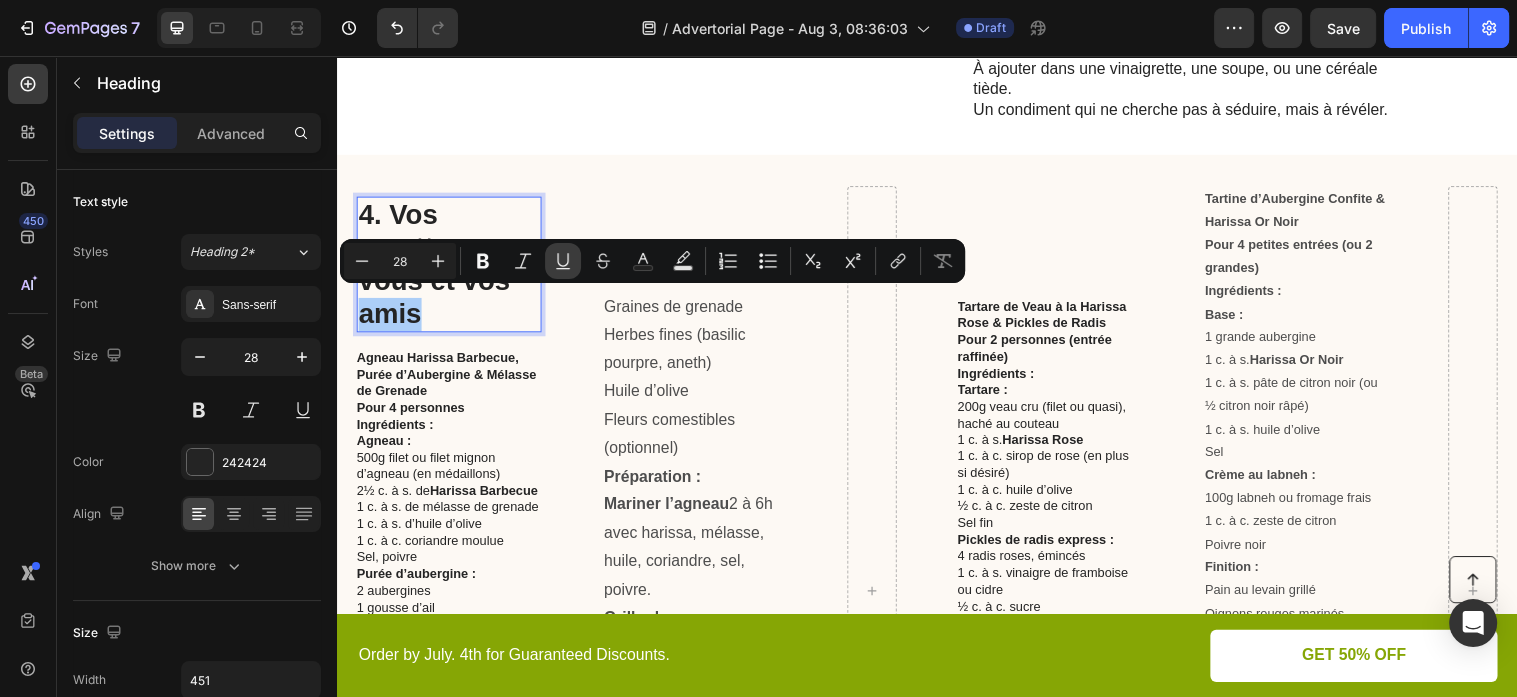 click on "Underline" at bounding box center [563, 261] 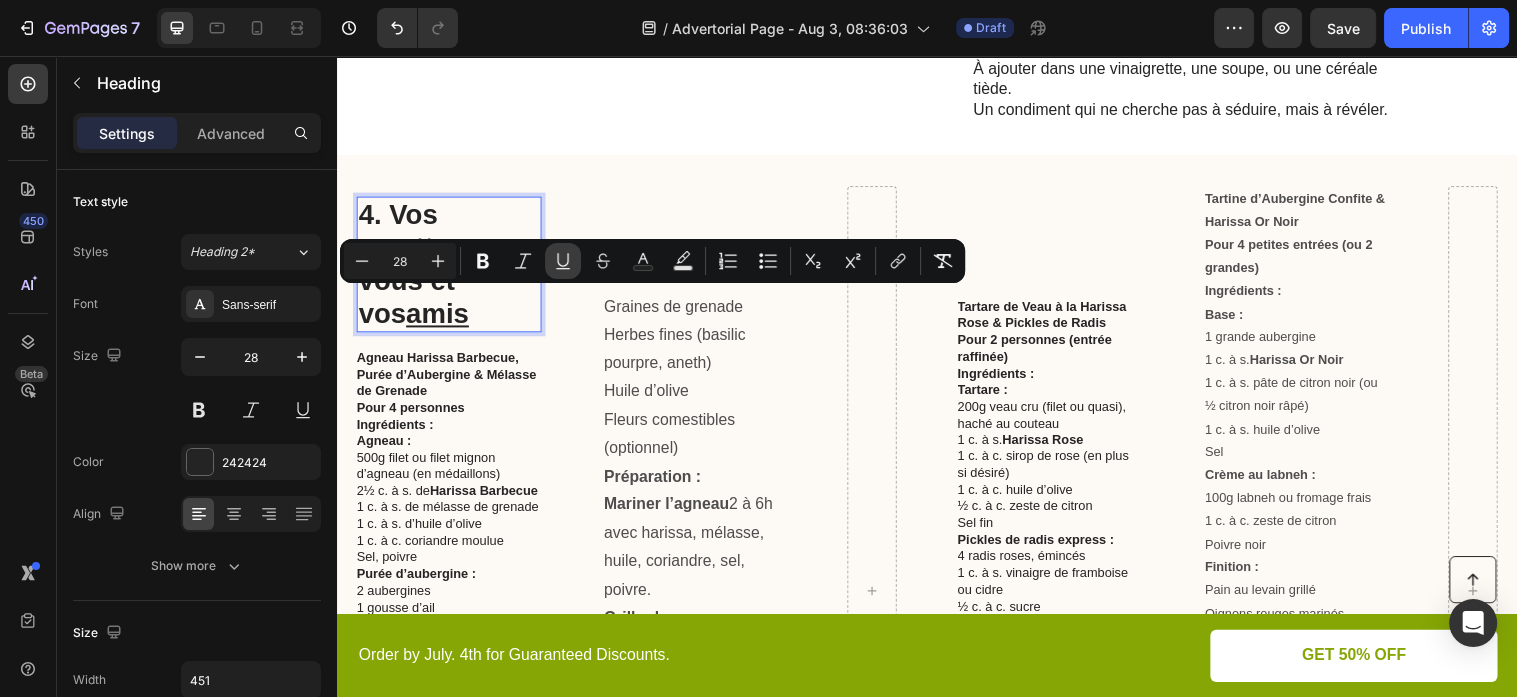 click 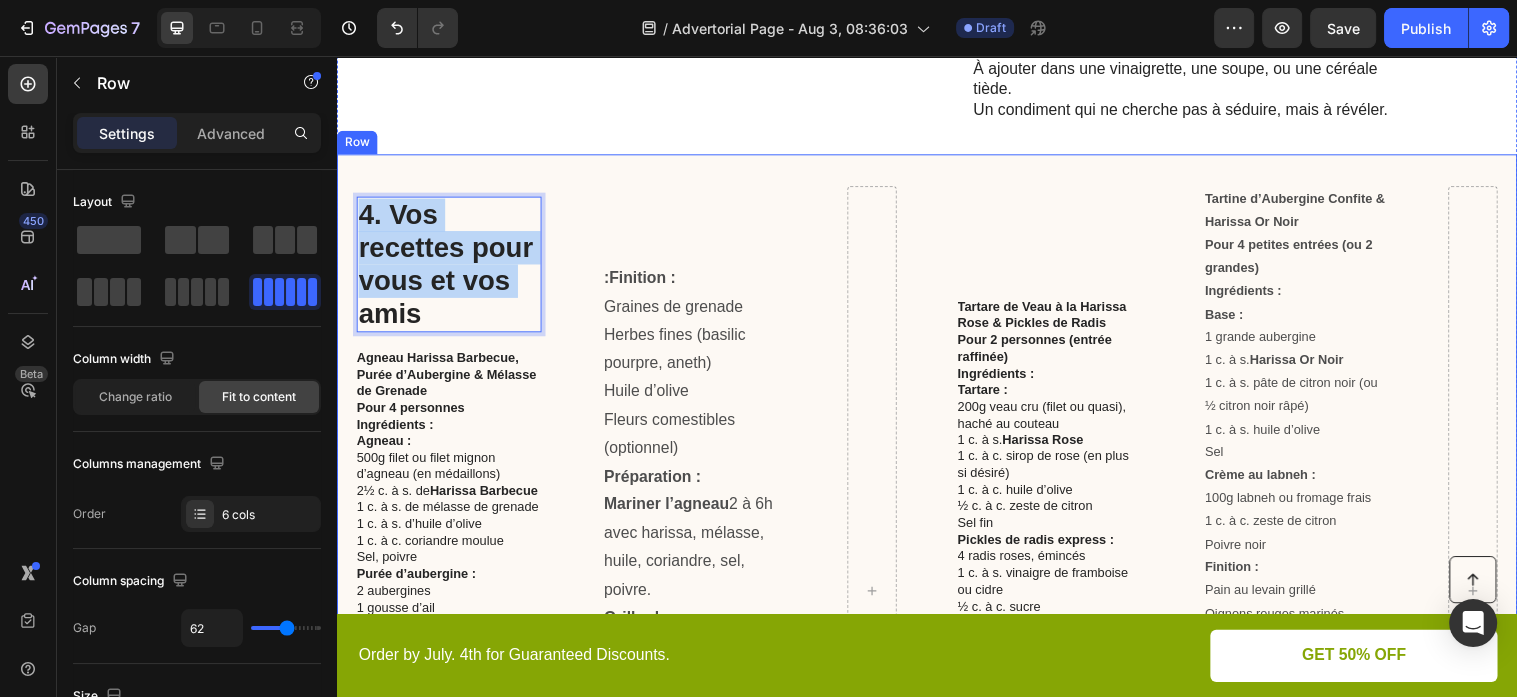 click on "4. Vos recettes pour vous et vos amis Heading   16 Agneau Harissa Barbecue, Purée d’Aubergine & Mélasse de Grenade Pour 4 personnes Ingrédients : Agneau : 500g filet ou filet mignon d’agneau (en médaillons) 2½ c. à s. de  Harissa Barbecue 1 c. à s. de mélasse de grenade 1 c. à s. d’huile d’olive 1 c. à c. coriandre moulue Sel, poivre Purée d’aubergine : 2 aubergines 1 gousse d’ail 2 c. à s. de yaourt grec 1 c. à s. de tahini 1 c. à s. de jus de citron Sel Finition : Graines de grenade Herbes fines (basilic pourpre, aneth) Huile d’olive Fleurs comestibles (optionnel) Préparation : Mariner l’agneau  2 à 6h avec harissa, mélasse, huile, coriandre, sel, poivre. Griller les aubergines  noircies, peler, mixer avec ail, yaourt, tahini, citron, sel. Saisir l’agneau  2–3 min de chaque côté. Laisser reposer. Dresser  sur purée, garnir de grenade, herbes et un filet d’huile. Text Block :Finition : Graines de grenade Herbes fines (basilic pourpre, aneth) Huile d’olive Dresser" at bounding box center [937, 599] 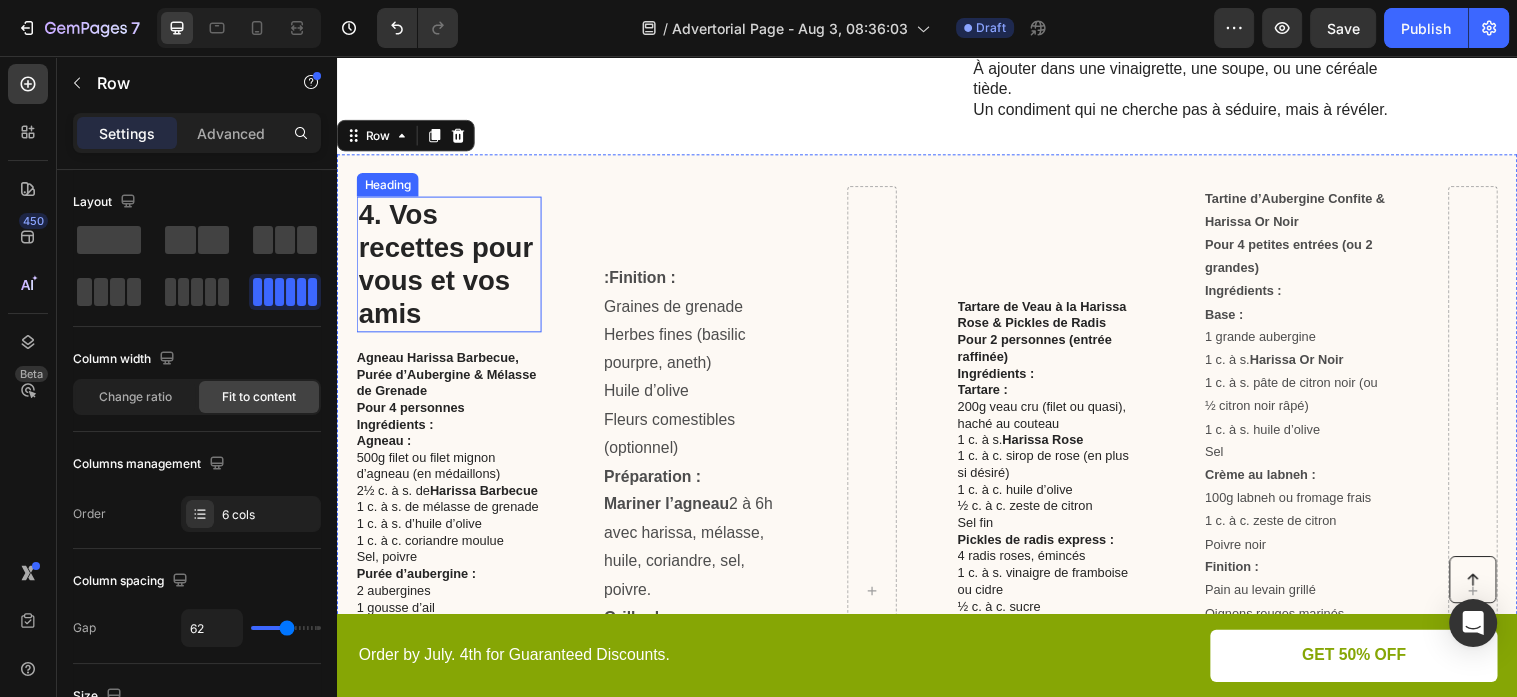 click on "4. Vos recettes pour vous et vos amis" at bounding box center (451, 268) 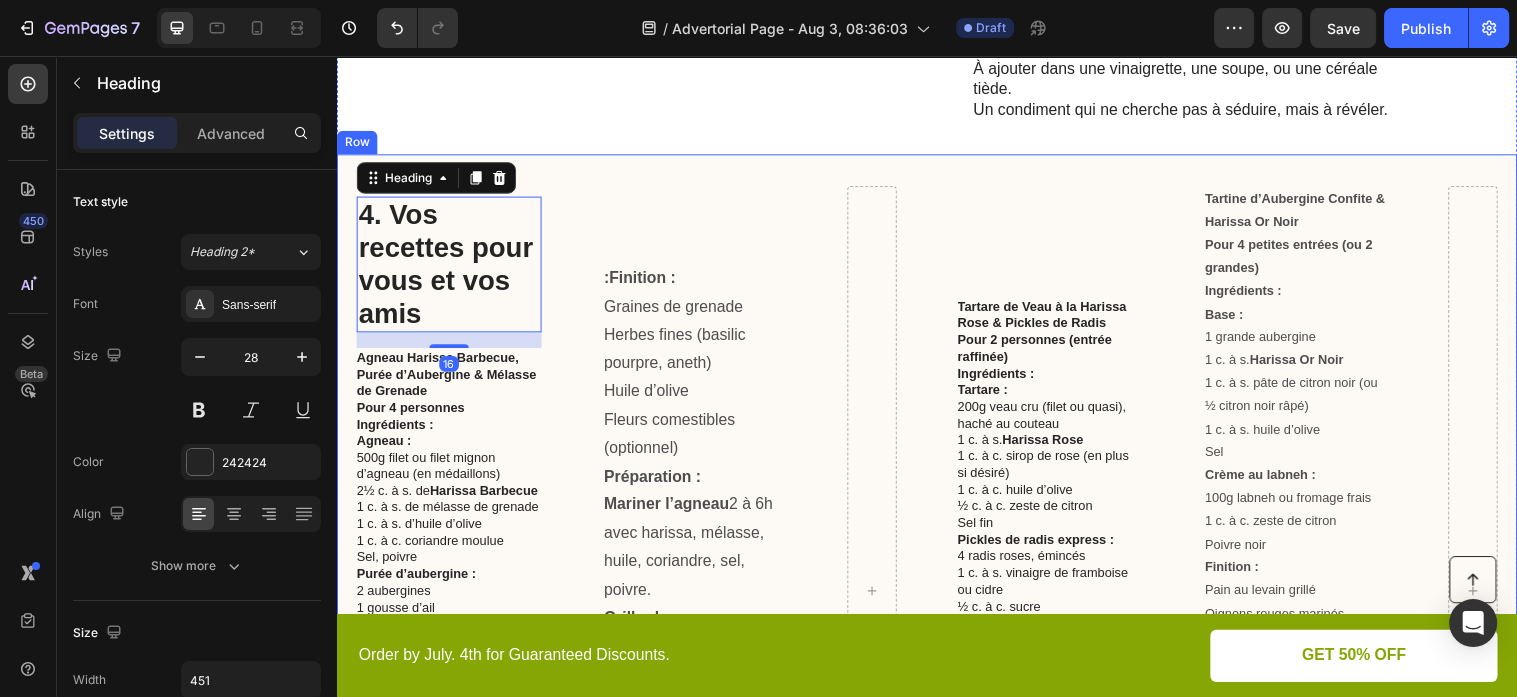 click on ":Finition : Graines de grenade Herbes fines (basilic pourpre, aneth) Huile d’olive Fleurs comestibles (optionnel) Préparation : Mariner l’agneau  2 à 6h avec harissa, mélasse, huile, coriandre, sel, poivre. Griller les aubergines  noircies, peler, mixer avec ail, yaourt, tahini, citron, sel. Saisir l’agneau  2–3 min de chaque côté. Laisser reposer. Dresser  sur purée, garnir de grenade, herbes et un filet d’huile. this text with your content Text Block" at bounding box center (701, 599) 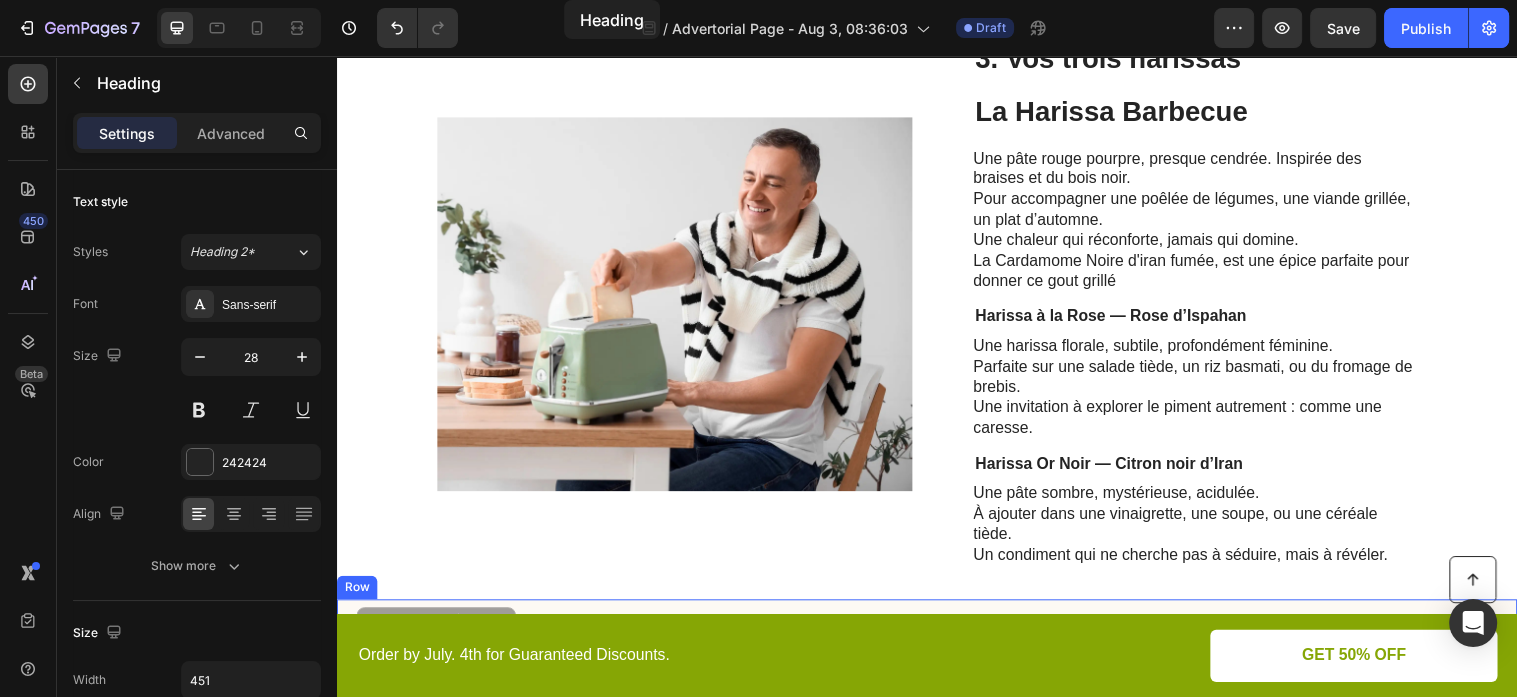 drag, startPoint x: 601, startPoint y: -110, endPoint x: 563, endPoint y: -49, distance: 71.867935 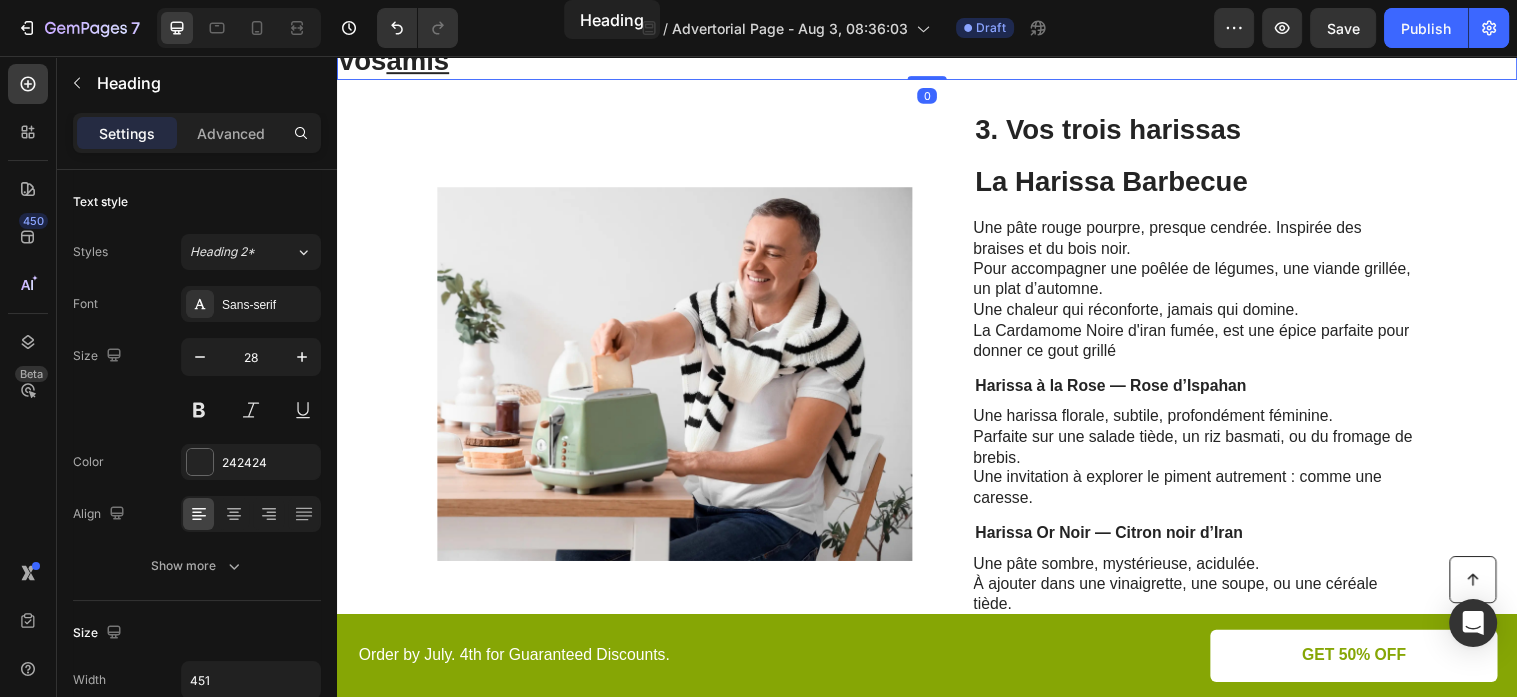 scroll, scrollTop: 1374, scrollLeft: 0, axis: vertical 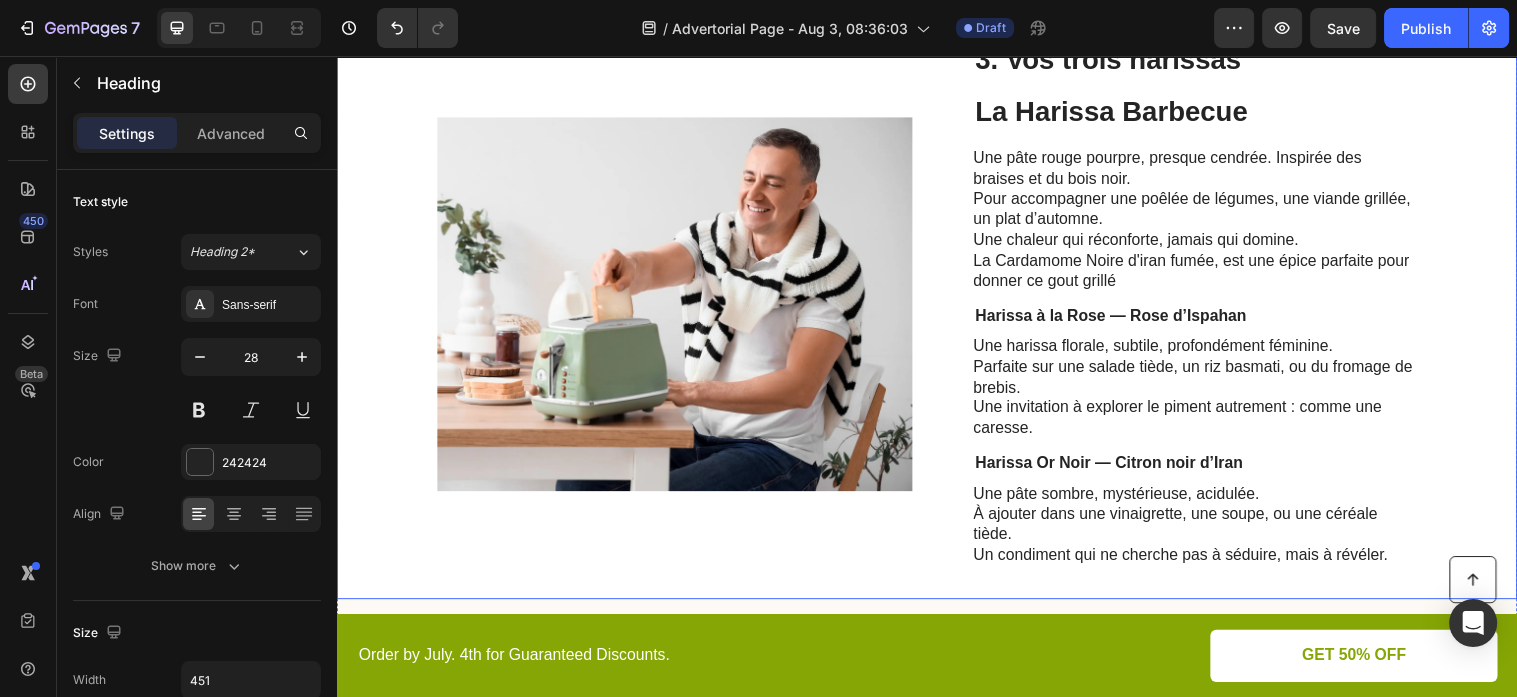 click on "Image 3. Vos trois harissas Heading La Harissa Barbecue Heading Une pâte rouge pourpre, presque cendrée. Inspirée des braises et du bois noir. Pour accompagner une poêlée de légumes, une viande grillée, un plat d’automne. Une chaleur qui réconforte, jamais qui domine.  La Cardamome Noire d'iran fumée, est une épice parfaite pour donner ce gout grillé Text Block Harissa à la Rose — Rose d’Ispahan Heading Une harissa florale, subtile, profondément féminine. Parfaite sur une salade tiède, un riz basmati, ou du fromage de brebis. Une invitation à explorer le piment autrement : comme une caresse. Text Block Harissa Or Noir — Citron noir d’Iran Heading Une pâte sombre, mystérieuse, acidulée. À ajouter dans une vinaigrette, une soupe, ou une céréale tiède. Un condiment qui ne cherche pas à séduire, mais à révéler. Text Block Row" at bounding box center [937, 308] 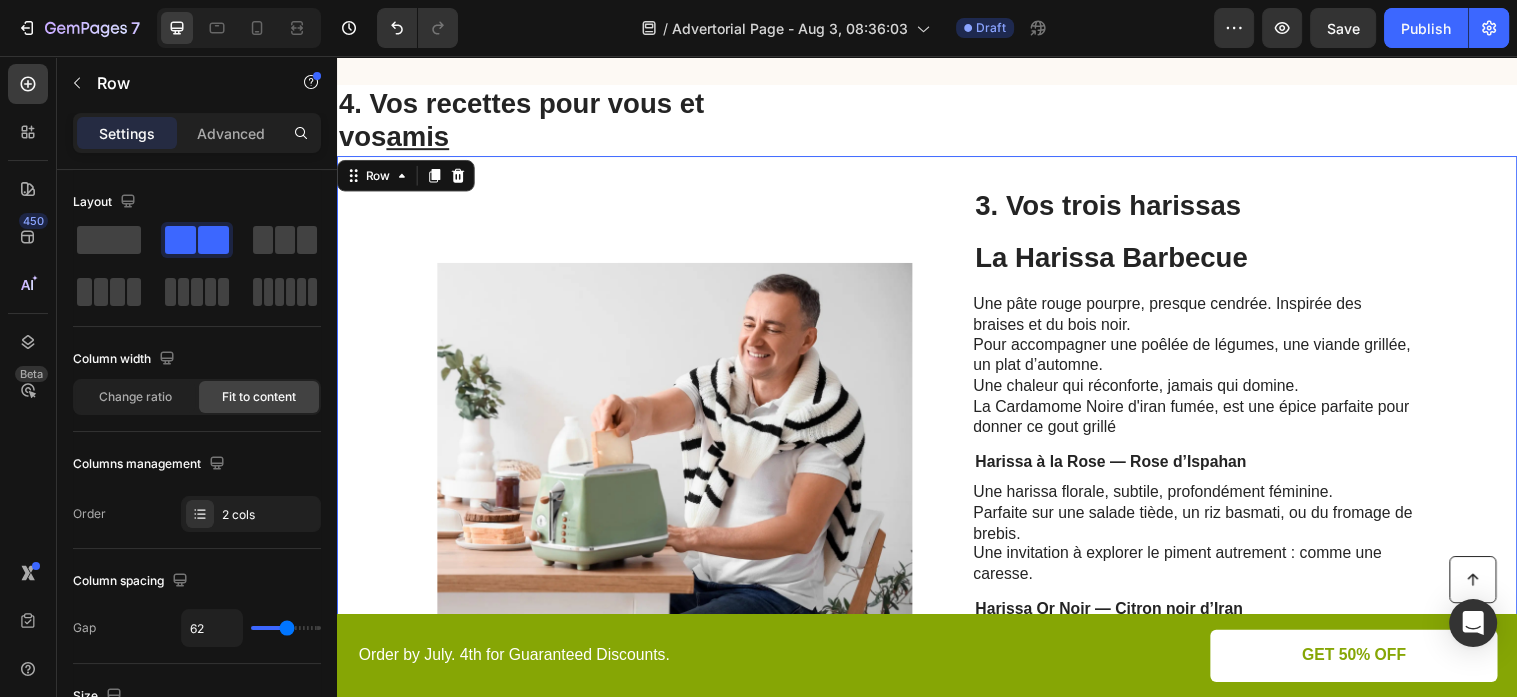 scroll, scrollTop: 1058, scrollLeft: 0, axis: vertical 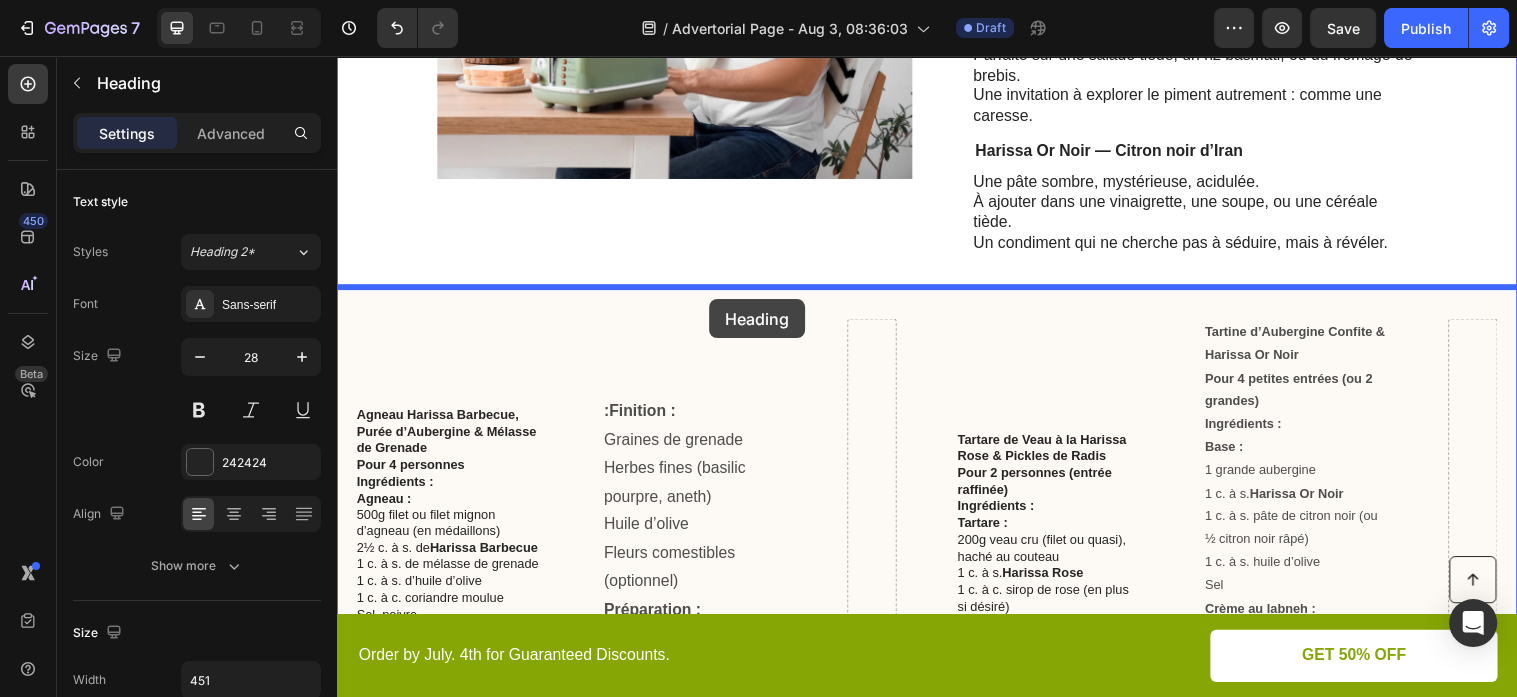 drag, startPoint x: 470, startPoint y: 279, endPoint x: 710, endPoint y: 291, distance: 240.29982 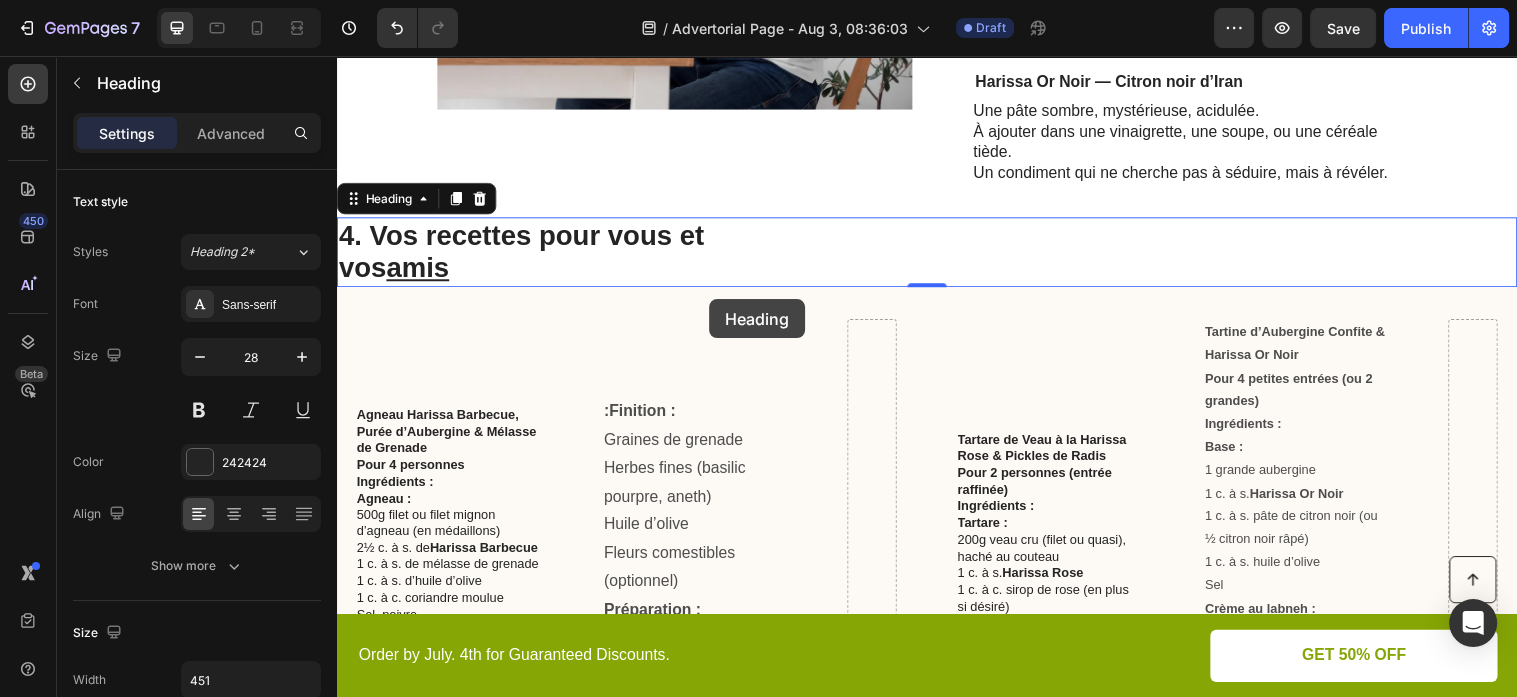 scroll, scrollTop: 1620, scrollLeft: 0, axis: vertical 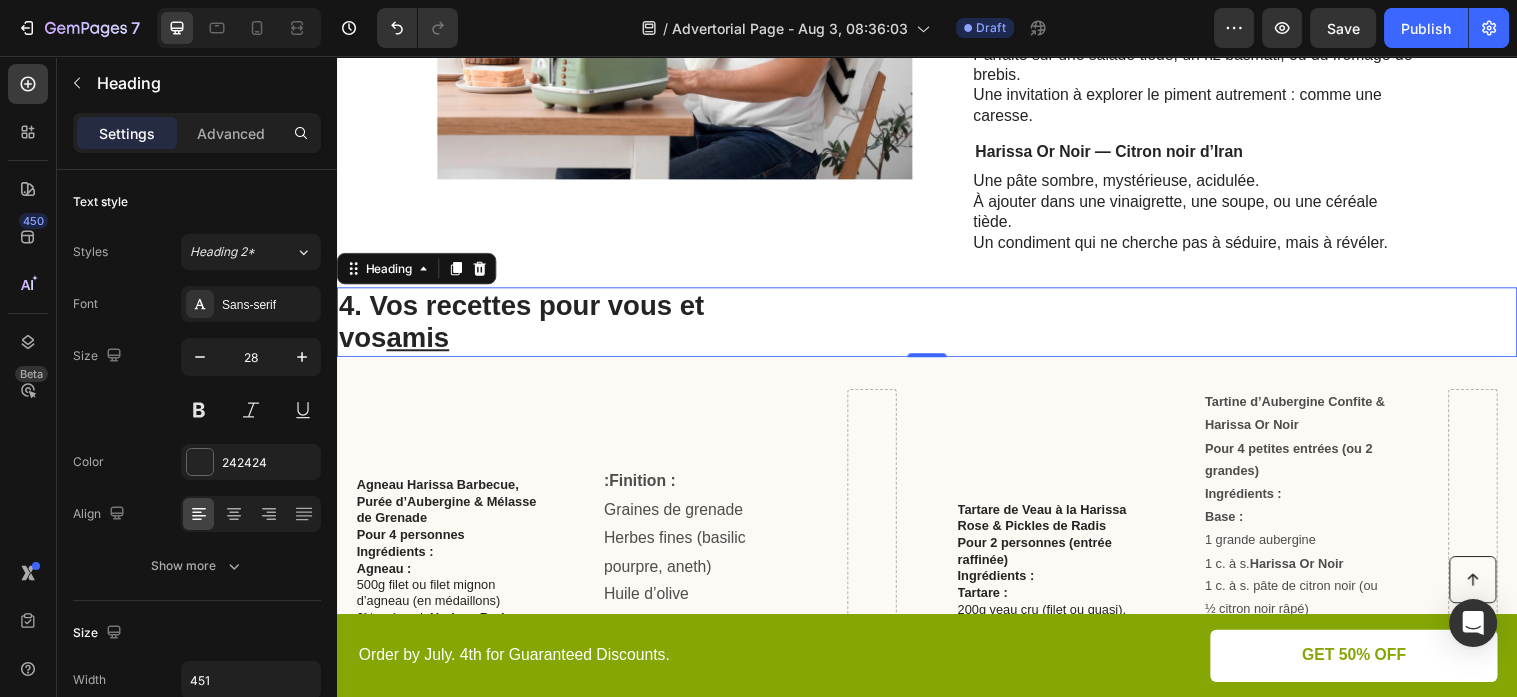 click on "4. Vos recettes pour vous et vos  amis" at bounding box center [562, 326] 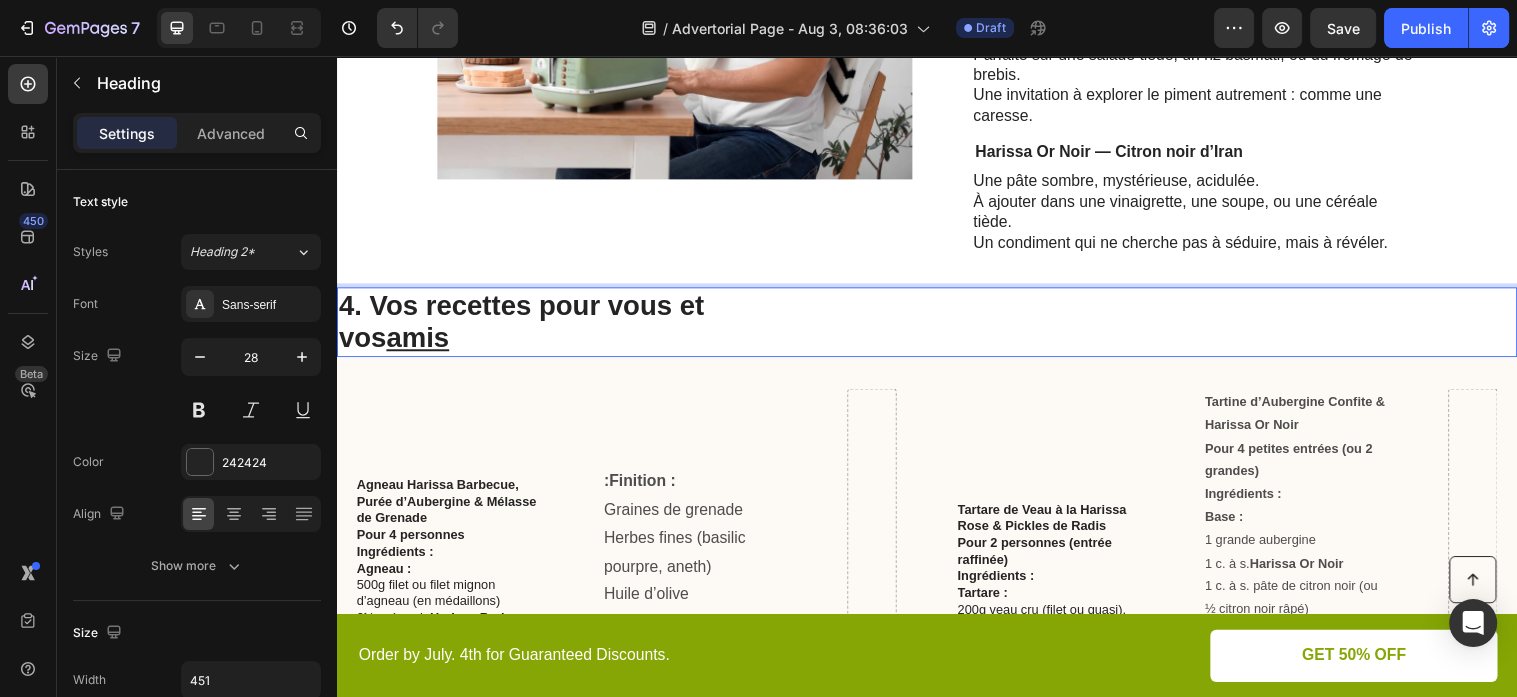 click on "4. Vos recettes pour vous et vos  amis" at bounding box center [562, 326] 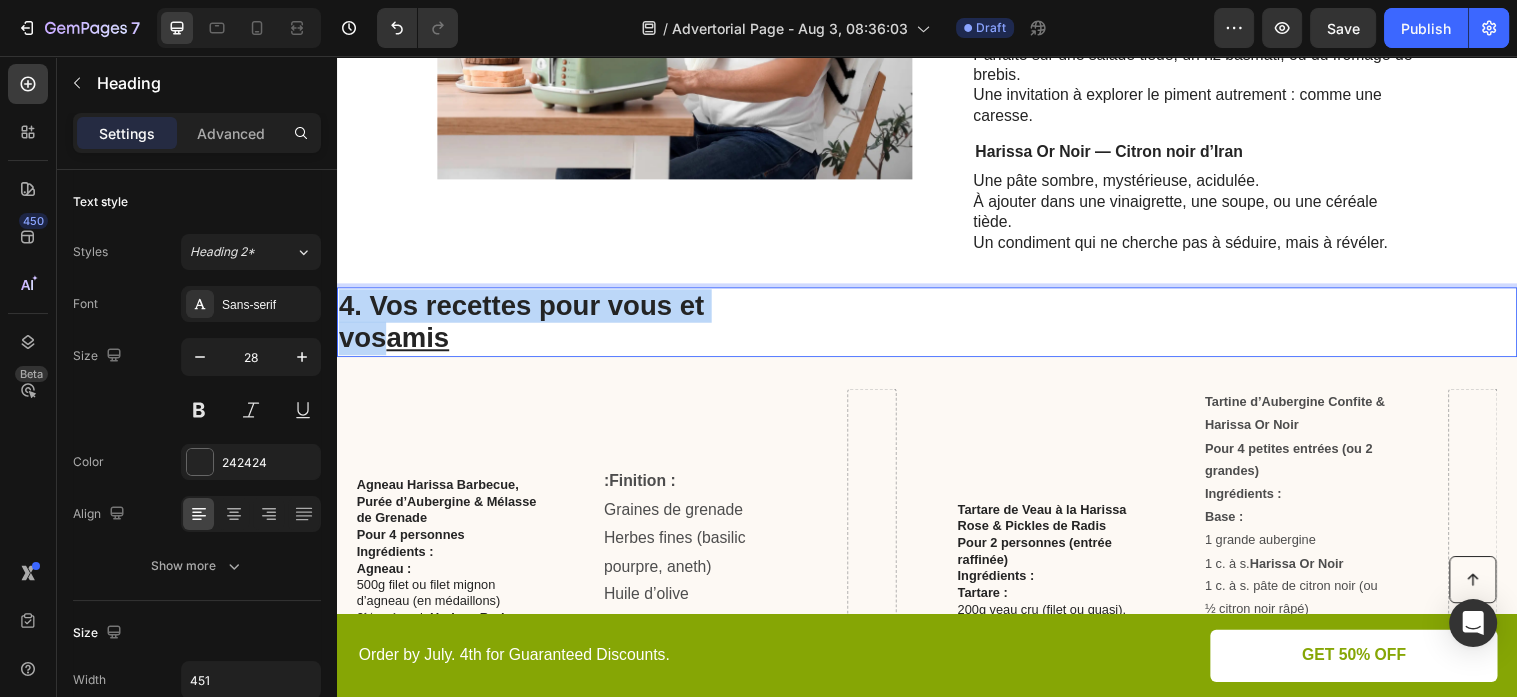 click on "4. Vos recettes pour vous et vos  amis" at bounding box center [562, 326] 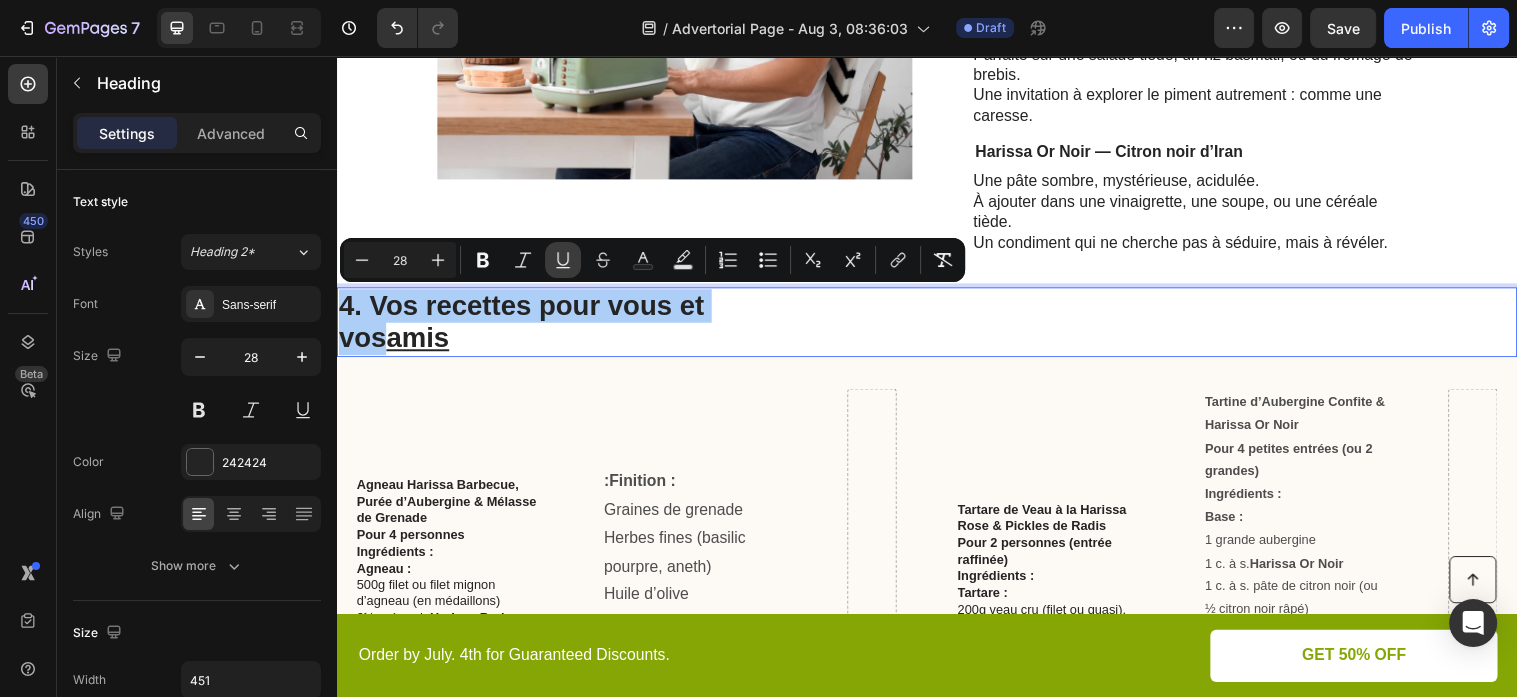 click 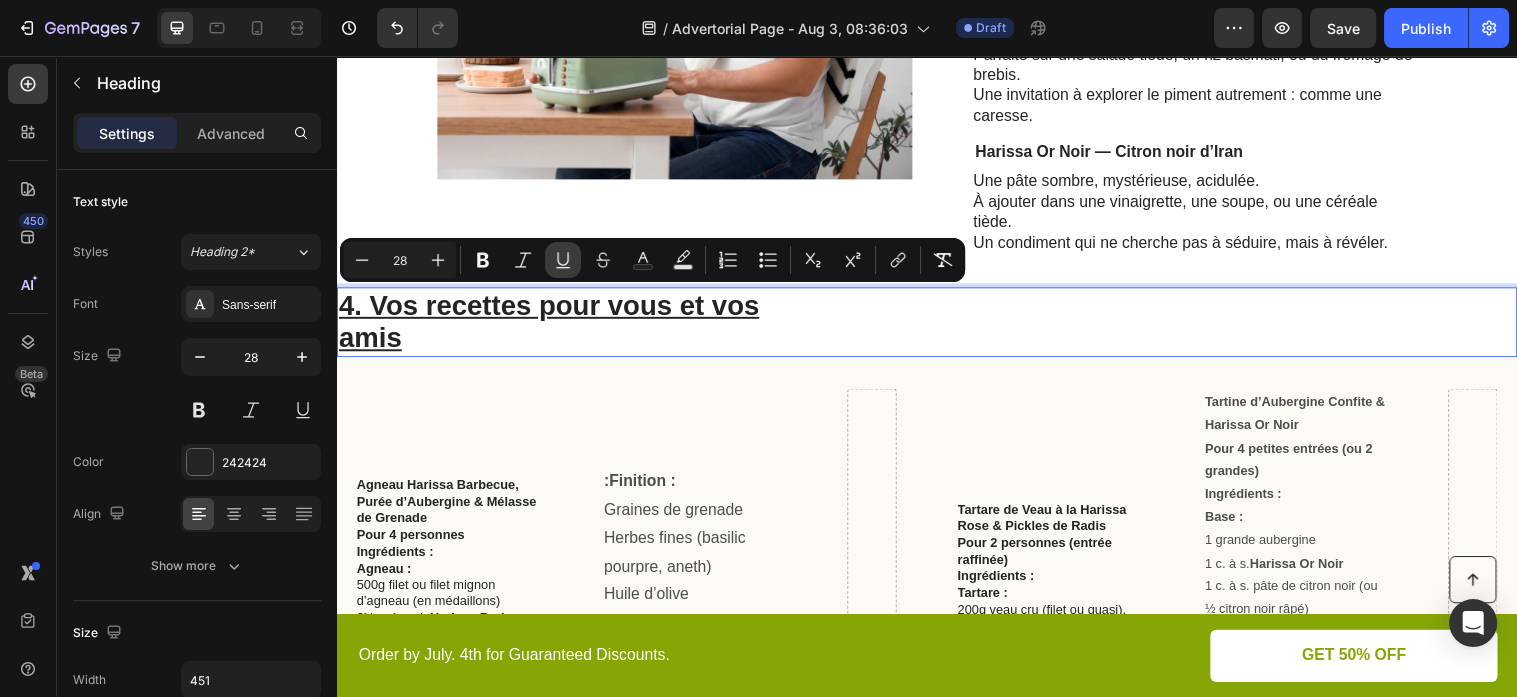 click 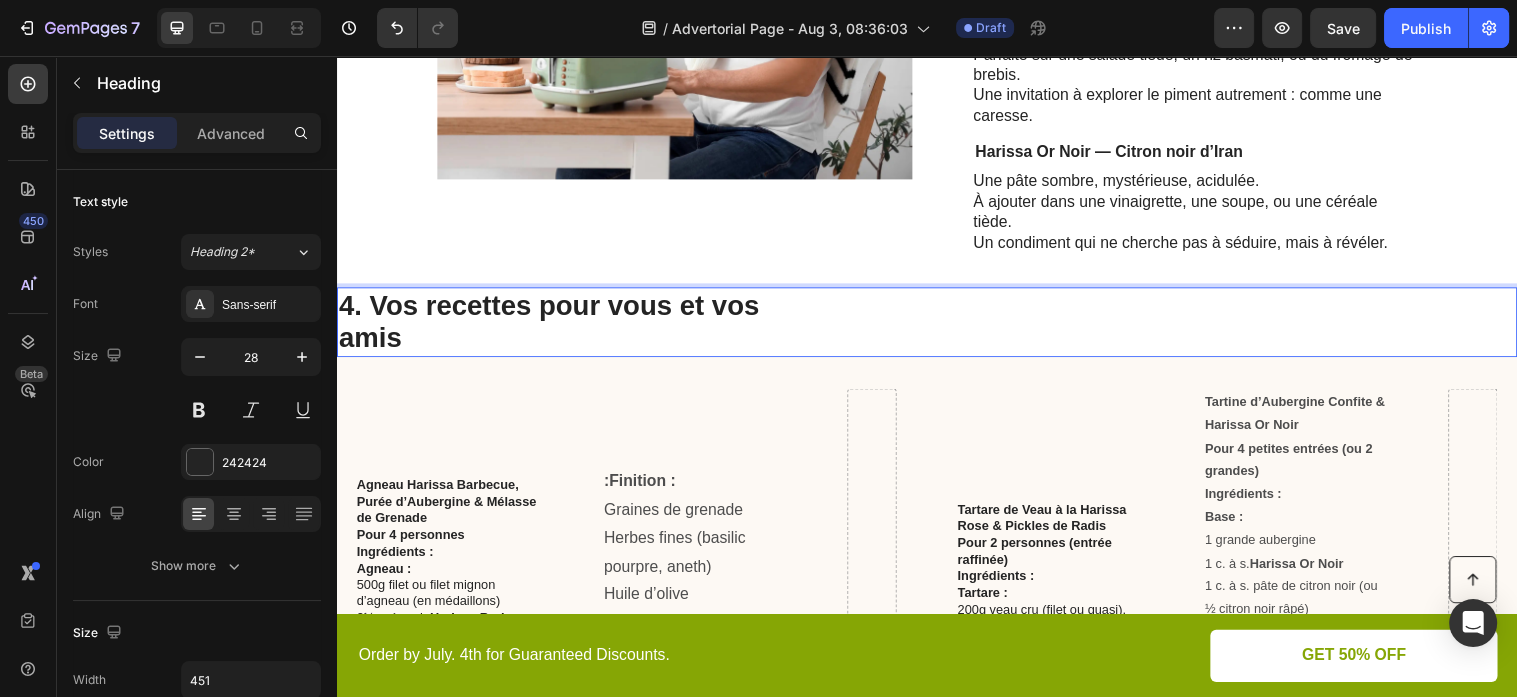 click on "4. Vos recettes pour vous et vos amis" at bounding box center (562, 326) 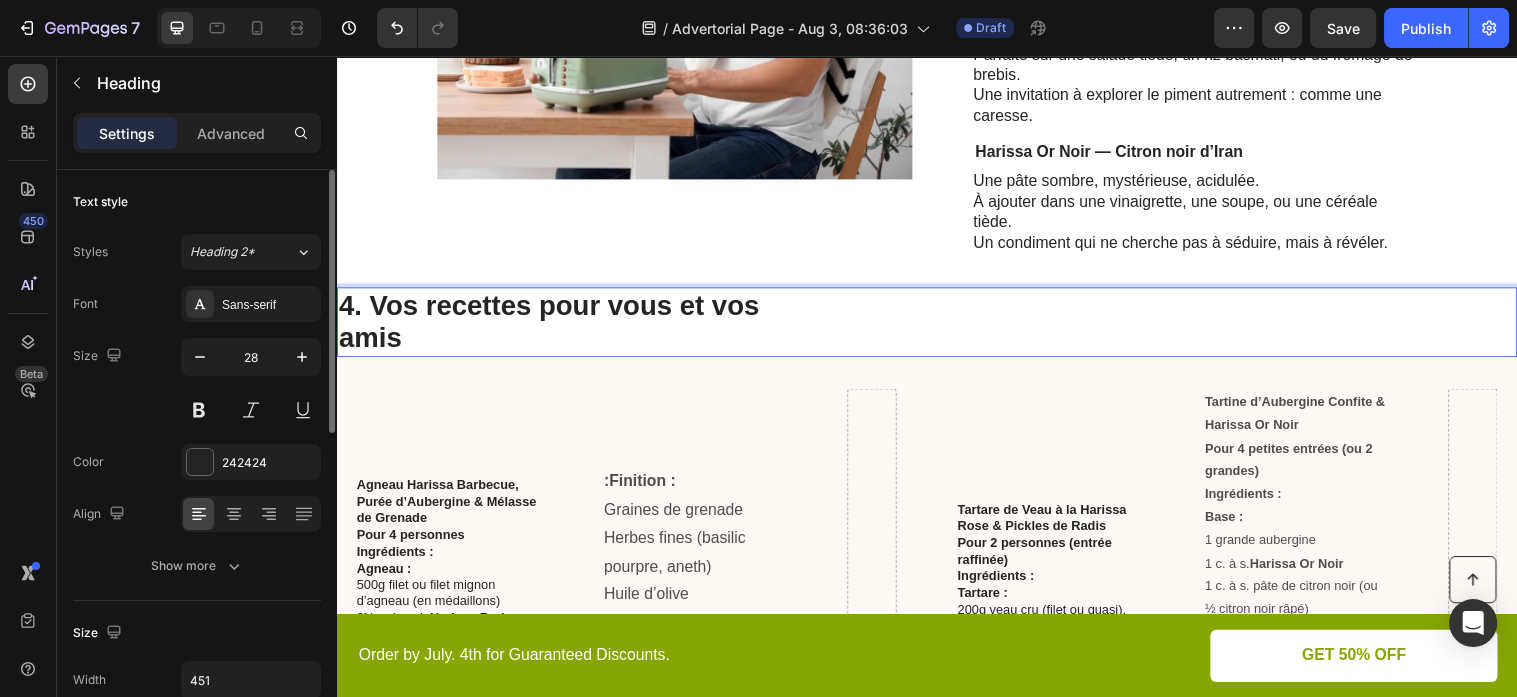 click on "Text style Styles Heading 2* Font Sans-serif Size 28 Color 242424 Align Show more Size Width 451 Padding Add... Background The changes might be hidden by  the video. Color Add... Image Add... Shape Border Add... Corner Add... Shadow Add... SEO HTML tag H2 Align Delete element" at bounding box center (197, 462) 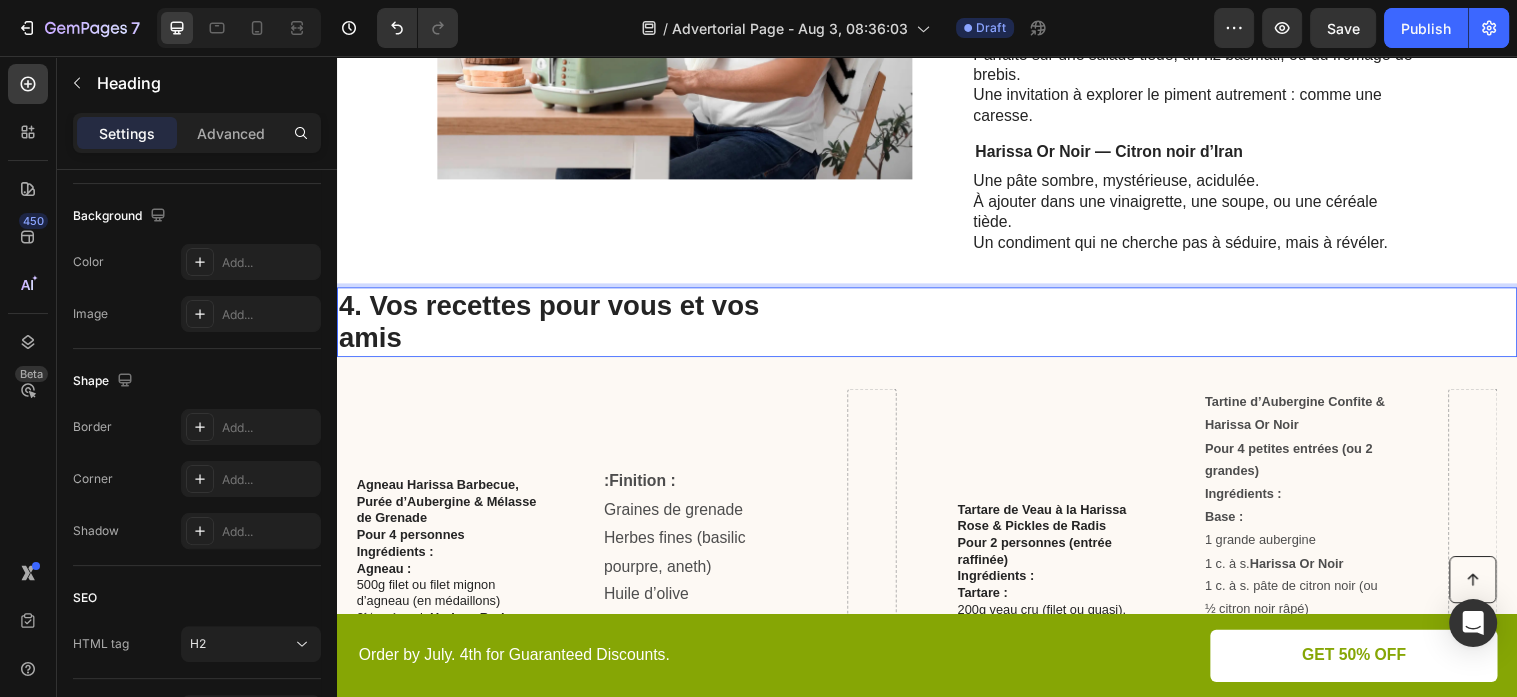 click on "4. Vos recettes pour vous et vos amis" at bounding box center (562, 326) 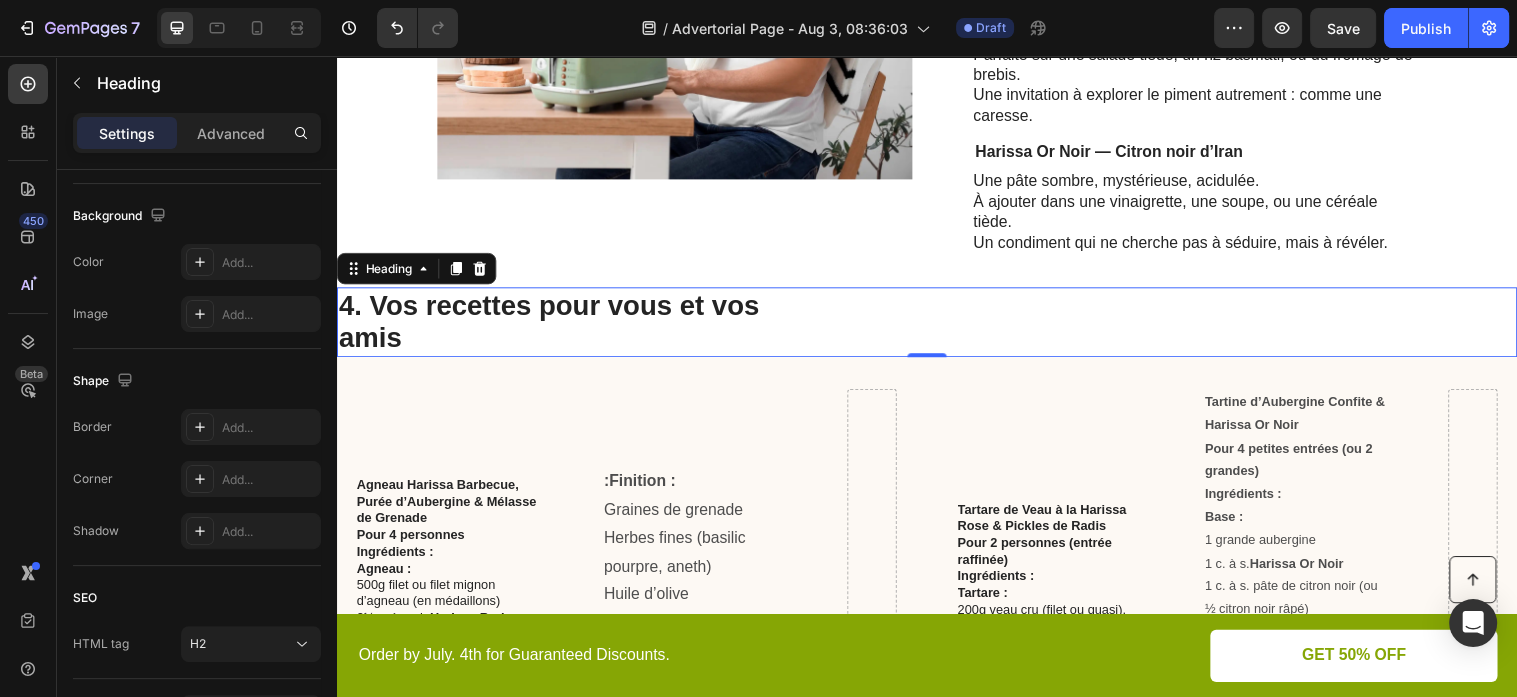 click on "4. Vos recettes pour vous et vos amis" at bounding box center [937, 326] 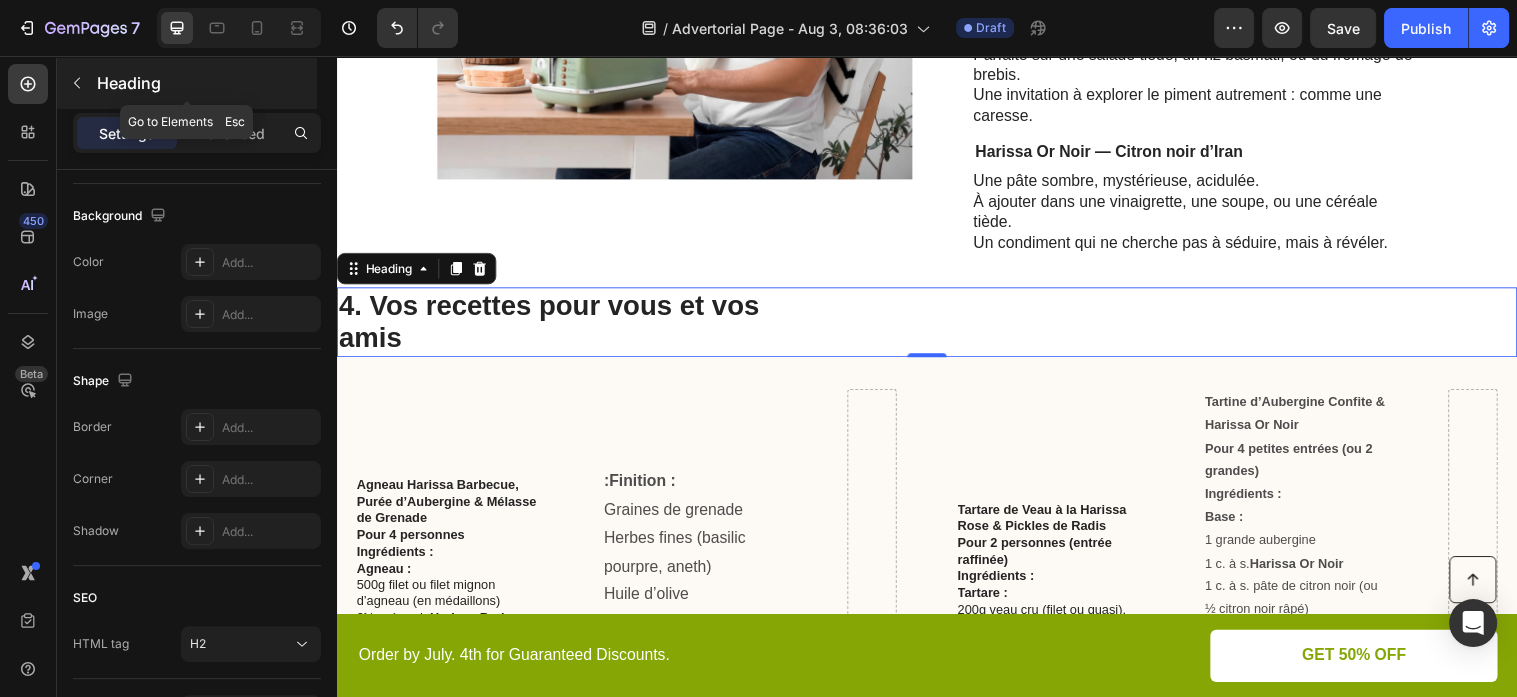 click on "Heading" at bounding box center (205, 83) 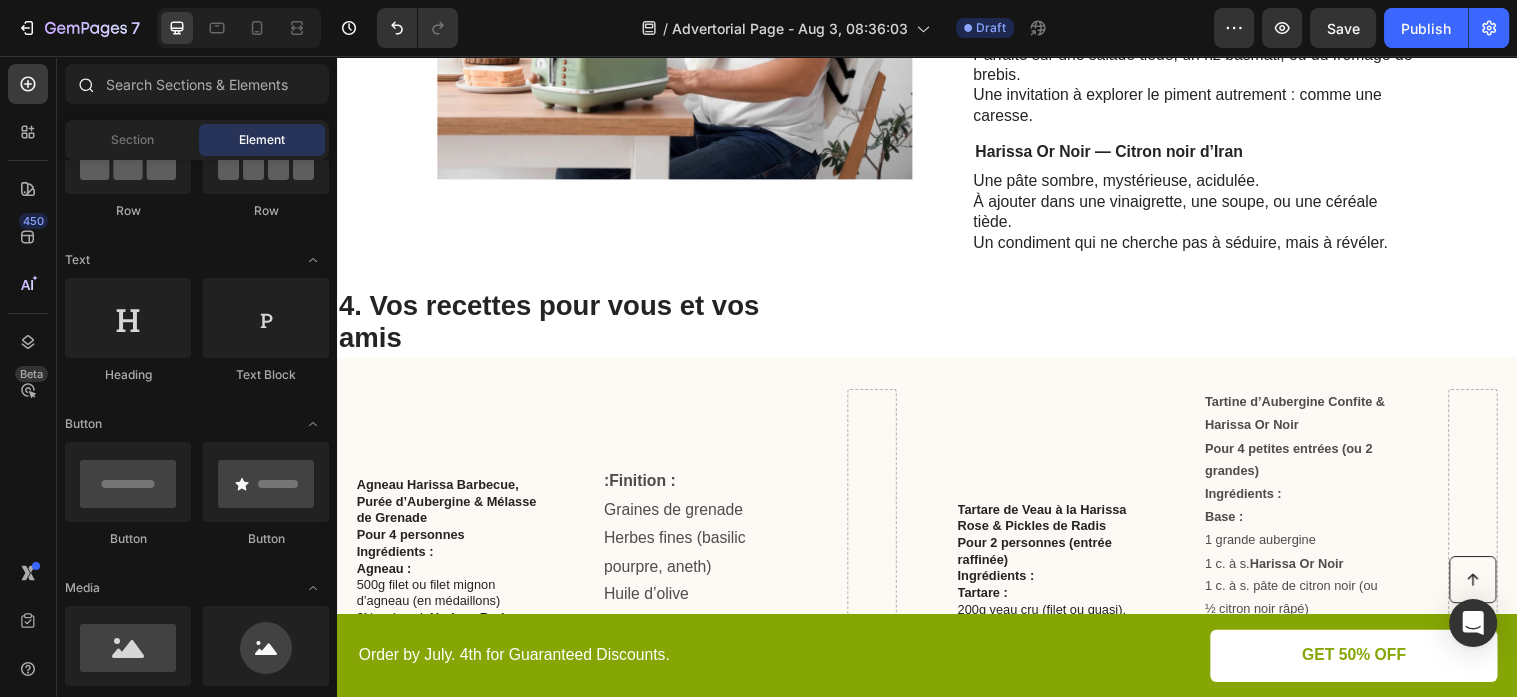 click at bounding box center [85, 84] 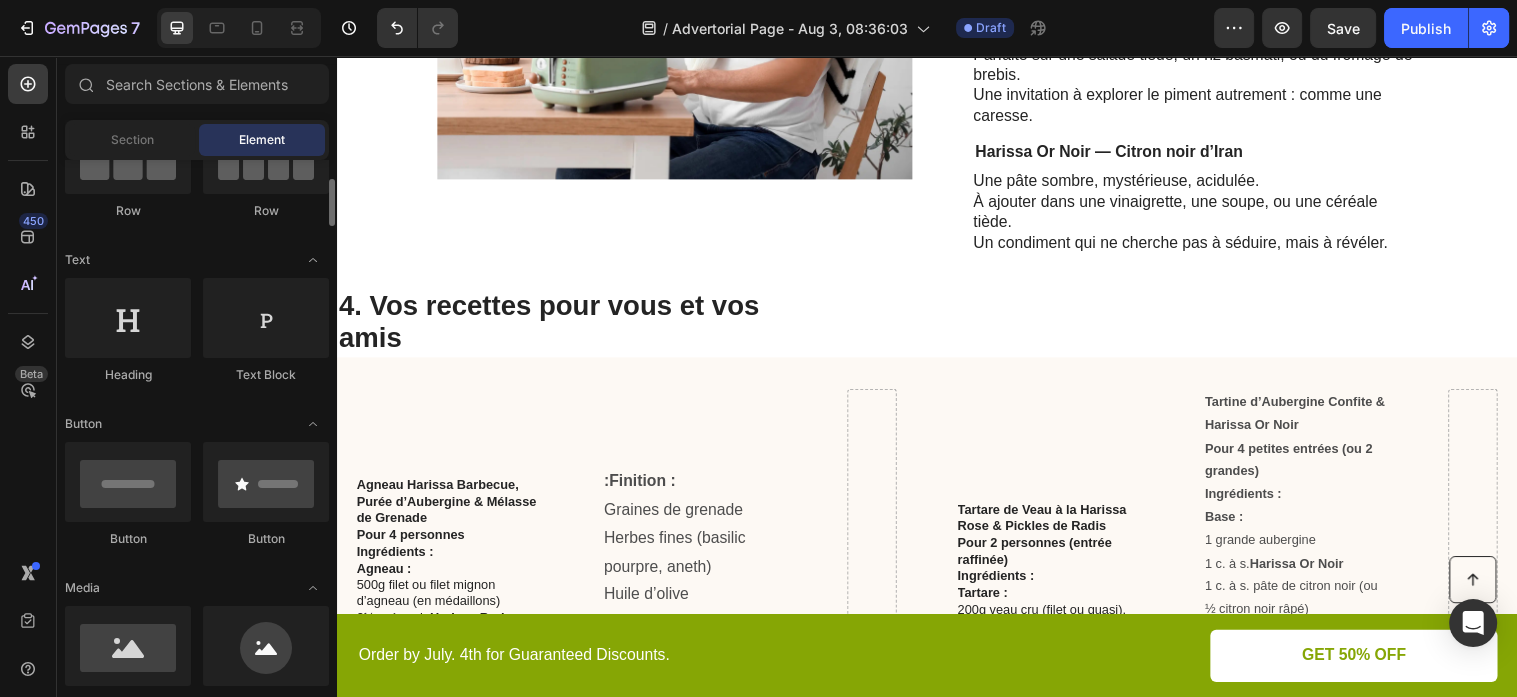 click on "Row
Row
Row
Row" 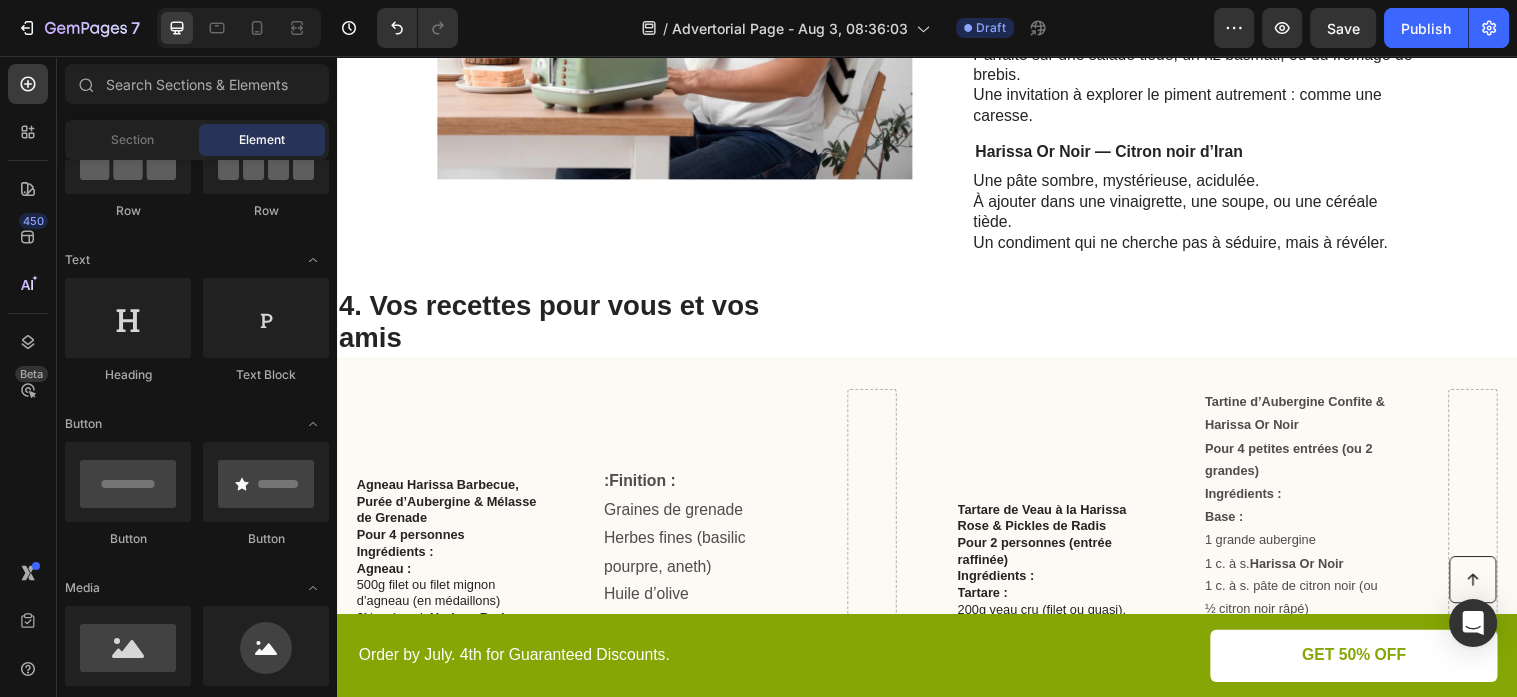 scroll, scrollTop: 0, scrollLeft: 0, axis: both 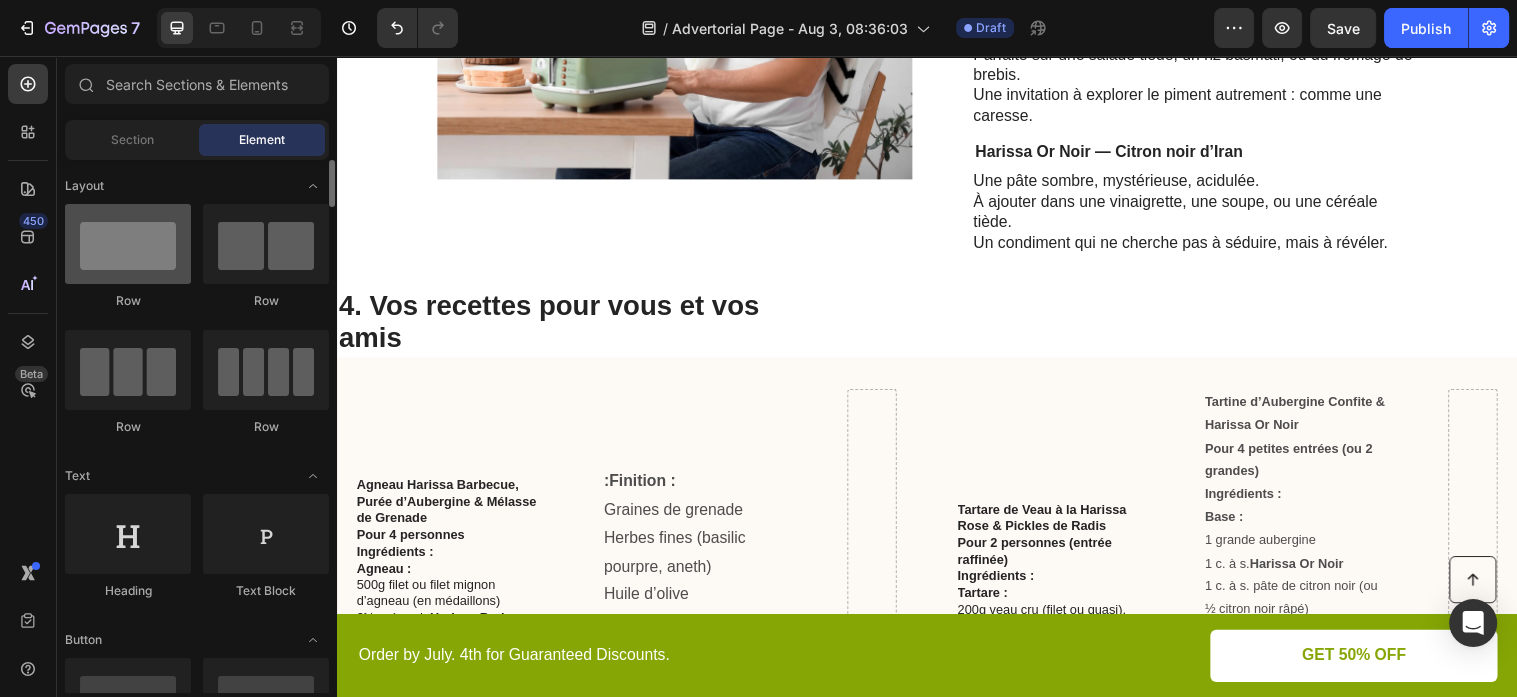 click at bounding box center [128, 244] 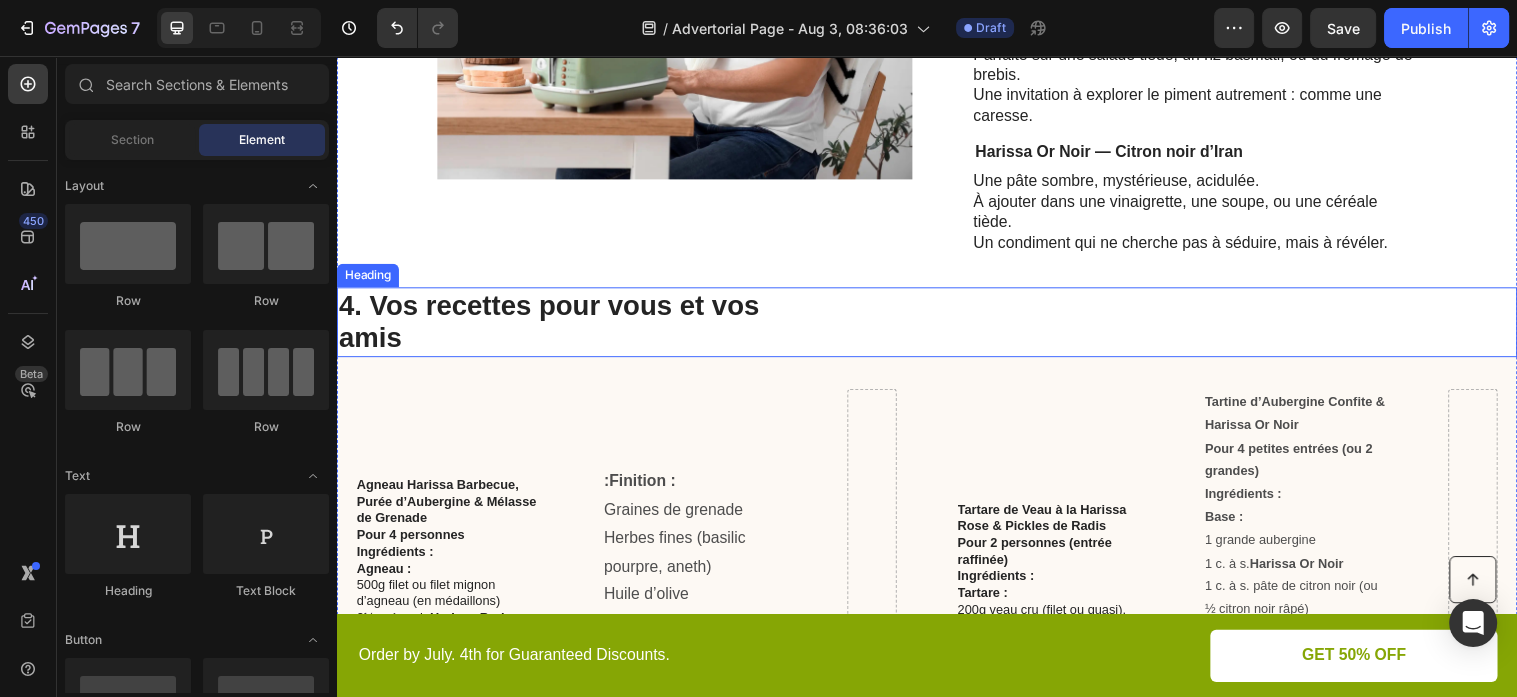 click on "4. Vos recettes pour vous et vos amis" at bounding box center [937, 326] 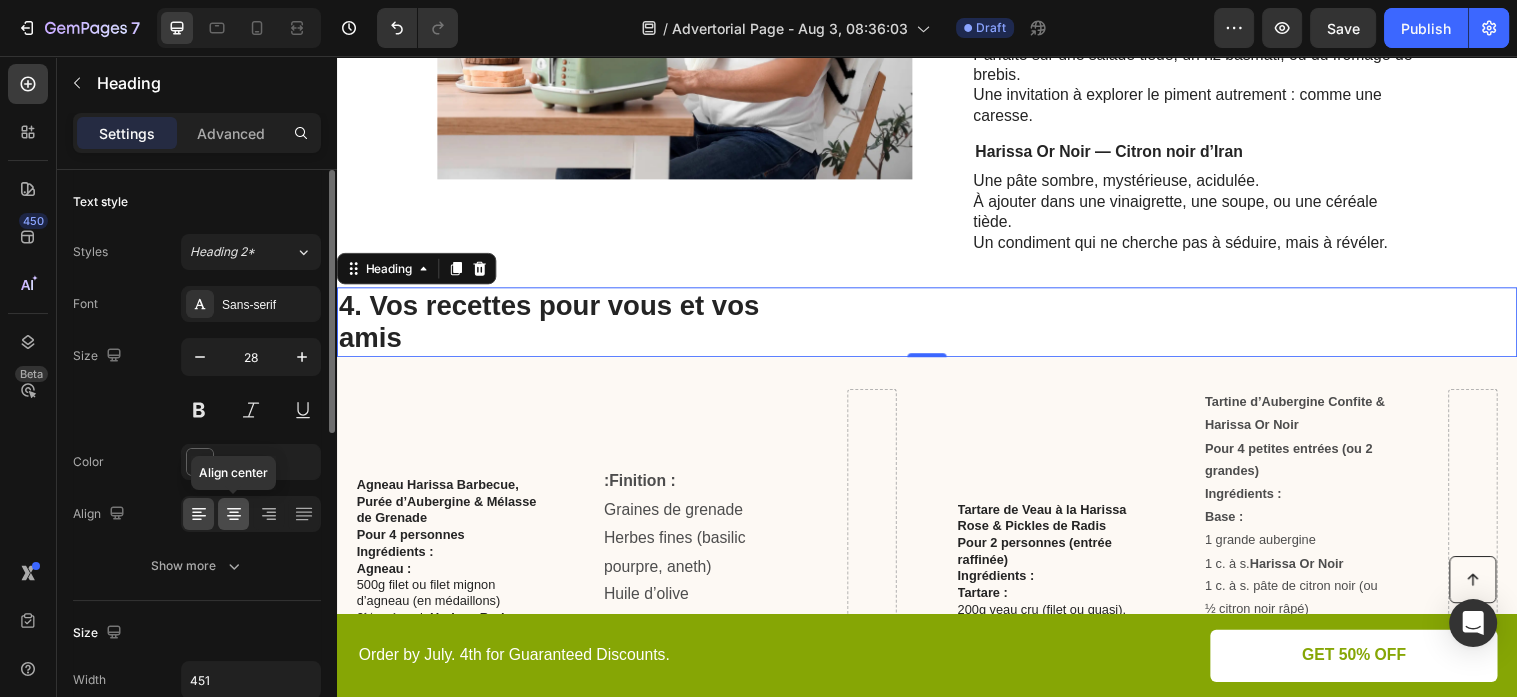 click 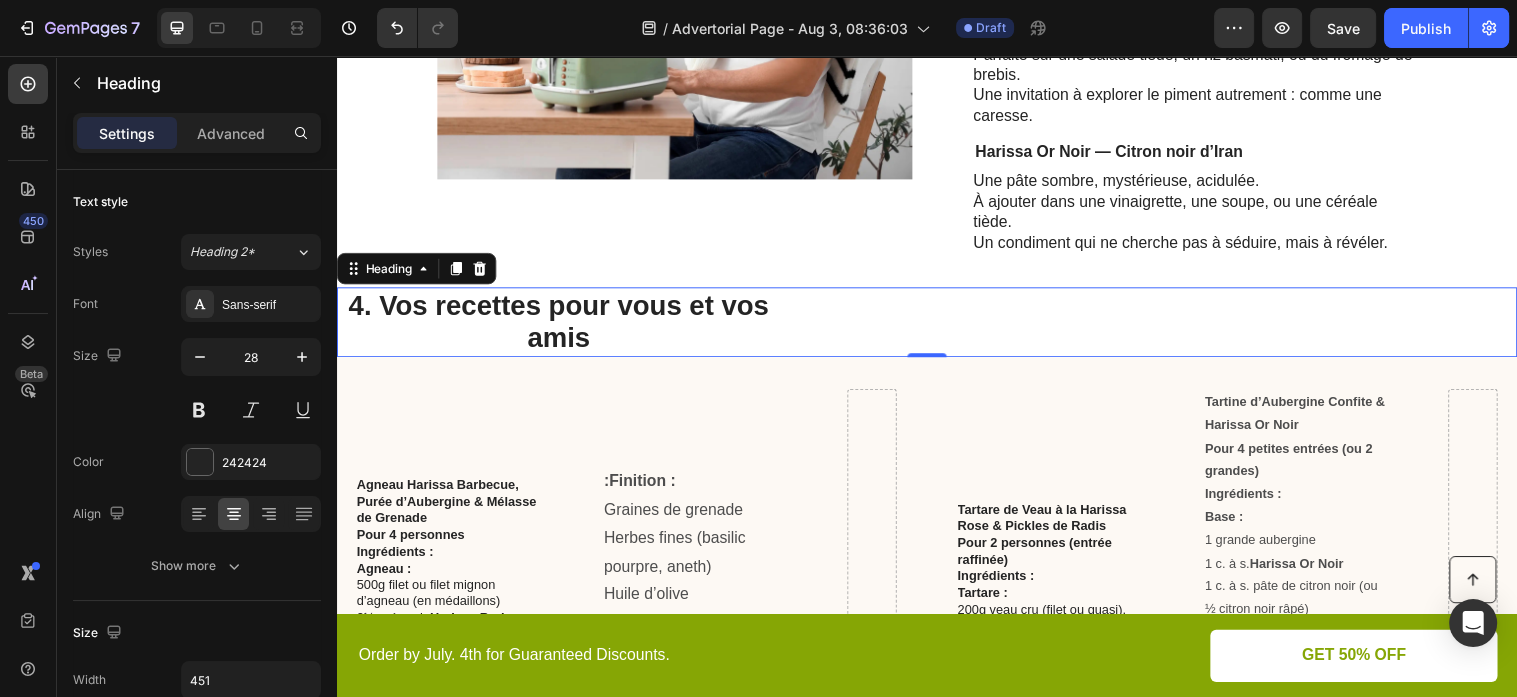 click on "4. Vos recettes pour vous et vos amis" at bounding box center (937, 326) 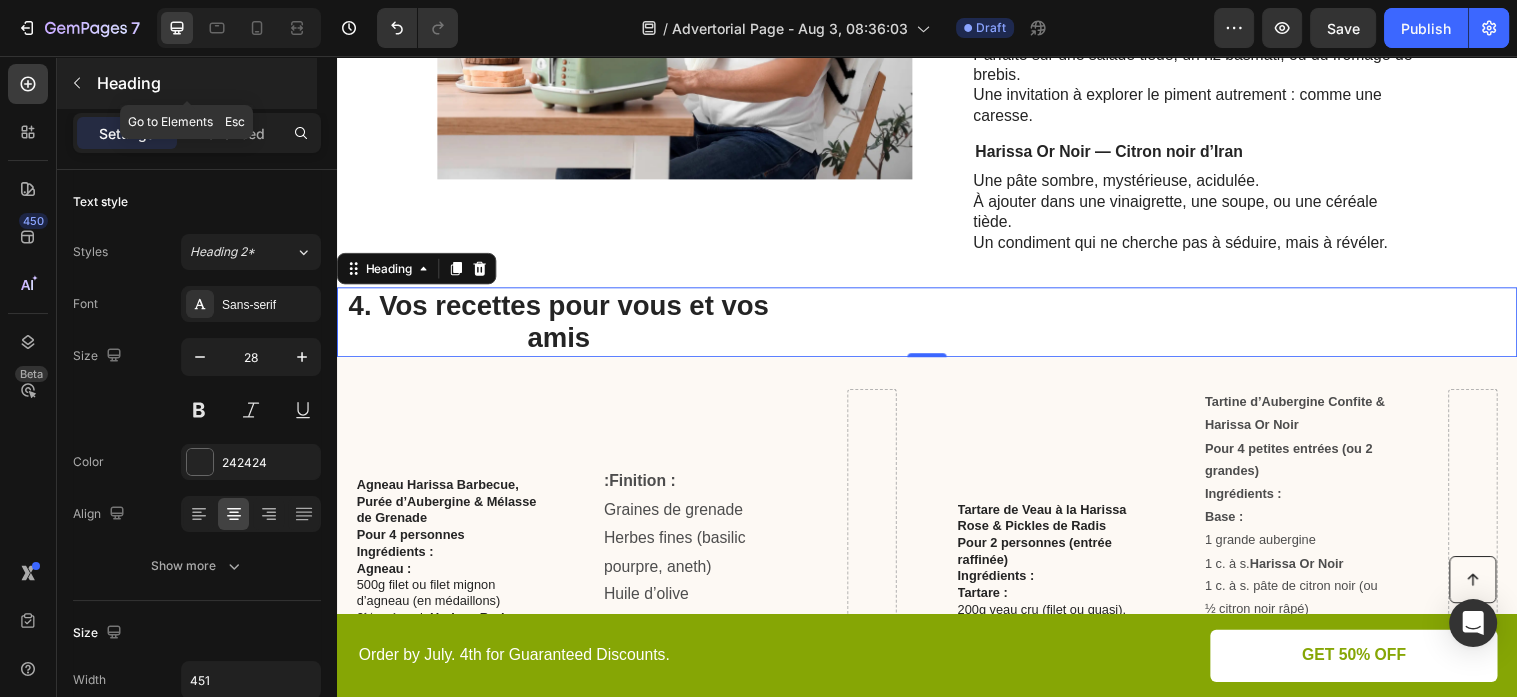 click 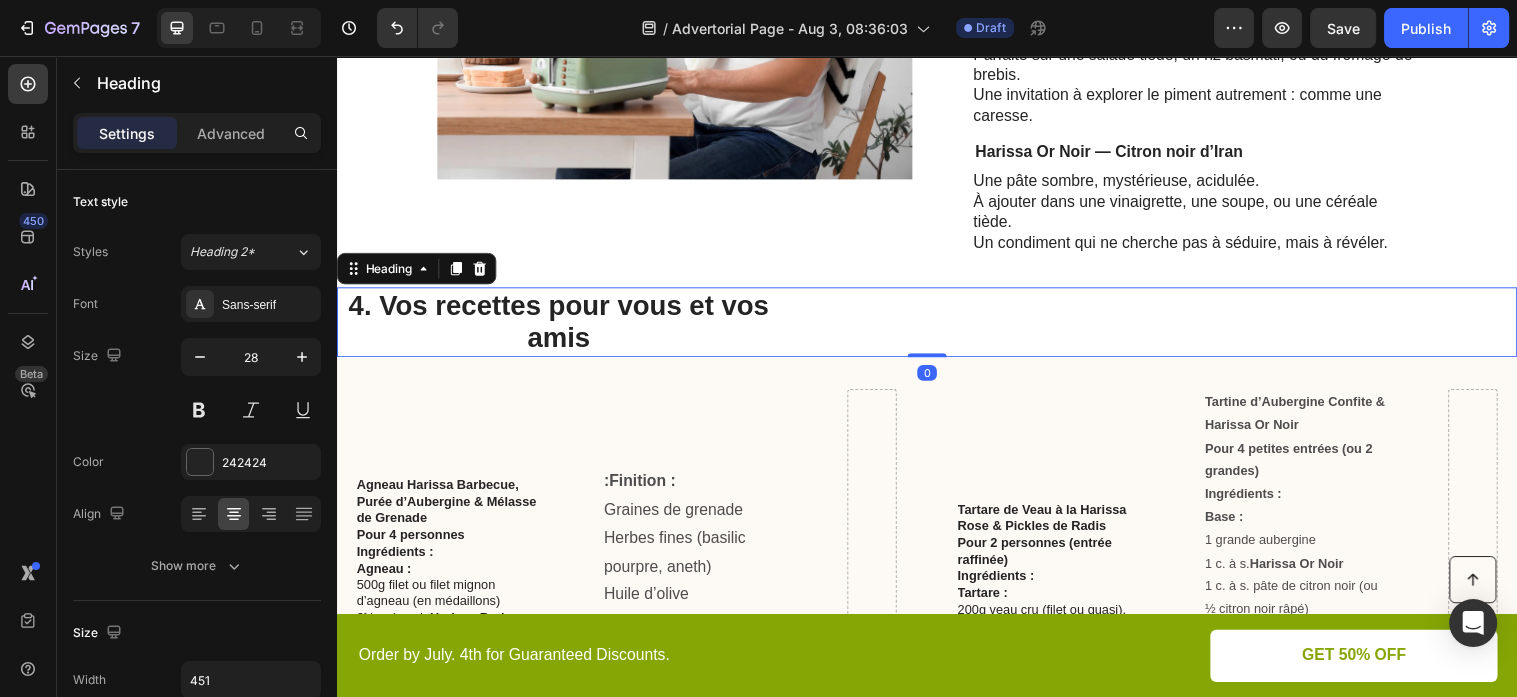 click on "4. Vos recettes pour vous et vos amis" at bounding box center [937, 326] 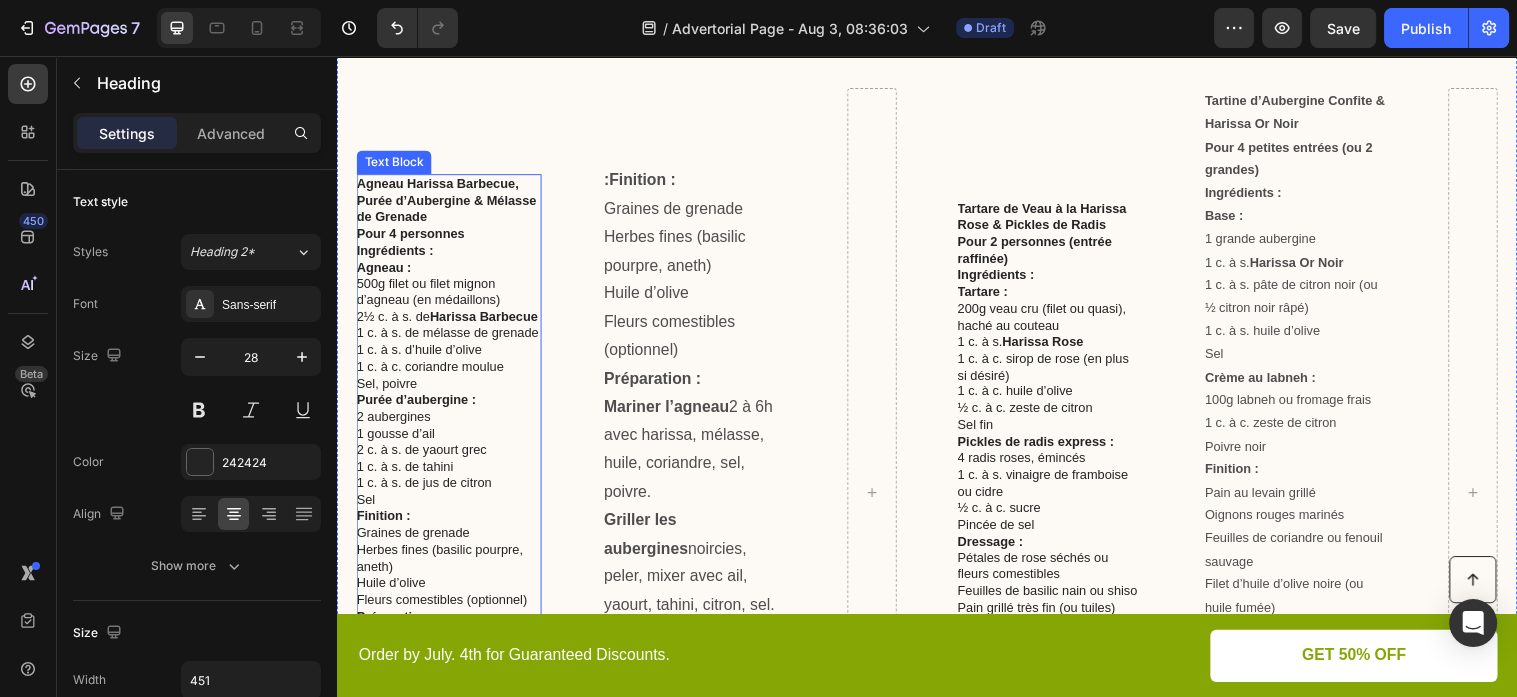 scroll, scrollTop: 1936, scrollLeft: 0, axis: vertical 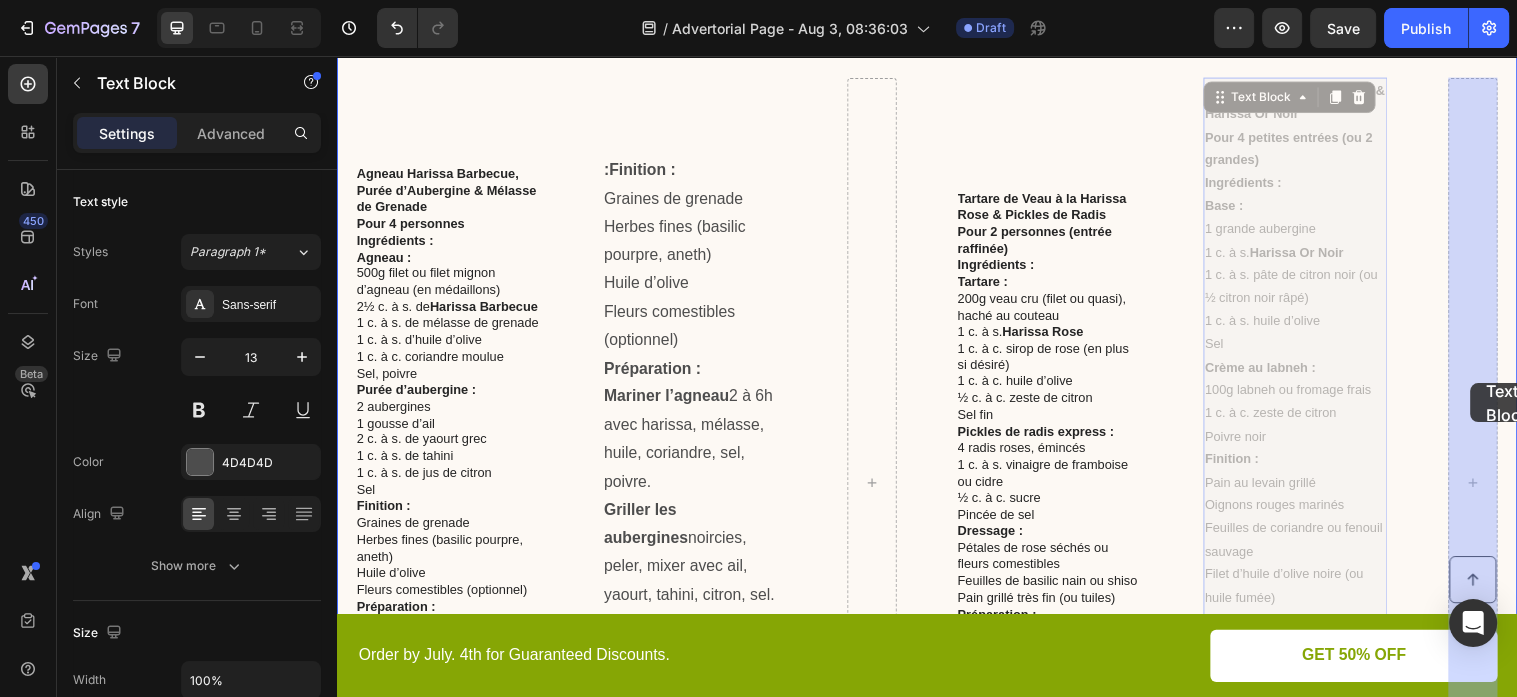 drag, startPoint x: 1343, startPoint y: 382, endPoint x: 1470, endPoint y: 383, distance: 127.00394 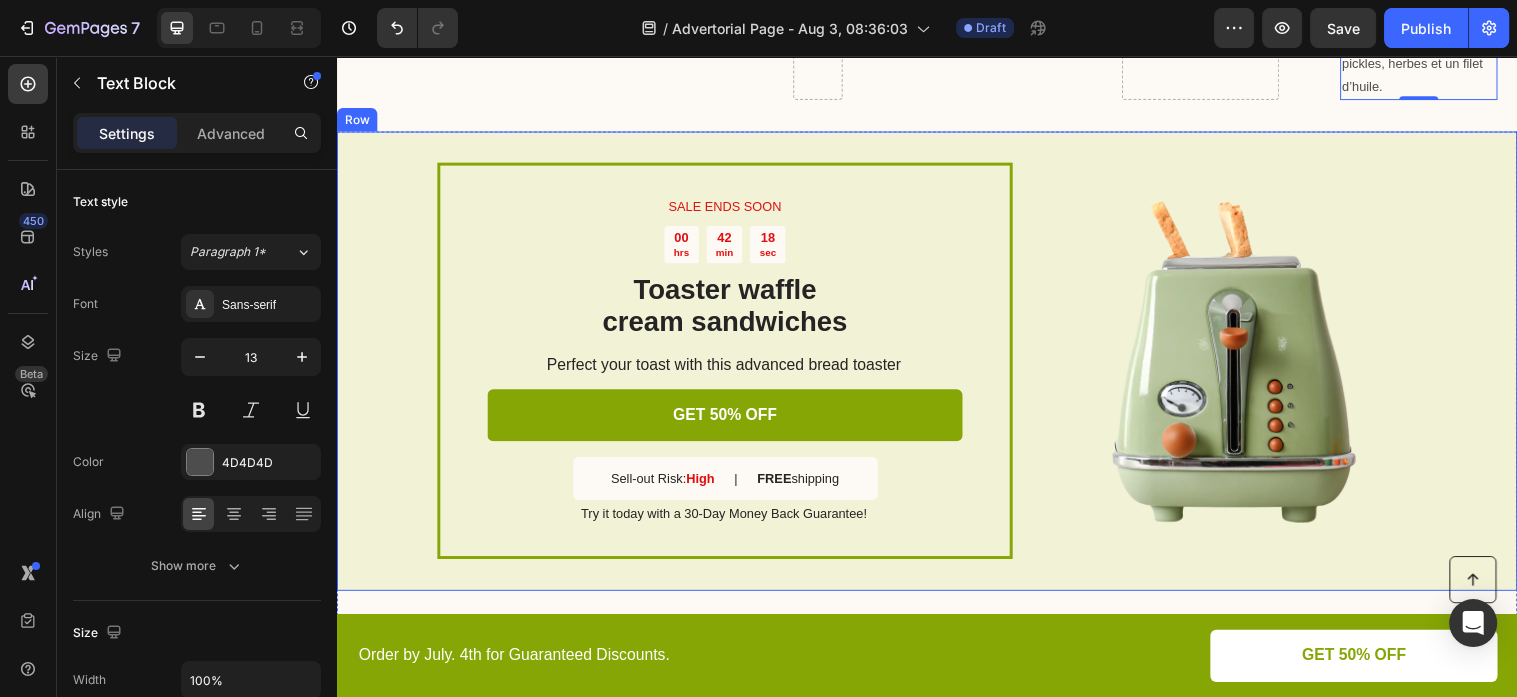 scroll, scrollTop: 2894, scrollLeft: 0, axis: vertical 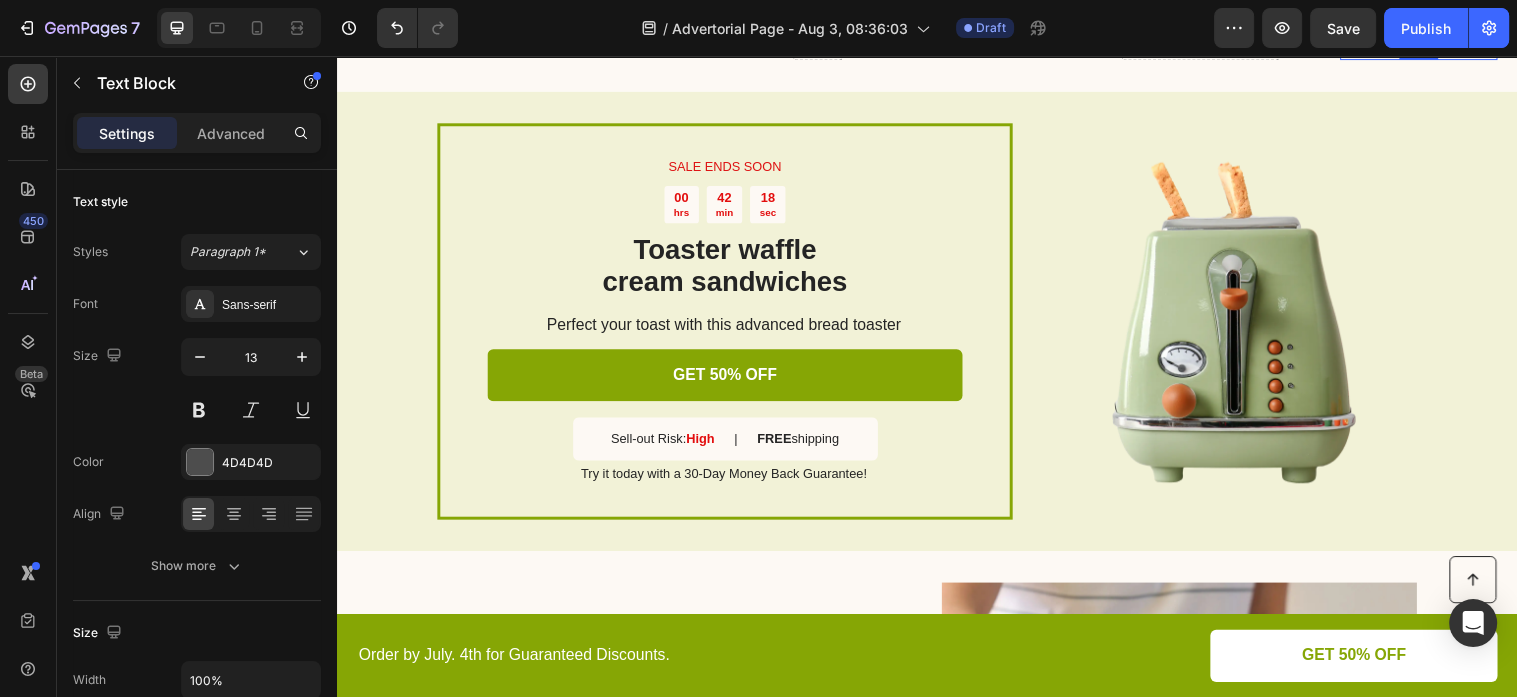 click on "SALE ENDS SOON Text Block 00 hrs 42 min 18 sec Countdown Timer Toaster waffle cream sandwiches Heading Perfect your toast with this advanced bread toaster Text Block GET 50% OFF Button Sell-out Risk:  High Text Block | Text Block FREE  shipping Text Block Row Try it today with a 30-Day Money Back Guarantee! Text Block Row Image Row" at bounding box center [937, 325] 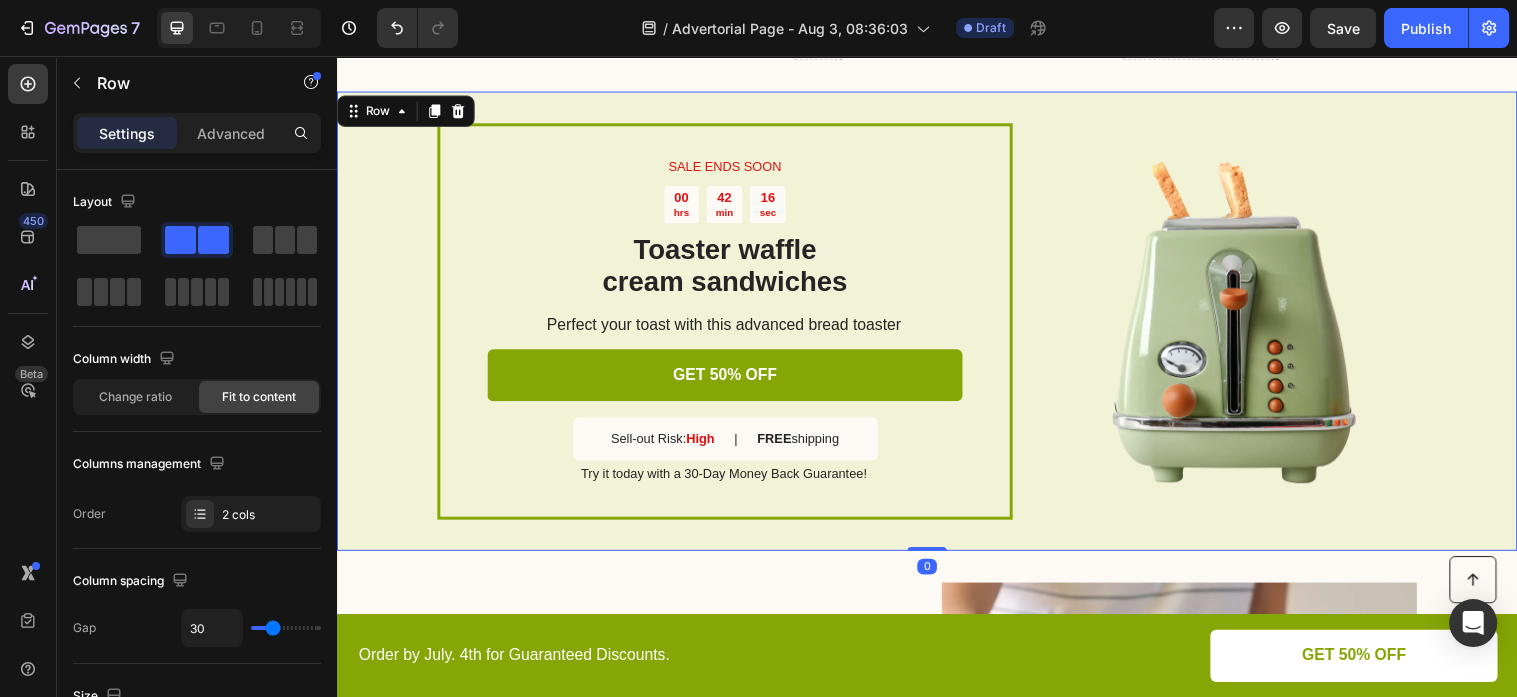 click 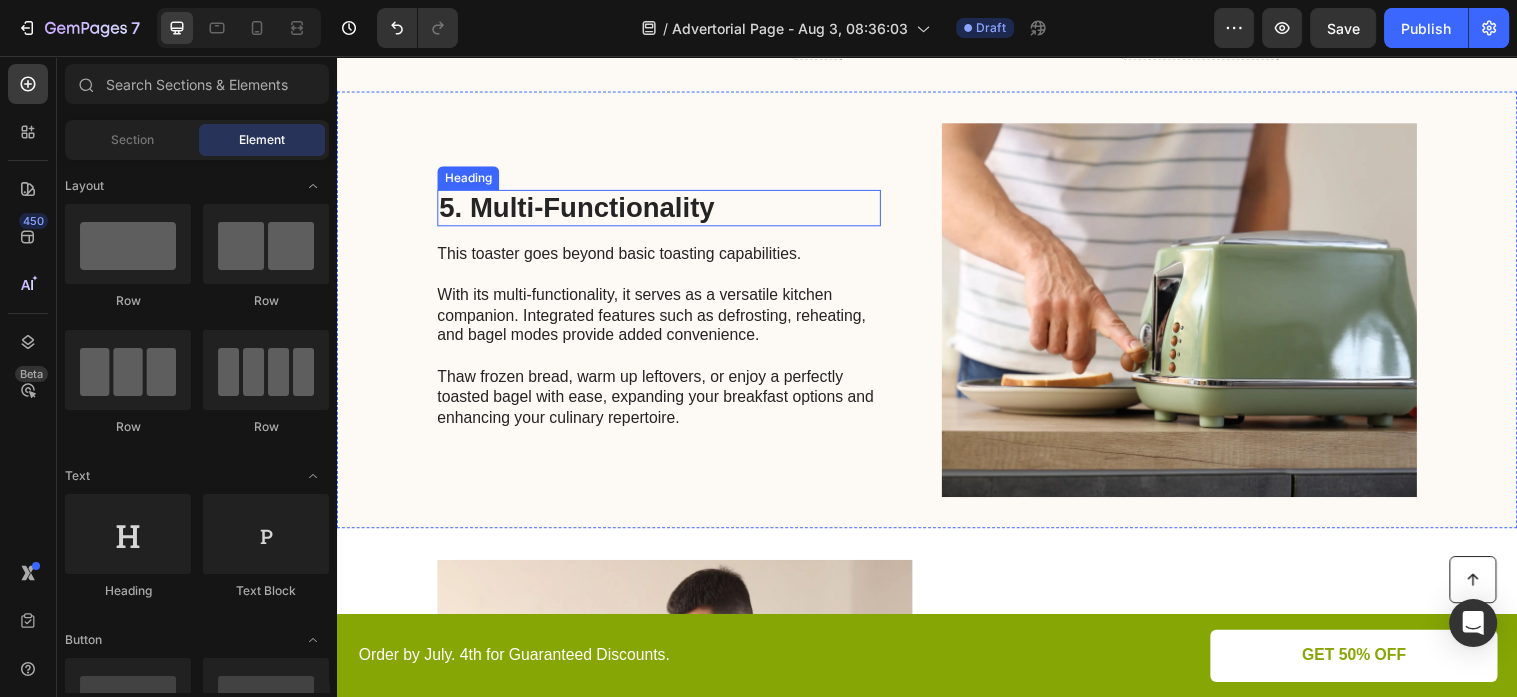 click on "5. Multi-Functionality" at bounding box center [664, 211] 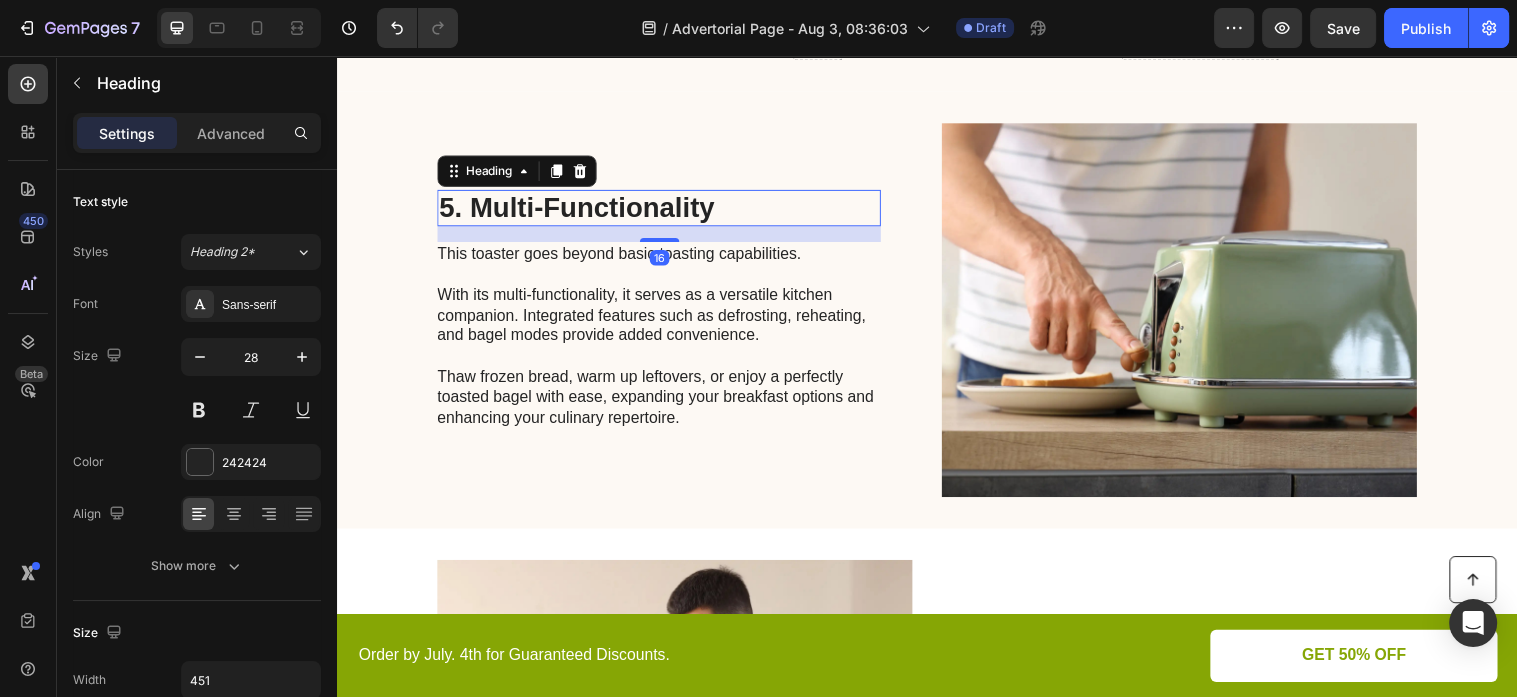 click on "5. Multi-Functionality" at bounding box center [664, 211] 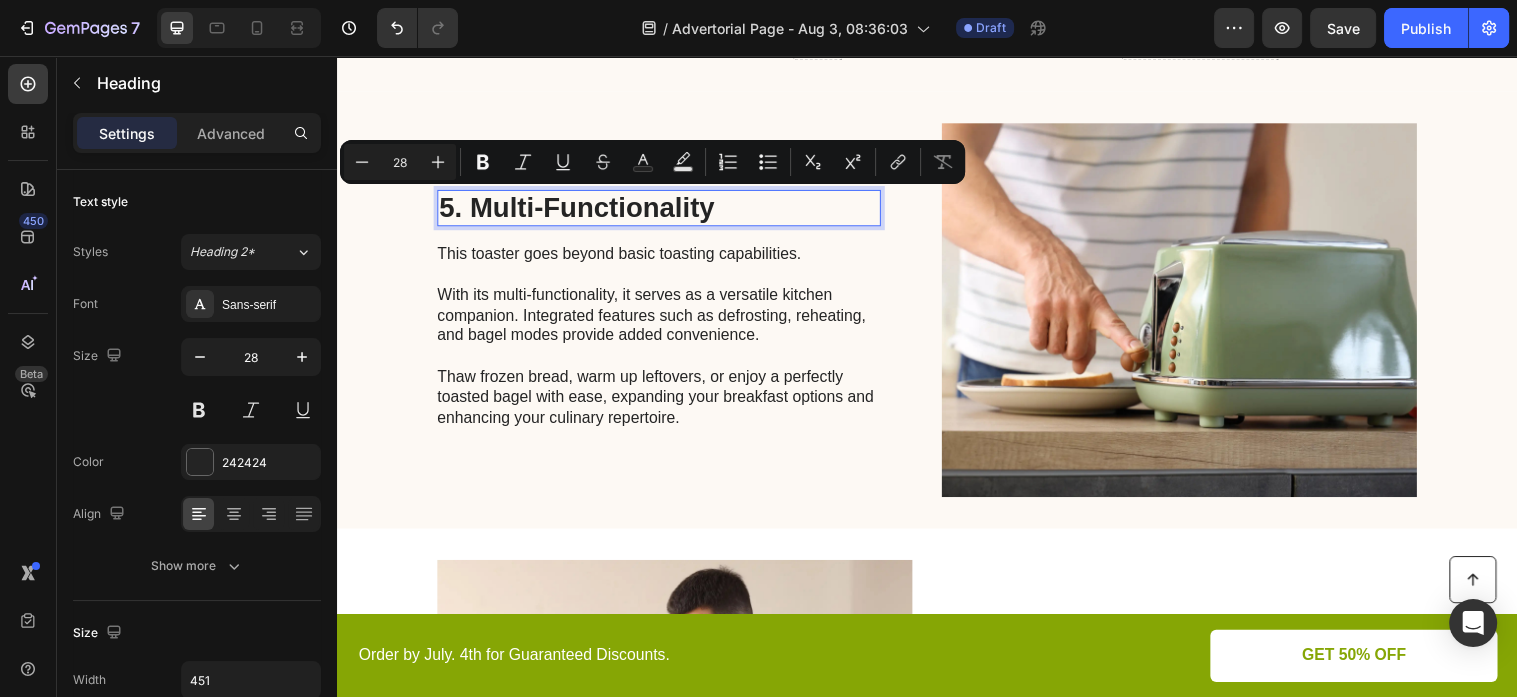 click on "5. Multi-Functionality" at bounding box center (664, 211) 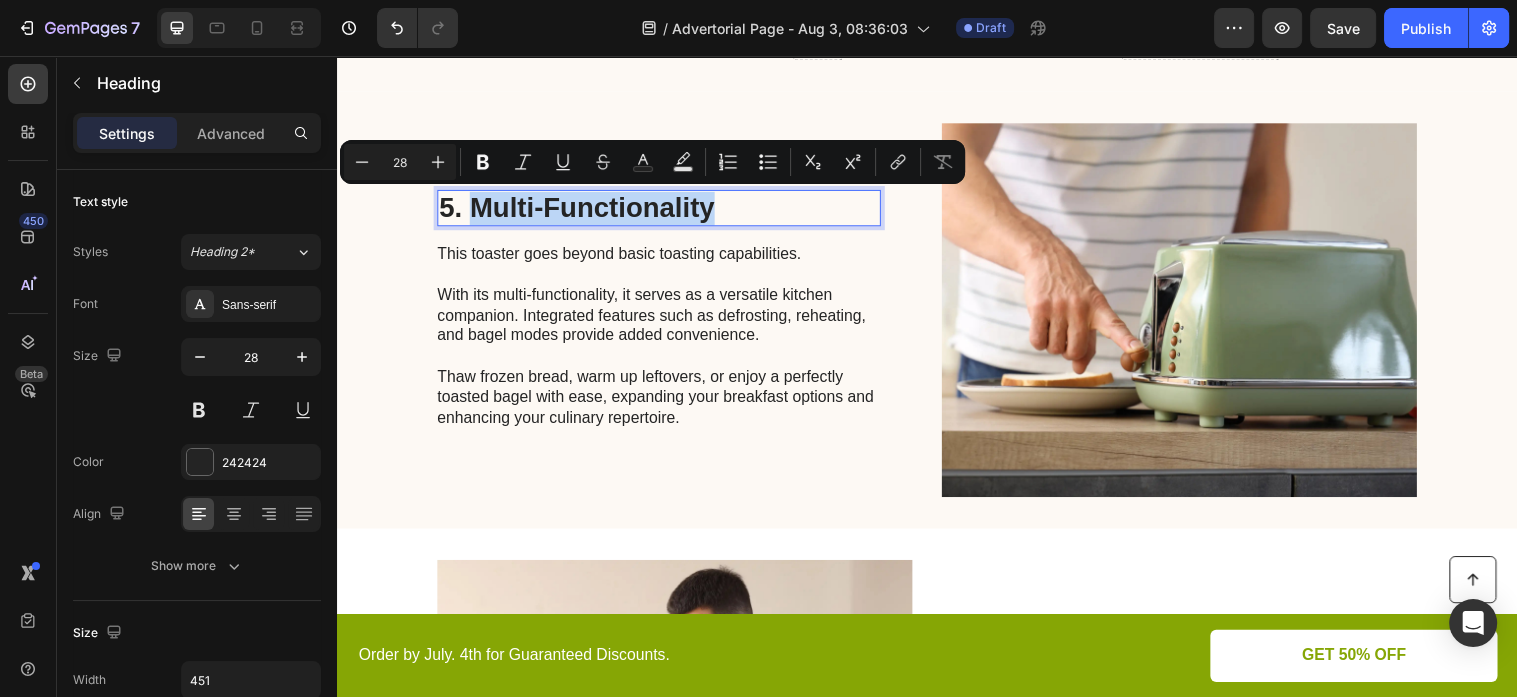 drag, startPoint x: 477, startPoint y: 215, endPoint x: 755, endPoint y: 226, distance: 278.21753 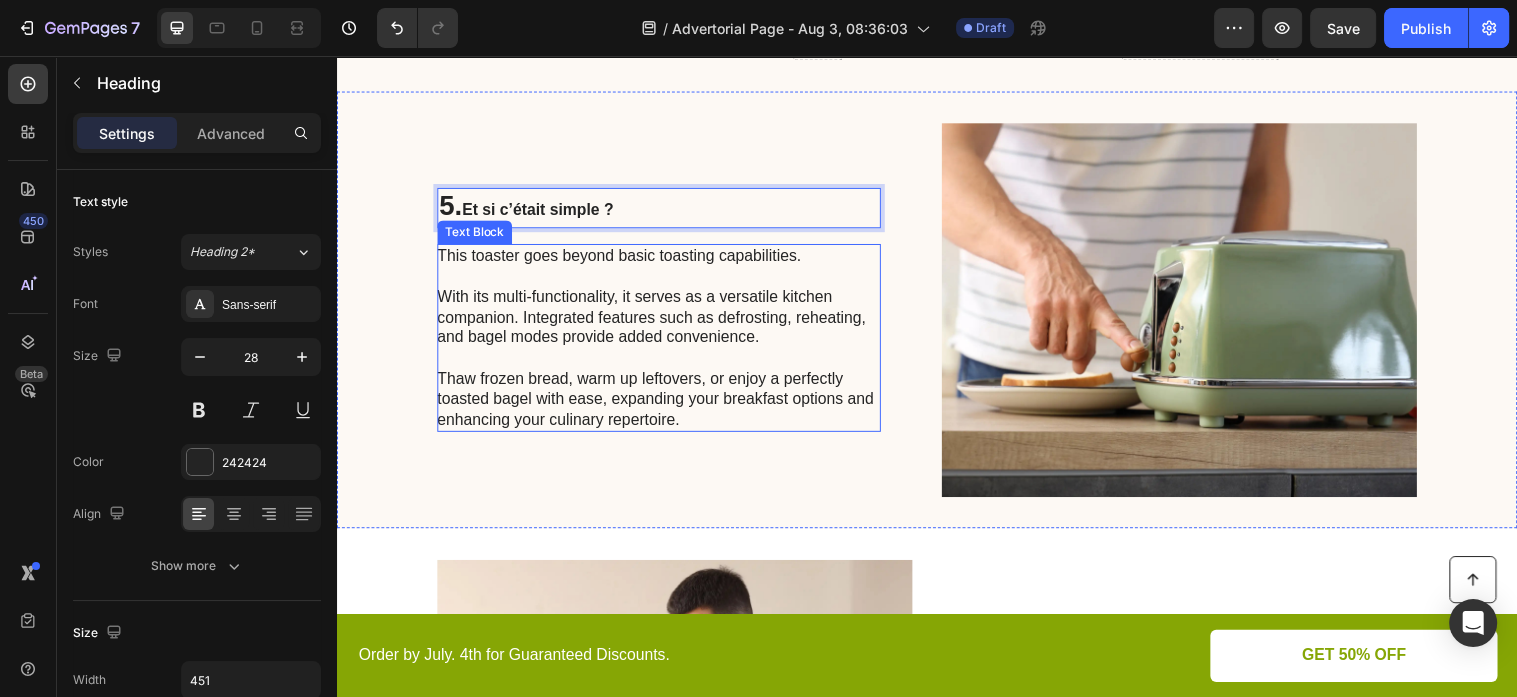 click on "This toaster goes beyond basic toasting capabilities.  With its multi-functionality, it serves as a versatile kitchen companion. Integrated features such as defrosting, reheating, and bagel modes provide added convenience.  Thaw frozen bread, warm up leftovers, or enjoy a perfectly toasted bagel with ease, expanding your breakfast options and enhancing your culinary repertoire." at bounding box center [663, 342] 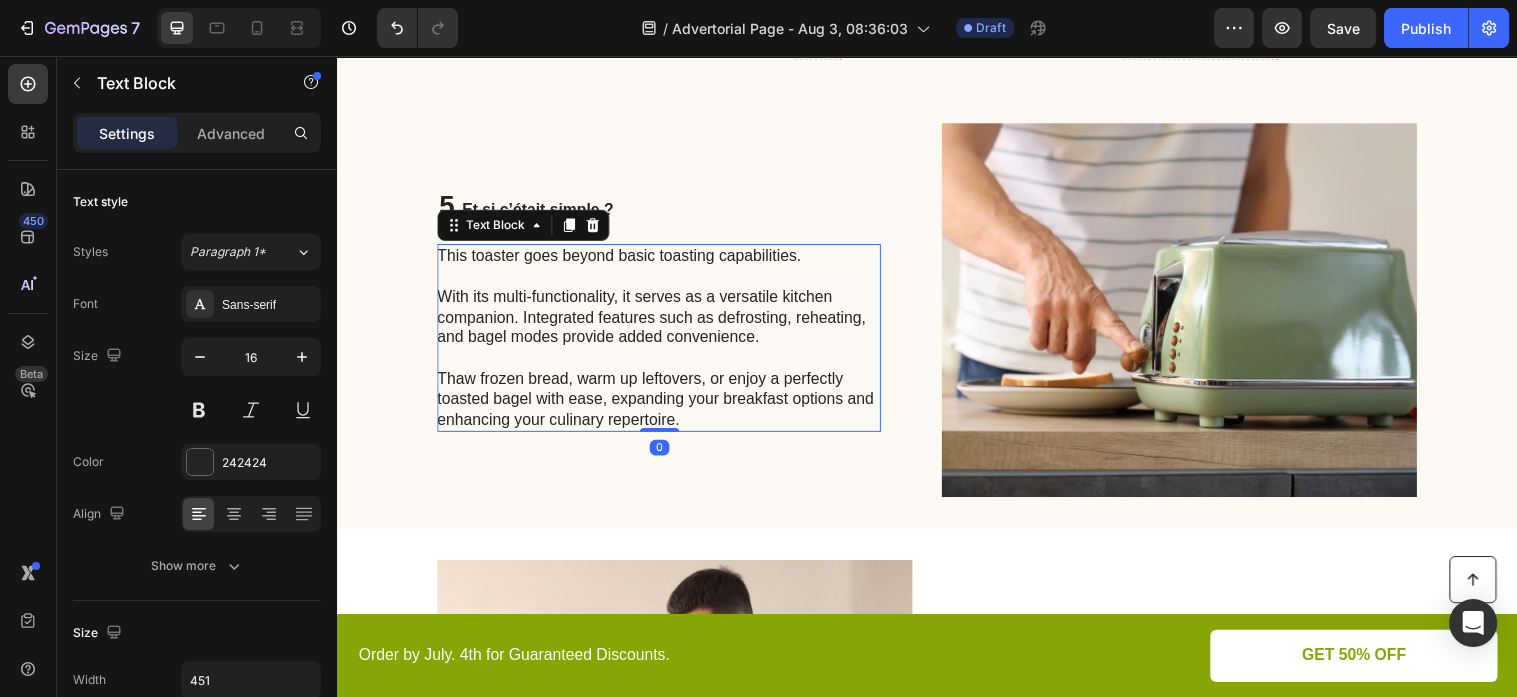 click on "This toaster goes beyond basic toasting capabilities.  With its multi-functionality, it serves as a versatile kitchen companion. Integrated features such as defrosting, reheating, and bagel modes provide added convenience.  Thaw frozen bread, warm up leftovers, or enjoy a perfectly toasted bagel with ease, expanding your breakfast options and enhancing your culinary repertoire." at bounding box center [663, 342] 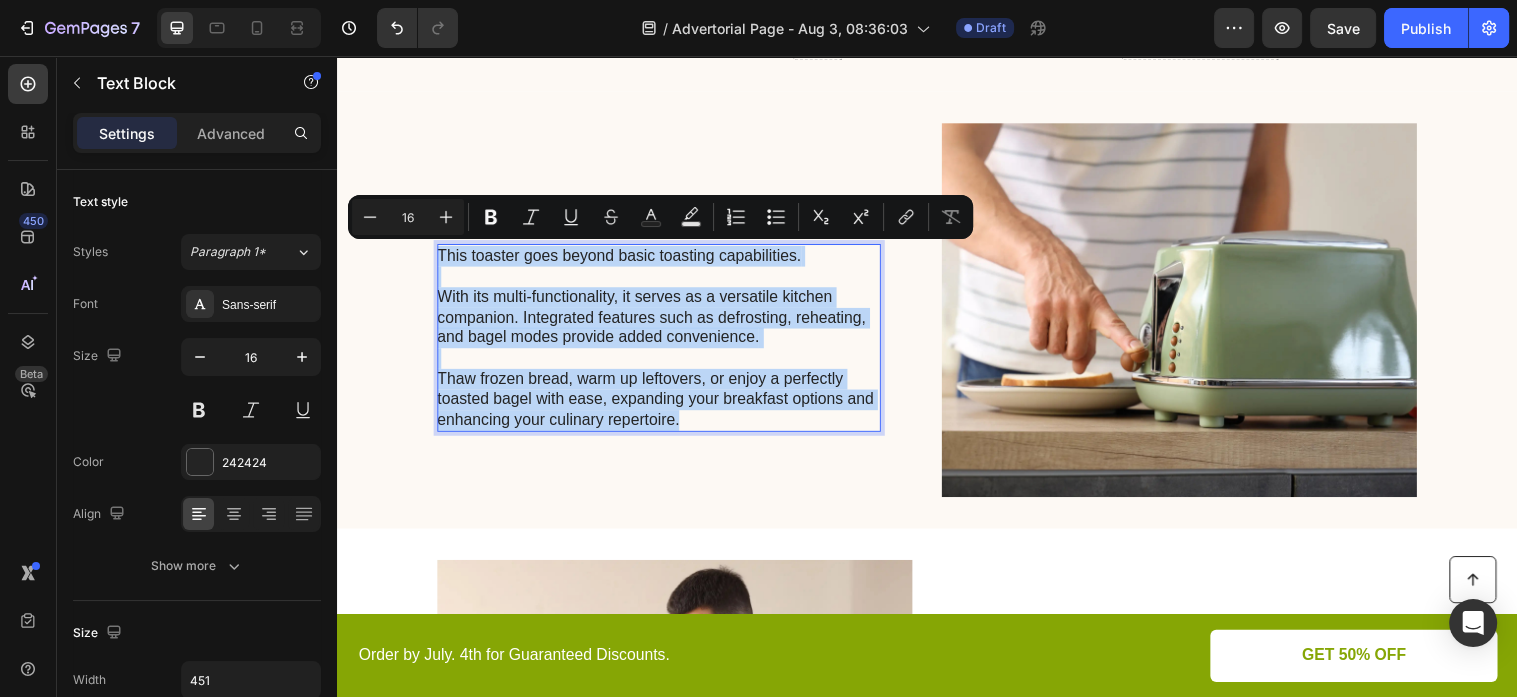 drag, startPoint x: 704, startPoint y: 421, endPoint x: 530, endPoint y: 320, distance: 201.18896 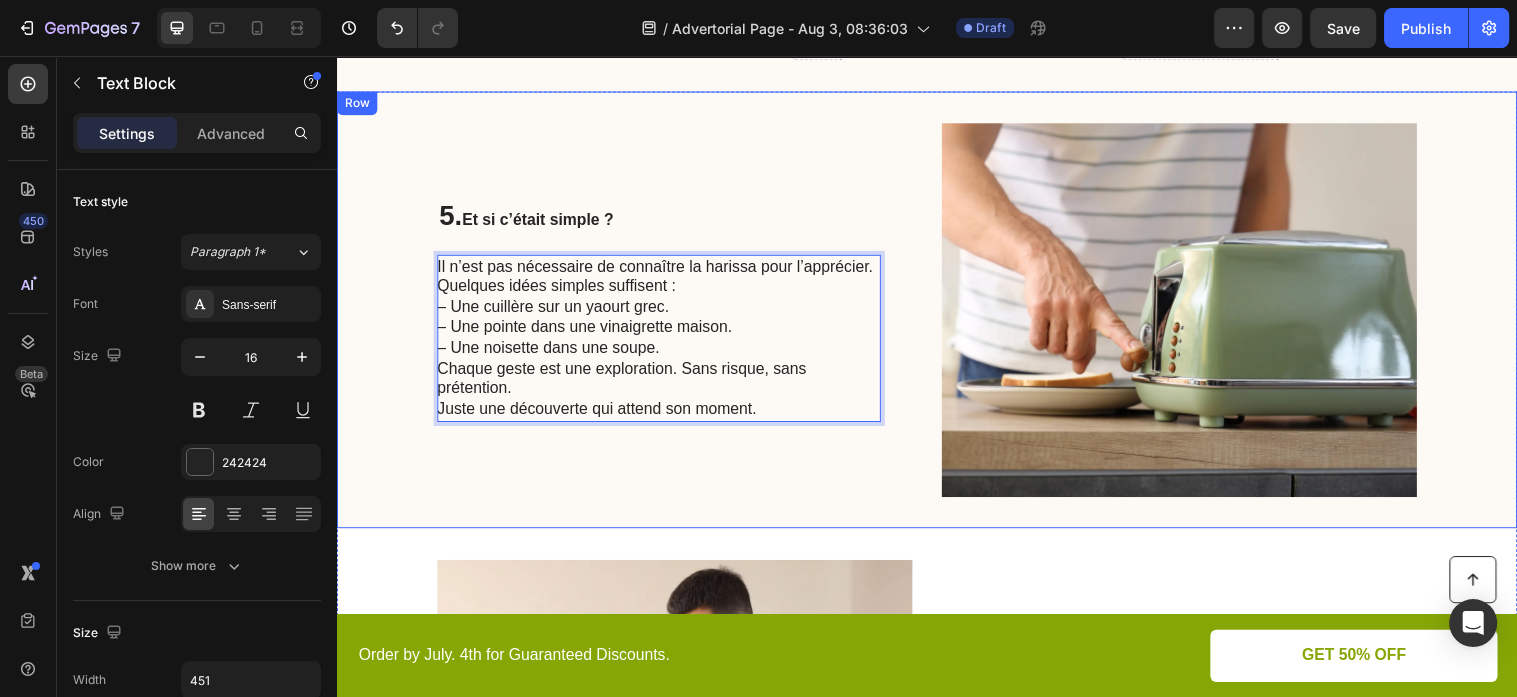click on "5.  Et si c’était simple ? Heading Il n’est pas nécessaire de connaître la harissa pour l’apprécier. Quelques idées simples suffisent : – Une cuillère sur un yaourt grec. – Une pointe dans une vinaigrette maison. – Une noisette dans une soupe. Chaque geste est une exploration. Sans risque, sans prétention. Juste une découverte qui attend son moment. Text Block   0 Image Row" at bounding box center (937, 314) 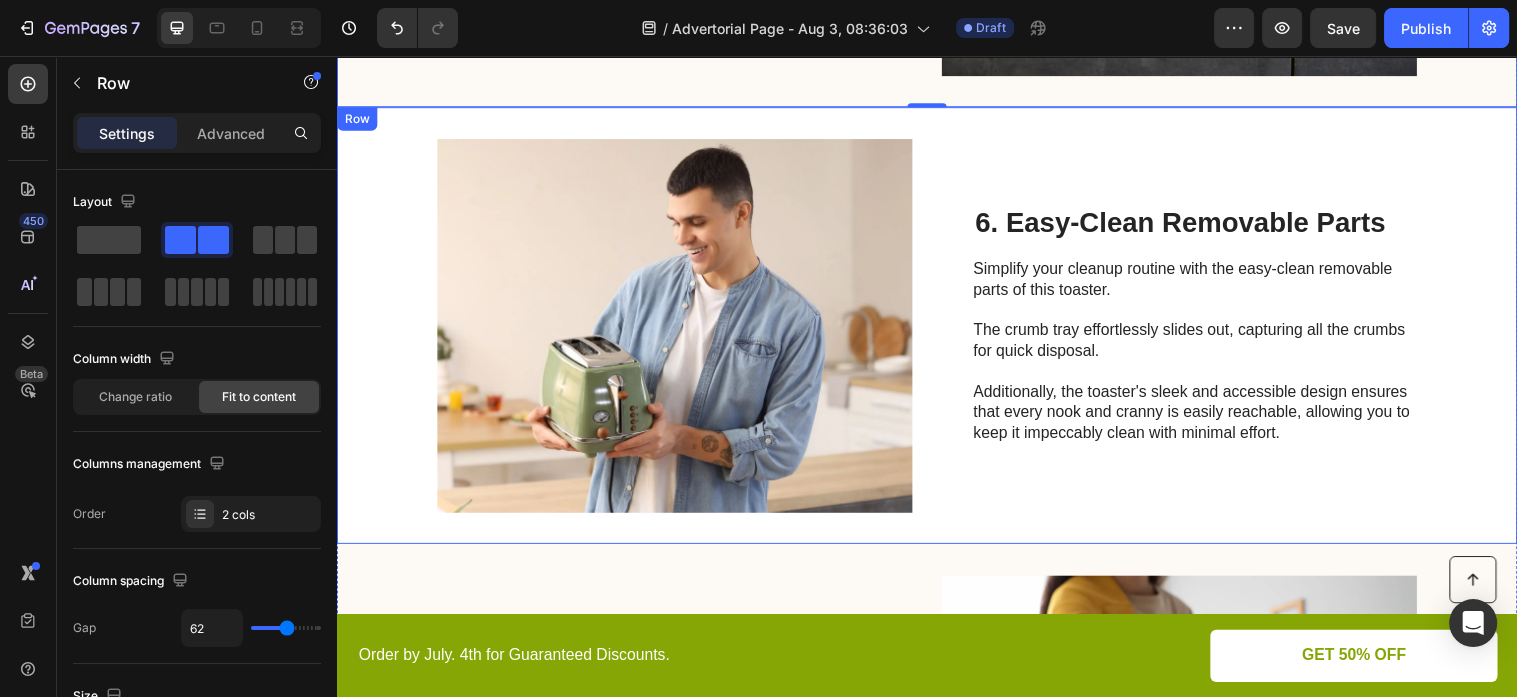 scroll, scrollTop: 3316, scrollLeft: 0, axis: vertical 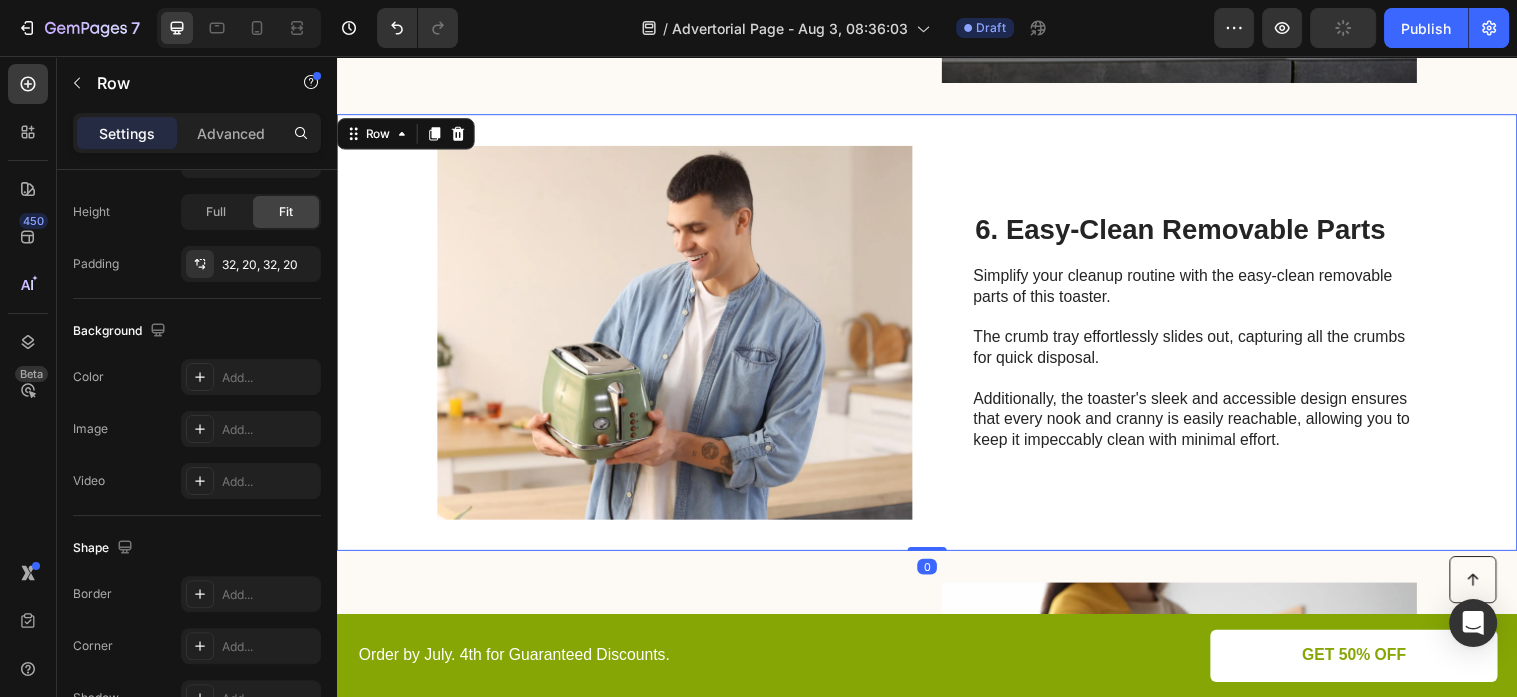 click on "Image 6. Easy-Clean Removable Parts Heading Simplify your cleanup routine with the easy-clean removable parts of this toaster.  The crumb tray effortlessly slides out, capturing all the crumbs for quick disposal.  Additionally, the toaster's sleek and accessible design ensures that every nook and cranny is easily reachable, allowing you to keep it impeccably clean with minimal effort. Text Block Row   0" at bounding box center [937, 337] 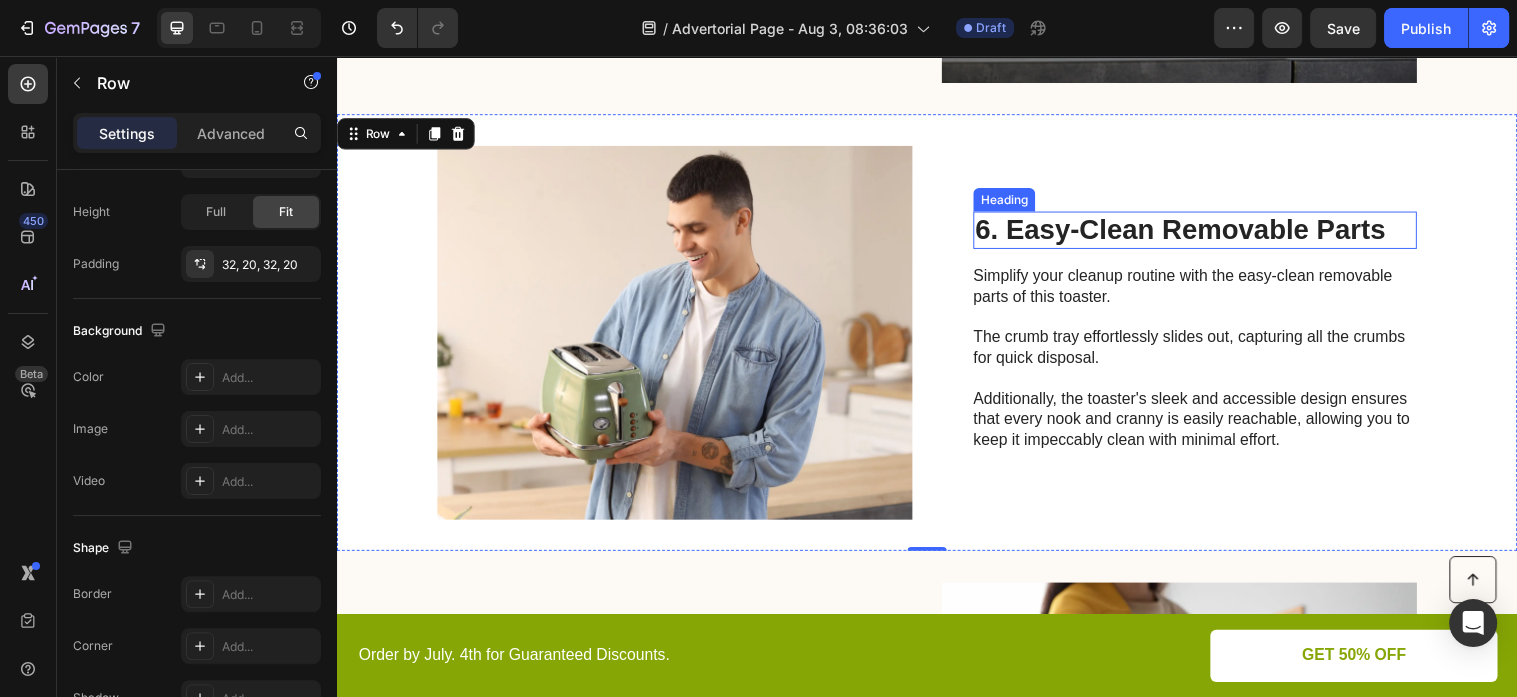 click on "6. Easy-Clean Removable Parts" at bounding box center (1209, 233) 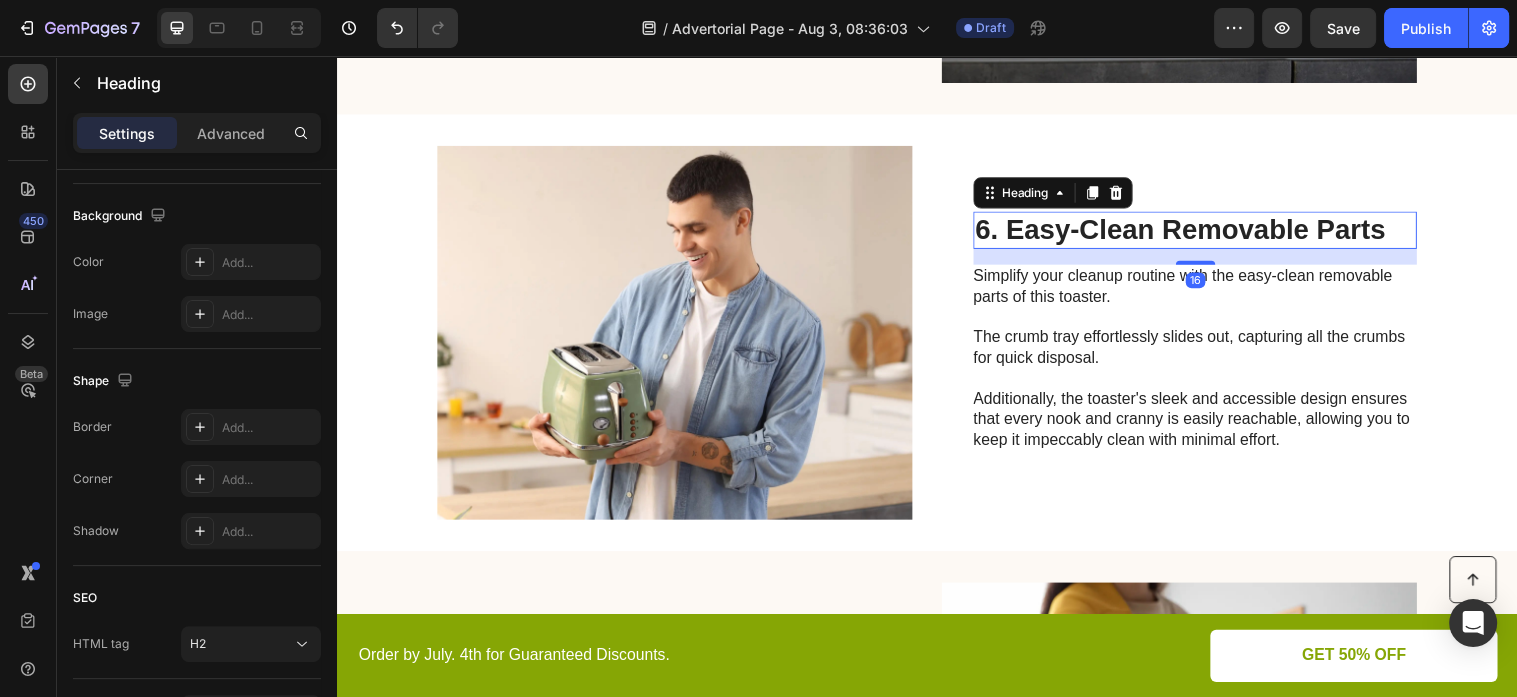 scroll, scrollTop: 0, scrollLeft: 0, axis: both 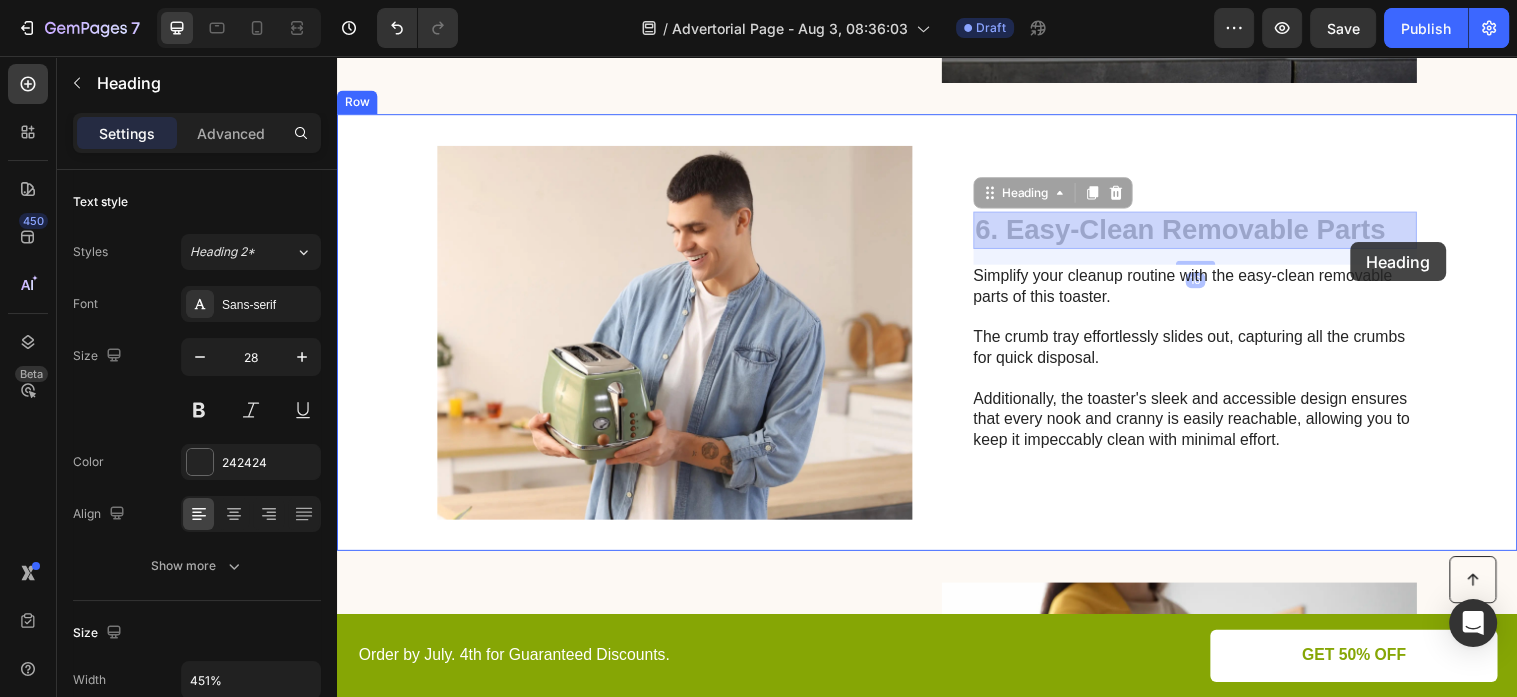 drag, startPoint x: 1022, startPoint y: 228, endPoint x: 1340, endPoint y: 240, distance: 318.22635 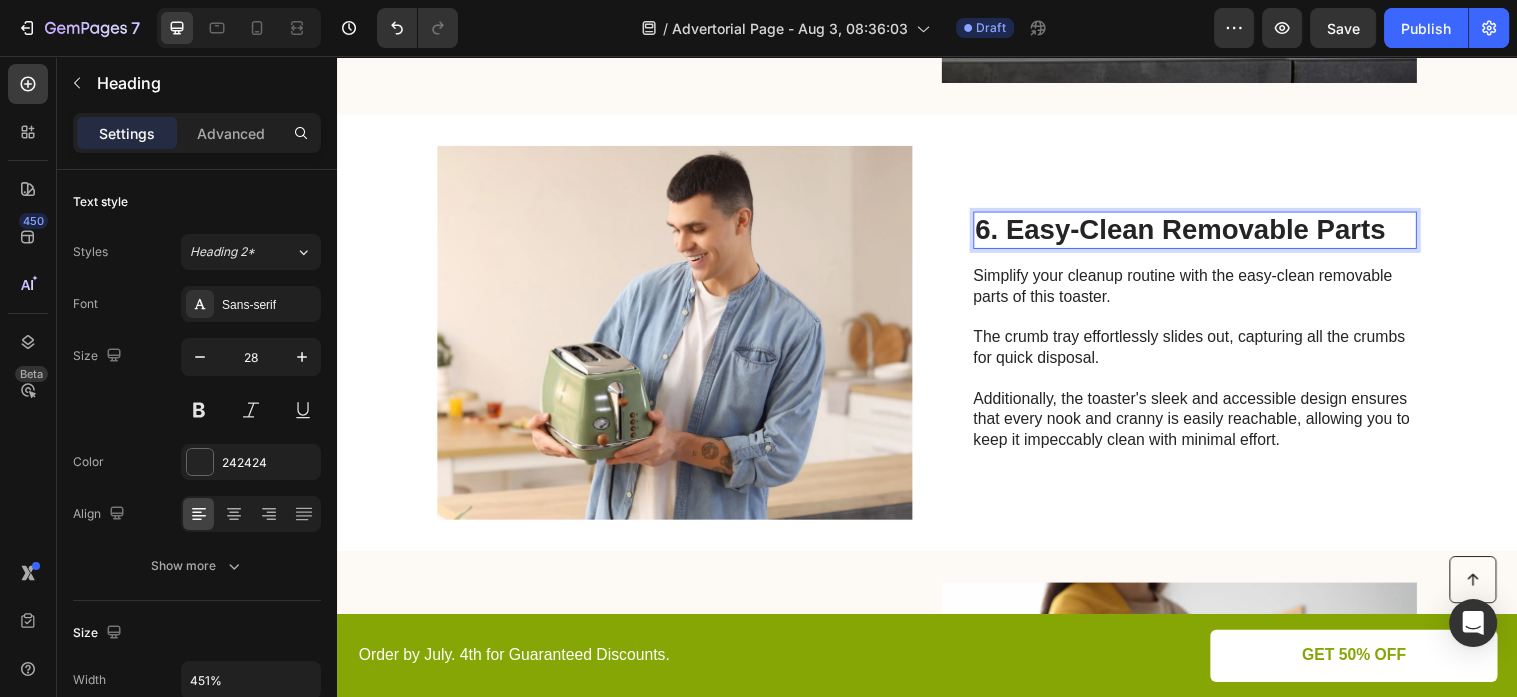 click on "6. Easy-Clean Removable Parts" at bounding box center [1209, 233] 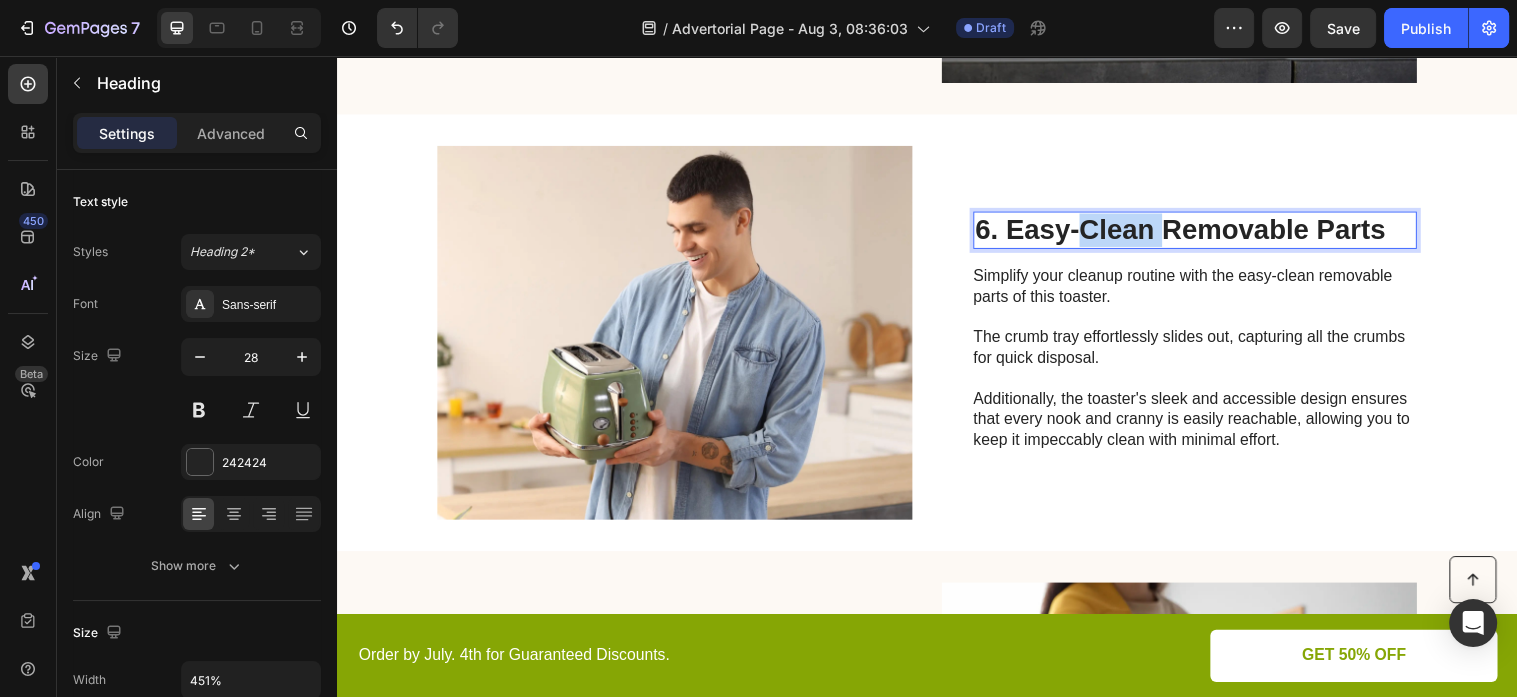 click on "6. Easy-Clean Removable Parts" at bounding box center (1209, 233) 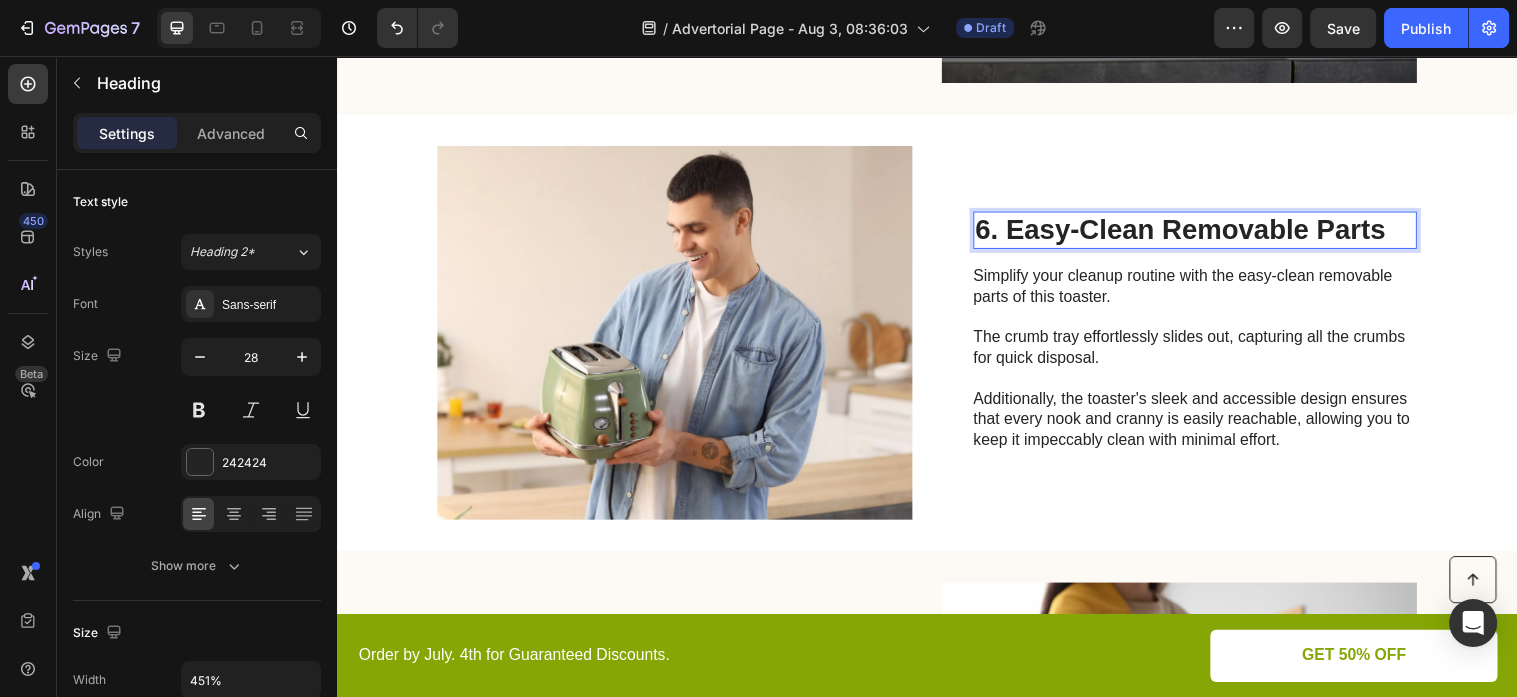 click on "6. Easy-Clean Removable Parts" at bounding box center [1209, 233] 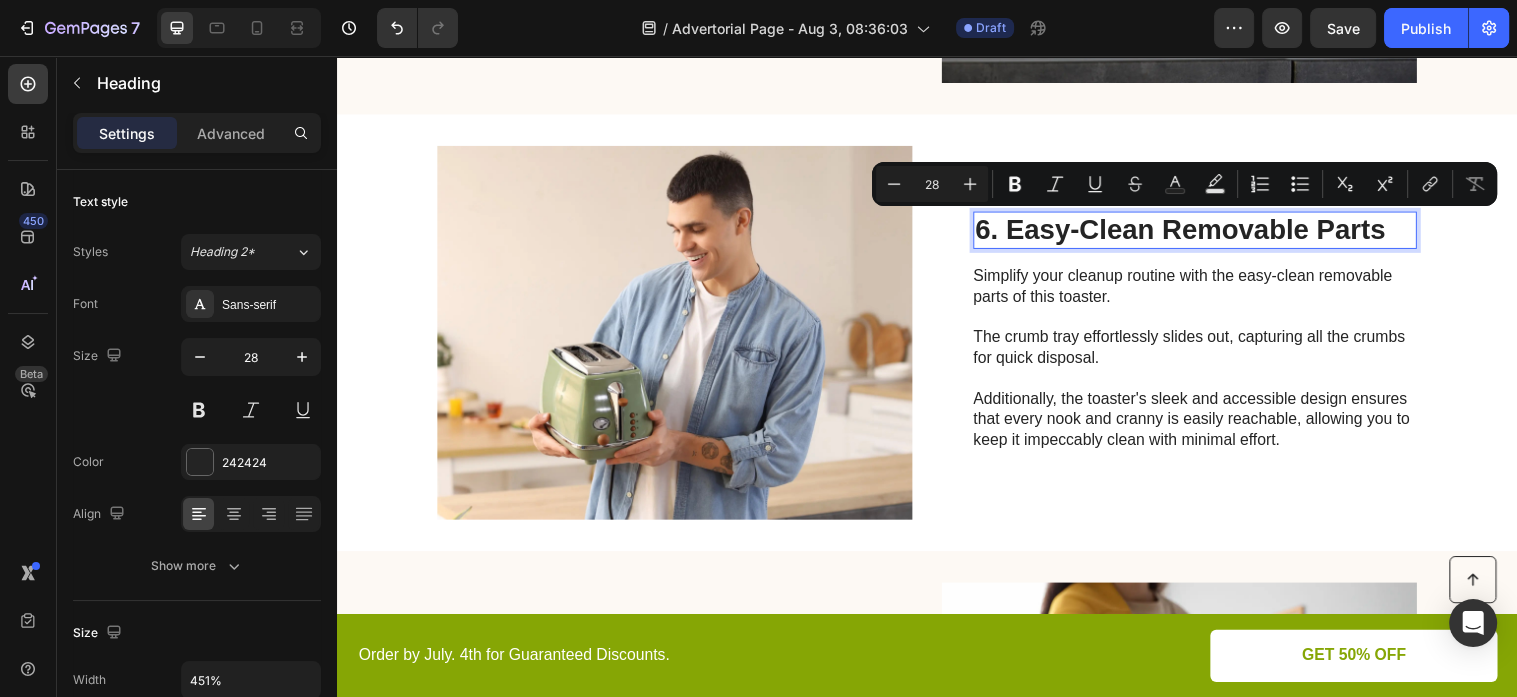 click on "6. Easy-Clean Removable Parts" at bounding box center [1209, 233] 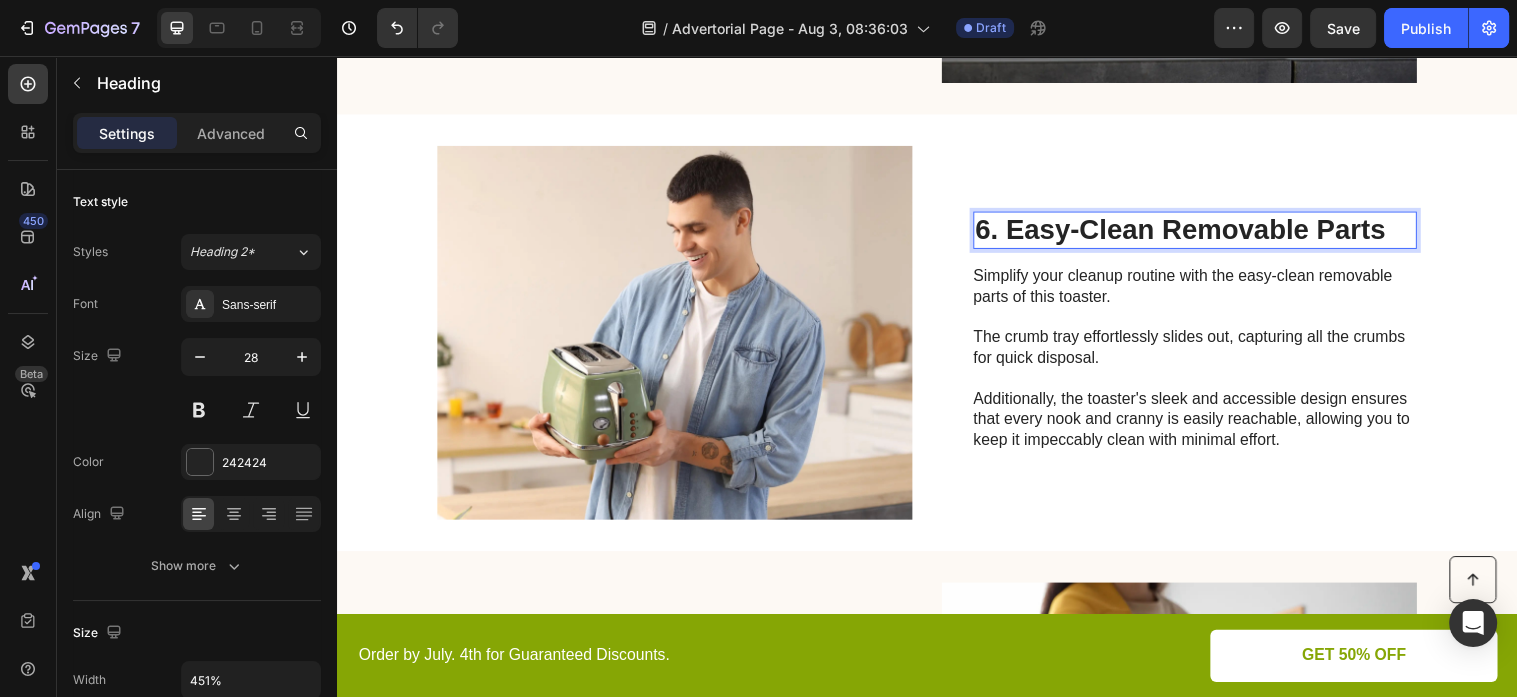 click on "6. Easy-Clean Removable Parts" at bounding box center [1209, 233] 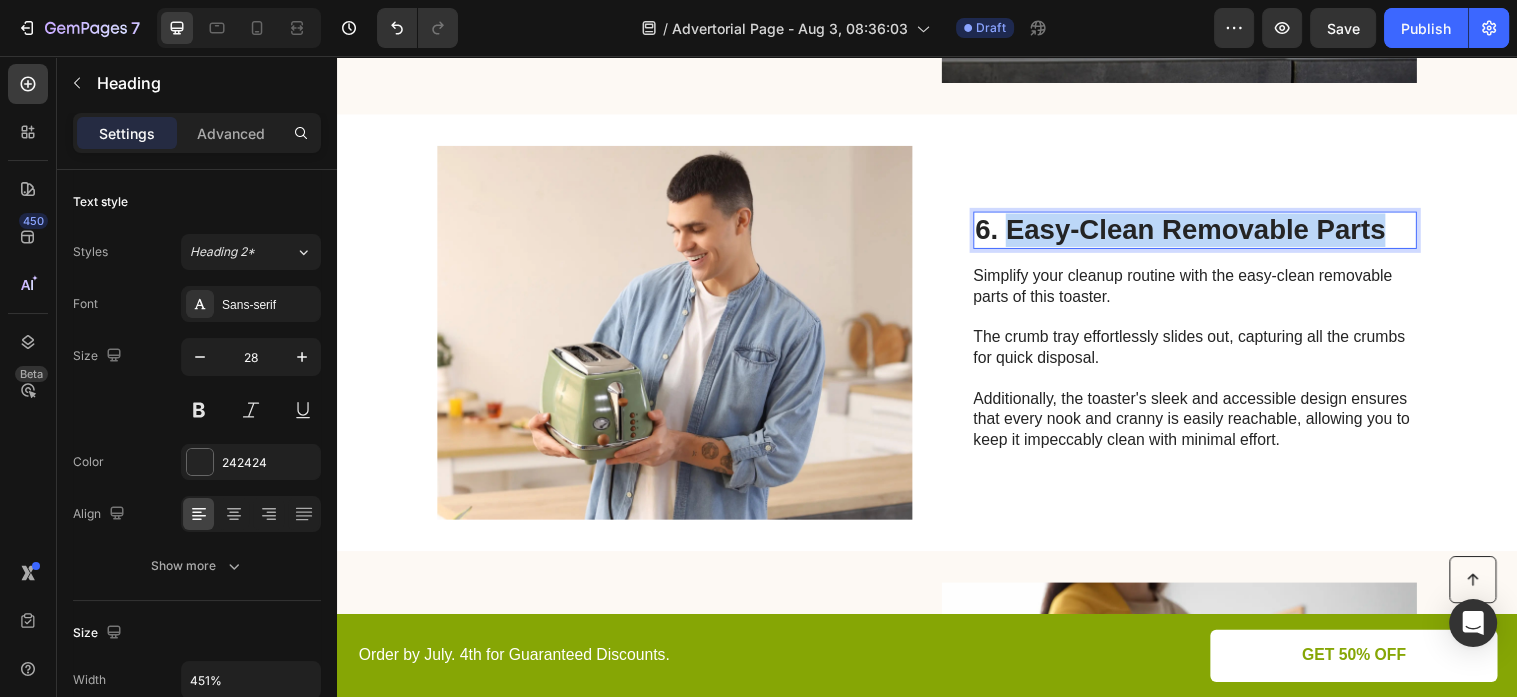 drag, startPoint x: 1016, startPoint y: 225, endPoint x: 1365, endPoint y: 228, distance: 349.0129 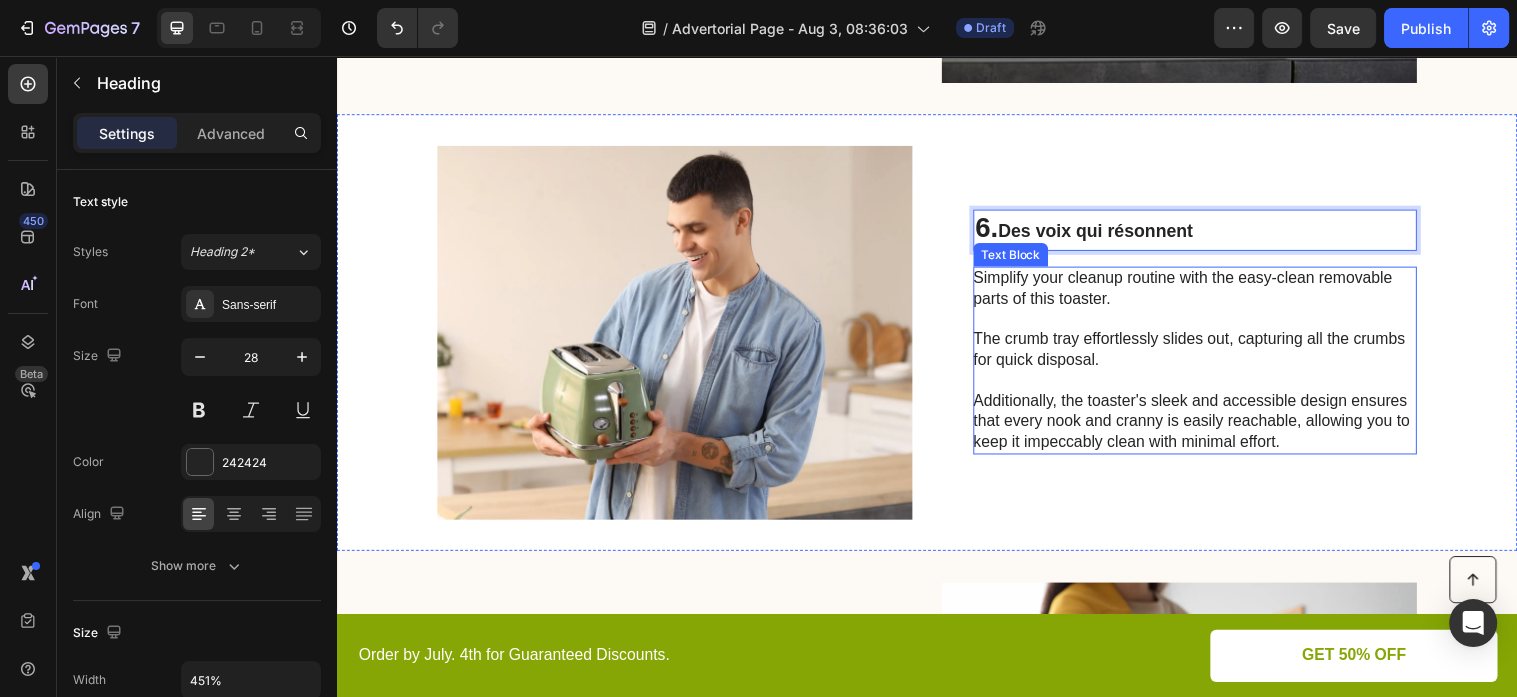 click on "Simplify your cleanup routine with the easy-clean removable parts of this toaster.  The crumb tray effortlessly slides out, capturing all the crumbs for quick disposal.  Additionally, the toaster's sleek and accessible design ensures that every nook and cranny is easily reachable, allowing you to keep it impeccably clean with minimal effort." at bounding box center (1208, 365) 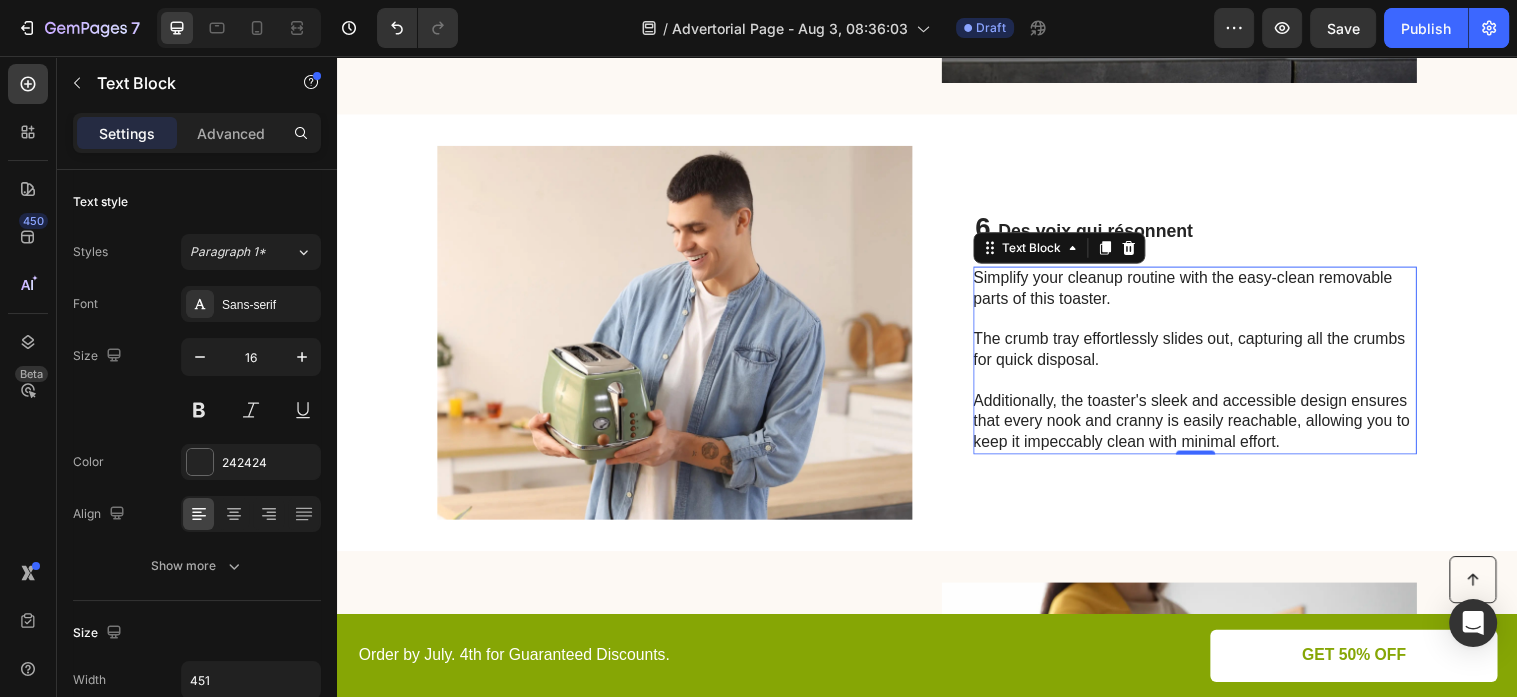 click on "Simplify your cleanup routine with the easy-clean removable parts of this toaster.  The crumb tray effortlessly slides out, capturing all the crumbs for quick disposal.  Additionally, the toaster's sleek and accessible design ensures that every nook and cranny is easily reachable, allowing you to keep it impeccably clean with minimal effort." at bounding box center [1208, 365] 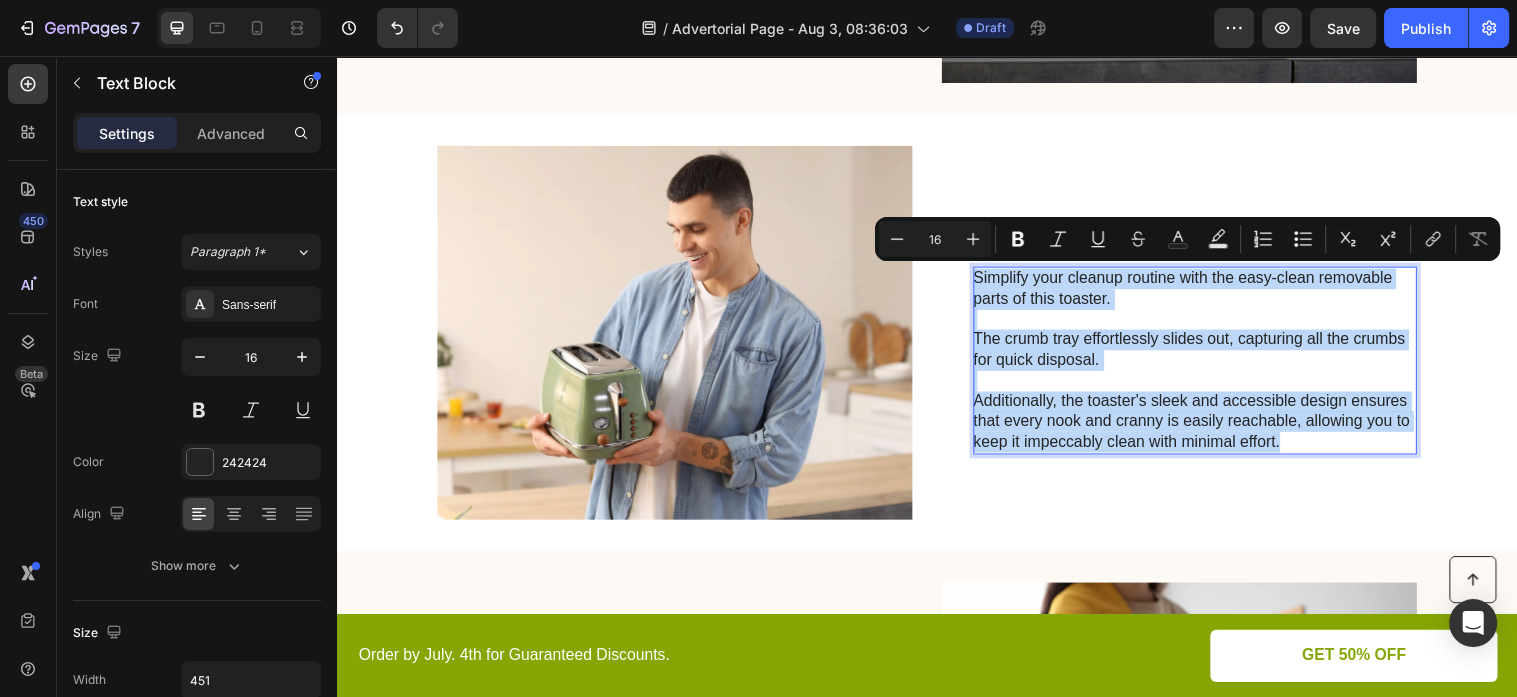 drag, startPoint x: 1314, startPoint y: 451, endPoint x: 1119, endPoint y: 361, distance: 214.76732 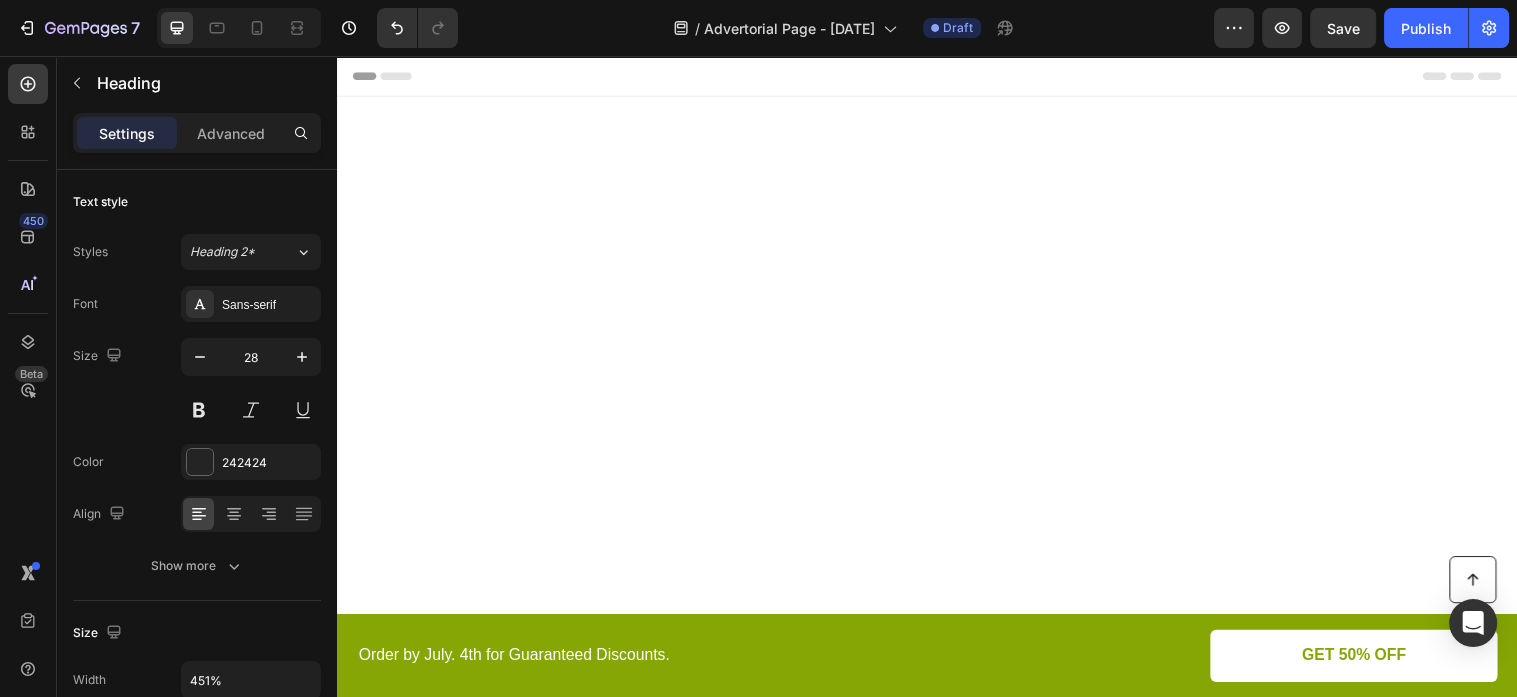 scroll, scrollTop: 3316, scrollLeft: 0, axis: vertical 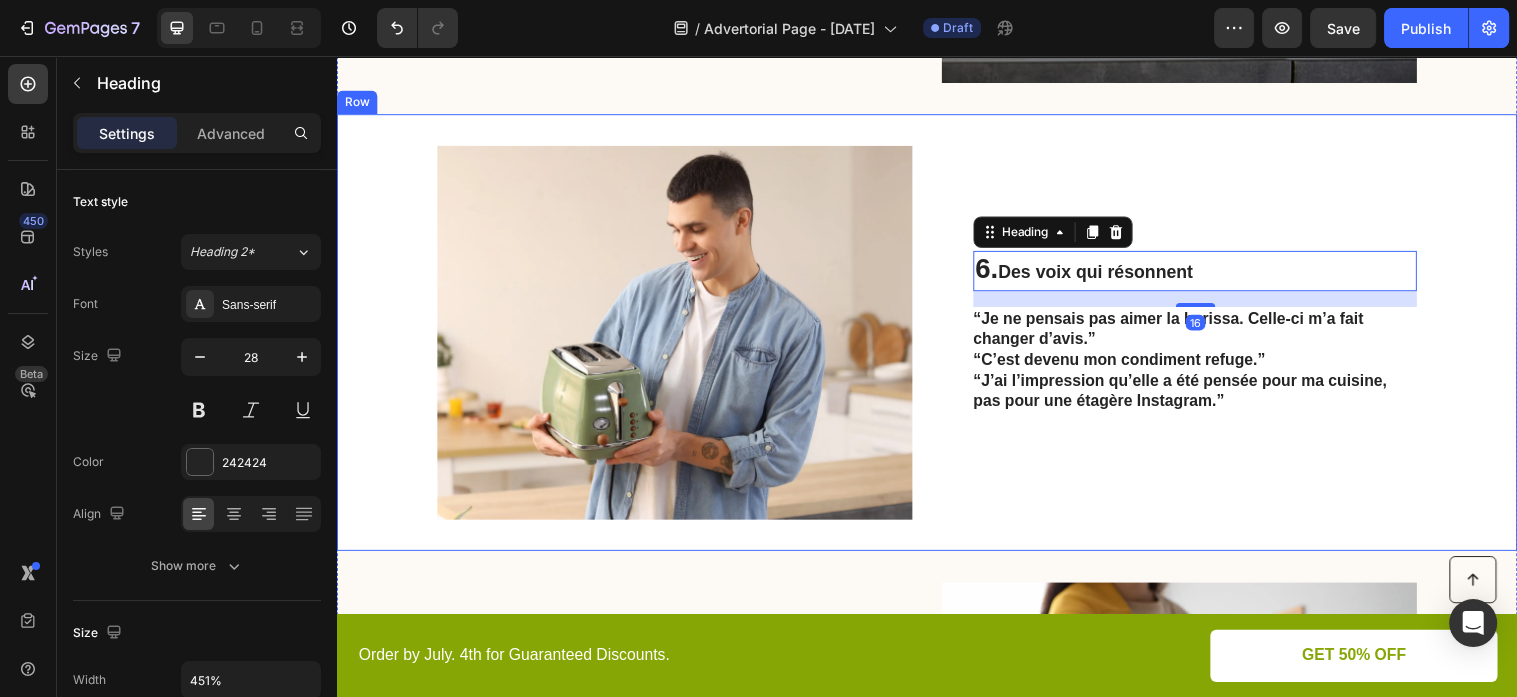 click on "Image 6.  Des voix qui résonnent Heading   16 “Je ne pensais pas aimer la harissa. Celle-ci m’a fait changer d’avis.” “C’est devenu mon condiment refuge.” “J’ai l’impression qu’elle a été pensée pour ma cuisine, pas pour une étagère Instagram.” Text Block Row" at bounding box center [937, 337] 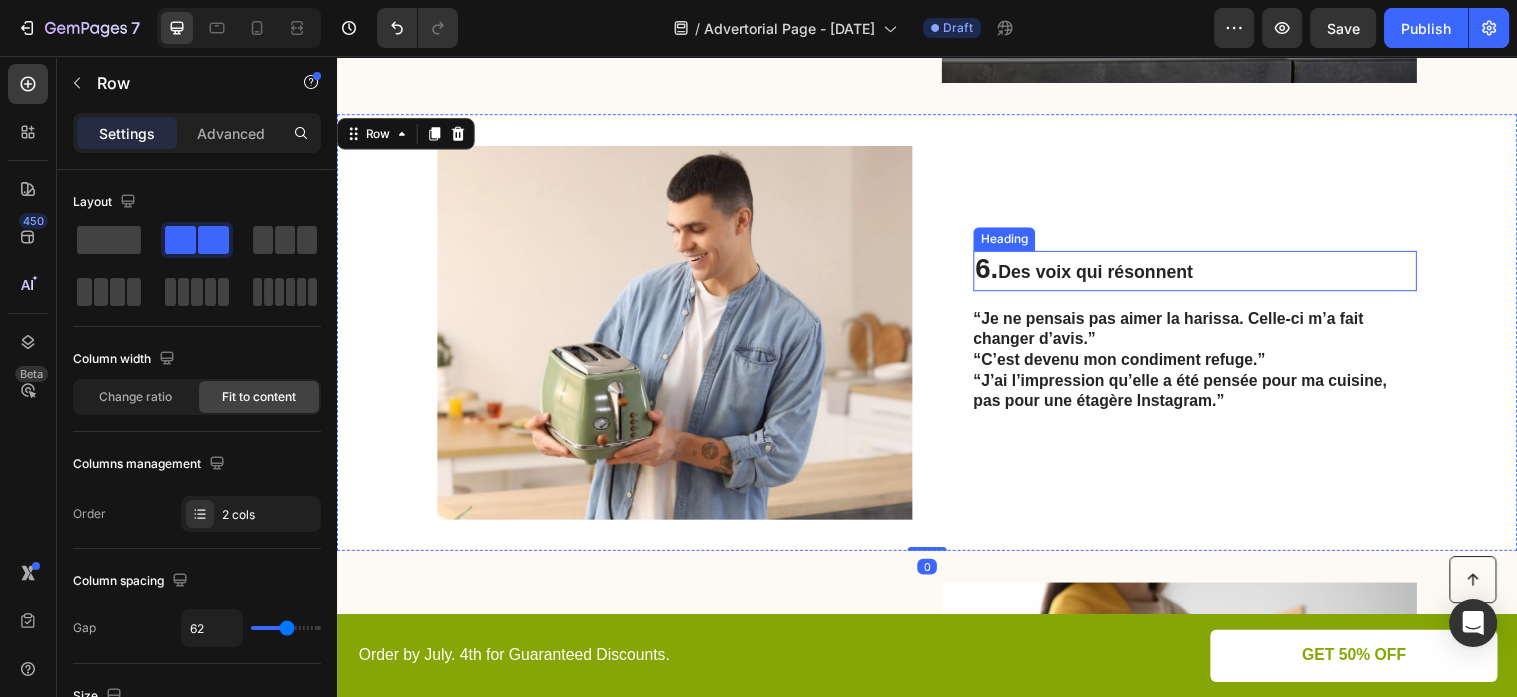 click on "6.  Des voix qui résonnent" at bounding box center [1209, 275] 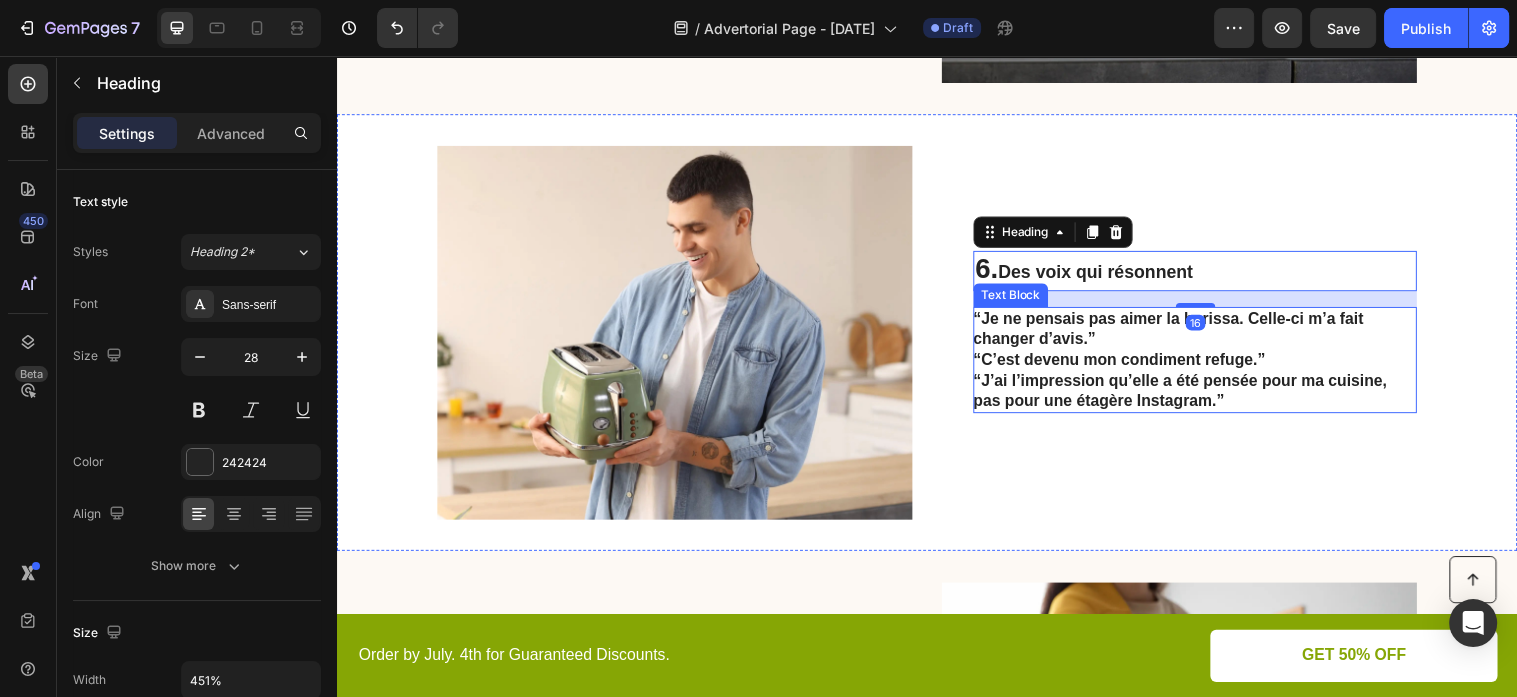 click on "“C’est devenu mon condiment refuge.”" at bounding box center [1132, 364] 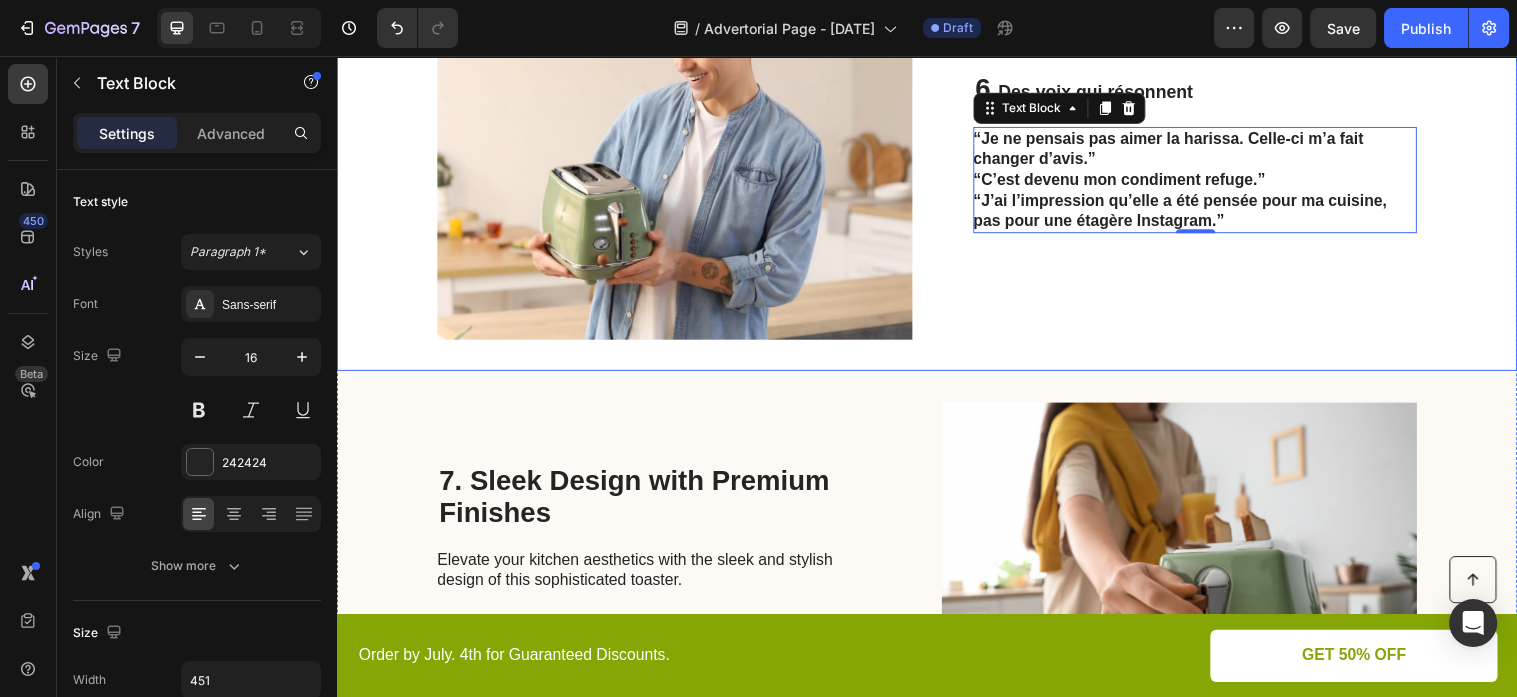 scroll, scrollTop: 3634, scrollLeft: 0, axis: vertical 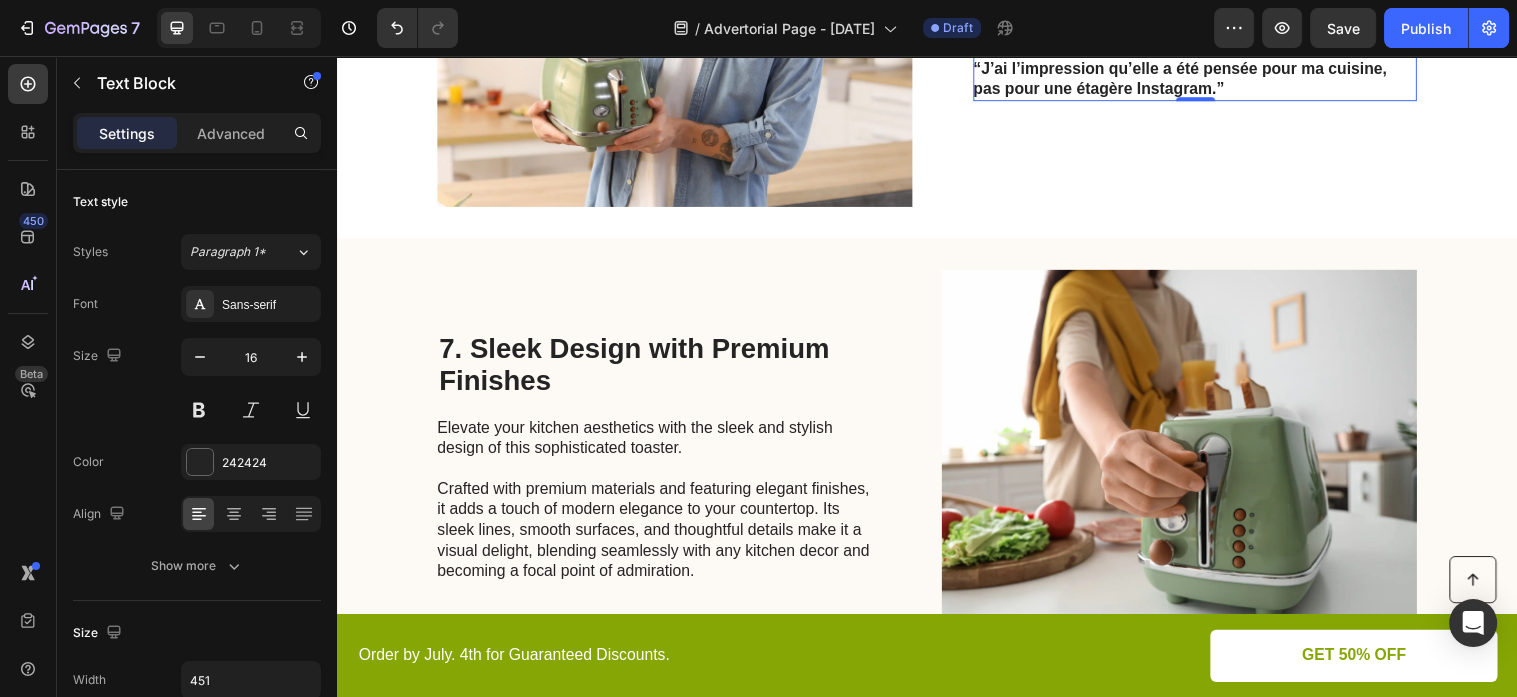 click on "/  Advertorial Page - Aug 3, 08:36:03 Draft" 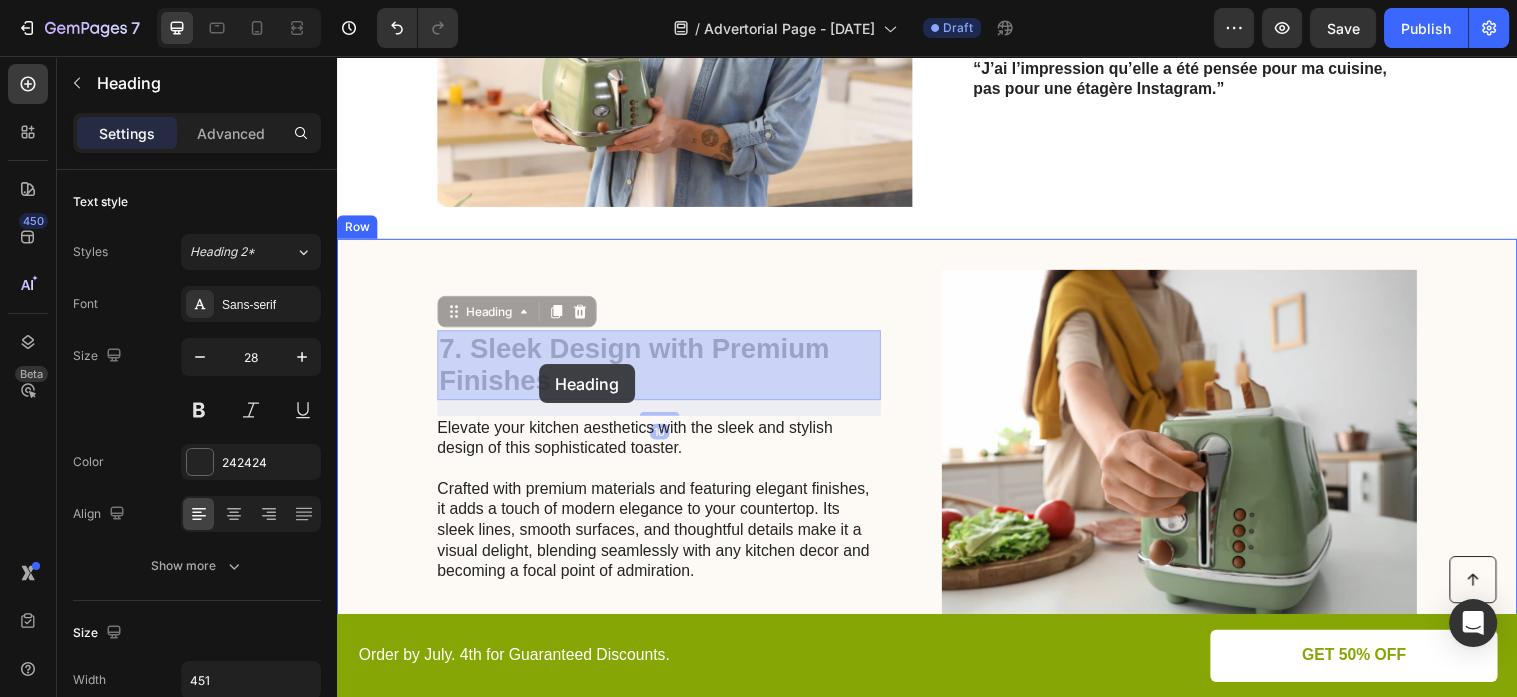 click on "Header
Button Order by July. 4th for Guaranteed Discounts. Text Block GET 50% OFF Button Row Sticky 5.  Et si c’était simple ? Heading Il n’est pas nécessaire de connaître la harissa pour l’apprécier. Quelques idées simples suffisent : – Une cuillère sur un yaourt grec. – Une pointe dans une vinaigrette maison. – Une noisette dans une soupe. Chaque geste est une exploration. Sans risque, sans prétention. Juste une découverte qui attend son moment. Text Block Image Row Image 6.  Des voix qui résonnent Heading “Je ne pensais pas aimer la harissa. Celle-ci m’a fait changer d’avis.” “C’est devenu mon condiment refuge.” “J’ai l’impression qu’elle a été pensée pour ma cuisine, pas pour une étagère Instagram.” Text Block Row 7. Sleek Design with Premium Finishes Heading   16 7. Sleek Design with Premium Finishes Heading   16 Elevate your kitchen aesthetics with the sleek and stylish design of this sophisticated toaster.  Text Block Image Row 00 hrs |" at bounding box center [937, -845] 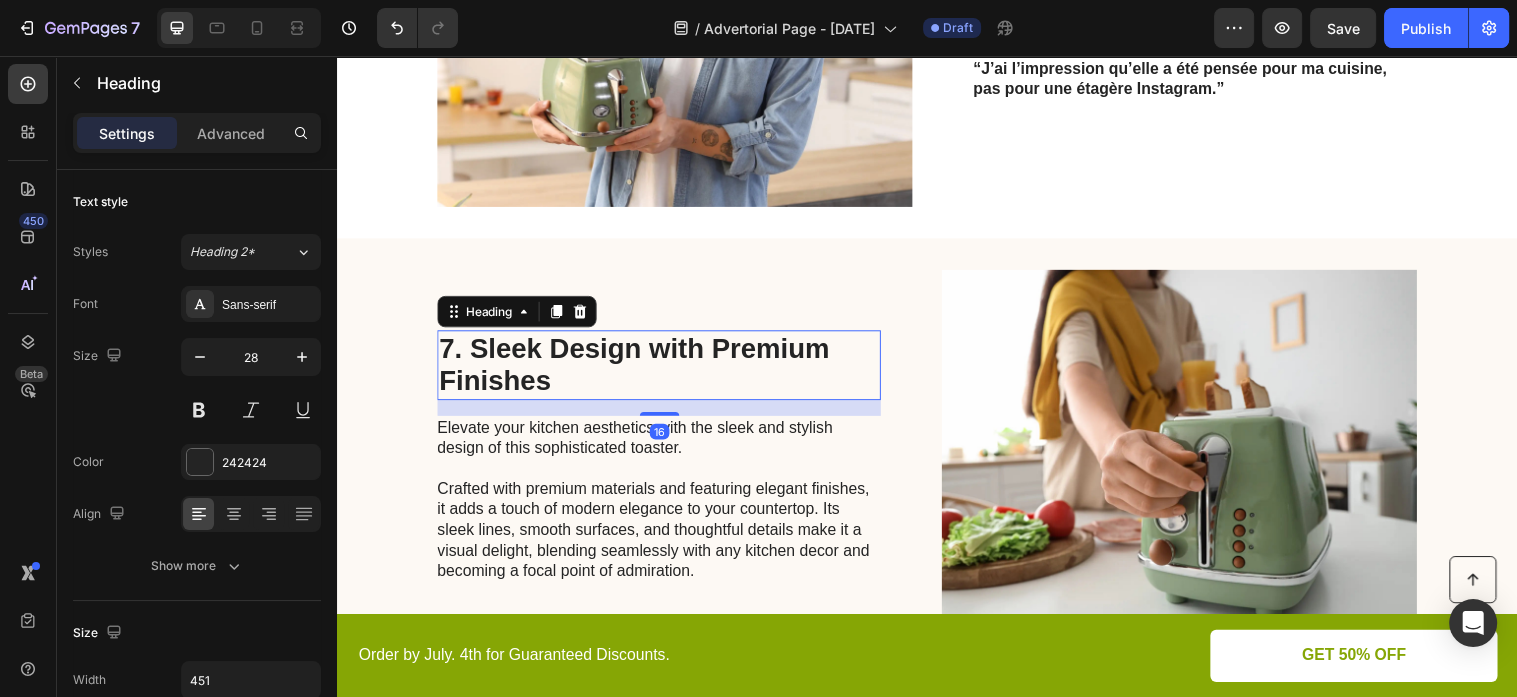 click on "7. Sleek Design with Premium Finishes" at bounding box center (664, 369) 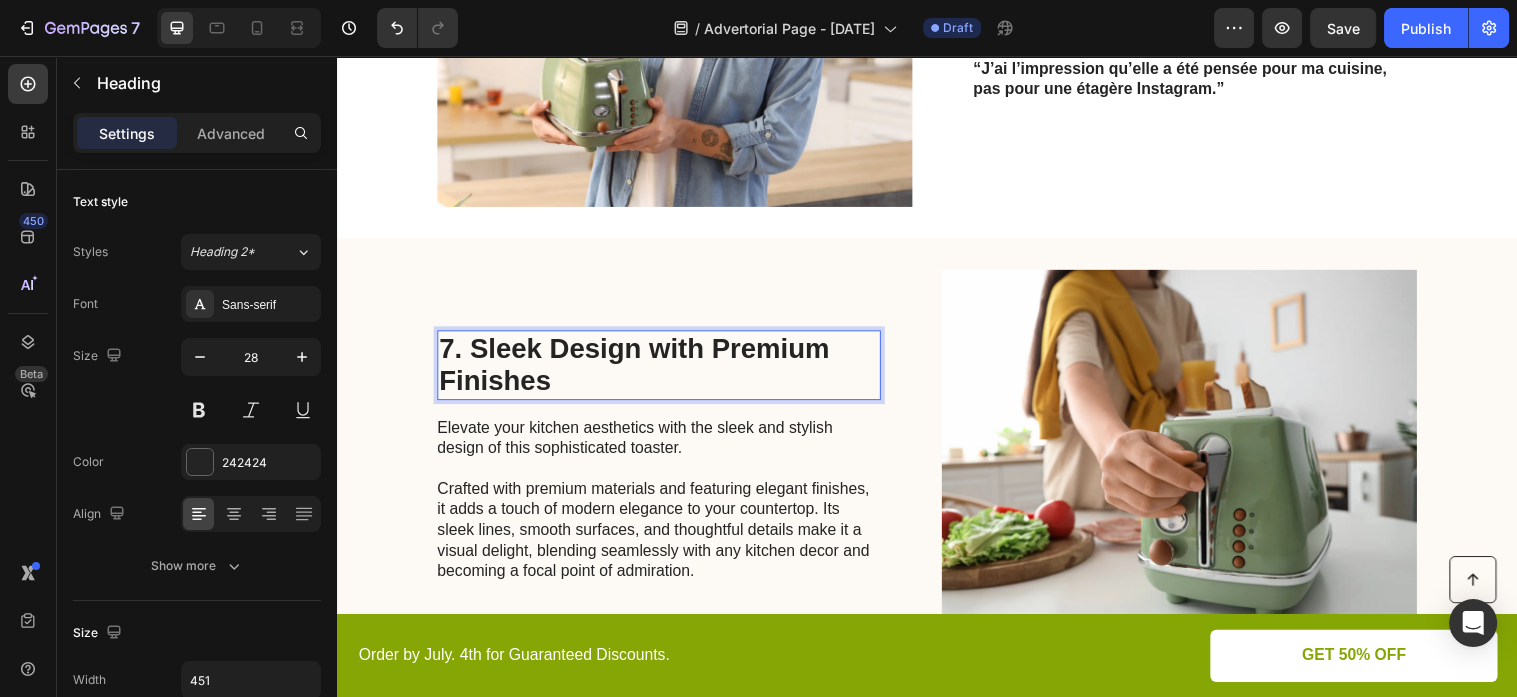 click on "7. Sleek Design with Premium Finishes" at bounding box center (664, 369) 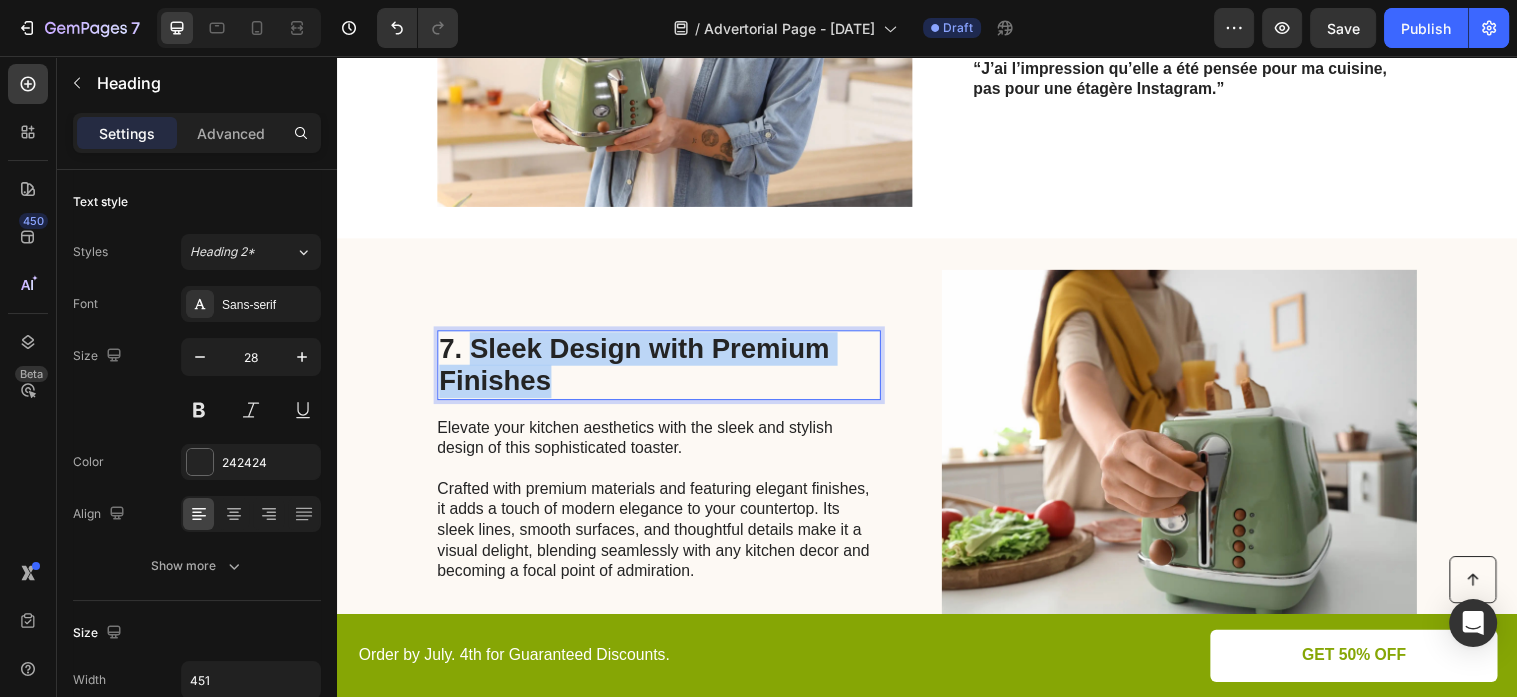 drag, startPoint x: 477, startPoint y: 351, endPoint x: 645, endPoint y: 398, distance: 174.45056 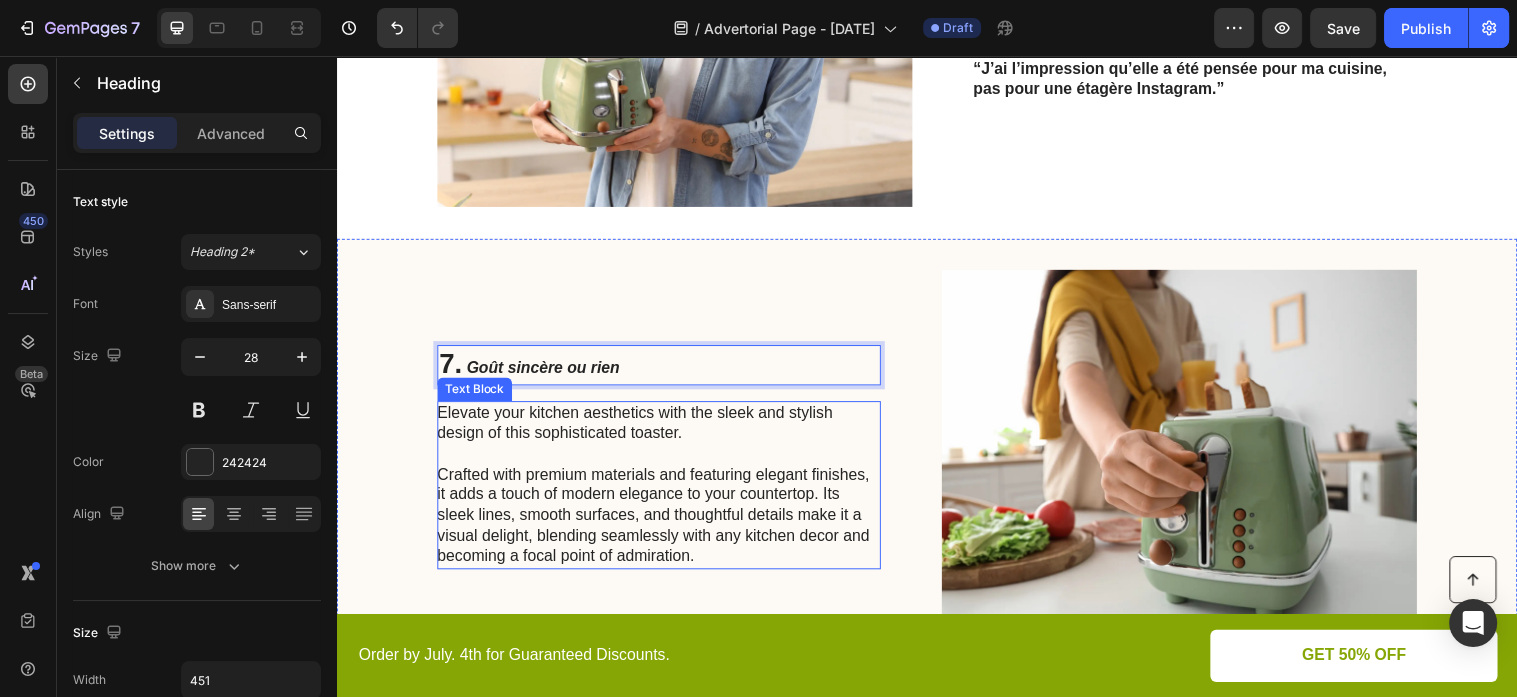 click on "Elevate your kitchen aesthetics with the sleek and stylish design of this sophisticated toaster.  Crafted with premium materials and featuring elegant finishes, it adds a touch of modern elegance to your countertop. Its sleek lines, smooth surfaces, and thoughtful details make it a visual delight, blending seamlessly with any kitchen decor and becoming a focal point of admiration." at bounding box center (663, 491) 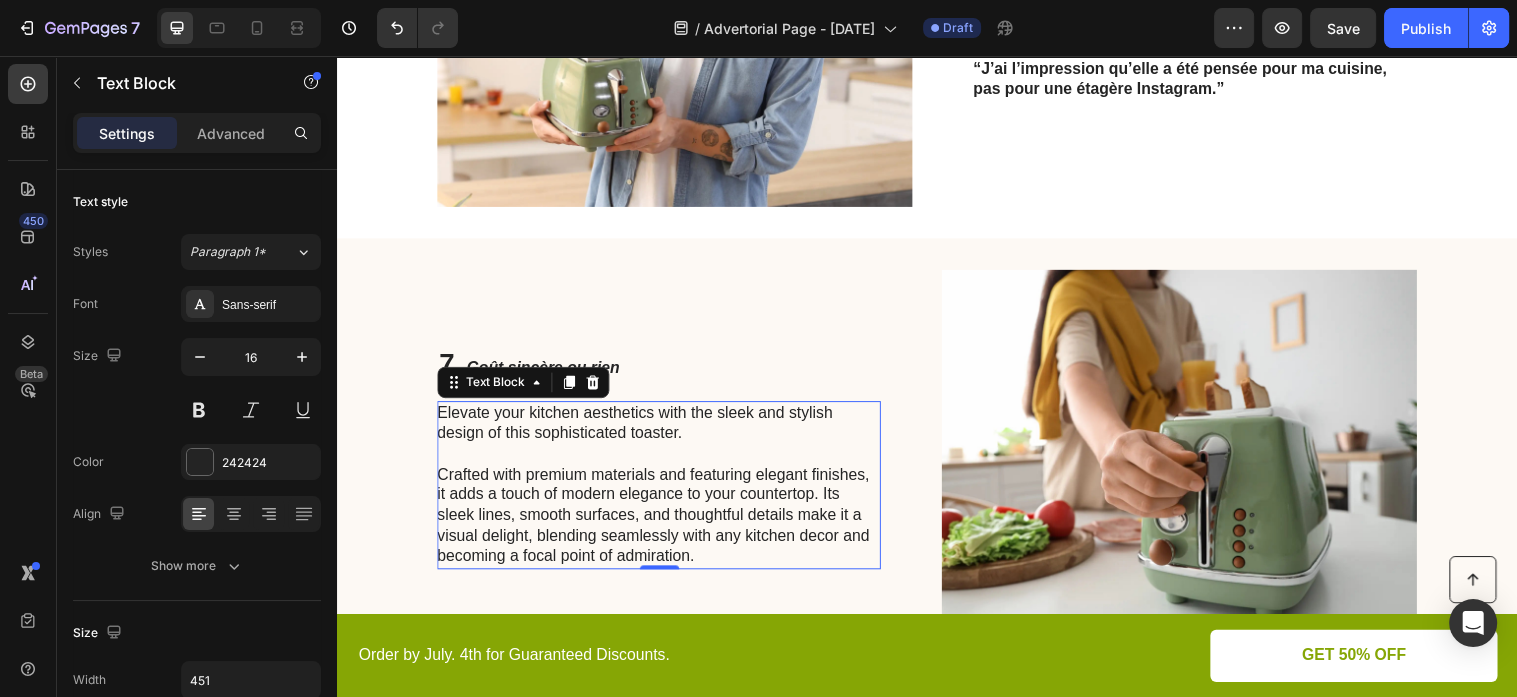 click on "Elevate your kitchen aesthetics with the sleek and stylish design of this sophisticated toaster.  Crafted with premium materials and featuring elegant finishes, it adds a touch of modern elegance to your countertop. Its sleek lines, smooth surfaces, and thoughtful details make it a visual delight, blending seamlessly with any kitchen decor and becoming a focal point of admiration." at bounding box center (663, 491) 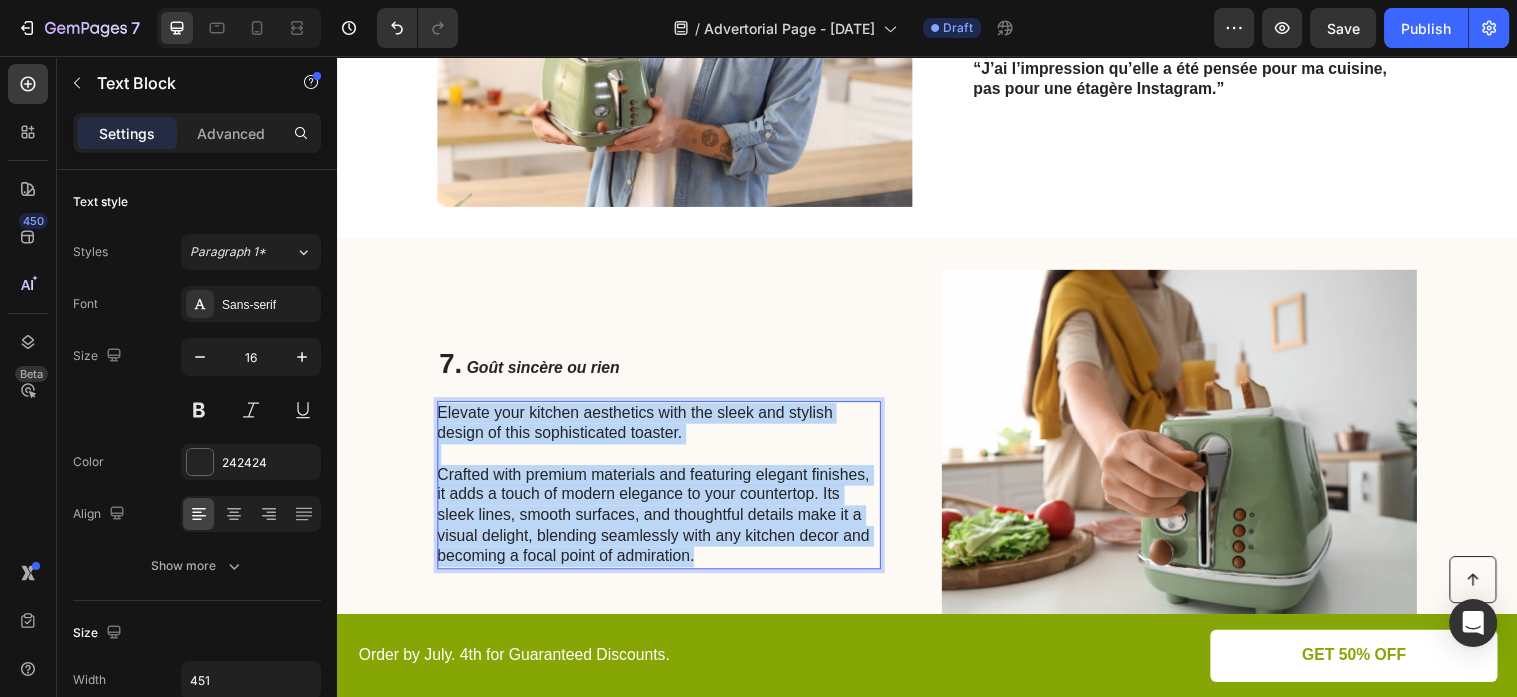 drag, startPoint x: 708, startPoint y: 561, endPoint x: 435, endPoint y: 416, distance: 309.1181 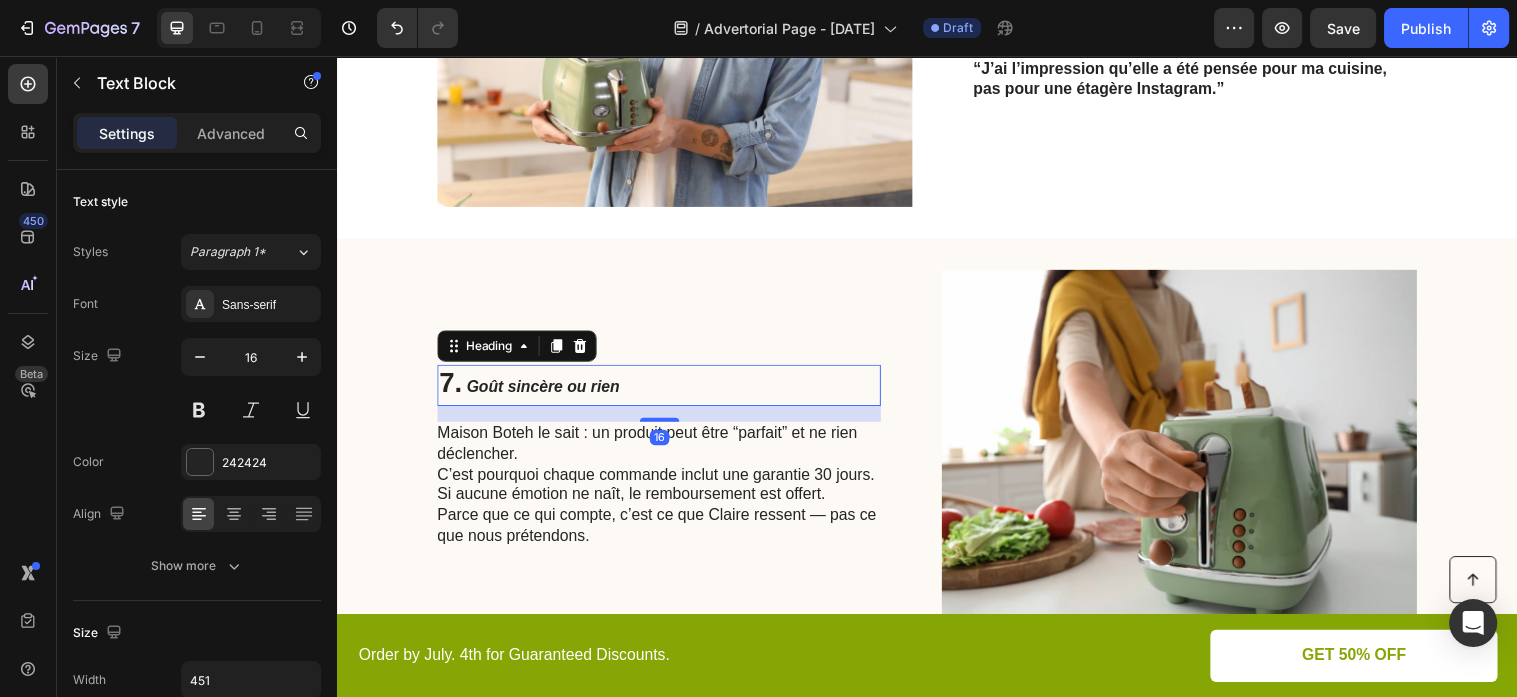 click on "7.    Goût sincère ou rien" at bounding box center (664, 390) 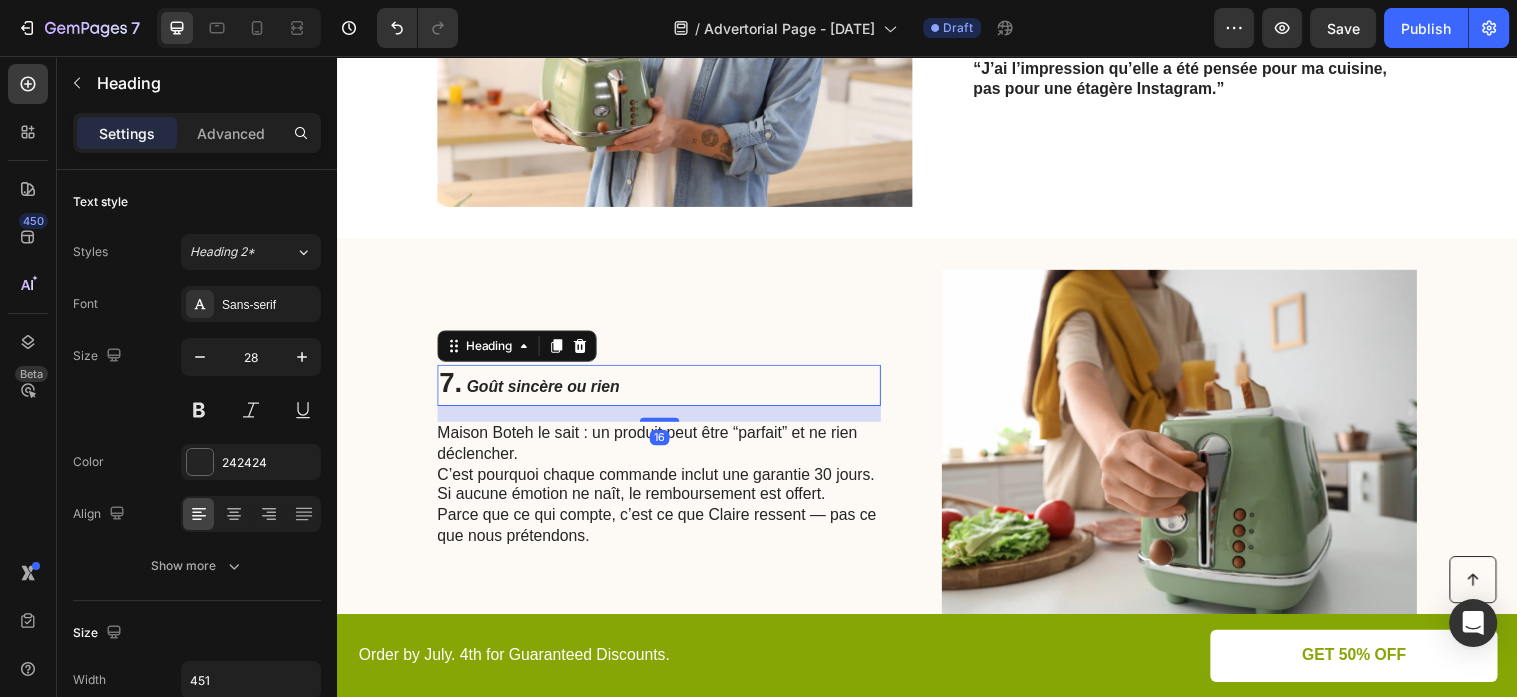 click on "7.    Goût sincère ou rien Heading   16 Maison Boteh le sait : un produit peut être “parfait” et ne rien déclencher. C’est pourquoi chaque commande inclut une garantie 30 jours. Si aucune émotion ne naît, le remboursement est offert. Parce que ce qui compte, c’est ce que Claire ressent — pas ce que nous prétendons. Text Block" at bounding box center [664, 463] 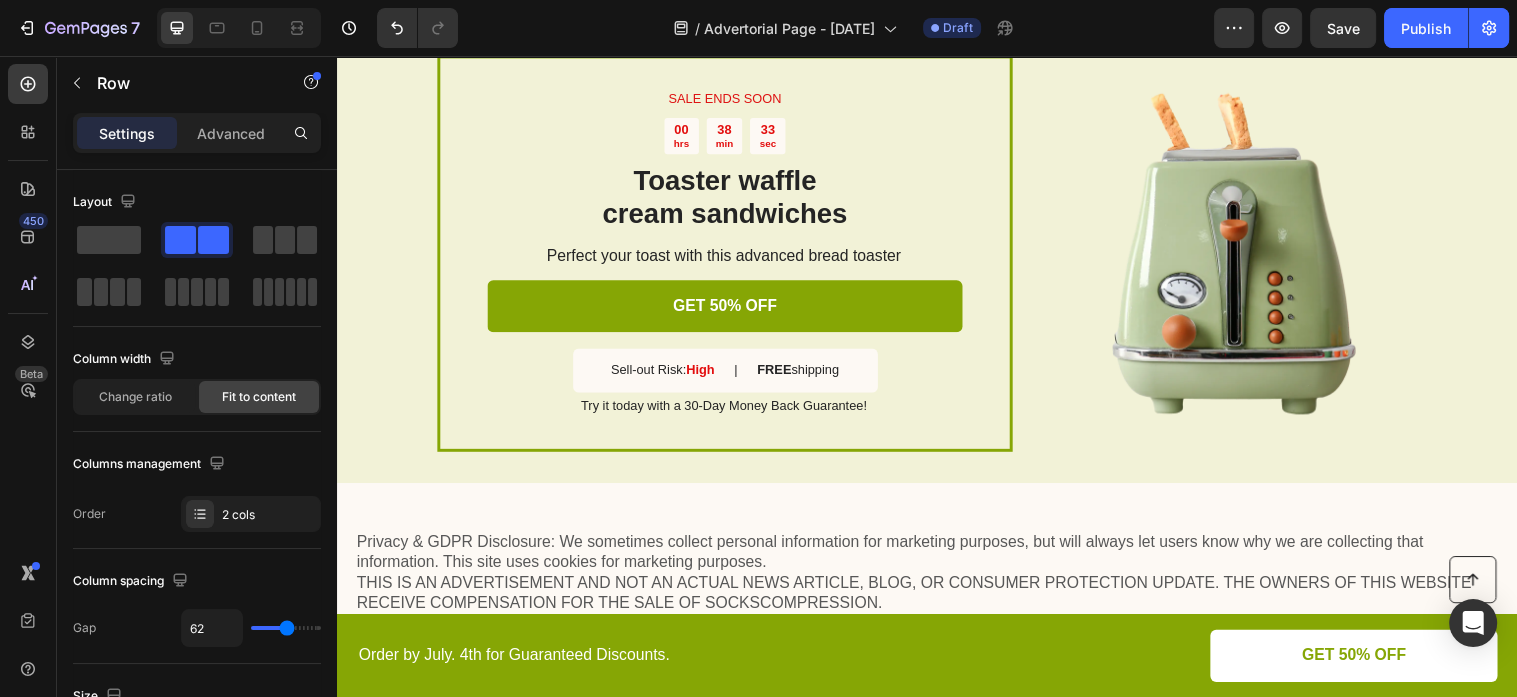 scroll, scrollTop: 4162, scrollLeft: 0, axis: vertical 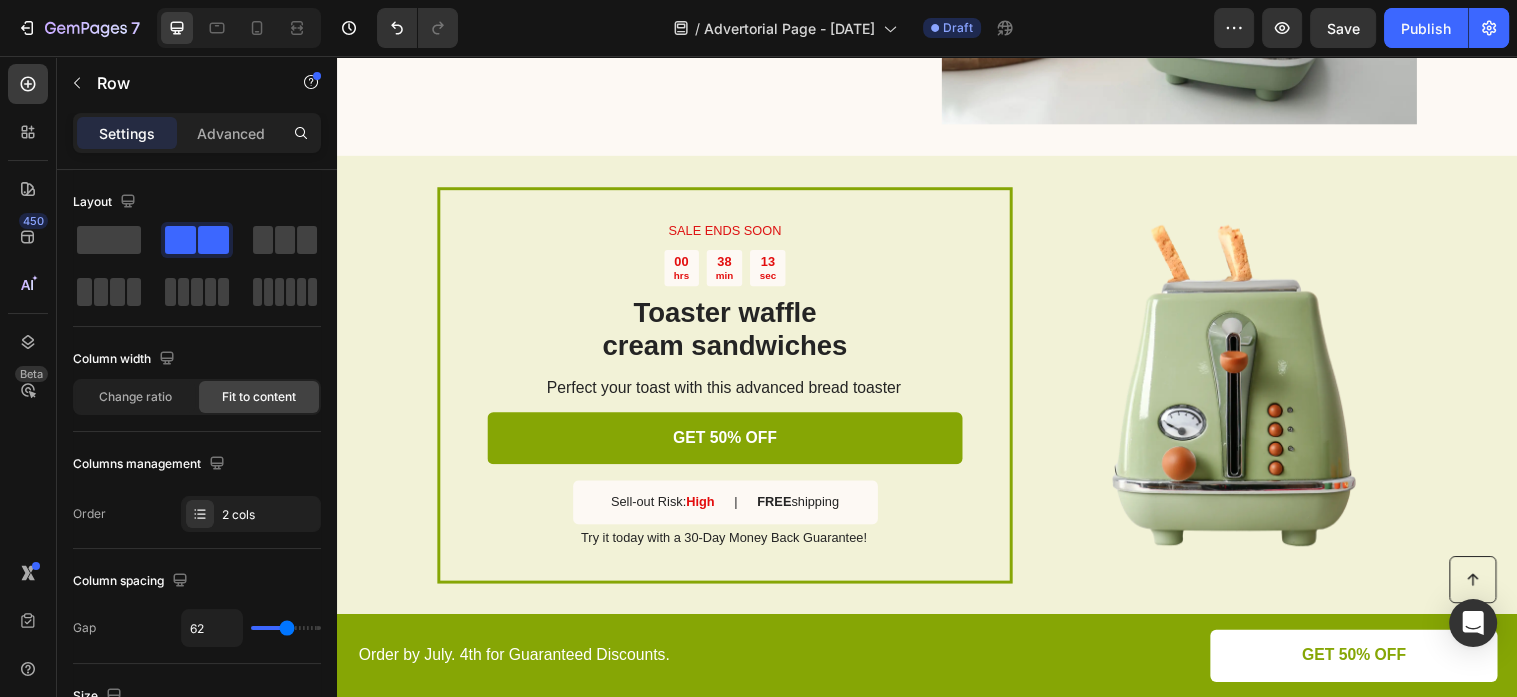 click on "7.    Goût sincère ou rien Heading Maison Boteh le sait : un produit peut être “parfait” et ne rien déclencher. C’est pourquoi chaque commande inclut une garantie 30 jours. Si aucune émotion ne naît, le remboursement est offert. Parce que ce qui compte, c’est ce que Claire ressent — pas ce que nous prétendons. Text Block" at bounding box center (664, -65) 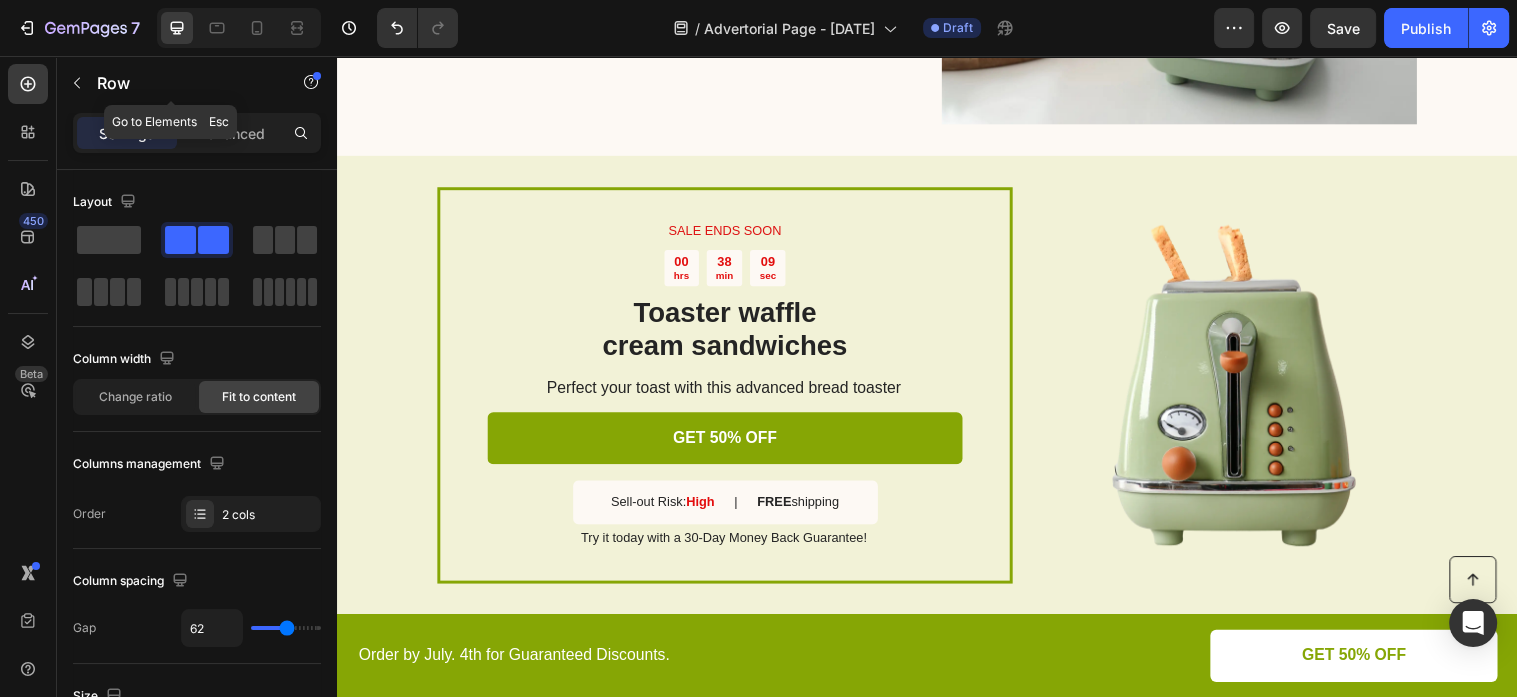 click 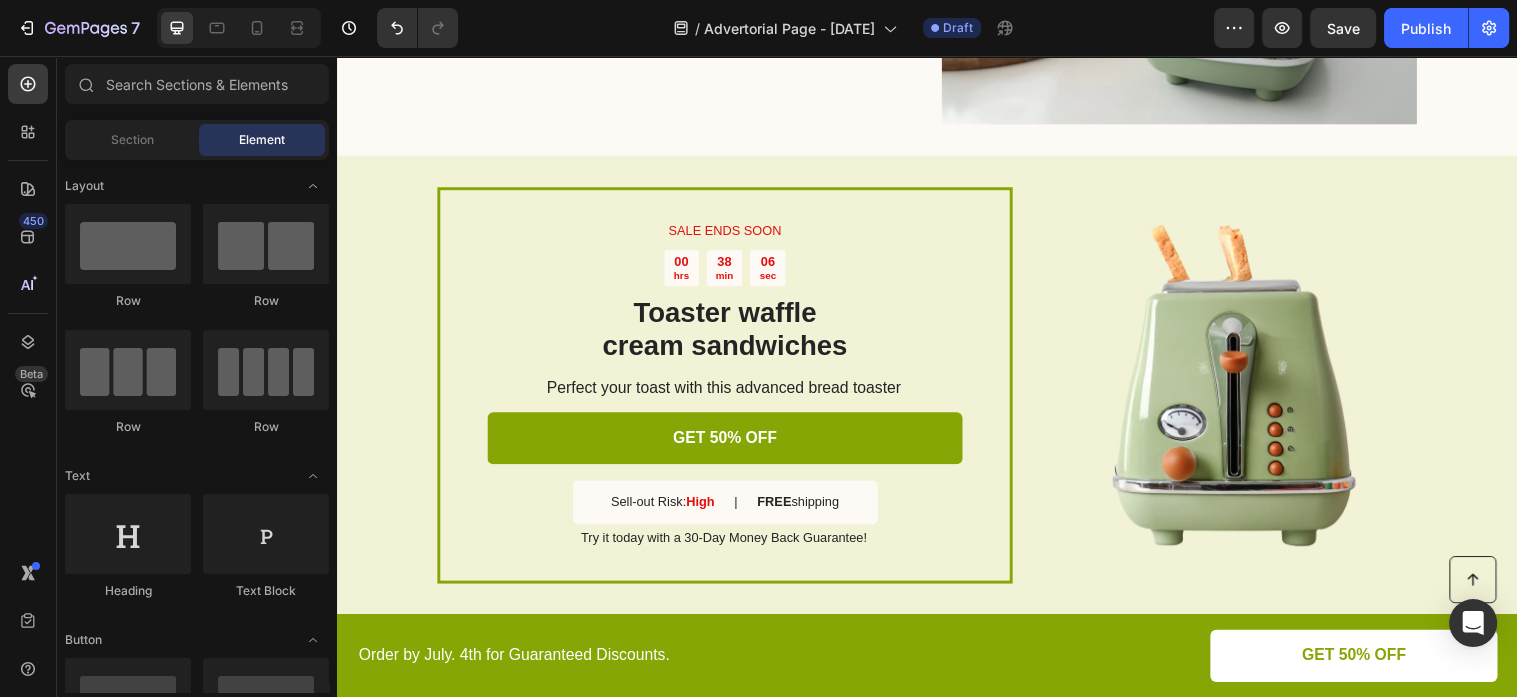 scroll, scrollTop: 216, scrollLeft: 0, axis: vertical 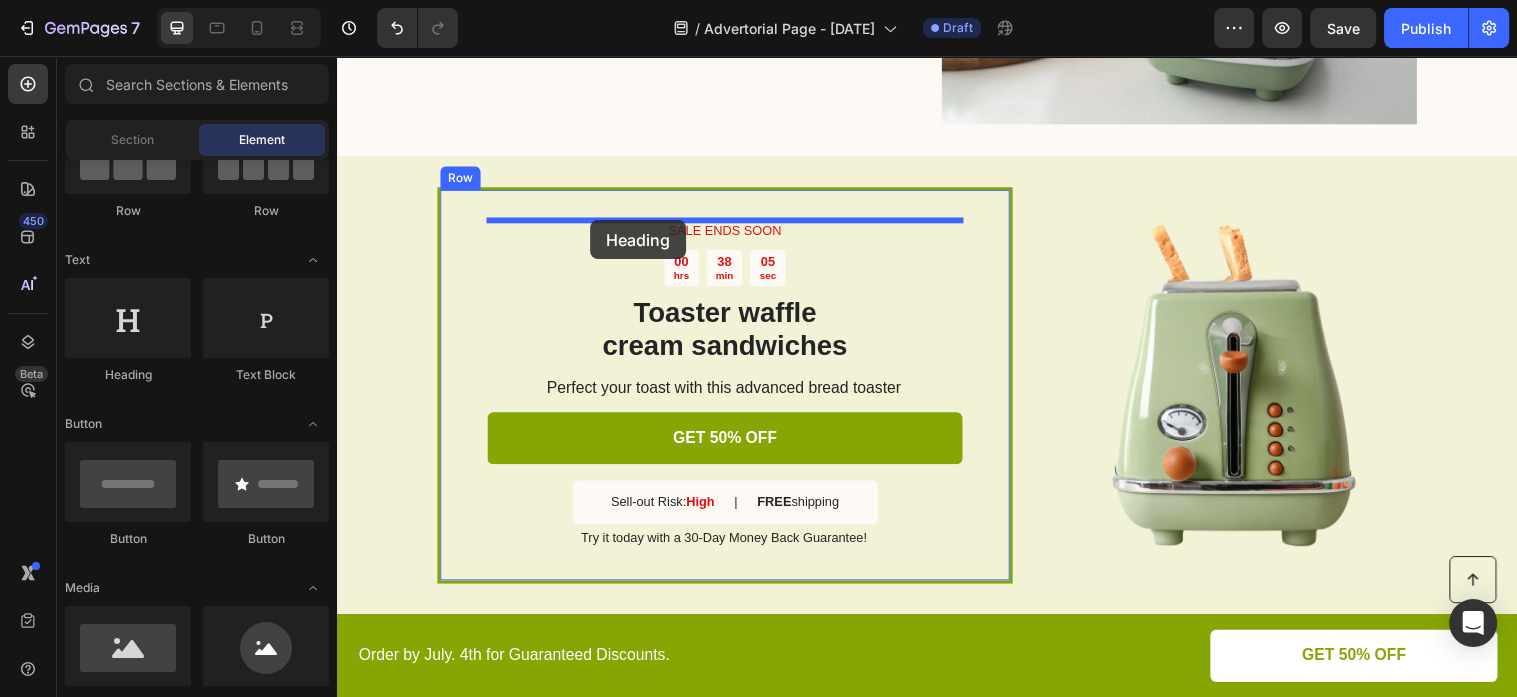drag, startPoint x: 490, startPoint y: 358, endPoint x: 590, endPoint y: 220, distance: 170.423 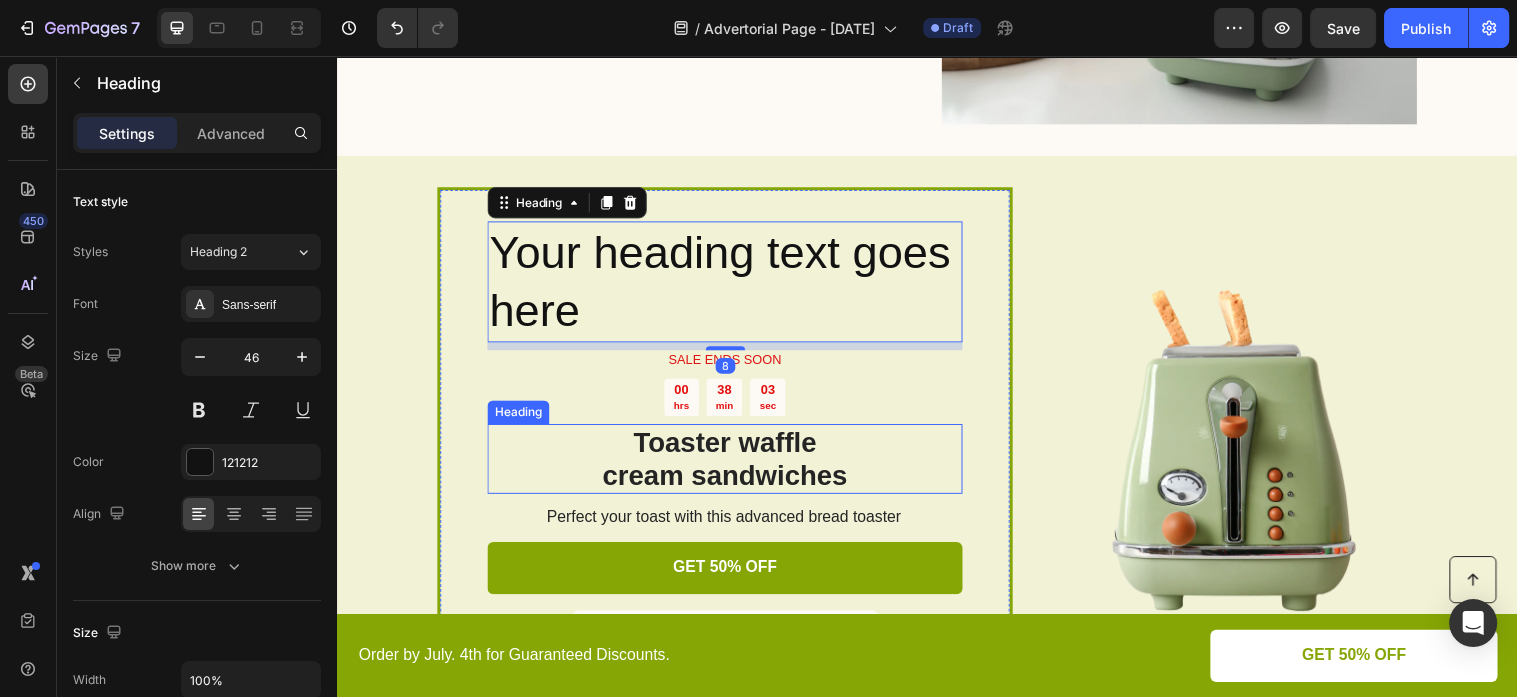 click on "Toaster waffle cream sandwiches" at bounding box center (731, 465) 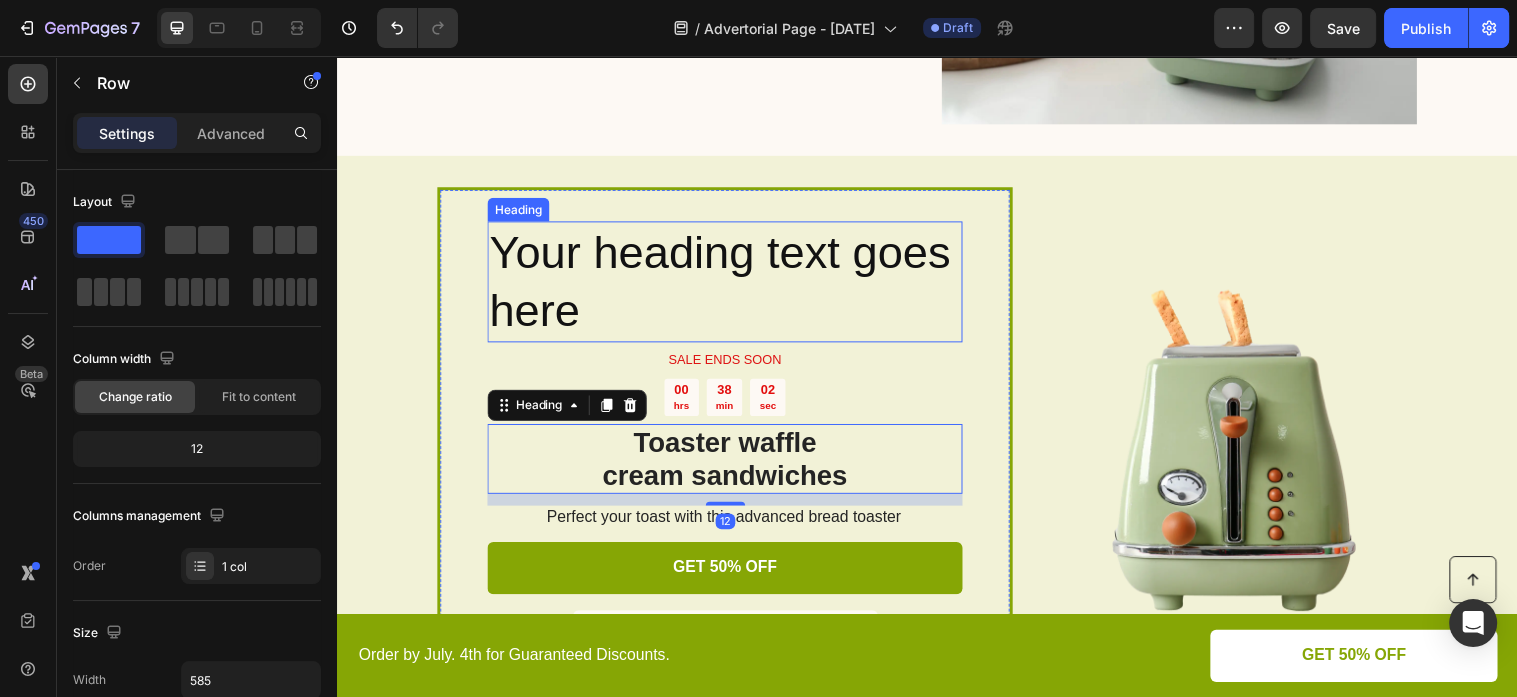 click on "Your heading text goes here Heading SALE ENDS SOON Text Block 00 hrs 38 min 02 sec Countdown Timer Toaster waffle cream sandwiches Heading   12 Perfect your toast with this advanced bread toaster Text Block GET 50% OFF Button Sell-out Risk:  High Text Block | Text Block FREE  shipping Text Block Row Try it today with a 30-Day Money Back Guarantee! Text Block Row" at bounding box center (731, 456) 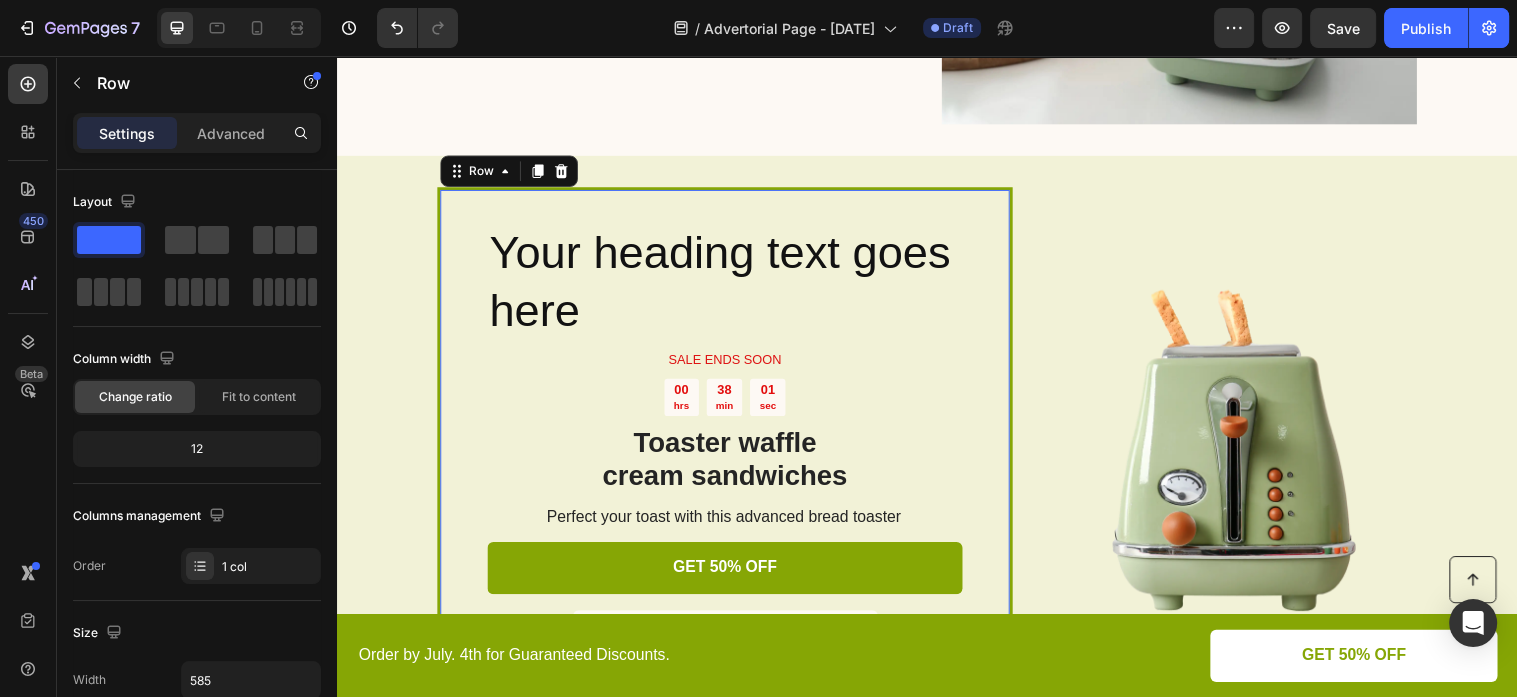 click 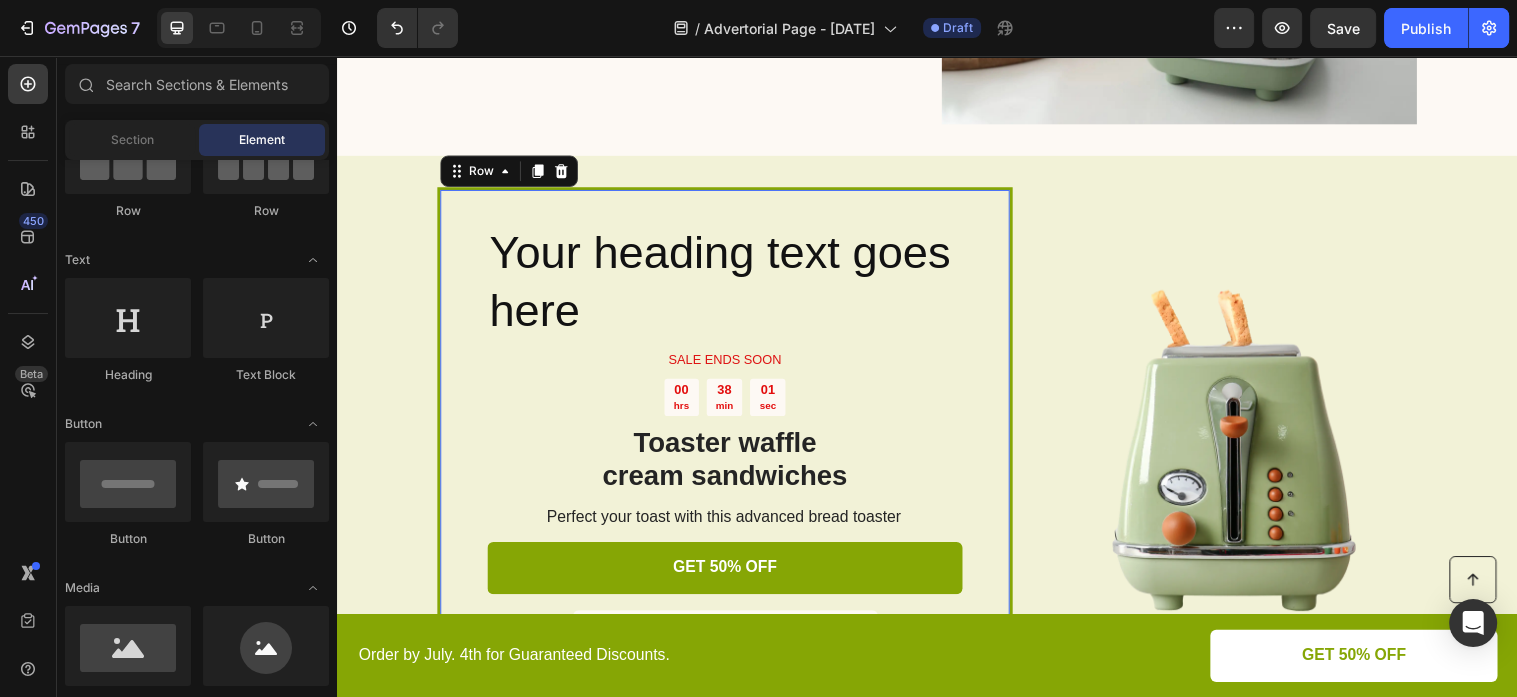 scroll, scrollTop: 216, scrollLeft: 0, axis: vertical 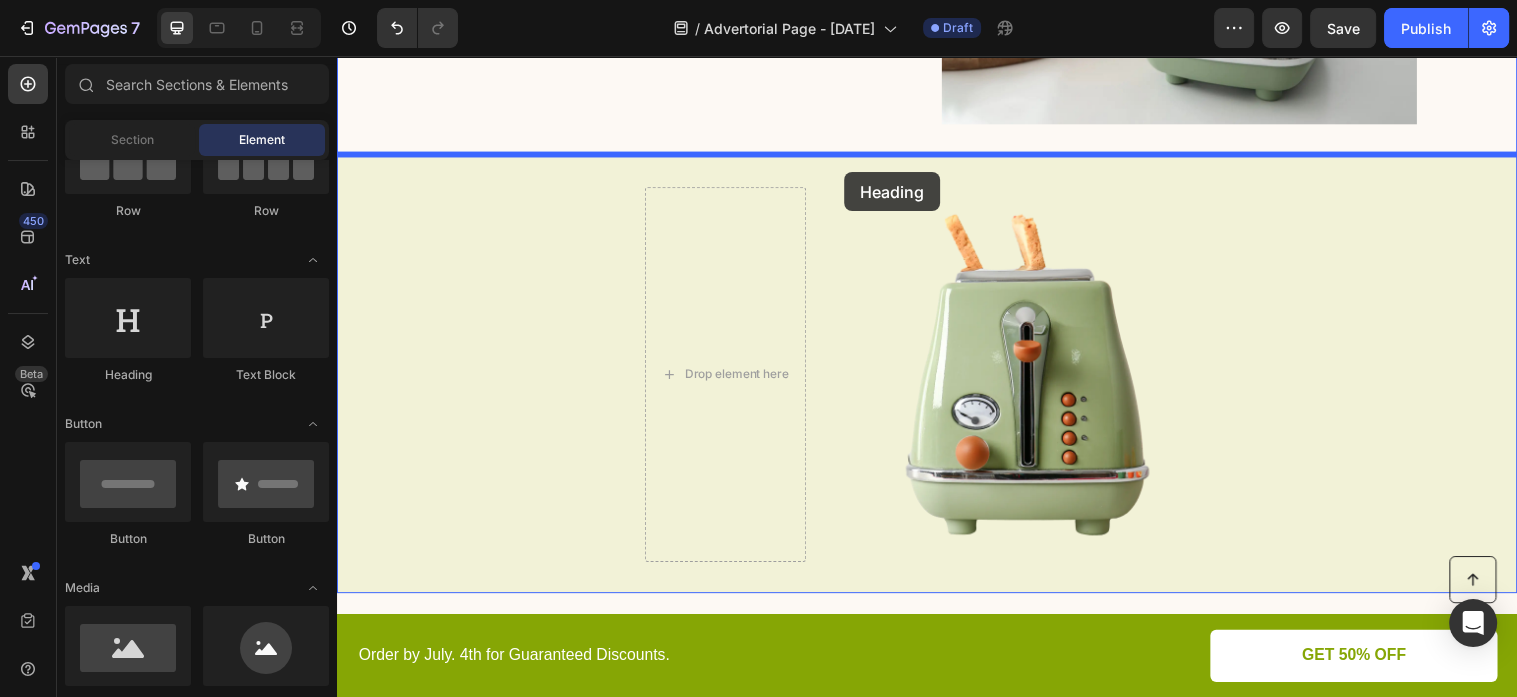 drag, startPoint x: 440, startPoint y: 390, endPoint x: 844, endPoint y: 172, distance: 459.06427 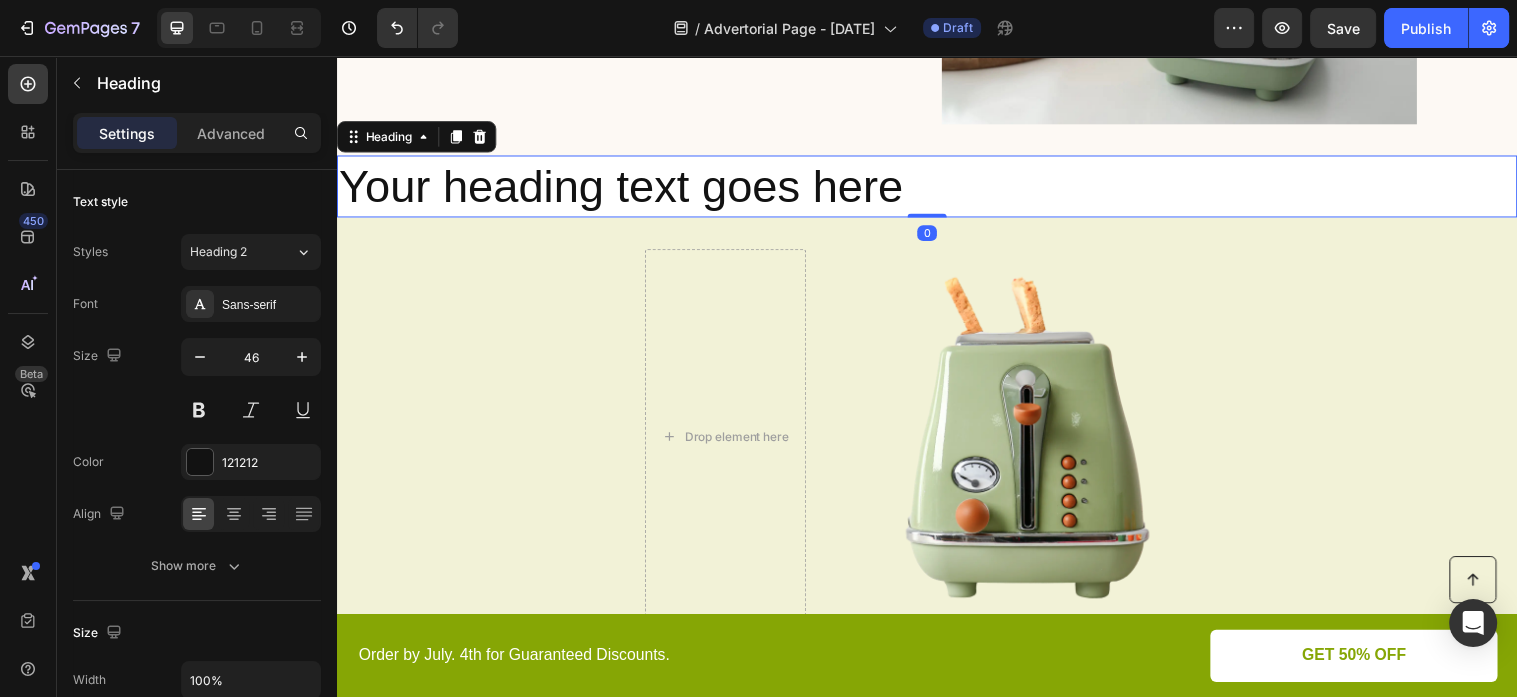 click on "Your heading text goes here" at bounding box center (937, 189) 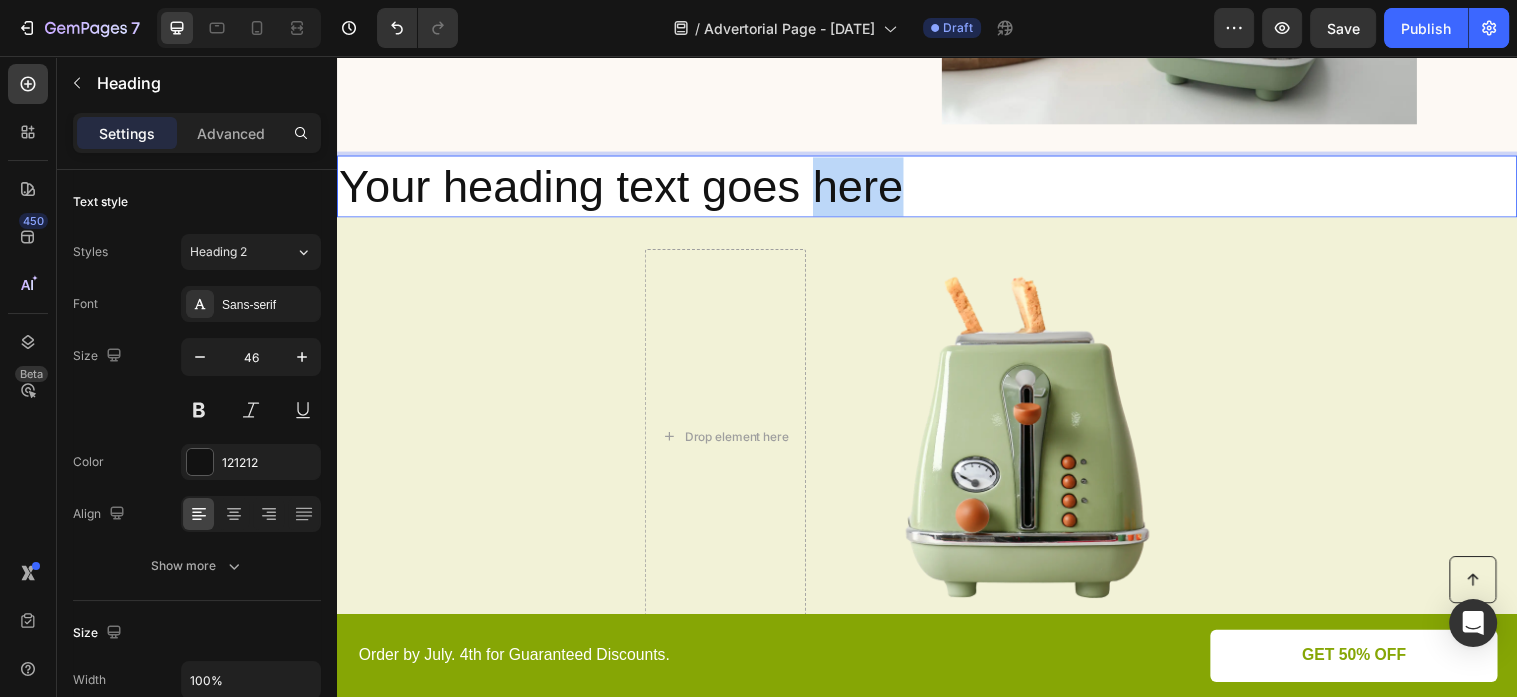click on "Your heading text goes here" at bounding box center [937, 189] 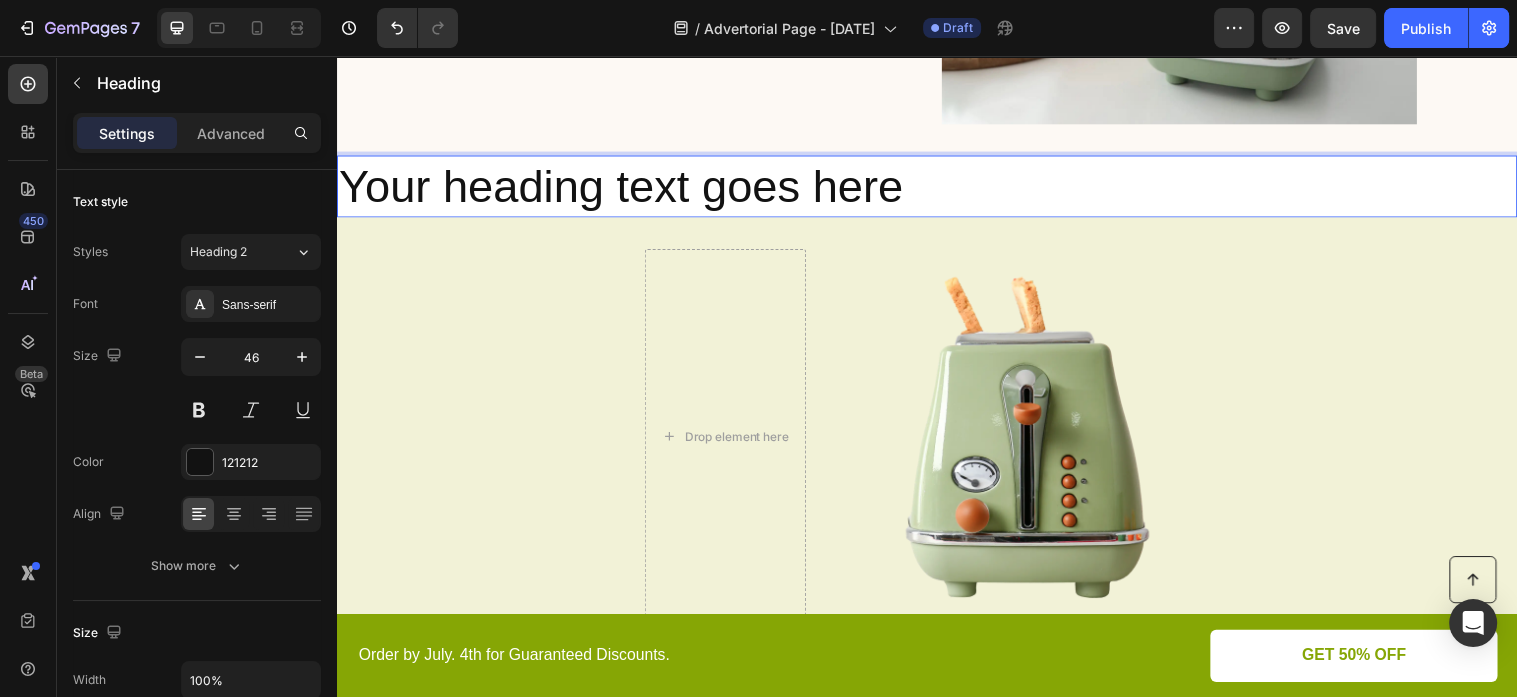 click on "Your heading text goes here" at bounding box center [937, 189] 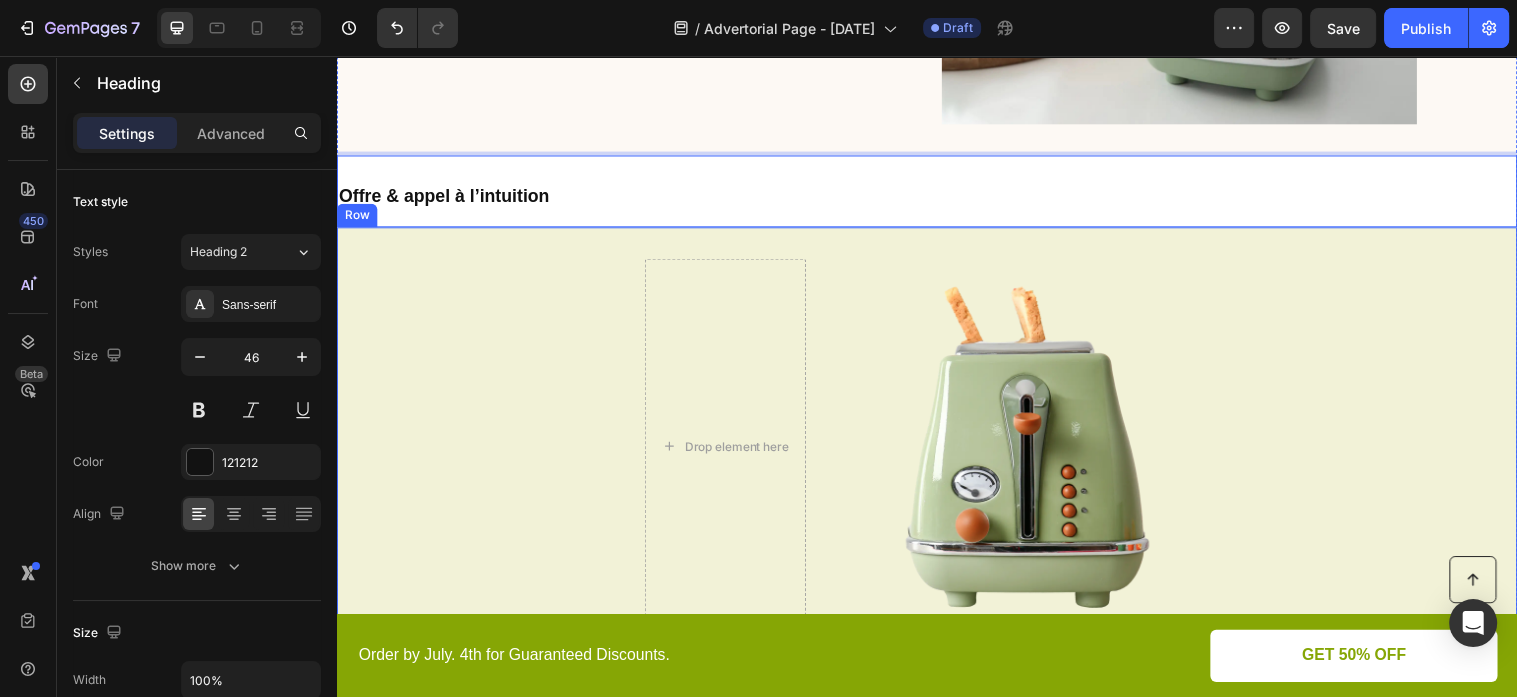 click on "Drop element here Image Row" at bounding box center [937, 452] 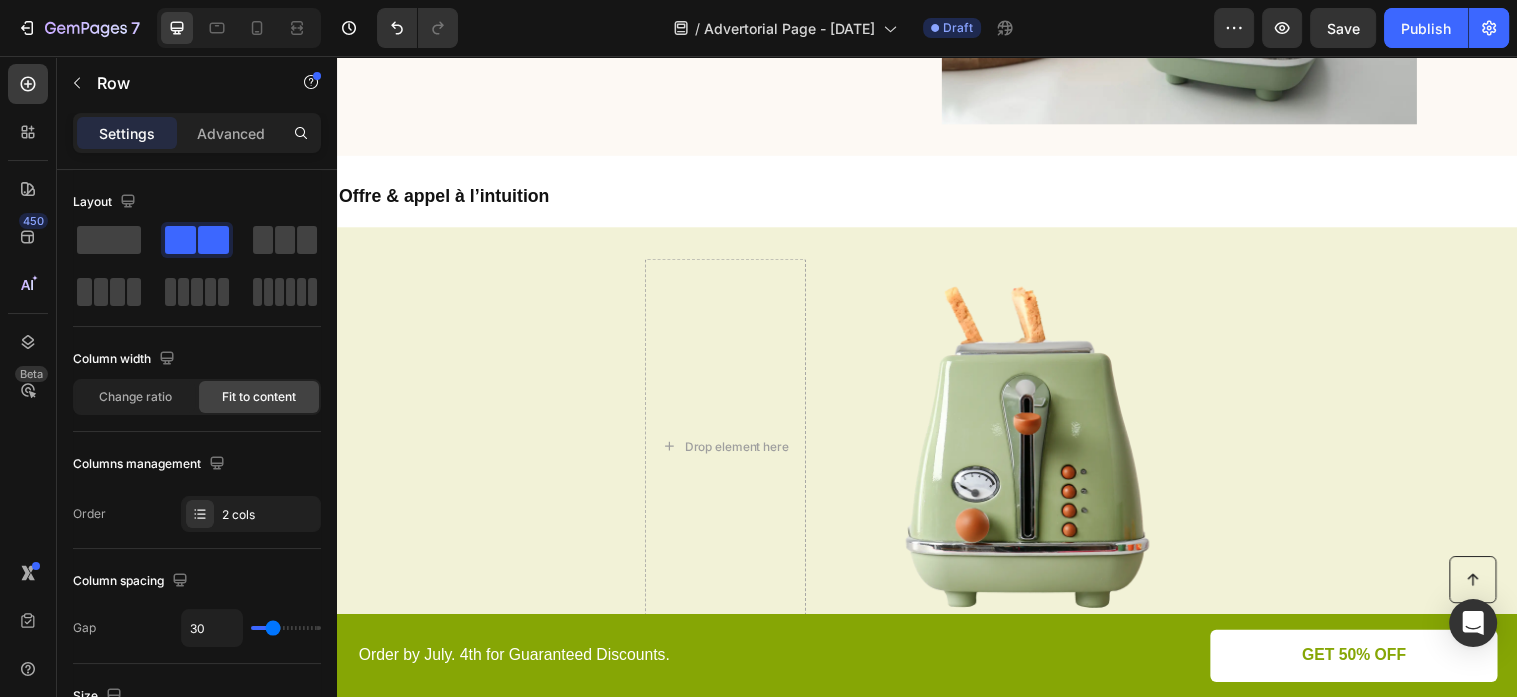scroll, scrollTop: 216, scrollLeft: 0, axis: vertical 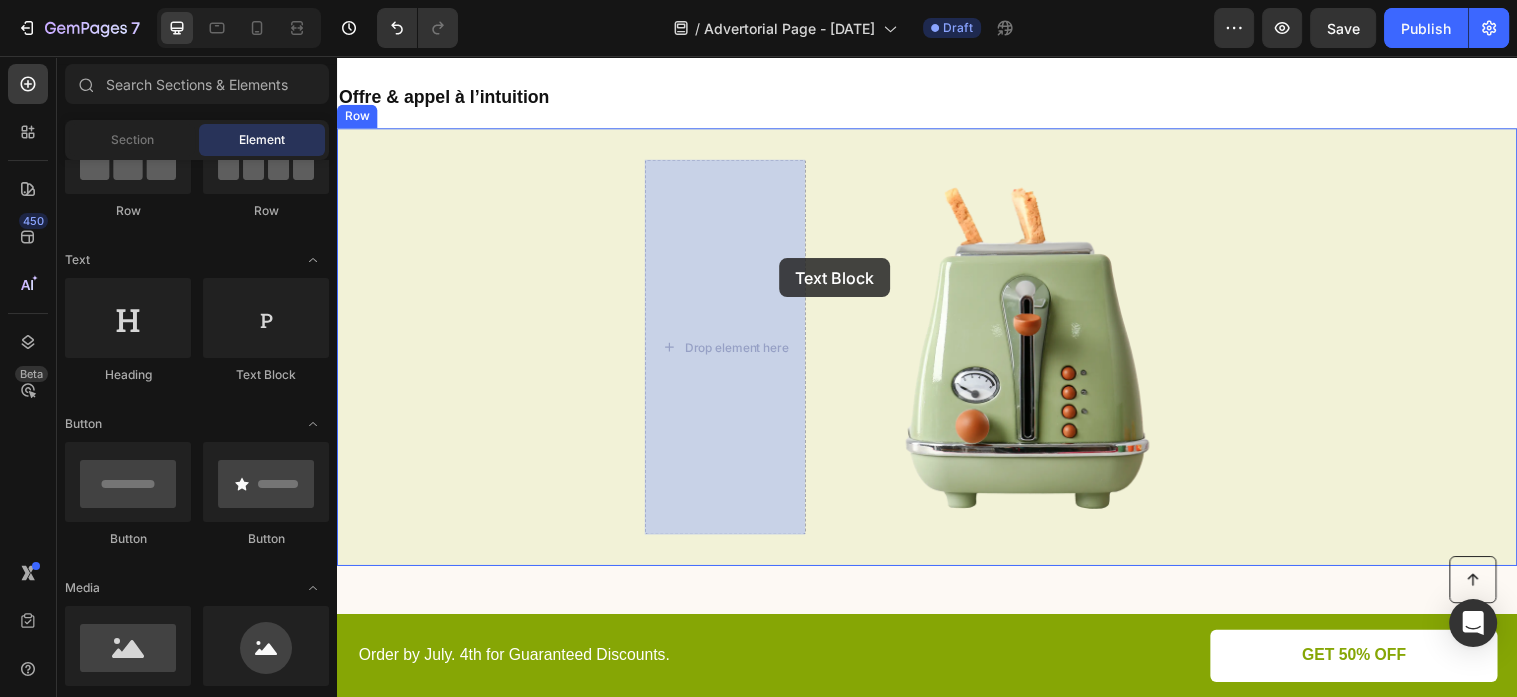 drag, startPoint x: 580, startPoint y: 391, endPoint x: 762, endPoint y: 264, distance: 221.93018 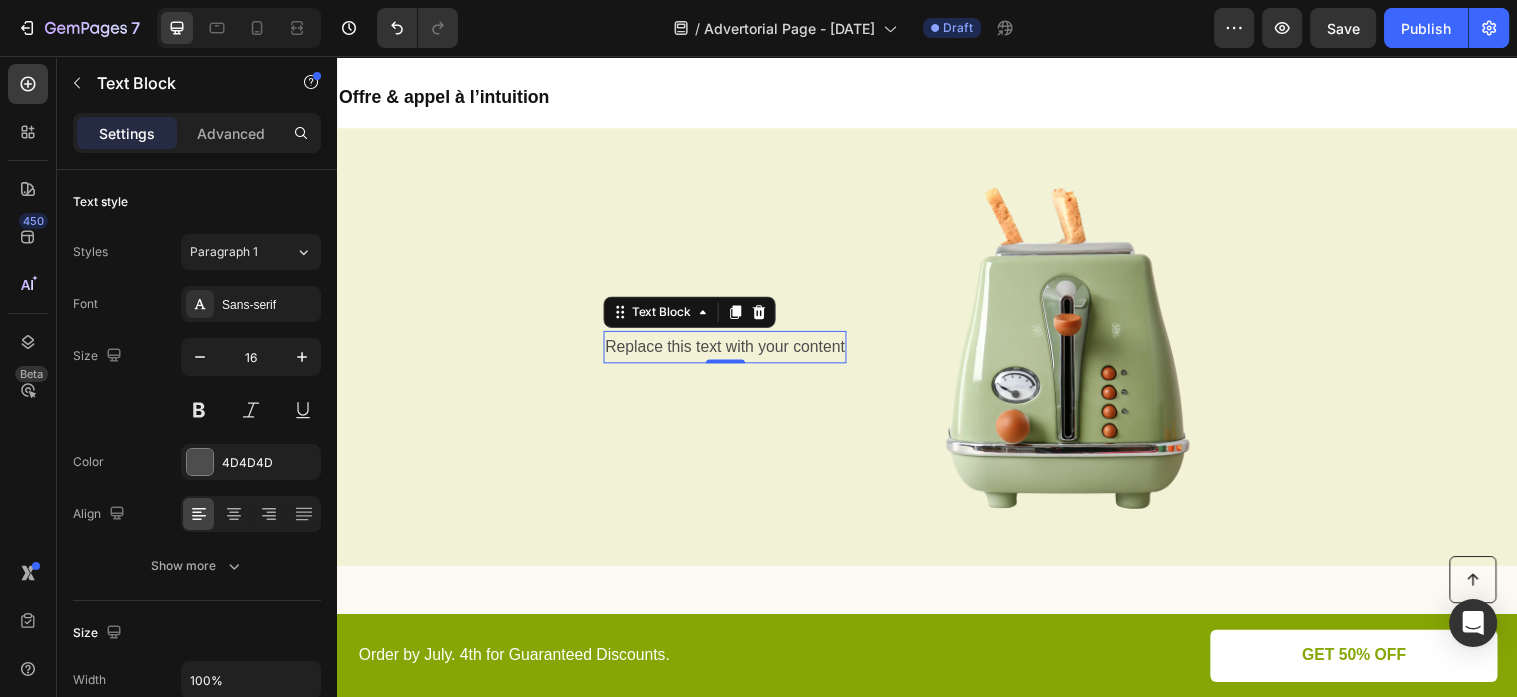 click on "Replace this text with your content" at bounding box center [732, 351] 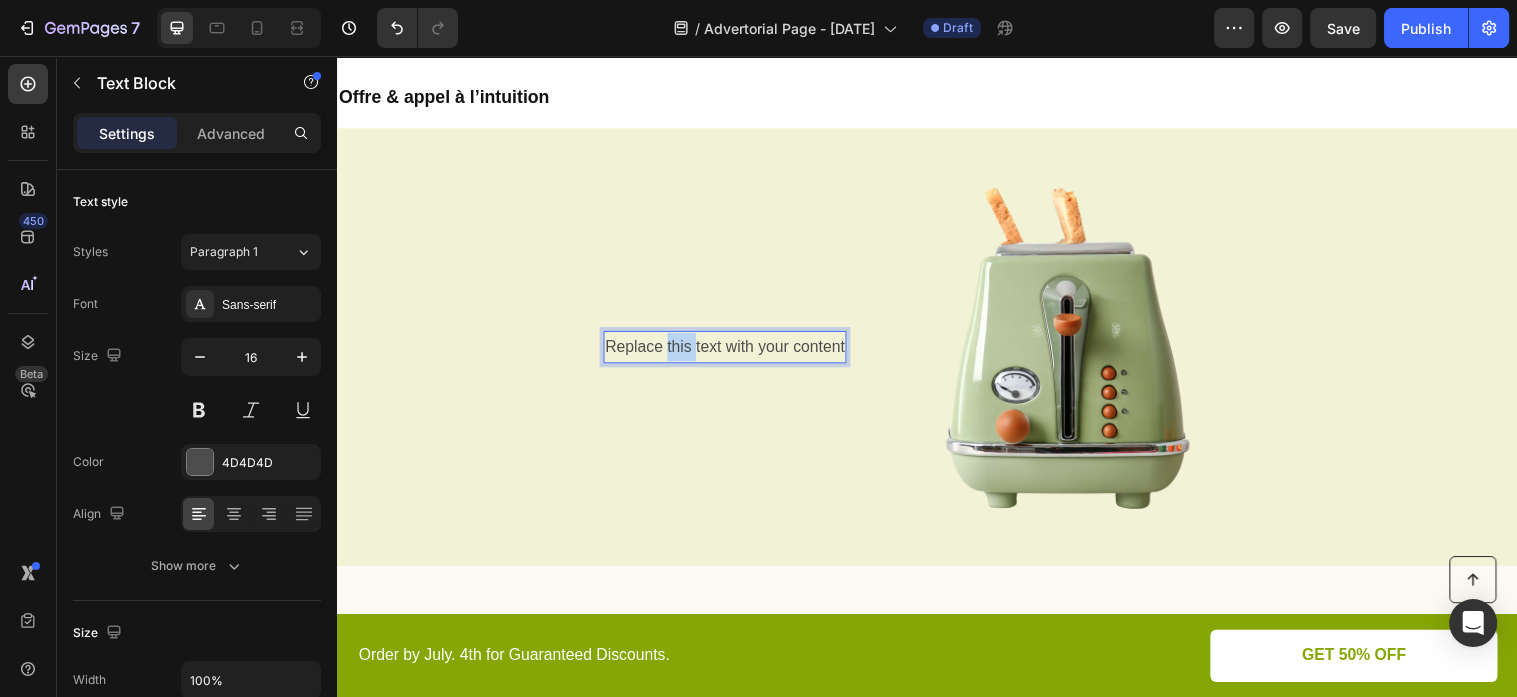 click on "Replace this text with your content" at bounding box center (732, 351) 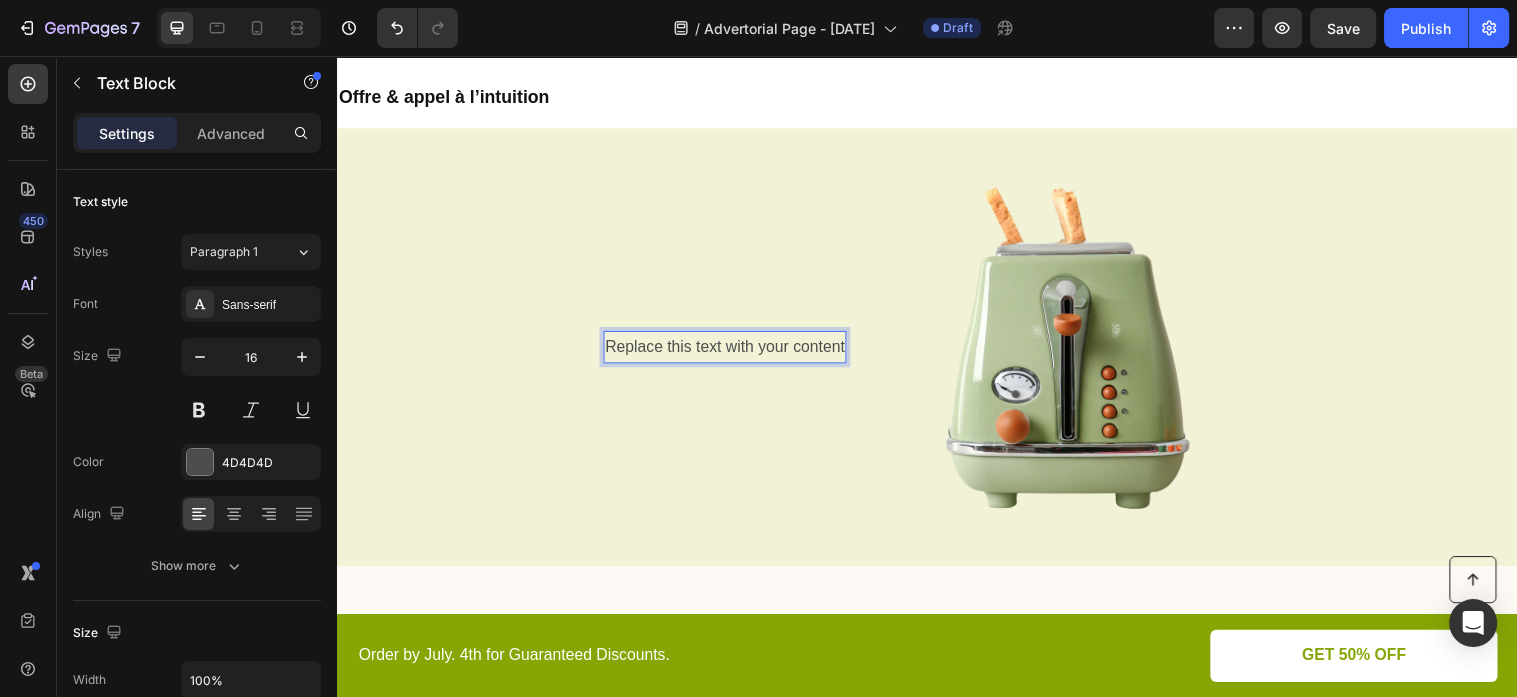 click on "Replace this text with your content" at bounding box center (732, 351) 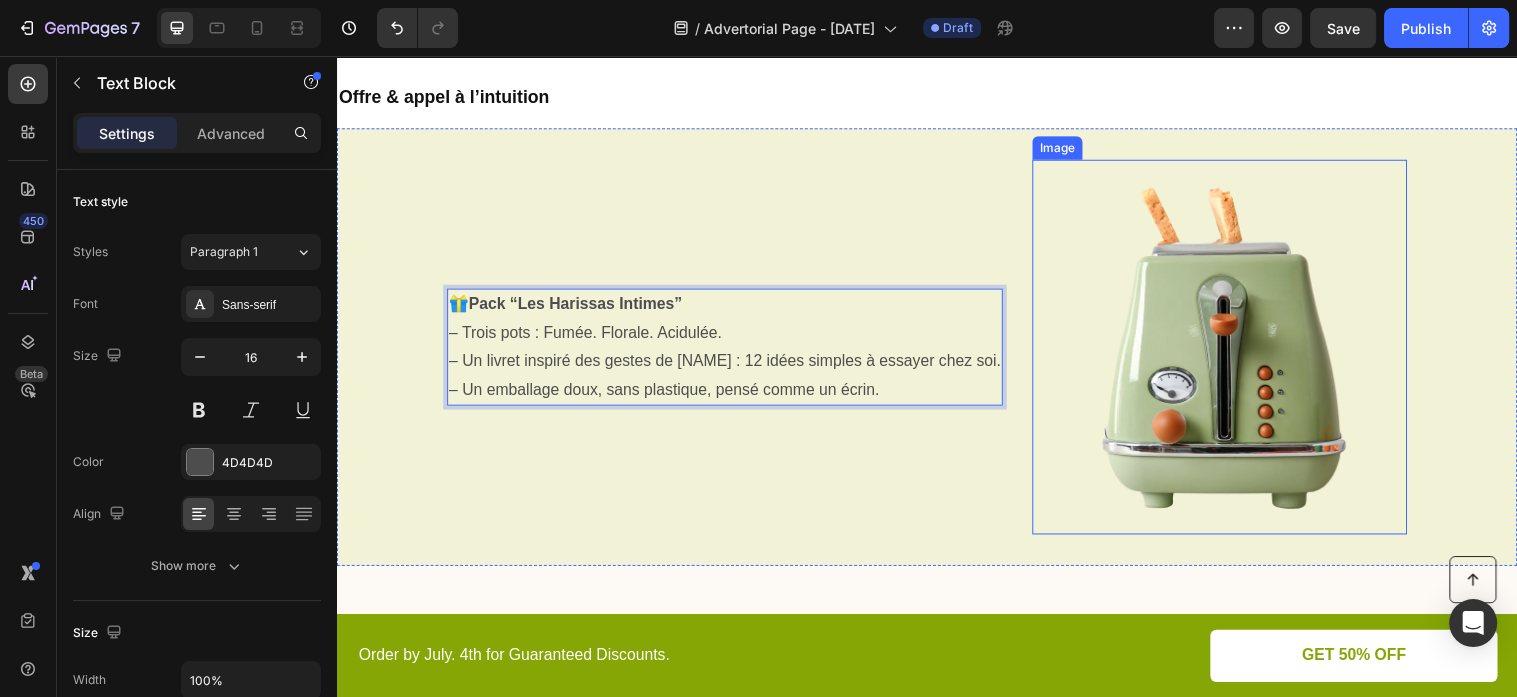 click at bounding box center (1234, 351) 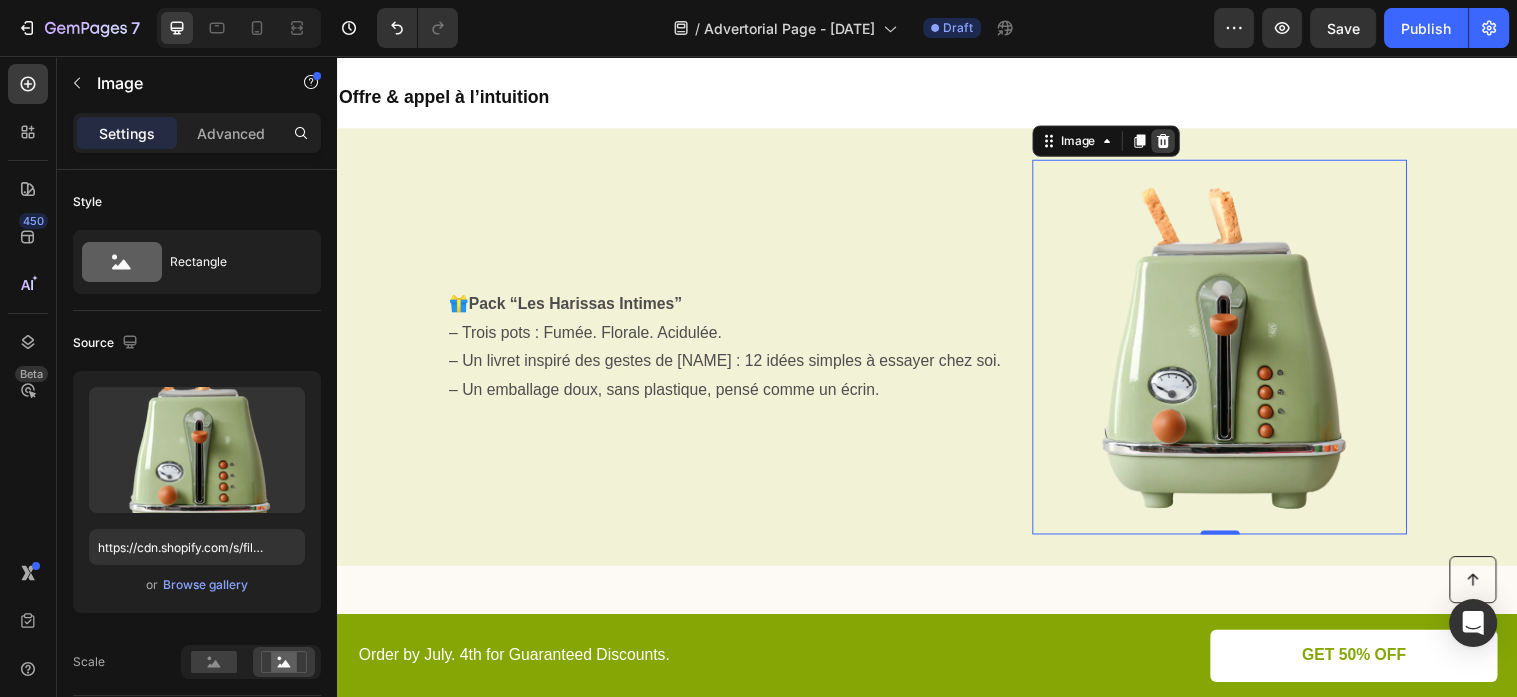 click 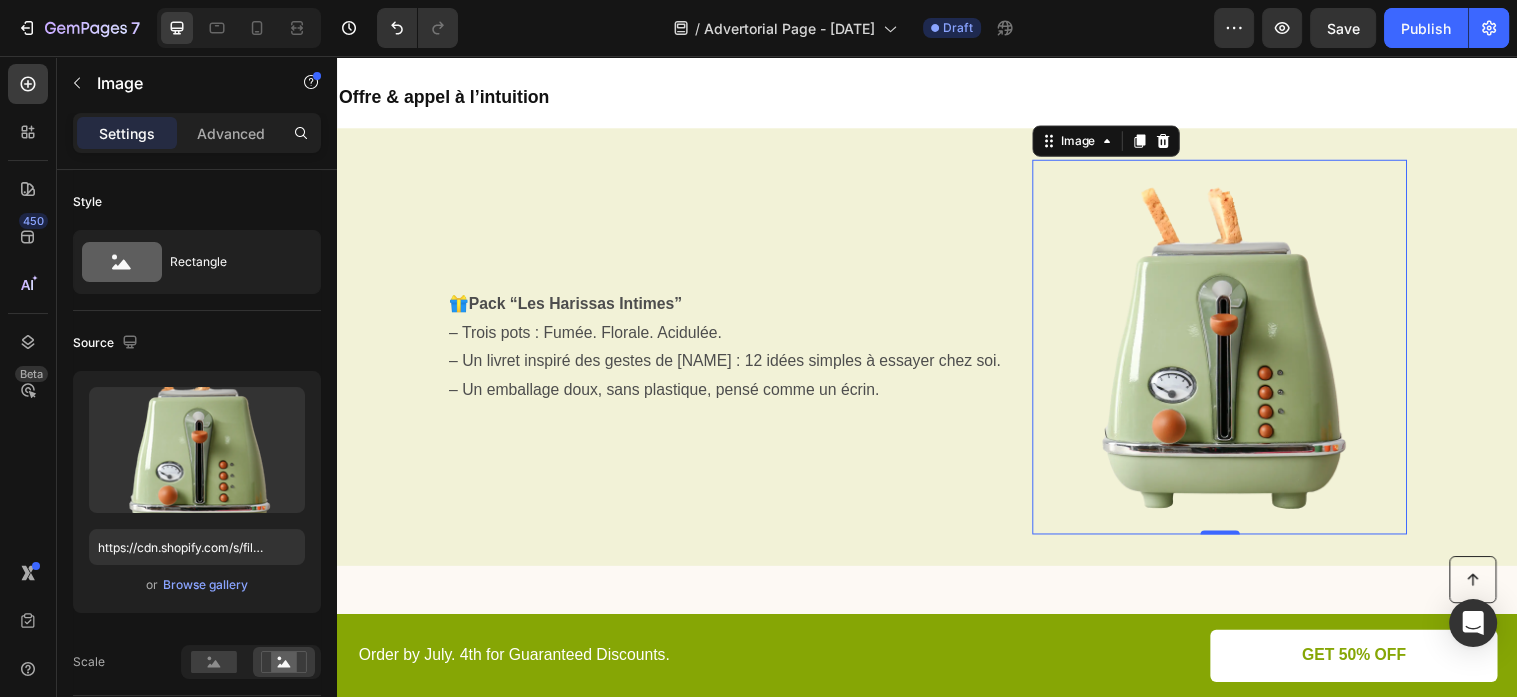 scroll, scrollTop: 216, scrollLeft: 0, axis: vertical 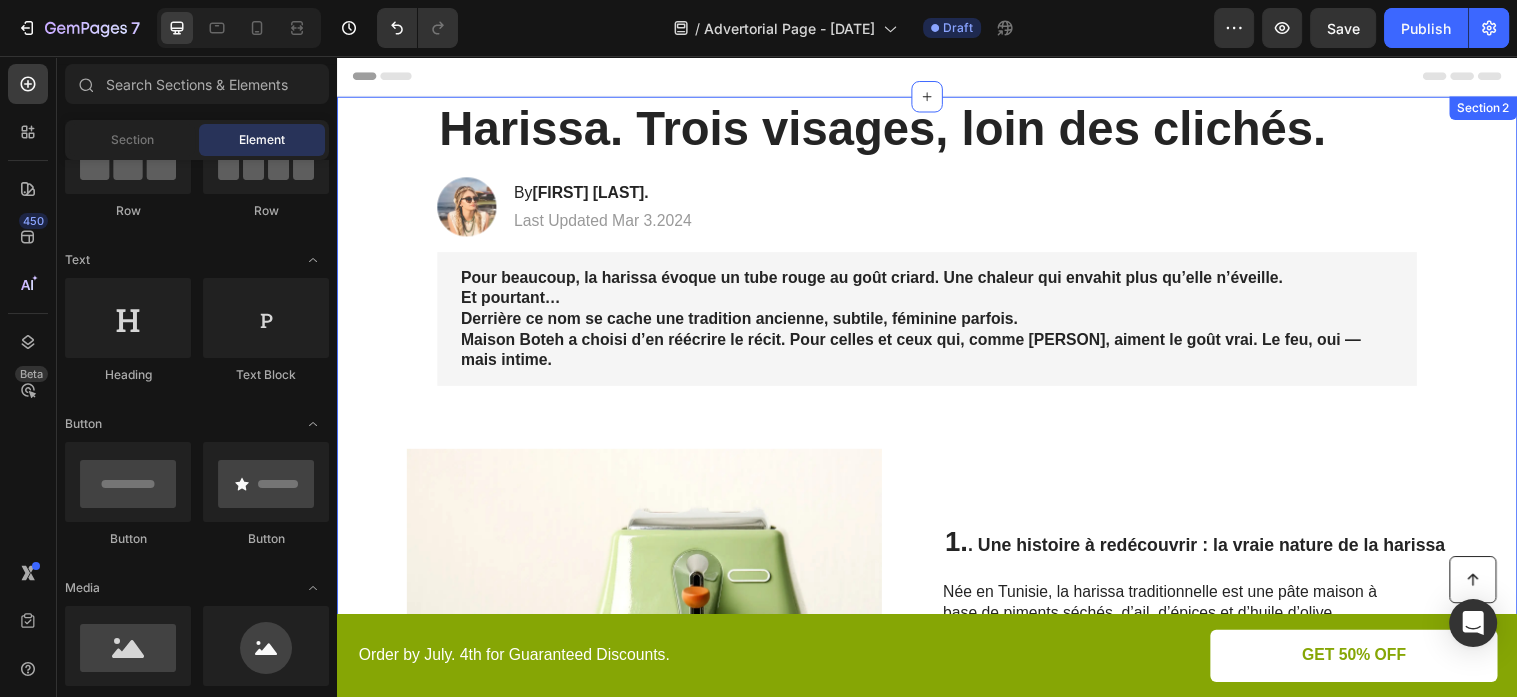 click on "Harissa. Trois visages, loin des clichés. Heading Image By  Muriel M. Heading Last Updated Mar 3.2024 Text Block Row Pour beaucoup, la harissa évoque un tube rouge au goût criard. Une chaleur qui envahit plus qu’elle n’éveille. Et pourtant… Derrière ce nom se cache une tradition ancienne, subtile, féminine parfois. Maison Boteh a choisi d’en réécrire le récit. Pour celles et ceux qui, comme Claire, aiment le goût vrai. Le feu, oui — mais intime. Text Block Image 1.  . Une histoire à redécouvrir : la vraie nature de la harissa Heading Née en Tunisie, la harissa traditionnelle est une pâte maison à base de piments séchés, d’ail, d’épices et d’huile d’olive. Transmise de génération en génération, elle réchauffait les plats, jamais les palais. Dans chaque famille, une variation. Comme un poème culinaire — incarné, vivant, ajusté. Maison Boteh ne l’a pas “revisité”. Elle l’a simplement écoutée, respectée, et offerte à nouveau. Text Block Row 2.  Heading" at bounding box center [937, 1483] 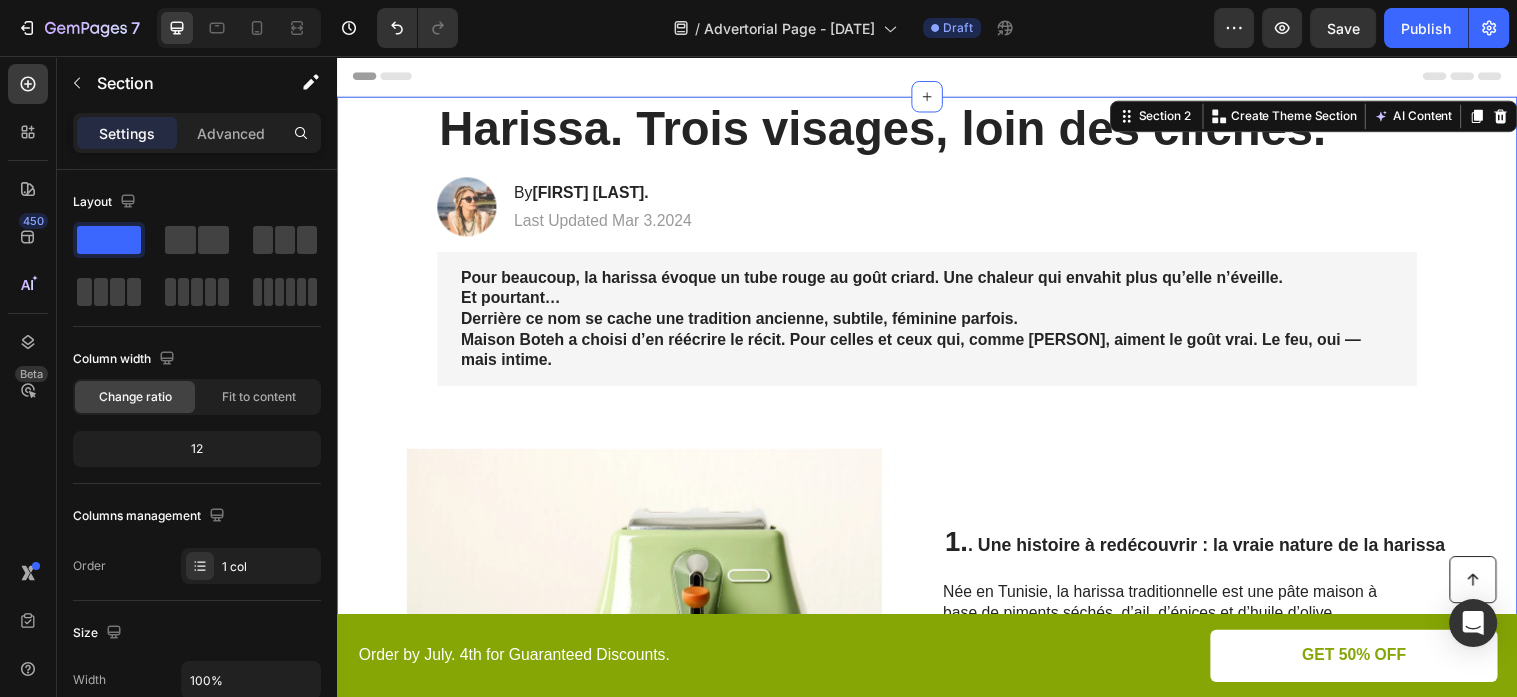click on "Harissa. Trois visages, loin des clichés. Heading Image By  Muriel M. Heading Last Updated Mar 3.2024 Text Block Row Pour beaucoup, la harissa évoque un tube rouge au goût criard. Une chaleur qui envahit plus qu’elle n’éveille. Et pourtant… Derrière ce nom se cache une tradition ancienne, subtile, féminine parfois. Maison Boteh a choisi d’en réécrire le récit. Pour celles et ceux qui, comme Claire, aiment le goût vrai. Le feu, oui — mais intime. Text Block Image 1.  . Une histoire à redécouvrir : la vraie nature de la harissa Heading Née en Tunisie, la harissa traditionnelle est une pâte maison à base de piments séchés, d’ail, d’épices et d’huile d’olive. Transmise de génération en génération, elle réchauffait les plats, jamais les palais. Dans chaque famille, une variation. Comme un poème culinaire — incarné, vivant, ajusté. Maison Boteh ne l’a pas “revisité”. Elle l’a simplement écoutée, respectée, et offerte à nouveau. Text Block Row 2.  Heading" at bounding box center (937, 1483) 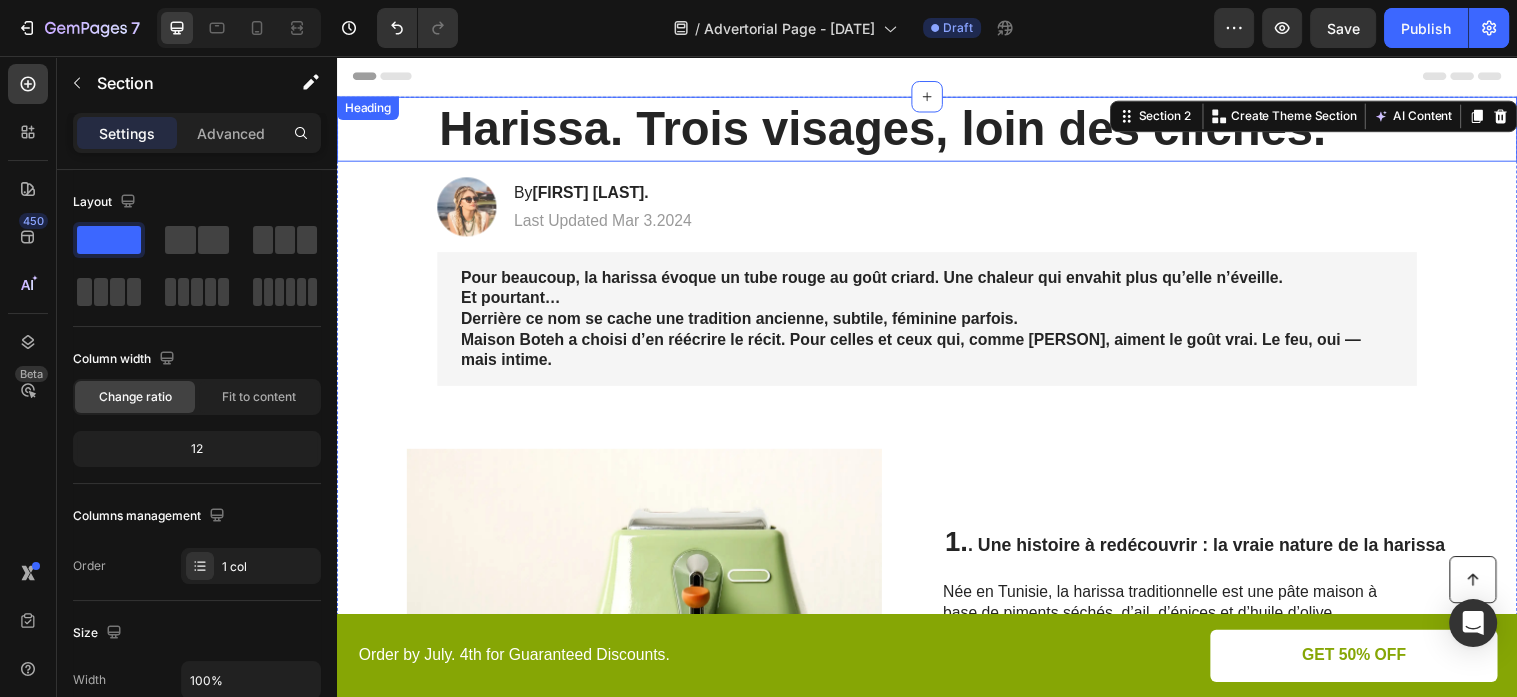 click on "Harissa. Trois visages, loin des clichés. Heading" at bounding box center [937, 130] 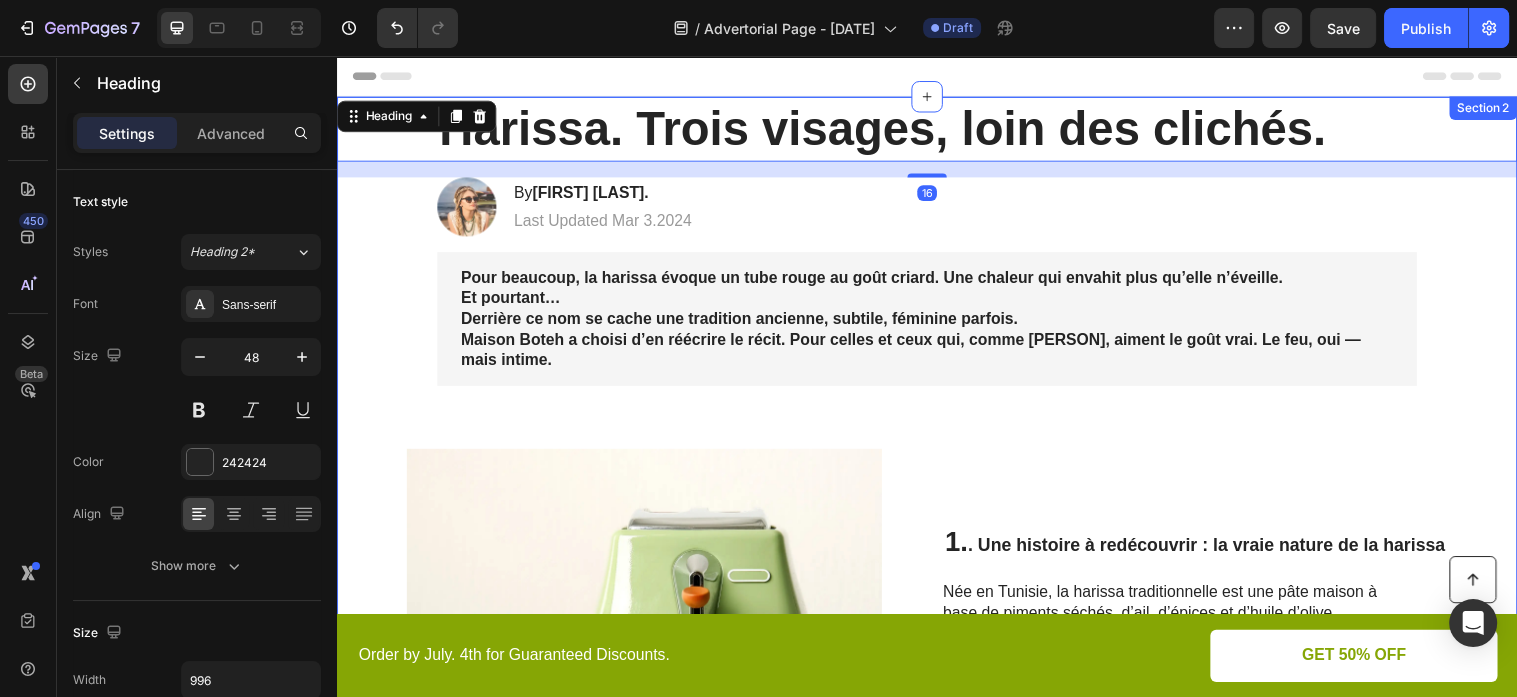 click on "Harissa. Trois visages, loin des clichés. Heading   16 Image By  Muriel M. Heading Last Updated Mar 3.2024 Text Block Row Pour beaucoup, la harissa évoque un tube rouge au goût criard. Une chaleur qui envahit plus qu’elle n’éveille. Et pourtant… Derrière ce nom se cache une tradition ancienne, subtile, féminine parfois. Maison Boteh a choisi d’en réécrire le récit. Pour celles et ceux qui, comme Claire, aiment le goût vrai. Le feu, oui — mais intime. Text Block Image 1.  . Une histoire à redécouvrir : la vraie nature de la harissa Heading Née en Tunisie, la harissa traditionnelle est une pâte maison à base de piments séchés, d’ail, d’épices et d’huile d’olive. Transmise de génération en génération, elle réchauffait les plats, jamais les palais. Dans chaque famille, une variation. Comme un poème culinaire — incarné, vivant, ajusté. Maison Boteh ne l’a pas “revisité”. Elle l’a simplement écoutée, respectée, et offerte à nouveau. Text Block Row 2.  Image" at bounding box center [937, 1483] 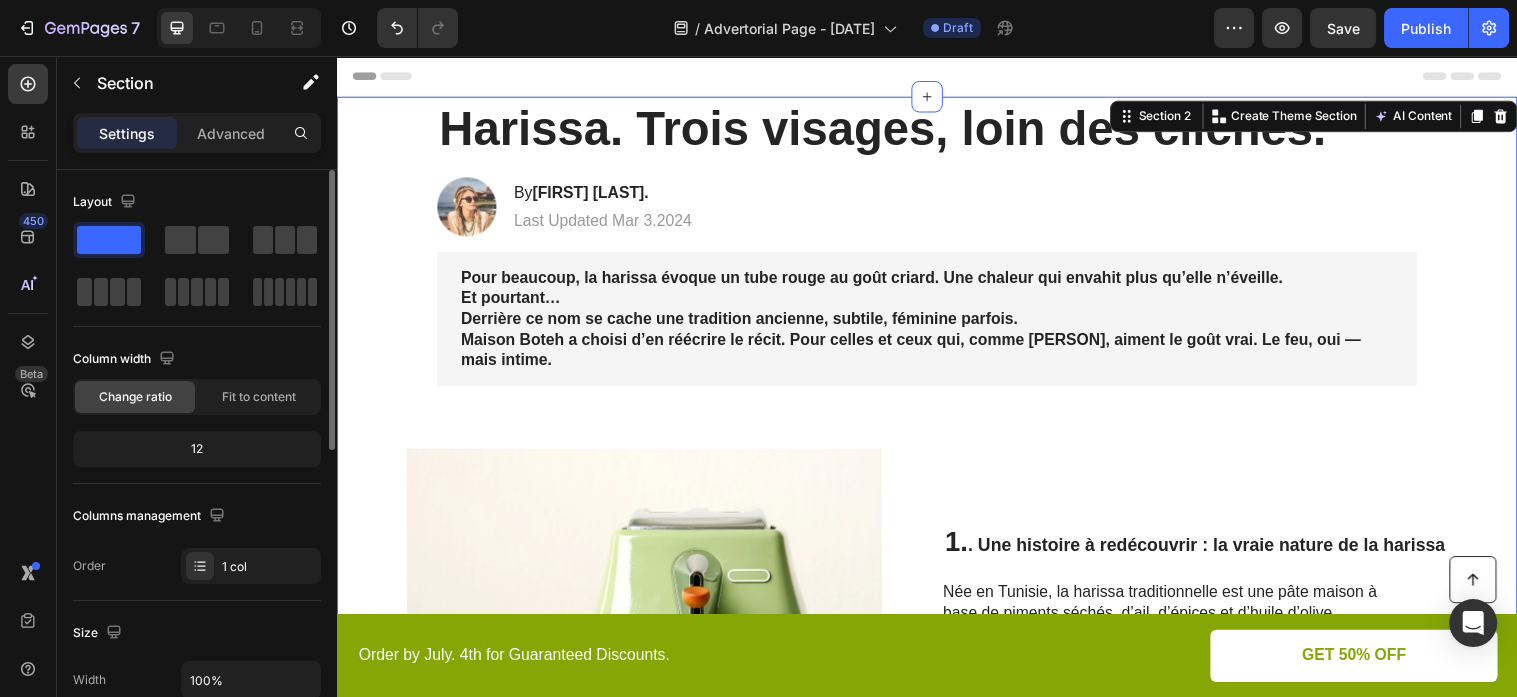 scroll, scrollTop: 432, scrollLeft: 0, axis: vertical 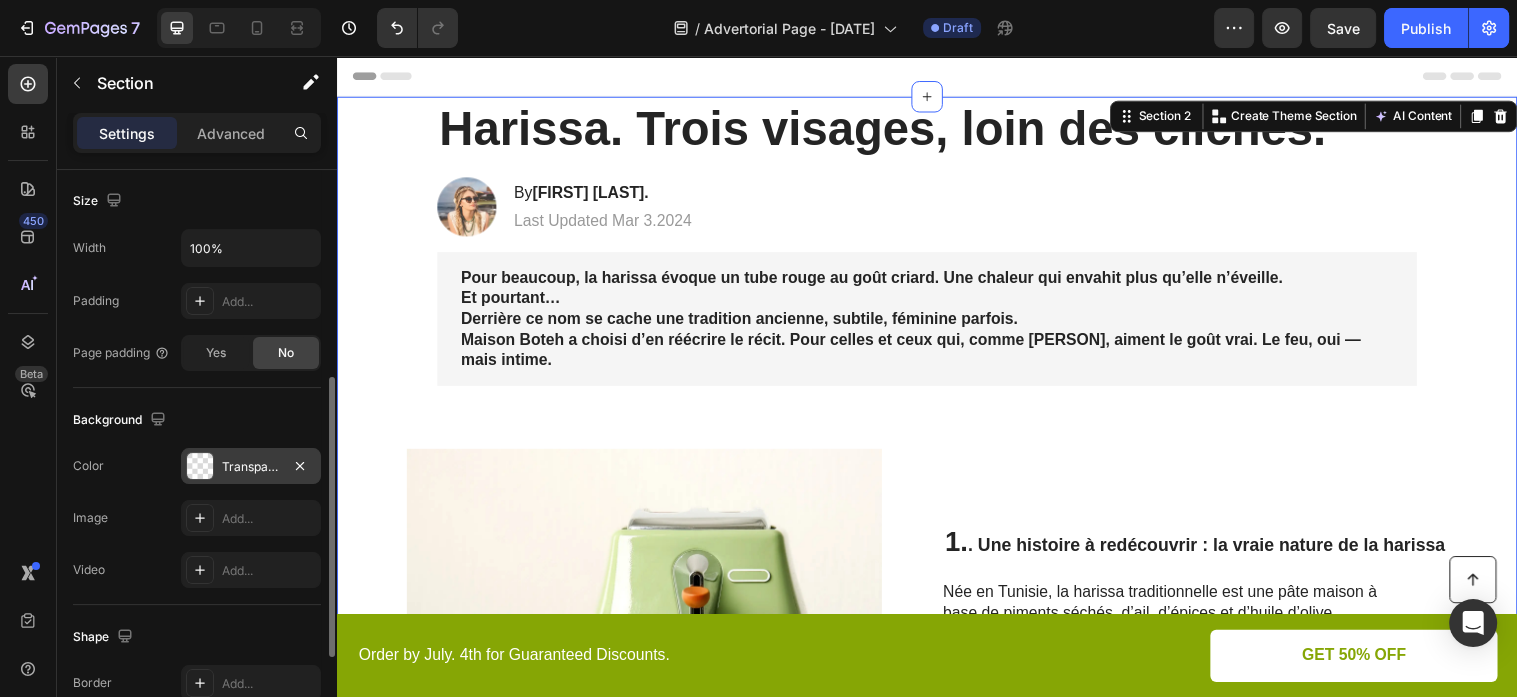 click on "Transparent" at bounding box center [251, 466] 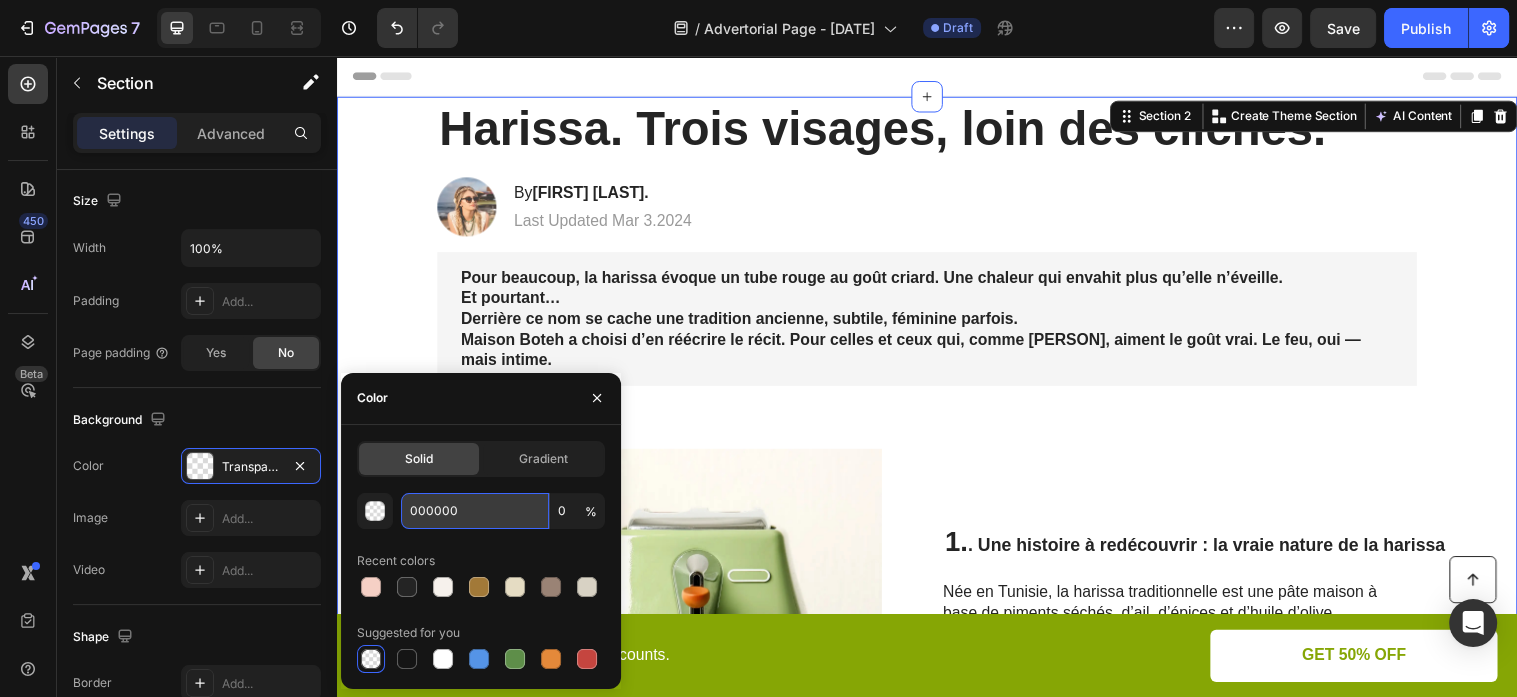 click on "000000" at bounding box center (475, 511) 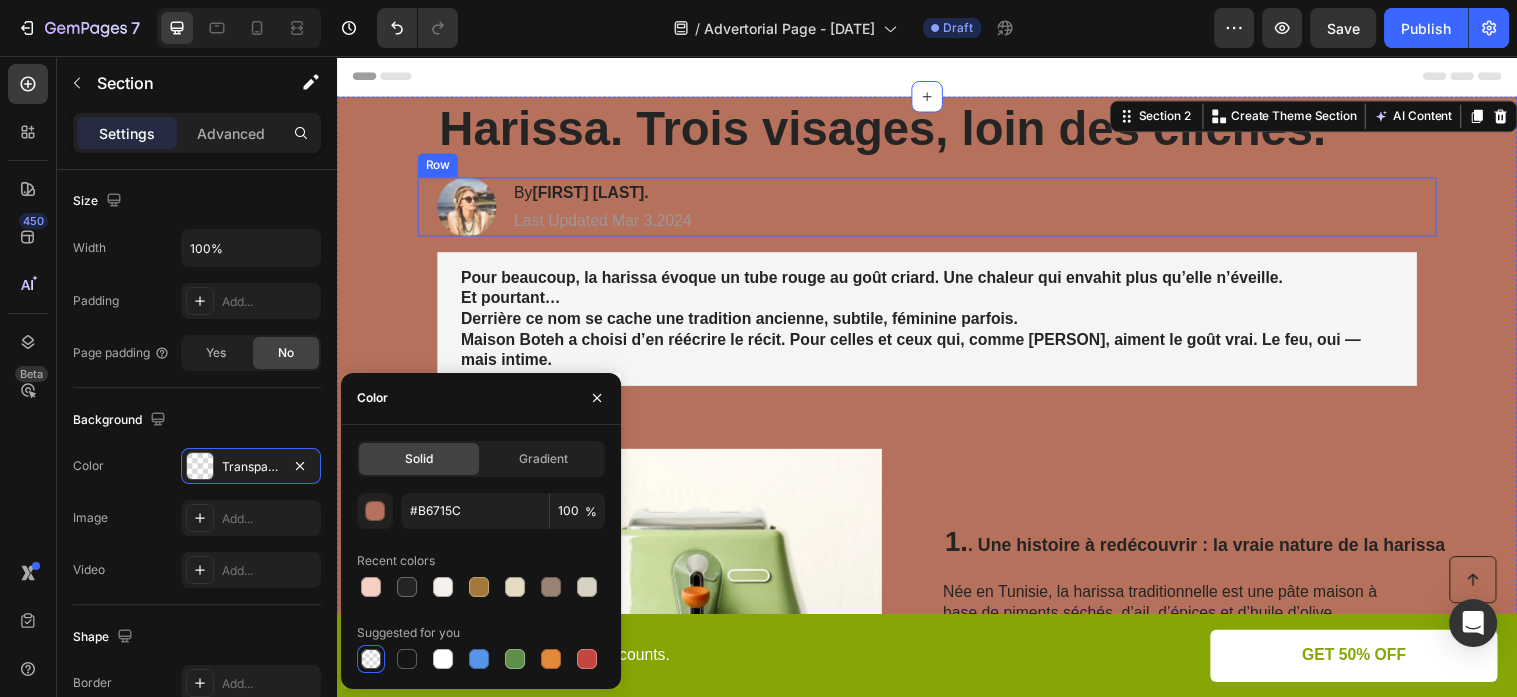 click on "Image By  Muriel M. Heading Last Updated Mar 3.2024 Text Block Row" at bounding box center (937, 209) 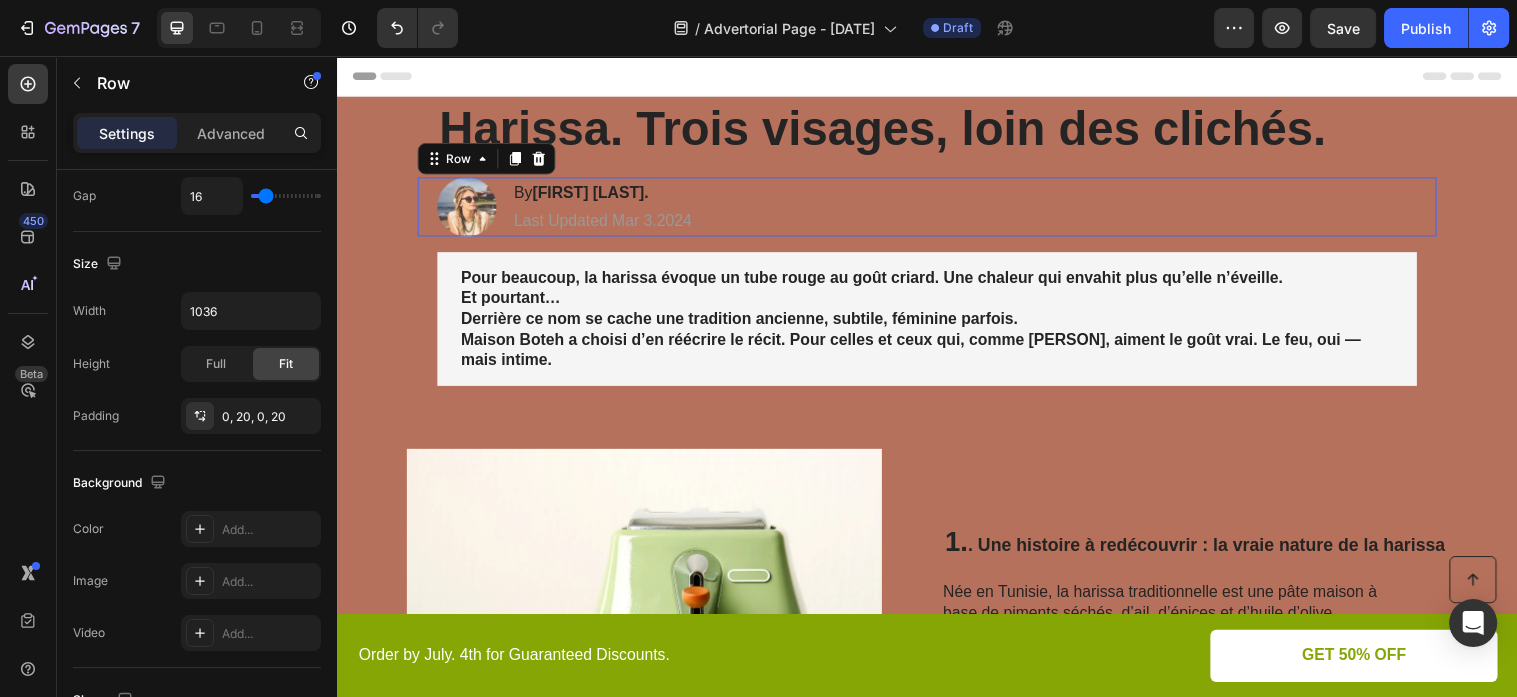 scroll, scrollTop: 0, scrollLeft: 0, axis: both 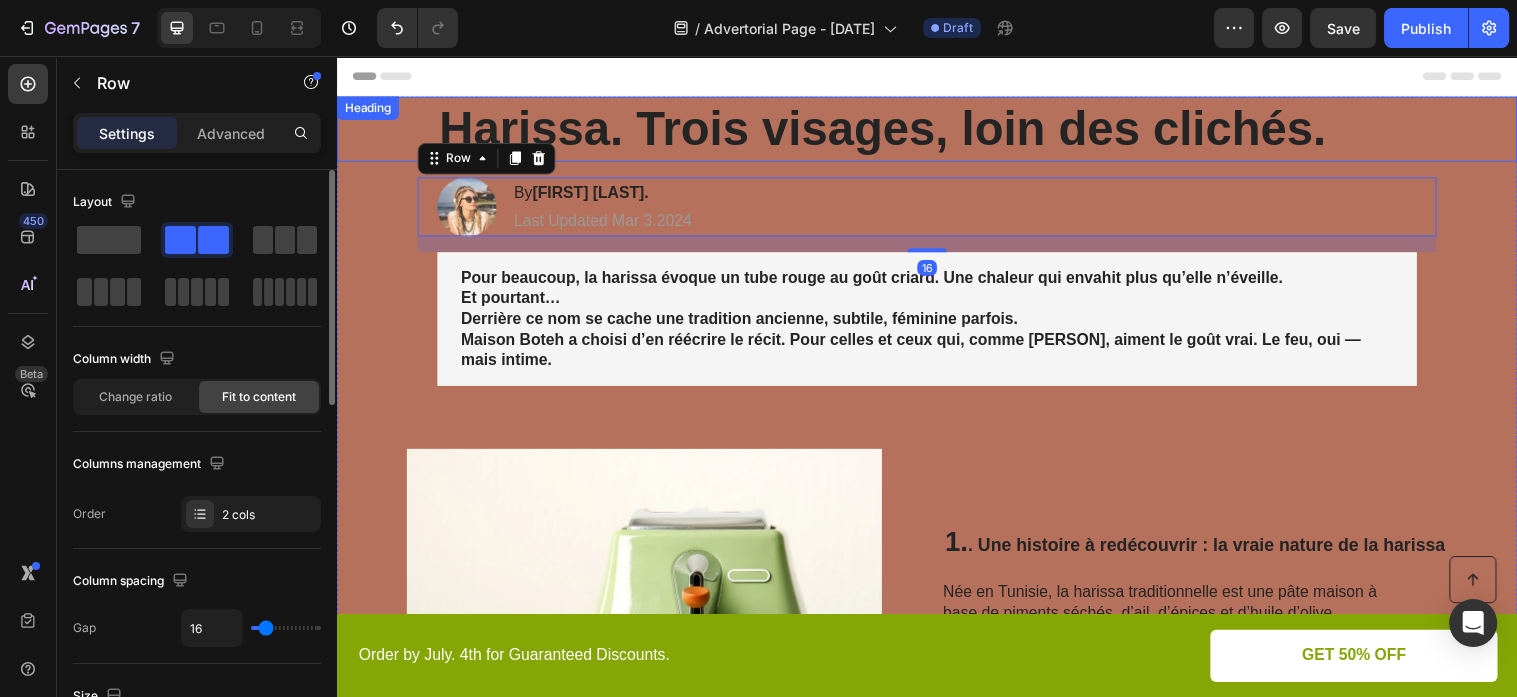 click on "Harissa. Trois visages, loin des clichés." at bounding box center [937, 130] 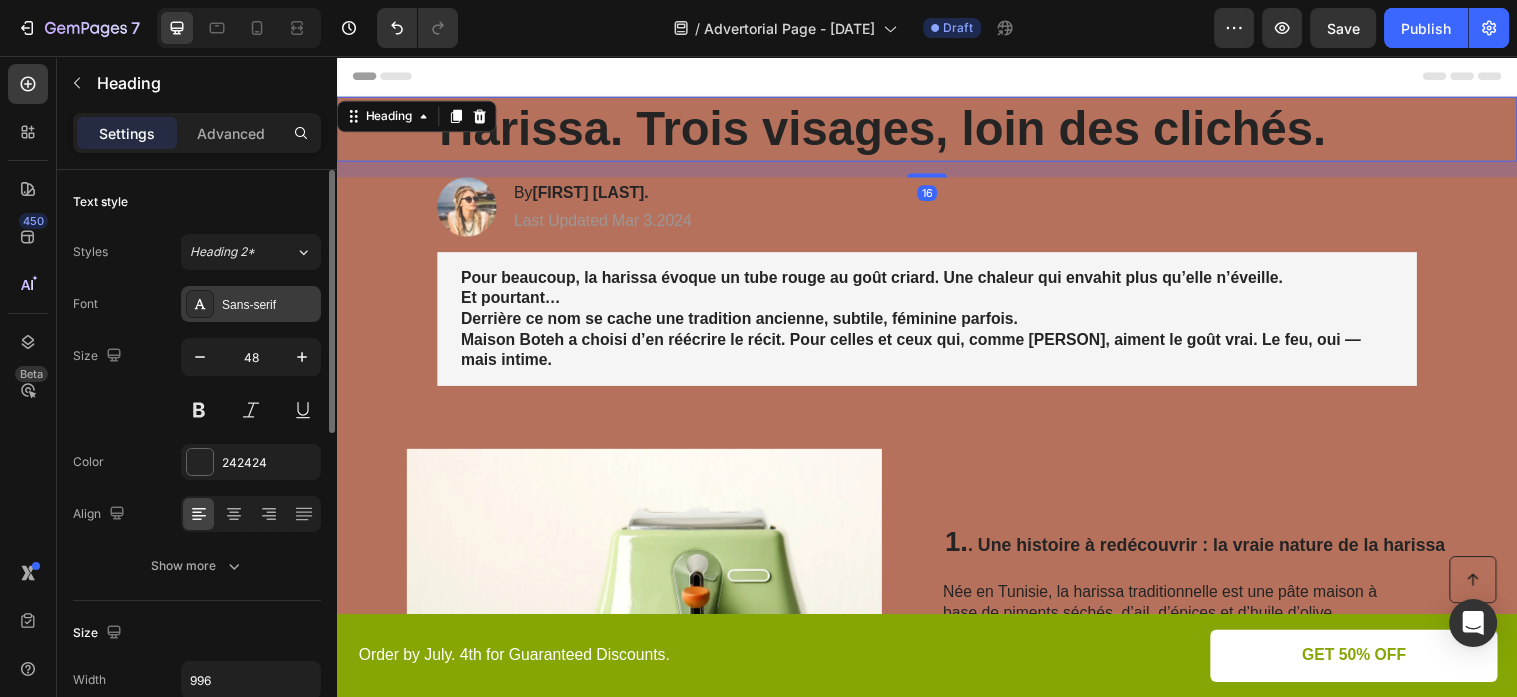 click on "Sans-serif" at bounding box center (269, 305) 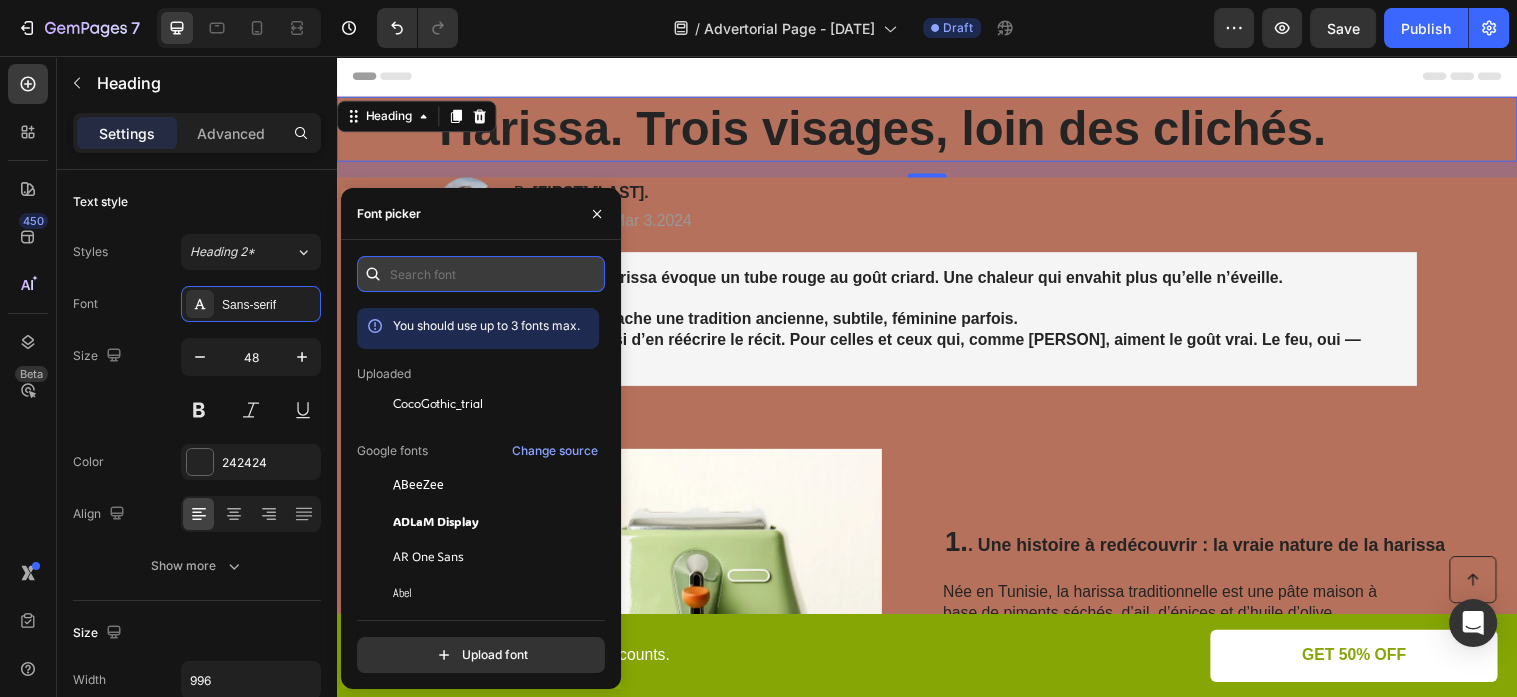 click at bounding box center [481, 274] 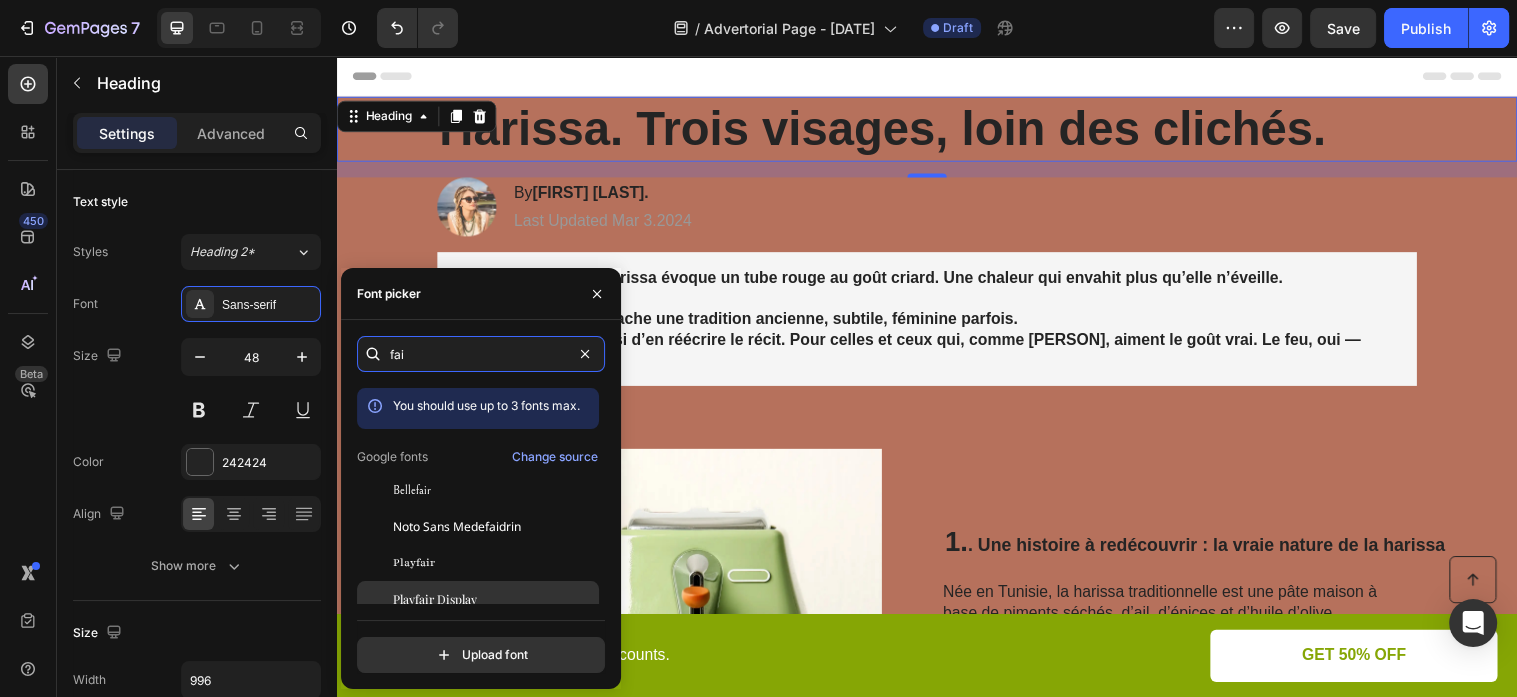 type on "fai" 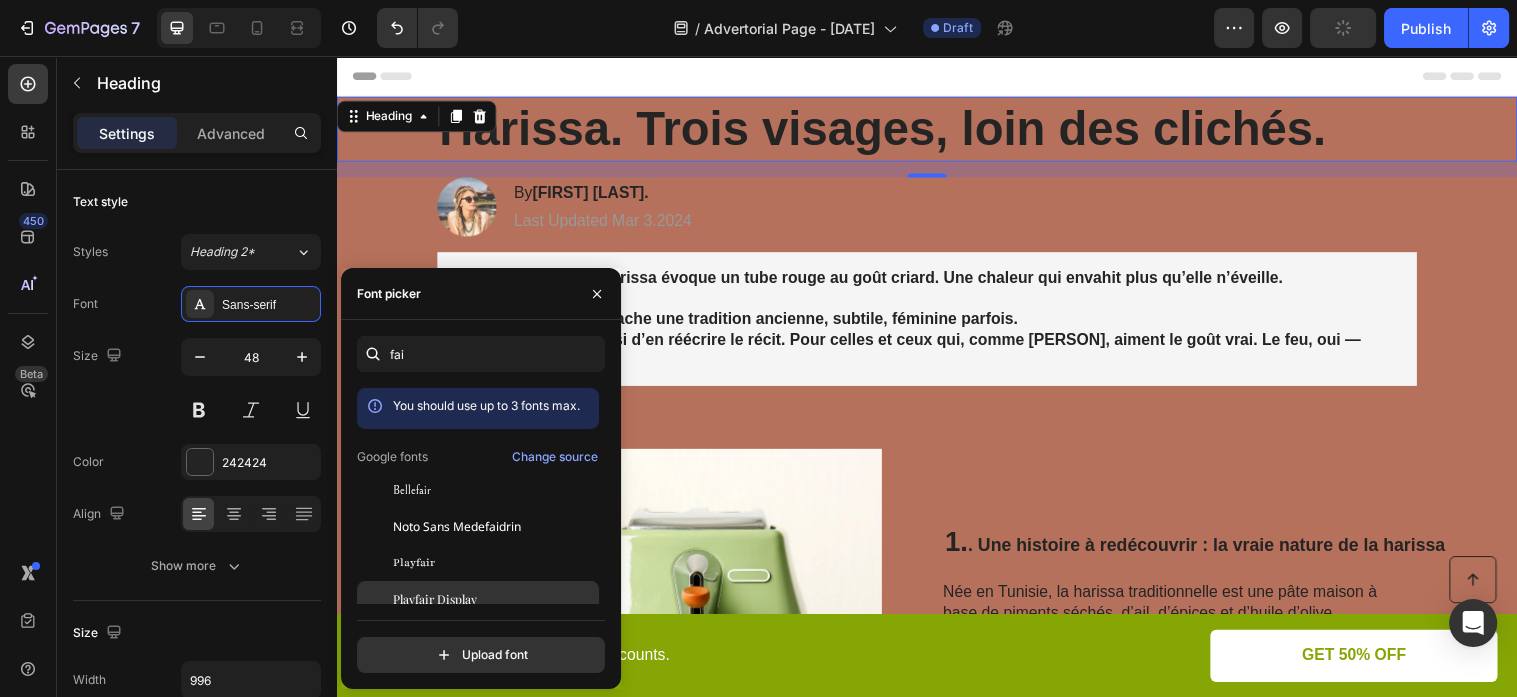 click on "Playfair Display" at bounding box center (435, 599) 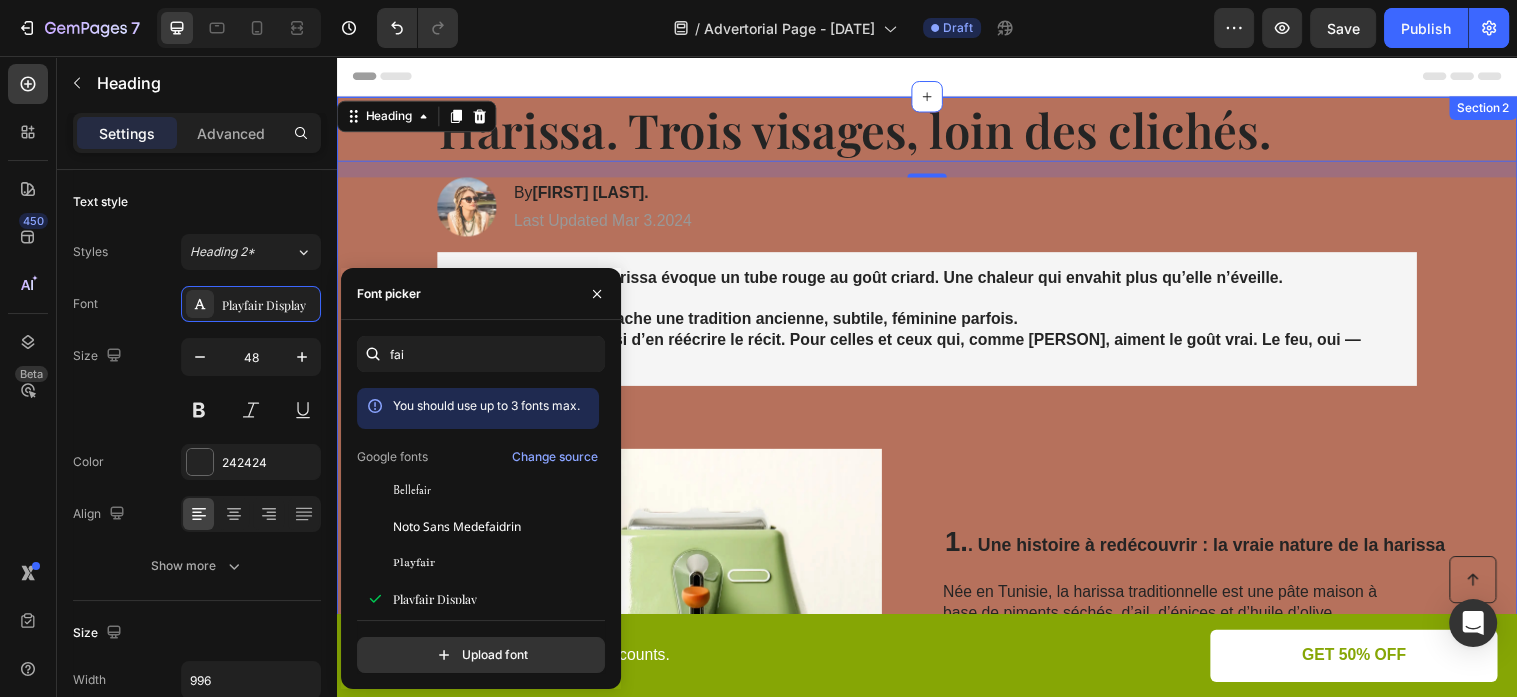 click on "Image By  Muriel M. Heading Last Updated Mar 3.2024 Text Block Row" at bounding box center (937, 209) 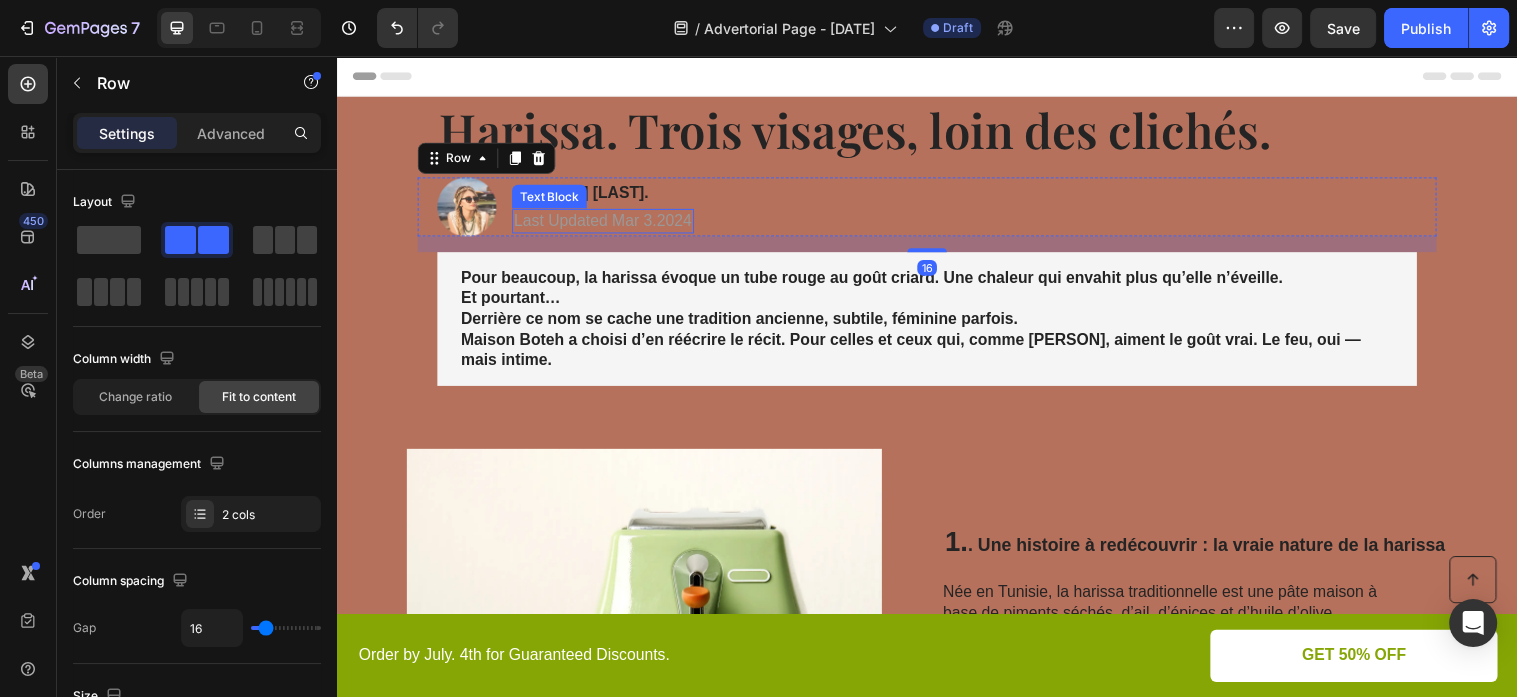 click on "Last Updated Mar 3.2024" at bounding box center (607, 223) 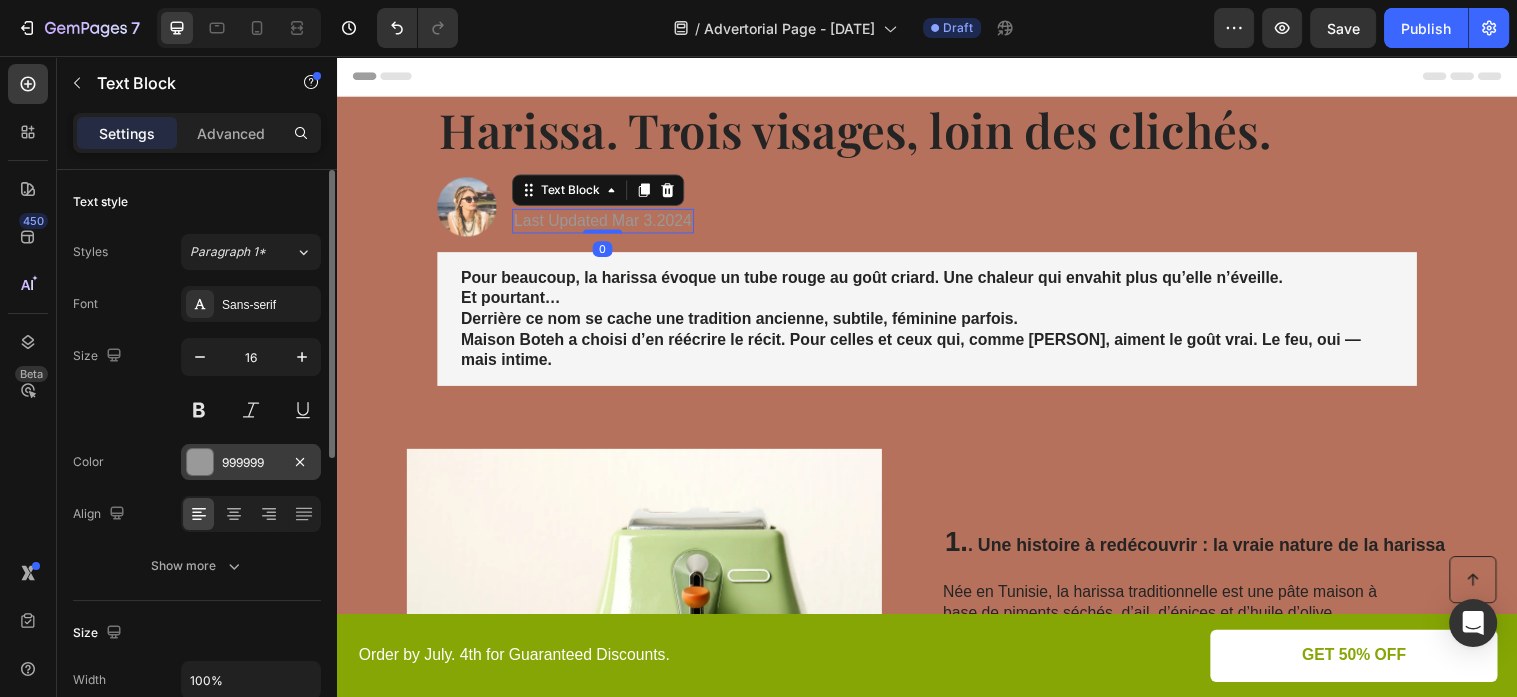 click on "999999" at bounding box center [251, 463] 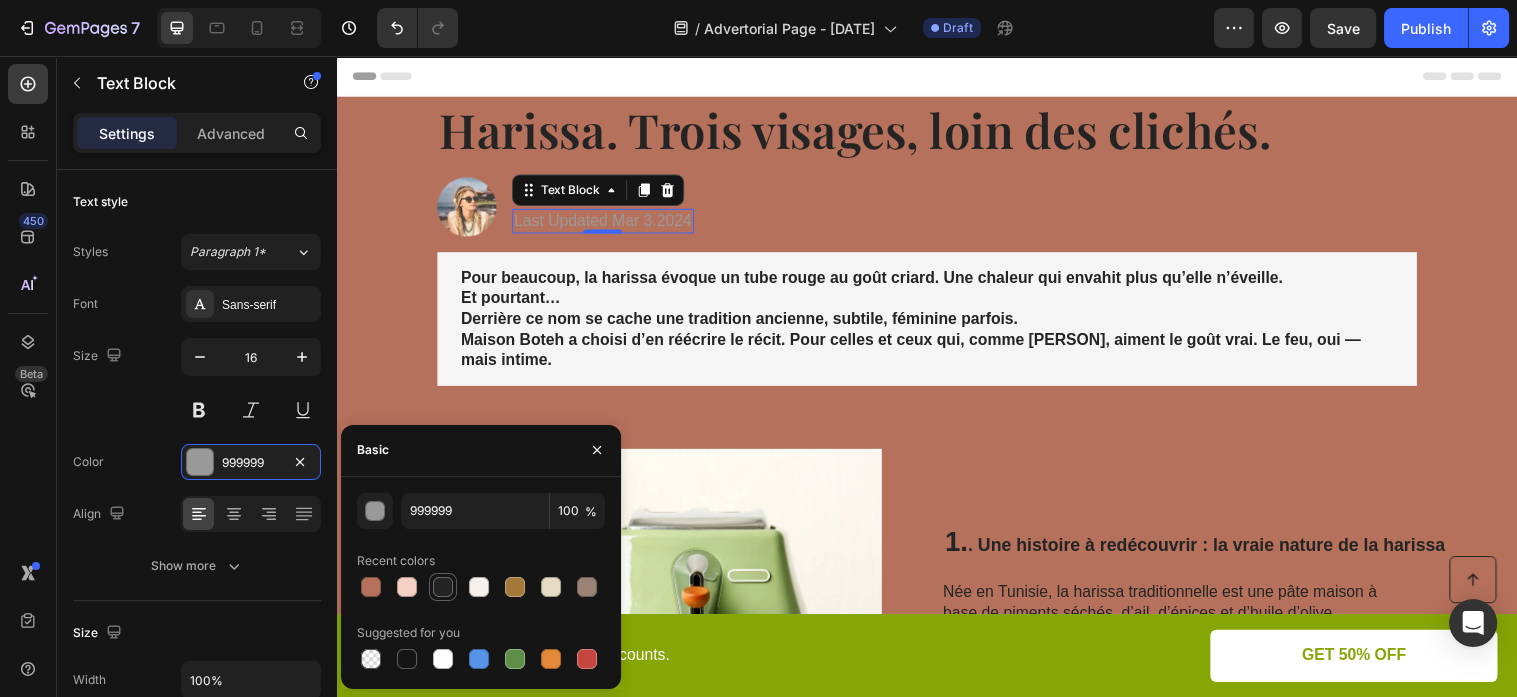 click at bounding box center (443, 587) 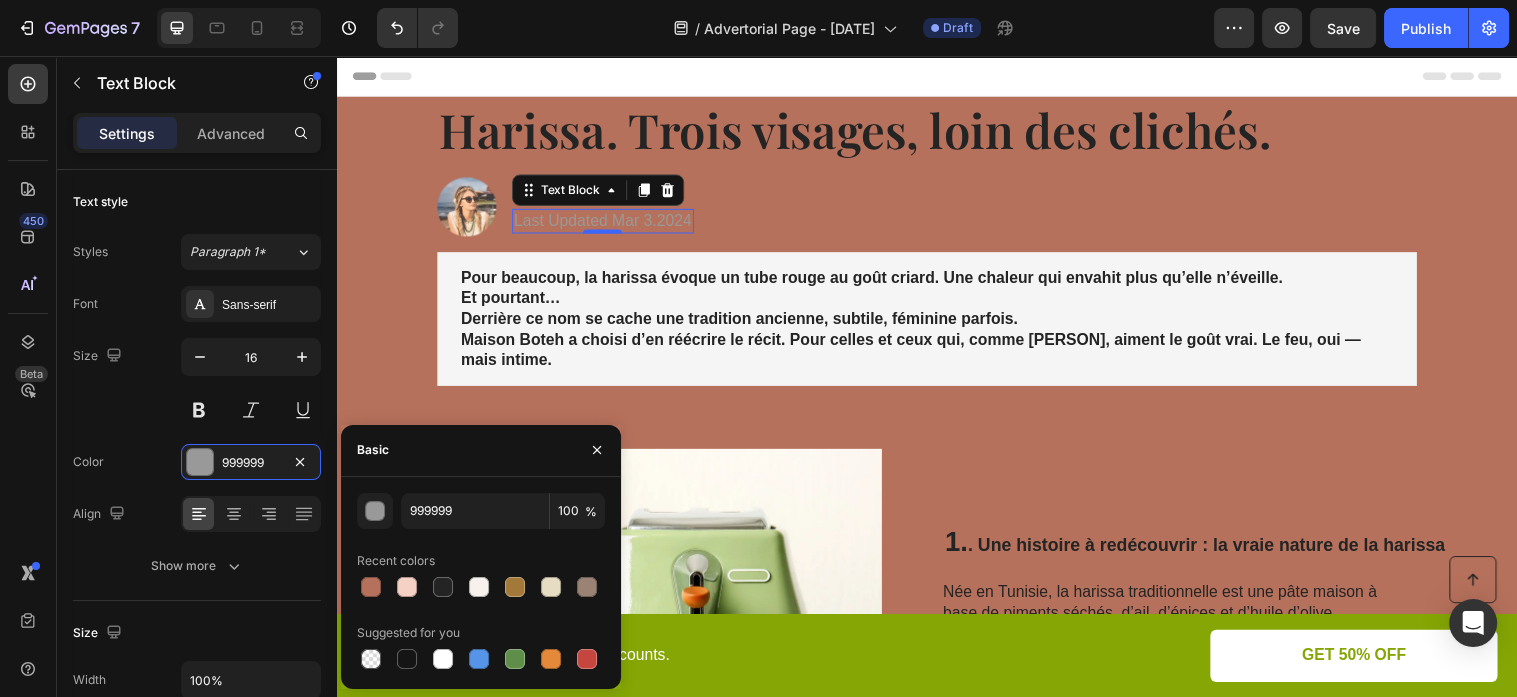 type on "242424" 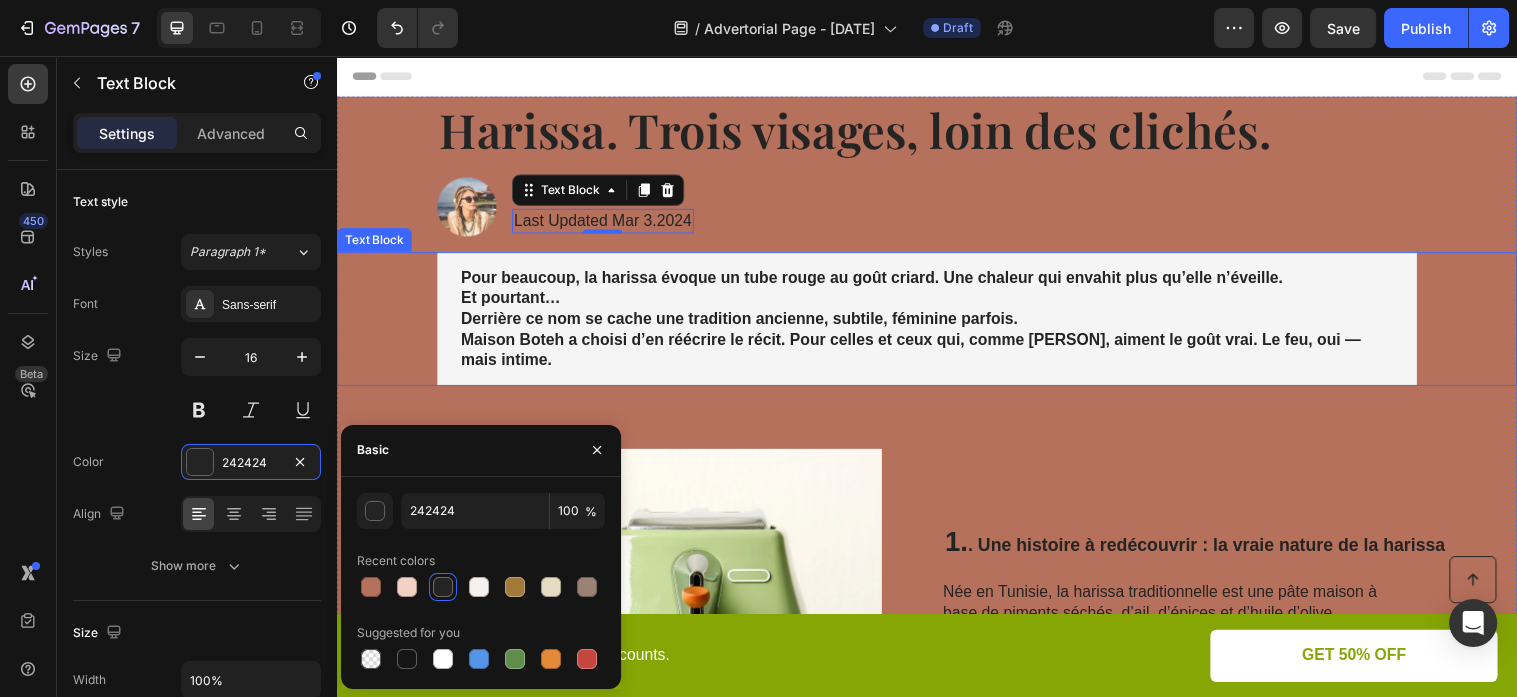 click on "Maison Boteh a choisi d’en réécrire le récit. Pour celles et ceux qui, comme Claire, aiment le goût vrai. Le feu, oui — mais intime." at bounding box center (920, 354) 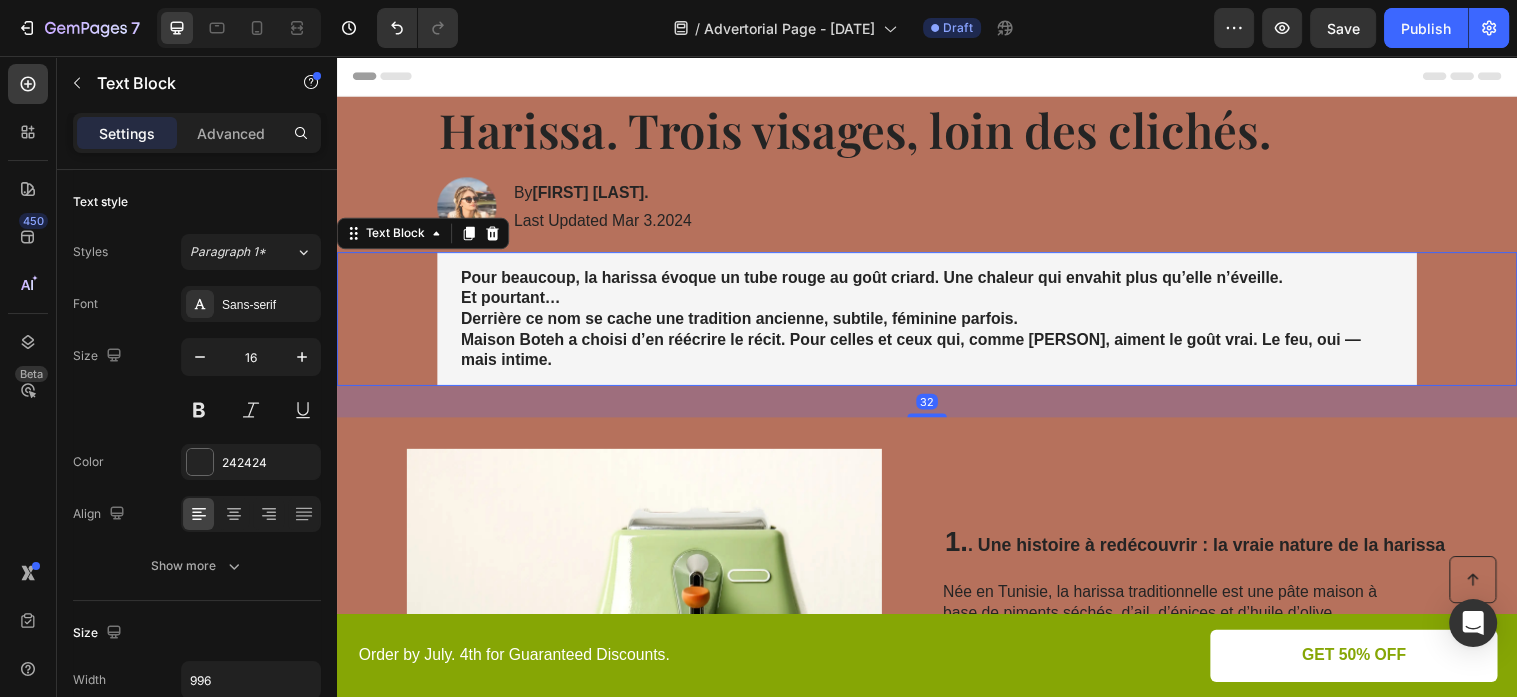 click on "Maison Boteh a choisi d’en réécrire le récit. Pour celles et ceux qui, comme Claire, aiment le goût vrai. Le feu, oui — mais intime." at bounding box center [920, 354] 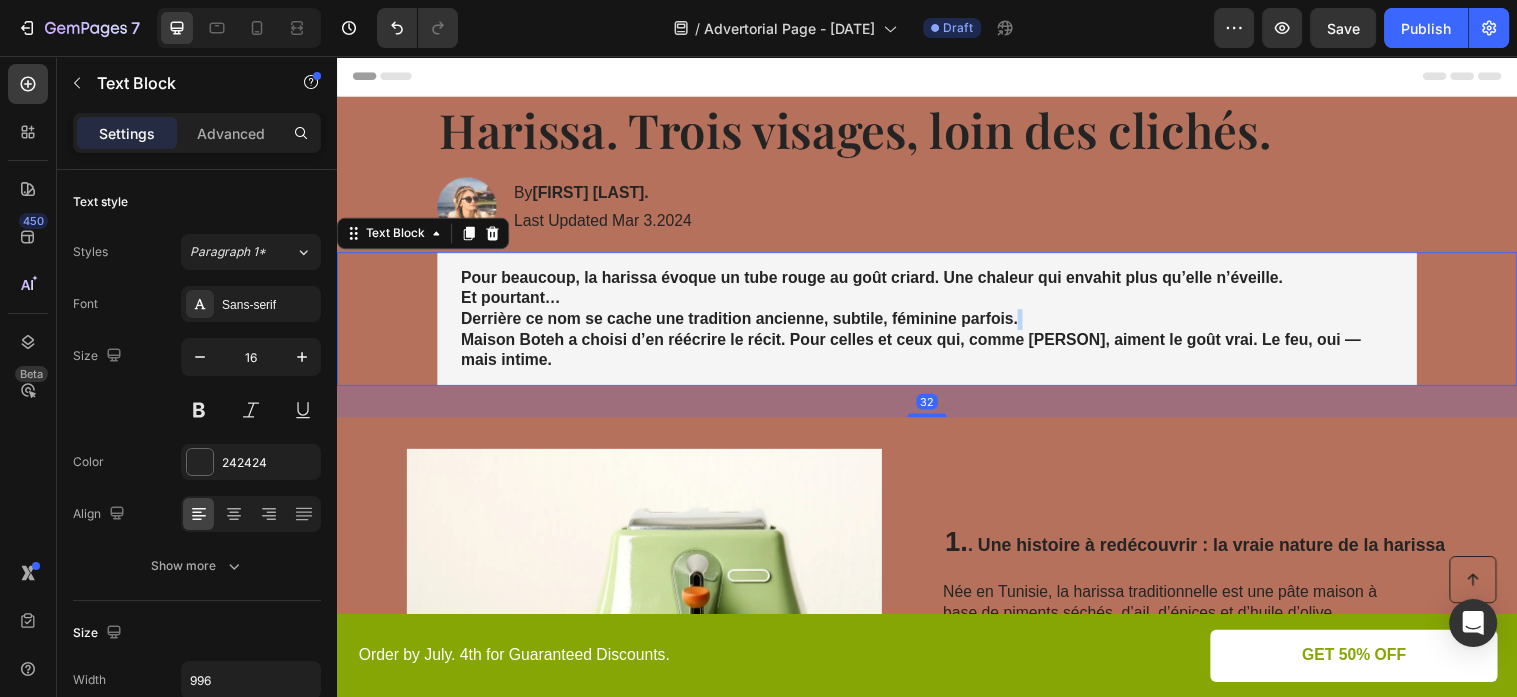 click on "Maison Boteh a choisi d’en réécrire le récit. Pour celles et ceux qui, comme Claire, aiment le goût vrai. Le feu, oui — mais intime." at bounding box center (920, 354) 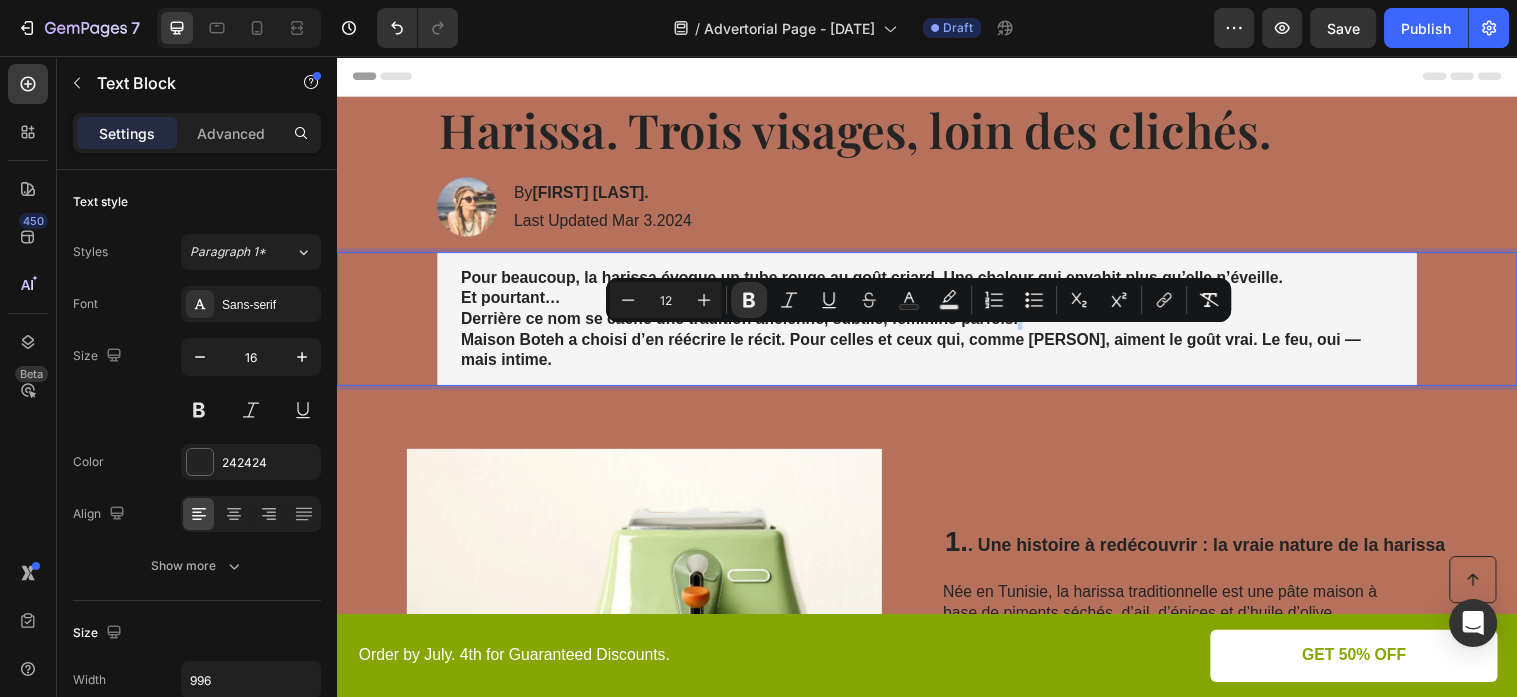 click on "Pour beaucoup, la harissa évoque un tube rouge au goût criard. Une chaleur qui envahit plus qu’elle n’éveille. Et pourtant… Derrière ce nom se cache une tradition ancienne, subtile, féminine parfois. Maison Boteh a choisi d’en réécrire le récit. Pour celles et ceux qui, comme [FIRSTNAME], aiment le goût vrai. Le feu, oui — mais intime." at bounding box center (937, 323) 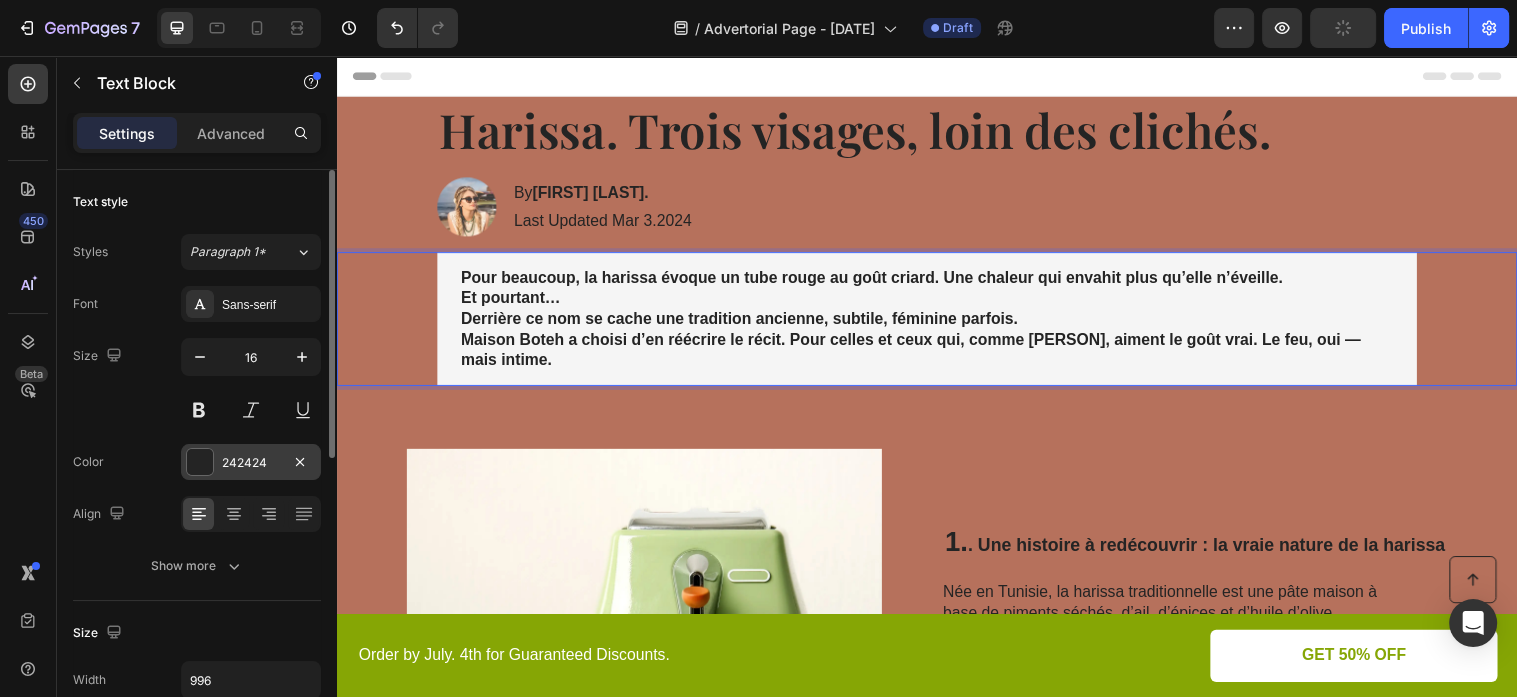 click on "242424" at bounding box center [251, 463] 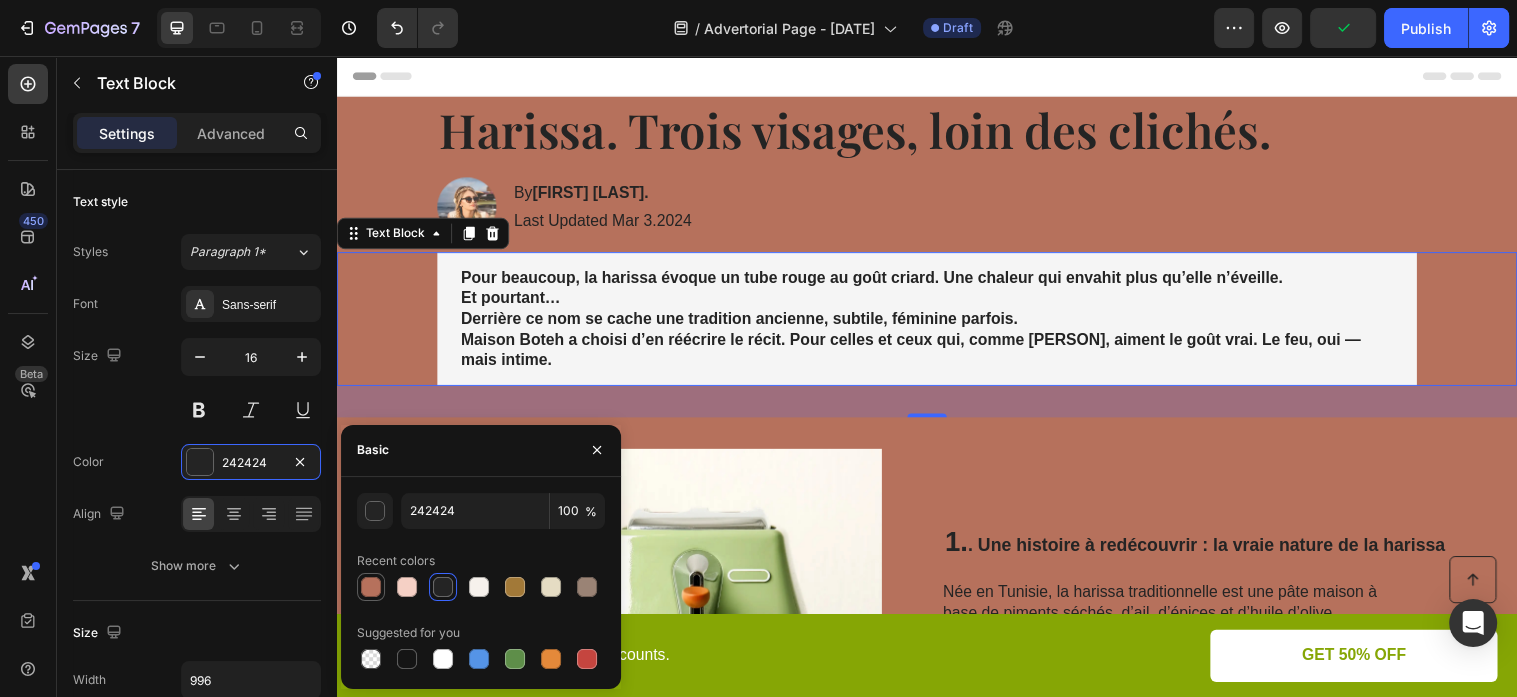 click at bounding box center [371, 587] 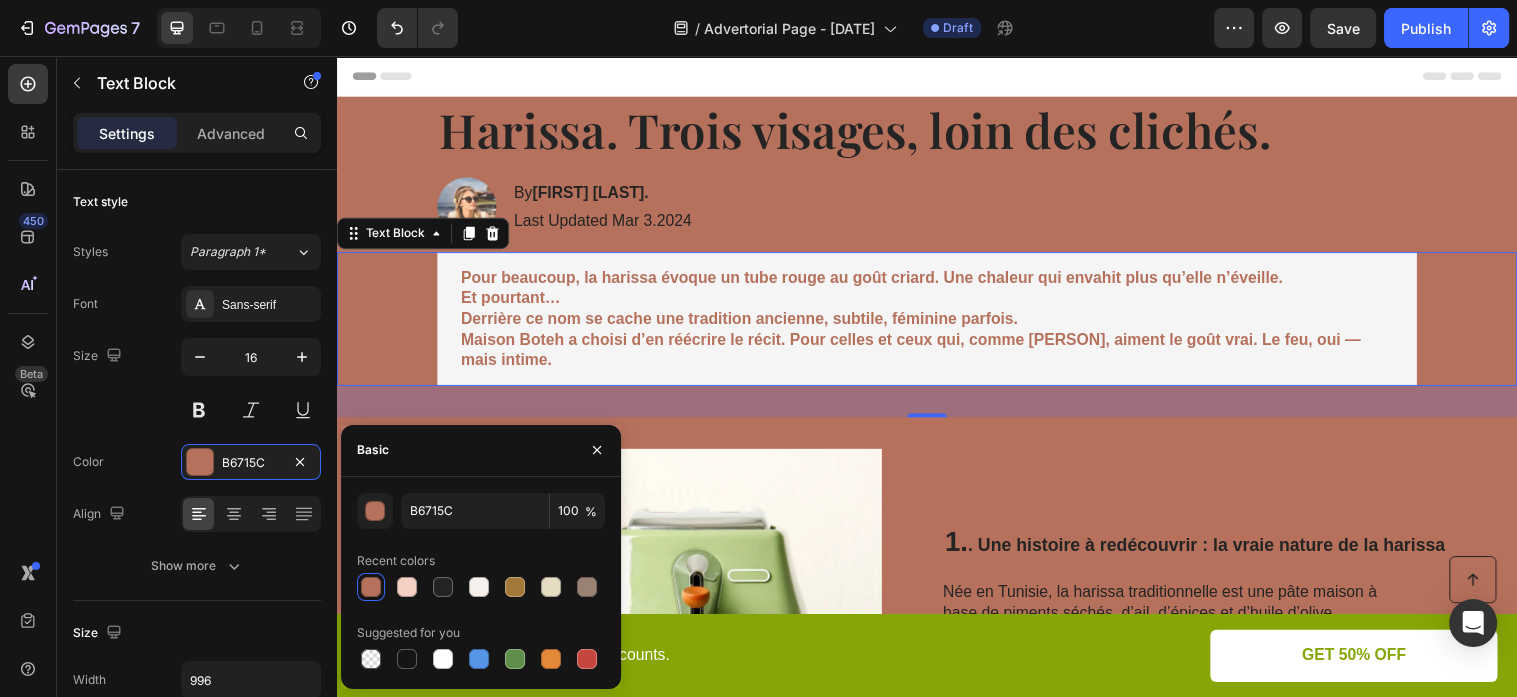 click at bounding box center [371, 587] 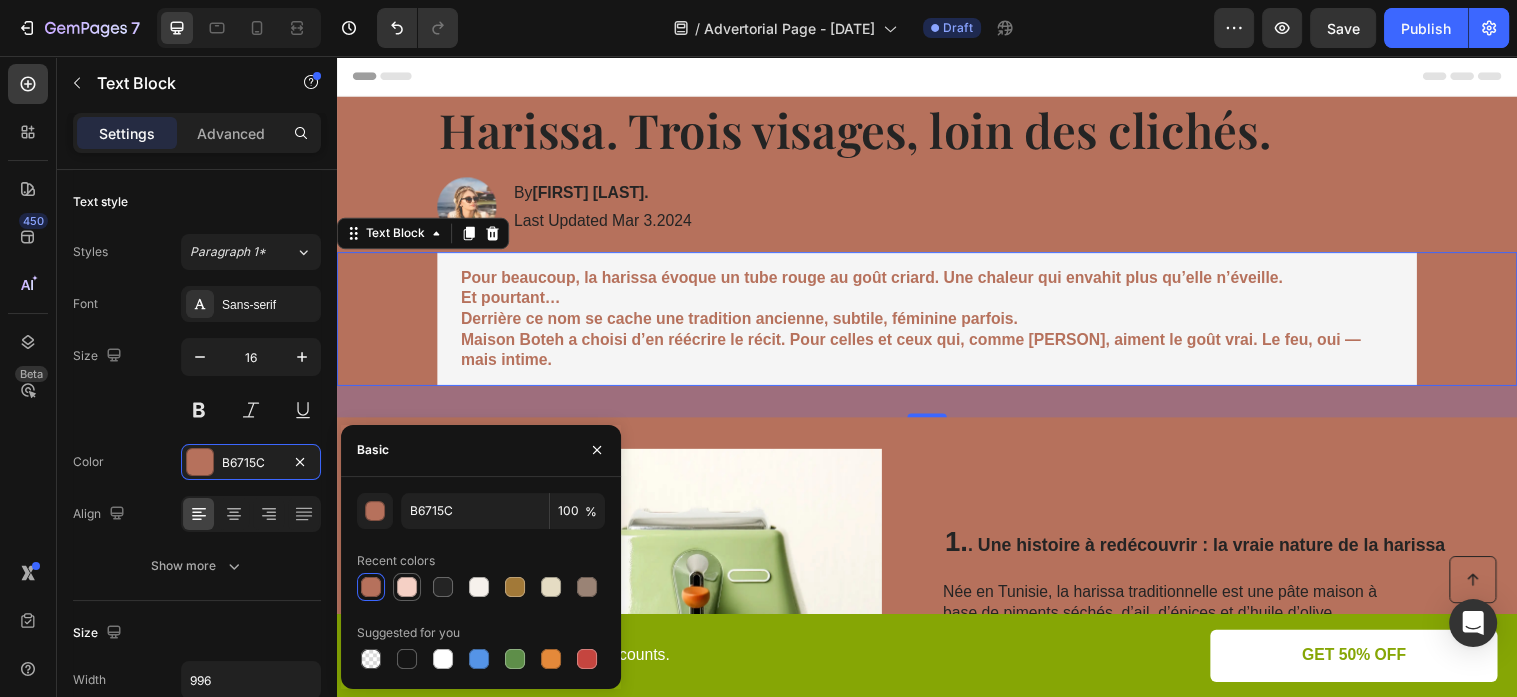 click at bounding box center [407, 587] 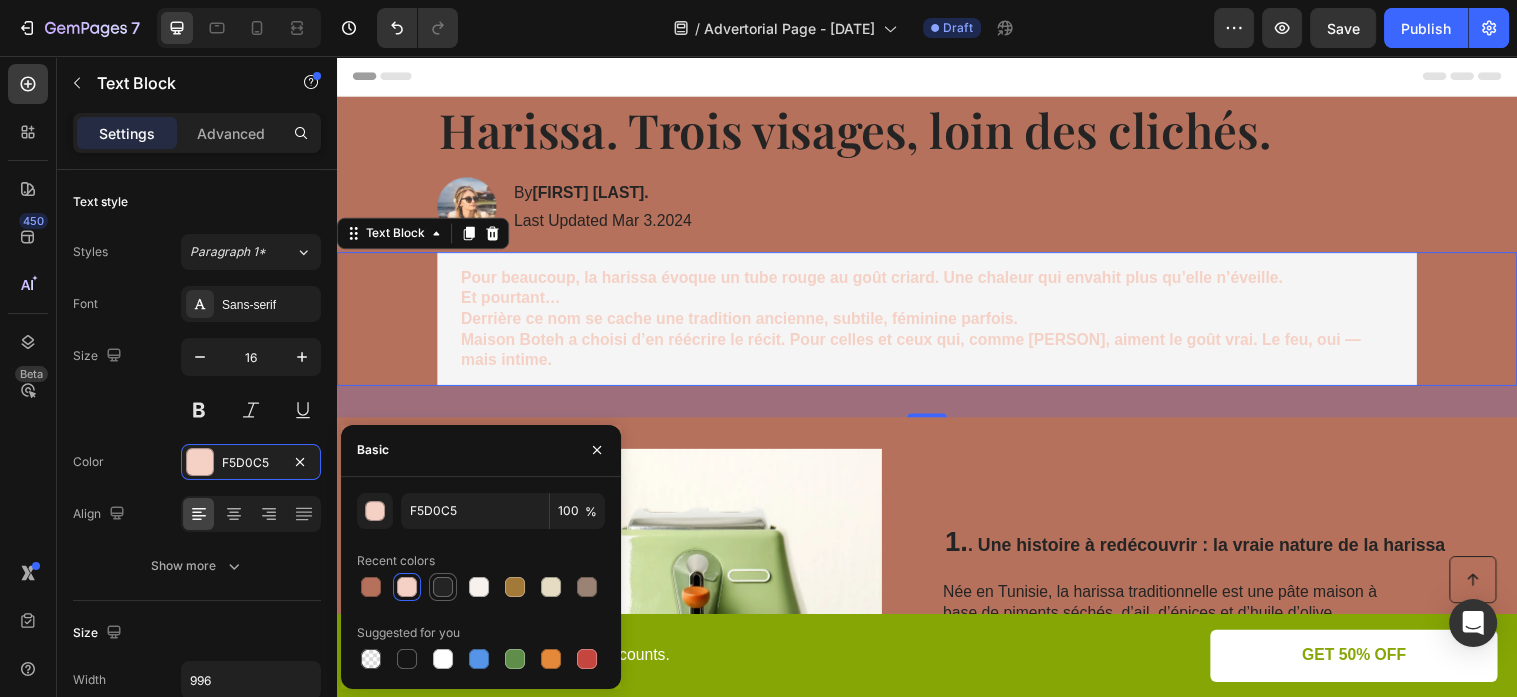 click at bounding box center [443, 587] 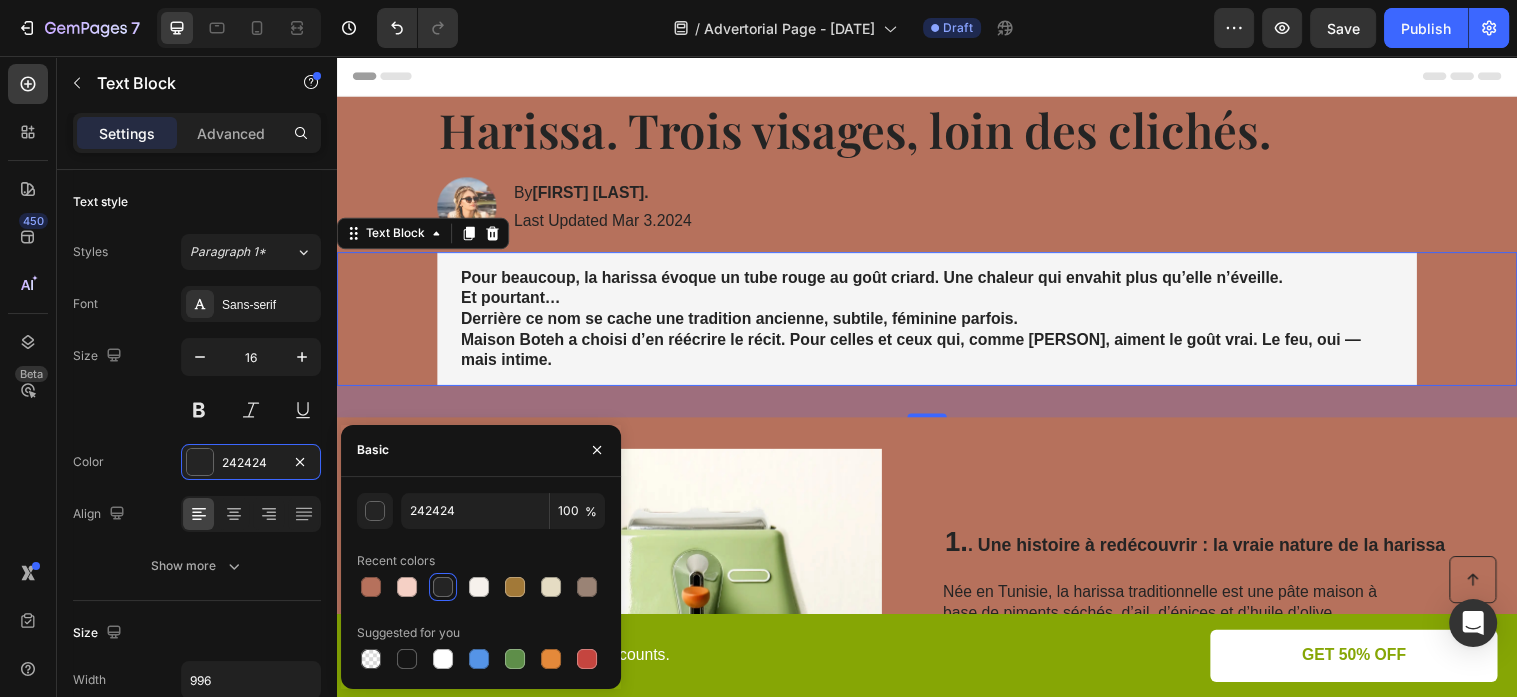 click on "Pour beaucoup, la harissa évoque un tube rouge au goût criard. Une chaleur qui envahit plus qu’elle n’éveille. Et pourtant… Derrière ce nom se cache une tradition ancienne, subtile, féminine parfois. Maison Boteh a choisi d’en réécrire le récit. Pour celles et ceux qui, comme [FIRSTNAME], aiment le goût vrai. Le feu, oui — mais intime." at bounding box center [937, 323] 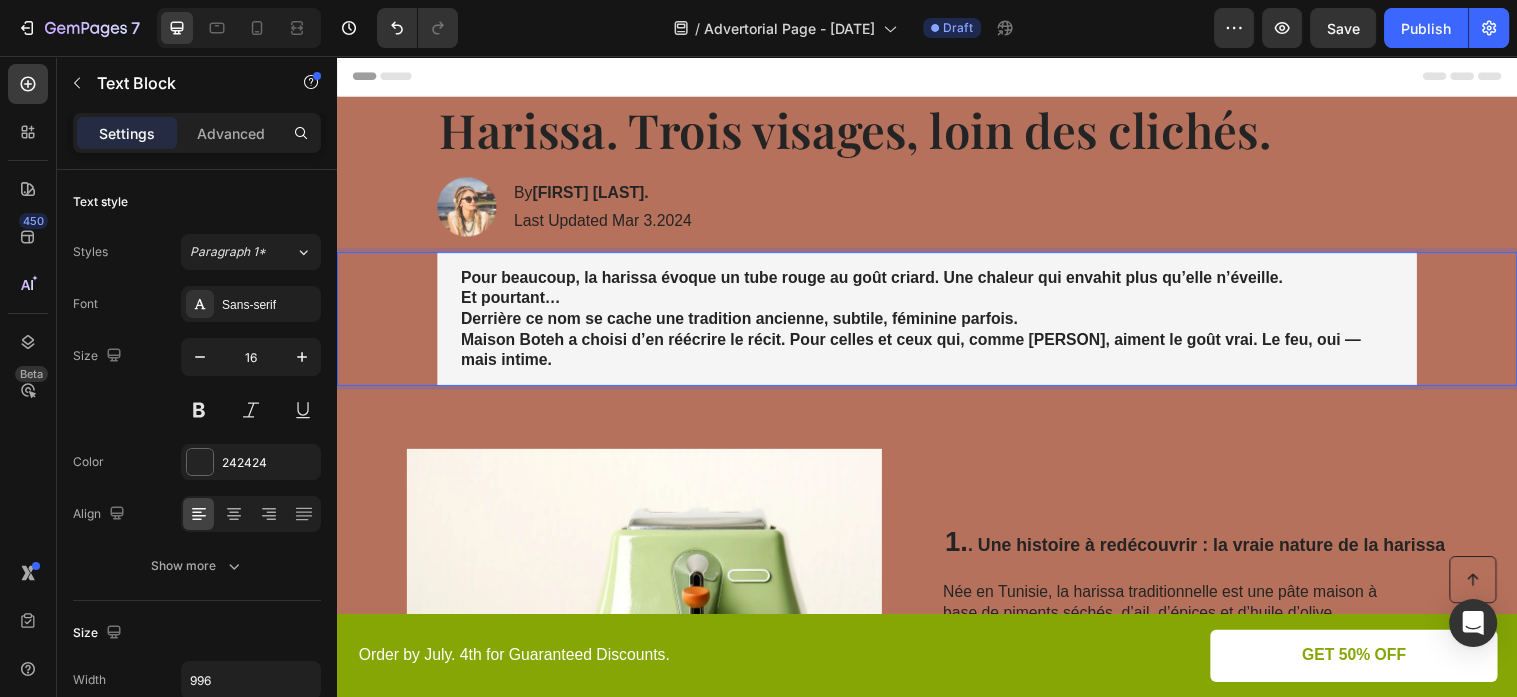 click on "Pour beaucoup, la harissa évoque un tube rouge au goût criard. Une chaleur qui envahit plus qu’elle n’éveille. Et pourtant… Derrière ce nom se cache une tradition ancienne, subtile, féminine parfois. Maison Boteh a choisi d’en réécrire le récit. Pour celles et ceux qui, comme [FIRSTNAME], aiment le goût vrai. Le feu, oui — mais intime." at bounding box center [937, 323] 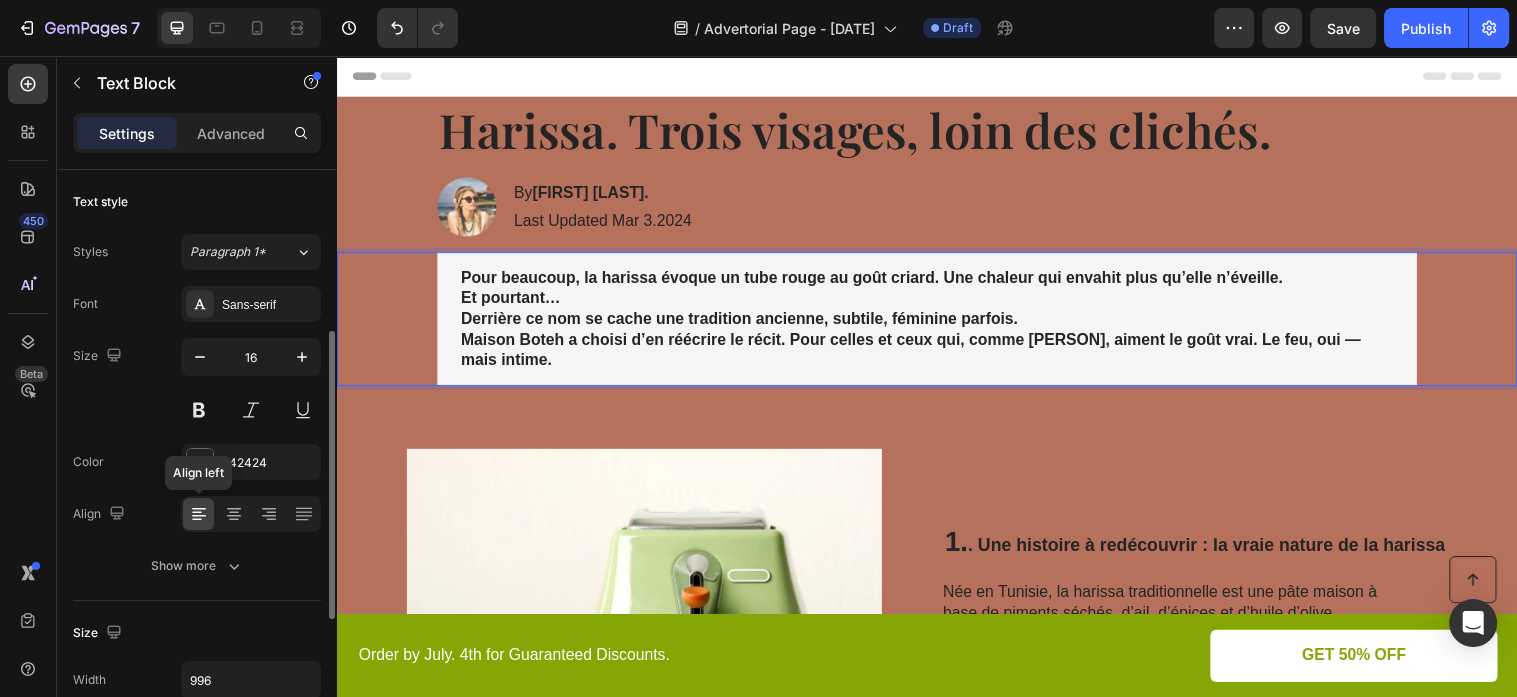 scroll, scrollTop: 324, scrollLeft: 0, axis: vertical 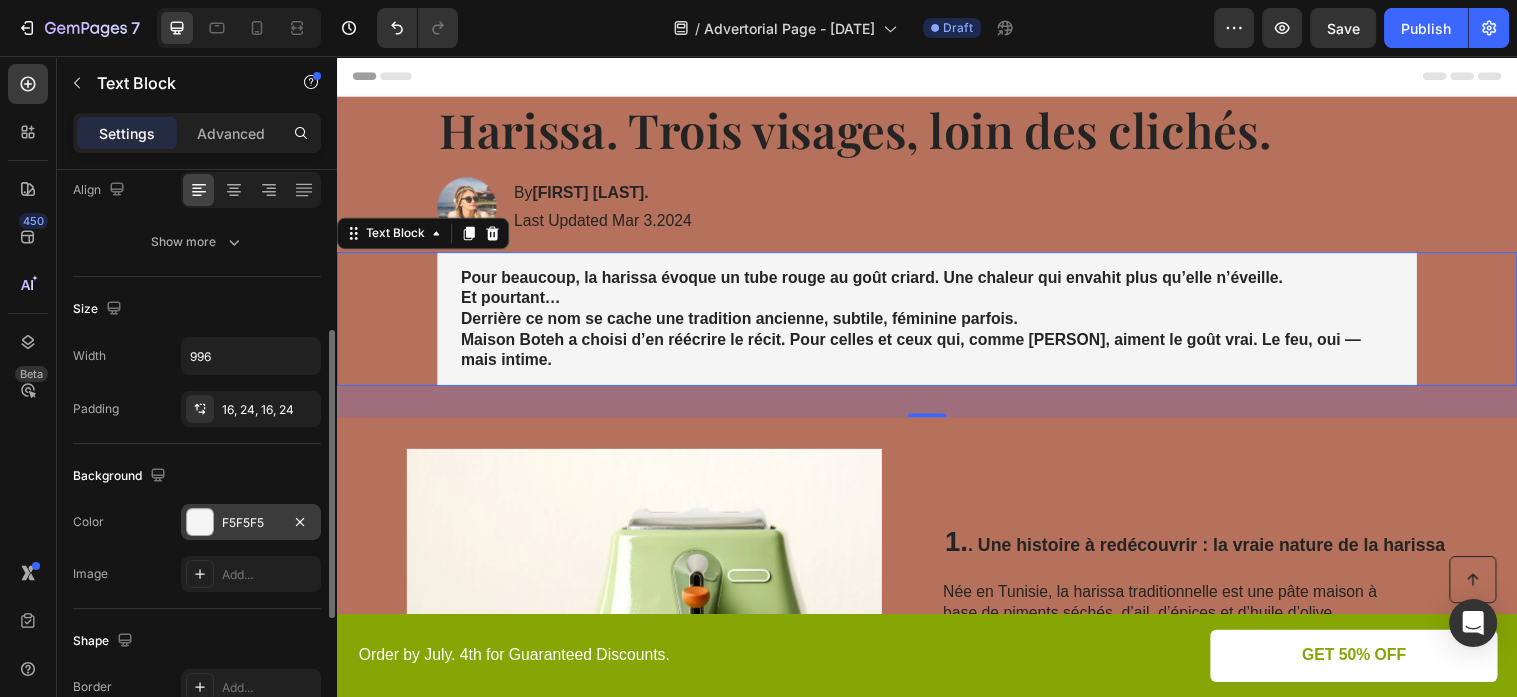 click on "F5F5F5" at bounding box center (251, 522) 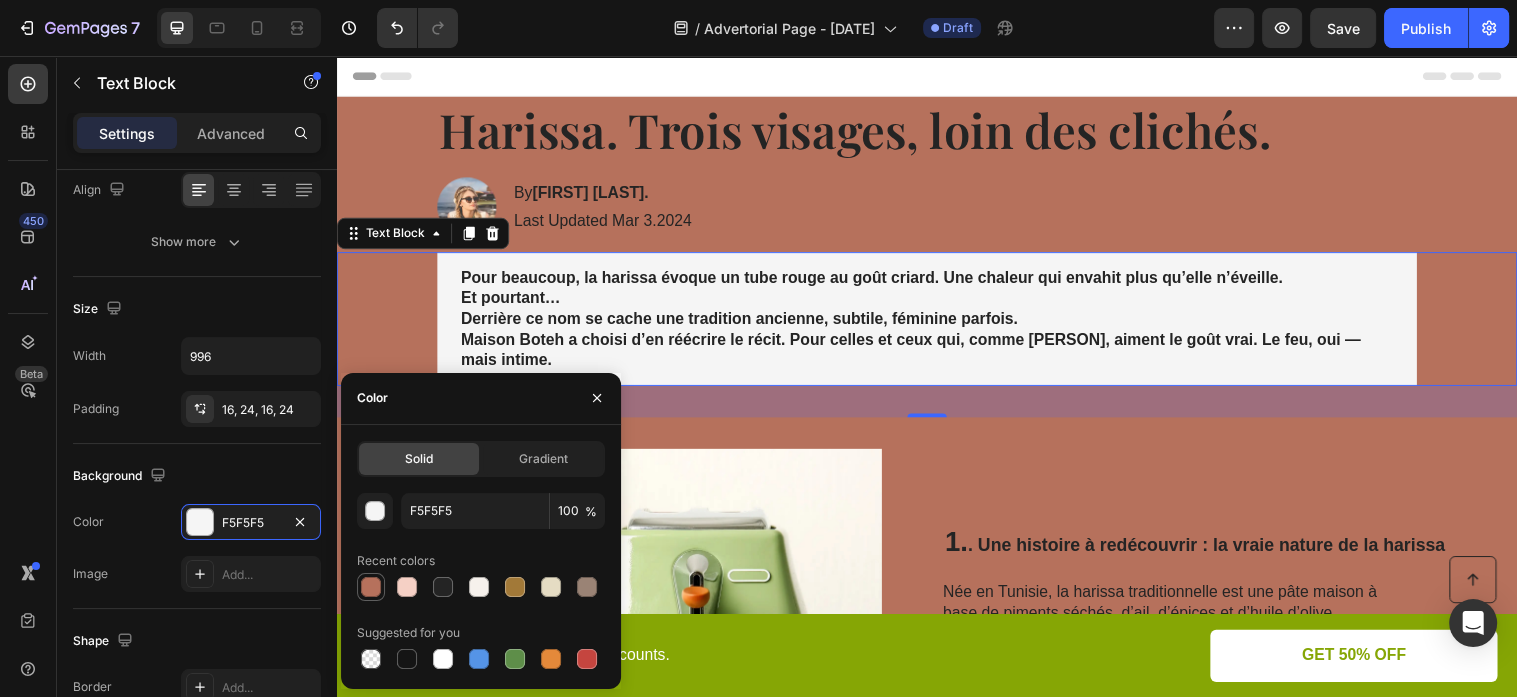 click at bounding box center [371, 587] 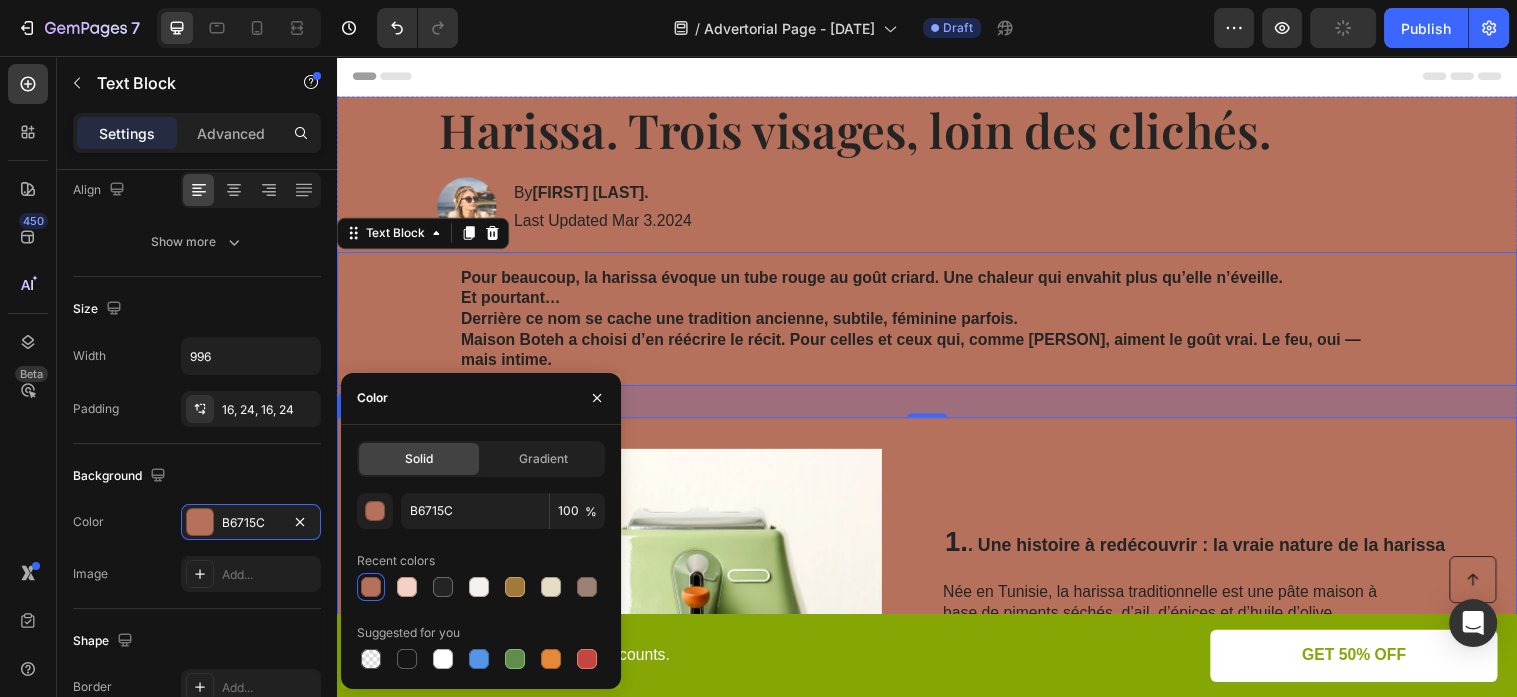 click on "1.  . Une histoire à redécouvrir : la vraie nature de la harissa Heading Née en Tunisie, la harissa traditionnelle est une pâte maison à base de piments séchés, d’ail, d’épices et d’huile d’olive. Transmise de génération en génération, elle réchauffait les plats, jamais les palais. Dans chaque famille, une variation. Comme un poème culinaire — incarné, vivant, ajusté. Maison Boteh ne l’a pas “revisité”. Elle l’a simplement écoutée, respectée, et offerte à nouveau. Text Block" at bounding box center [1209, 645] 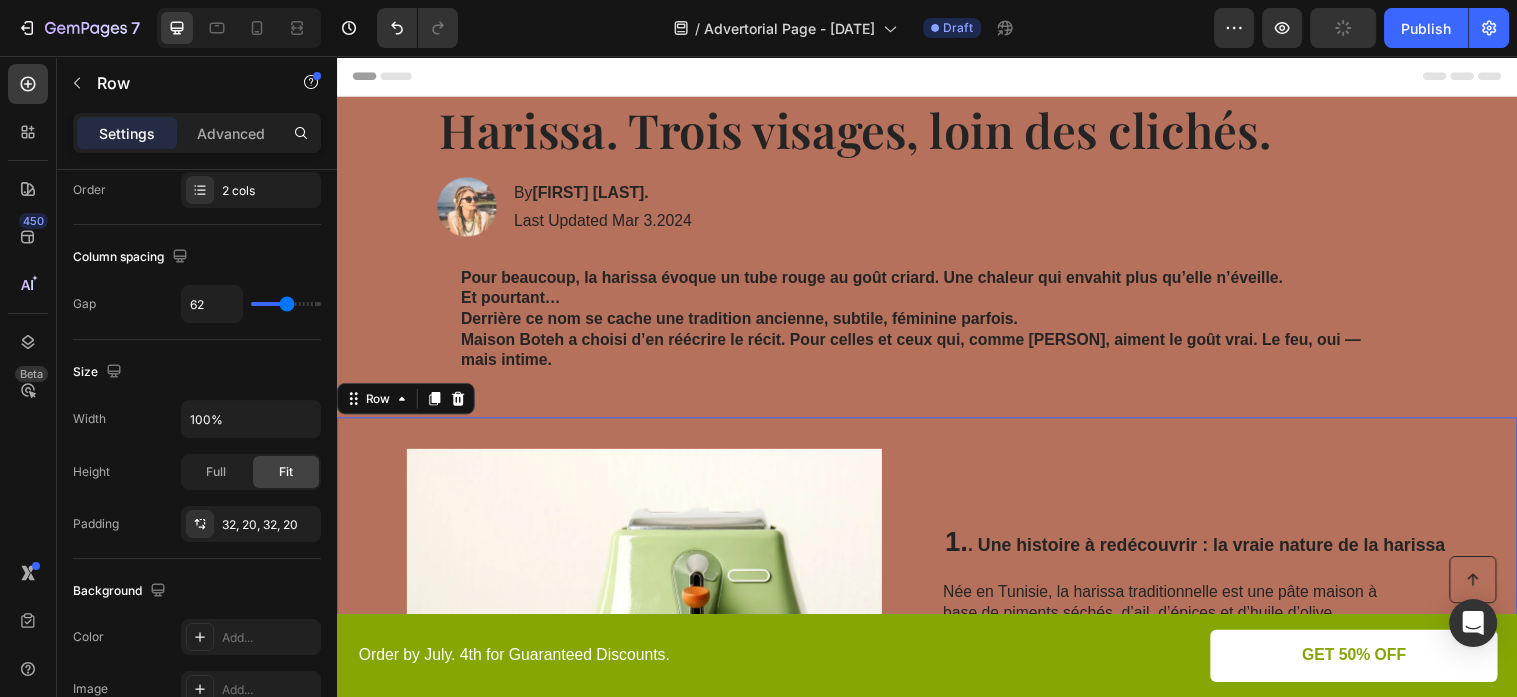 scroll, scrollTop: 0, scrollLeft: 0, axis: both 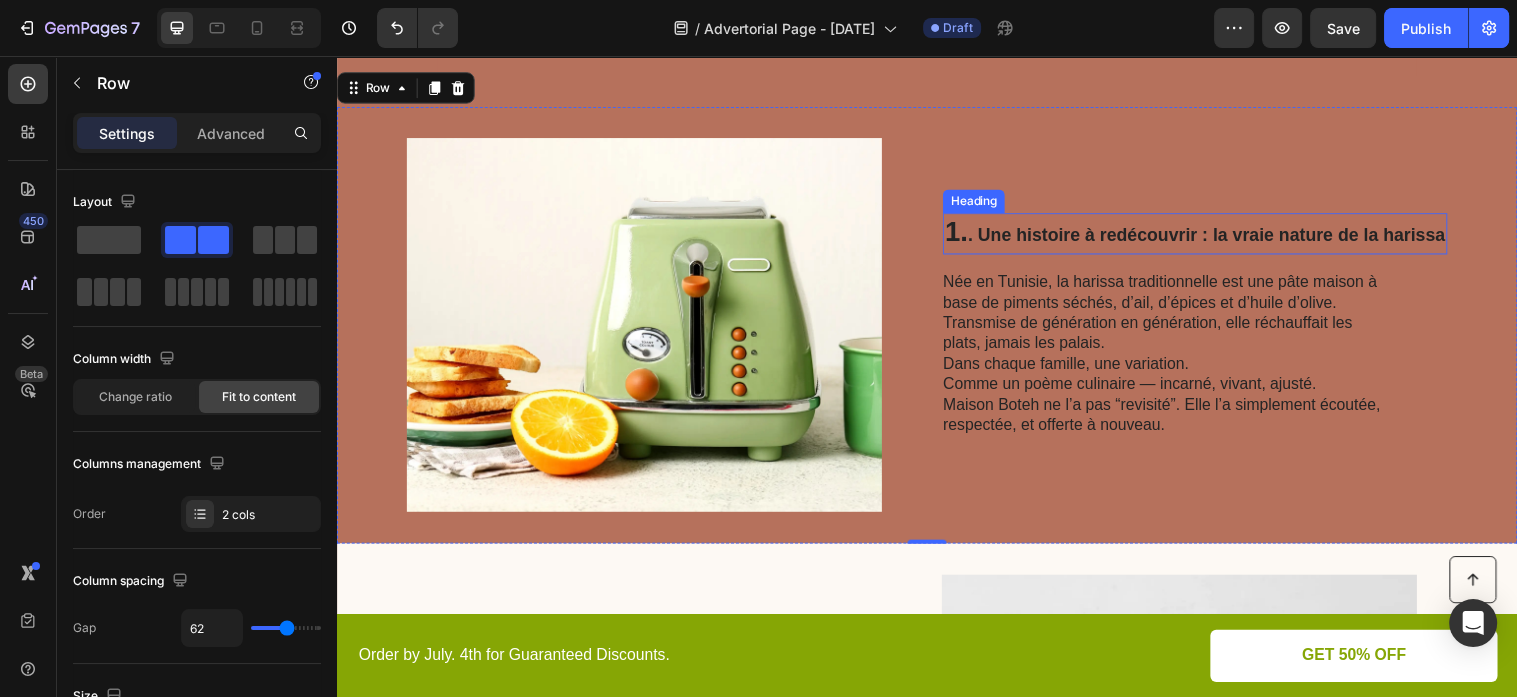 click on ". Une histoire à redécouvrir : la vraie nature de la harissa" at bounding box center (1221, 237) 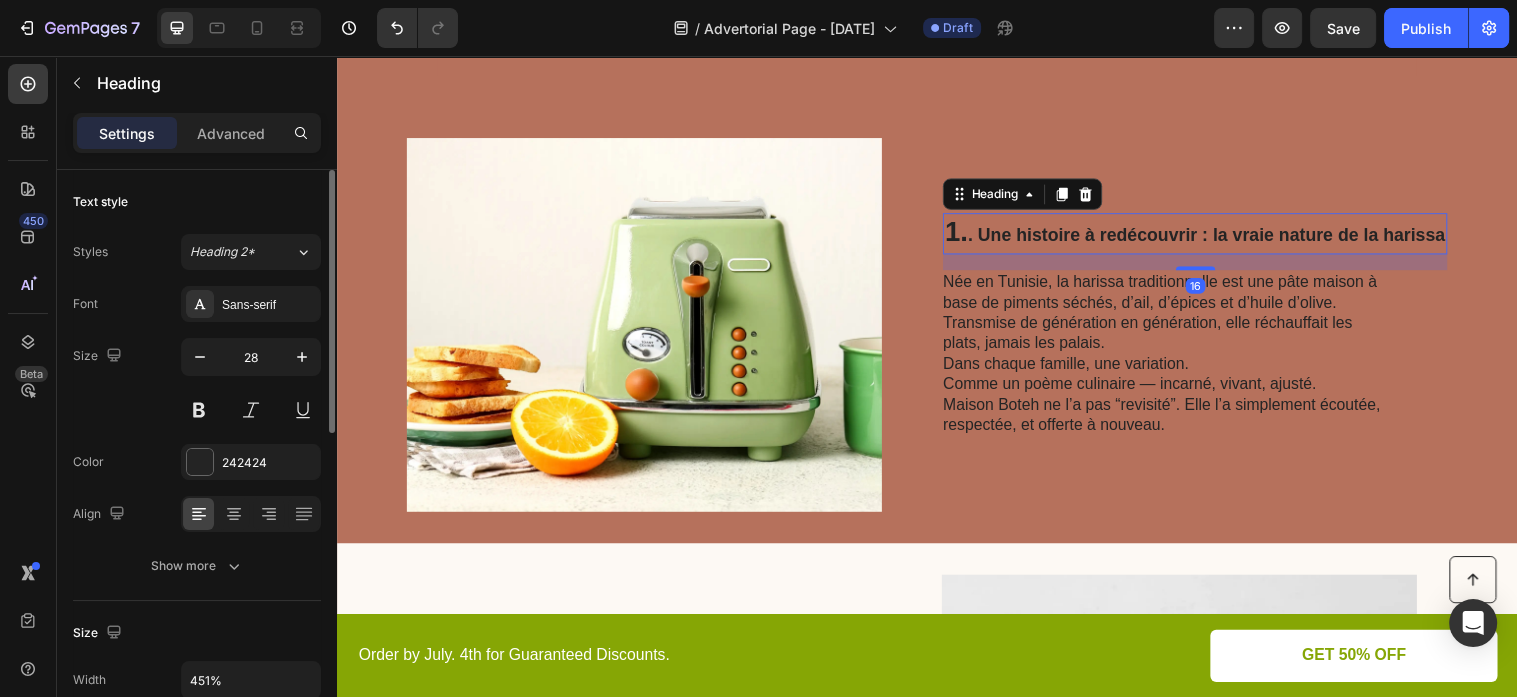 click on "Styles Heading 2* Font Sans-serif Size 28 Color 242424 Align Show more" at bounding box center [197, 409] 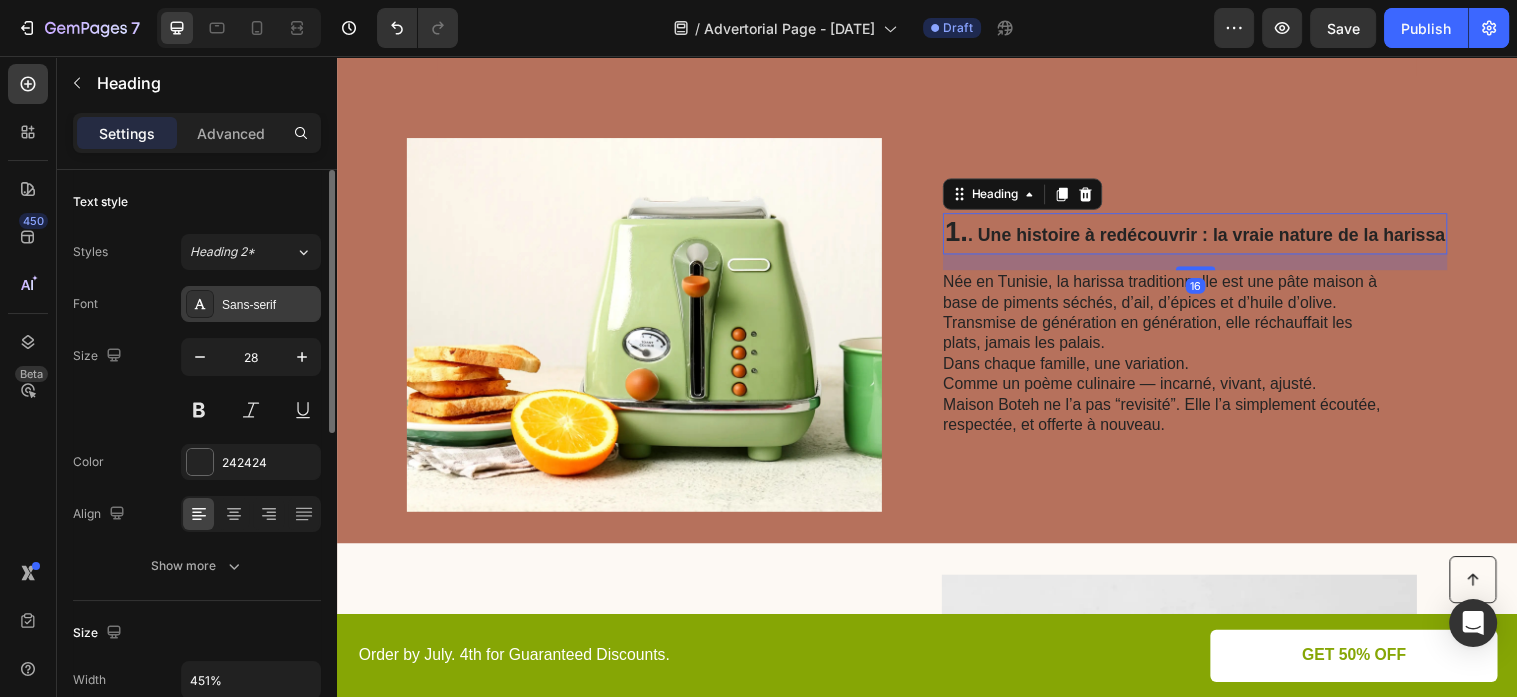 click on "Sans-serif" at bounding box center [269, 305] 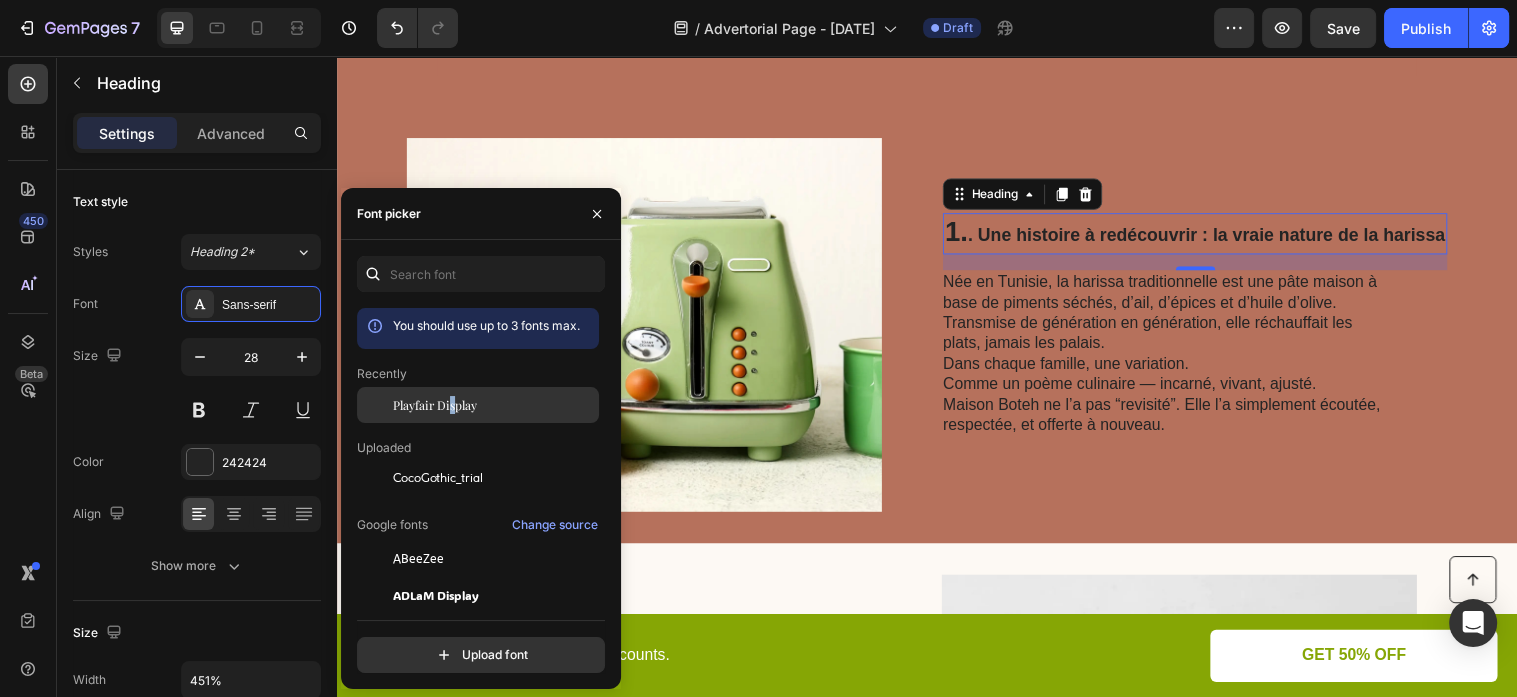 click on "Playfair Display" at bounding box center (435, 405) 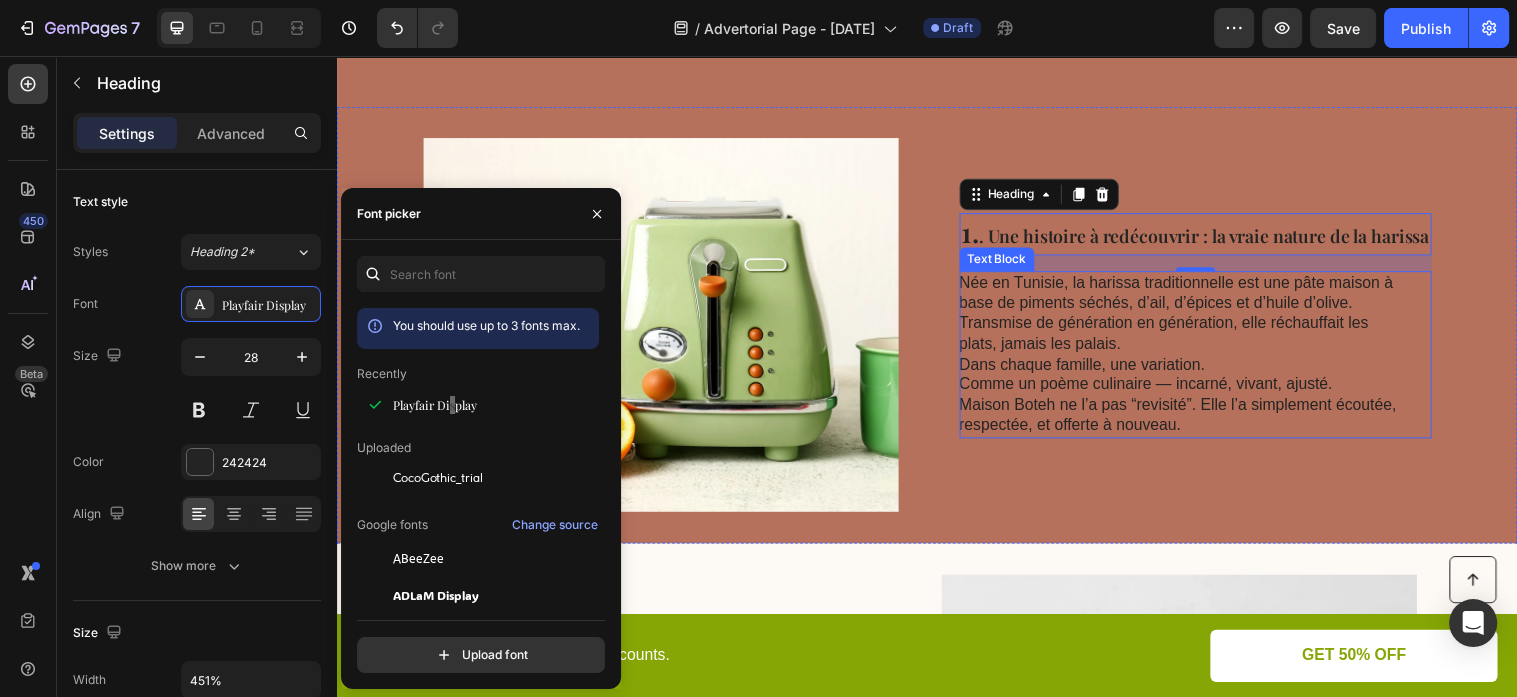 click on "Née en Tunisie, la harissa traditionnelle est une pâte maison à base de piments séchés, d’ail, d’épices et d’huile d’olive. Transmise de génération en génération, elle réchauffait les plats, jamais les palais. Dans chaque famille, une variation. Comme un poème culinaire — incarné, vivant, ajusté. Maison Boteh ne l’a pas “revisité”. Elle l’a simplement écoutée, respectée, et offerte à nouveau." at bounding box center (1194, 359) 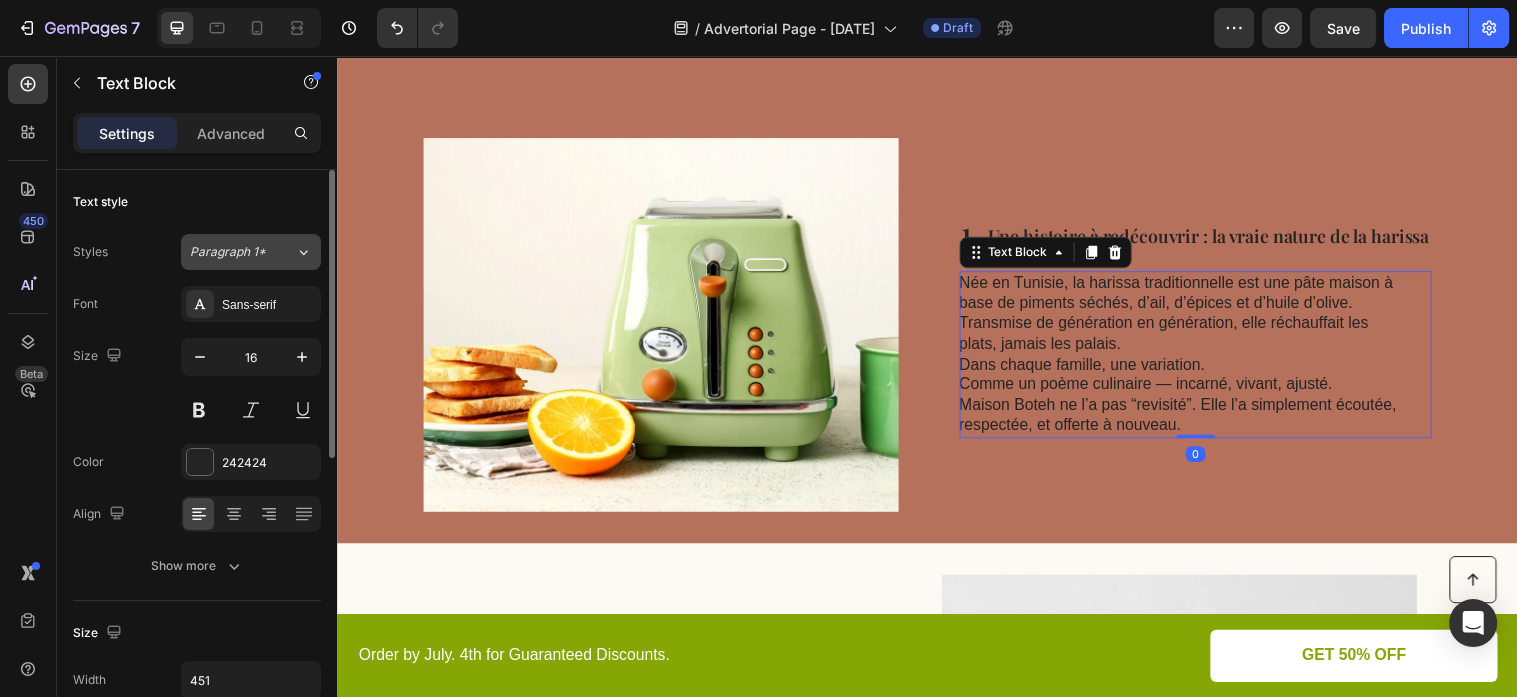 click on "Paragraph 1*" at bounding box center (230, 252) 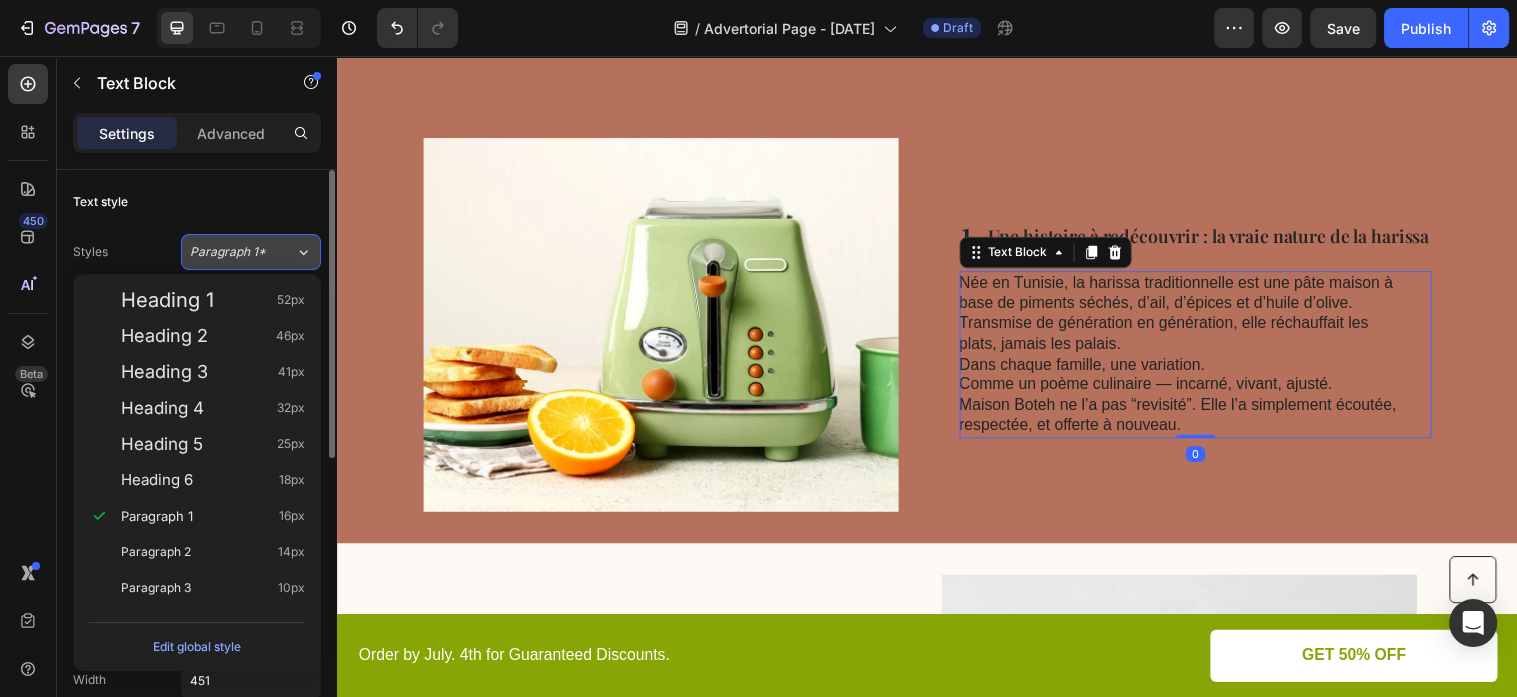 click on "Paragraph 1*" at bounding box center (230, 252) 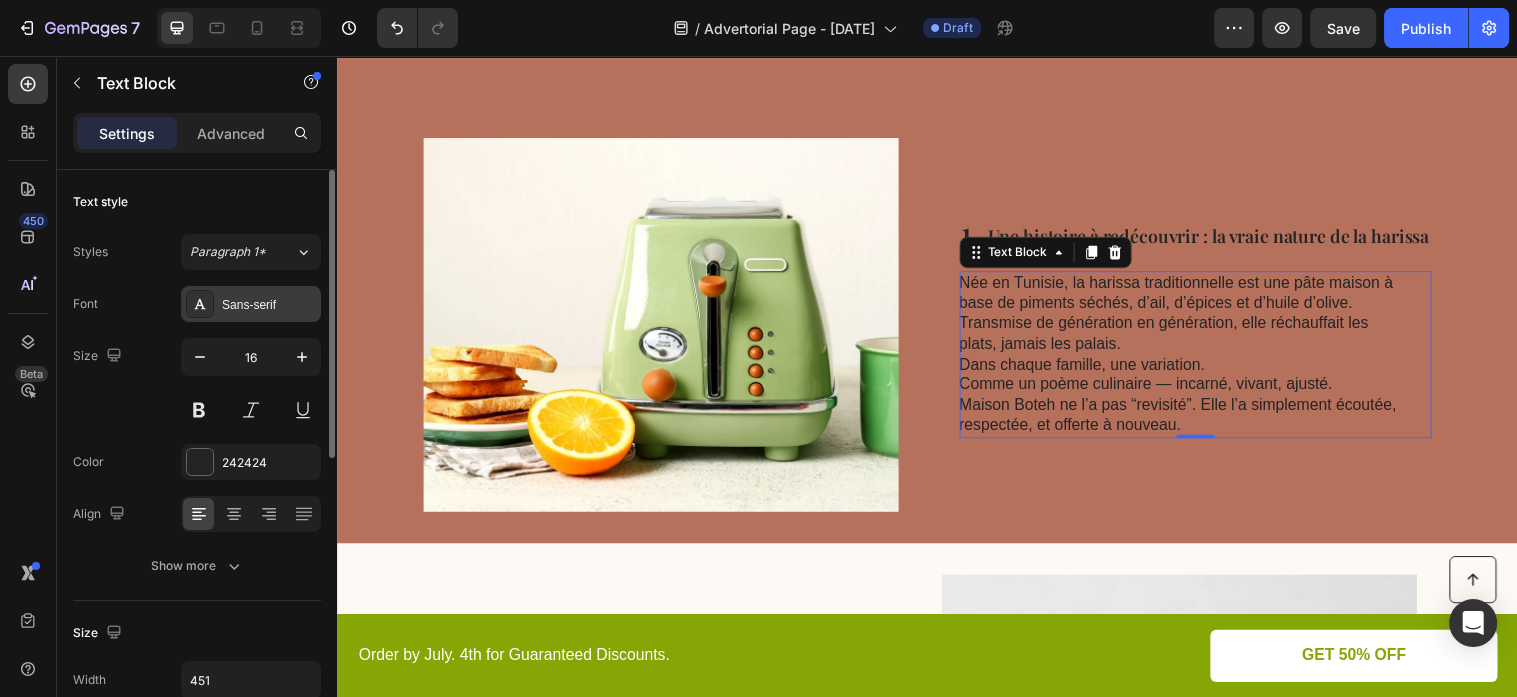click on "Sans-serif" at bounding box center [269, 305] 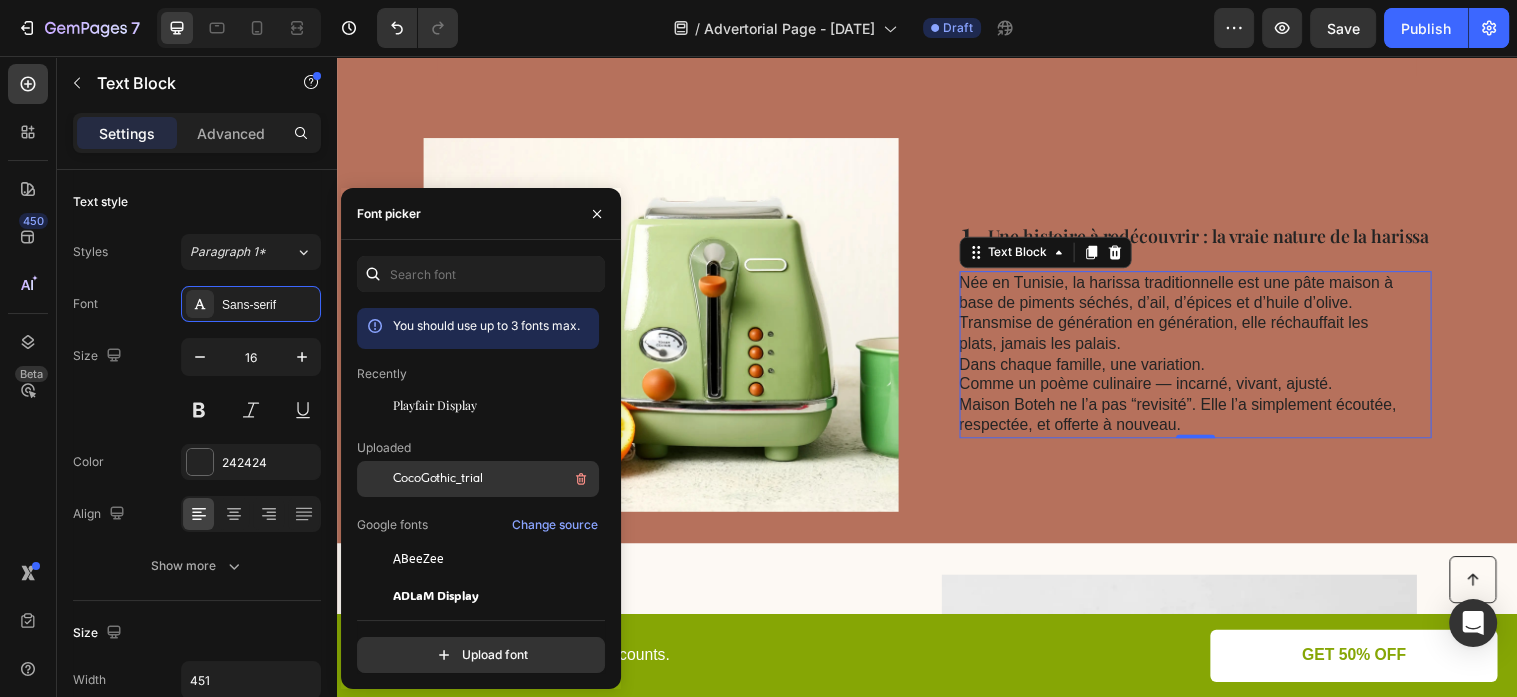 click on "CocoGothic_trial" at bounding box center (438, 479) 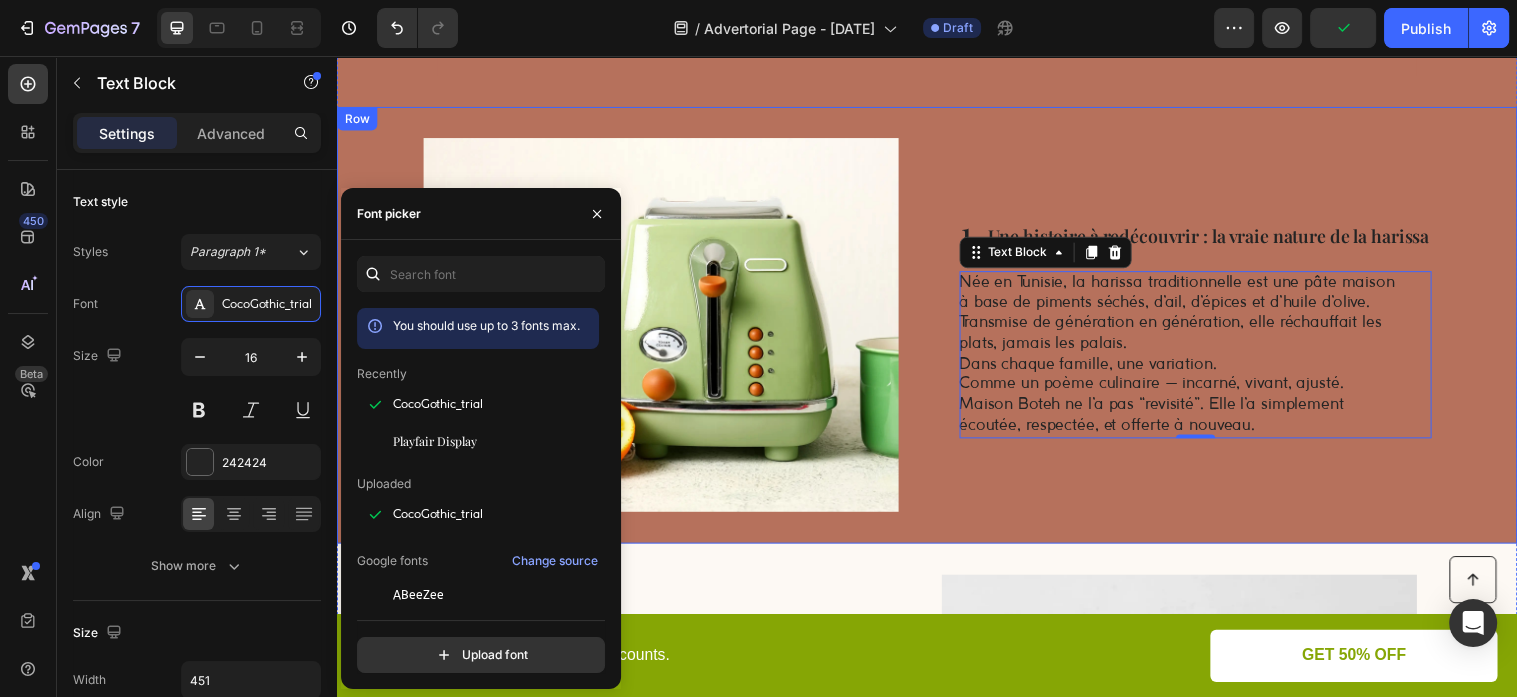 click on "1.  . Une histoire à redécouvrir : la vraie nature de la harissa Heading Née en Tunisie, la harissa traditionnelle est une pâte maison à base de piments séchés, d’ail, d’épices et d’huile d’olive. Transmise de génération en génération, elle réchauffait les plats, jamais les palais. Dans chaque famille, une variation. Comme un poème culinaire — incarné, vivant, ajusté. Maison Boteh ne l’a pas “revisité”. Elle l’a simplement écoutée, respectée, et offerte à nouveau. Text Block   0" at bounding box center (1210, 329) 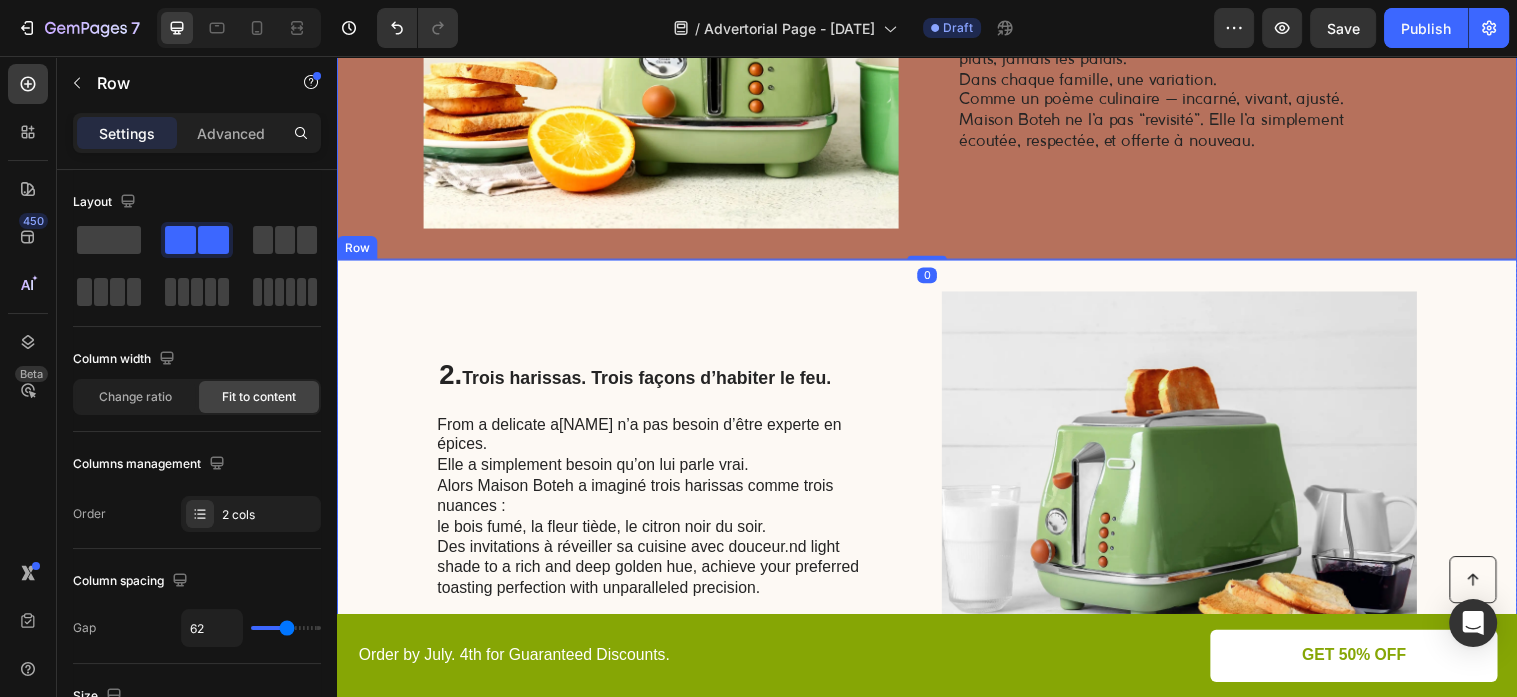 scroll, scrollTop: 633, scrollLeft: 0, axis: vertical 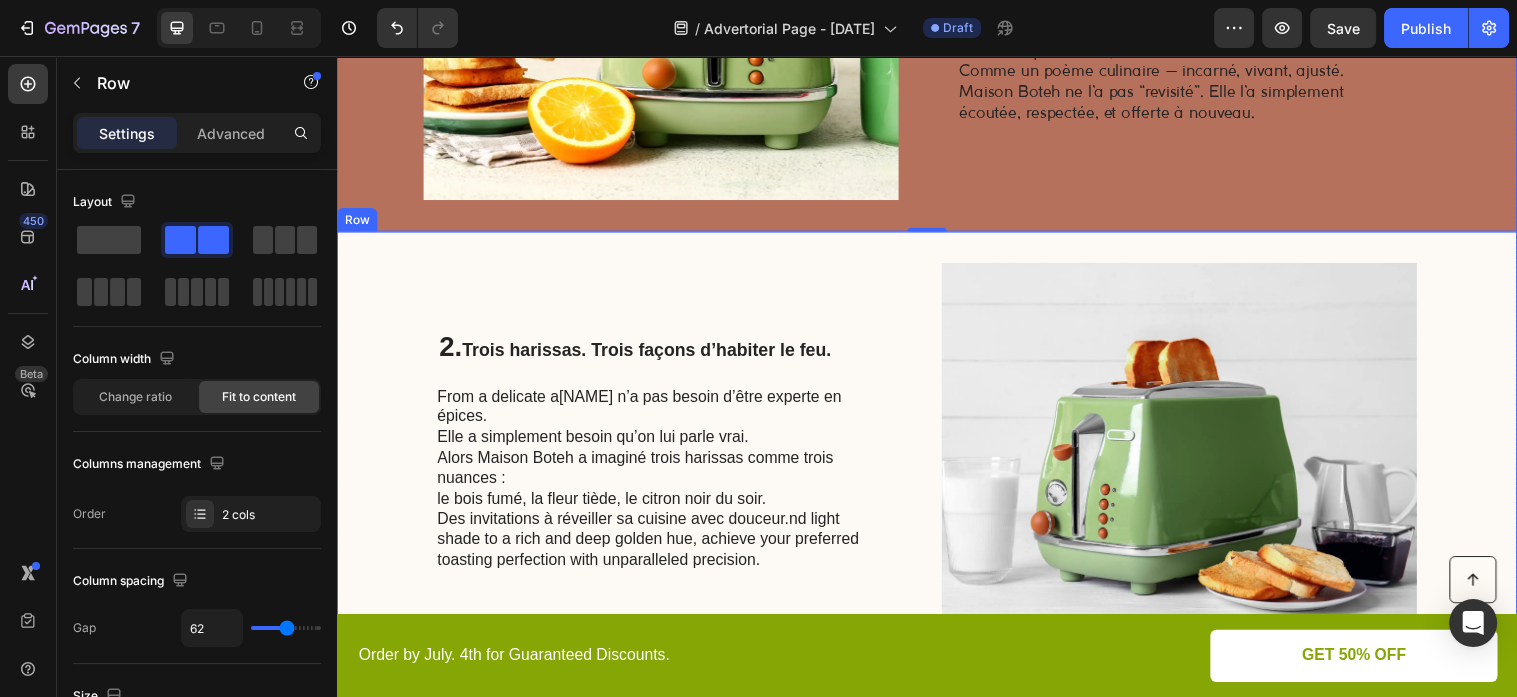 click on "2.  Trois harissas. Trois façons d’habiter le feu. Heading From a delicate a Claire n’a pas besoin d’être experte en épices. Elle a simplement besoin qu’on lui parle vrai. Alors Maison Boteh a imaginé trois harissas comme trois nuances : le bois fumé, la fleur tiède, le citron noir du soir. Des invitations à réveiller sa cuisine avec douceur. nd light shade to a rich and deep golden hue, achieve your preferred toasting perfection with unparalleled precision. Text Block" at bounding box center (664, 456) 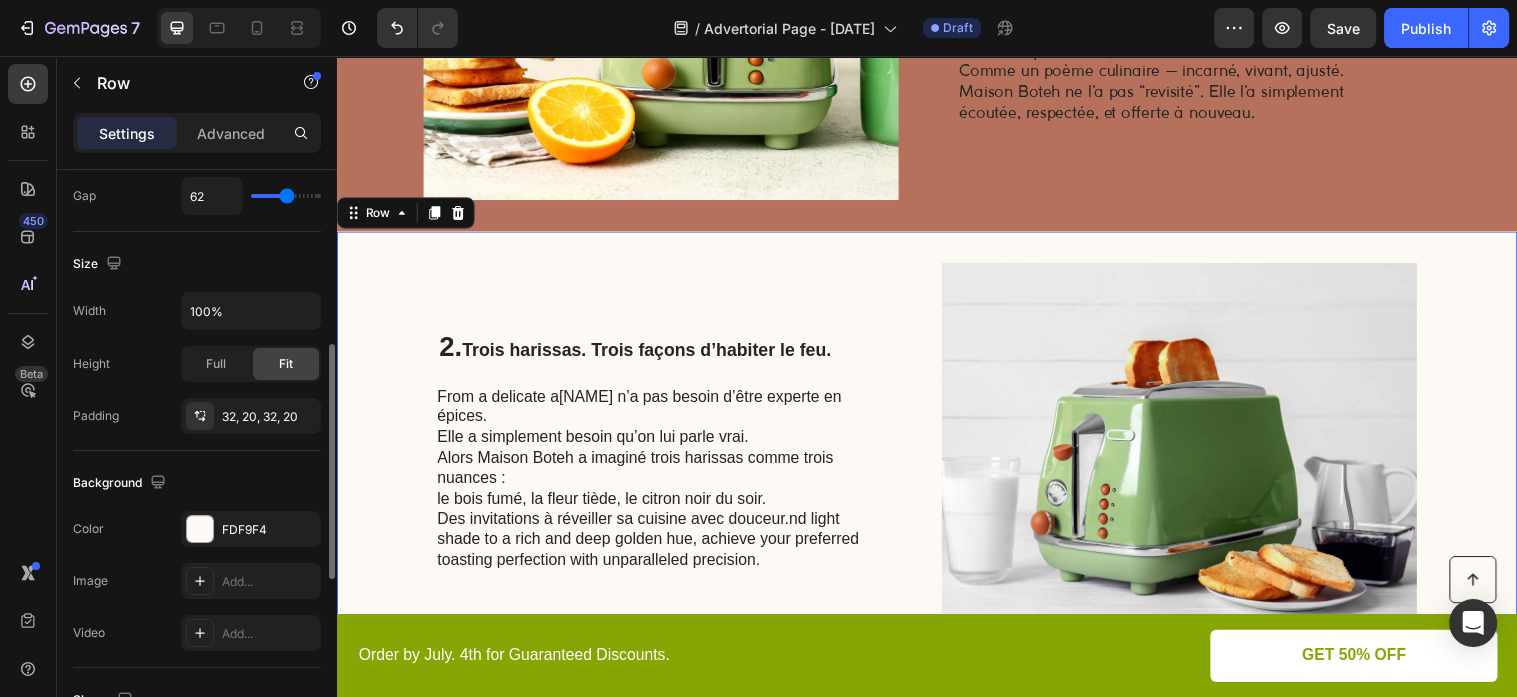 scroll, scrollTop: 540, scrollLeft: 0, axis: vertical 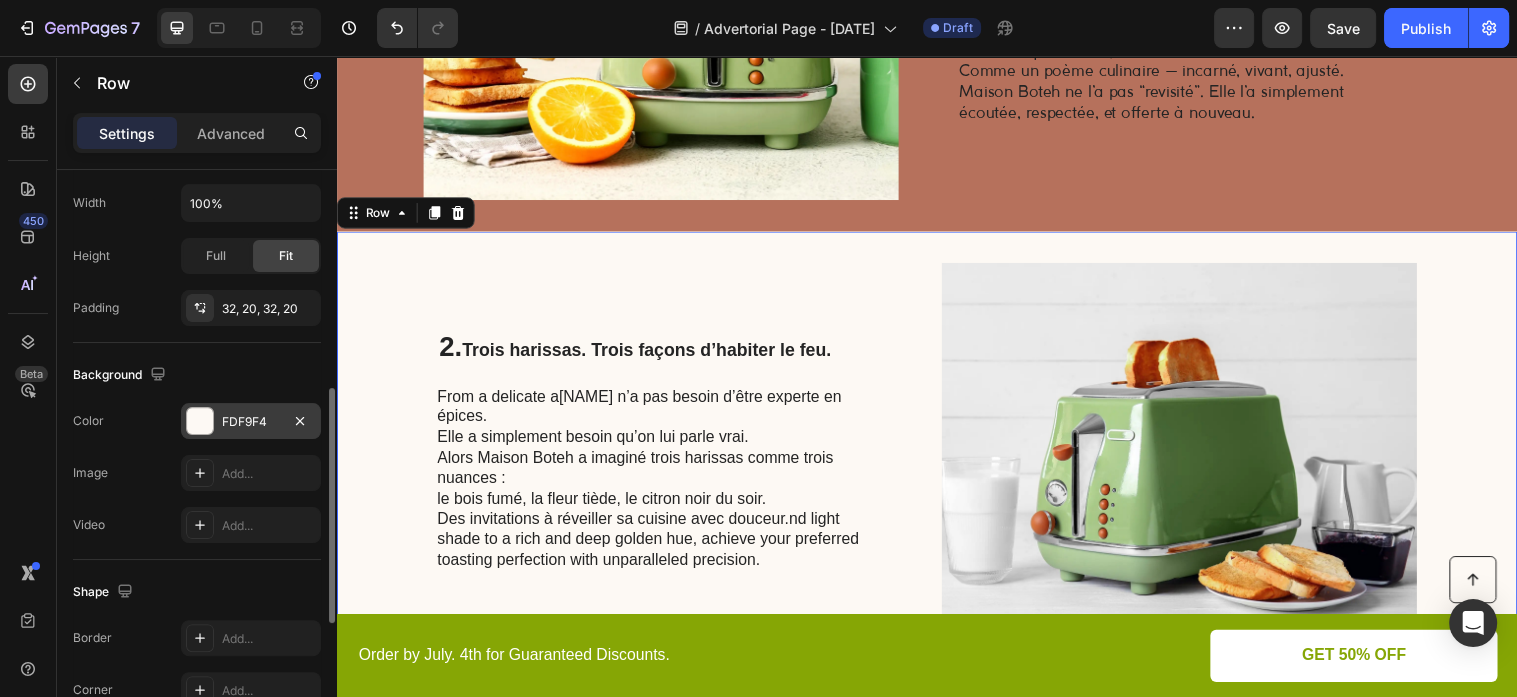 click on "FDF9F4" at bounding box center (251, 422) 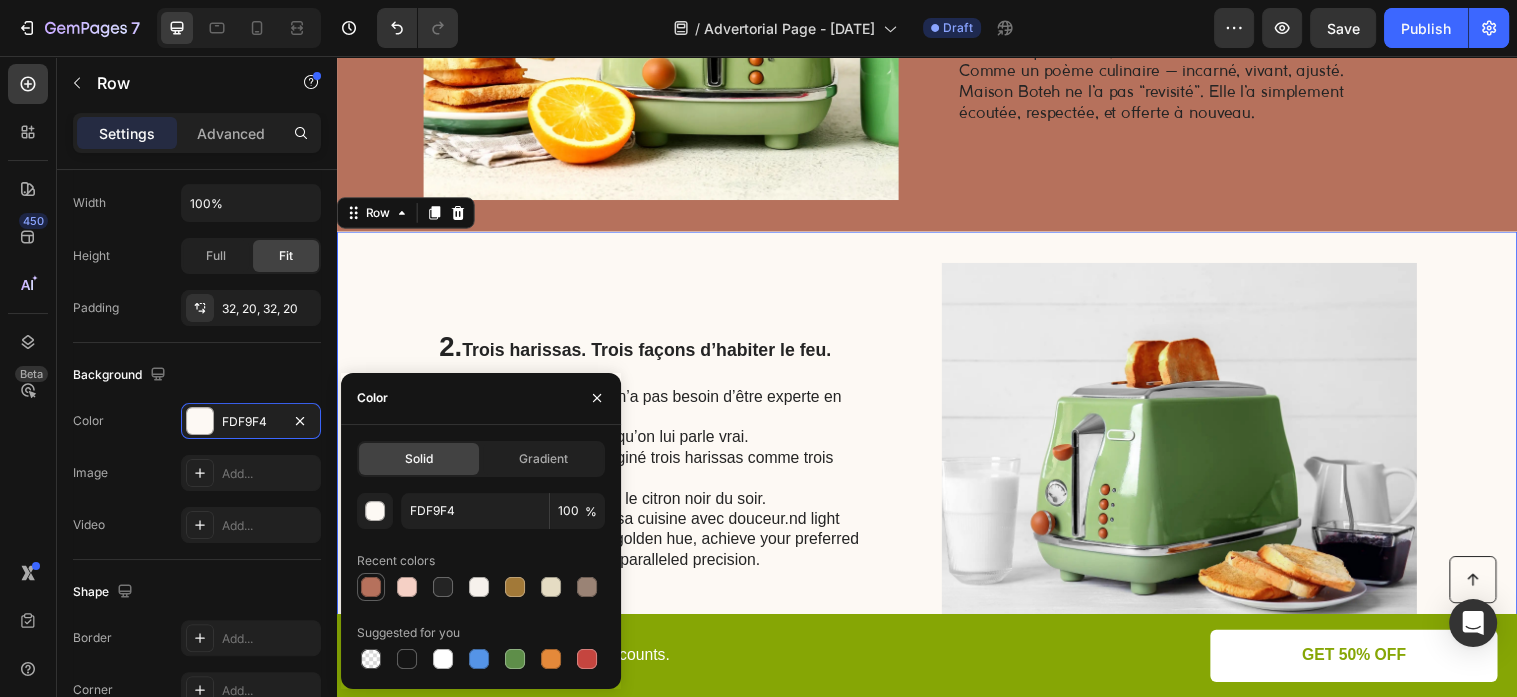 click at bounding box center [371, 587] 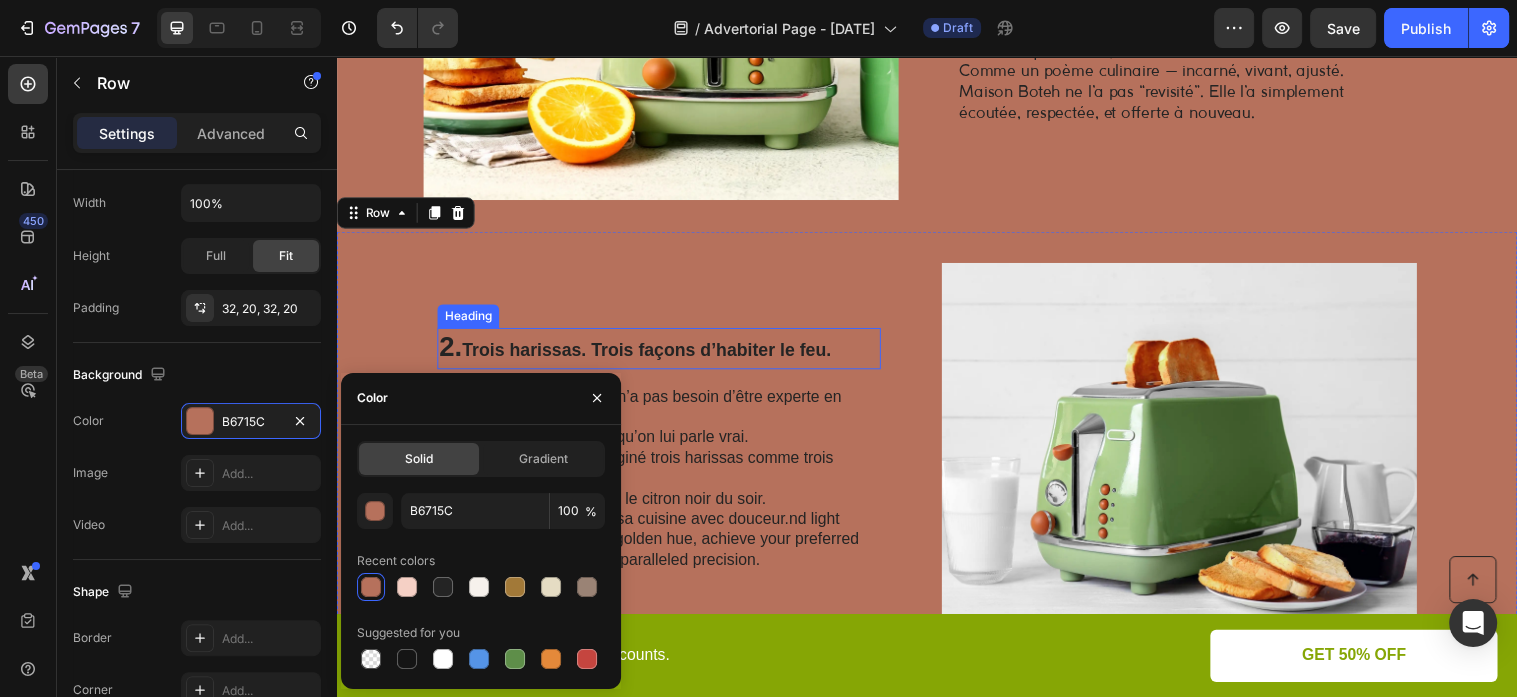click on "Trois harissas. Trois façons d’habiter le feu." at bounding box center [651, 354] 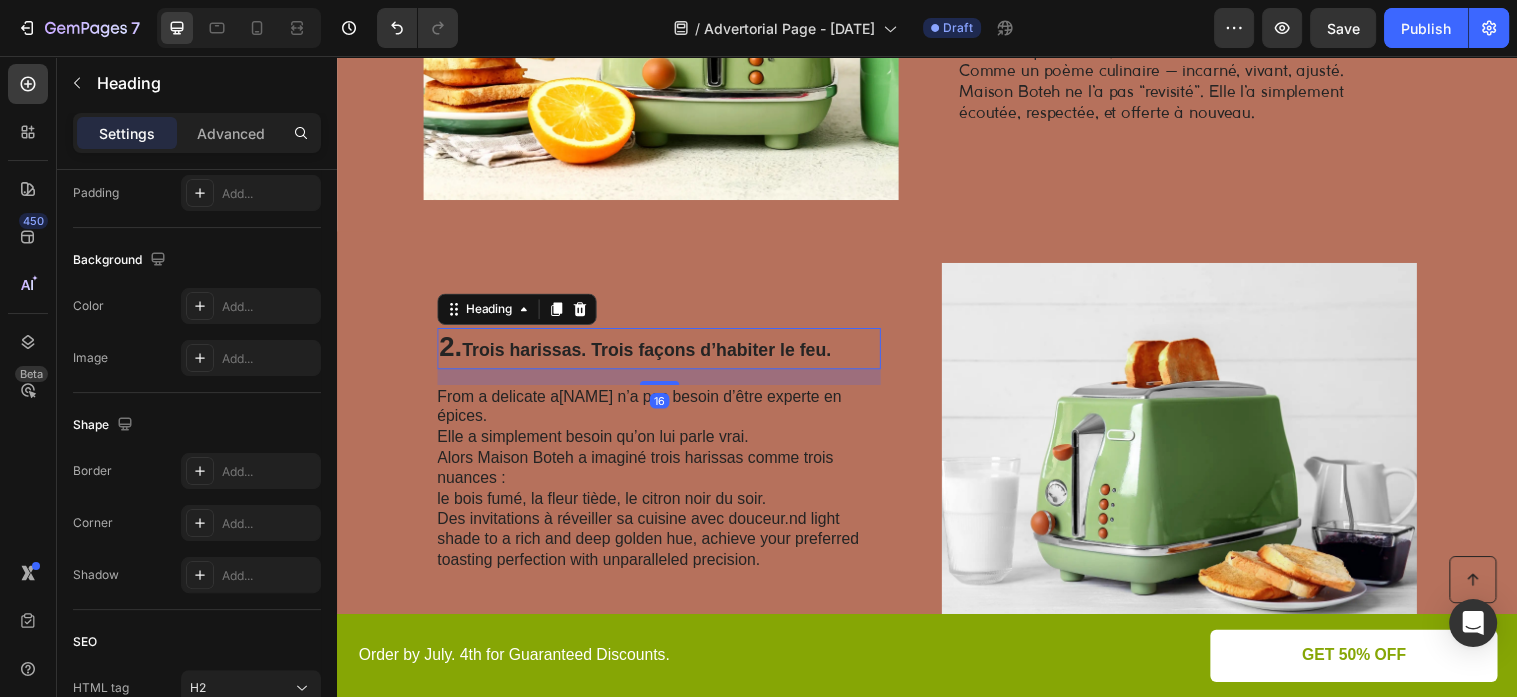 scroll, scrollTop: 0, scrollLeft: 0, axis: both 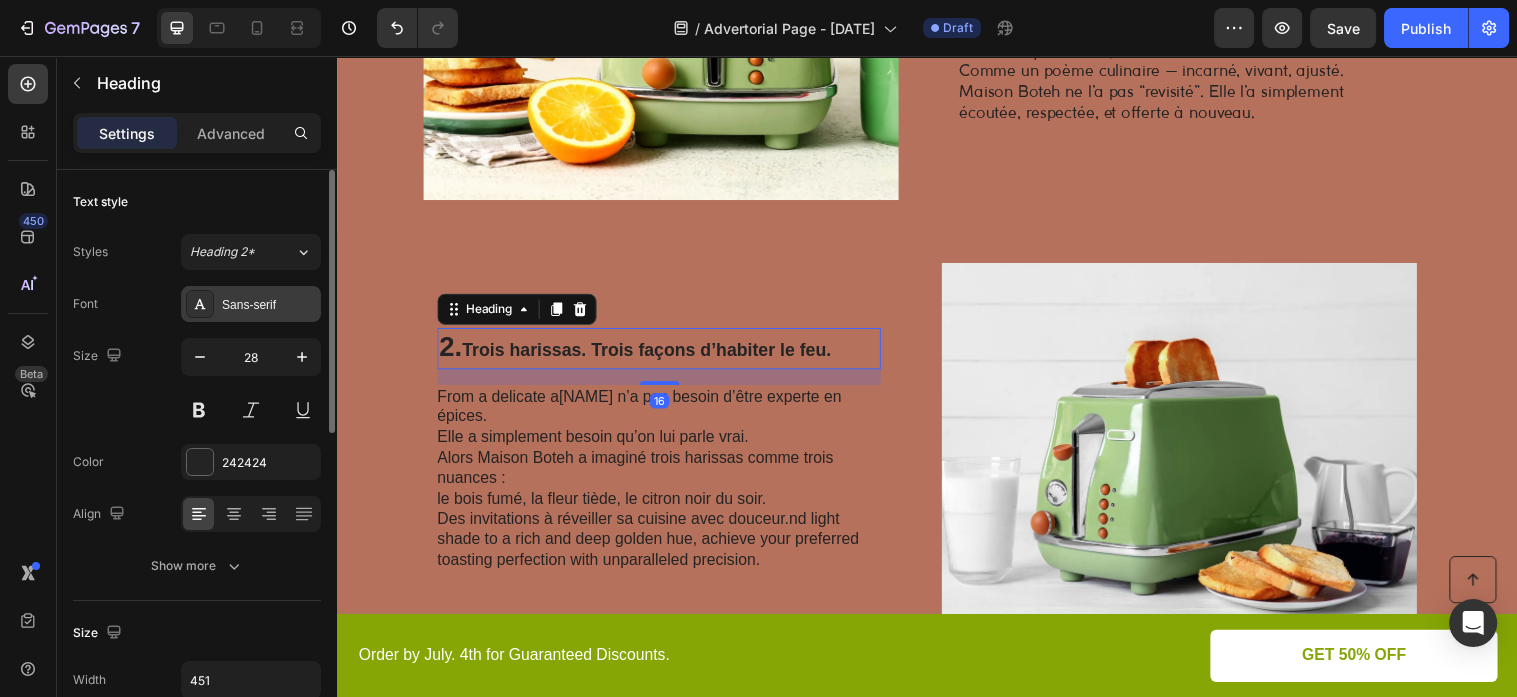 click at bounding box center (200, 304) 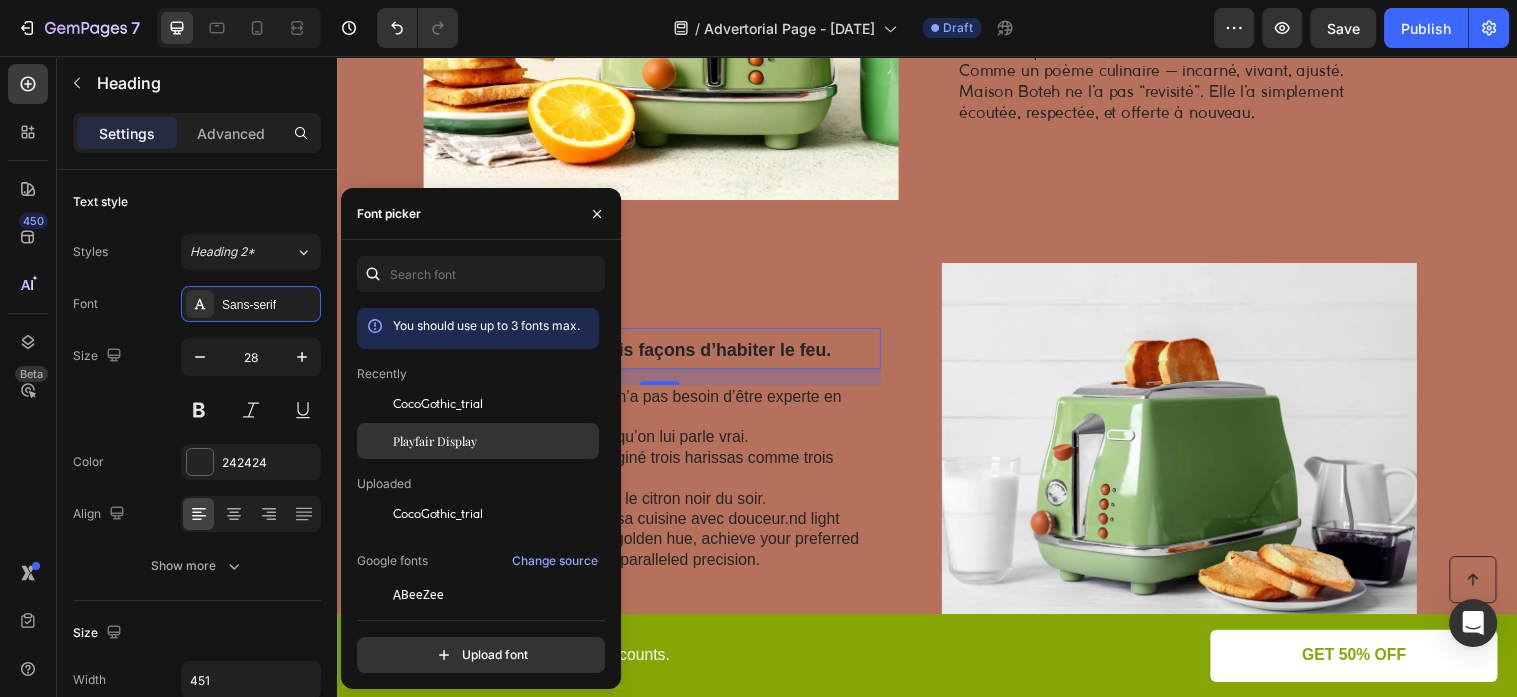 click on "Playfair Display" at bounding box center (435, 441) 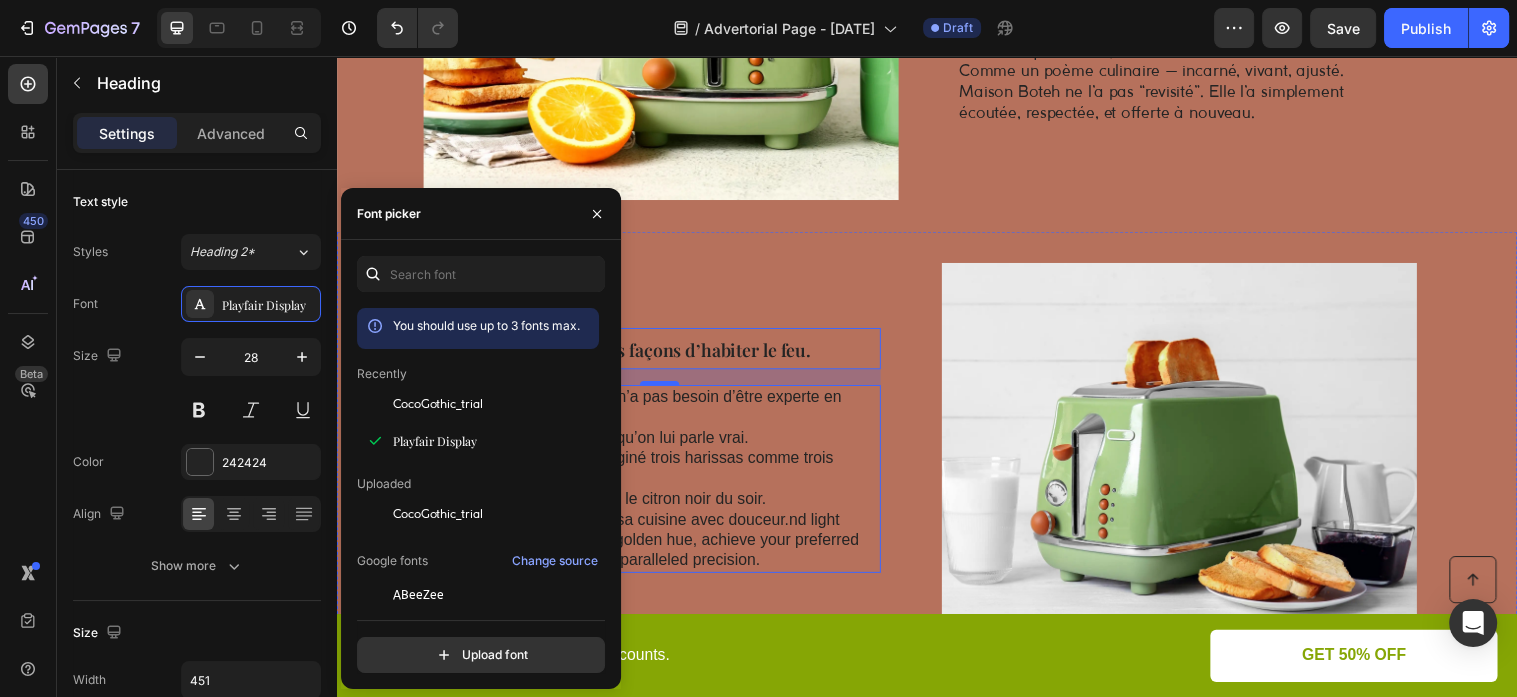 click on "Claire n’a pas besoin d’être experte en épices." at bounding box center [644, 412] 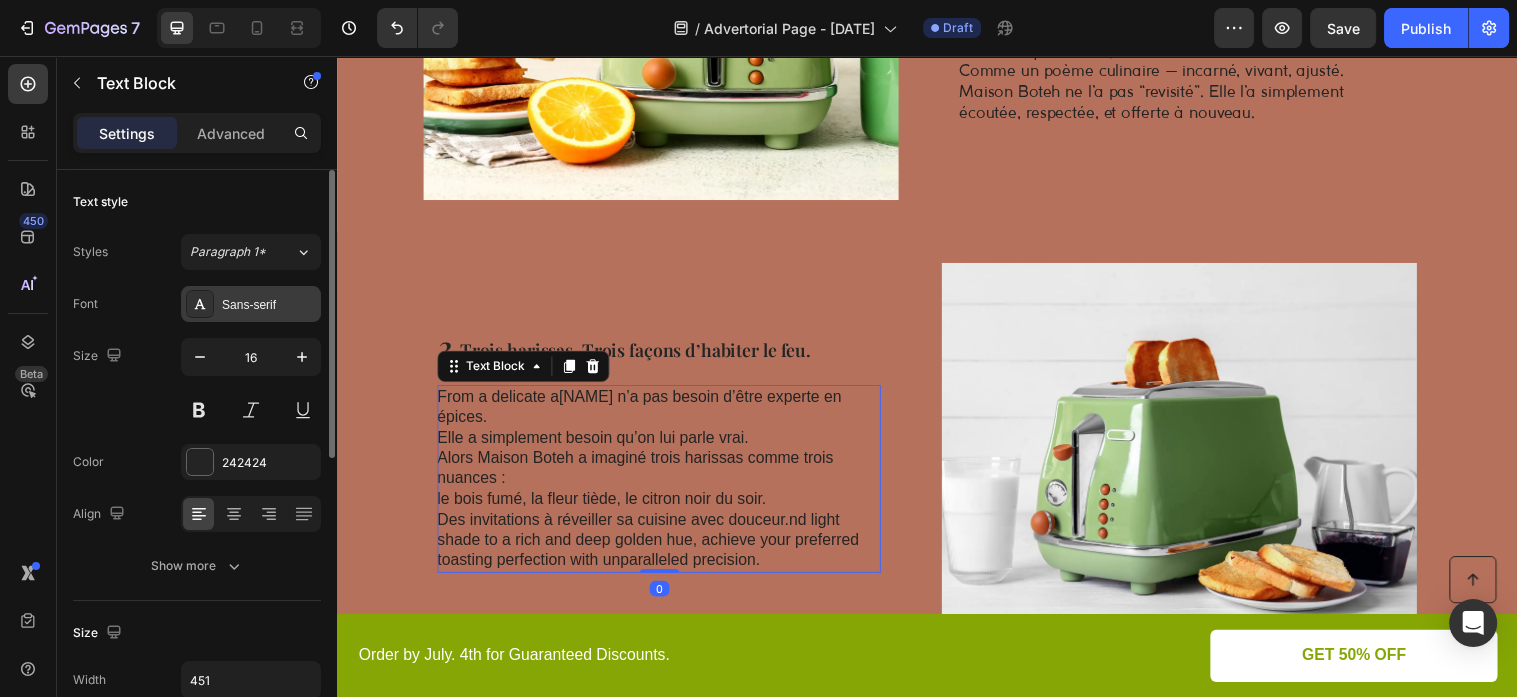 click on "Sans-serif" at bounding box center [251, 304] 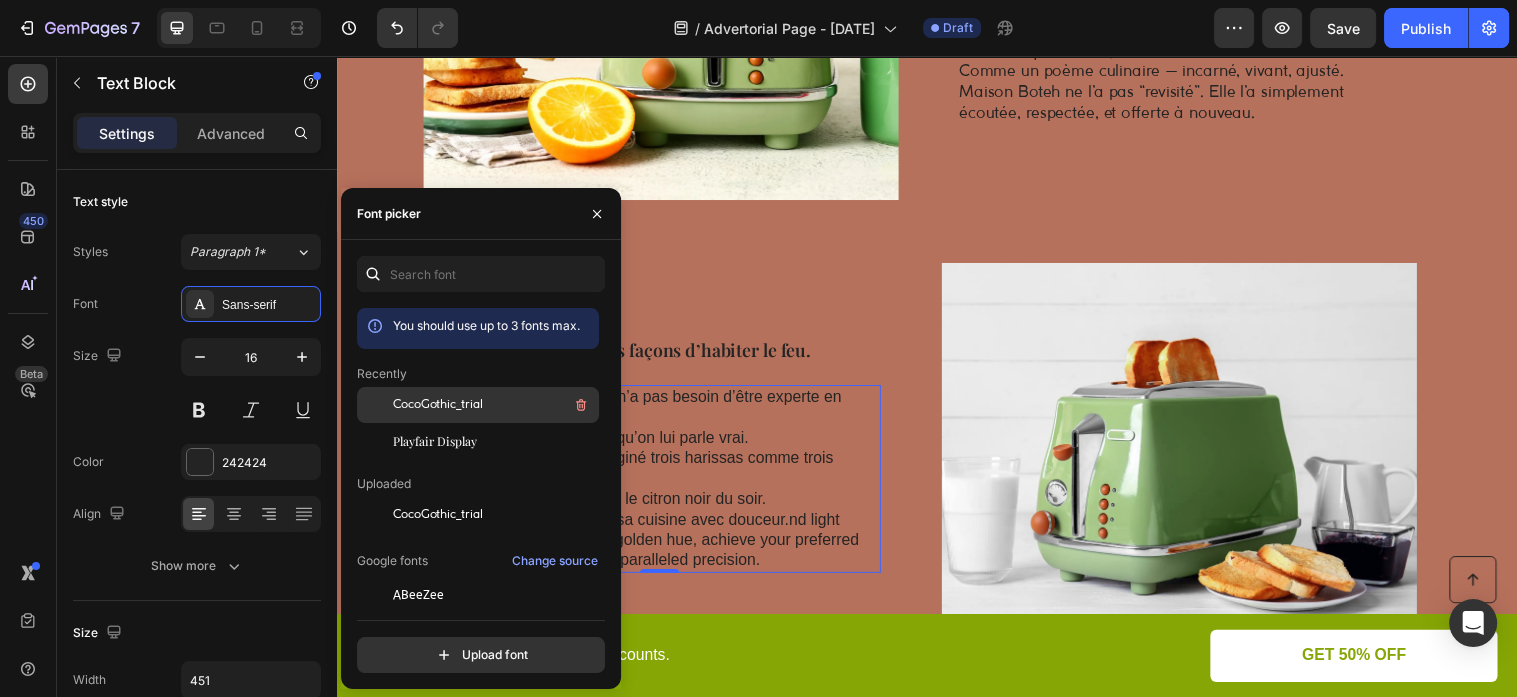 click on "CocoGothic_trial" at bounding box center (494, 405) 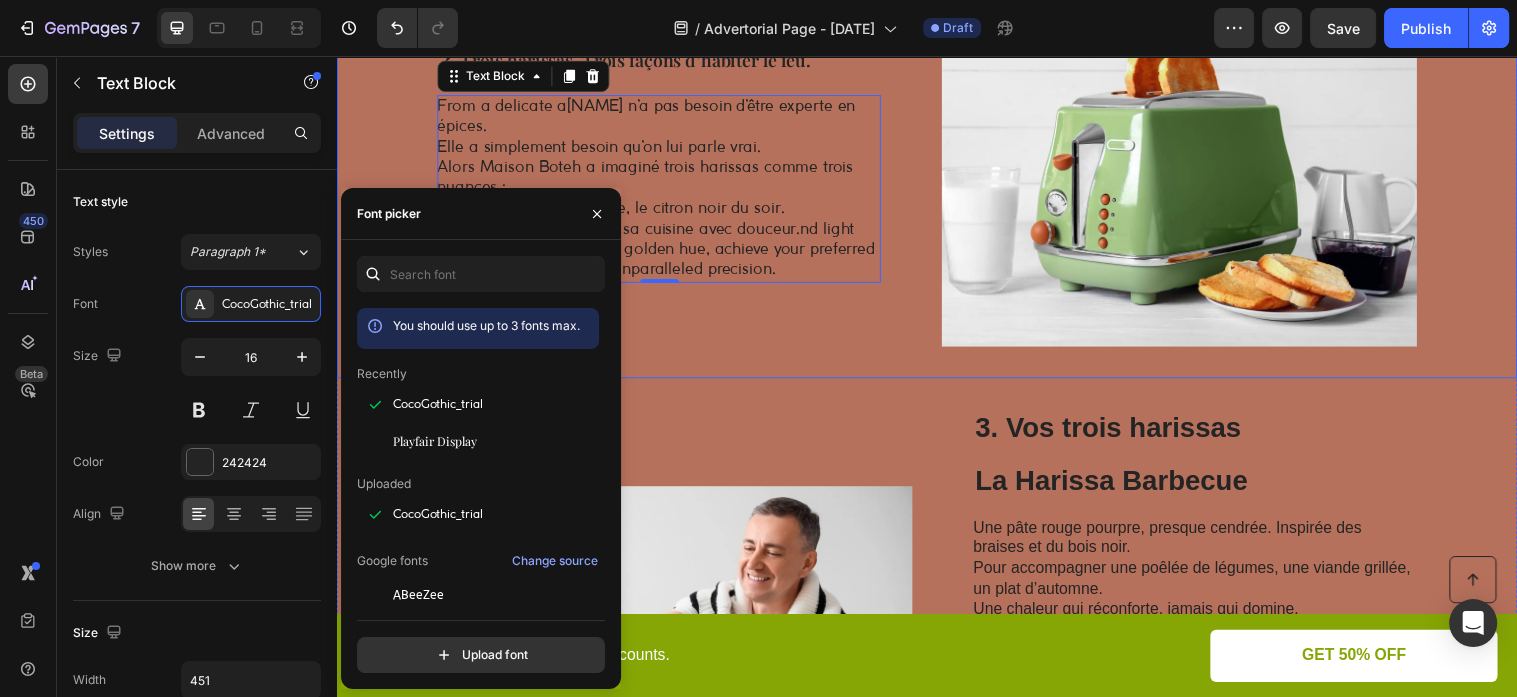 scroll, scrollTop: 950, scrollLeft: 0, axis: vertical 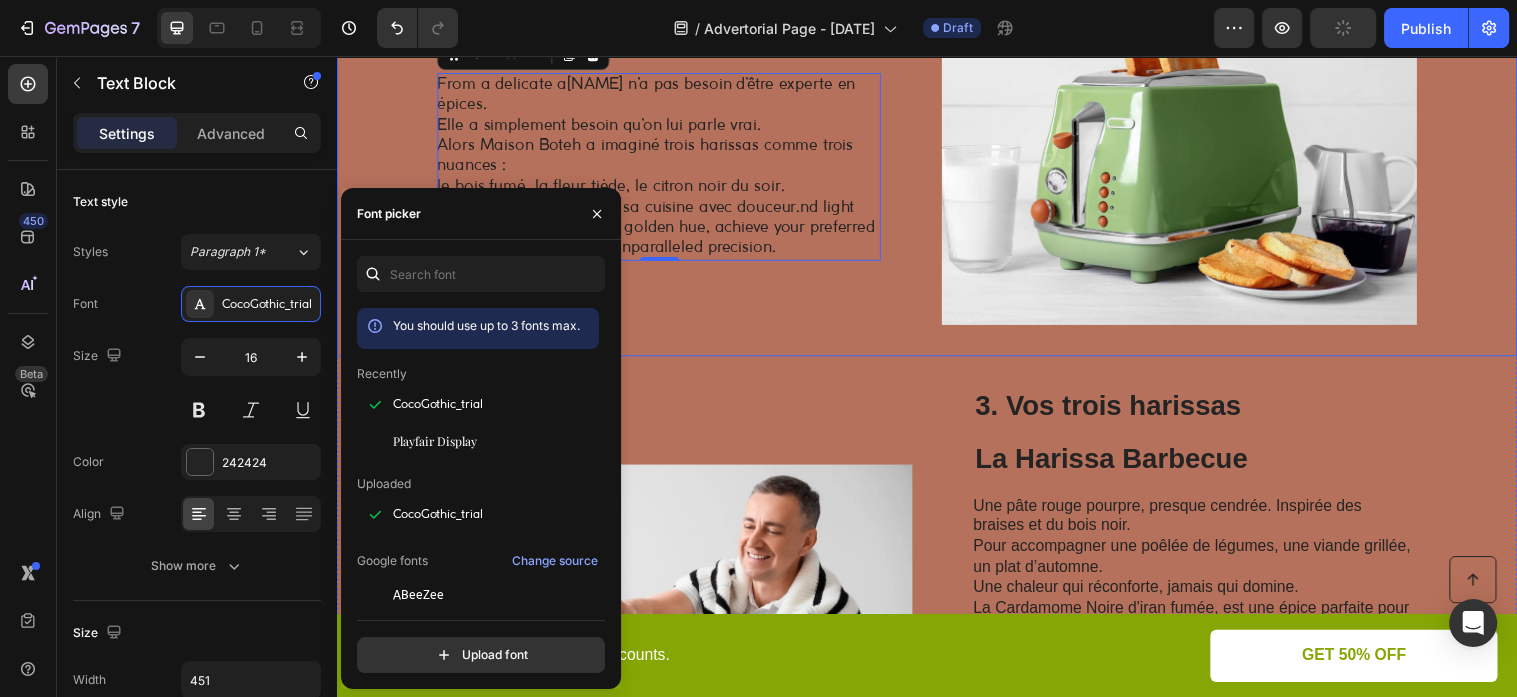 click on "2.  Trois harissas. Trois façons d’habiter le feu. Heading From a delicate a Claire n’a pas besoin d’être experte en épices. Elle a simplement besoin qu’on lui parle vrai. Alors Maison Boteh a imaginé trois harissas comme trois nuances : le bois fumé, la fleur tiède, le citron noir du soir. Des invitations à réveiller sa cuisine avec douceur. nd light shade to a rich and deep golden hue, achieve your preferred toasting perfection with unparalleled precision. Text Block   0" at bounding box center (664, 139) 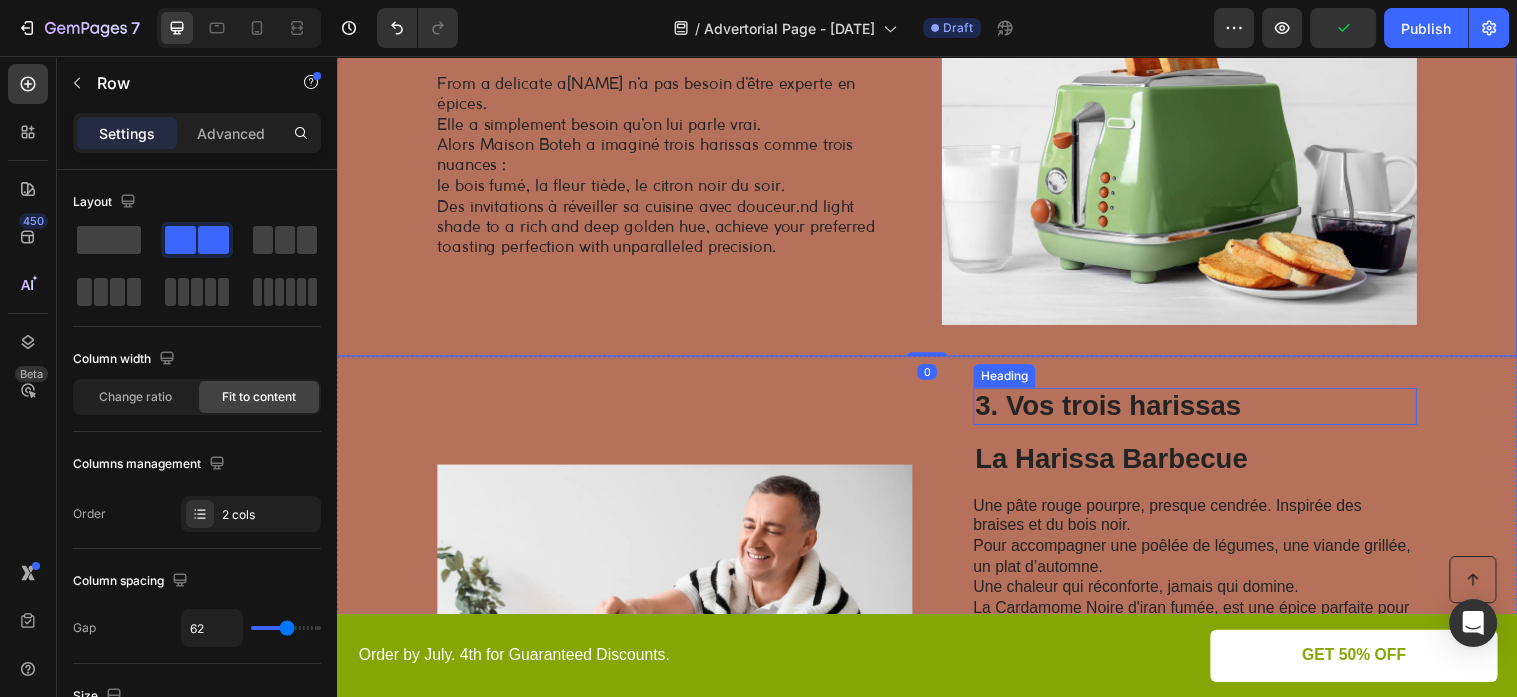 click on "3. Vos trois harissas" at bounding box center (1209, 412) 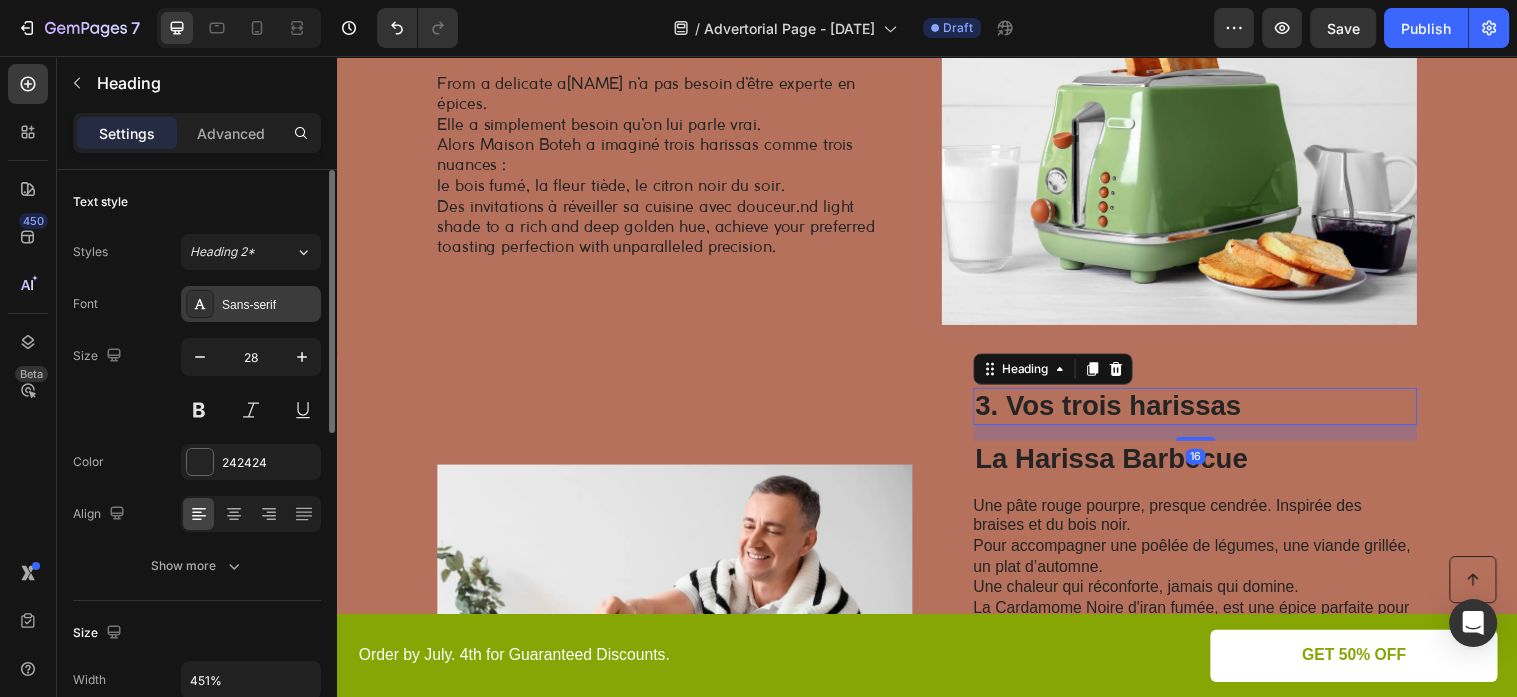 click on "Sans-serif" at bounding box center (251, 304) 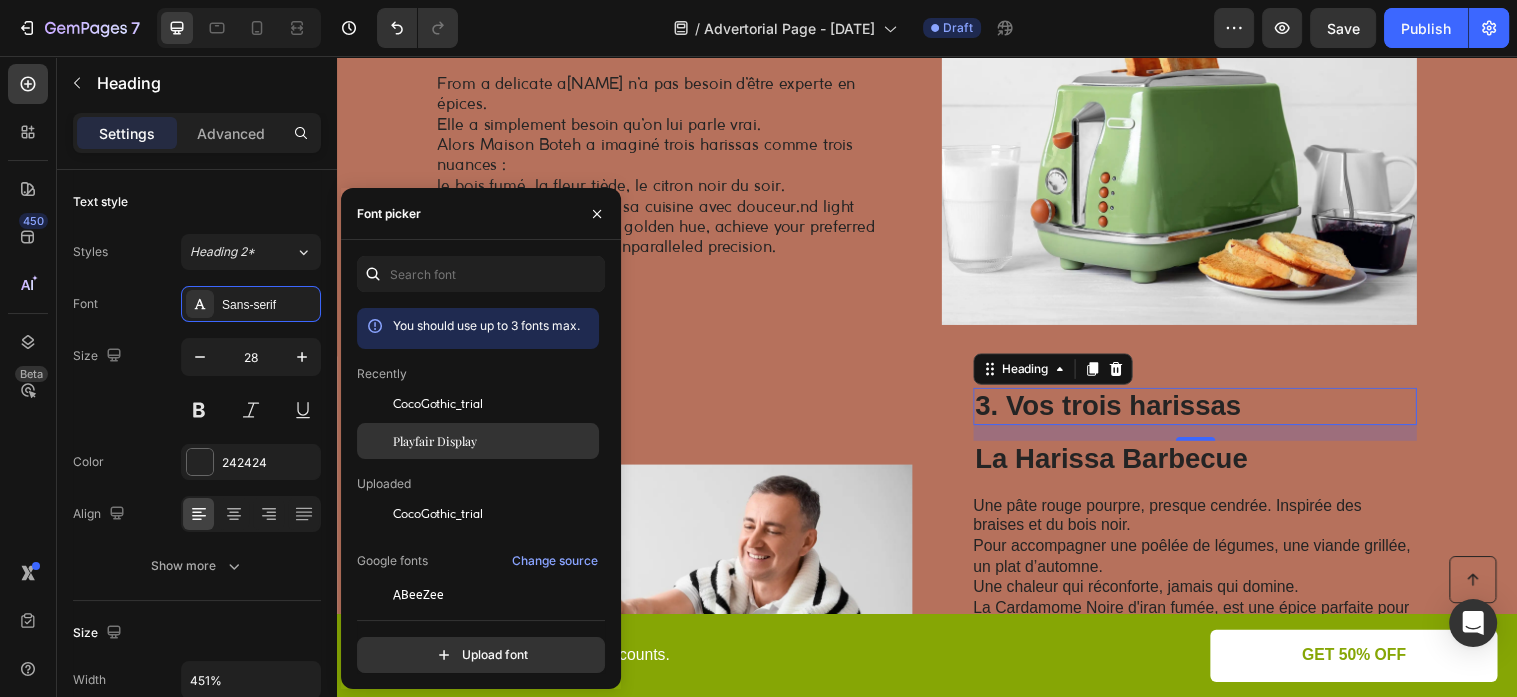 click on "Playfair Display" at bounding box center (435, 441) 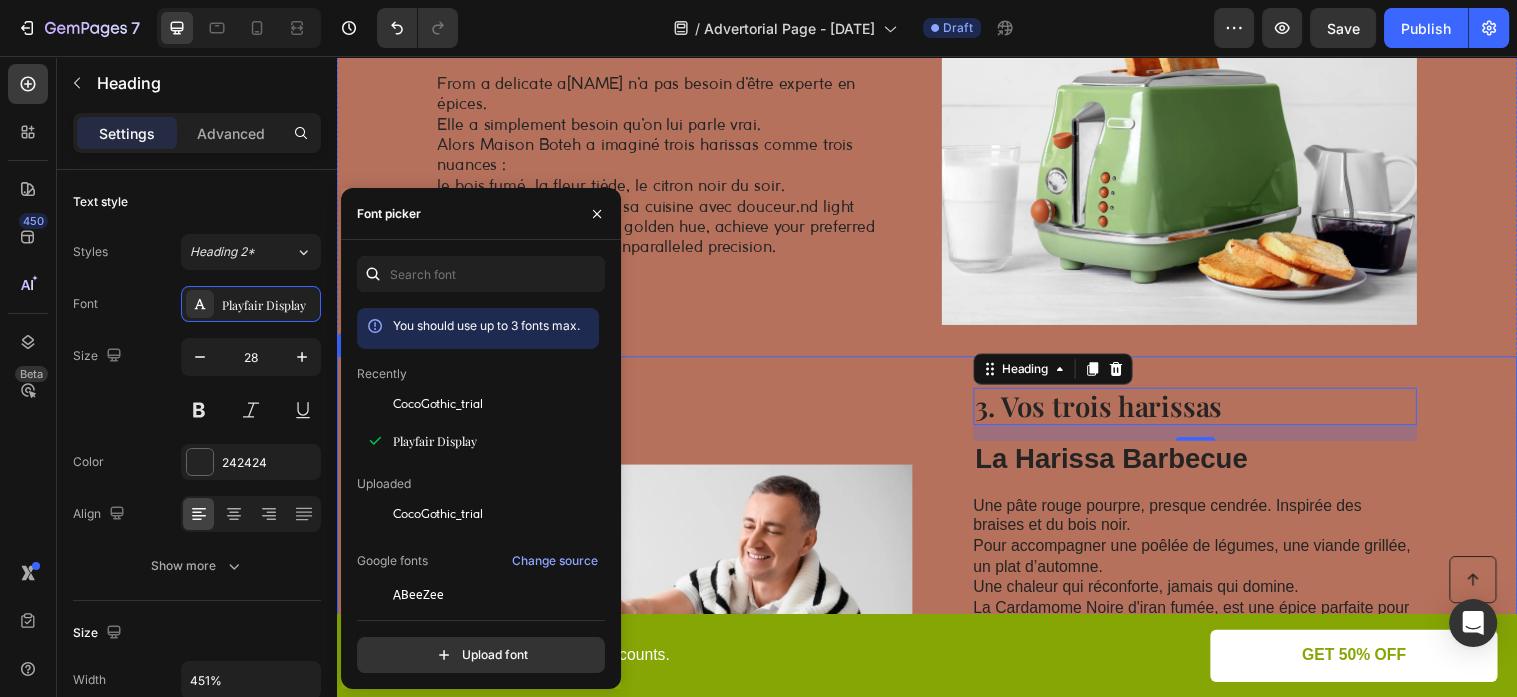 click on "Une pâte rouge pourpre, presque cendrée. Inspirée des braises et du bois noir." at bounding box center (1181, 523) 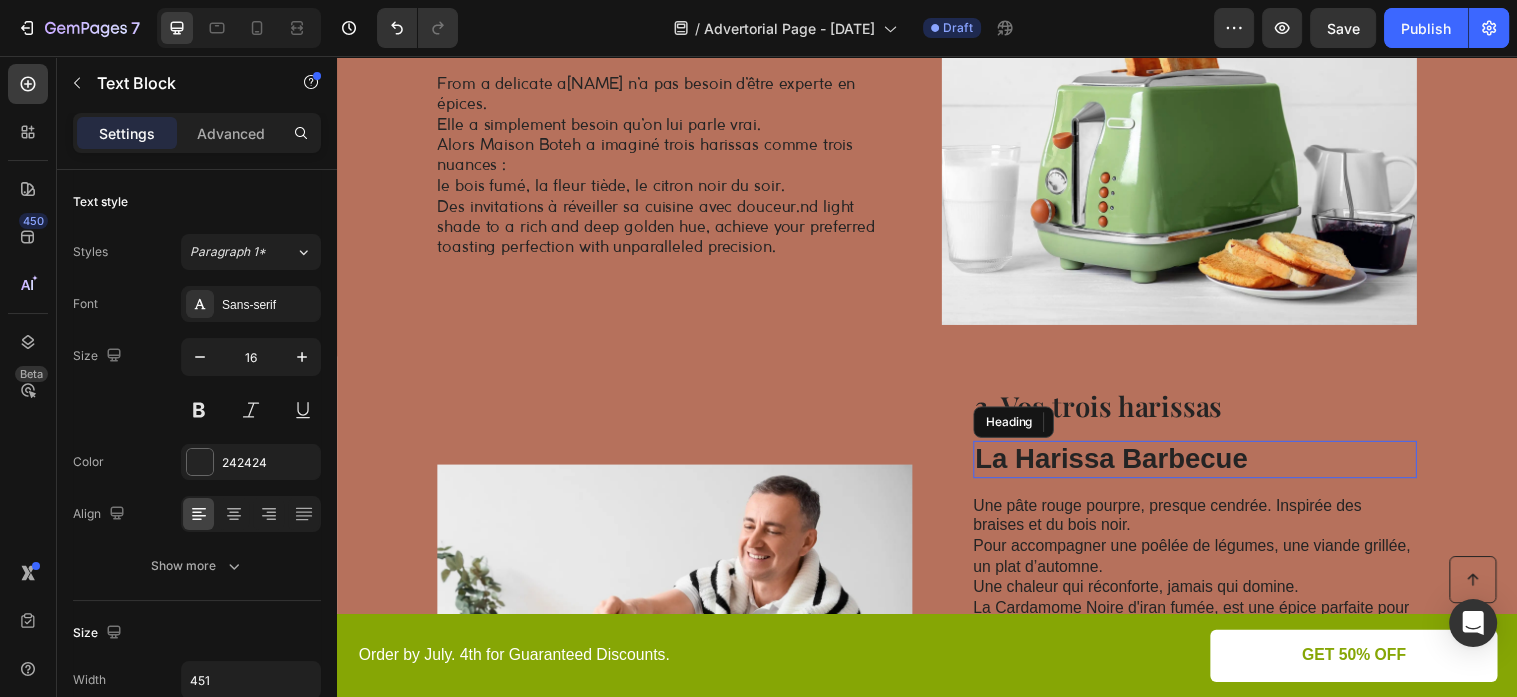 click on "La Harissa Barbecue" at bounding box center [1209, 466] 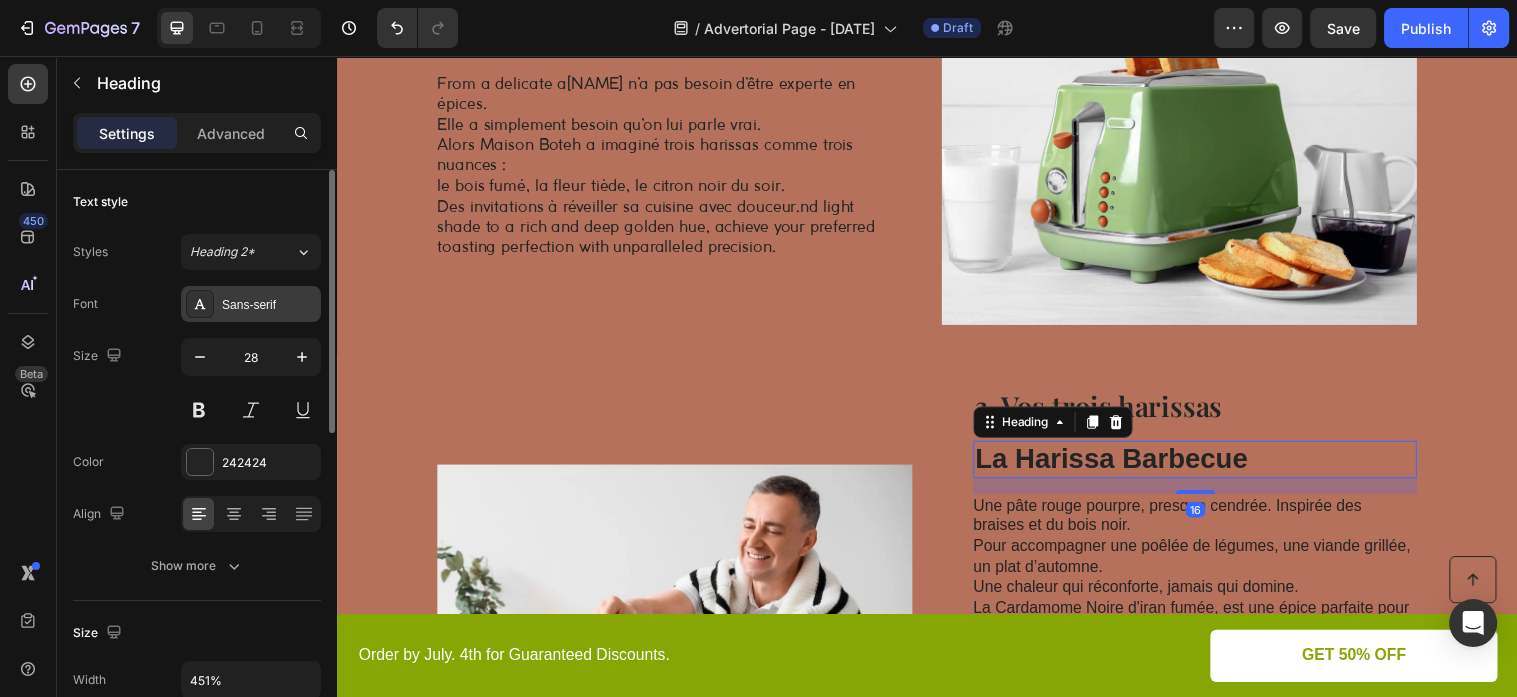 click on "Sans-serif" at bounding box center [269, 305] 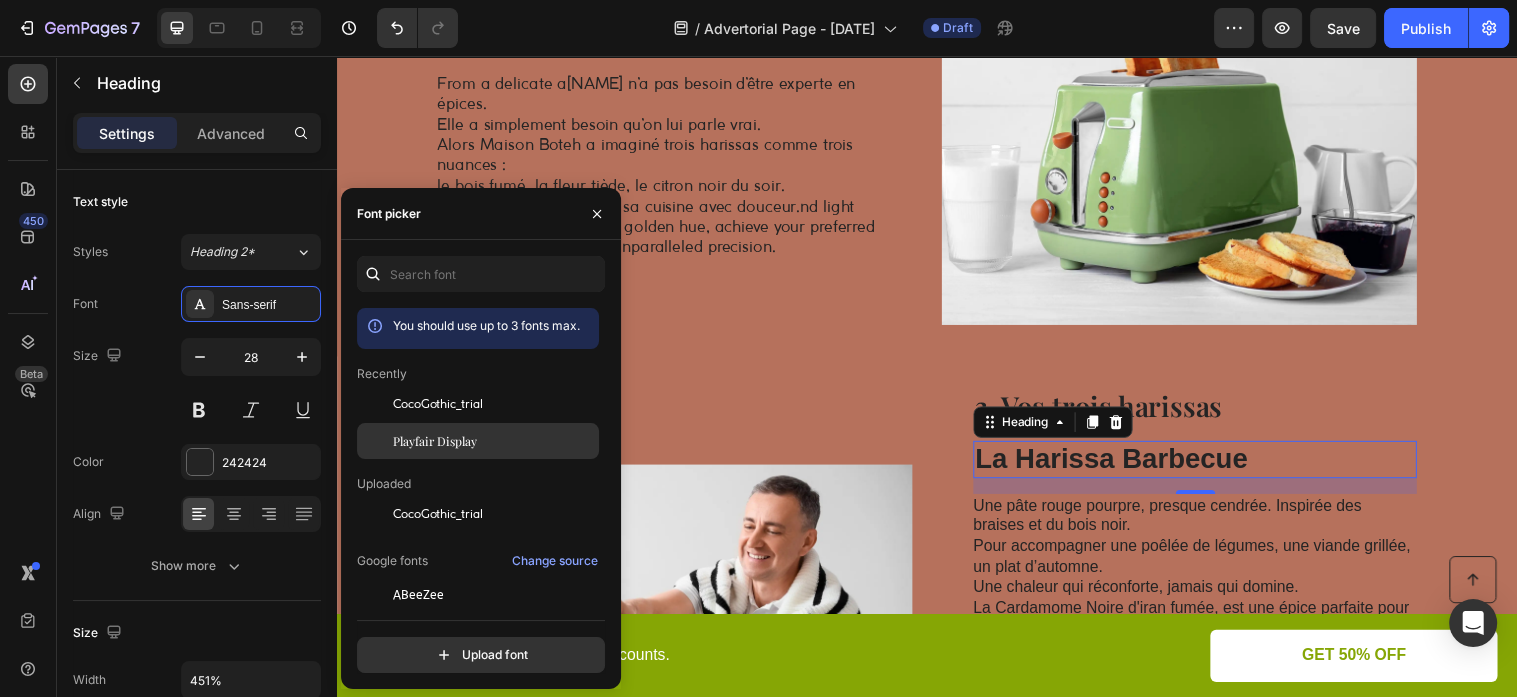 click on "Playfair Display" at bounding box center (435, 441) 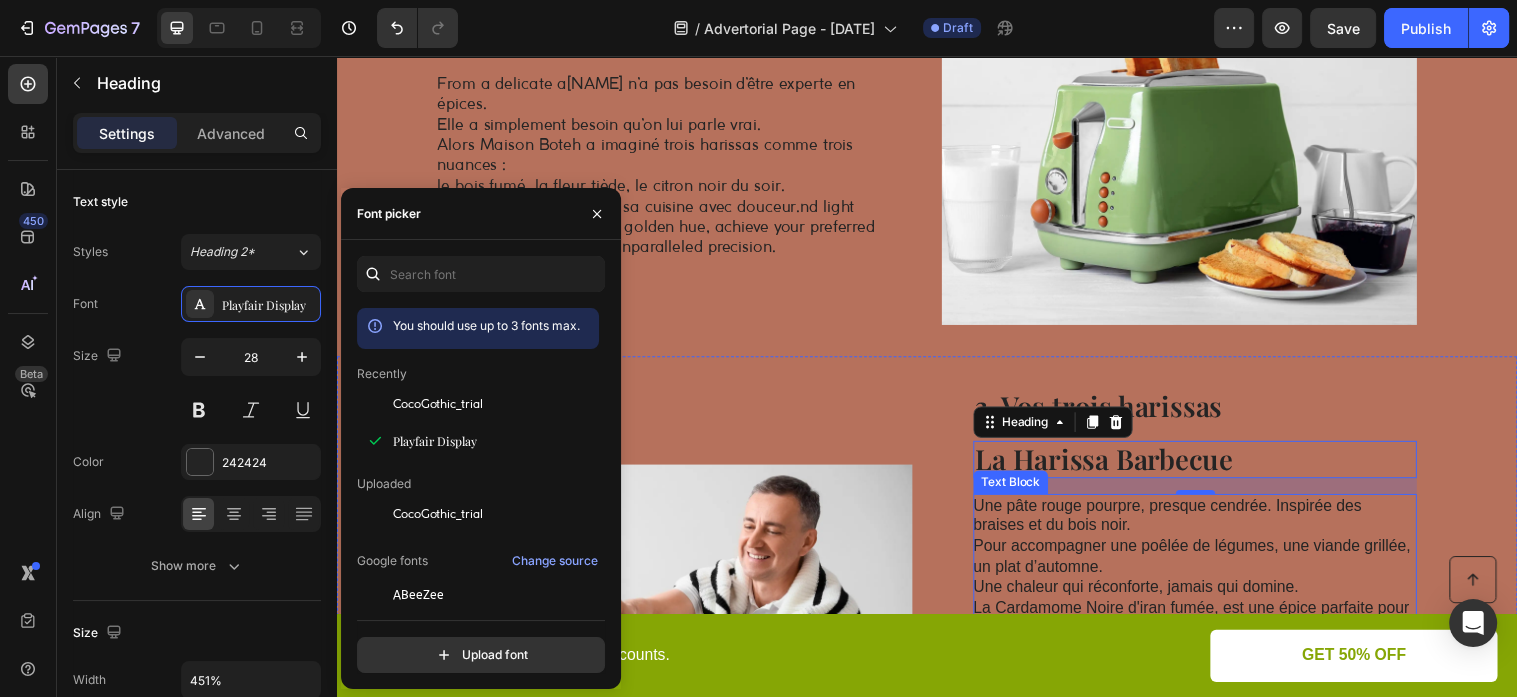 click on "Une pâte rouge pourpre, presque cendrée. Inspirée des braises et du bois noir." at bounding box center (1181, 523) 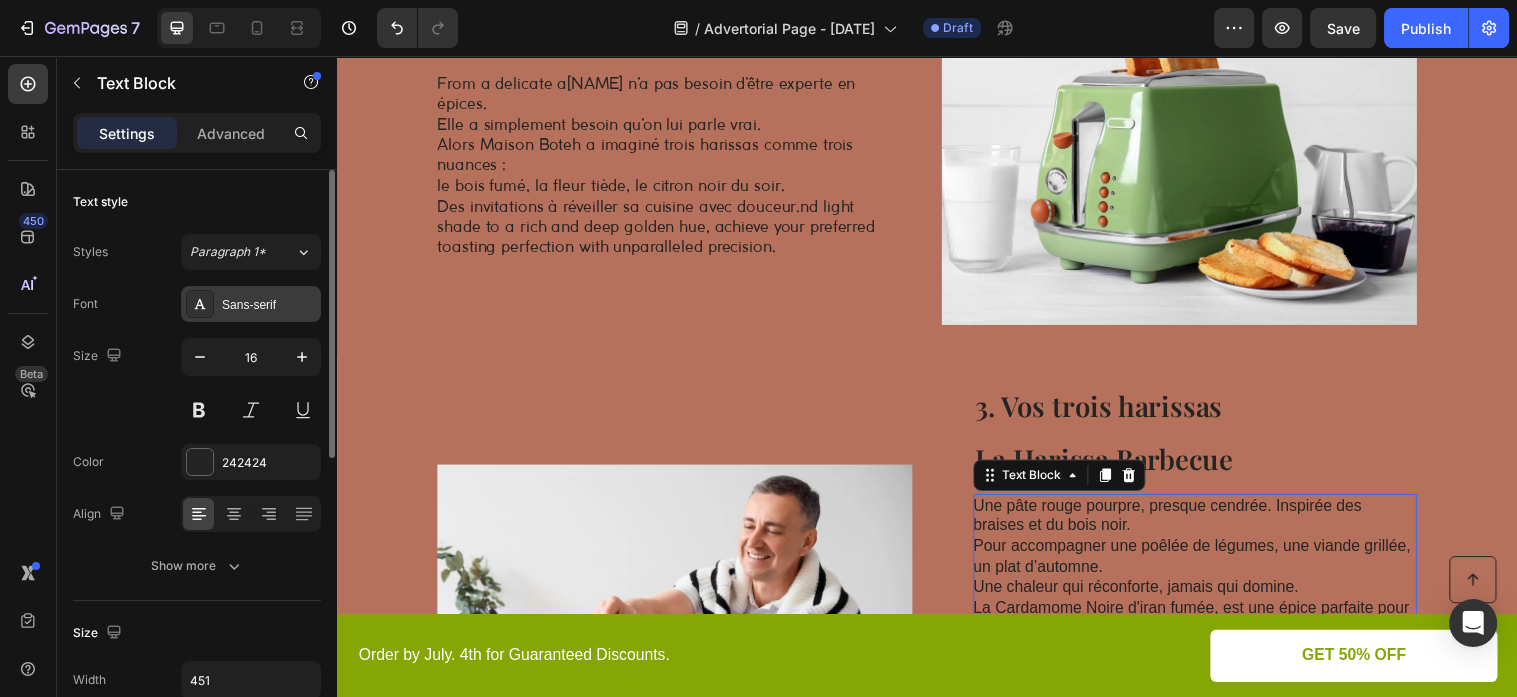 click on "Sans-serif" at bounding box center [269, 305] 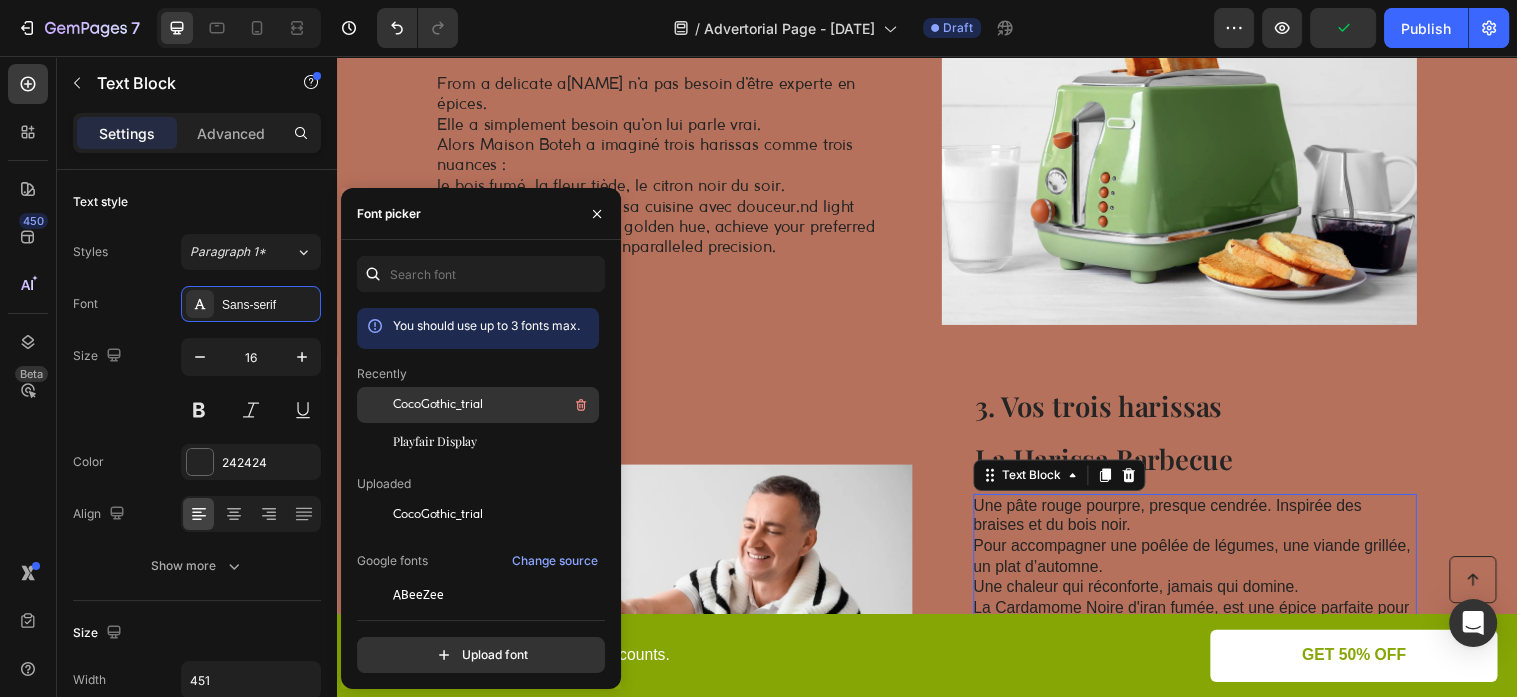 click on "CocoGothic_trial" at bounding box center [438, 405] 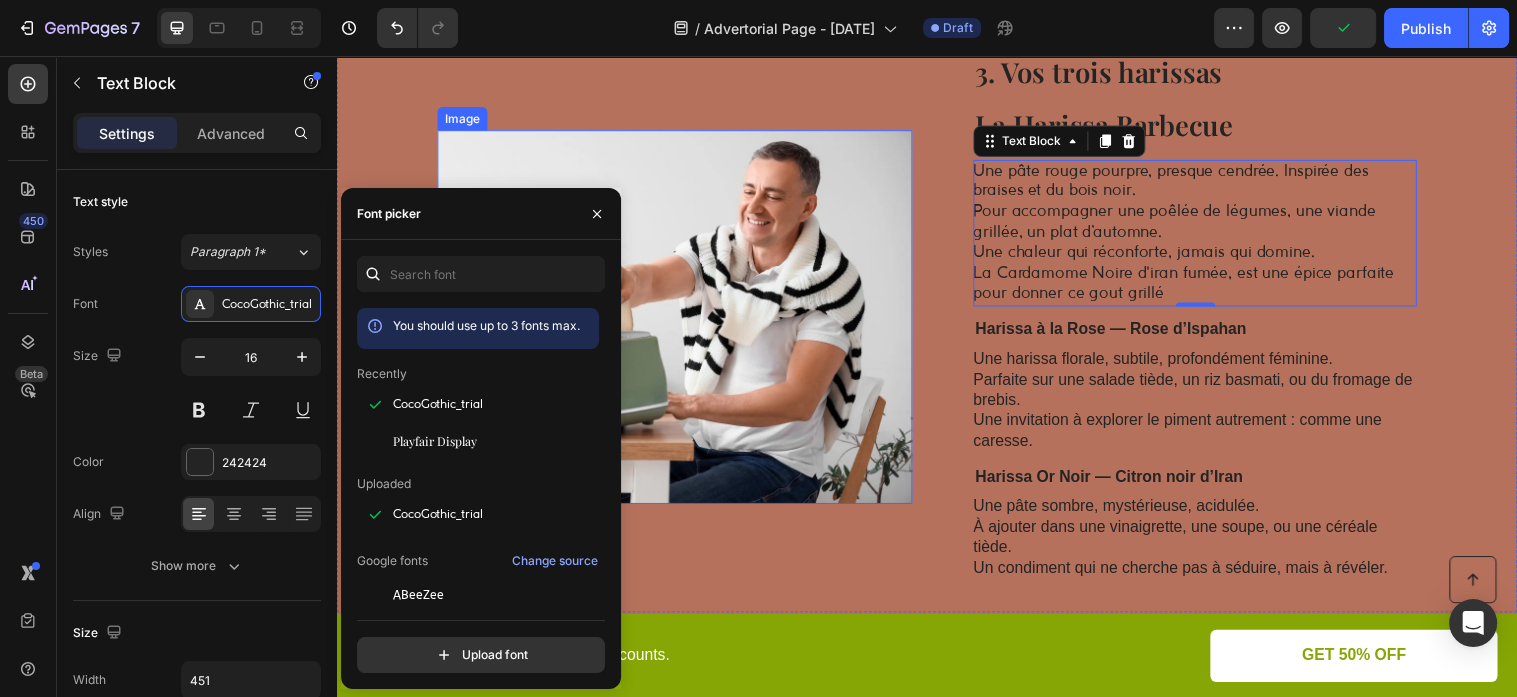 scroll, scrollTop: 1372, scrollLeft: 0, axis: vertical 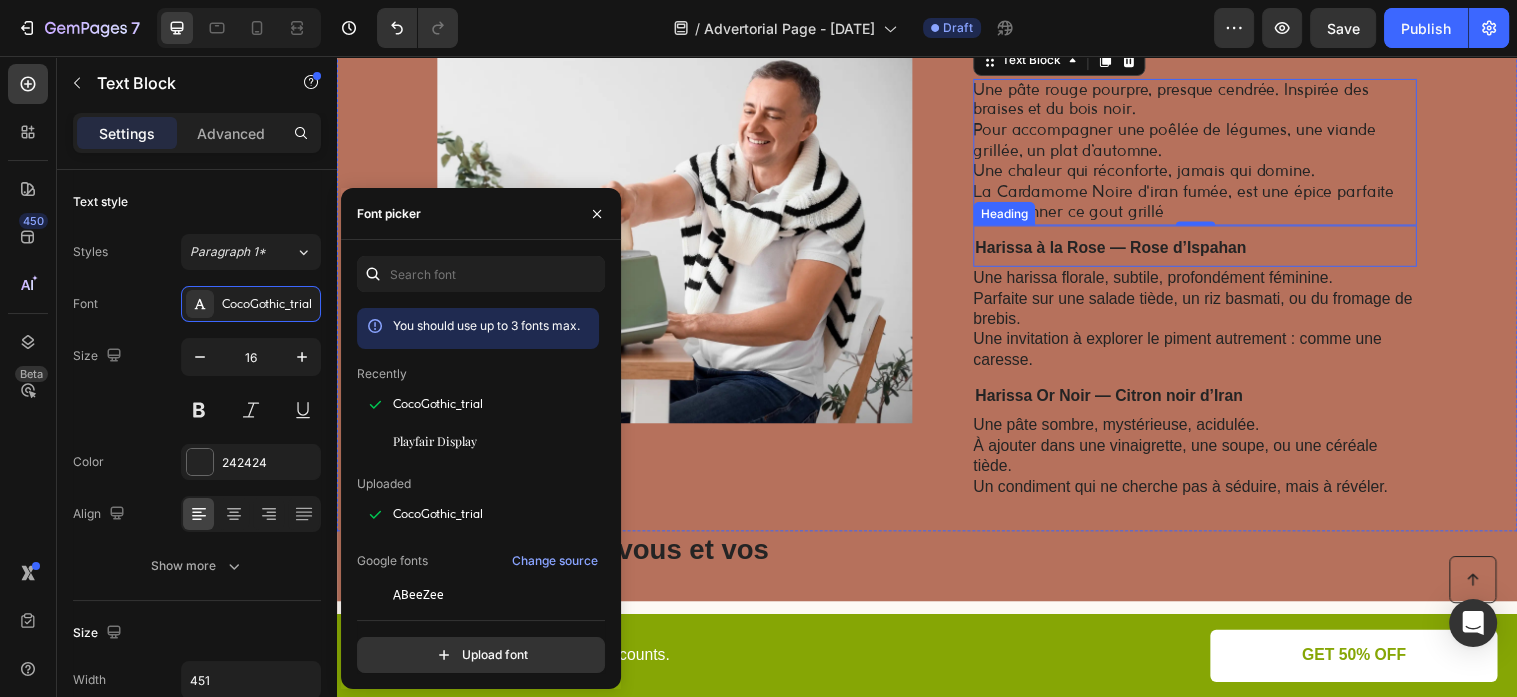 click on "Harissa à la Rose — Rose d’Ispahan" at bounding box center [1124, 250] 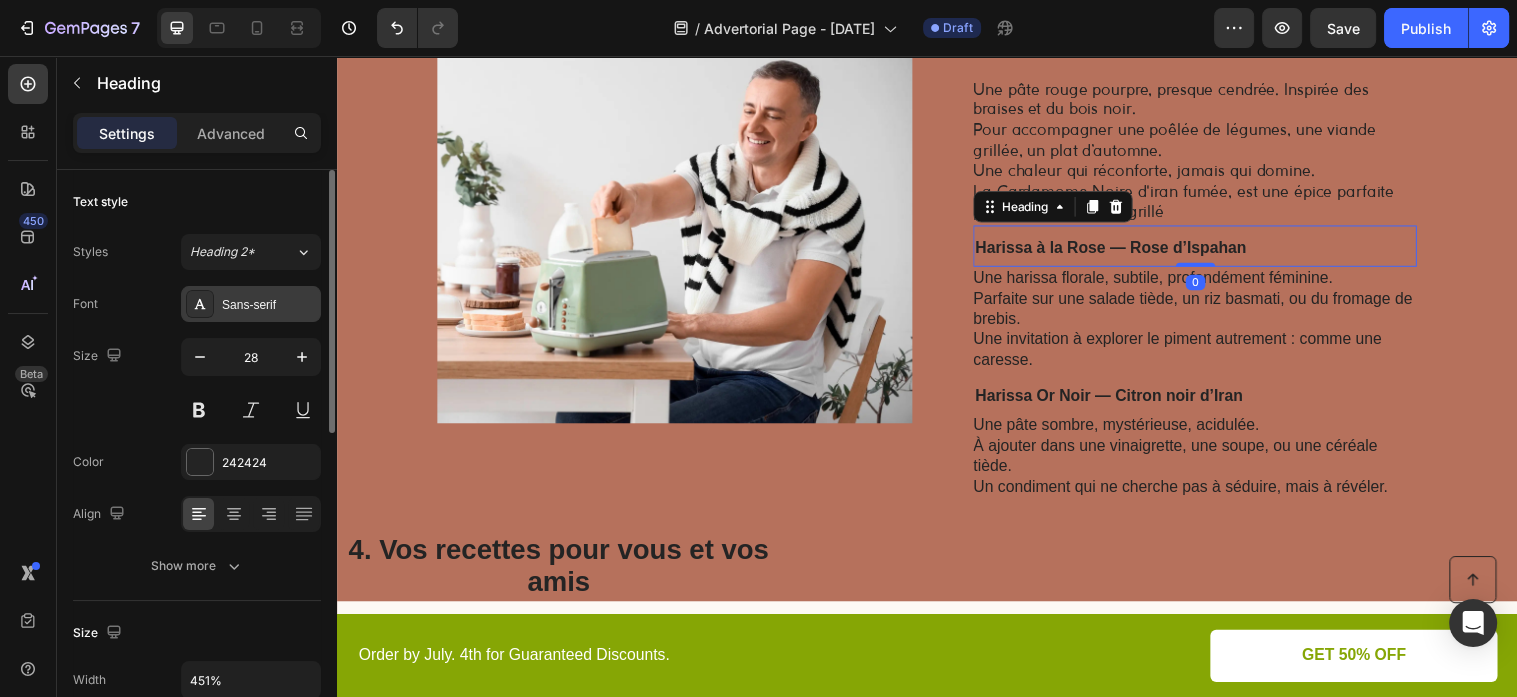 click on "Sans-serif" at bounding box center (251, 304) 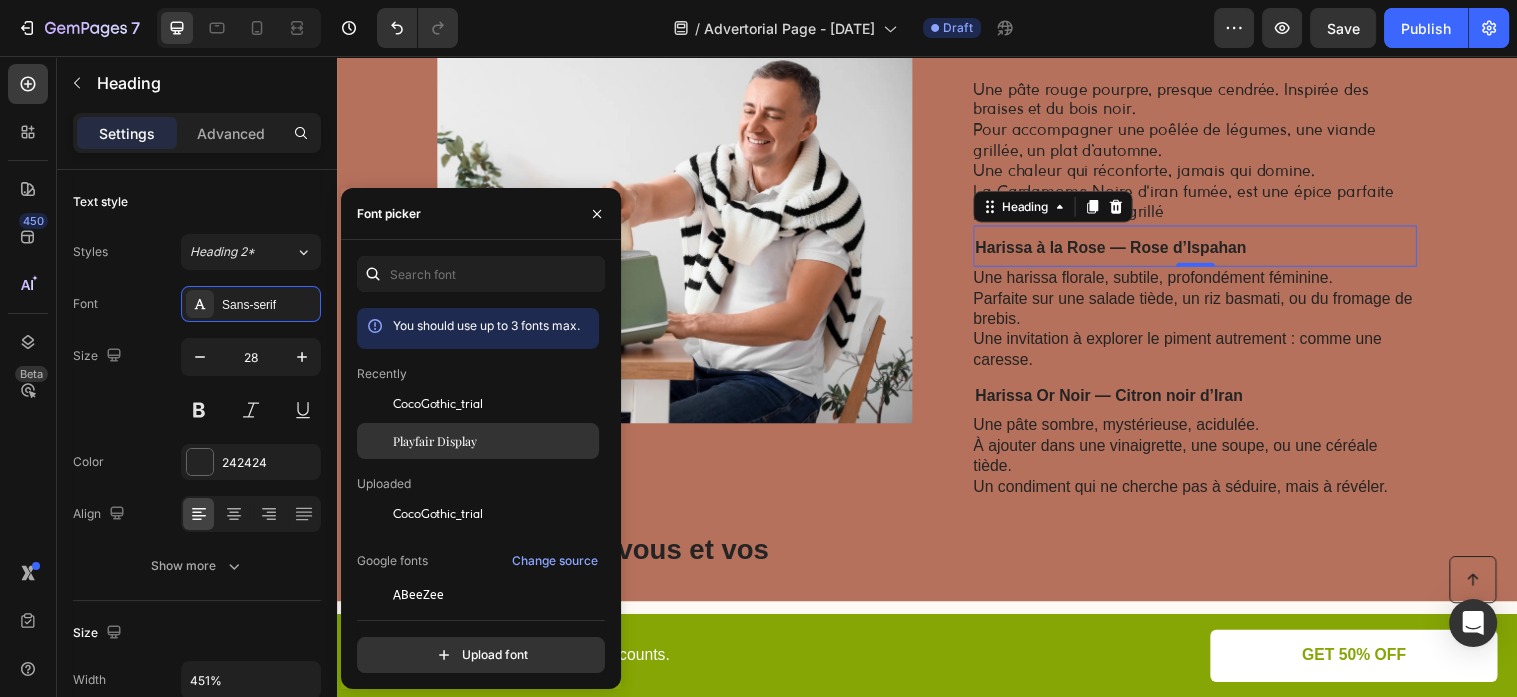 click on "Playfair Display" at bounding box center (435, 441) 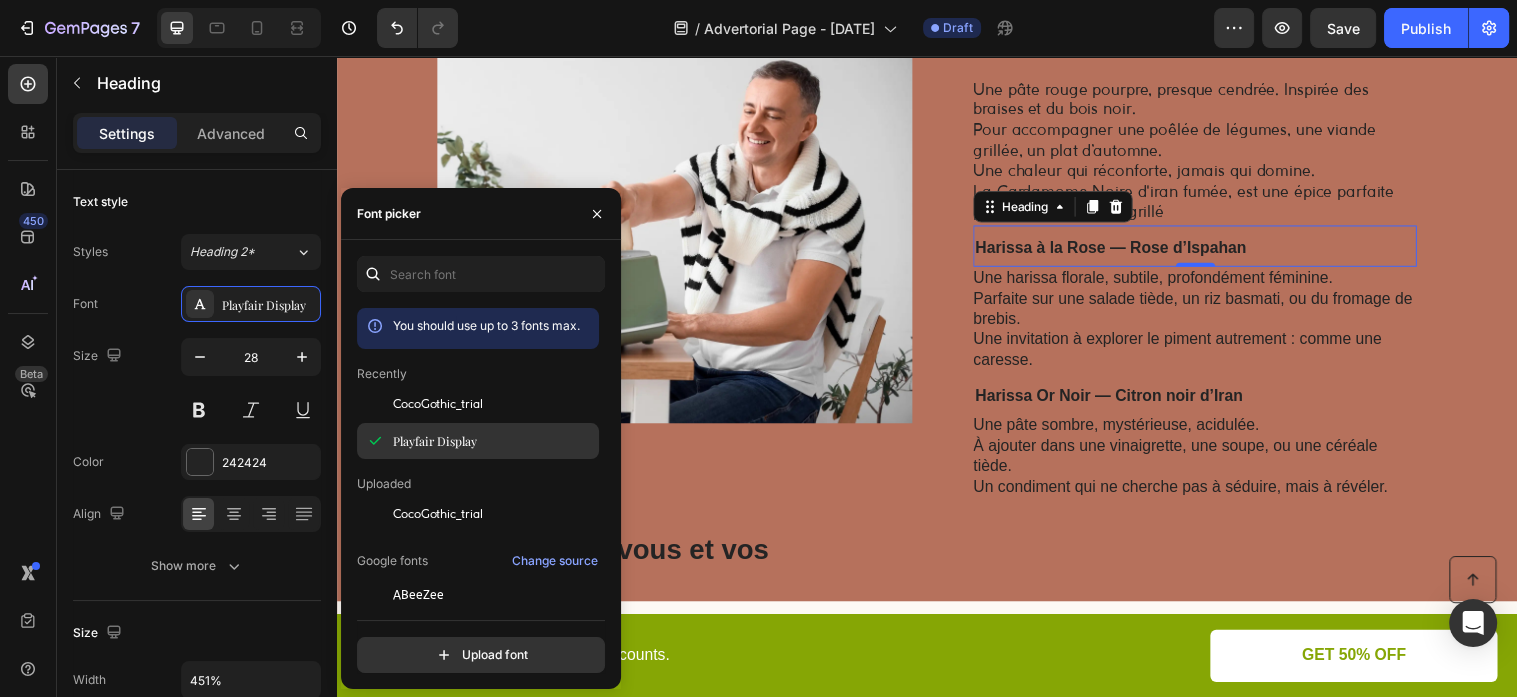 scroll, scrollTop: 1372, scrollLeft: 0, axis: vertical 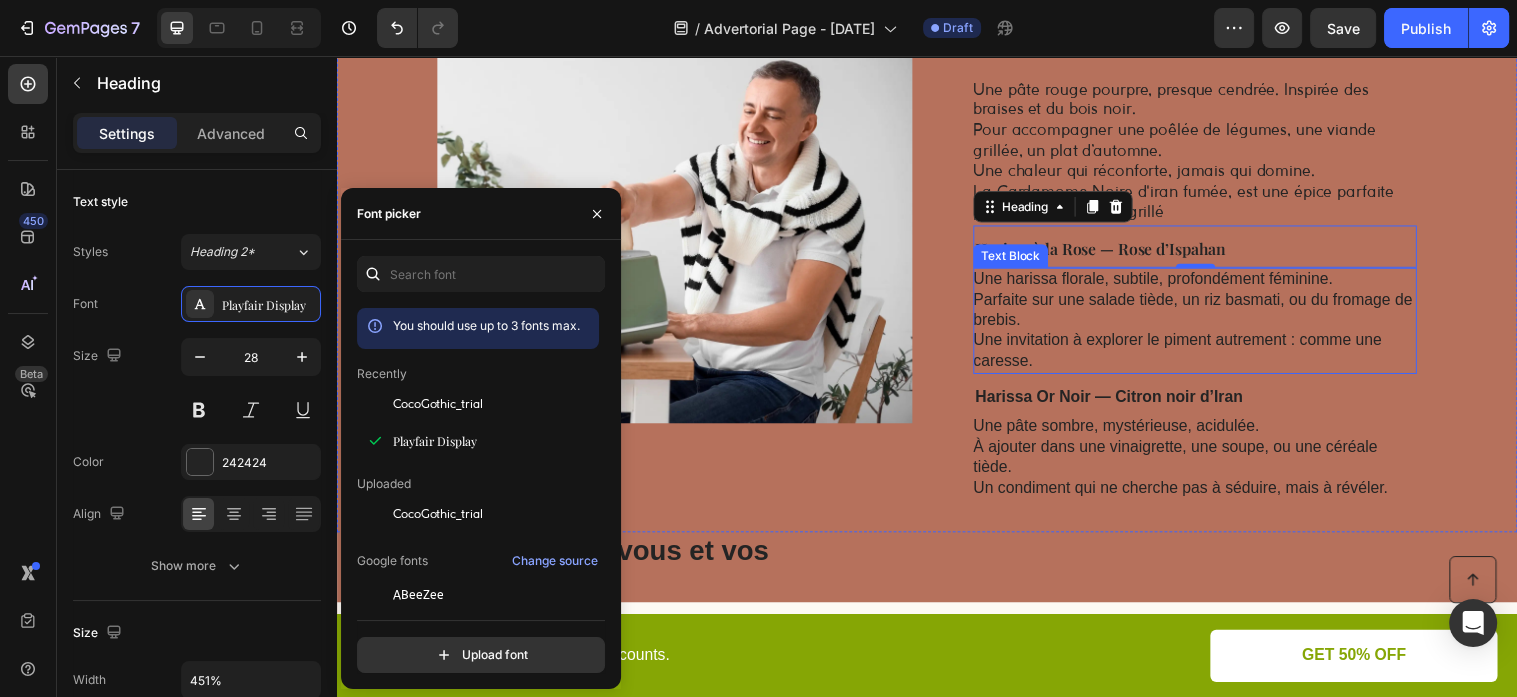 click on "Parfaite sur une salade tiède, un riz basmati, ou du fromage de brebis." at bounding box center (1207, 314) 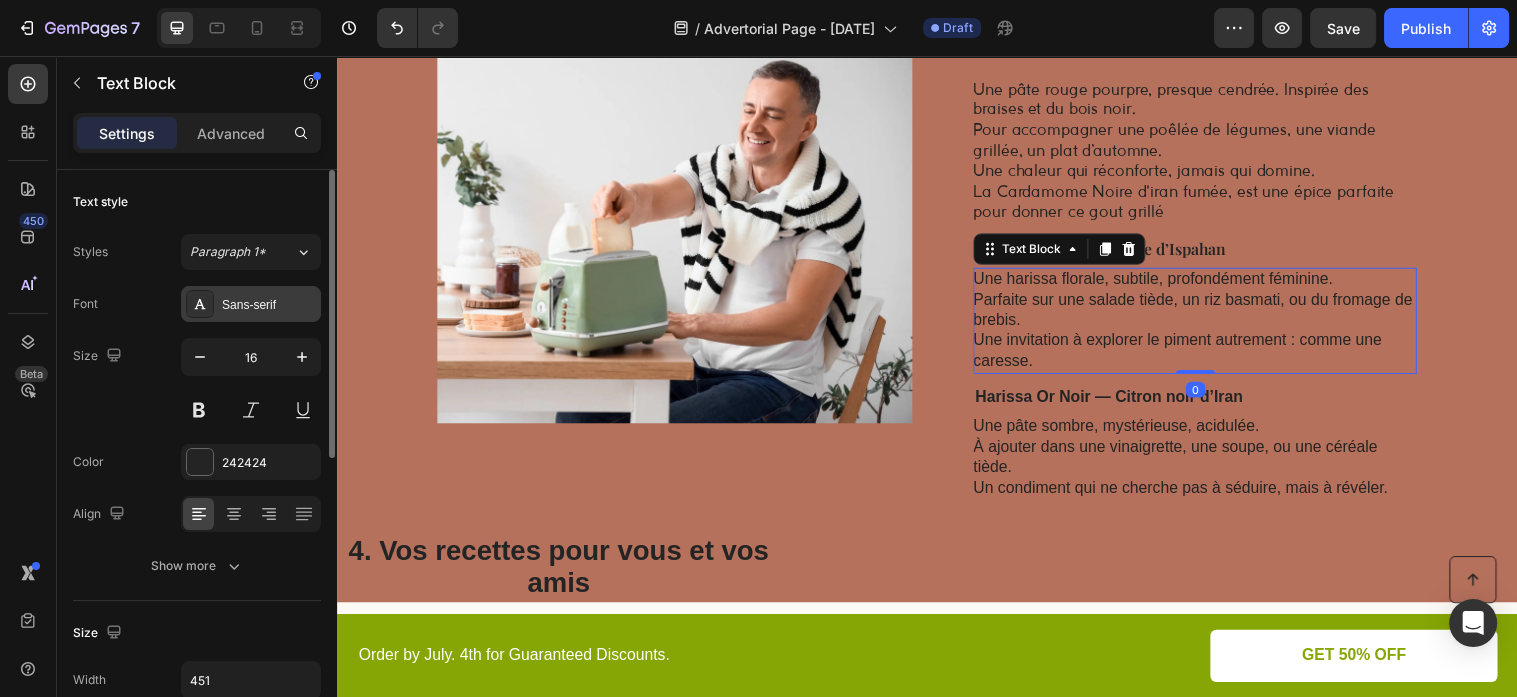 click on "Sans-serif" at bounding box center (269, 305) 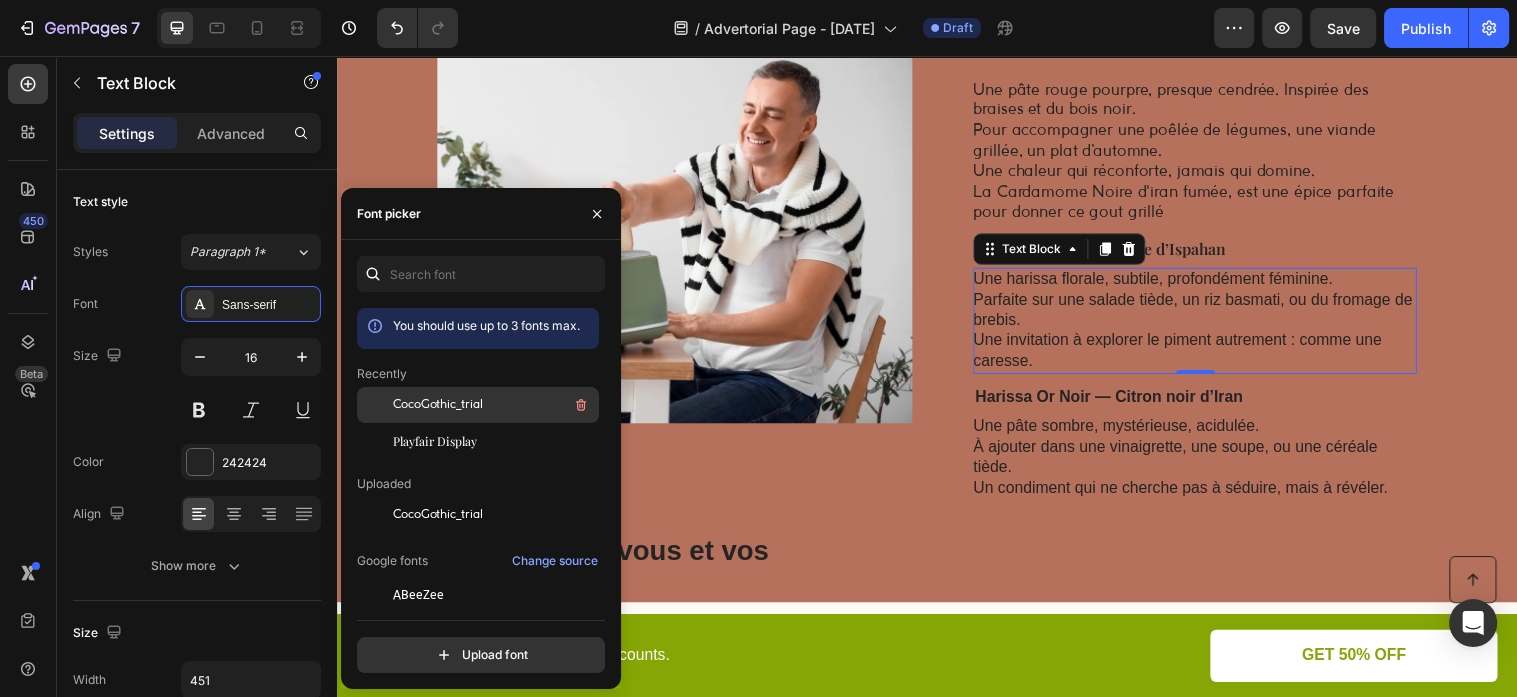 click on "CocoGothic_trial" at bounding box center (438, 405) 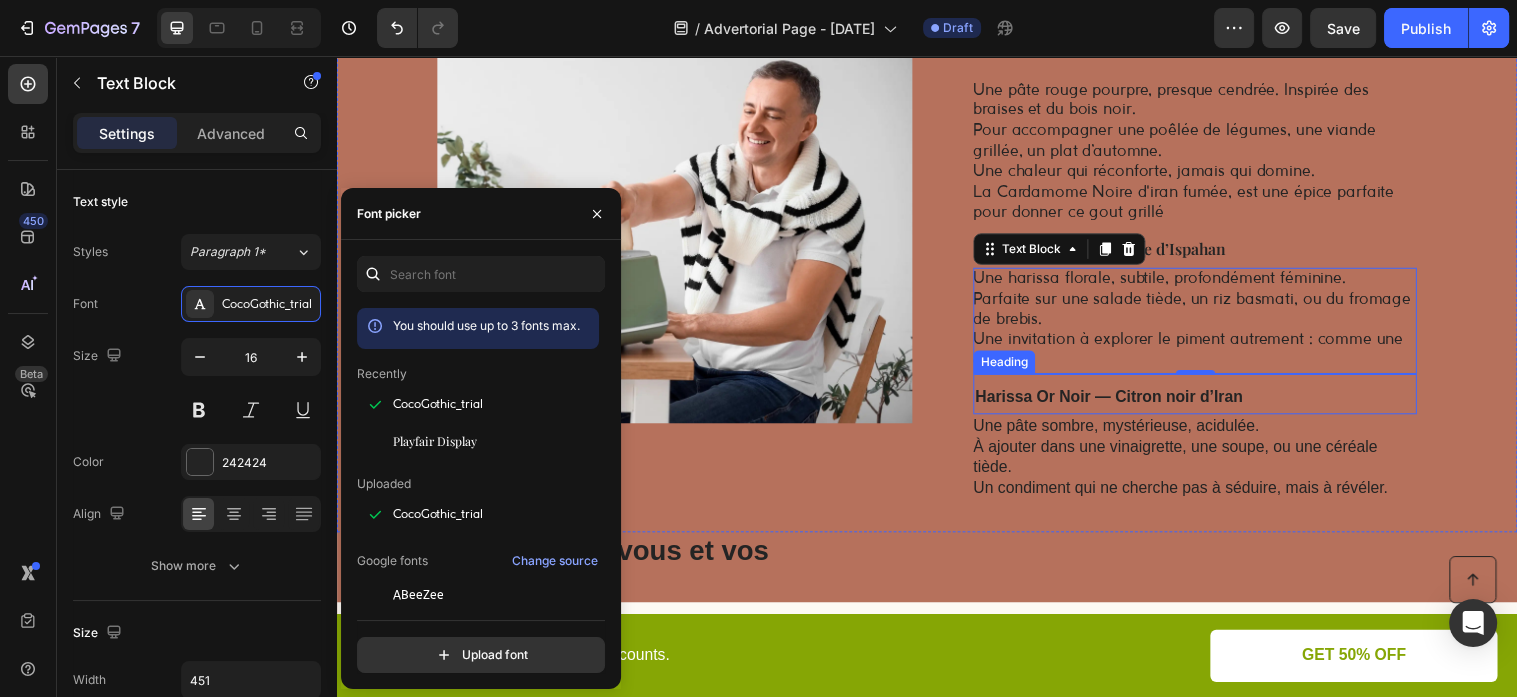 click on "Harissa Or Noir — Citron noir d’Iran" at bounding box center [1209, 400] 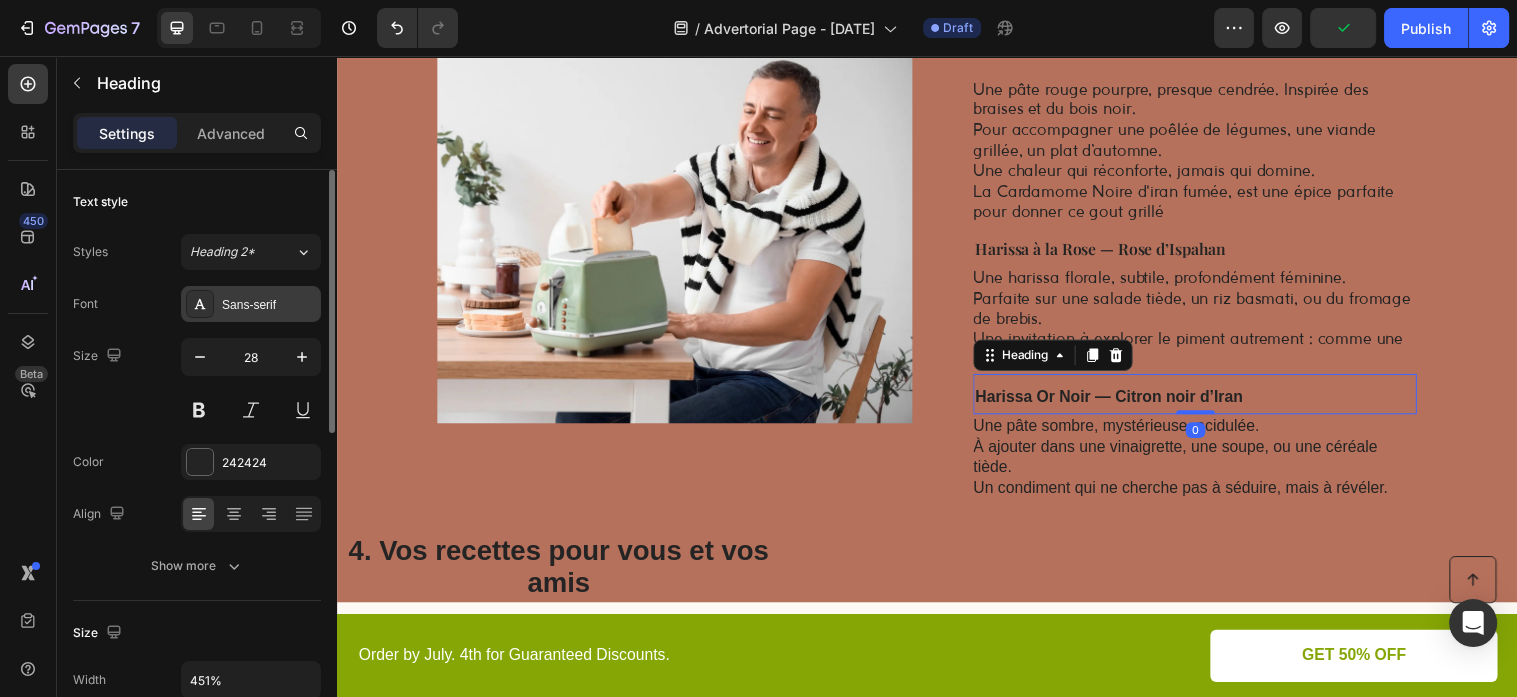 click on "Sans-serif" at bounding box center (251, 304) 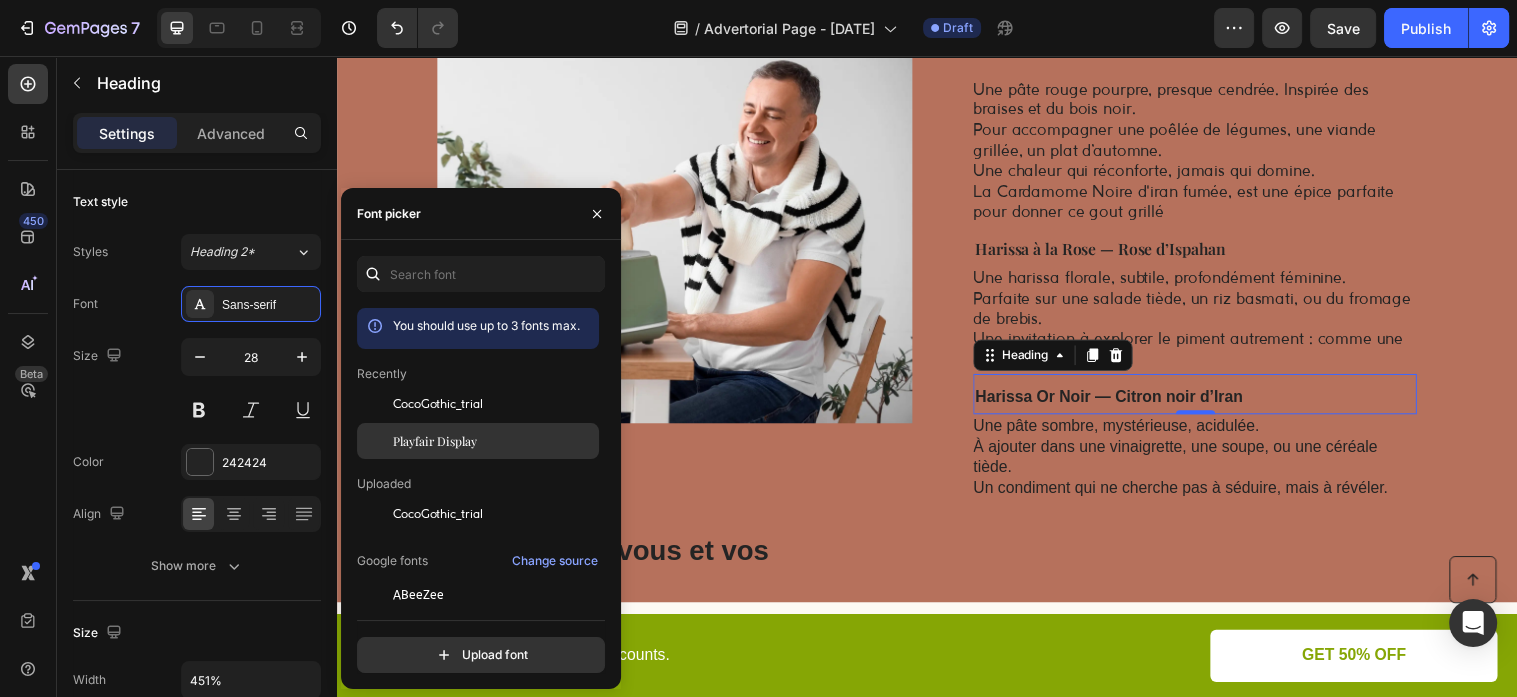 click on "Playfair Display" at bounding box center [435, 441] 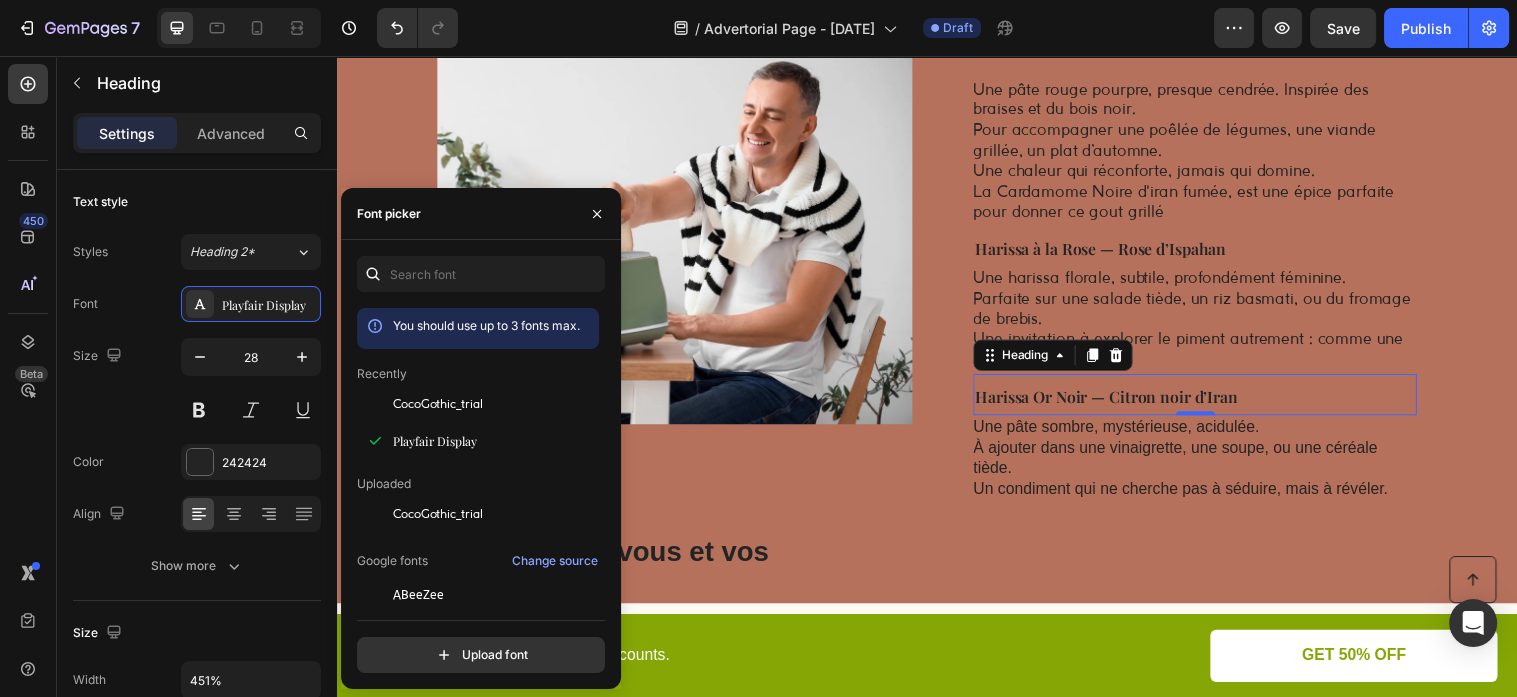 scroll, scrollTop: 1372, scrollLeft: 0, axis: vertical 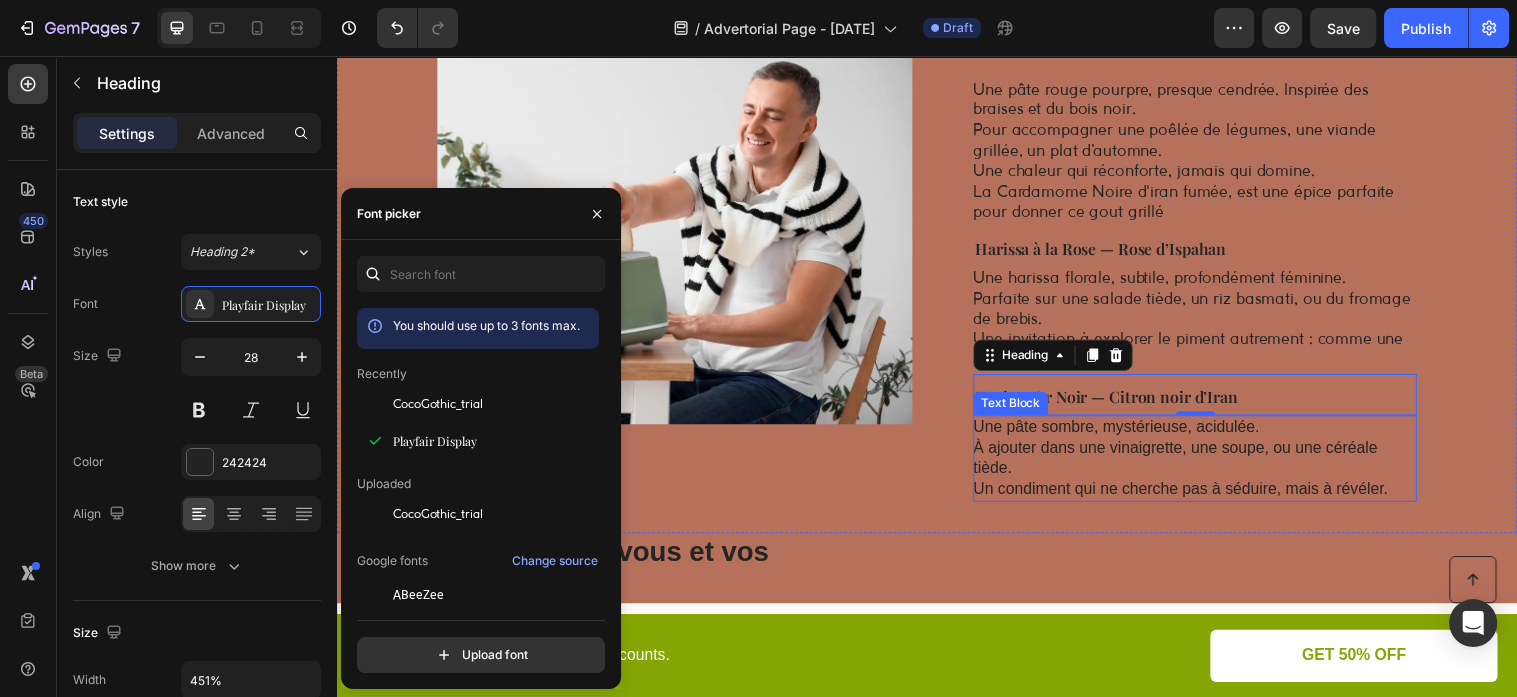 click on "À ajouter dans une vinaigrette, une soupe, ou une céréale tiède." at bounding box center [1189, 464] 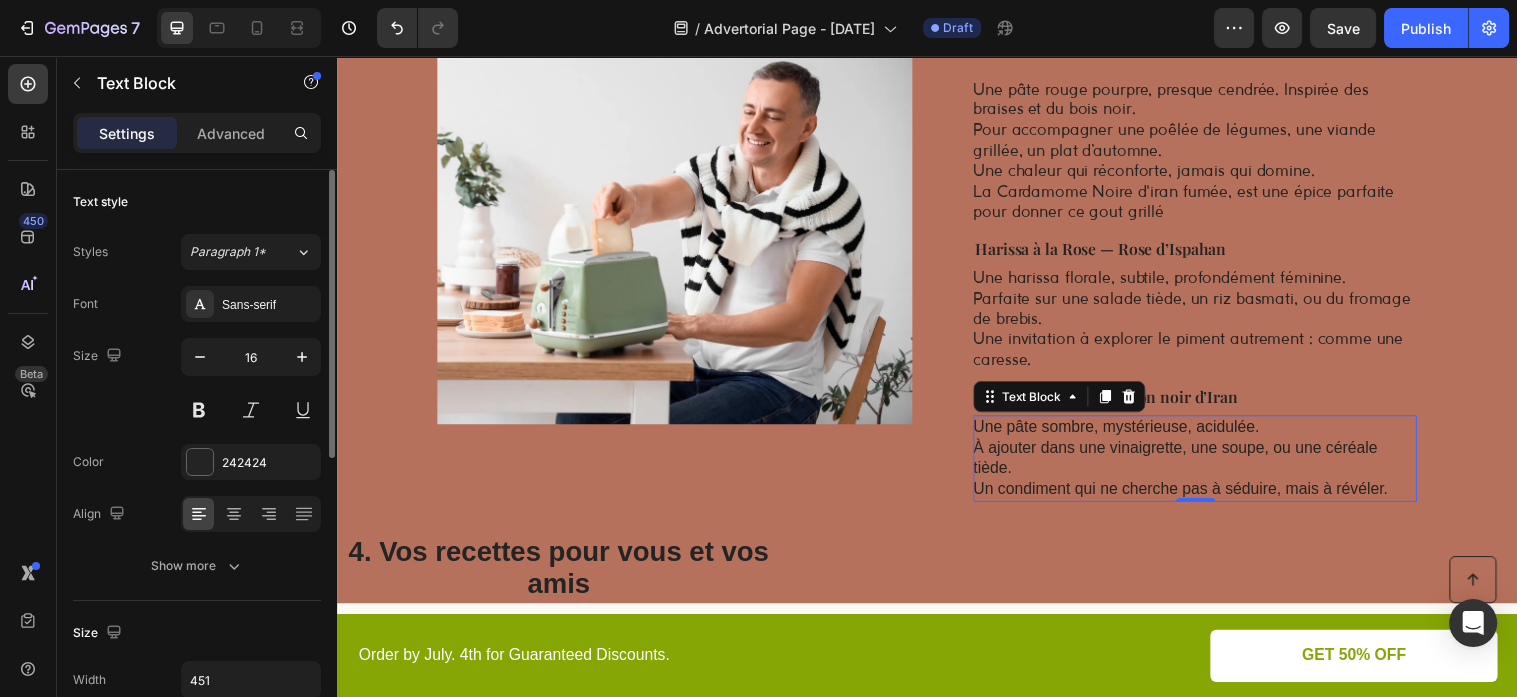 click on "Styles Paragraph 1* Font Sans-serif Size 16 Color 242424 Align Show more" at bounding box center [197, 409] 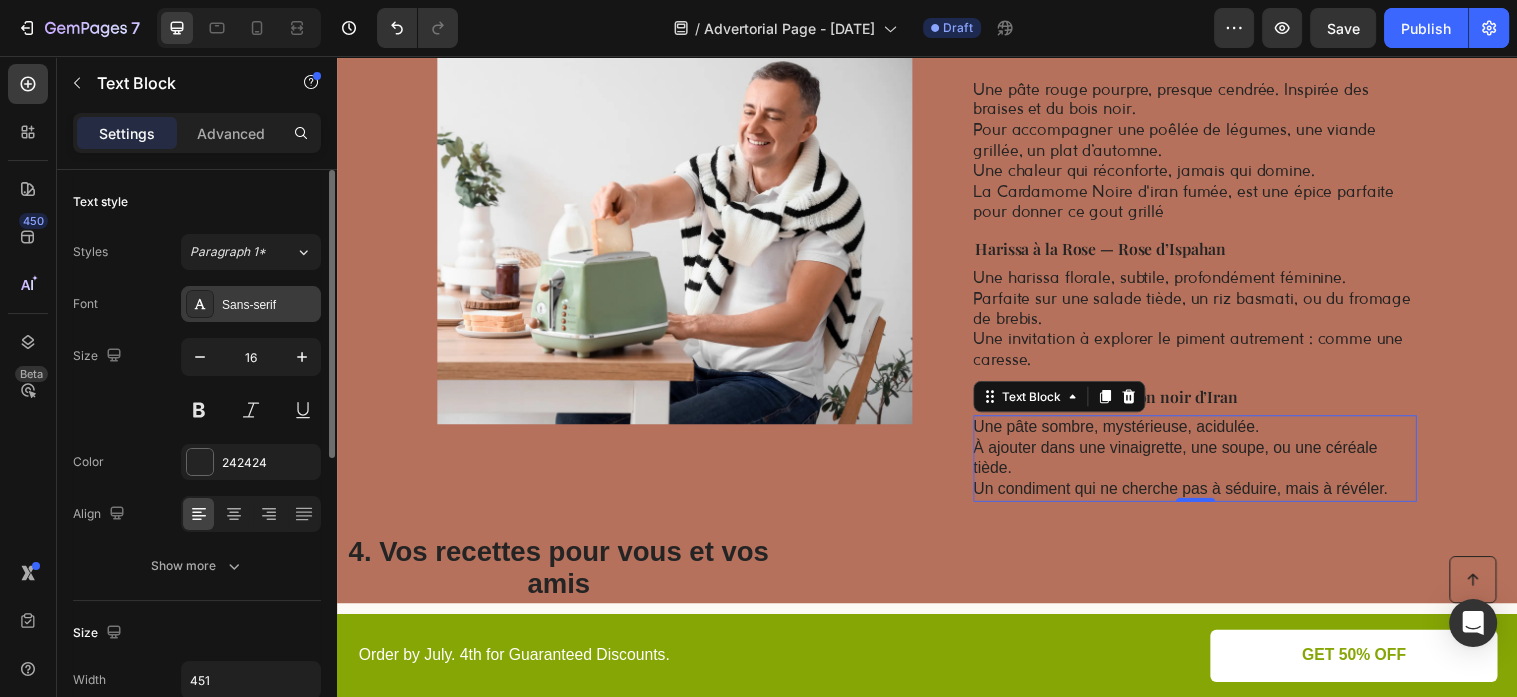 click on "Sans-serif" at bounding box center [251, 304] 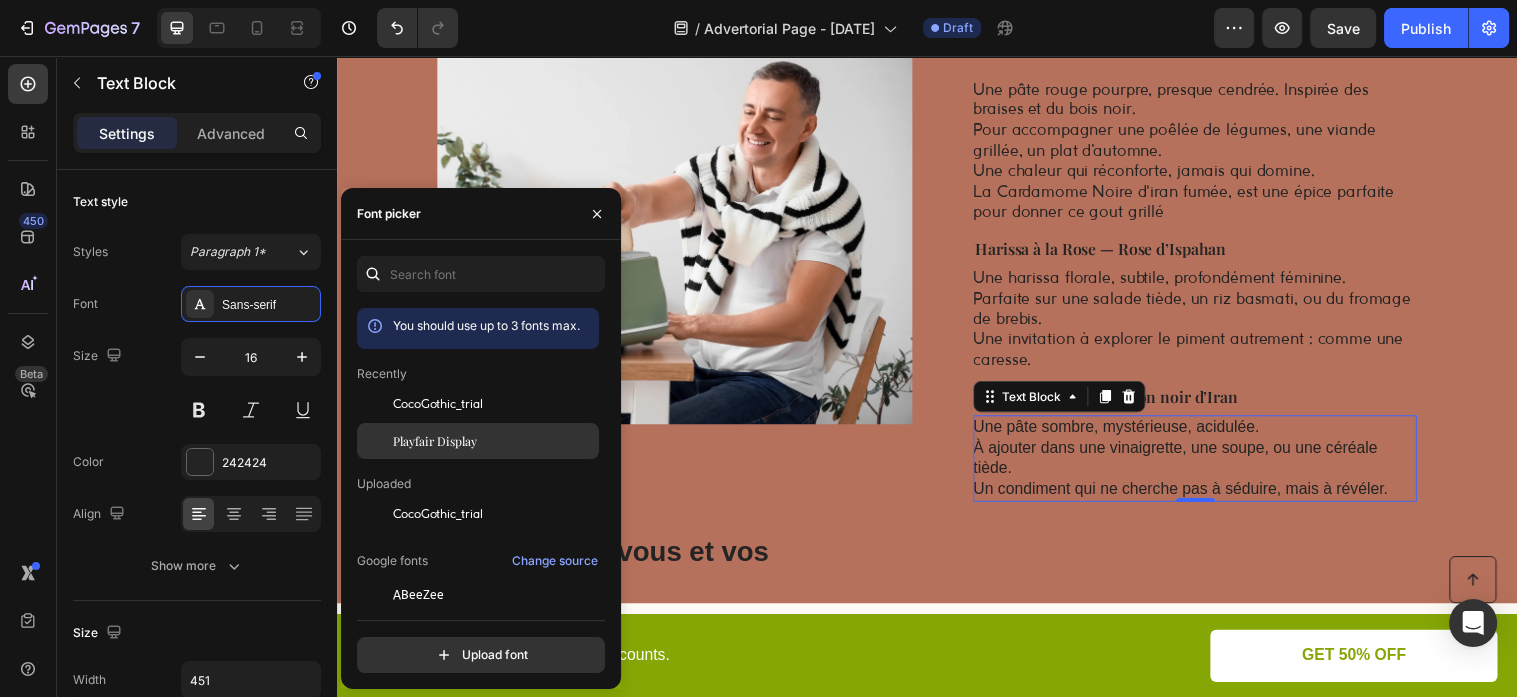 click on "Playfair Display" 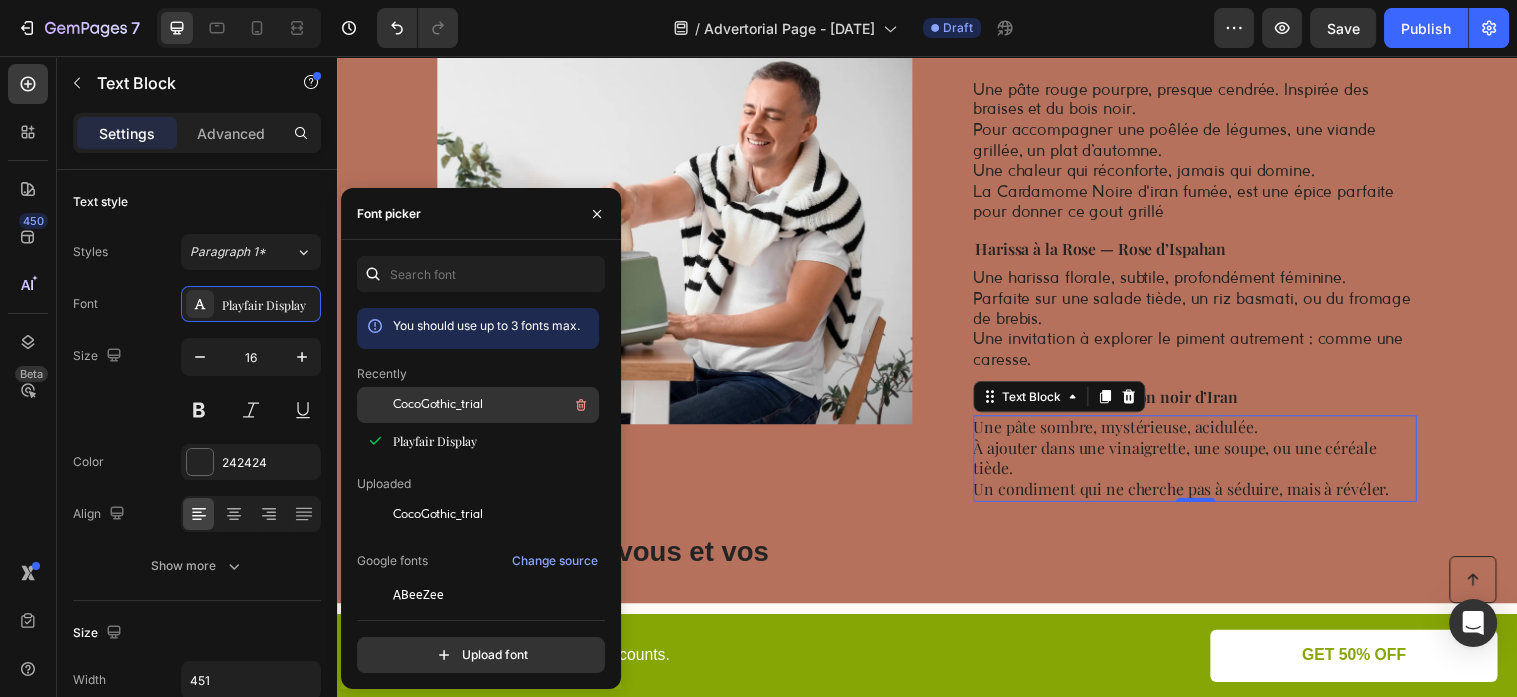 click on "CocoGothic_trial" at bounding box center (494, 405) 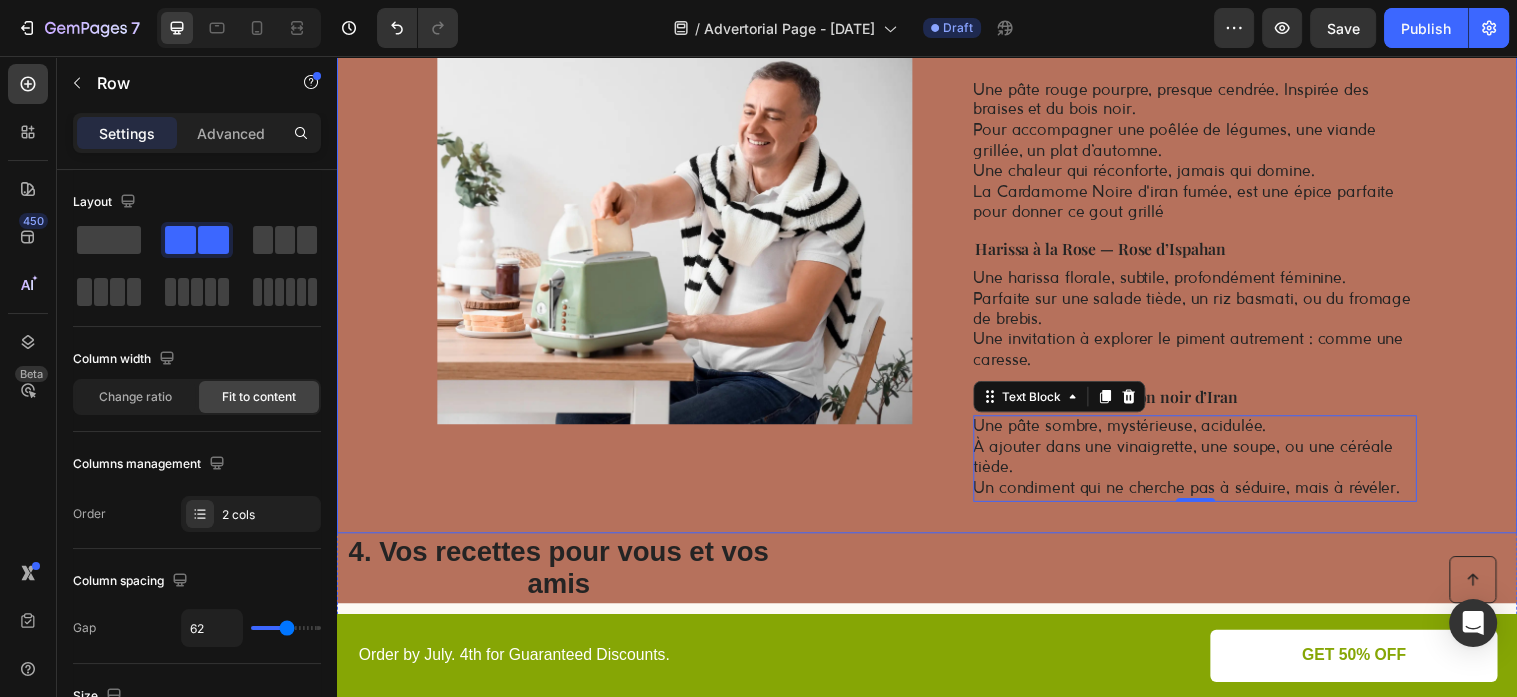 click on "Image 3. Vos trois harissas Heading La Harissa Barbecue Heading Une pâte rouge pourpre, presque cendrée. Inspirée des braises et du bois noir. Pour accompagner une poêlée de légumes, une viande grillée, un plat d’automne. Une chaleur qui réconforte, jamais qui domine.  La Cardamome Noire d'iran fumée, est une épice parfaite pour donner ce gout grillé Text Block Harissa à la Rose — Rose d’Ispahan Heading Une harissa florale, subtile, profondément féminine. Parfaite sur une salade tiède, un riz basmati, ou du fromage de brebis. Une invitation à explorer le piment autrement : comme une caresse. Text Block Harissa Or Noir — Citron noir d’Iran Heading Une pâte sombre, mystérieuse, acidulée. À ajouter dans une vinaigrette, une soupe, ou une céréale tiède. Un condiment qui ne cherche pas à séduire, mais à révéler. Text Block   0 Row" at bounding box center [937, 239] 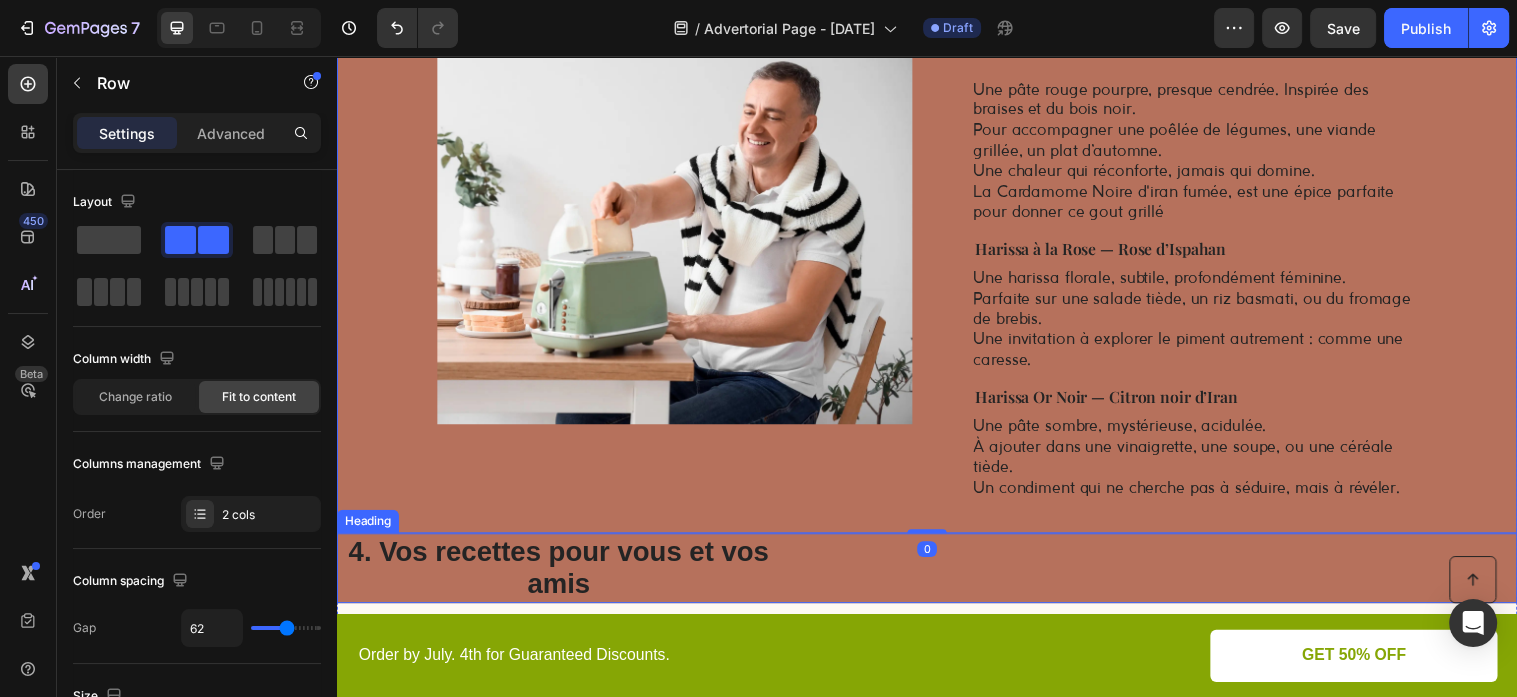 click on "4. Vos recettes pour vous et vos amis" at bounding box center (562, 576) 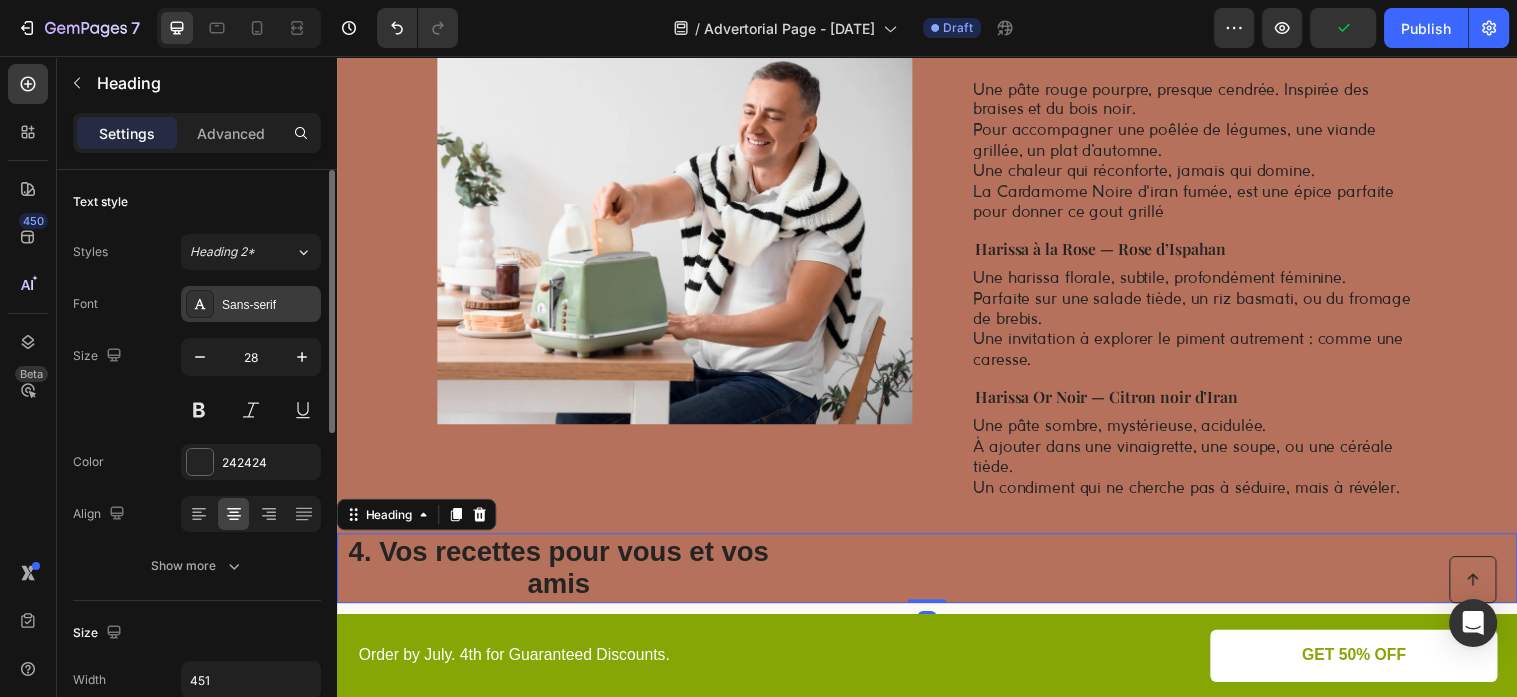 click on "Sans-serif" at bounding box center [269, 305] 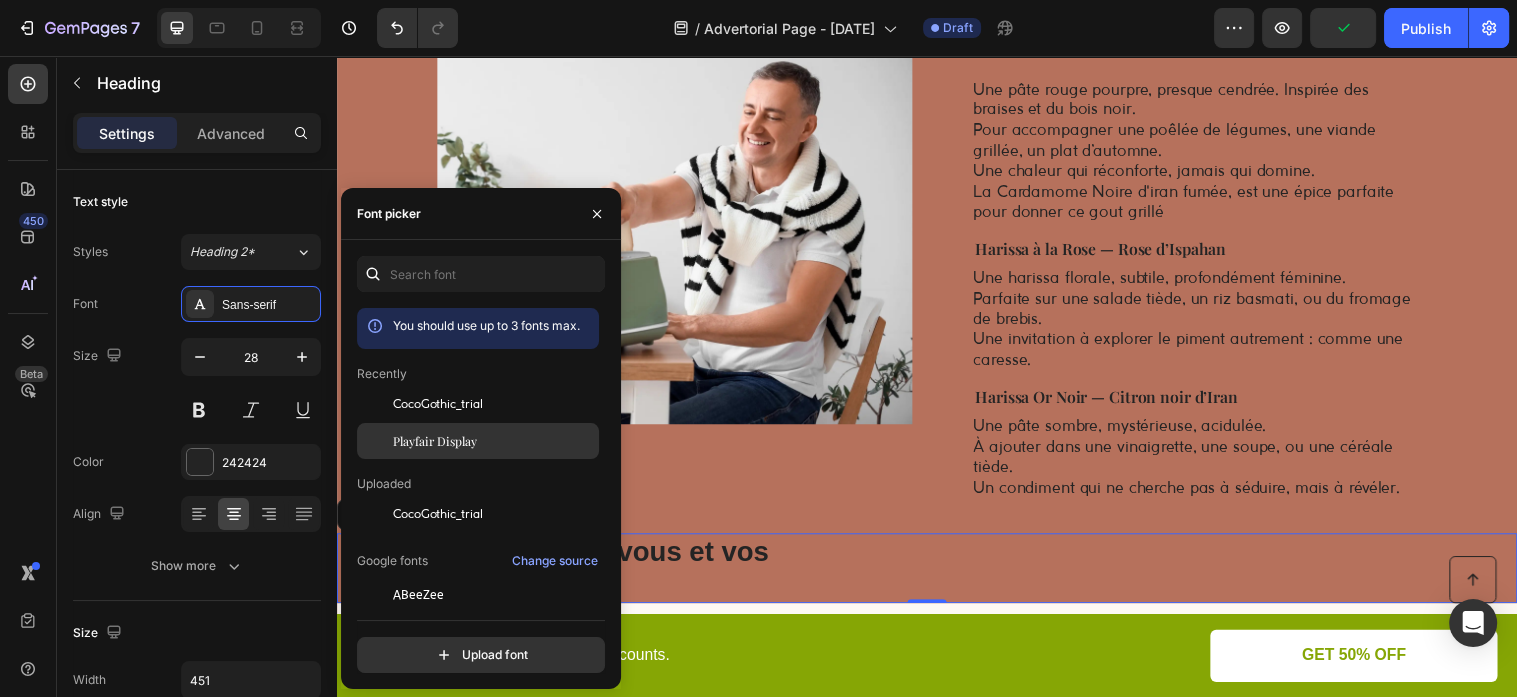 click on "Playfair Display" at bounding box center (435, 441) 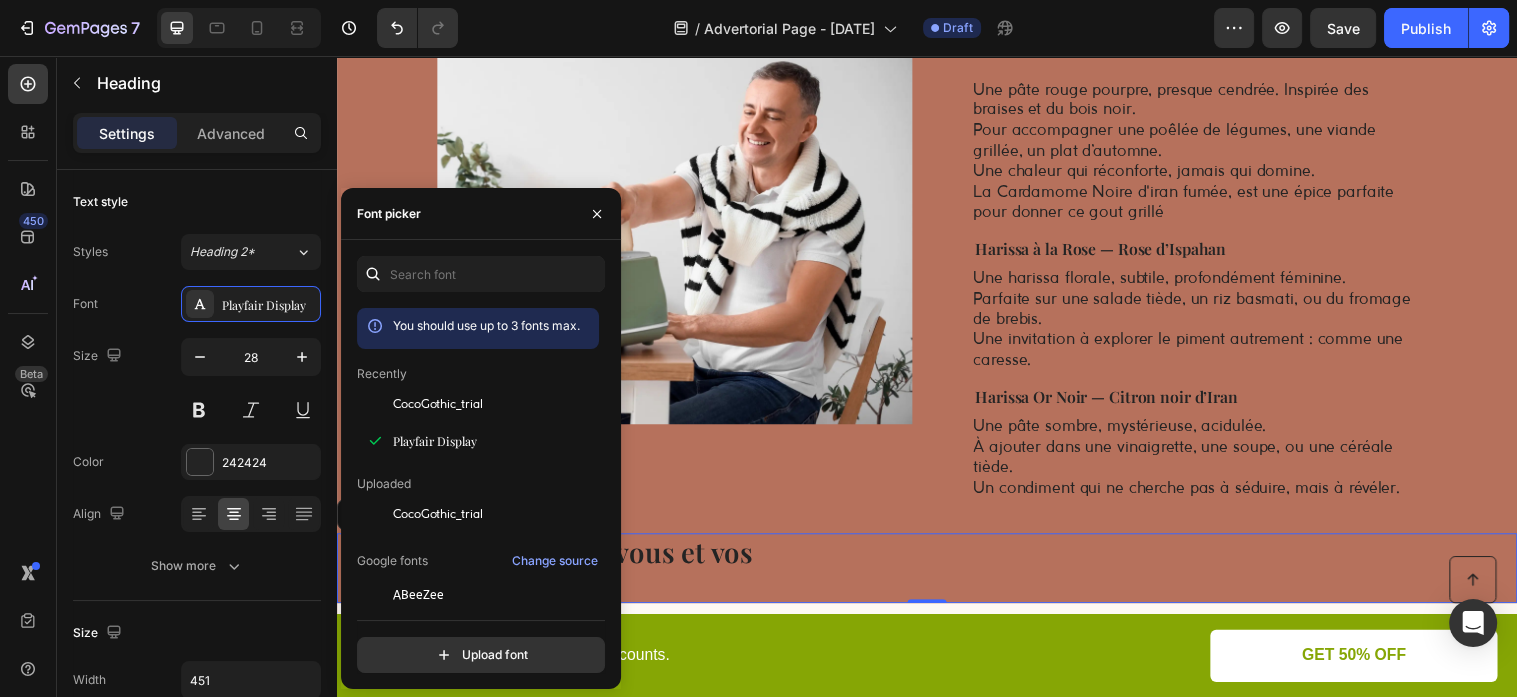 click on "4. Vos recettes pour vous et vos amis" at bounding box center [937, 576] 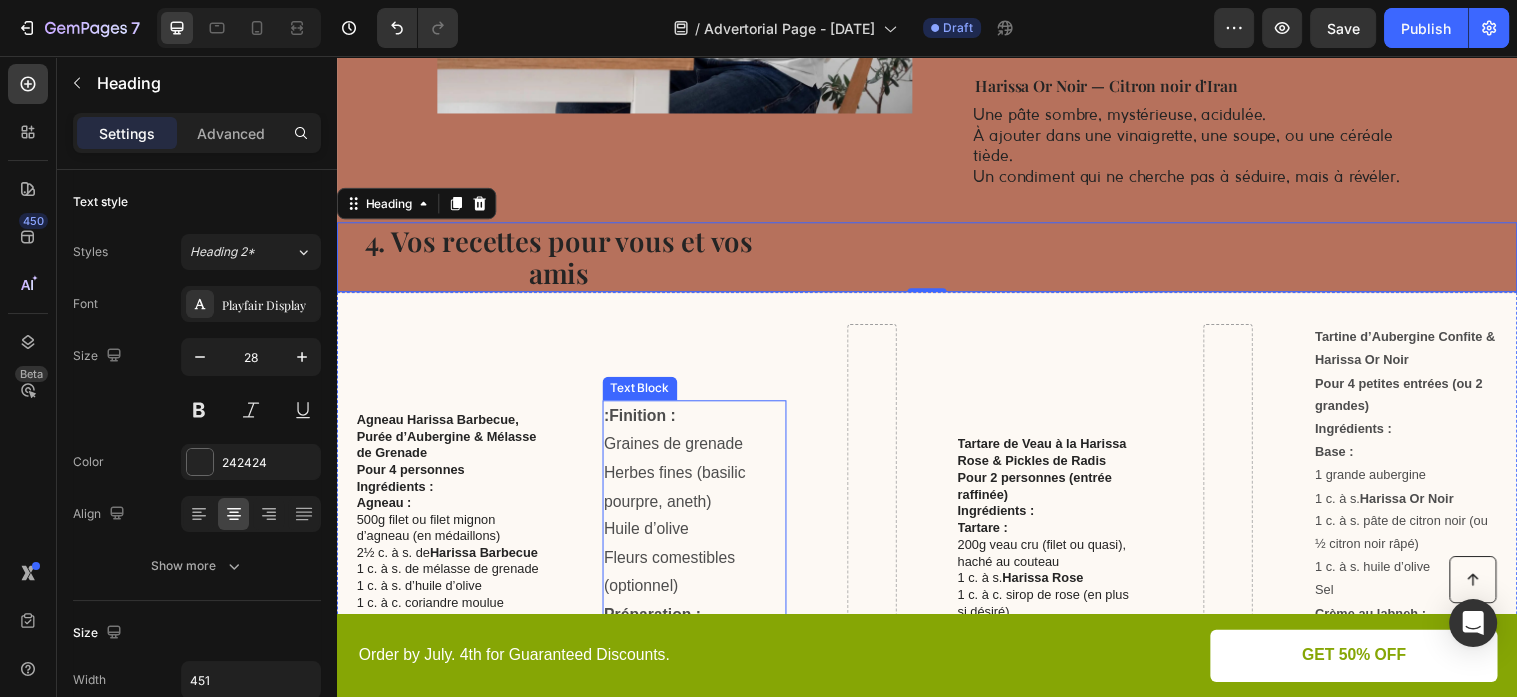 scroll, scrollTop: 1900, scrollLeft: 0, axis: vertical 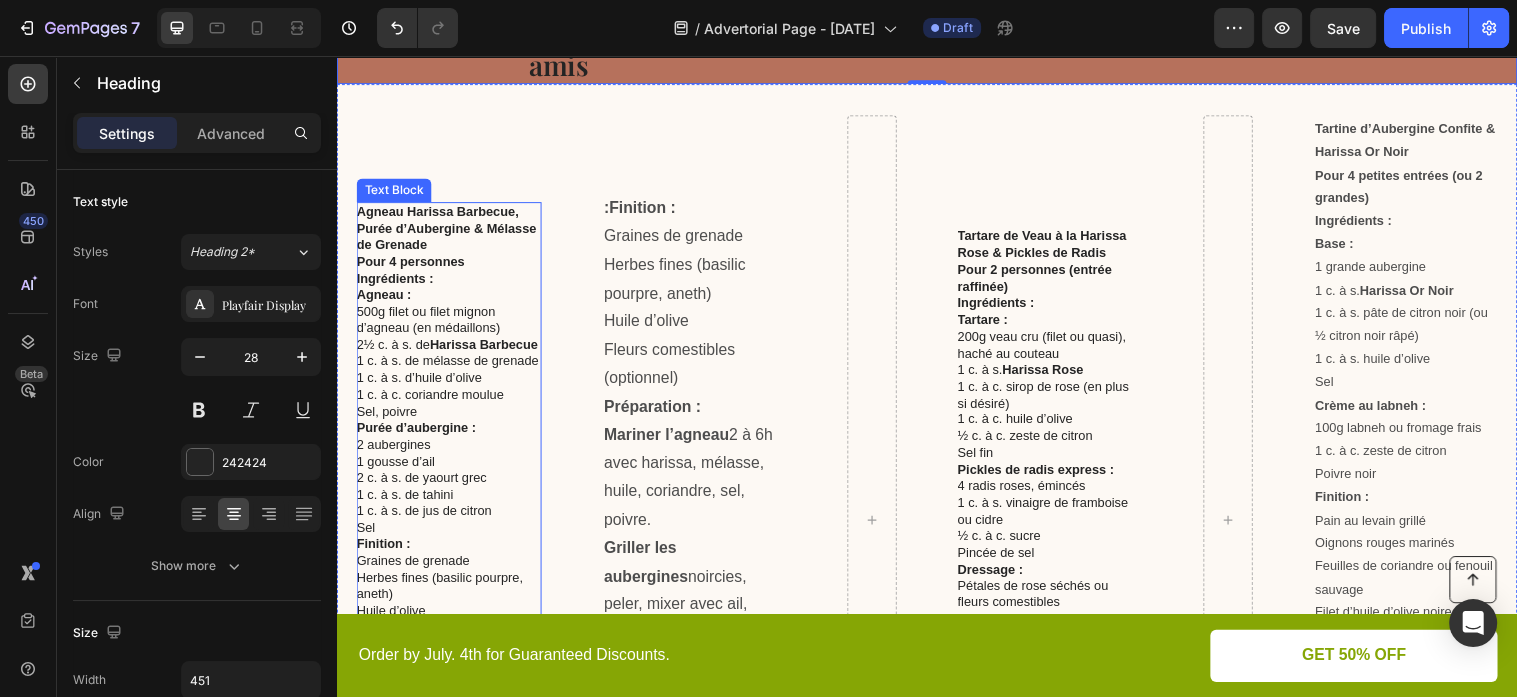click on "Agneau :" at bounding box center [450, 299] 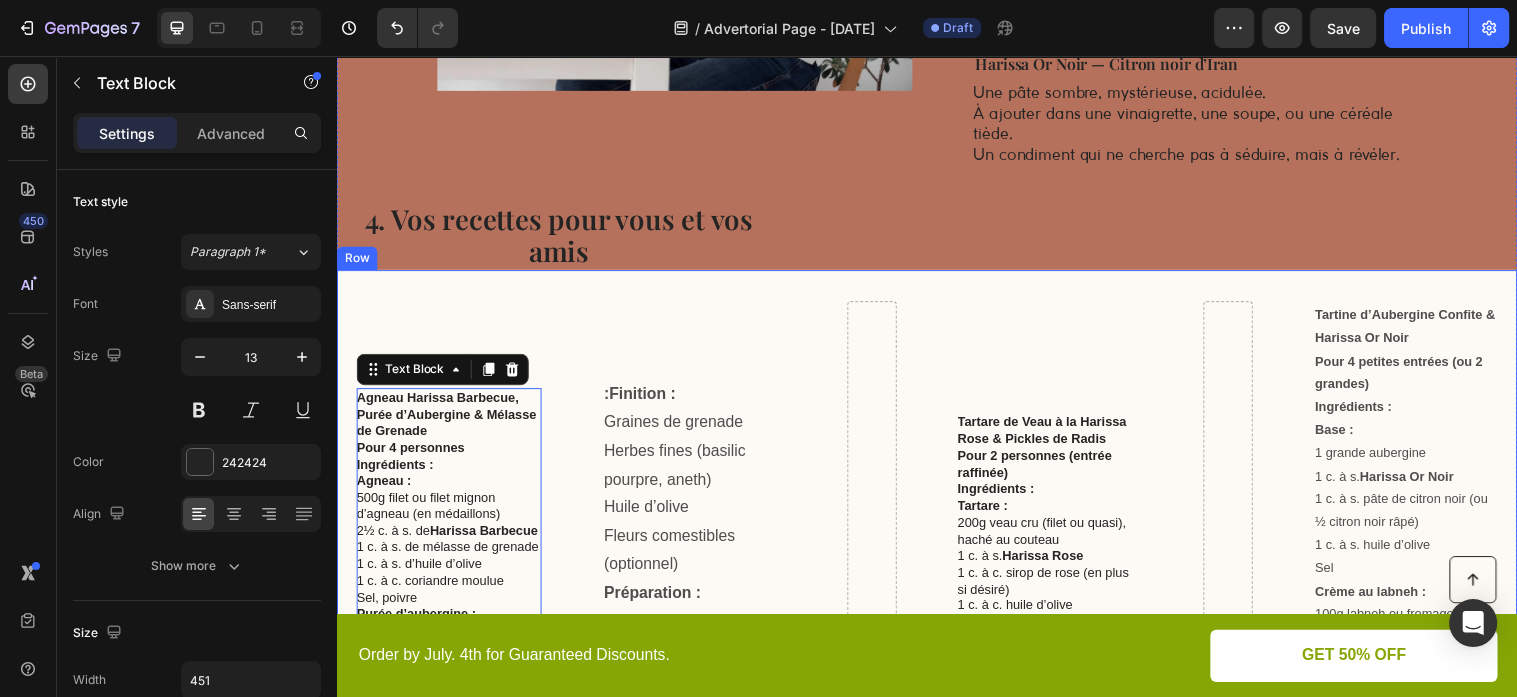 scroll, scrollTop: 1690, scrollLeft: 0, axis: vertical 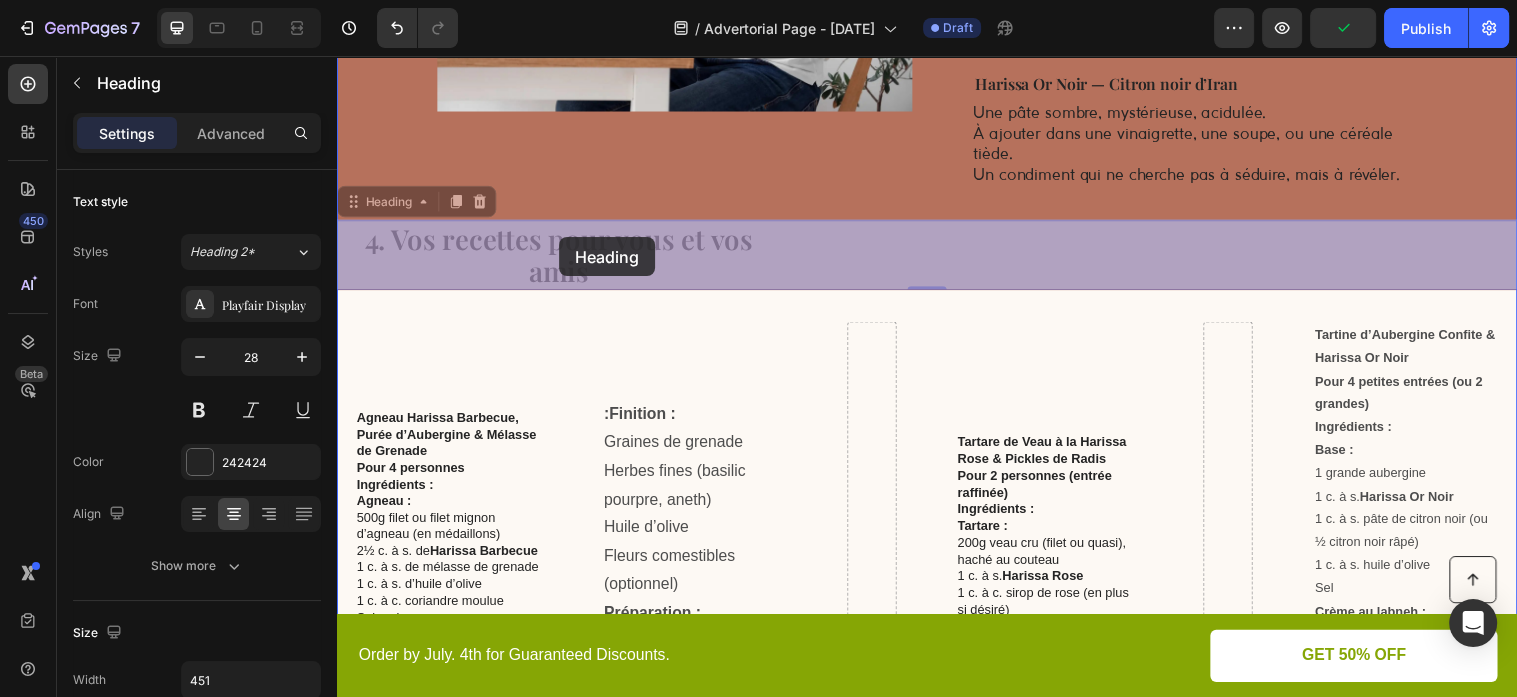 drag, startPoint x: 587, startPoint y: 244, endPoint x: 559, endPoint y: 237, distance: 28.86174 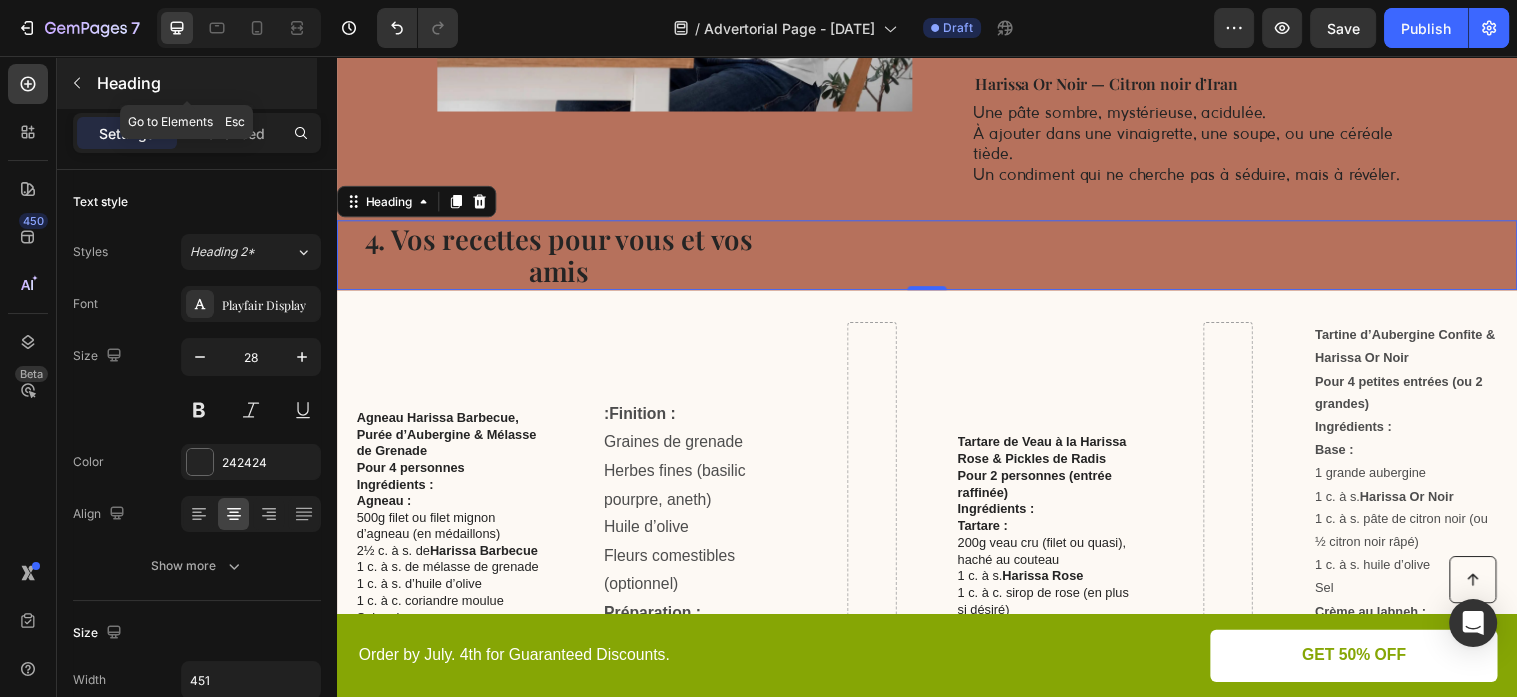 click at bounding box center (77, 83) 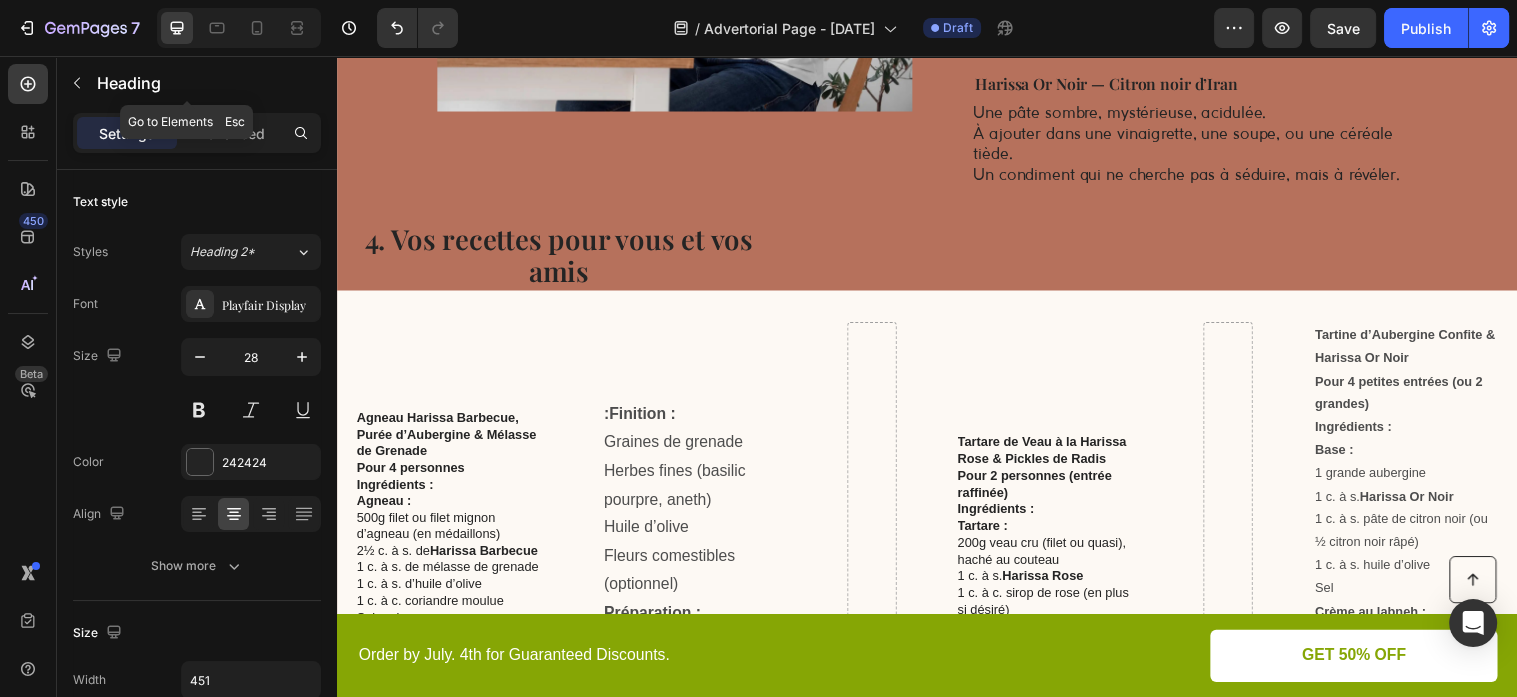 scroll, scrollTop: 216, scrollLeft: 0, axis: vertical 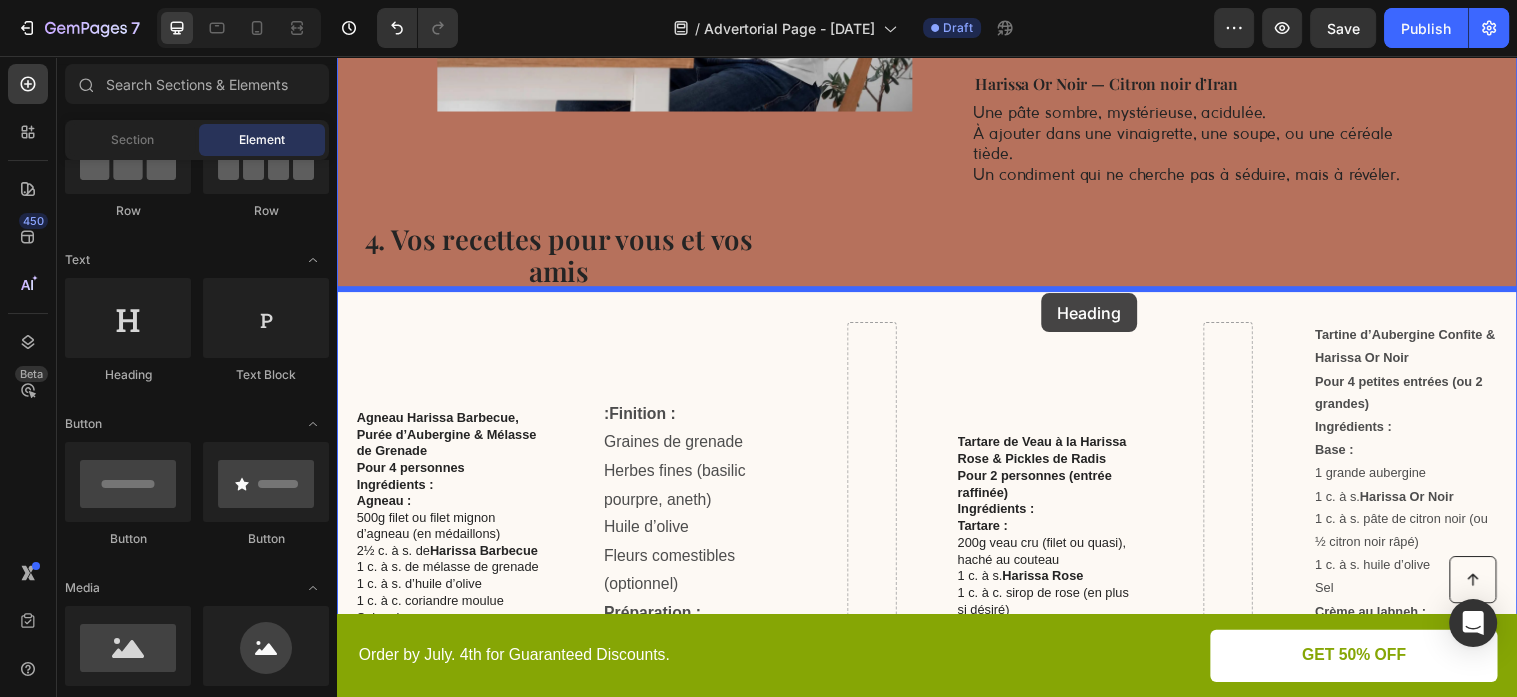drag, startPoint x: 493, startPoint y: 387, endPoint x: 1041, endPoint y: 294, distance: 555.8354 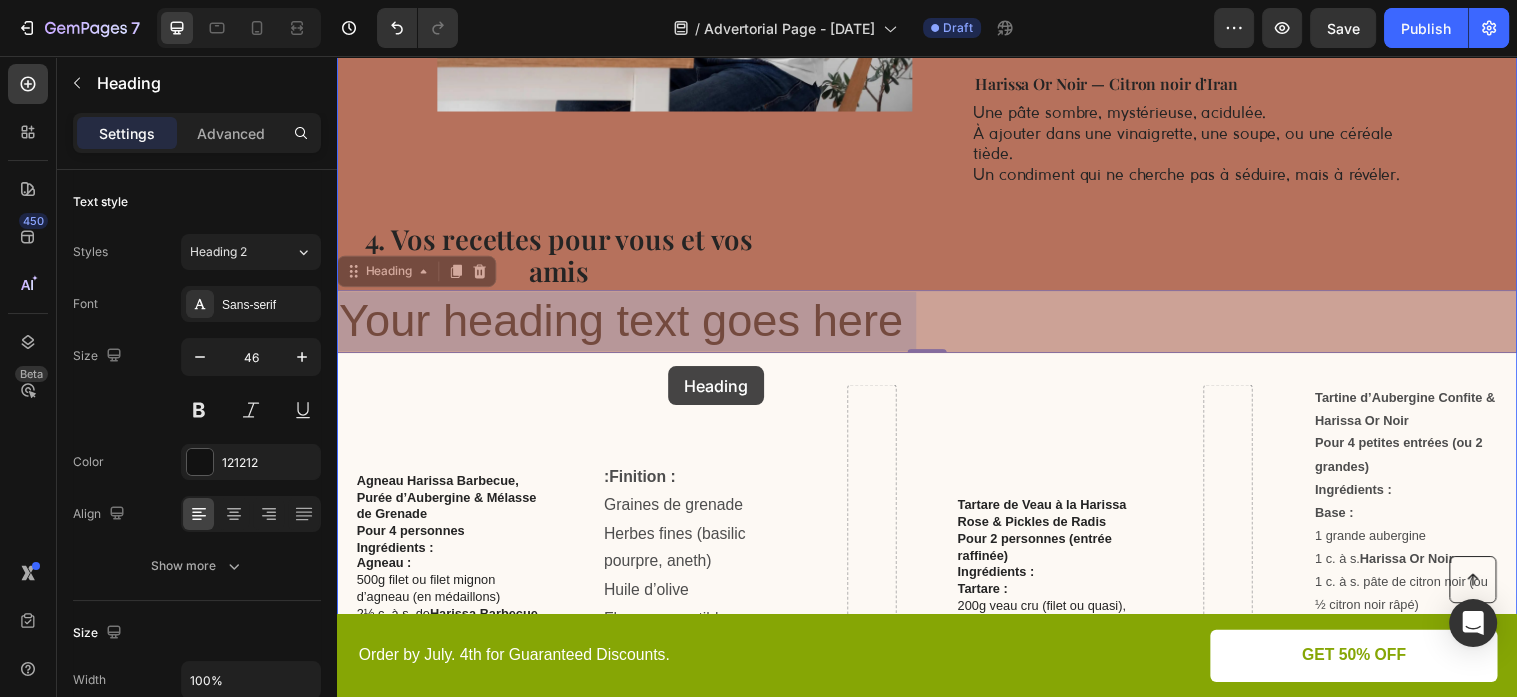 drag, startPoint x: 666, startPoint y: 329, endPoint x: 708, endPoint y: 320, distance: 42.953465 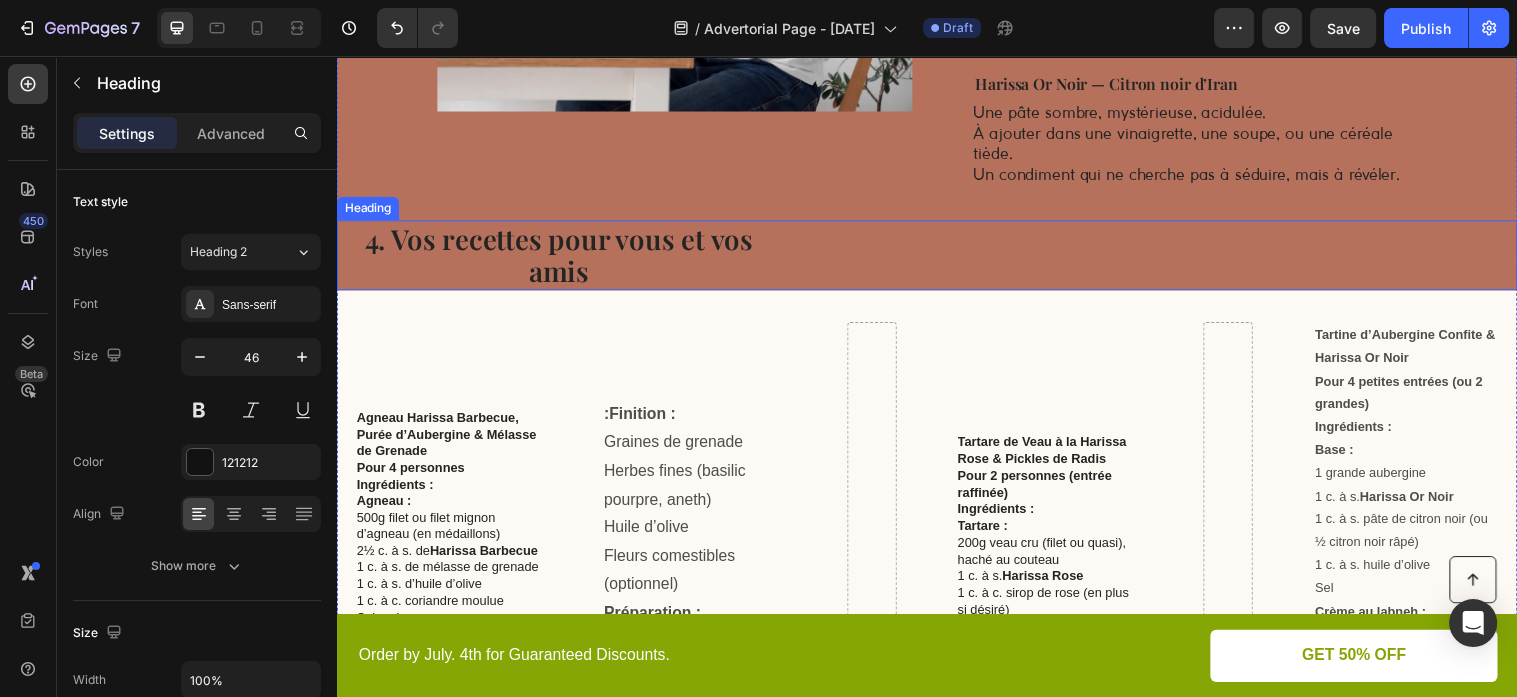 click on "4. Vos recettes pour vous et vos amis" at bounding box center (562, 258) 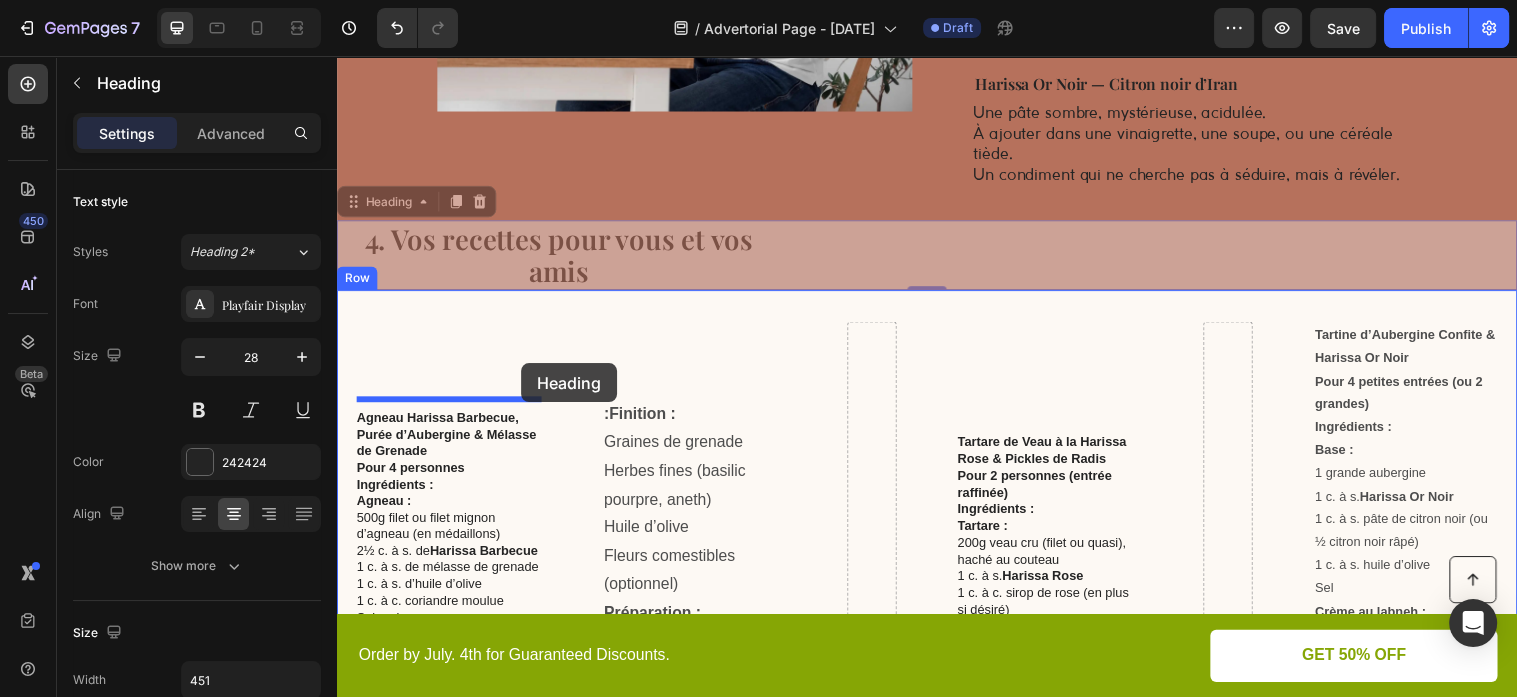 drag, startPoint x: 415, startPoint y: 275, endPoint x: 521, endPoint y: 363, distance: 137.76791 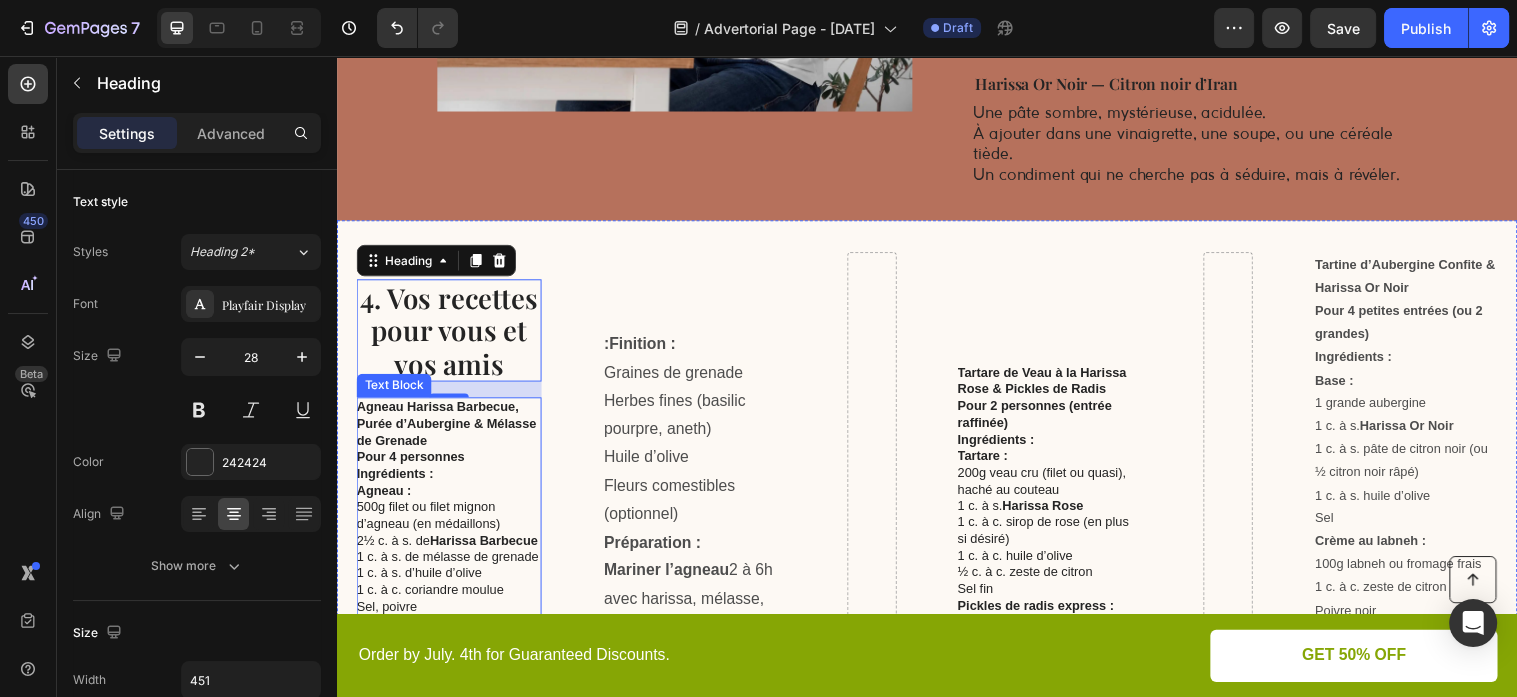 click on "Agneau Harissa Barbecue, Purée d’Aubergine & Mélasse de Grenade" at bounding box center [450, 430] 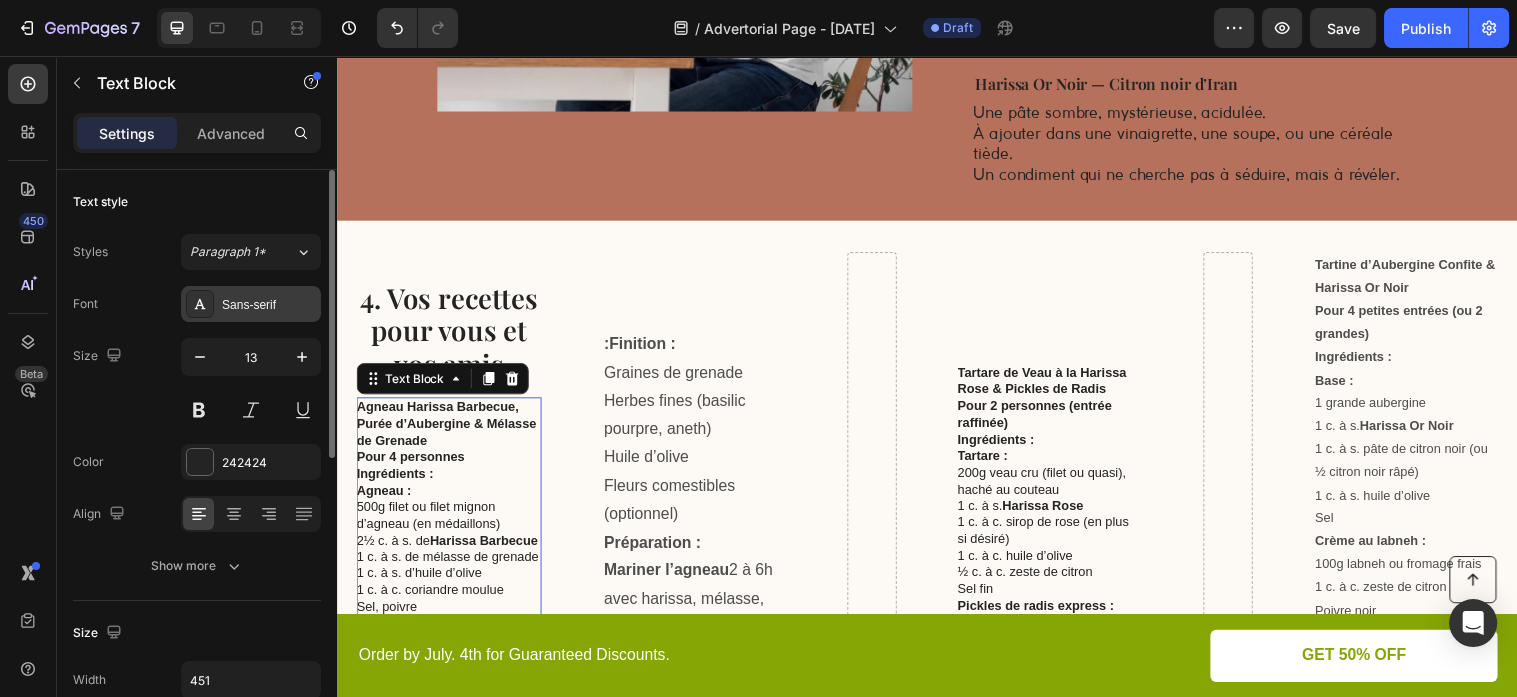 click on "Sans-serif" at bounding box center (251, 304) 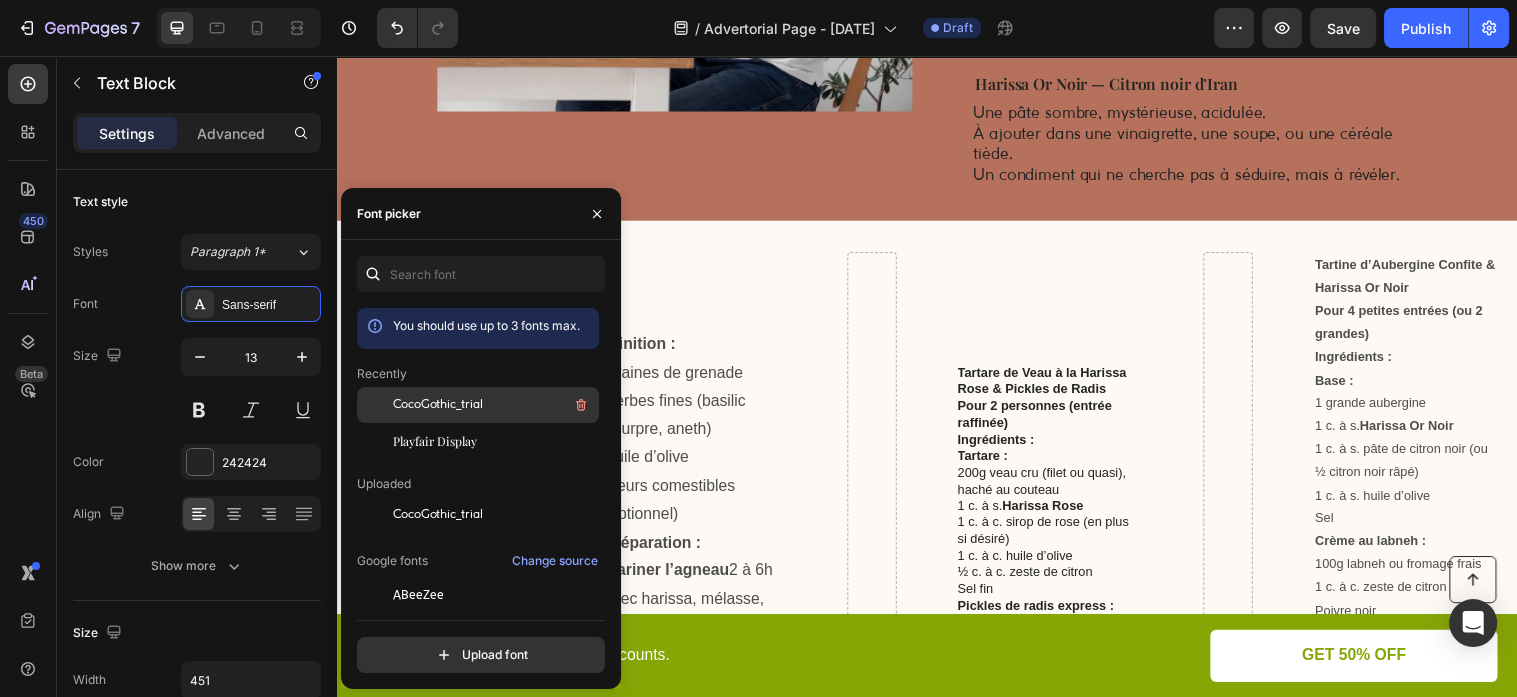 click on "CocoGothic_trial" at bounding box center [494, 405] 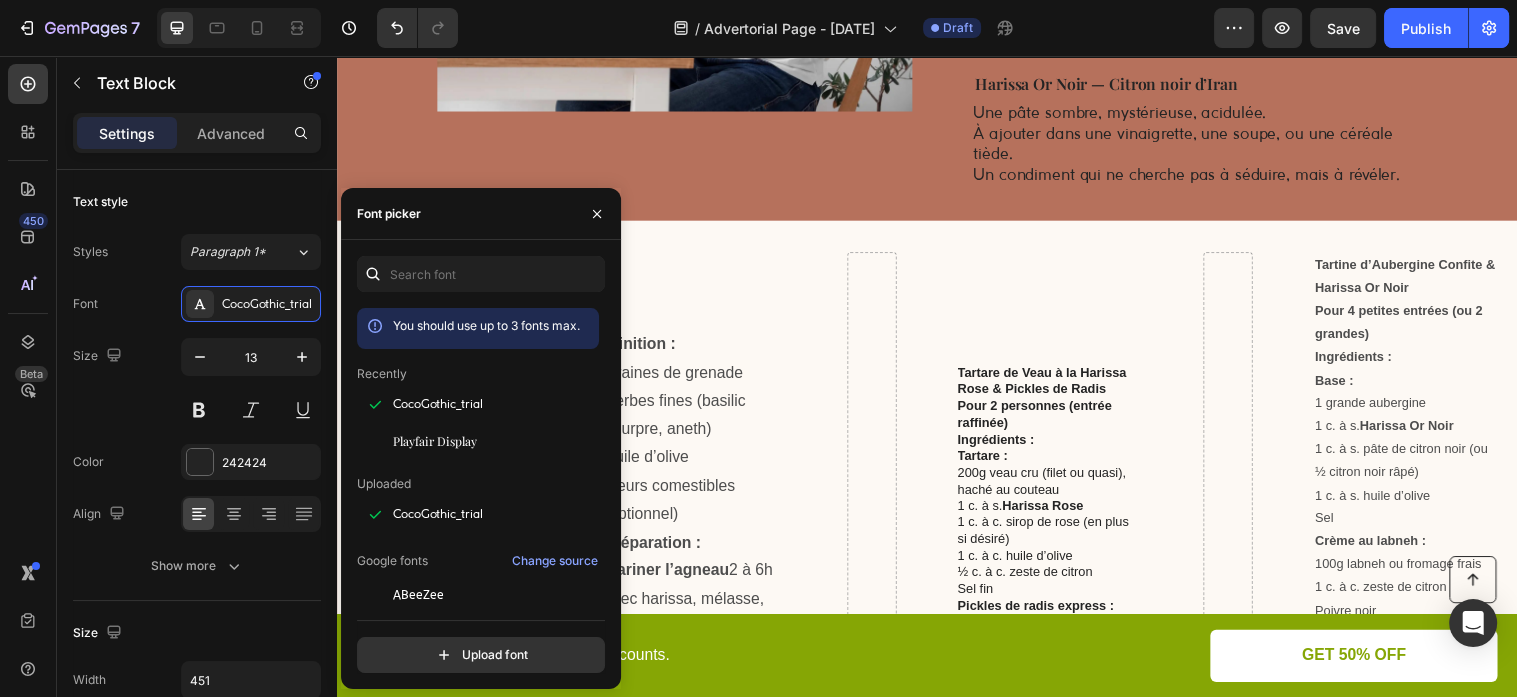 click on "Herbes fines (basilic pourpre, aneth)" at bounding box center [701, 422] 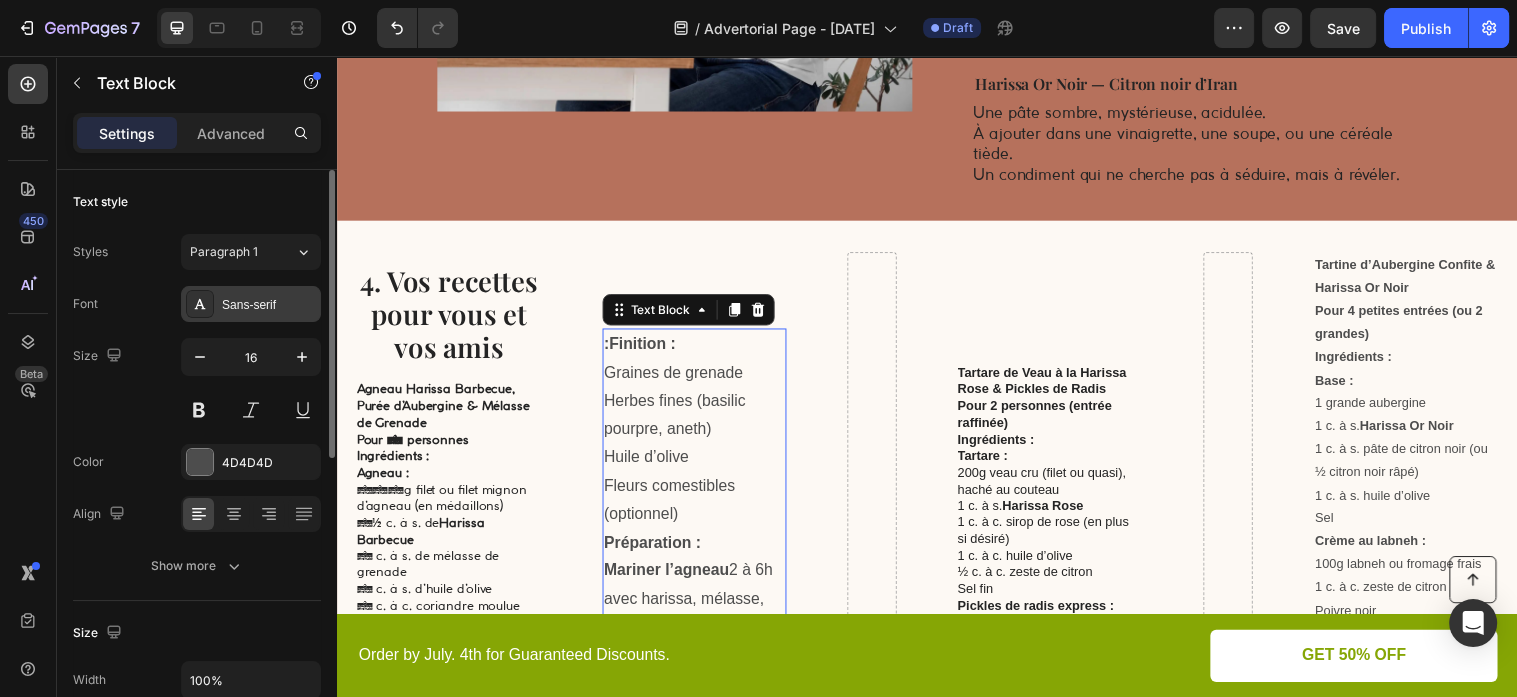 drag, startPoint x: 270, startPoint y: 312, endPoint x: 283, endPoint y: 306, distance: 14.3178215 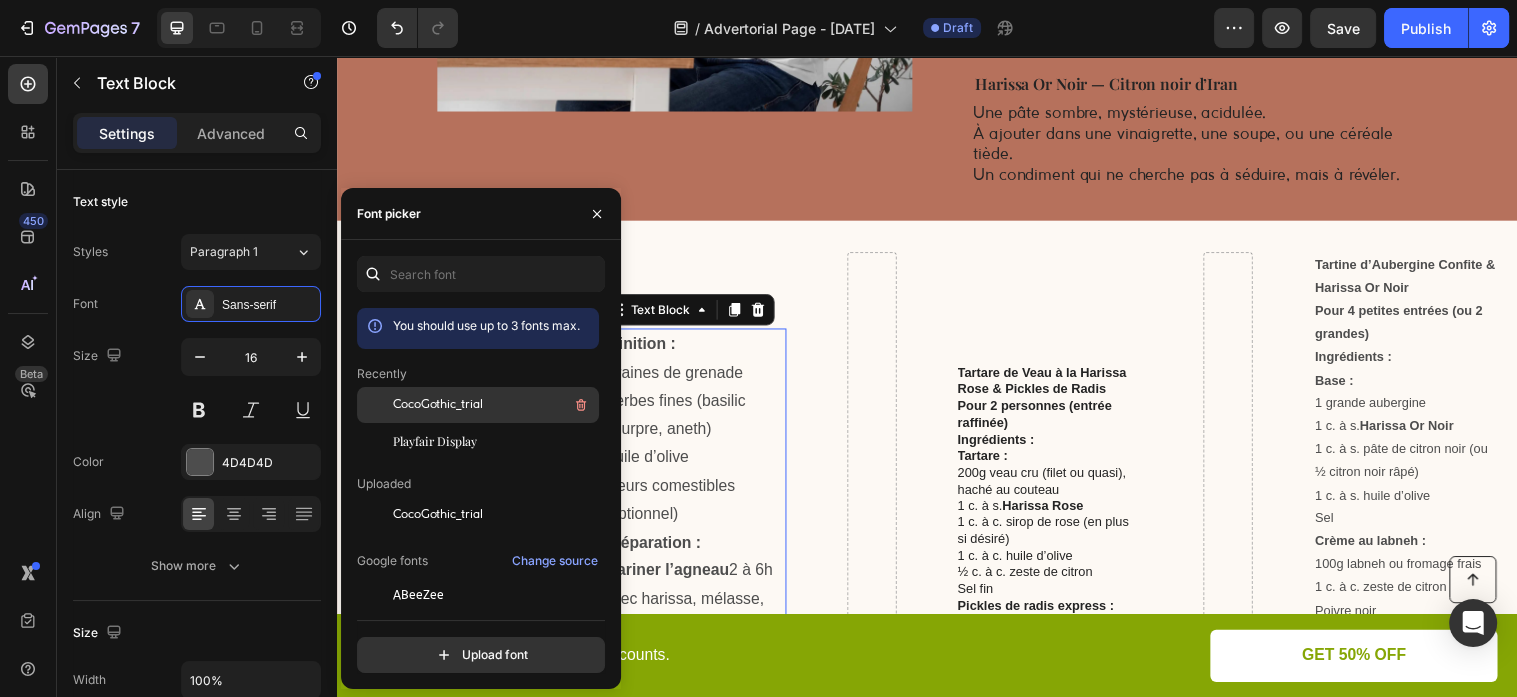 click on "CocoGothic_trial" at bounding box center [438, 405] 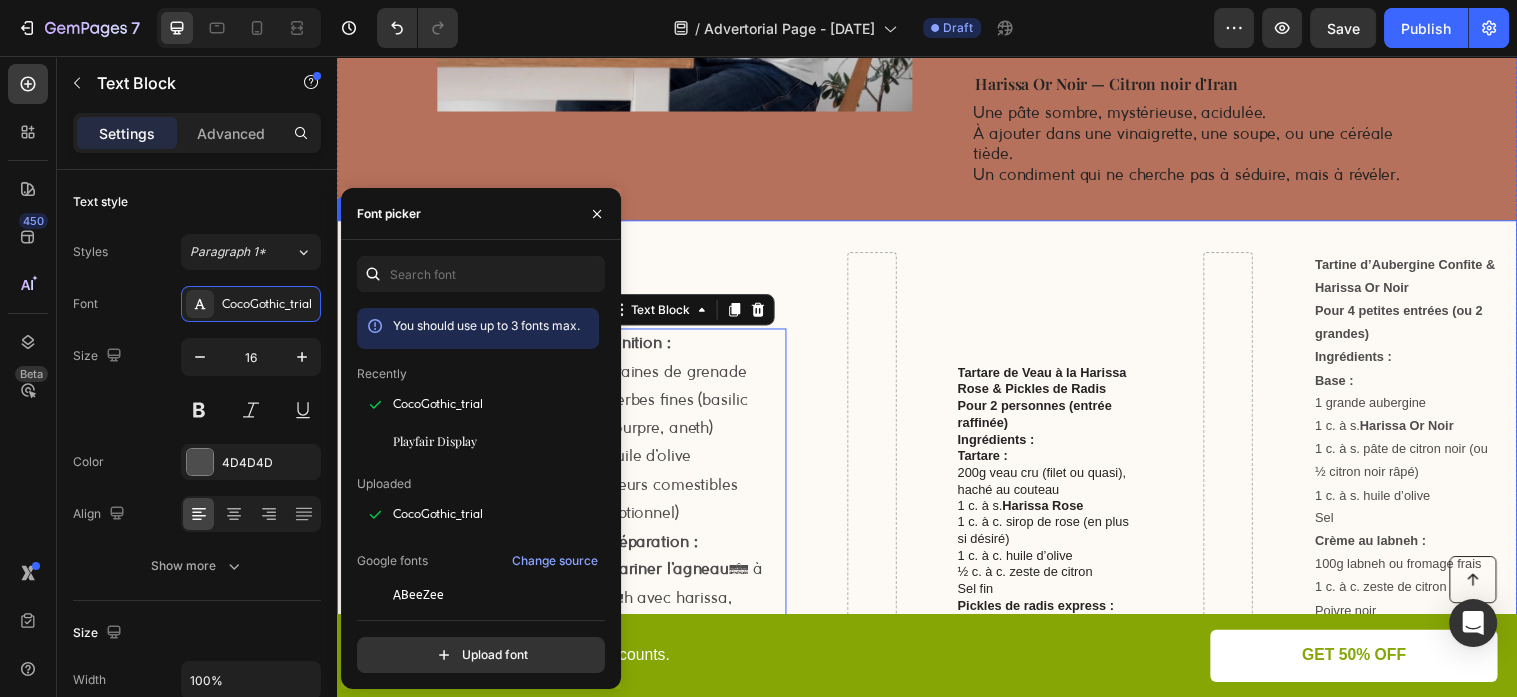click on "4. Vos recettes pour vous et vos amis Heading Agneau Harissa Barbecue, Purée d’Aubergine & Mélasse de Grenade Pour 4 personnes Ingrédients : Agneau : 500g filet ou filet mignon d’agneau (en médaillons) 2½ c. à s. de  Harissa Barbecue 1 c. à s. de mélasse de grenade 1 c. à s. d’huile d’olive 1 c. à c. coriandre moulue Sel, poivre Purée d’aubergine : 2 aubergines 1 gousse d’ail 2 c. à s. de yaourt grec 1 c. à s. de tahini 1 c. à s. de jus de citron Sel Finition : Graines de grenade Herbes fines (basilic pourpre, aneth) Huile d’olive Fleurs comestibles (optionnel) Préparation : Mariner l’agneau  2 à 6h avec harissa, mélasse, huile, coriandre, sel, poivre. Griller les aubergines  noircies, peler, mixer avec ail, yaourt, tahini, citron, sel. Saisir l’agneau  2–3 min de chaque côté. Laisser reposer. Dresser  sur purée, garnir de grenade, herbes et un filet d’huile. Text Block :Finition : Graines de grenade Herbes fines (basilic pourpre, aneth) Huile d’olive Préparation :" at bounding box center (937, 666) 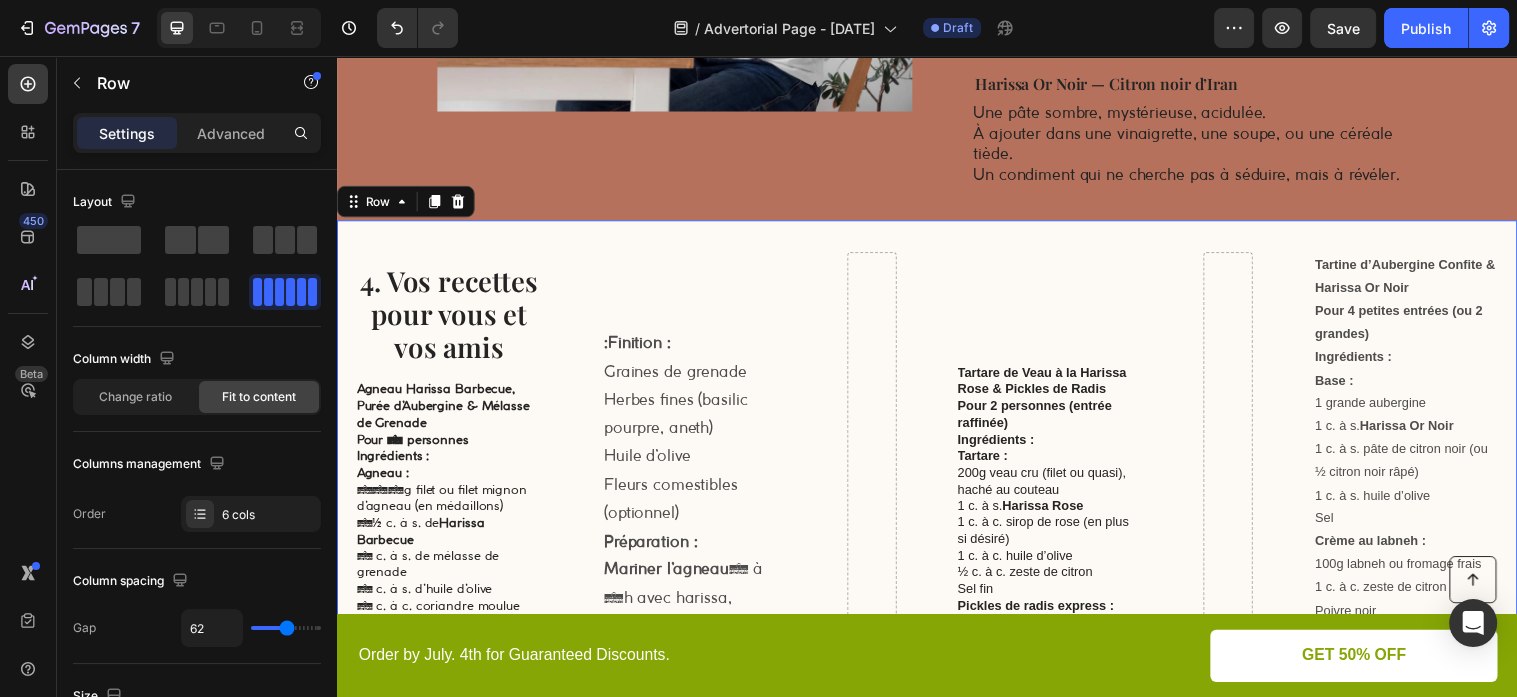 click on "Tartare de Veau à la Harissa Rose & Pickles de Radis Pour [NUMBER] personnes (entrée raffinée) Ingrédients : Tartare : [NUMBER]g veau cru (filet ou quasi), haché au couteau [NUMBER] c. à s. Harissa Rose [NUMBER] c. à c. sirop de rose (en plus si désiré) [NUMBER] c. à c. huile d’olive [NUMBER] c. à c. zeste de citron Sel fin Pickles de radis express : [NUMBER] radis roses, émincés [NUMBER] c. à s. vinaigre de framboise ou cidre [NUMBER] c. à c. sucre Pincée de sel Dressage : Pétales de rose séchés ou fleurs comestibles Feuilles de basilic nain ou shiso Pain grillé très fin (ou tuiles) Préparation : Pickles : mélanger radis, vinaigre, sucre, sel. Laisser mariner [NUMBER] min. Tartare : mélanger le veau avec Harissa Rose, huile, zeste, sirop de rose, sel. Dresser à l’emporte-pièce. Ajouter pickles, fleurs, herbes, pain croustillant." at bounding box center (1062, 666) 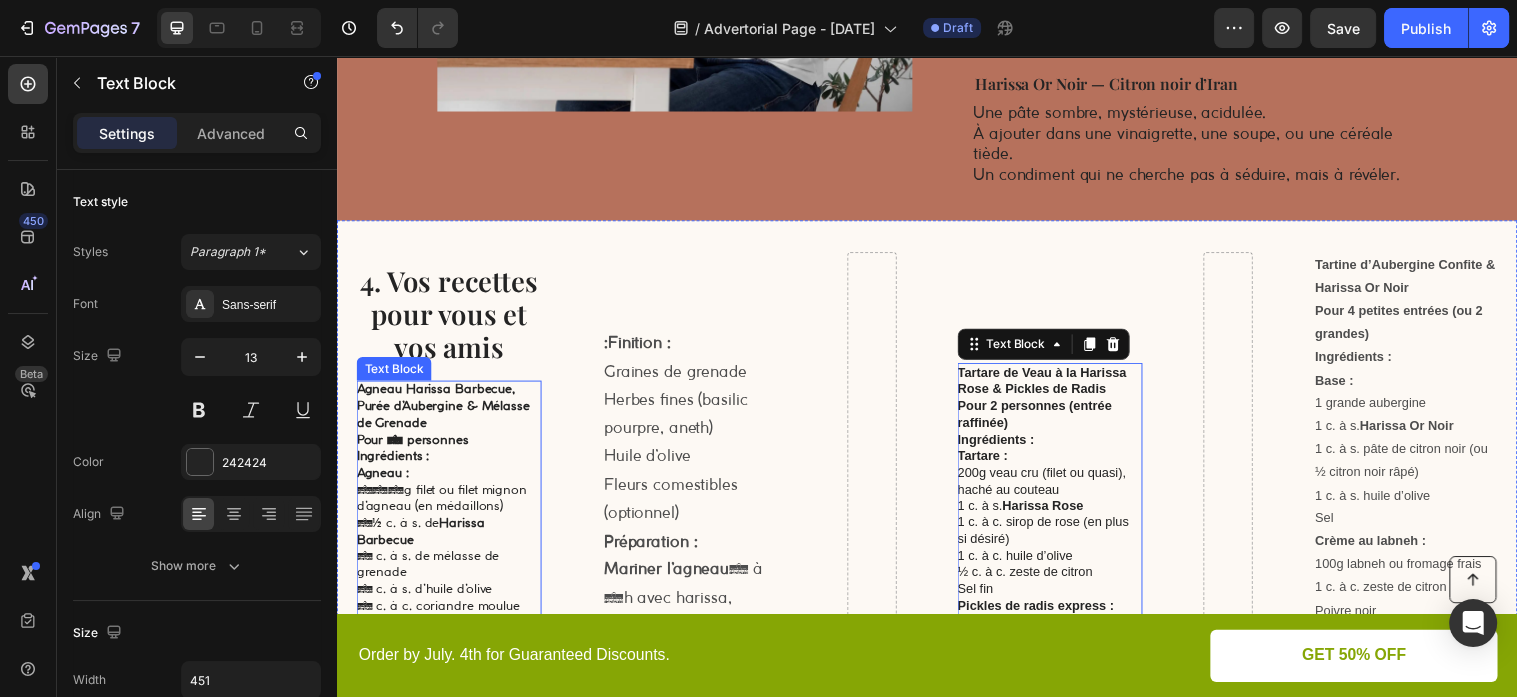 click on "Pour 4 personnes" at bounding box center [414, 446] 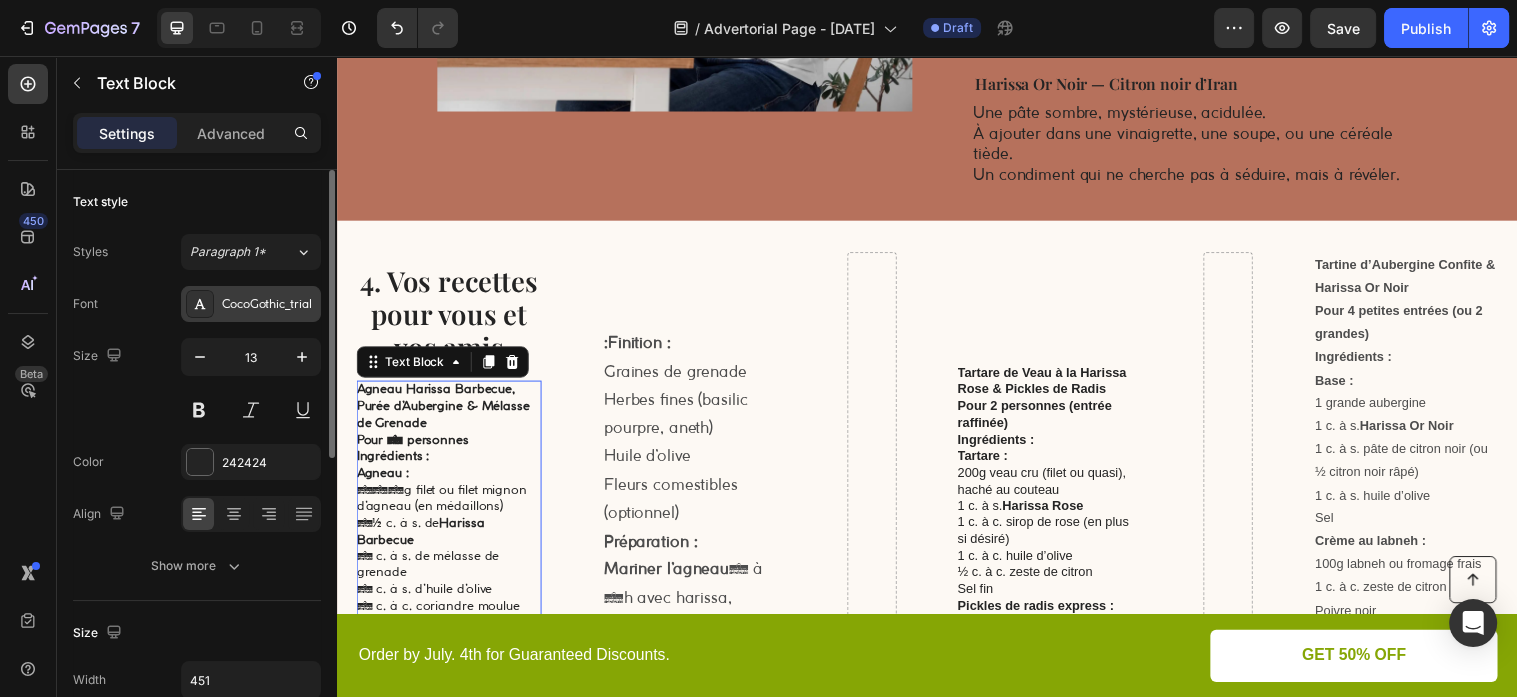 click on "CocoGothic_trial" at bounding box center (269, 305) 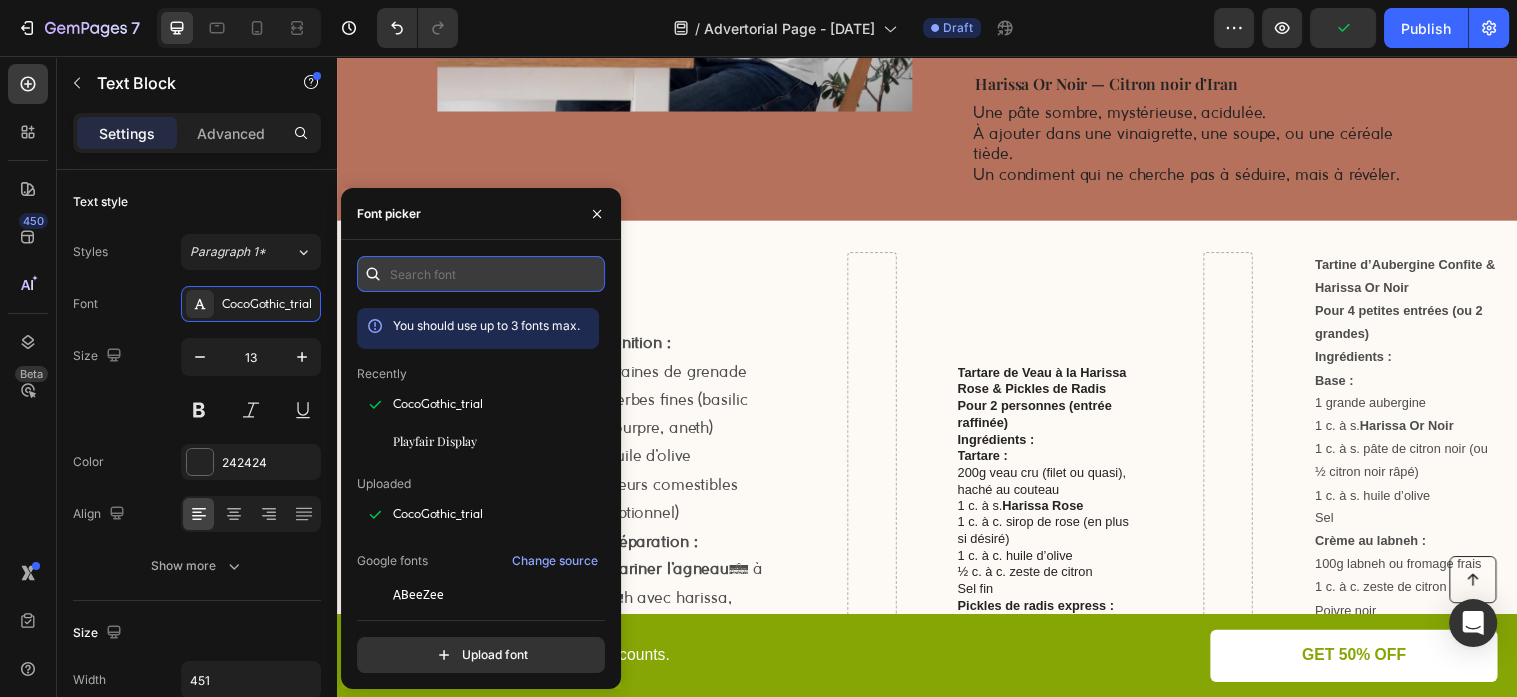 click at bounding box center (481, 274) 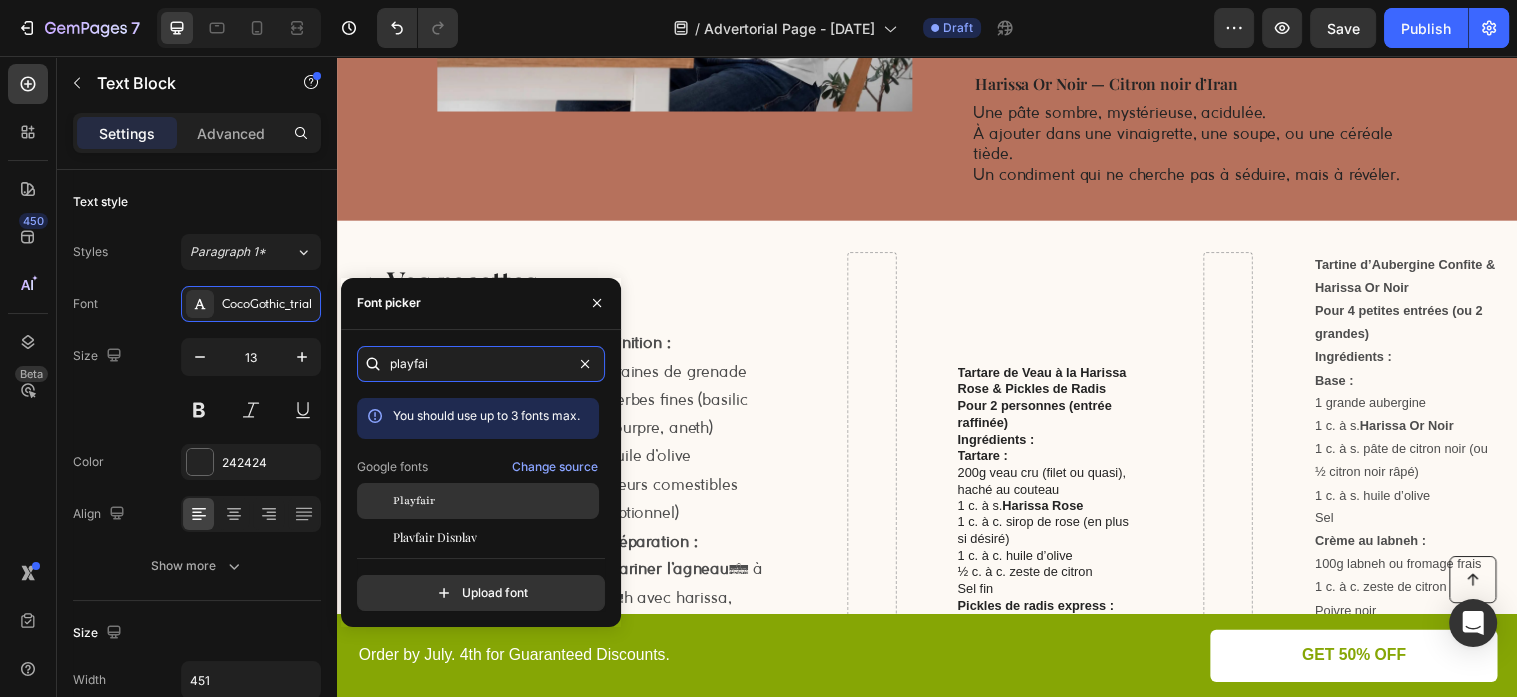 type on "playfai" 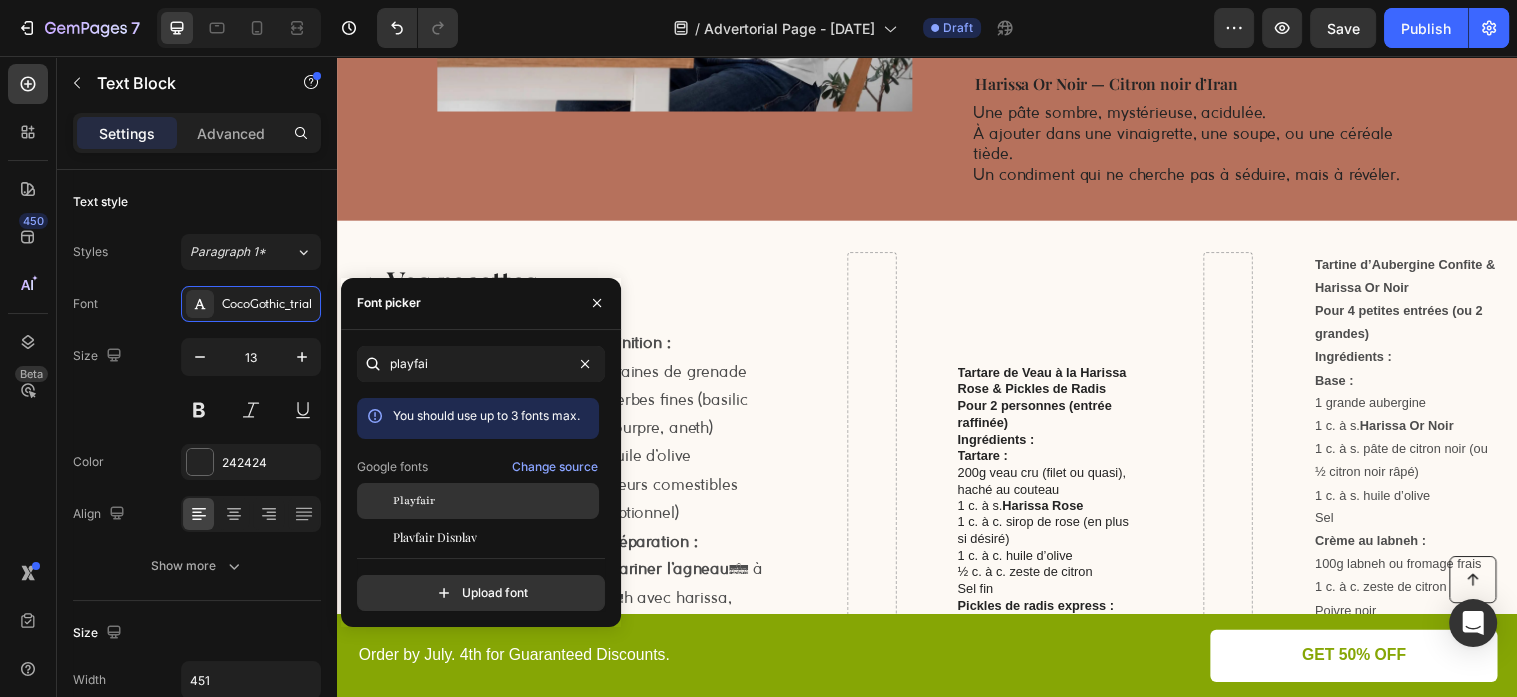 click on "Playfair" at bounding box center (494, 501) 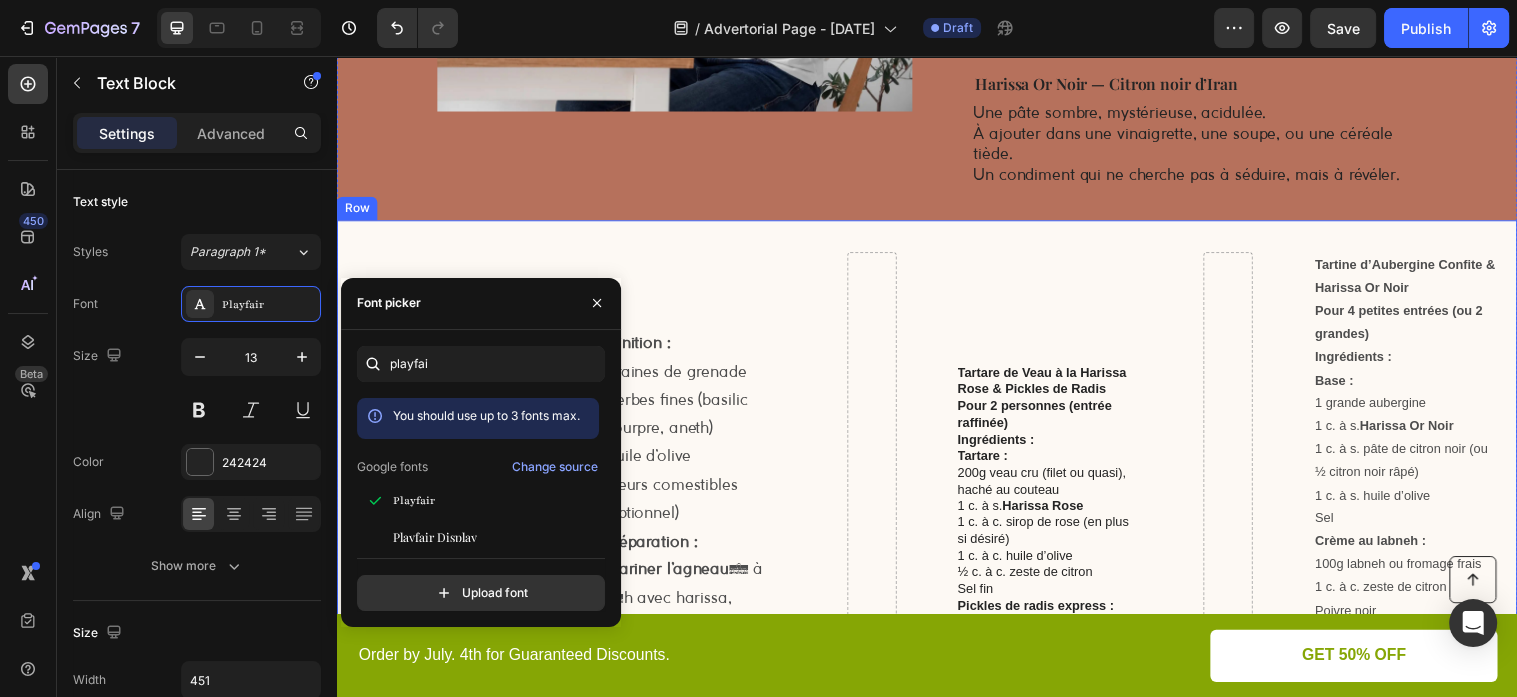 click on ":Finition : Graines de grenade Herbes fines (basilic pourpre, aneth) Huile d’olive Fleurs comestibles (optionnel) Préparation : Mariner l’agneau  2 à 6h avec harissa, mélasse, huile, coriandre, sel, poivre. Griller les aubergines  noircies, peler, mixer avec ail, yaourt, tahini, citron, sel. Saisir l’agneau  2–3 min de chaque côté. Laisser reposer. Dresser  sur purée, garnir de grenade, herbes et un filet d’huile. this text with your content Text Block" at bounding box center [701, 666] 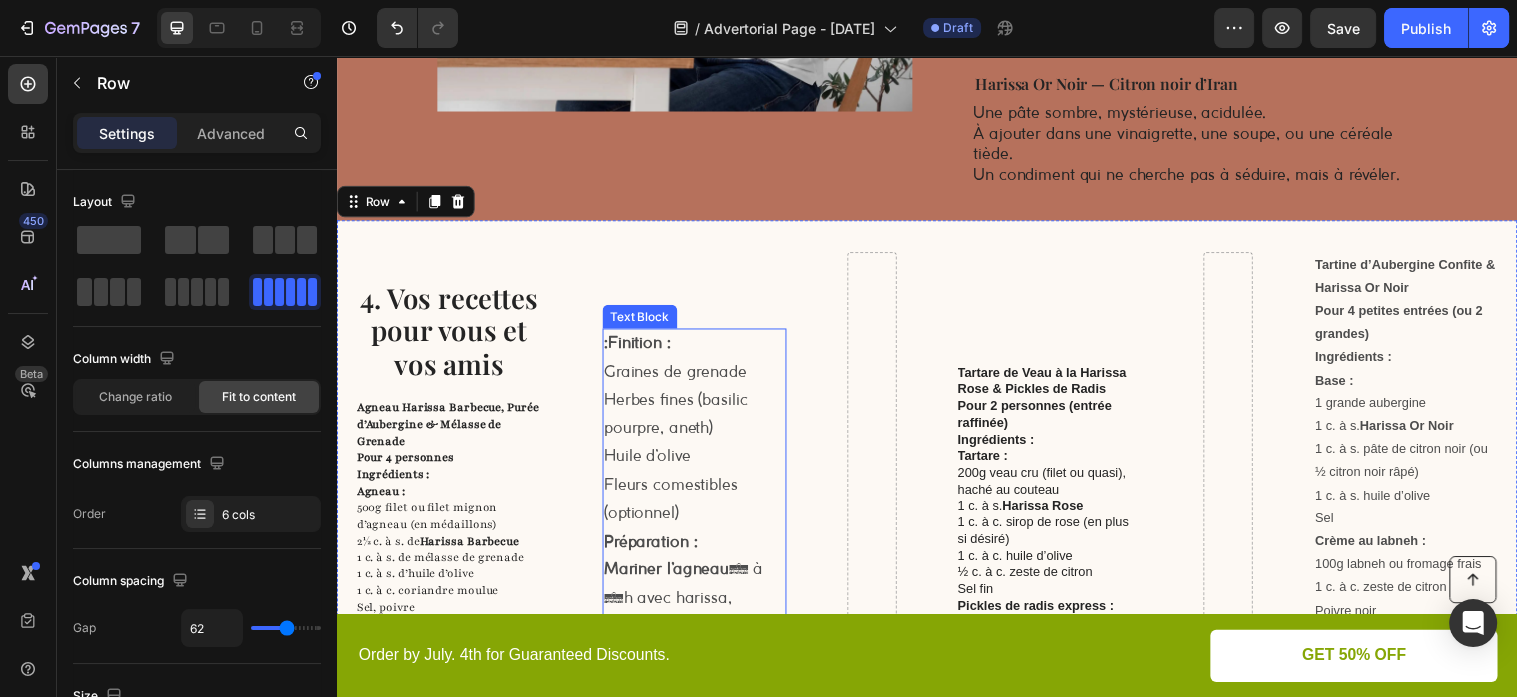 click on "Herbes fines (basilic pourpre, aneth)" at bounding box center [701, 422] 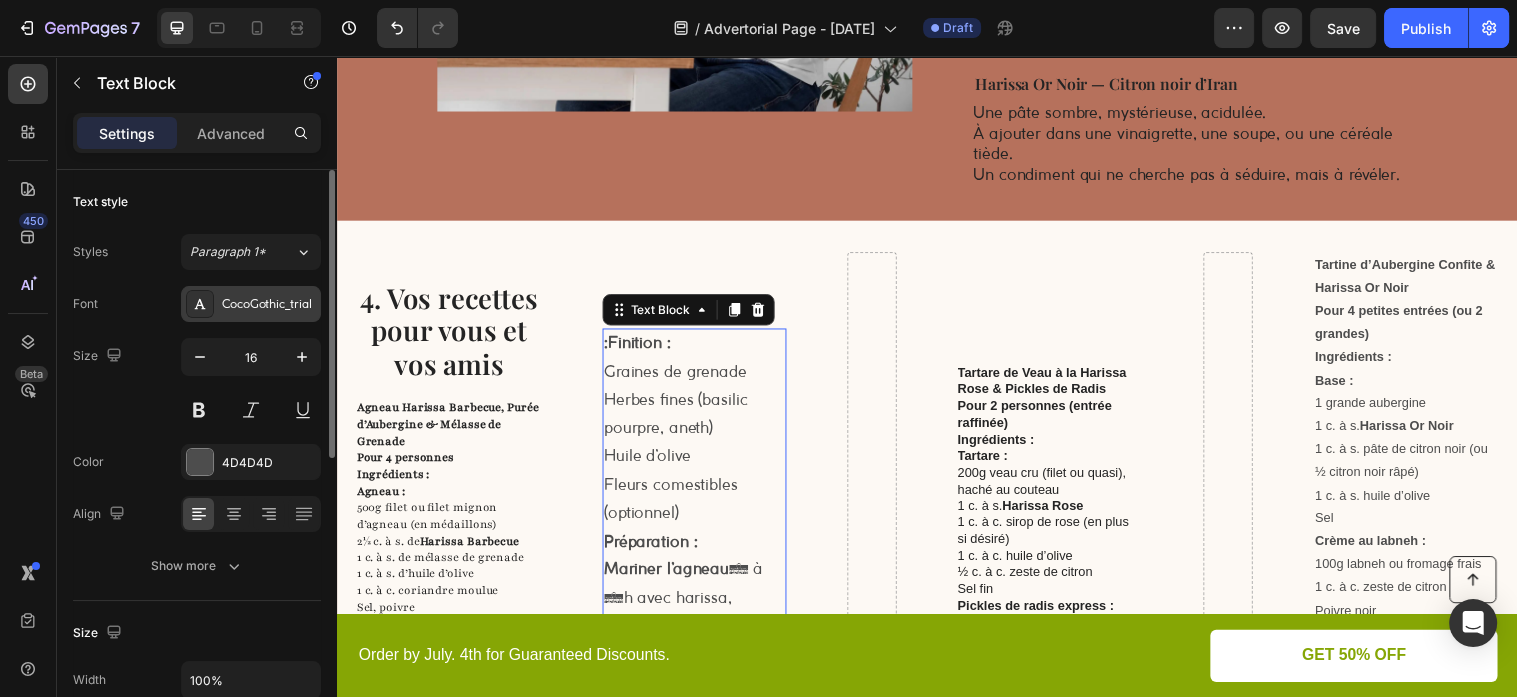 click on "CocoGothic_trial" at bounding box center [269, 305] 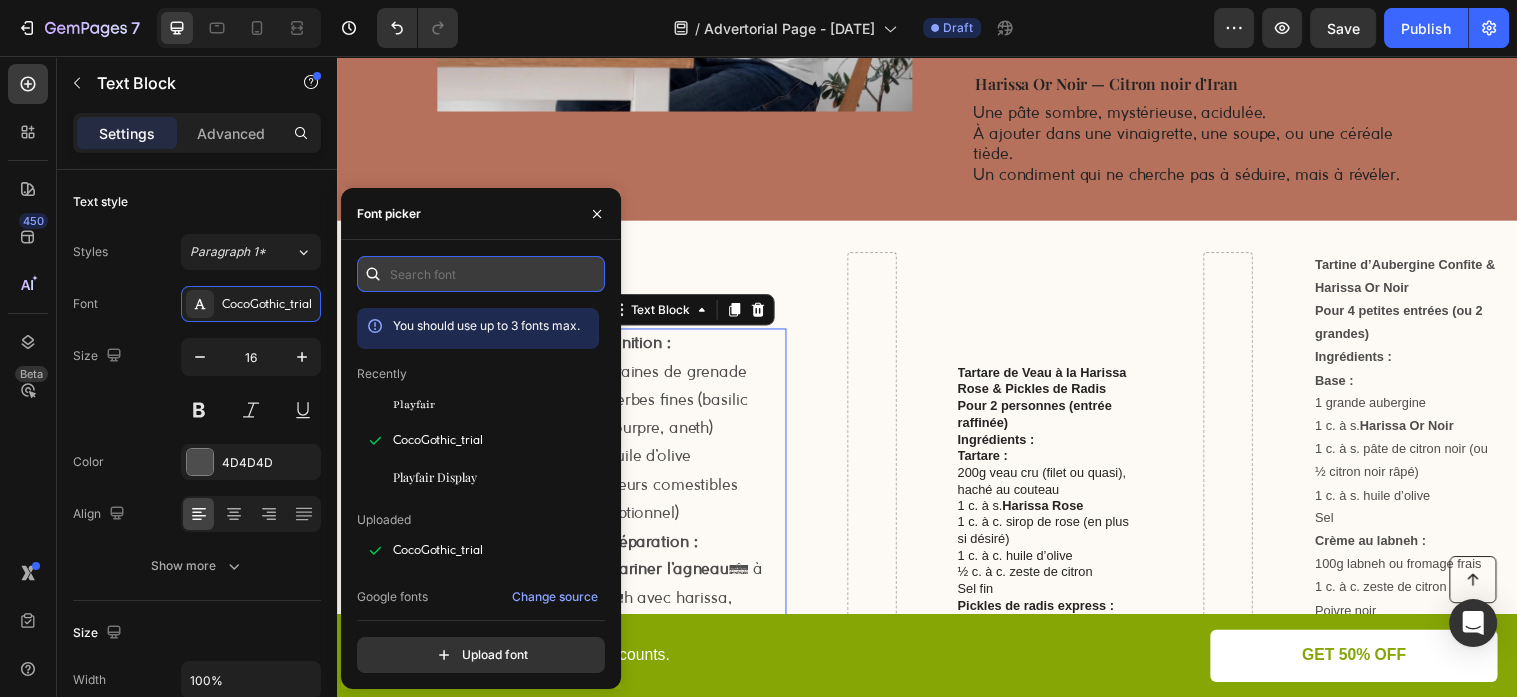 click at bounding box center [481, 274] 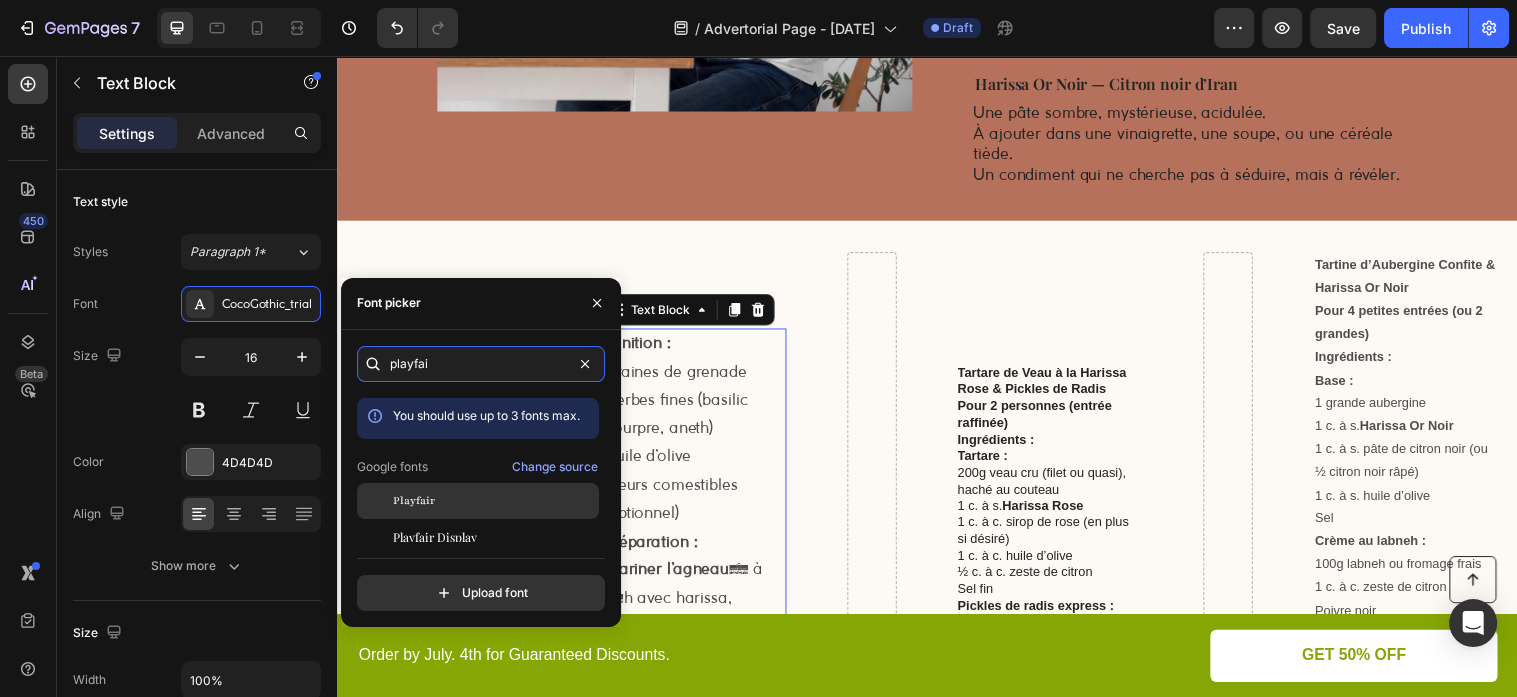 type on "playfai" 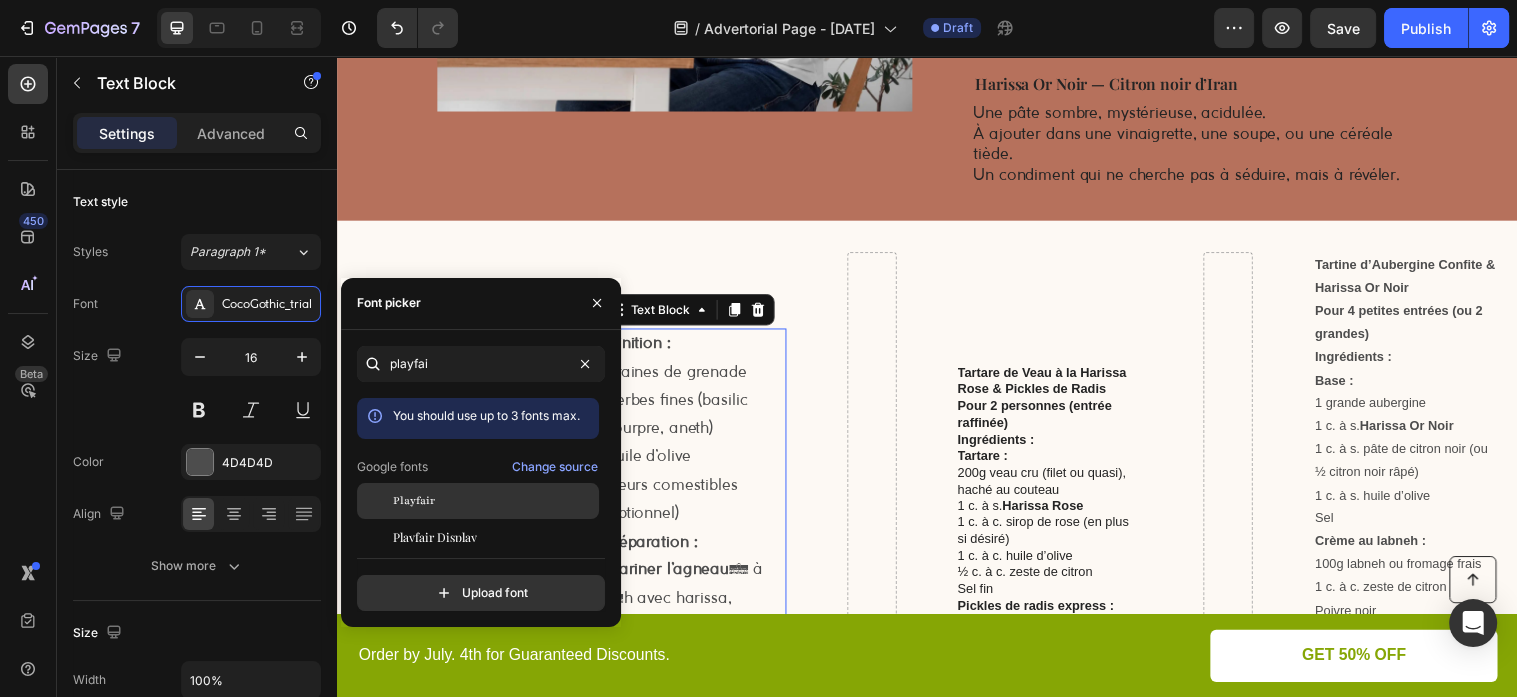 click on "Playfair" 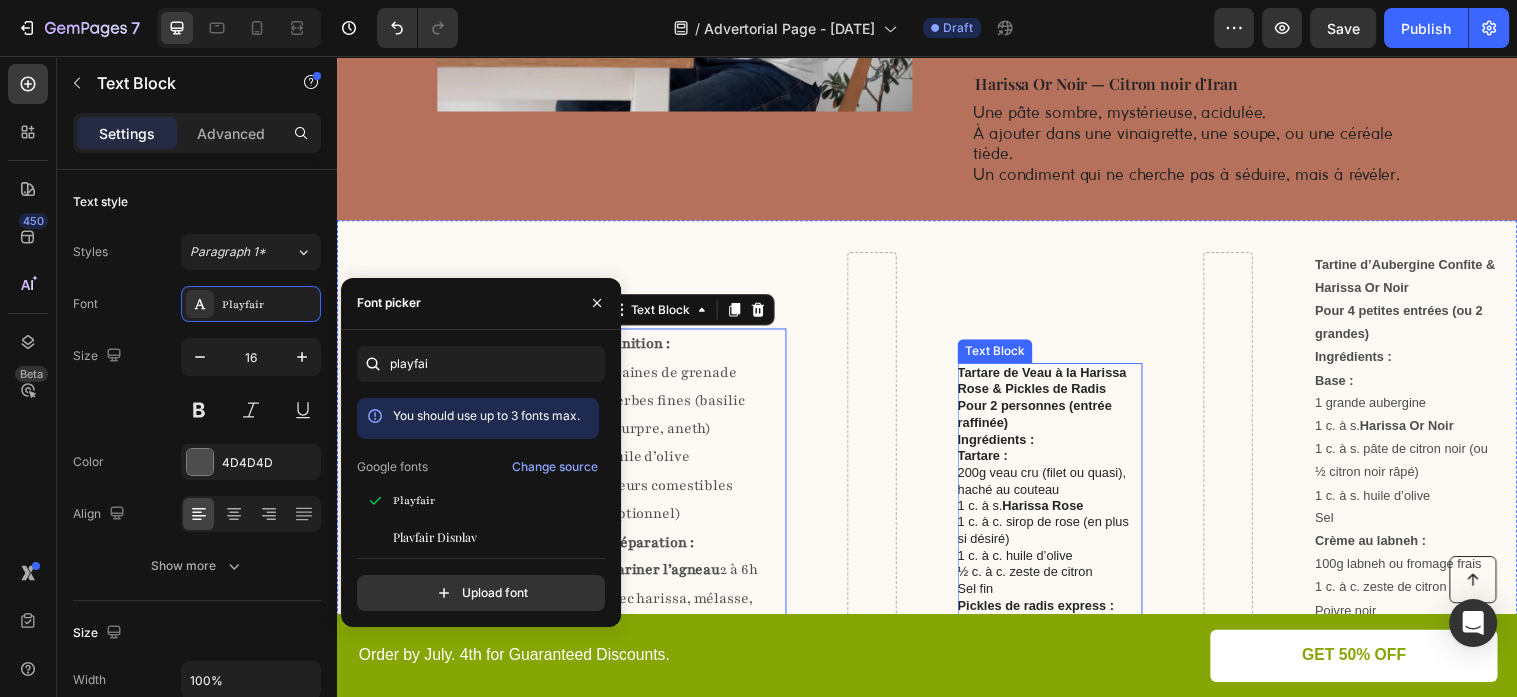 click on "Pour 2 personnes (entrée raffinée)" at bounding box center [1046, 420] 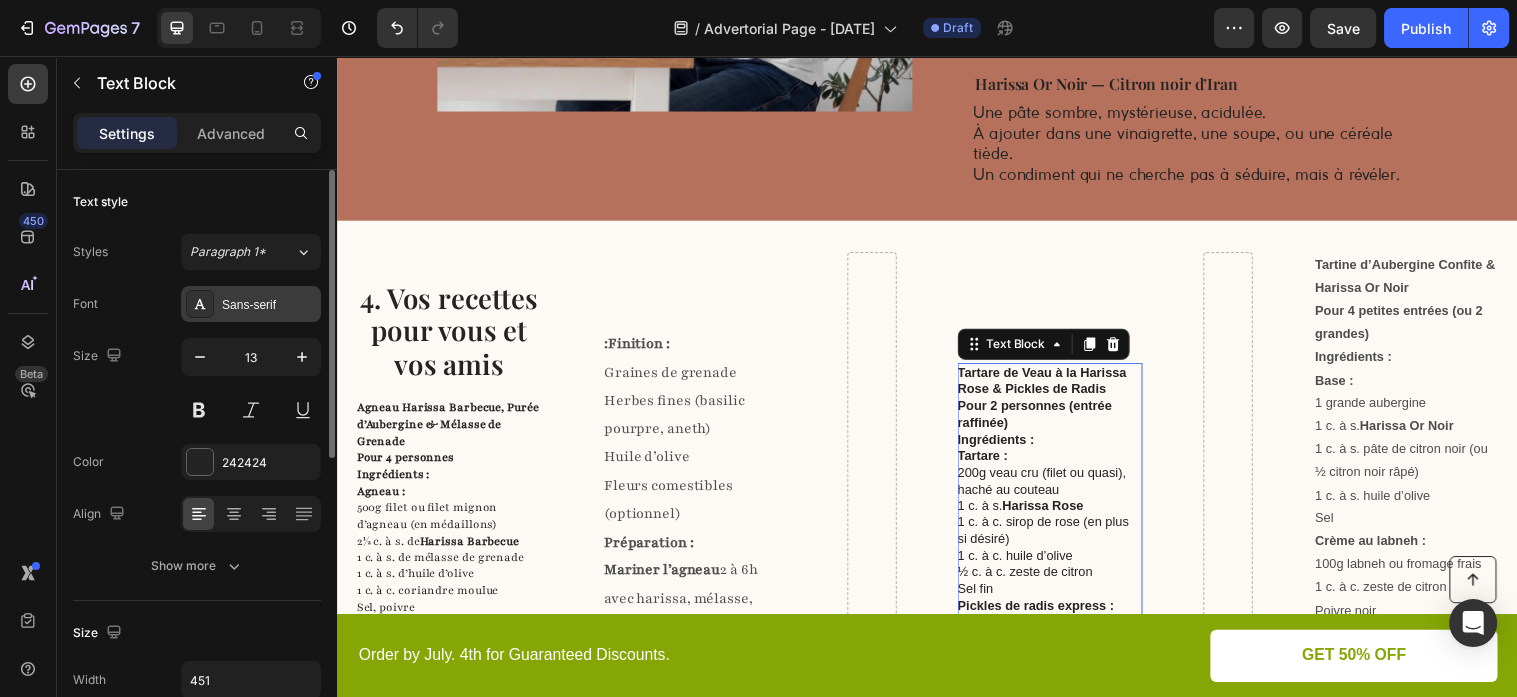 click on "Sans-serif" at bounding box center [269, 305] 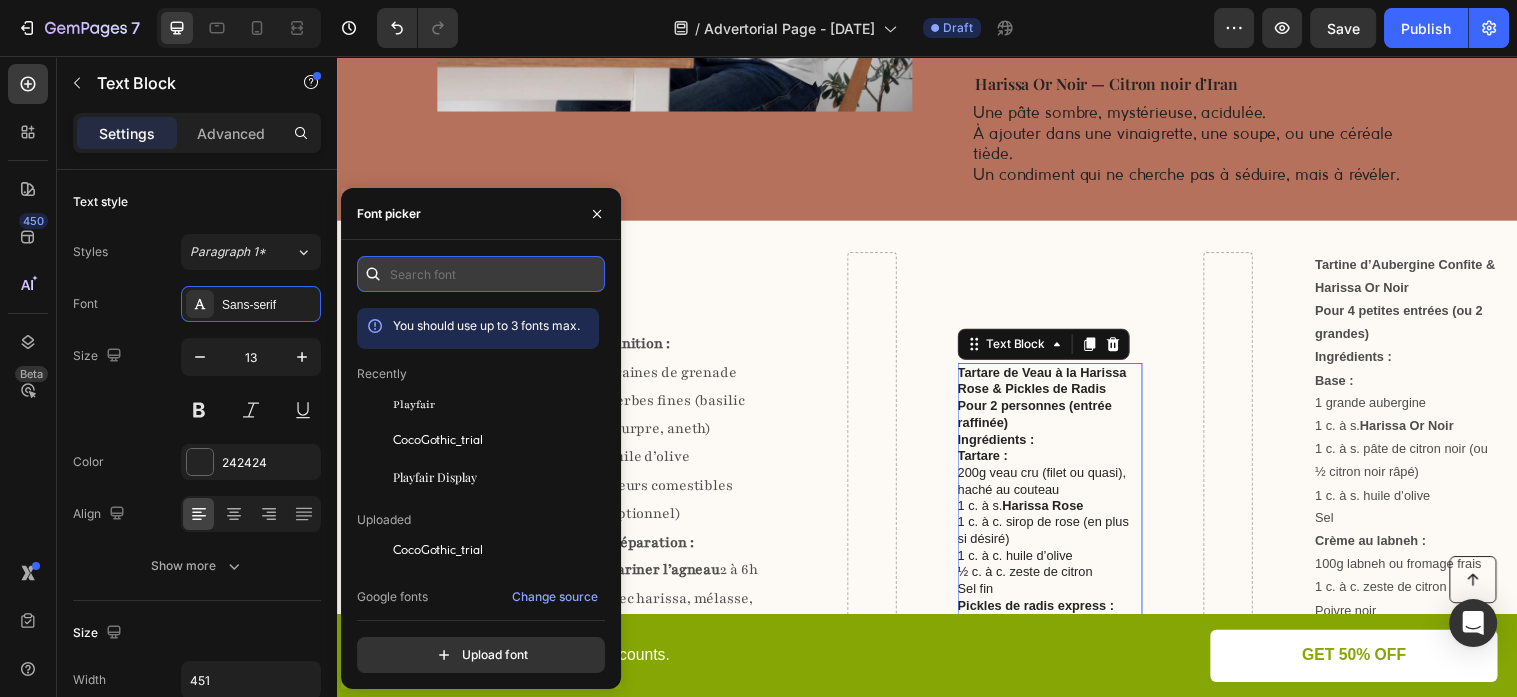 click at bounding box center (481, 274) 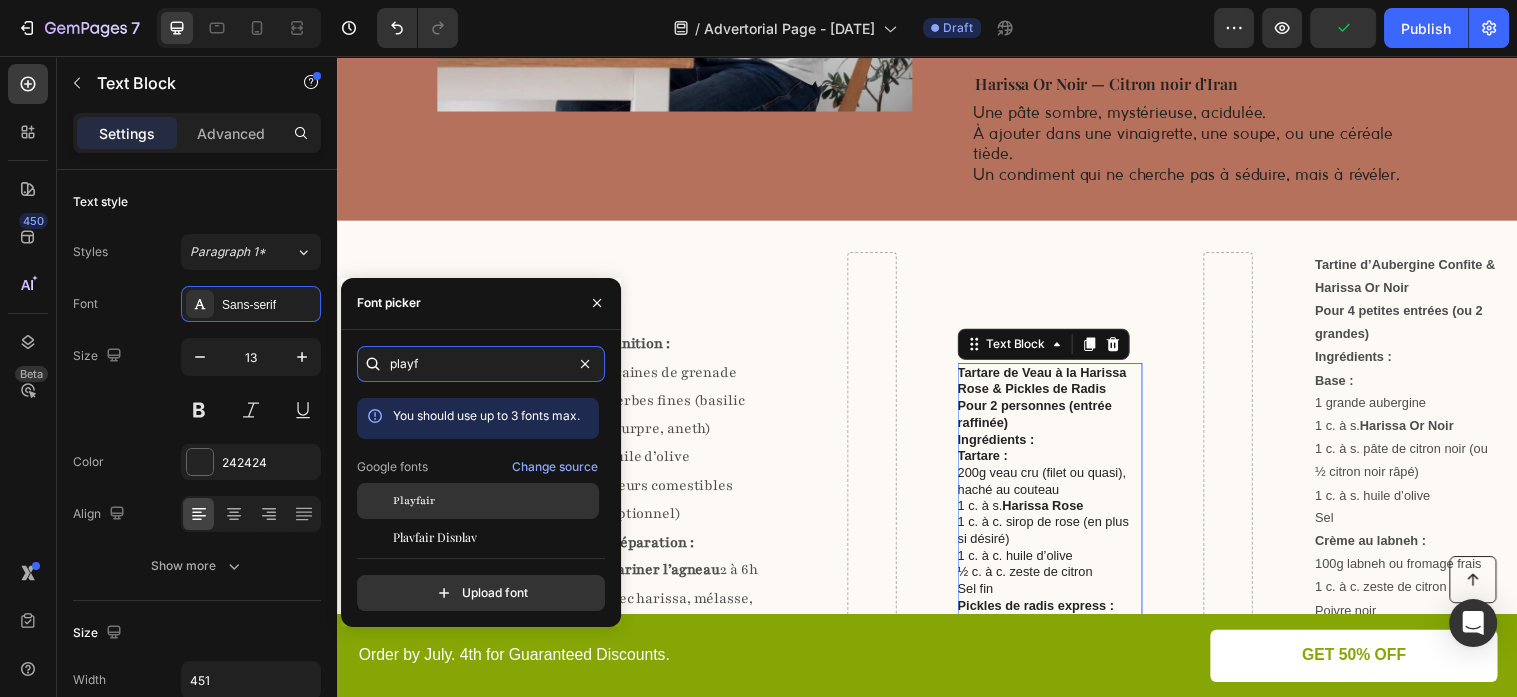 type on "playf" 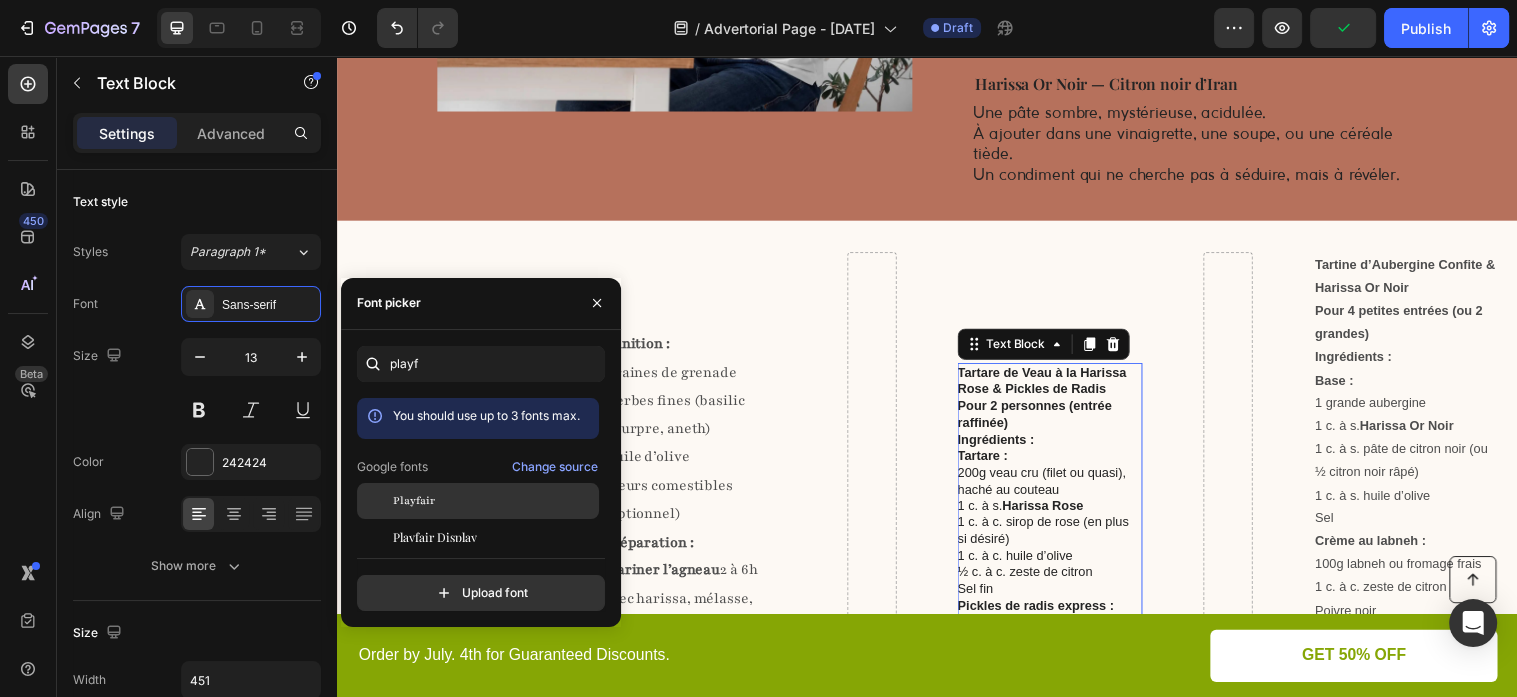 click on "Playfair" at bounding box center [494, 501] 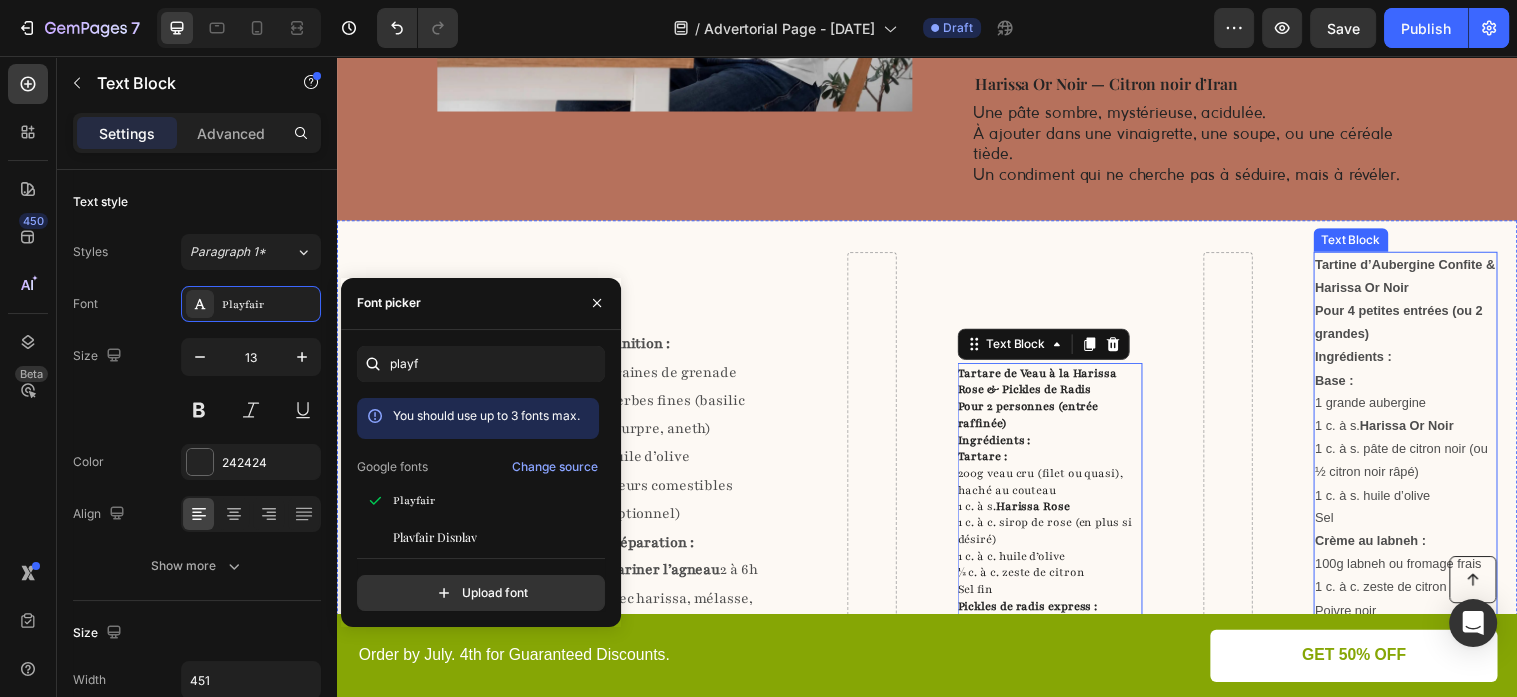 click on "Ingrédients :" at bounding box center (1424, 361) 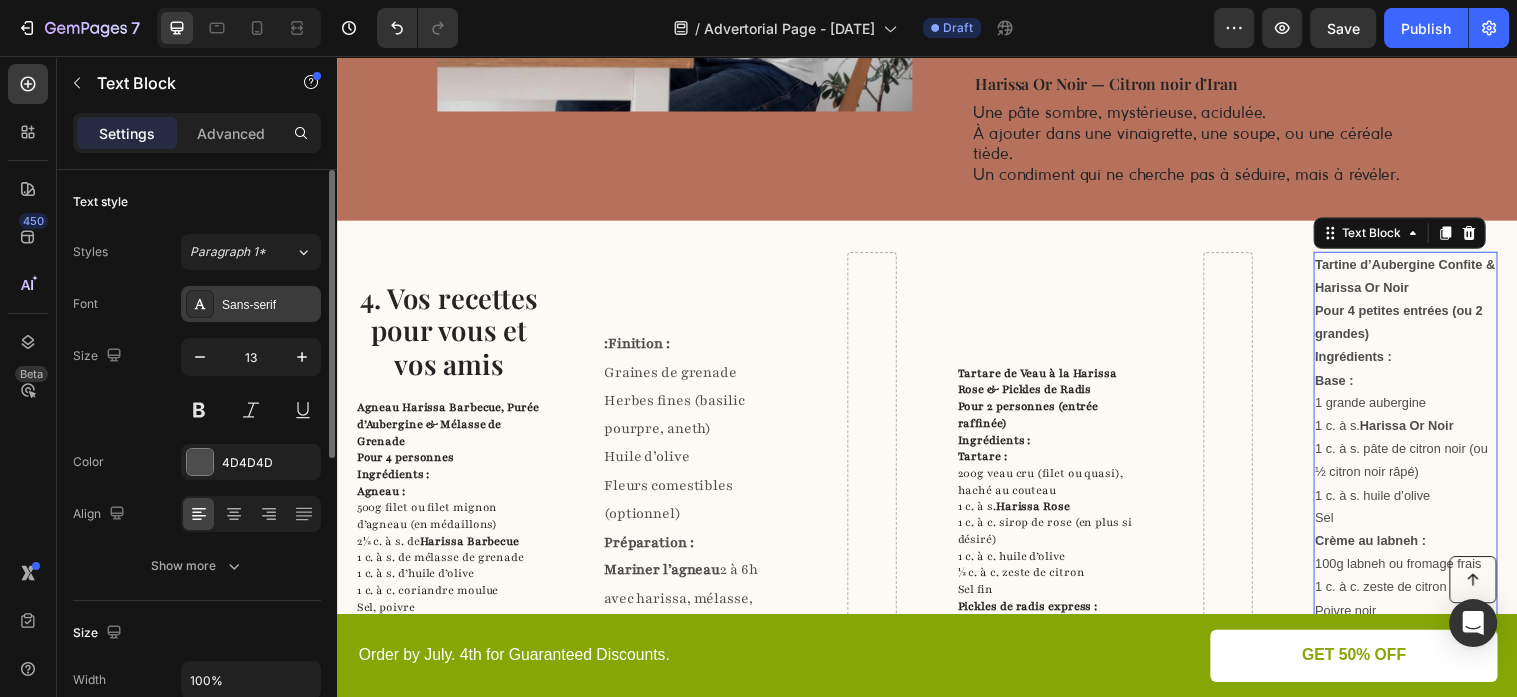 click on "Sans-serif" at bounding box center (269, 305) 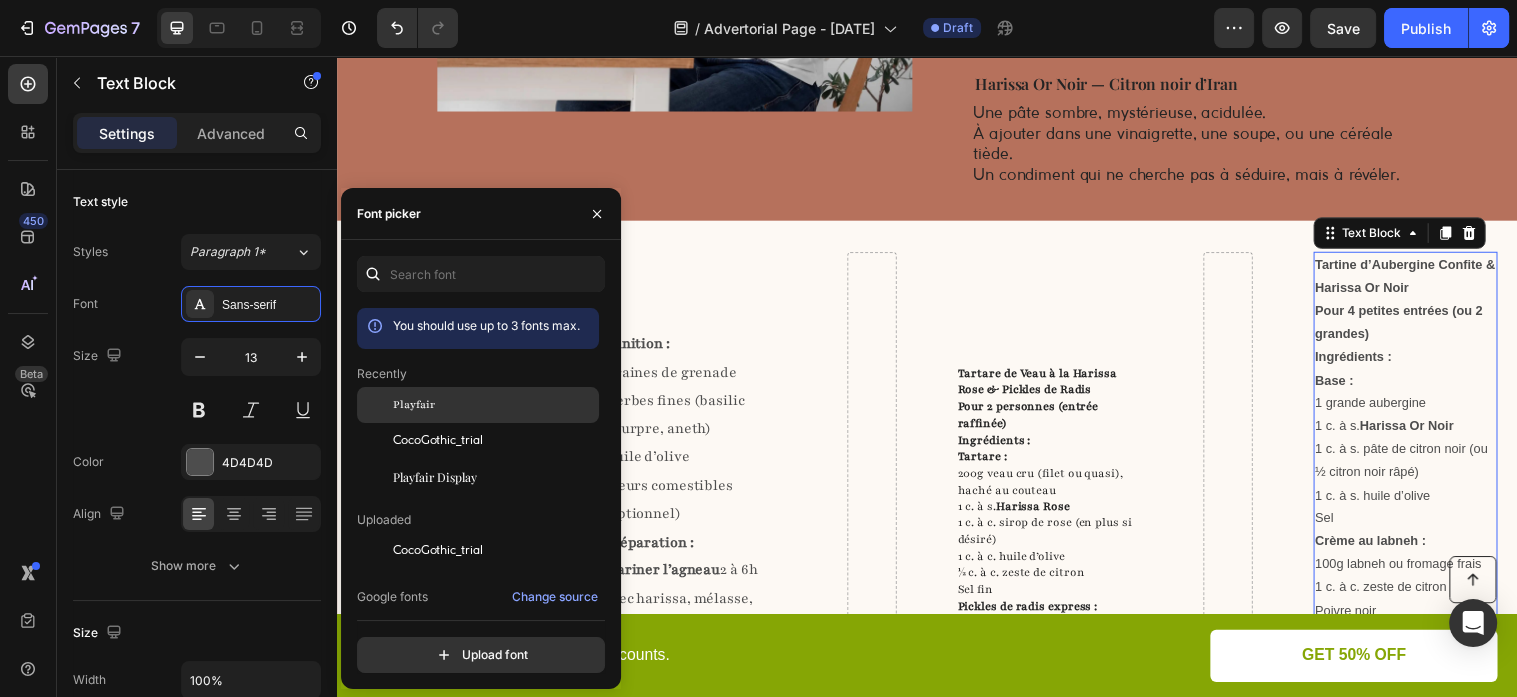 click on "Playfair" at bounding box center [494, 405] 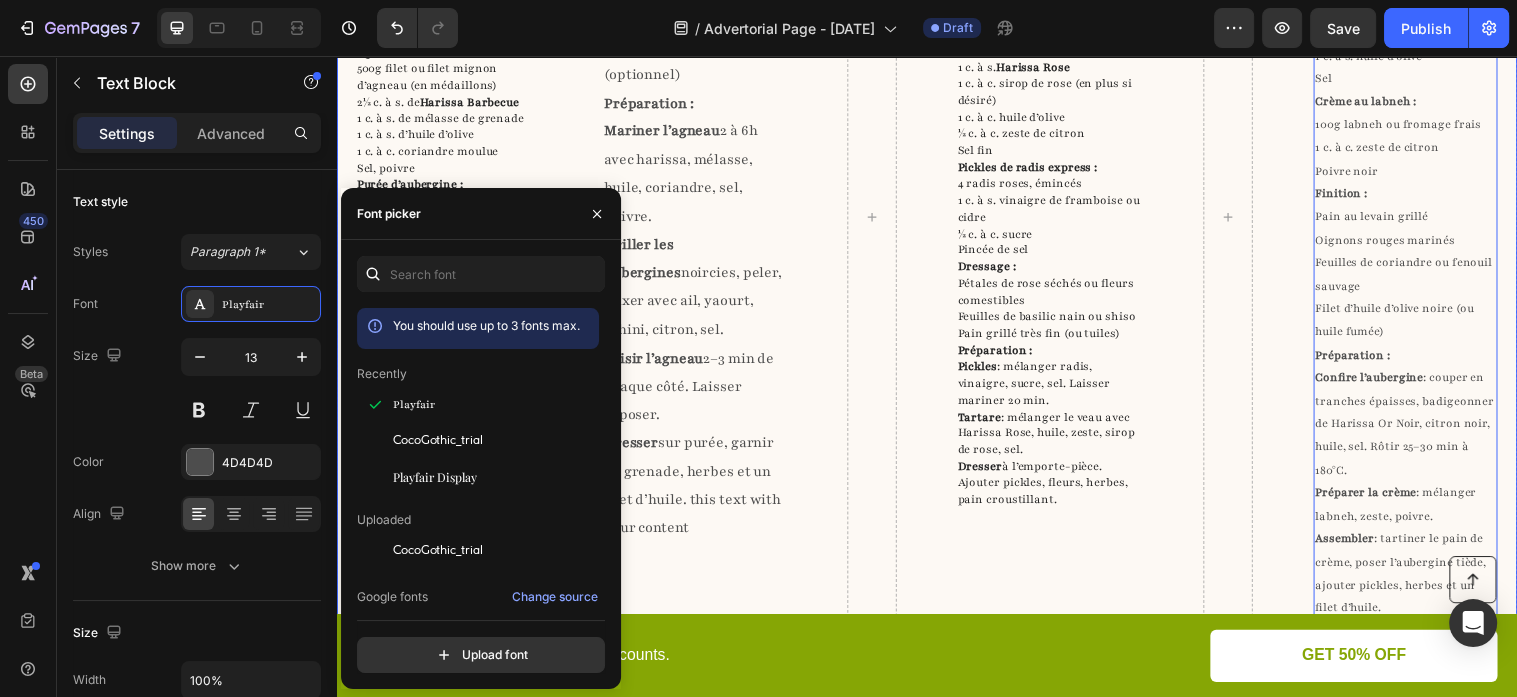 scroll, scrollTop: 2323, scrollLeft: 0, axis: vertical 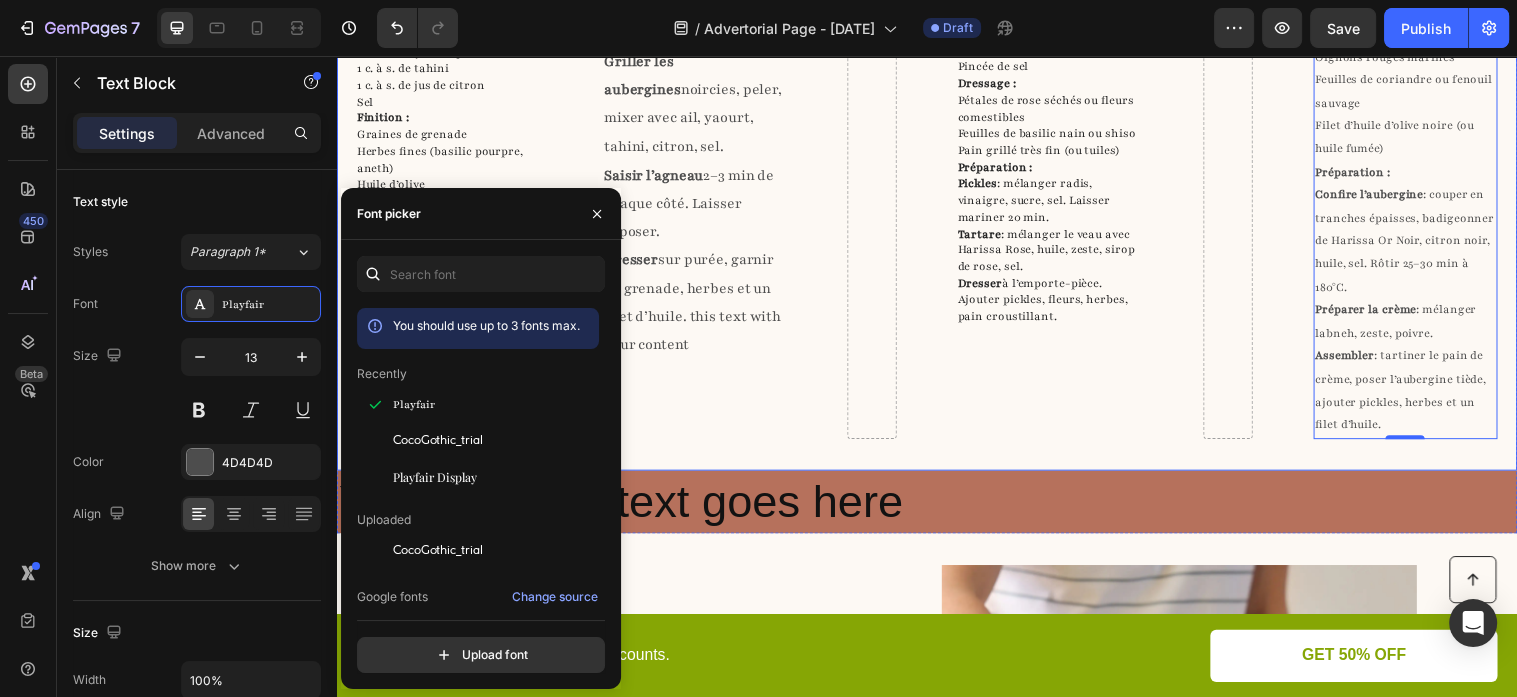click on "4. Vos recettes pour vous et vos amis Heading Agneau Harissa Barbecue, Purée d’Aubergine & Mélasse de Grenade Pour 4 personnes Ingrédients : Agneau : 500g filet ou filet mignon d’agneau (en médaillons) 2½ c. à s. de  Harissa Barbecue 1 c. à s. de mélasse de grenade 1 c. à s. d’huile d’olive 1 c. à c. coriandre moulue Sel, poivre Purée d’aubergine : 2 aubergines 1 gousse d’ail 2 c. à s. de yaourt grec 1 c. à s. de tahini 1 c. à s. de jus de citron Sel Finition : Graines de grenade Herbes fines (basilic pourpre, aneth) Huile d’olive Fleurs comestibles (optionnel) Préparation : Mariner l’agneau  2 à 6h avec harissa, mélasse, huile, coriandre, sel, poivre. Griller les aubergines  noircies, peler, mixer avec ail, yaourt, tahini, citron, sel. Saisir l’agneau  2–3 min de chaque côté. Laisser reposer. Dresser  sur purée, garnir de grenade, herbes et un filet d’huile. Text Block :Finition : Graines de grenade Herbes fines (basilic pourpre, aneth) Huile d’olive Préparation :" at bounding box center (937, 33) 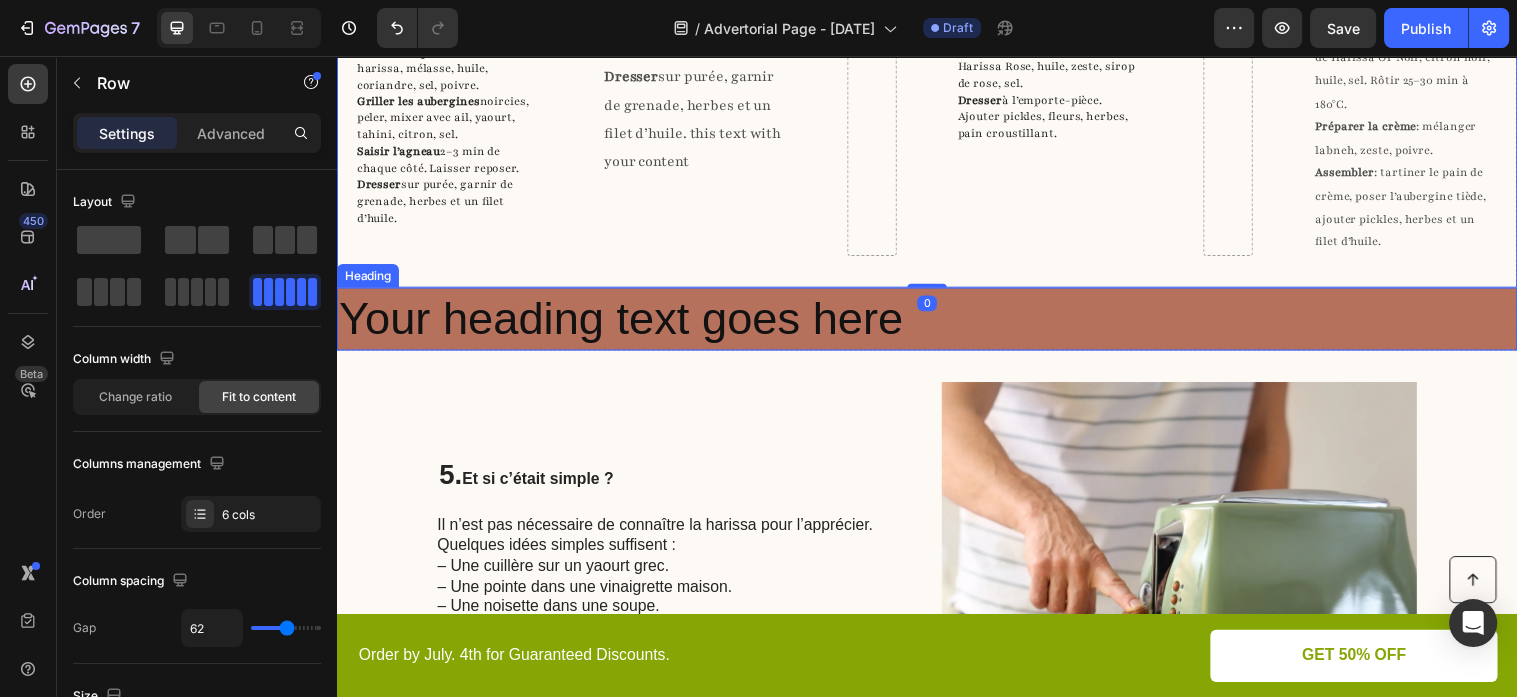scroll, scrollTop: 2534, scrollLeft: 0, axis: vertical 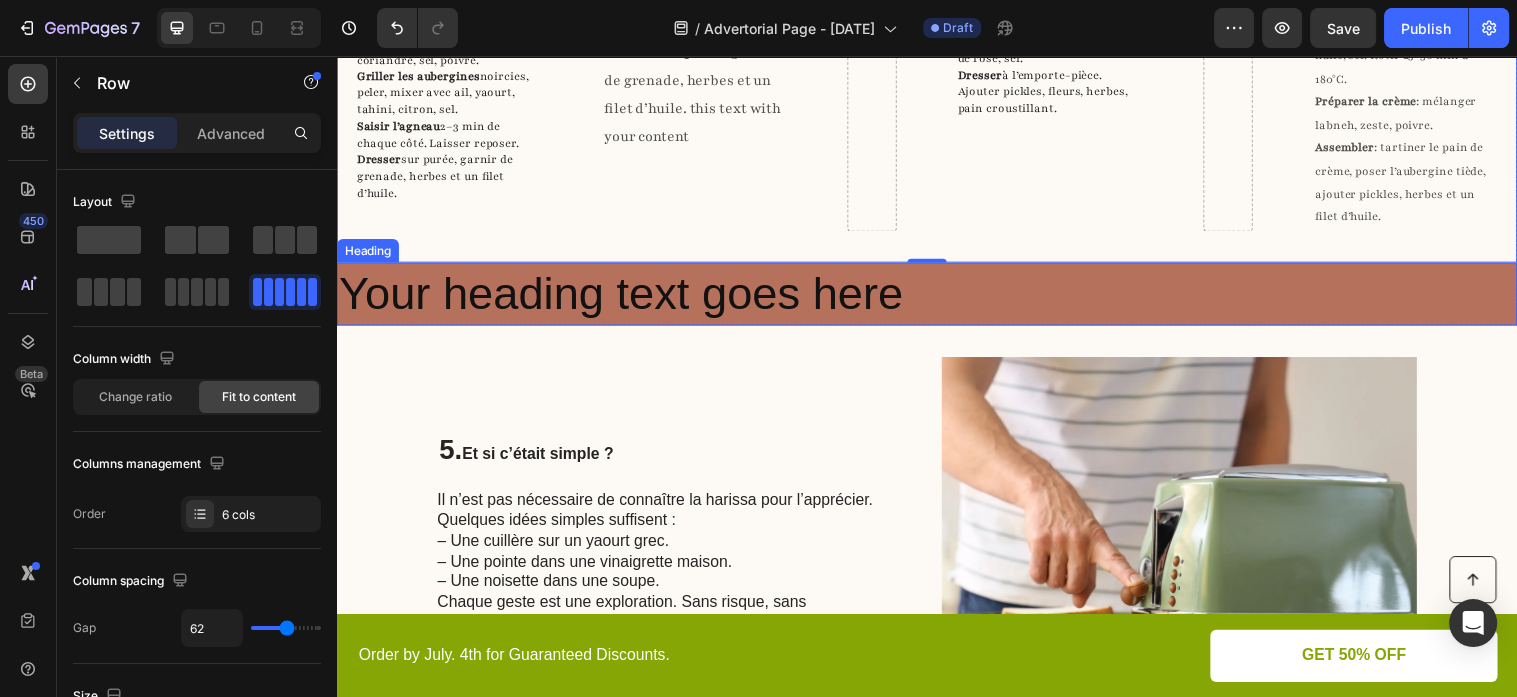 click on "Your heading text goes here" at bounding box center (937, 298) 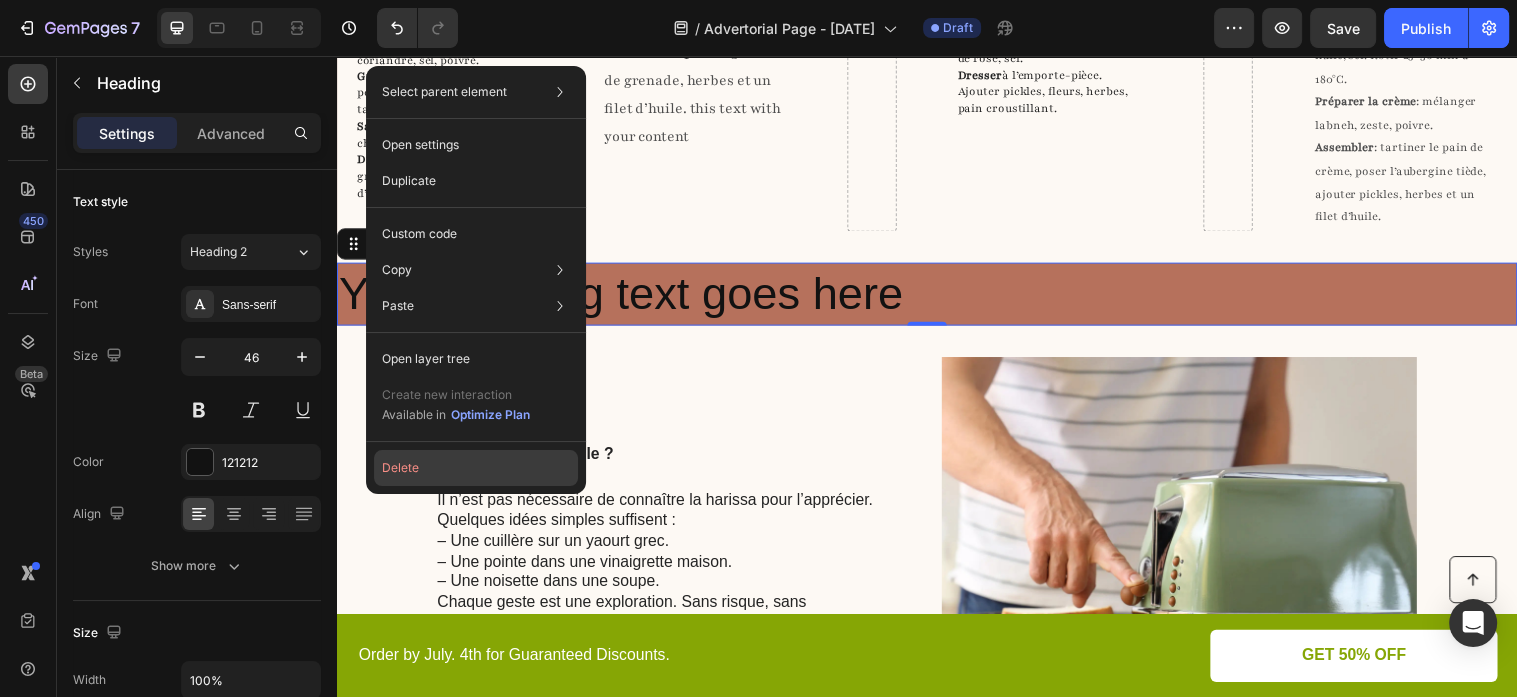 click on "Delete" 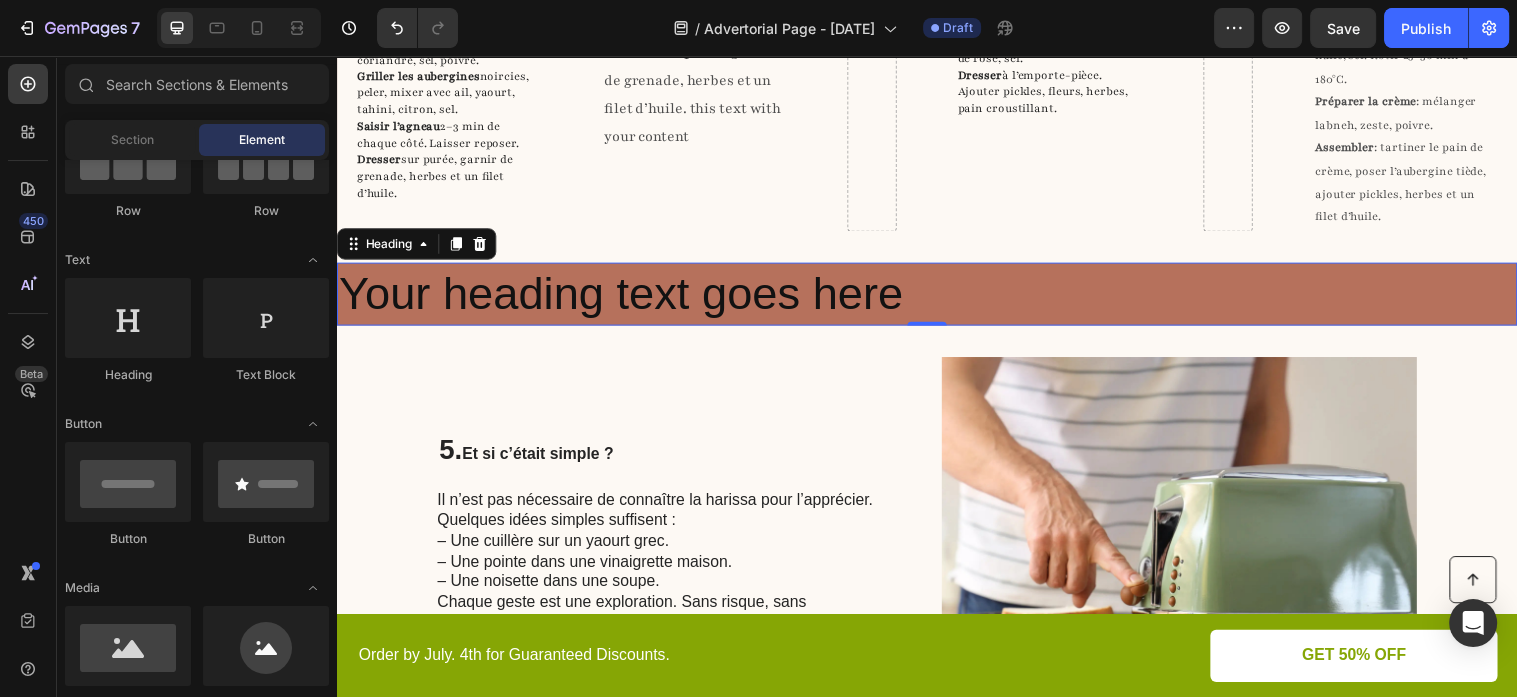 scroll, scrollTop: 216, scrollLeft: 0, axis: vertical 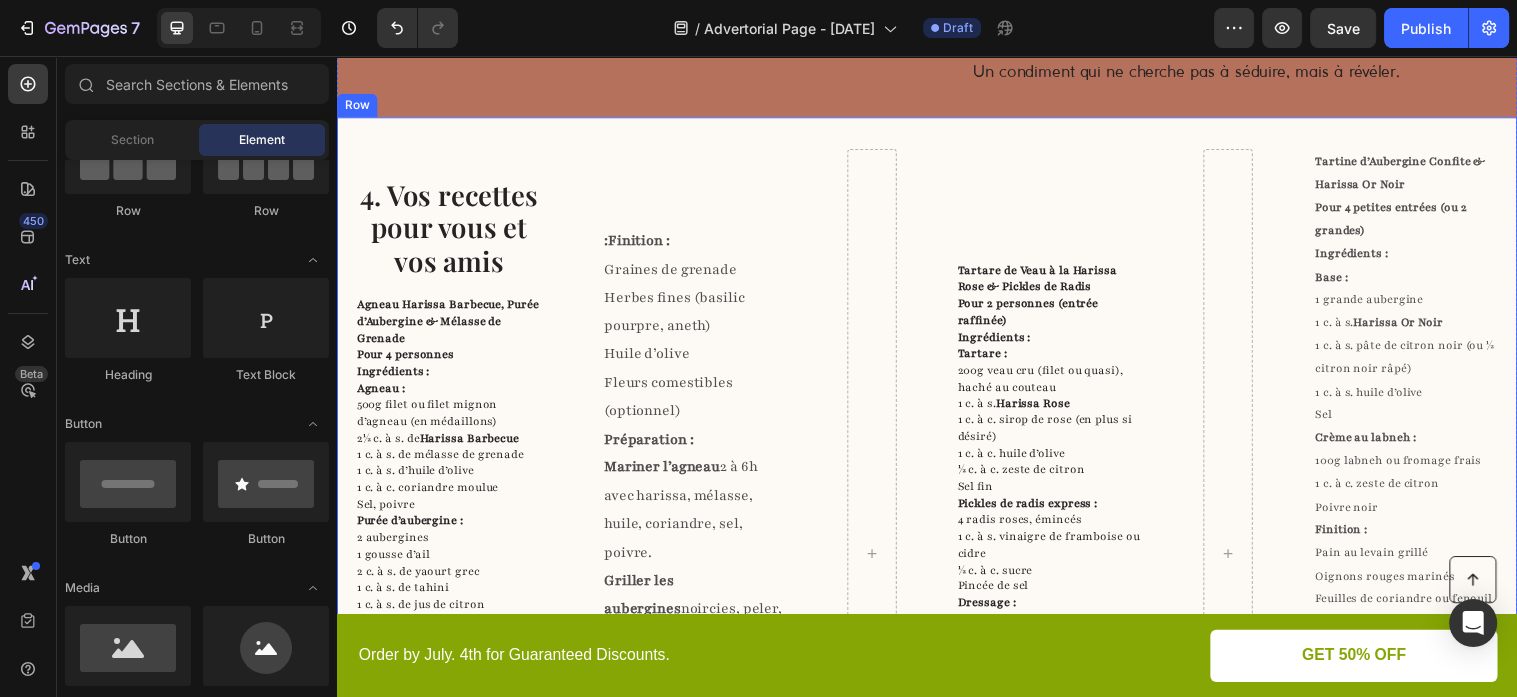 click on ":Finition : Graines de grenade Herbes fines (basilic pourpre, aneth) Huile d’olive Fleurs comestibles (optionnel) Préparation : Mariner l’agneau  2 à 6h avec harissa, mélasse, huile, coriandre, sel, poivre. Griller les aubergines  noircies, peler, mixer avec ail, yaourt, tahini, citron, sel. Saisir l’agneau  2–3 min de chaque côté. Laisser reposer. Dresser  sur purée, garnir de grenade, herbes et un filet d’huile. this text with your content Text Block" at bounding box center (701, 561) 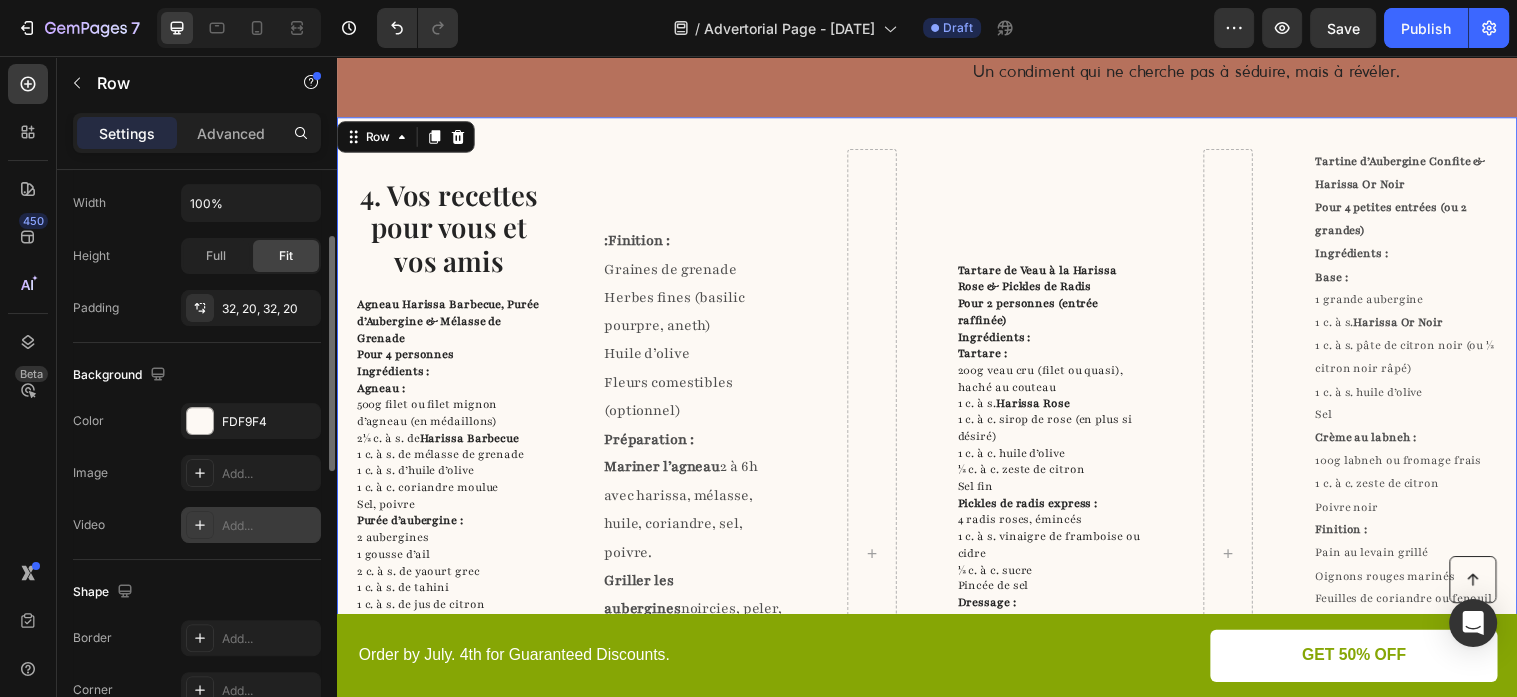 scroll, scrollTop: 648, scrollLeft: 0, axis: vertical 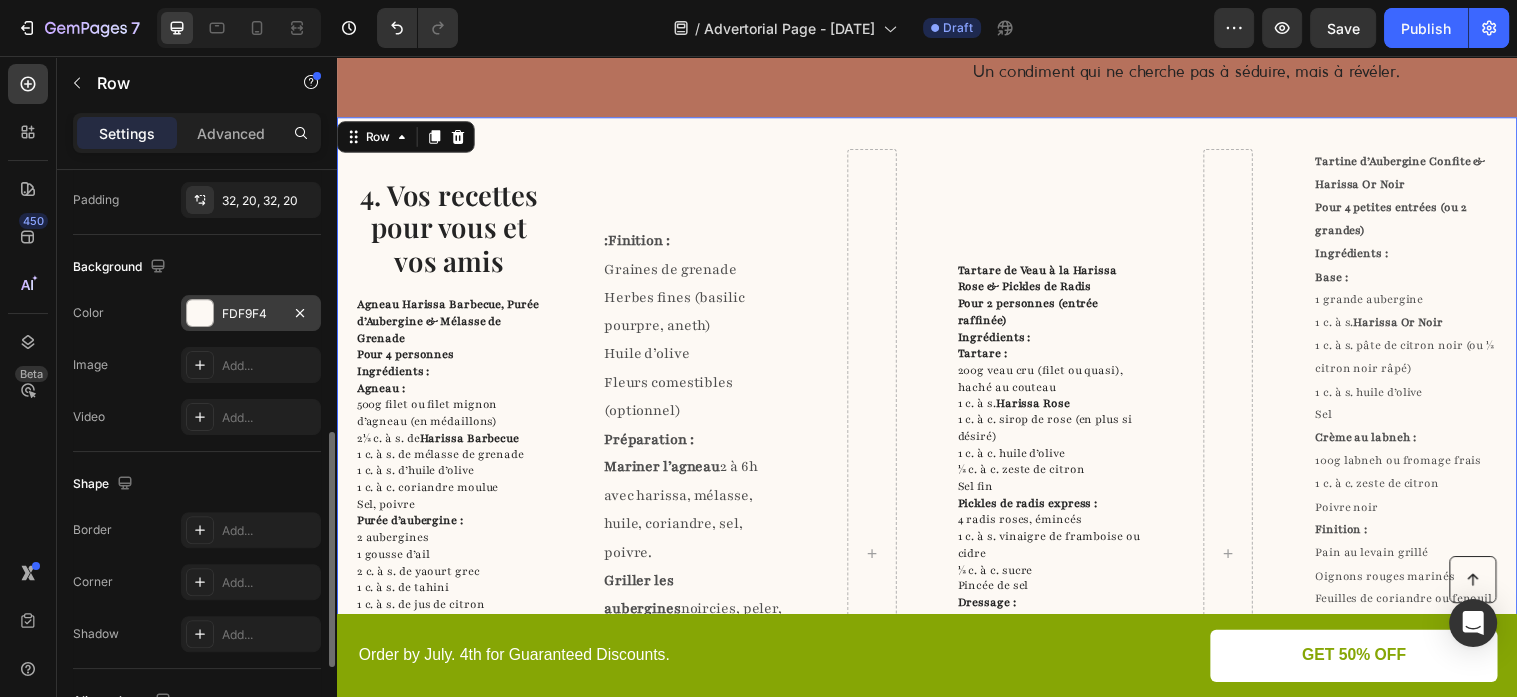 click on "FDF9F4" at bounding box center [251, 314] 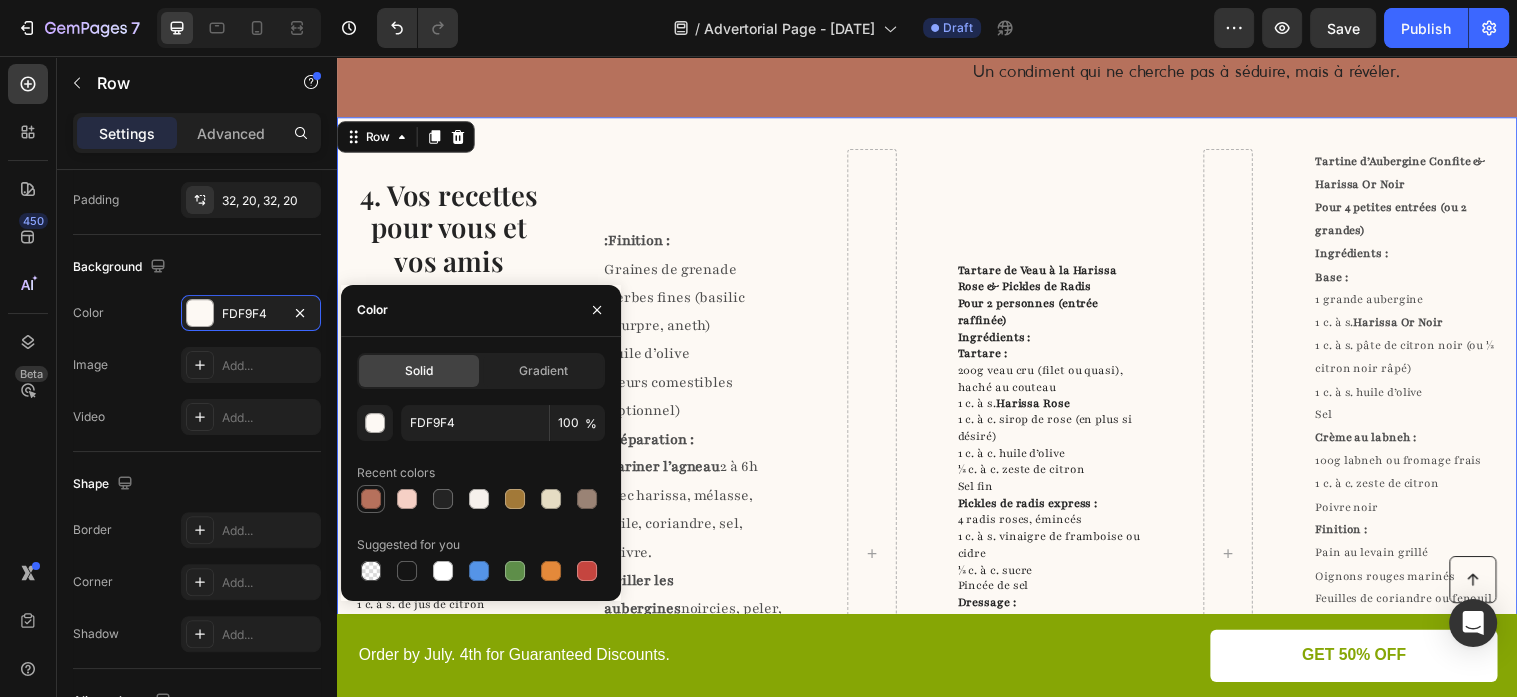 click at bounding box center [371, 499] 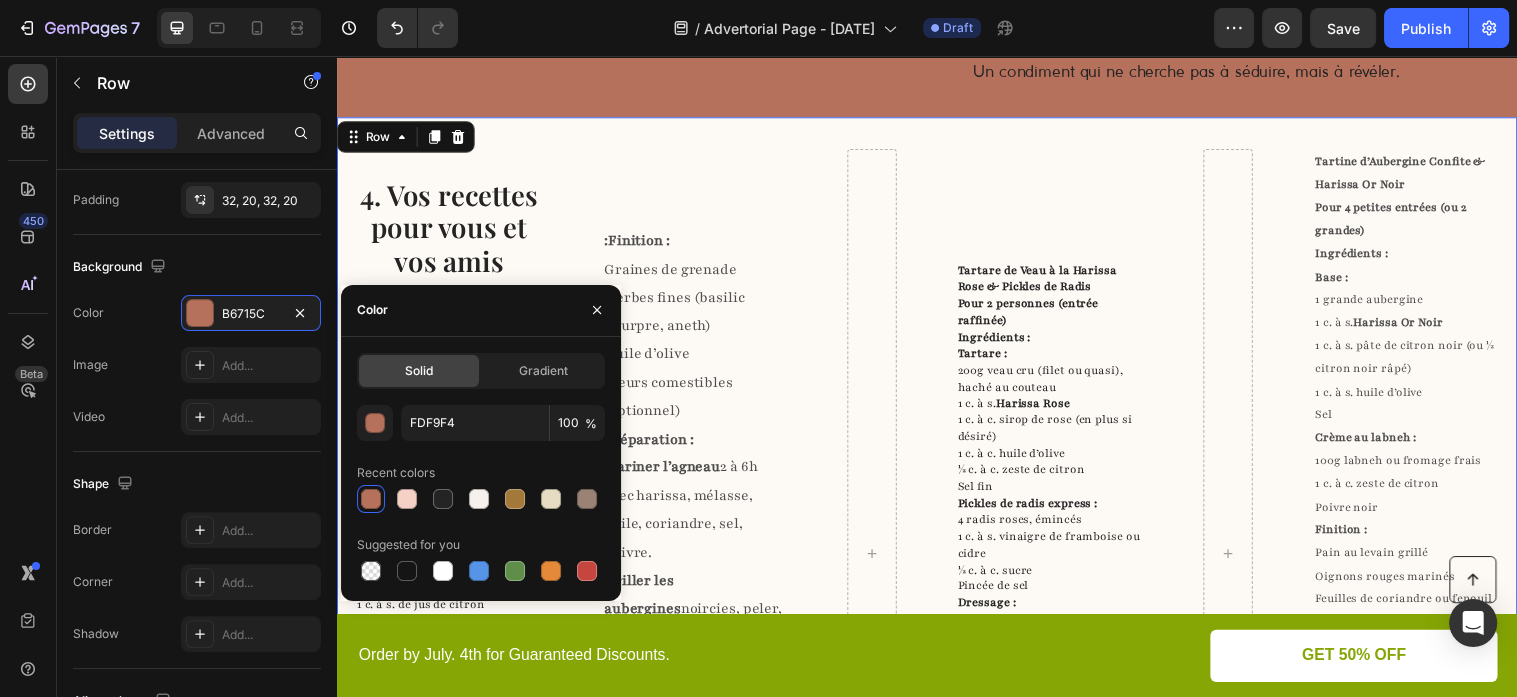 type on "B6715C" 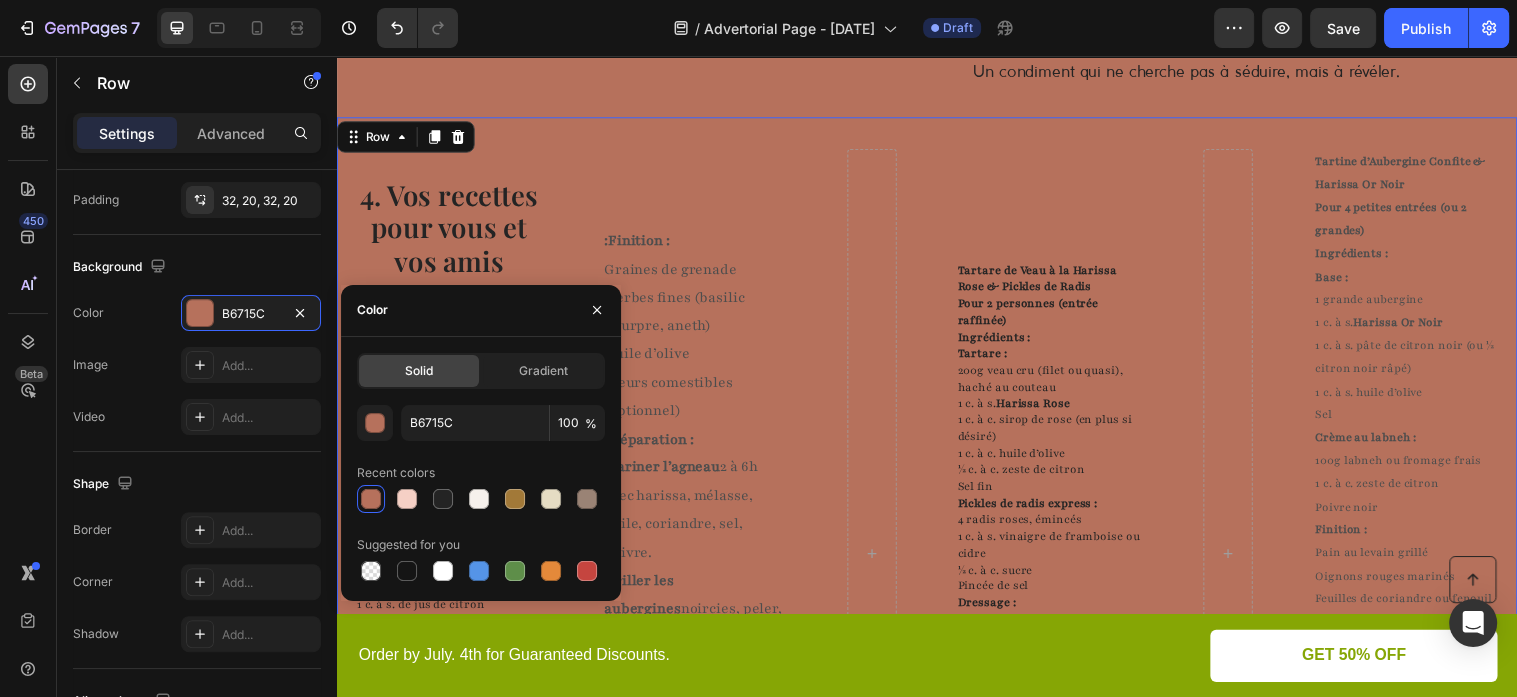 click on "4. Vos recettes pour vous et vos amis Heading Agneau Harissa Barbecue, Purée d’Aubergine & Mélasse de Grenade Pour 4 personnes Ingrédients : Agneau : 500g filet ou filet mignon d’agneau (en médaillons) 2½ c. à s. de  Harissa Barbecue 1 c. à s. de mélasse de grenade 1 c. à s. d’huile d’olive 1 c. à c. coriandre moulue Sel, poivre Purée d’aubergine : 2 aubergines 1 gousse d’ail 2 c. à s. de yaourt grec 1 c. à s. de tahini 1 c. à s. de jus de citron Sel Finition : Graines de grenade Herbes fines (basilic pourpre, aneth) Huile d’olive Fleurs comestibles (optionnel) Préparation : Mariner l’agneau  2 à 6h avec harissa, mélasse, huile, coriandre, sel, poivre. Griller les aubergines  noircies, peler, mixer avec ail, yaourt, tahini, citron, sel. Saisir l’agneau  2–3 min de chaque côté. Laisser reposer. Dresser  sur purée, garnir de grenade, herbes et un filet d’huile. Text Block :Finition : Graines de grenade Herbes fines (basilic pourpre, aneth) Huile d’olive Préparation :" at bounding box center [937, 561] 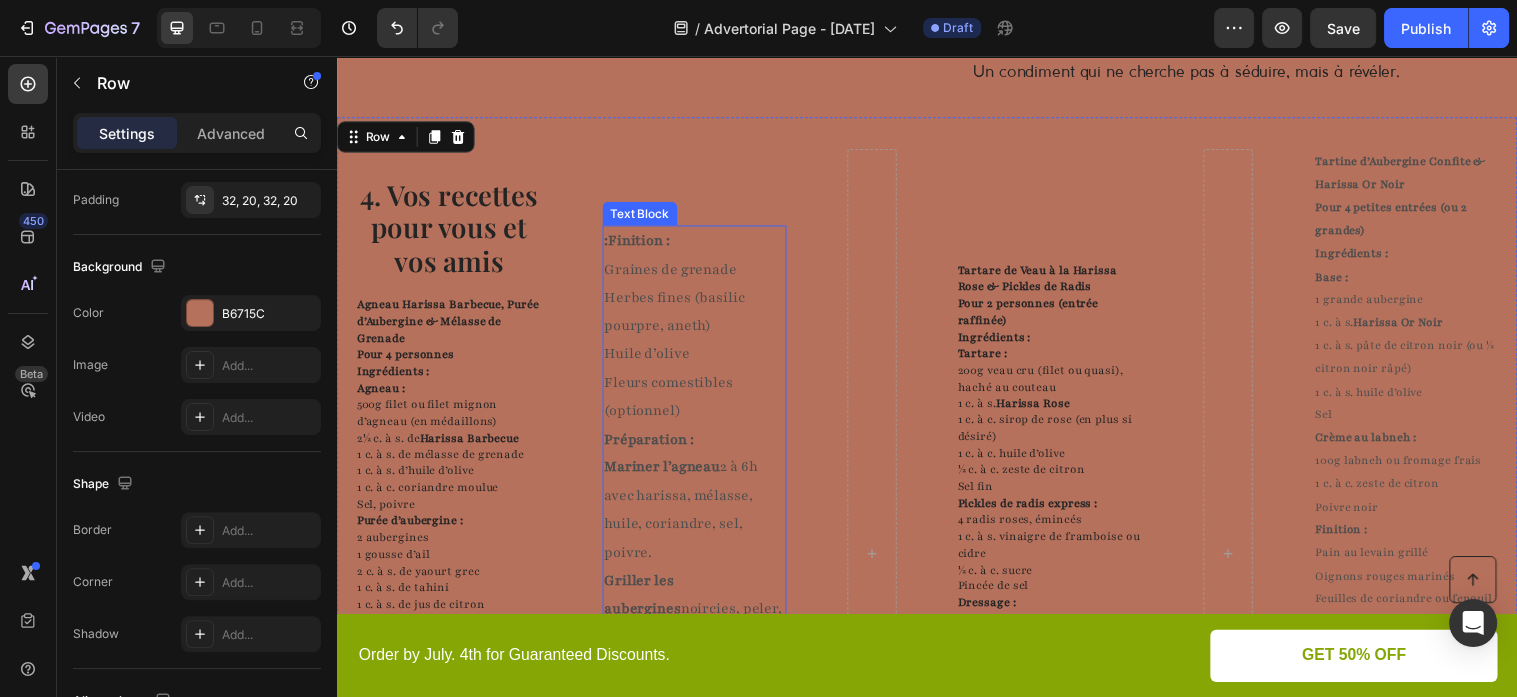 click on "Herbes fines (basilic pourpre, aneth)" at bounding box center (701, 317) 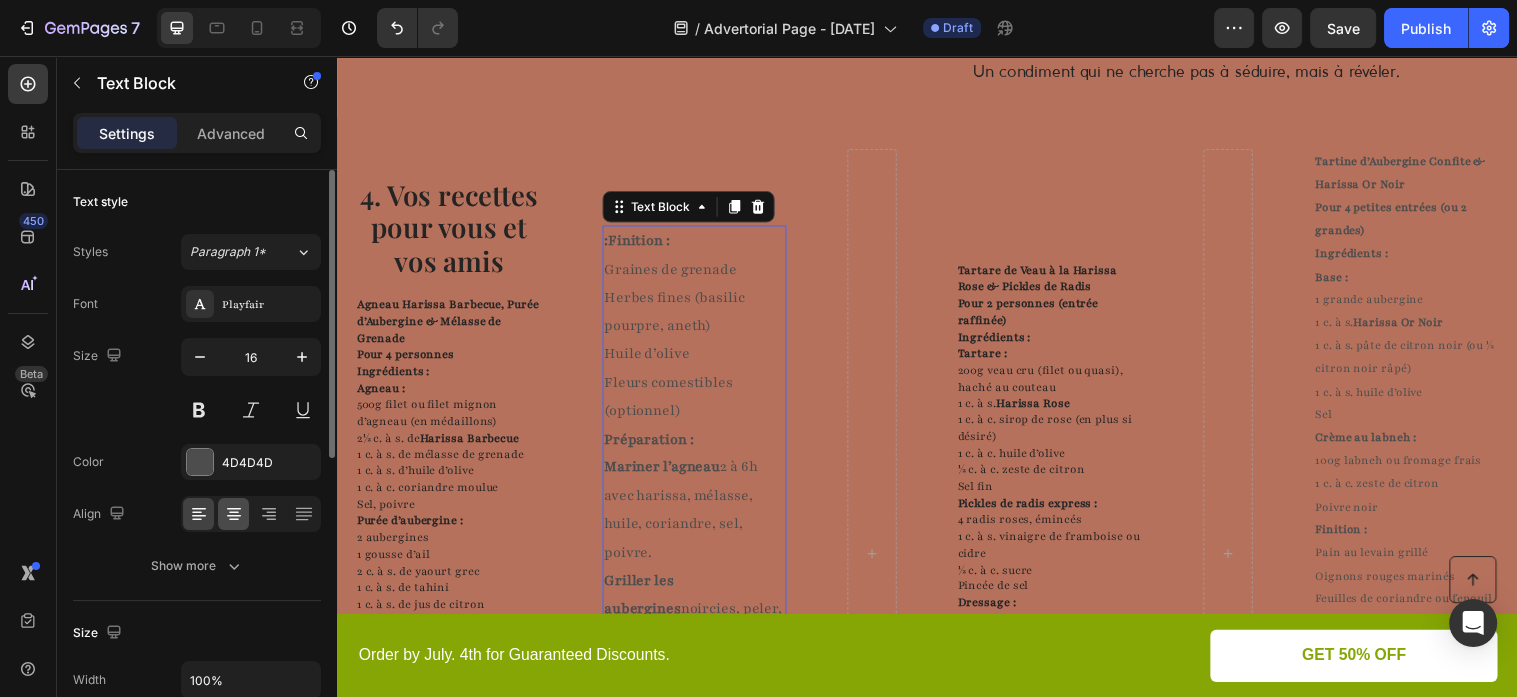 scroll, scrollTop: 108, scrollLeft: 0, axis: vertical 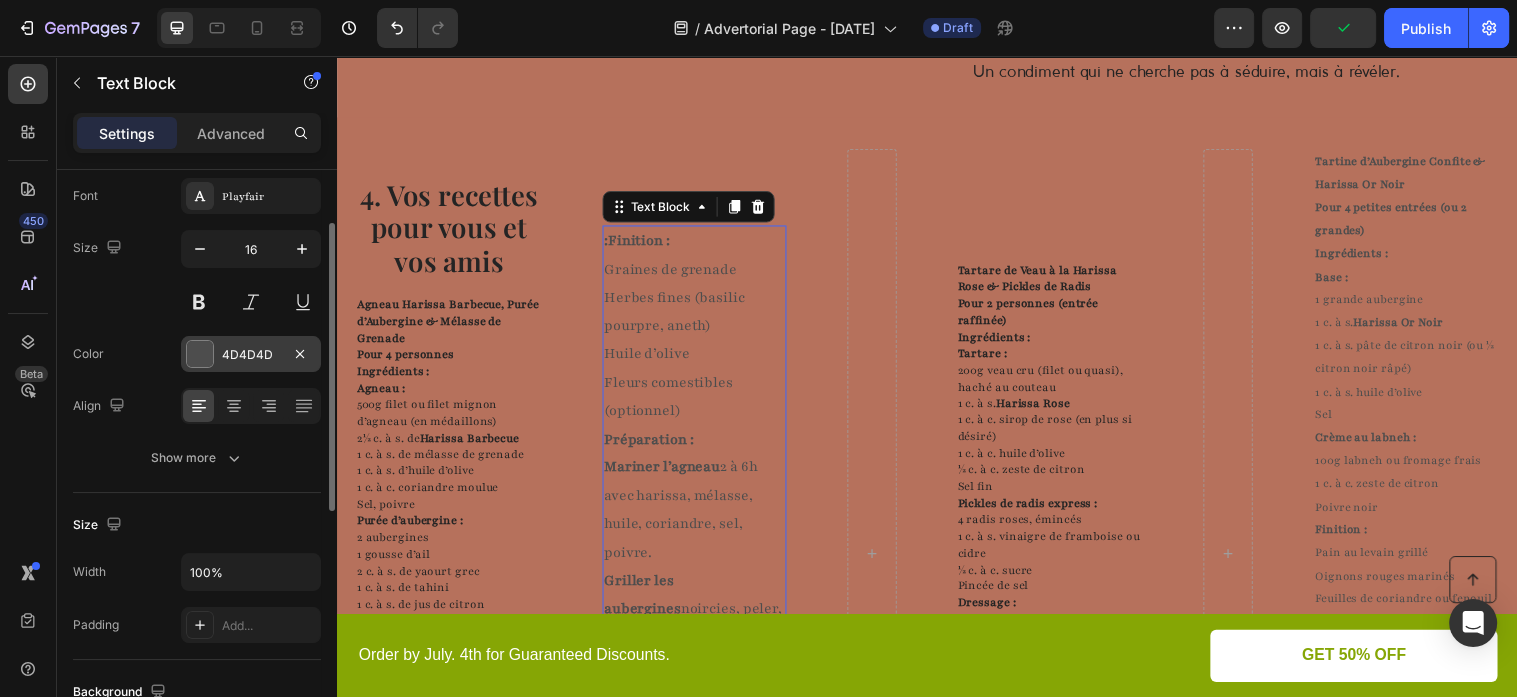 click on "4D4D4D" at bounding box center (251, 355) 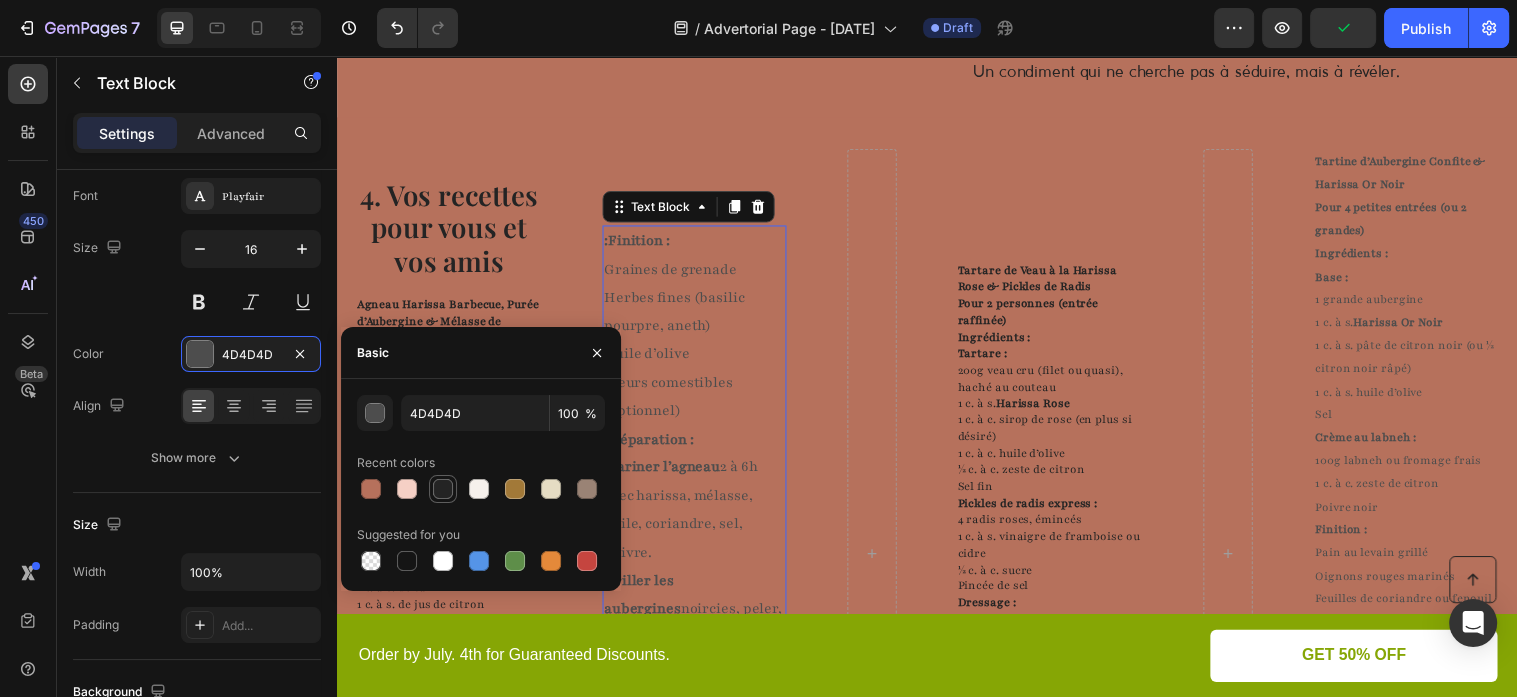 click at bounding box center [443, 489] 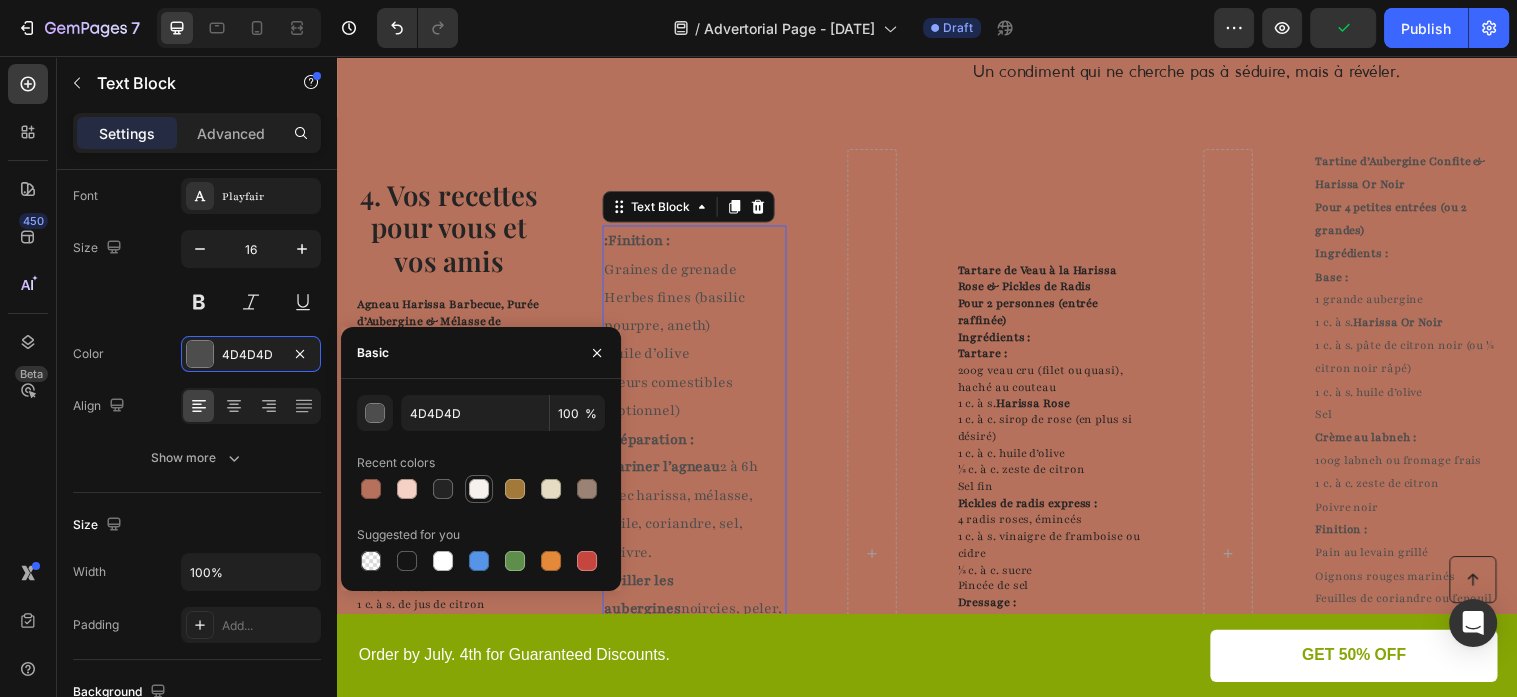 type on "242424" 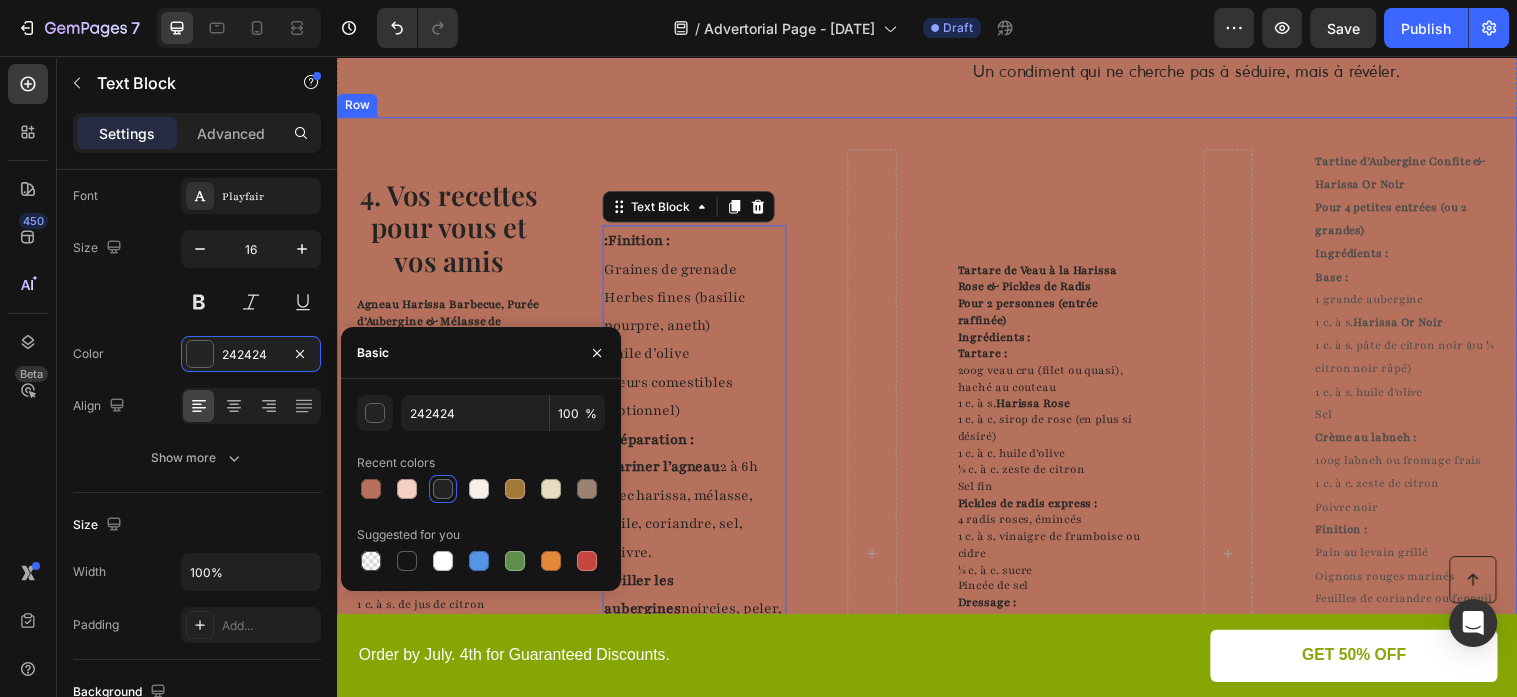 click on "4. Vos recettes pour vous et vos amis Heading Agneau Harissa Barbecue, Purée d’Aubergine & Mélasse de Grenade Pour 4 personnes Ingrédients : Agneau : 500g filet ou filet mignon d’agneau (en médaillons) 2½ c. à s. de  Harissa Barbecue 1 c. à s. de mélasse de grenade 1 c. à s. d’huile d’olive 1 c. à c. coriandre moulue Sel, poivre Purée d’aubergine : 2 aubergines 1 gousse d’ail 2 c. à s. de yaourt grec 1 c. à s. de tahini 1 c. à s. de jus de citron Sel Finition : Graines de grenade Herbes fines (basilic pourpre, aneth) Huile d’olive Fleurs comestibles (optionnel) Préparation : Mariner l’agneau  2 à 6h avec harissa, mélasse, huile, coriandre, sel, poivre. Griller les aubergines  noircies, peler, mixer avec ail, yaourt, tahini, citron, sel. Saisir l’agneau  2–3 min de chaque côté. Laisser reposer. Dresser  sur purée, garnir de grenade, herbes et un filet d’huile. Text Block :Finition : Graines de grenade Herbes fines (basilic pourpre, aneth) Huile d’olive Préparation :" at bounding box center [937, 561] 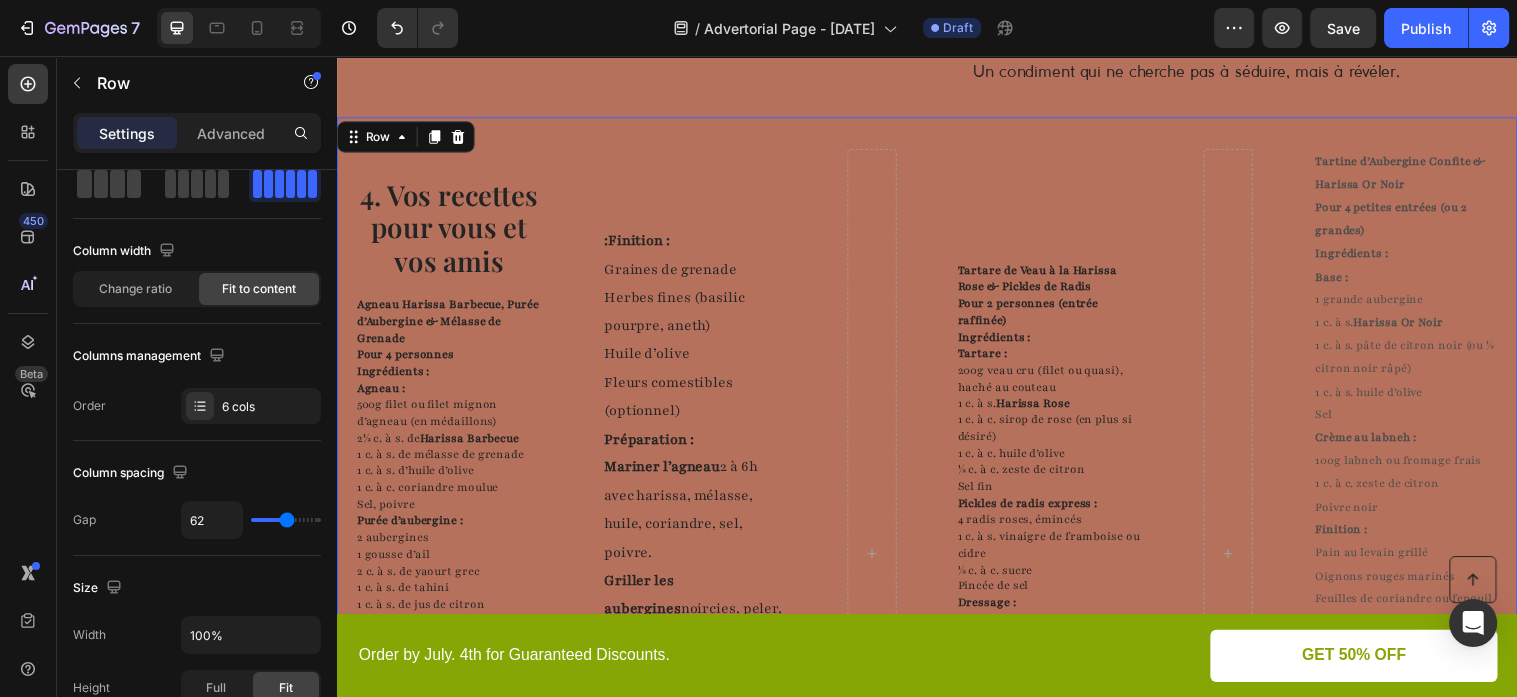 scroll, scrollTop: 0, scrollLeft: 0, axis: both 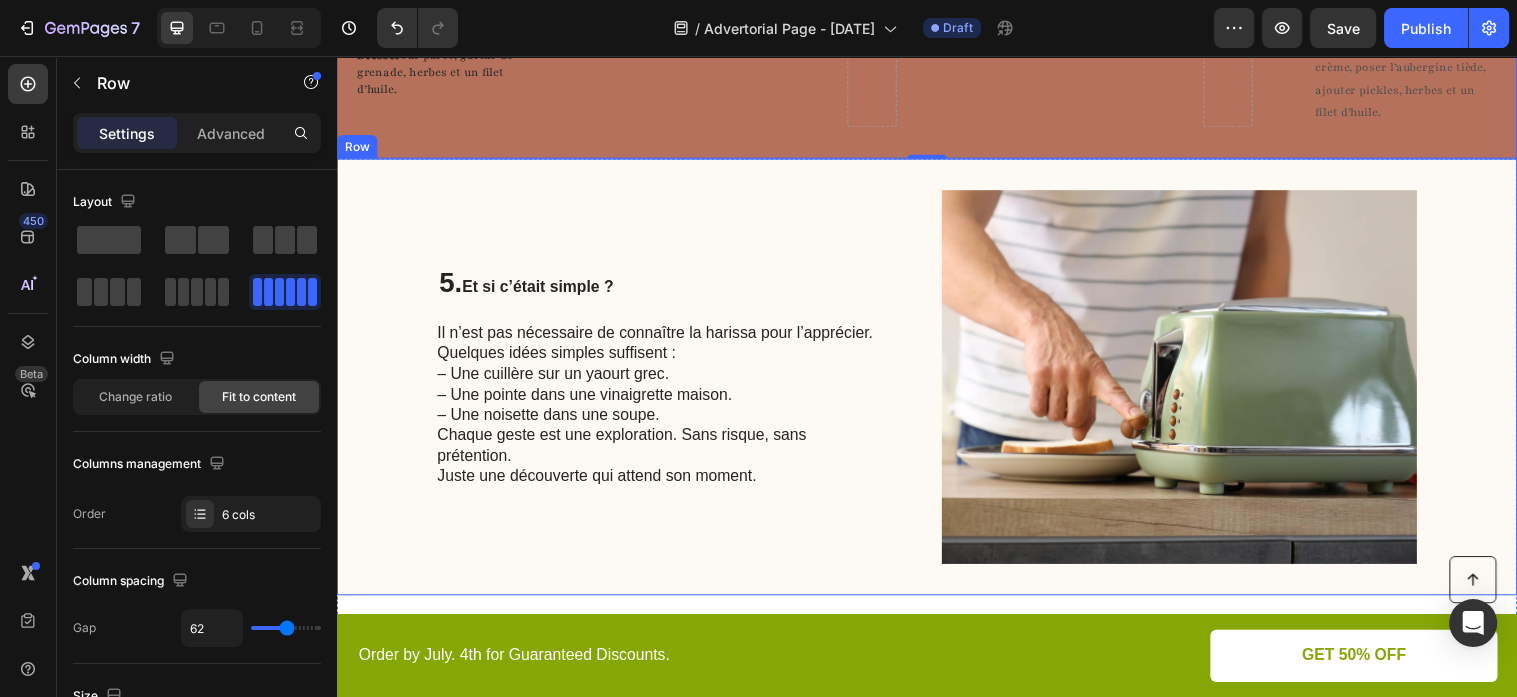 click on "5.  Et si c’était simple ? Heading Il n’est pas nécessaire de connaître la harissa pour l’apprécier. Quelques idées simples suffisent : – Une cuillère sur un yaourt grec. – Une pointe dans une vinaigrette maison. – Une noisette dans une soupe. Chaque geste est une exploration. Sans risque, sans prétention. Juste une découverte qui attend son moment. Text Block" at bounding box center (664, 382) 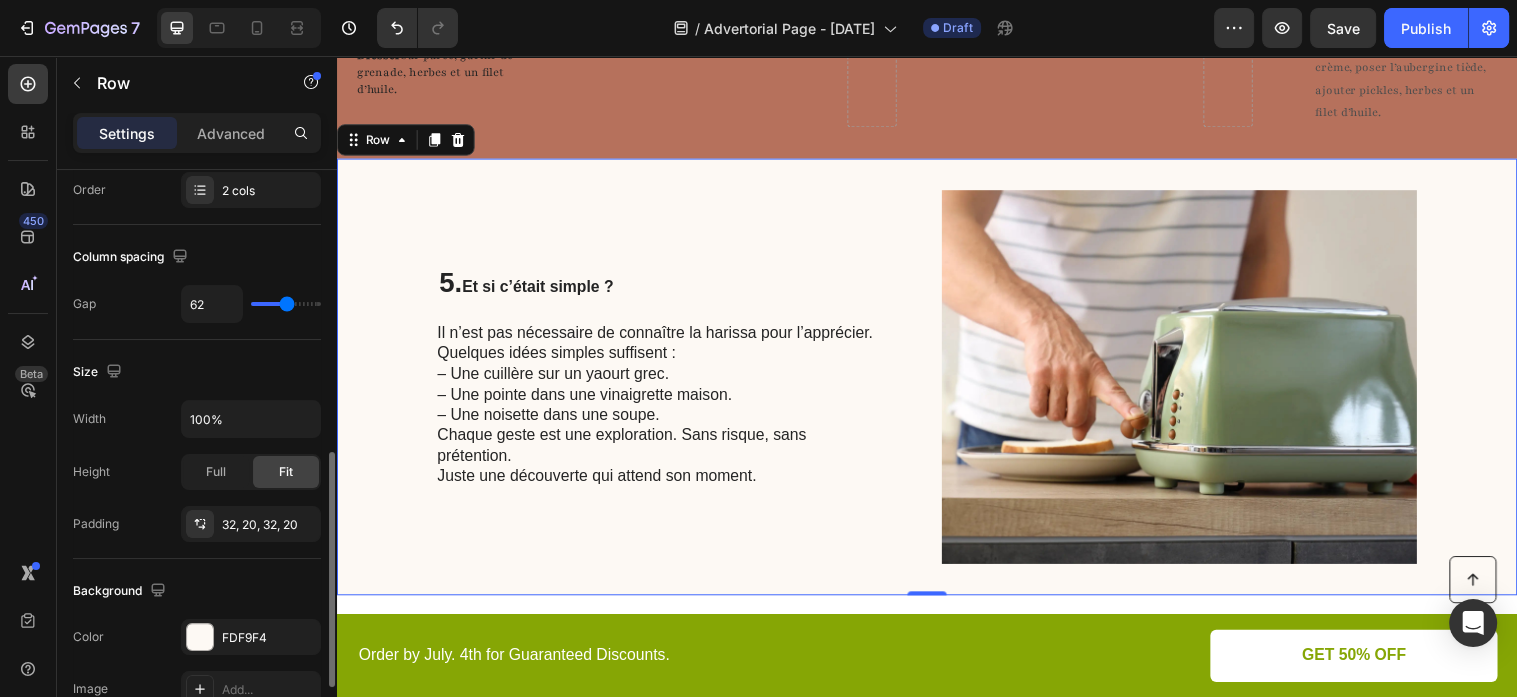 scroll, scrollTop: 540, scrollLeft: 0, axis: vertical 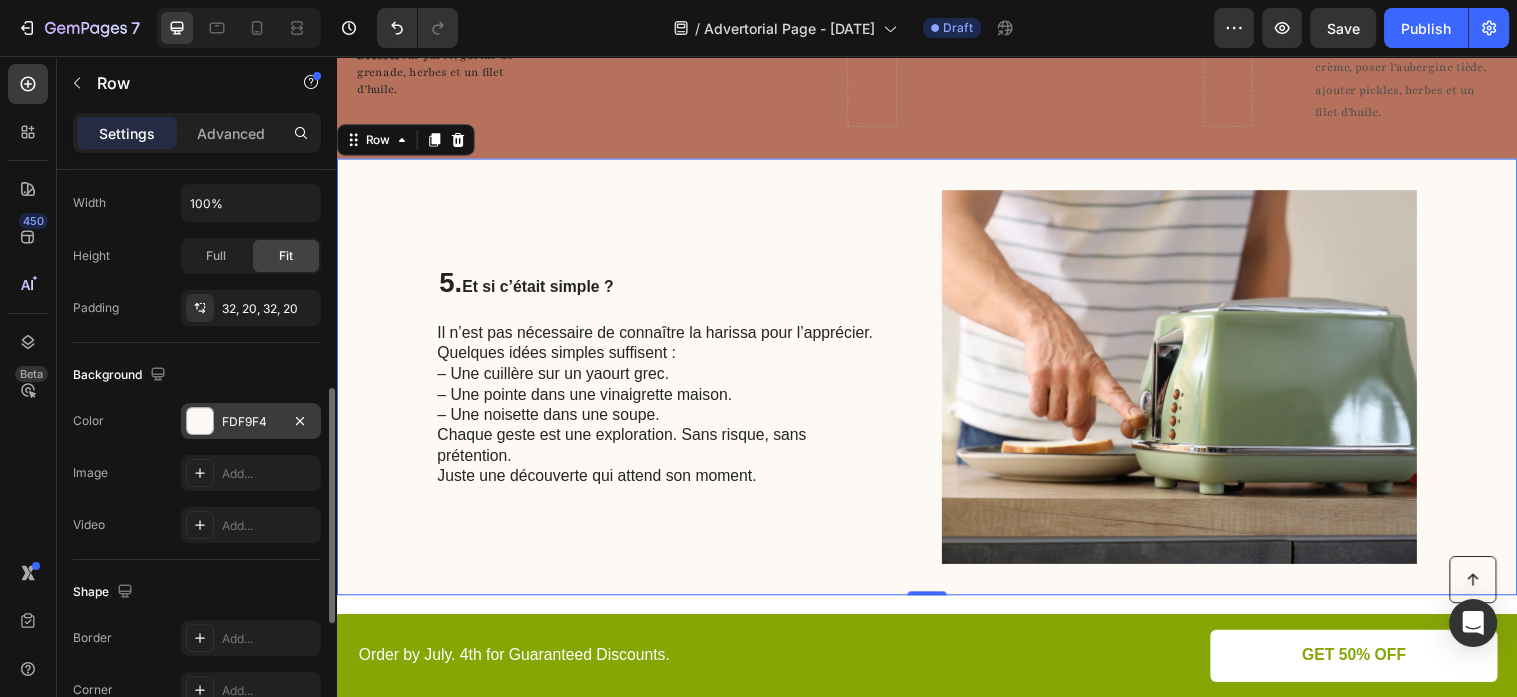 click on "FDF9F4" at bounding box center (251, 422) 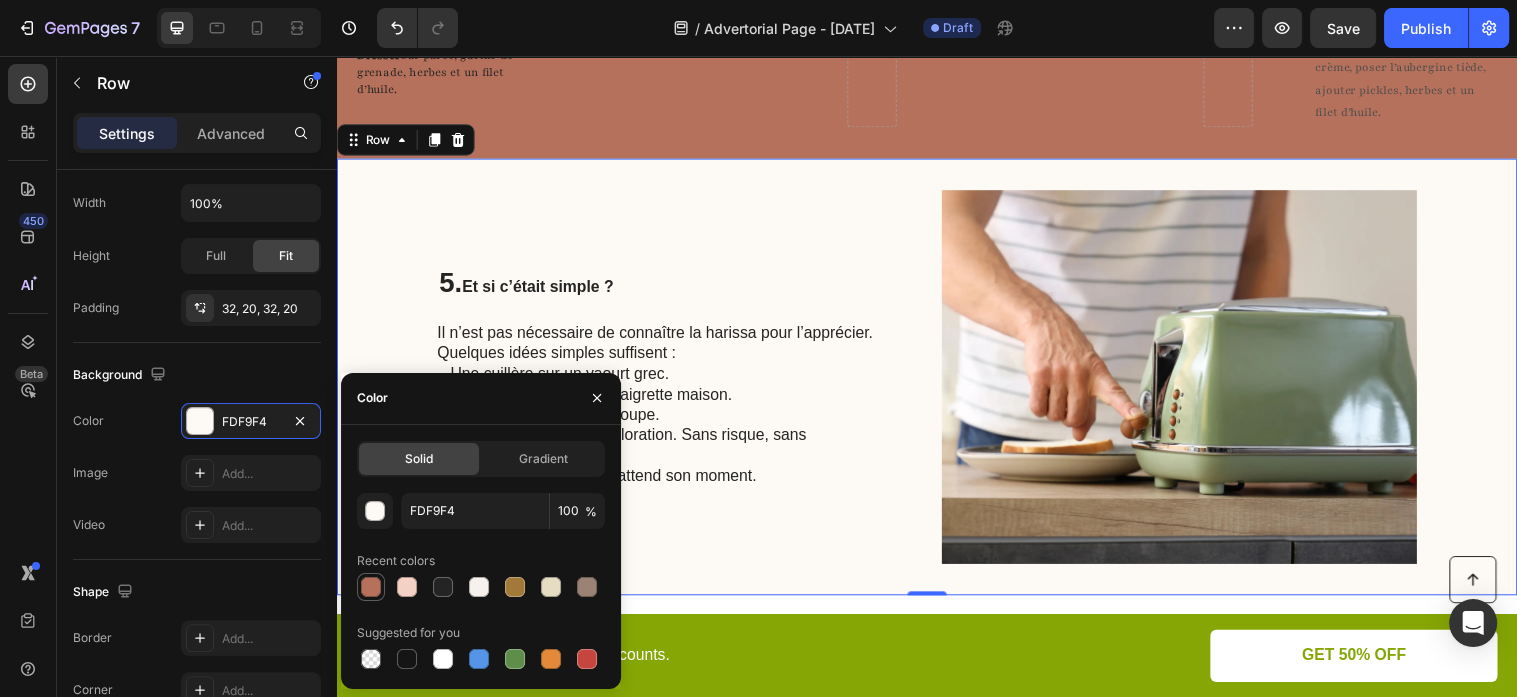 click at bounding box center [371, 587] 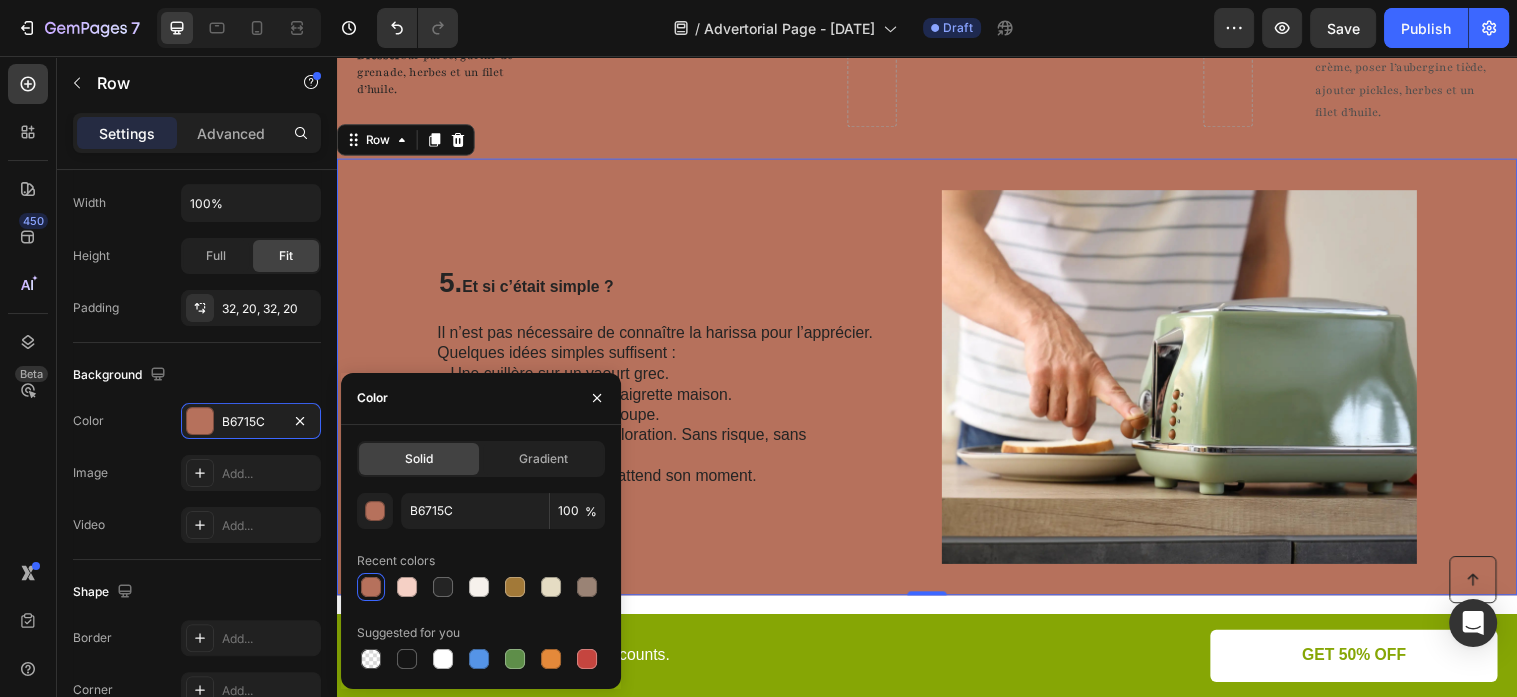 click on "5.  Et si c’était simple ? Heading Il n’est pas nécessaire de connaître la harissa pour l’apprécier. Quelques idées simples suffisent : – Une cuillère sur un yaourt grec. – Une pointe dans une vinaigrette maison. – Une noisette dans une soupe. Chaque geste est une exploration. Sans risque, sans prétention. Juste une découverte qui attend son moment. Text Block" at bounding box center [664, 382] 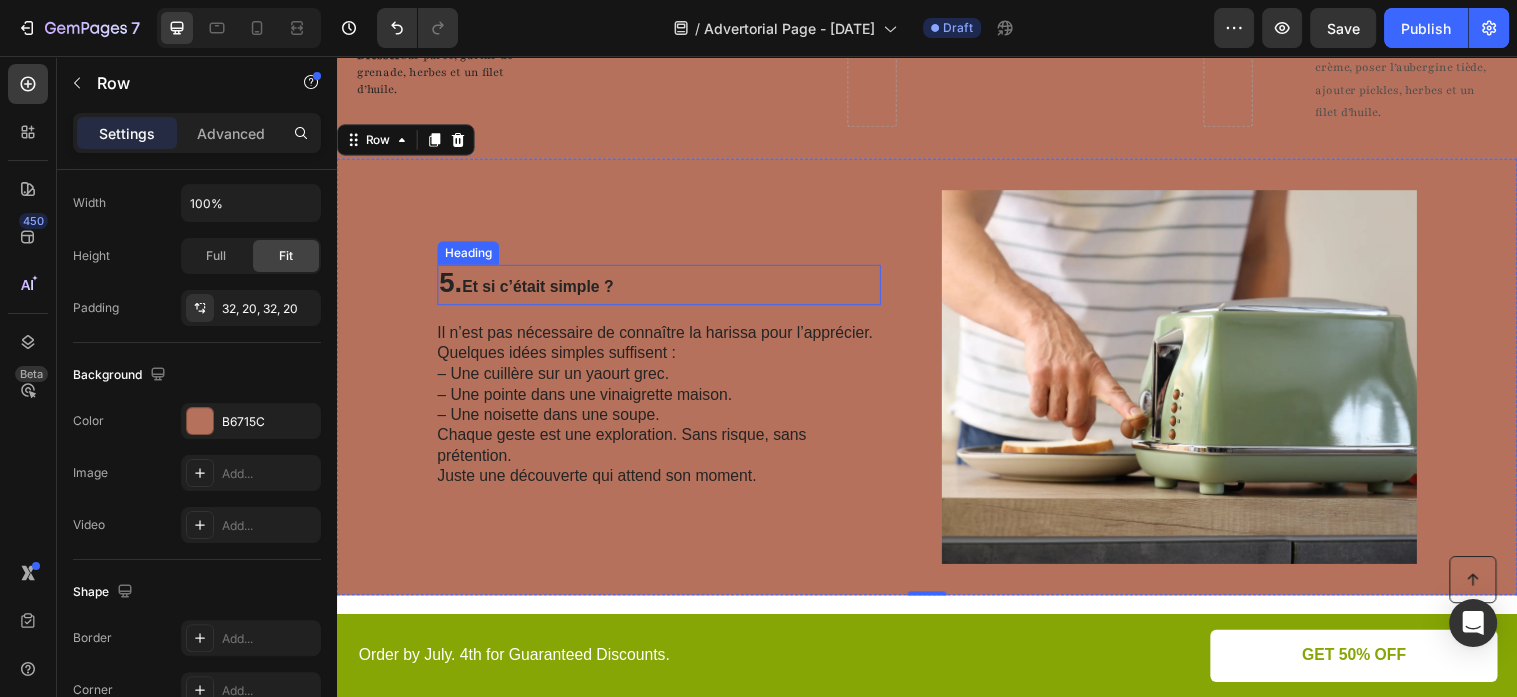 click on "Et si c’était simple ?" at bounding box center (541, 290) 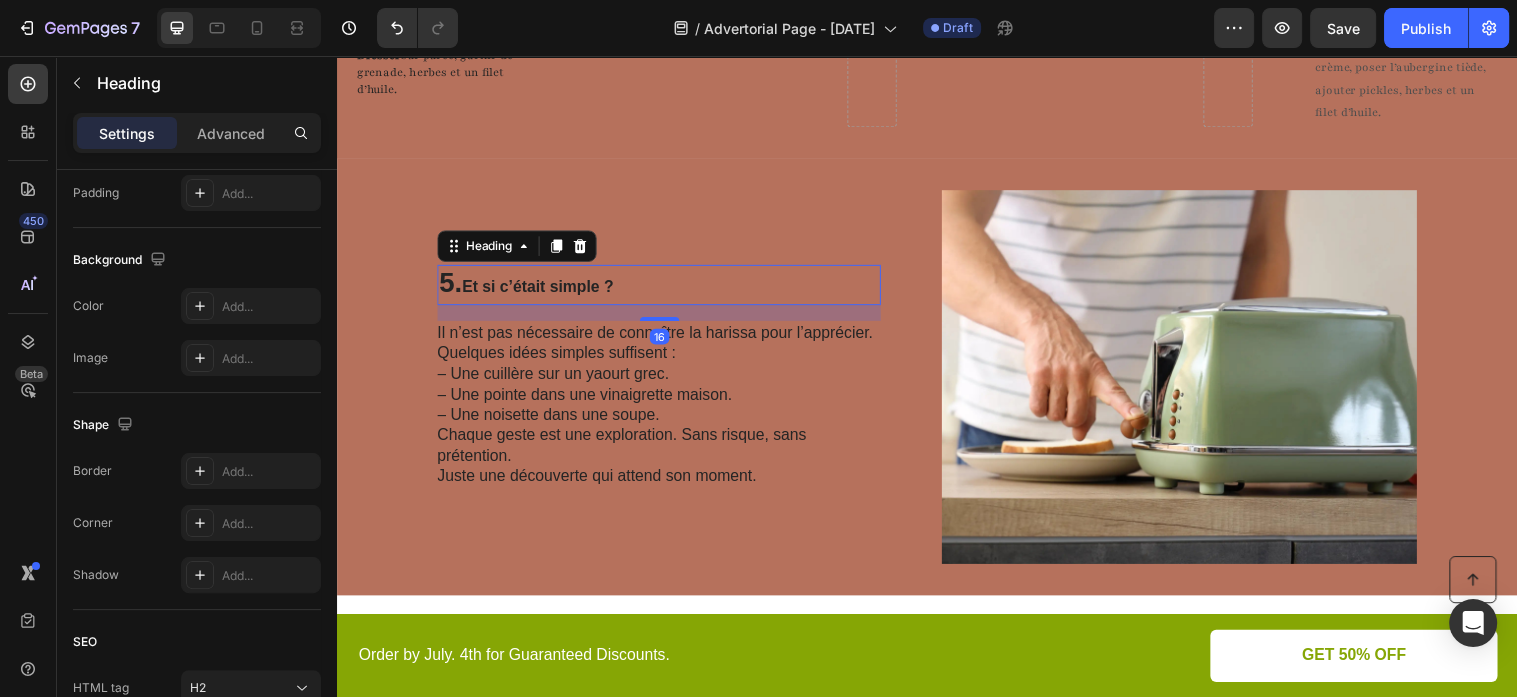 scroll, scrollTop: 0, scrollLeft: 0, axis: both 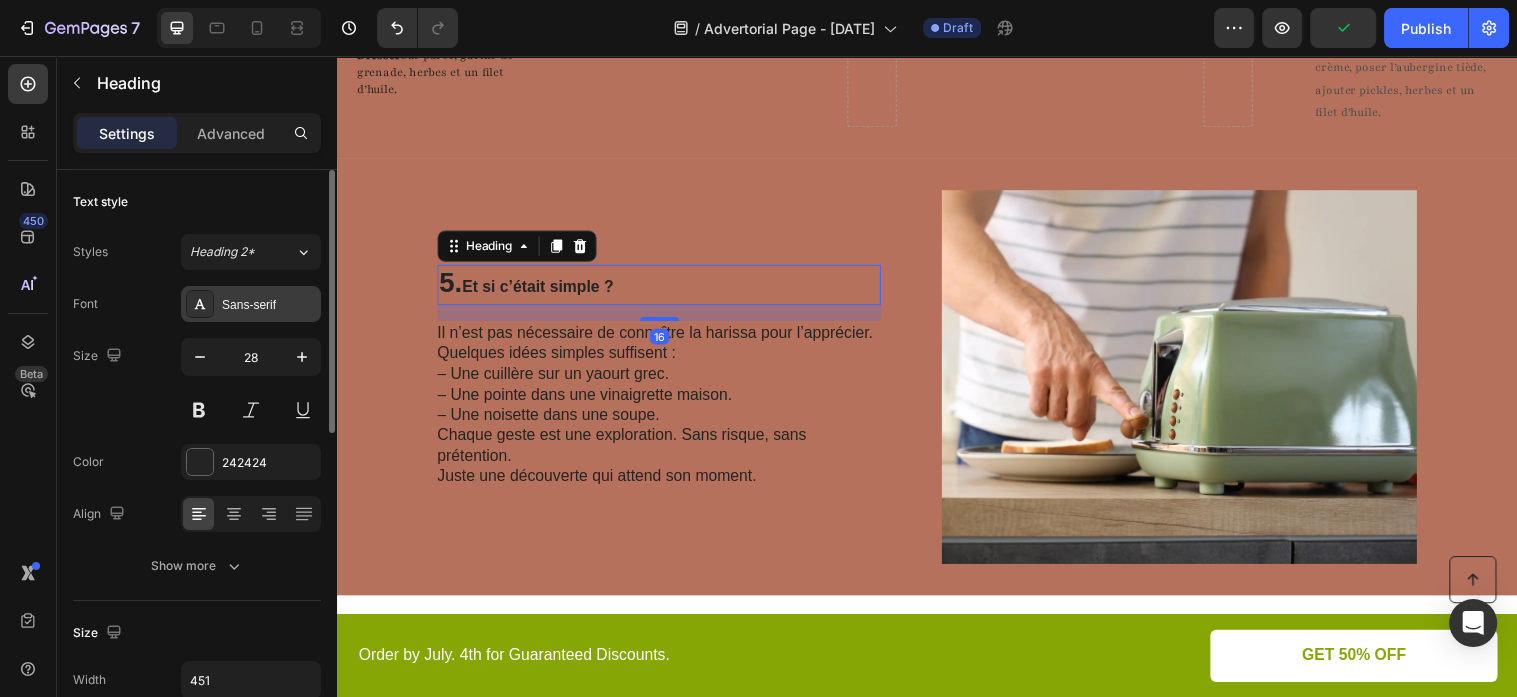 click on "Sans-serif" at bounding box center (269, 305) 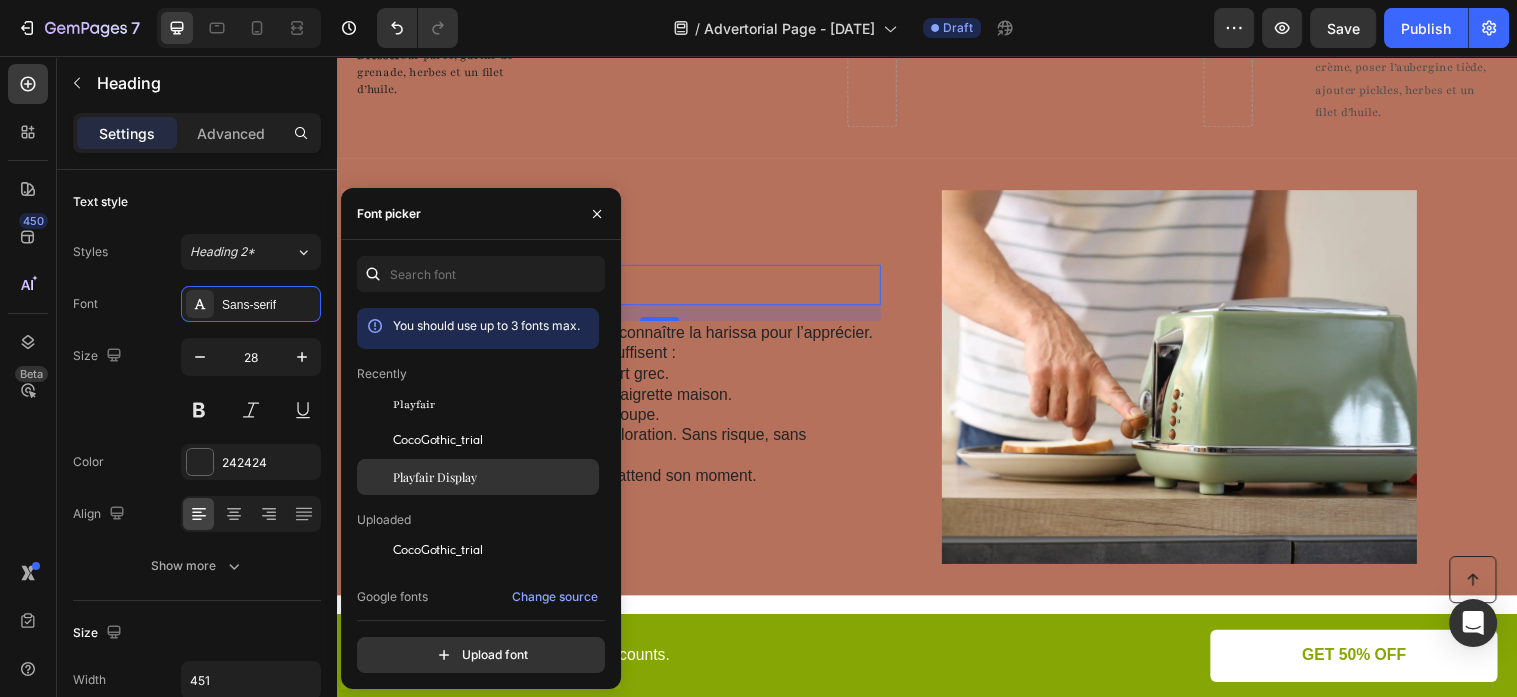 click on "Playfair Display" 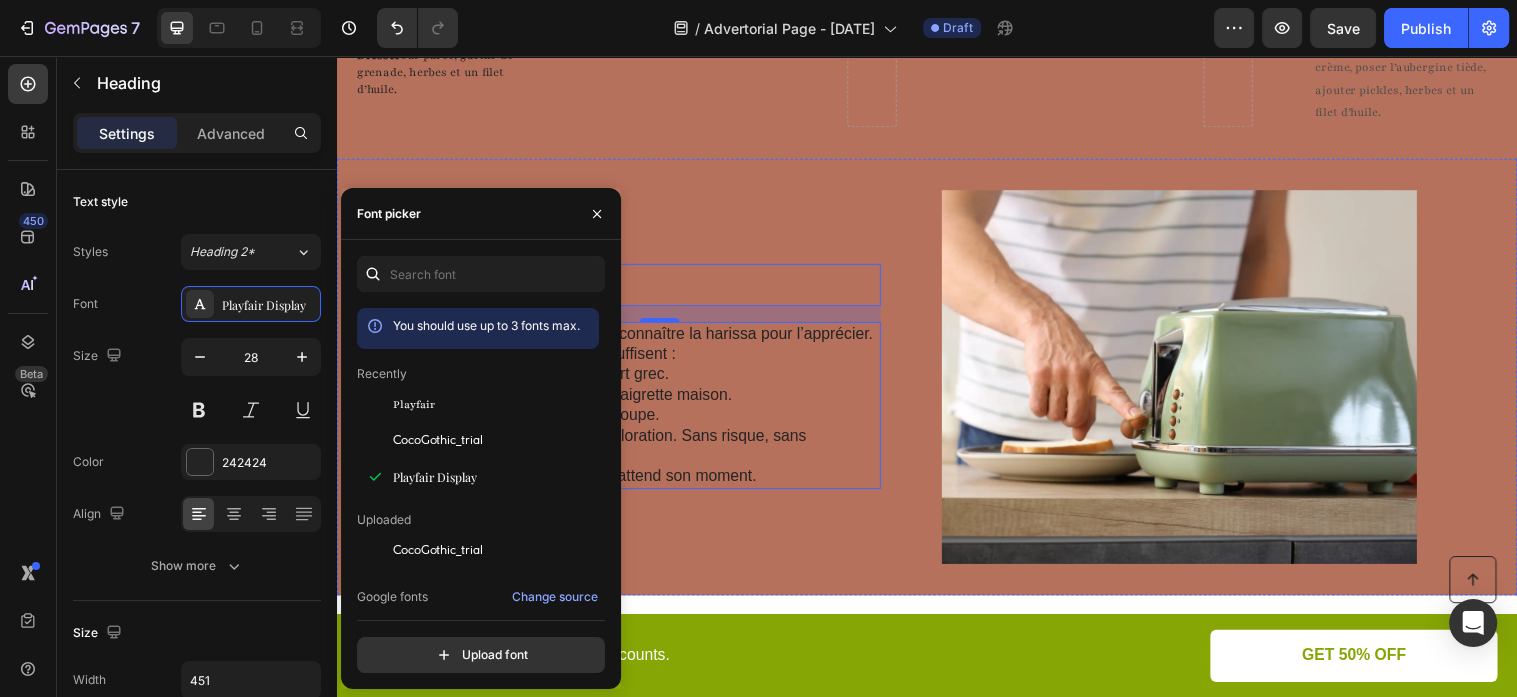 click on "Il n’est pas nécessaire de connaître la harissa pour l’apprécier. Quelques idées simples suffisent : – Une cuillère sur un yaourt grec. – Une pointe dans une vinaigrette maison. – Une noisette dans une soupe. Chaque geste est une exploration. Sans risque, sans prétention. Juste une découverte qui attend son moment." at bounding box center [663, 411] 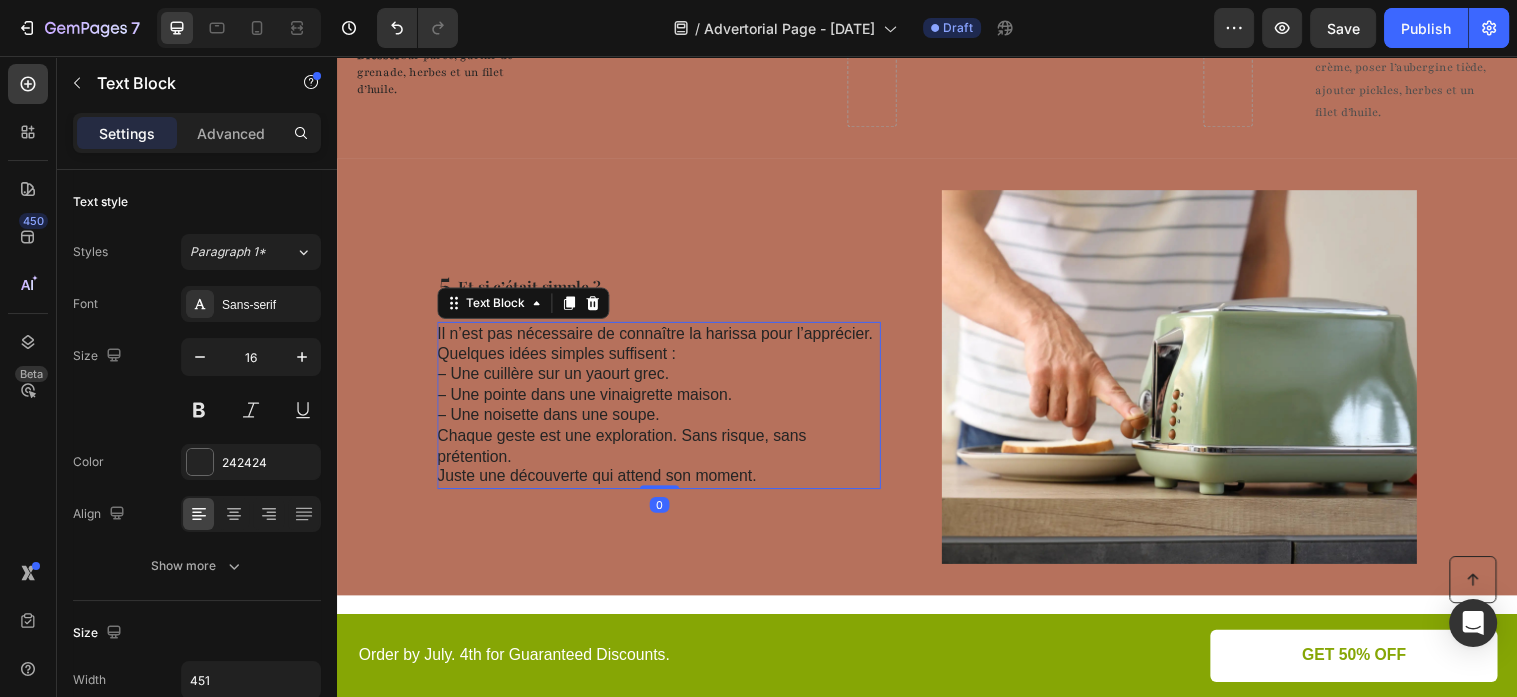 click on "Quelques idées simples suffisent :" at bounding box center [560, 358] 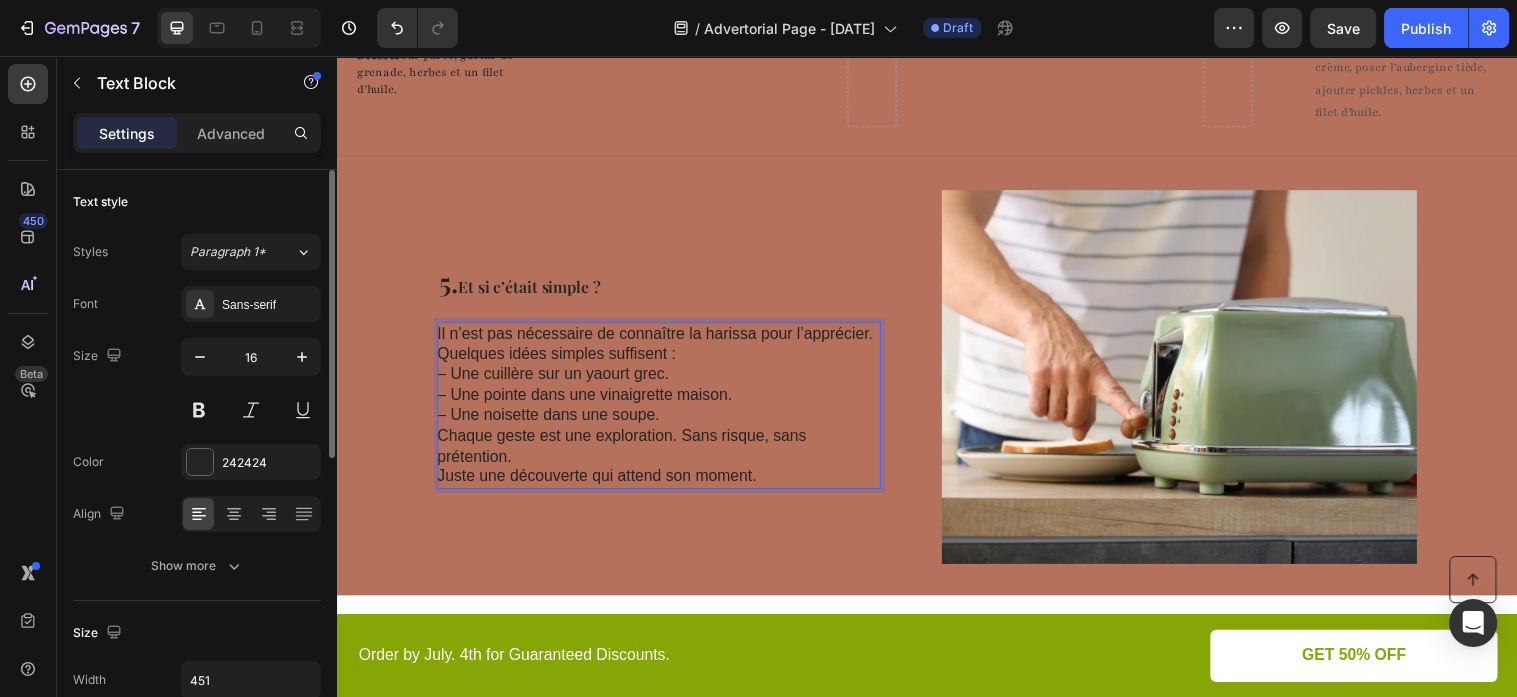 click on "Styles Paragraph 1* Font Sans-serif Size 16 Color 242424 Align Show more" at bounding box center (197, 409) 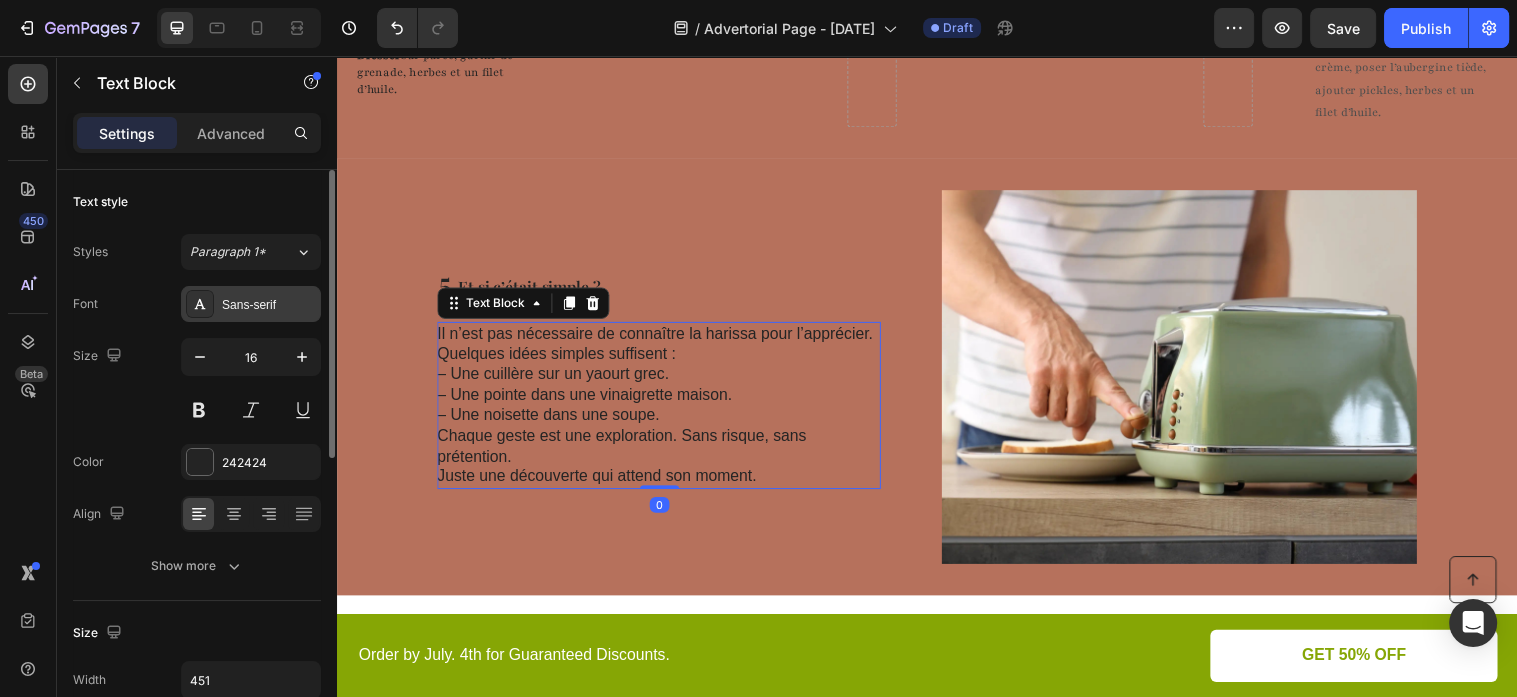 click on "Sans-serif" at bounding box center (269, 305) 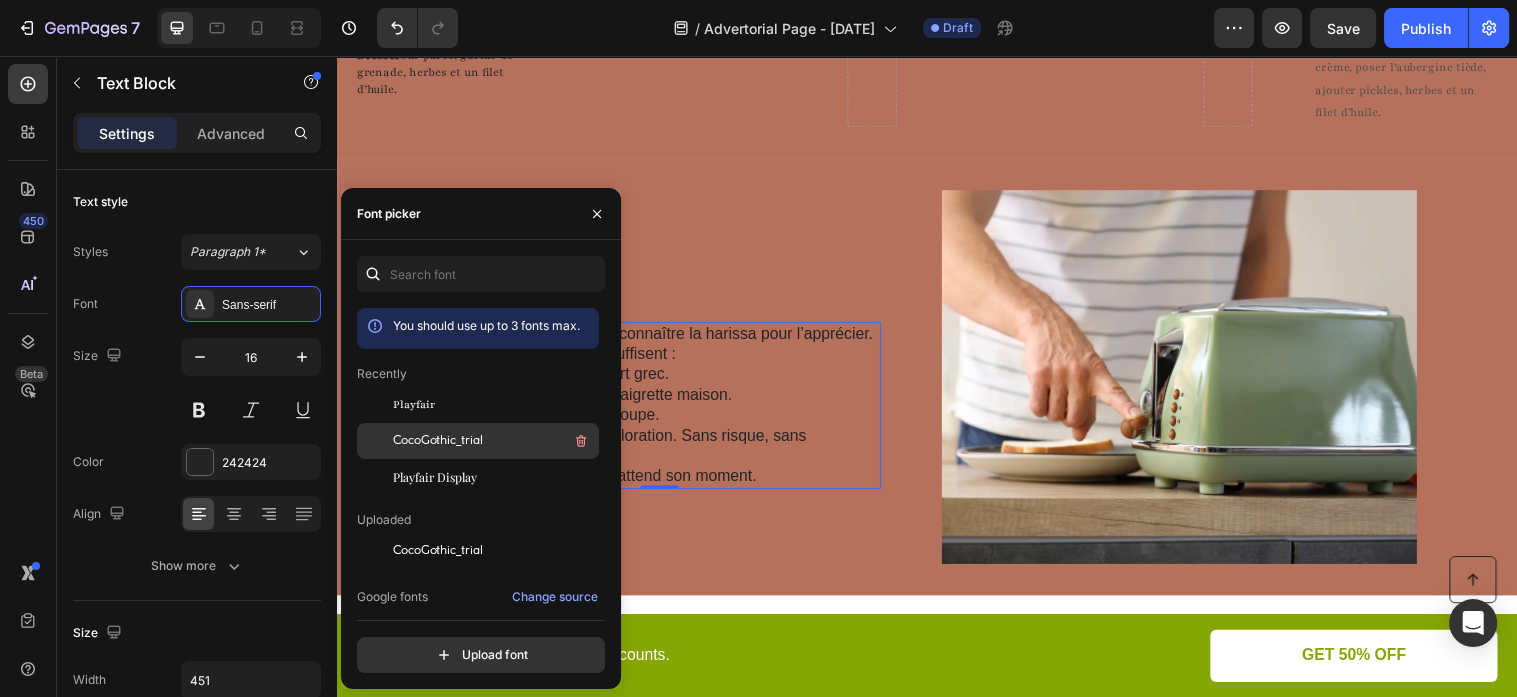click on "CocoGothic_trial" at bounding box center (438, 441) 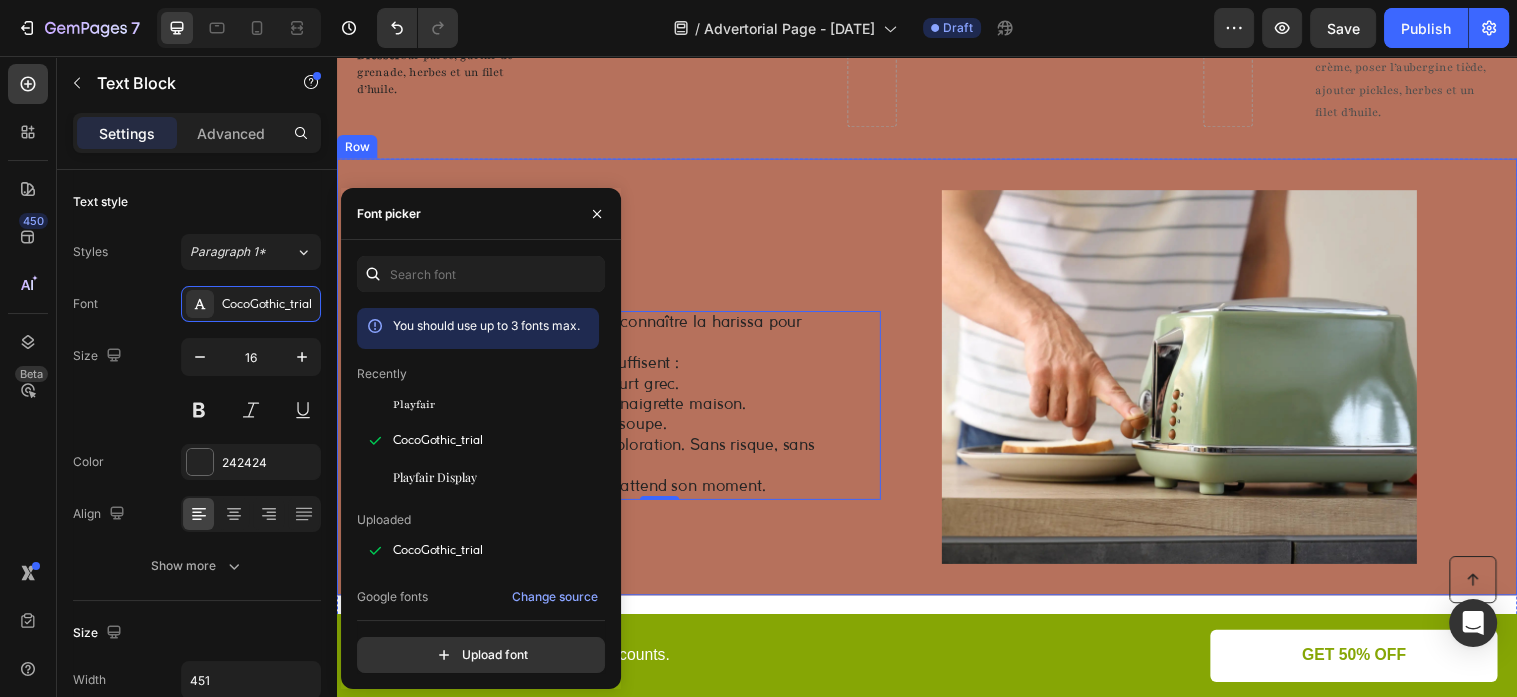 click on "5.  Et si c’était simple ? Heading Il n’est pas nécessaire de connaître la harissa pour l’apprécier. Quelques idées simples suffisent : – Une cuillère sur un yaourt grec. – Une pointe dans une vinaigrette maison. – Une noisette dans une soupe. Chaque geste est une exploration. Sans risque, sans prétention. Juste une découverte qui attend son moment. Text Block   0" at bounding box center [664, 382] 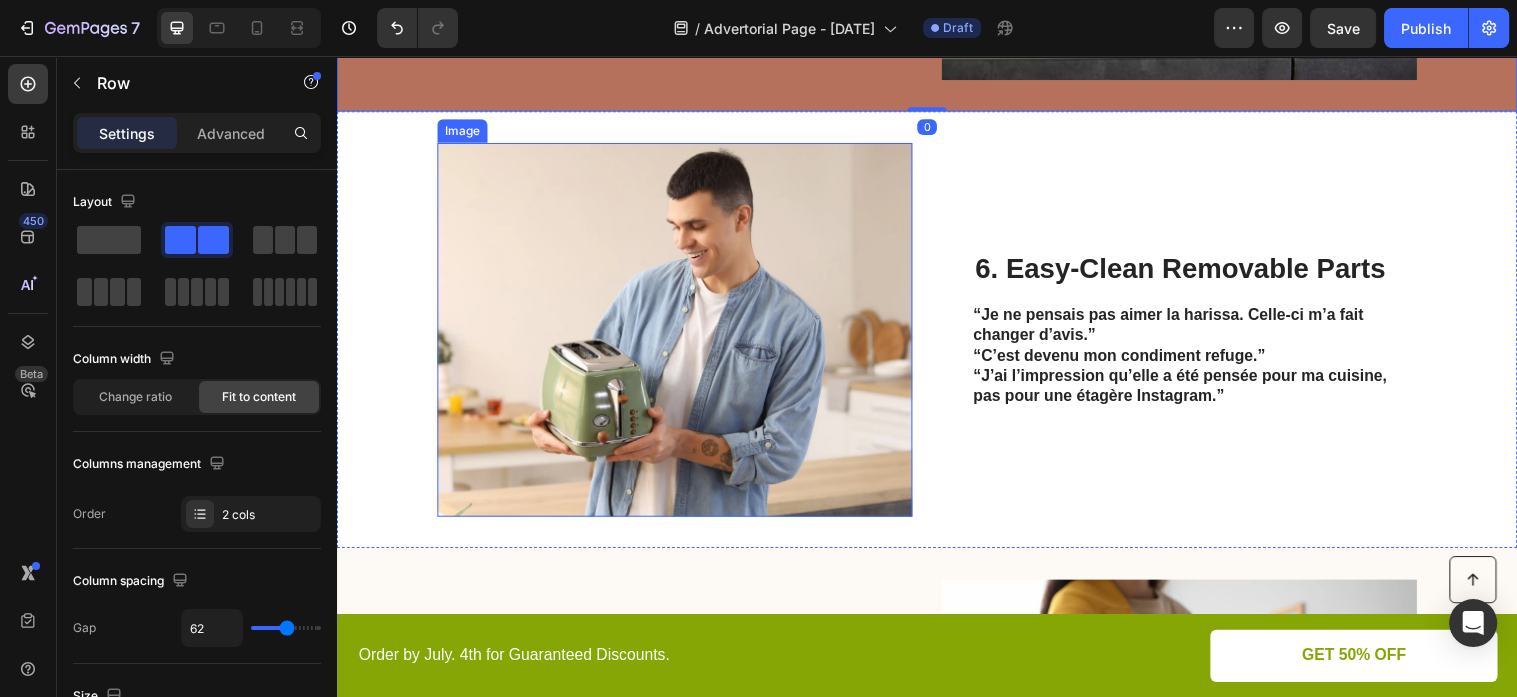 scroll, scrollTop: 3168, scrollLeft: 0, axis: vertical 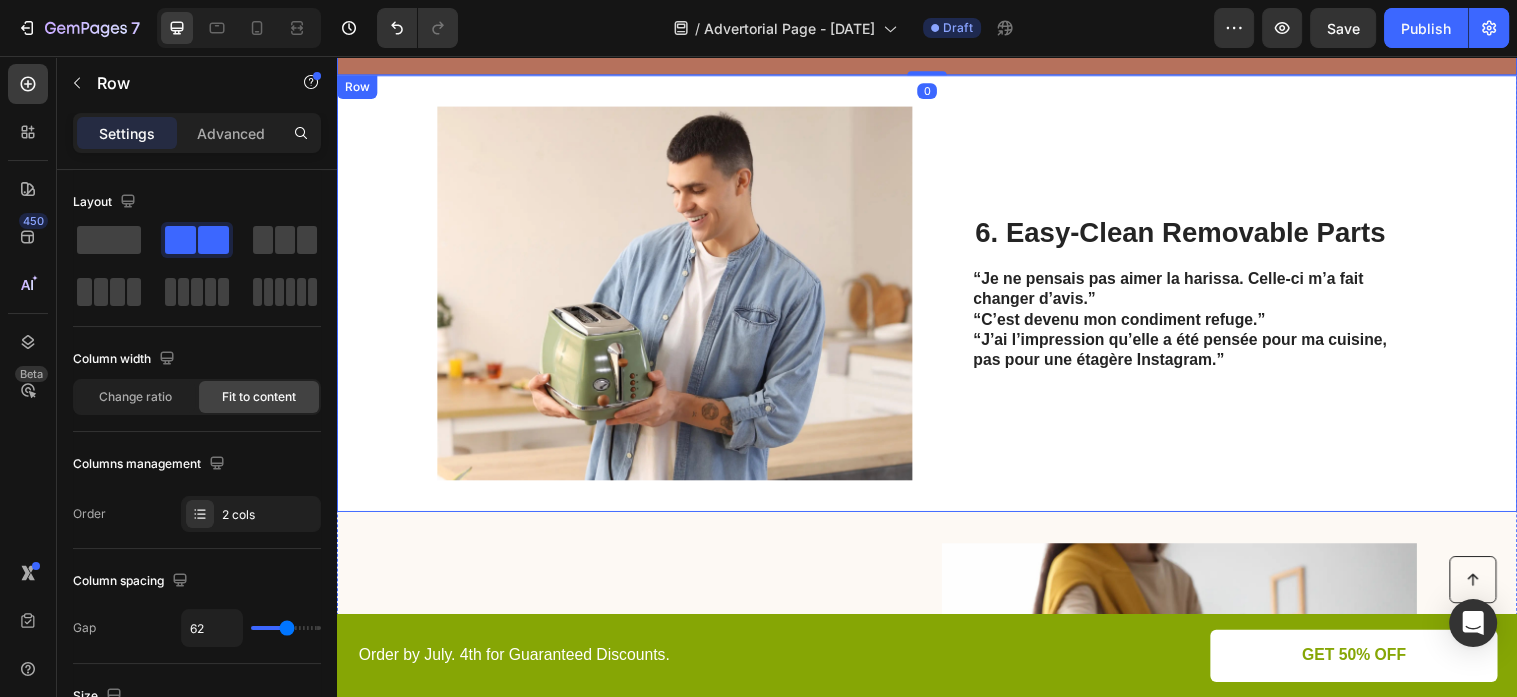 click on "6. Easy-Clean Removable Parts Heading “Je ne pensais pas aimer la harissa. Celle-ci m’a fait changer d’avis.” “C’est devenu mon condiment refuge.” “J’ai l’impression qu’elle a été pensée pour ma cuisine, pas pour une étagère Instagram.” Text Block" at bounding box center [1209, 297] 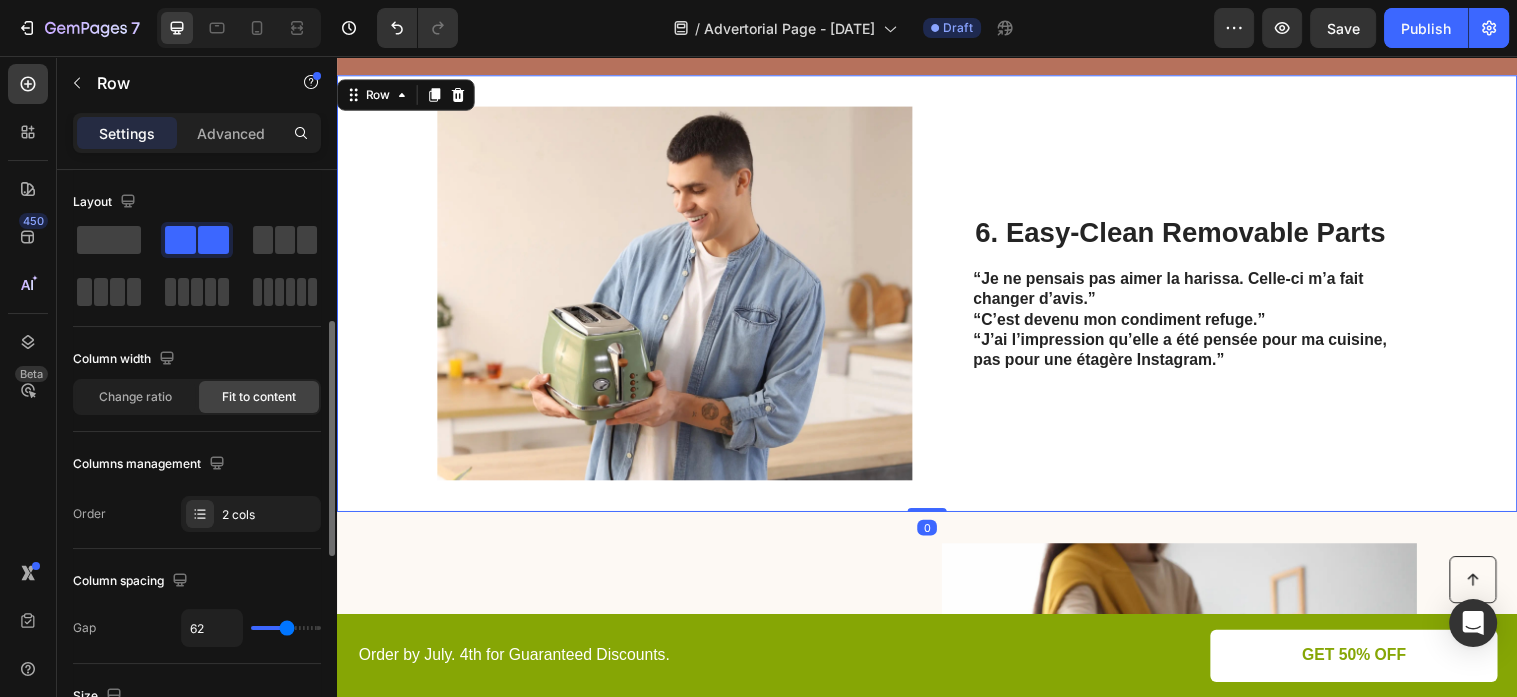 scroll, scrollTop: 216, scrollLeft: 0, axis: vertical 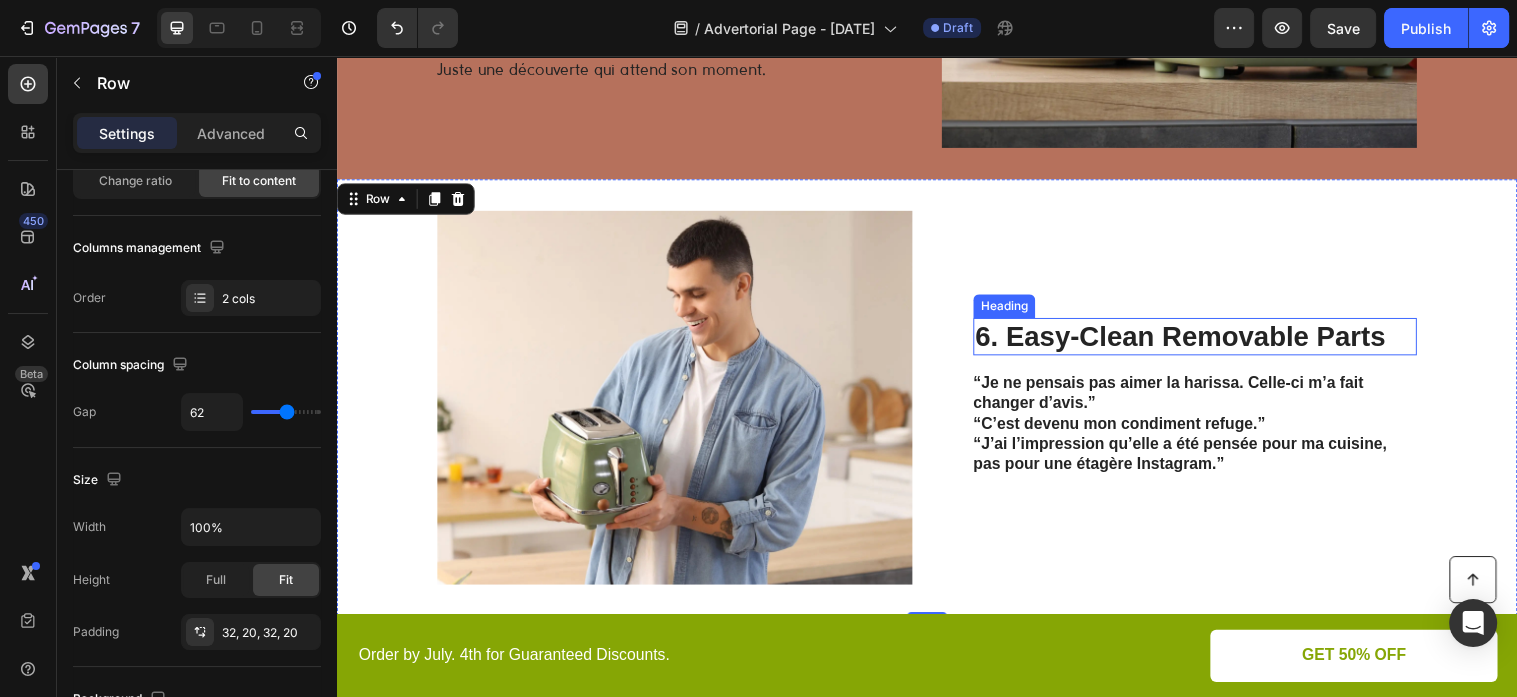click on "6. Easy-Clean Removable Parts" at bounding box center [1209, 341] 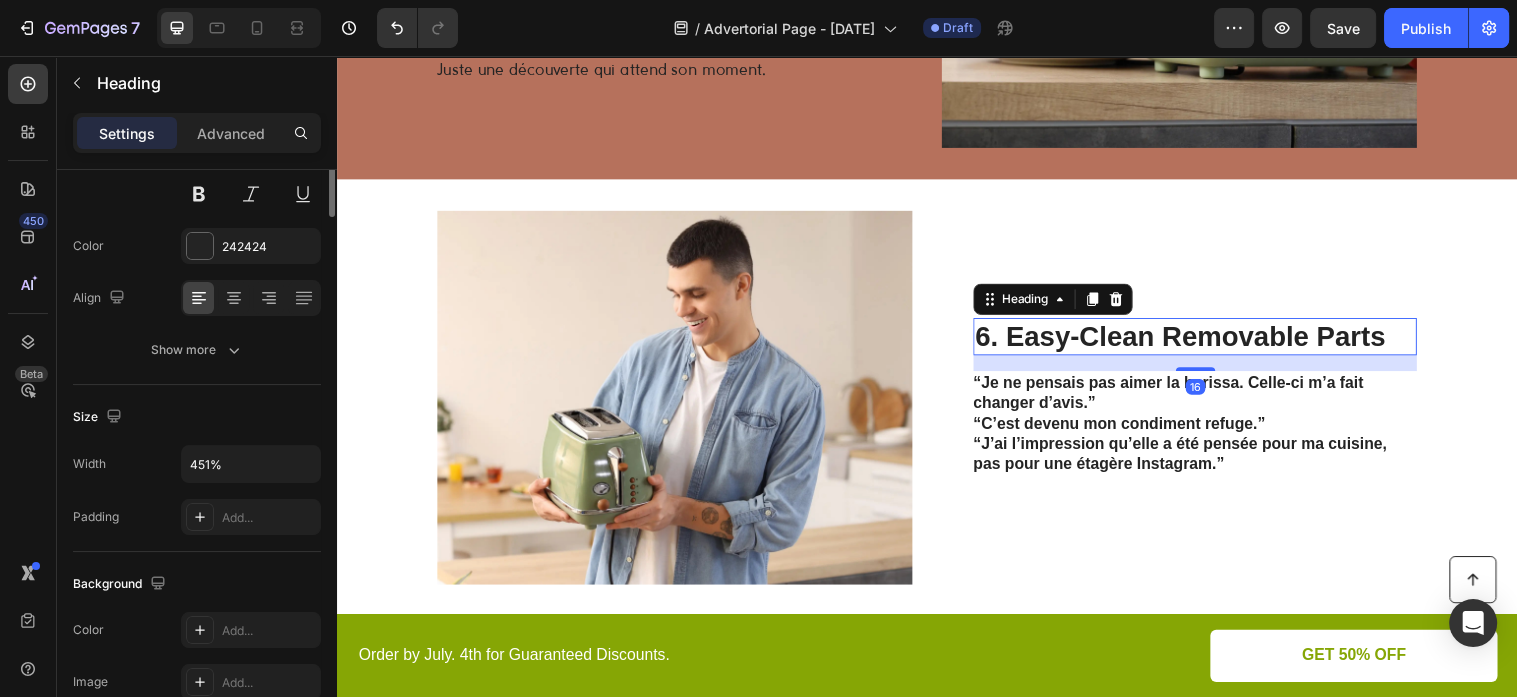 scroll, scrollTop: 0, scrollLeft: 0, axis: both 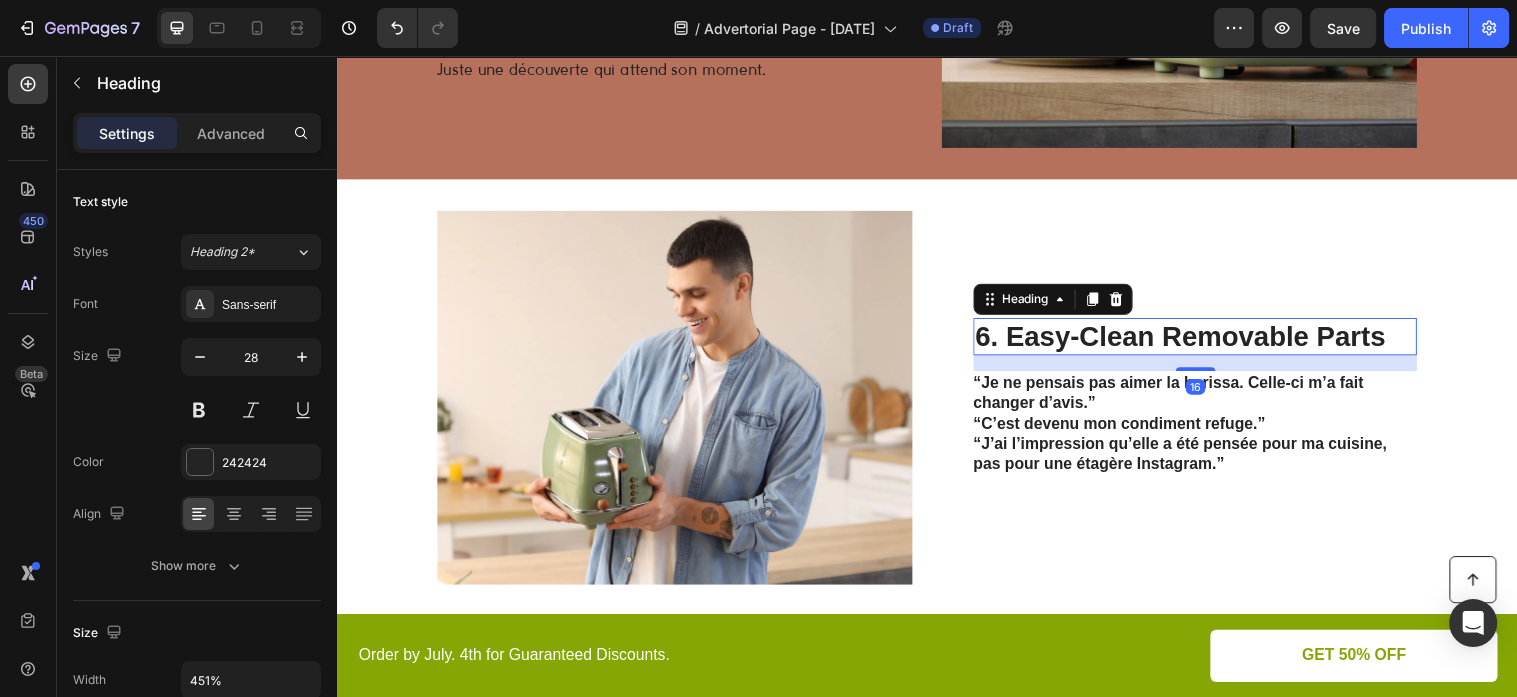 click on "6. Easy-Clean Removable Parts" at bounding box center [1209, 341] 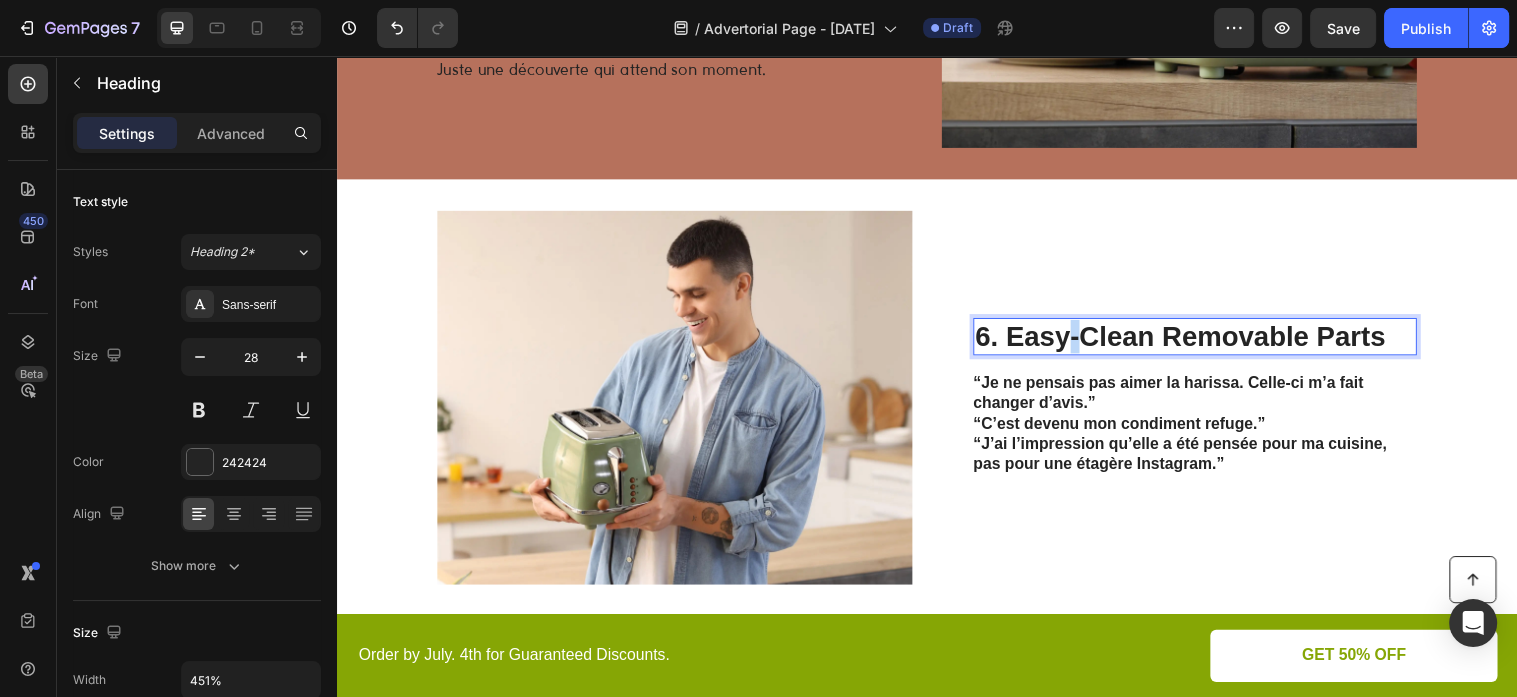 click on "6. Easy-Clean Removable Parts" at bounding box center (1209, 341) 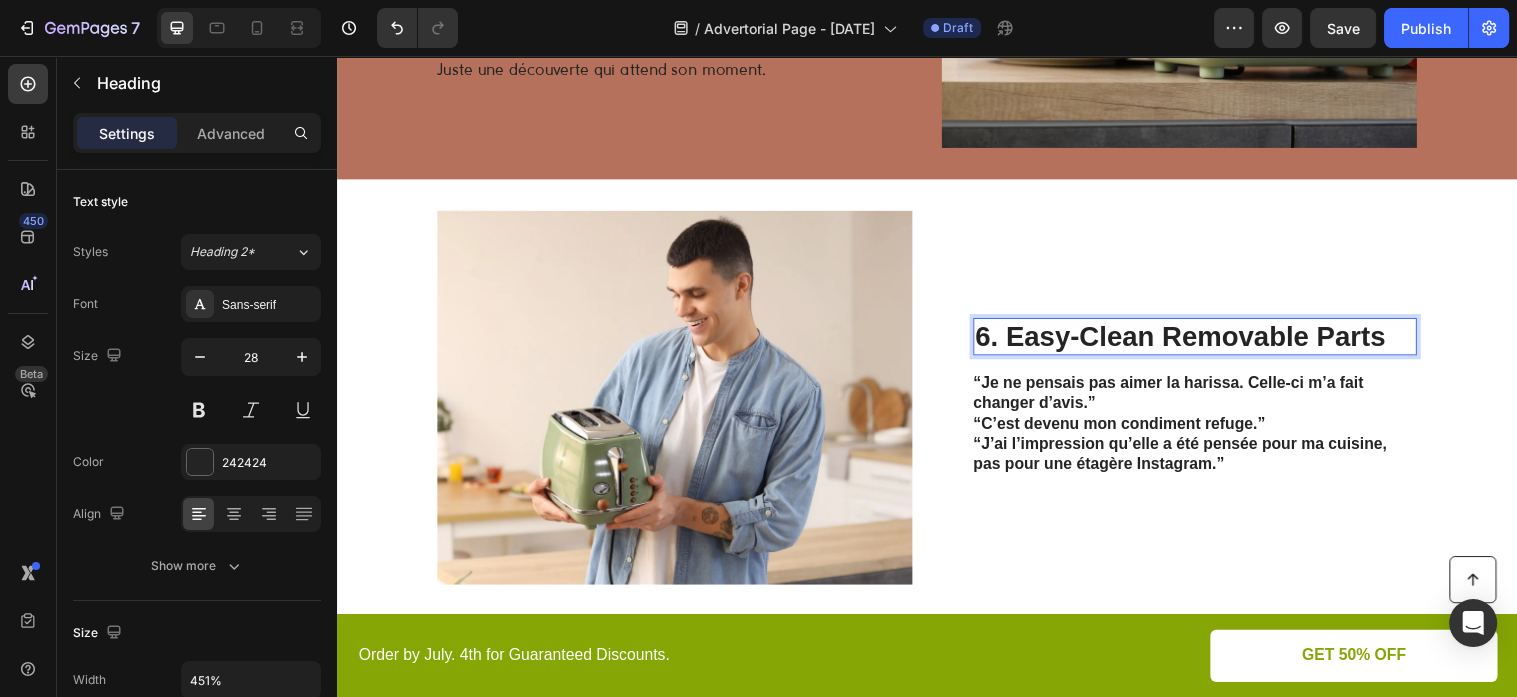 click on "6. Easy-Clean Removable Parts" at bounding box center [1209, 341] 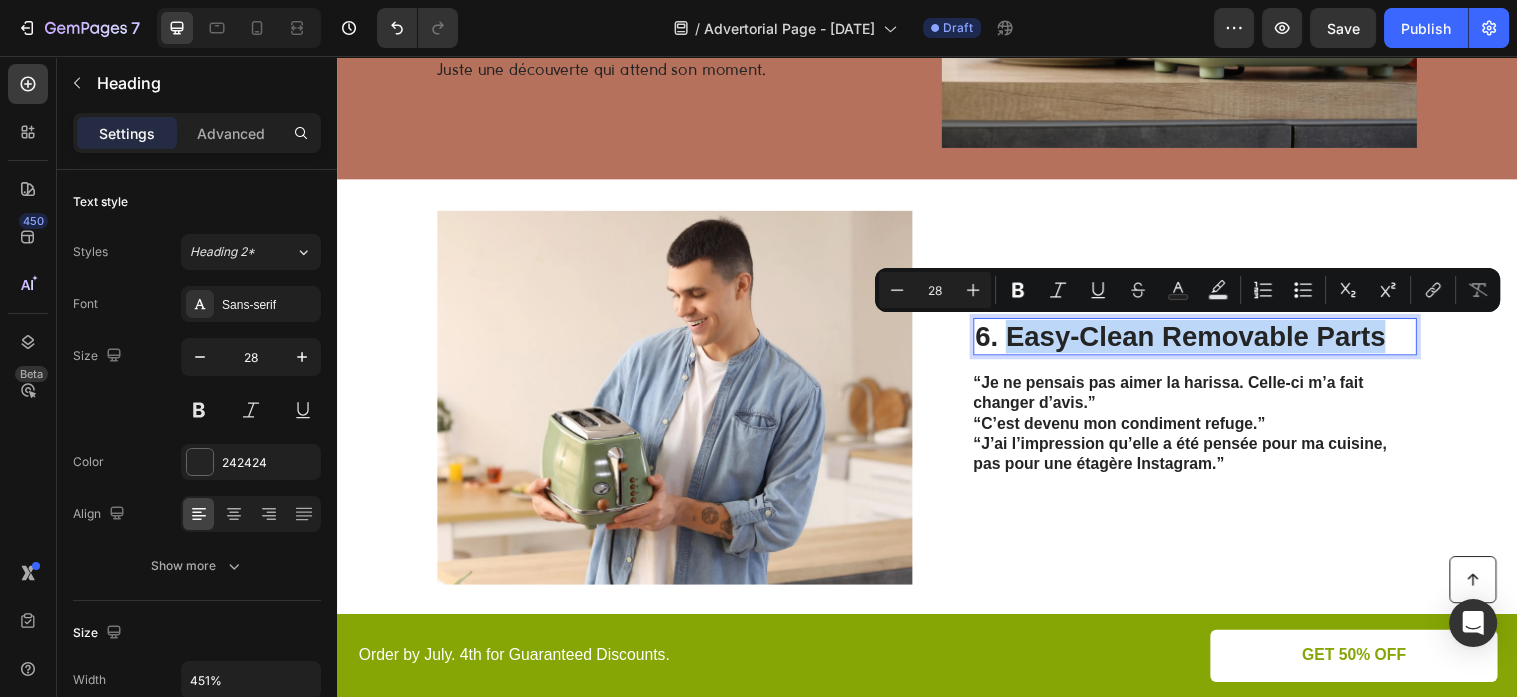 drag, startPoint x: 1020, startPoint y: 336, endPoint x: 1401, endPoint y: 355, distance: 381.47345 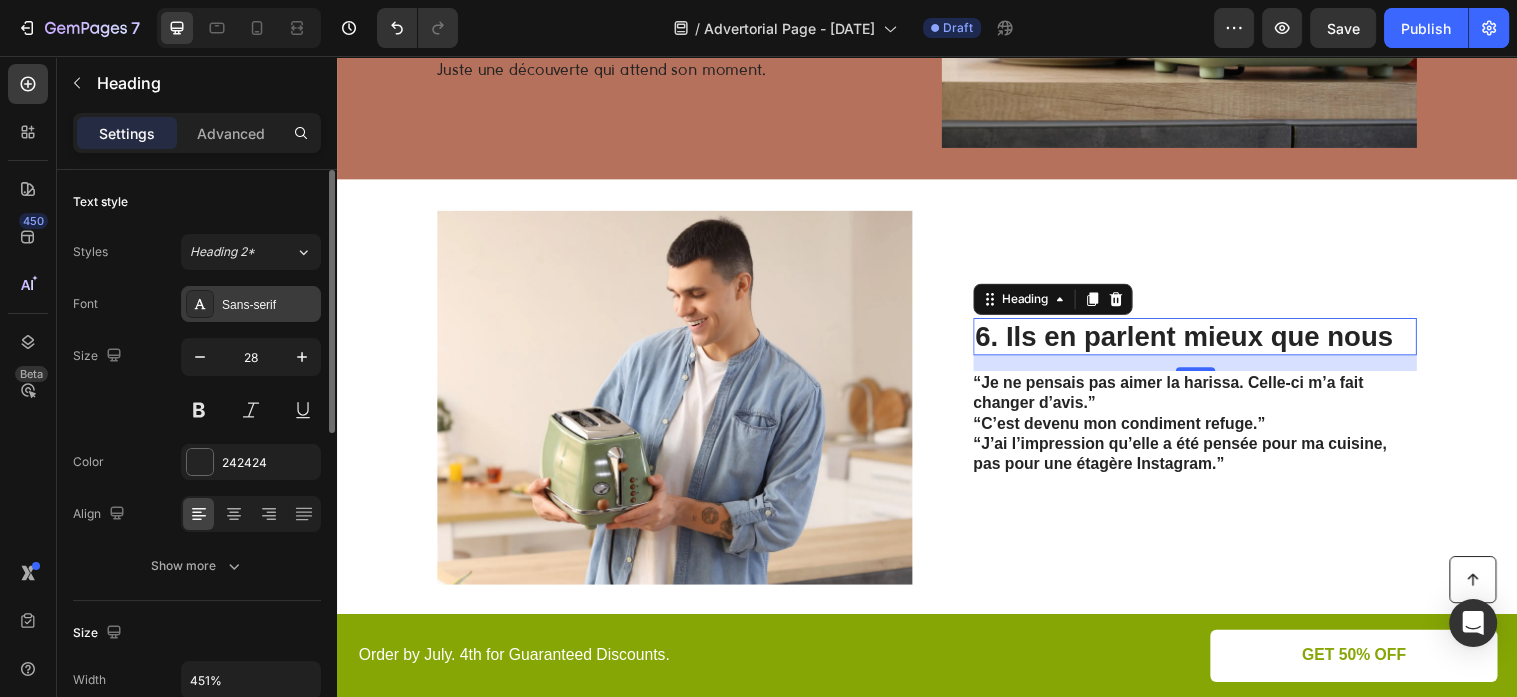 click on "Sans-serif" at bounding box center (269, 305) 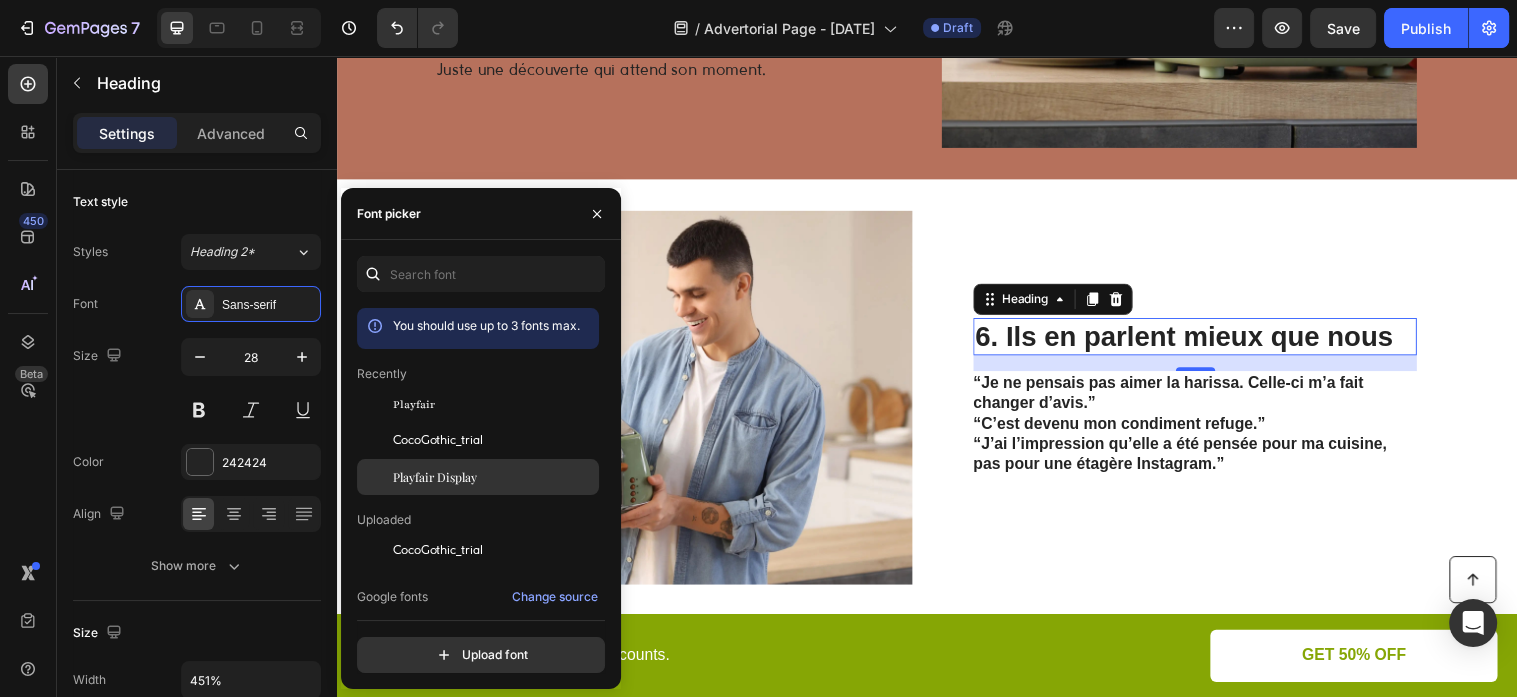 click on "Playfair Display" at bounding box center (435, 477) 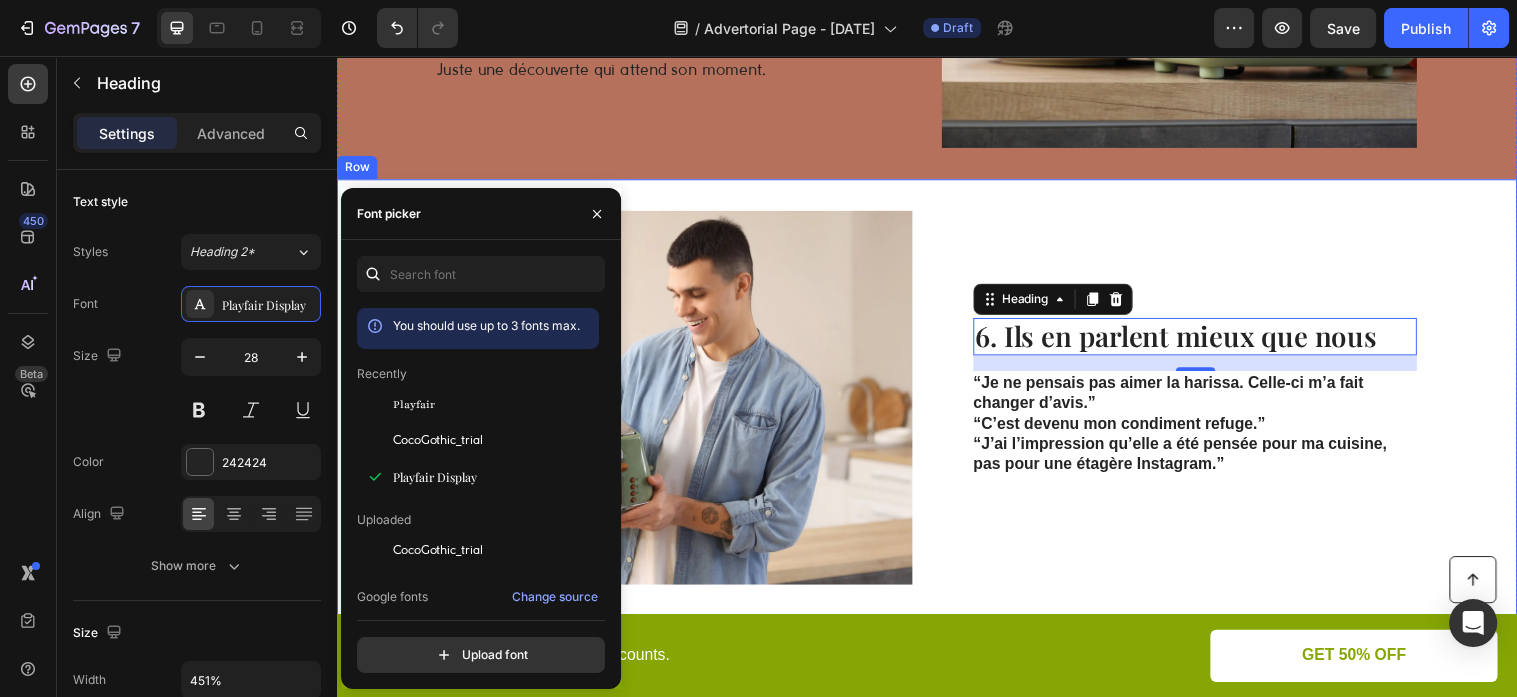 click on "6. Ils en parlent mieux que nous Heading   16 “Je ne pensais pas aimer la harissa. Celle-ci m’a fait changer d’avis.” “C’est devenu mon condiment refuge.” “J’ai l’impression qu’elle a été pensée pour ma cuisine, pas pour une étagère Instagram.” Text Block" at bounding box center [1209, 403] 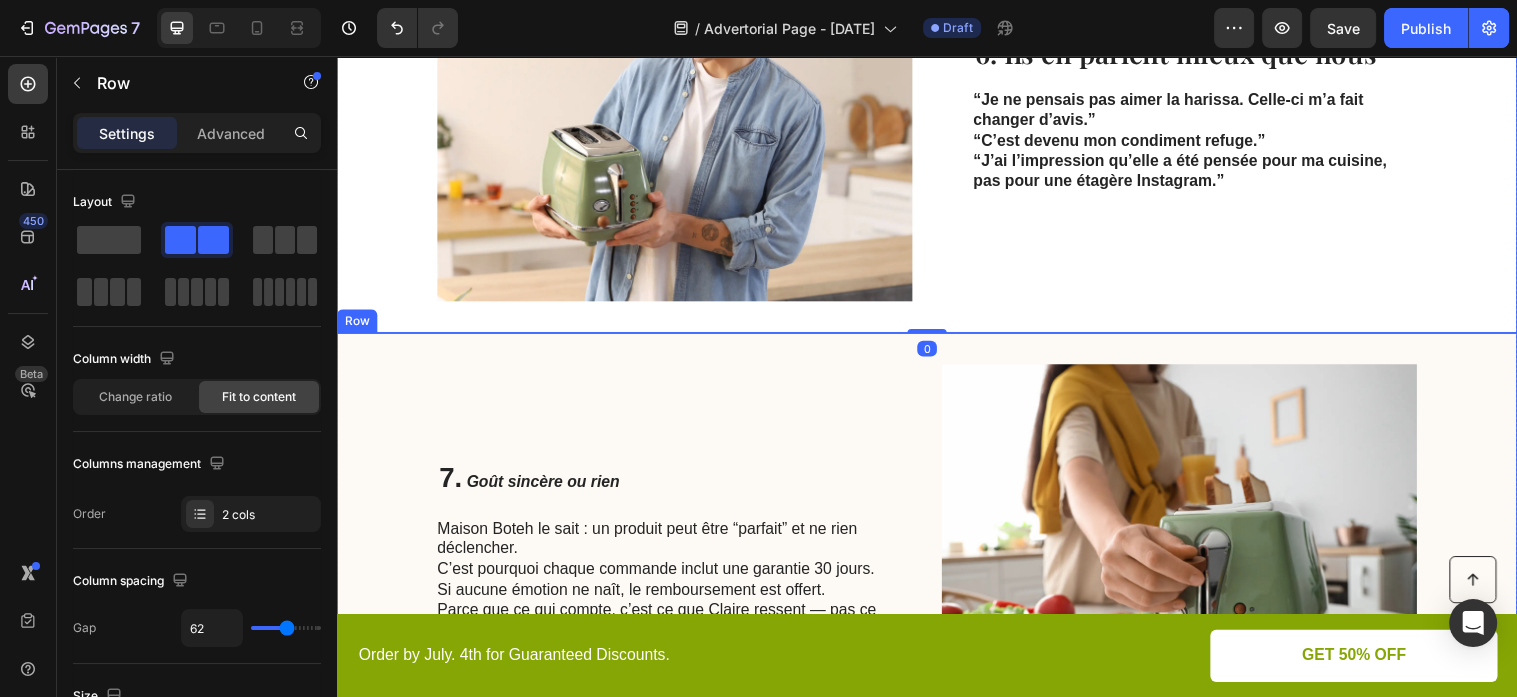 scroll, scrollTop: 3379, scrollLeft: 0, axis: vertical 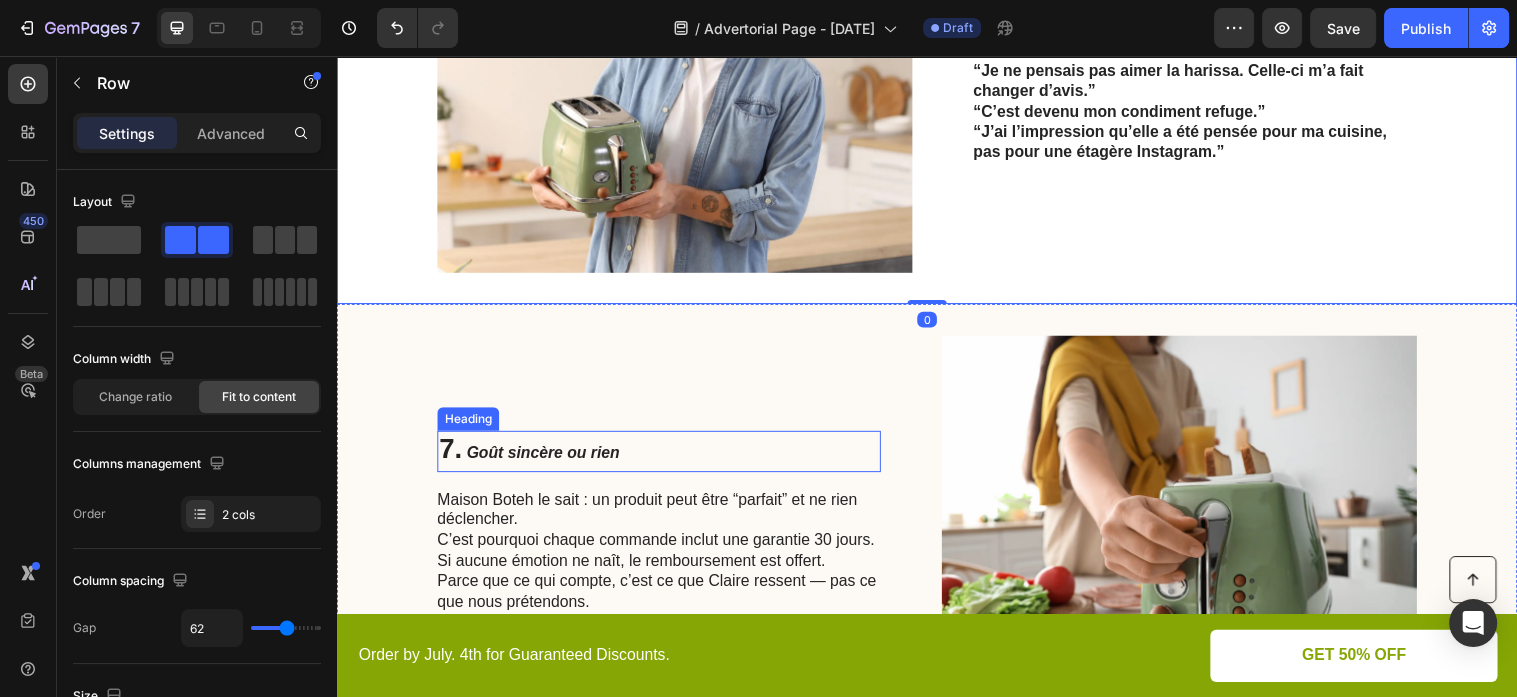 click on "7.    Goût sincère ou rien" at bounding box center [664, 458] 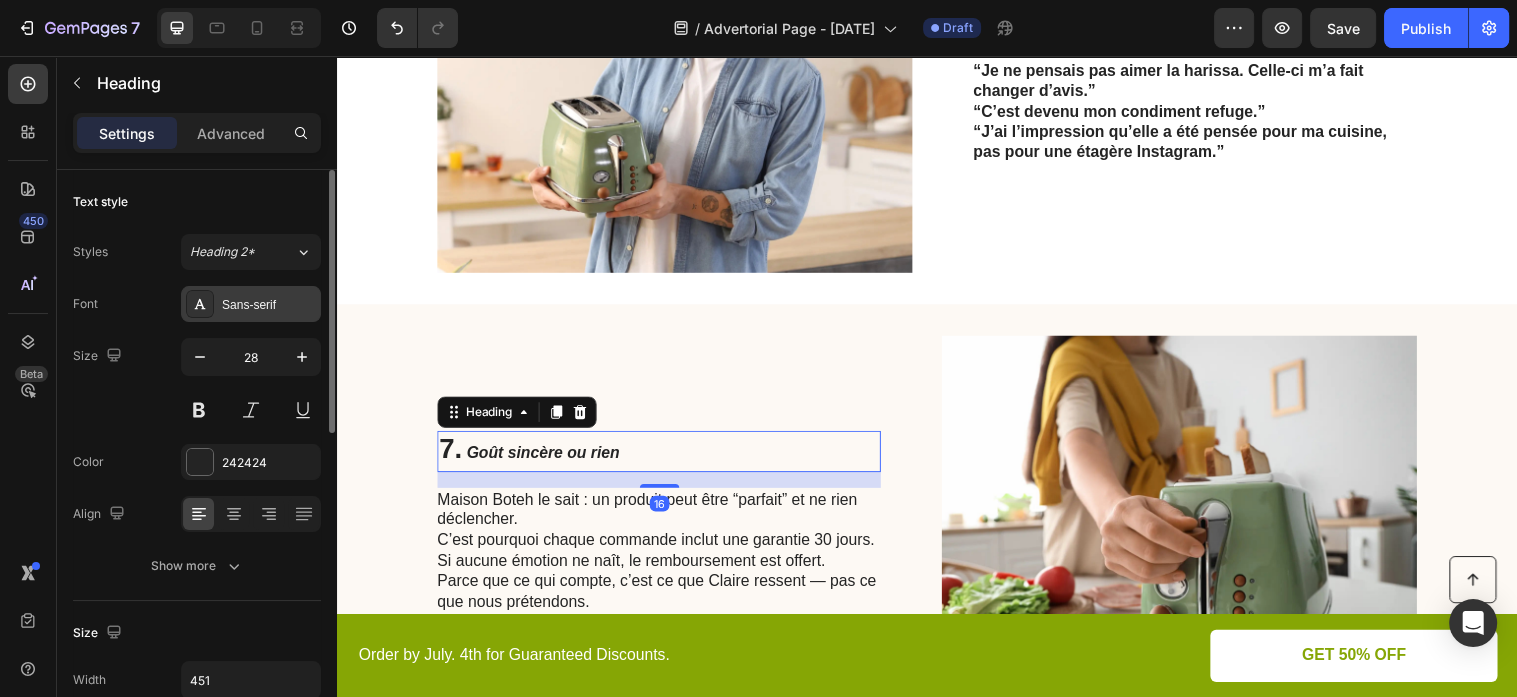 click on "Sans-serif" at bounding box center (251, 304) 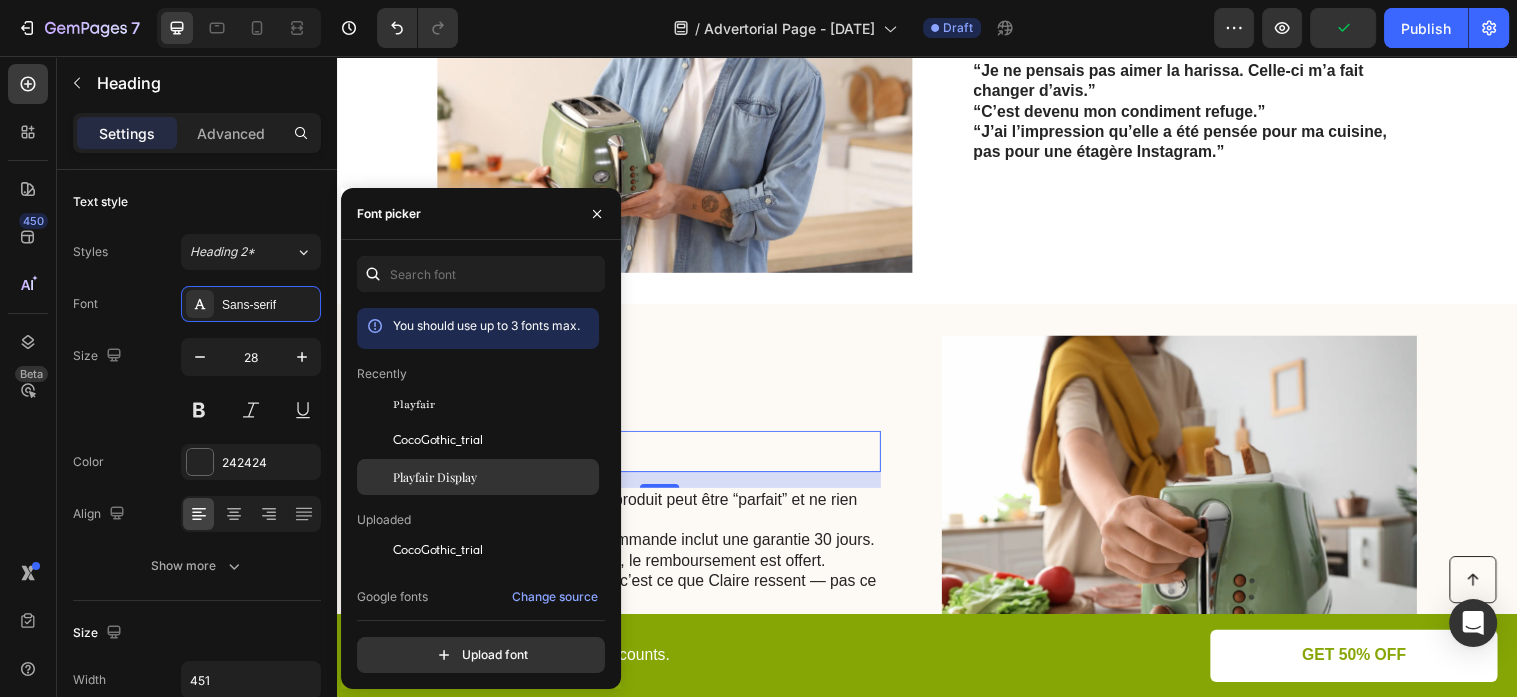 click on "Playfair Display" at bounding box center (435, 477) 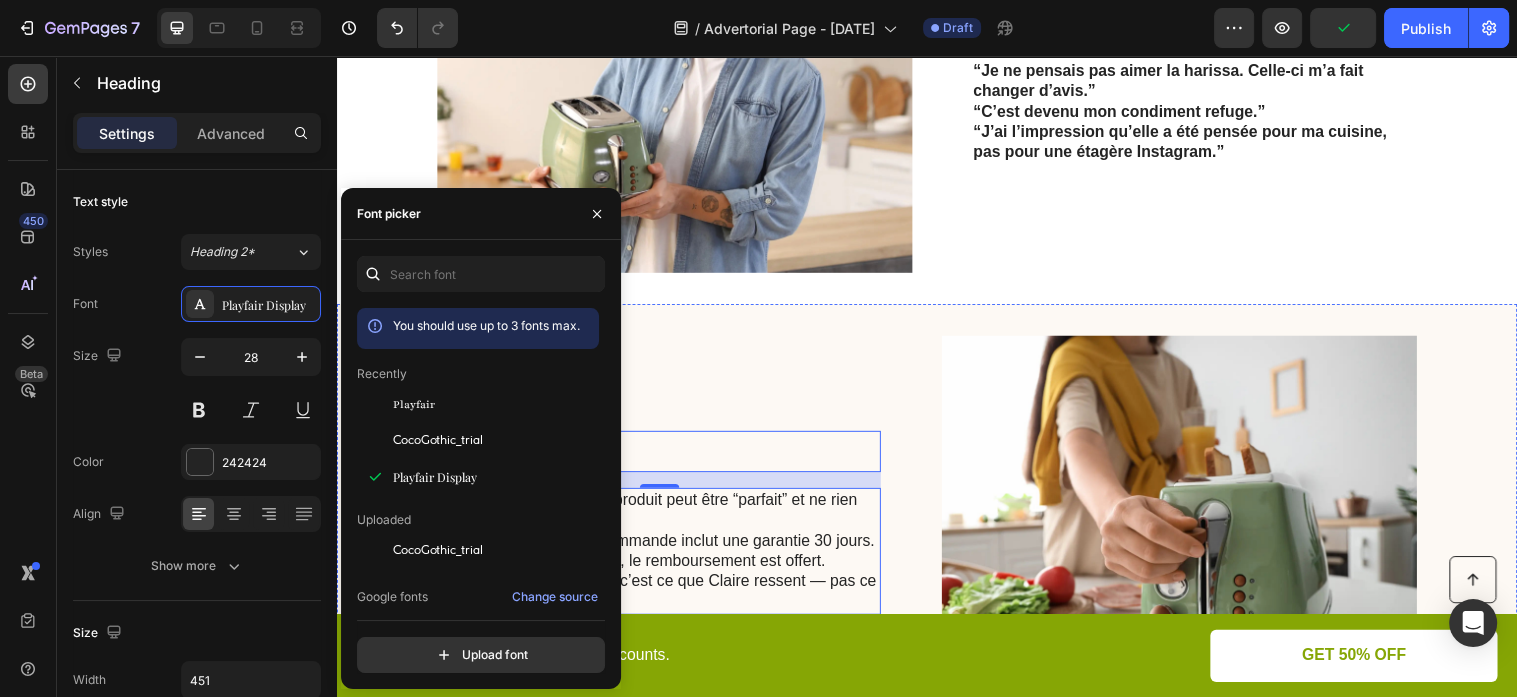 click on "Si aucune émotion ne naît, le remboursement est offert." at bounding box center [636, 568] 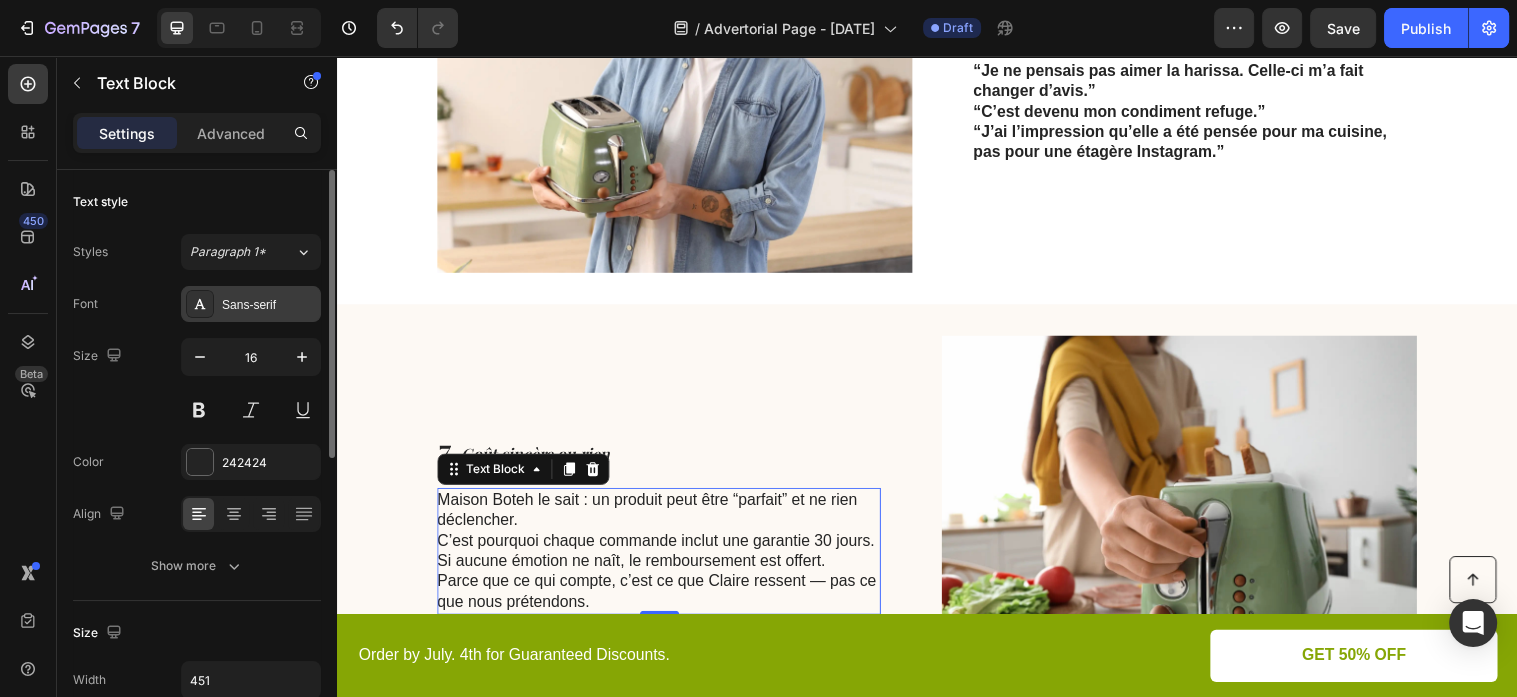 click 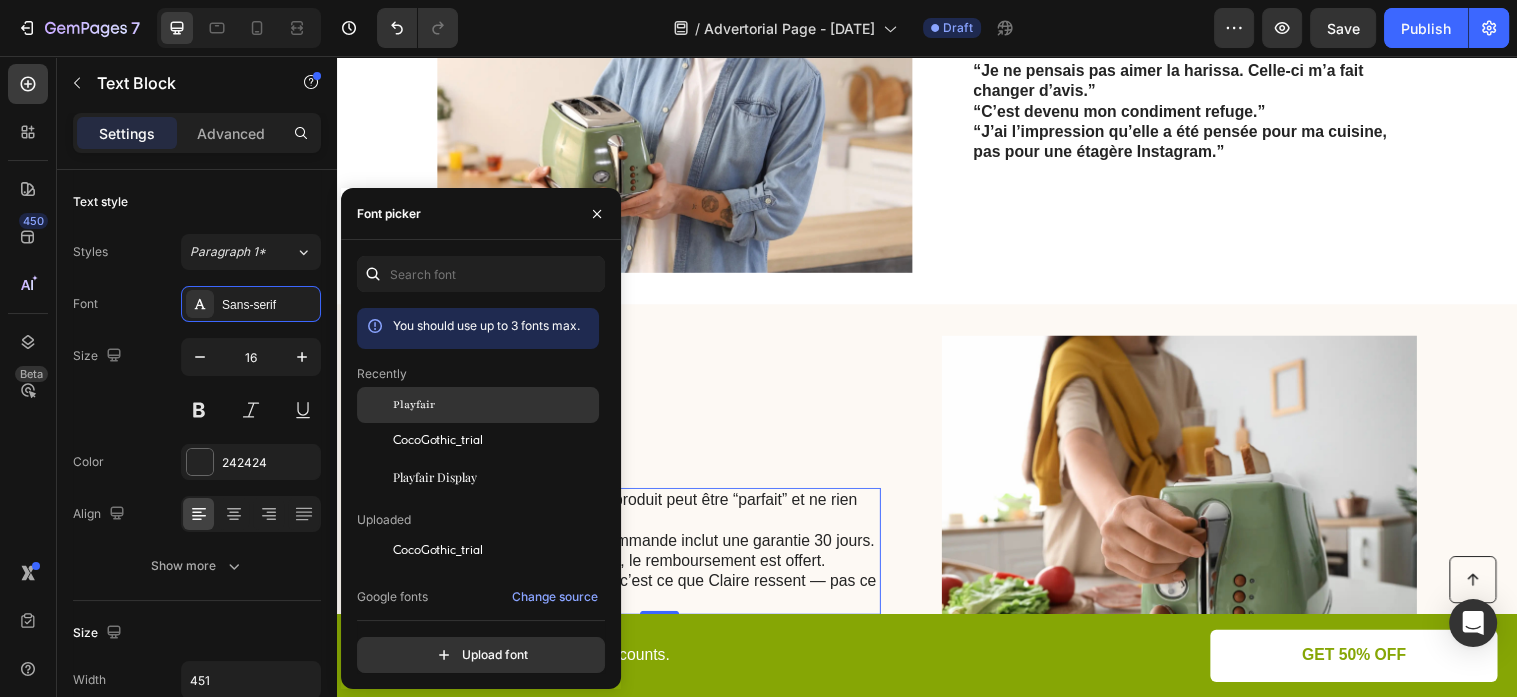 click on "Playfair" at bounding box center (494, 405) 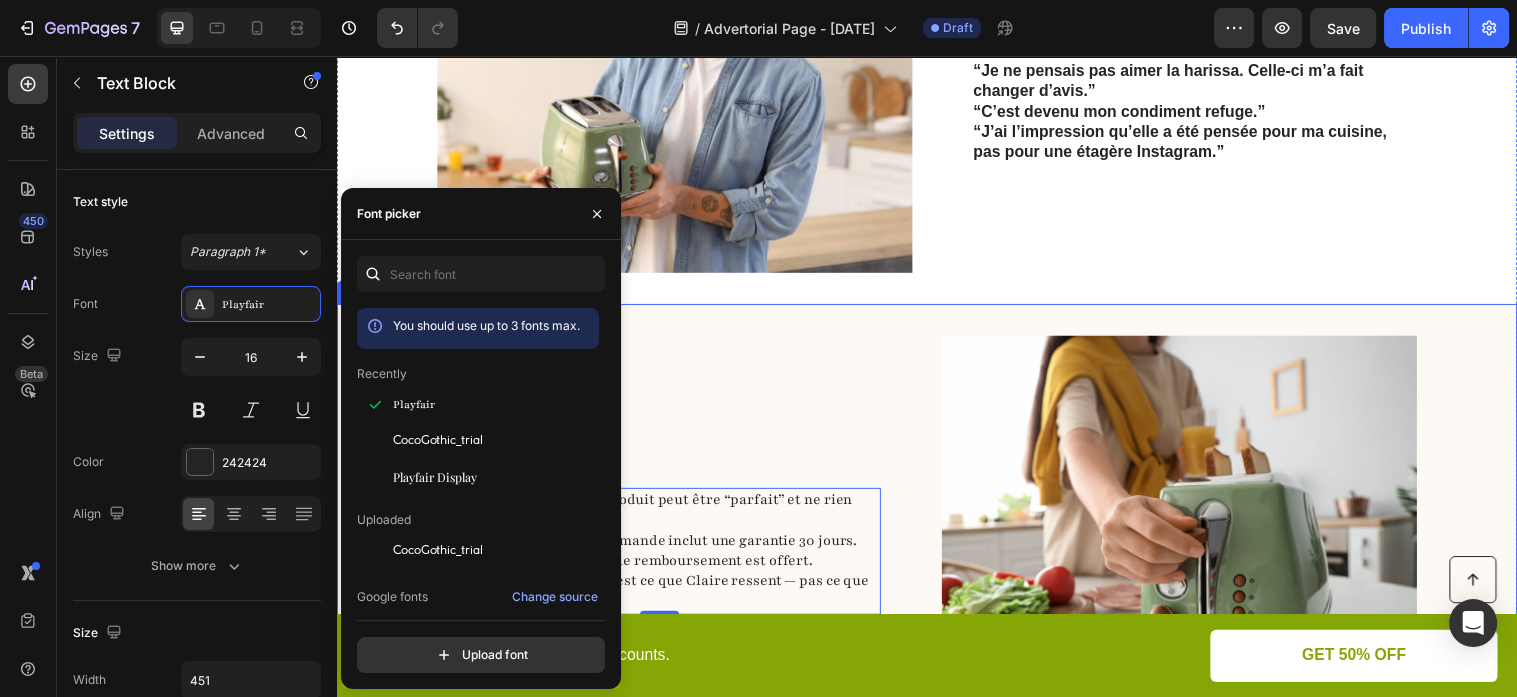 click on "7.    Goût sincère ou rien Heading Maison Boteh le sait : un produit peut être “parfait” et ne rien déclencher. C’est pourquoi chaque commande inclut une garantie 30 jours. Si aucune émotion ne naît, le remboursement est offert. Parce que ce qui compte, c’est ce que Claire ressent — pas ce que nous prétendons. Text Block   0" at bounding box center (664, 530) 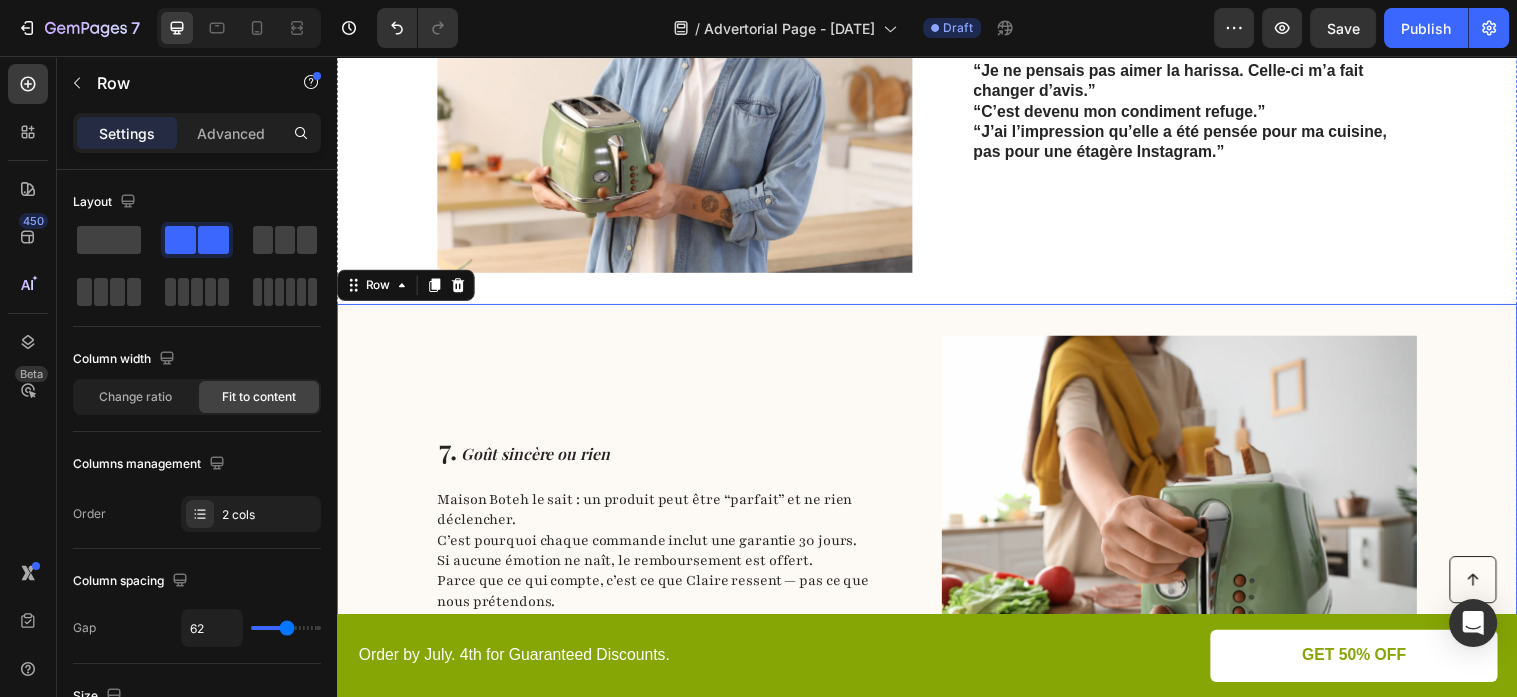 scroll, scrollTop: 3802, scrollLeft: 0, axis: vertical 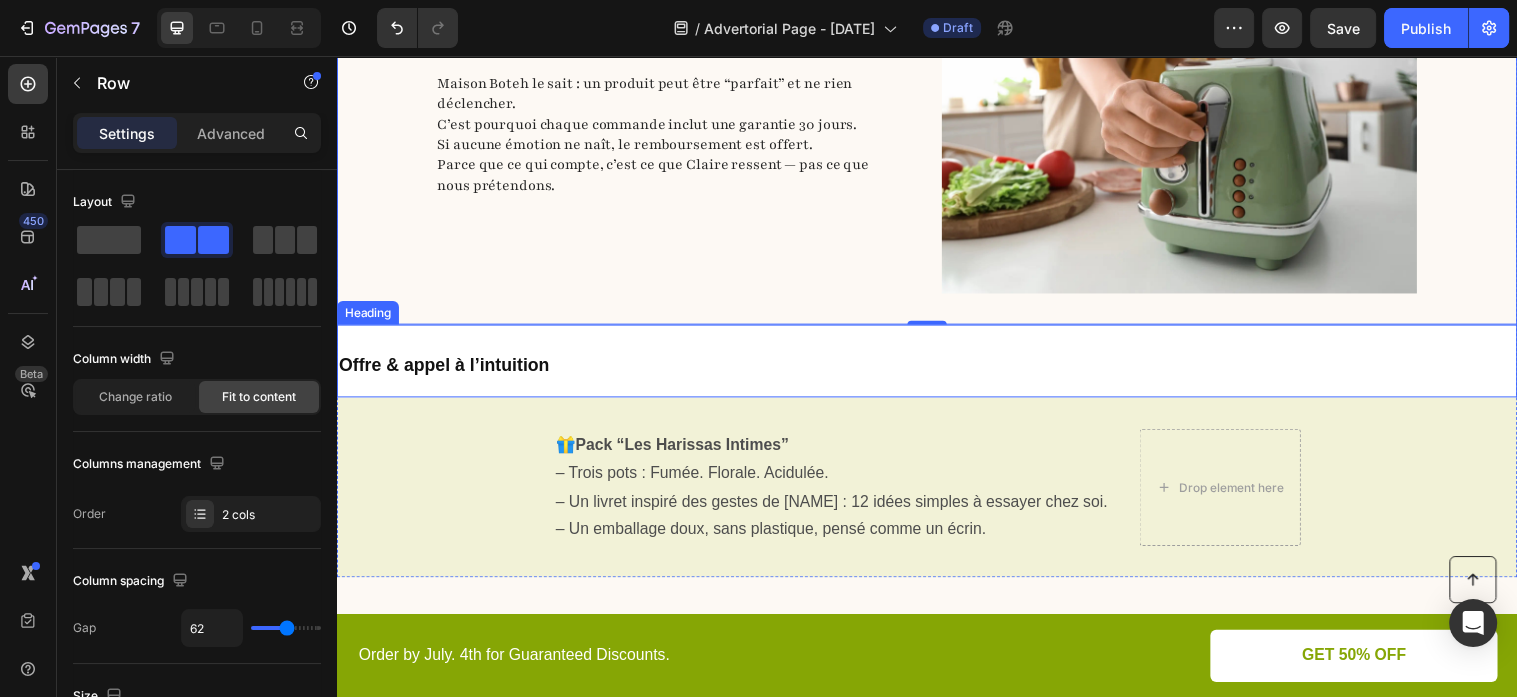 click on "Offre & appel à l’intuition" at bounding box center [446, 370] 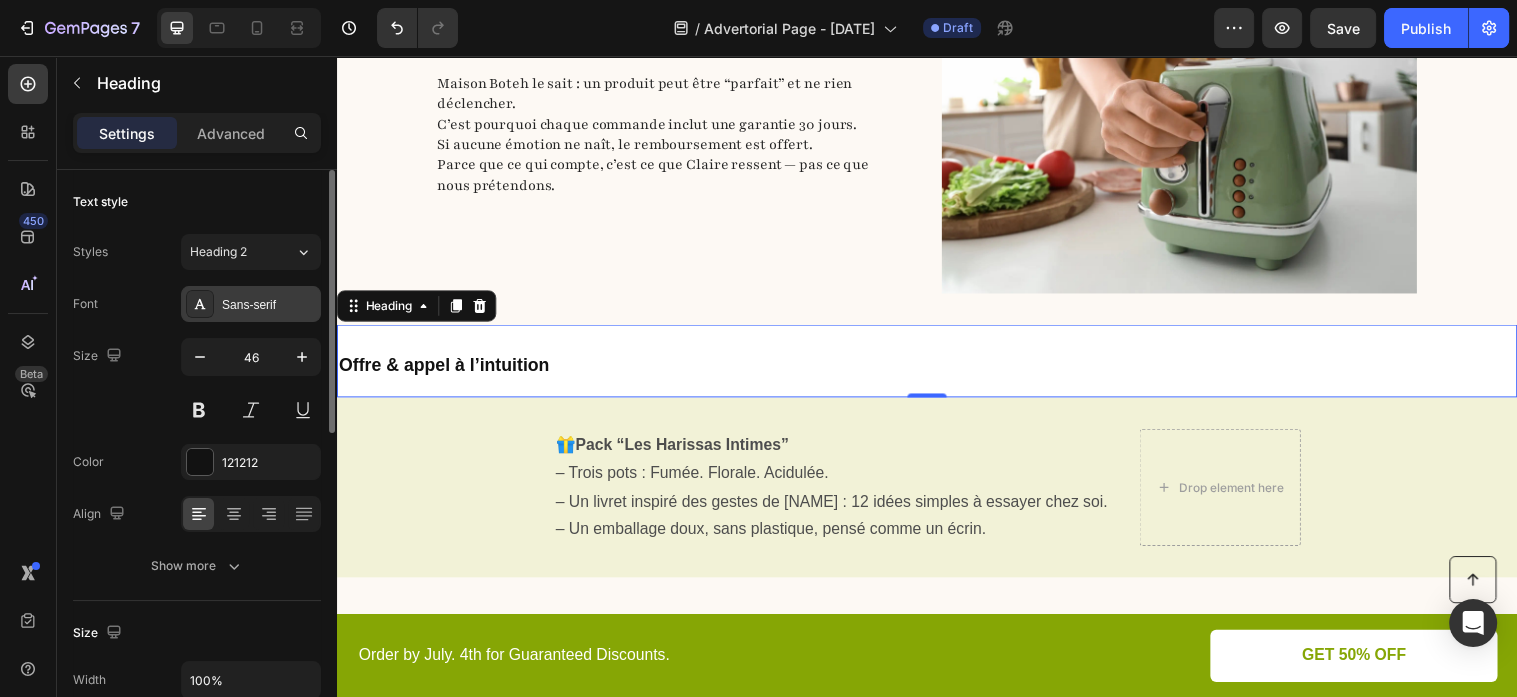 click on "Sans-serif" at bounding box center (269, 305) 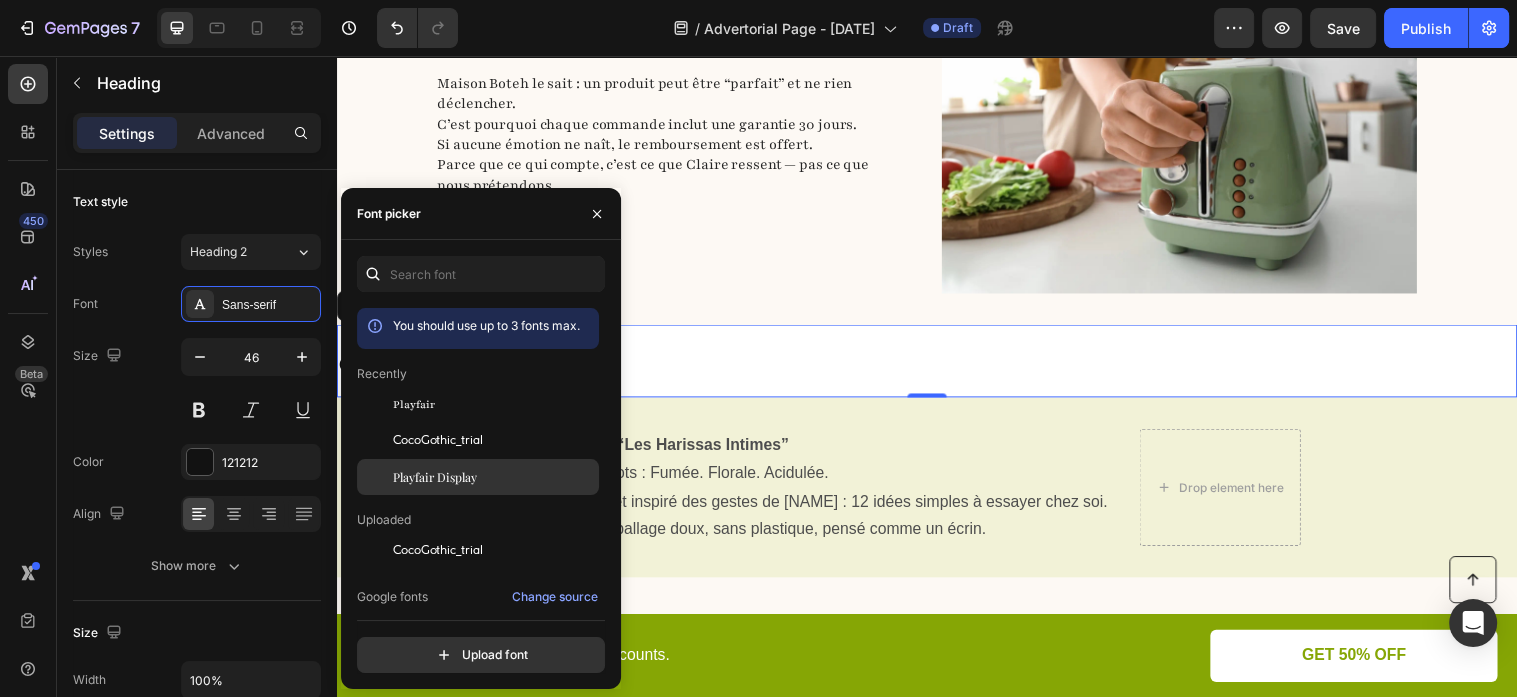 click on "Playfair Display" at bounding box center [494, 477] 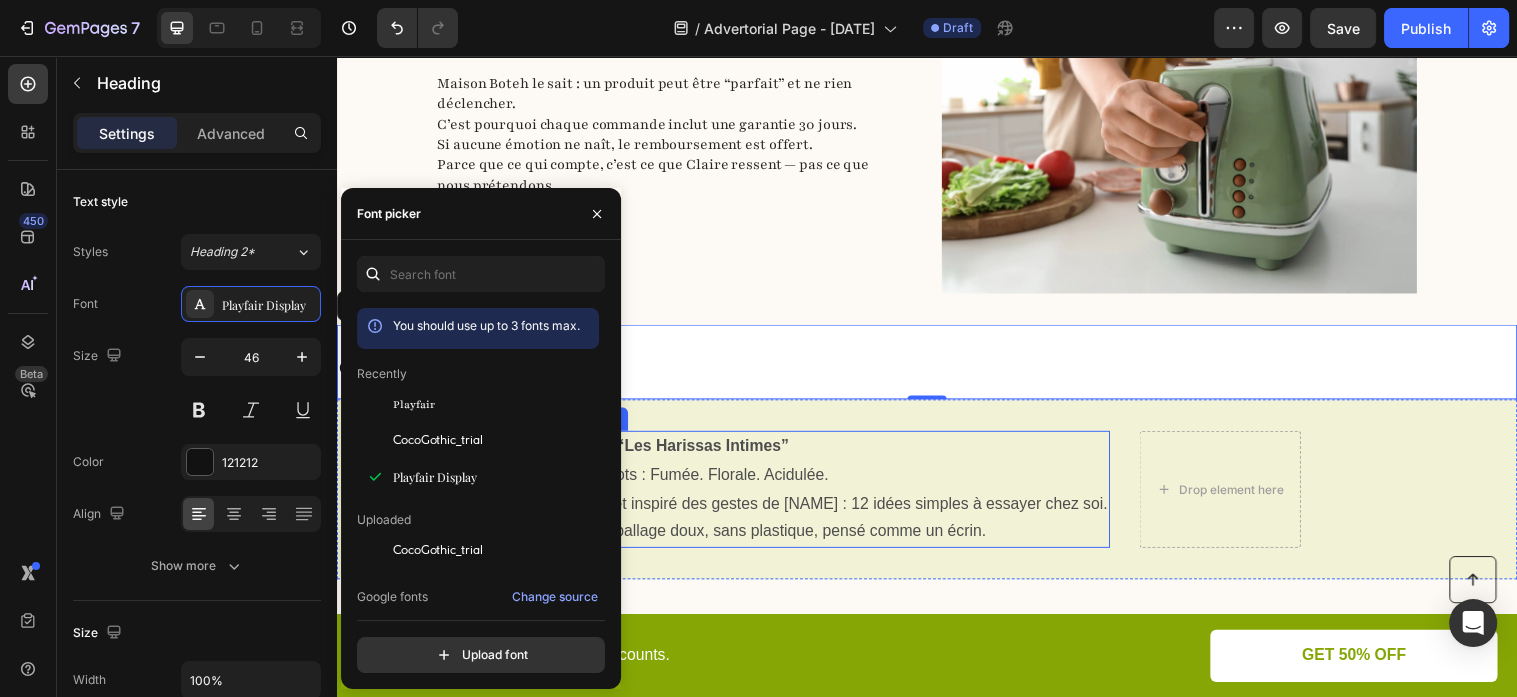 click on "🎁  Pack “Les Harissas Intimes” – Trois pots : Fumée. Florale. Acidulée. – Un livret inspiré des gestes de Nasrin : 12 idées simples à essayer chez soi. – Un emballage doux, sans plastique, pensé comme un écrin." at bounding box center (839, 496) 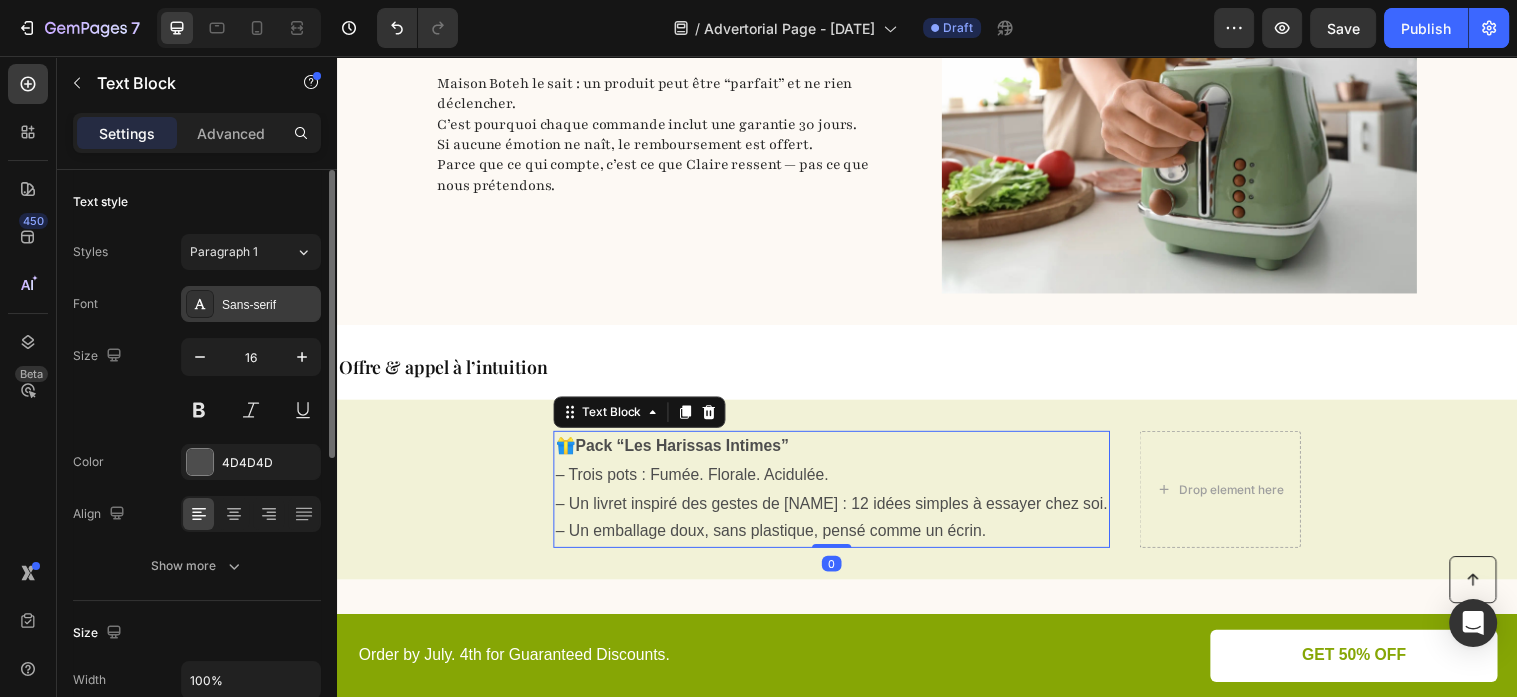 click on "Sans-serif" at bounding box center [269, 305] 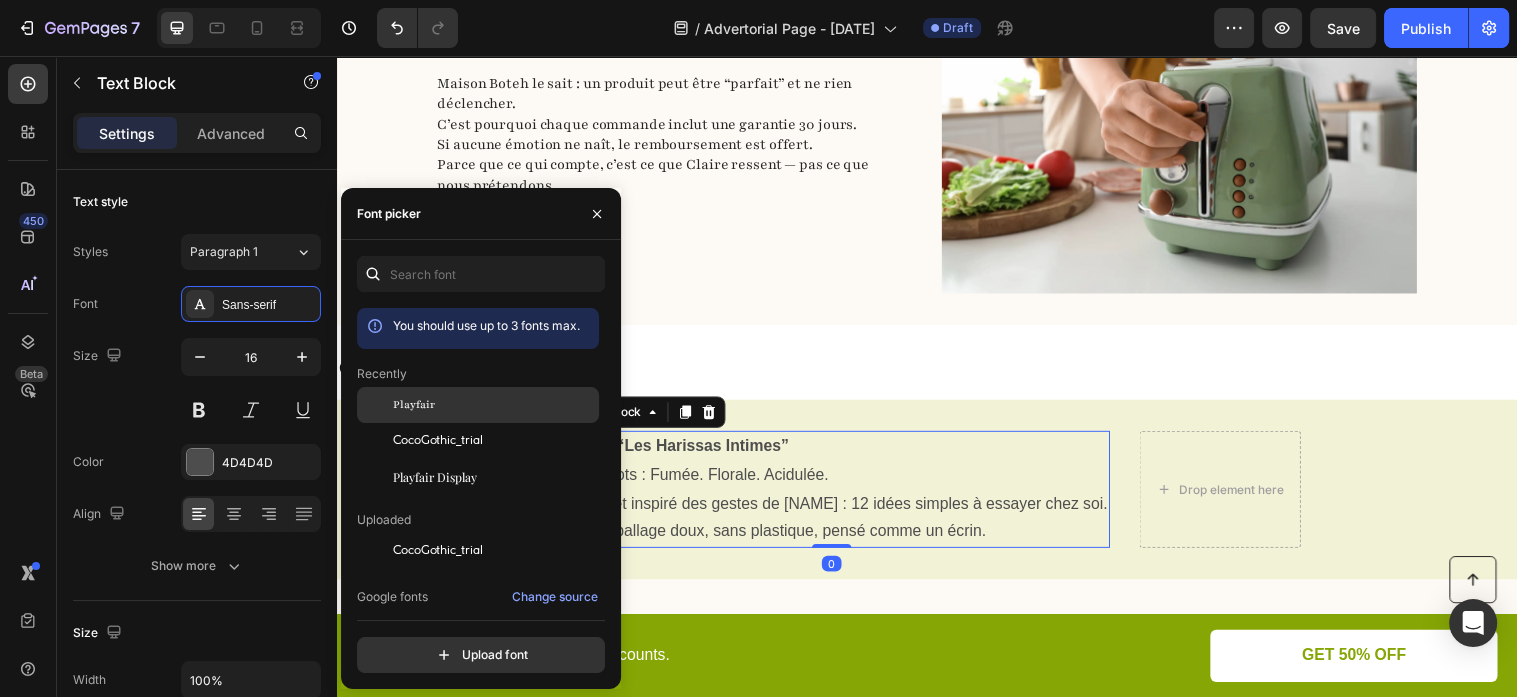 click on "Playfair" at bounding box center [494, 405] 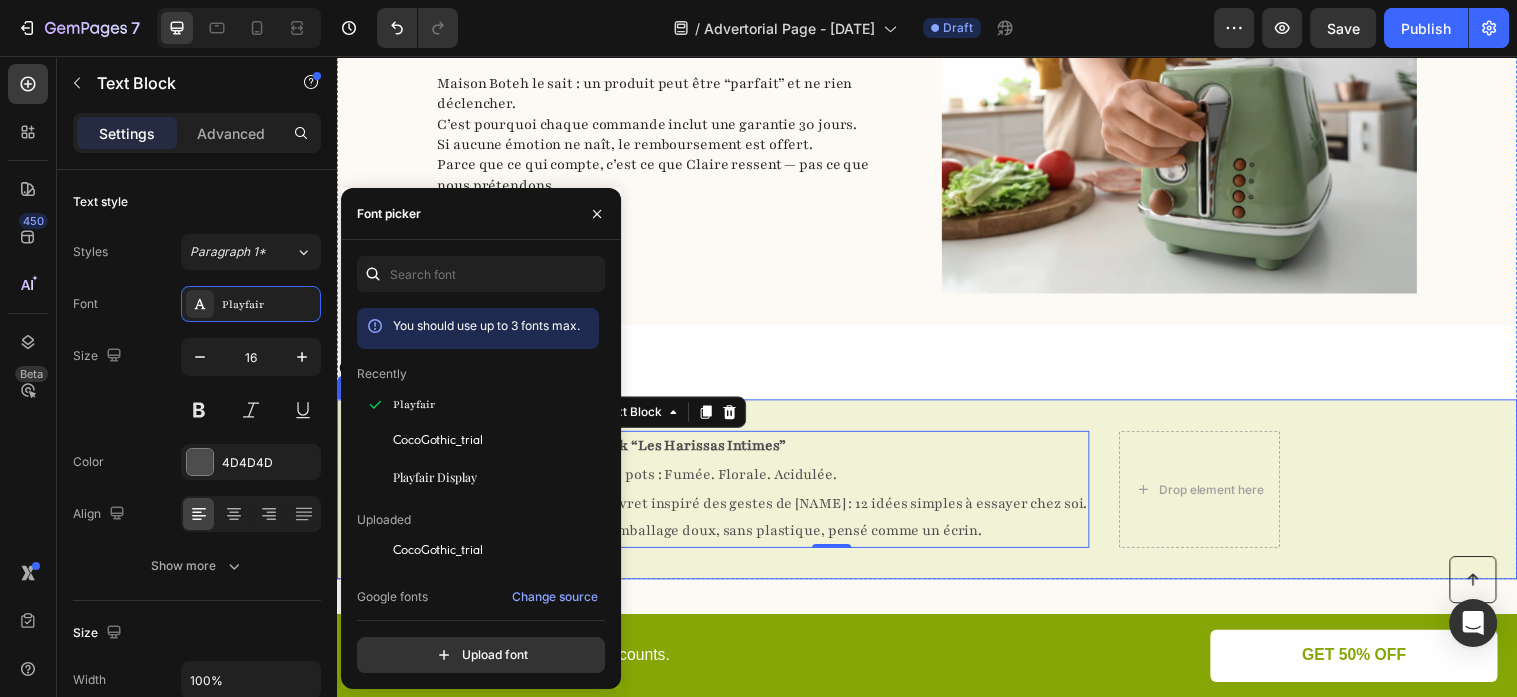 click on "🎁  Pack “Les Harissas Intimes” – Trois pots : Fumée. Florale. Acidulée. – Un livret inspiré des gestes de Nasrin : 12 idées simples à essayer chez soi. – Un emballage doux, sans plastique, pensé comme un écrin. Text Block   0
Drop element here Row" at bounding box center (937, 496) 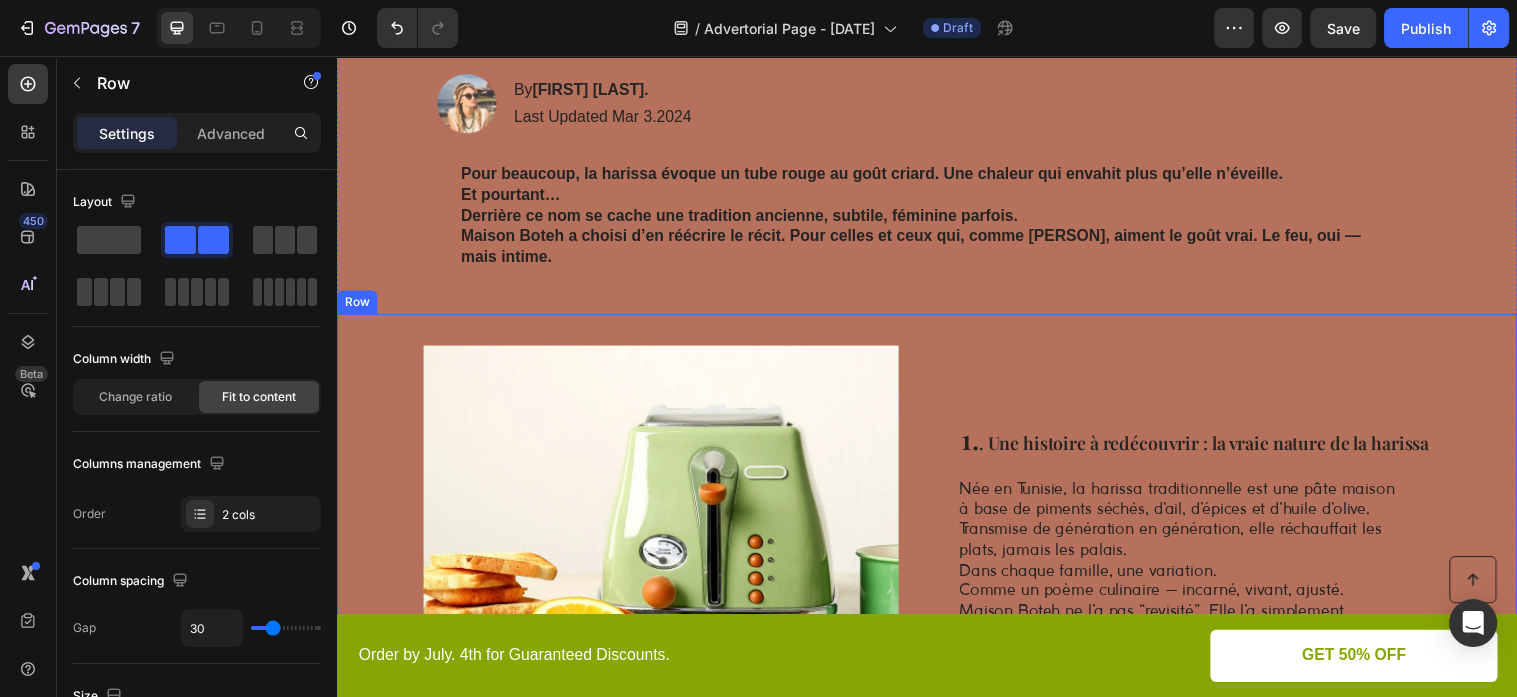 scroll, scrollTop: 0, scrollLeft: 0, axis: both 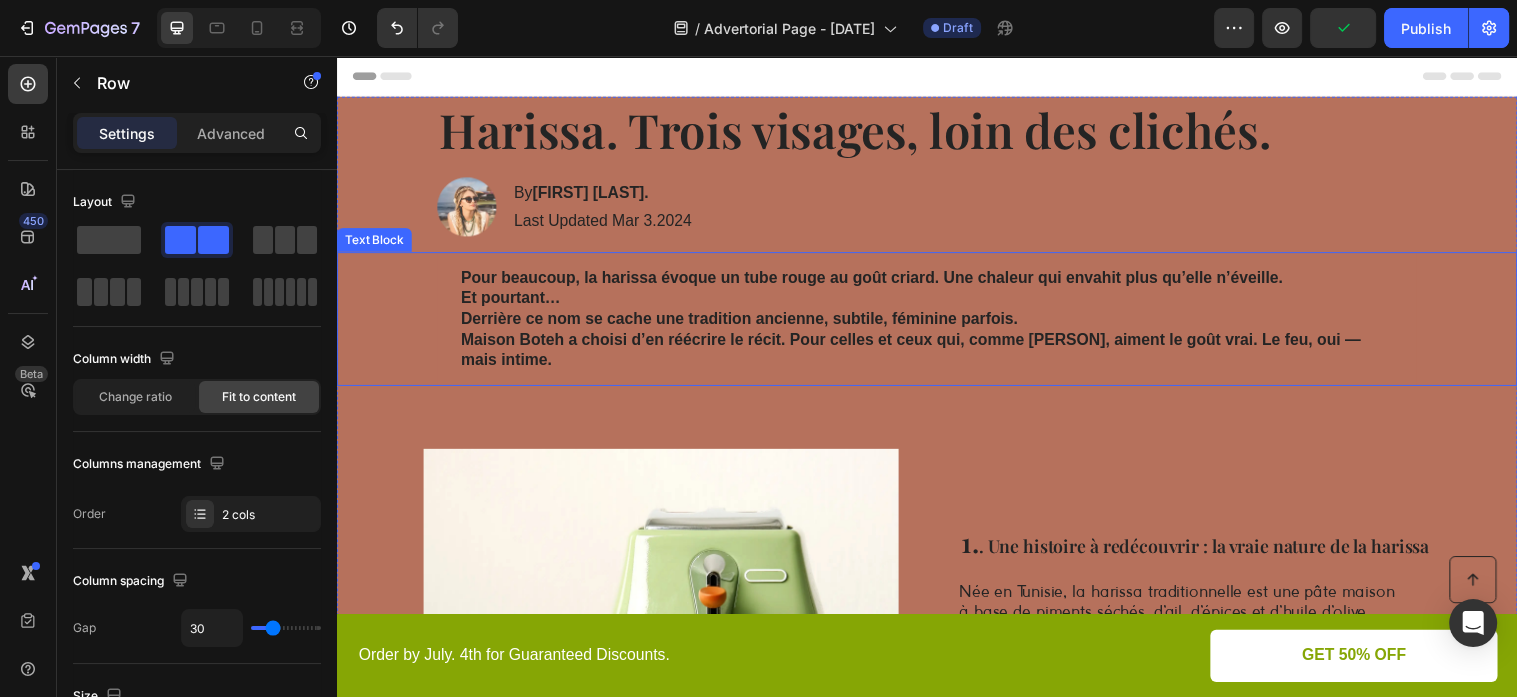 click on "Maison Boteh a choisi d’en réécrire le récit. Pour celles et ceux qui, comme Claire, aiment le goût vrai. Le feu, oui — mais intime." at bounding box center (920, 354) 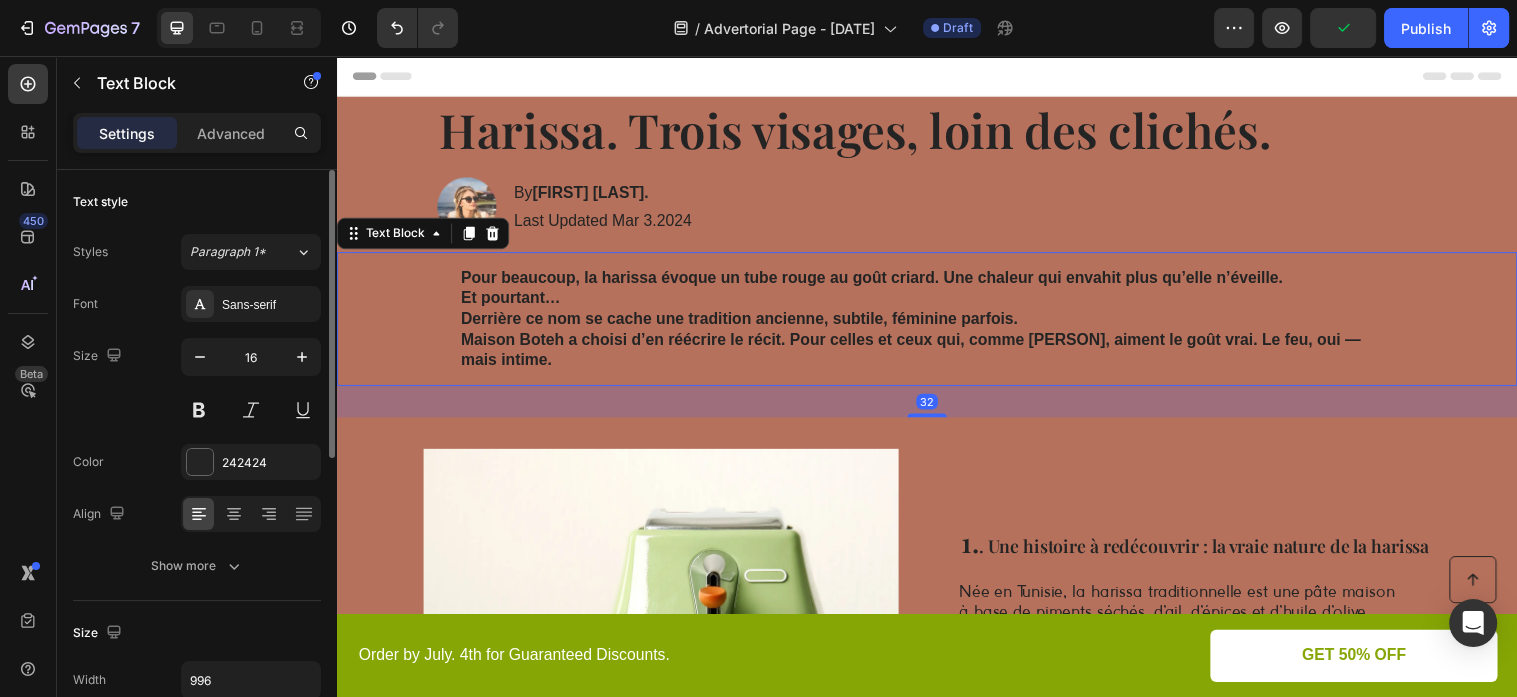 click on "Font Sans-serif Size 16 Color 242424 Align Show more" at bounding box center [197, 435] 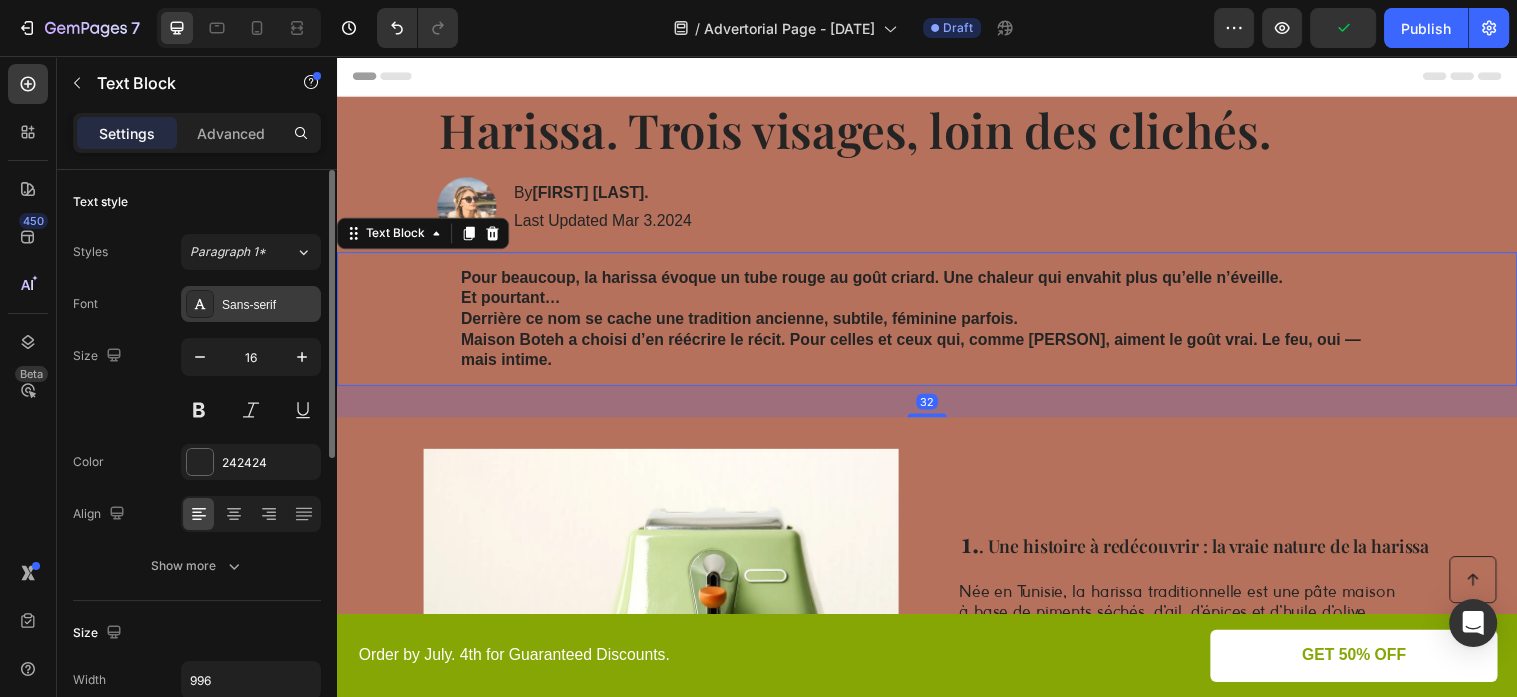 click on "Sans-serif" at bounding box center [269, 305] 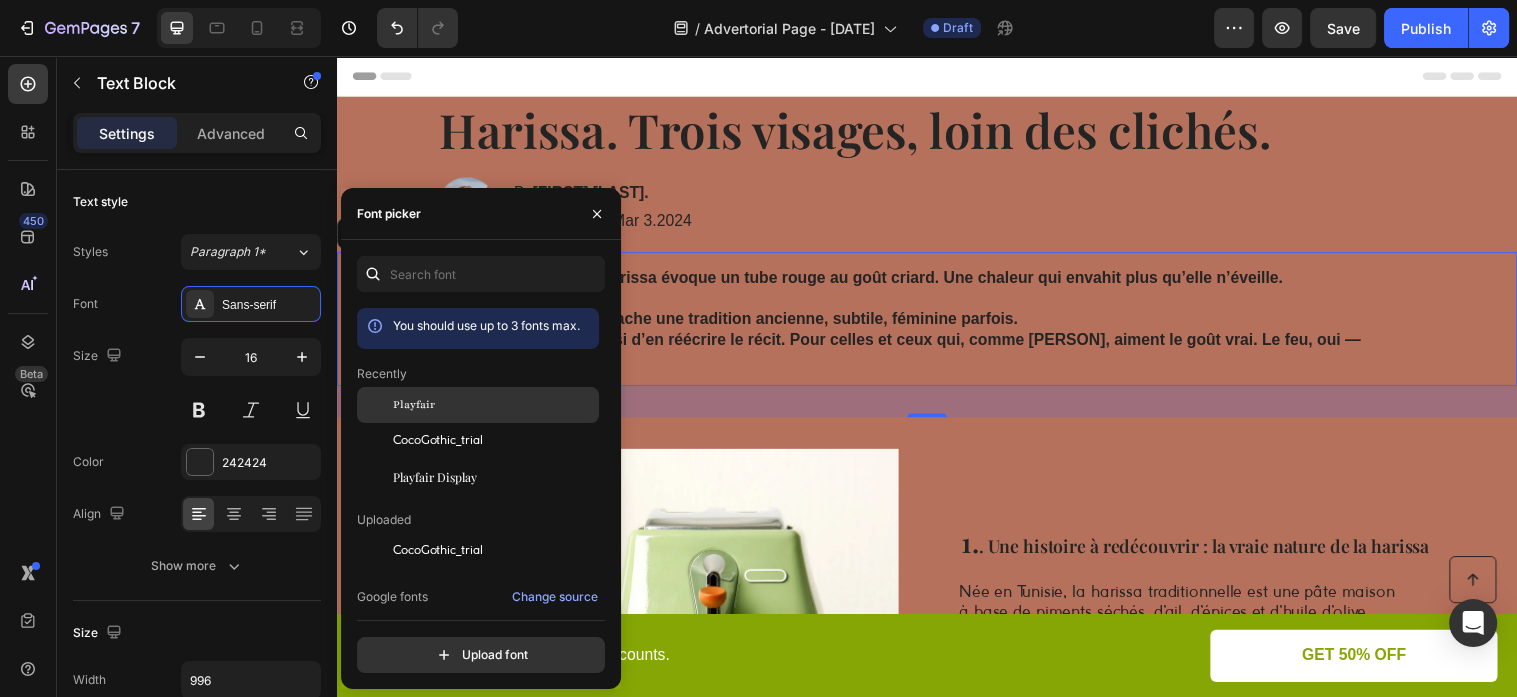click on "Playfair" at bounding box center [494, 405] 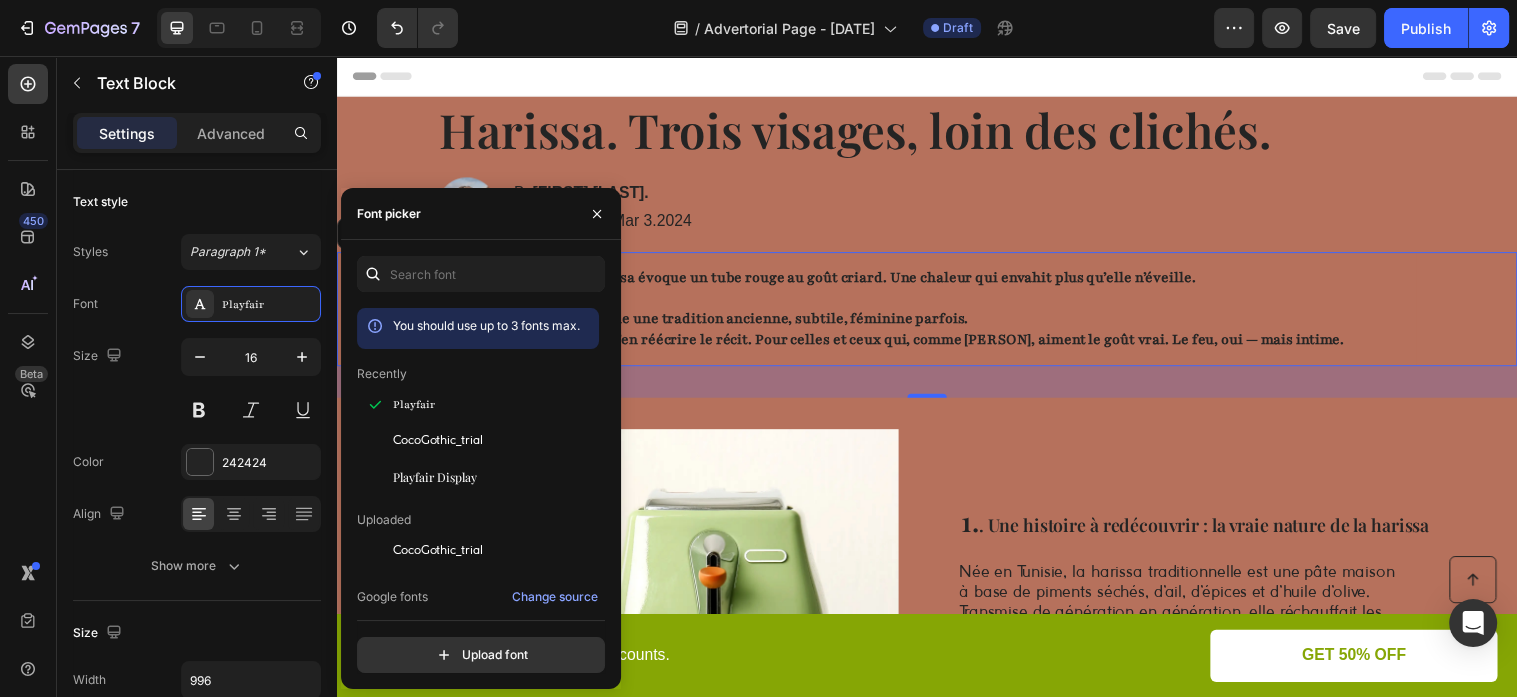 click on "Pour beaucoup, la harissa évoque un tube rouge au goût criard. Une chaleur qui envahit plus qu’elle n’éveille. Et pourtant… Derrière ce nom se cache une tradition ancienne, subtile, féminine parfois. Maison Boteh a choisi d’en réécrire le récit. Pour celles et ceux qui, comme [FIRSTNAME], aiment le goût vrai. Le feu, oui — mais intime." at bounding box center (937, 312) 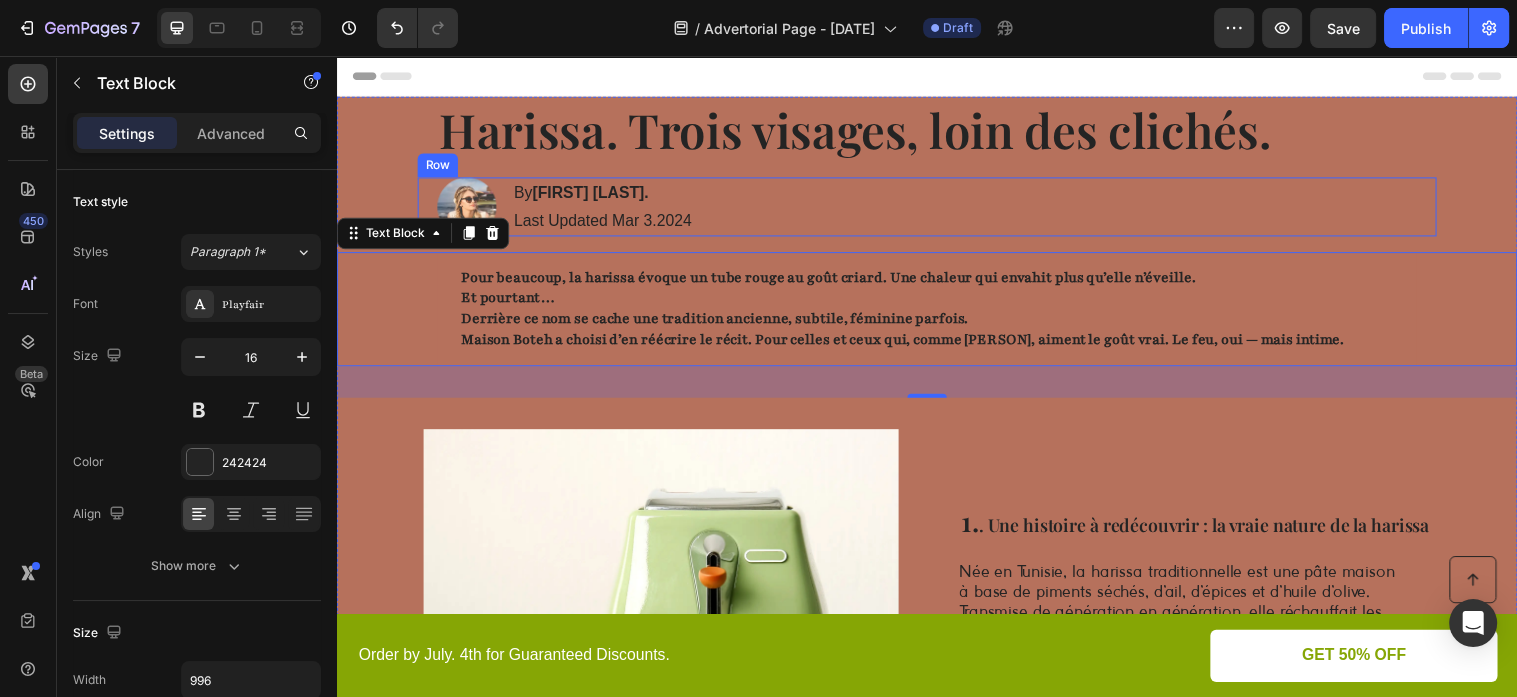 click on "Image By  Muriel M. Heading Last Updated Mar 3.2024 Text Block Row" at bounding box center (937, 209) 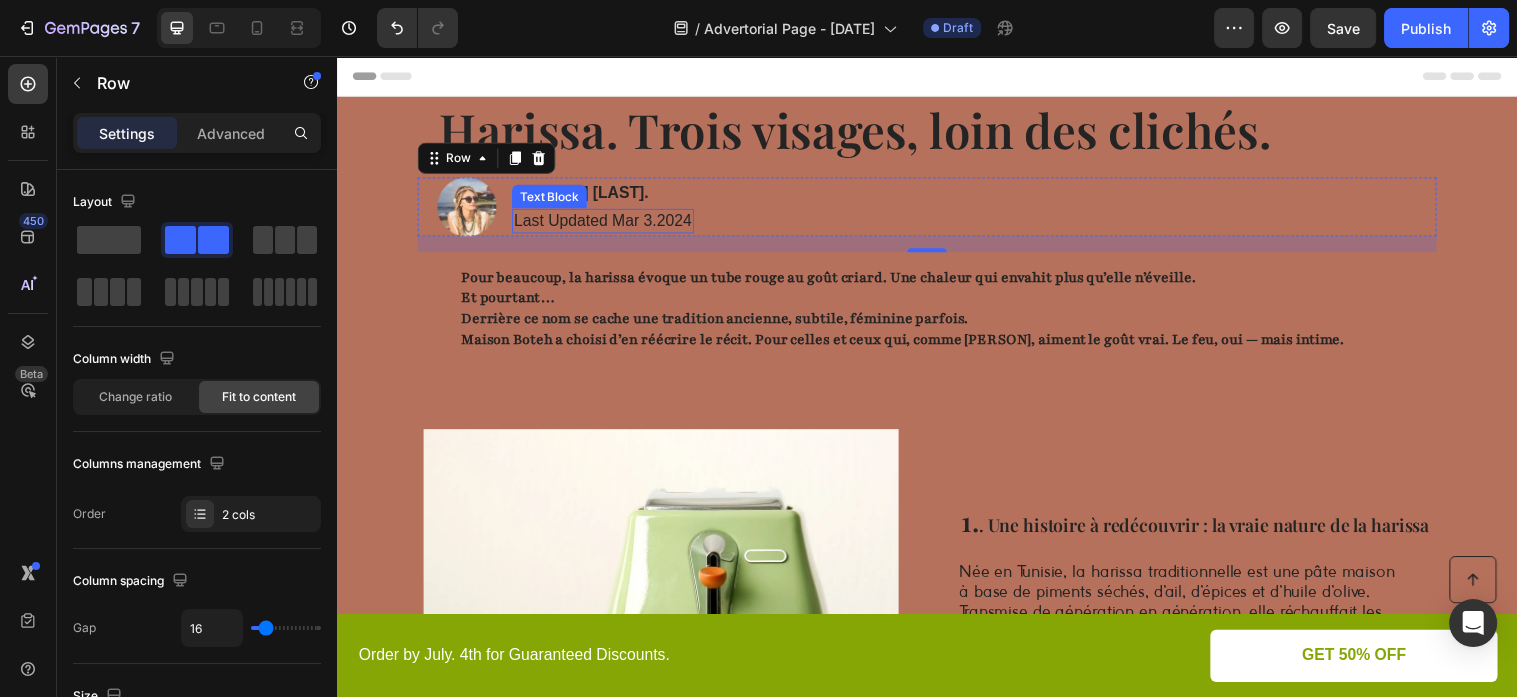 click on "Last Updated Mar 3.2024" at bounding box center [607, 223] 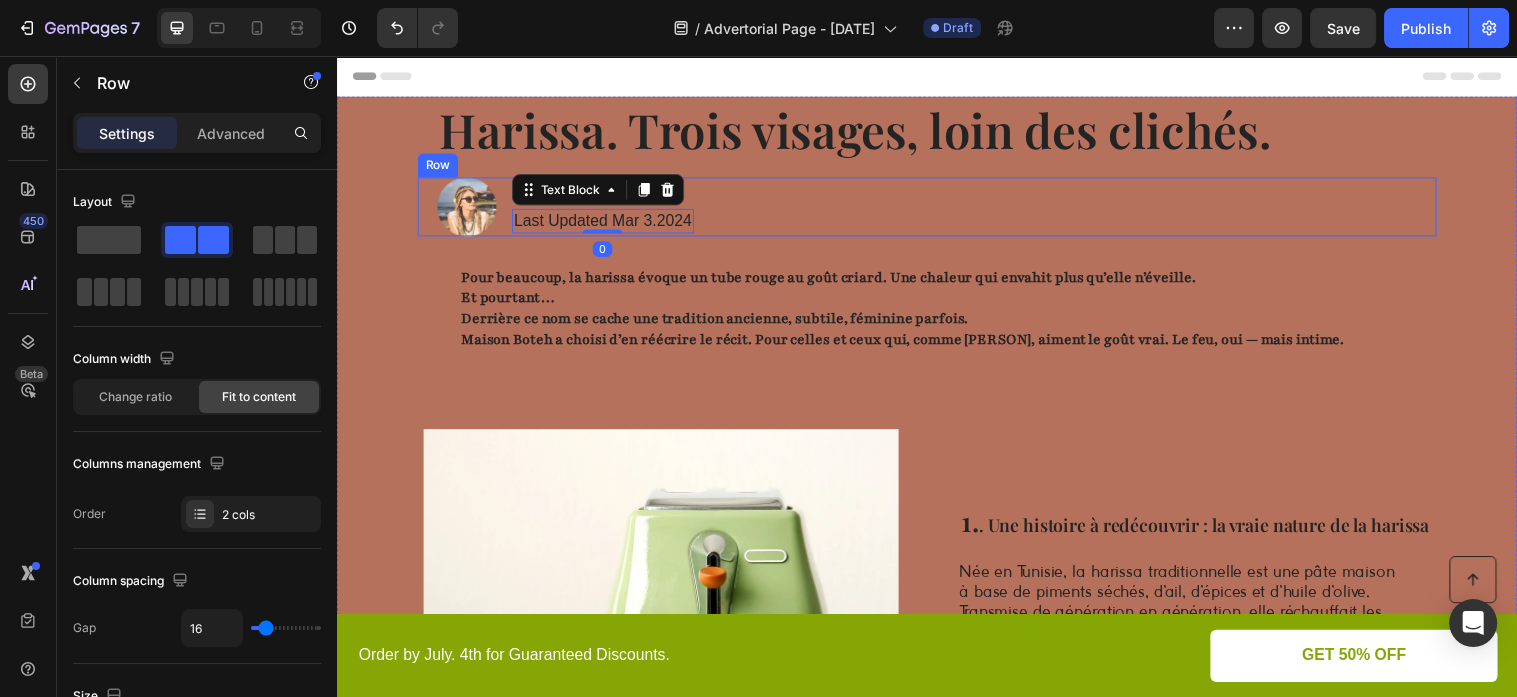click on "Image By  Muriel M. Heading Last Updated Mar 3.2024 Text Block   0 Row" at bounding box center (937, 209) 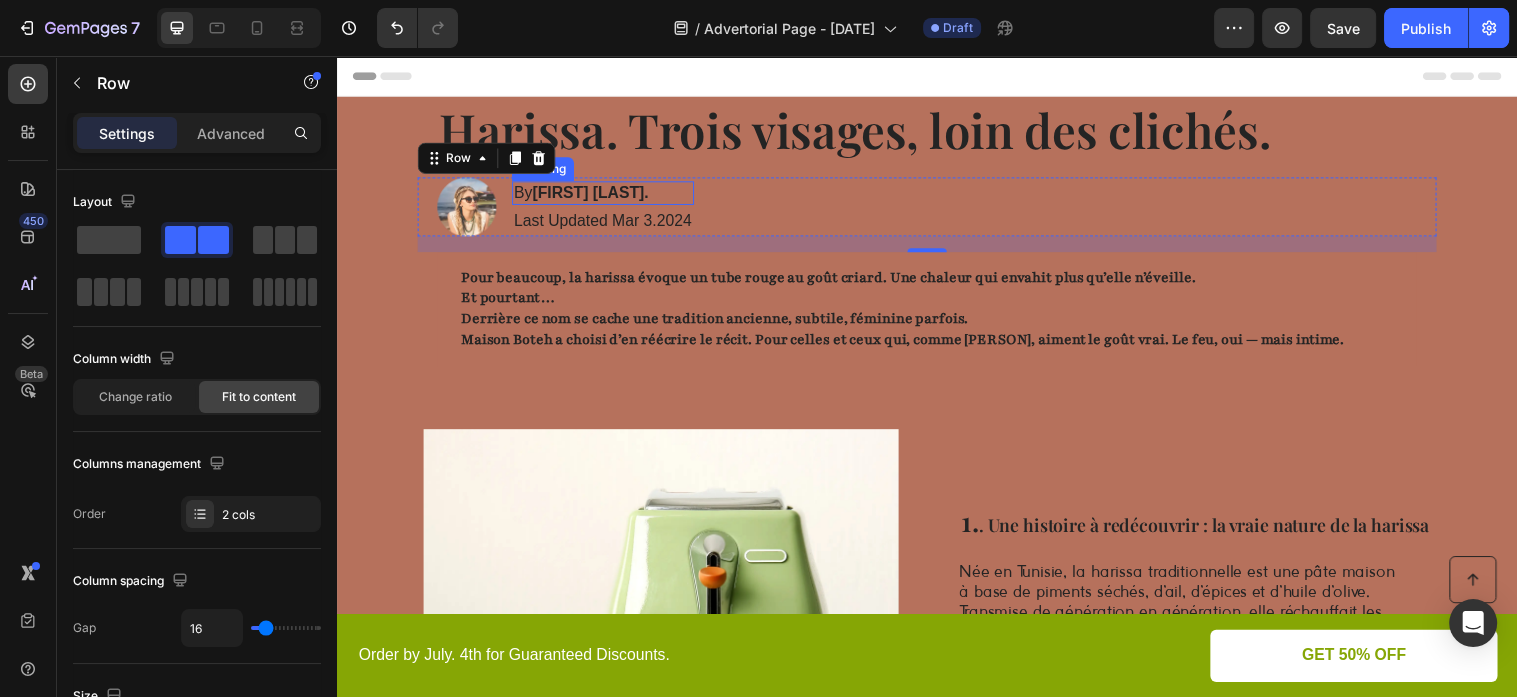 click on "By  Muriel [INITIALS]. [LASTNAME]" at bounding box center (607, 195) 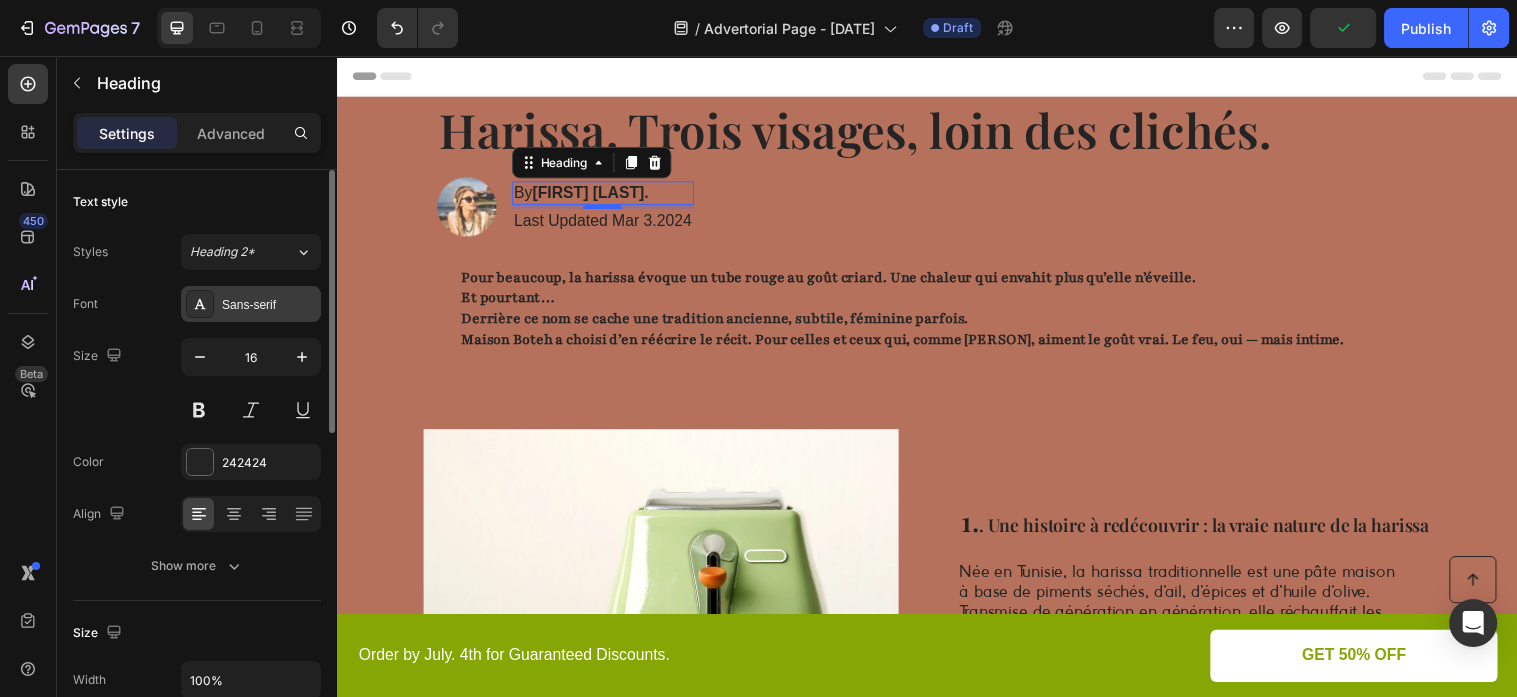 click on "Sans-serif" at bounding box center [269, 305] 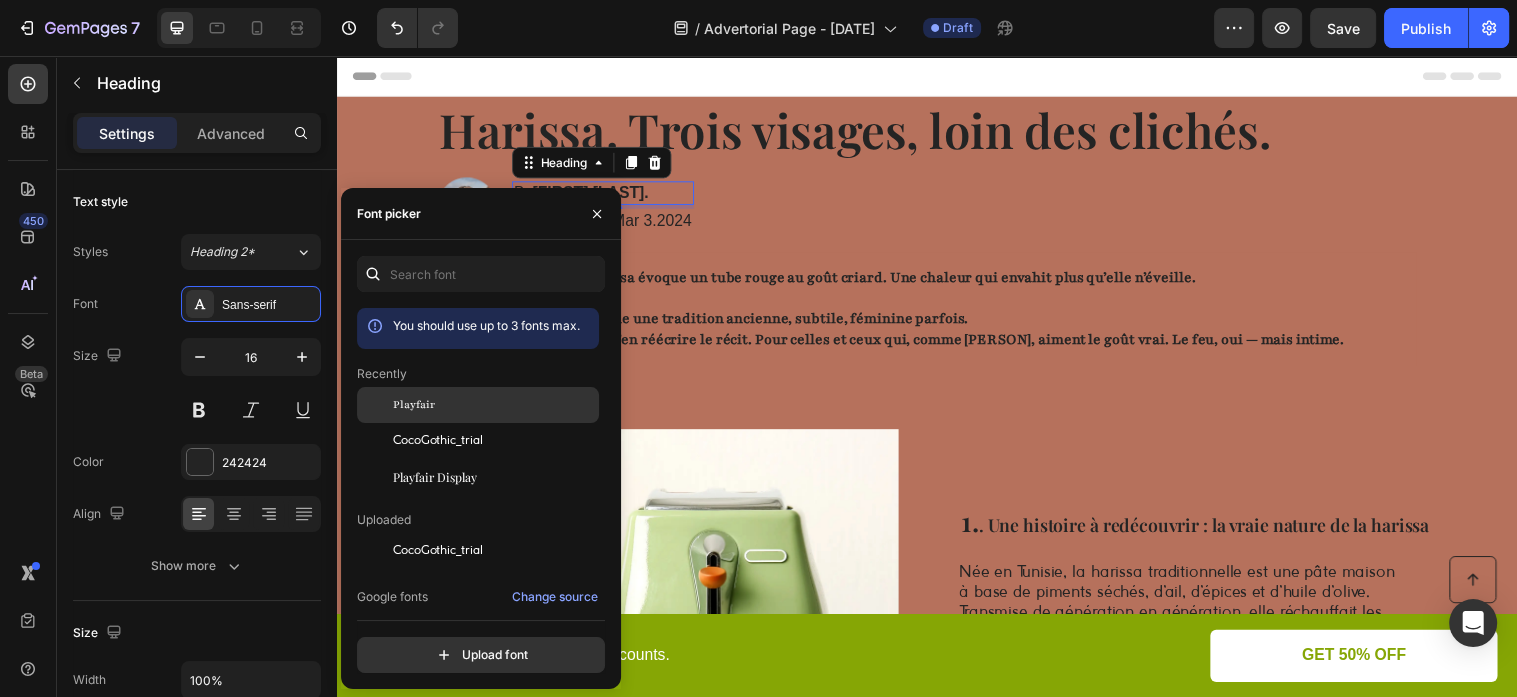 click on "Playfair" at bounding box center (414, 405) 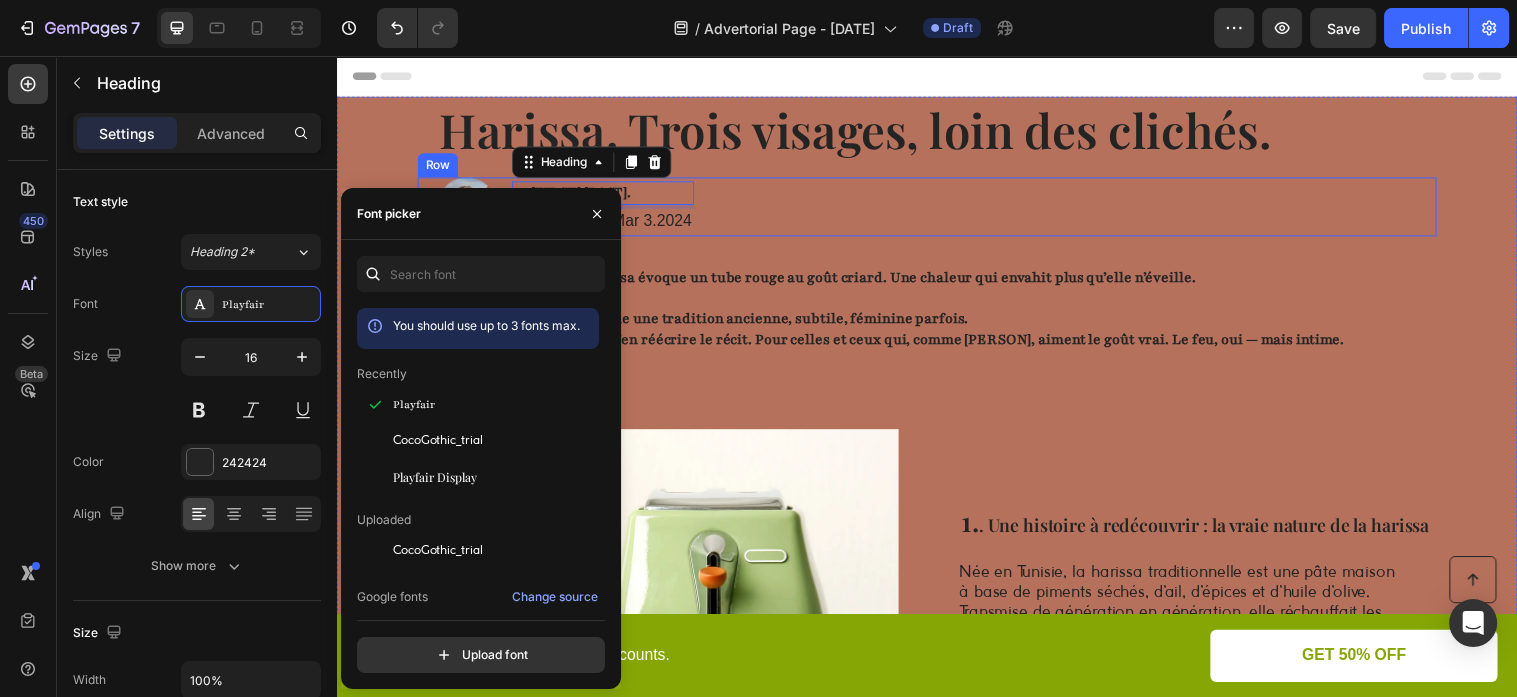click on "Last Updated Mar 3.2024" at bounding box center [607, 223] 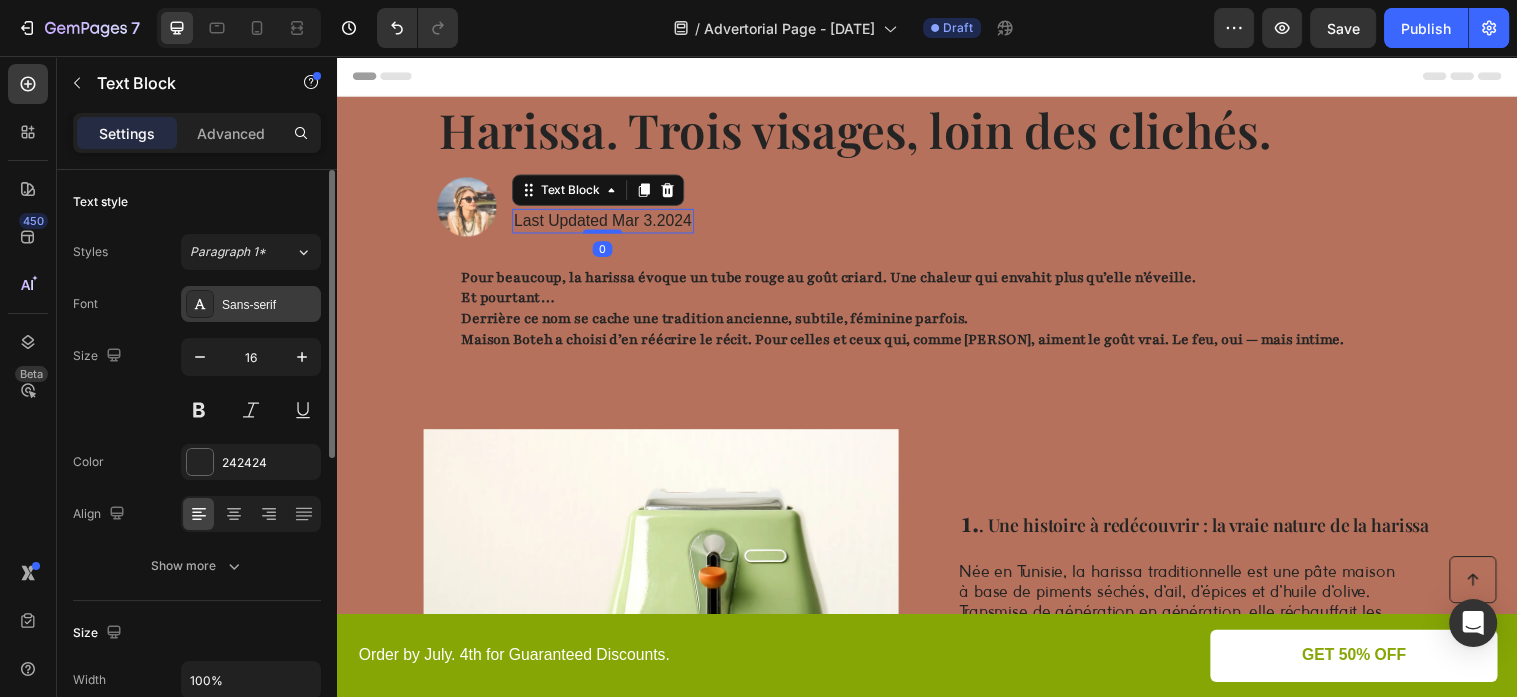 click on "Sans-serif" at bounding box center (269, 305) 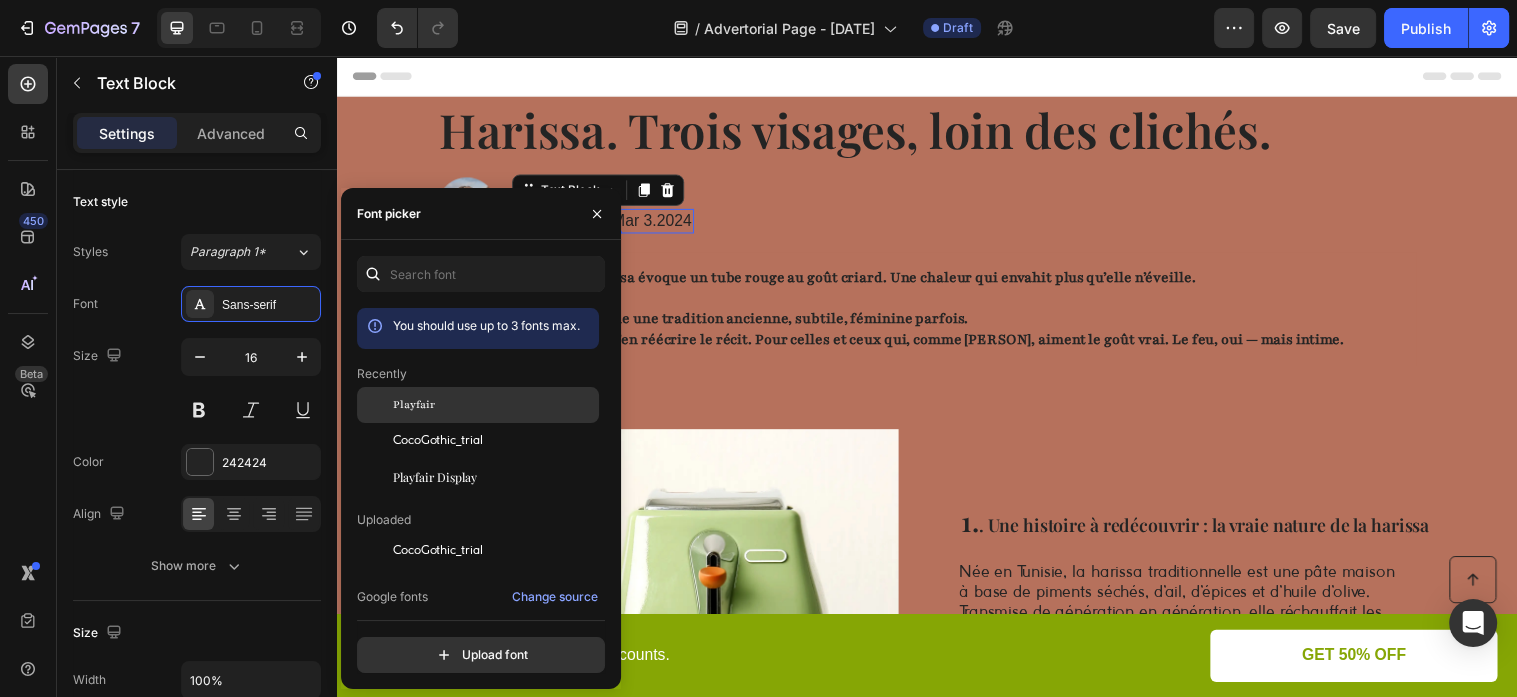 click on "Playfair" at bounding box center [414, 405] 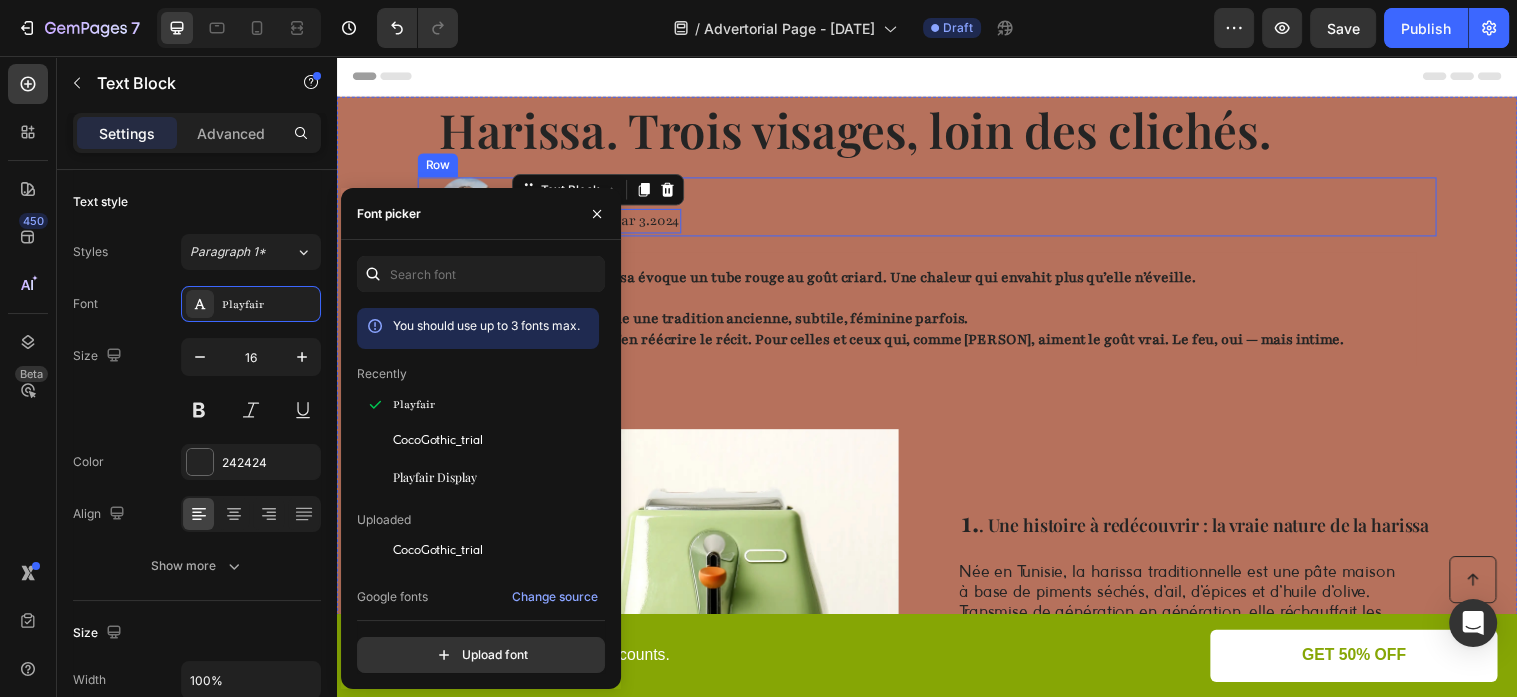 click on "Image By  Muriel M. Heading Last Updated Mar 3.2024 Text Block   0 Row" at bounding box center (937, 209) 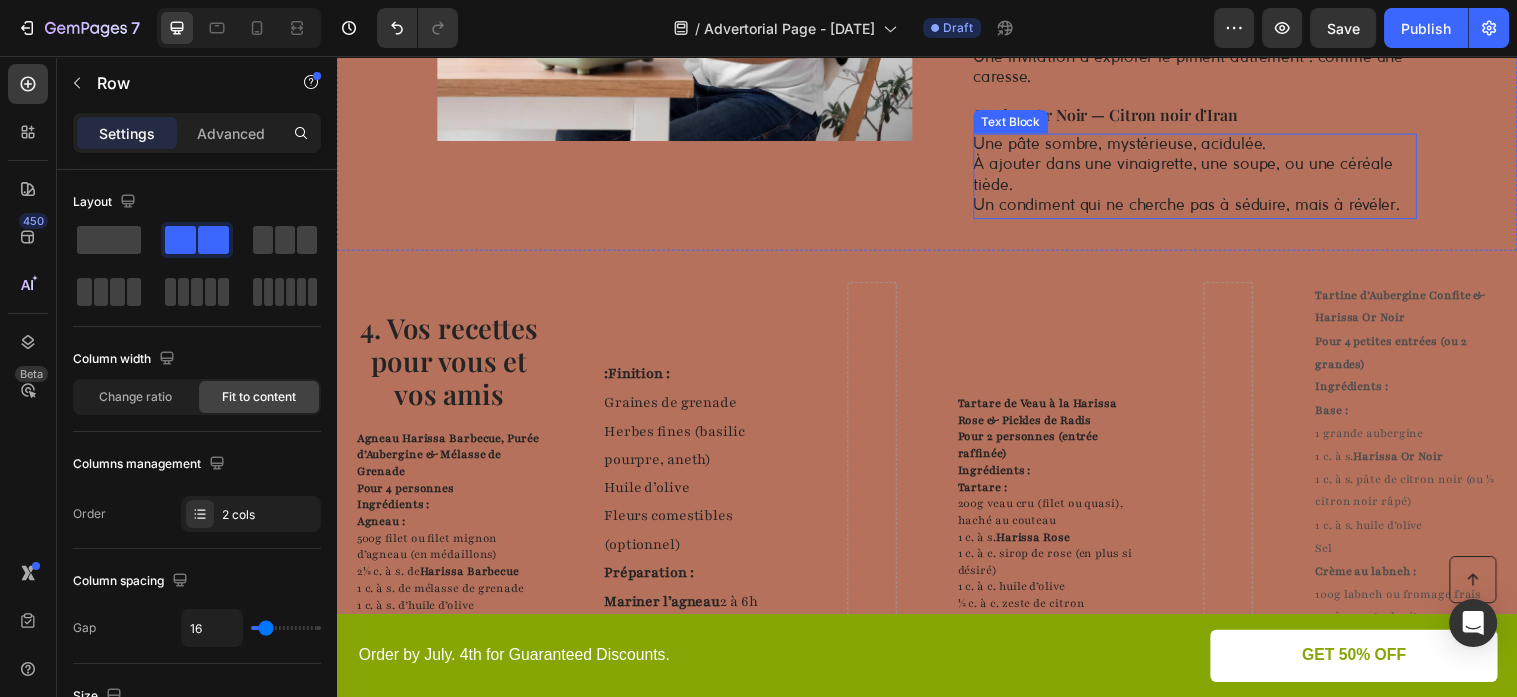 scroll, scrollTop: 1689, scrollLeft: 0, axis: vertical 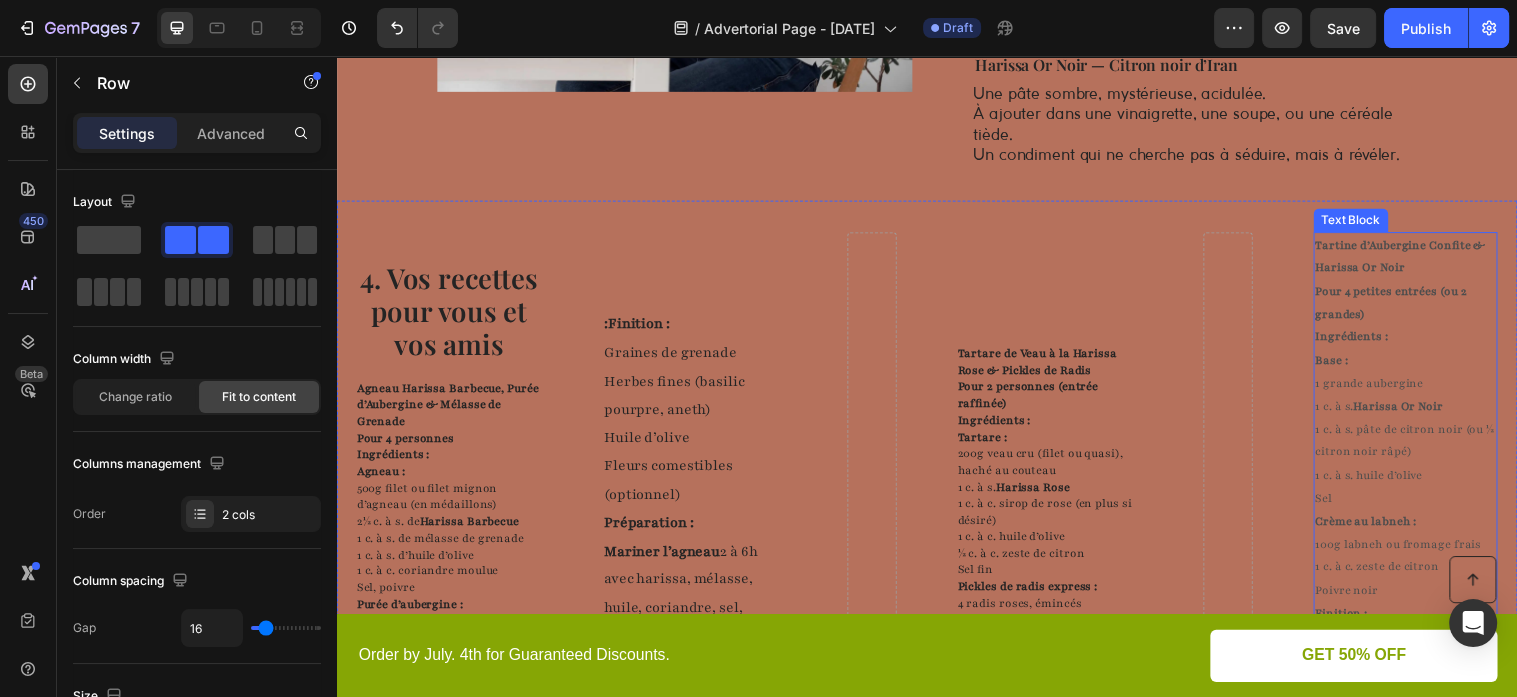 click on "Ingrédients :" at bounding box center [1424, 341] 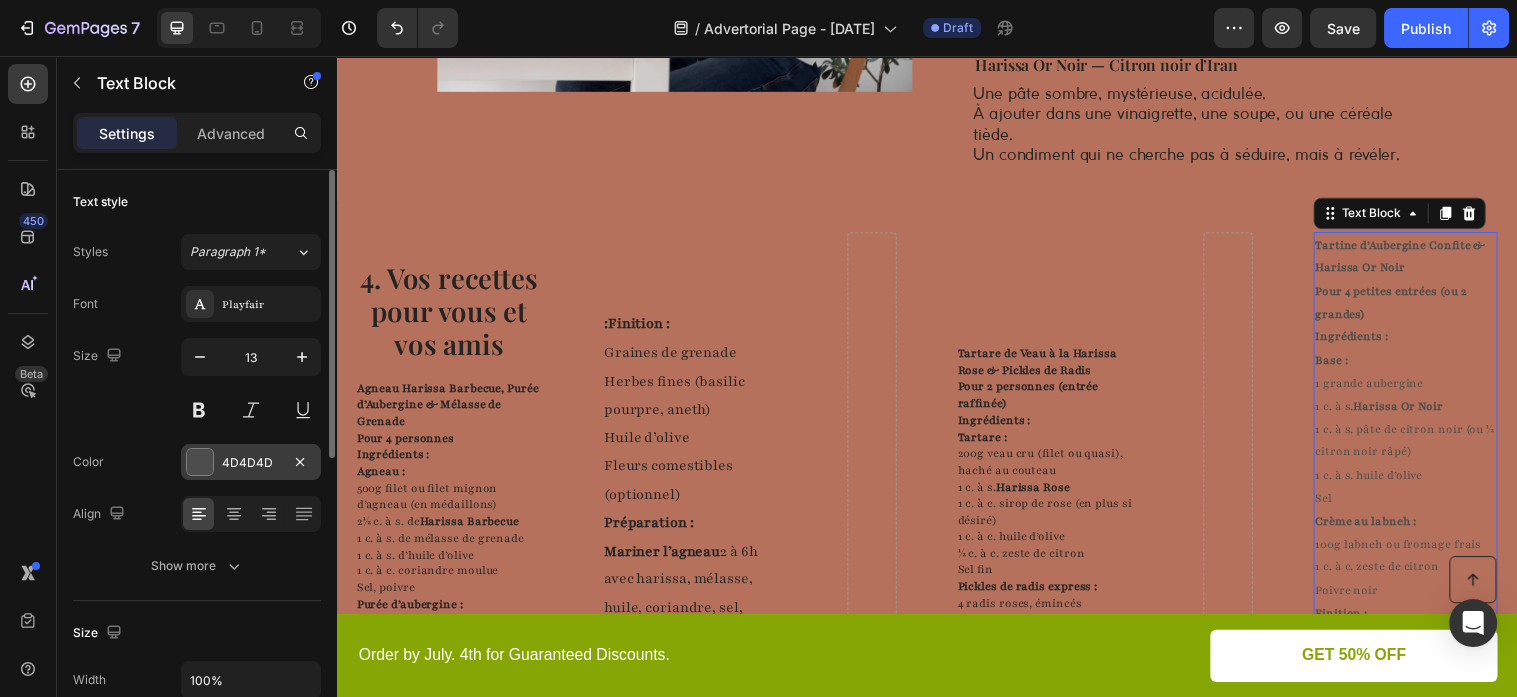 click on "4D4D4D" at bounding box center [251, 463] 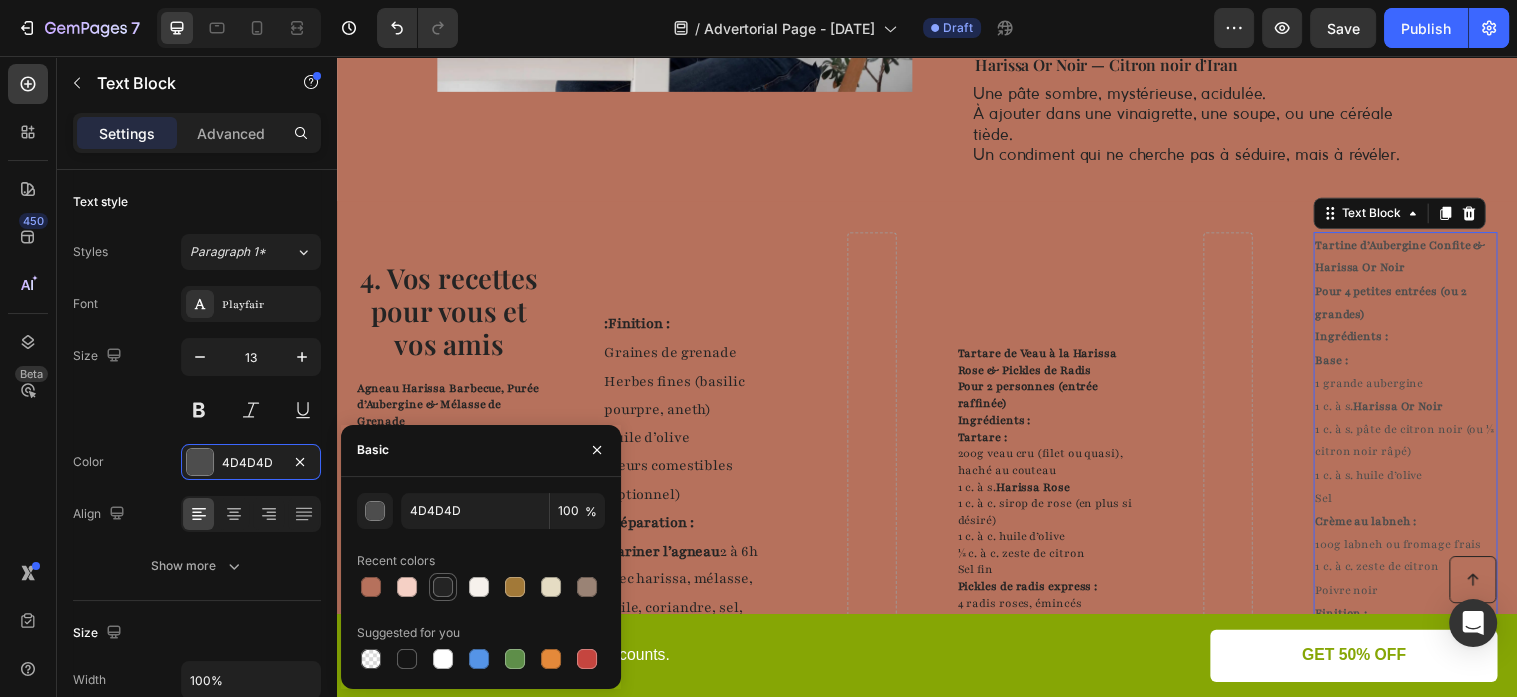 click at bounding box center [443, 587] 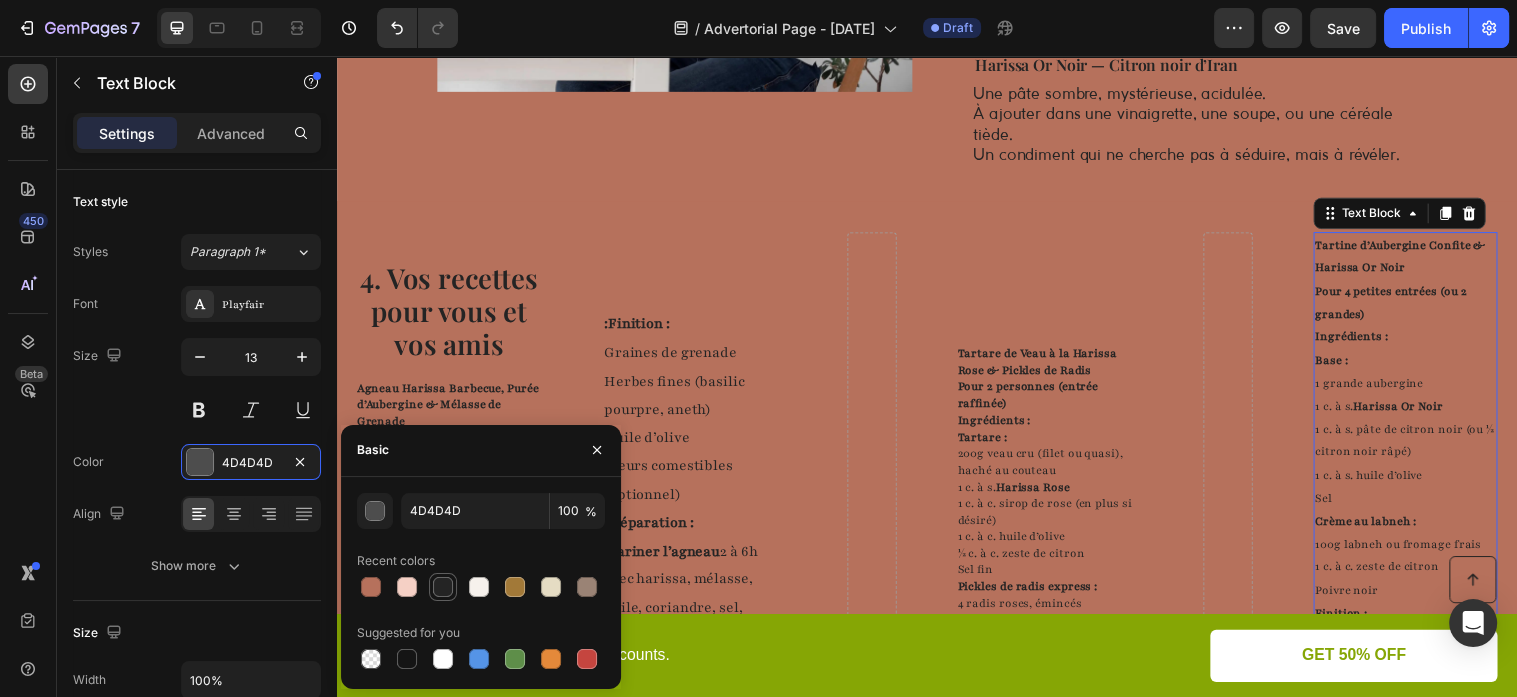 type on "242424" 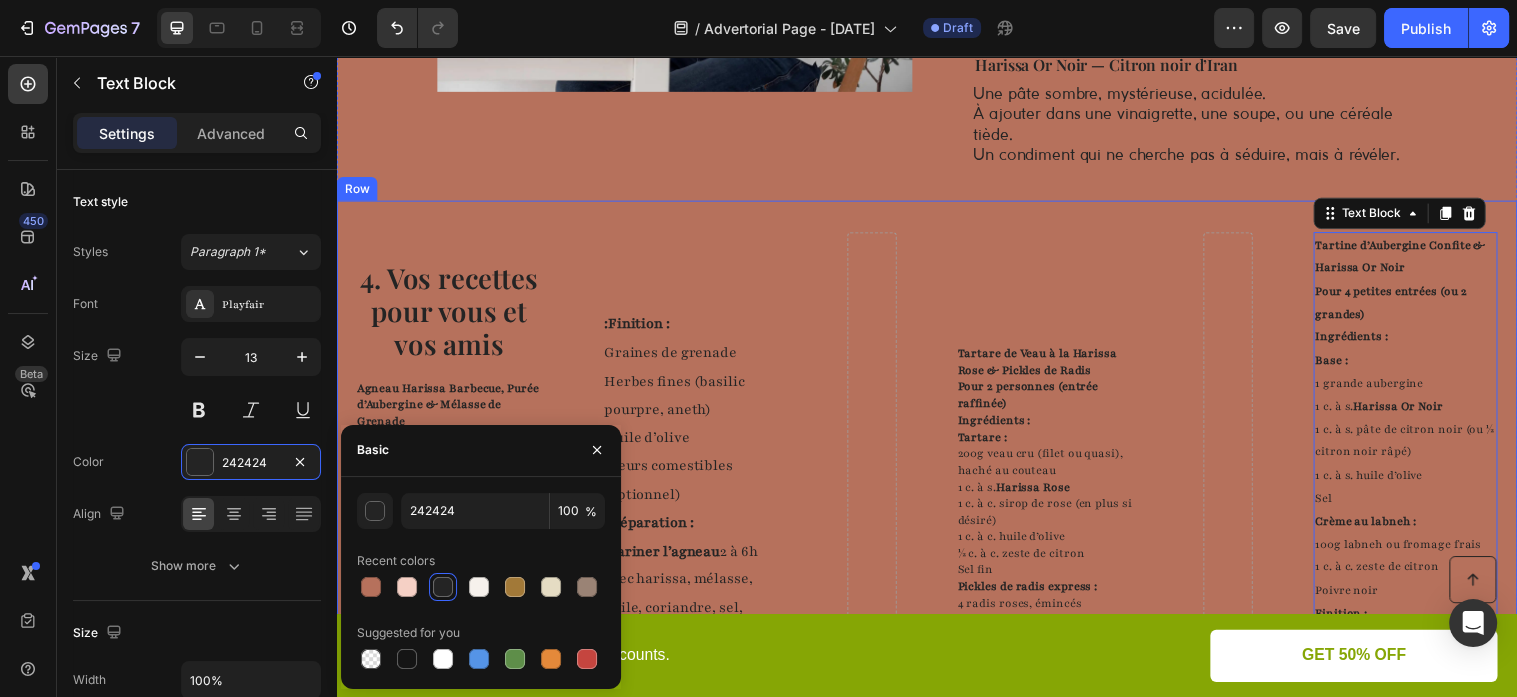 click on "4. Vos recettes pour vous et vos amis Heading Agneau Harissa Barbecue, Purée d’Aubergine & Mélasse de Grenade Pour 4 personnes Ingrédients : Agneau : 500g filet ou filet mignon d’agneau (en médaillons) 2½ c. à s. de  Harissa Barbecue 1 c. à s. de mélasse de grenade 1 c. à s. d’huile d’olive 1 c. à c. coriandre moulue Sel, poivre Purée d’aubergine : 2 aubergines 1 gousse d’ail 2 c. à s. de yaourt grec 1 c. à s. de tahini 1 c. à s. de jus de citron Sel Finition : Graines de grenade Herbes fines (basilic pourpre, aneth) Huile d’olive Fleurs comestibles (optionnel) Préparation : Mariner l’agneau  2 à 6h avec harissa, mélasse, huile, coriandre, sel, poivre. Griller les aubergines  noircies, peler, mixer avec ail, yaourt, tahini, citron, sel. Saisir l’agneau  2–3 min de chaque côté. Laisser reposer. Dresser  sur purée, garnir de grenade, herbes et un filet d’huile. Text Block :Finition : Graines de grenade Herbes fines (basilic pourpre, aneth) Huile d’olive Préparation :" at bounding box center [937, 646] 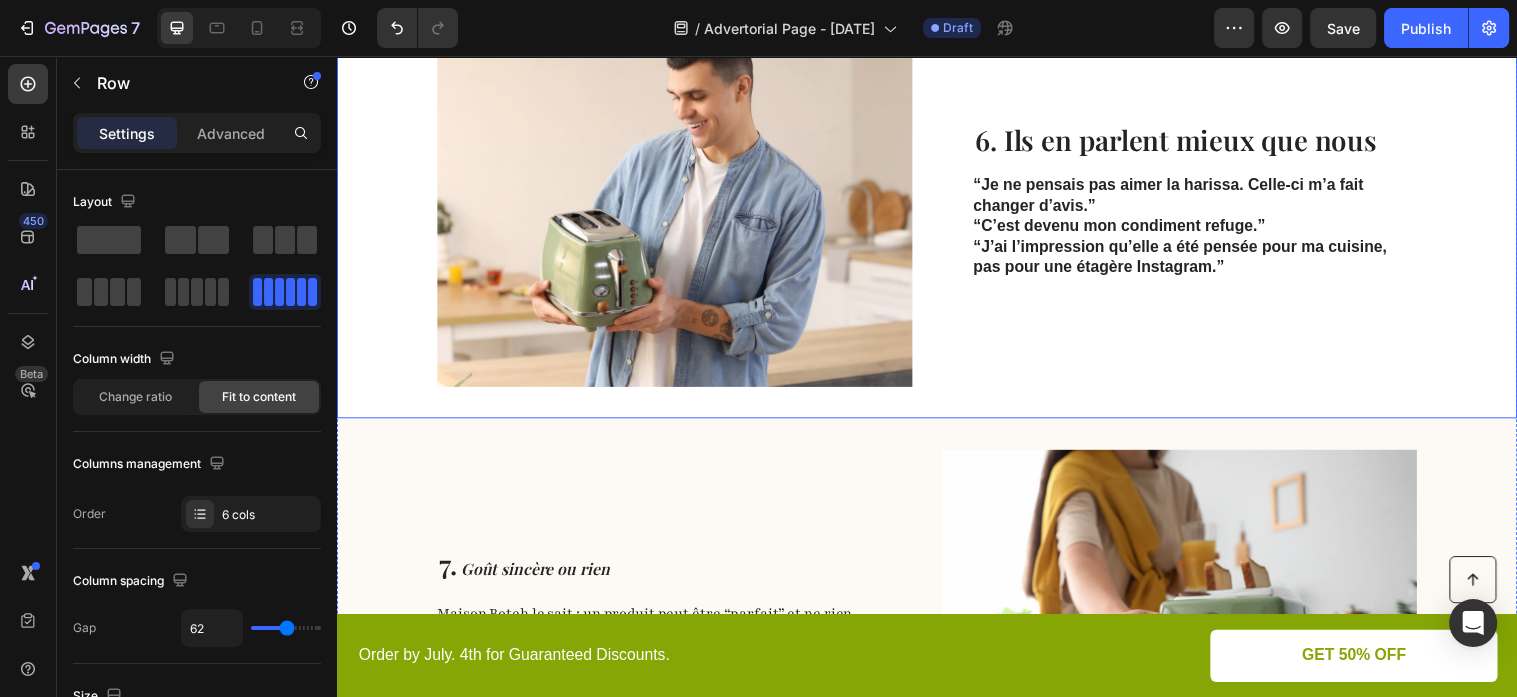 scroll, scrollTop: 3379, scrollLeft: 0, axis: vertical 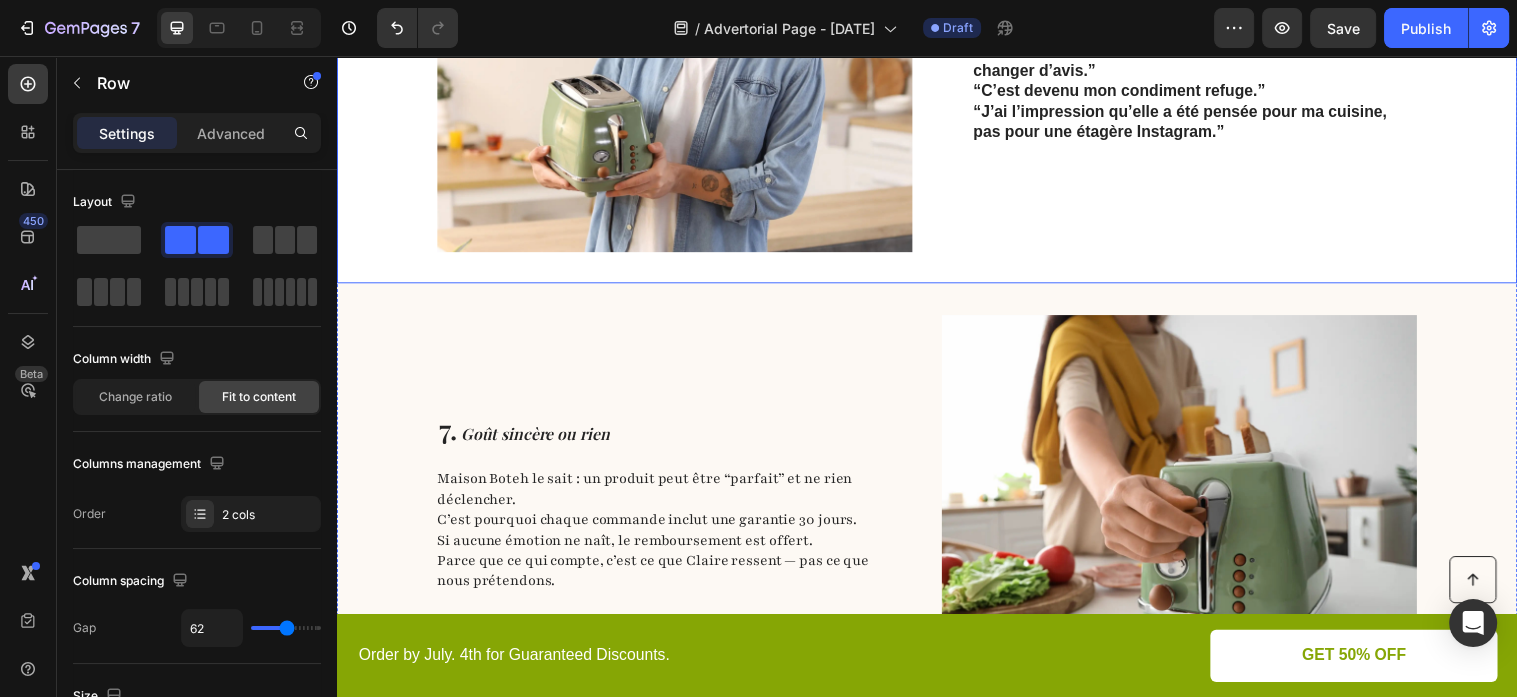 click on "6. Ils en parlent mieux que nous Heading “Je ne pensais pas aimer la harissa. Celle-ci m’a fait changer d’avis.” “C’est devenu mon condiment refuge.” “J’ai l’impression qu’elle a été pensée pour ma cuisine, pas pour une étagère Instagram.” Text Block" at bounding box center (1209, 65) 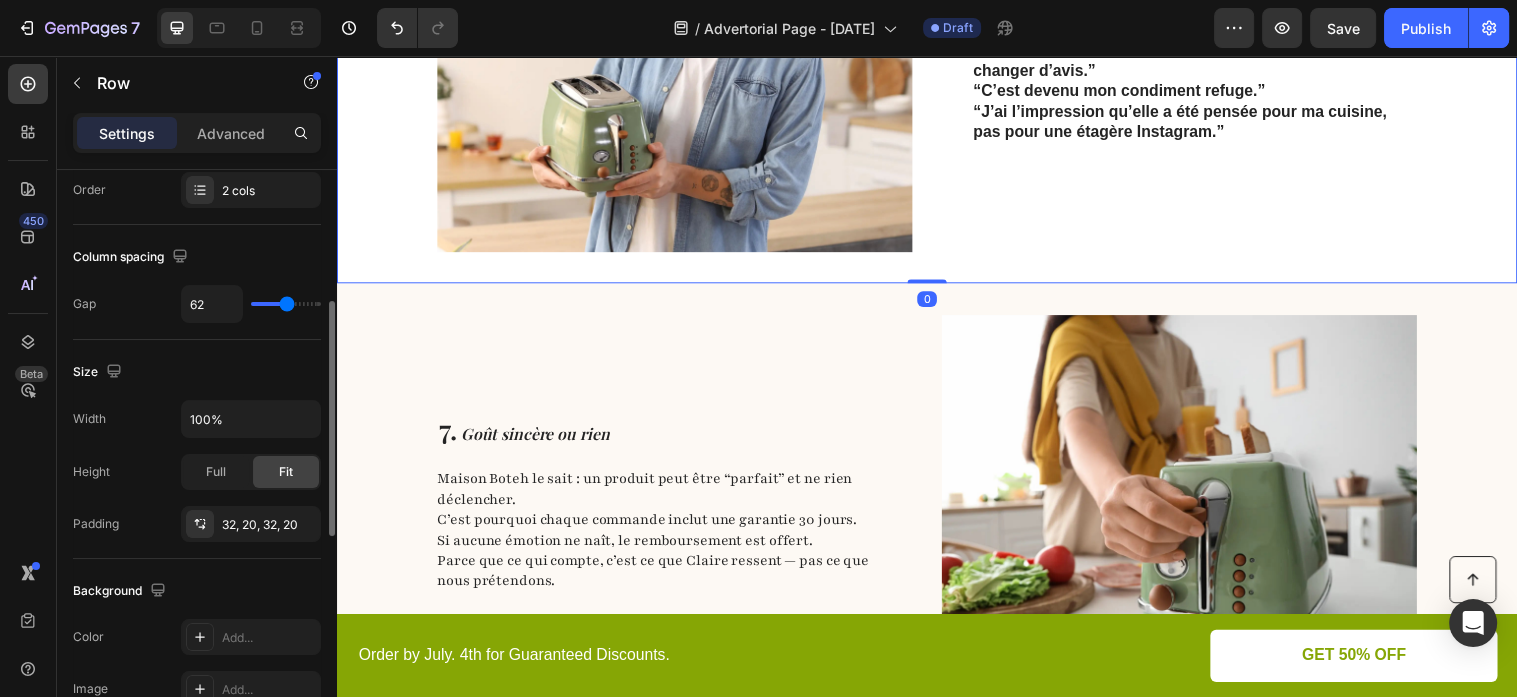 scroll, scrollTop: 540, scrollLeft: 0, axis: vertical 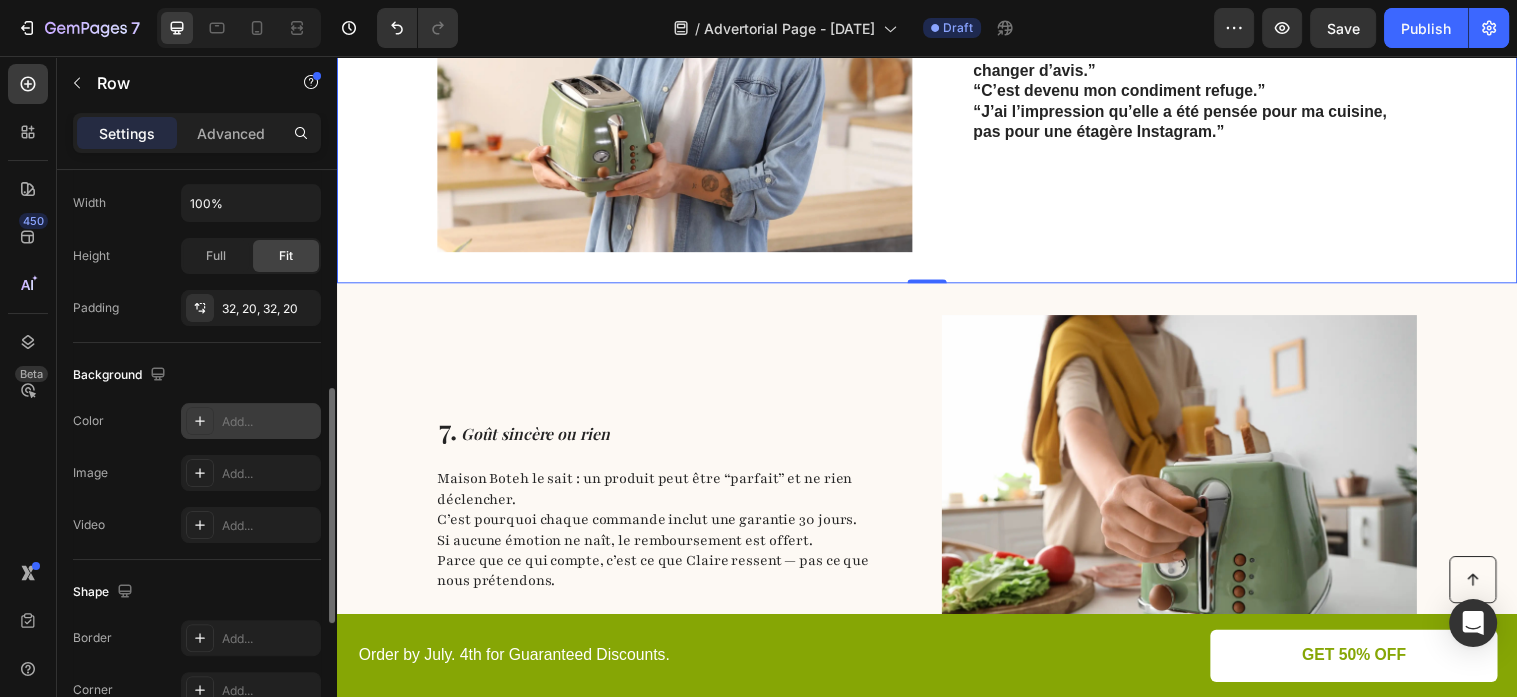 click on "Add..." at bounding box center [251, 421] 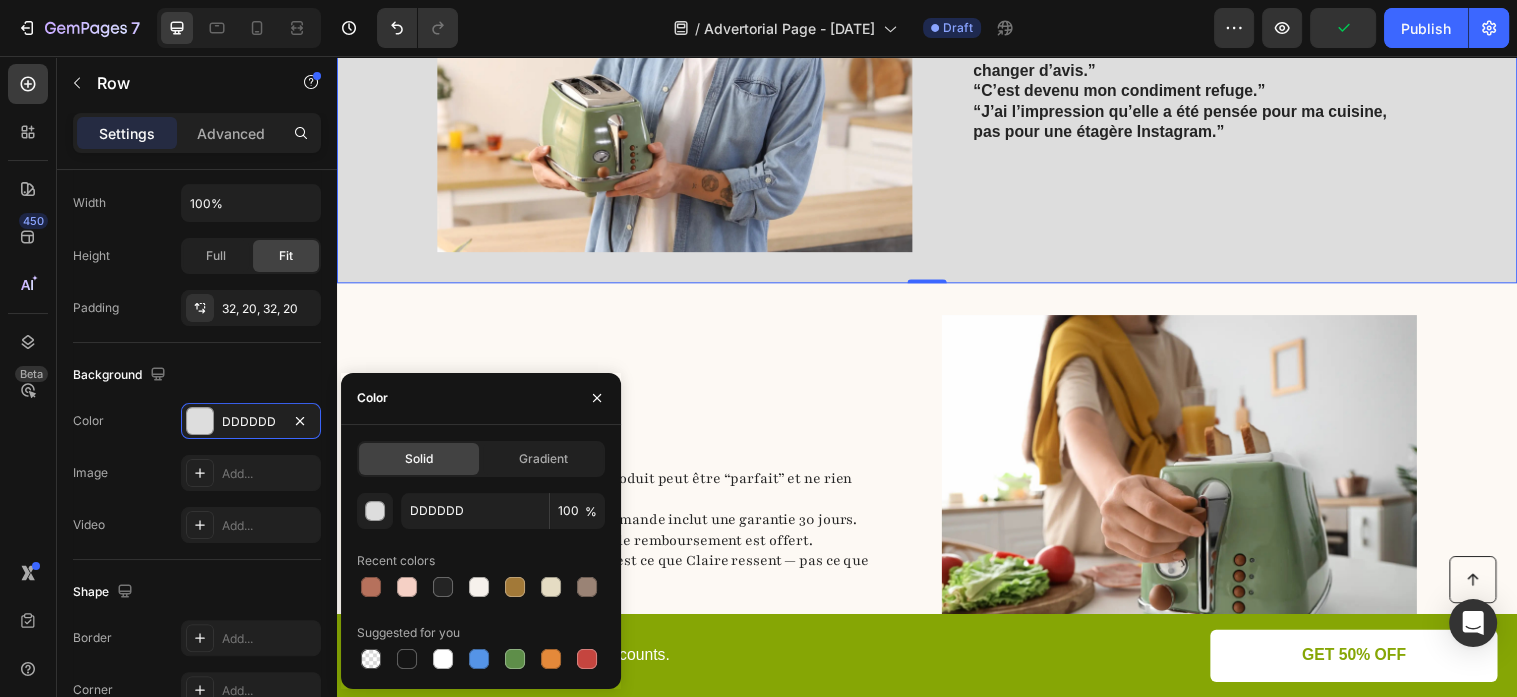 click on "Solid Gradient DDDDDD 100 % Recent colors Suggested for you" at bounding box center (481, 557) 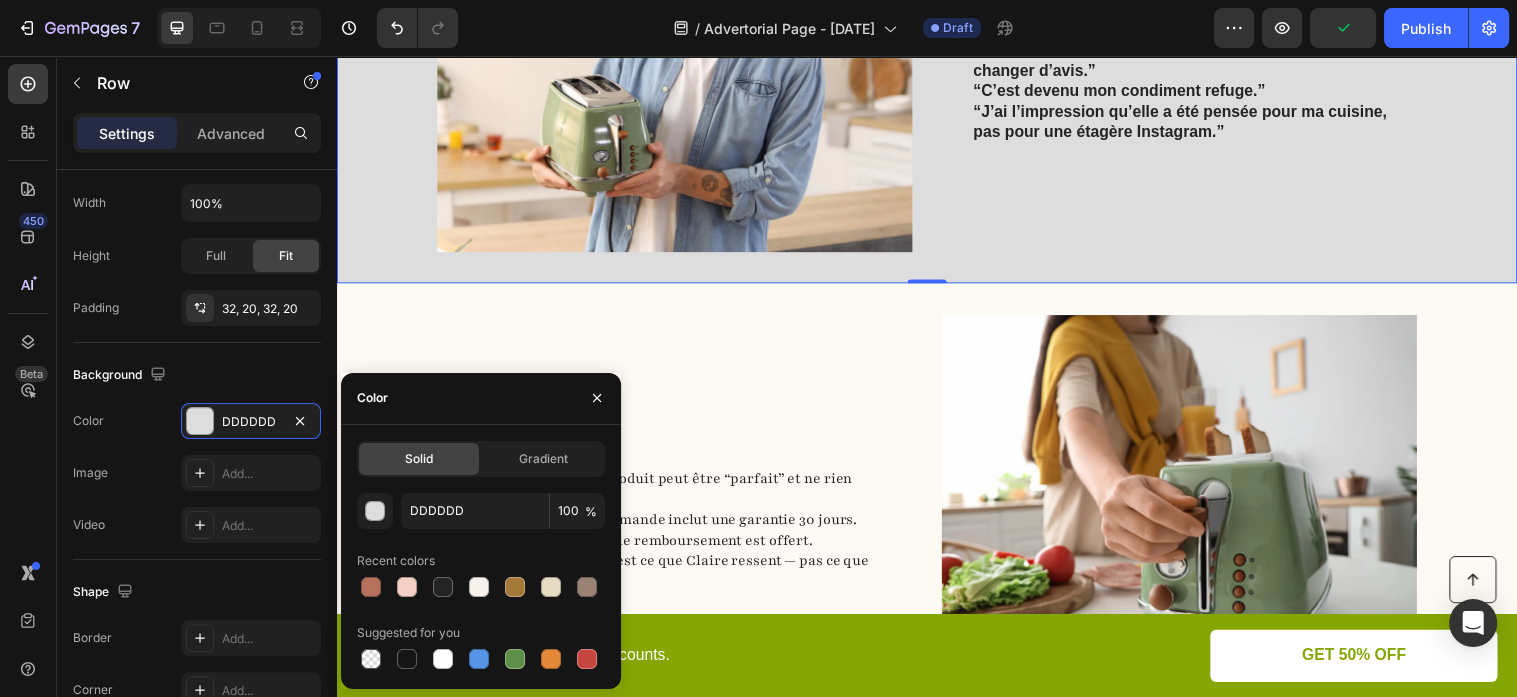 drag, startPoint x: 958, startPoint y: 628, endPoint x: 627, endPoint y: 587, distance: 333.5296 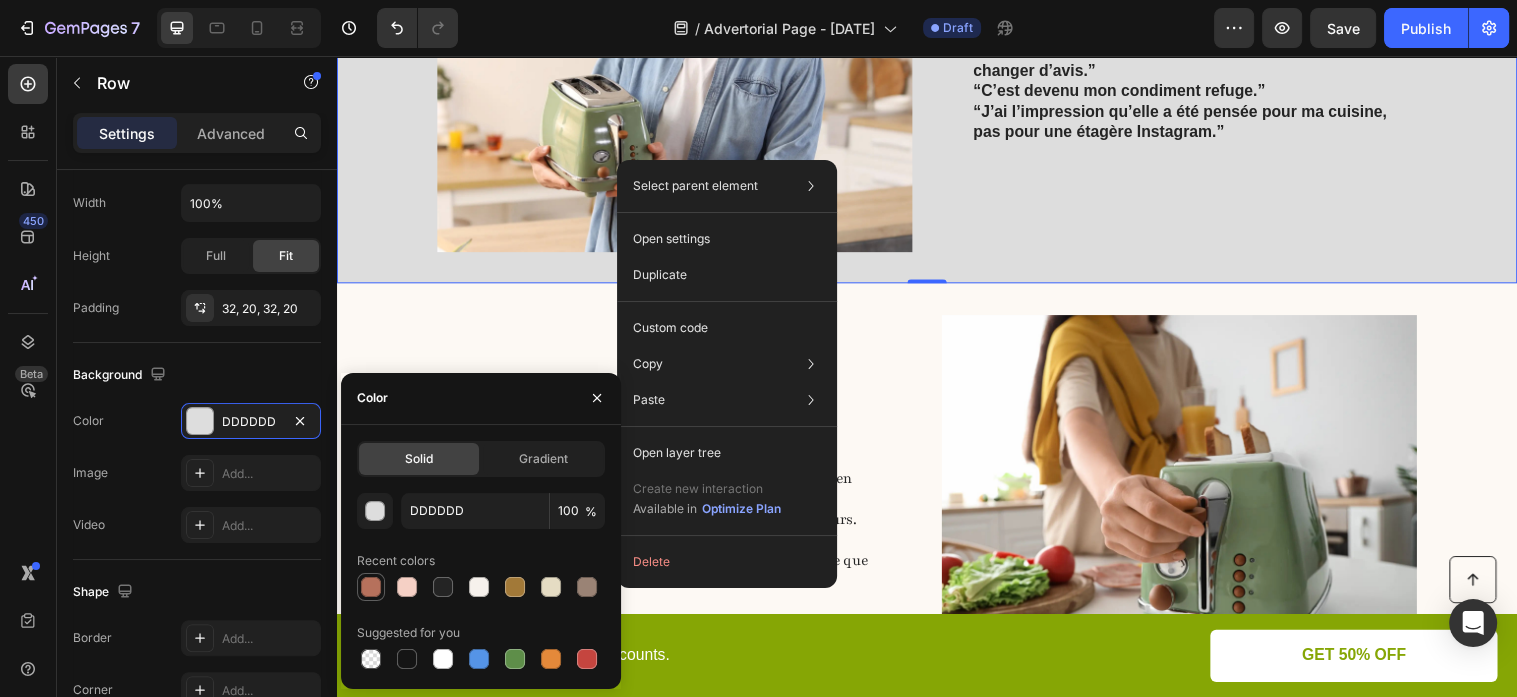 click at bounding box center [371, 587] 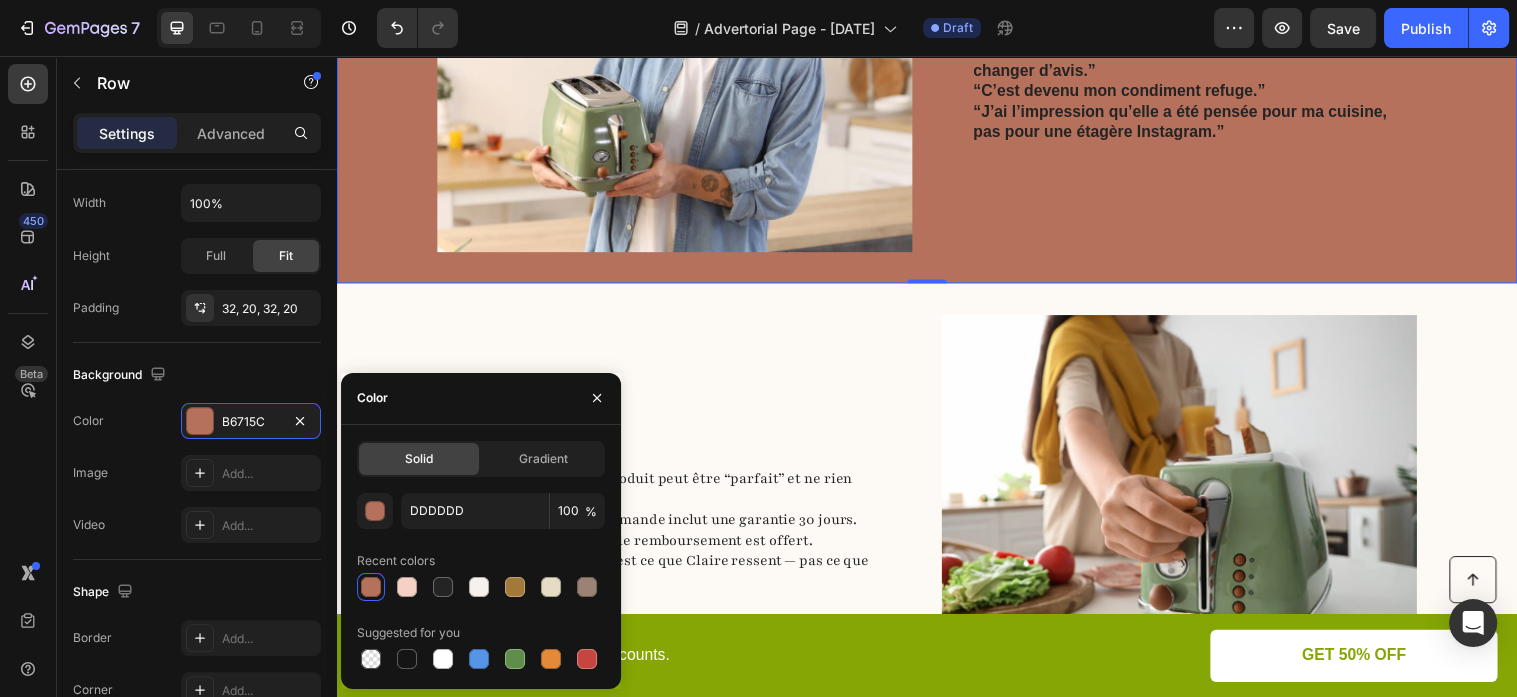 type on "B6715C" 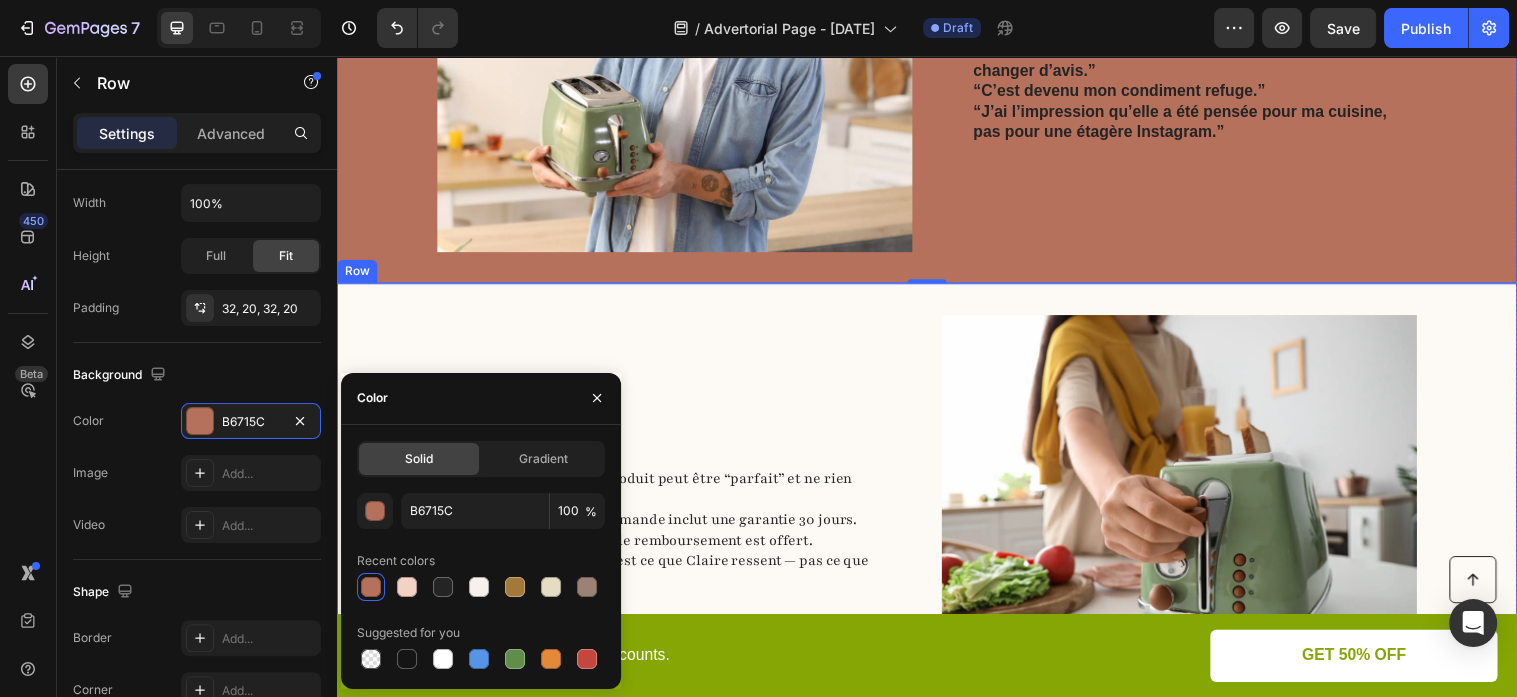 click on "7.    Goût sincère ou rien Heading Maison Boteh le sait : un produit peut être “parfait” et ne rien déclencher. C’est pourquoi chaque commande inclut une garantie 30 jours. Si aucune émotion ne naît, le remboursement est offert. Parce que ce qui compte, c’est ce que Claire ressent — pas ce que nous prétendons. Text Block" at bounding box center [664, 509] 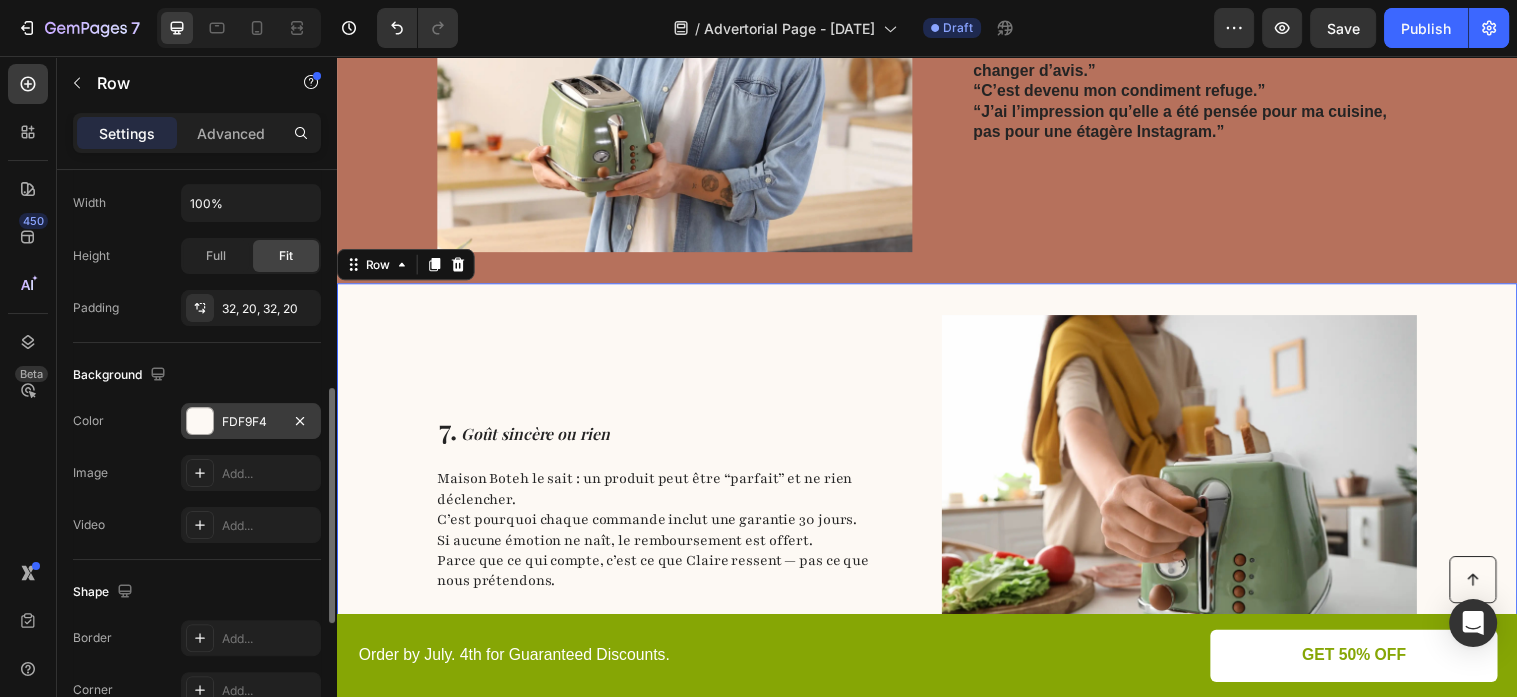 click at bounding box center [200, 421] 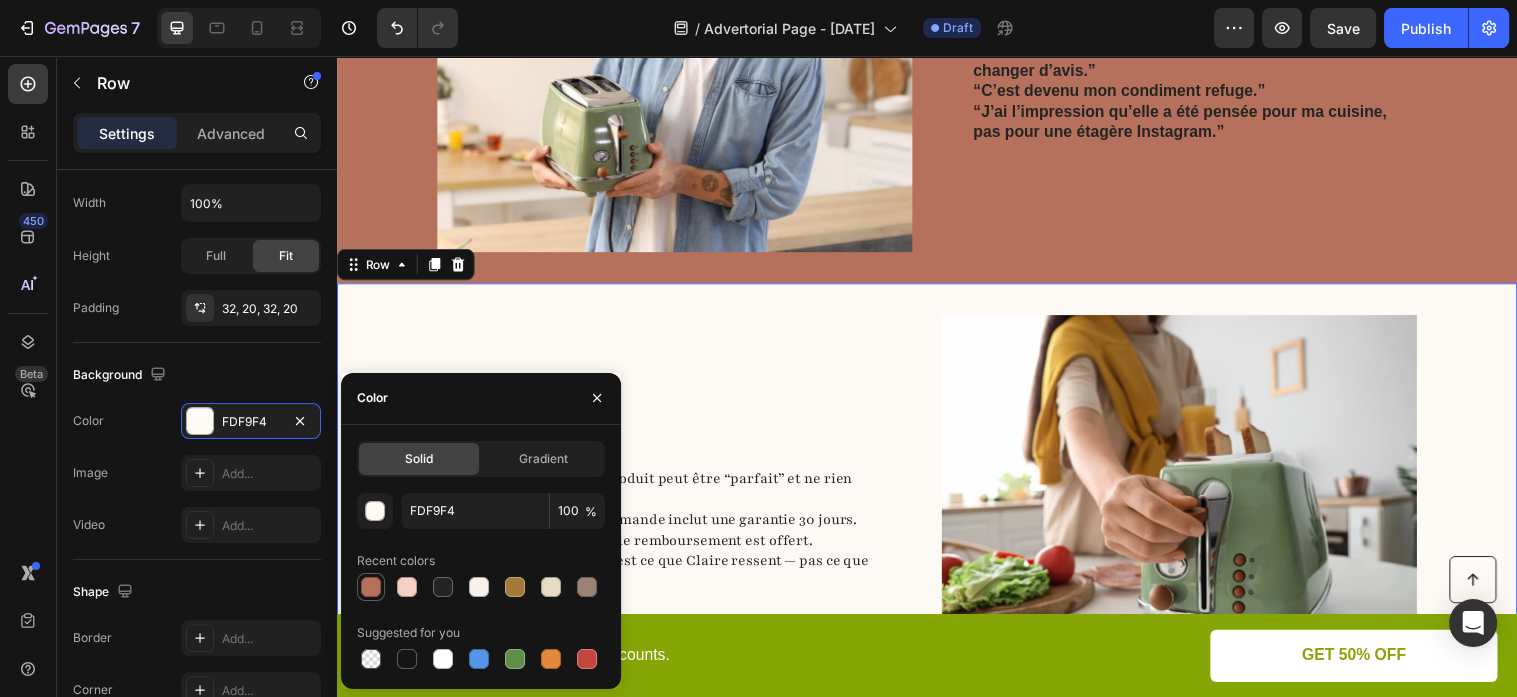 click at bounding box center (371, 587) 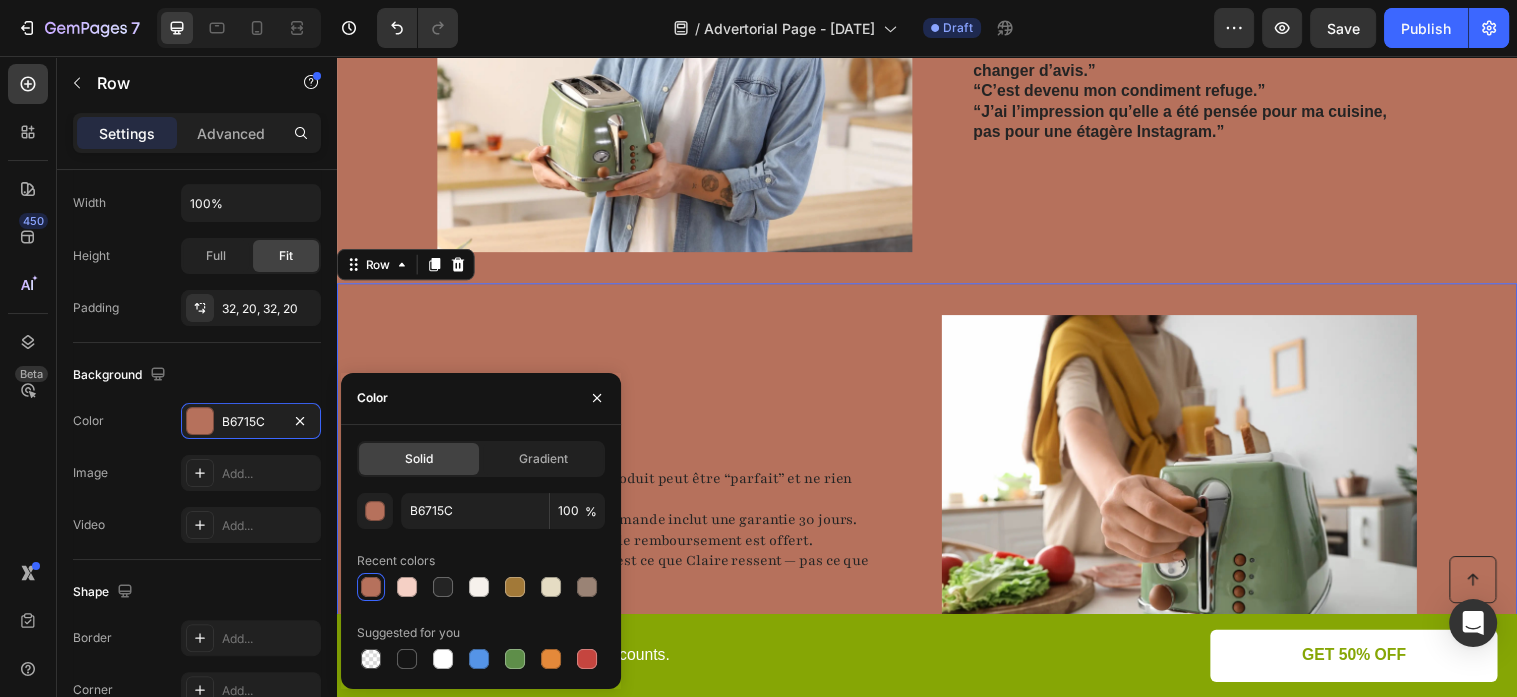 click on "Image 6. Ils en parlent mieux que nous Heading “Je ne pensais pas aimer la harissa. Celle-ci m’a fait changer d’avis.” “C’est devenu mon condiment refuge.” “J’ai l’impression qu’elle a été pensée pour ma cuisine, pas pour une étagère Instagram.” Text Block Row" at bounding box center (937, 65) 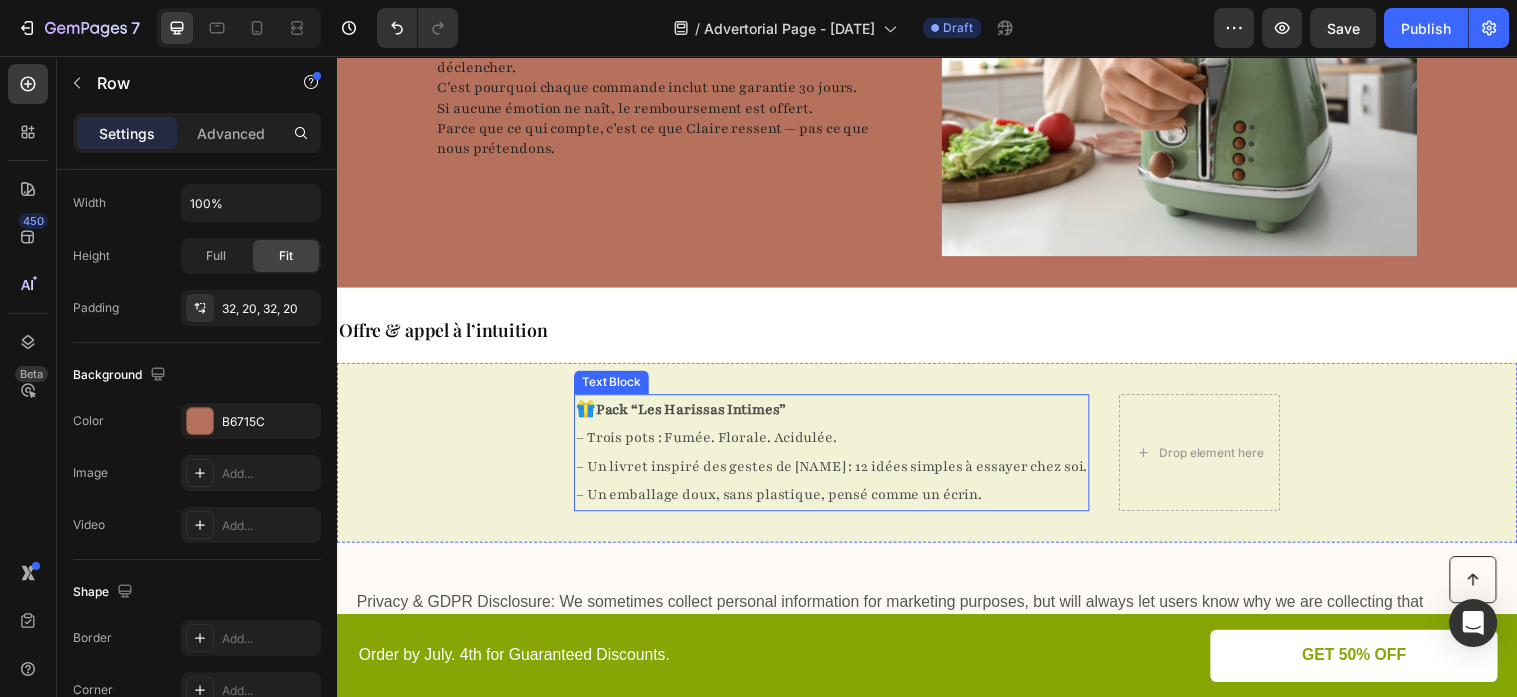 scroll, scrollTop: 3801, scrollLeft: 0, axis: vertical 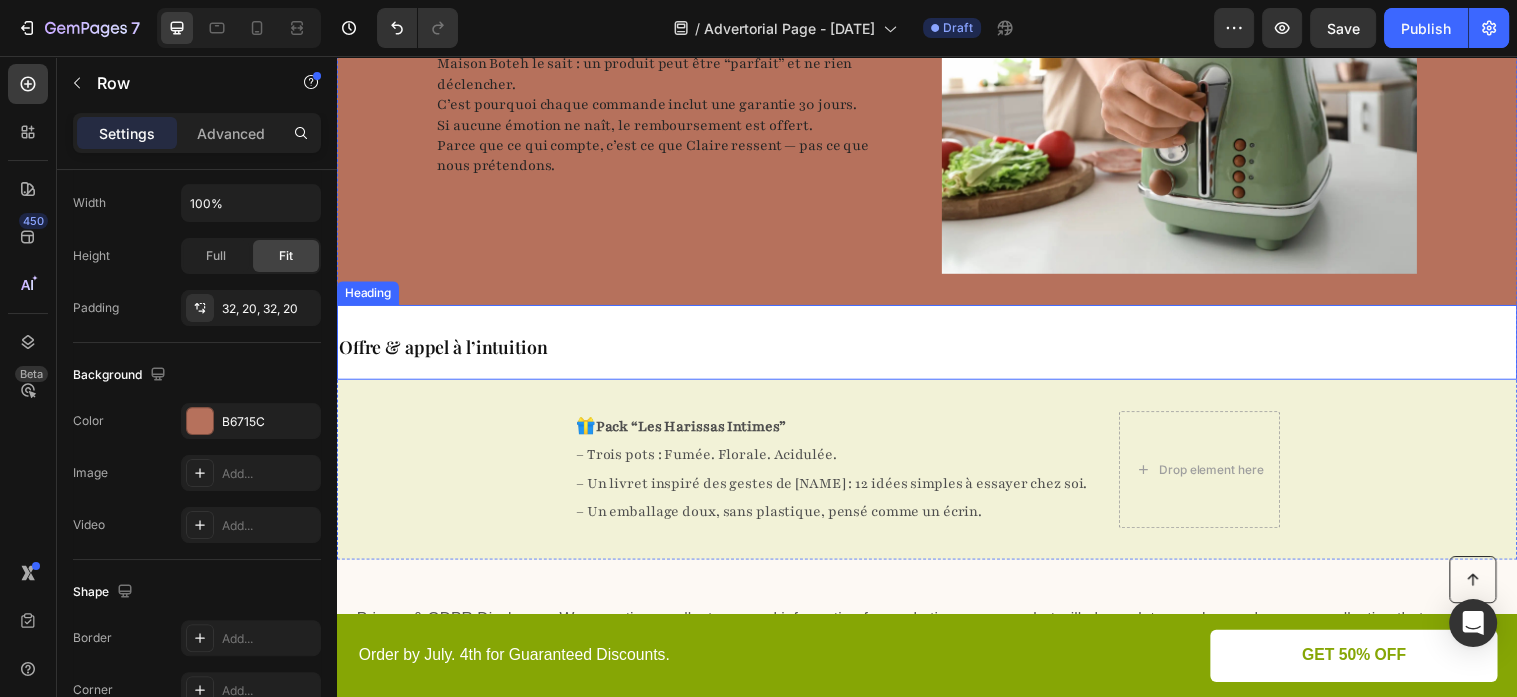 click on "Offre & appel à l’intuition" at bounding box center (937, 347) 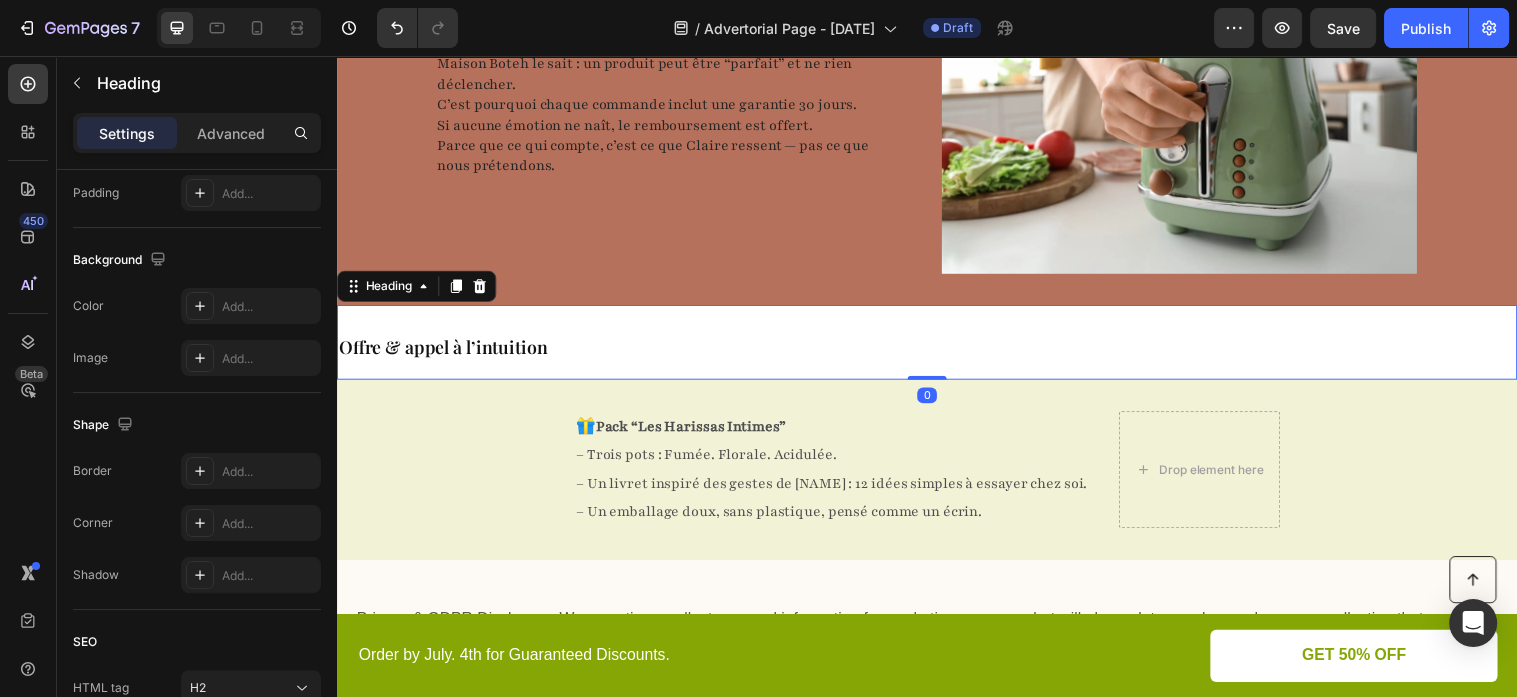 scroll, scrollTop: 0, scrollLeft: 0, axis: both 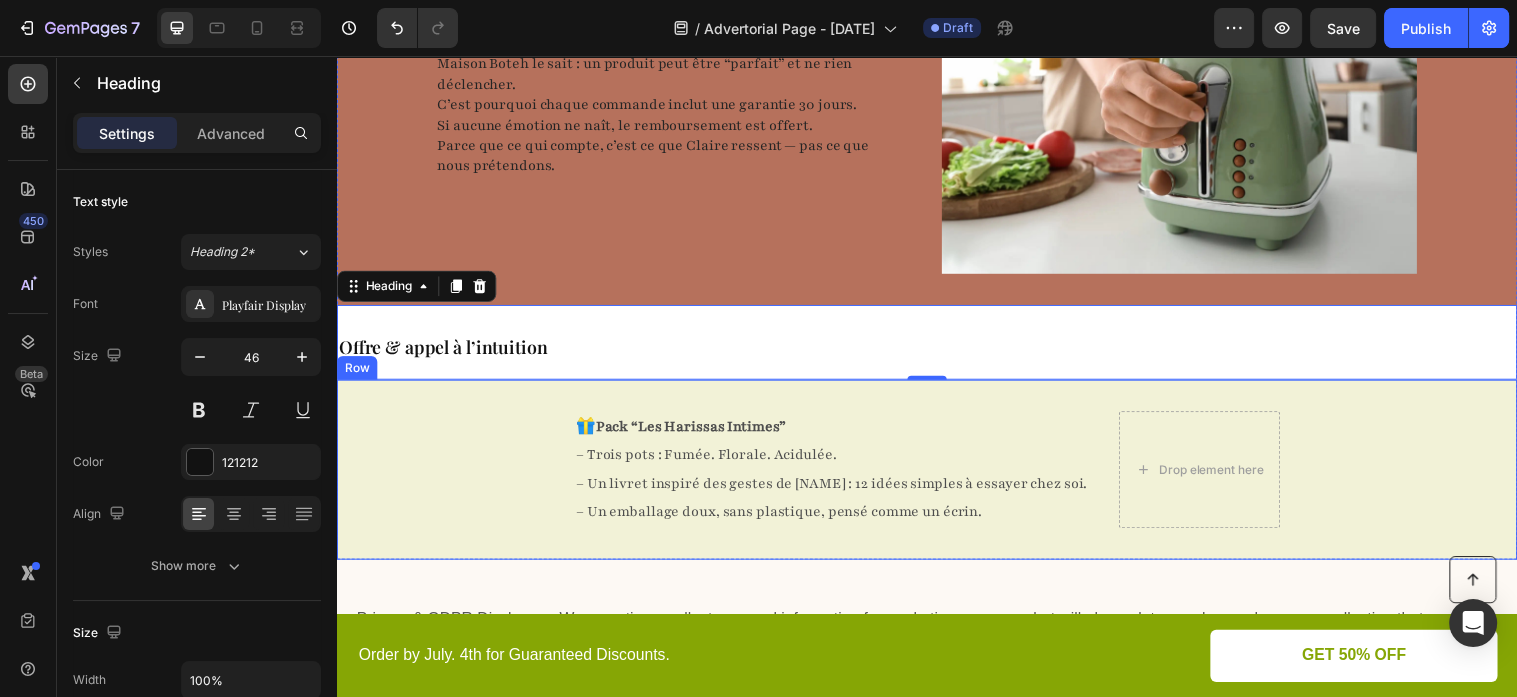click on "🎁  Pack “Les Harissas Intimes” – Trois pots : Fumée. Florale. Acidulée. – Un livret inspiré des gestes de Nasrin : 12 idées simples à essayer chez soi. – Un emballage doux, sans plastique, pensé comme un écrin. Text Block
Drop element here Row" at bounding box center (937, 476) 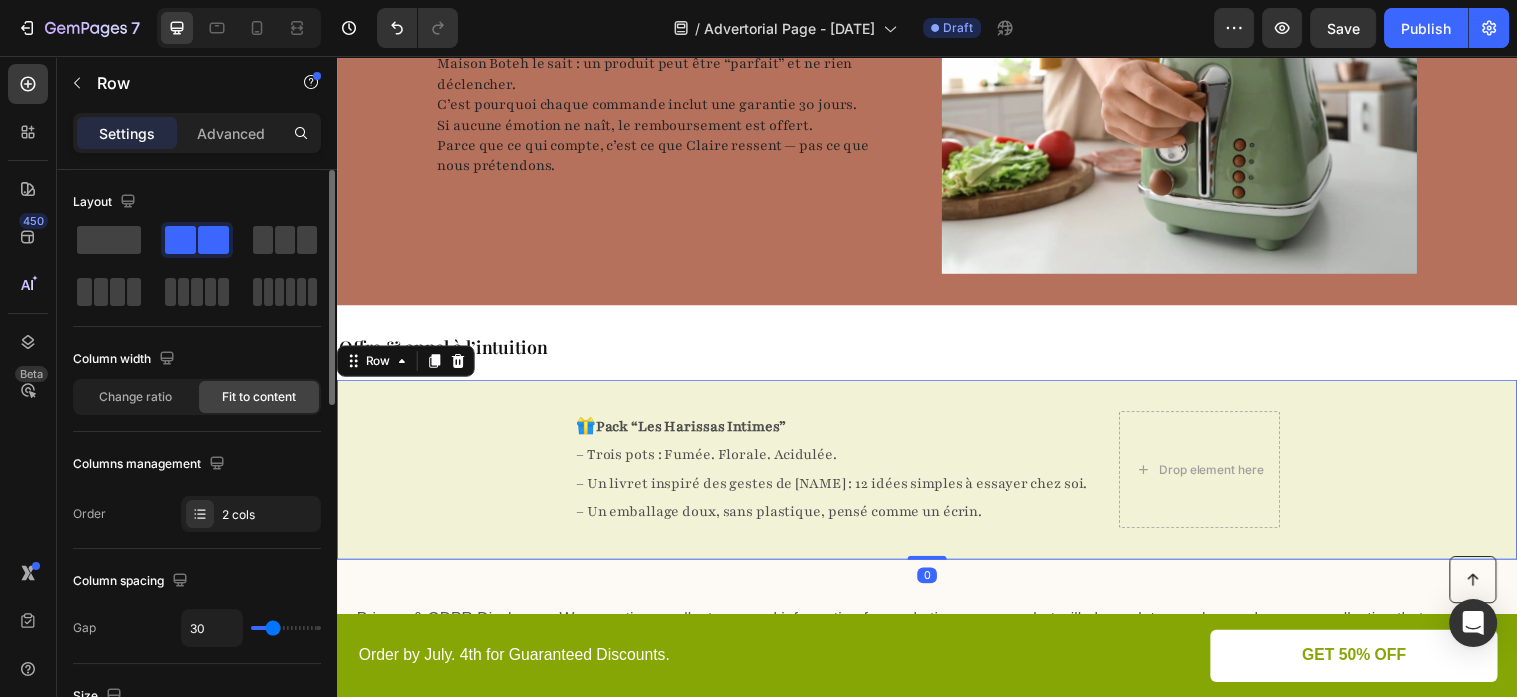 scroll, scrollTop: 432, scrollLeft: 0, axis: vertical 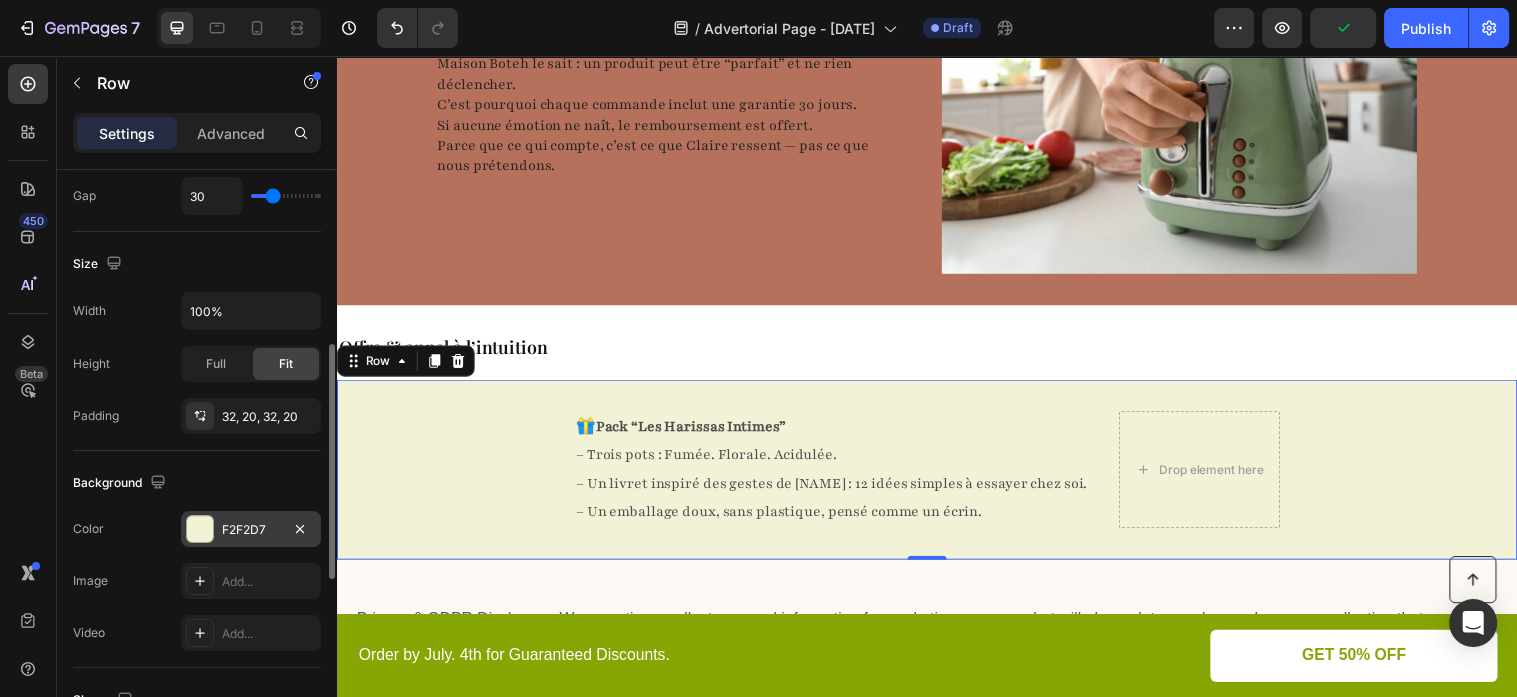 click on "F2F2D7" at bounding box center (251, 530) 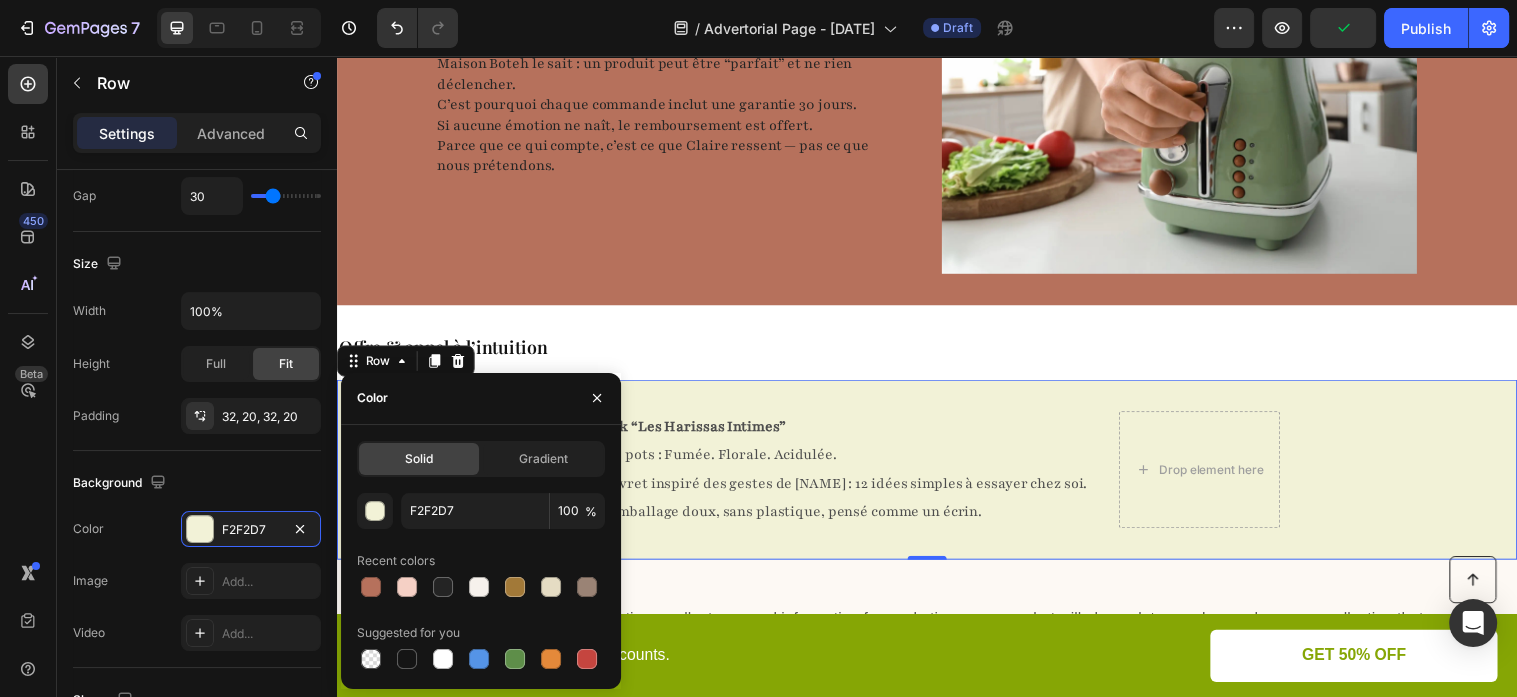 click on "Solid Gradient F2F2D7 100 % Recent colors Suggested for you" at bounding box center [481, 557] 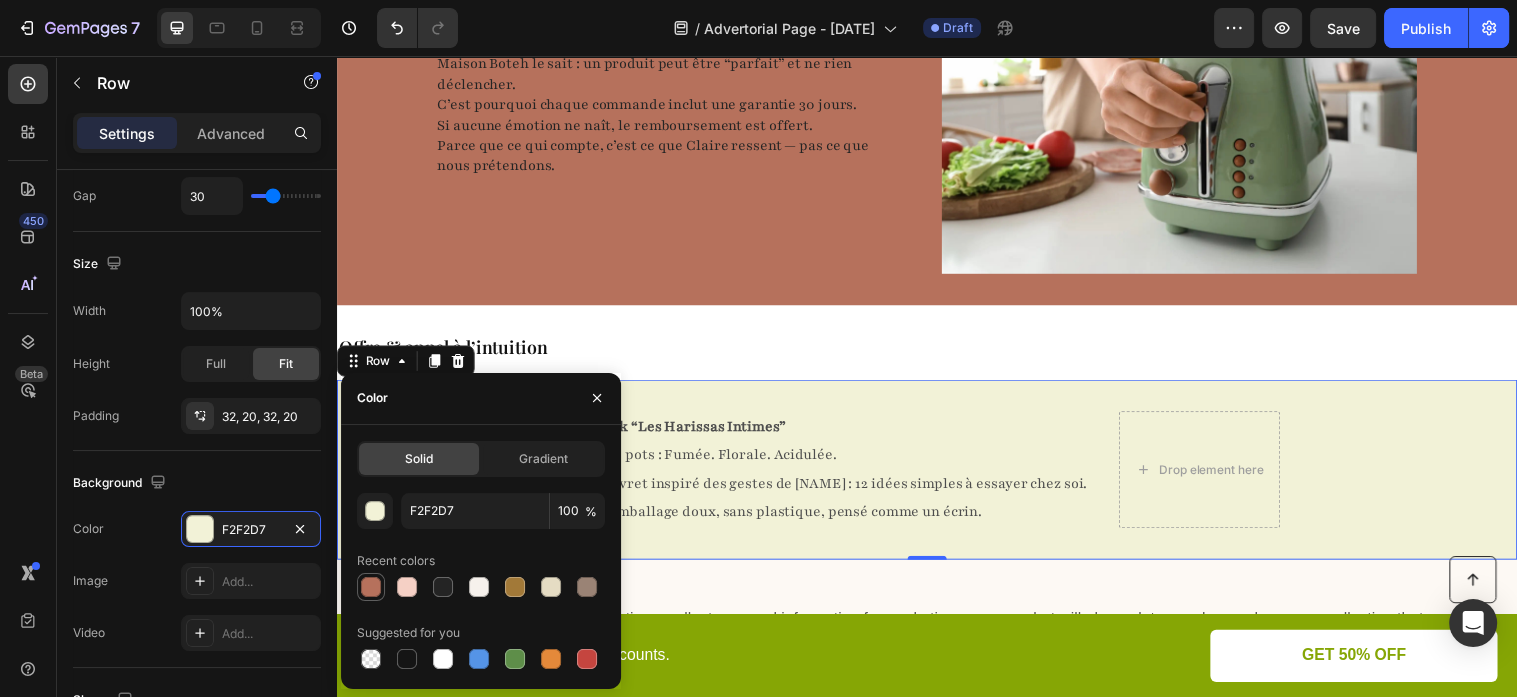 click at bounding box center [371, 587] 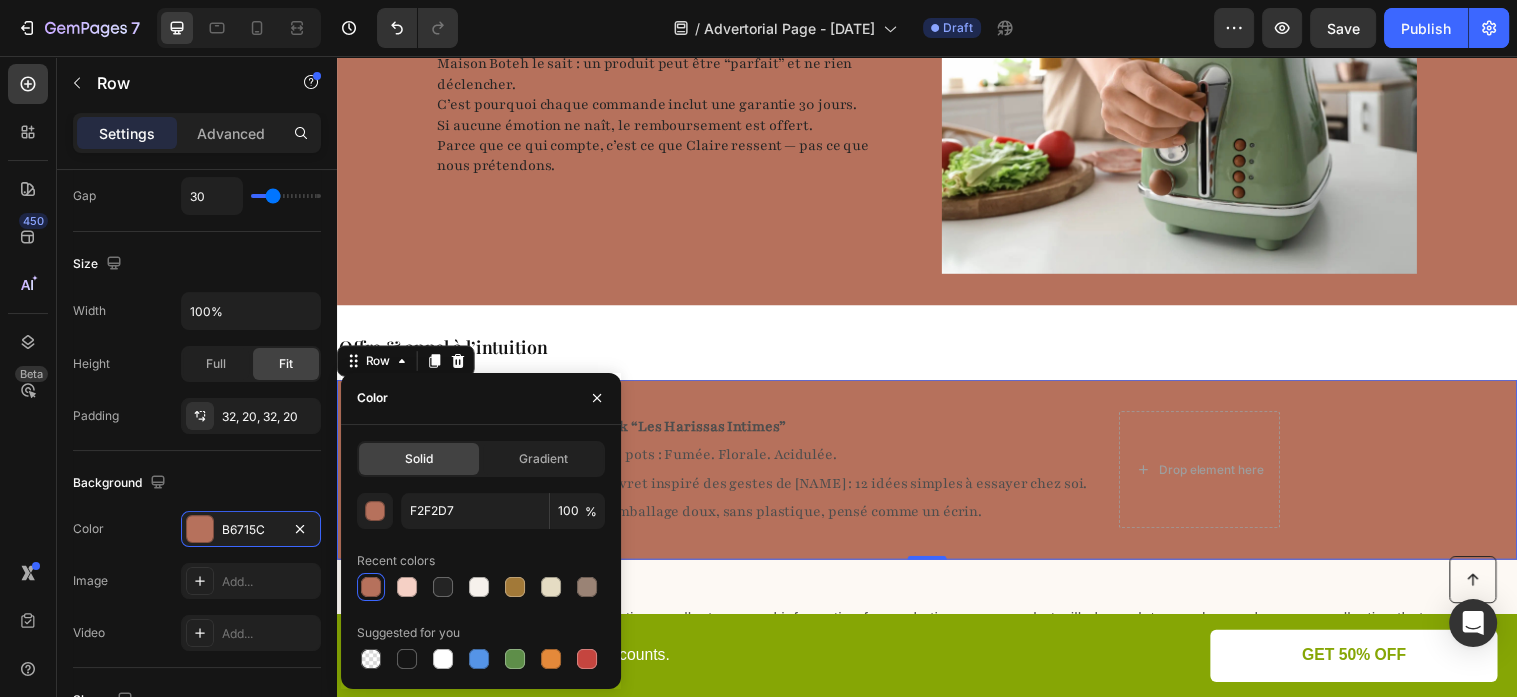 type on "B6715C" 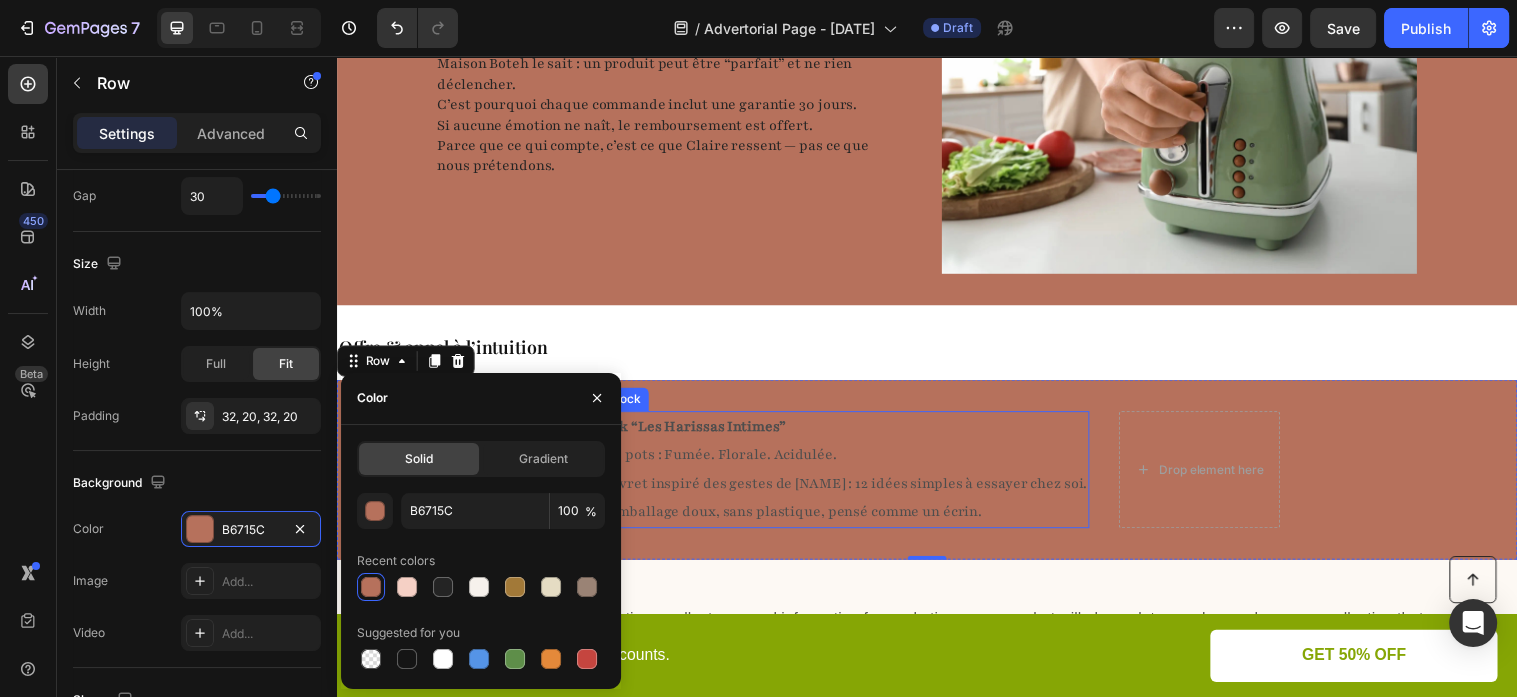 click on "Offre & appel à l’intuition" at bounding box center [937, 347] 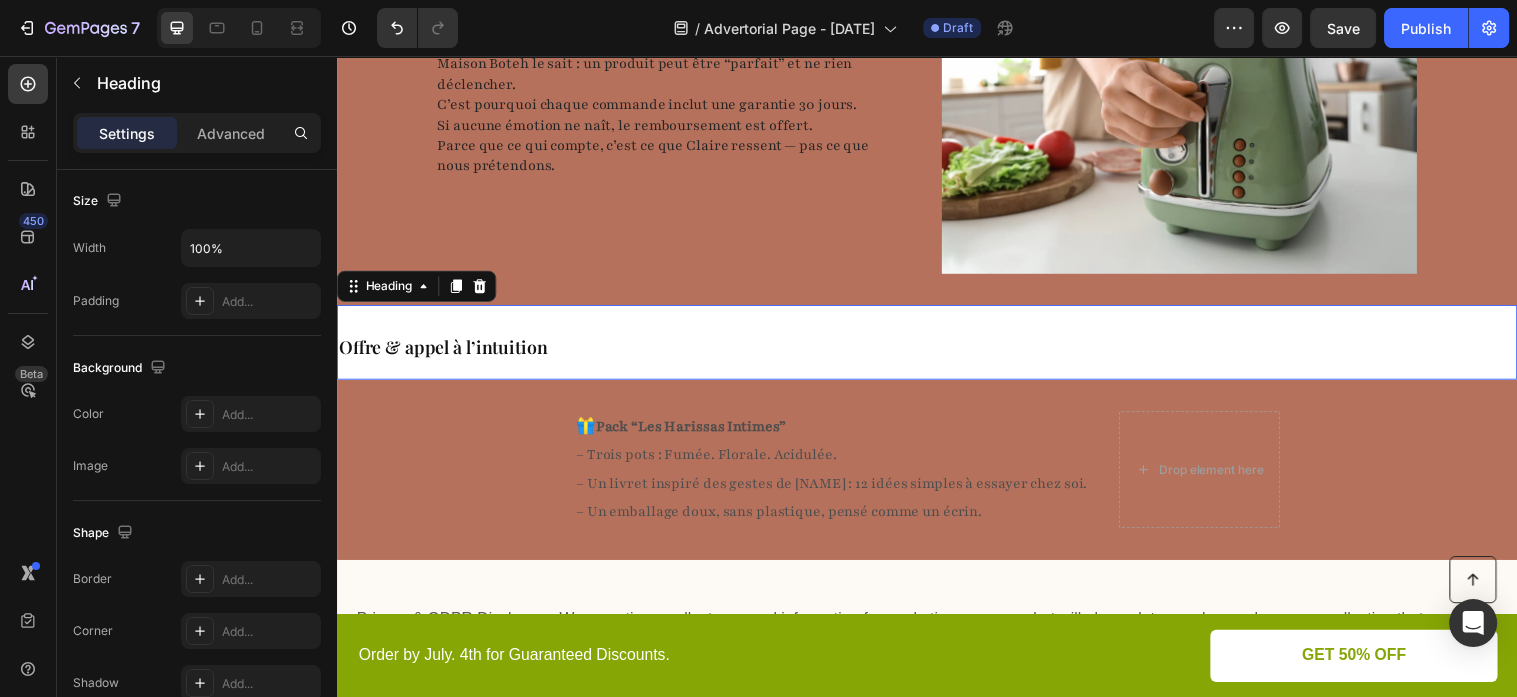 scroll, scrollTop: 0, scrollLeft: 0, axis: both 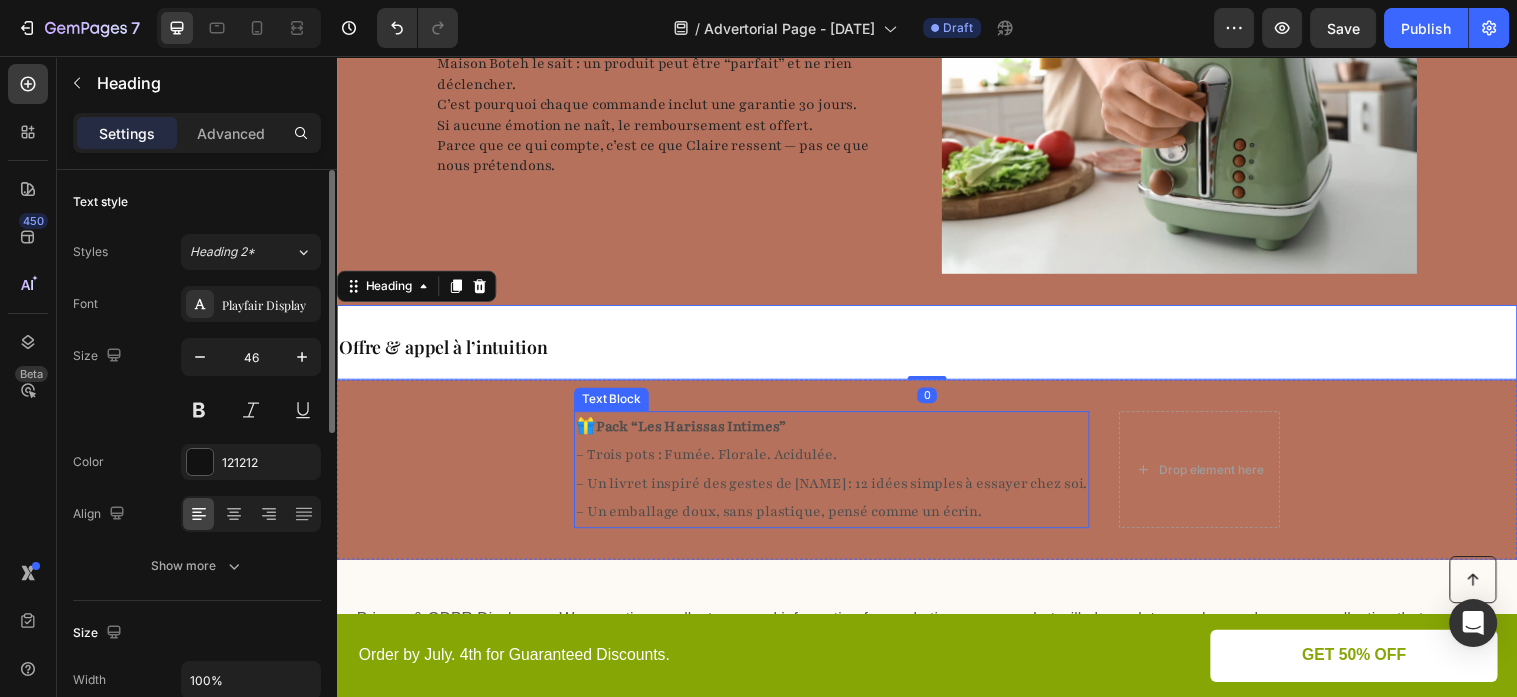 click on "🎁  Pack “Les Harissas Intimes” – Trois pots : Fumée. Florale. Acidulée. – Un livret inspiré des gestes de Nasrin : 12 idées simples à essayer chez soi. – Un emballage doux, sans plastique, pensé comme un écrin." at bounding box center [840, 476] 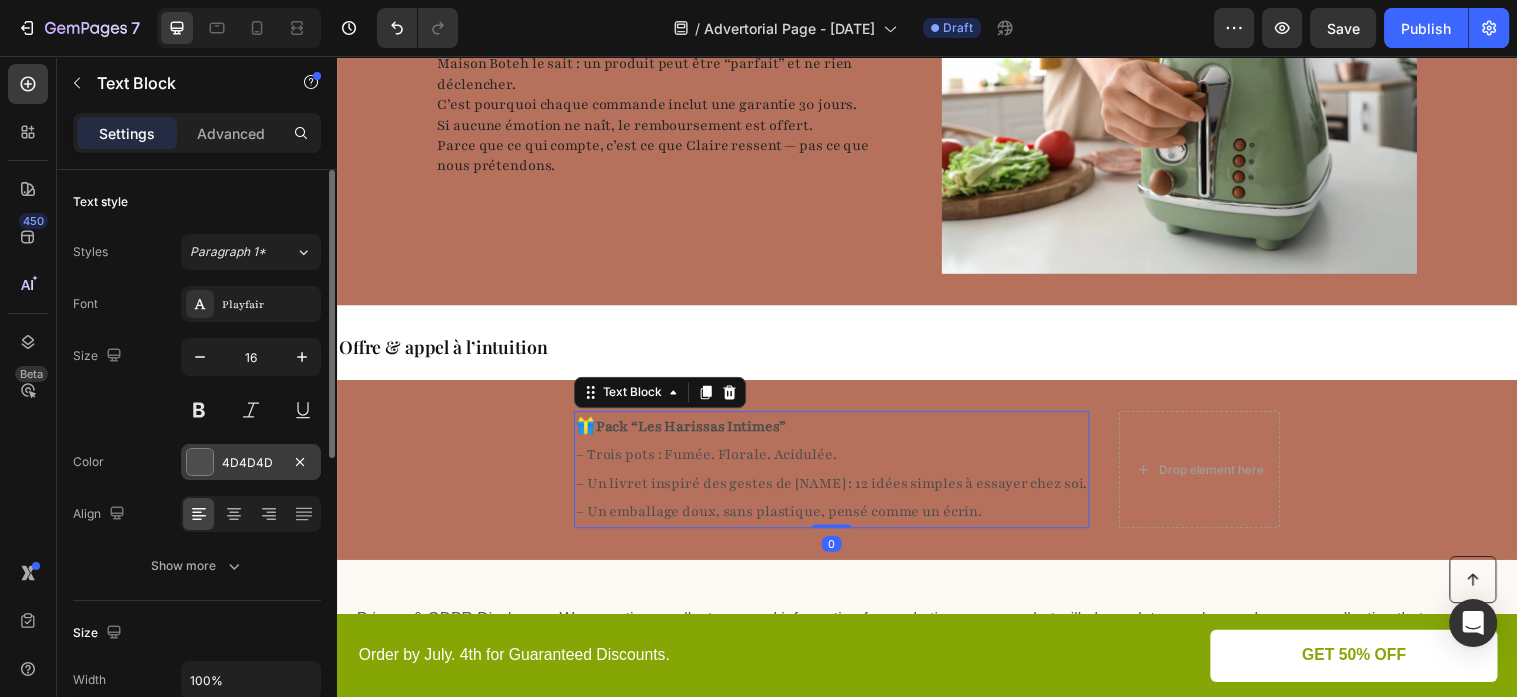 click on "4D4D4D" at bounding box center (251, 462) 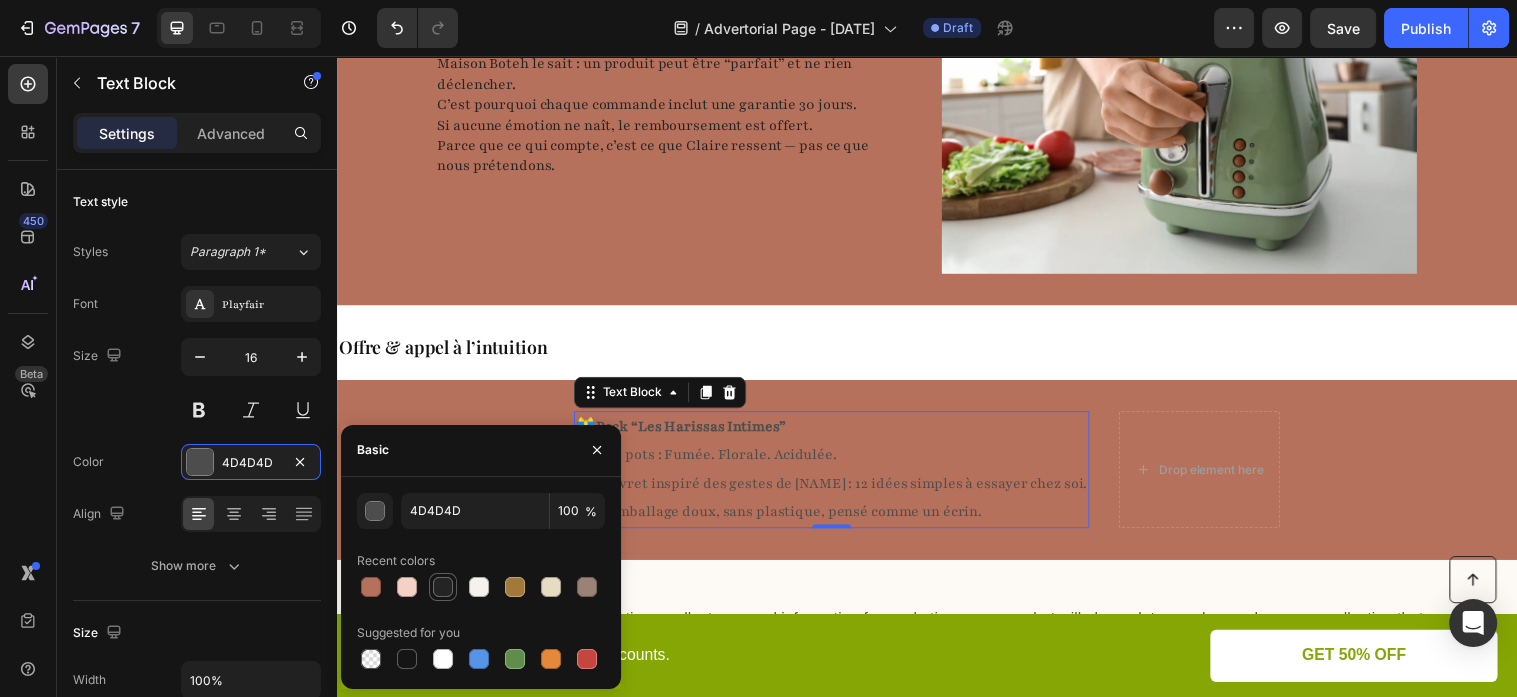 click at bounding box center [443, 587] 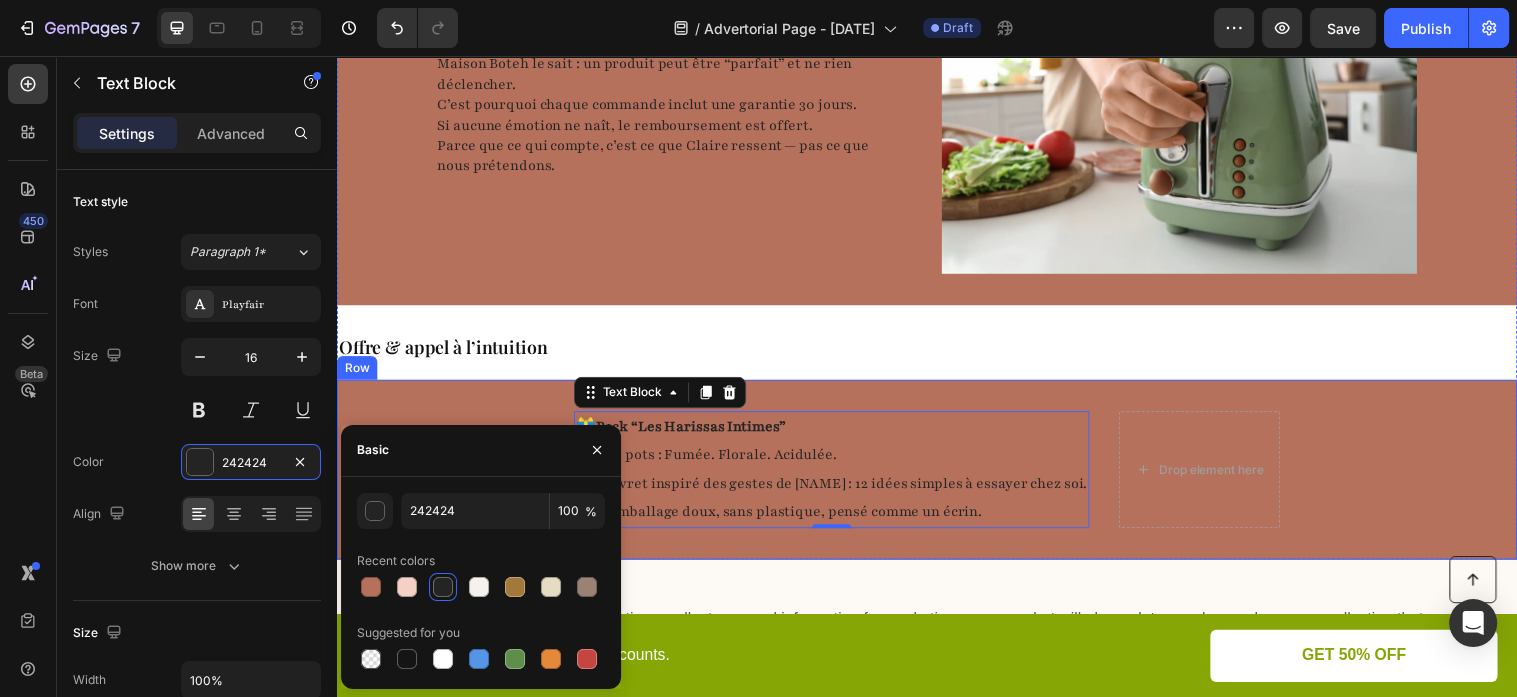 click on "Drop element here" at bounding box center [1214, 476] 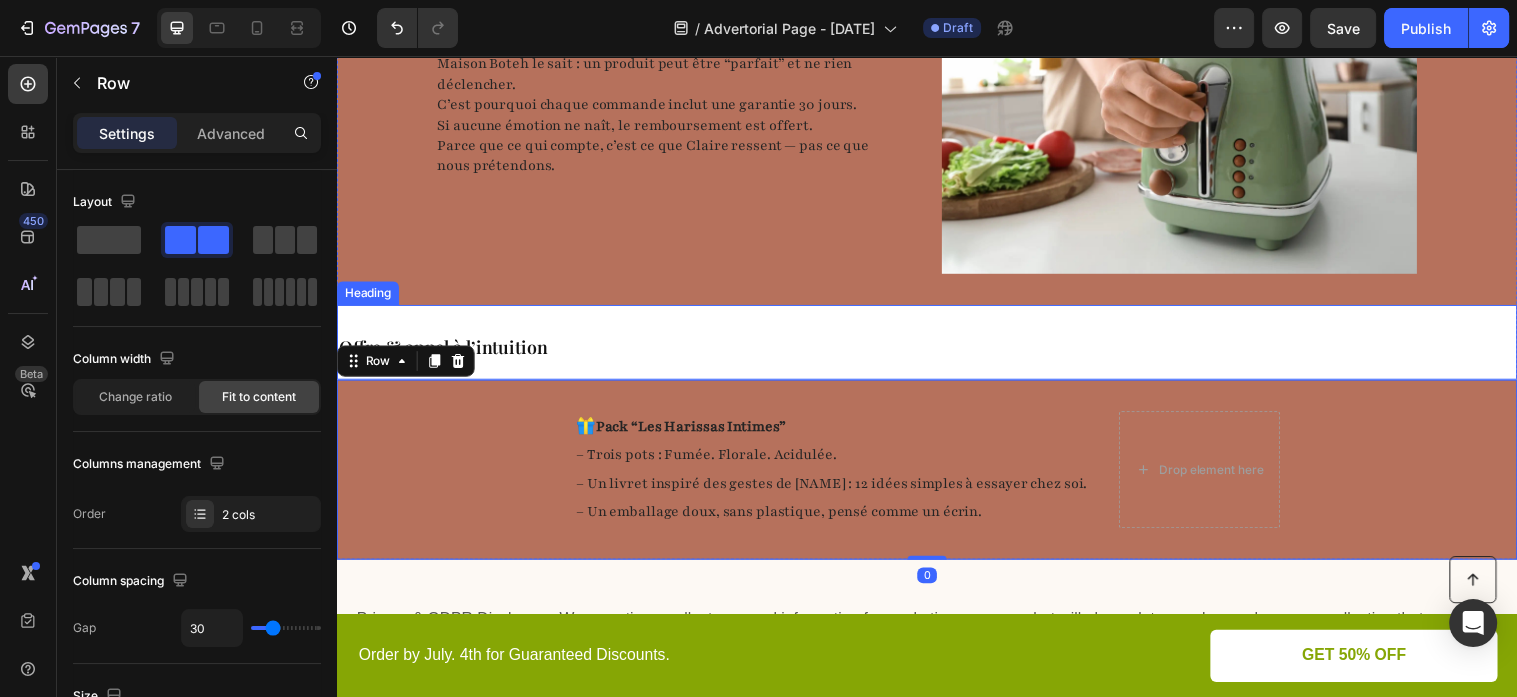 click on "Offre & appel à l’intuition" at bounding box center [937, 347] 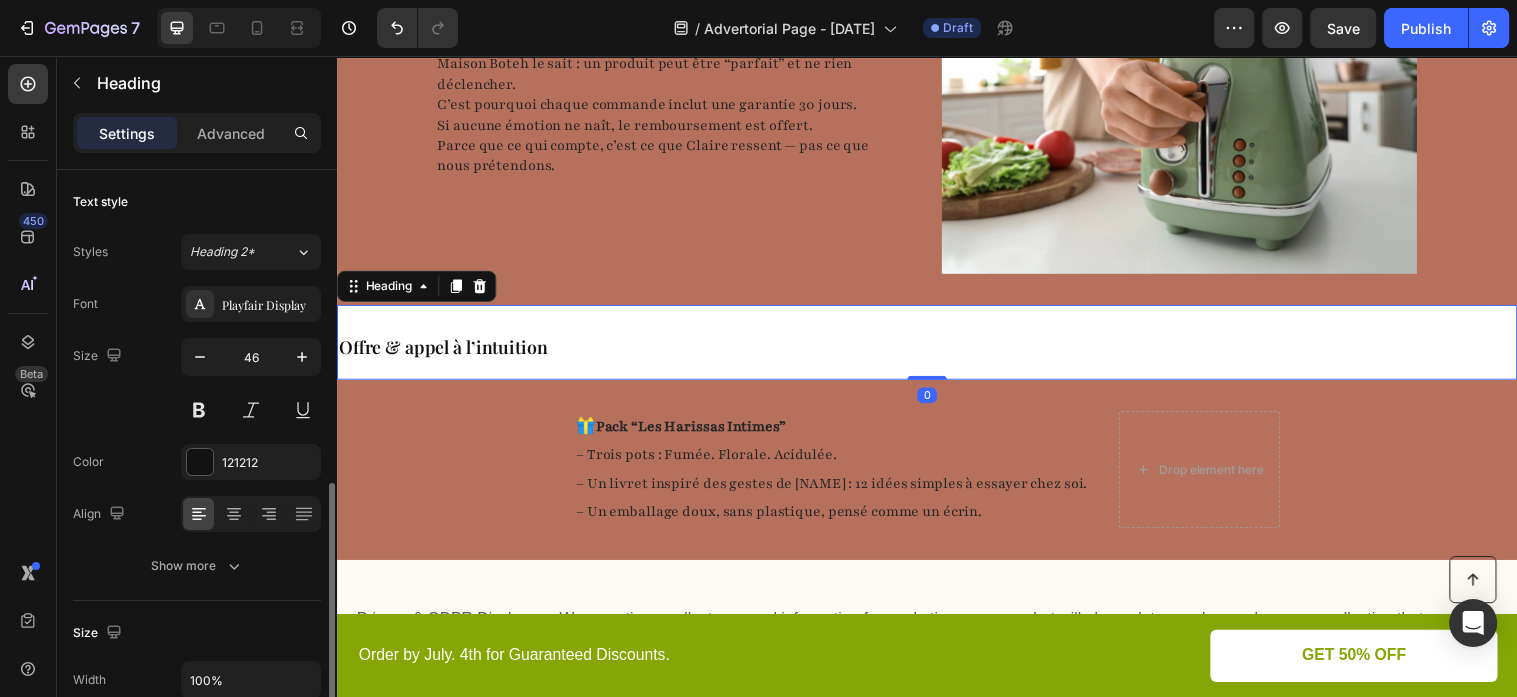 scroll, scrollTop: 324, scrollLeft: 0, axis: vertical 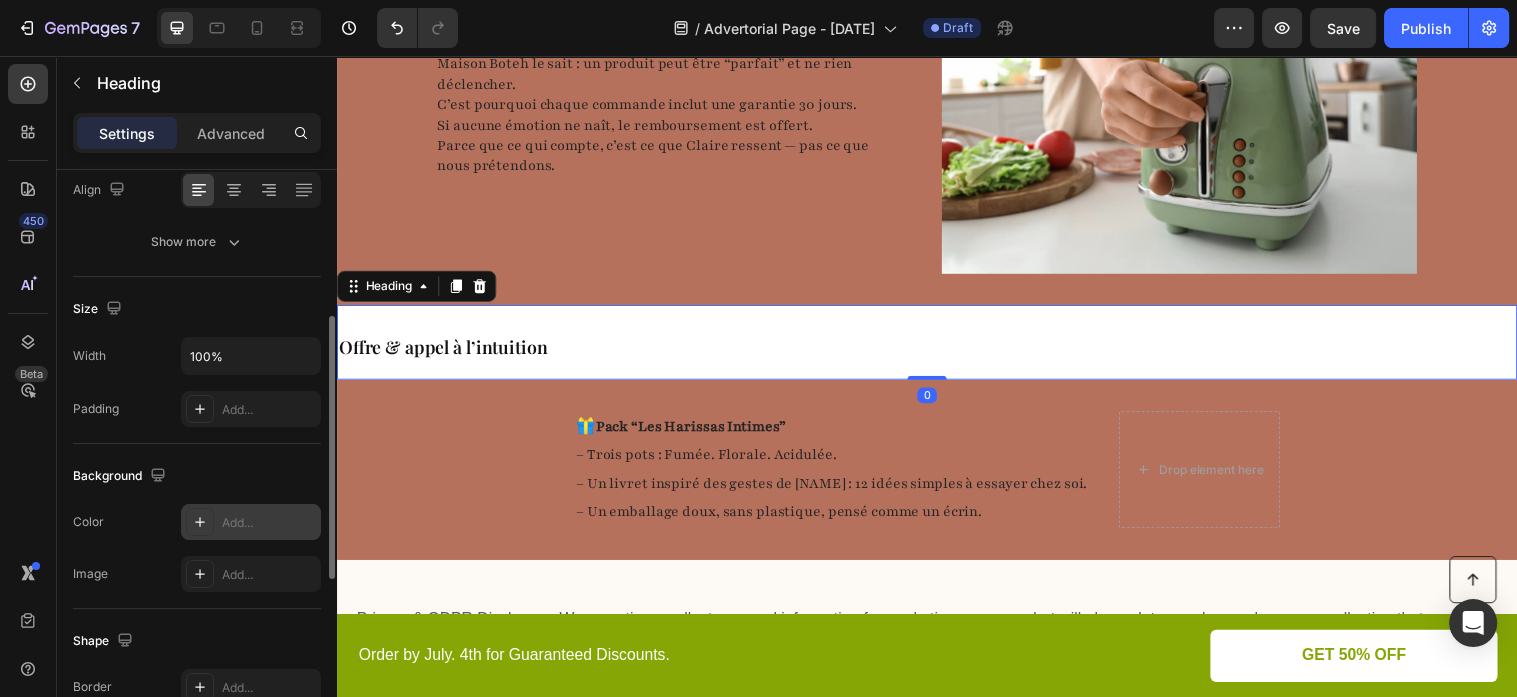 click on "Add..." at bounding box center [269, 523] 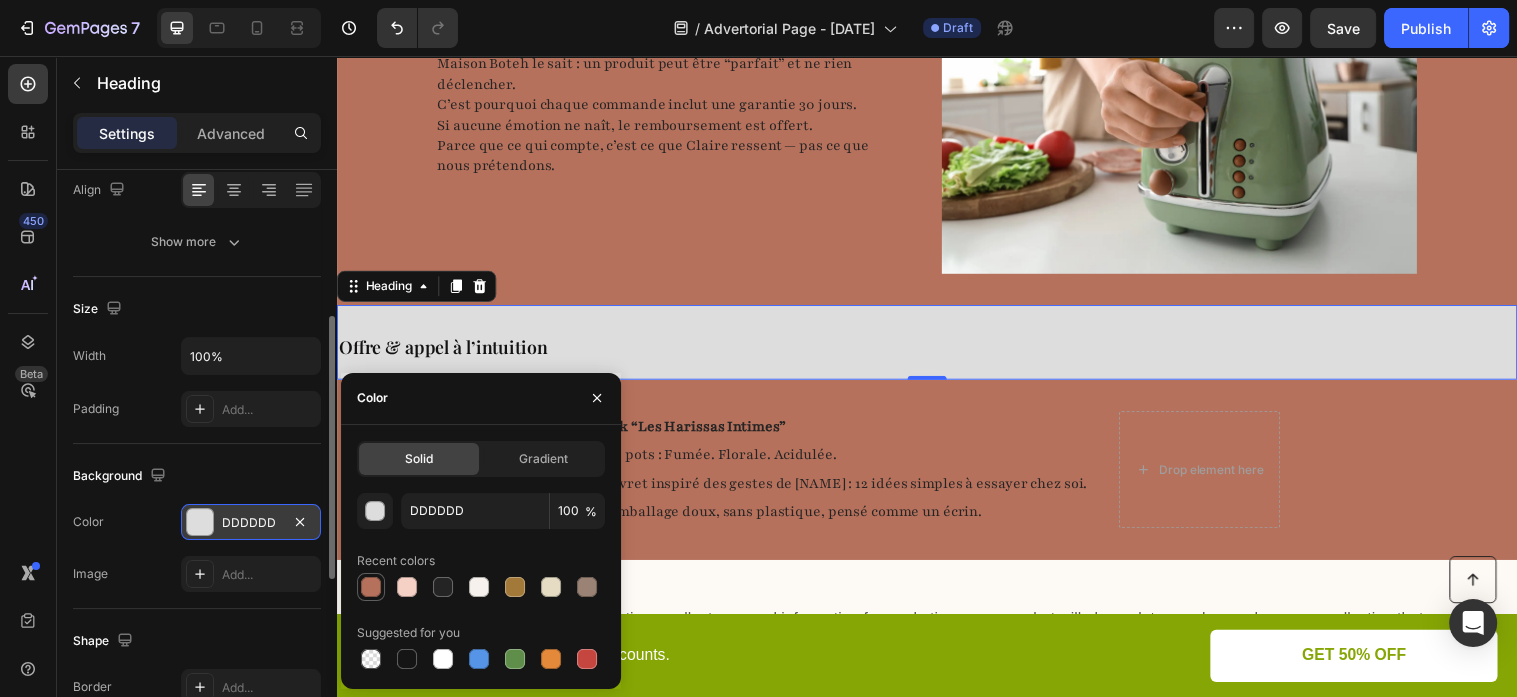 click at bounding box center [371, 587] 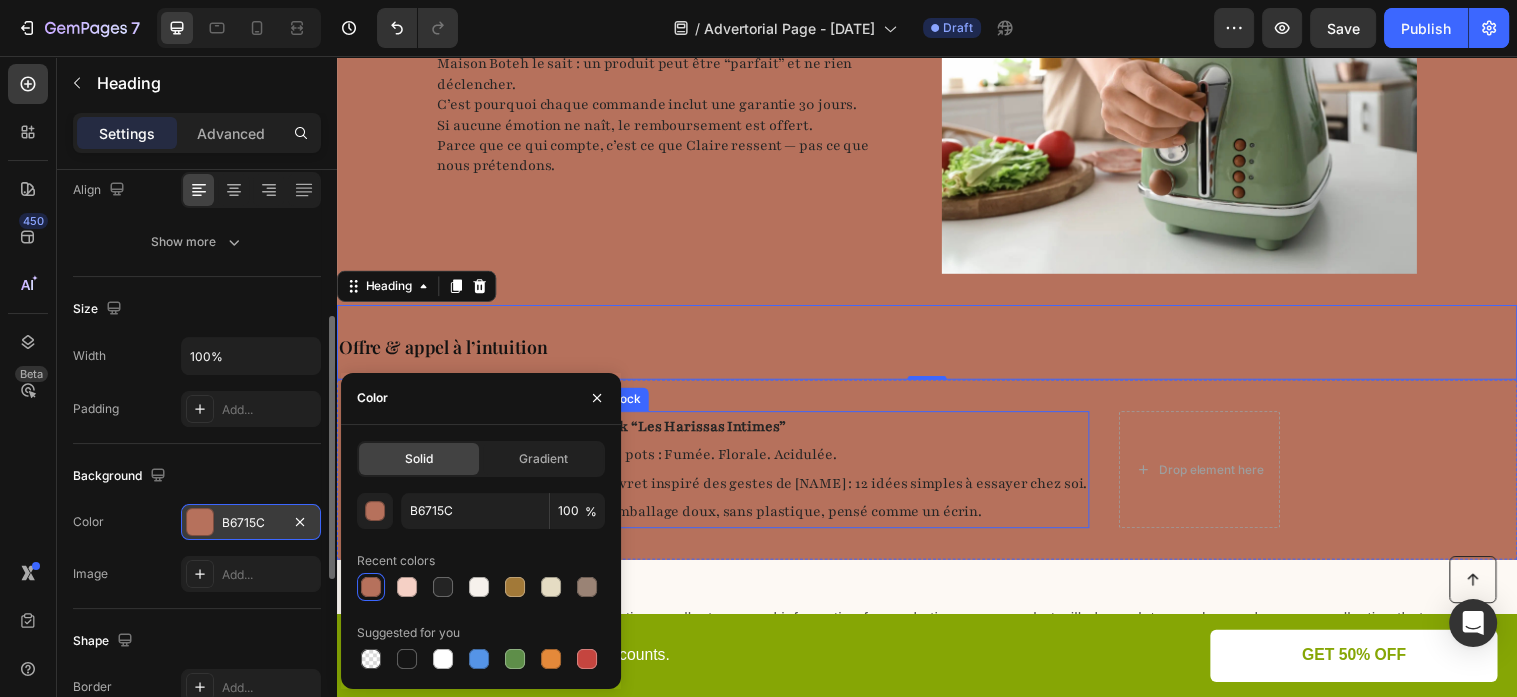 click on "🎁  Pack “Les Harissas Intimes” – Trois pots : Fumée. Florale. Acidulée. – Un livret inspiré des gestes de Nasrin : 12 idées simples à essayer chez soi. – Un emballage doux, sans plastique, pensé comme un écrin. Text Block
Drop element here Row" at bounding box center (937, 476) 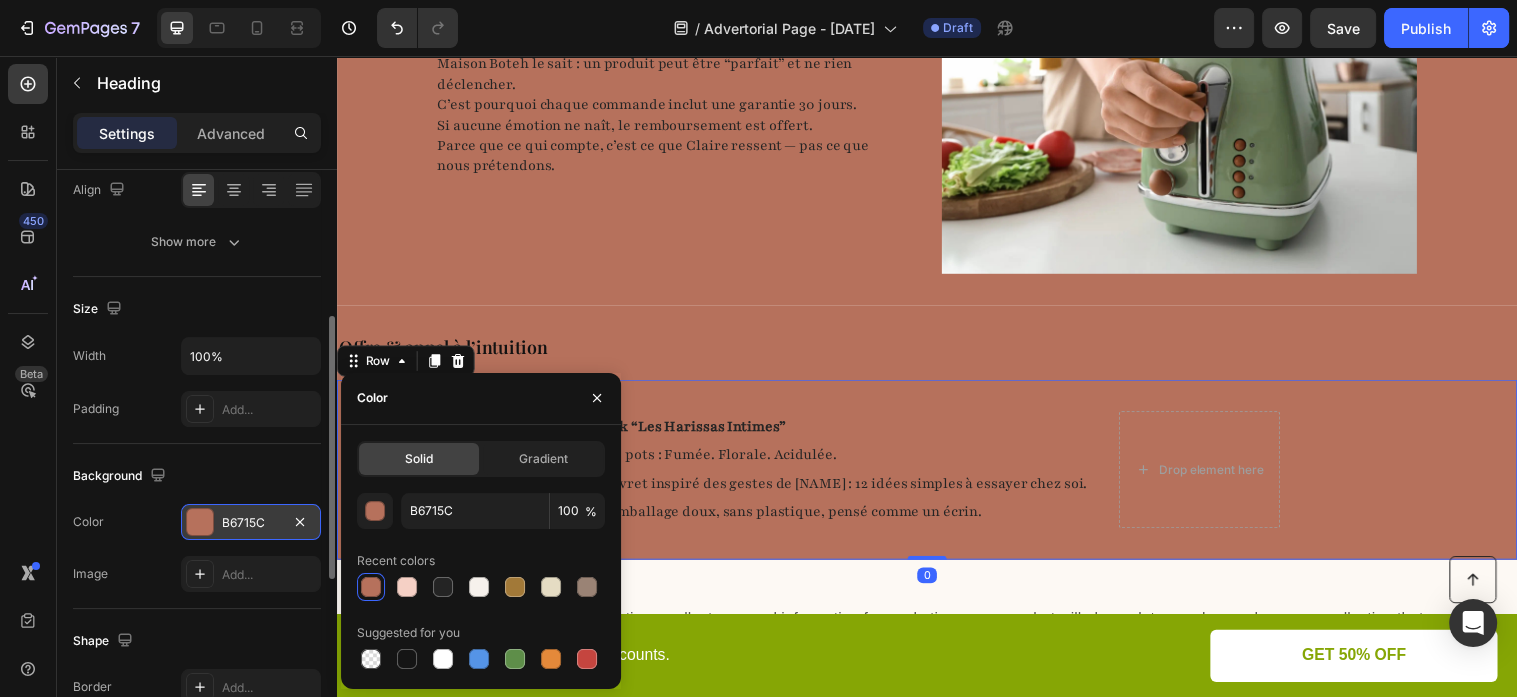 scroll, scrollTop: 0, scrollLeft: 0, axis: both 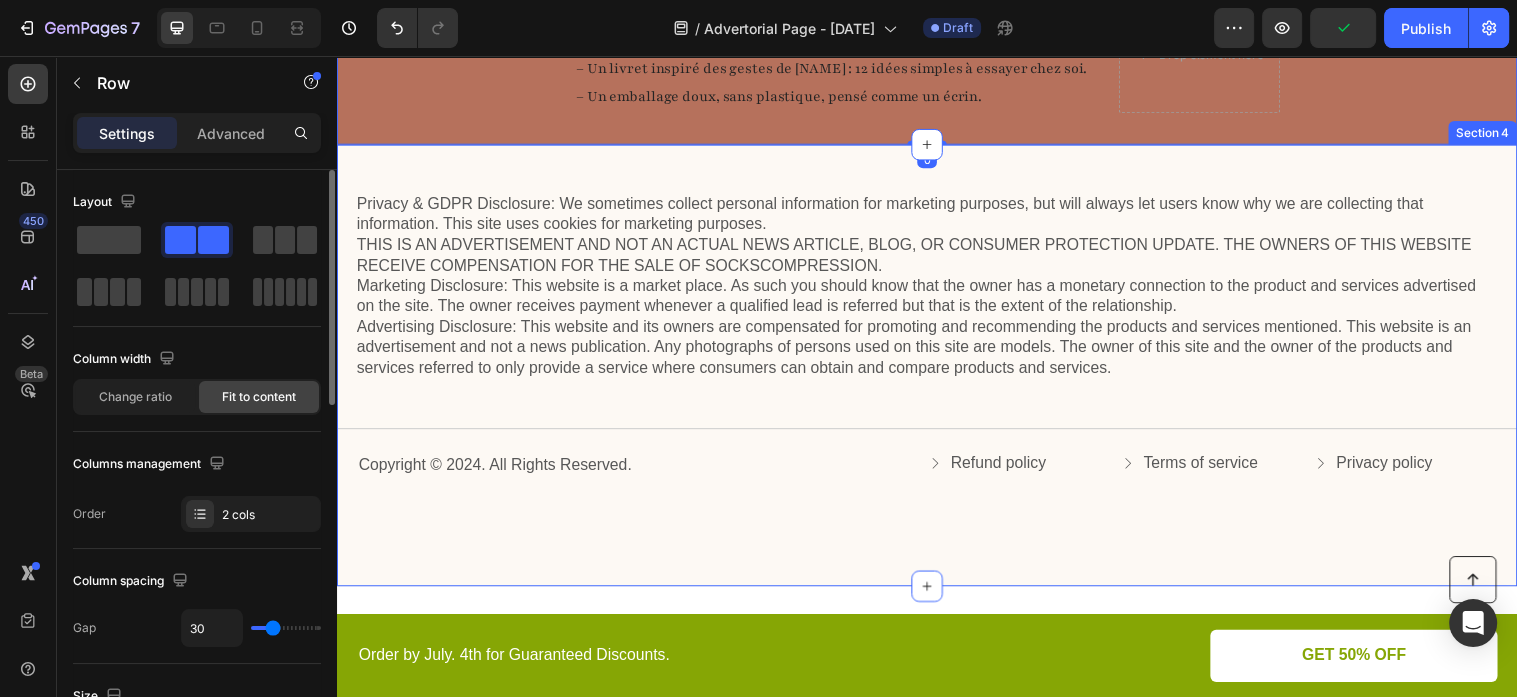click on "Privacy & GDPR Disclosure: We sometimes collect personal information for marketing purposes, but will always let users know why we are collecting that information. This site uses cookies for marketing purposes. THIS IS AN ADVERTISEMENT AND NOT AN ACTUAL NEWS ARTICLE, BLOG, OR CONSUMER PROTECTION UPDATE. THE OWNERS OF THIS WEBSITE RECEIVE COMPENSATION FOR THE SALE OF SOCKSCOMPRESSION. Marketing Disclosure: This website is a market place. As such you should know that the owner has a monetary connection to the product and services advertised on the site. The owner receives payment whenever a qualified lead is referred but that is the extent of the relationship. Text Block                Title Line Copyright © 2024. All Rights Reserved. Text Block
Refund policy Button
Terms of service Button
Privacy policy Button Row Row Section 4" at bounding box center [937, 370] 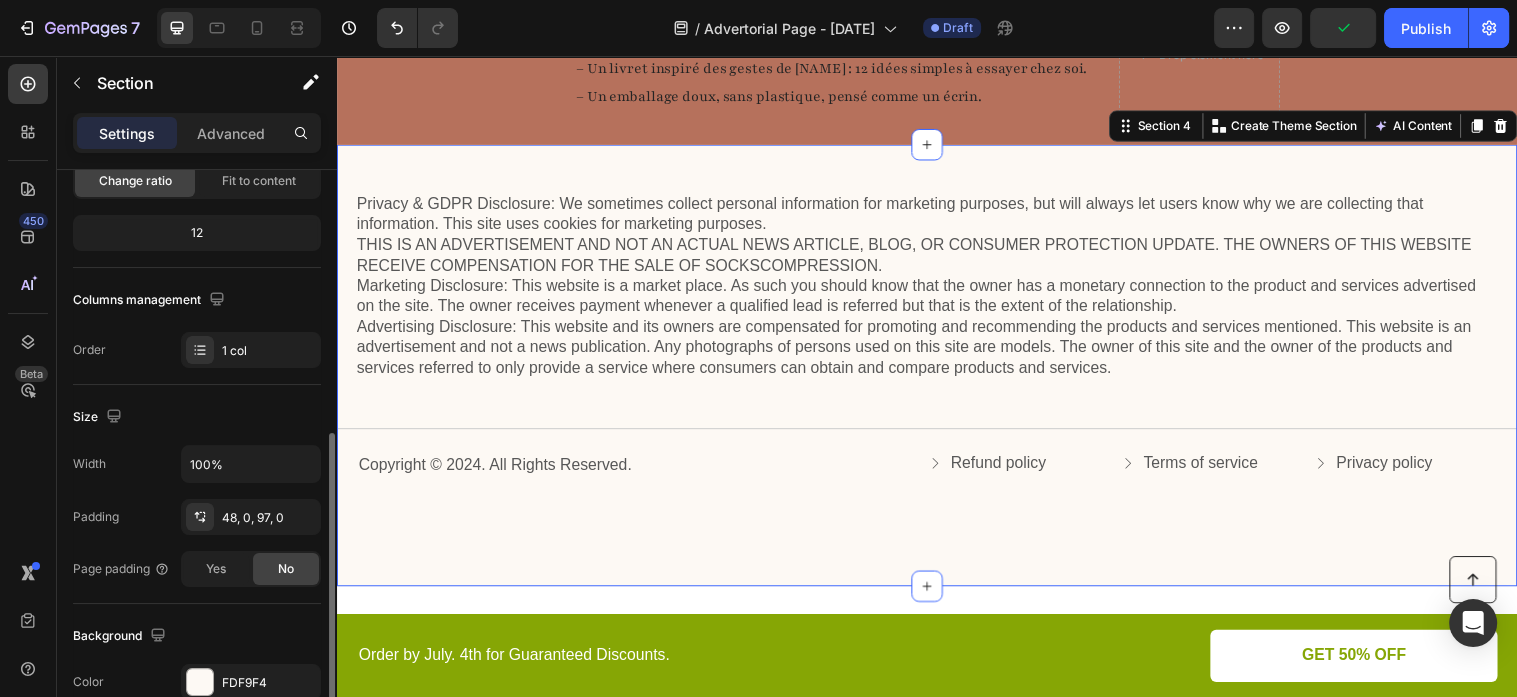 scroll, scrollTop: 324, scrollLeft: 0, axis: vertical 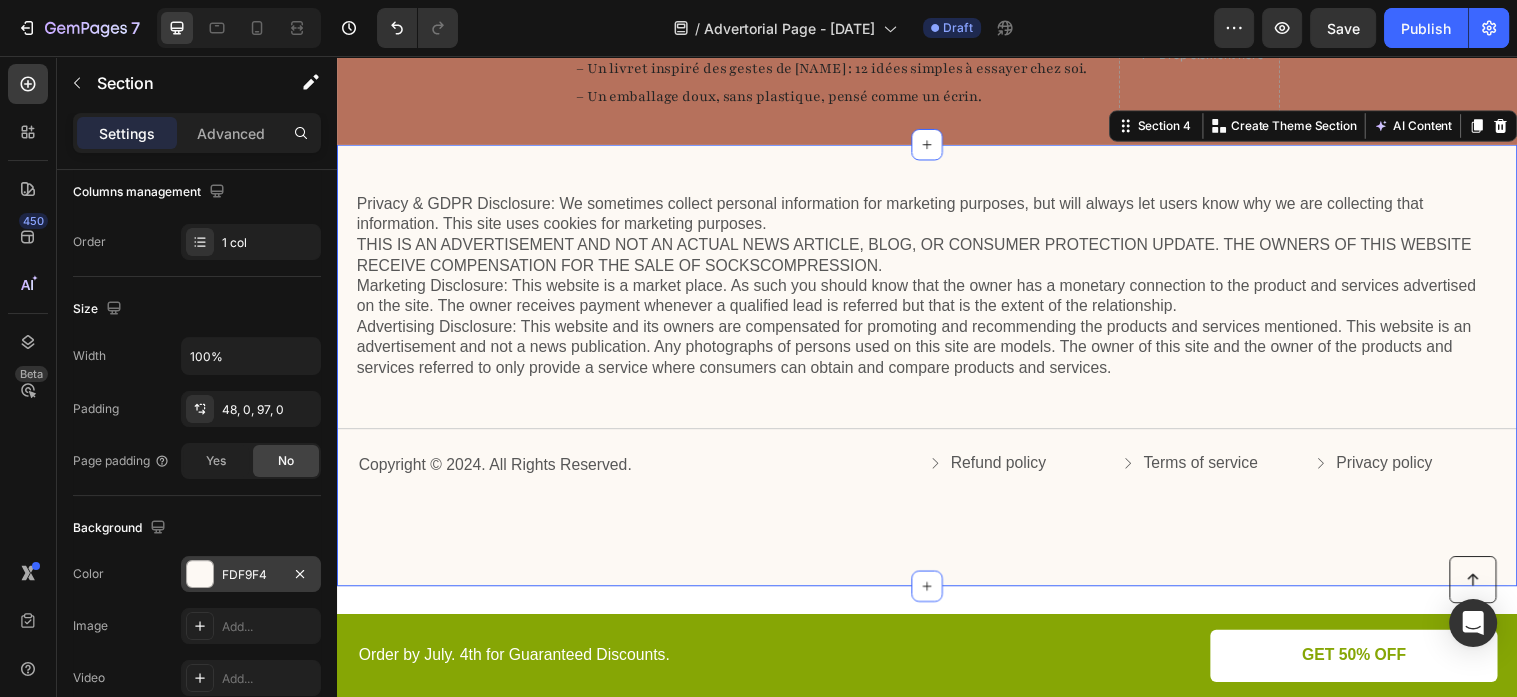 click on "FDF9F4" at bounding box center [251, 574] 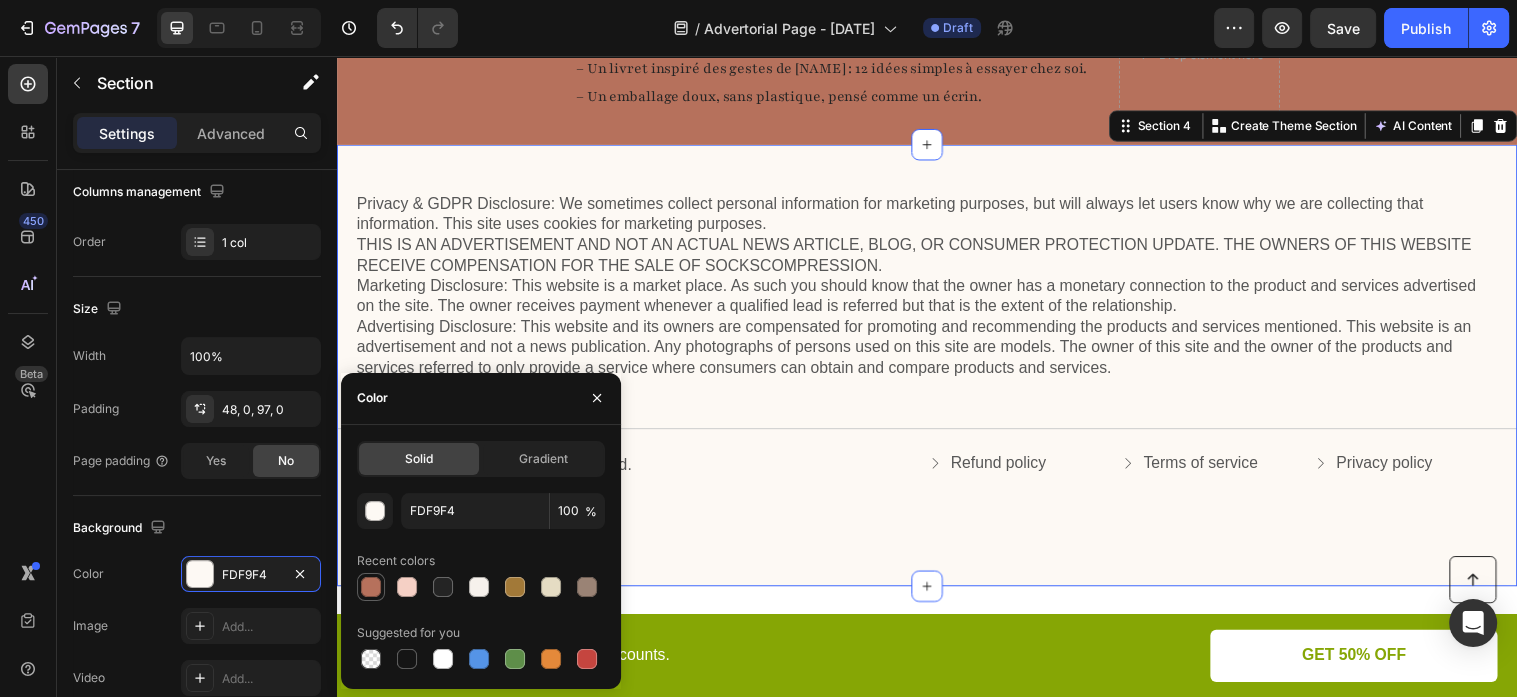 click at bounding box center (371, 587) 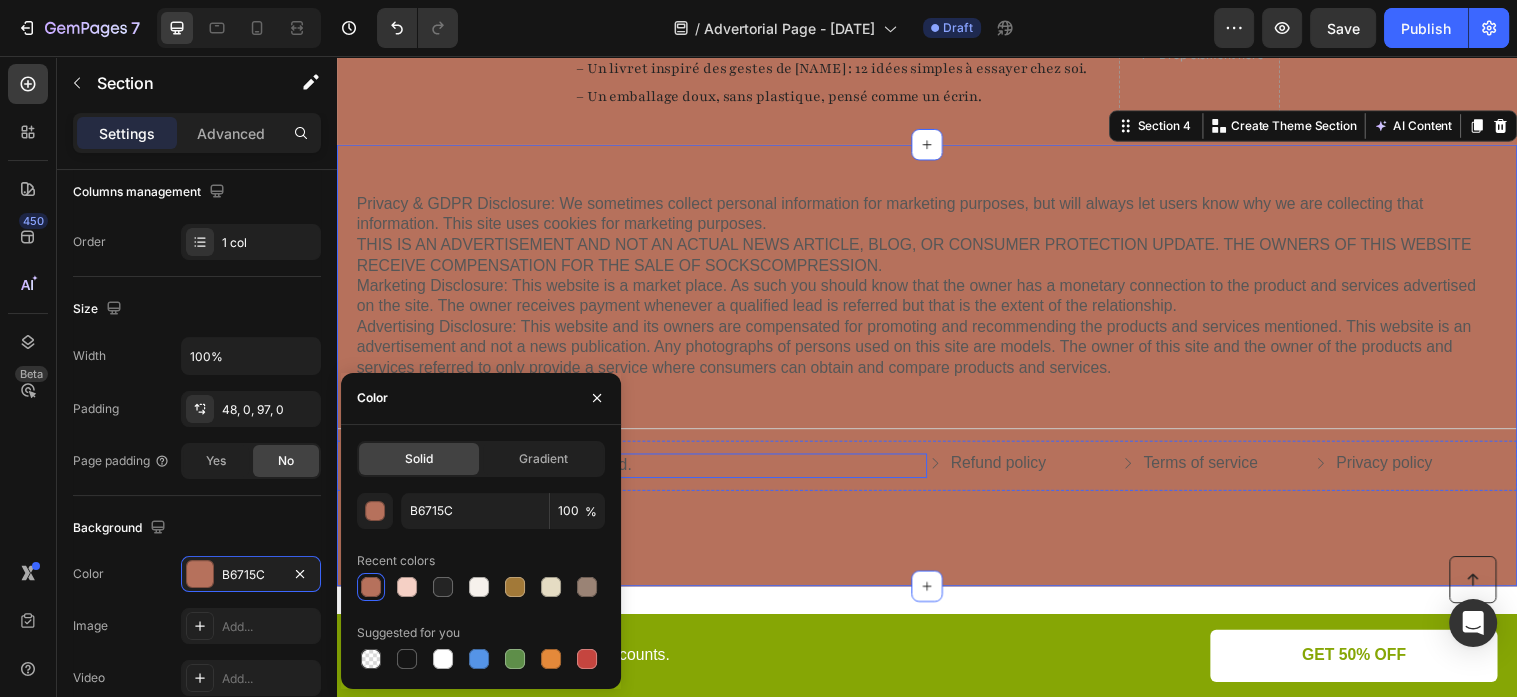 click on "Copyright © 2024. All Rights Reserved." at bounding box center [647, 472] 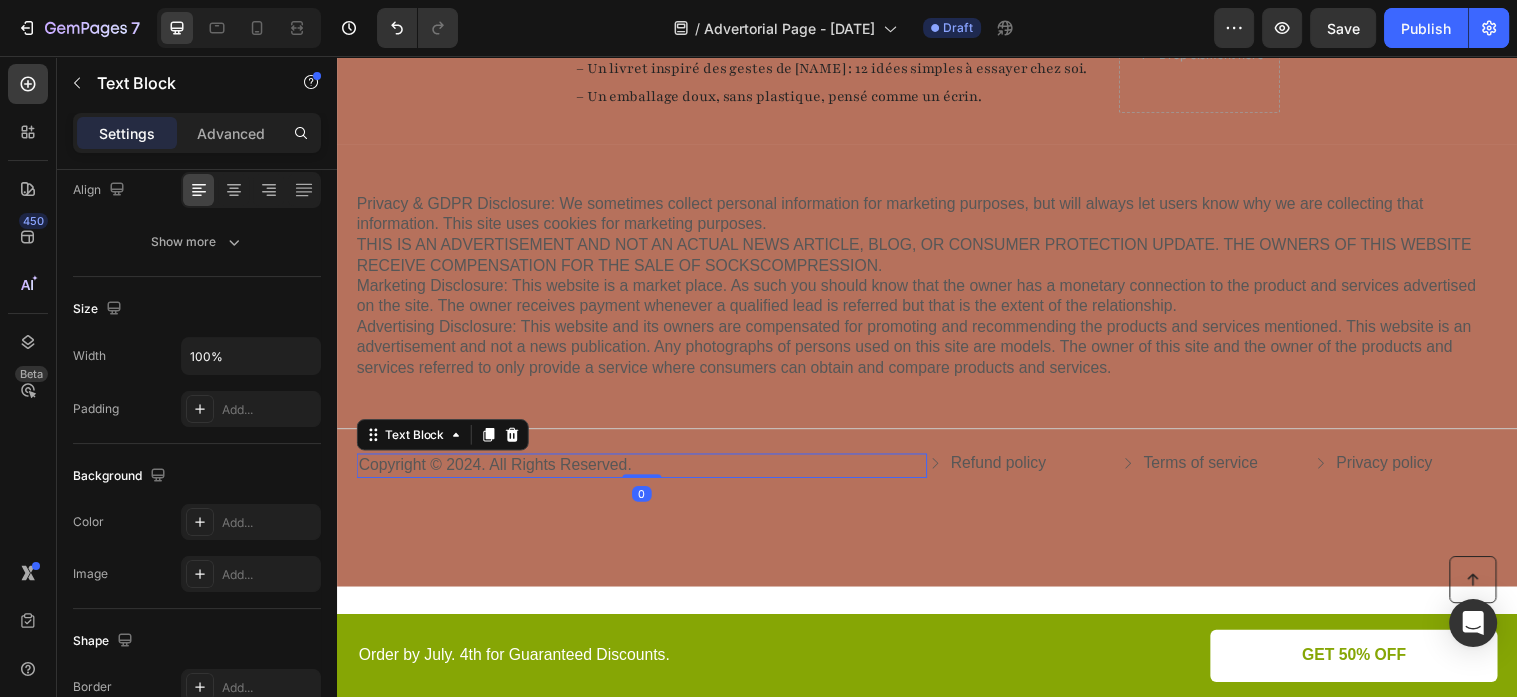 scroll, scrollTop: 0, scrollLeft: 0, axis: both 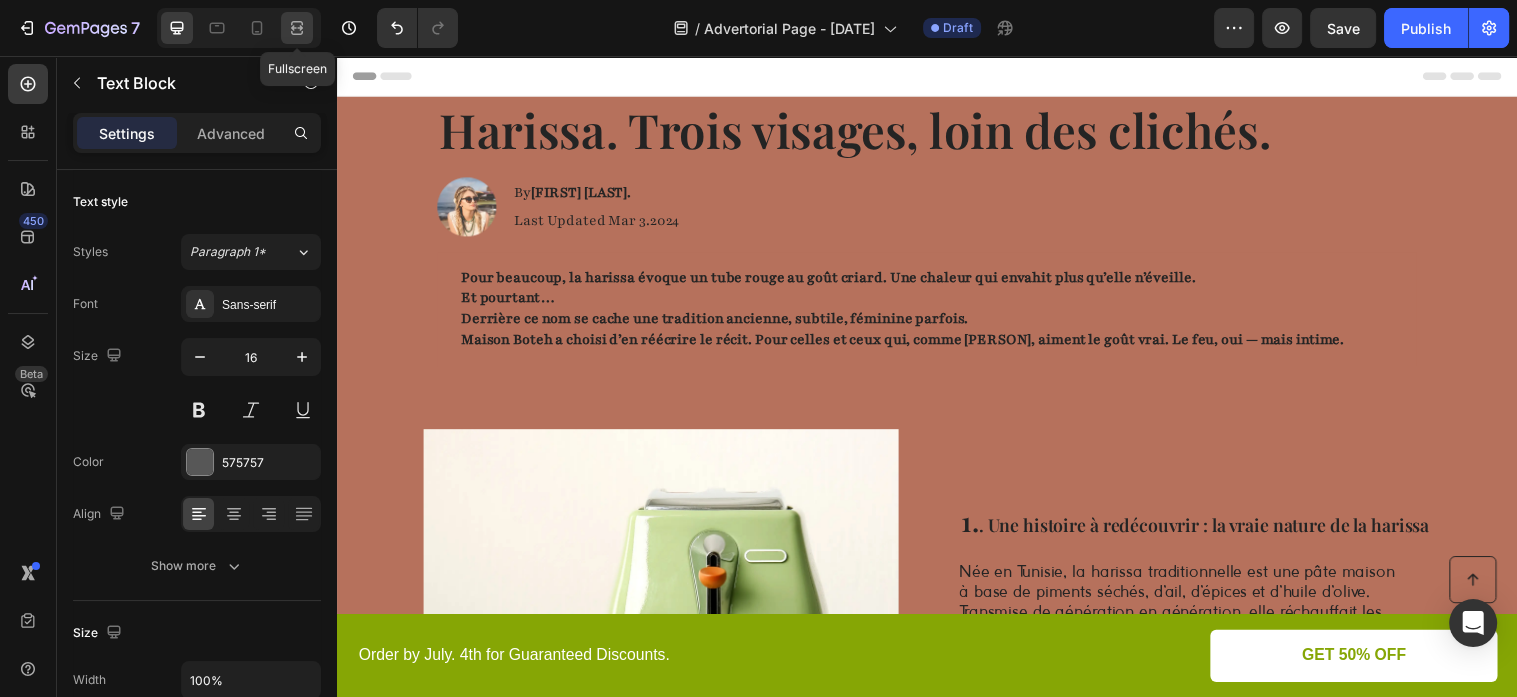 click 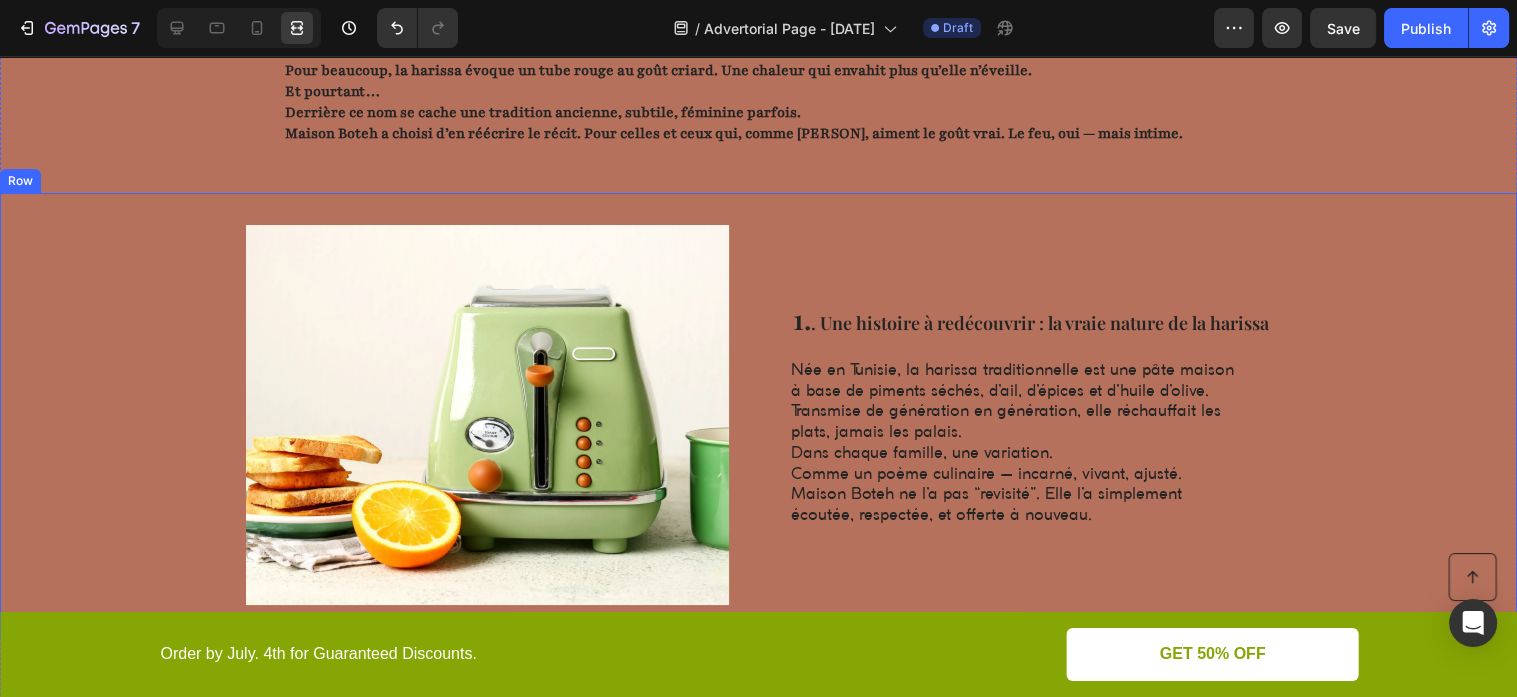 scroll, scrollTop: 211, scrollLeft: 0, axis: vertical 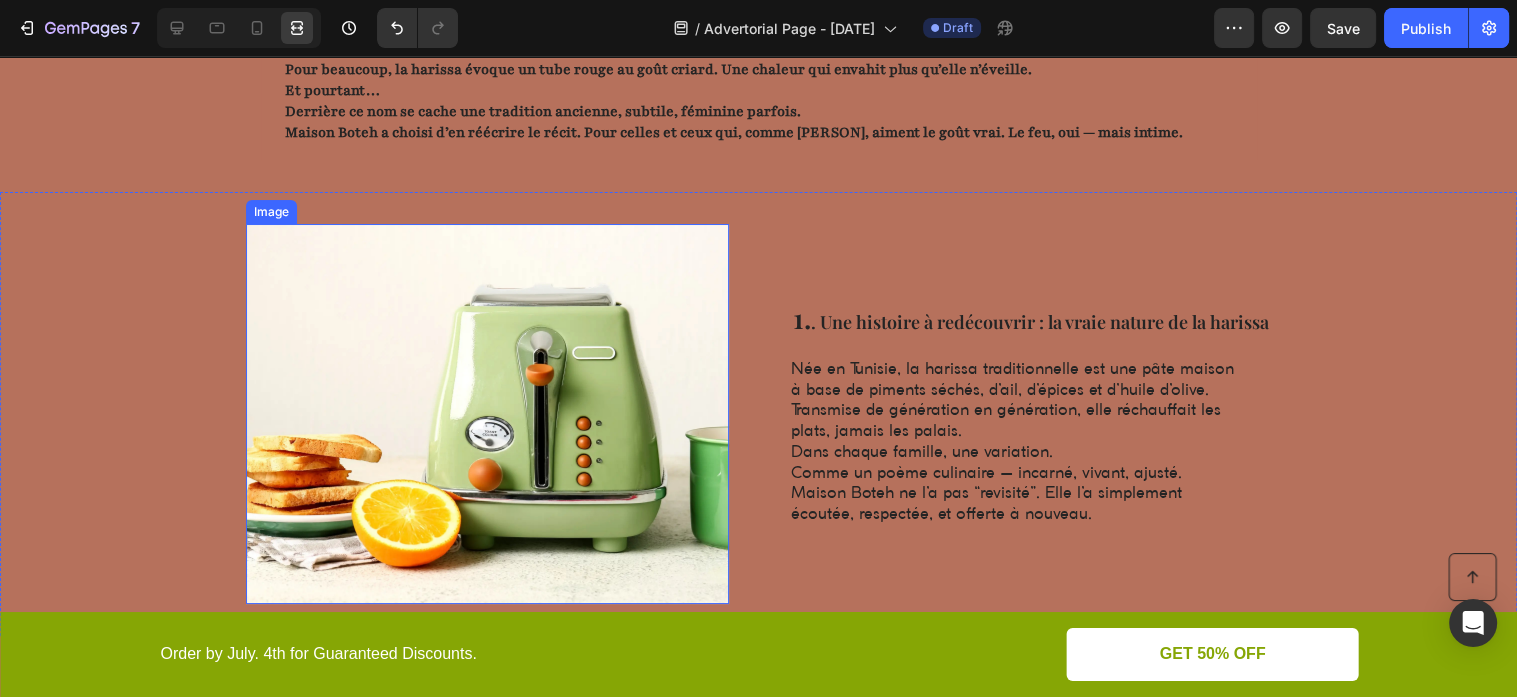 click at bounding box center [487, 414] 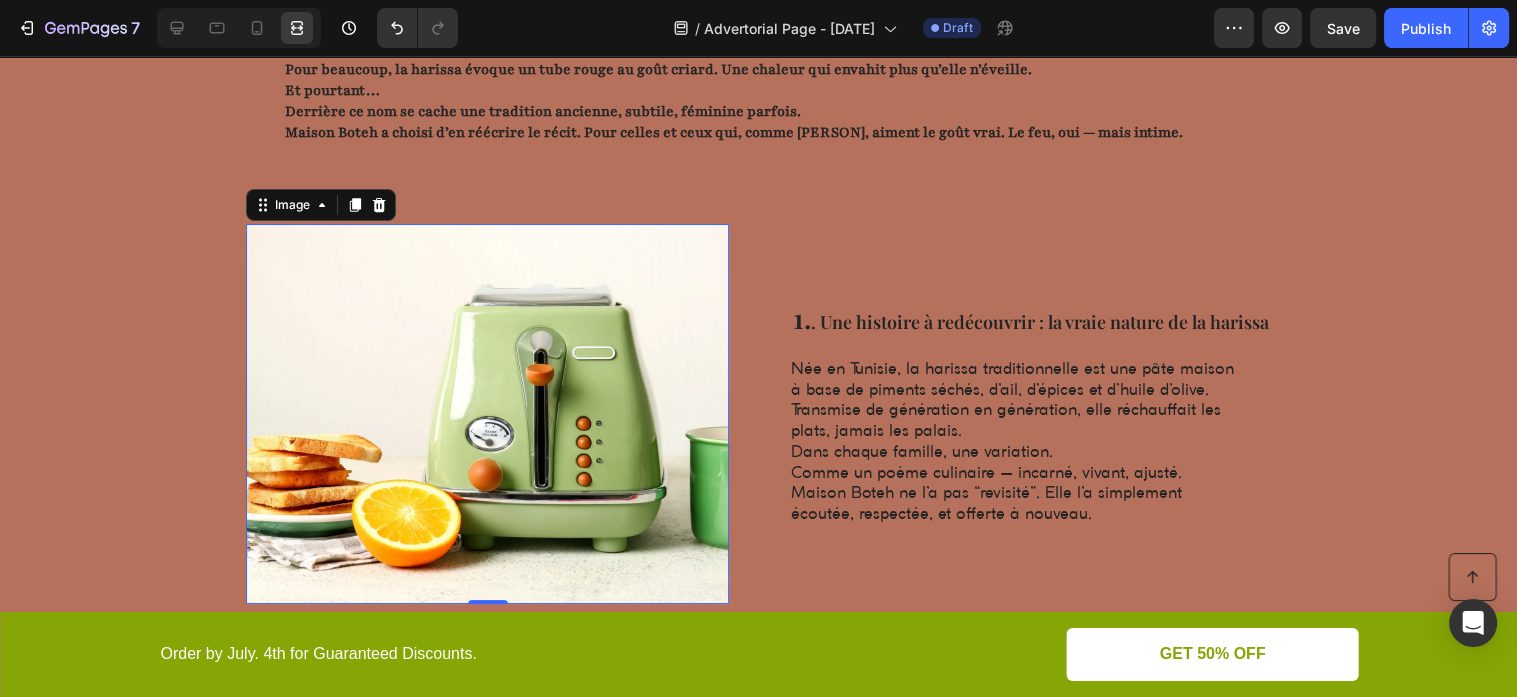 click at bounding box center [487, 414] 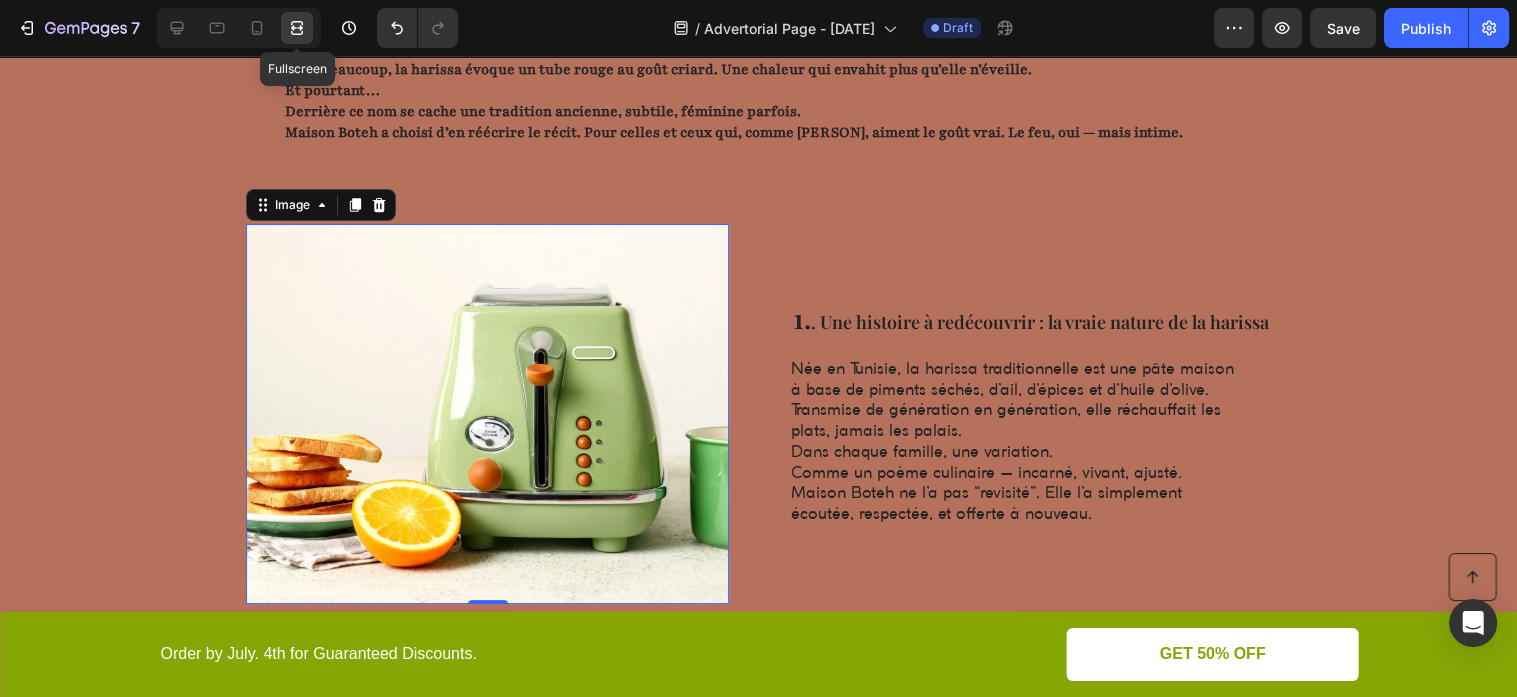 click 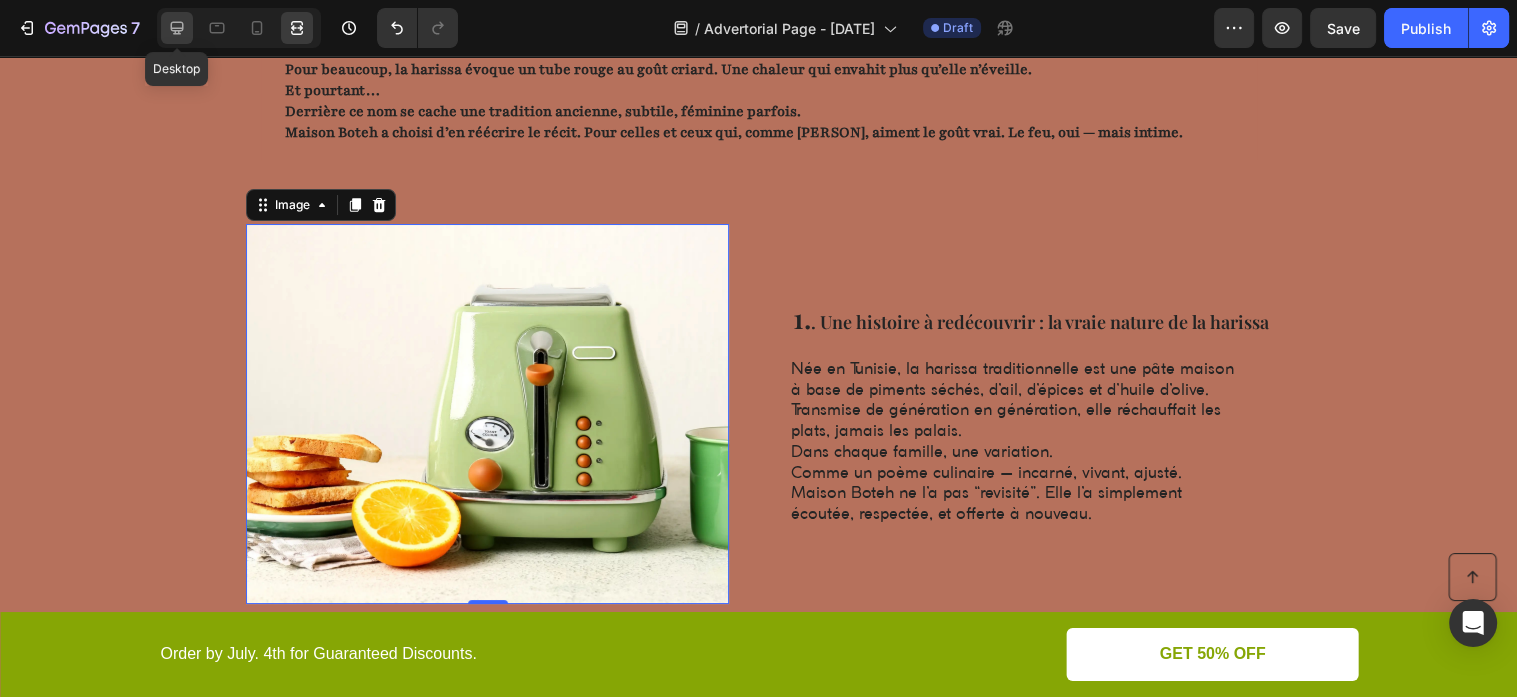 click 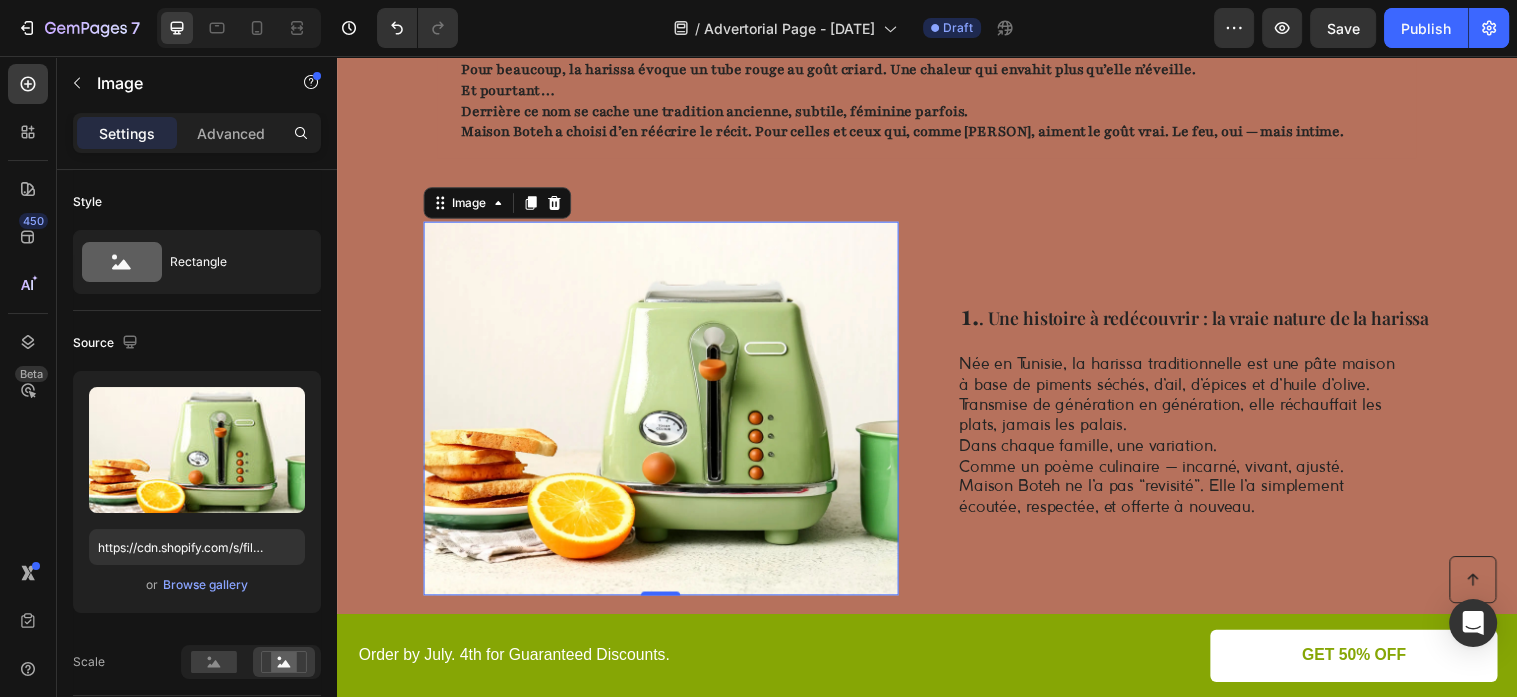 click at bounding box center (666, 414) 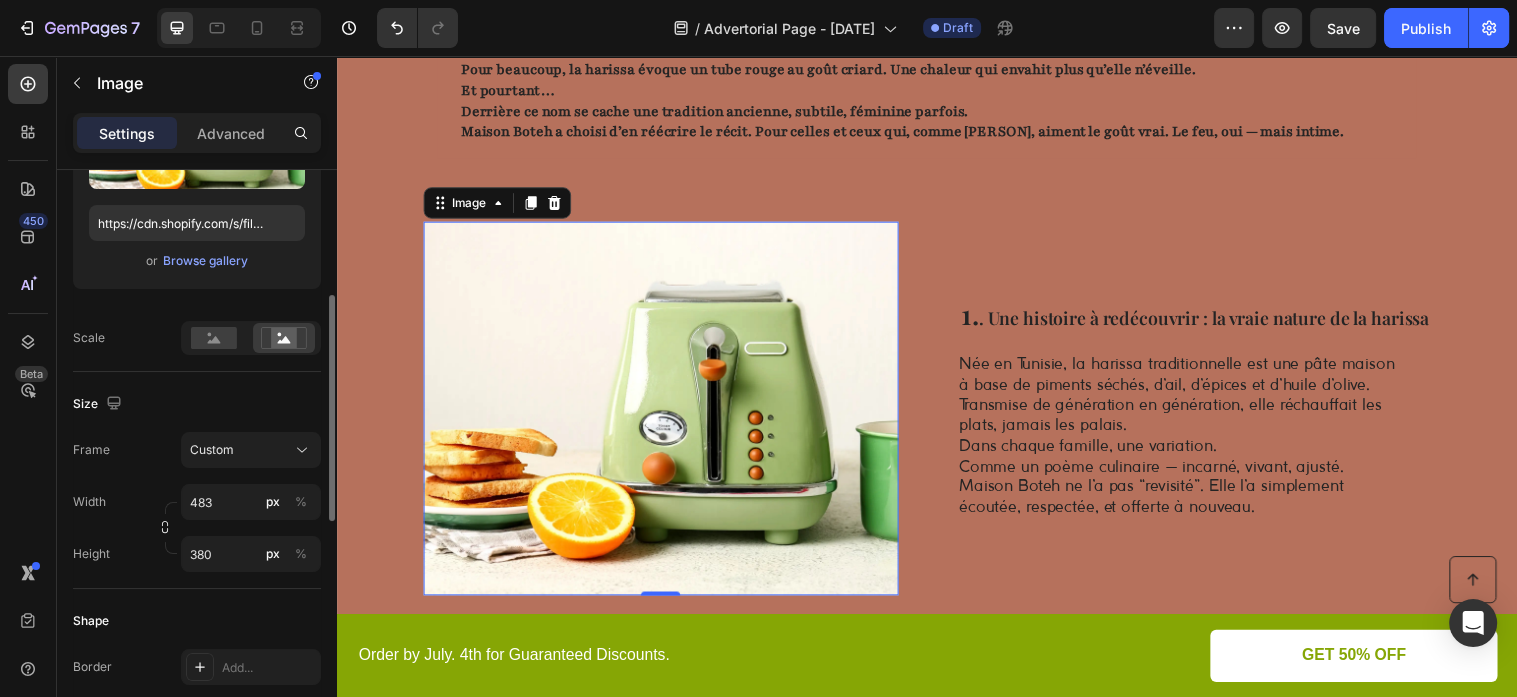 scroll, scrollTop: 0, scrollLeft: 0, axis: both 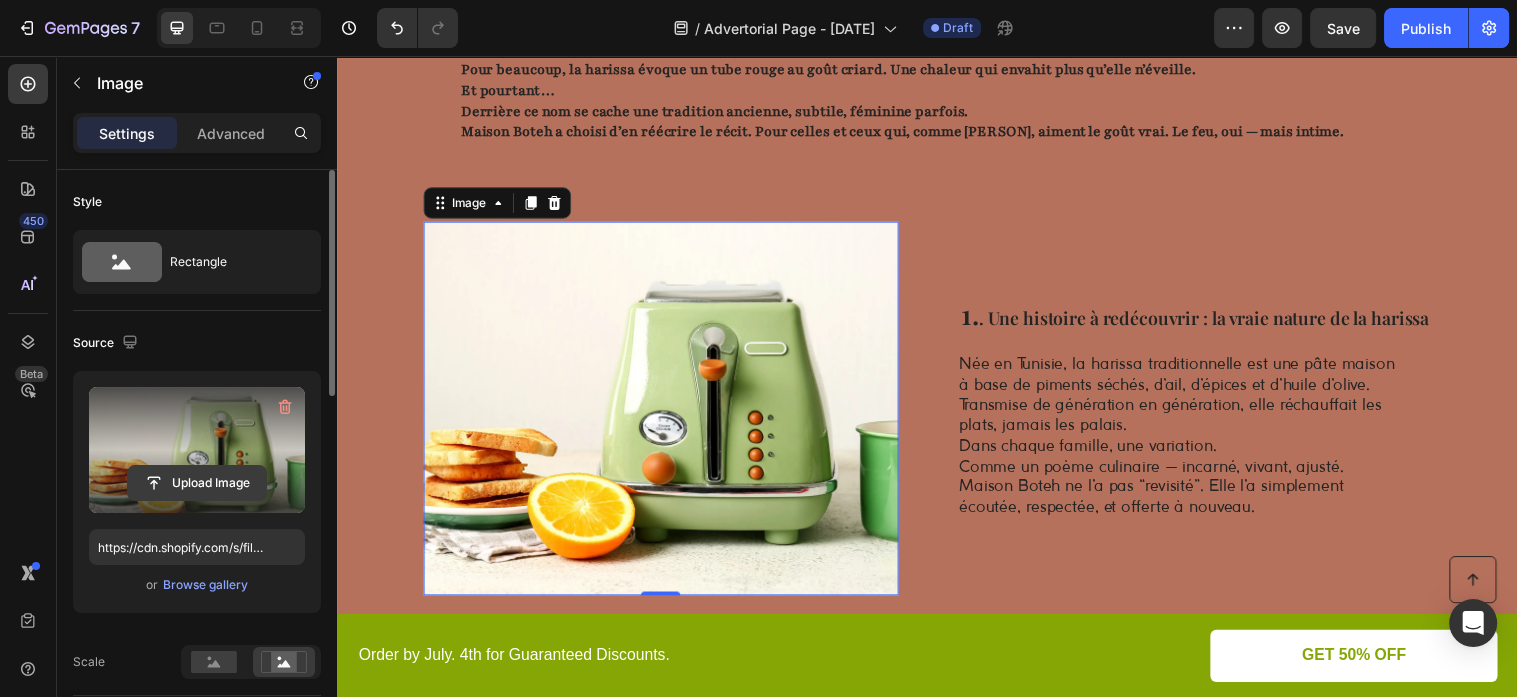 click 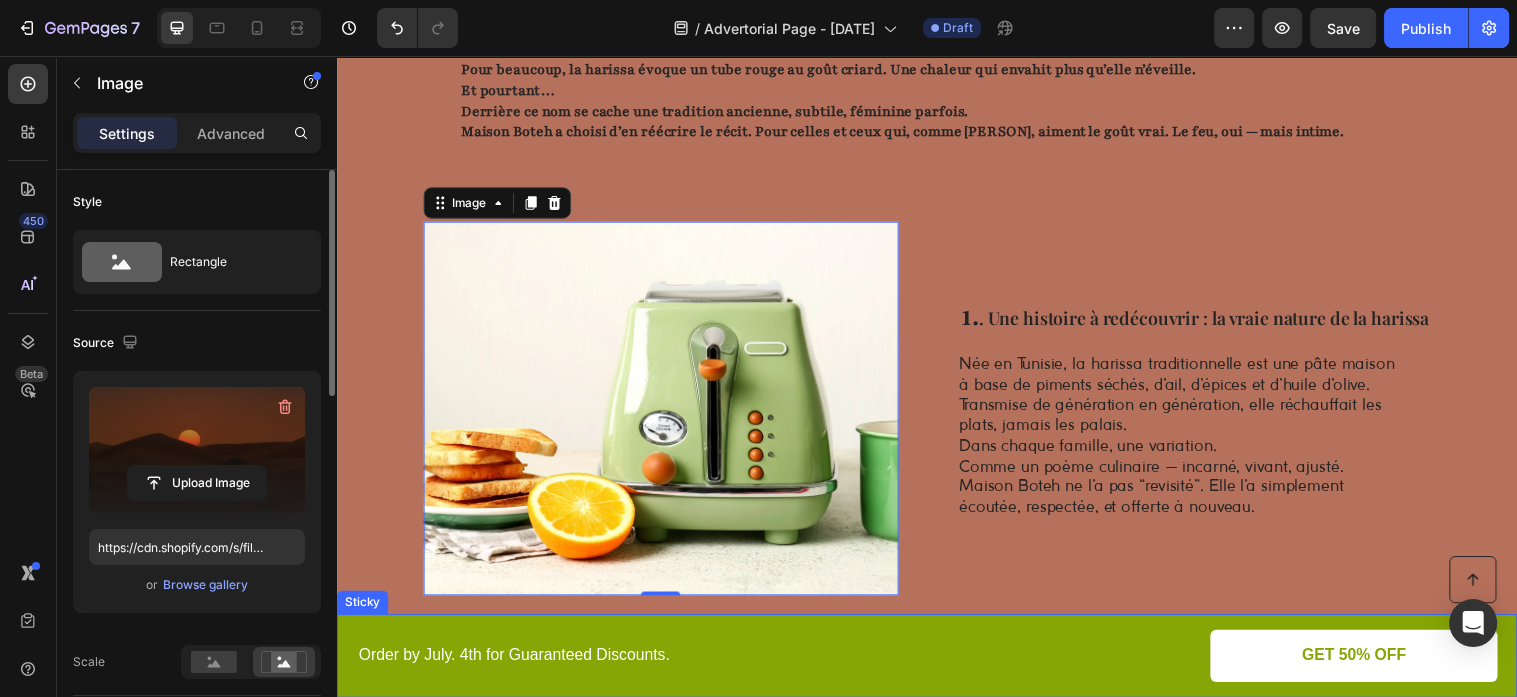 type on "https://cdn.shopify.com/s/files/1/0233/0486/3824/files/gempages_568877978868515710-b875260a-3f5a-47da-a156-2c9902cdf707.png" 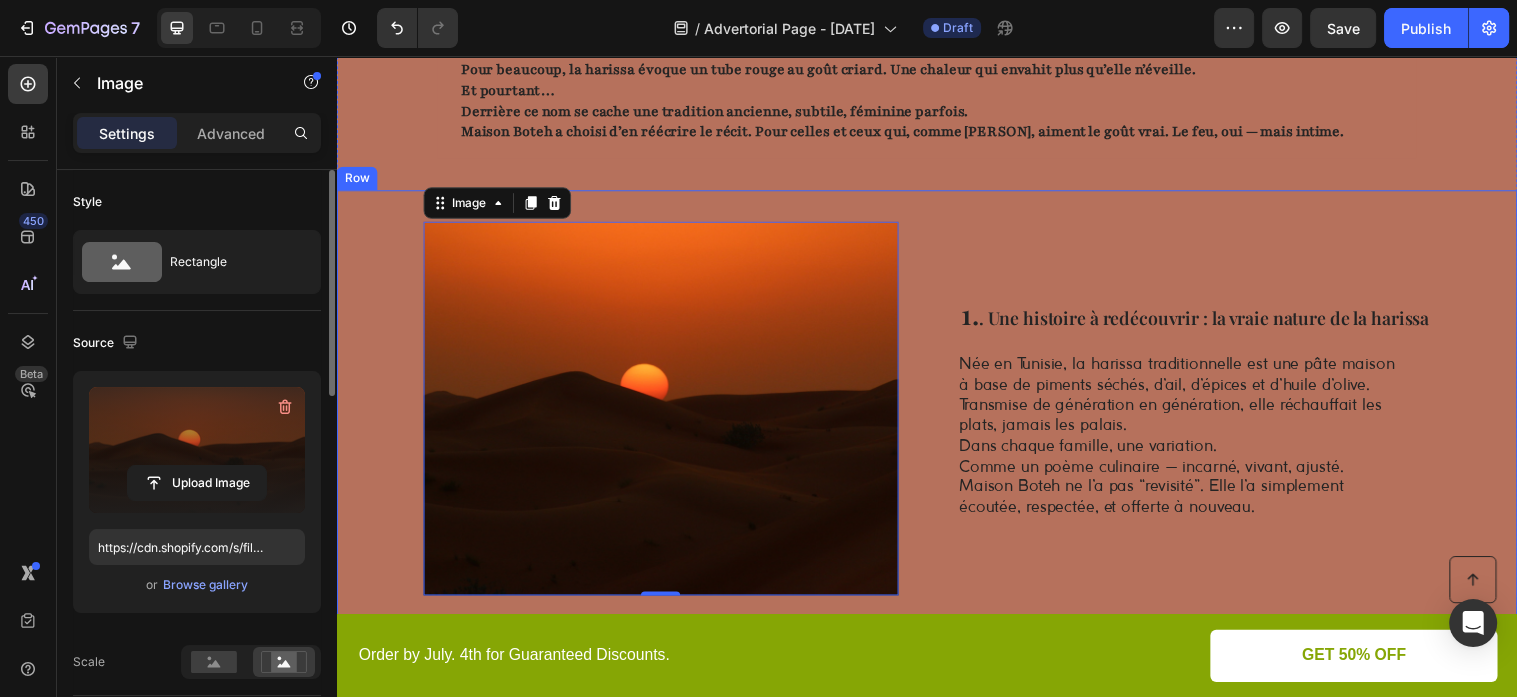 click on "1.  . Une histoire à redécouvrir : la vraie nature de la harissa Heading Née en Tunisie, la harissa traditionnelle est une pâte maison à base de piments séchés, d’ail, d’épices et d’huile d’olive. Transmise de génération en génération, elle réchauffait les plats, jamais les palais. Dans chaque famille, une variation. Comme un poème culinaire — incarné, vivant, ajusté. Maison Boteh ne l’a pas “revisité”. Elle l’a simplement écoutée, respectée, et offerte à nouveau. Text Block" at bounding box center (1210, 414) 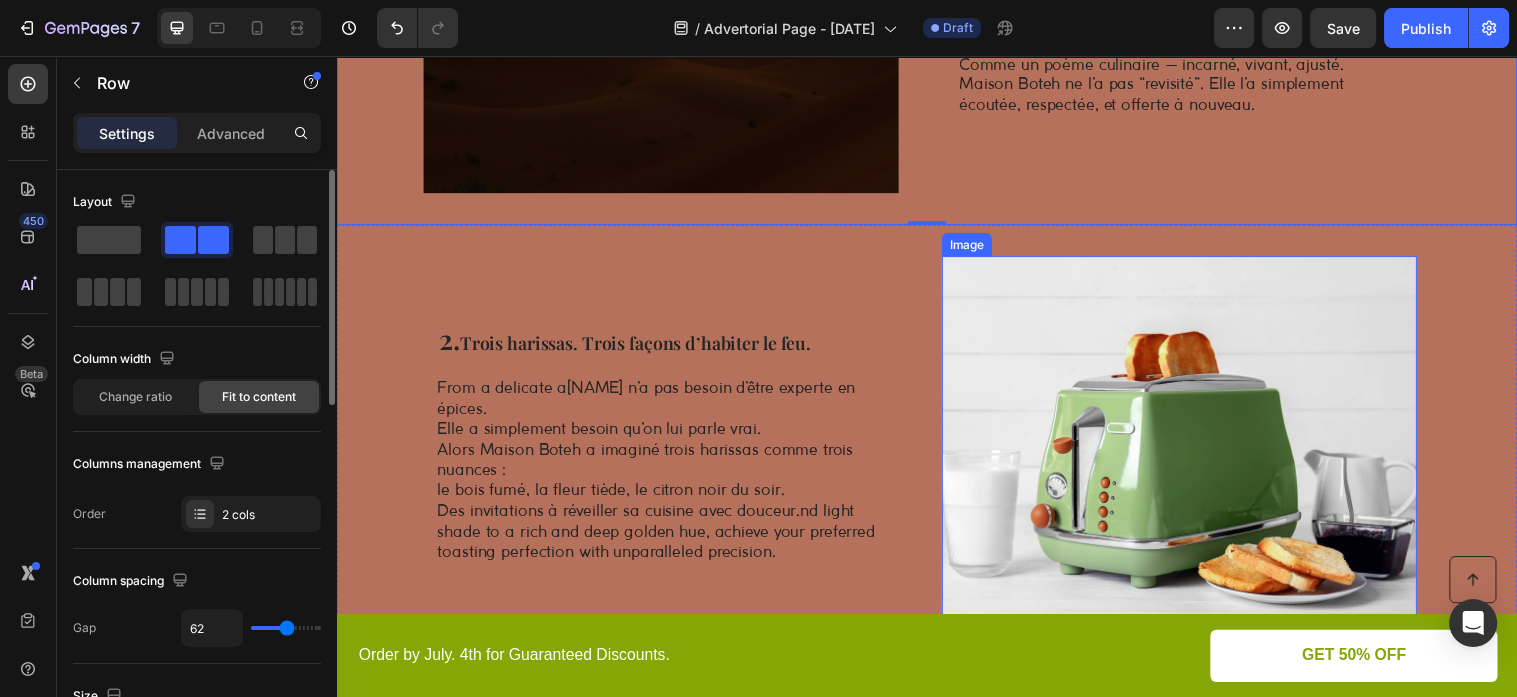 scroll, scrollTop: 633, scrollLeft: 0, axis: vertical 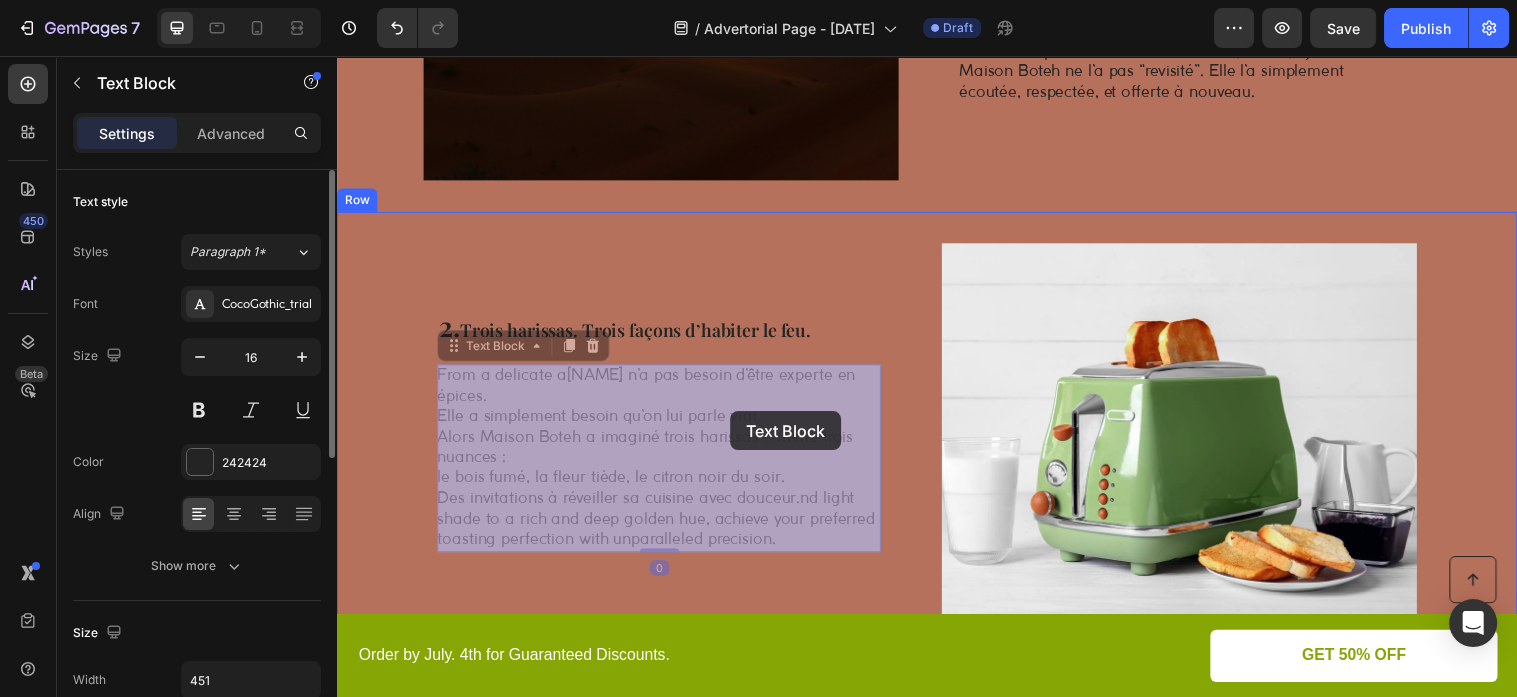 drag, startPoint x: 784, startPoint y: 422, endPoint x: 740, endPoint y: 413, distance: 44.911022 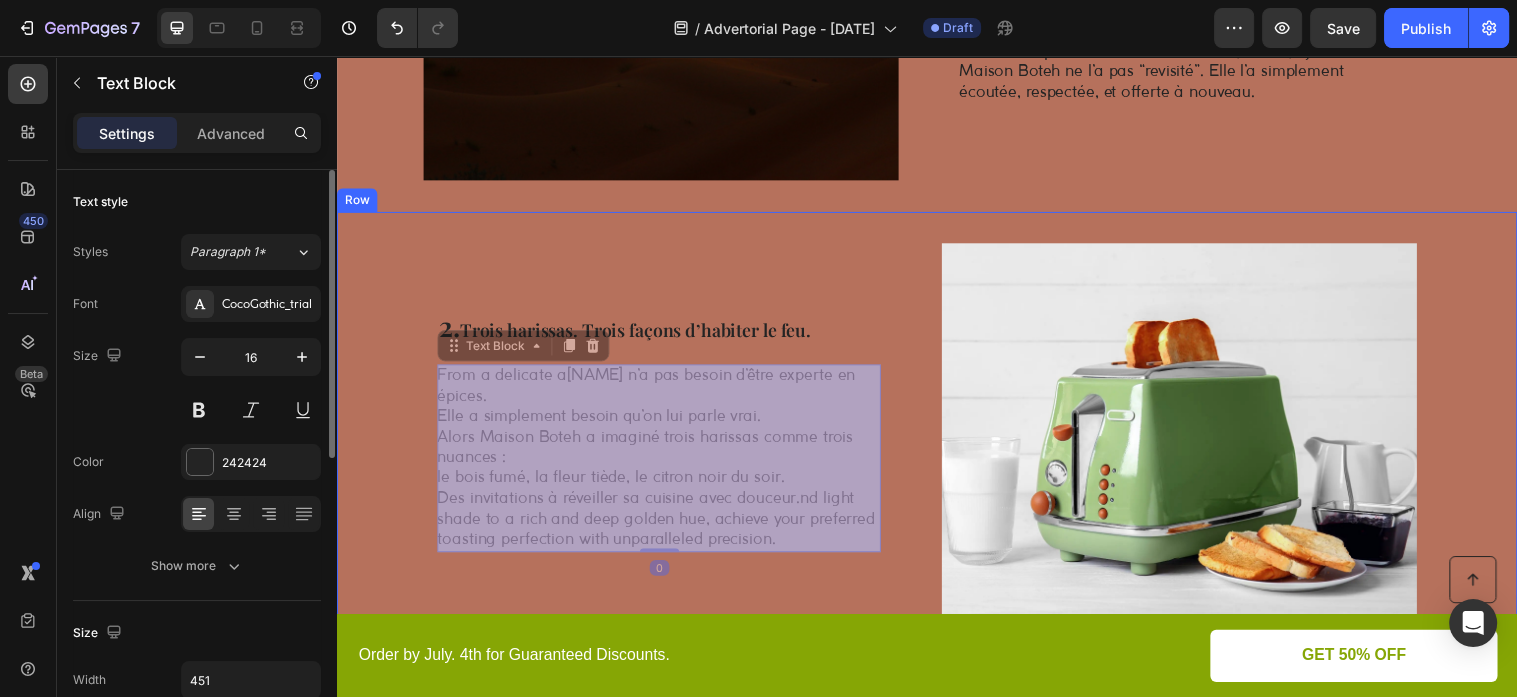 click on "From a delicate a Claire n’a pas besoin d’être experte en épices. Elle a simplement besoin qu’on lui parle vrai. Alors Maison Boteh a imaginé trois harissas comme trois nuances : le bois fumé, la fleur tiède, le citron noir du soir. Des invitations à réveiller sa cuisine avec douceur. nd light shade to a rich and deep golden hue, achieve your preferred toasting perfection with unparalleled precision." at bounding box center [337, 56] 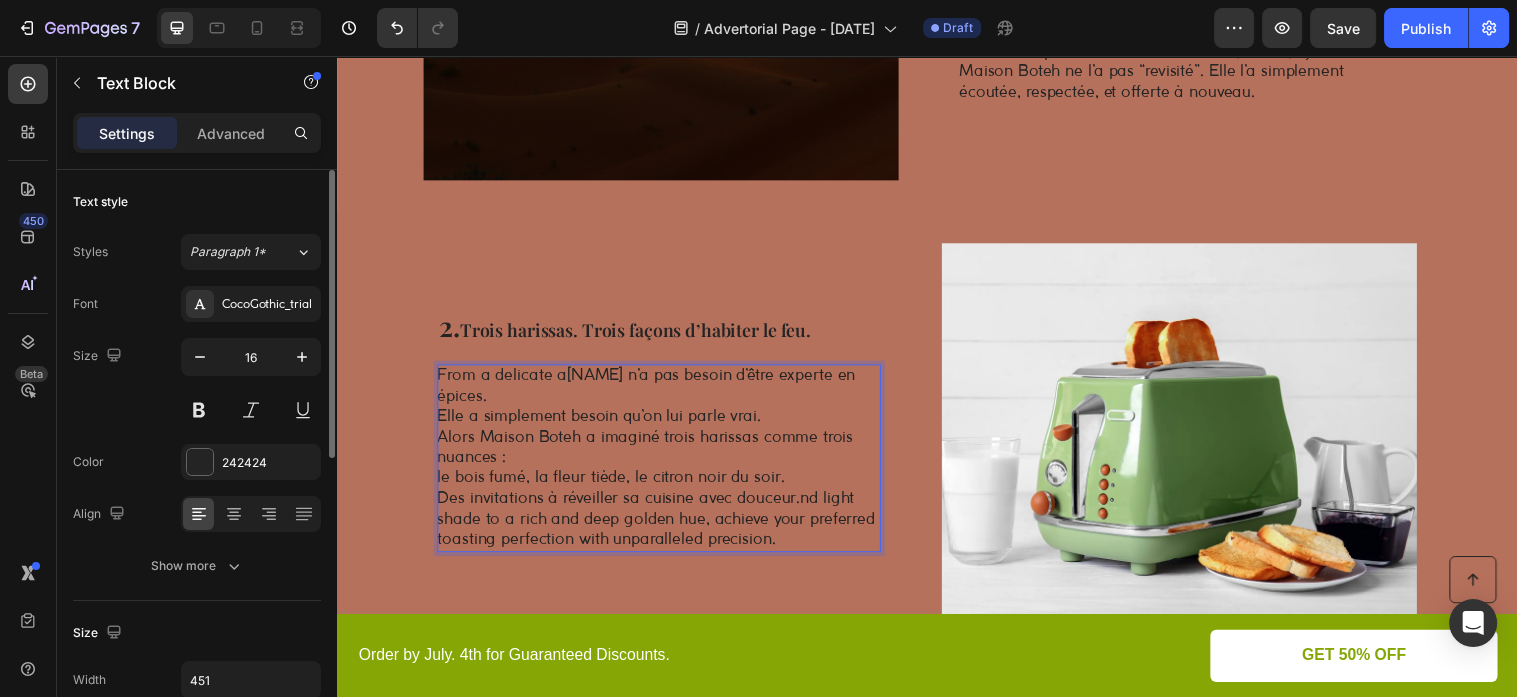 click on "Elle a simplement besoin qu’on lui parle vrai." at bounding box center [603, 422] 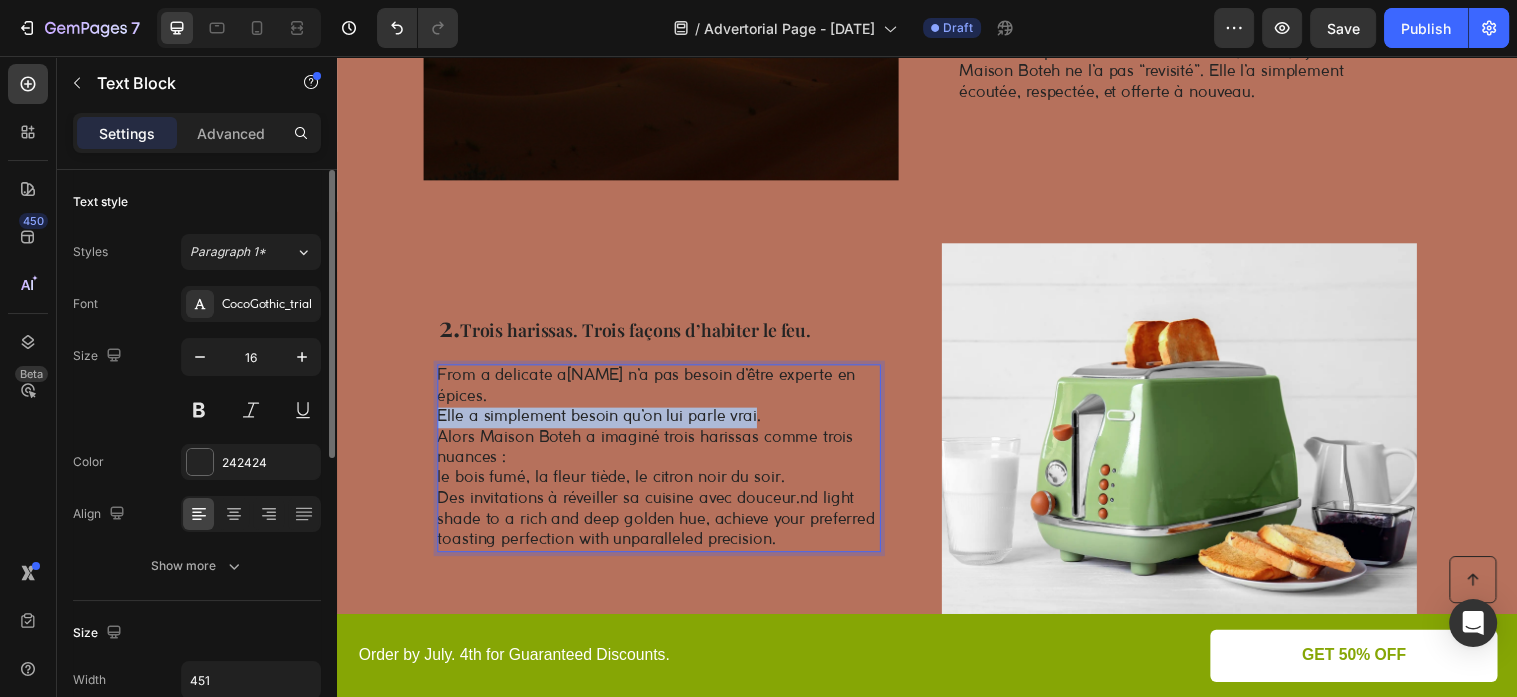 click on "Elle a simplement besoin qu’on lui parle vrai." at bounding box center [603, 422] 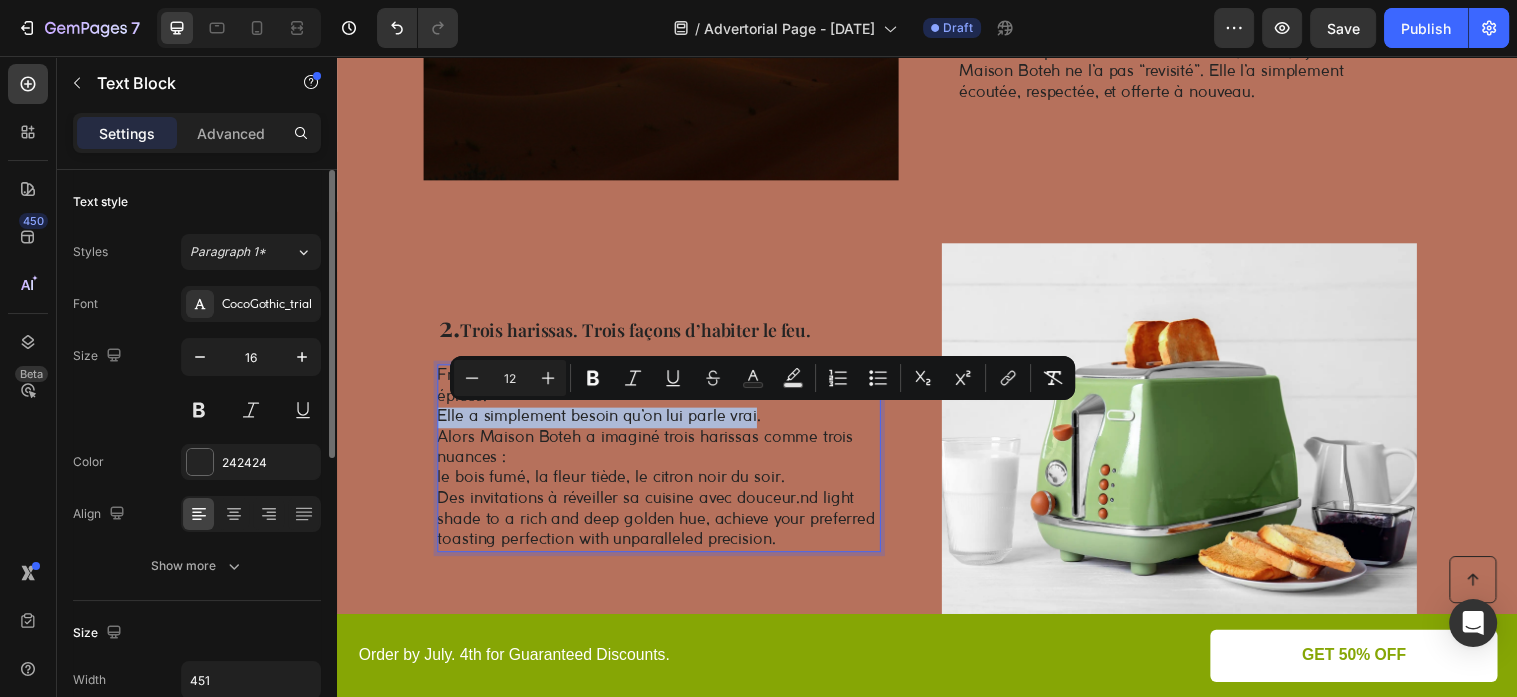 click on "From a delicate a Claire n’a pas besoin d’être experte en épices. Elle a simplement besoin qu’on lui parle vrai. Alors Maison Boteh a imaginé trois harissas comme trois nuances : le bois fumé, la fleur tiède, le citron noir du soir. Des invitations à réveiller sa cuisine avec douceur. nd light shade to a rich and deep golden hue, achieve your preferred toasting perfection with unparalleled precision." at bounding box center (663, 464) 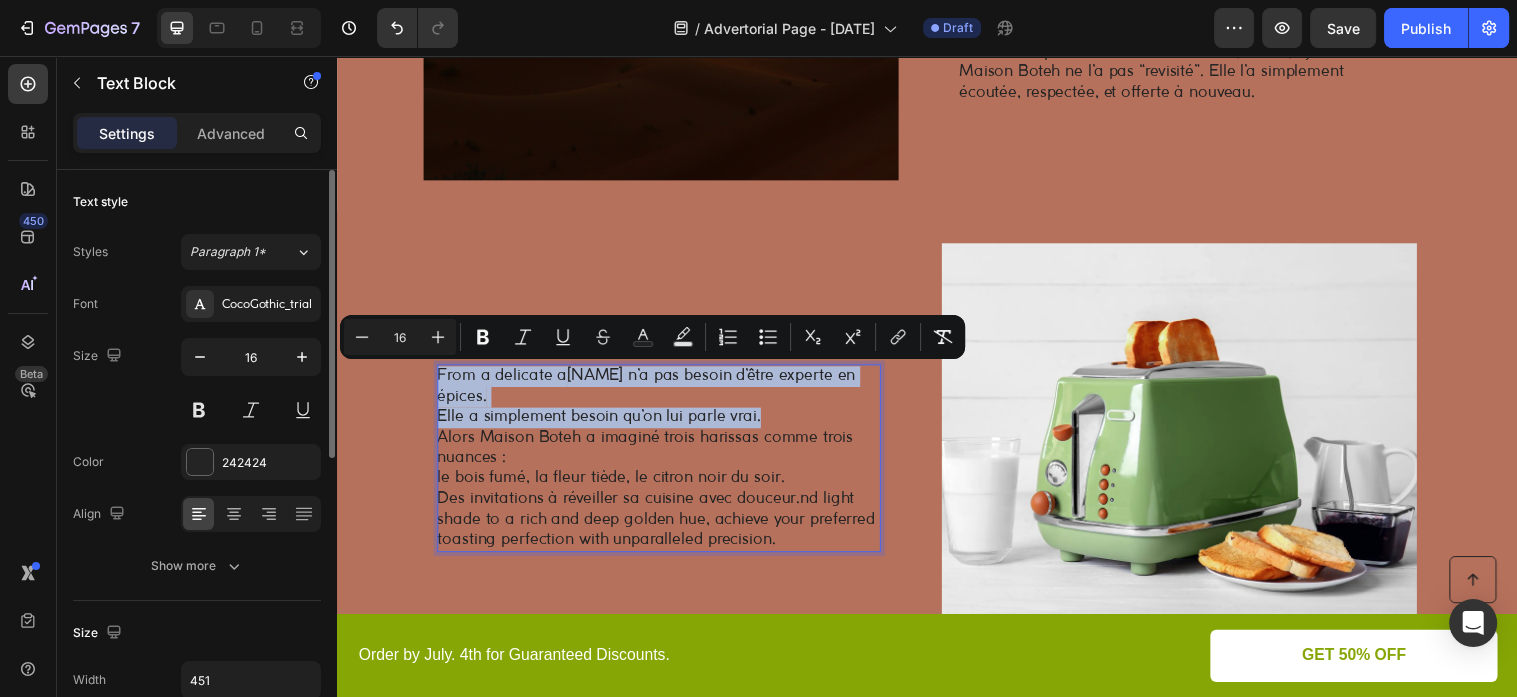 drag, startPoint x: 777, startPoint y: 419, endPoint x: 643, endPoint y: 394, distance: 136.31215 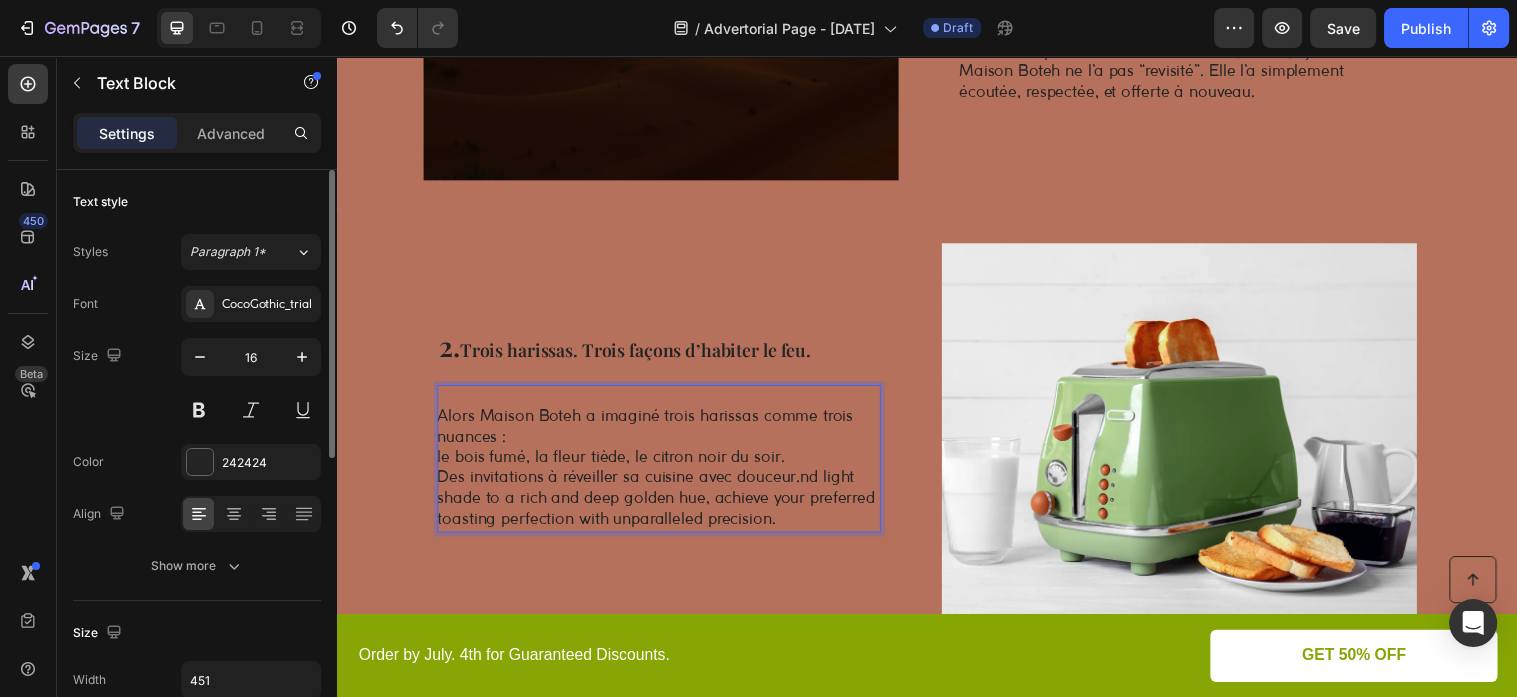 click on "Alors Maison Boteh a imaginé trois harissas comme trois nuances :" at bounding box center [650, 433] 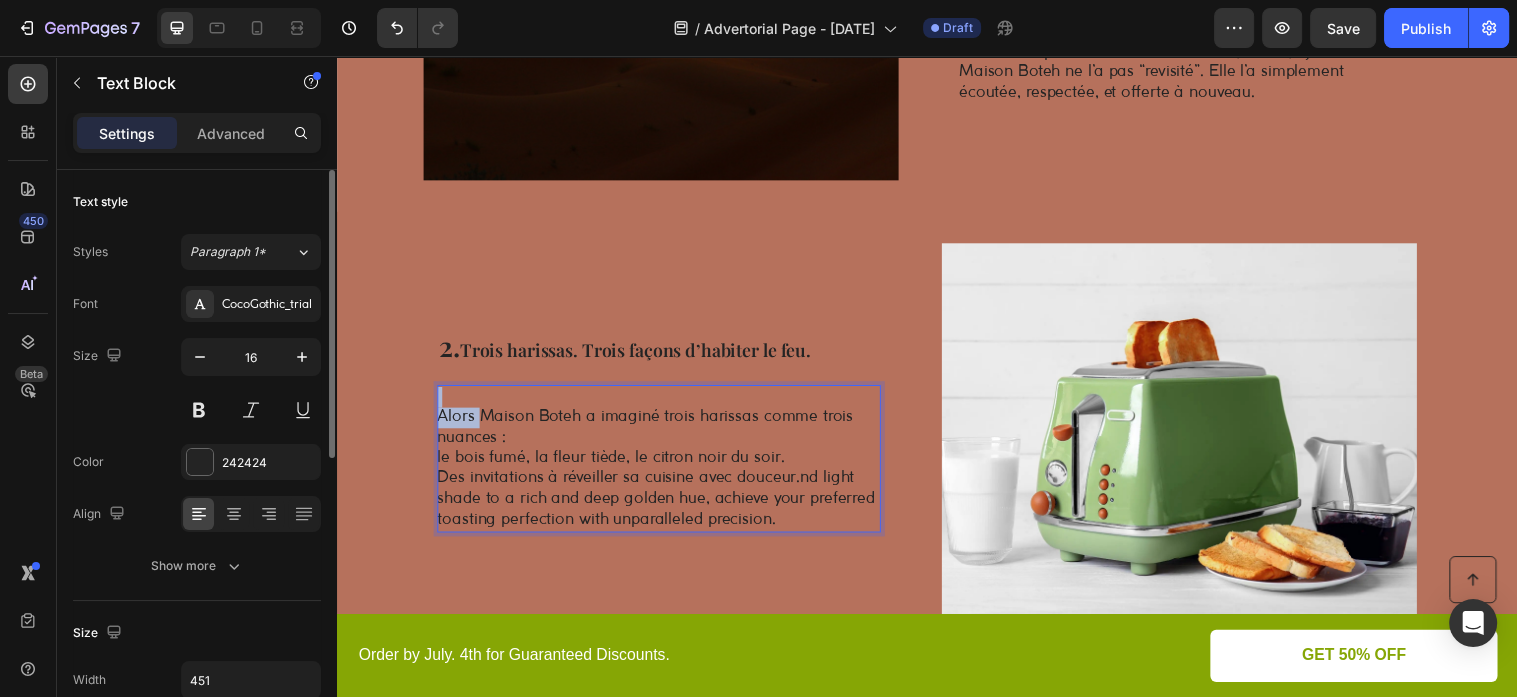 drag, startPoint x: 482, startPoint y: 420, endPoint x: 431, endPoint y: 411, distance: 51.78803 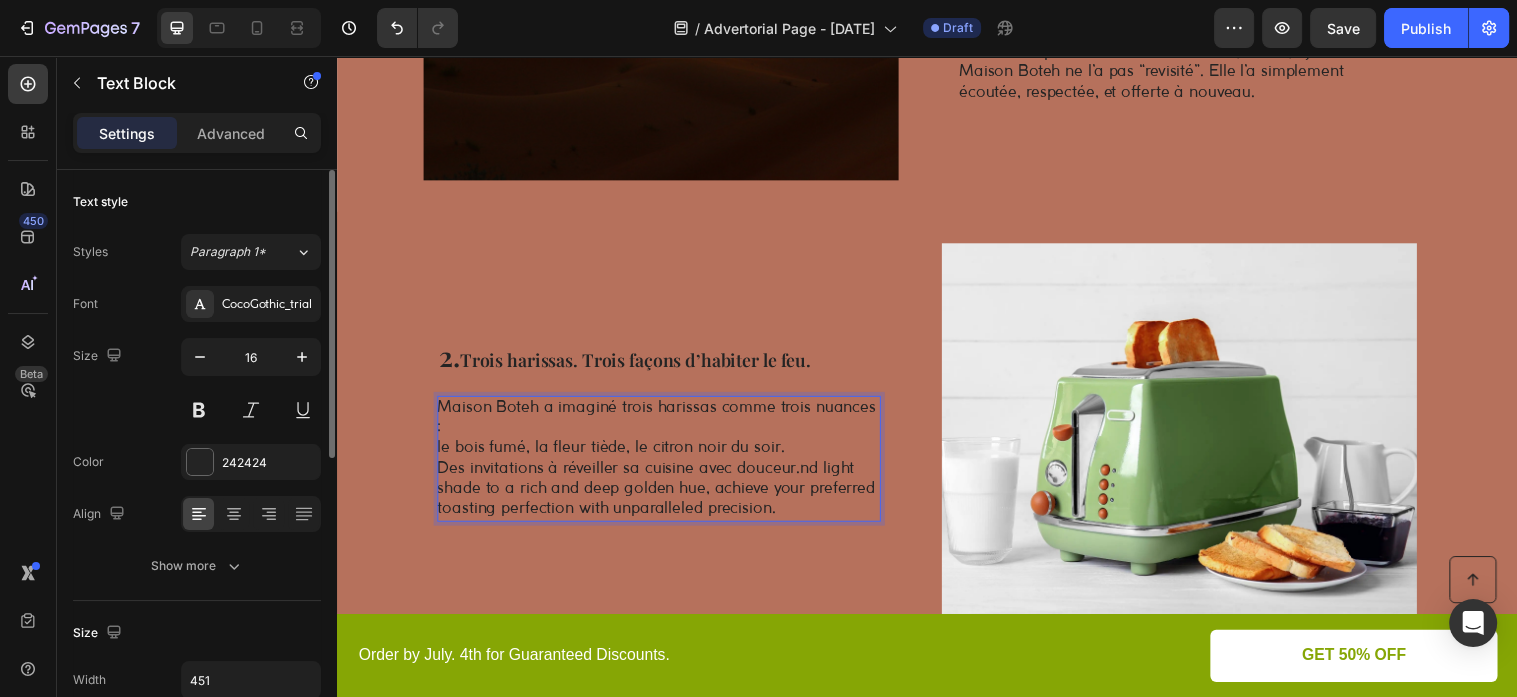 click on "Maison Boteh a imaginé trois harissas comme trois nuances : le bois fumé, la fleur tiède, le citron noir du soir. Des invitations à réveiller sa cuisine avec douceur. nd light shade to a rich and deep golden hue, achieve your preferred toasting perfection with unparalleled precision." at bounding box center [663, 465] 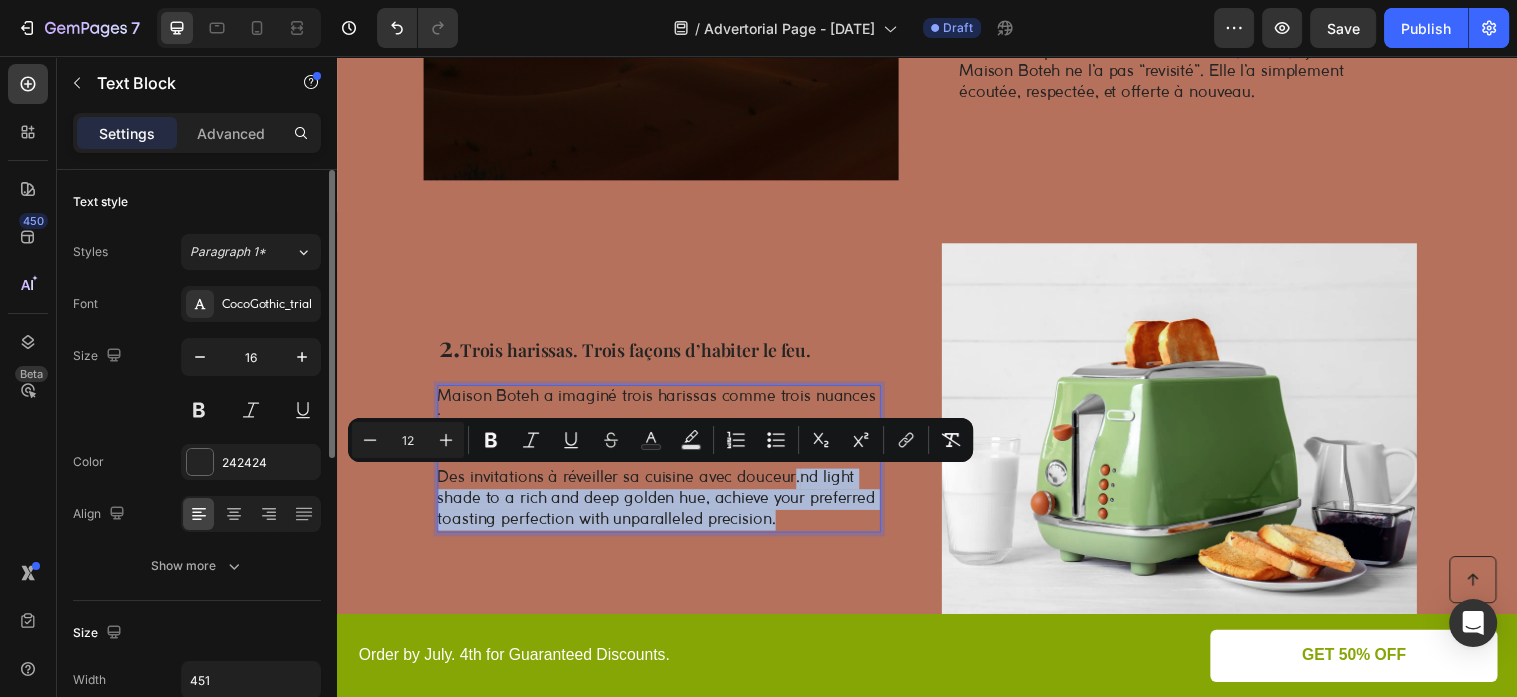 drag, startPoint x: 801, startPoint y: 484, endPoint x: 856, endPoint y: 538, distance: 77.07788 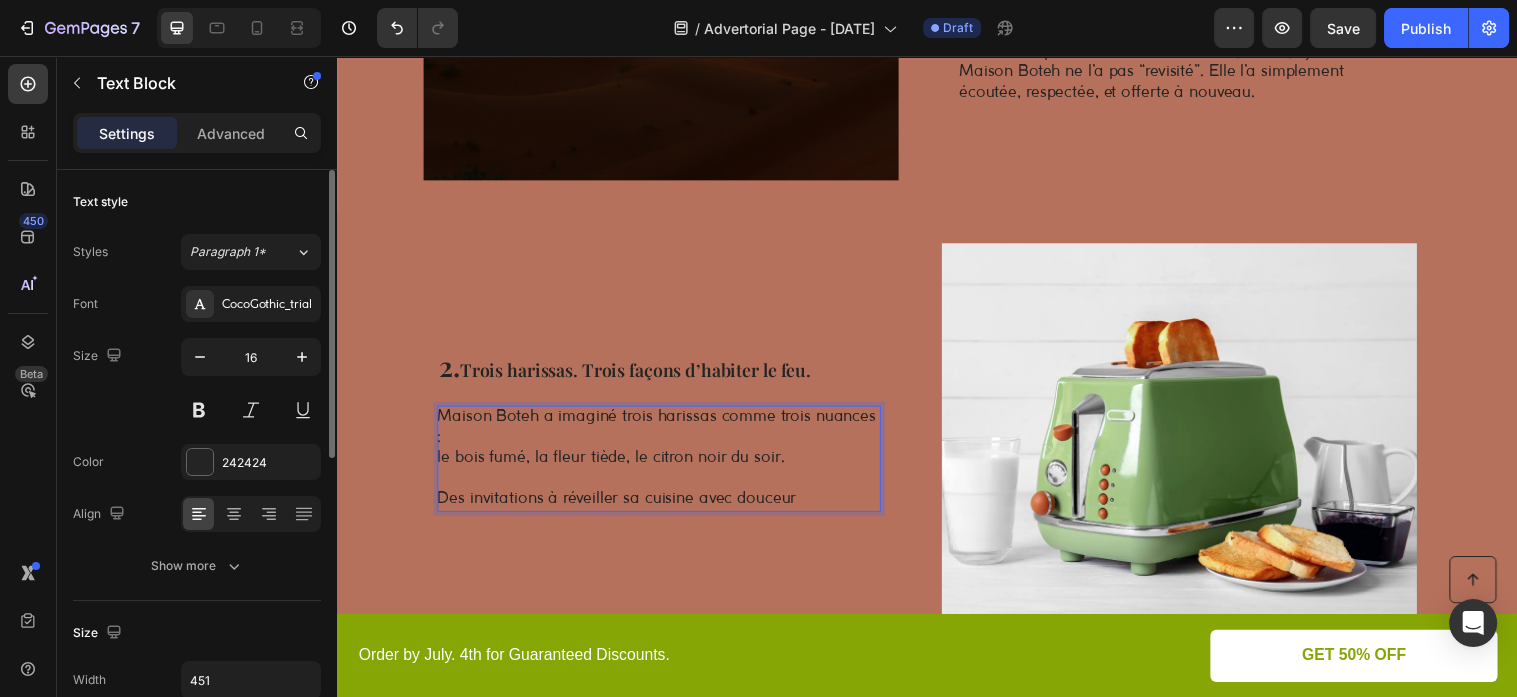 click on "⁠⁠⁠⁠⁠⁠⁠ Des invitations à réveiller sa cuisine avec douceur" at bounding box center (663, 496) 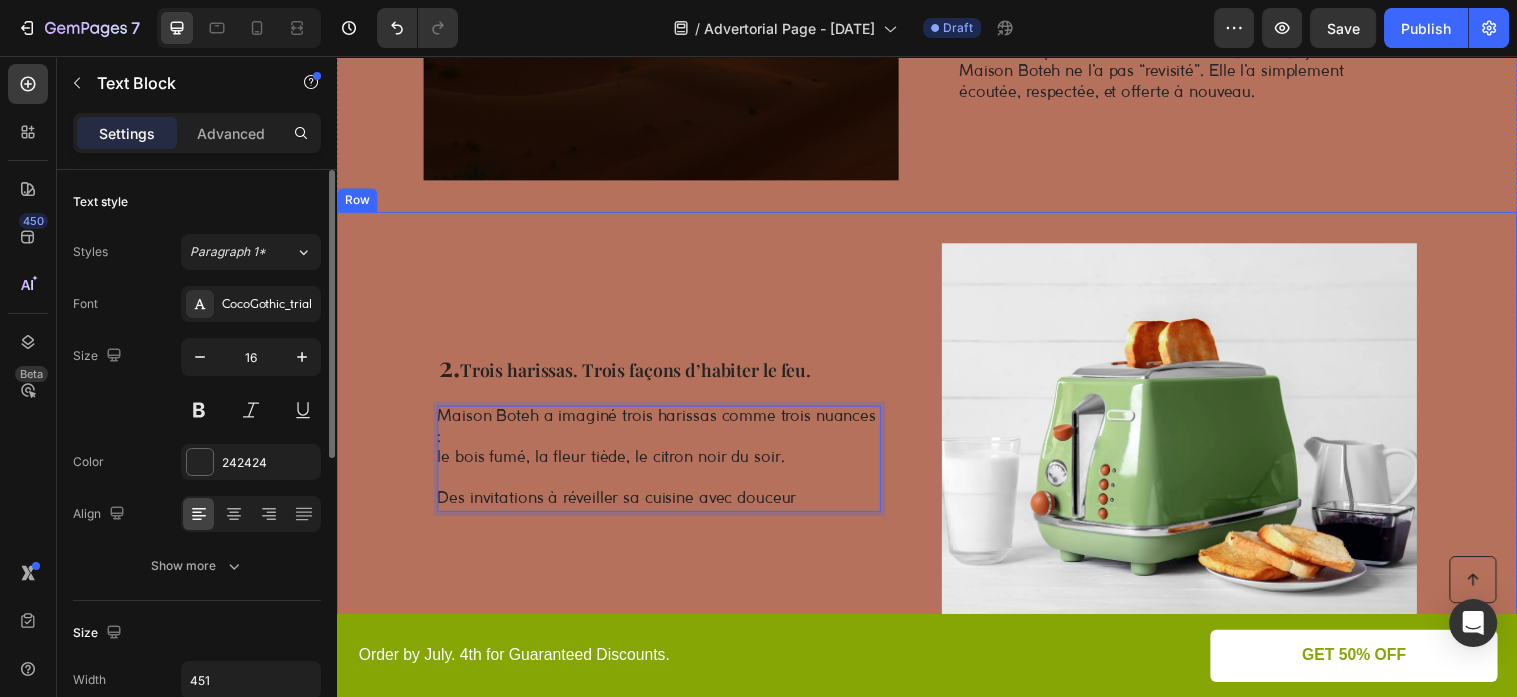 click at bounding box center [1193, 436] 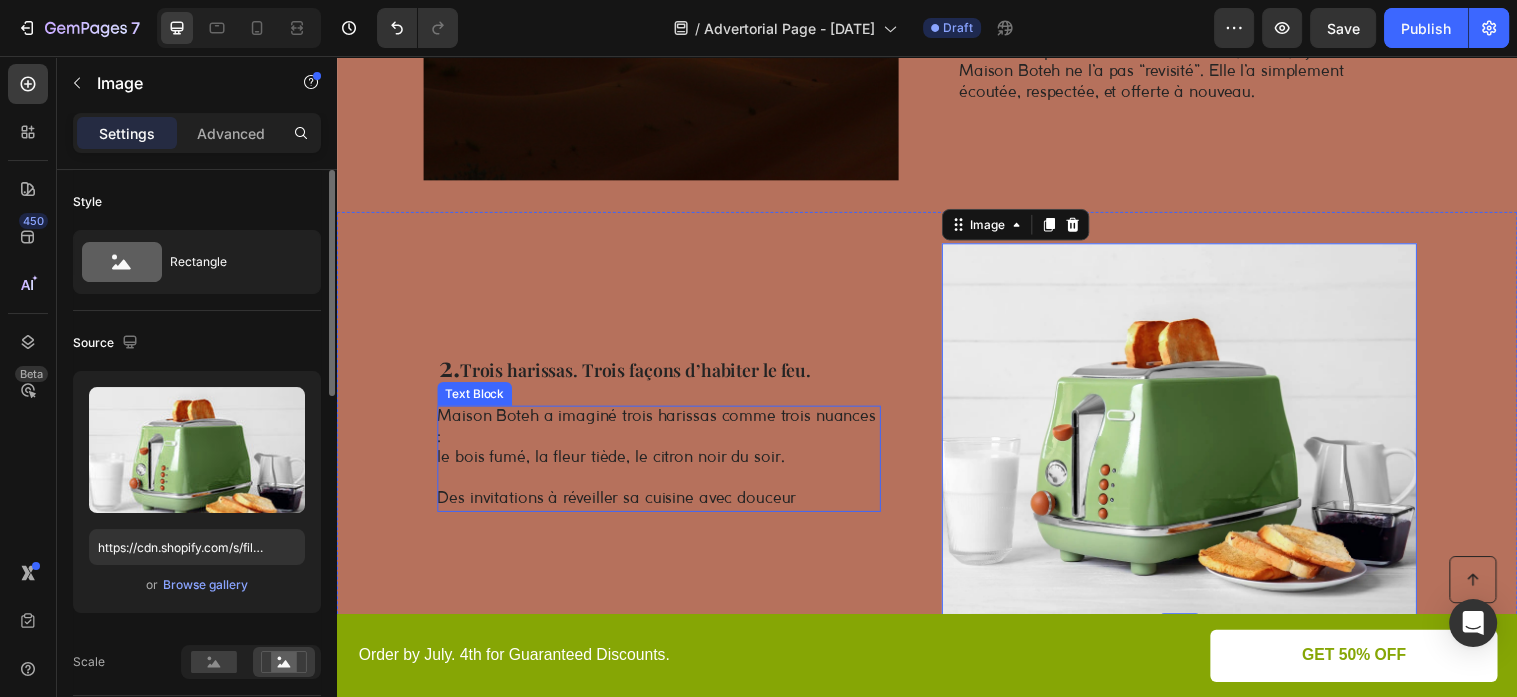 click on "Maison Boteh a imaginé trois harissas comme trois nuances : le bois fumé, la fleur tiède, le citron noir du soir." at bounding box center [663, 444] 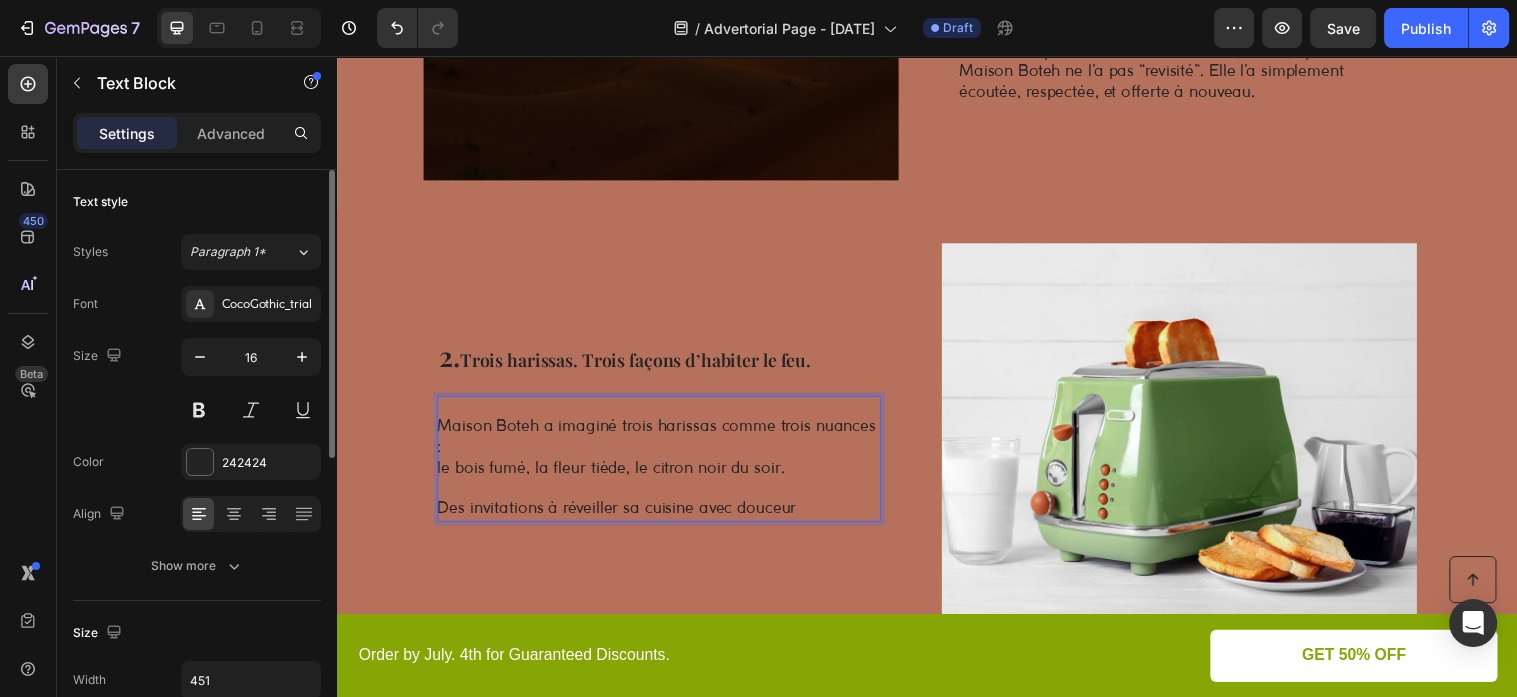 click on "Maison Boteh a imaginé trois harissas comme trois nuances :" at bounding box center [662, 443] 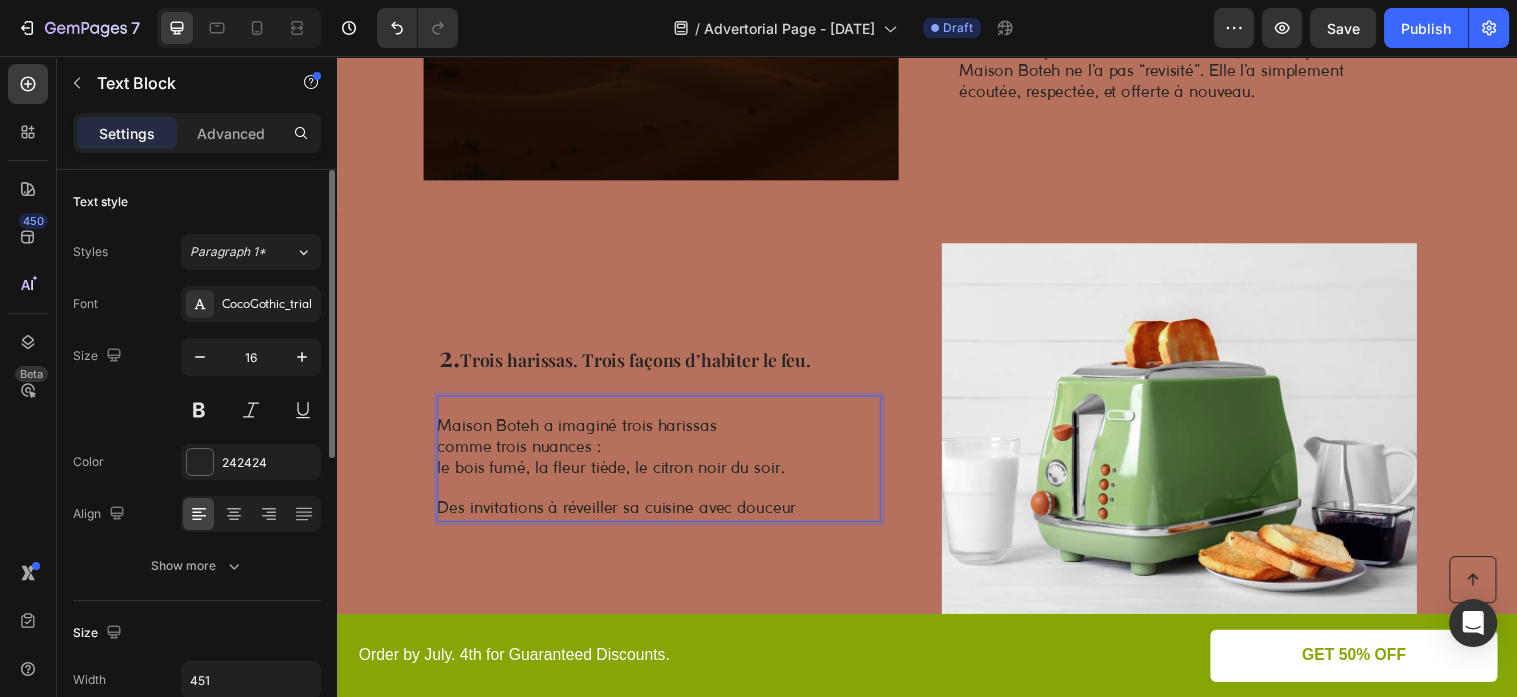 click at bounding box center [663, 413] 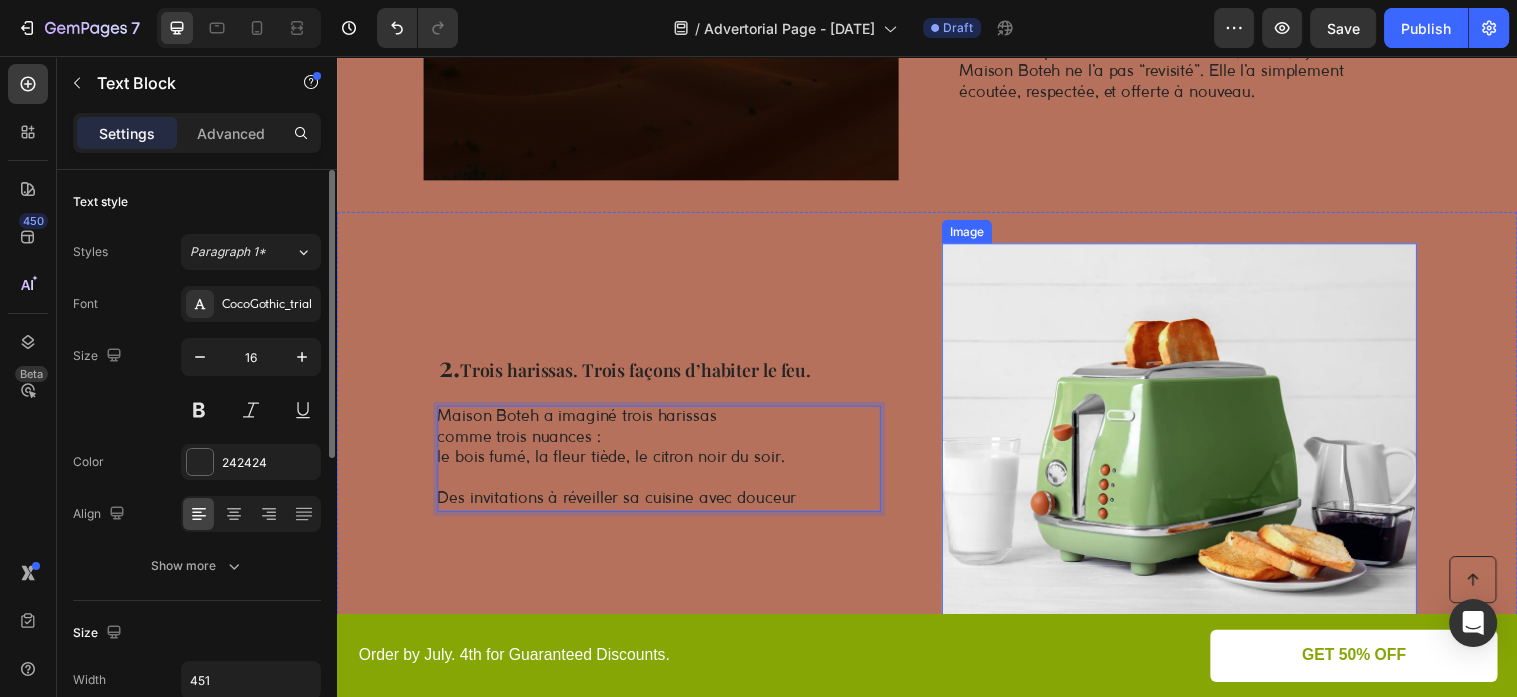 click at bounding box center (1193, 436) 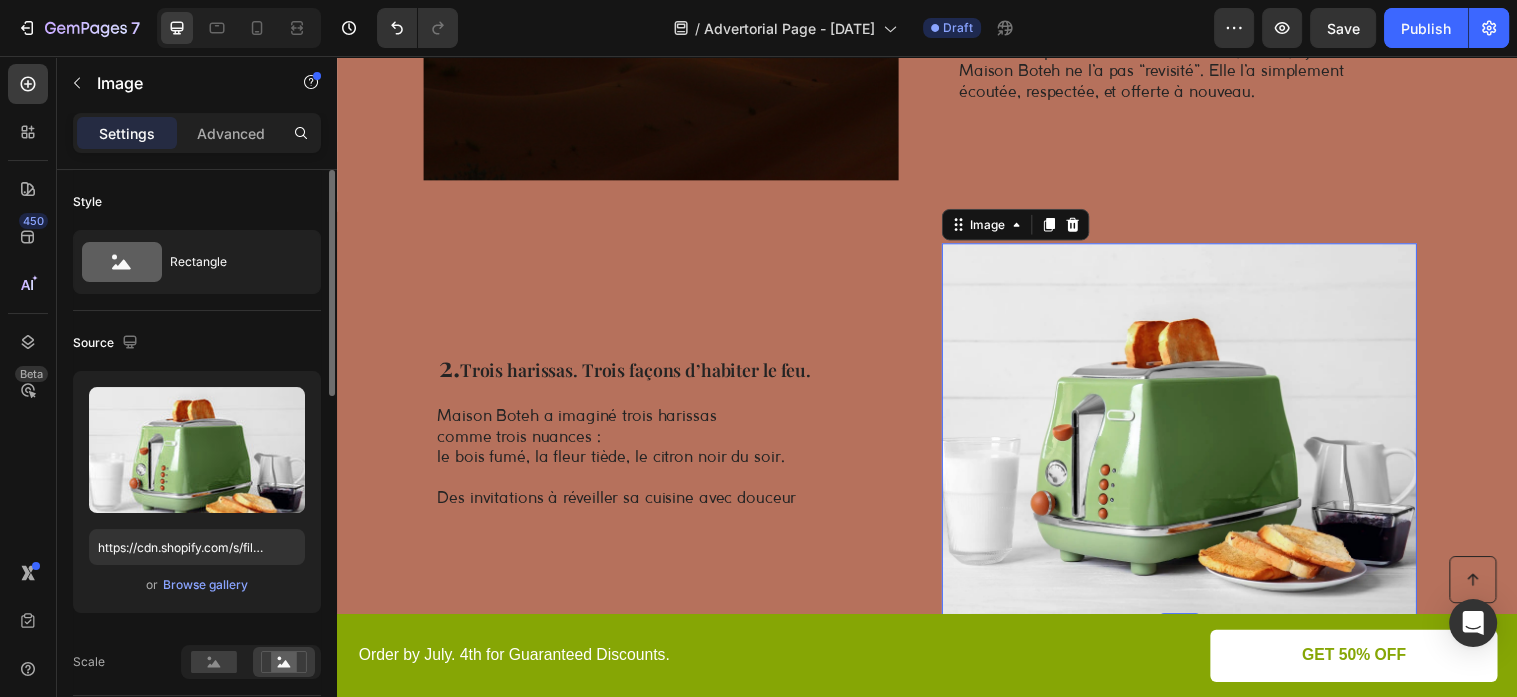 click at bounding box center [1193, 436] 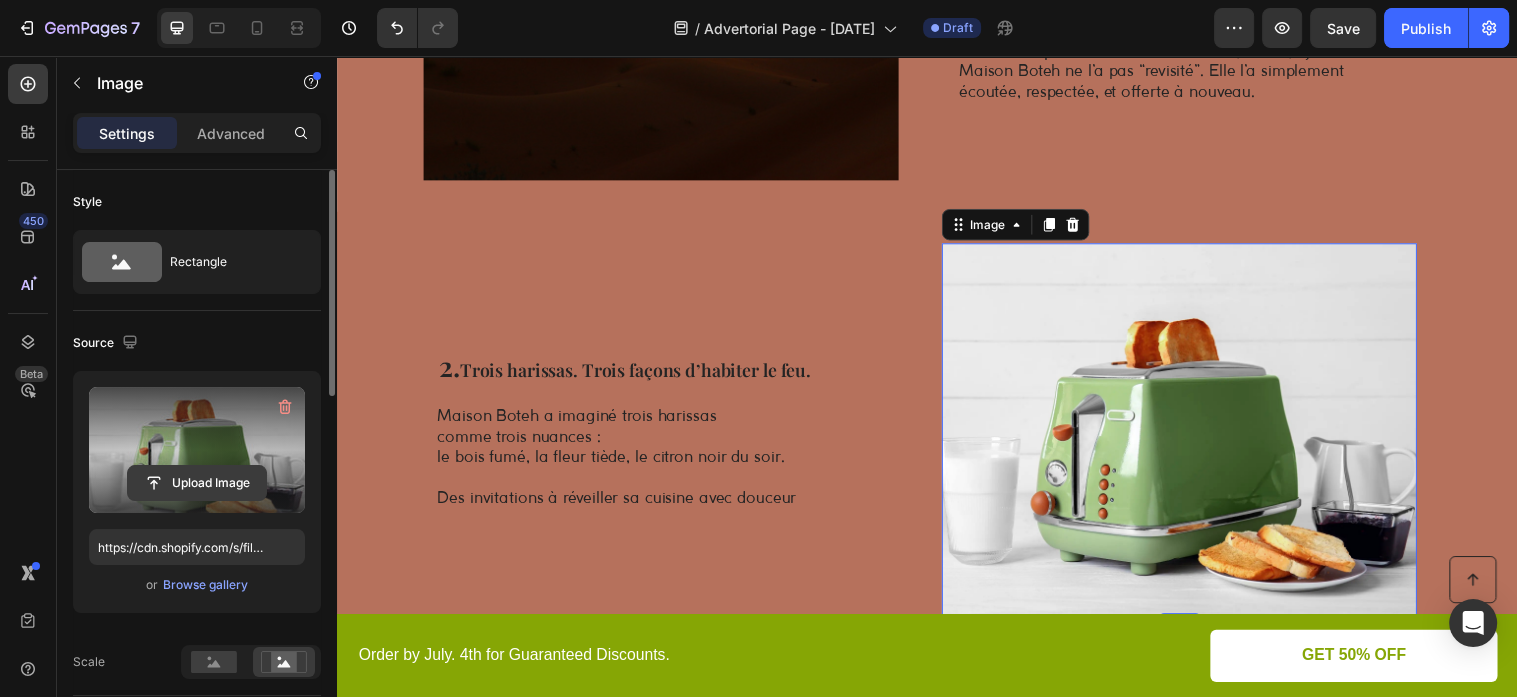 click 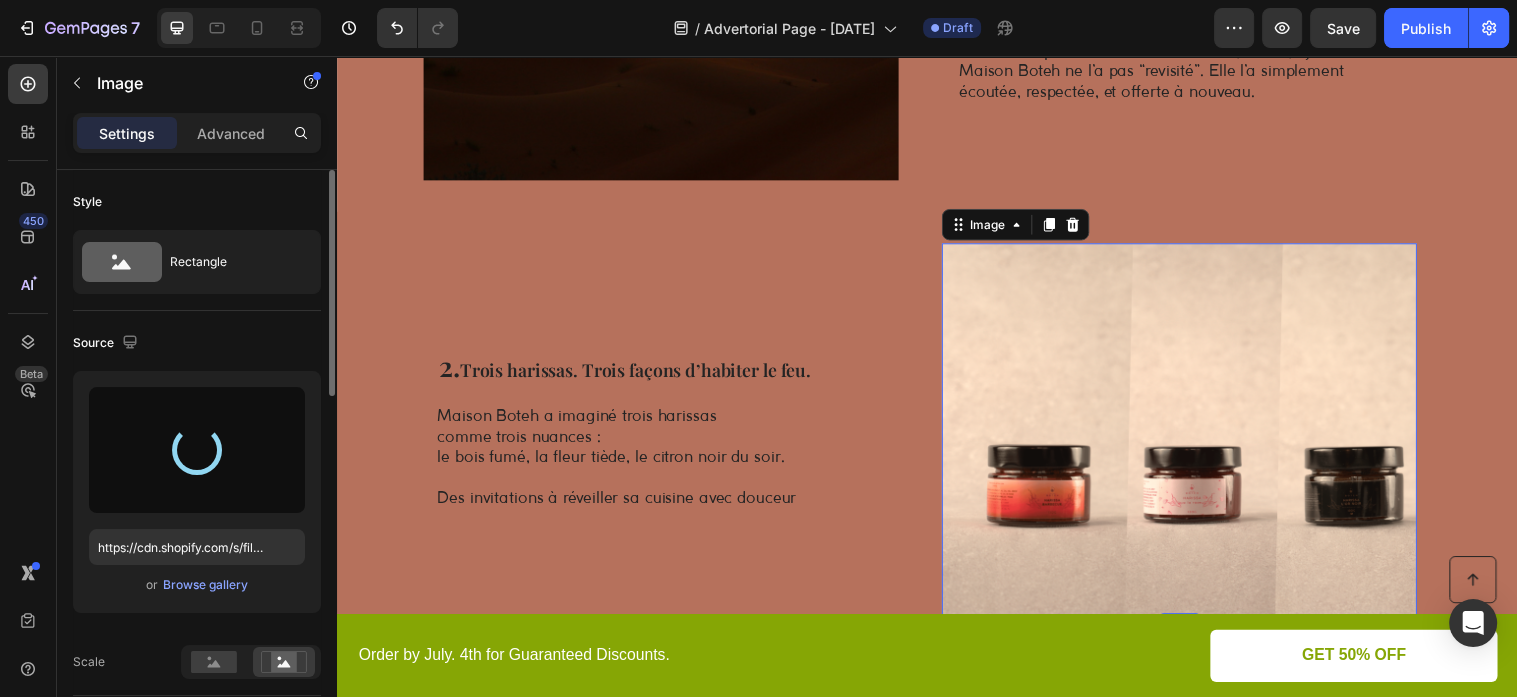 type on "https://cdn.shopify.com/s/files/1/0233/0486/3824/files/gempages_568877978868515710-0ed5c0dc-c6e5-4ae1-8639-dd9f197a862f.png" 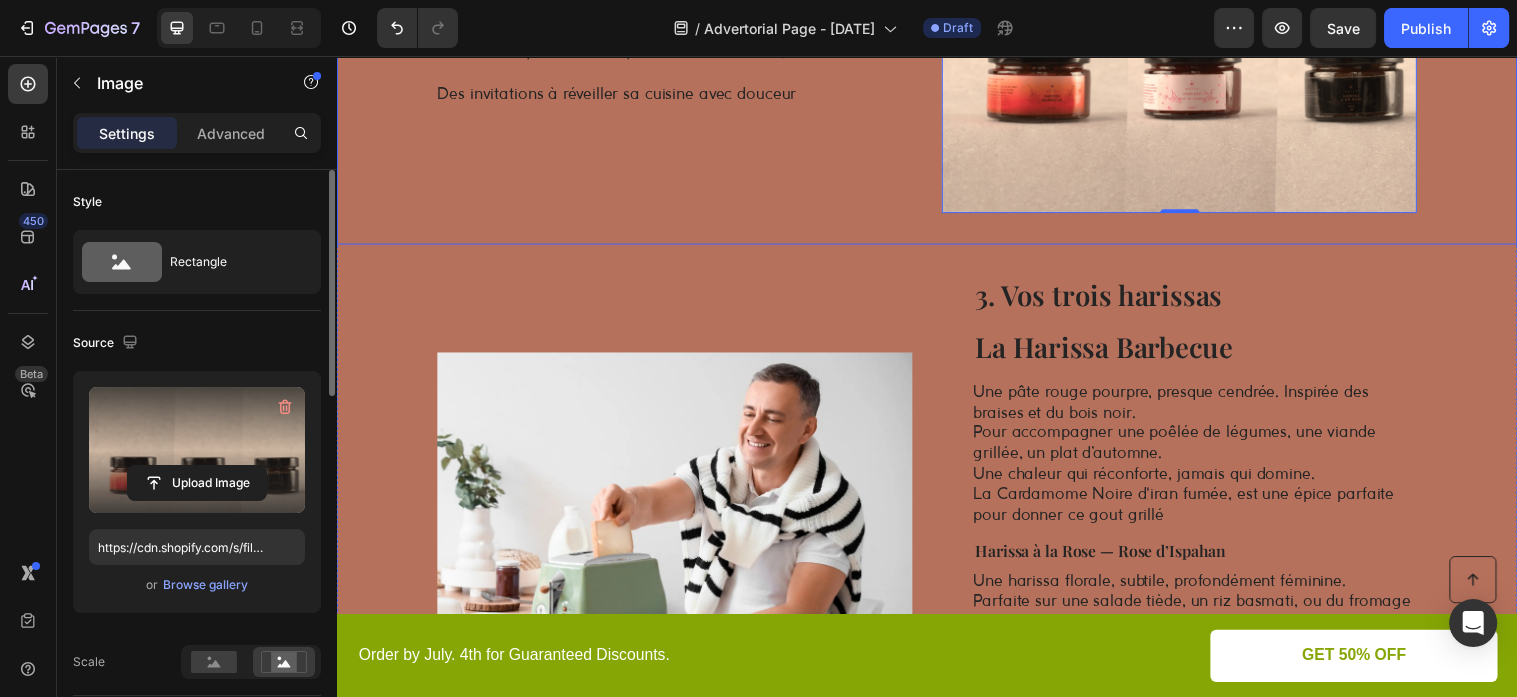 scroll, scrollTop: 1161, scrollLeft: 0, axis: vertical 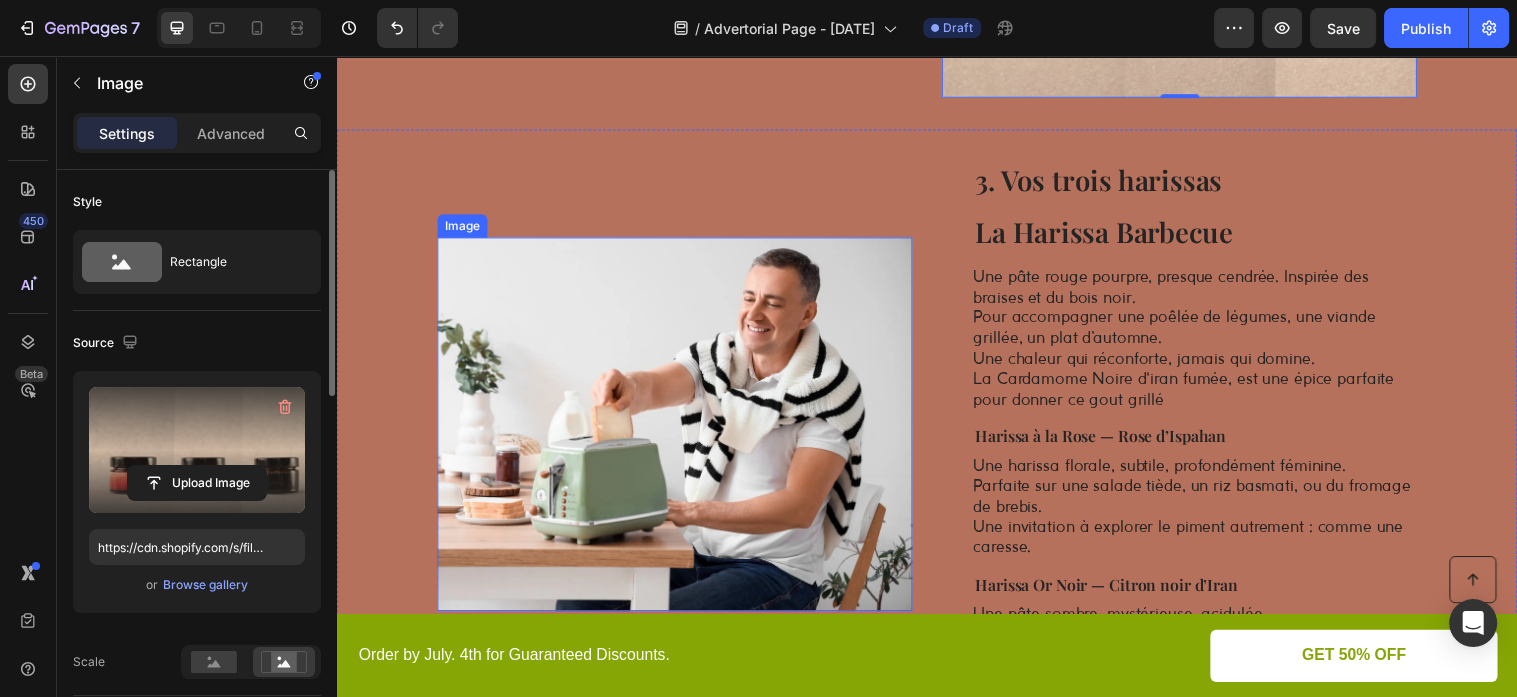 click at bounding box center (680, 430) 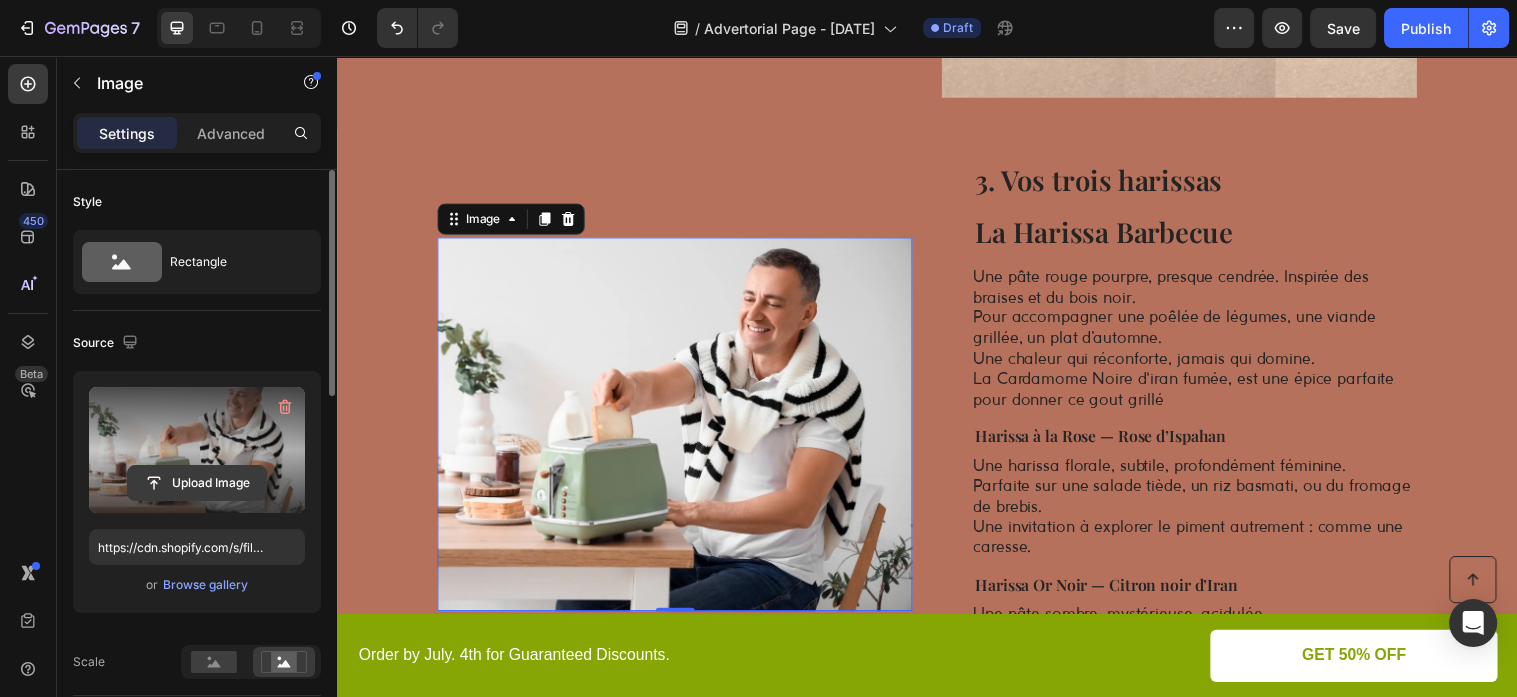 click 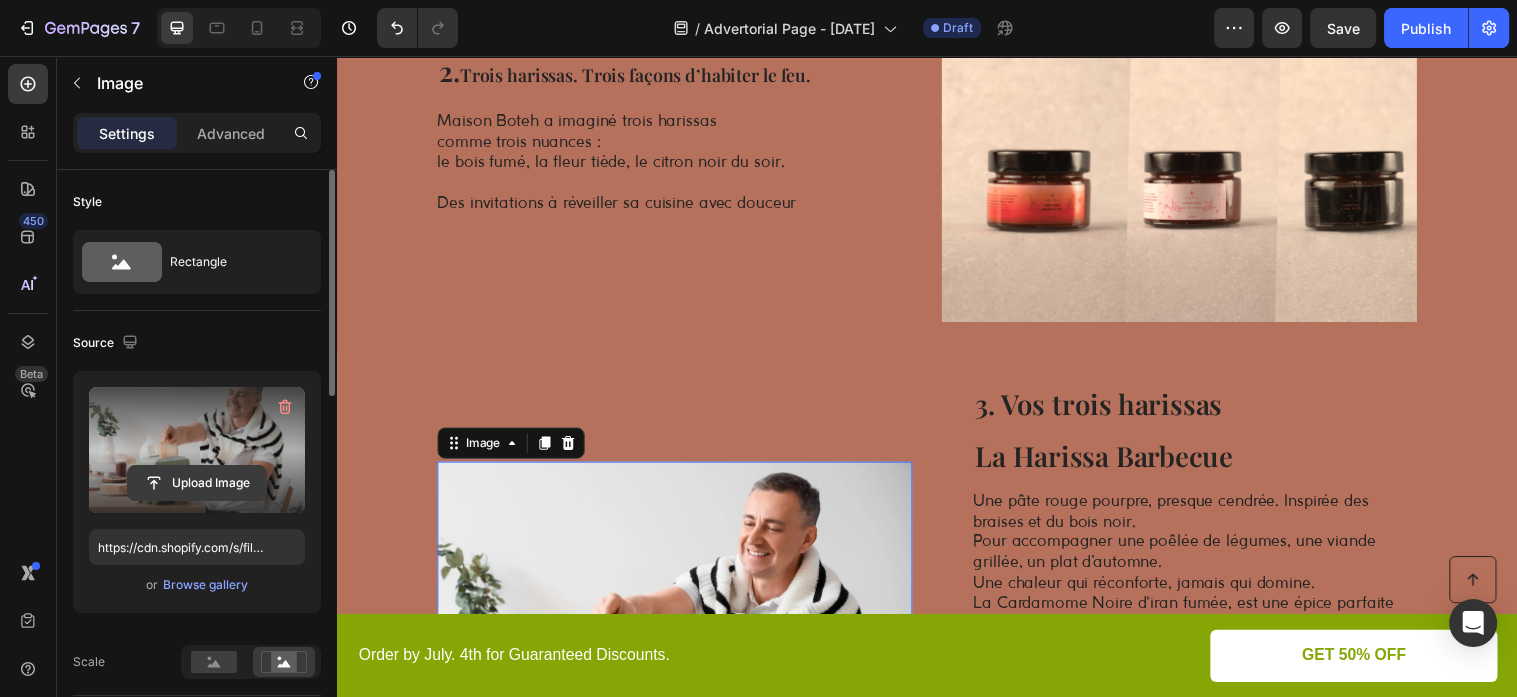 scroll, scrollTop: 739, scrollLeft: 0, axis: vertical 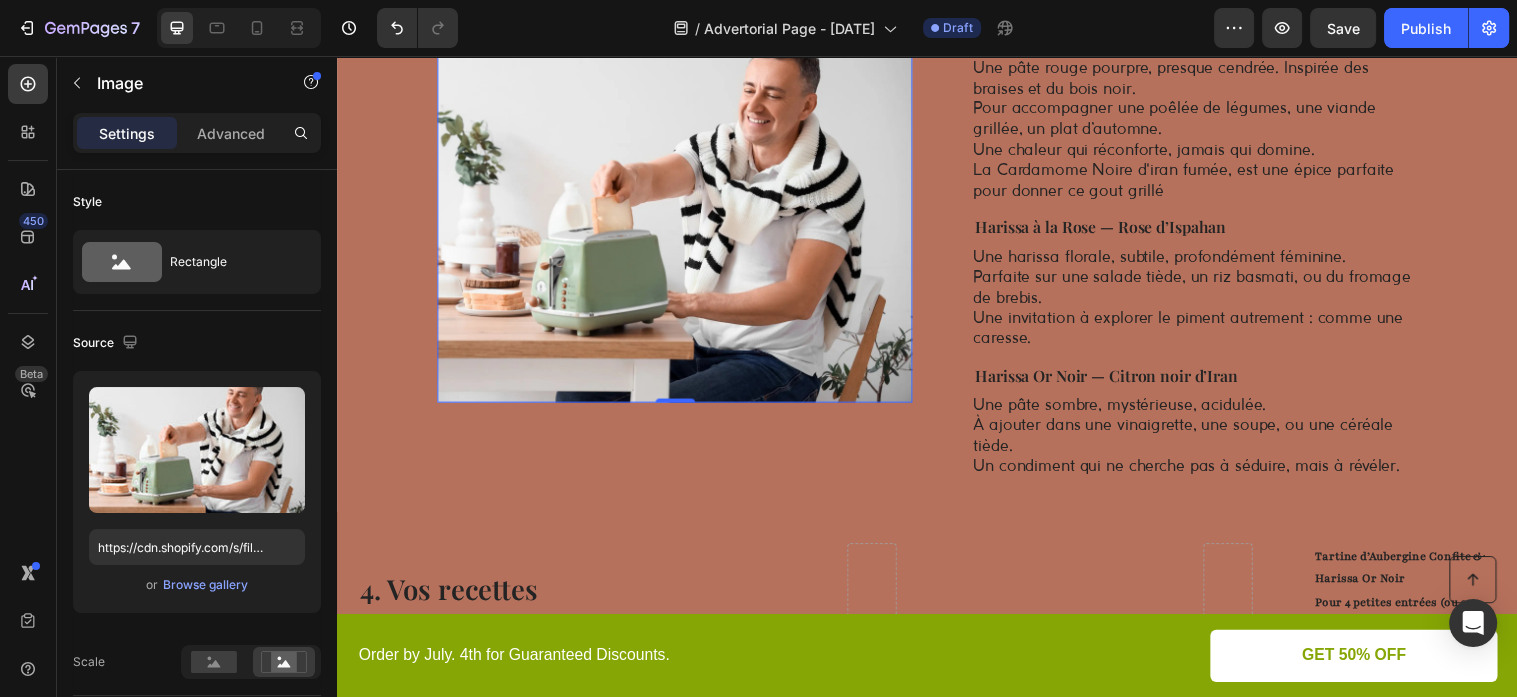 click at bounding box center (680, 218) 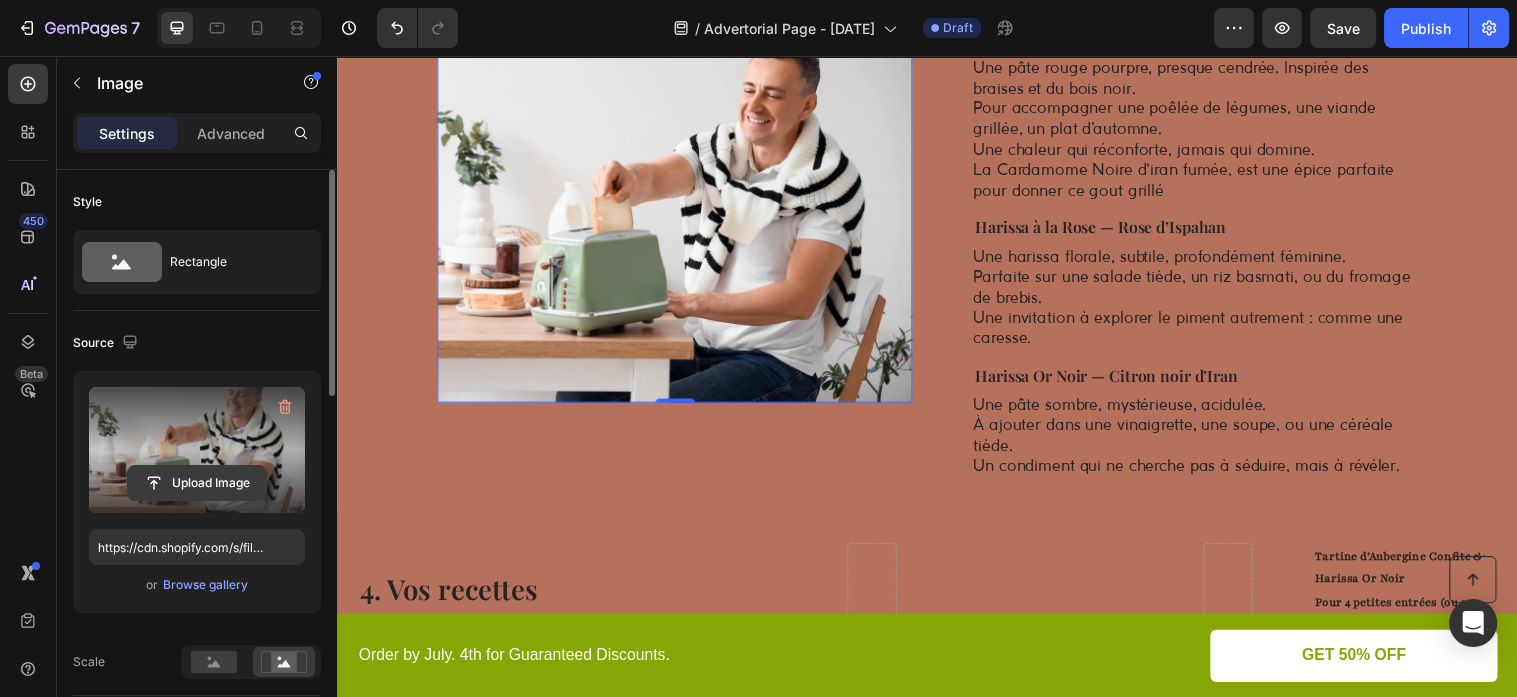 click 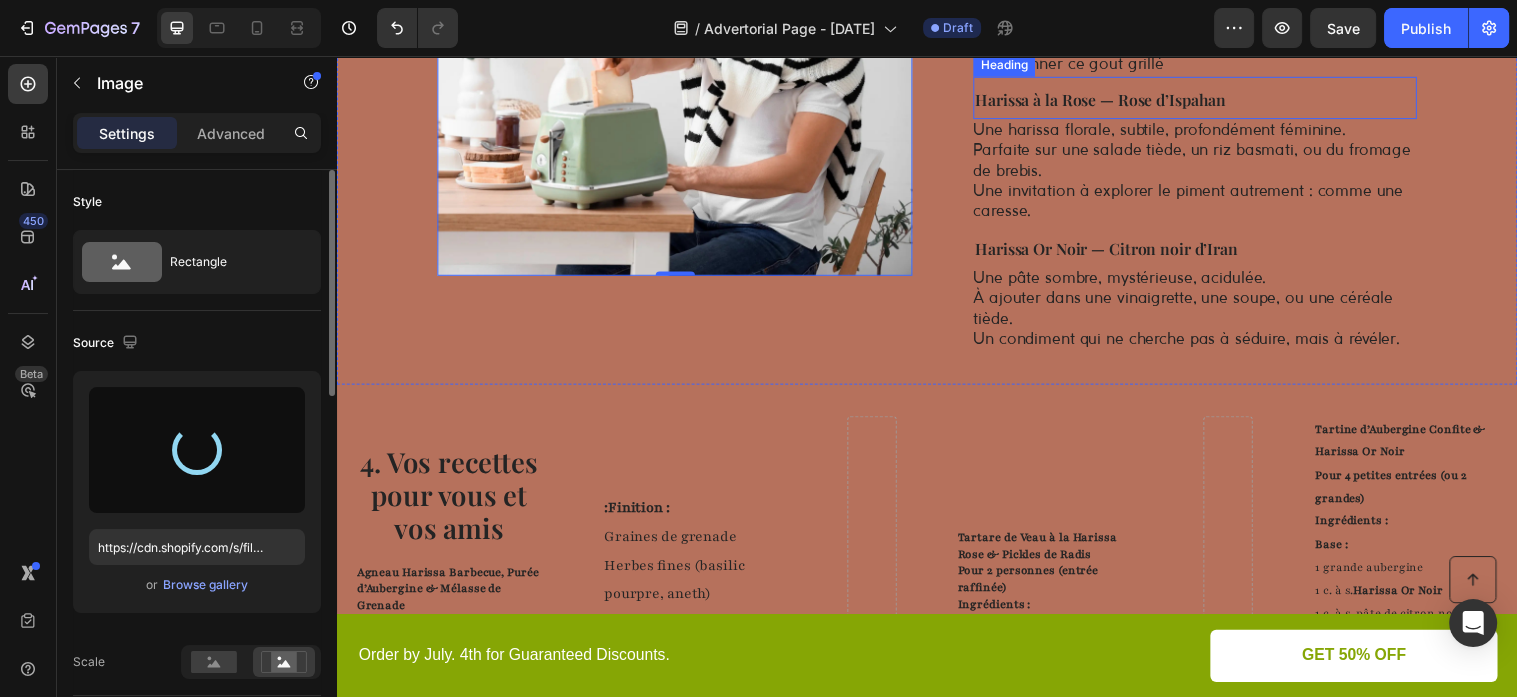 scroll, scrollTop: 1689, scrollLeft: 0, axis: vertical 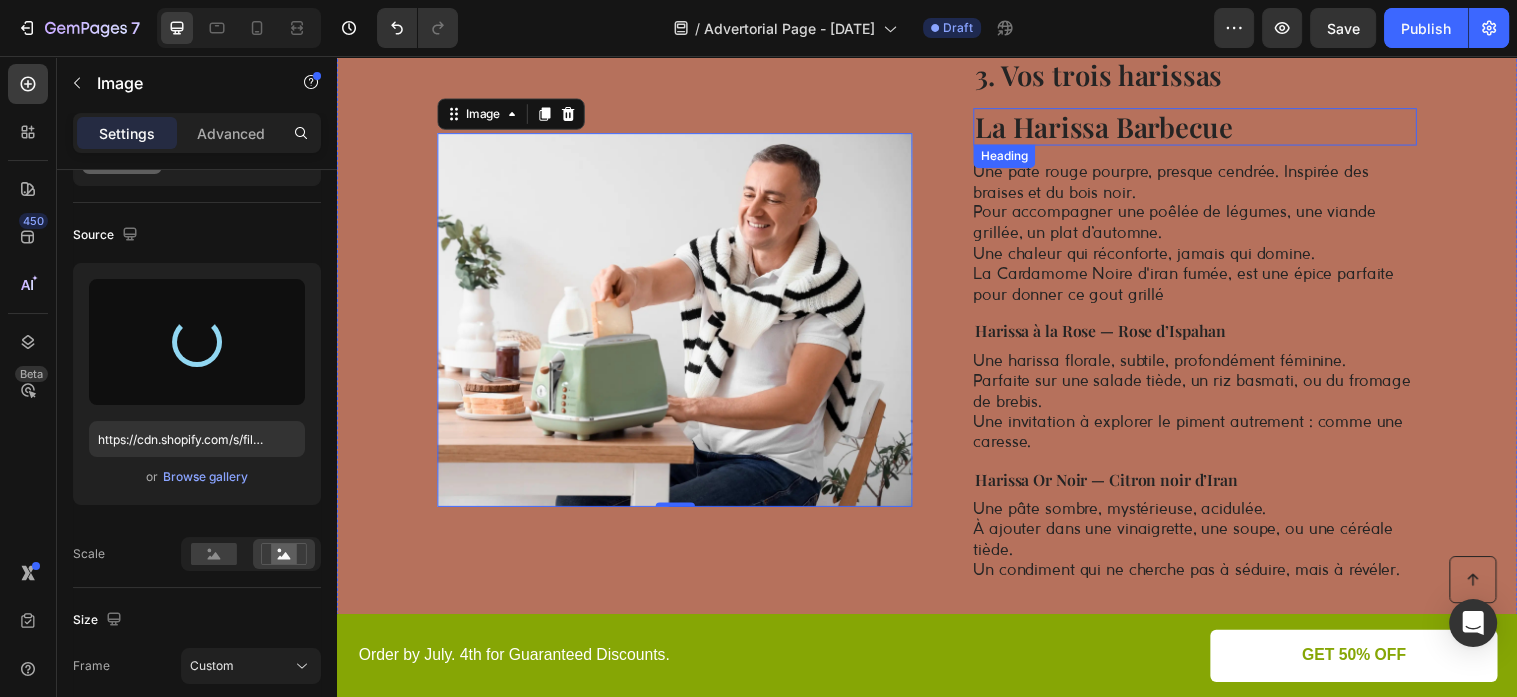 click on "La Harissa Barbecue" at bounding box center (1209, 128) 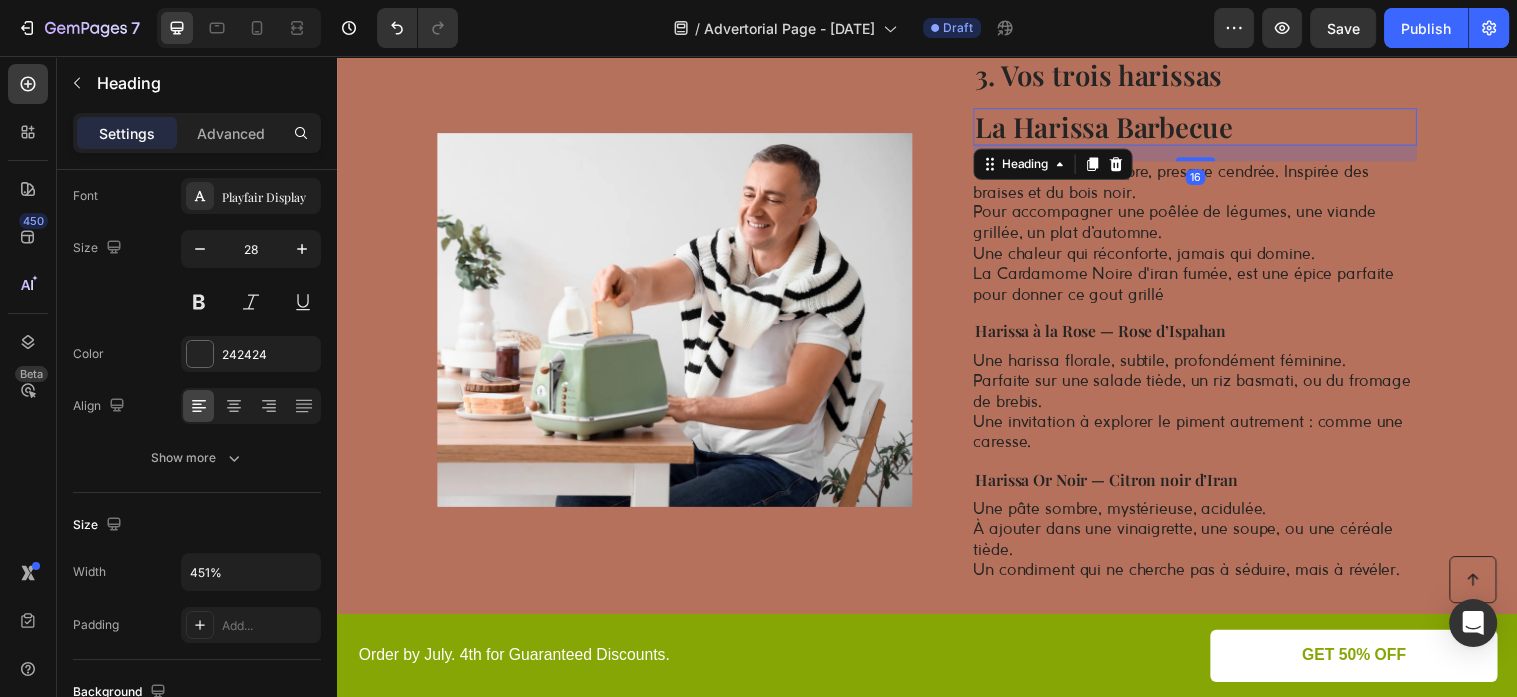 click on "La Harissa Barbecue" at bounding box center (1209, 128) 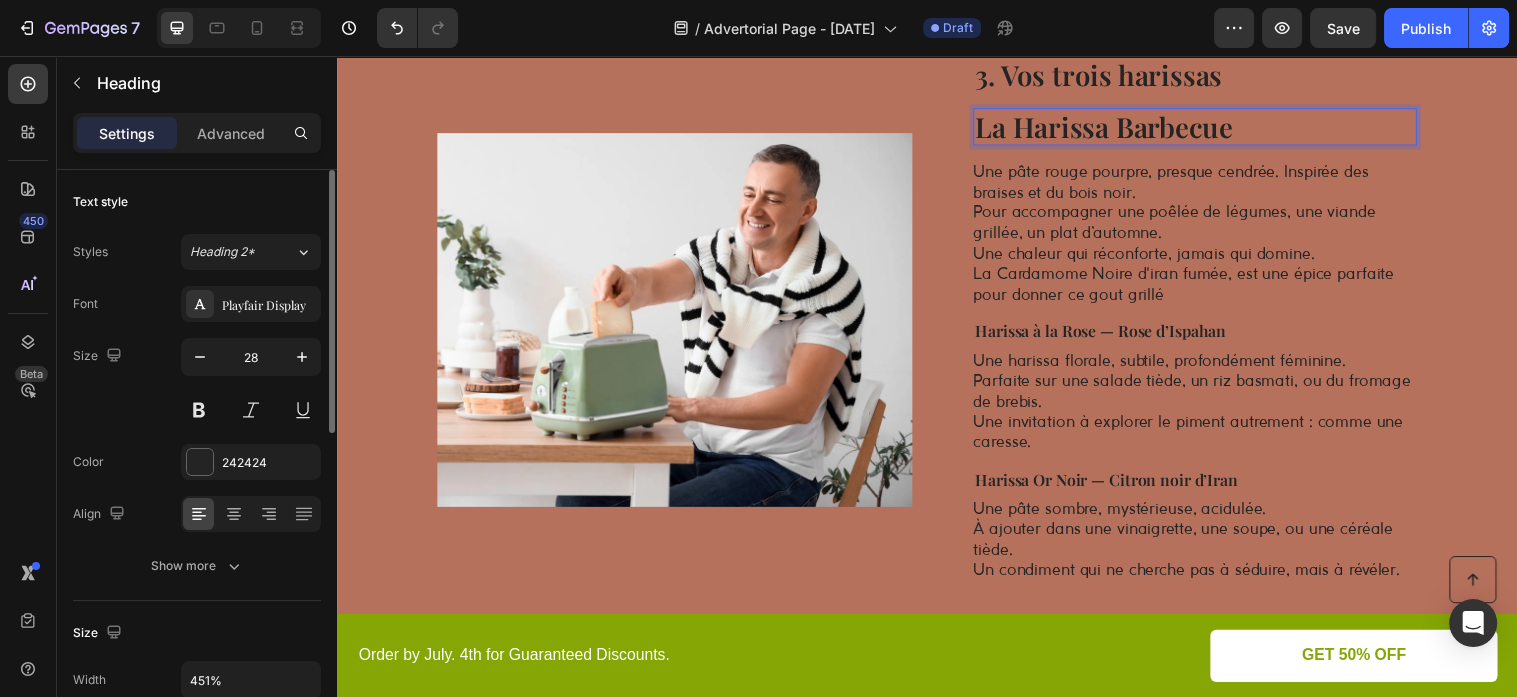 click on "La Harissa Barbecue" at bounding box center (1209, 128) 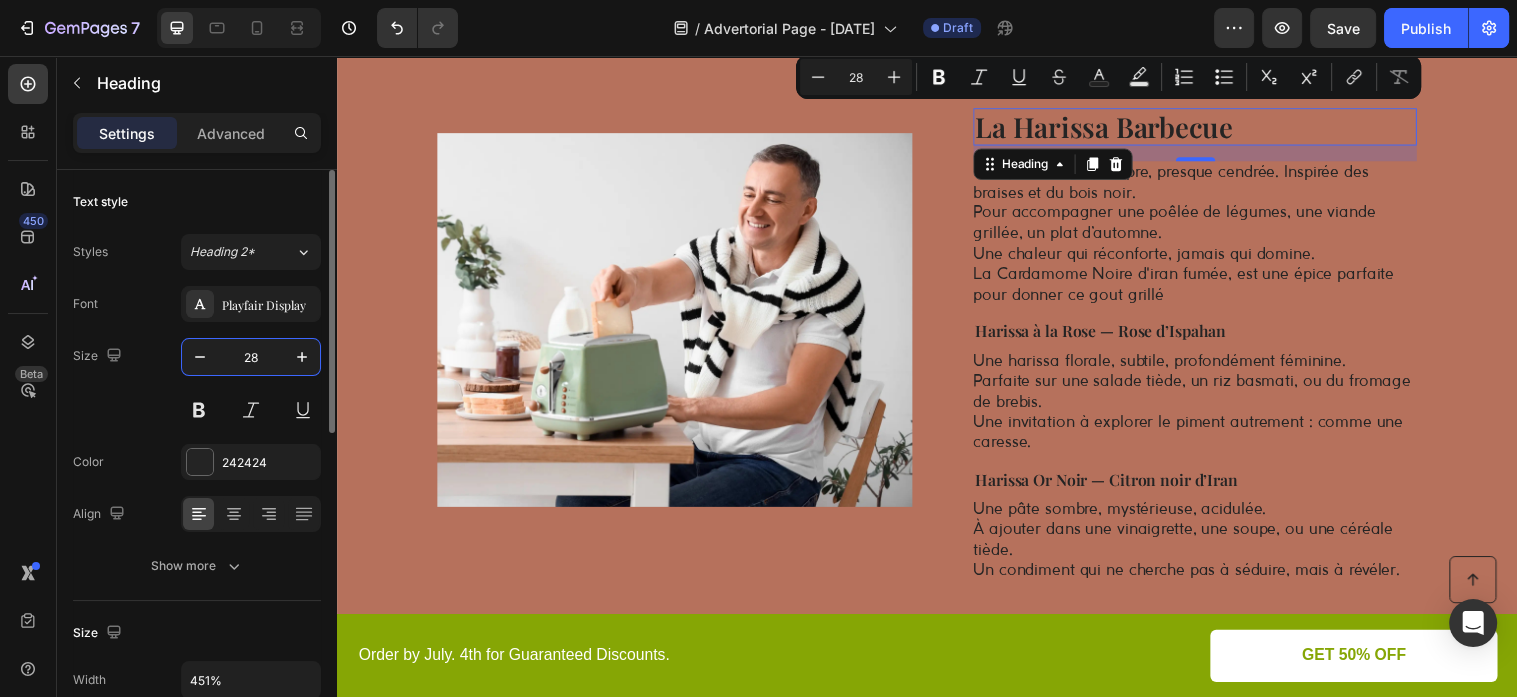 drag, startPoint x: 256, startPoint y: 361, endPoint x: 231, endPoint y: 360, distance: 25.019993 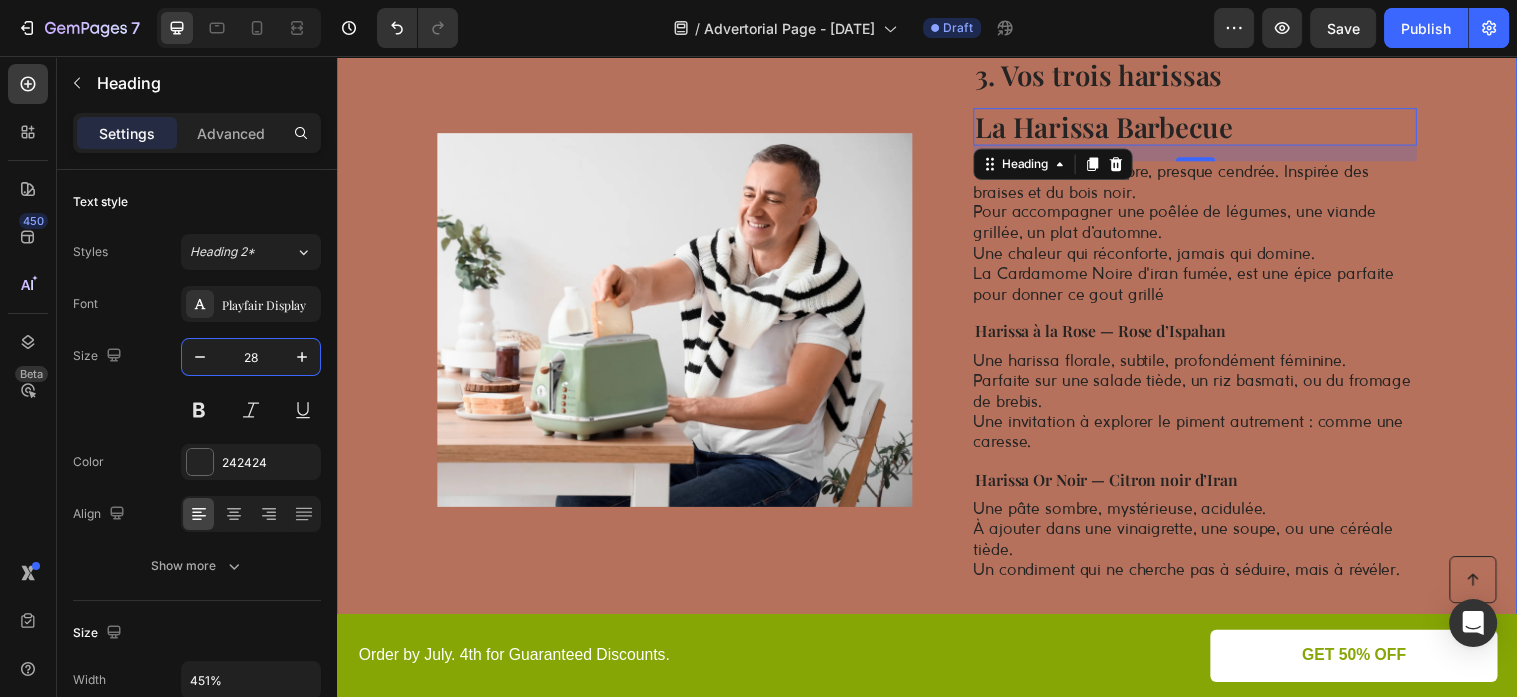 click on "Image" at bounding box center (680, 324) 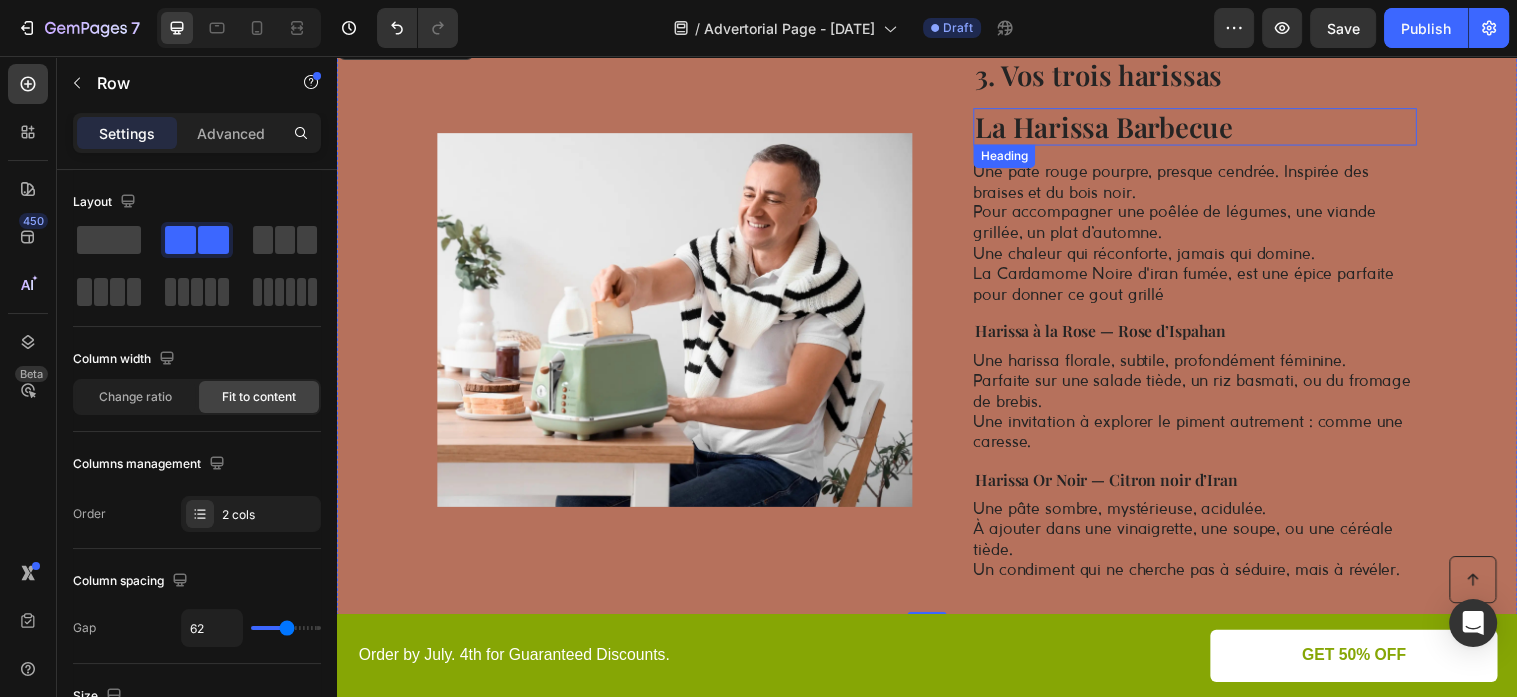 click on "La Harissa Barbecue" at bounding box center [1209, 128] 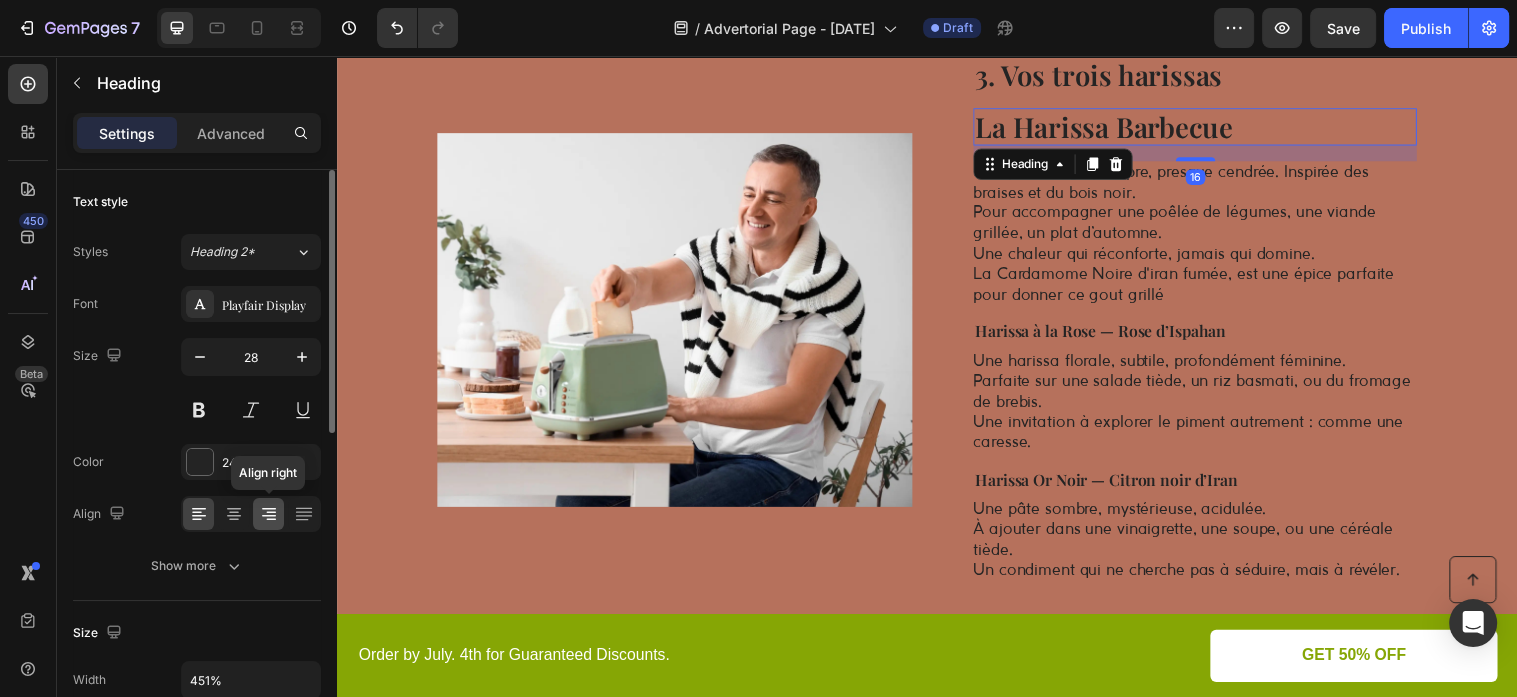 scroll, scrollTop: 216, scrollLeft: 0, axis: vertical 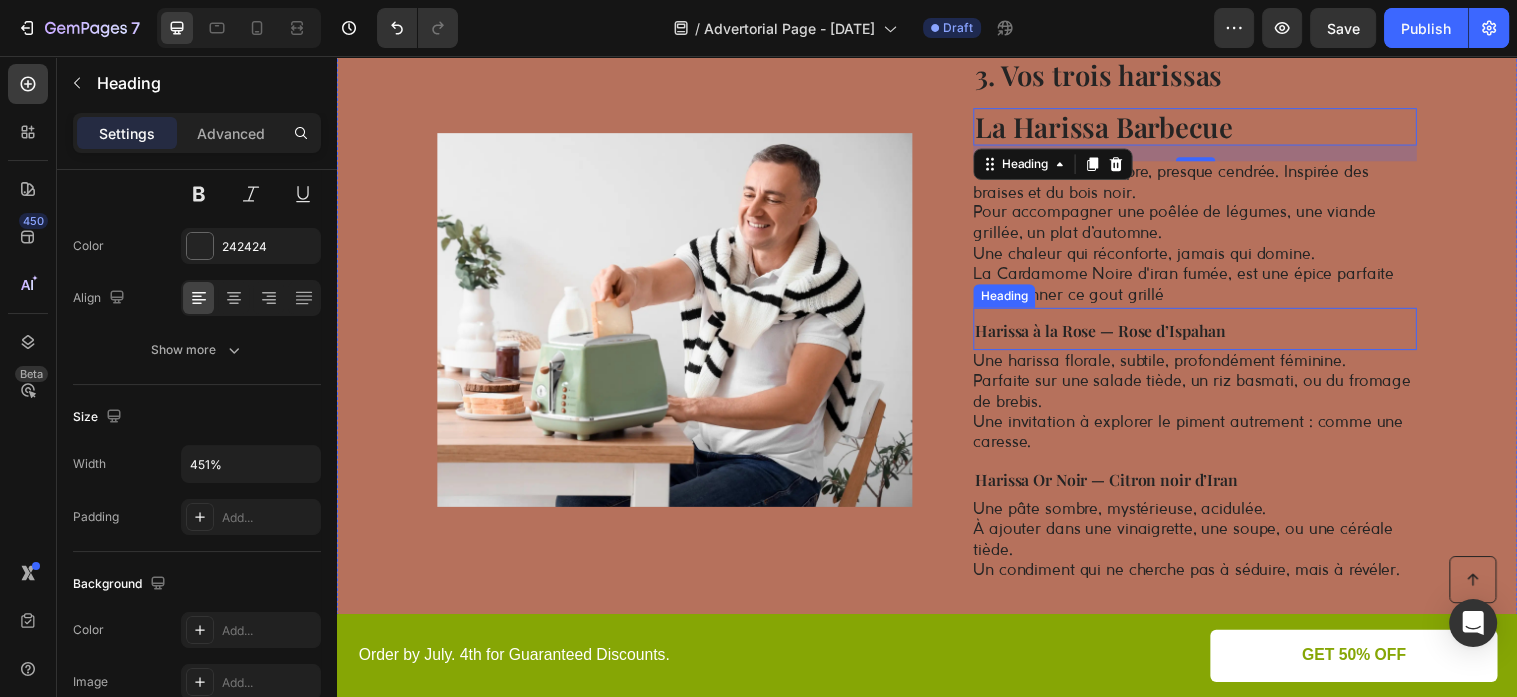 click on "Harissa à la Rose — Rose d’Ispahan" at bounding box center (1209, 333) 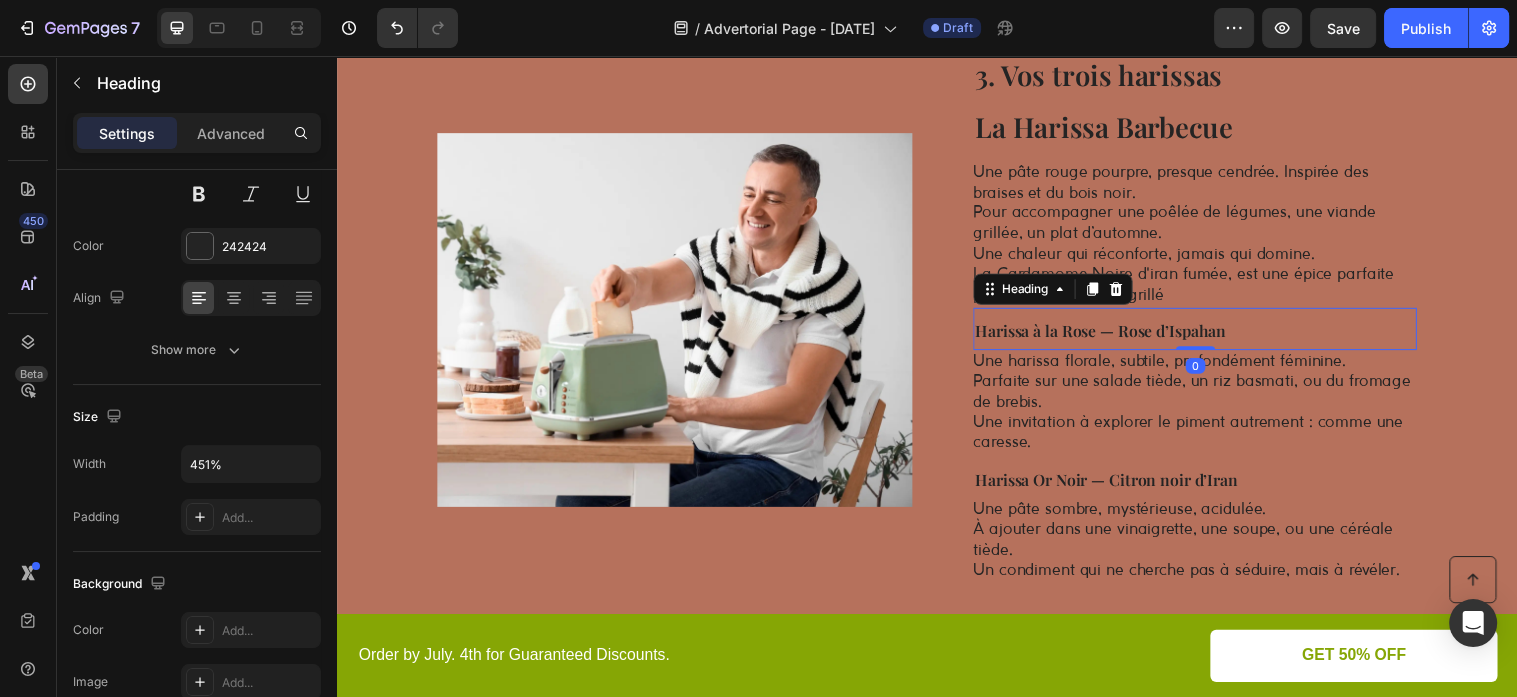 click on "Harissa à la Rose — Rose d’Ispahan" at bounding box center [1209, 333] 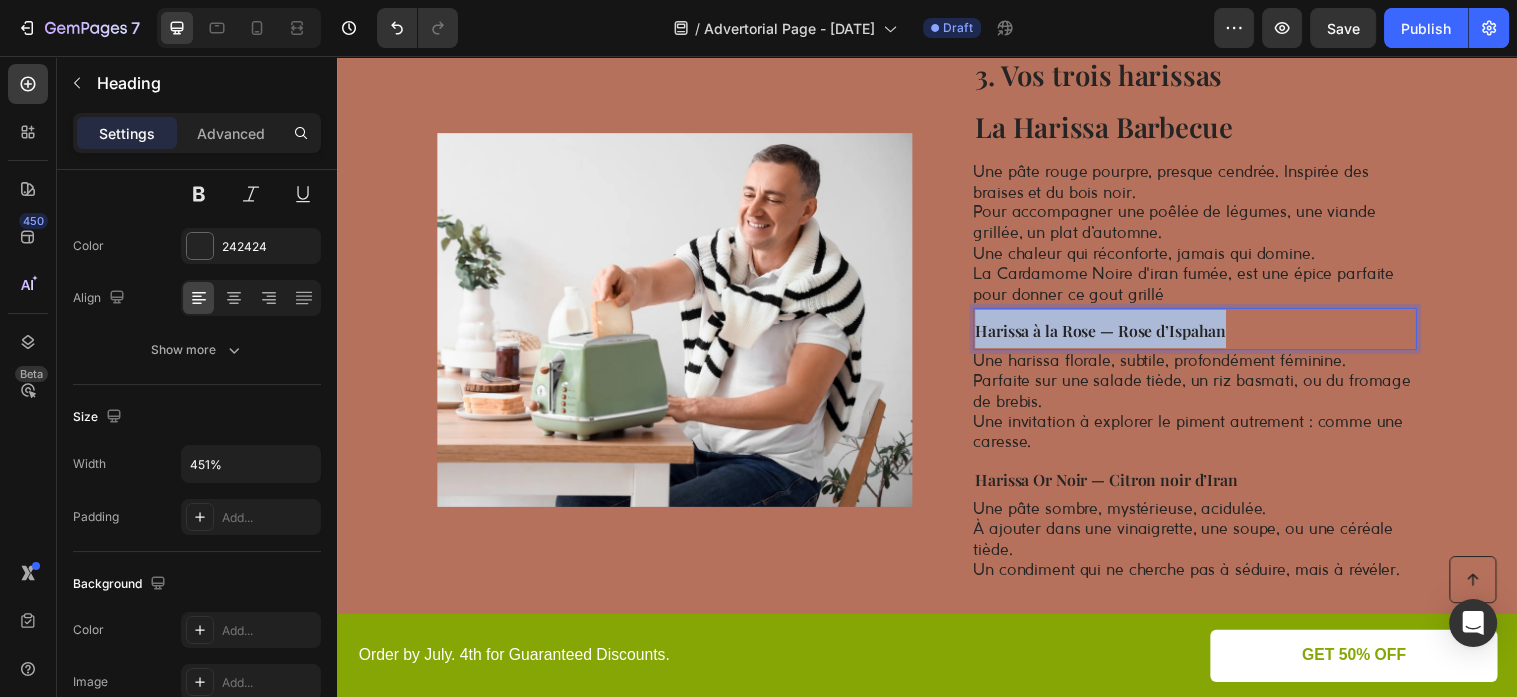 drag, startPoint x: 1262, startPoint y: 342, endPoint x: 1295, endPoint y: 363, distance: 39.115215 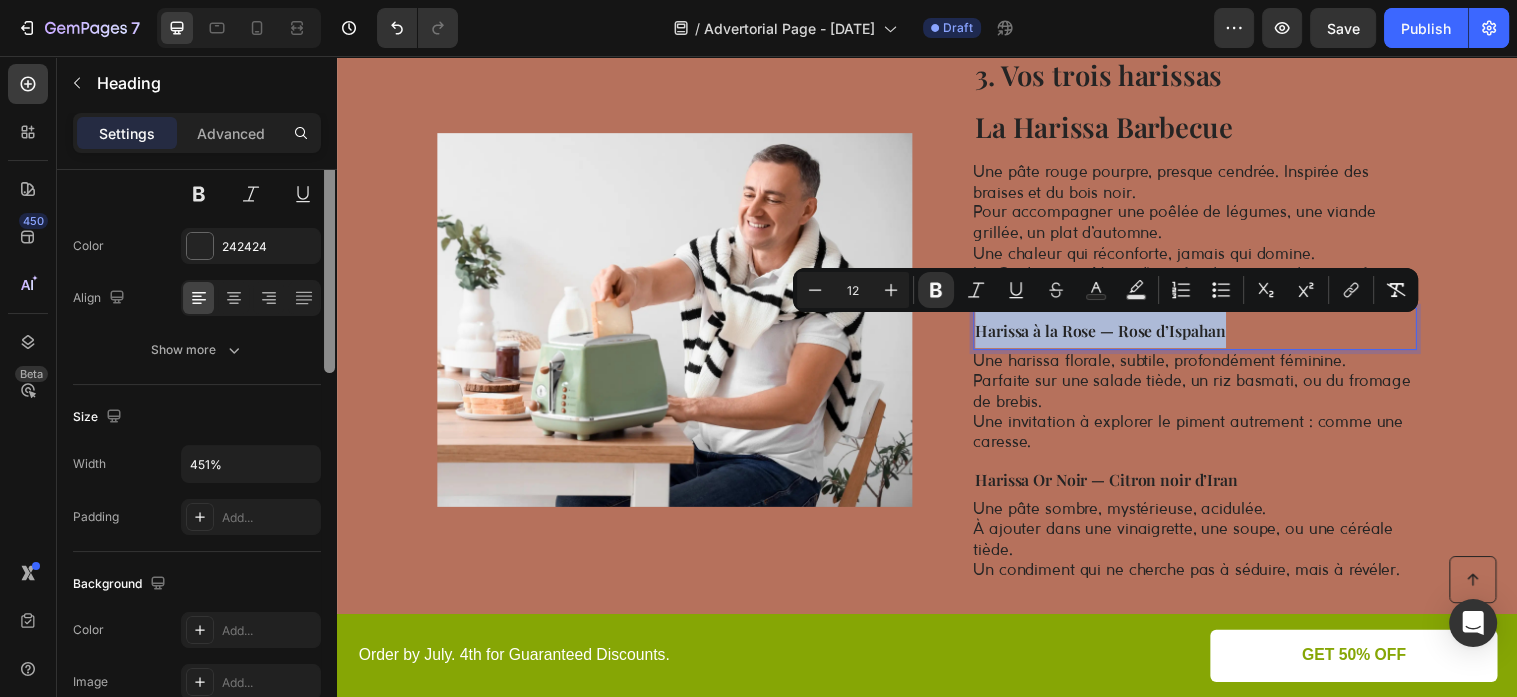 scroll, scrollTop: 0, scrollLeft: 0, axis: both 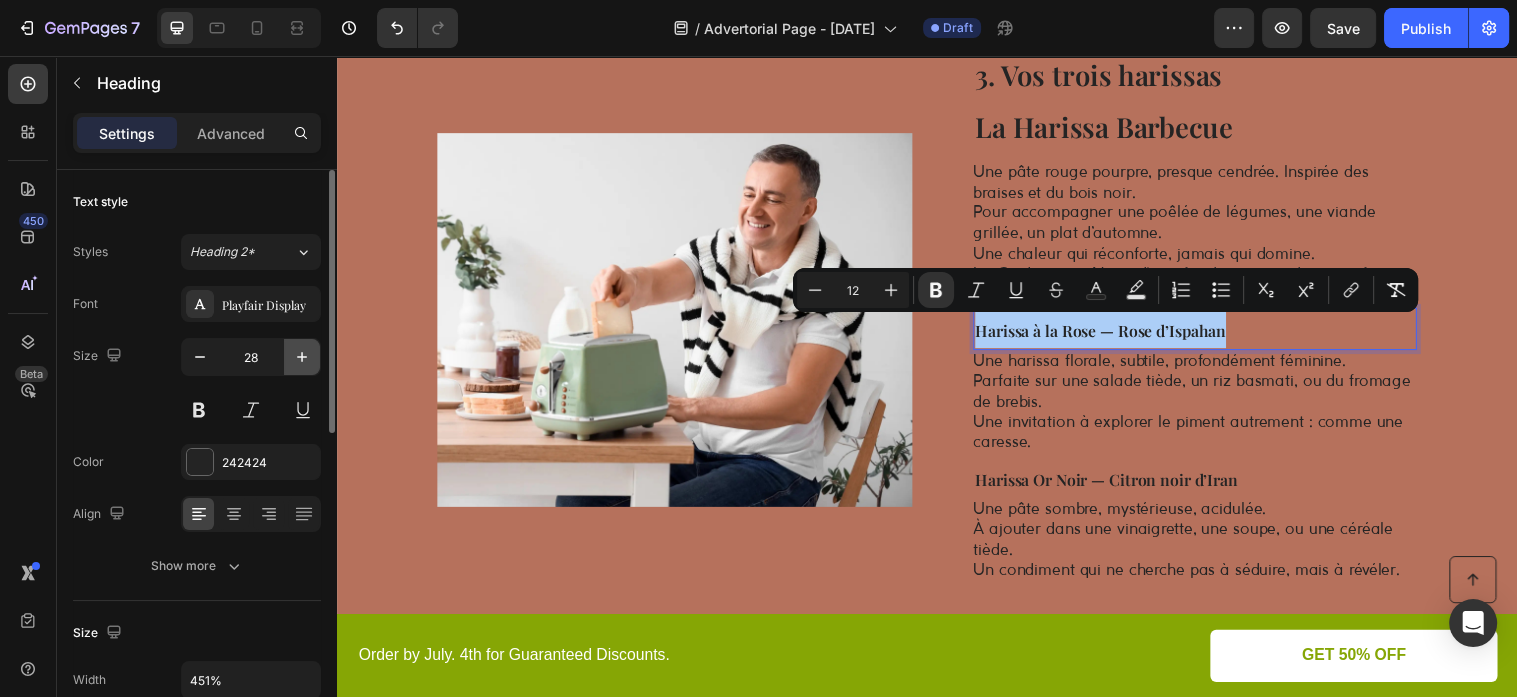 click at bounding box center (302, 357) 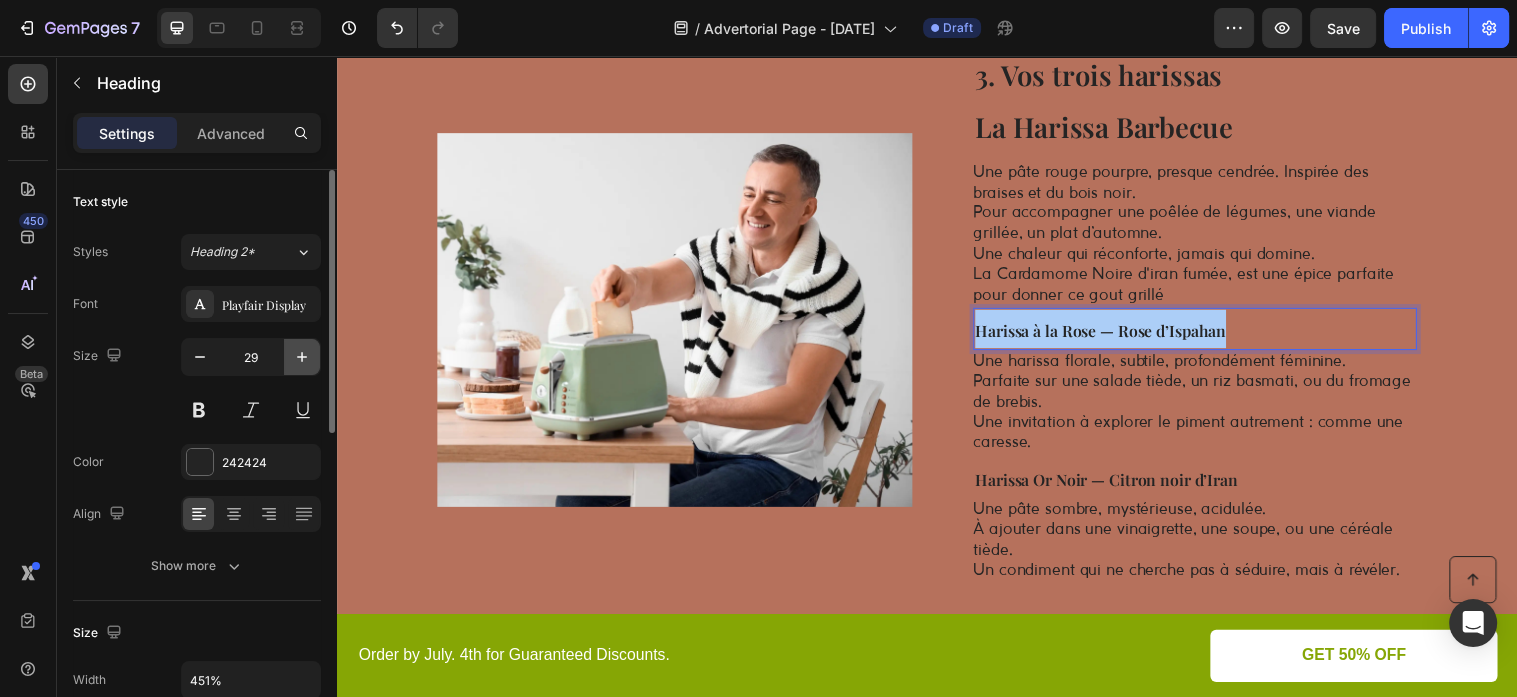 click at bounding box center [302, 357] 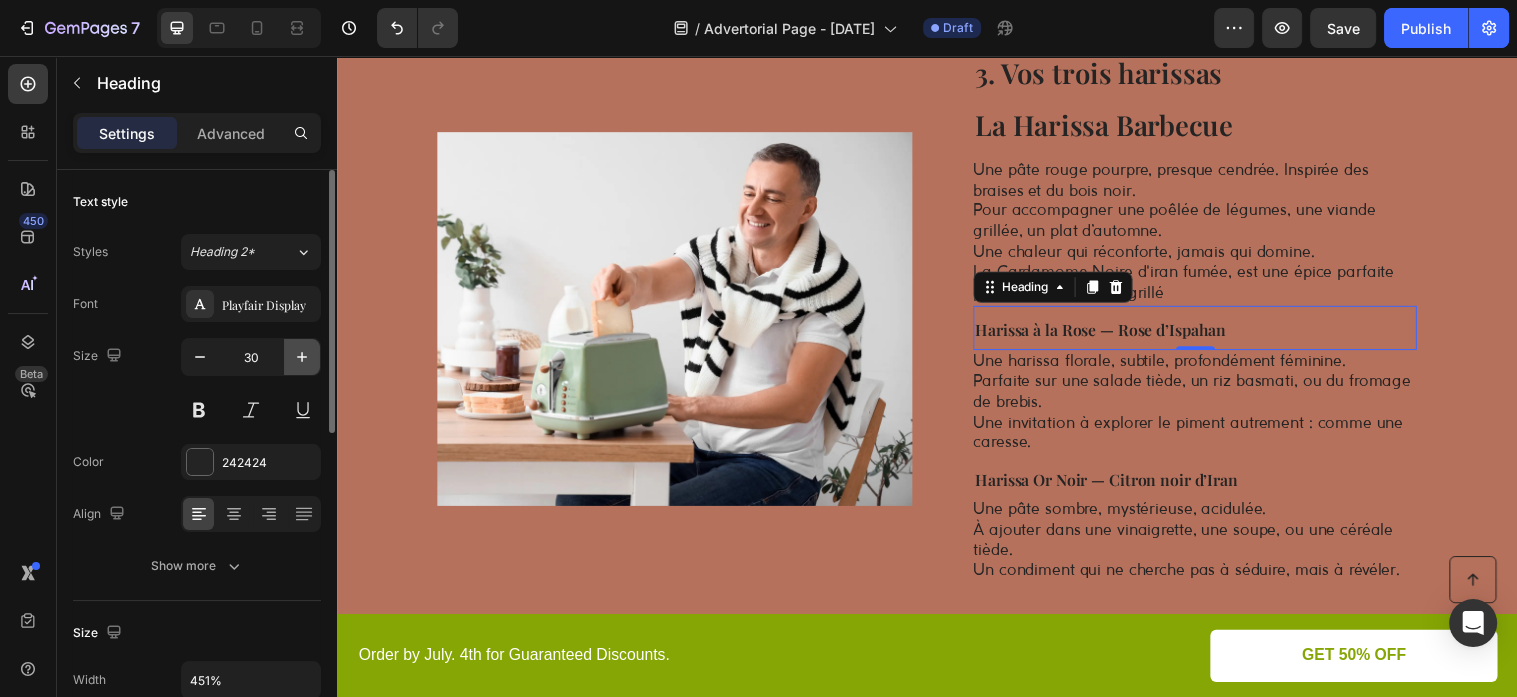 click at bounding box center (302, 357) 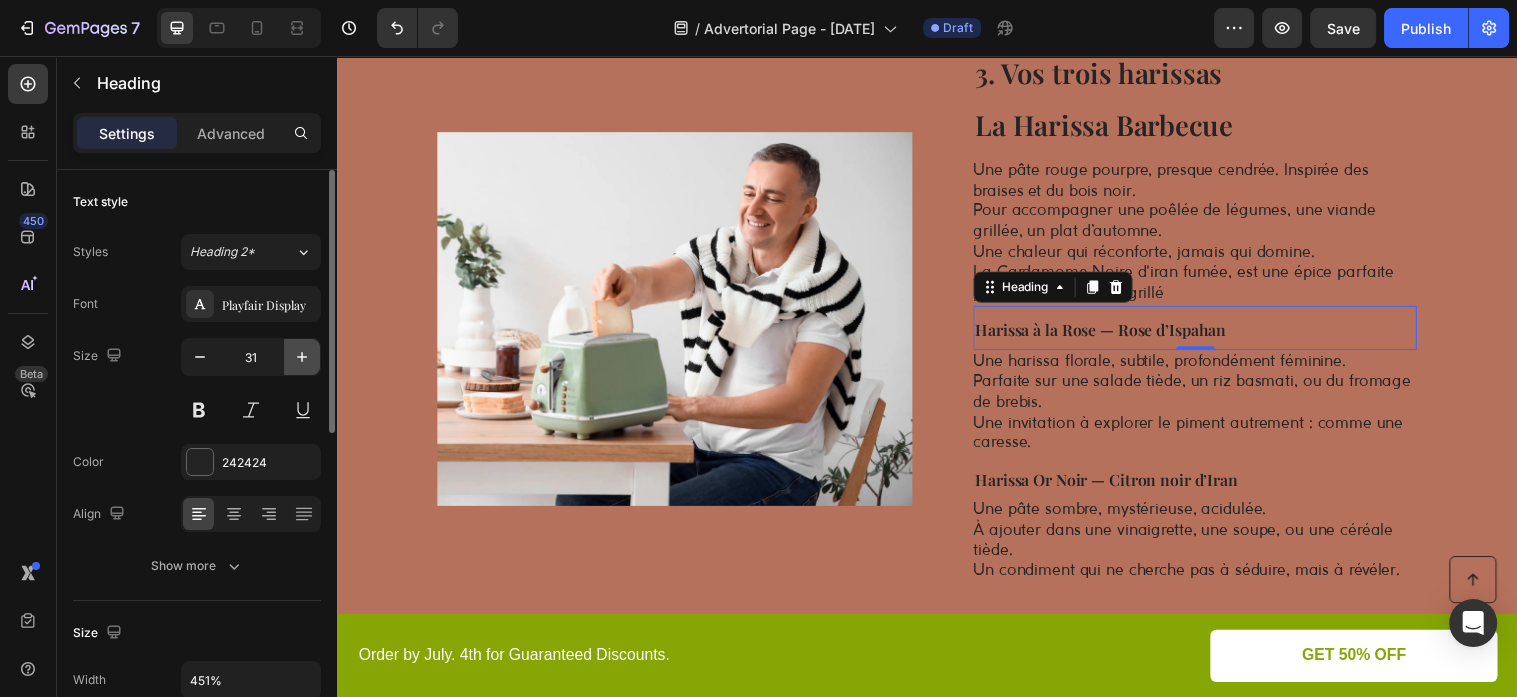 click at bounding box center [302, 357] 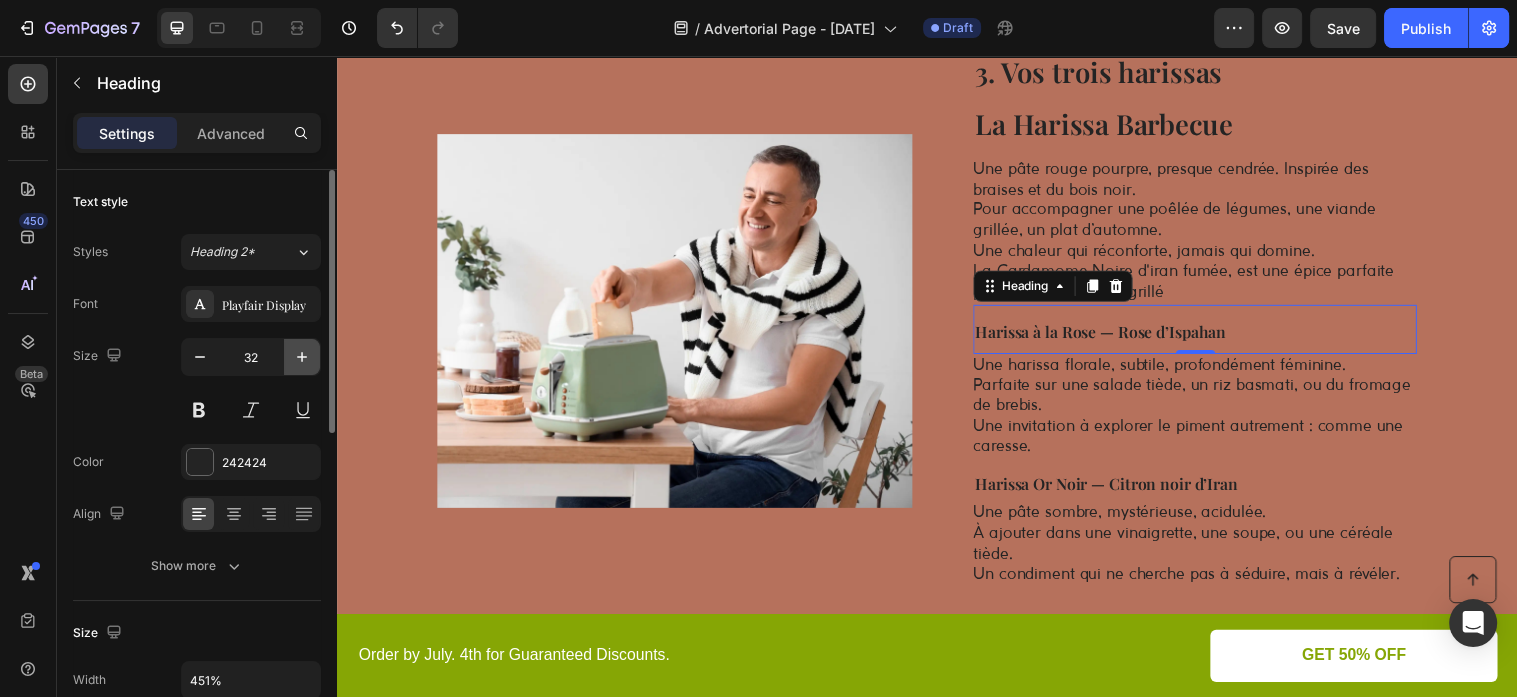 click at bounding box center [302, 357] 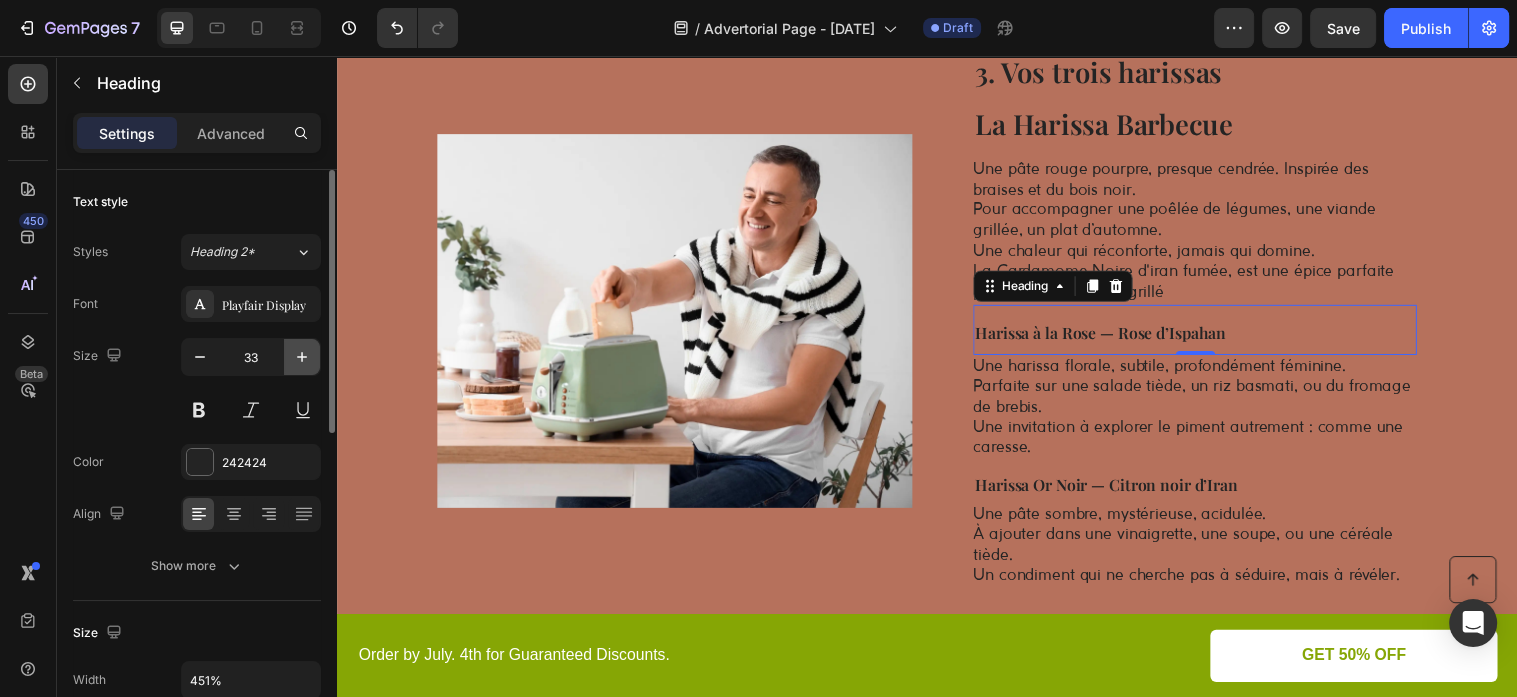 click at bounding box center [302, 357] 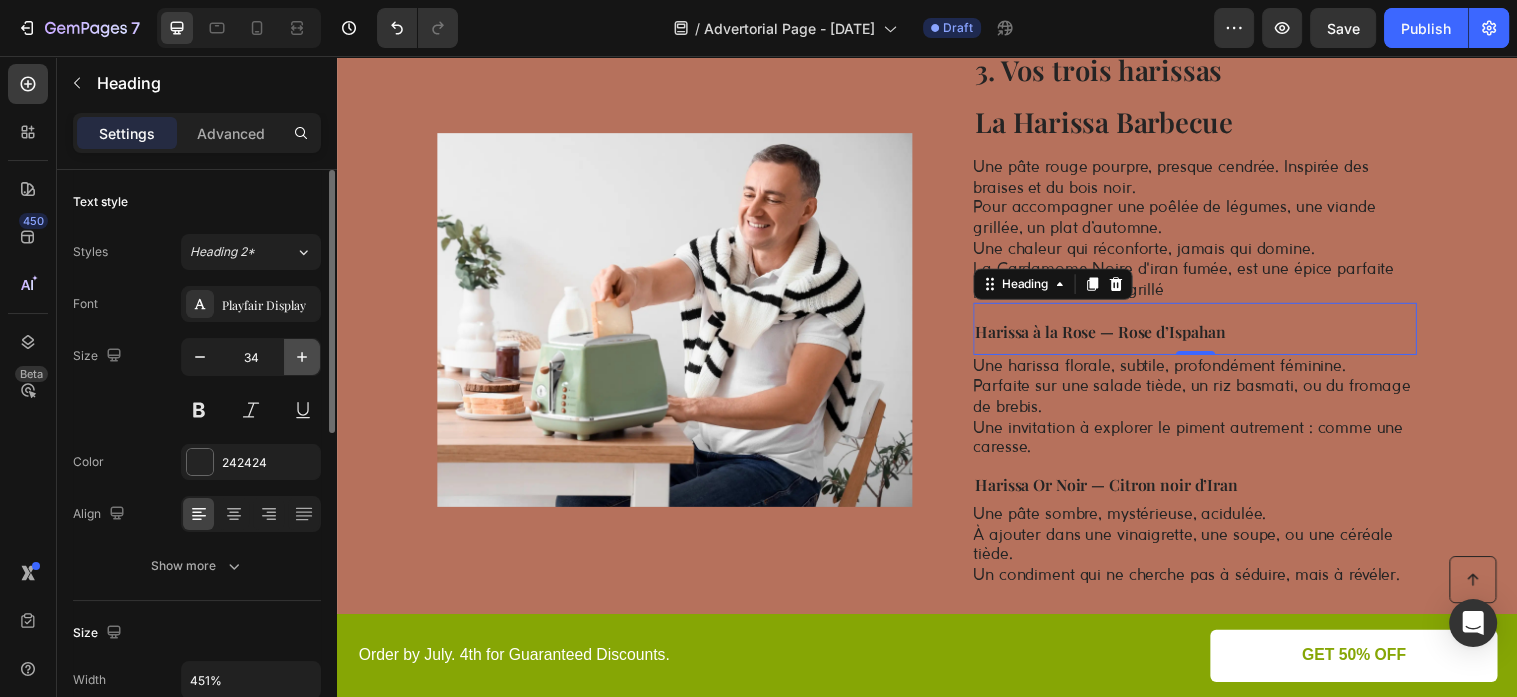 click 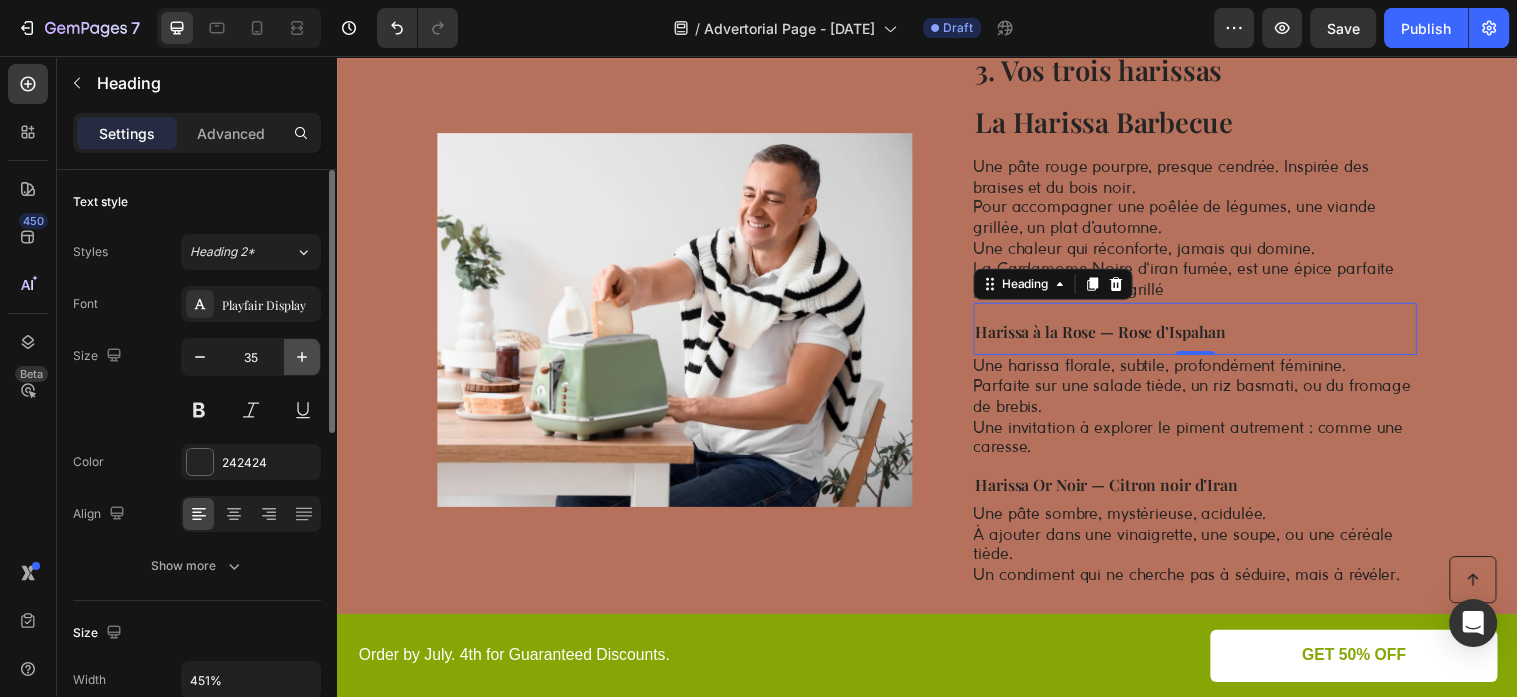 click 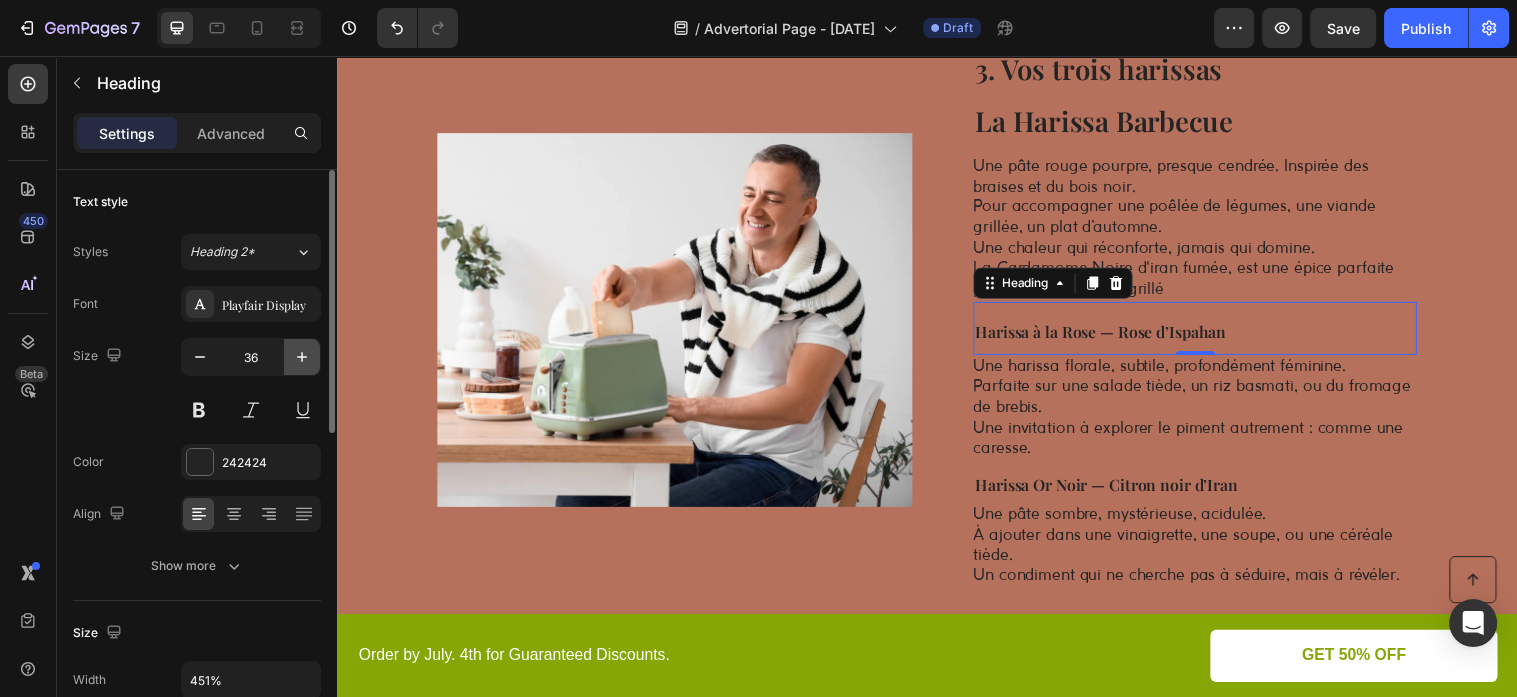 click 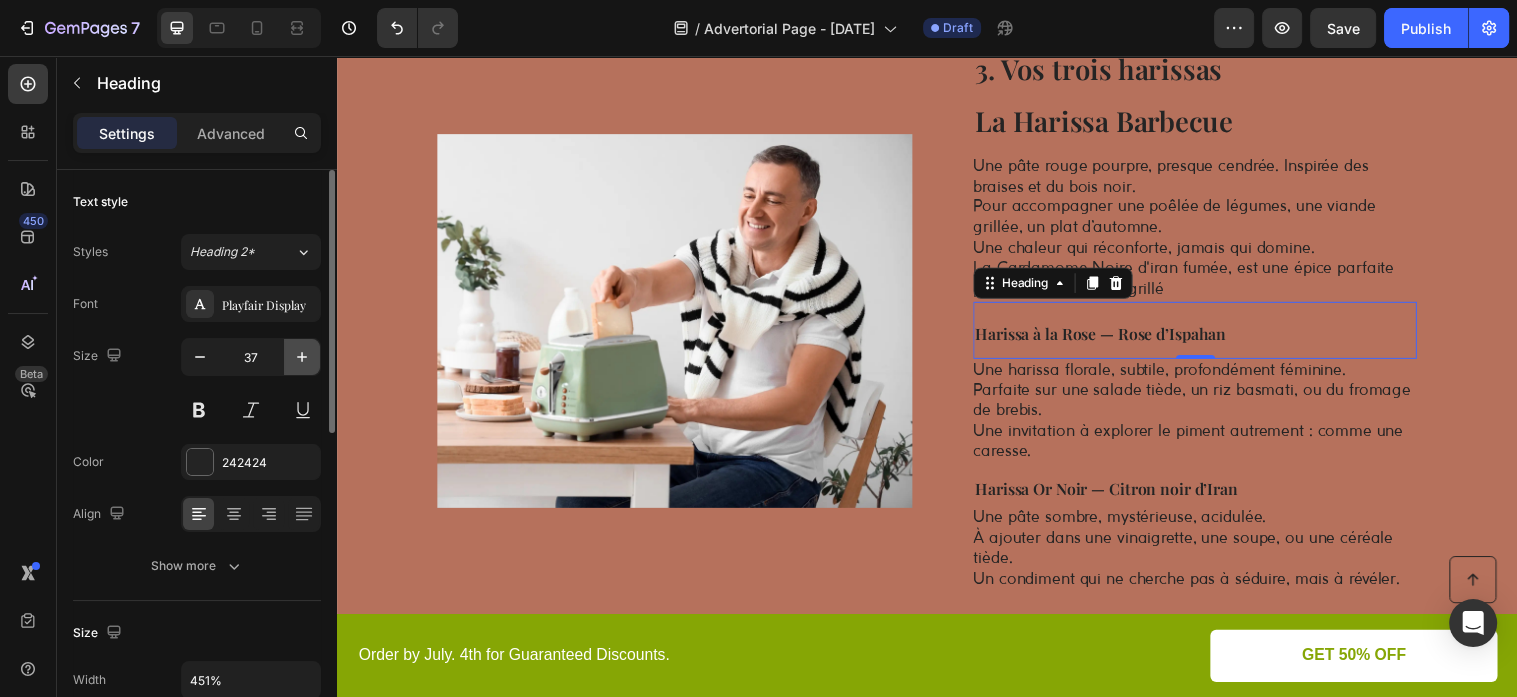 click 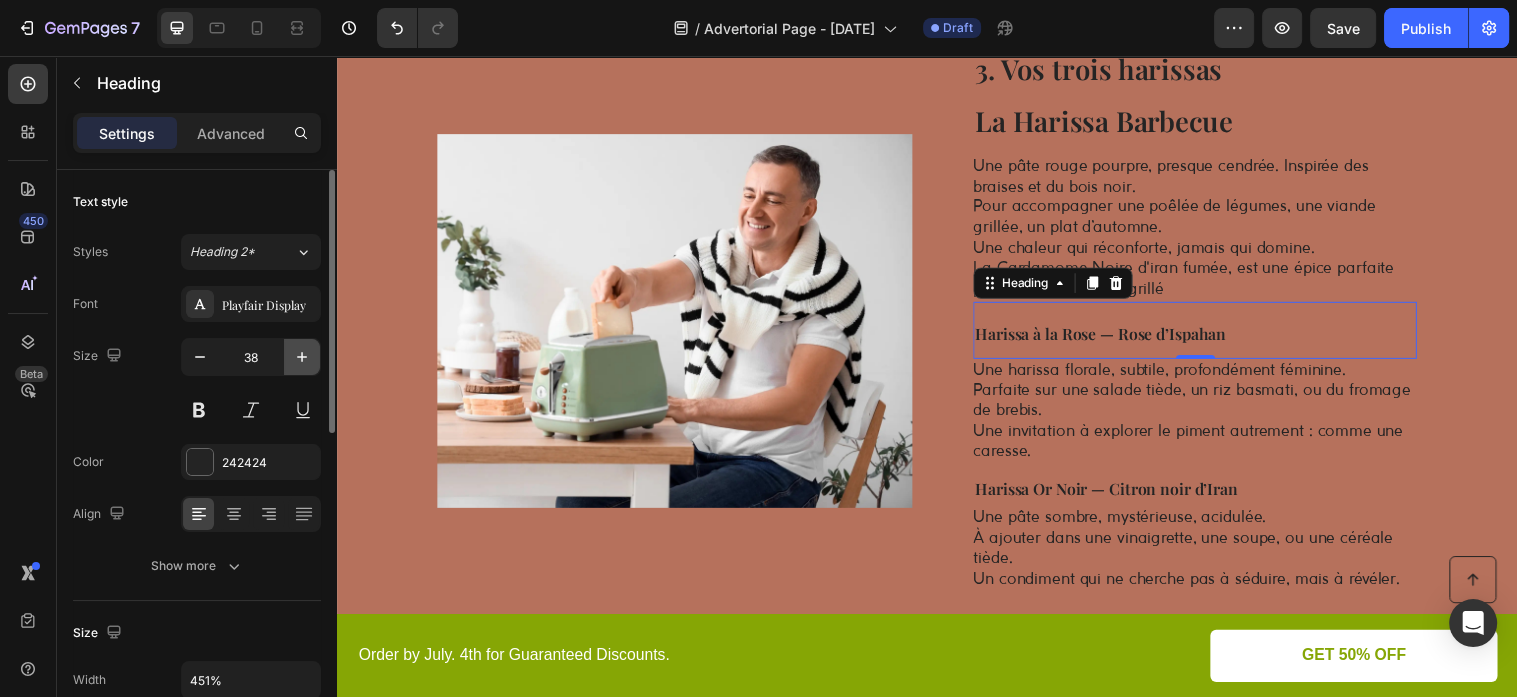 click 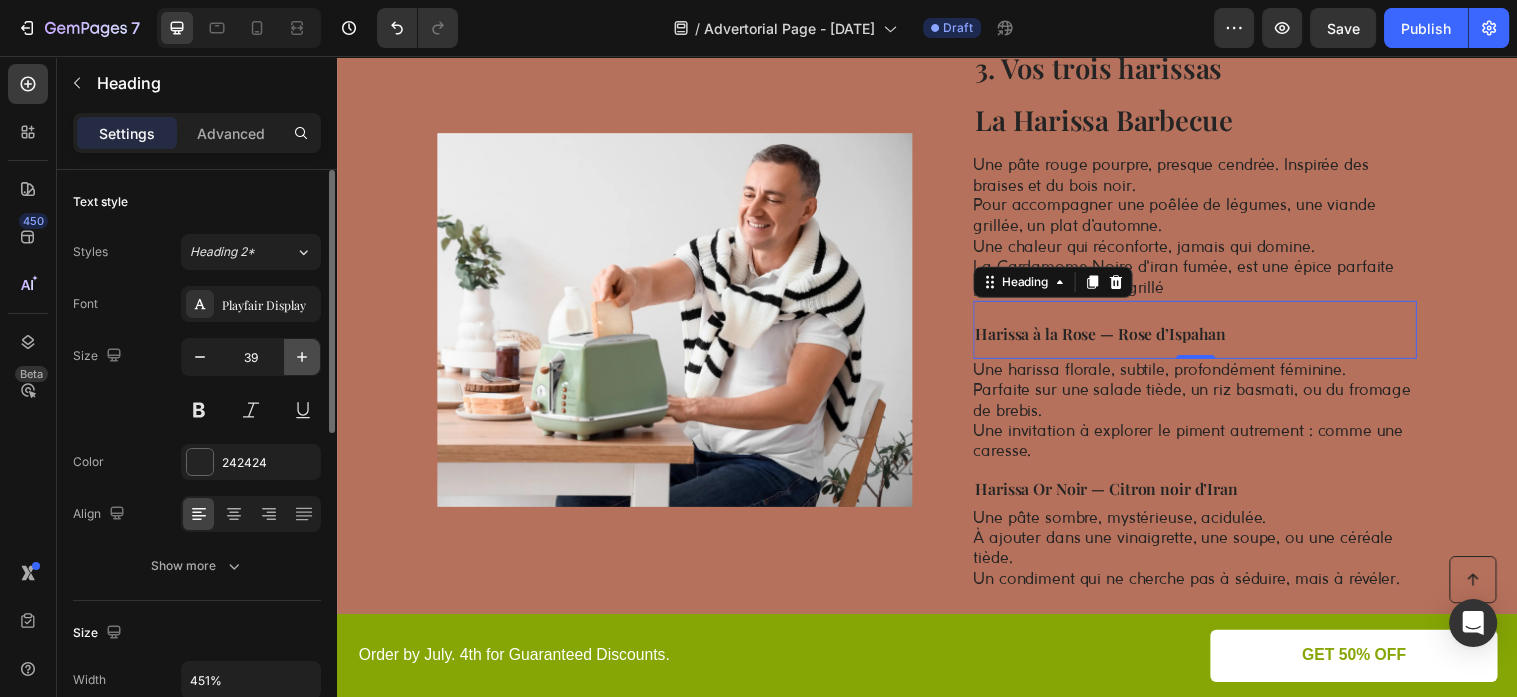 click 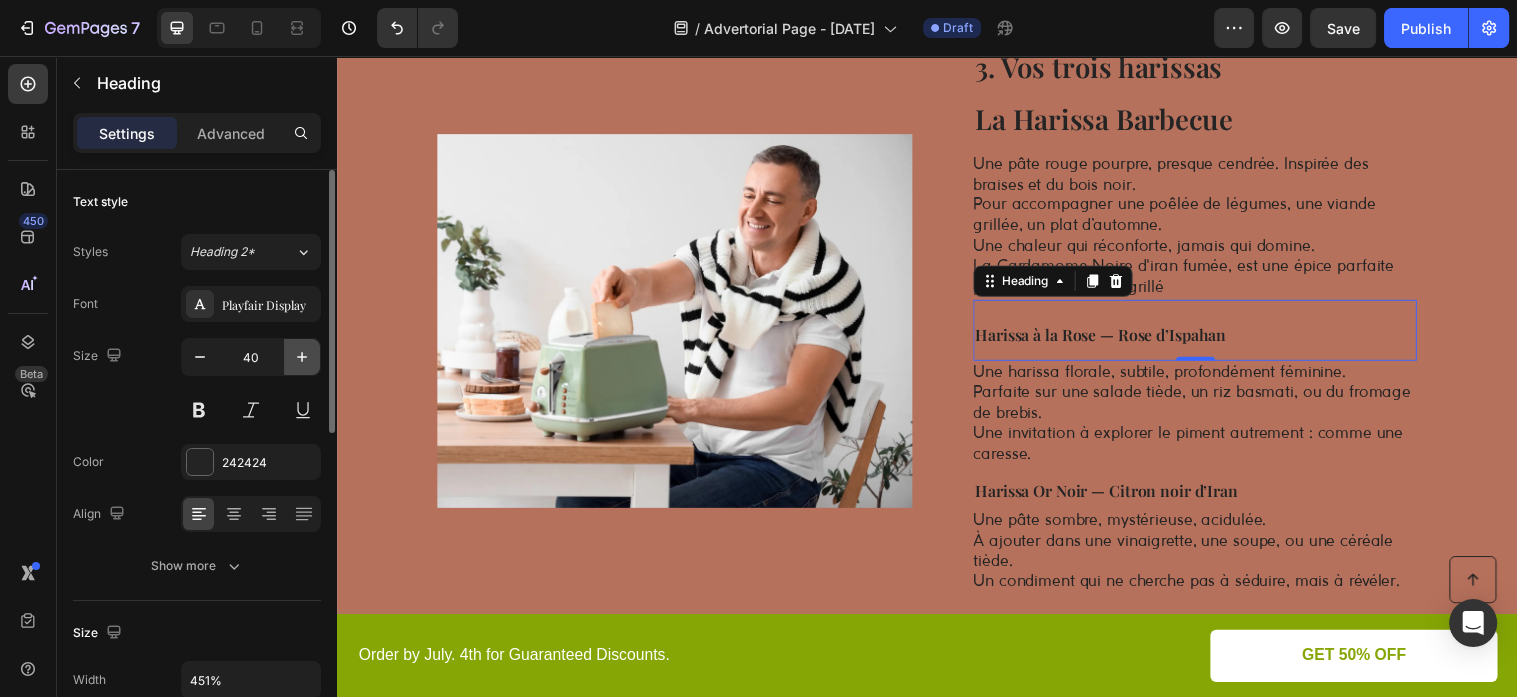 scroll, scrollTop: 1277, scrollLeft: 0, axis: vertical 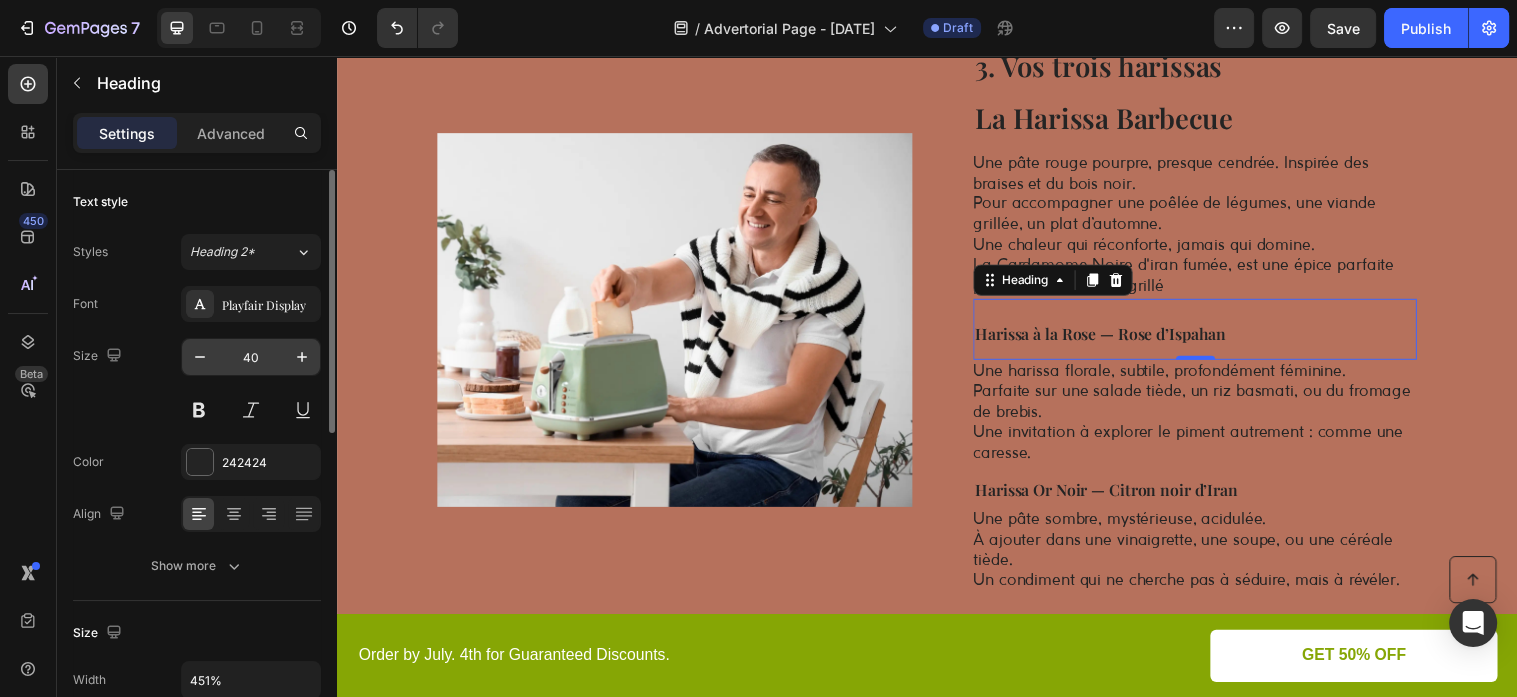 click on "40" at bounding box center (251, 357) 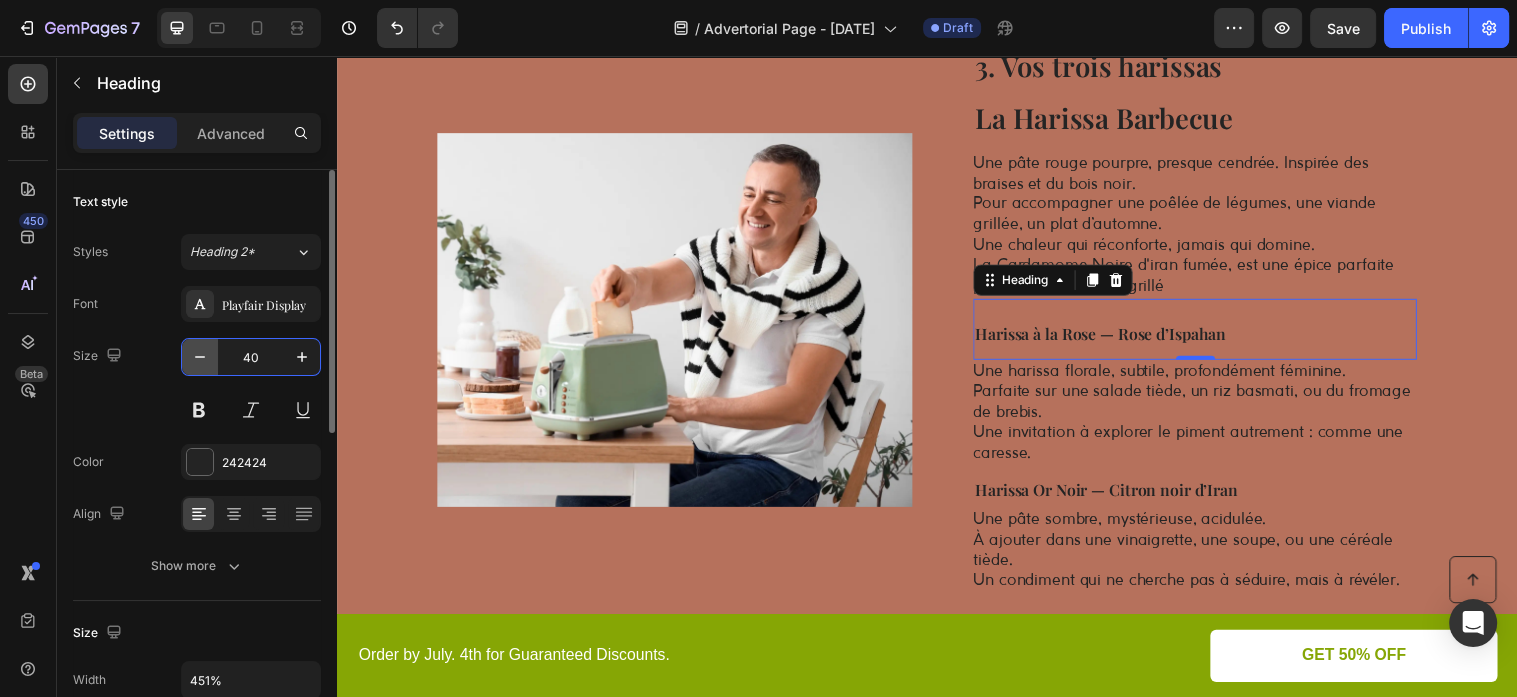 click 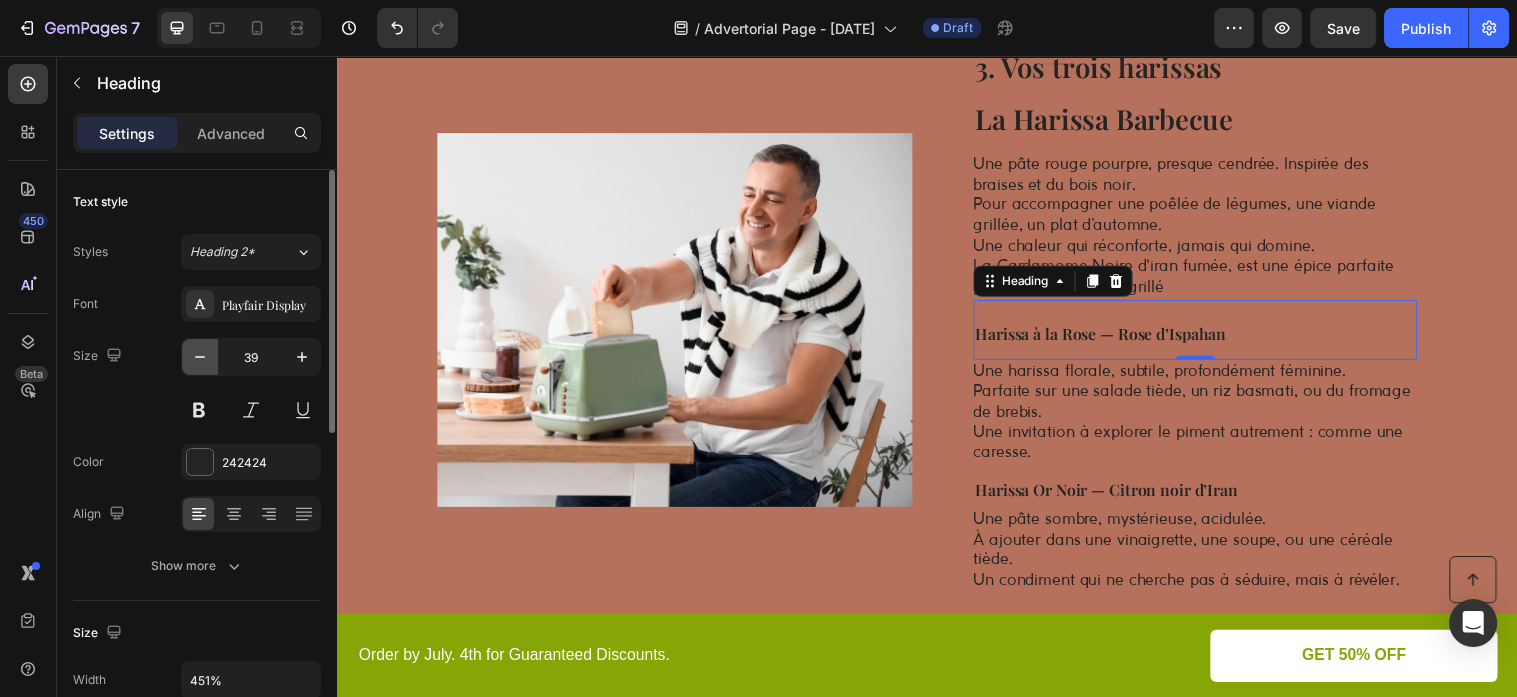 click 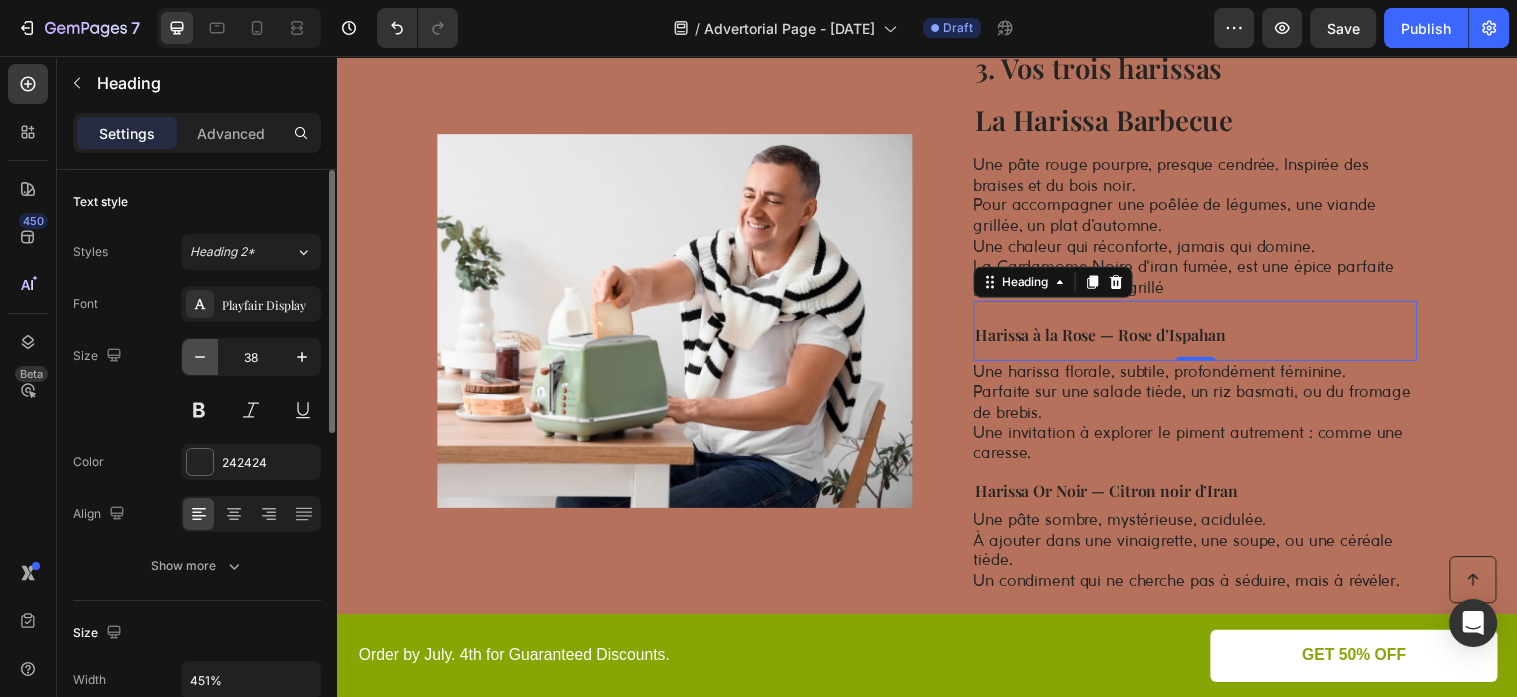 click 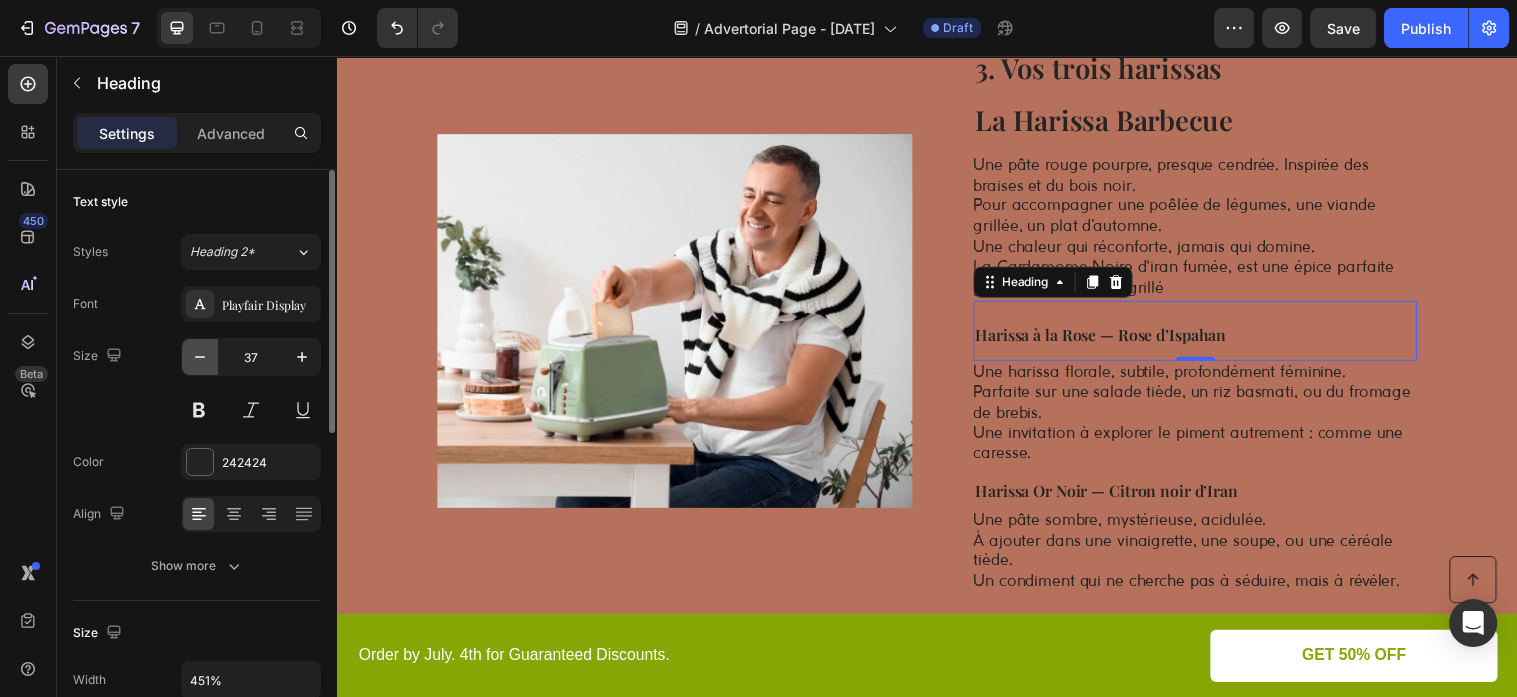 click 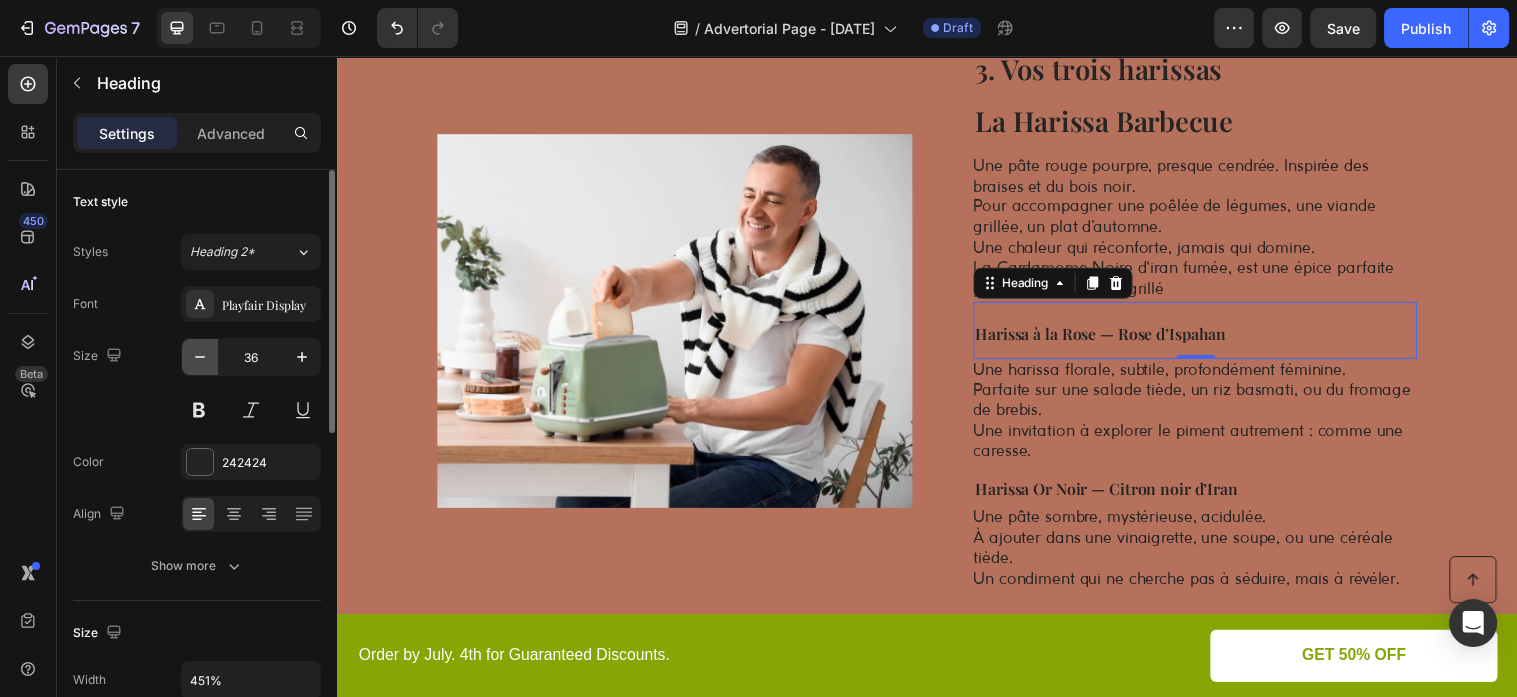 click 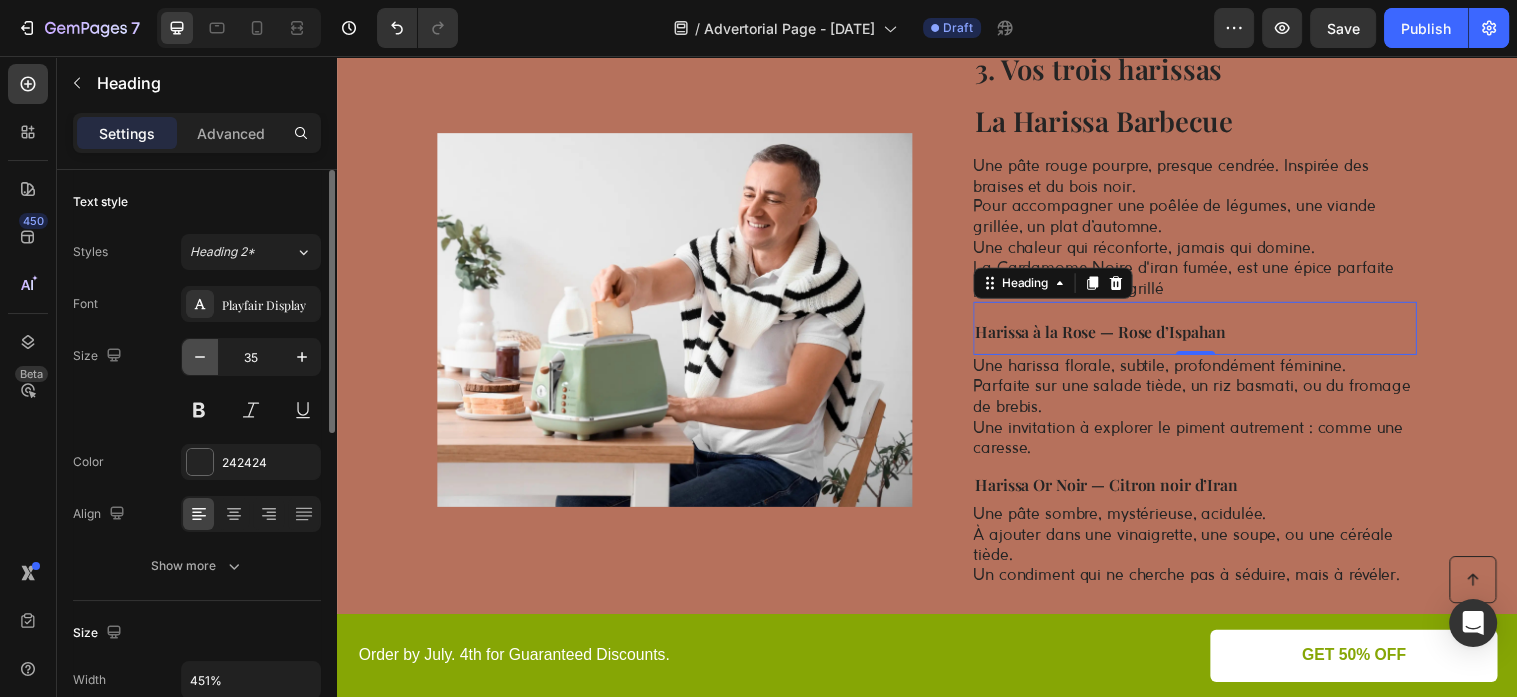 click 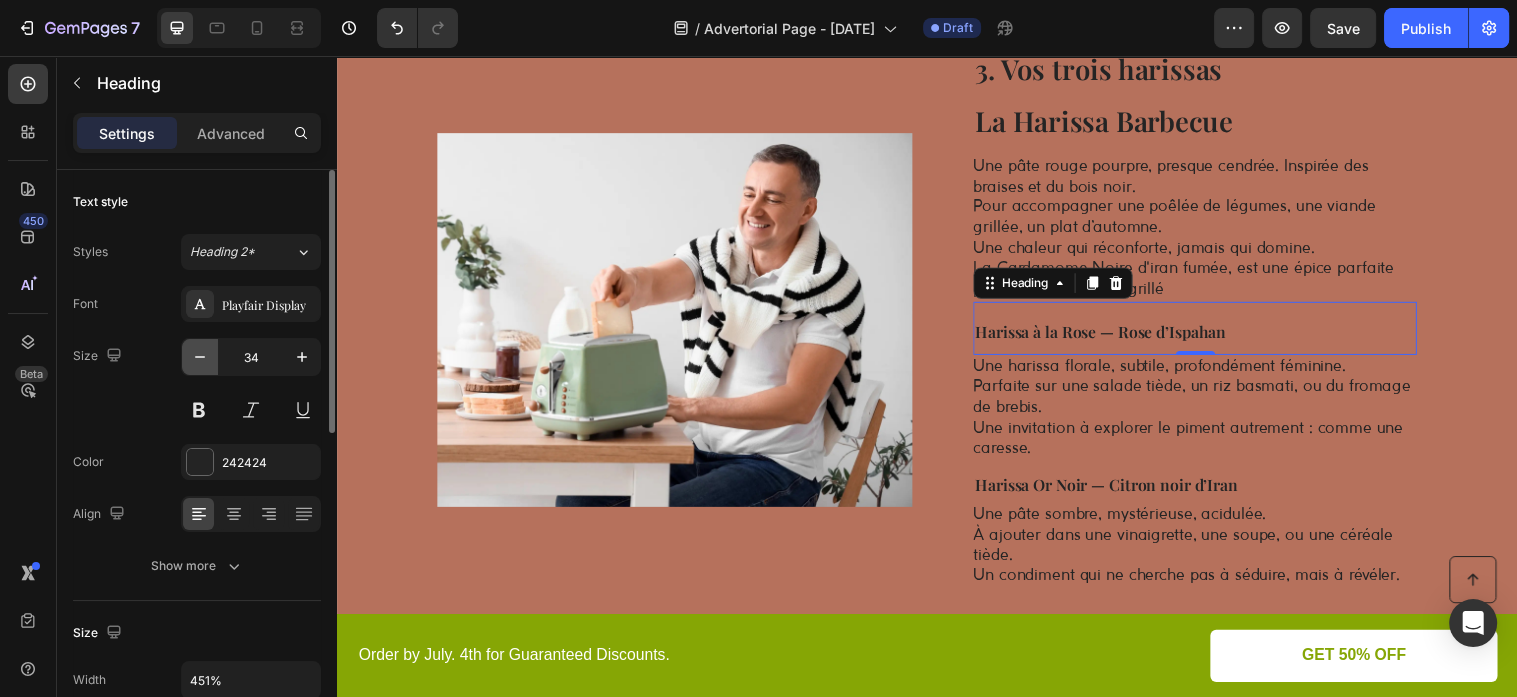 click 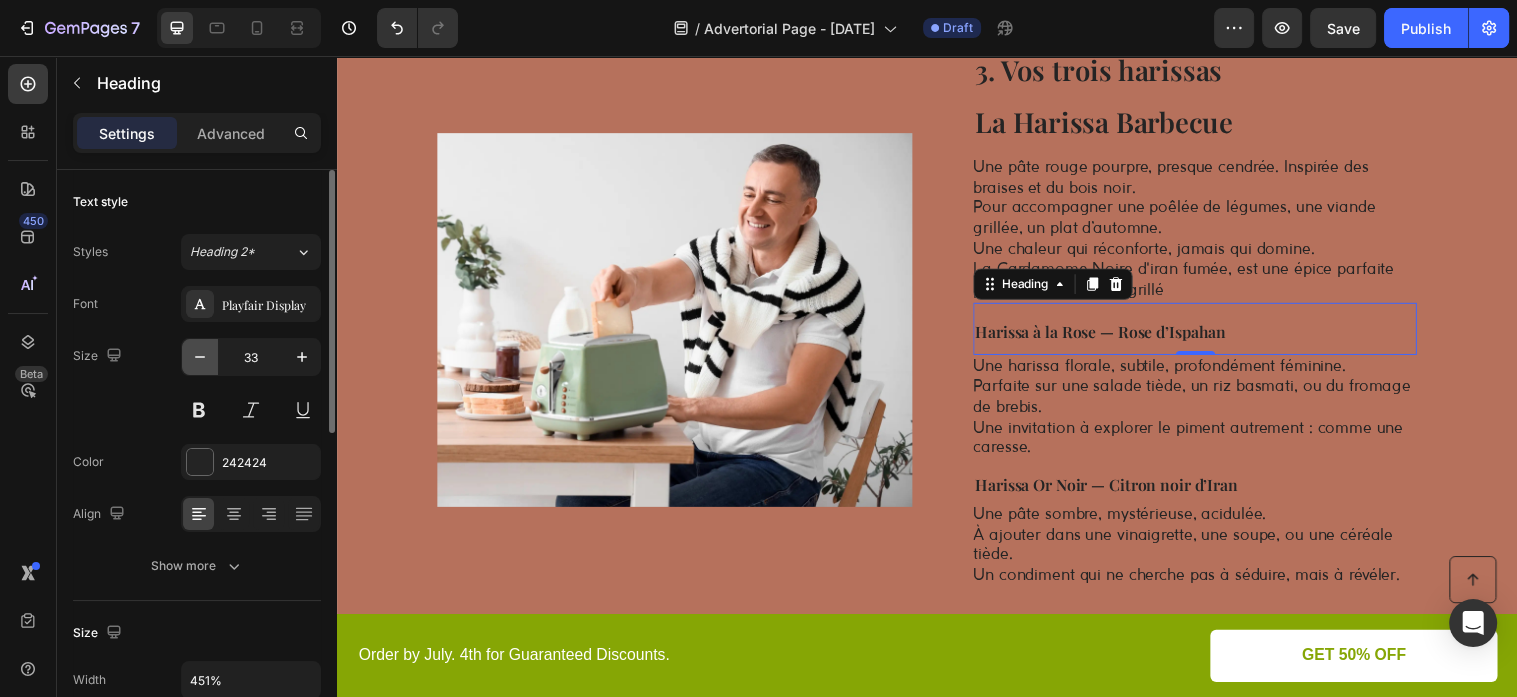 click 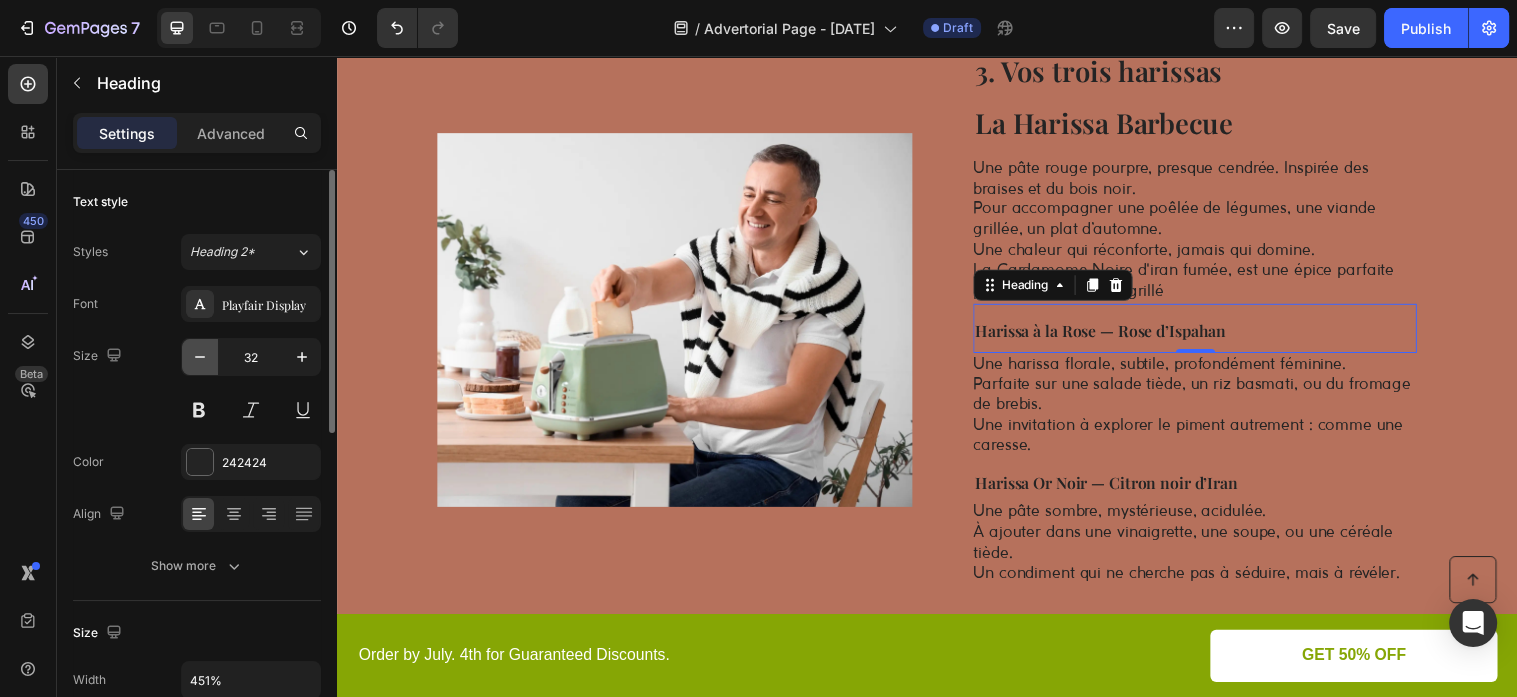 click 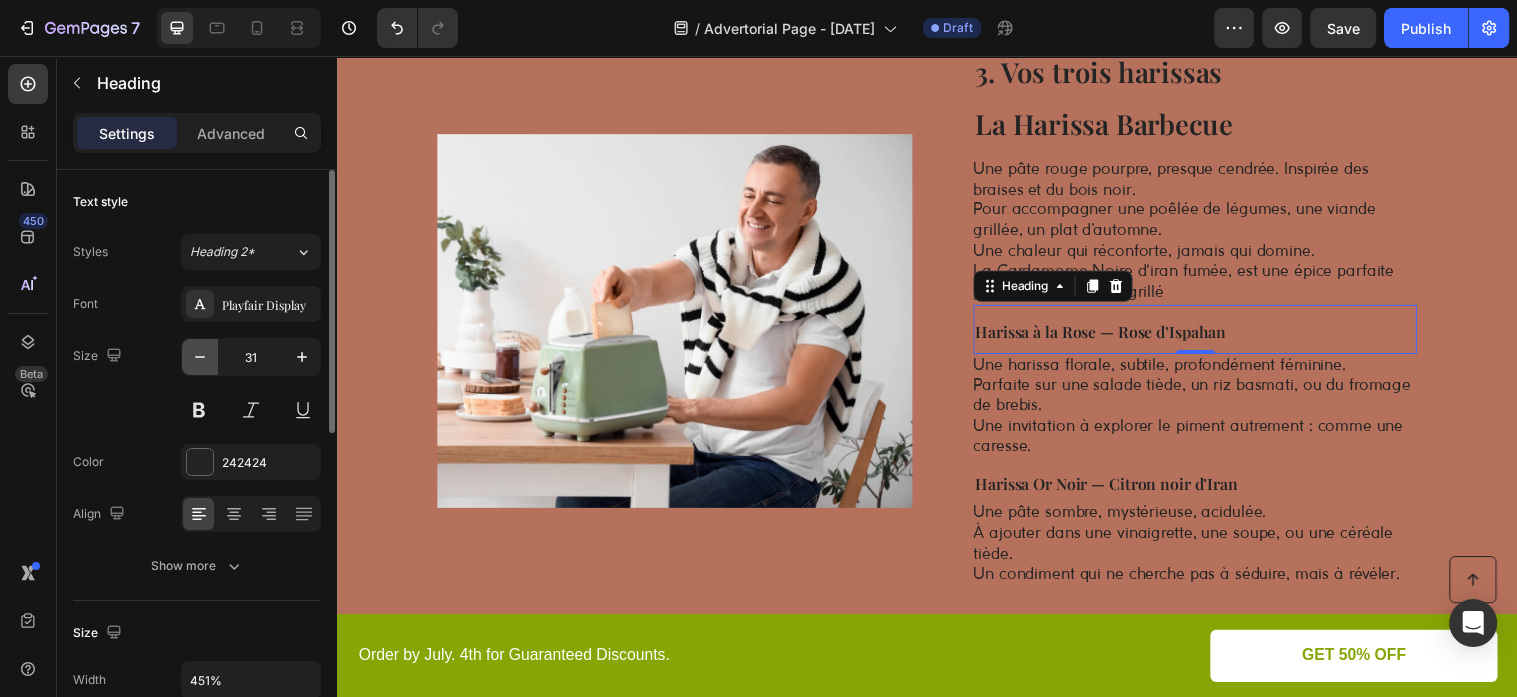 click 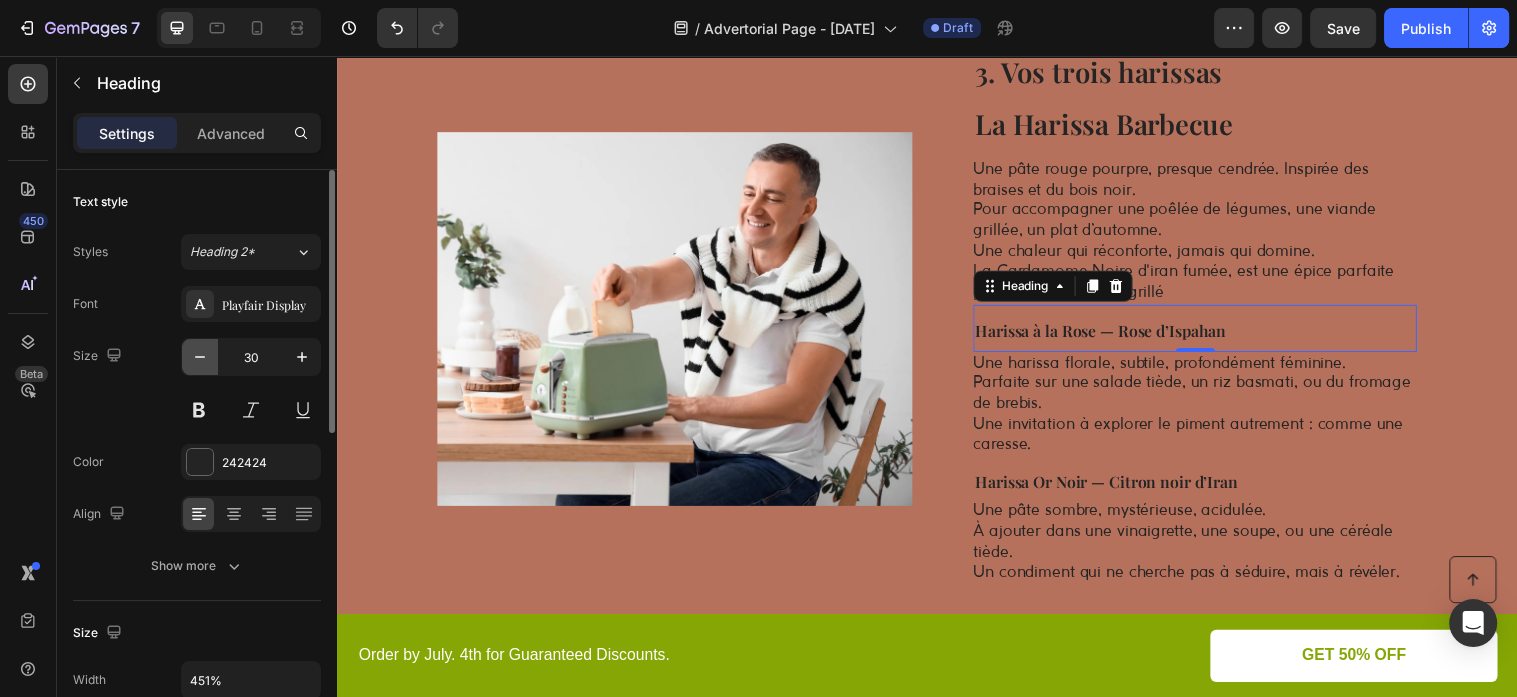 click 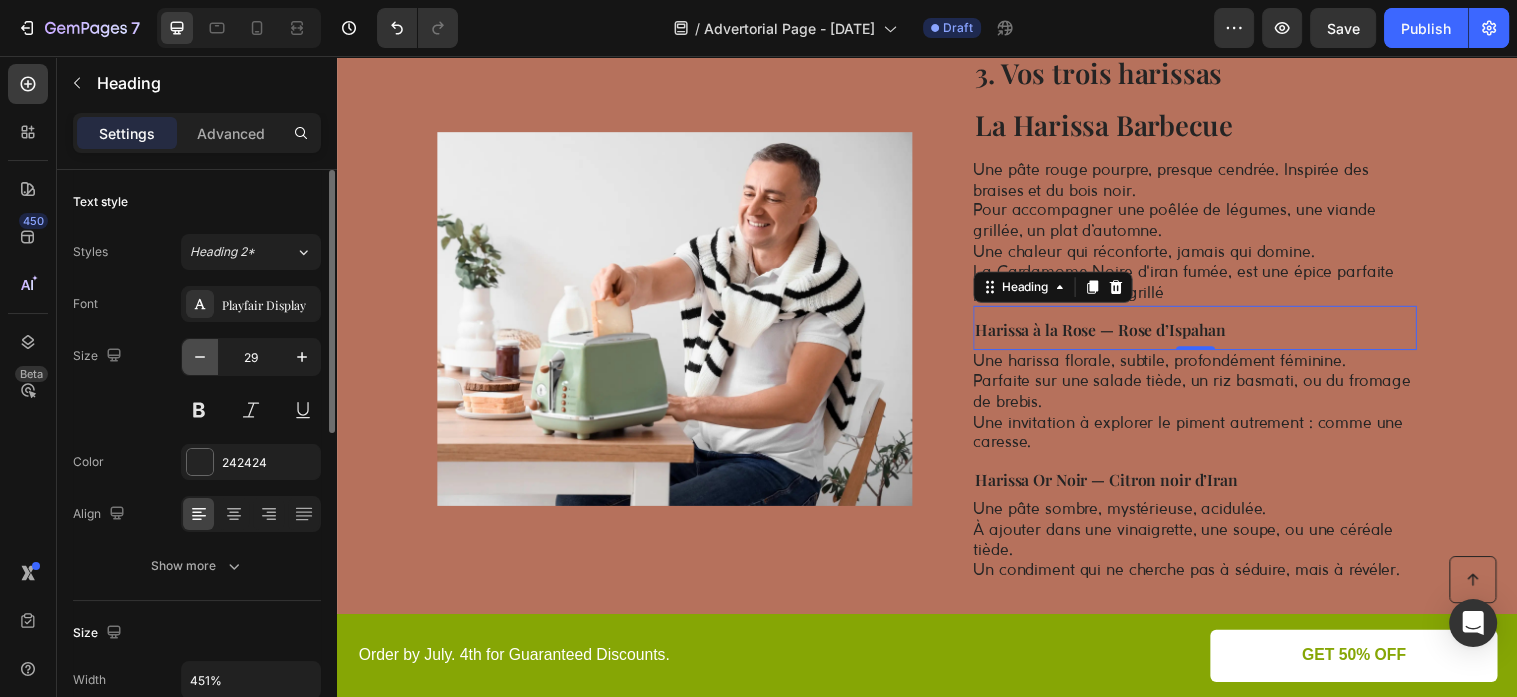 click 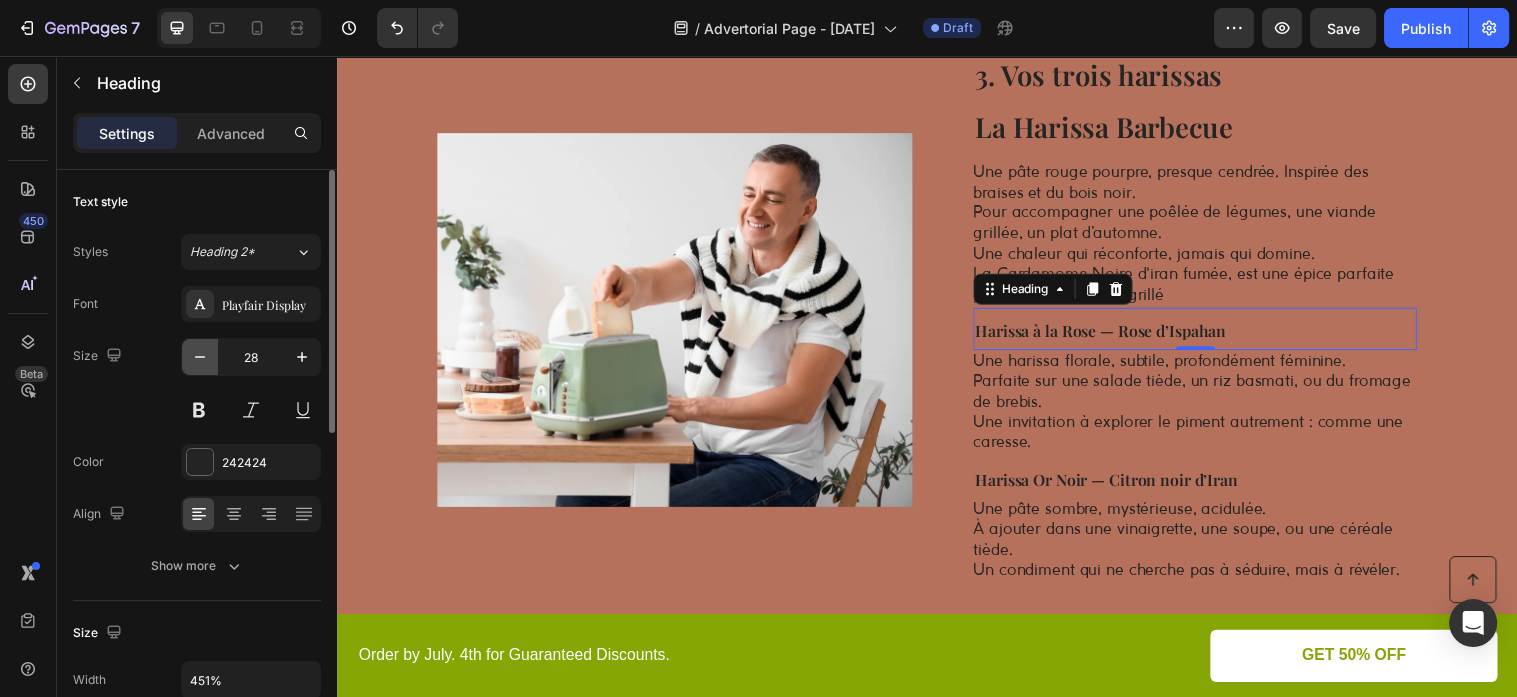 click 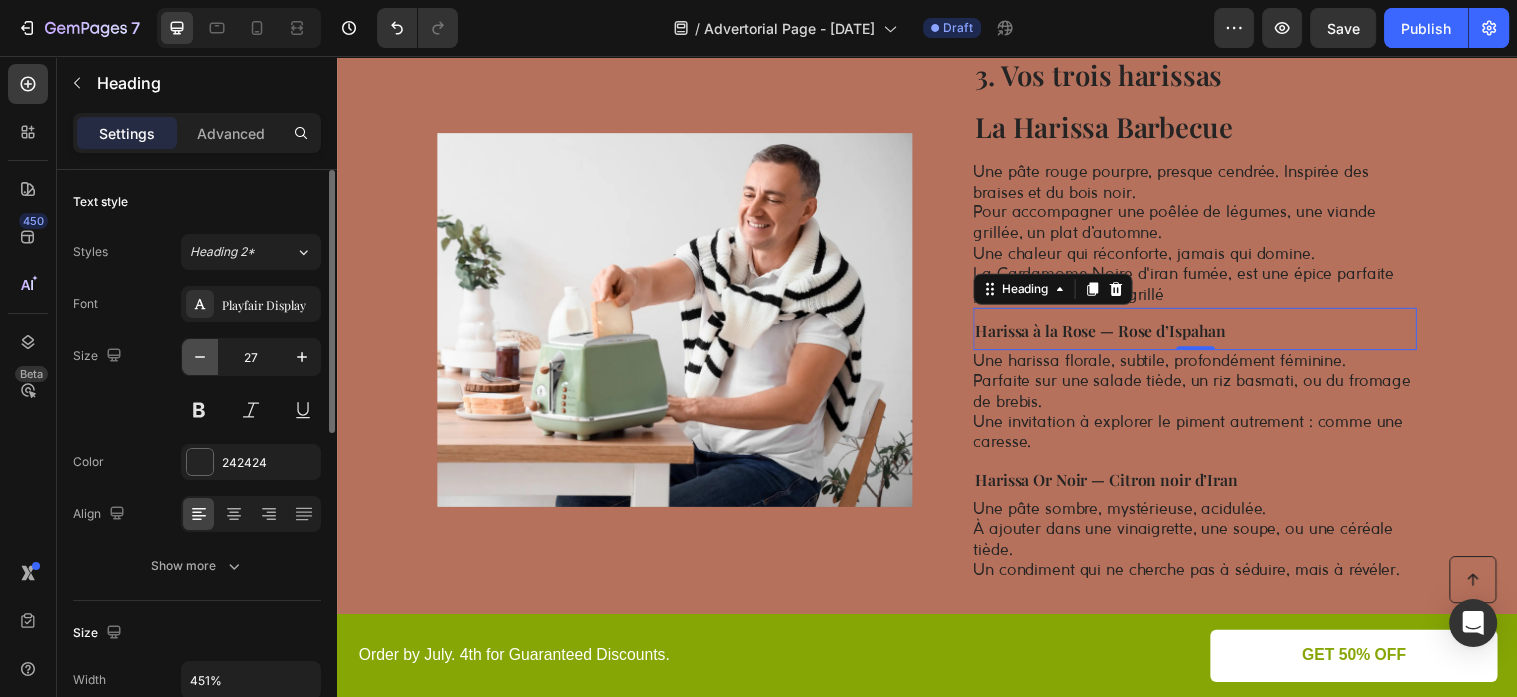 scroll, scrollTop: 1267, scrollLeft: 0, axis: vertical 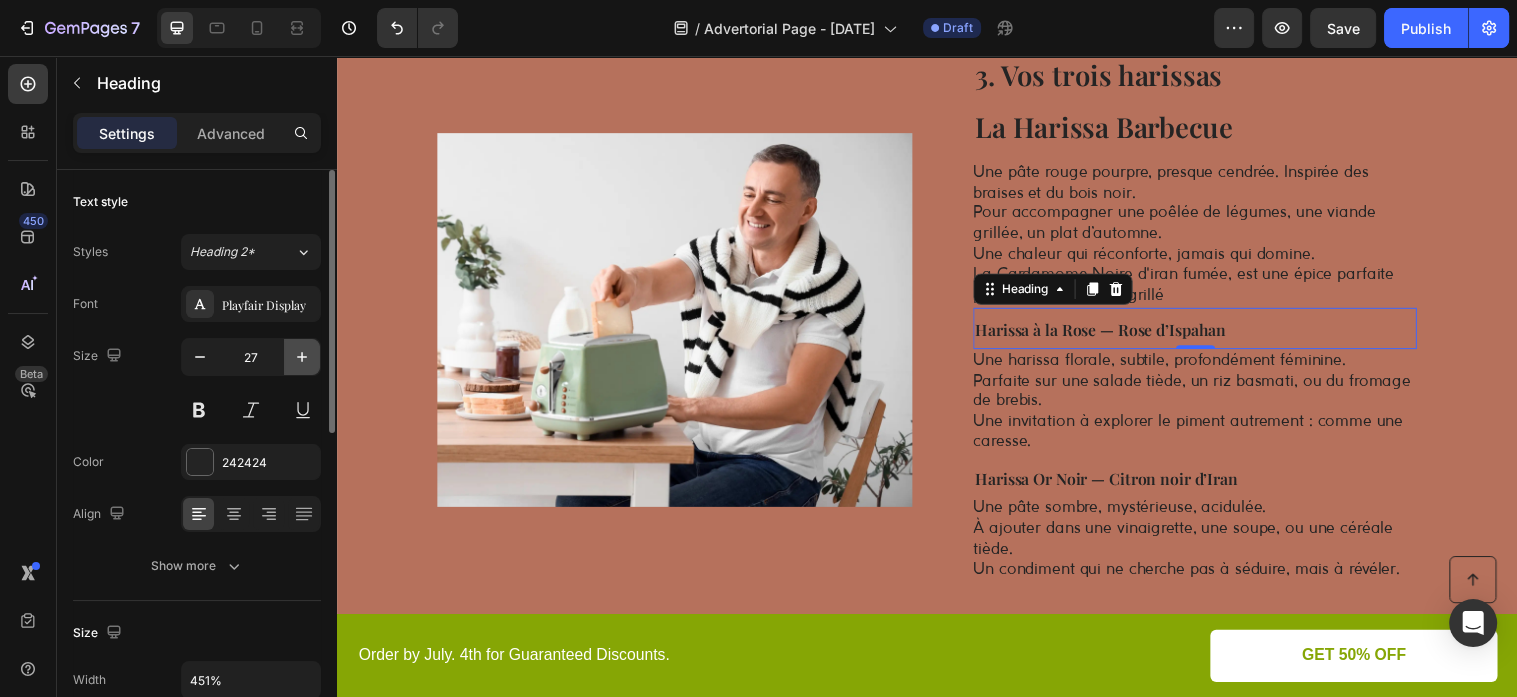 click 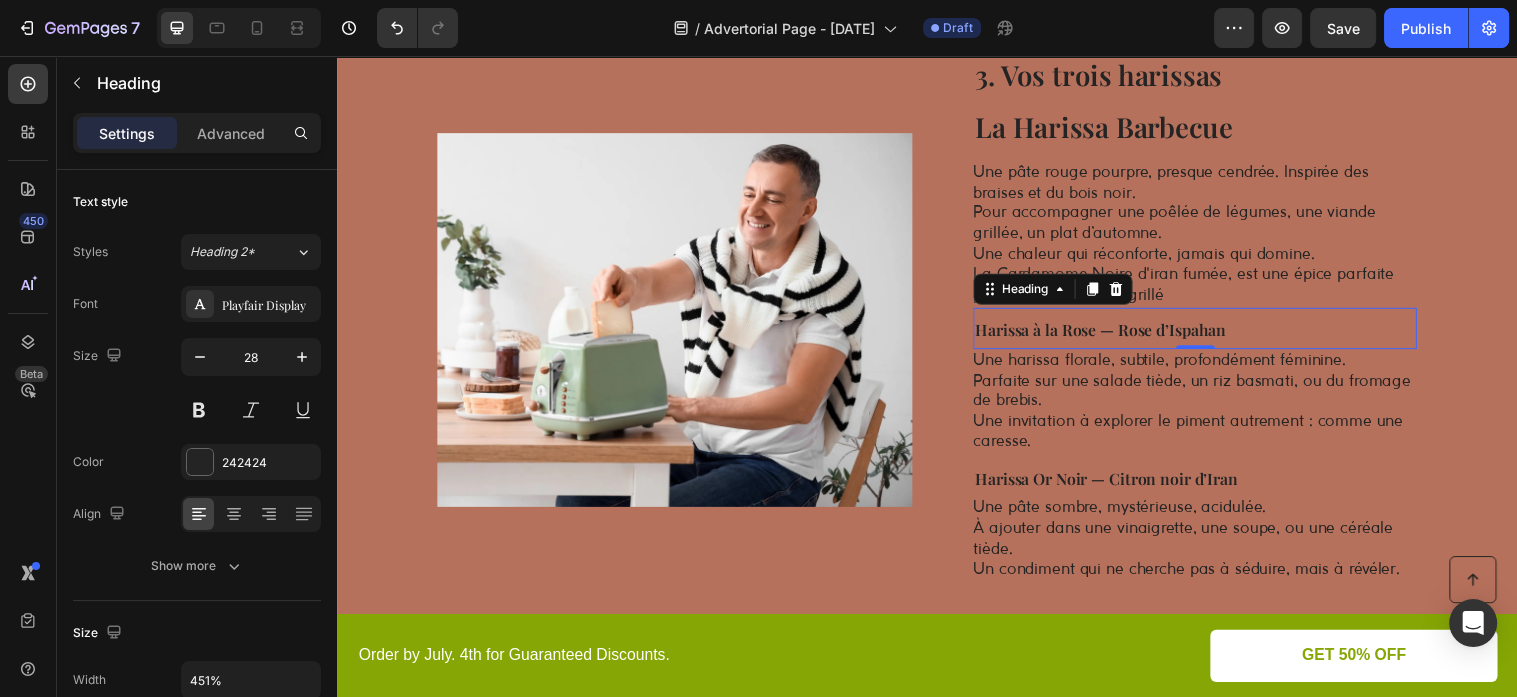 scroll, scrollTop: 1267, scrollLeft: 0, axis: vertical 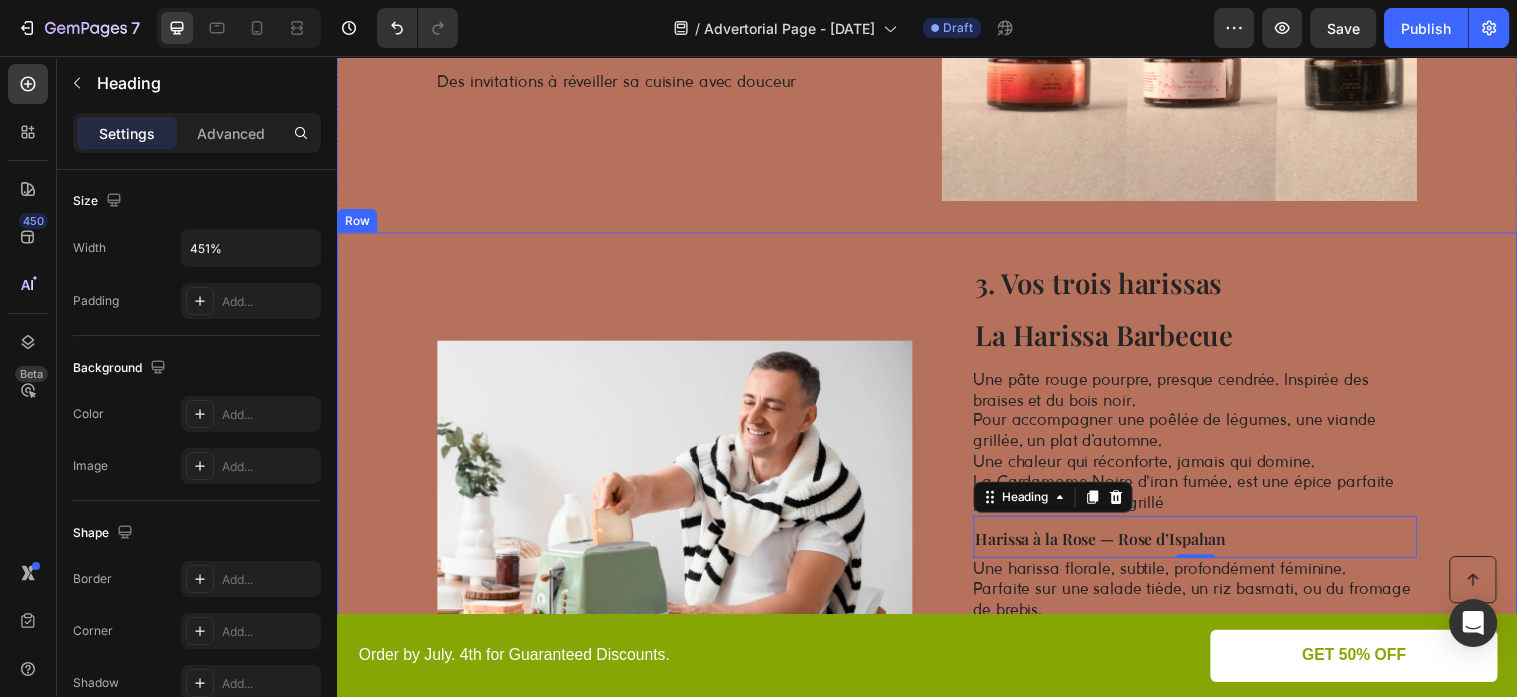 click on "La Harissa Barbecue" at bounding box center (1209, 339) 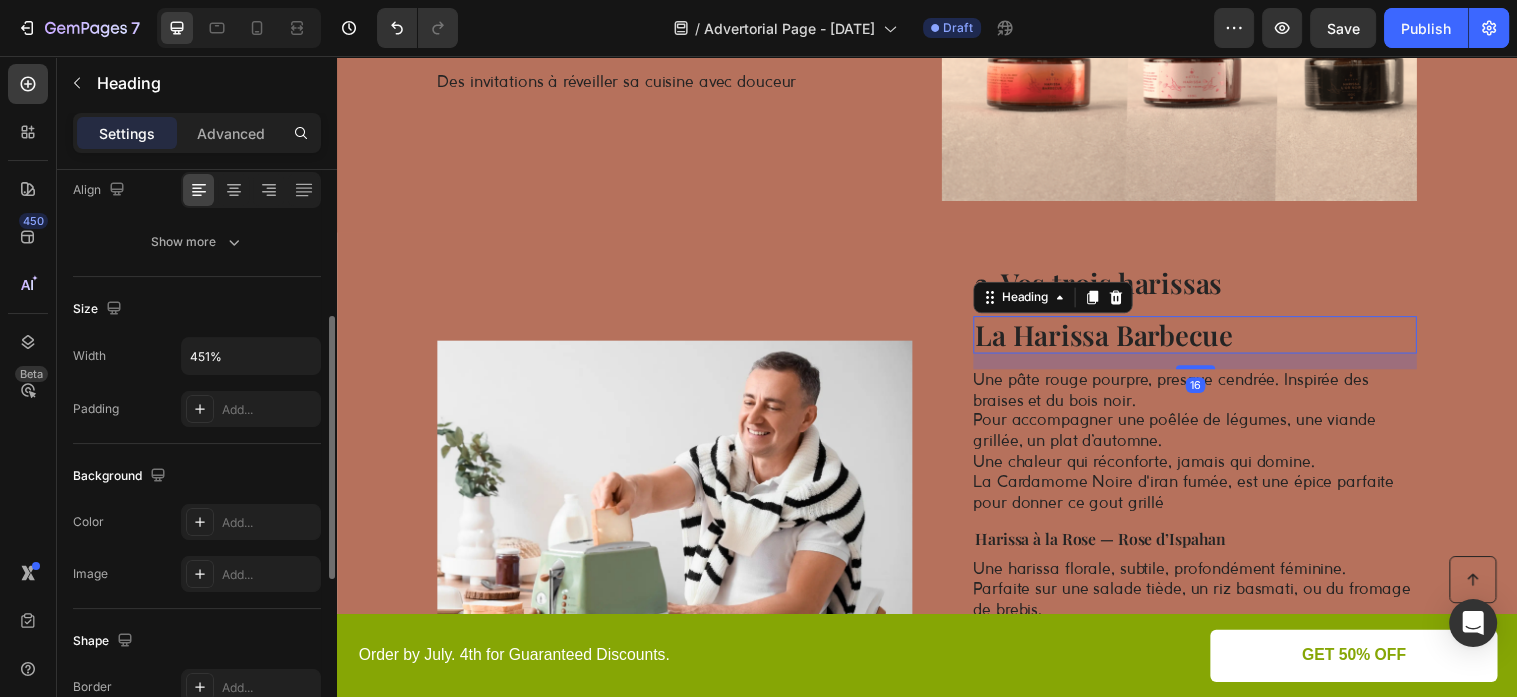 scroll, scrollTop: 0, scrollLeft: 0, axis: both 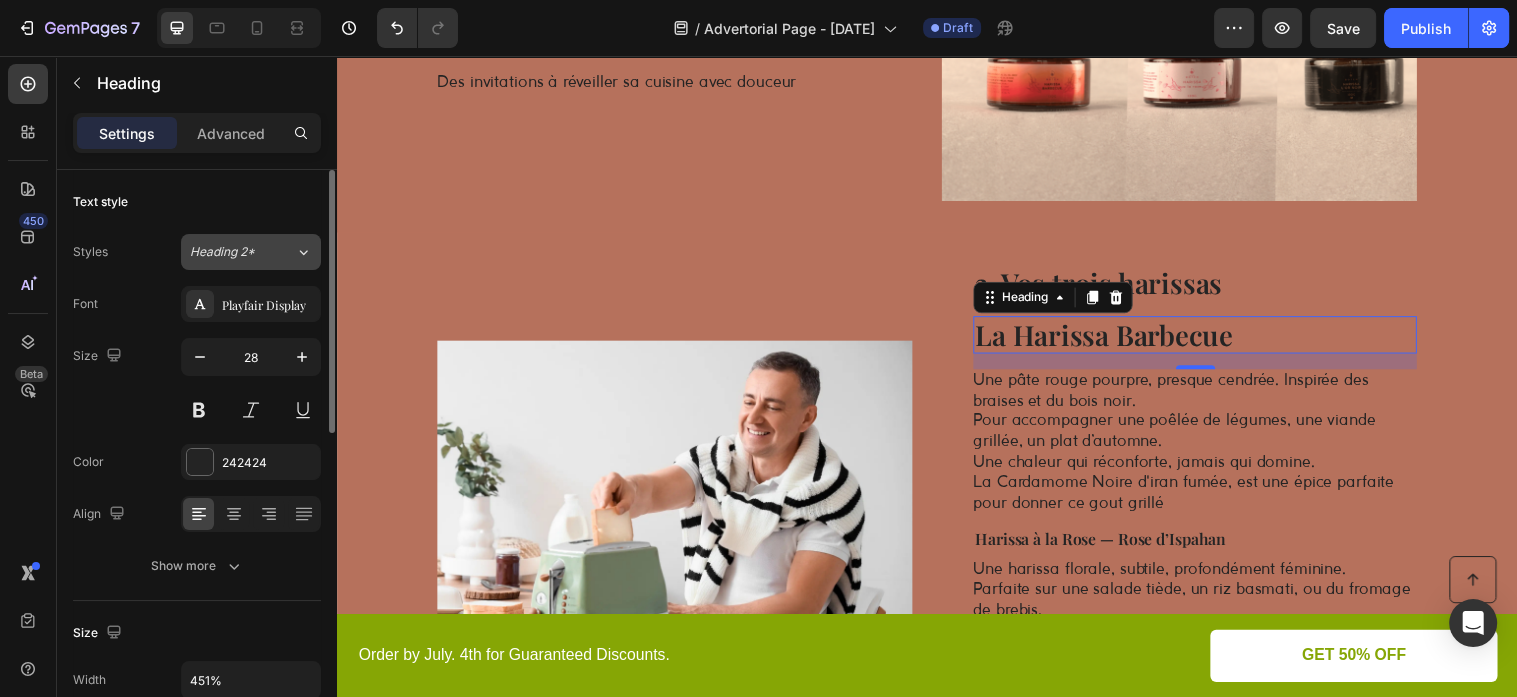 click on "Heading 2*" at bounding box center [230, 252] 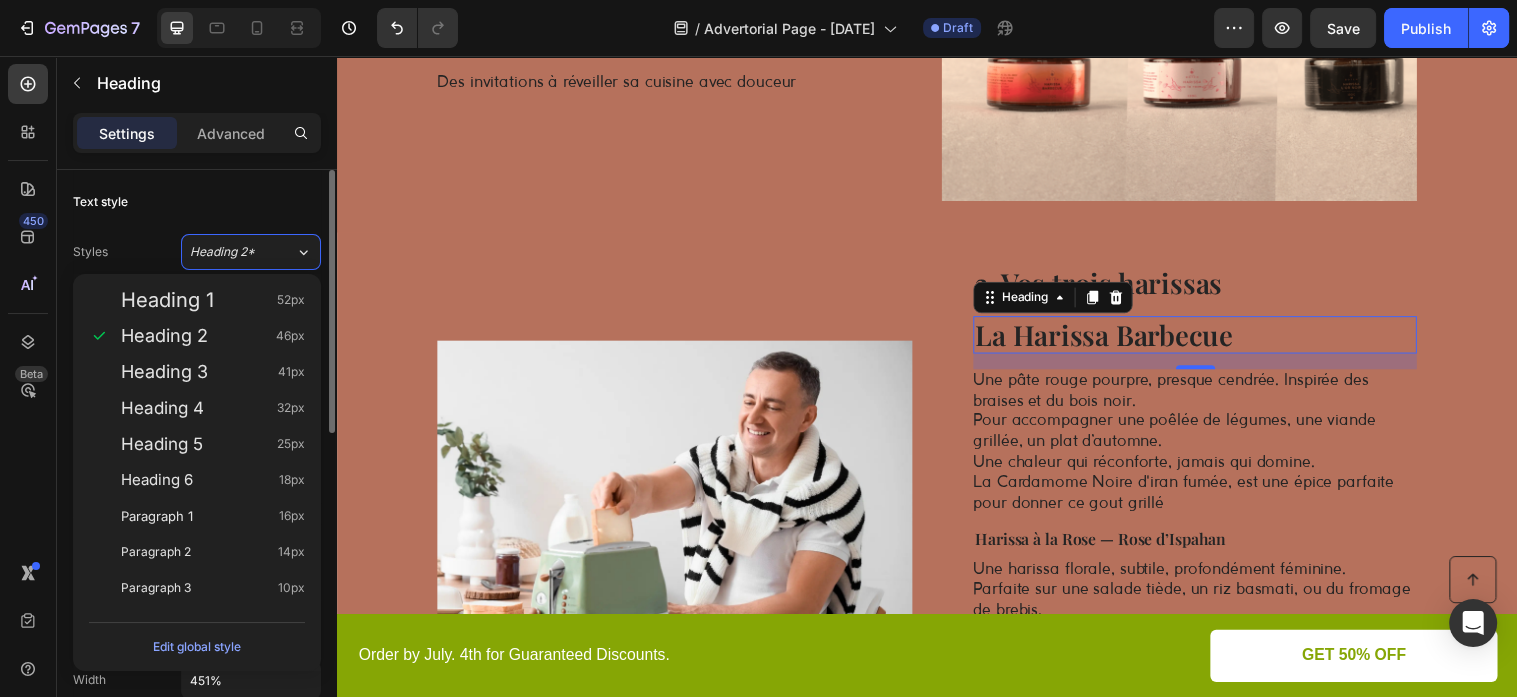 click on "Text style" at bounding box center (197, 202) 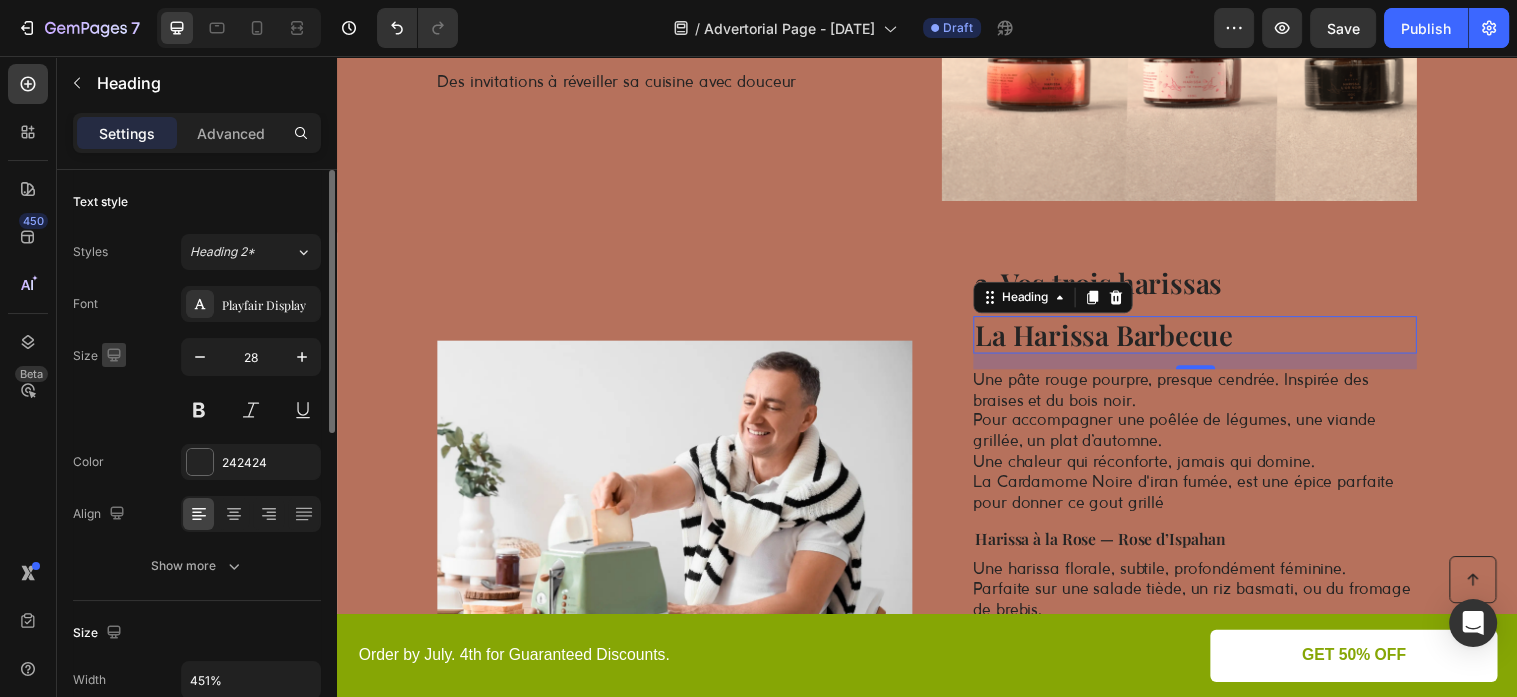 click 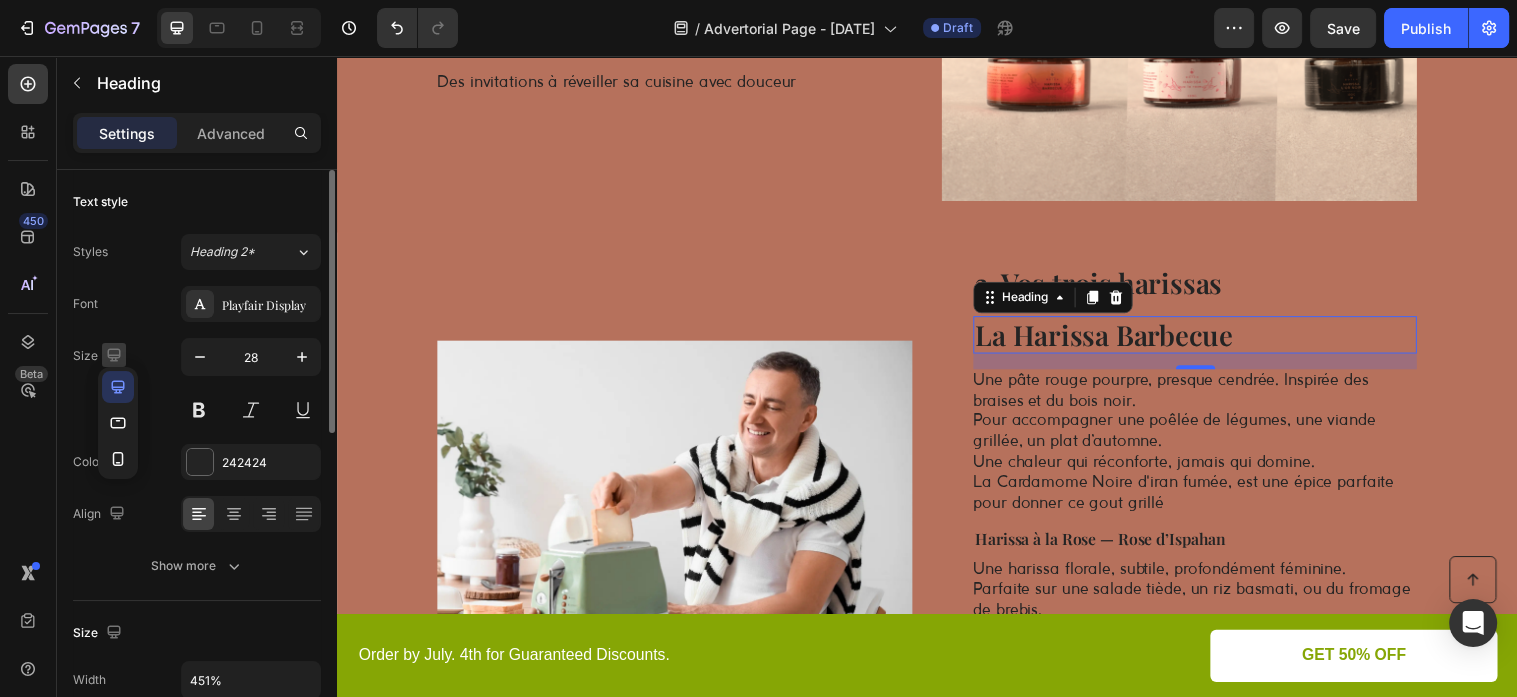 click 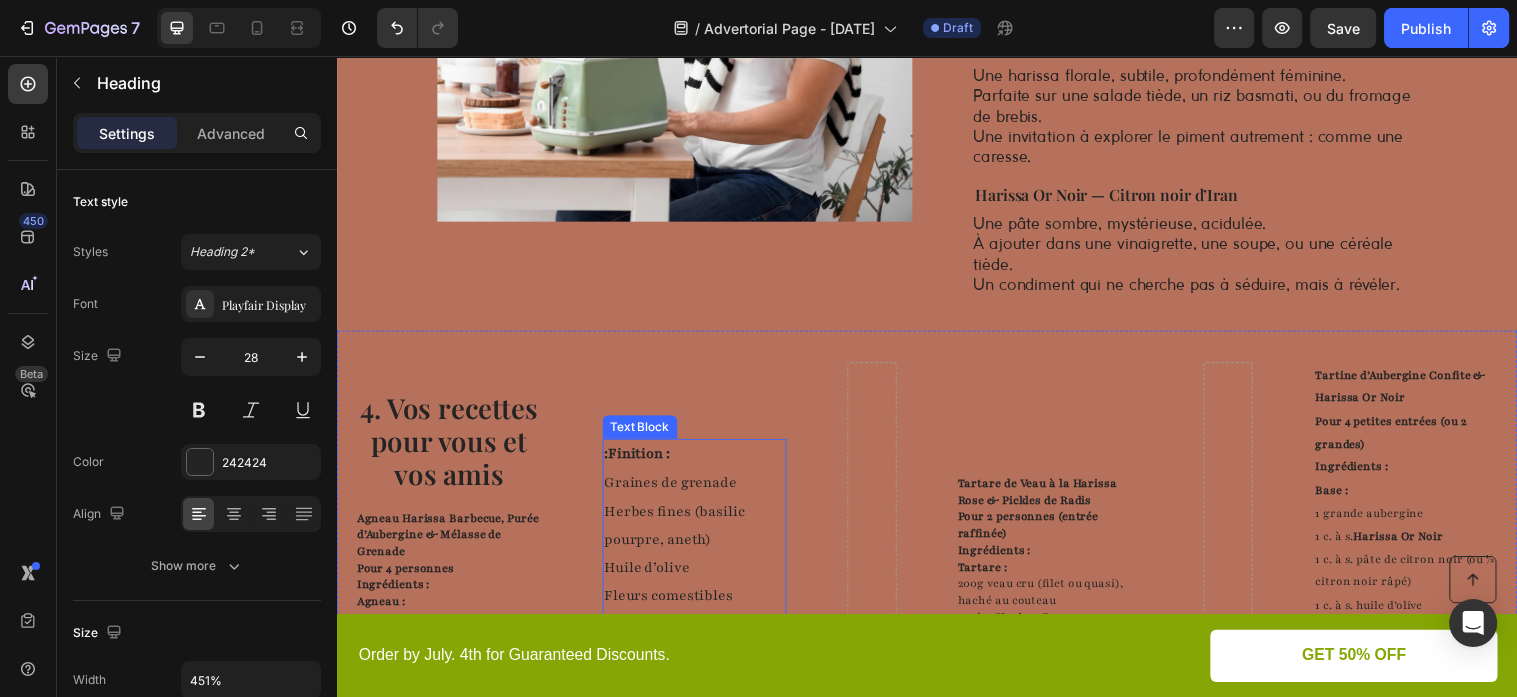 scroll, scrollTop: 1372, scrollLeft: 0, axis: vertical 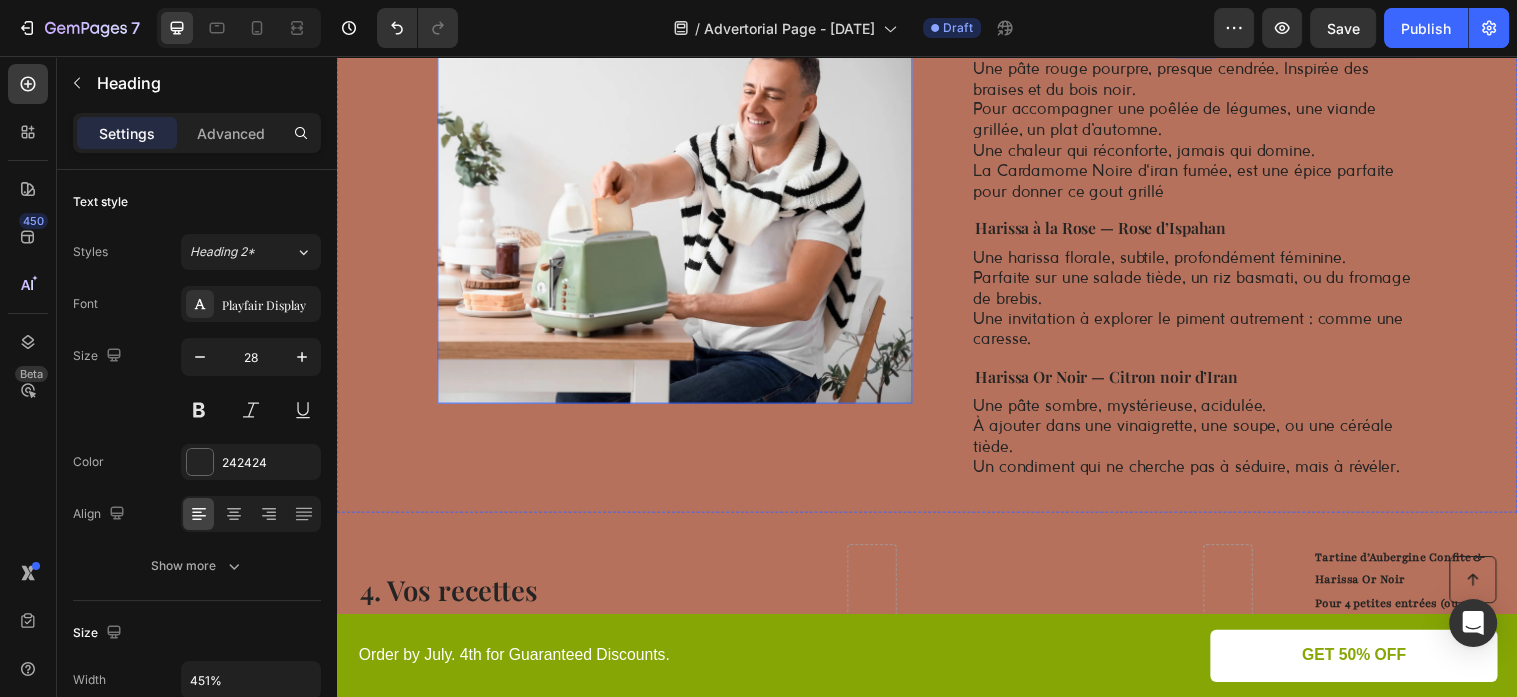 click at bounding box center (680, 219) 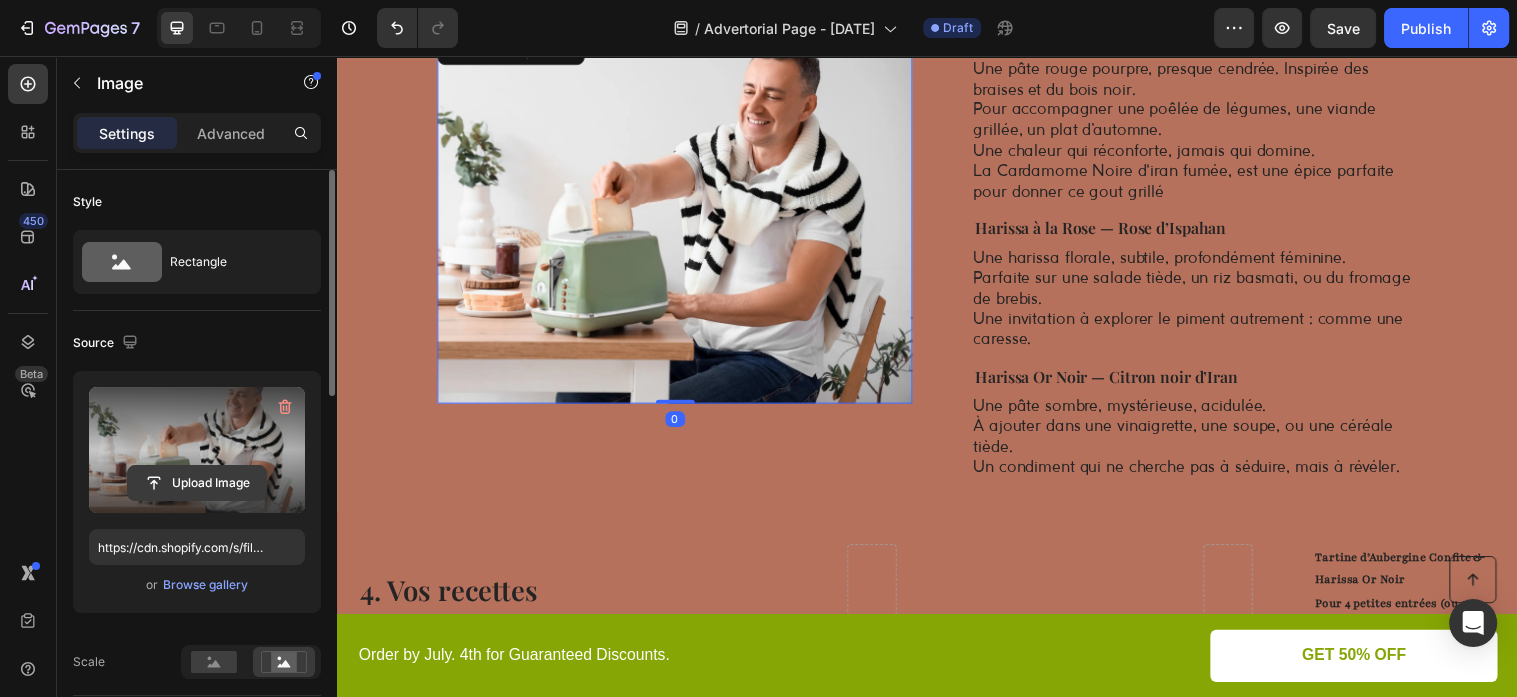 click 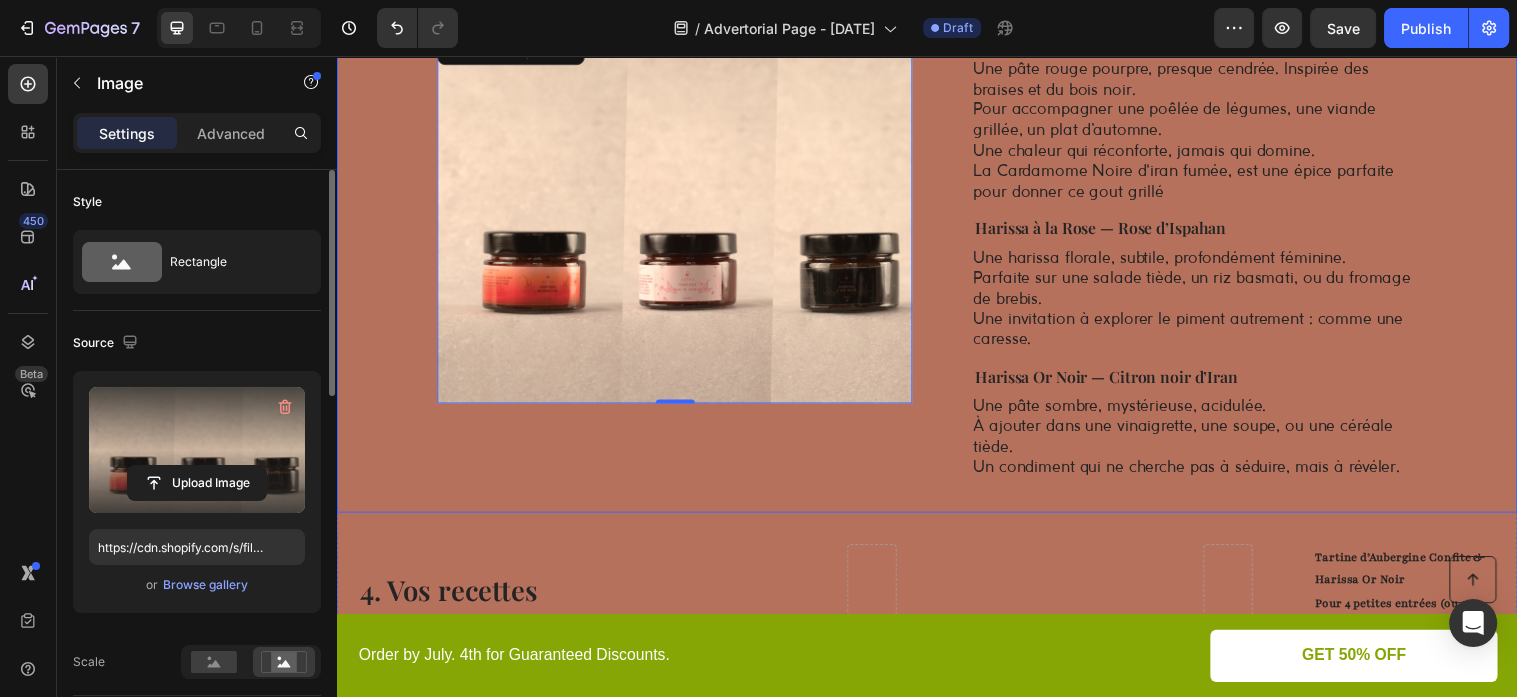 type on "https://cdn.shopify.com/s/files/1/0233/0486/3824/files/gempages_568877978868515710-0ed5c0dc-c6e5-4ae1-8639-dd9f197a862f.png" 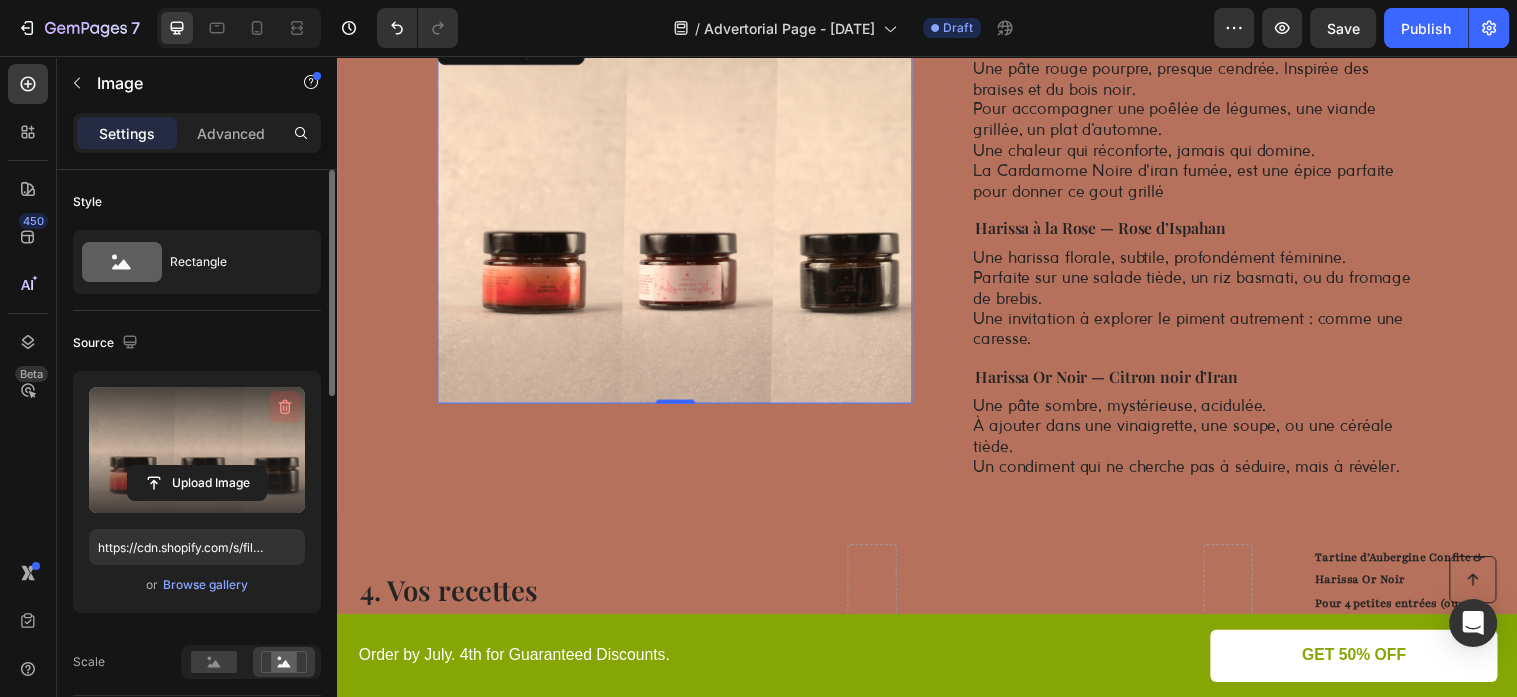 click 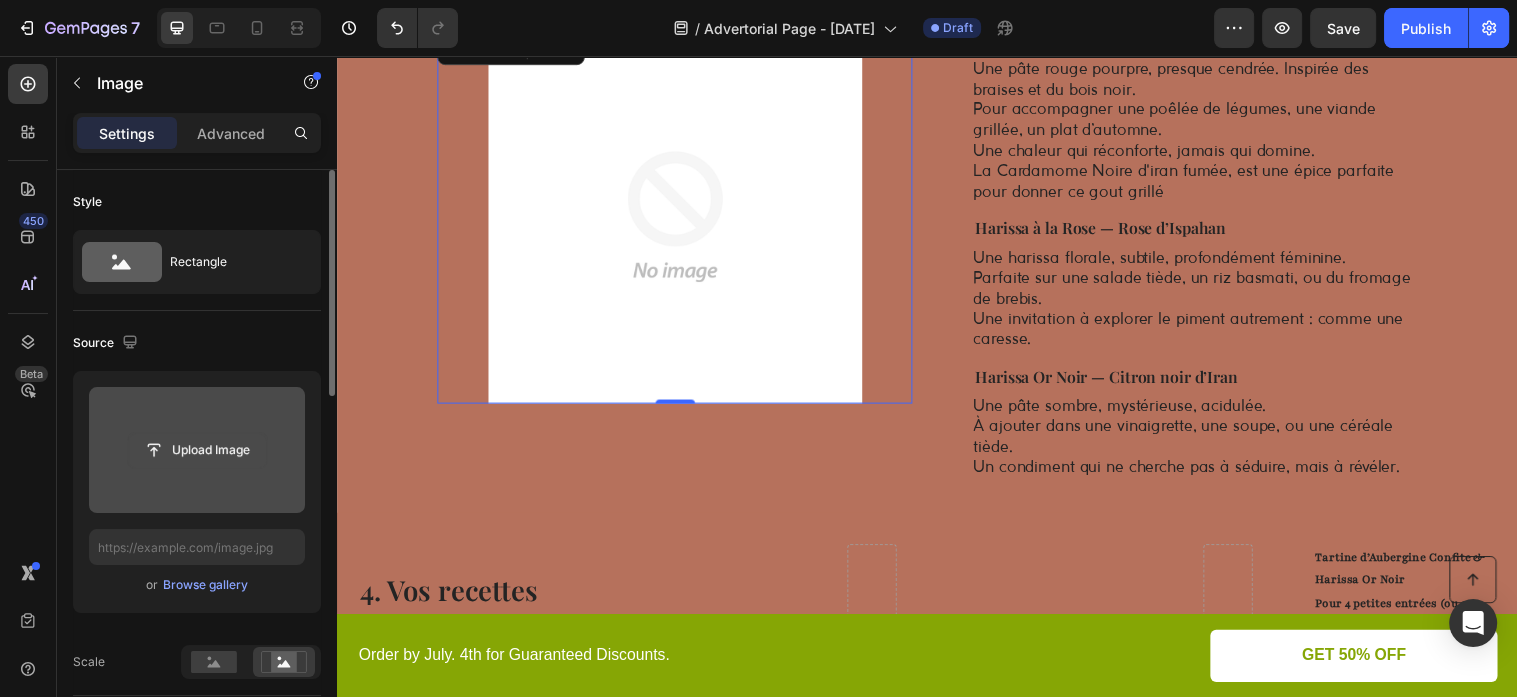 click 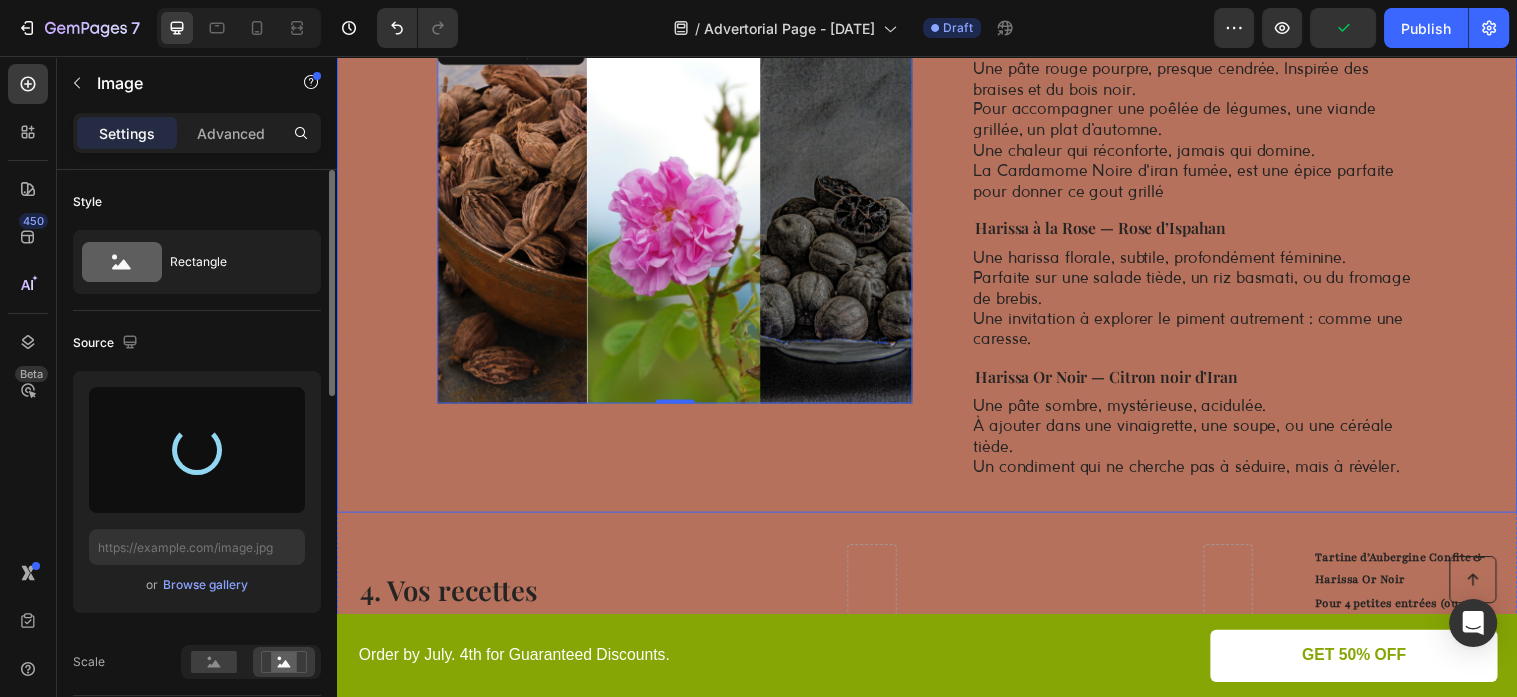 type on "https://cdn.shopify.com/s/files/1/0233/0486/3824/files/gempages_568877978868515710-97939804-29e2-4bf6-a5ba-372af630dbd3.png" 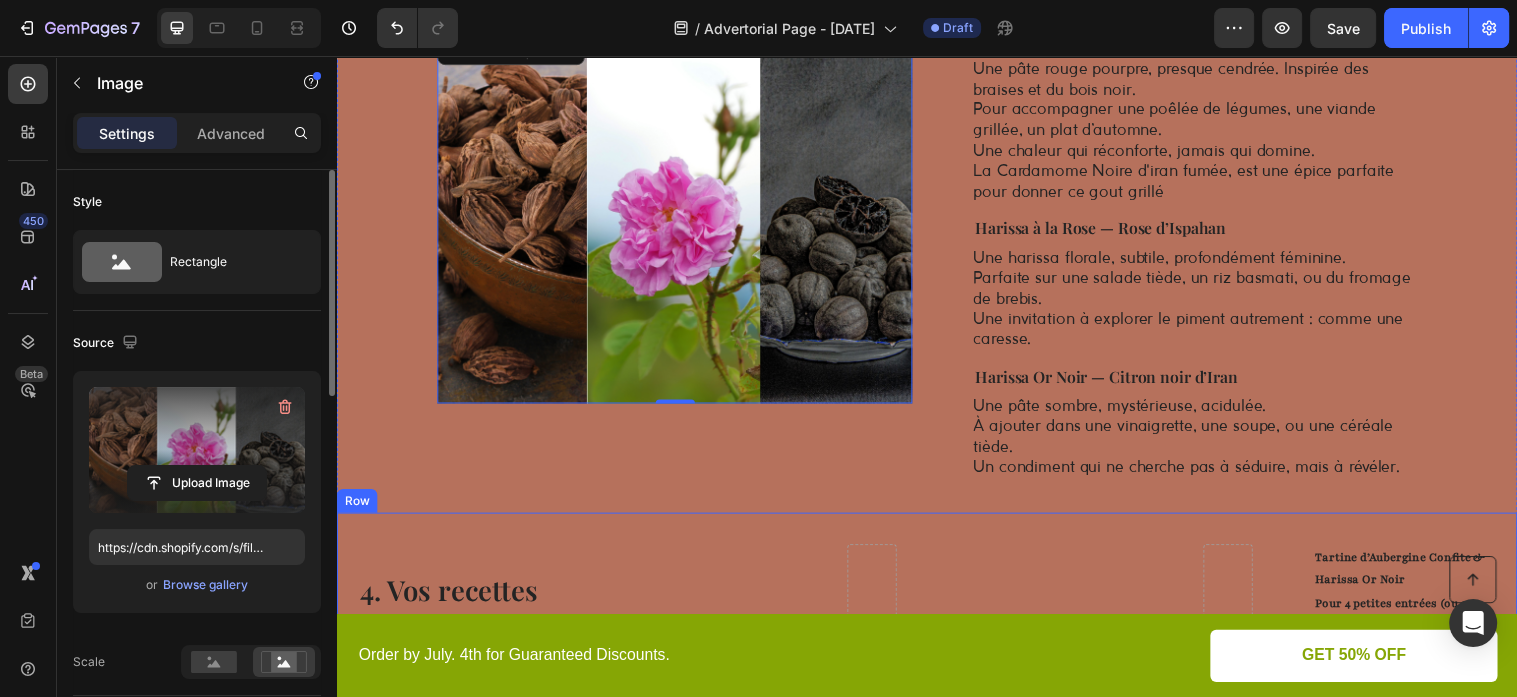scroll, scrollTop: 1267, scrollLeft: 0, axis: vertical 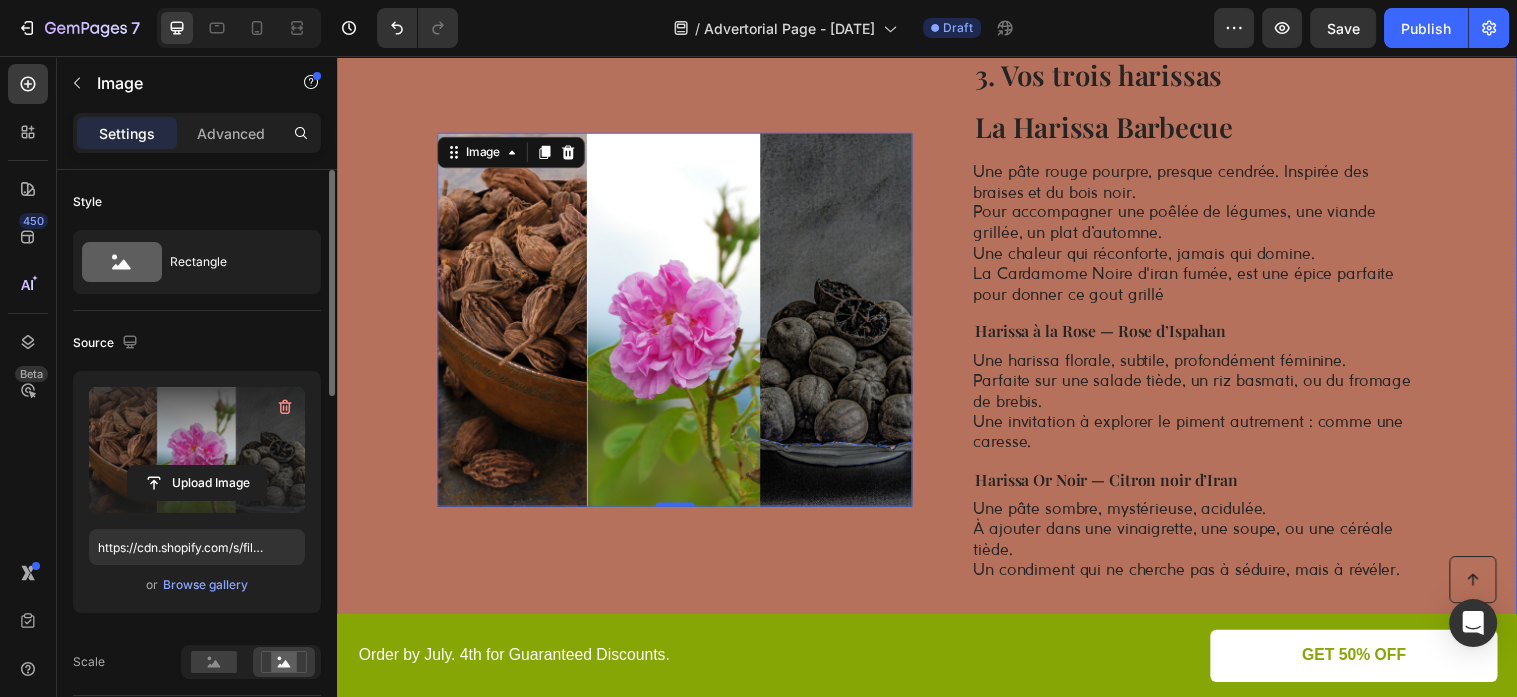 click on "Image   0" at bounding box center [680, 324] 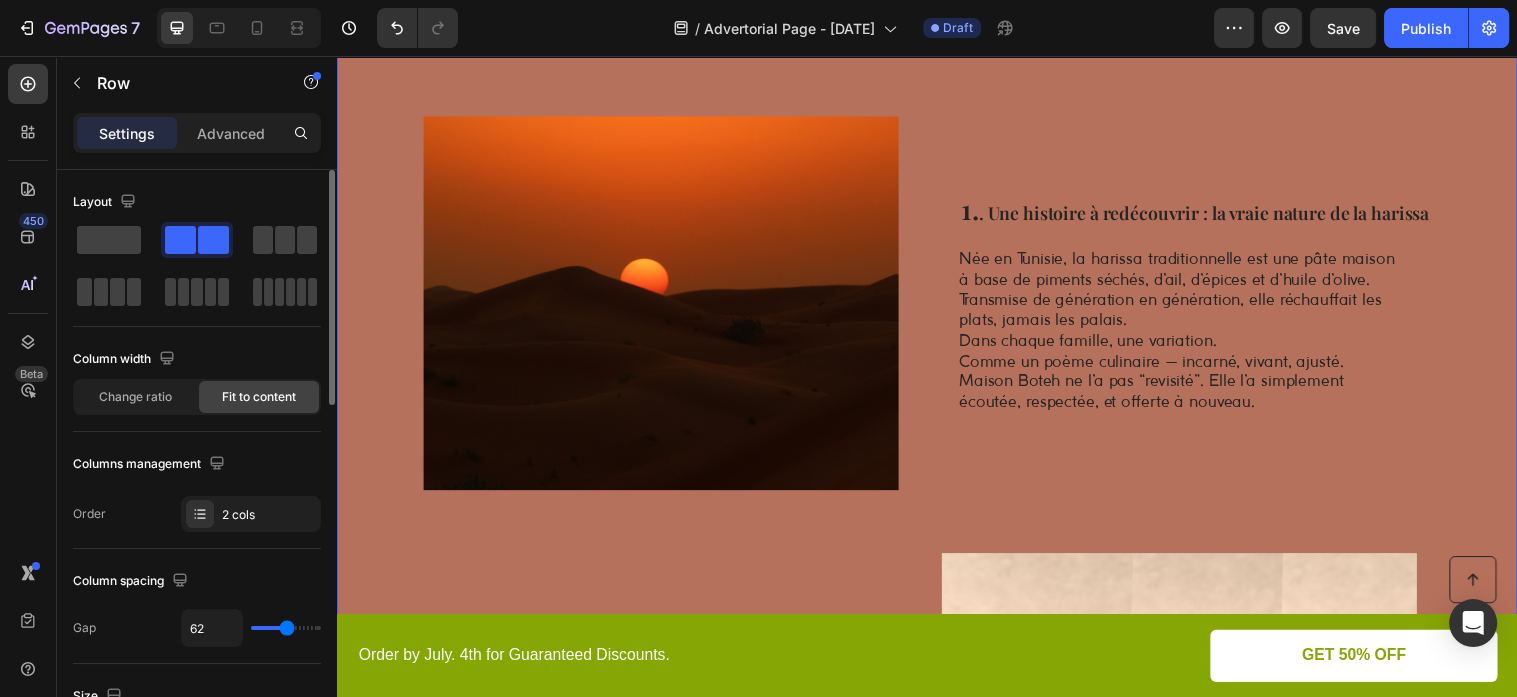 scroll, scrollTop: 422, scrollLeft: 0, axis: vertical 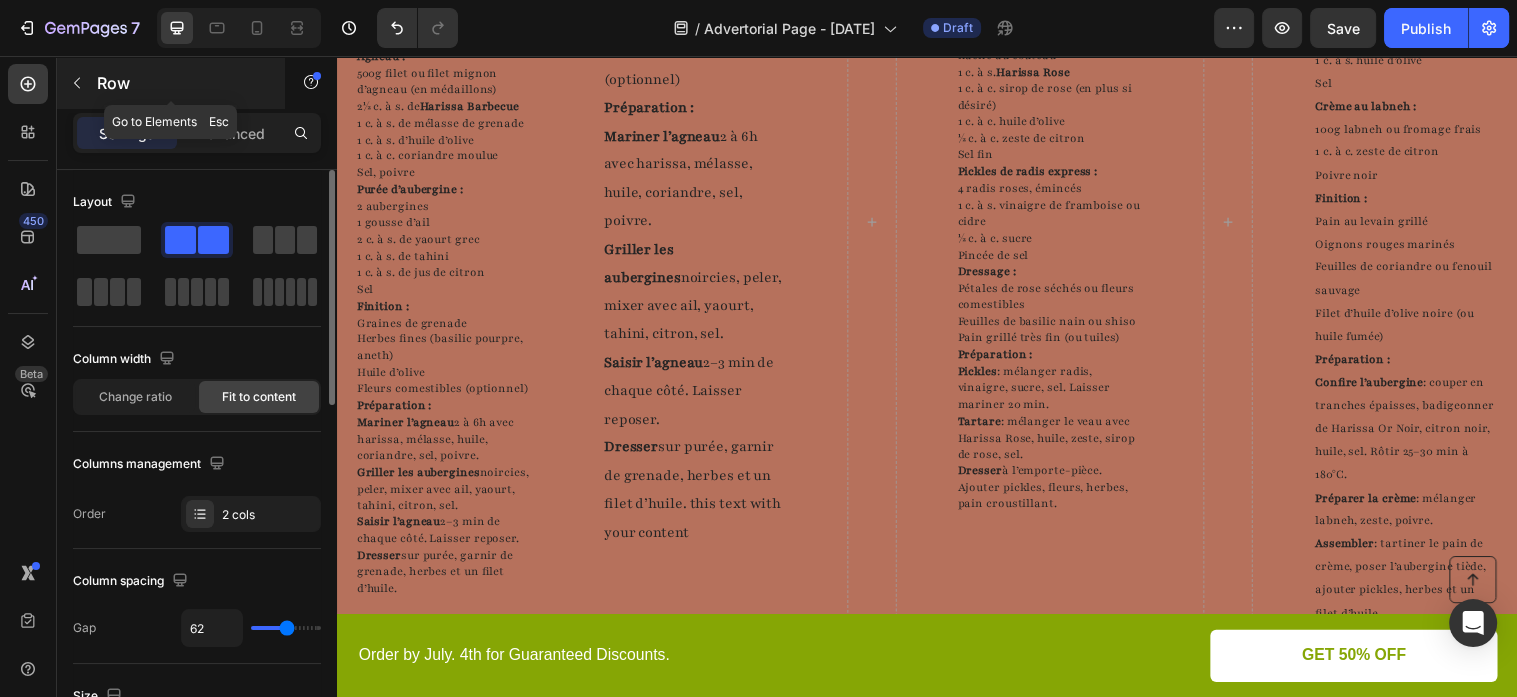 click 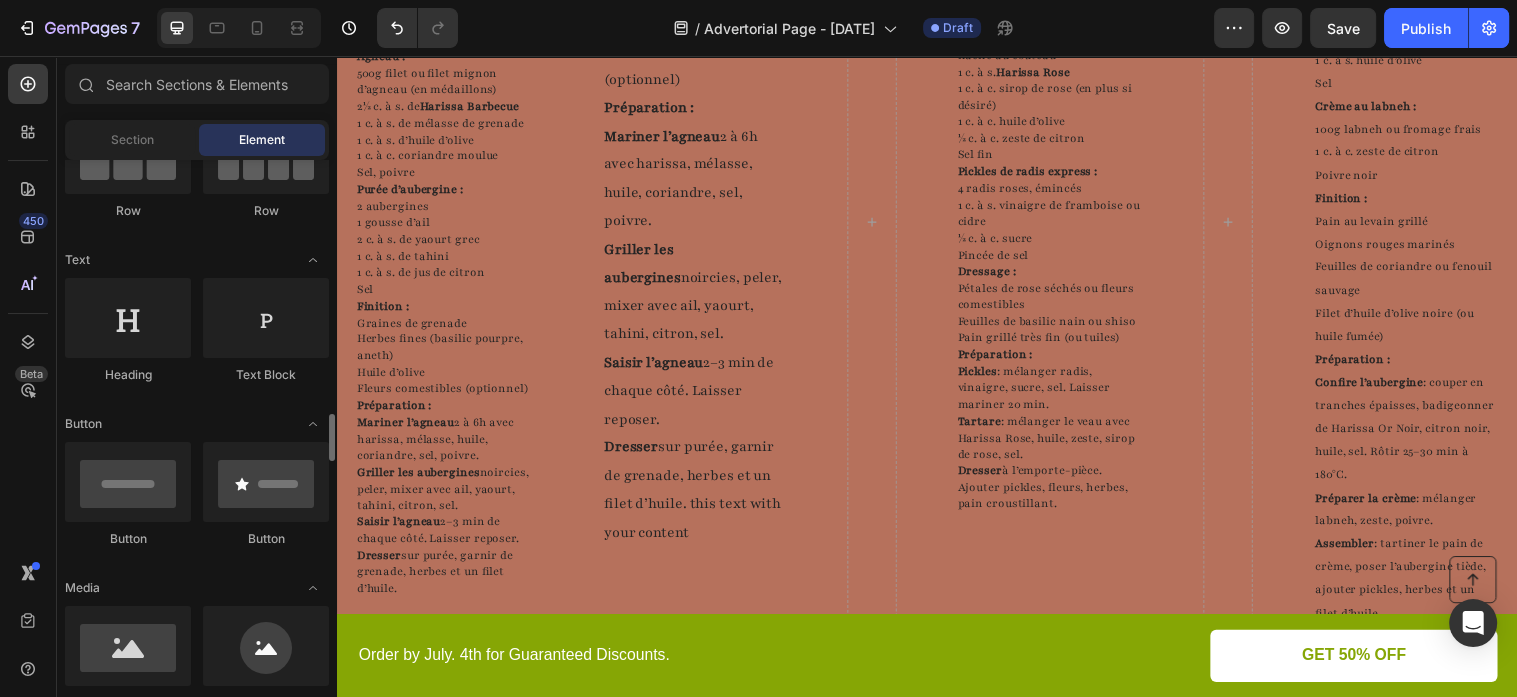 scroll, scrollTop: 540, scrollLeft: 0, axis: vertical 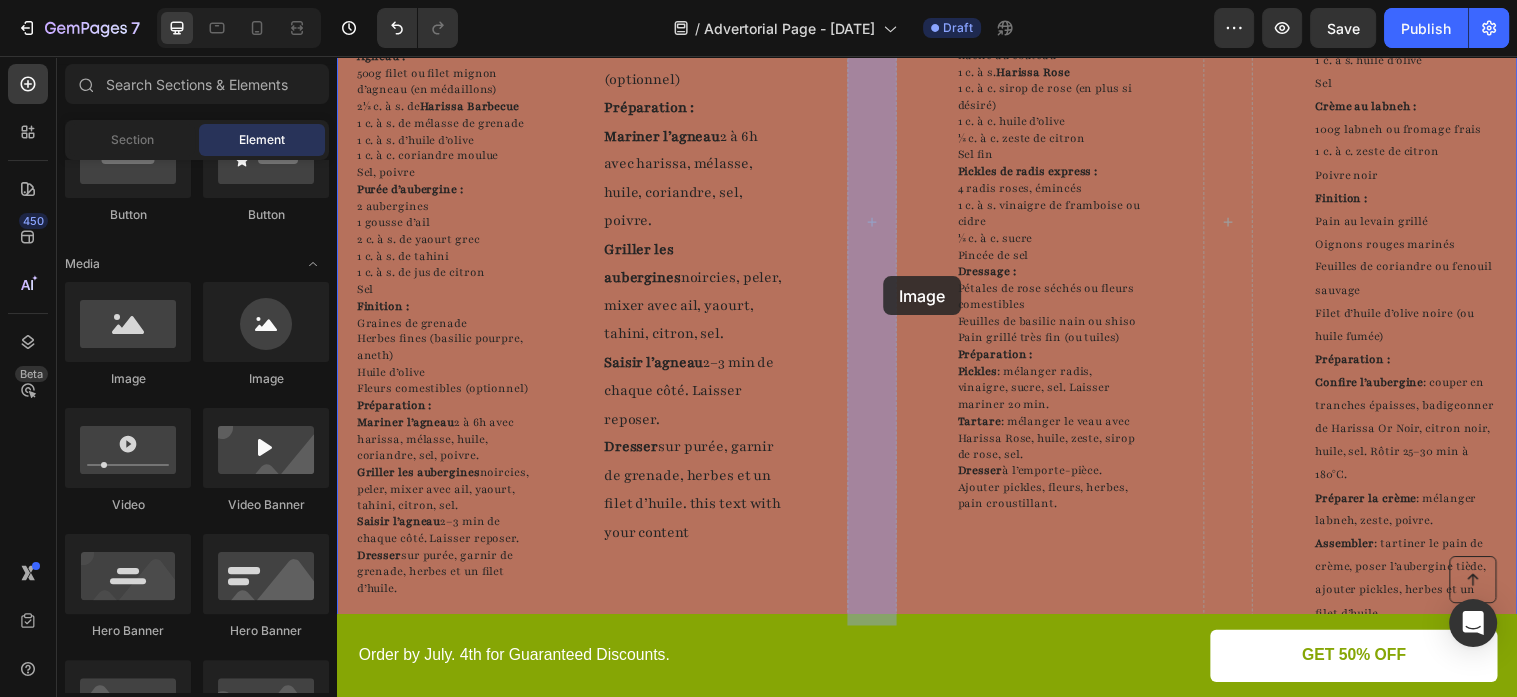 drag, startPoint x: 471, startPoint y: 386, endPoint x: 883, endPoint y: 276, distance: 426.4317 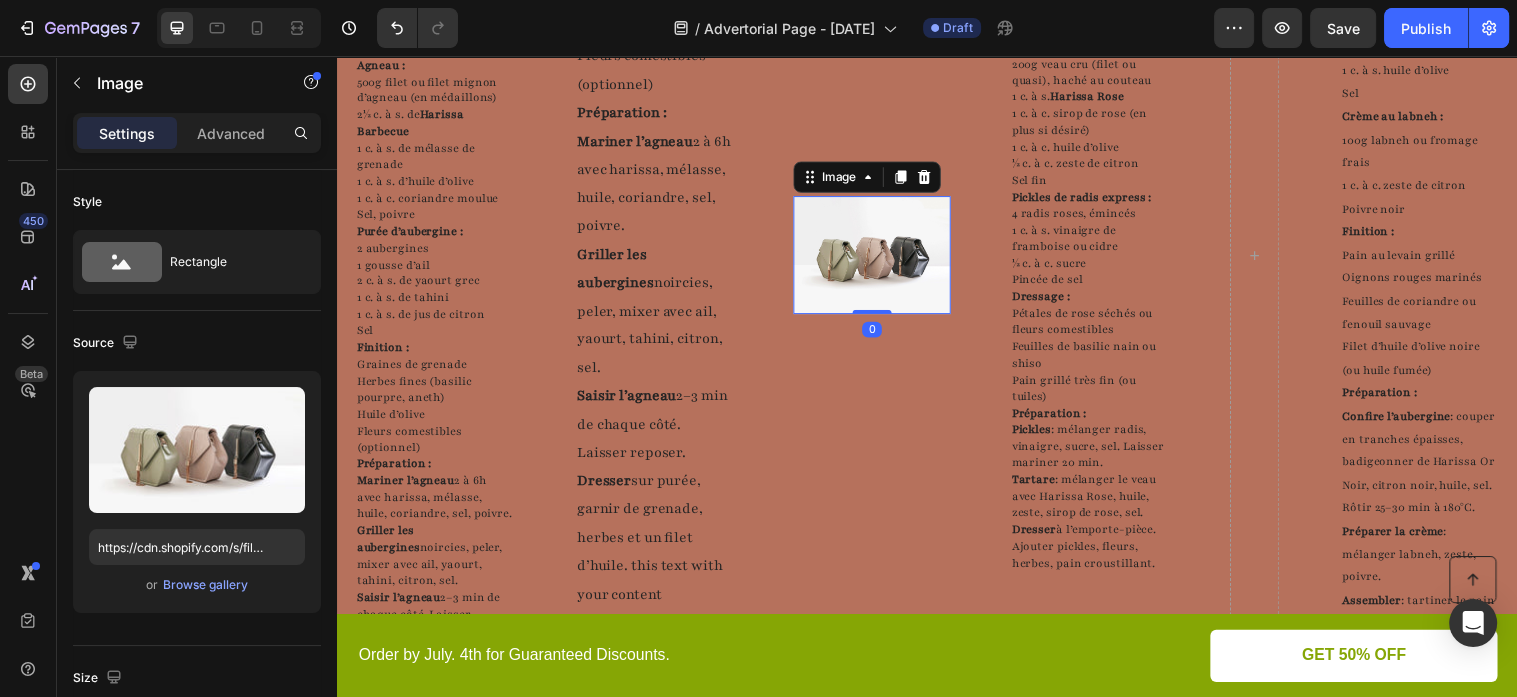 scroll, scrollTop: 2133, scrollLeft: 0, axis: vertical 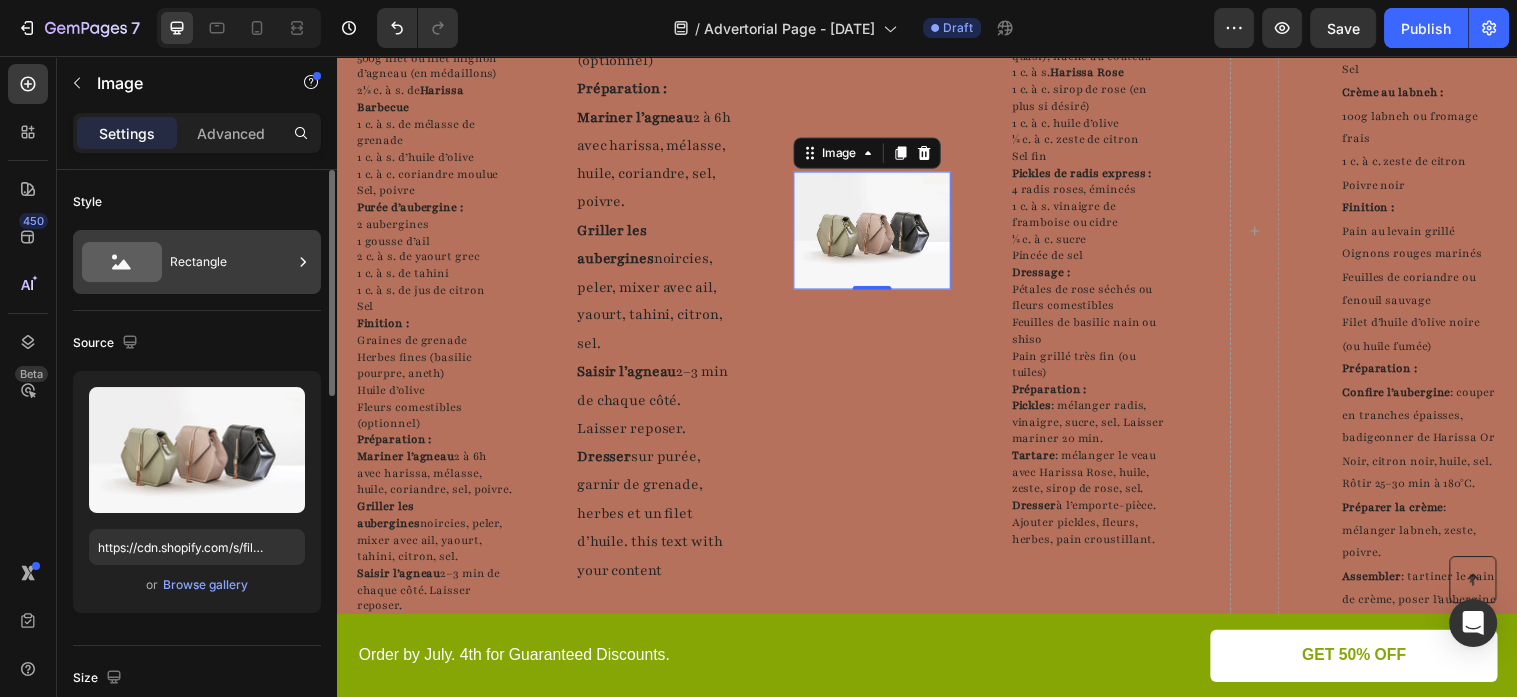 click on "Rectangle" at bounding box center [231, 262] 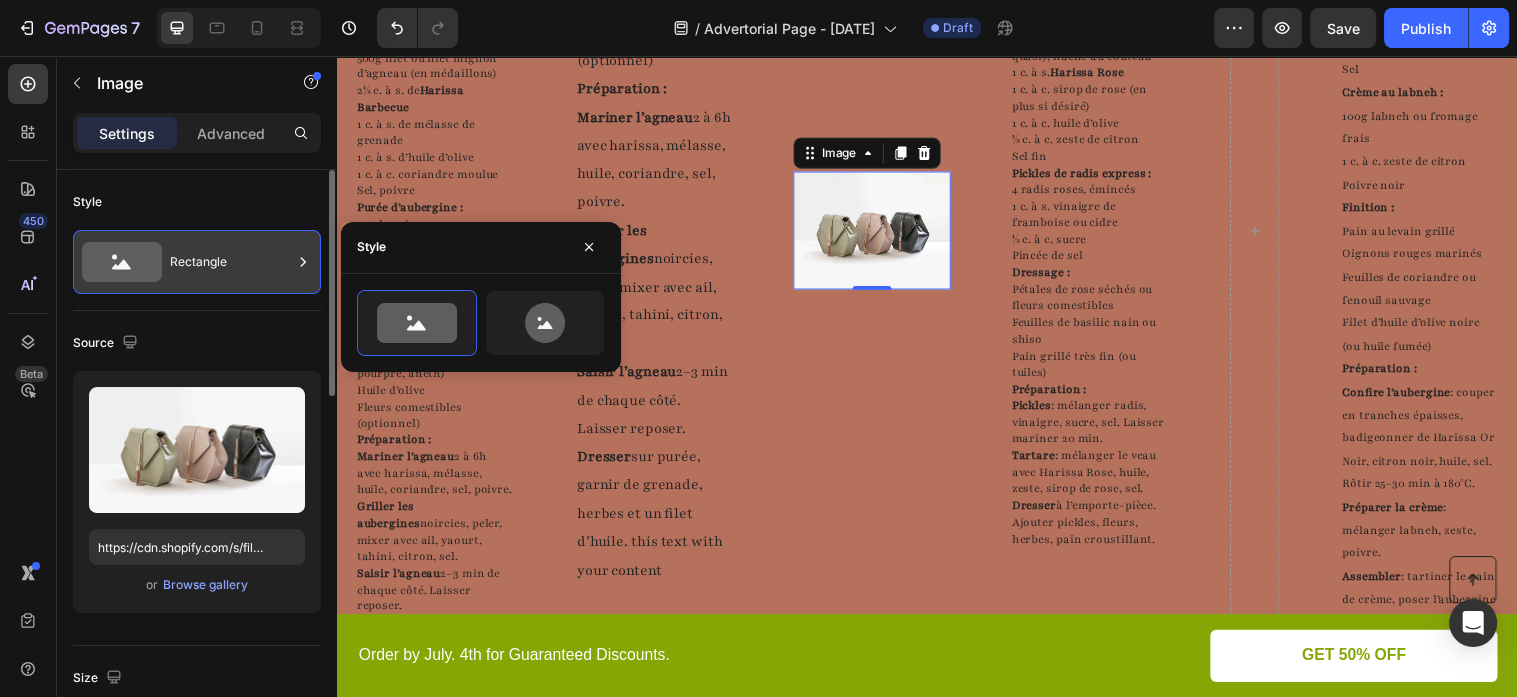 click on "Rectangle" at bounding box center [231, 262] 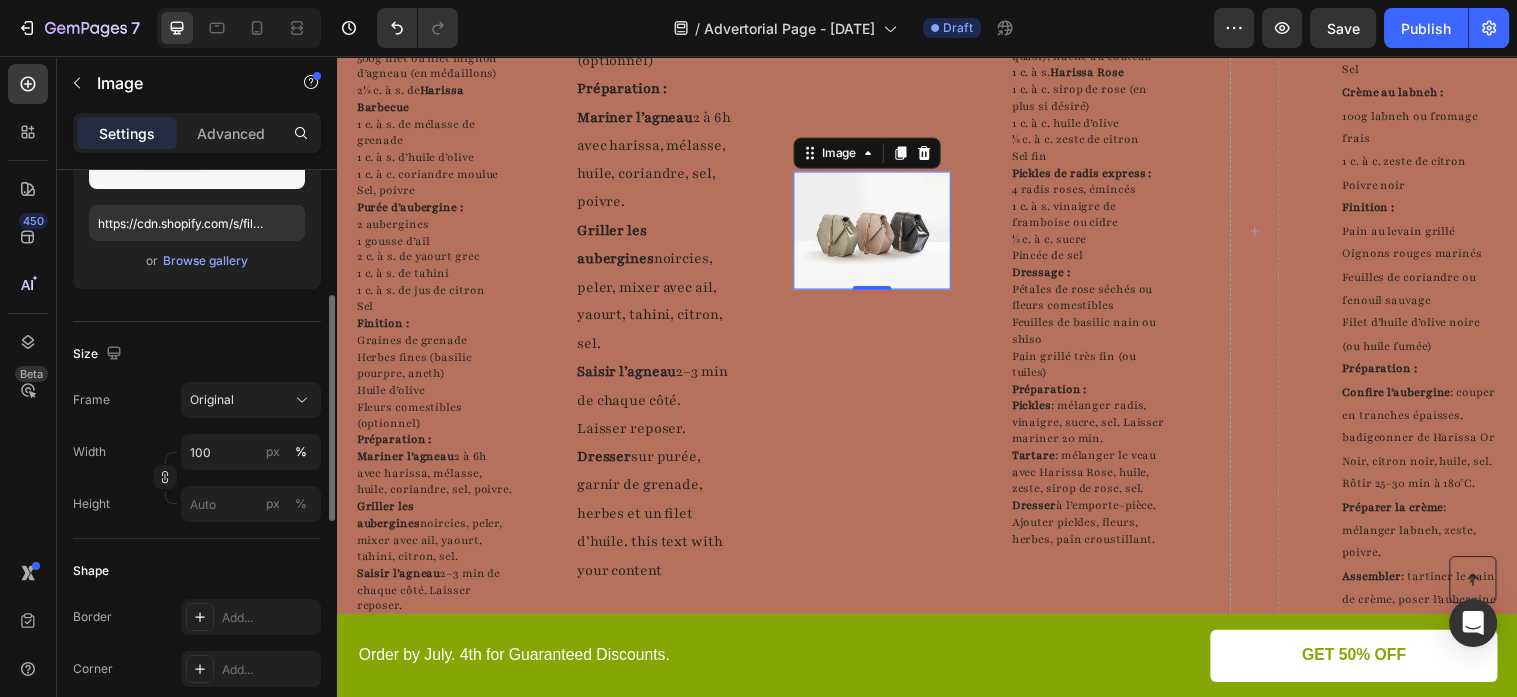 scroll, scrollTop: 108, scrollLeft: 0, axis: vertical 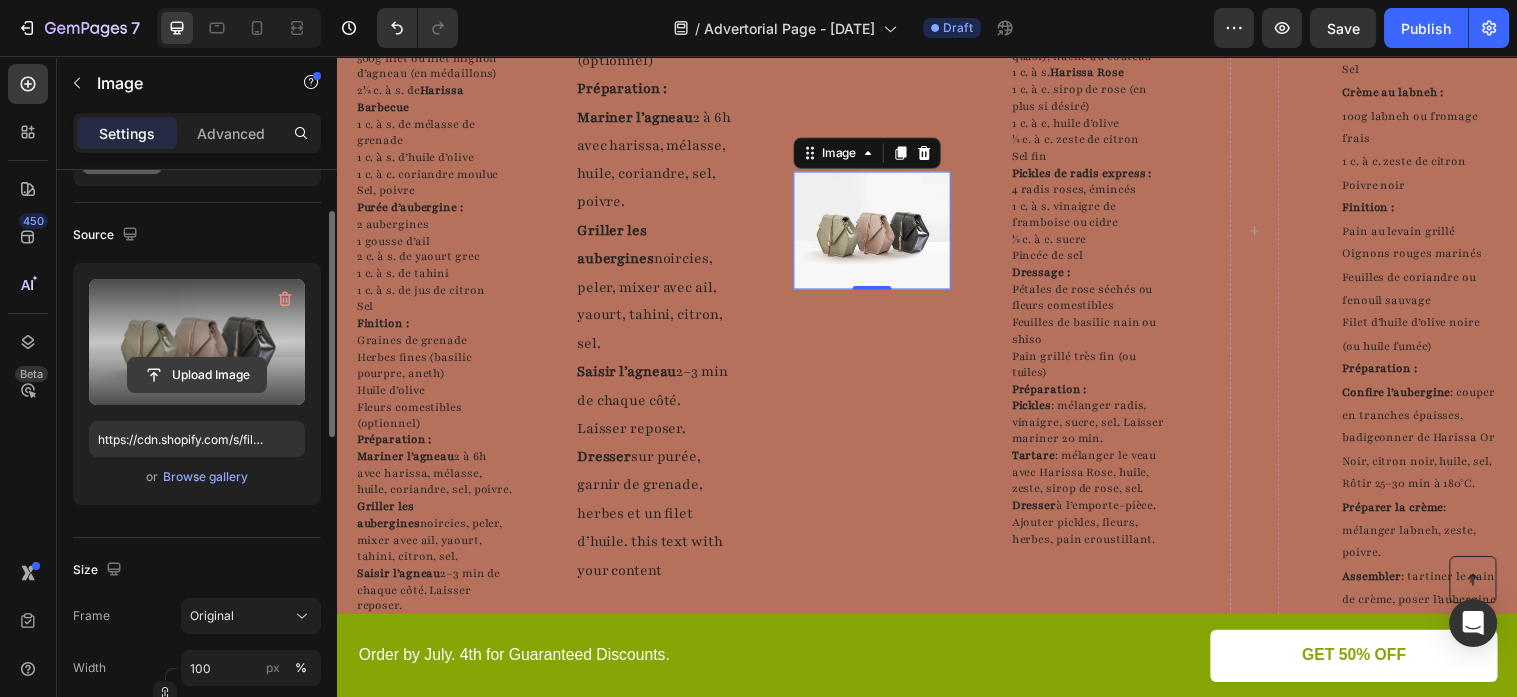 click 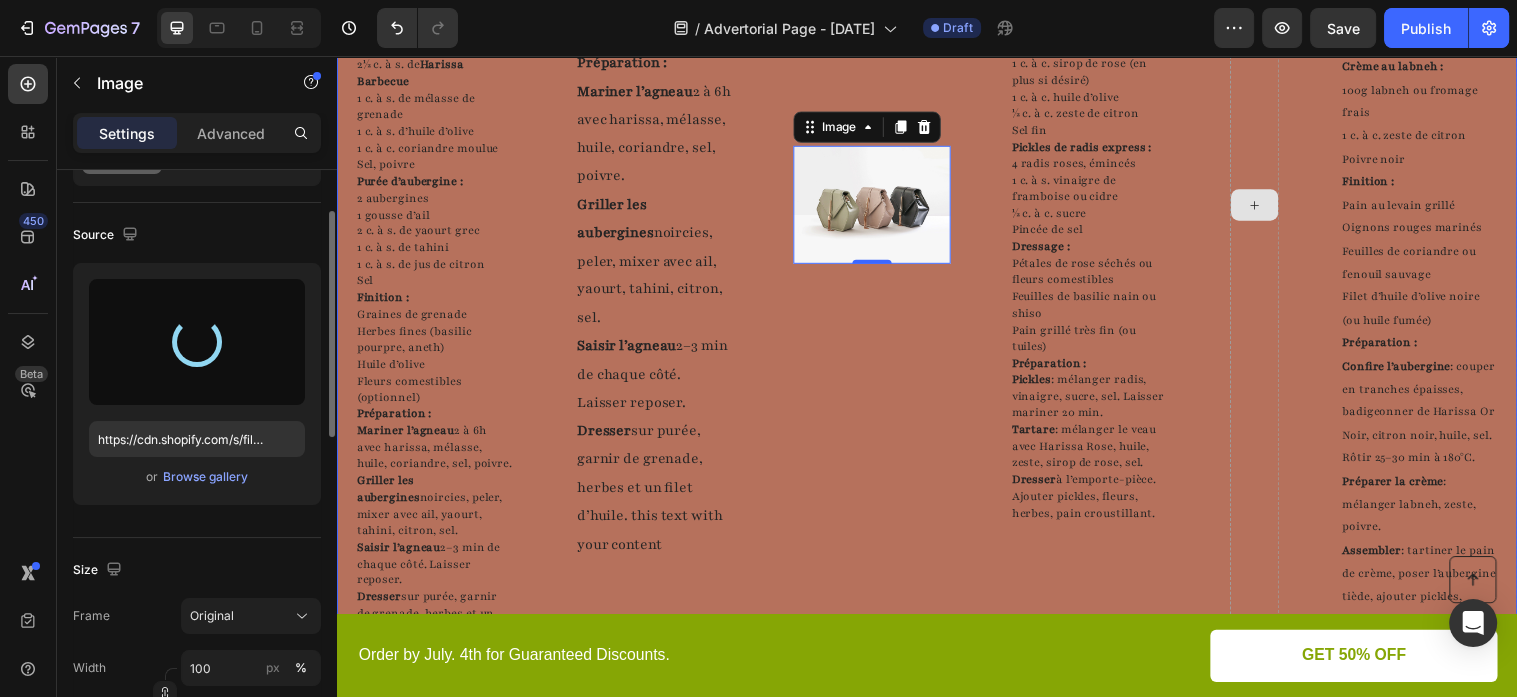 scroll, scrollTop: 2239, scrollLeft: 0, axis: vertical 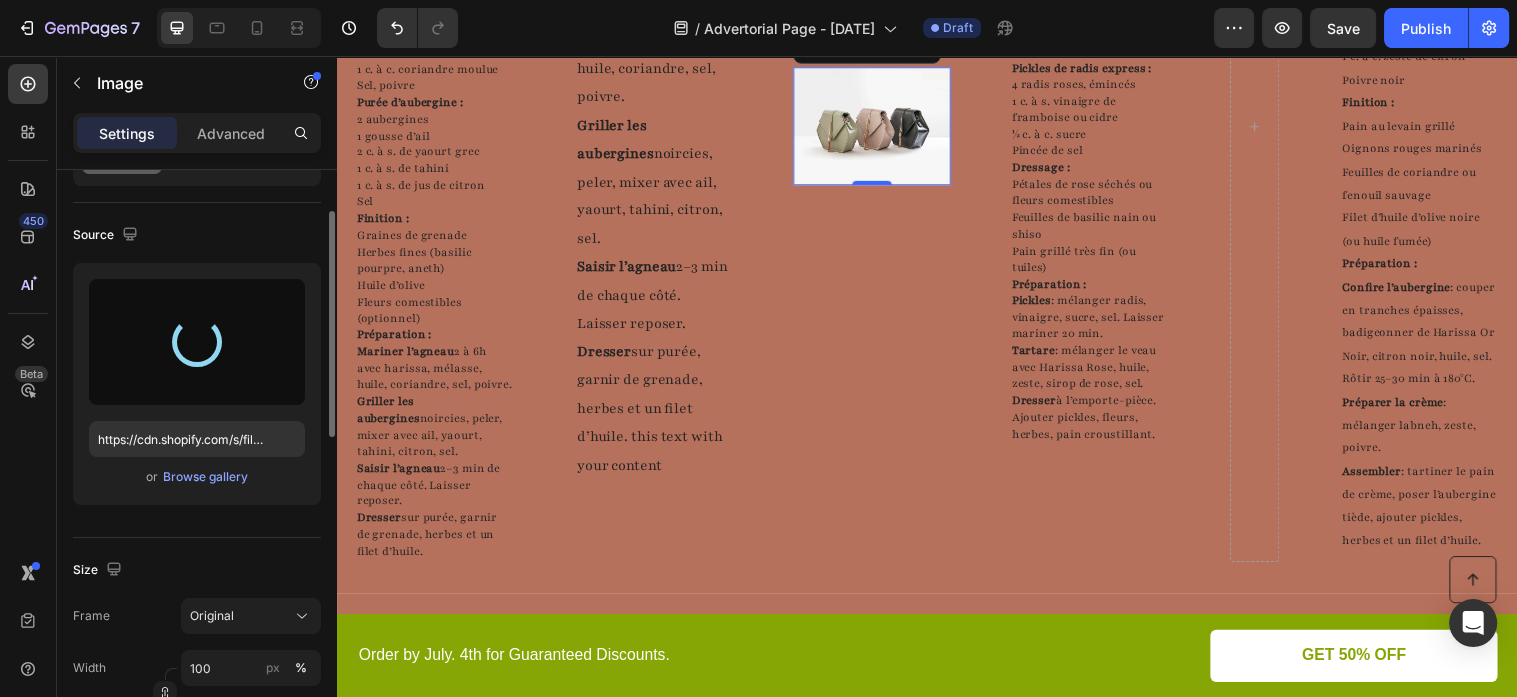 click at bounding box center (197, 342) 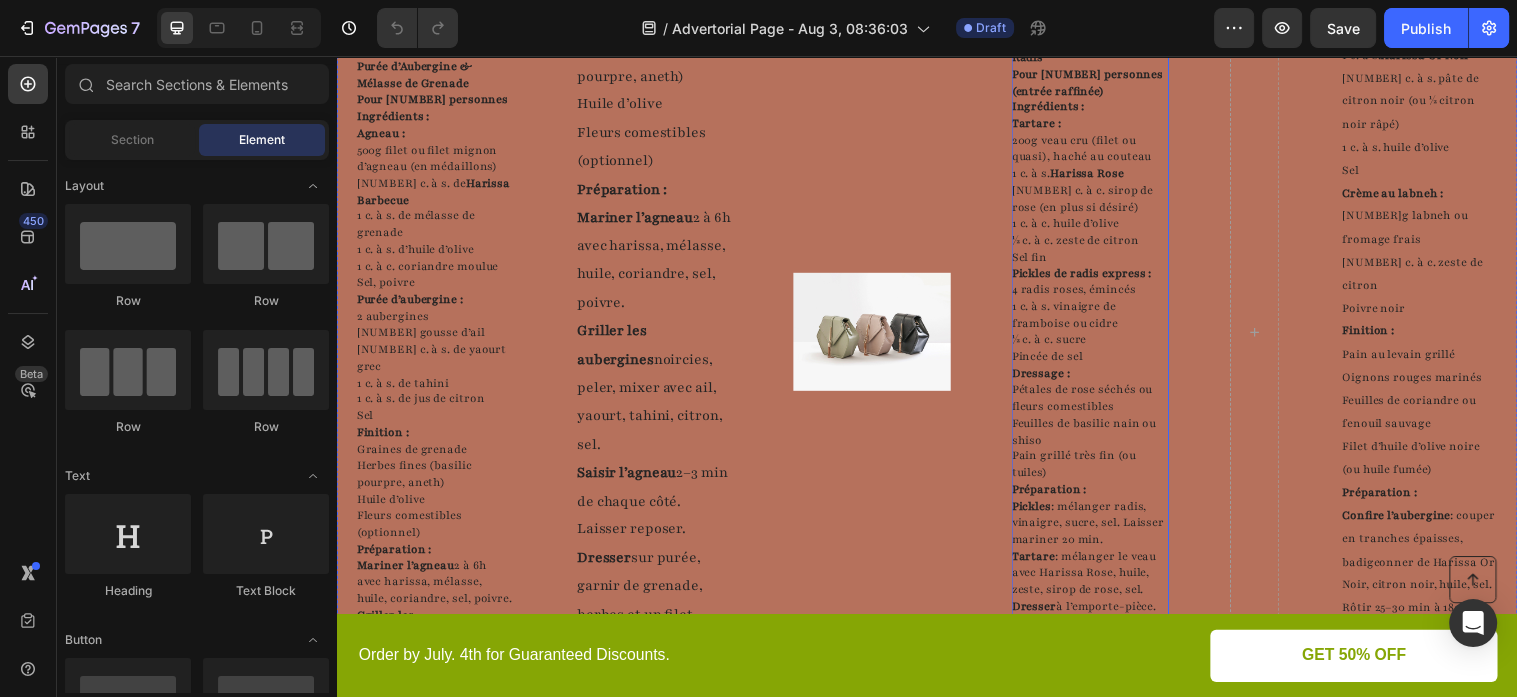 scroll, scrollTop: 2111, scrollLeft: 0, axis: vertical 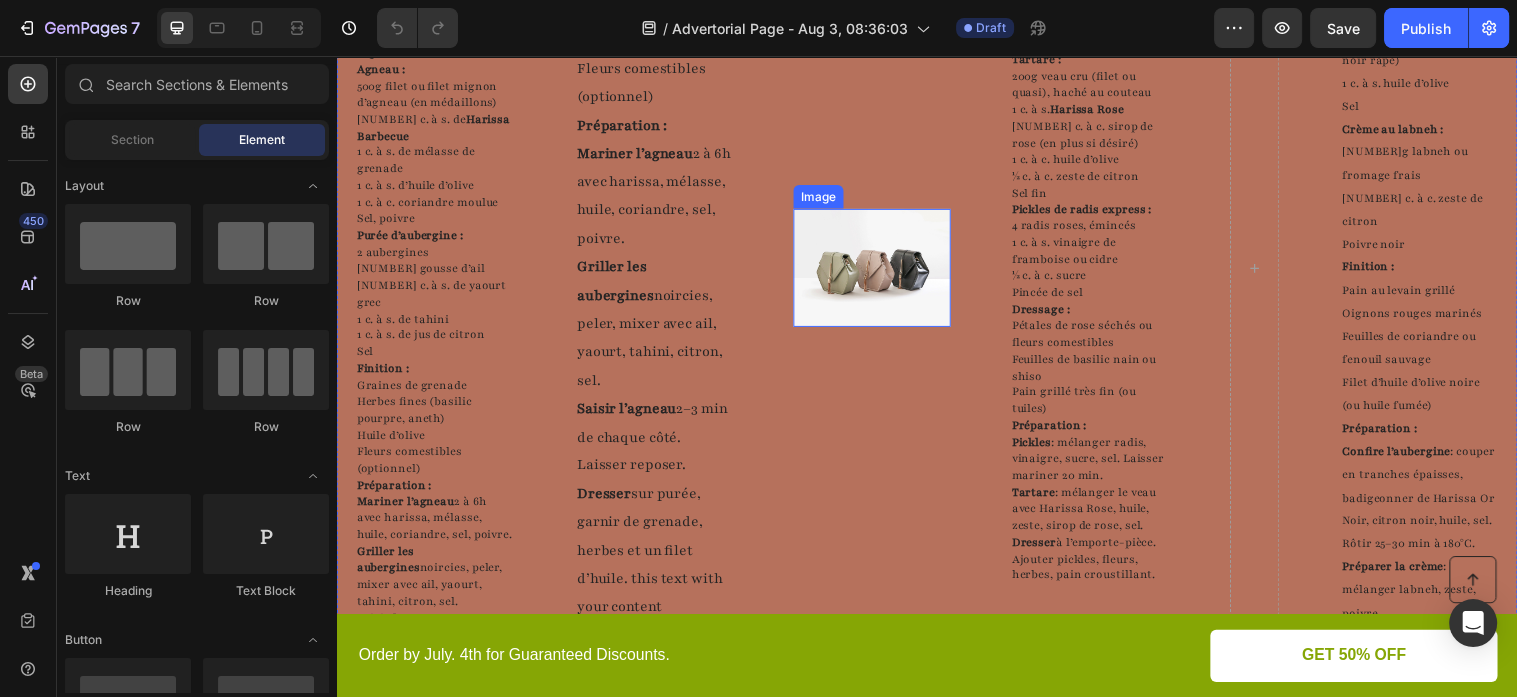 click at bounding box center [881, 271] 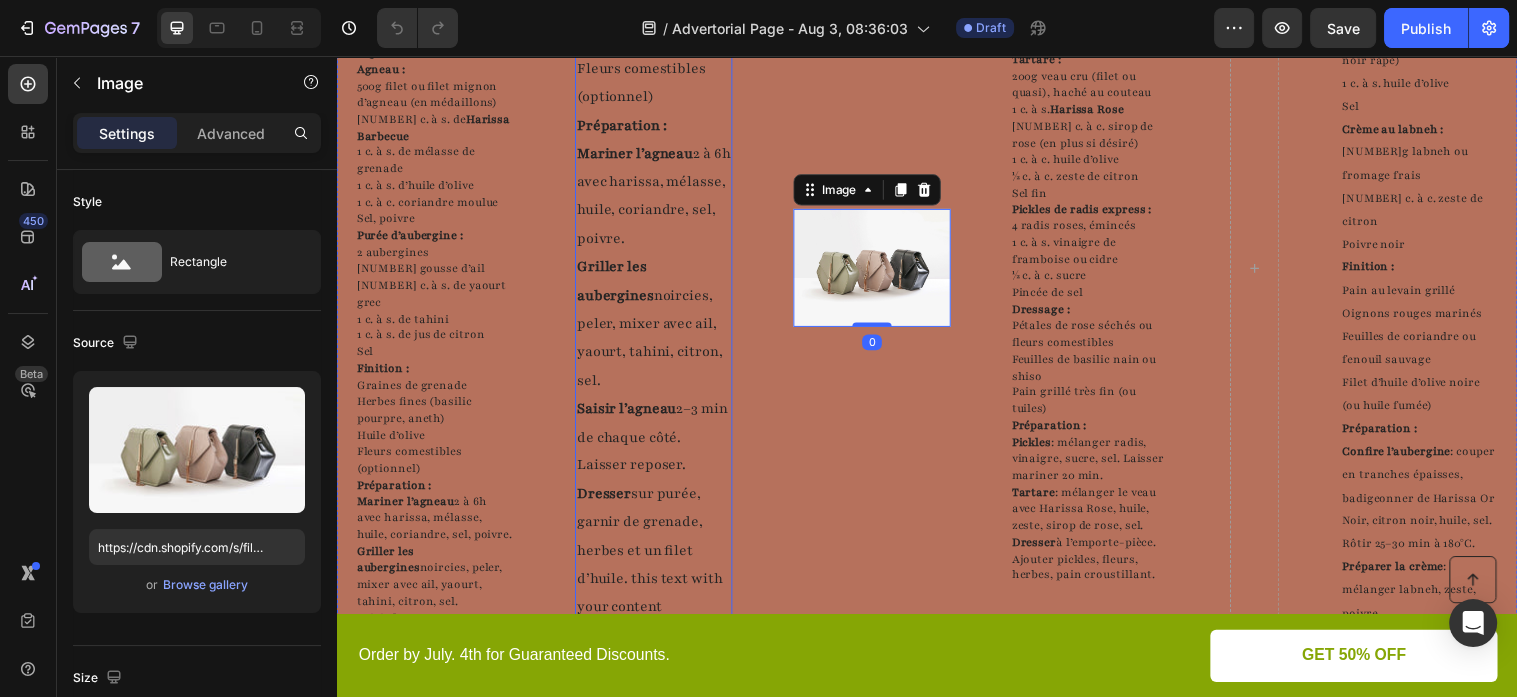 scroll, scrollTop: 108, scrollLeft: 0, axis: vertical 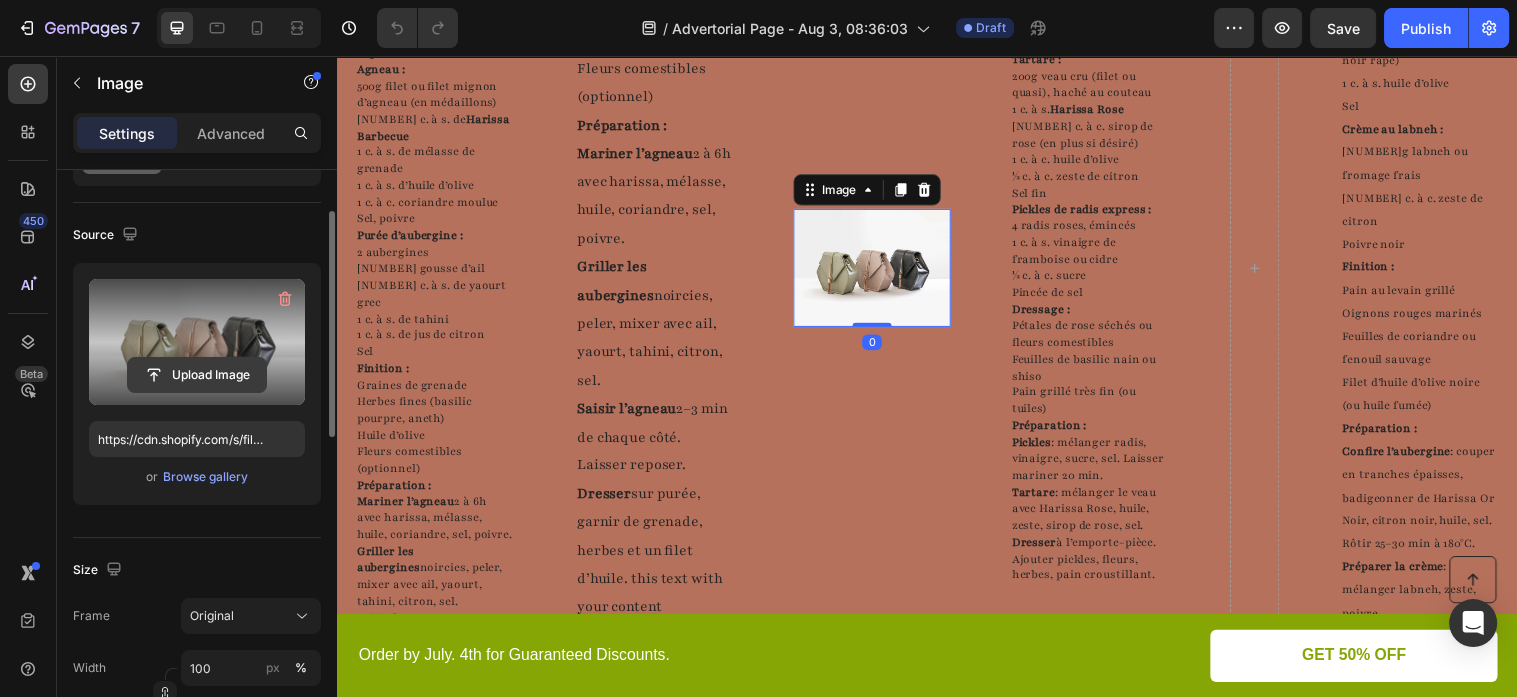 click 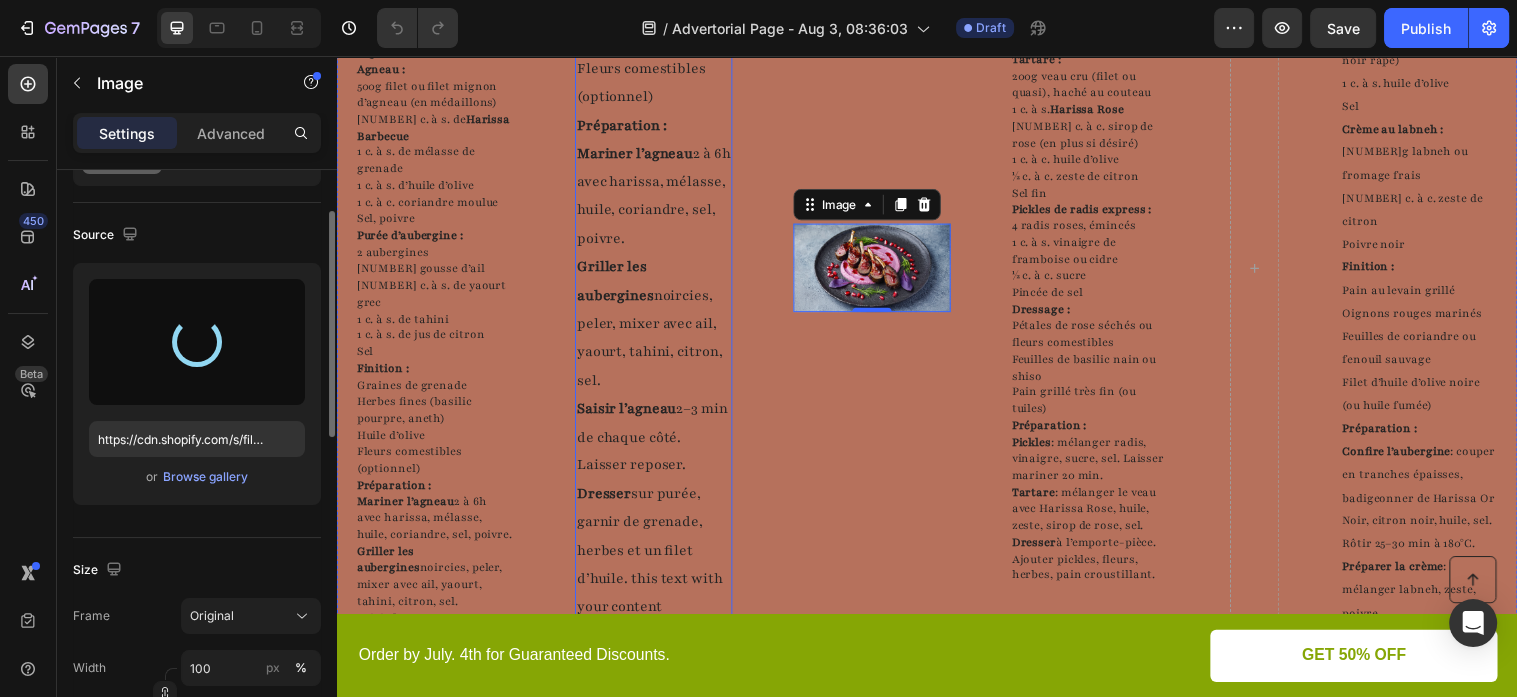 type on "https://cdn.shopify.com/s/files/1/0233/0486/3824/files/gempages_568877978868515710-5bbed184-6cda-425d-8cde-6cefcddd60be.png" 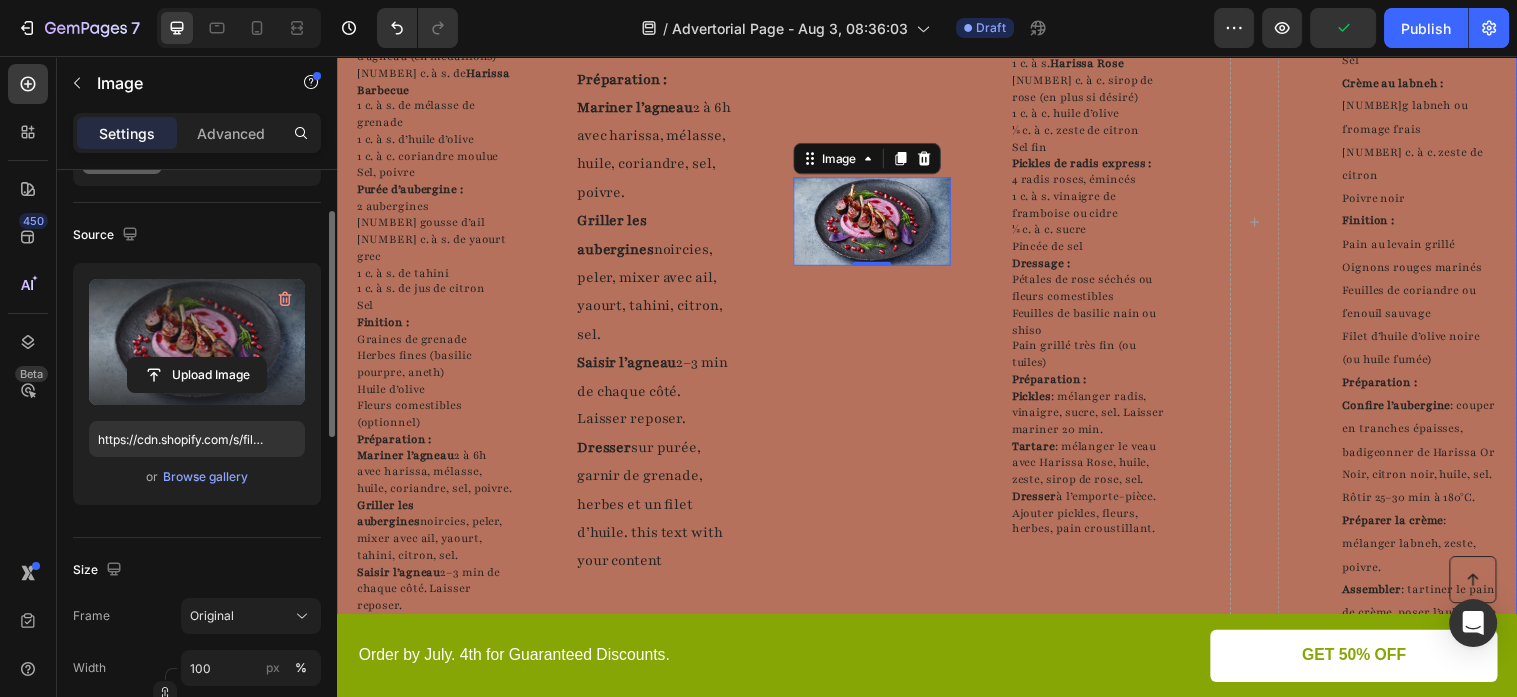 scroll, scrollTop: 2112, scrollLeft: 0, axis: vertical 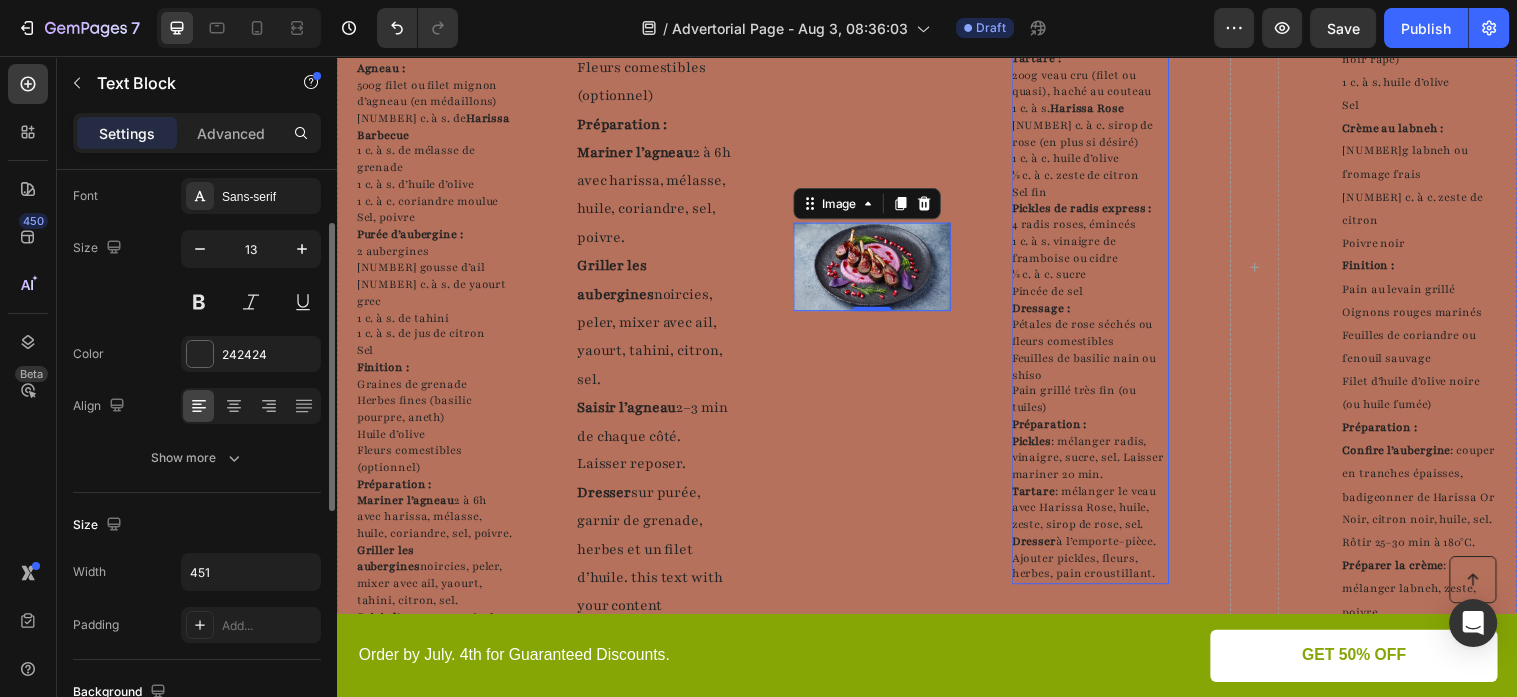 click on "½ c. à c. sucre" at bounding box center [1102, 278] 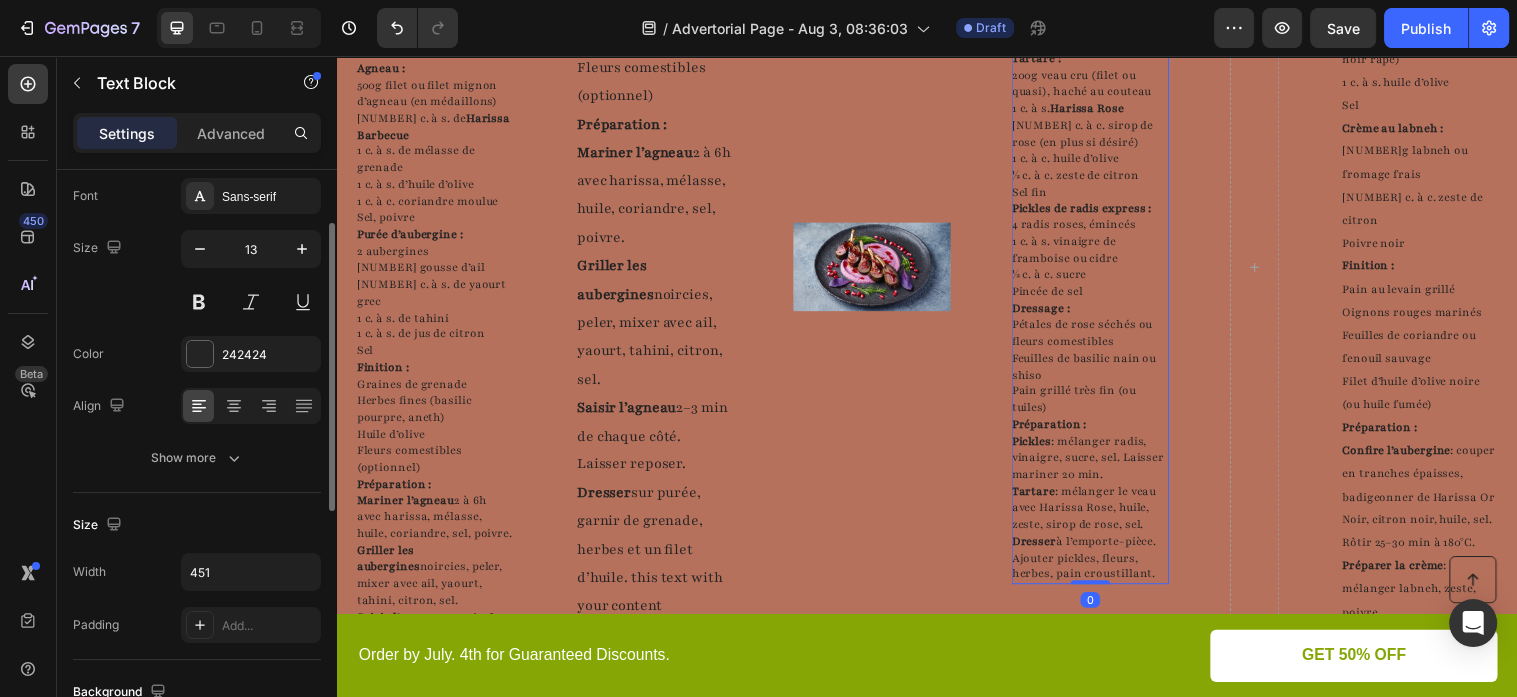 scroll, scrollTop: 0, scrollLeft: 0, axis: both 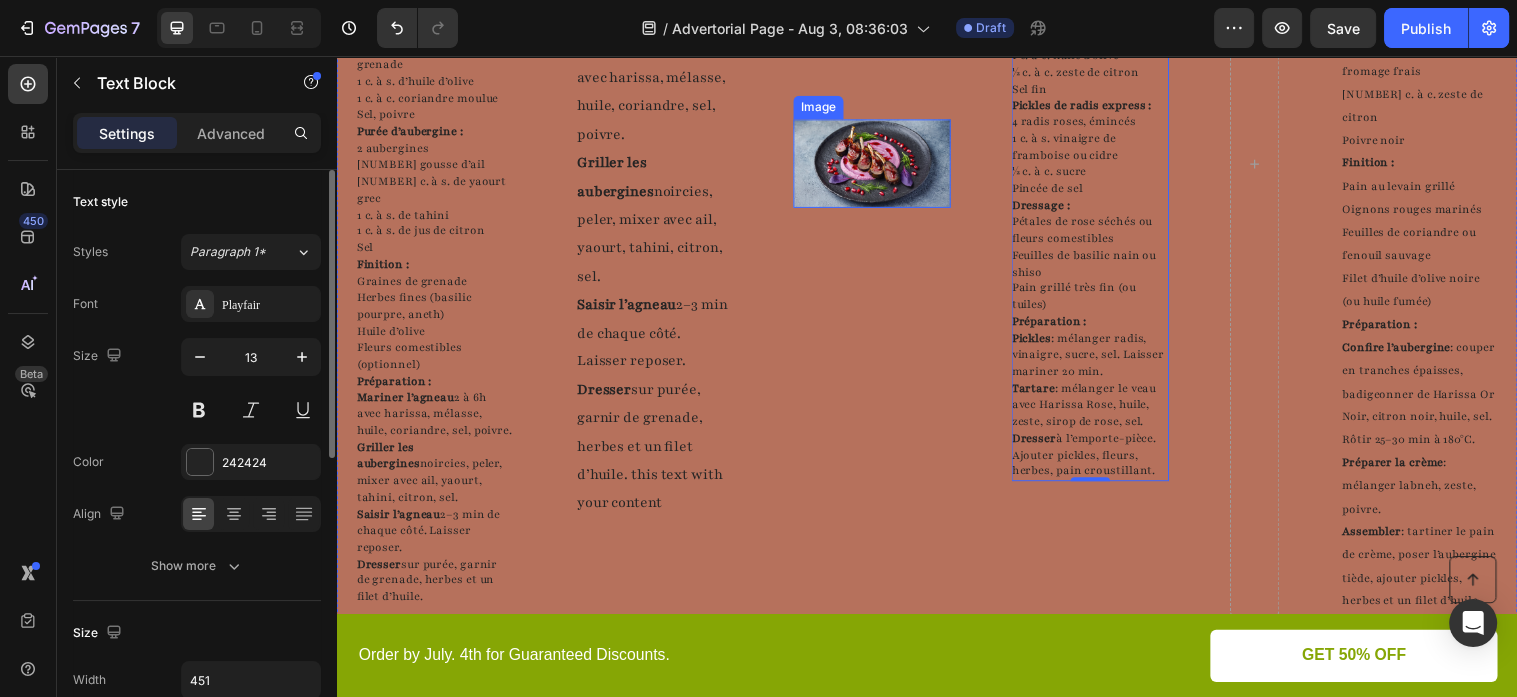 click at bounding box center (881, 165) 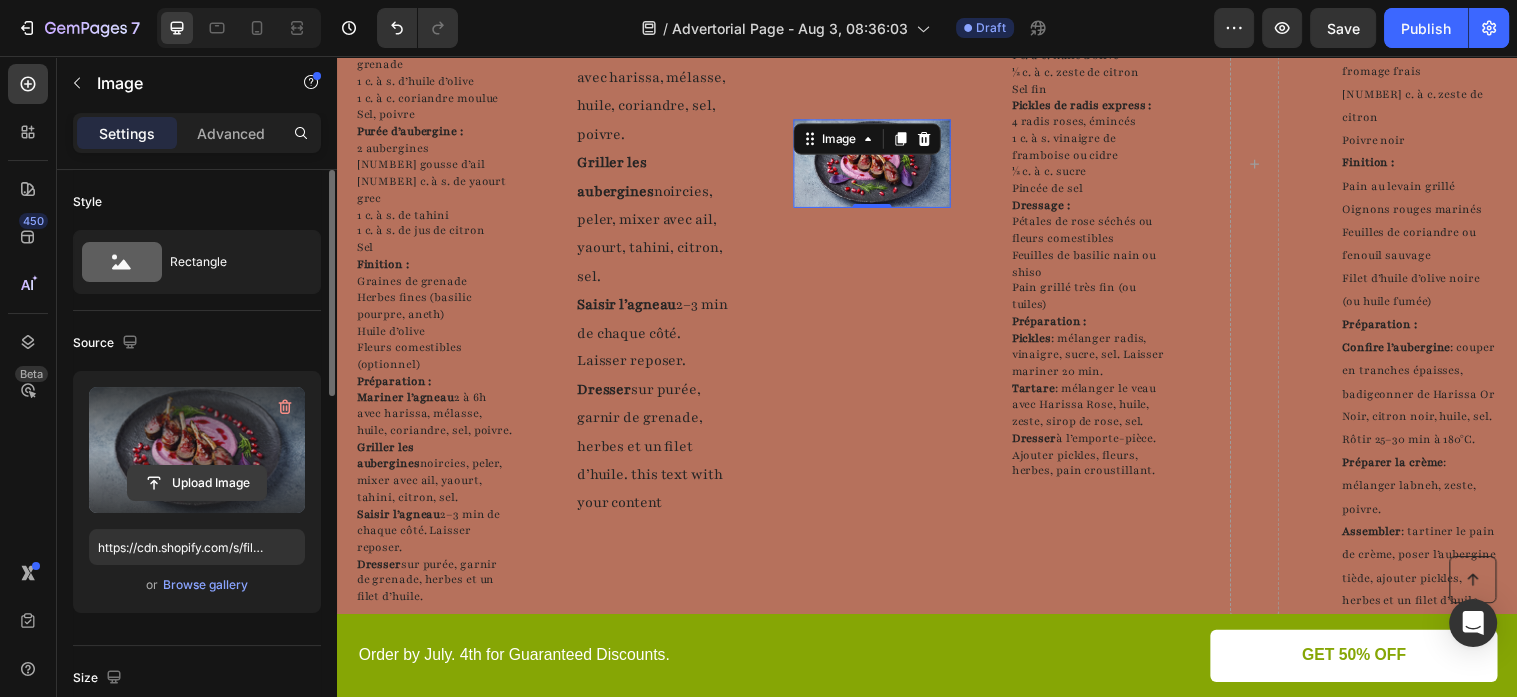 click 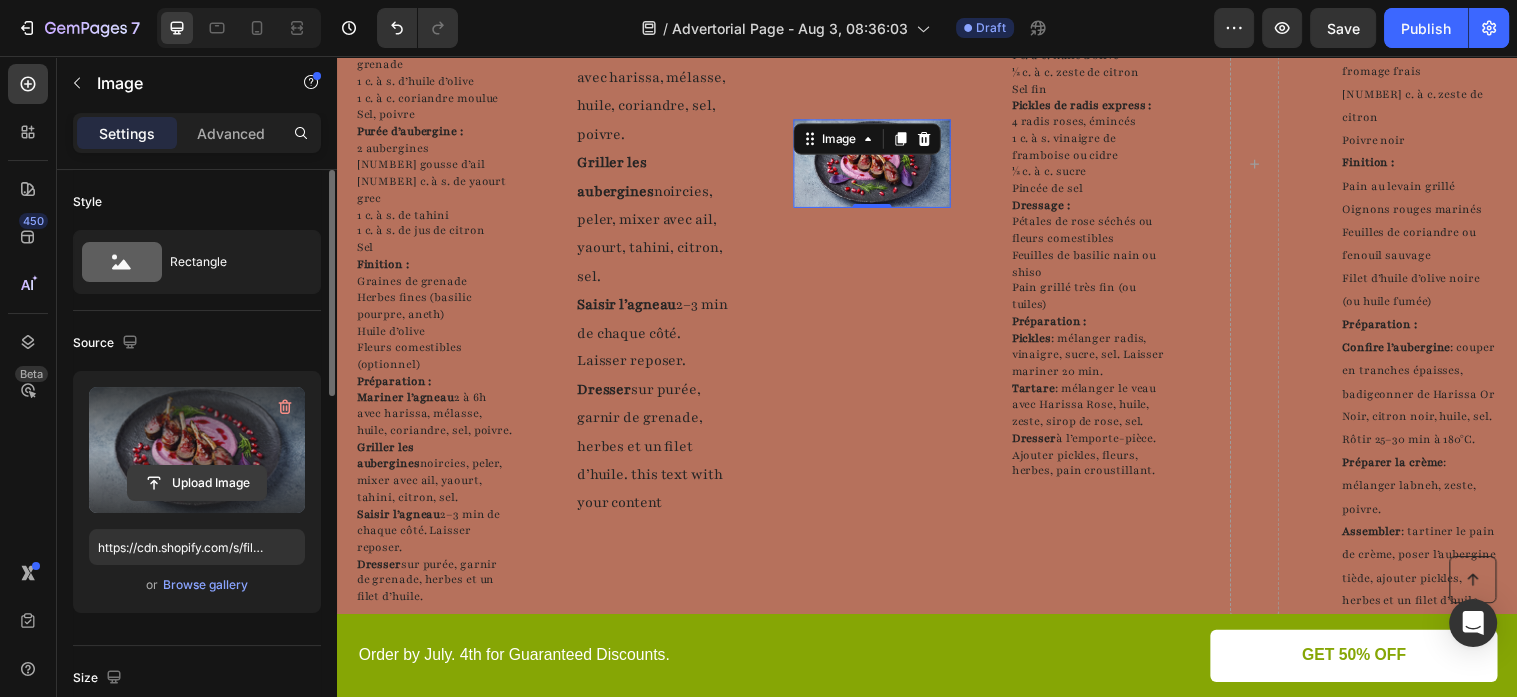 click 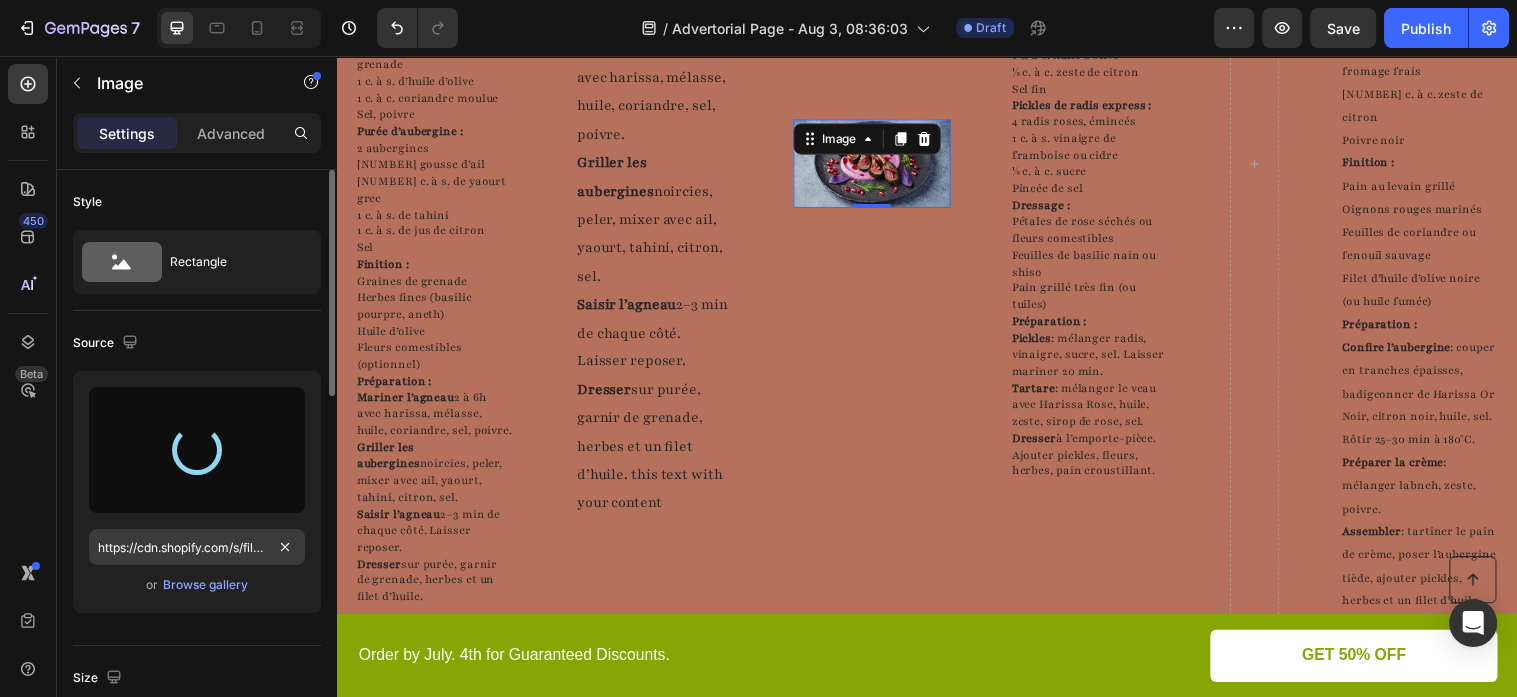 type on "https://cdn.shopify.com/s/files/1/0233/0486/3824/files/gempages_568877978868515710-2cb4c57a-f6be-4ff8-b22c-8d79f12ea303.png" 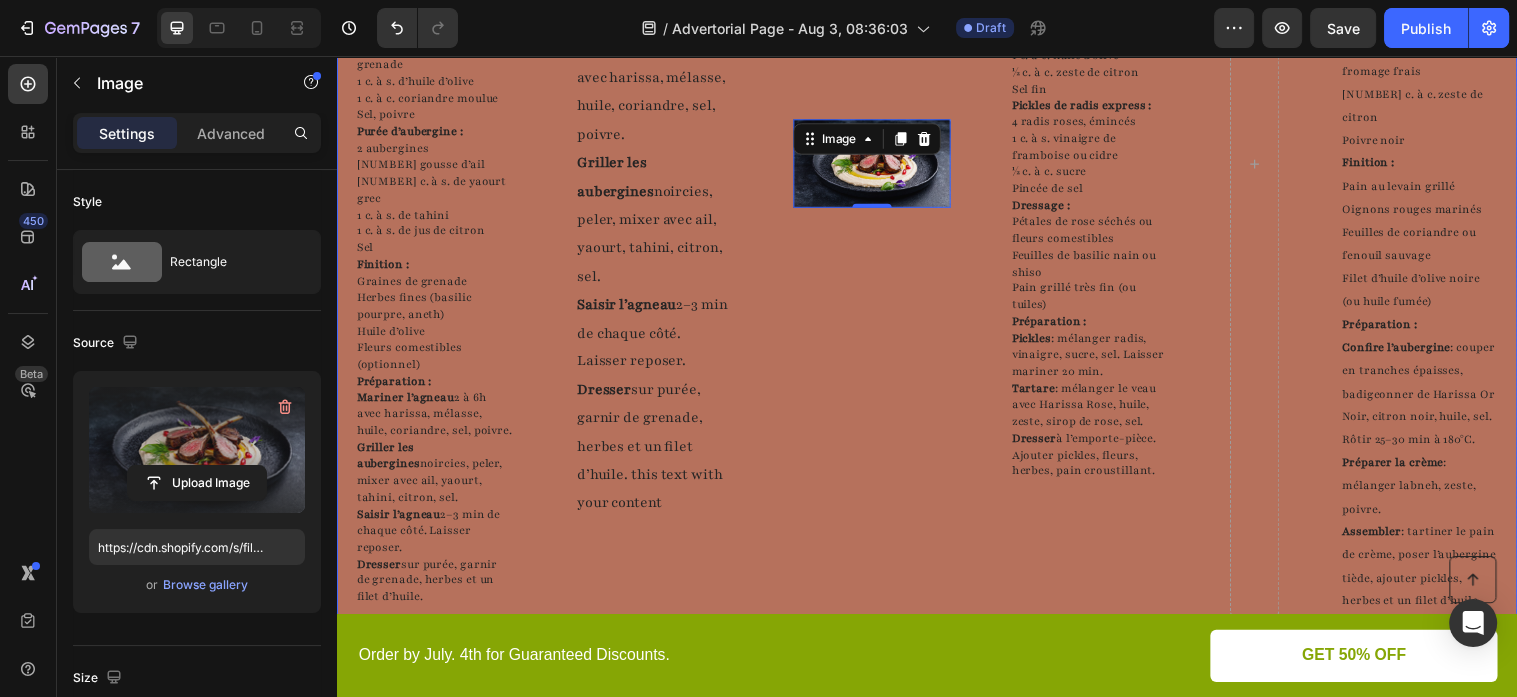 click on "Image   0" at bounding box center (881, 165) 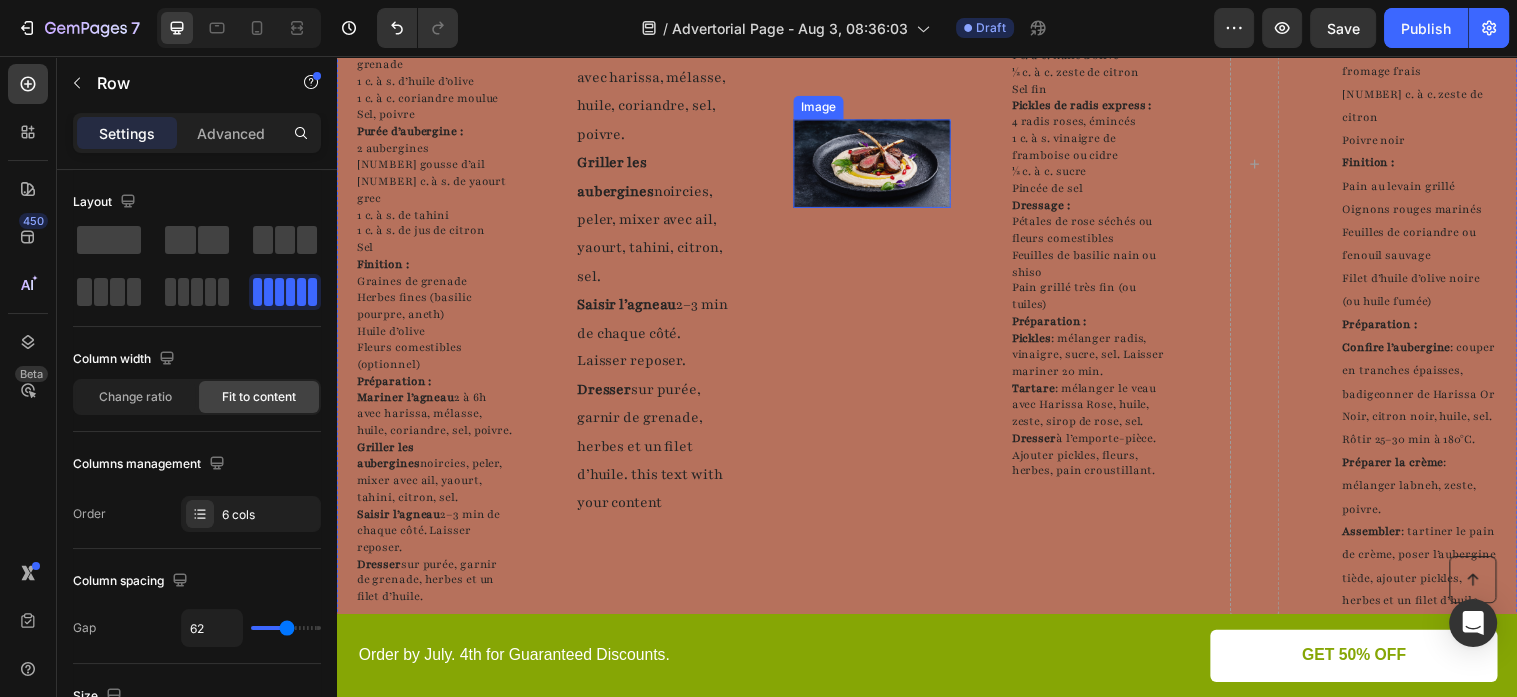 click at bounding box center (881, 165) 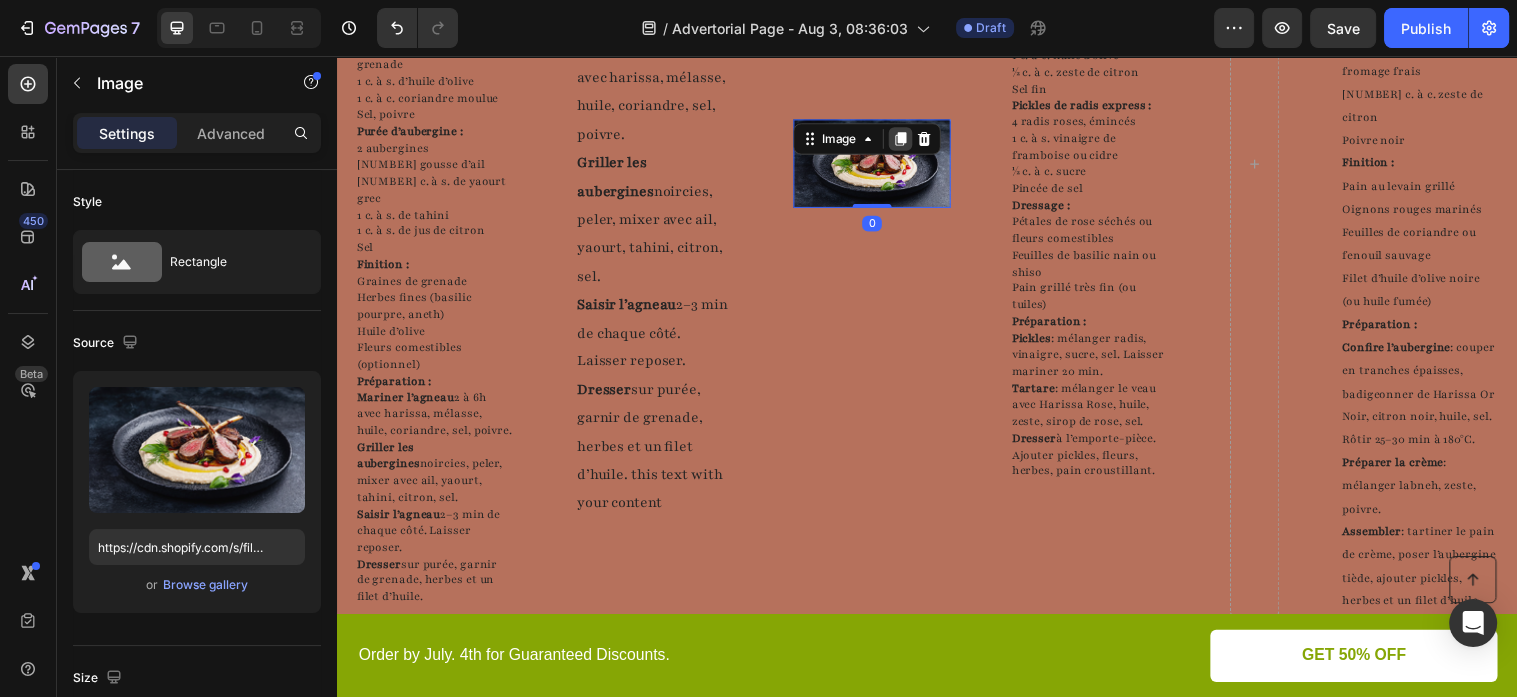 click 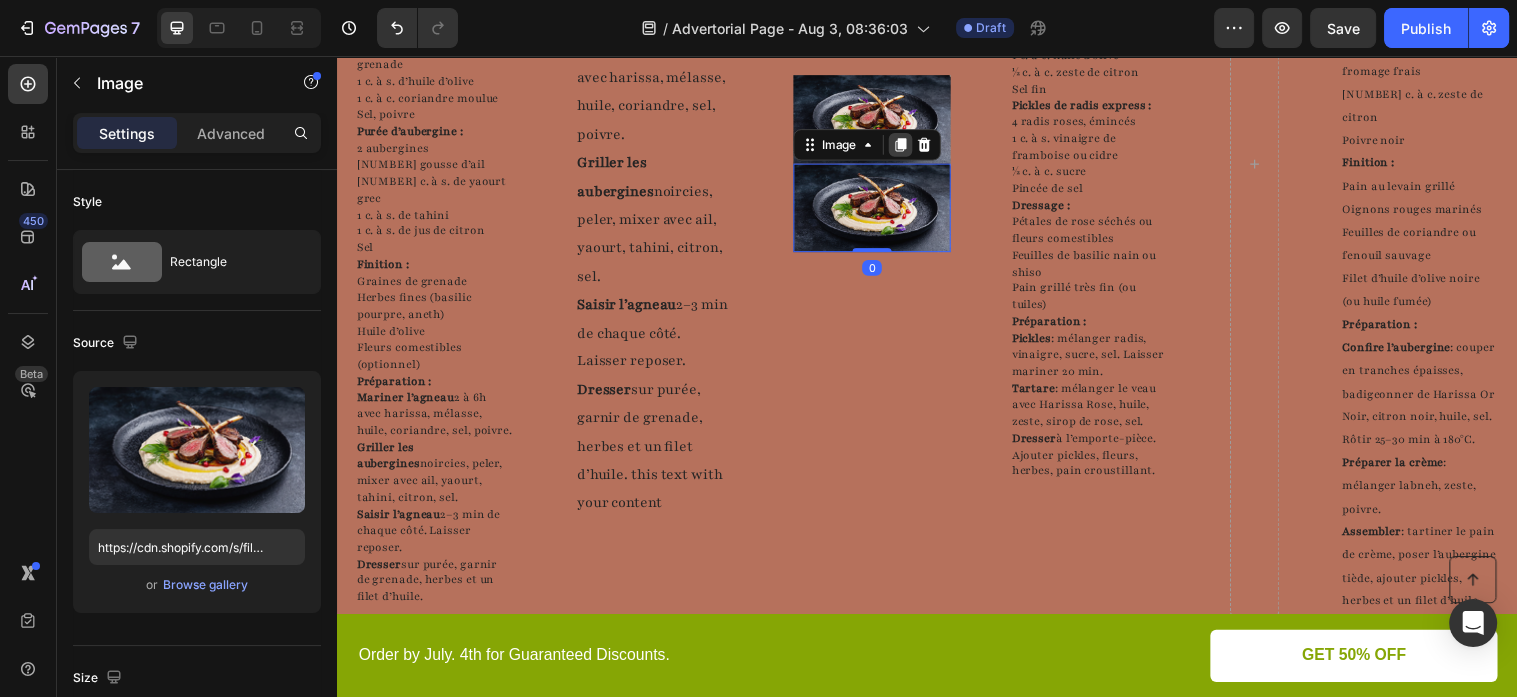 click 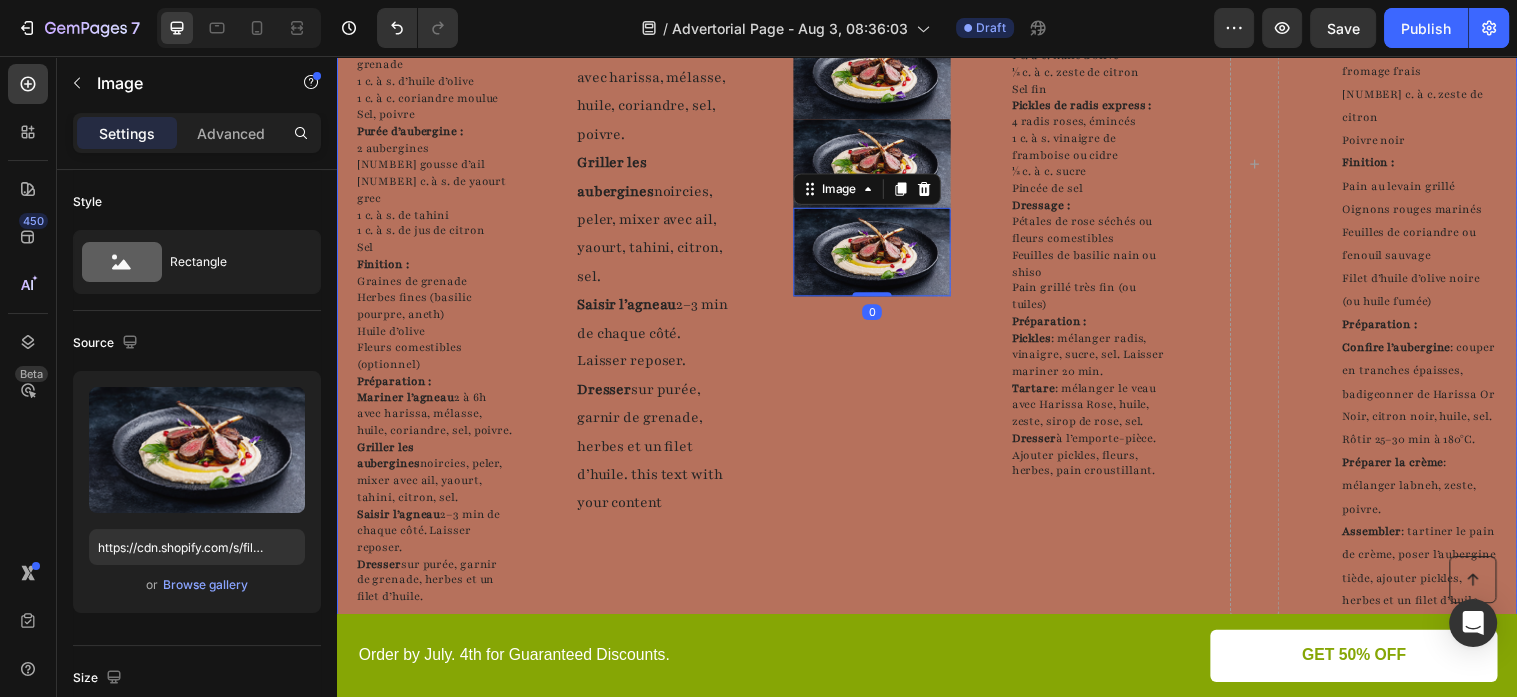 click on "Image Image Image   0" at bounding box center (881, 165) 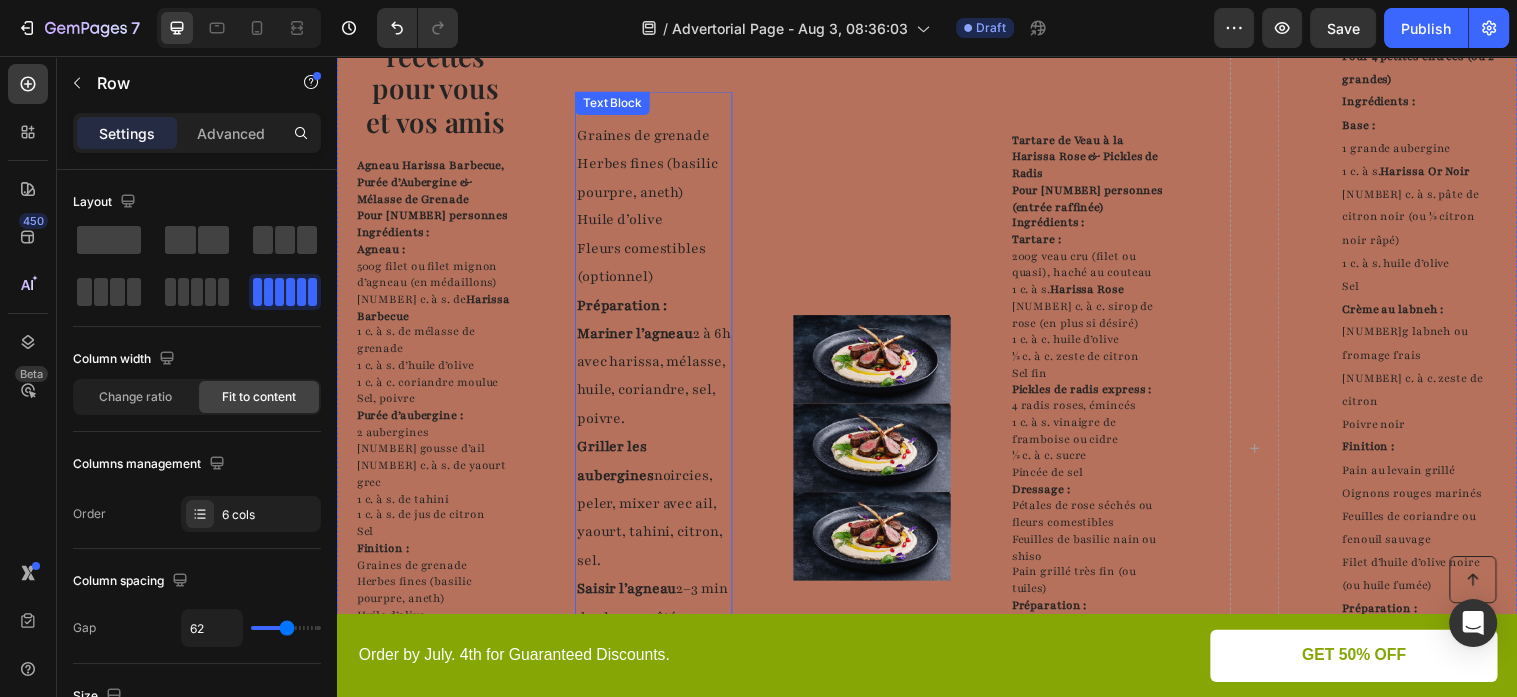 scroll, scrollTop: 1795, scrollLeft: 0, axis: vertical 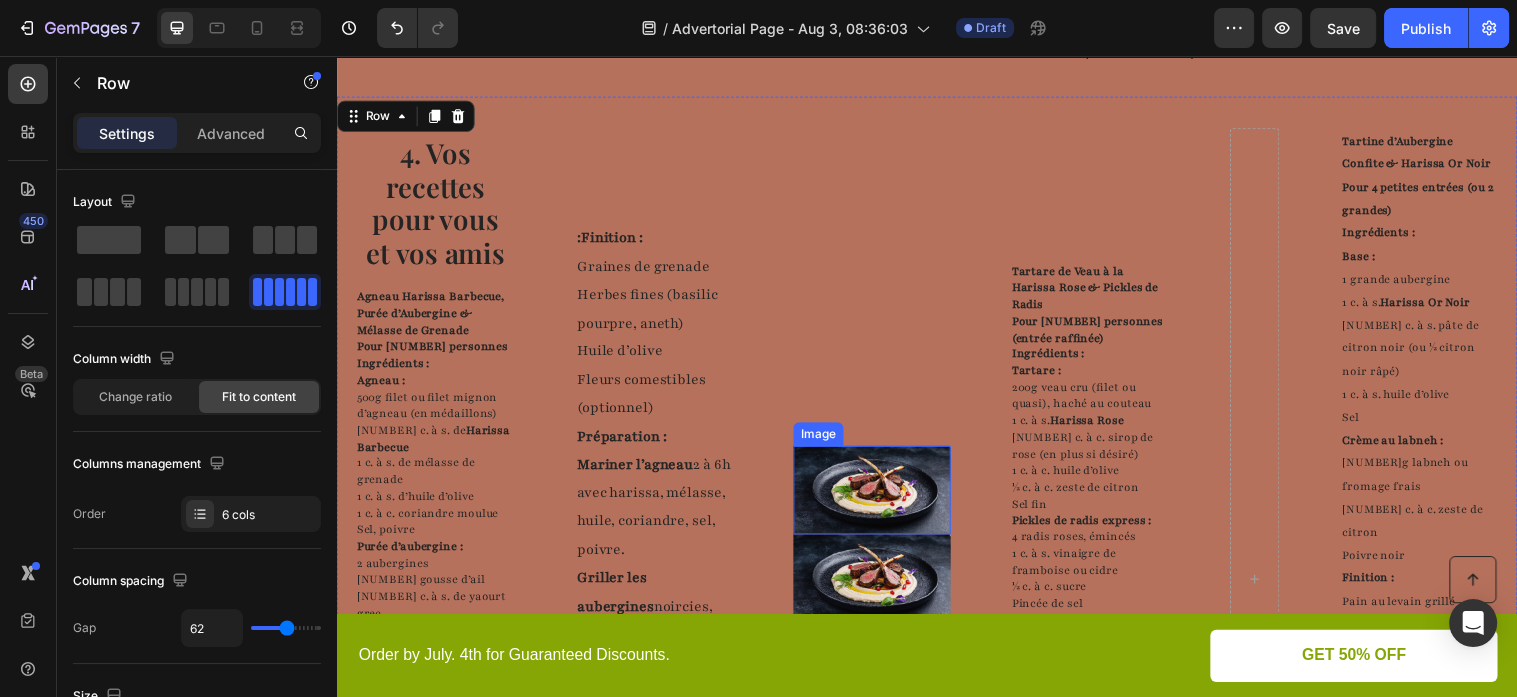 click at bounding box center [881, 497] 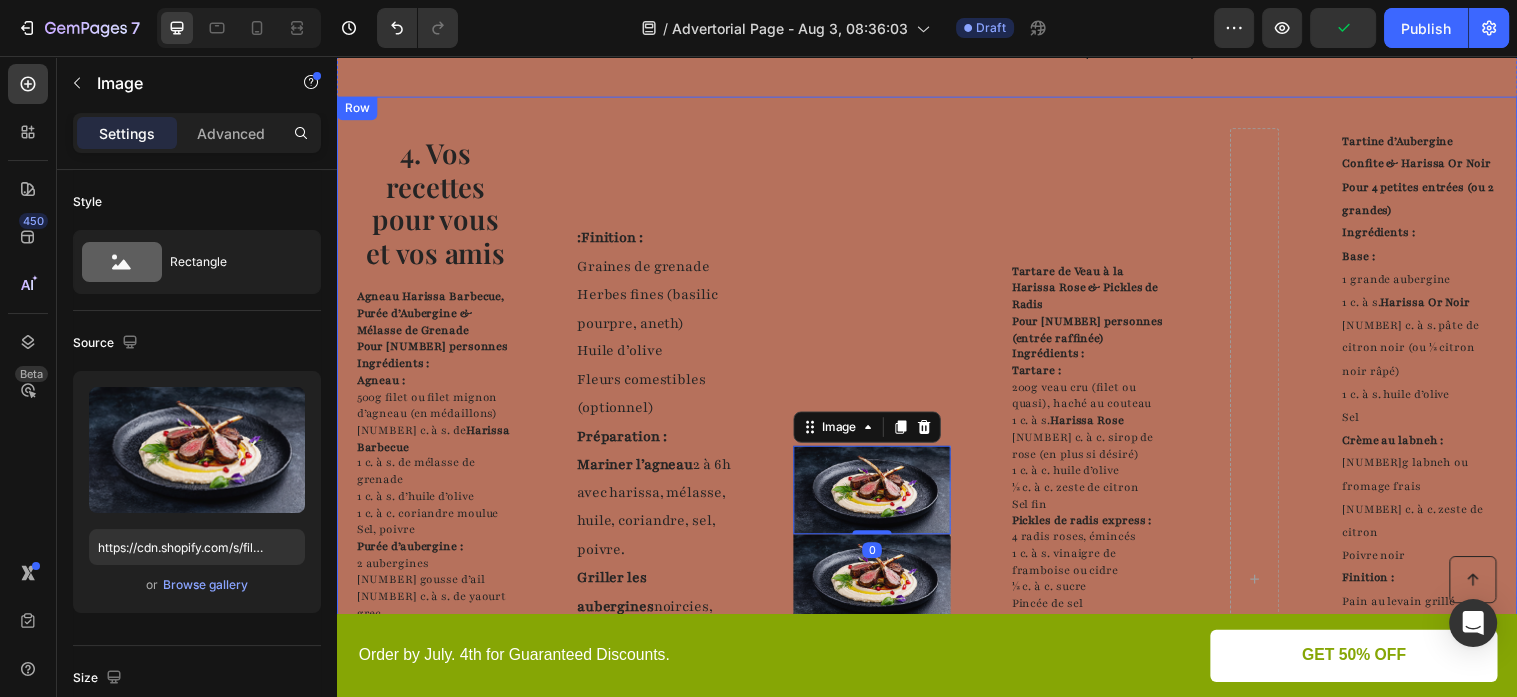 click on "Image   0 Image Image" at bounding box center (881, 587) 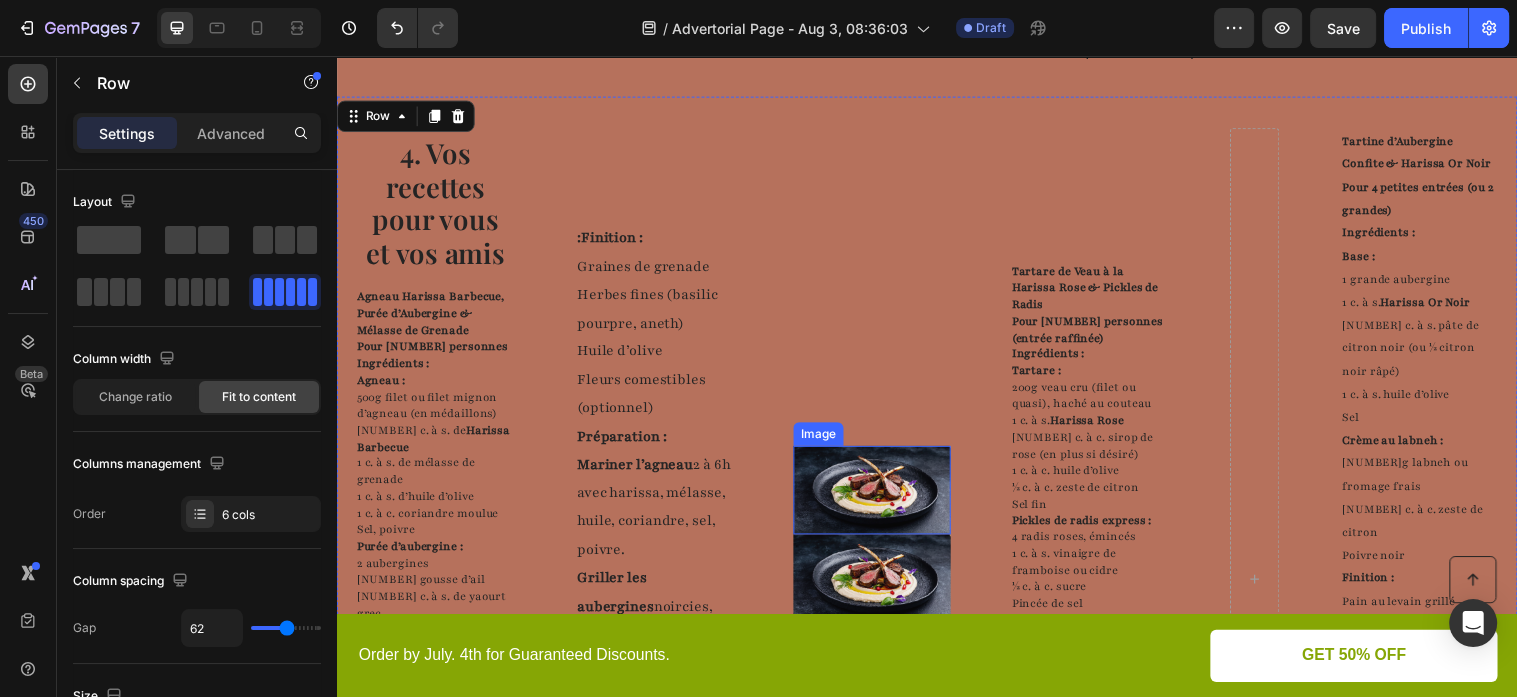 click at bounding box center [881, 497] 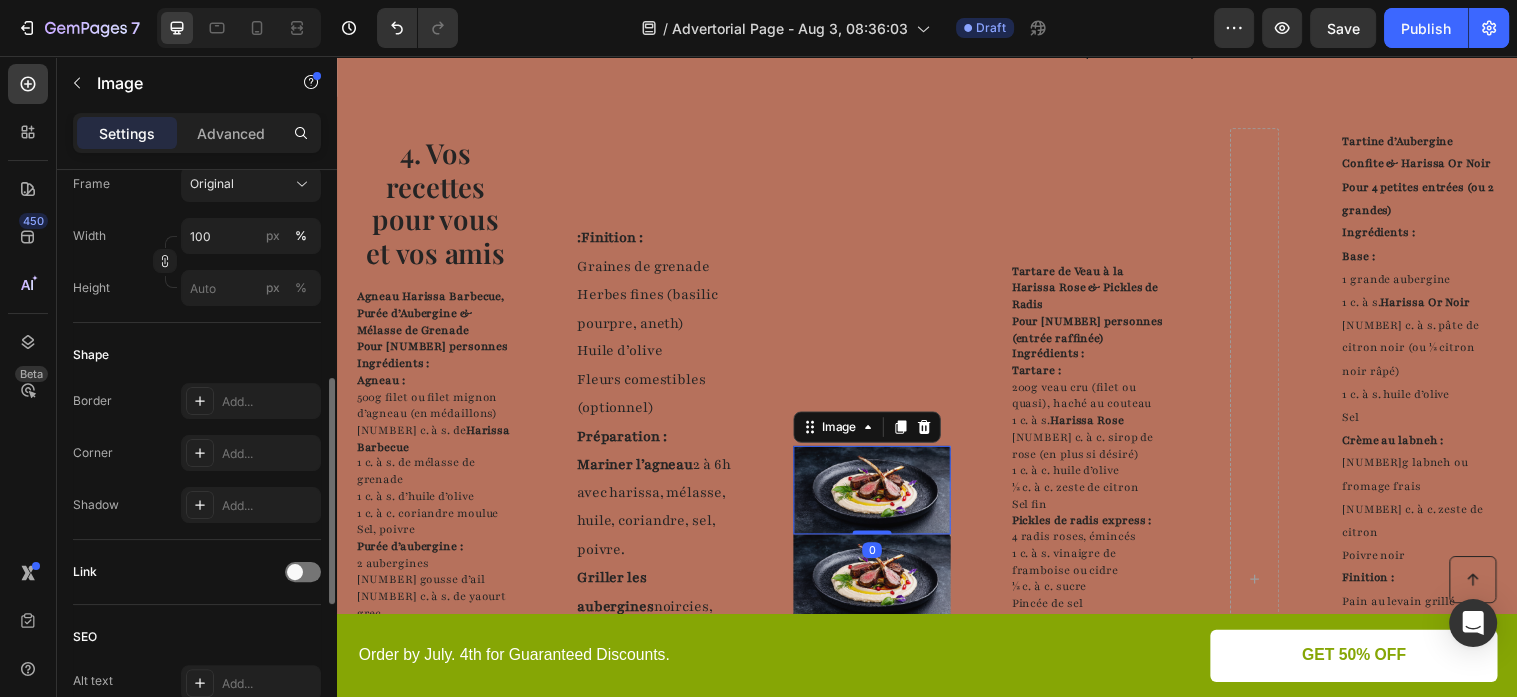 scroll, scrollTop: 432, scrollLeft: 0, axis: vertical 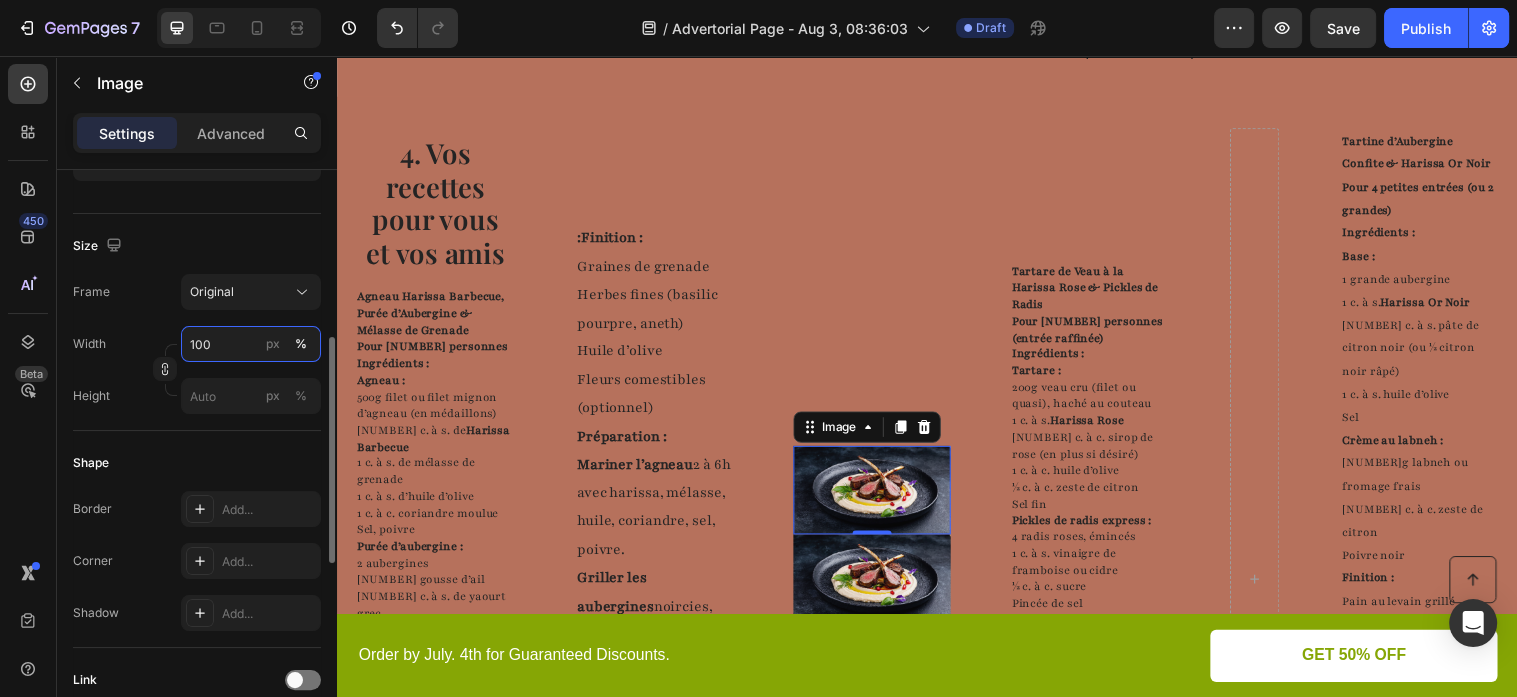 click on "100" at bounding box center [251, 344] 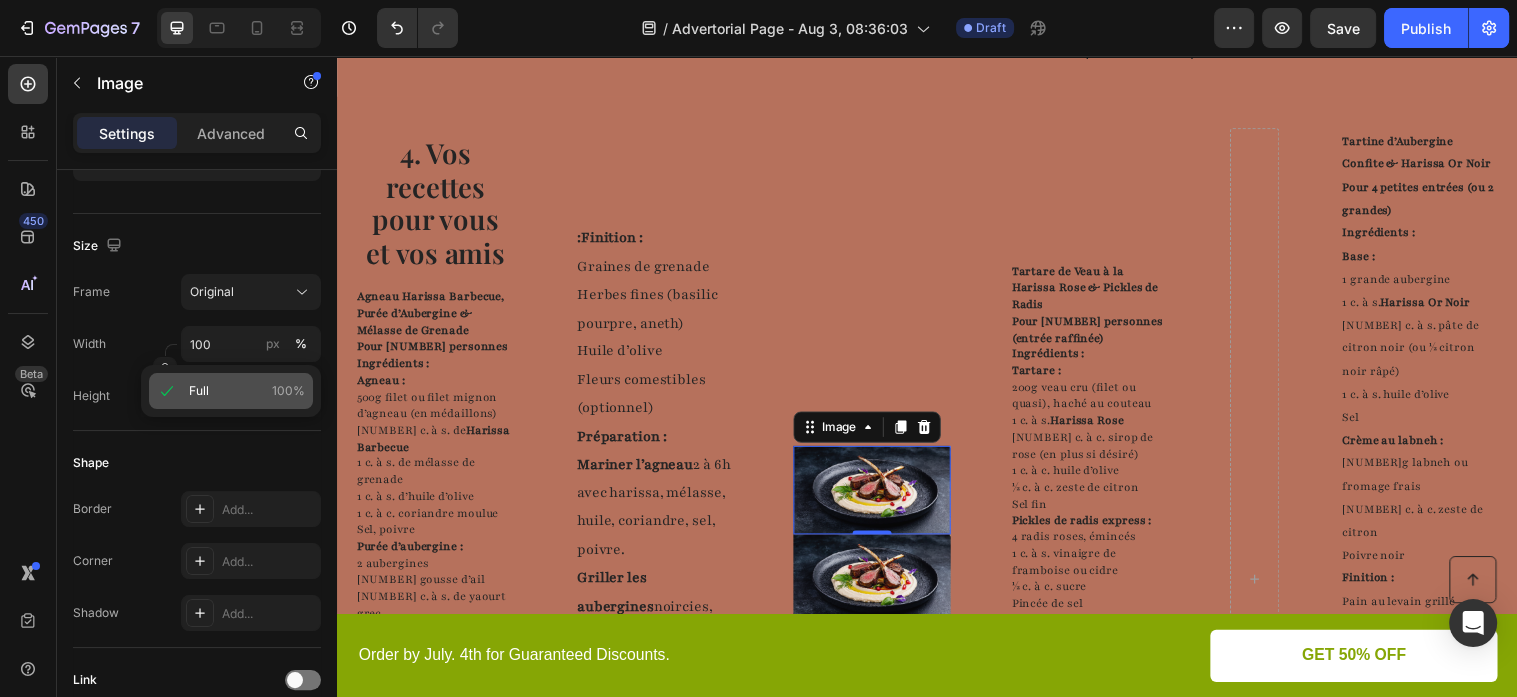 click on "Full 100%" at bounding box center [247, 391] 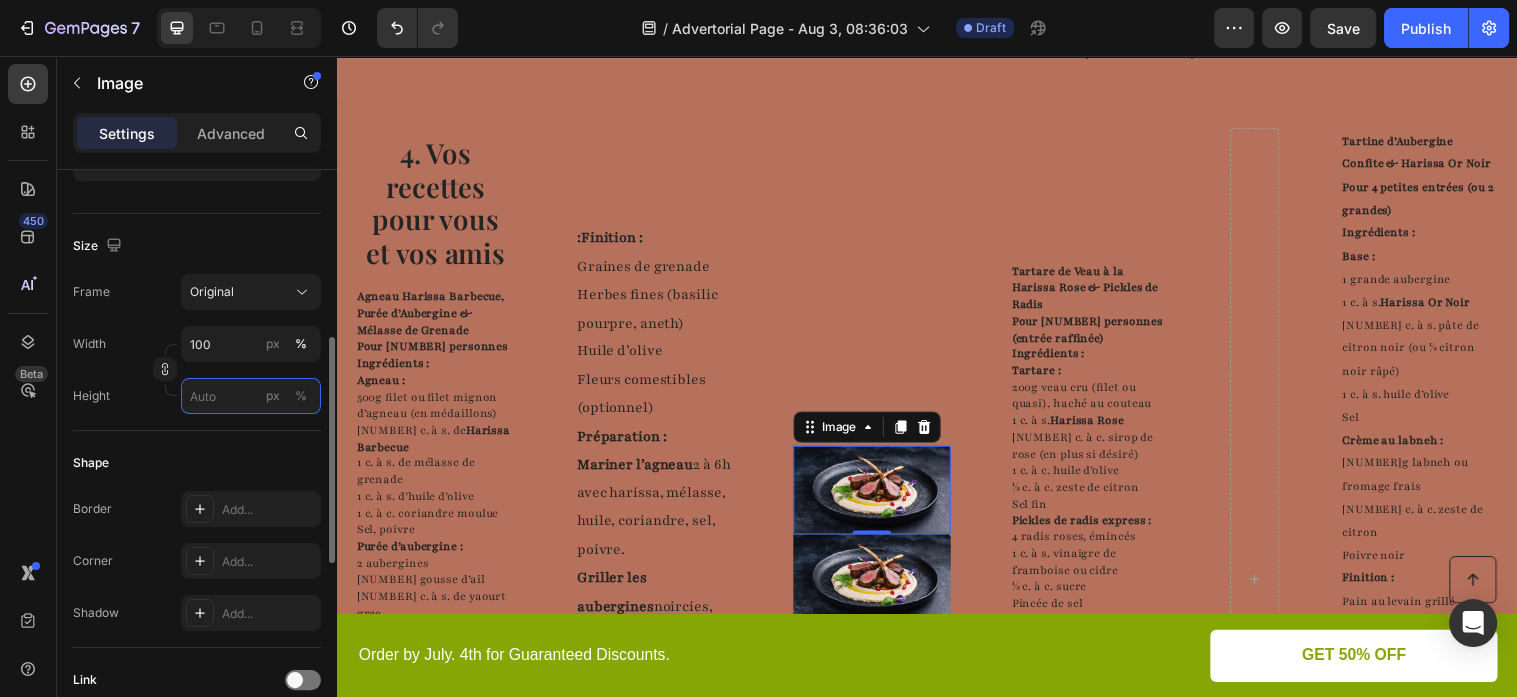 click on "px %" at bounding box center [251, 396] 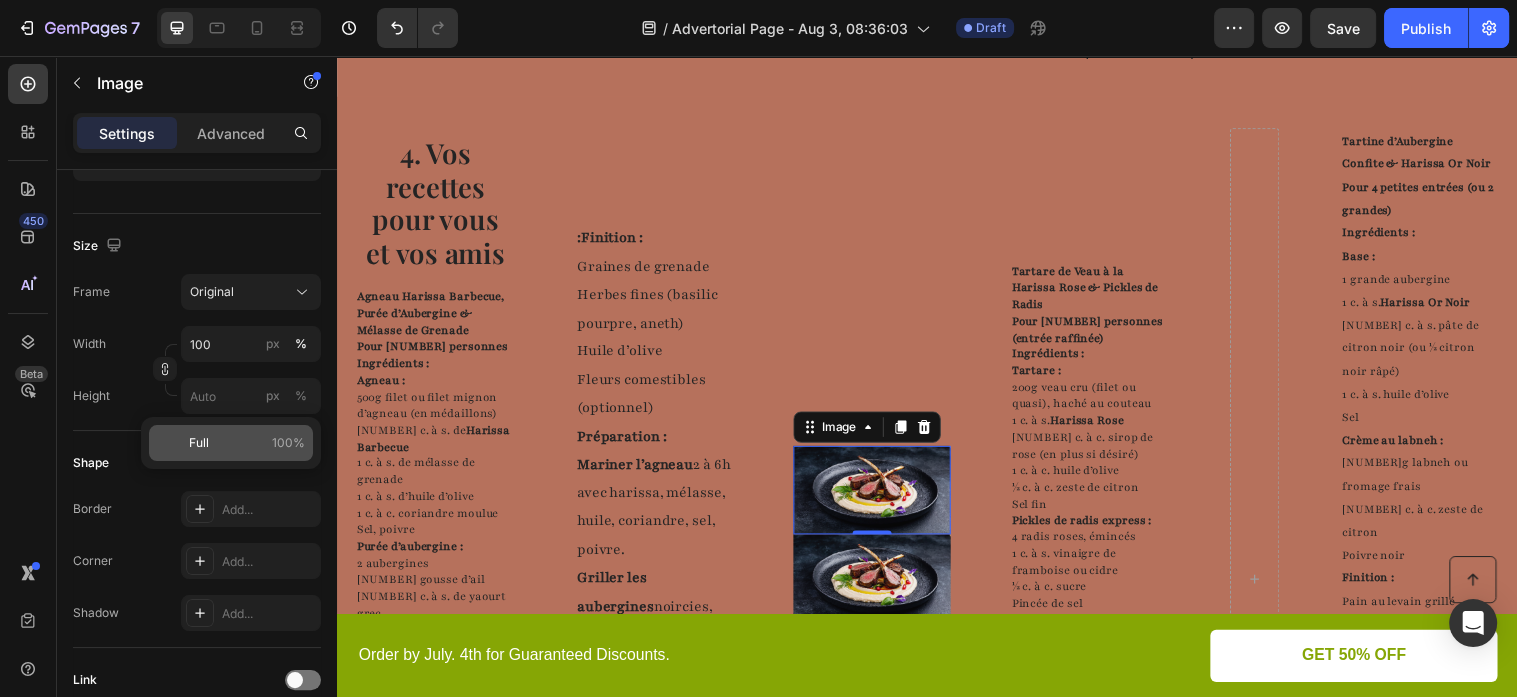 click on "Full 100%" at bounding box center [247, 443] 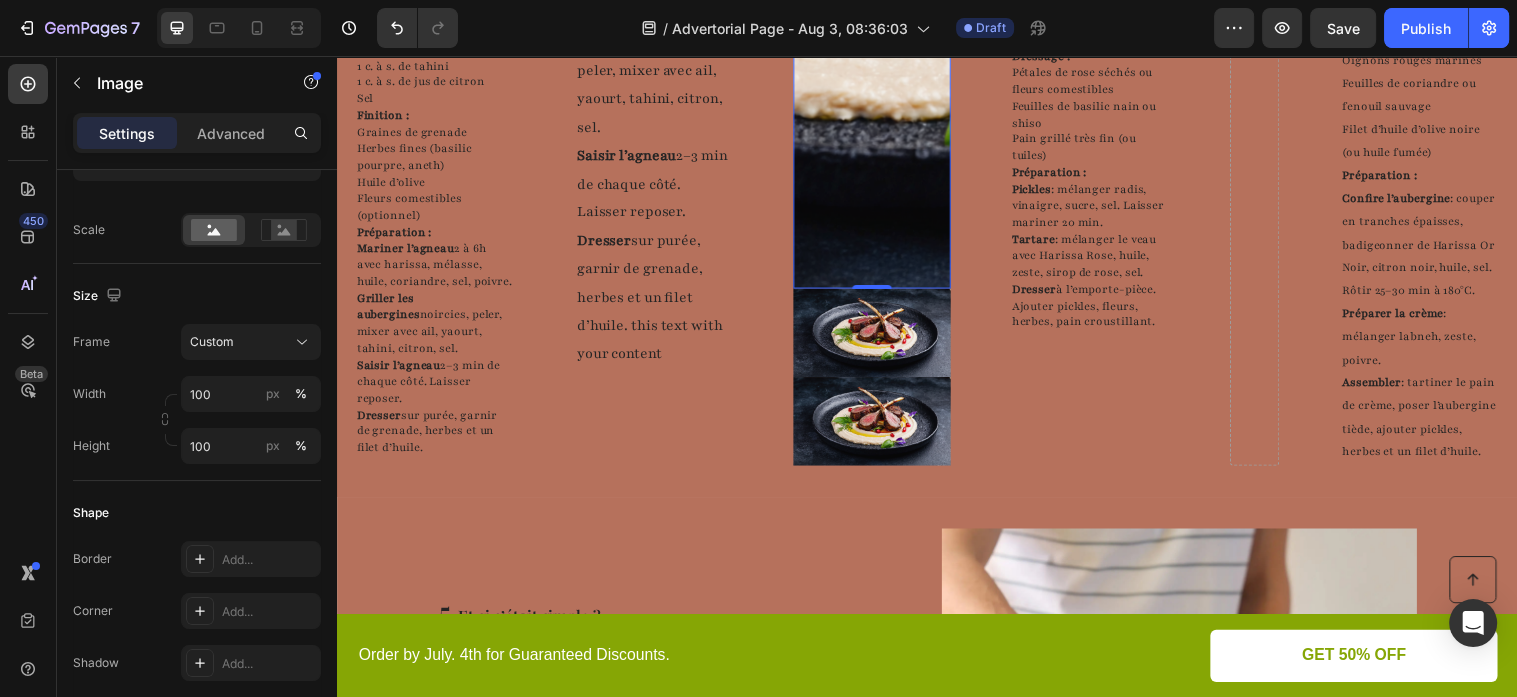 scroll, scrollTop: 2429, scrollLeft: 0, axis: vertical 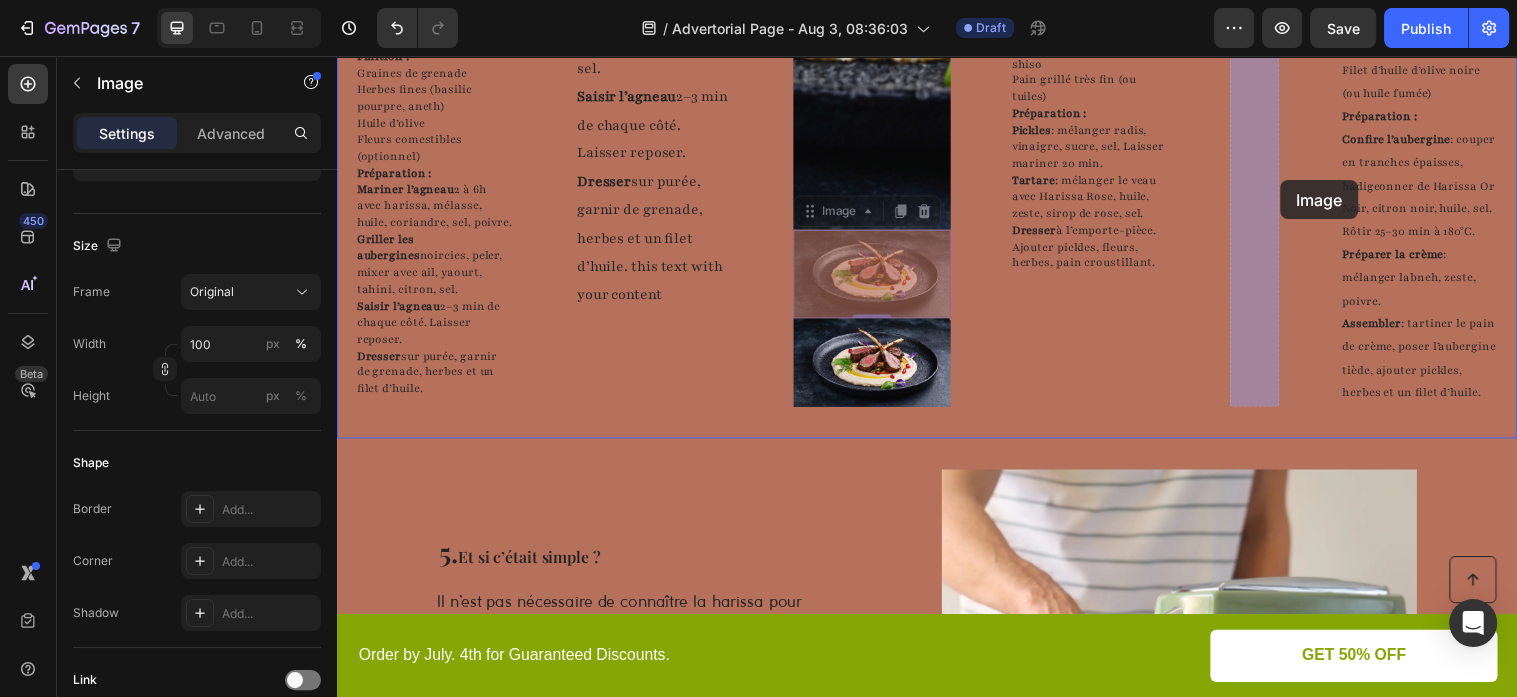 drag, startPoint x: 926, startPoint y: 277, endPoint x: 1273, endPoint y: 182, distance: 359.76938 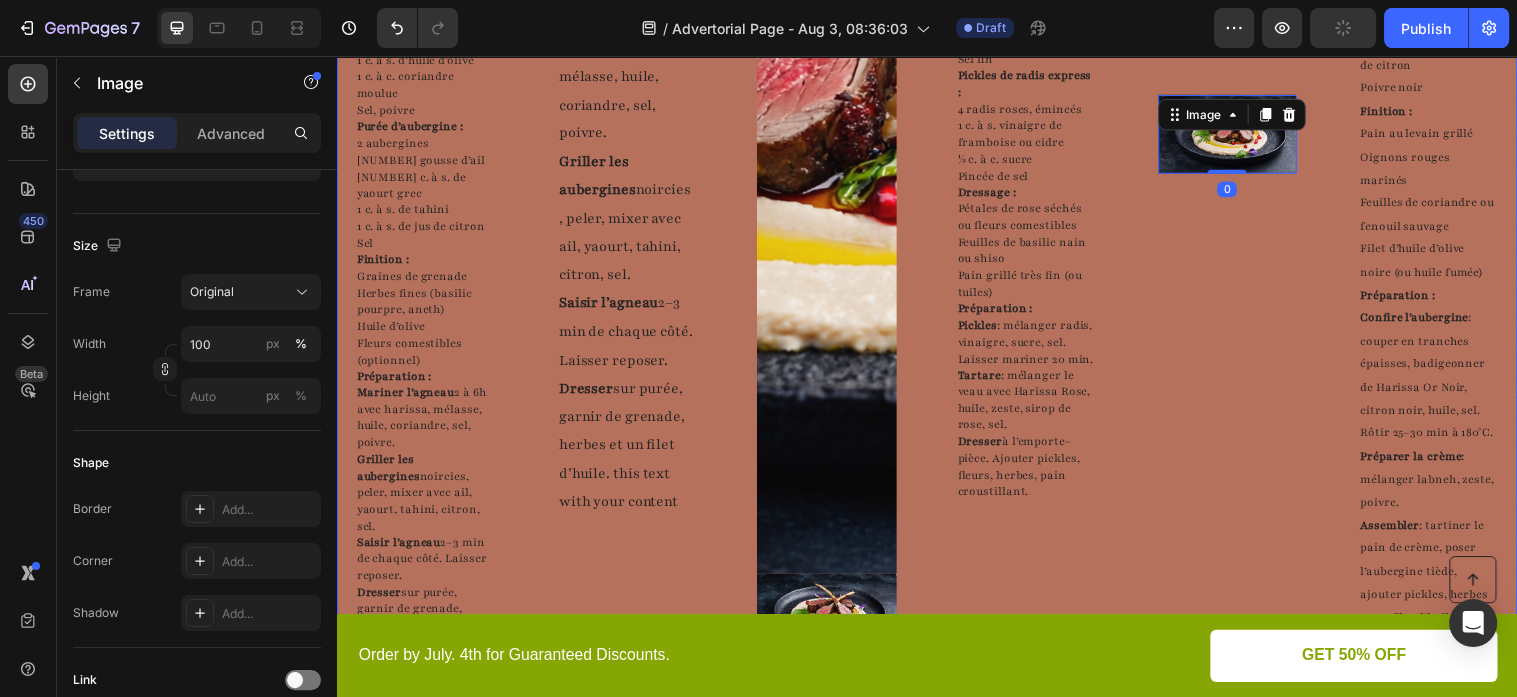 scroll, scrollTop: 2152, scrollLeft: 0, axis: vertical 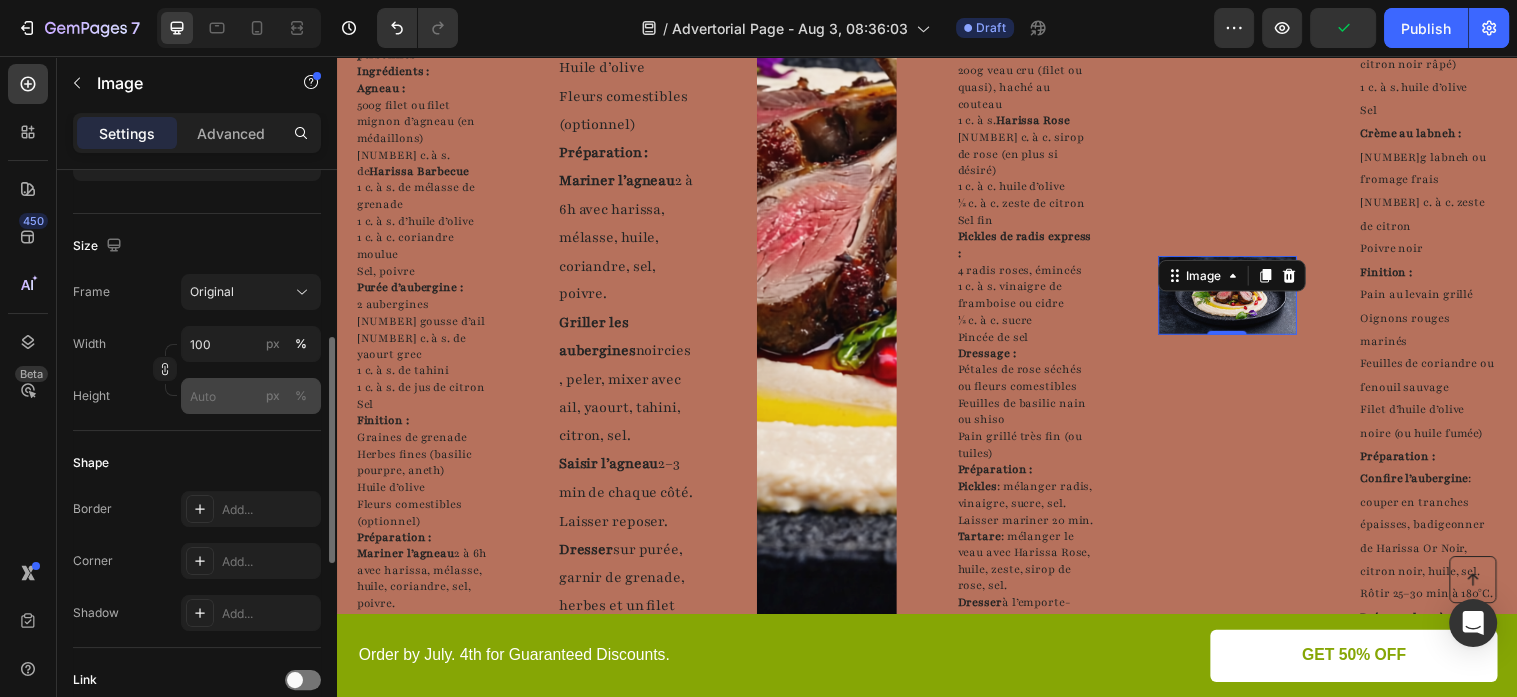 click on "px %" at bounding box center [251, 396] 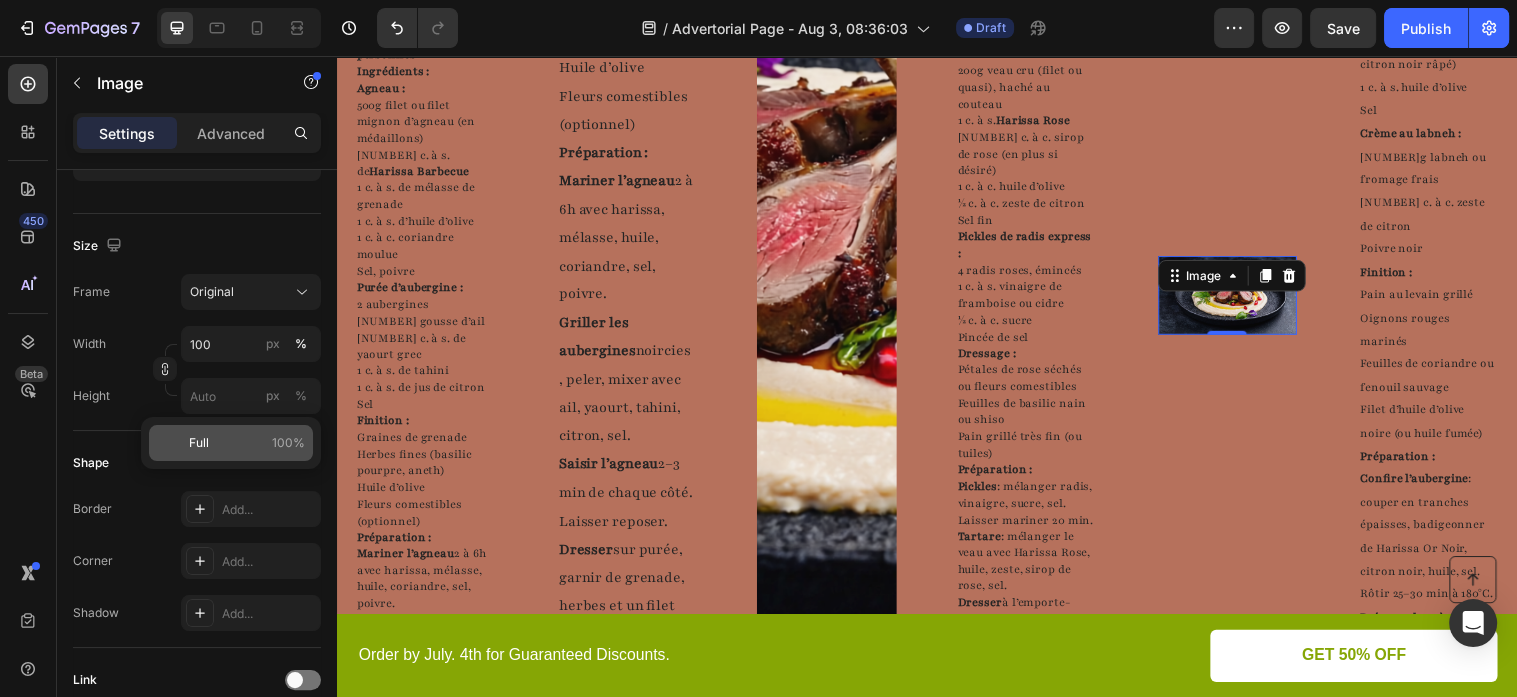 click on "Full 100%" at bounding box center [247, 443] 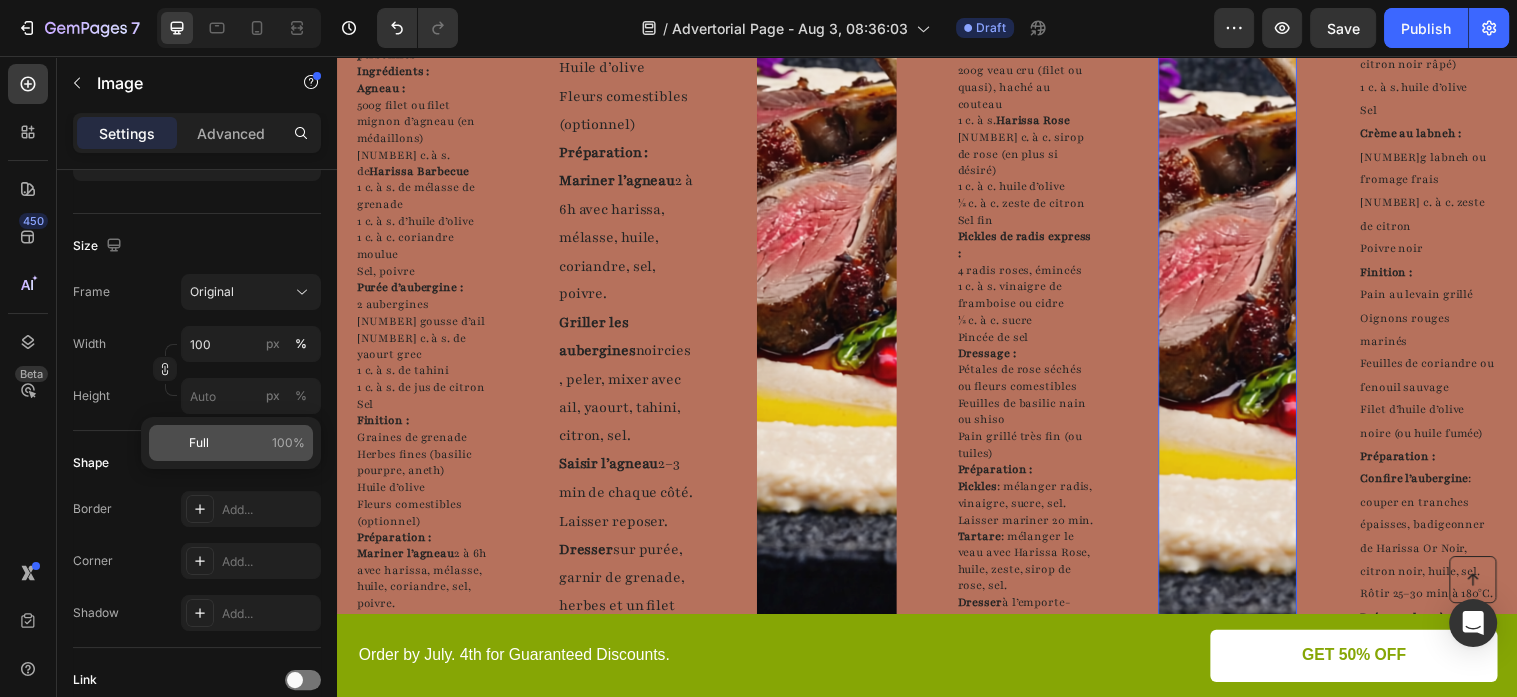 type on "100" 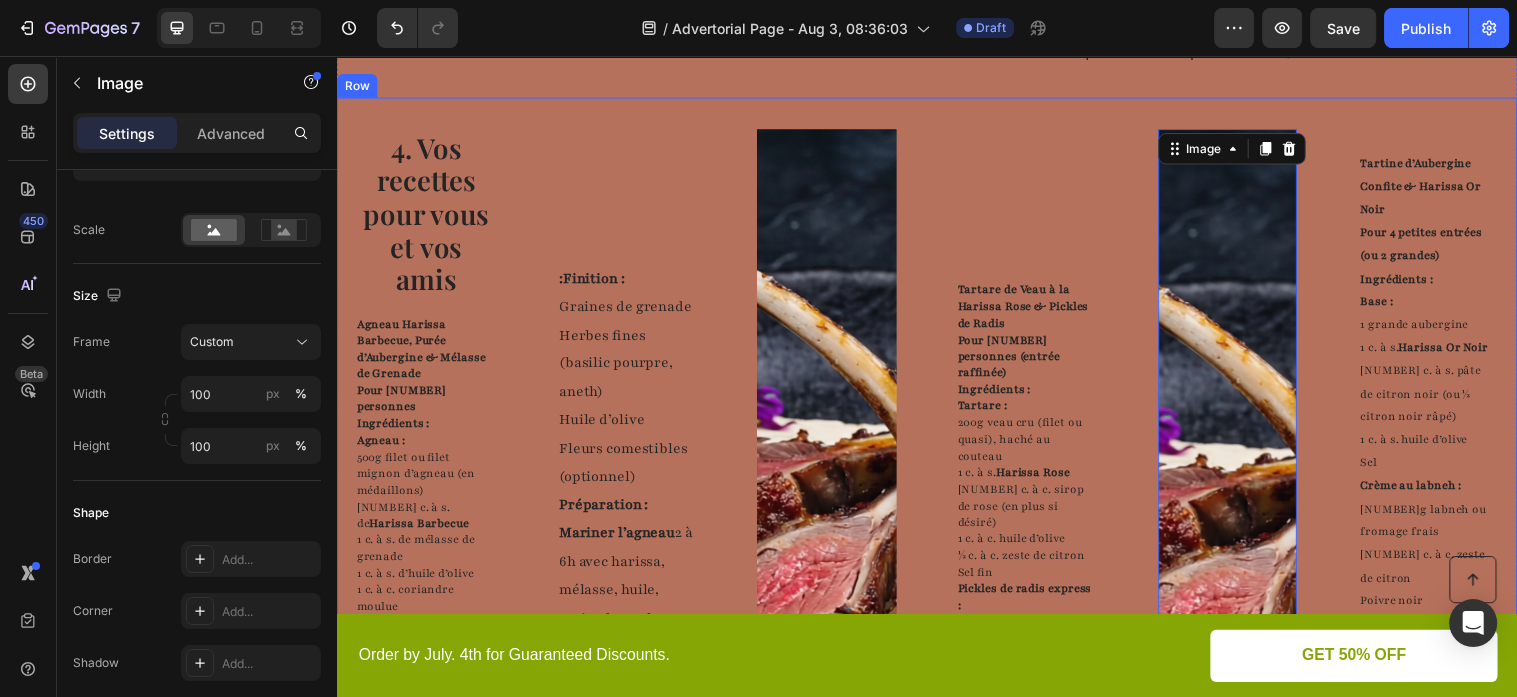 scroll, scrollTop: 1941, scrollLeft: 0, axis: vertical 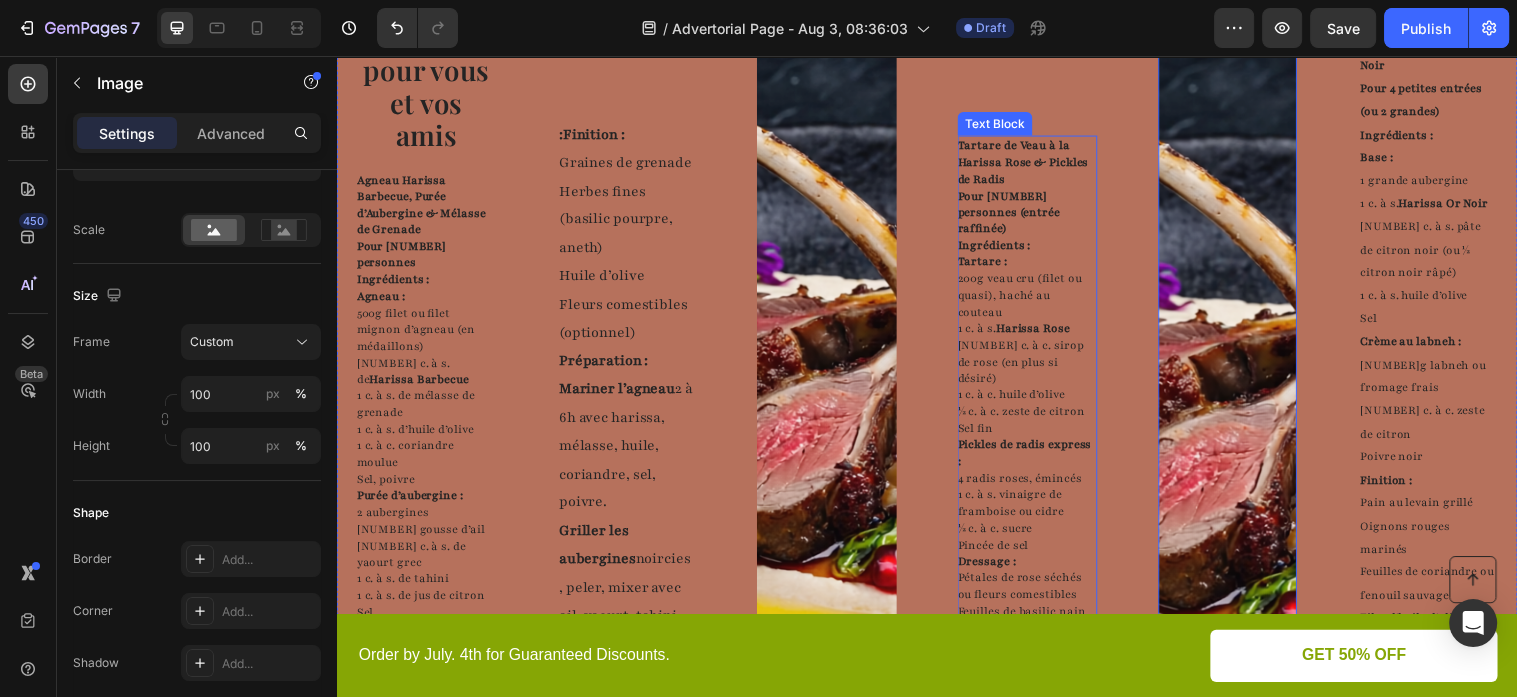 click on "Tartare de Veau à la Harissa Rose & Pickles de Radis Pour 2 personnes (entrée raffinée) Ingrédients : Tartare : 200g veau cru (filet ou quasi), haché au couteau 1 c. à s.  Harissa Rose 1 c. à c. sirop de rose (en plus si désiré) 1 c. à c. huile d’olive ½ c. à c. zeste de citron Sel fin Pickles de radis express : 4 radis roses, émincés 1 c. à s. vinaigre de framboise ou cidre ½ c. à c. sucre Pincée de sel Dressage : Pétales de rose séchés ou fleurs comestibles Feuilles de basilic nain ou shiso Pain grillé très fin (ou tuiles) Préparation : Pickles  : mélanger radis, vinaigre, sucre, sel. Laisser mariner 20 min. Tartare  : mélanger le veau avec Harissa Rose, huile, zeste, sirop de rose, sel. Dresser  à l’emporte-pièce. Ajouter pickles, fleurs, herbes, pain croustillant. Text Block" at bounding box center (1039, 510) 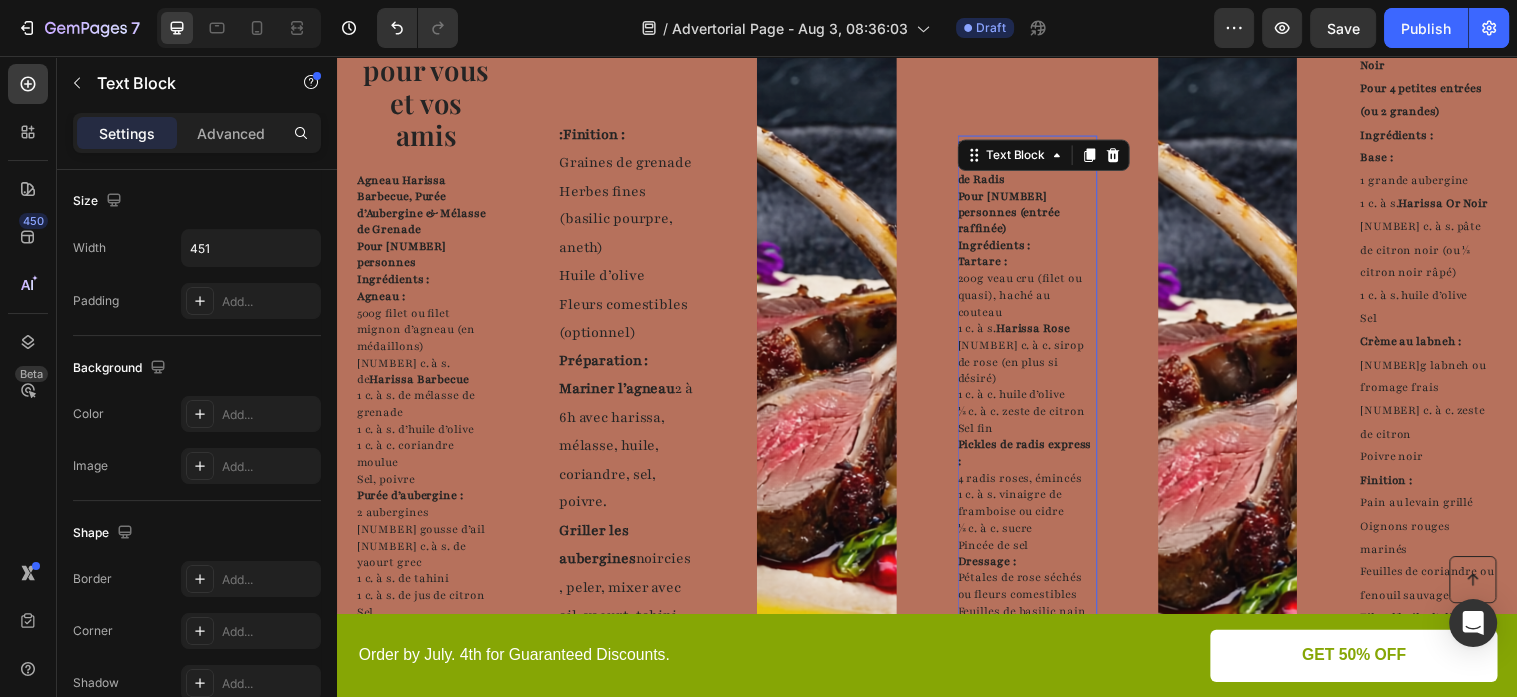 scroll, scrollTop: 0, scrollLeft: 0, axis: both 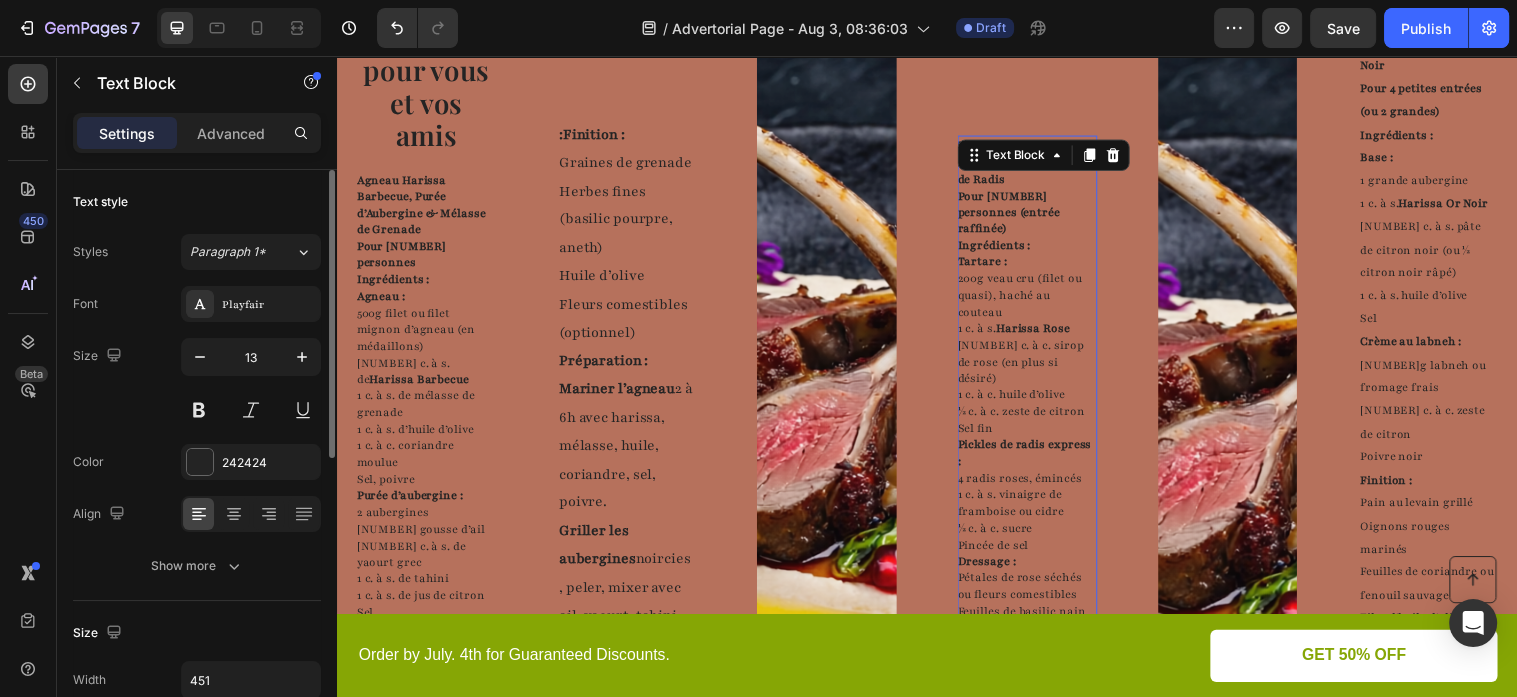 click on "Pour 2 personnes (entrée raffinée)" at bounding box center [1020, 214] 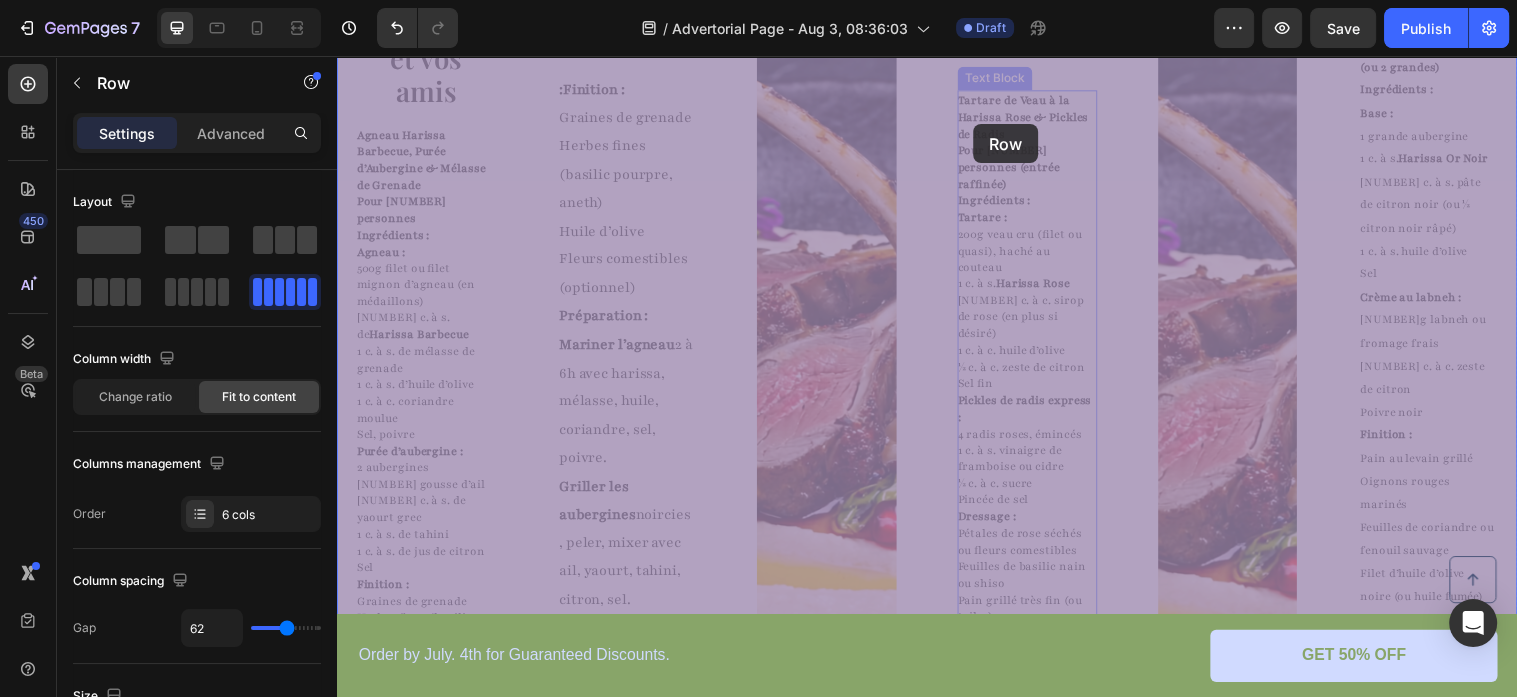 click on "Header
Button Order by July. 4th for Guaranteed Discounts. Text Block GET 50% OFF Button Row Sticky Harissa. Trois visages, loin des clichés. Heading Image By  [LAST_INITIAL]. [LAST_INITIAL]. Heading Last Updated Mar 3.2024 Text Block Row Pour beaucoup, la harissa évoque un tube rouge au goût criard. Une chaleur qui envahit plus qu’elle n’éveille. Et pourtant… Derrière ce nom se cache une tradition ancienne, subtile, féminine parfois. Maison Boteh a choisi d’en réécrire le récit. Pour celles et ceux qui, comme [FIRST], aiment le goût vrai. Le feu, oui — mais intime. Text Block Image 1.  . Une histoire à redécouvrir : la vraie nature de la harissa Heading Née en Tunisie, la harissa traditionnelle est une pâte maison à base de piments séchés, d’ail, d’épices et d’huile d’olive. Transmise de génération en génération, elle réchauffait les plats, jamais les palais. Dans chaque famille, une variation. Comme un poème culinaire — incarné, vivant, ajusté. Text Block Row 2.  Image" at bounding box center (937, 710) 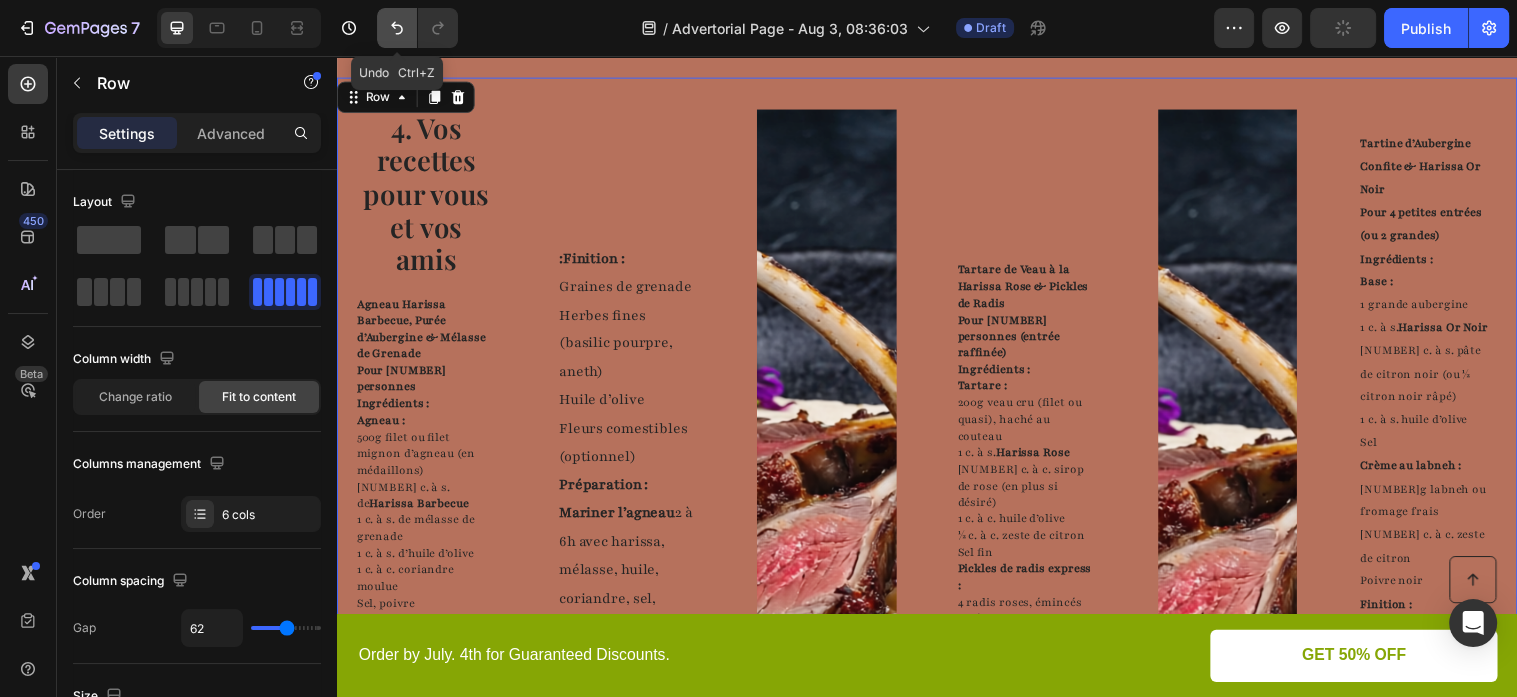 click 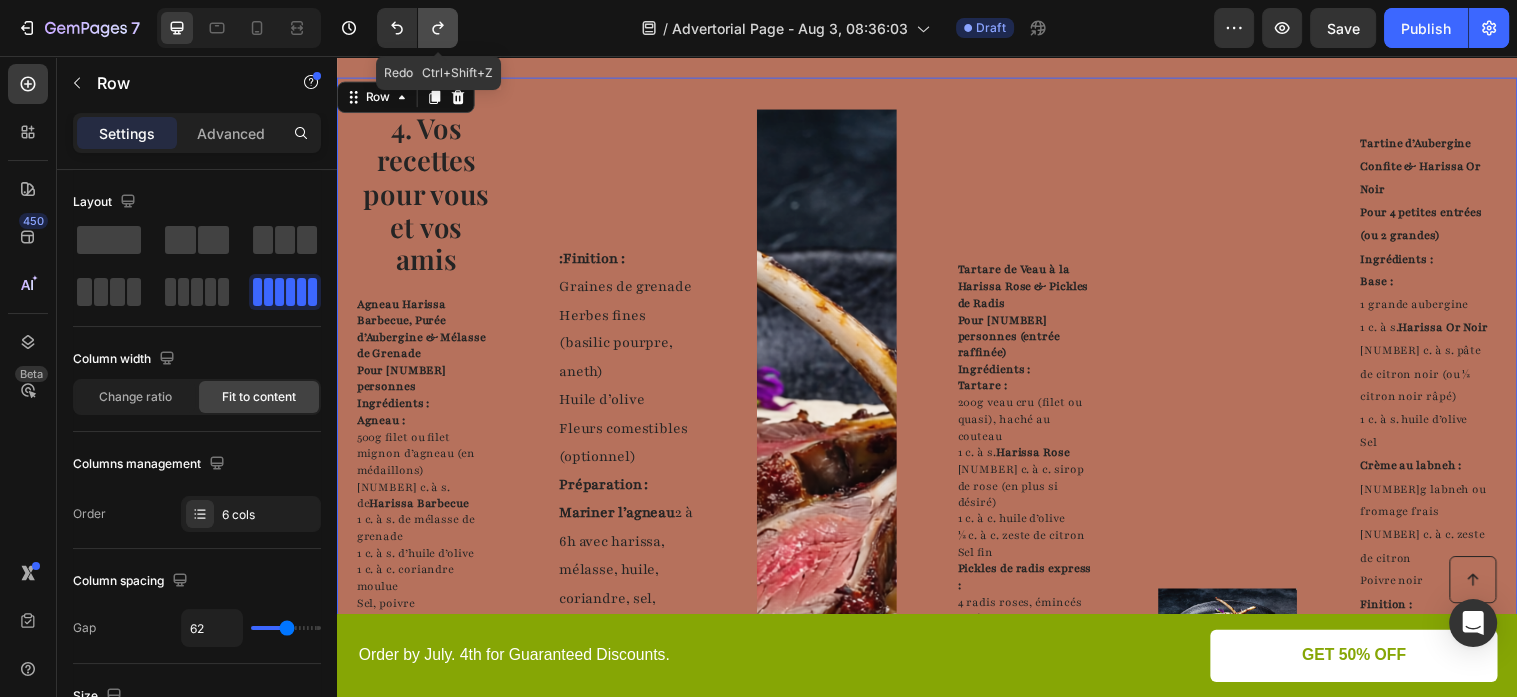 click 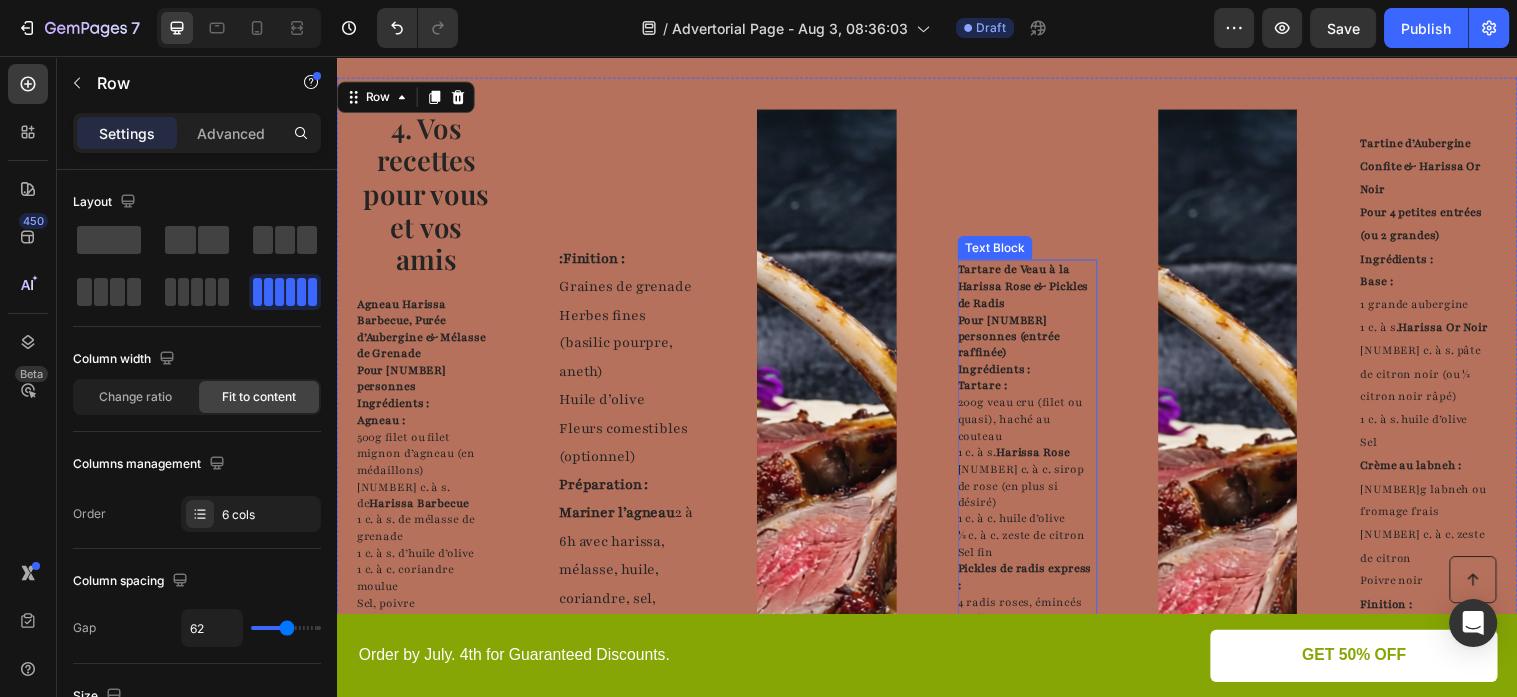 click on "Tartare de Veau à la Harissa Rose & Pickles de Radis" at bounding box center [1034, 290] 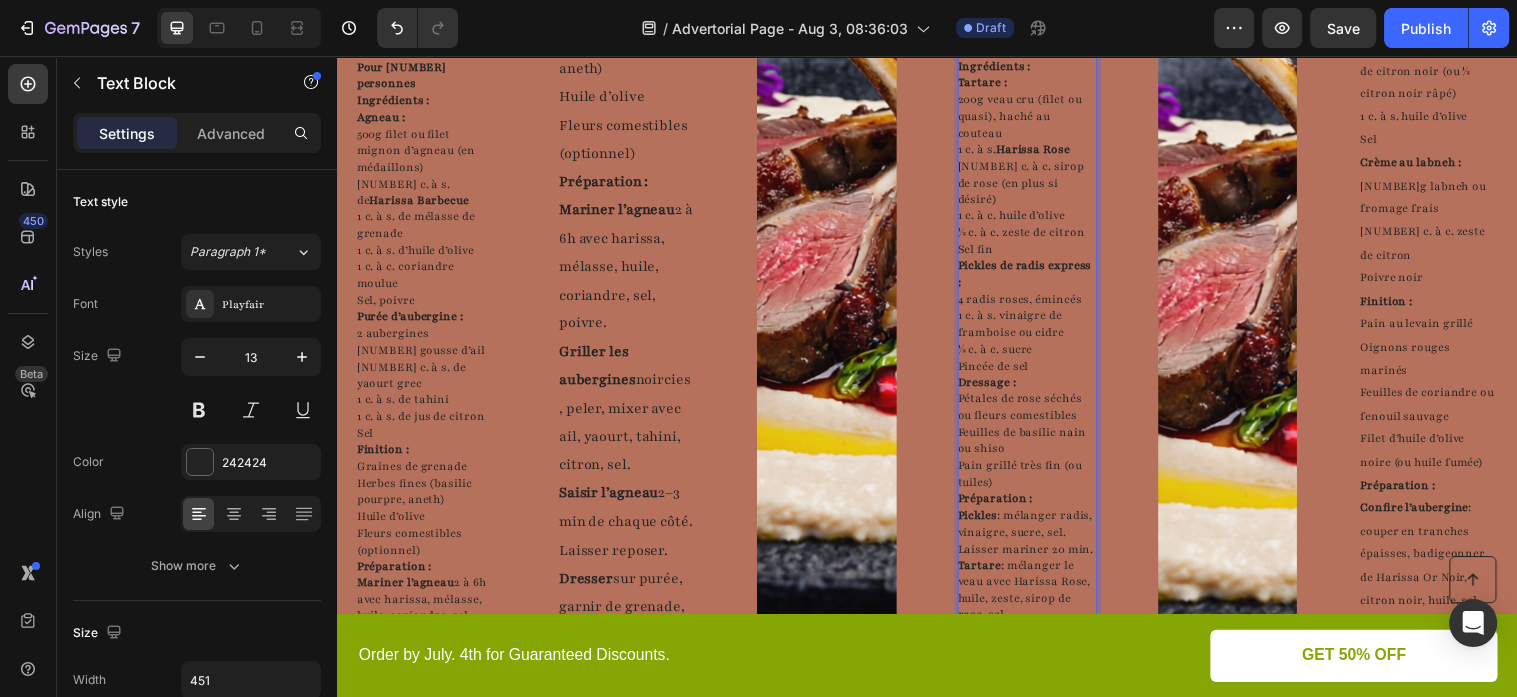 scroll, scrollTop: 2131, scrollLeft: 0, axis: vertical 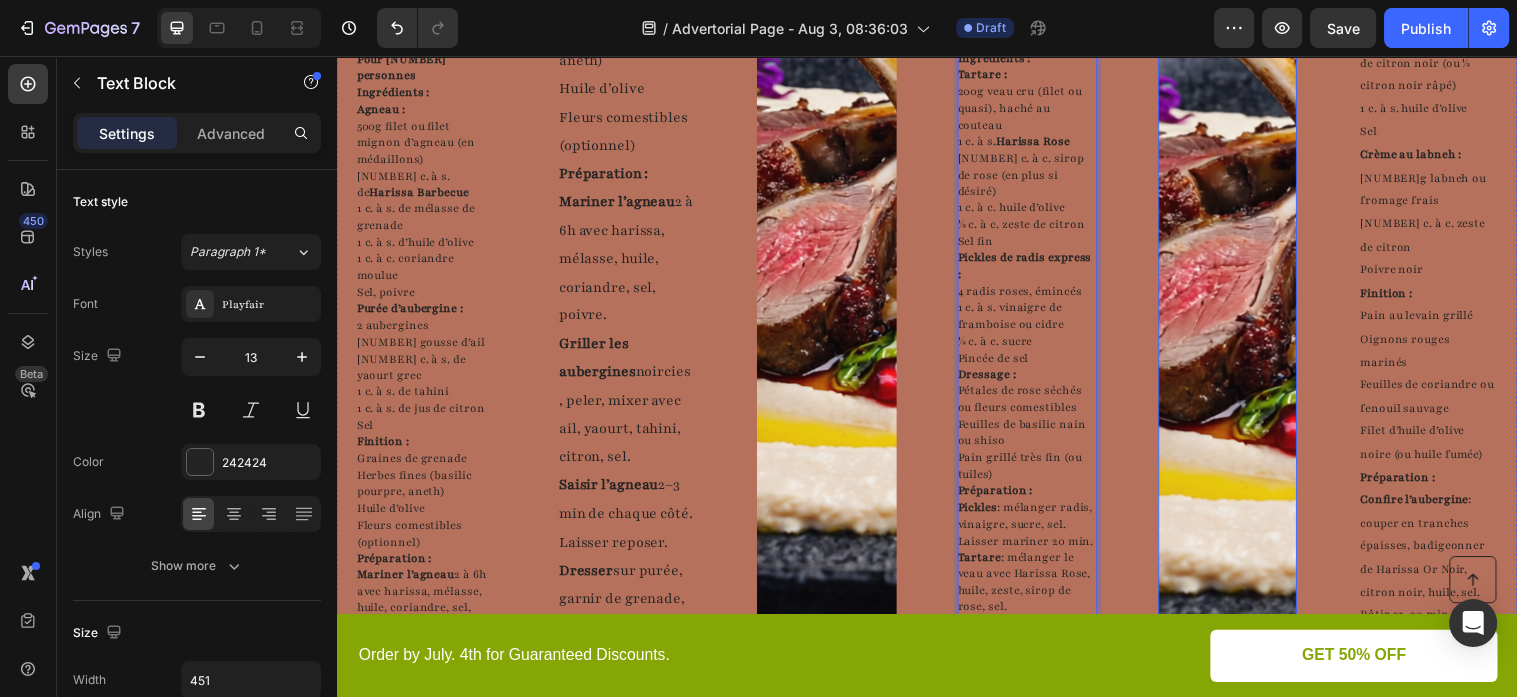 click at bounding box center [1243, 320] 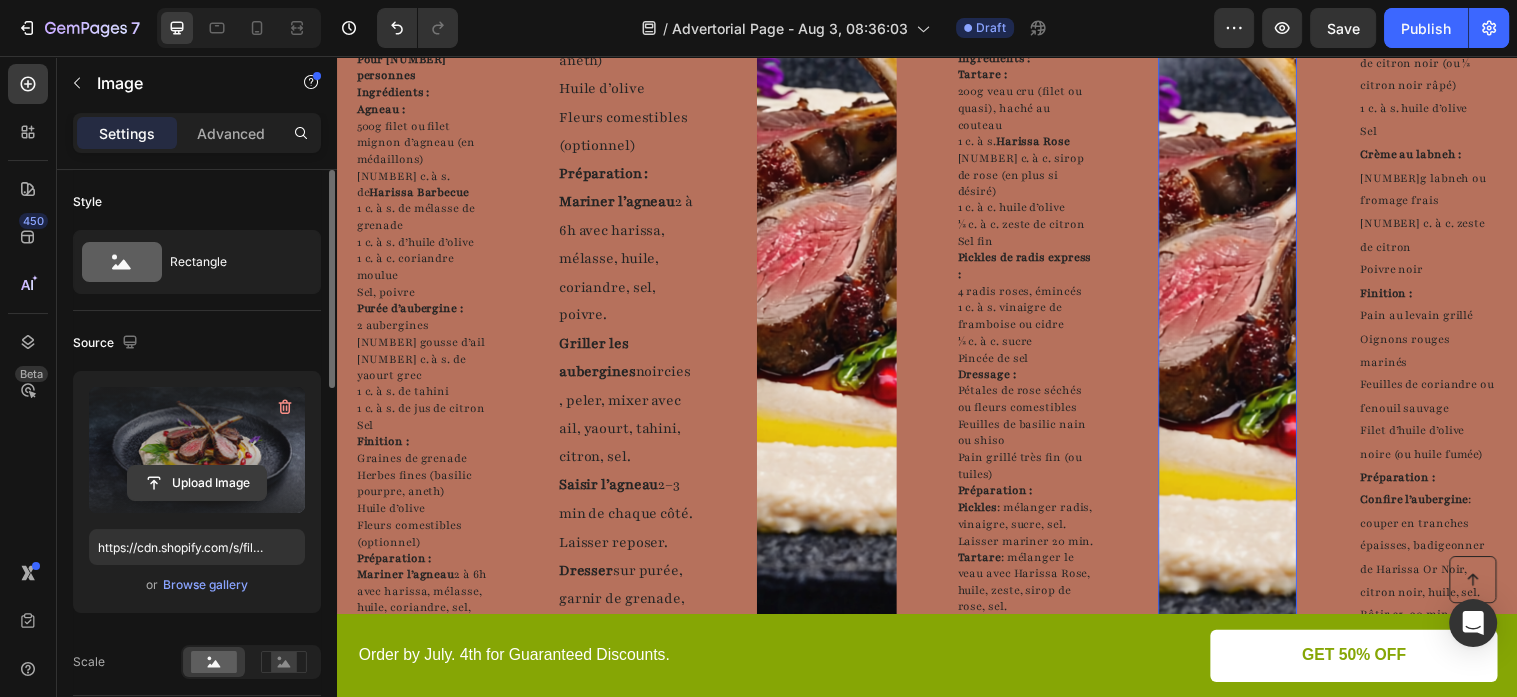 click 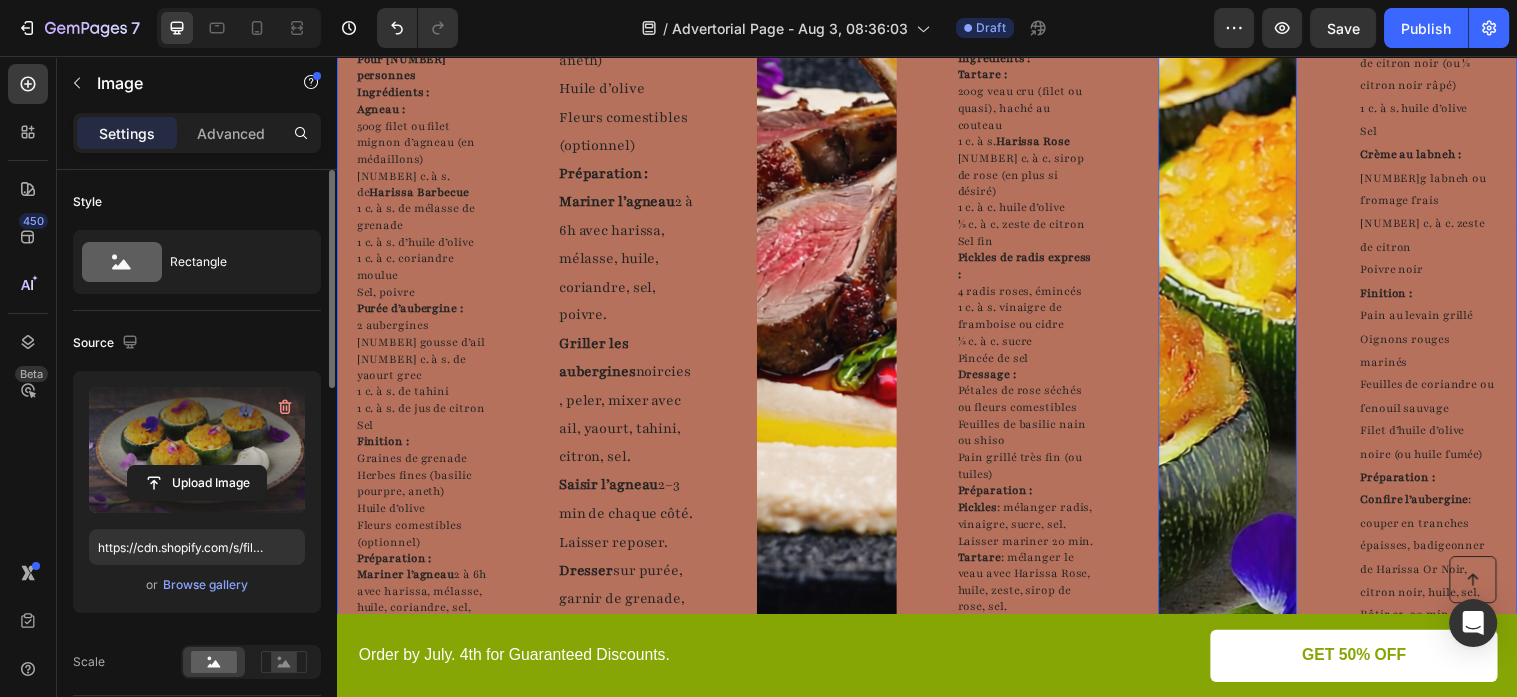 type on "https://cdn.shopify.com/s/files/1/0233/0486/3824/files/gempages_568877978868515710-f042ee63-e9f9-4ac0-bc26-2fbe041e8d61.png" 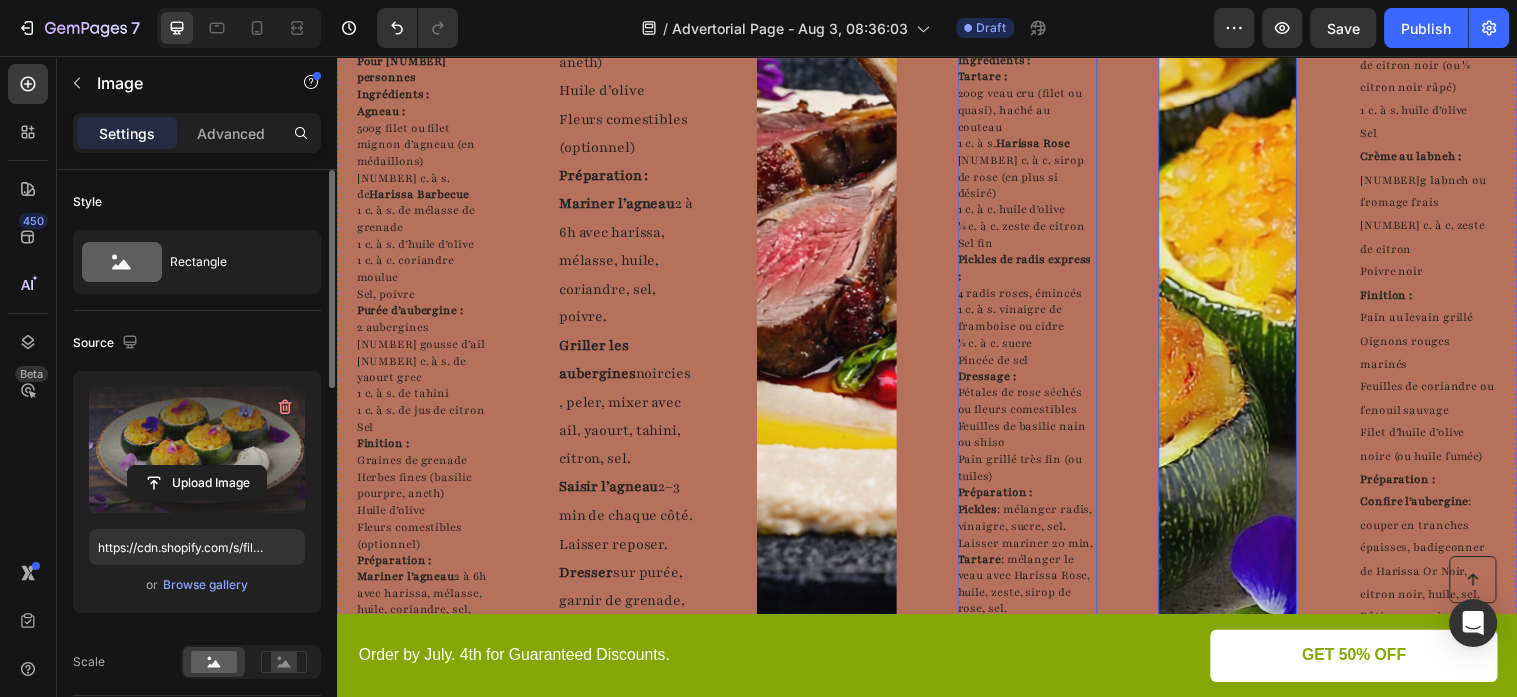 scroll, scrollTop: 1709, scrollLeft: 0, axis: vertical 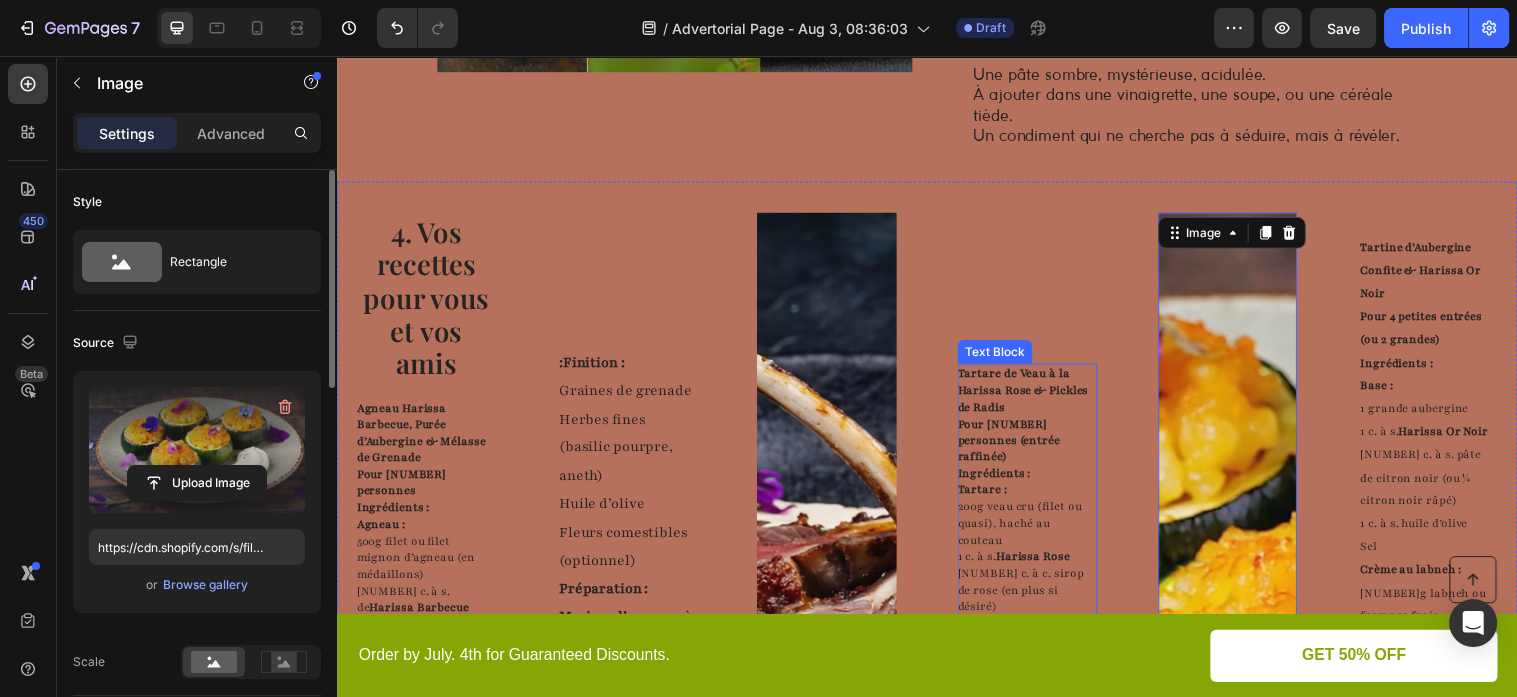 click on "Tartare de Veau à la Harissa Rose & Pickles de Radis" at bounding box center [1034, 395] 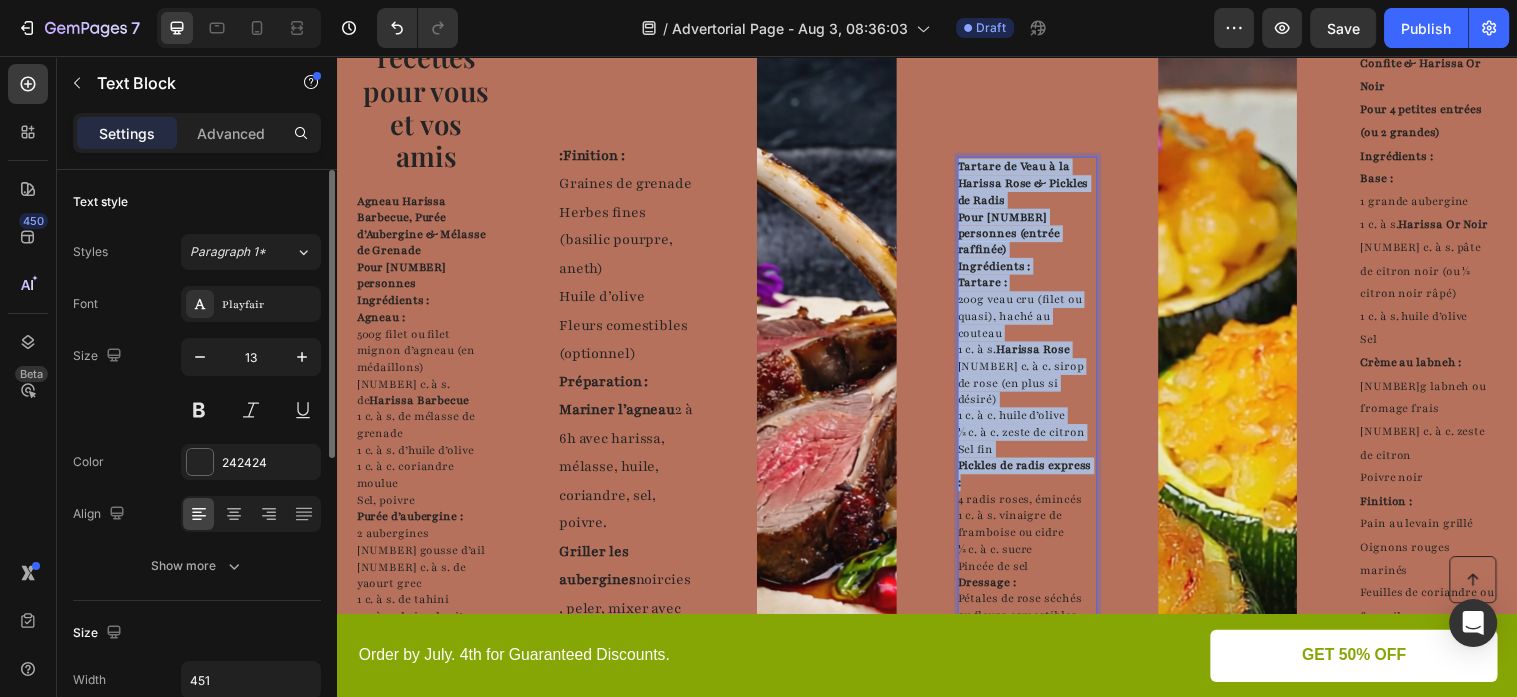 scroll, scrollTop: 2343, scrollLeft: 0, axis: vertical 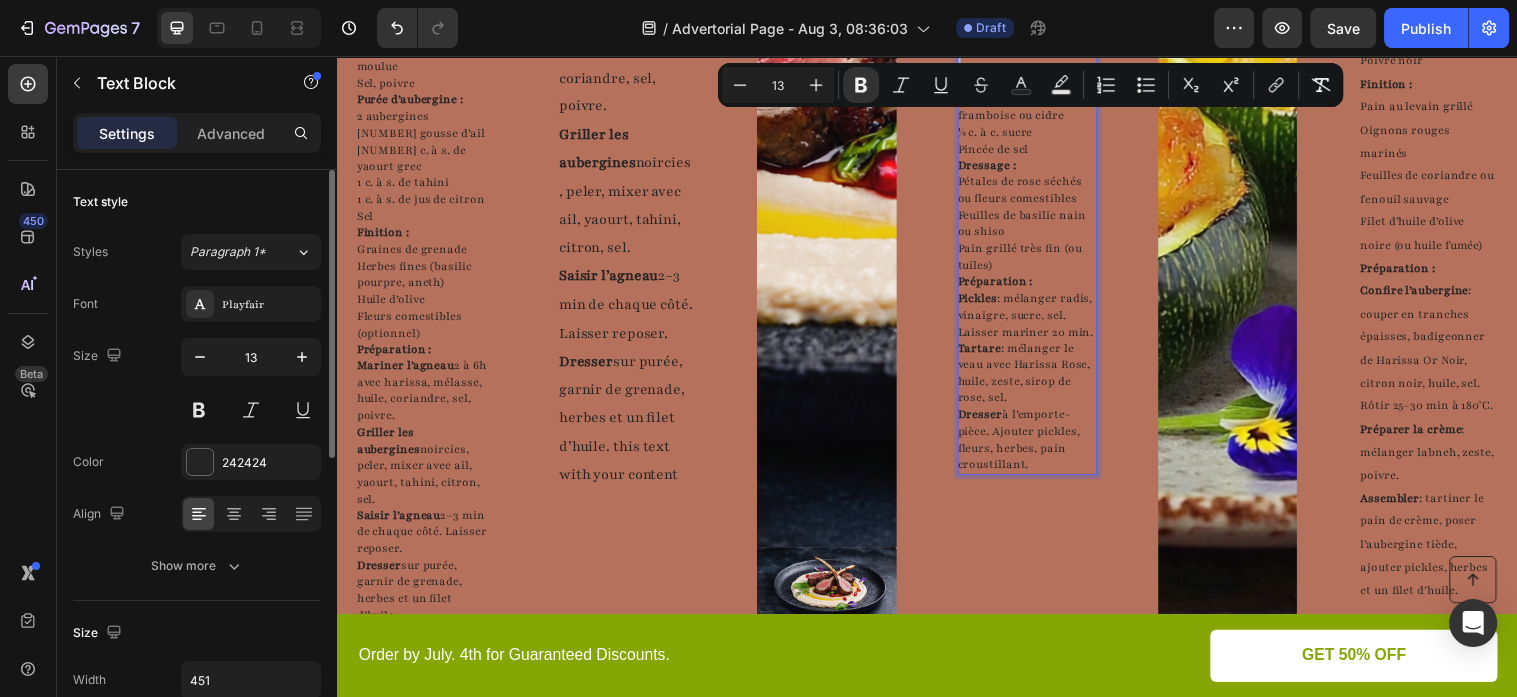 drag, startPoint x: 971, startPoint y: 360, endPoint x: 1086, endPoint y: 395, distance: 120.20815 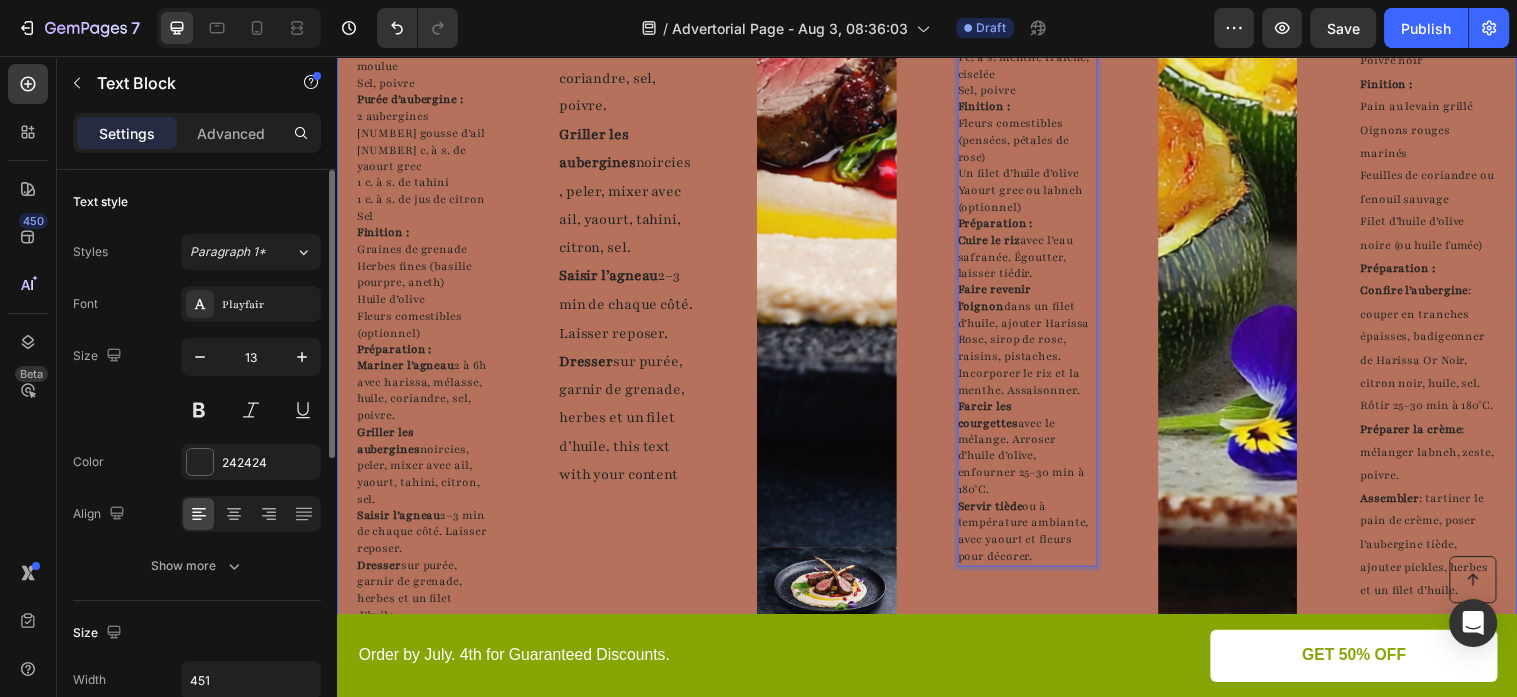 click on "4. Vos recettes pour vous et vos amis Heading Agneau Harissa Barbecue, Purée d’Aubergine & Mélasse de Grenade Pour 4 personnes Ingrédients : Agneau : 500g filet ou filet mignon d’agneau (en médaillons) 2½ c. à s. de  Harissa Barbecue 1 c. à s. de mélasse de grenade 1 c. à s. d’huile d’olive 1 c. à c. coriandre moulue Sel, poivre Purée d’aubergine : 2 aubergines 1 gousse d’ail 2 c. à s. de yaourt grec 1 c. à s. de tahini 1 c. à s. de jus de citron Sel Finition : Graines de grenade Herbes fines (basilic pourpre, aneth) Huile d’olive Fleurs comestibles (optionnel) Préparation : Mariner l’agneau  2 à 6h avec harissa, mélasse, huile, coriandre, sel, poivre. Griller les aubergines  noircies, peler, mixer avec ail, yaourt, tahini, citron, sel. Saisir l’agneau  2–3 min de chaque côté. Laisser reposer. Dresser  sur purée, garnir de grenade, herbes et un filet d’huile. Text Block :Finition : Graines de grenade Herbes fines (basilic pourpre, aneth) Huile d’olive Préparation :" at bounding box center (937, 108) 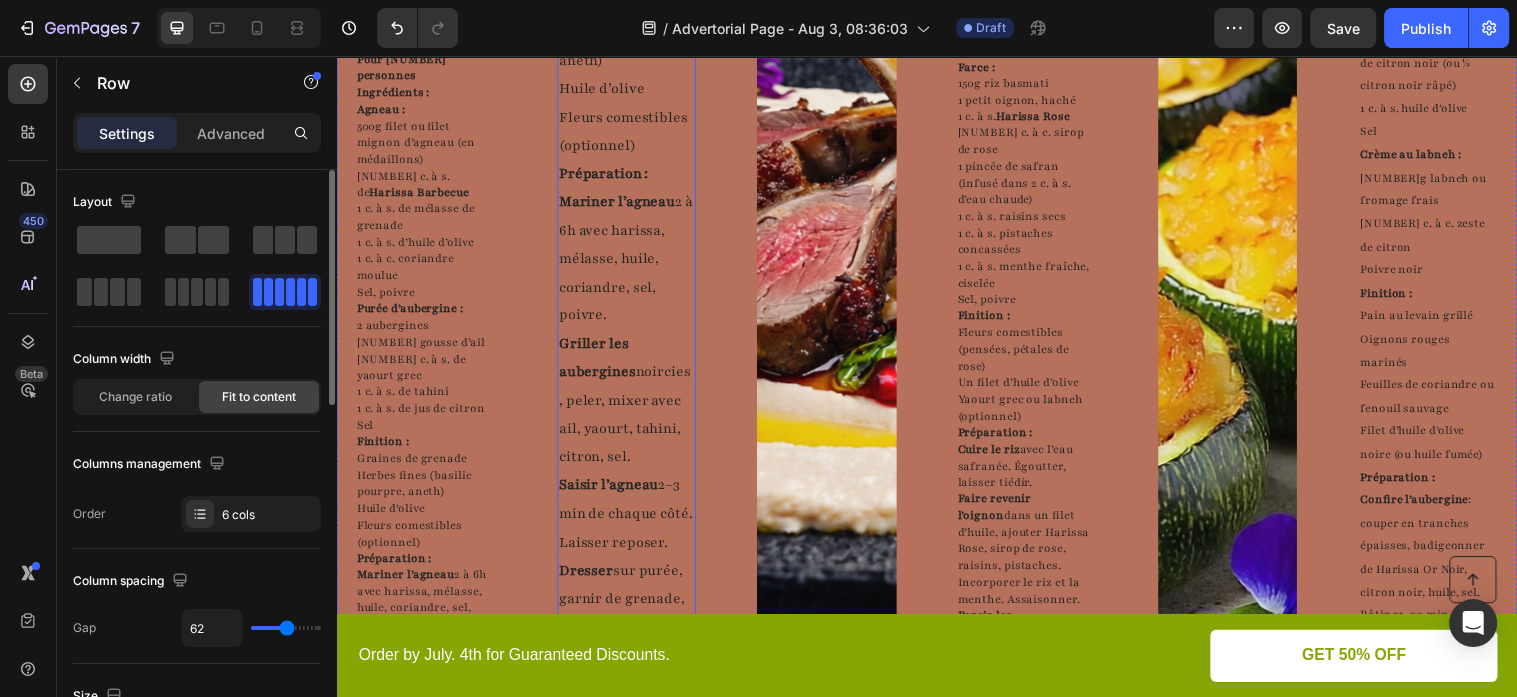 scroll, scrollTop: 1814, scrollLeft: 0, axis: vertical 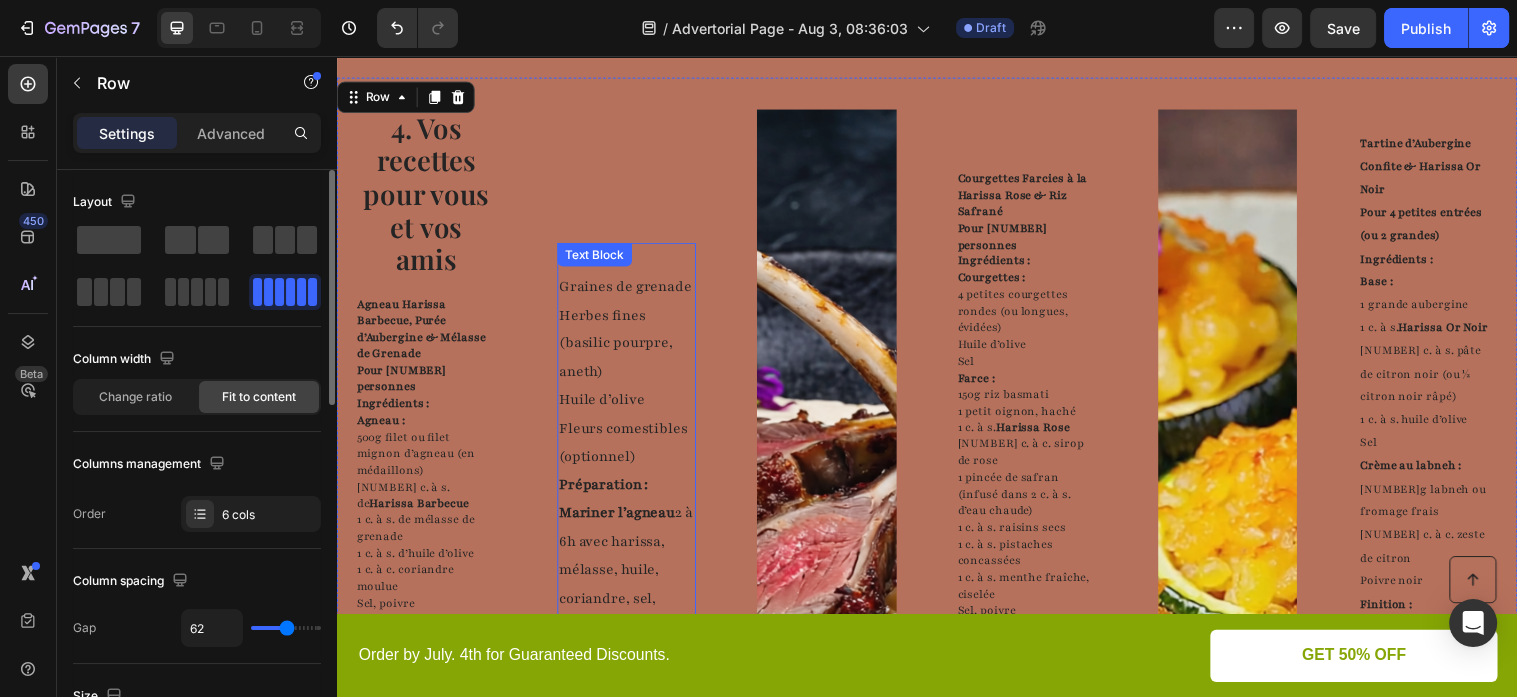 click on "Graines de grenade" at bounding box center (632, 291) 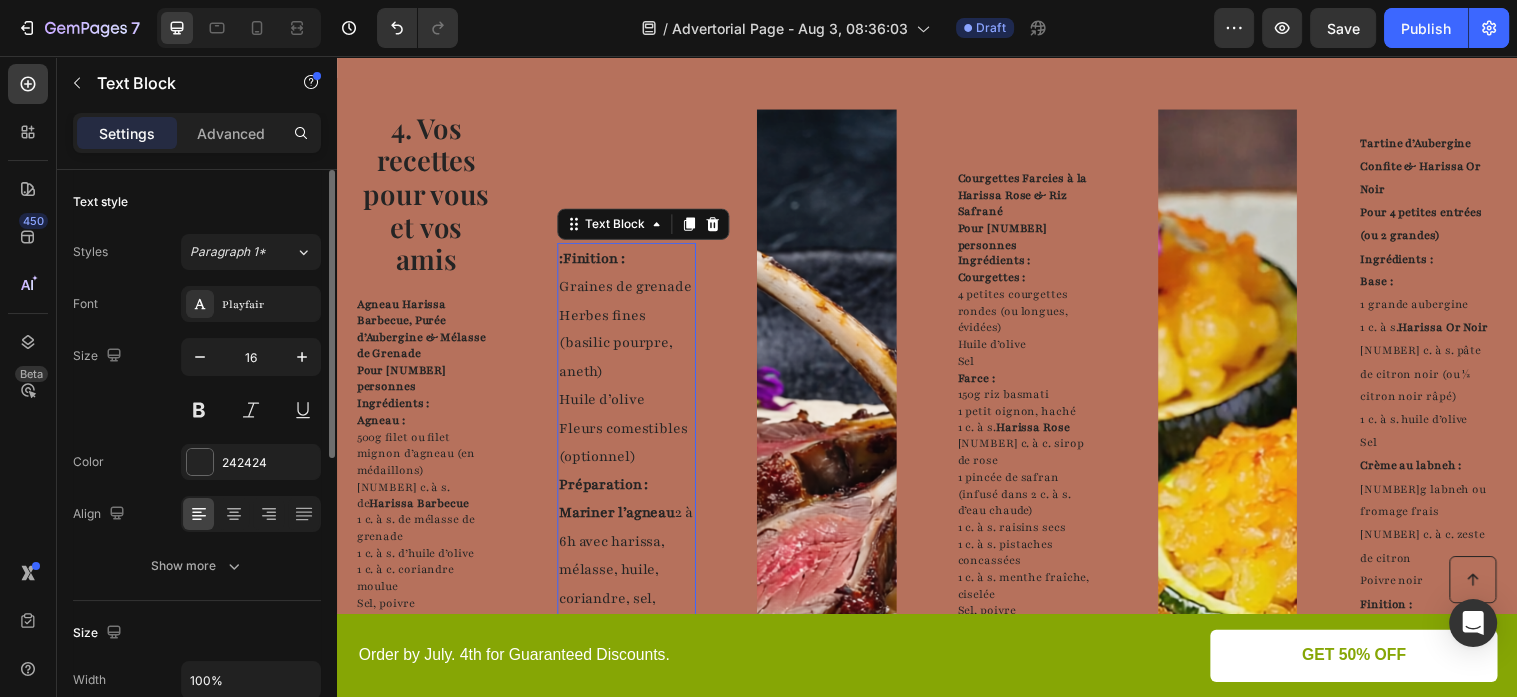 click on "Graines de grenade" at bounding box center [632, 291] 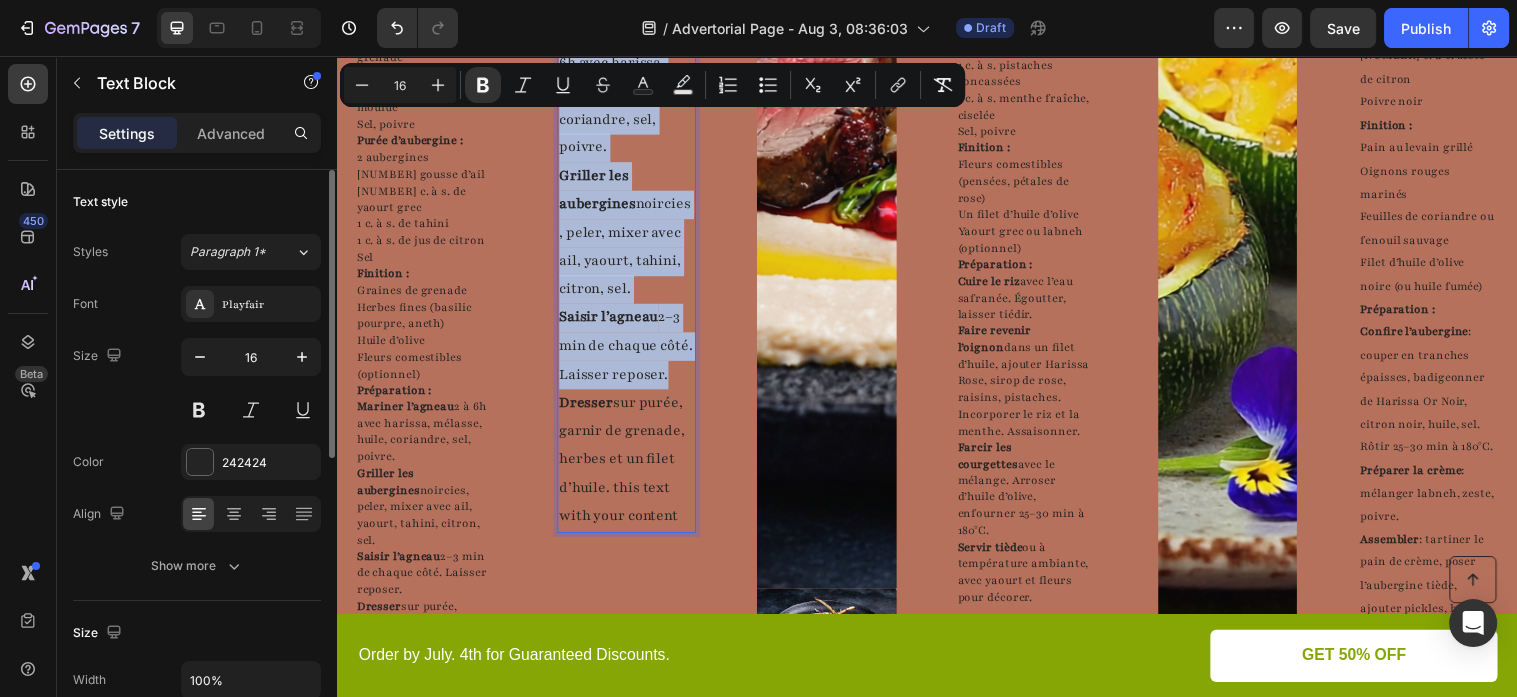scroll, scrollTop: 2465, scrollLeft: 0, axis: vertical 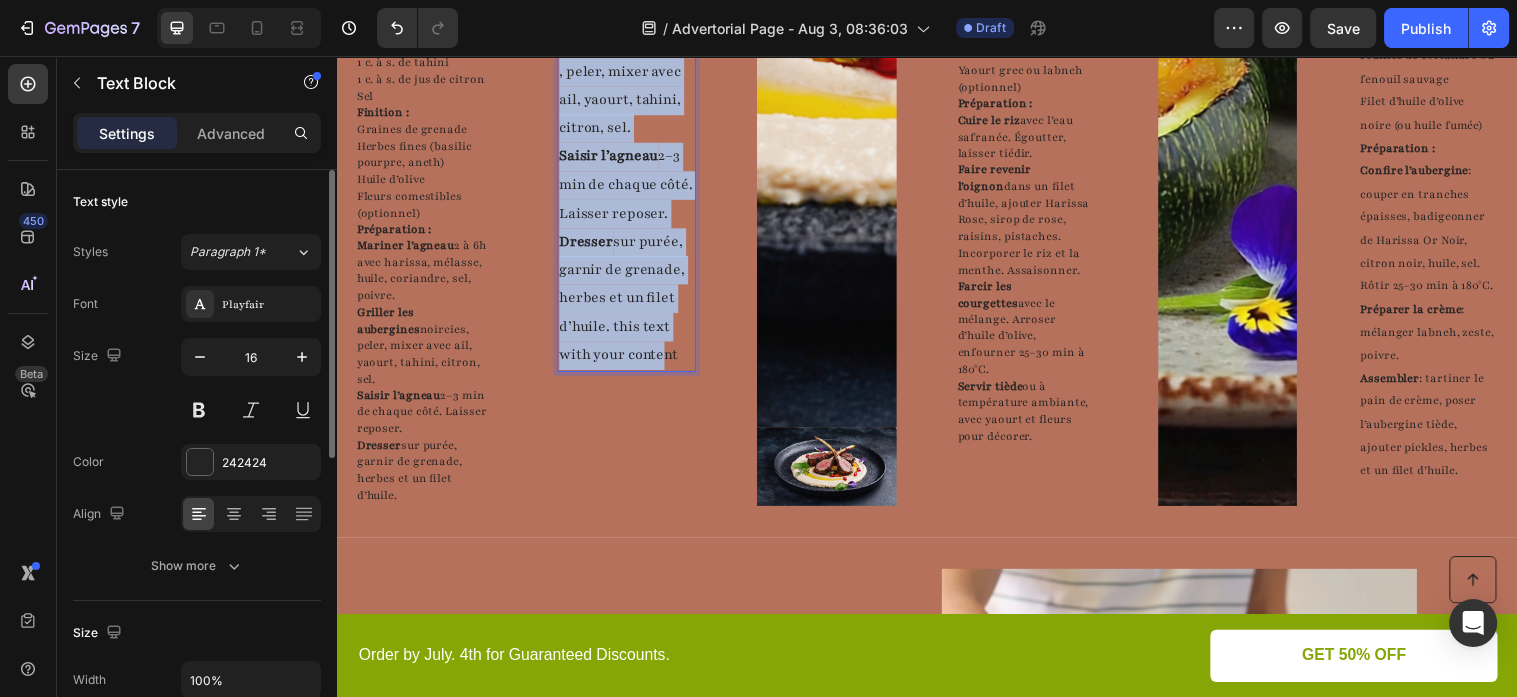 drag, startPoint x: 563, startPoint y: 202, endPoint x: 666, endPoint y: 368, distance: 195.35864 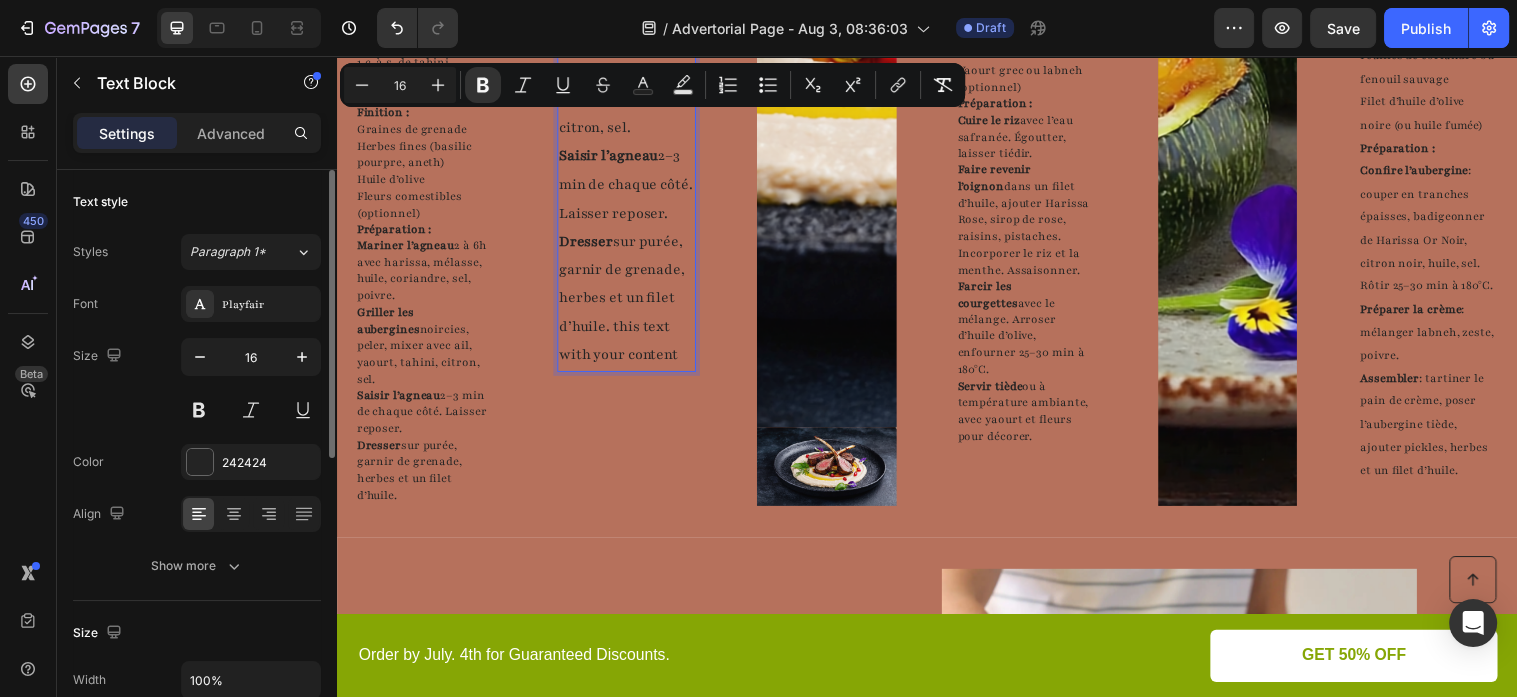click on "Dresser  sur purée, garnir de grenade, herbes et un filet d’huile. this text with your content" at bounding box center (632, 303) 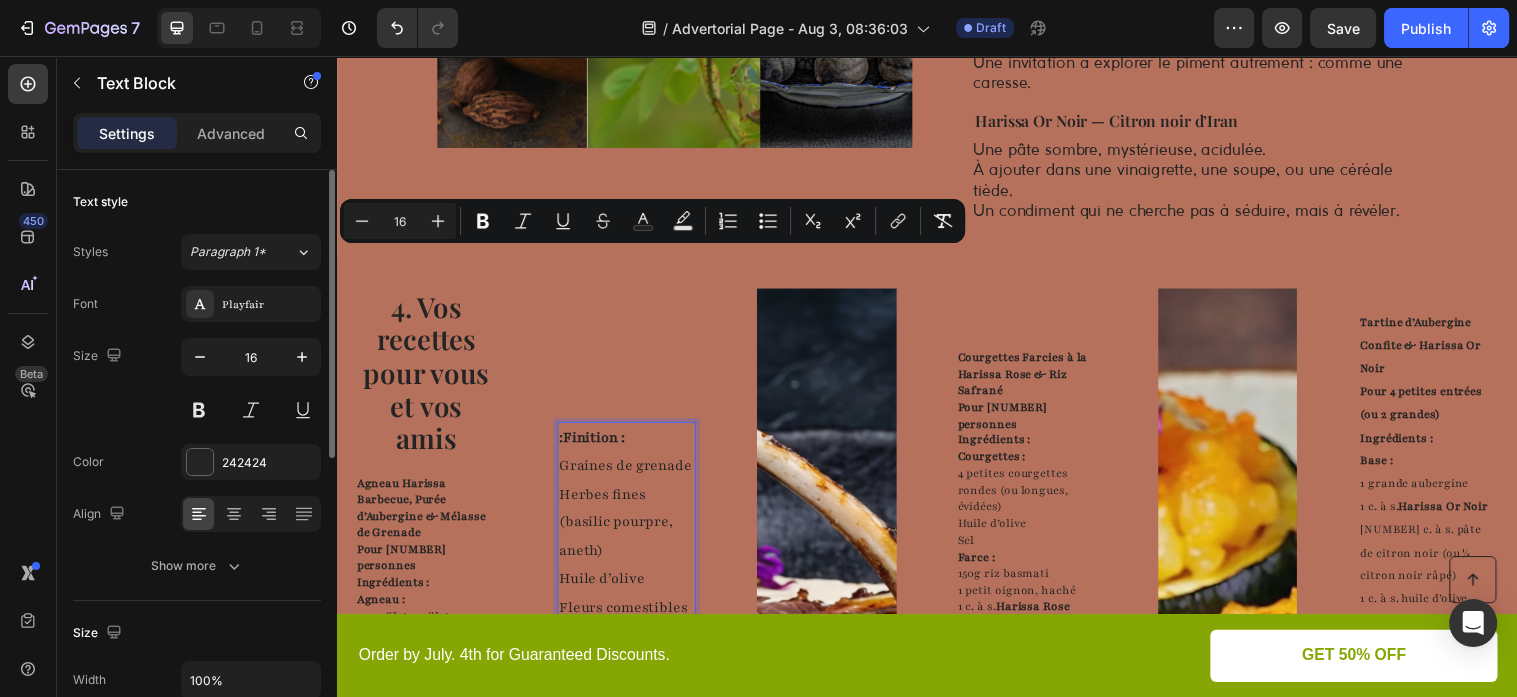 scroll, scrollTop: 1620, scrollLeft: 0, axis: vertical 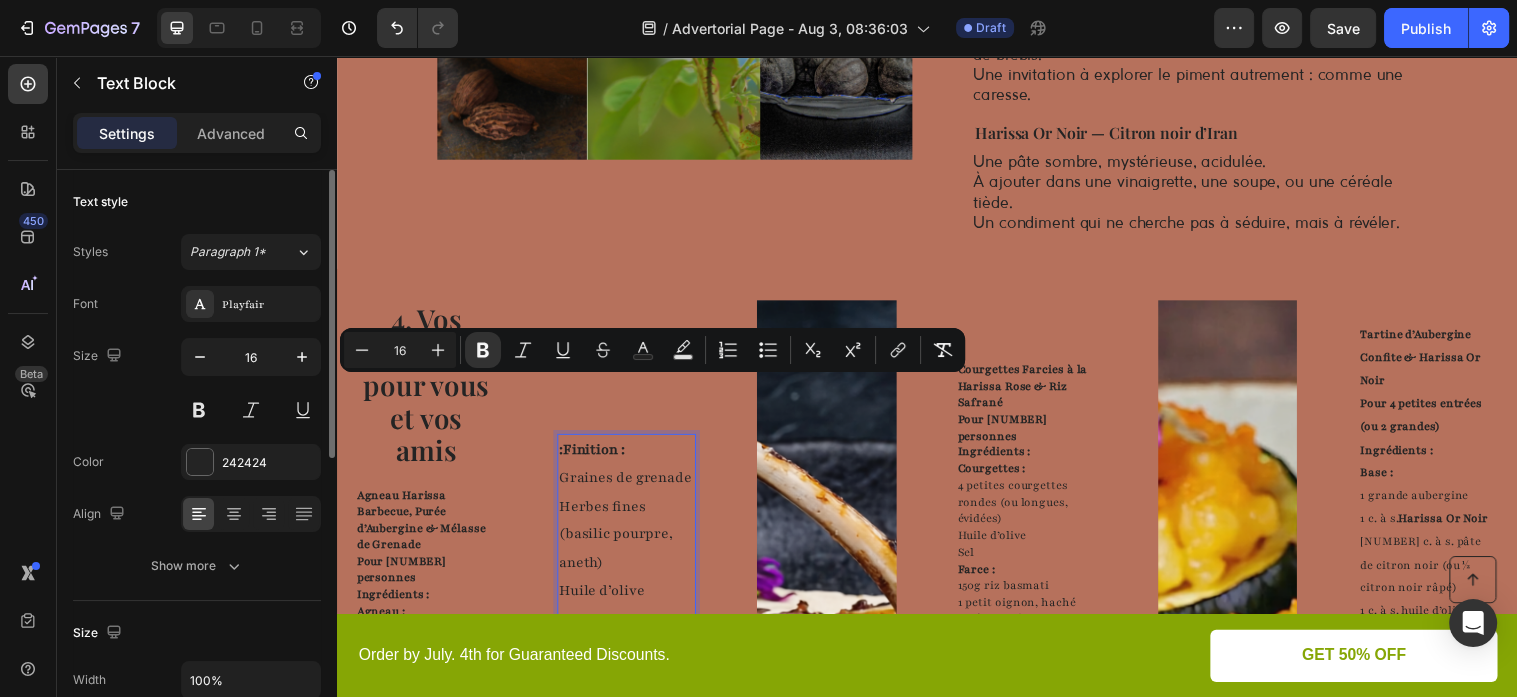 drag, startPoint x: 692, startPoint y: 328, endPoint x: 545, endPoint y: 373, distance: 153.73354 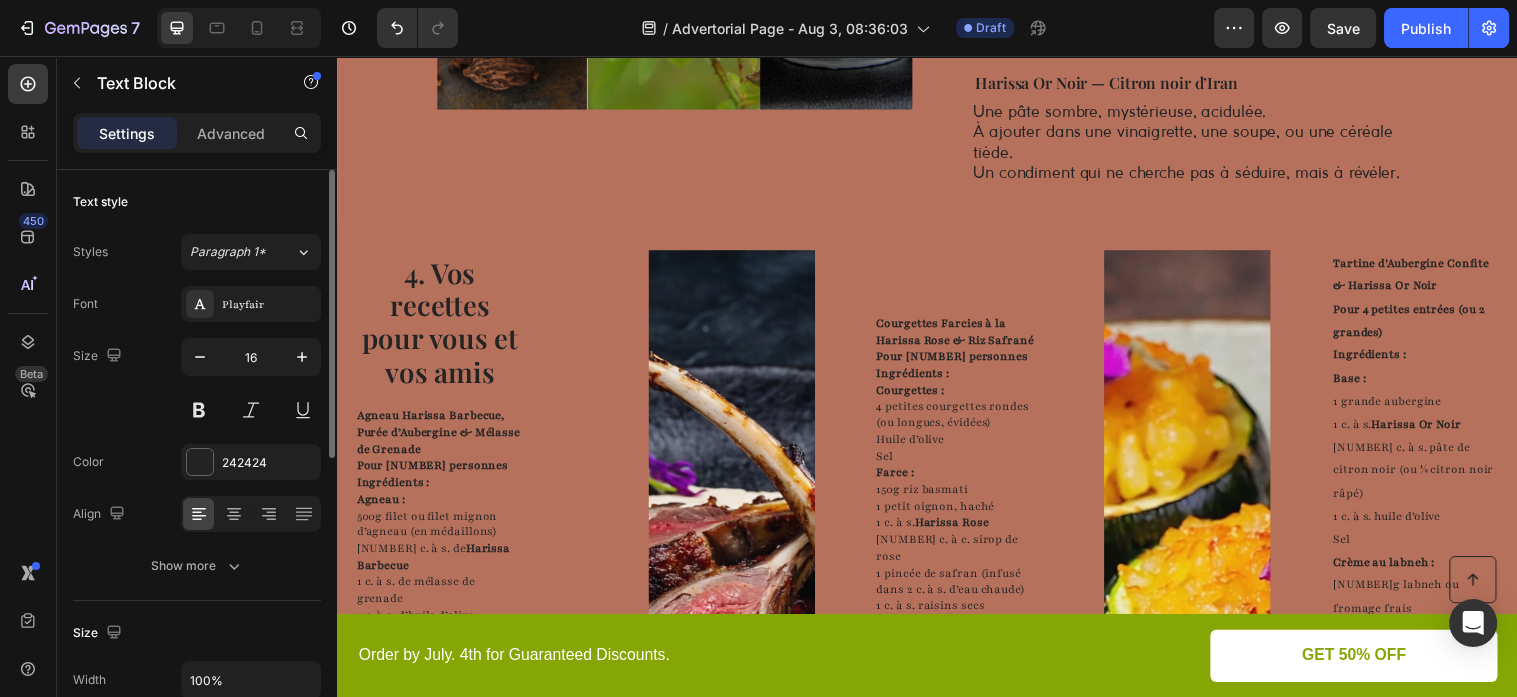 scroll, scrollTop: 1672, scrollLeft: 0, axis: vertical 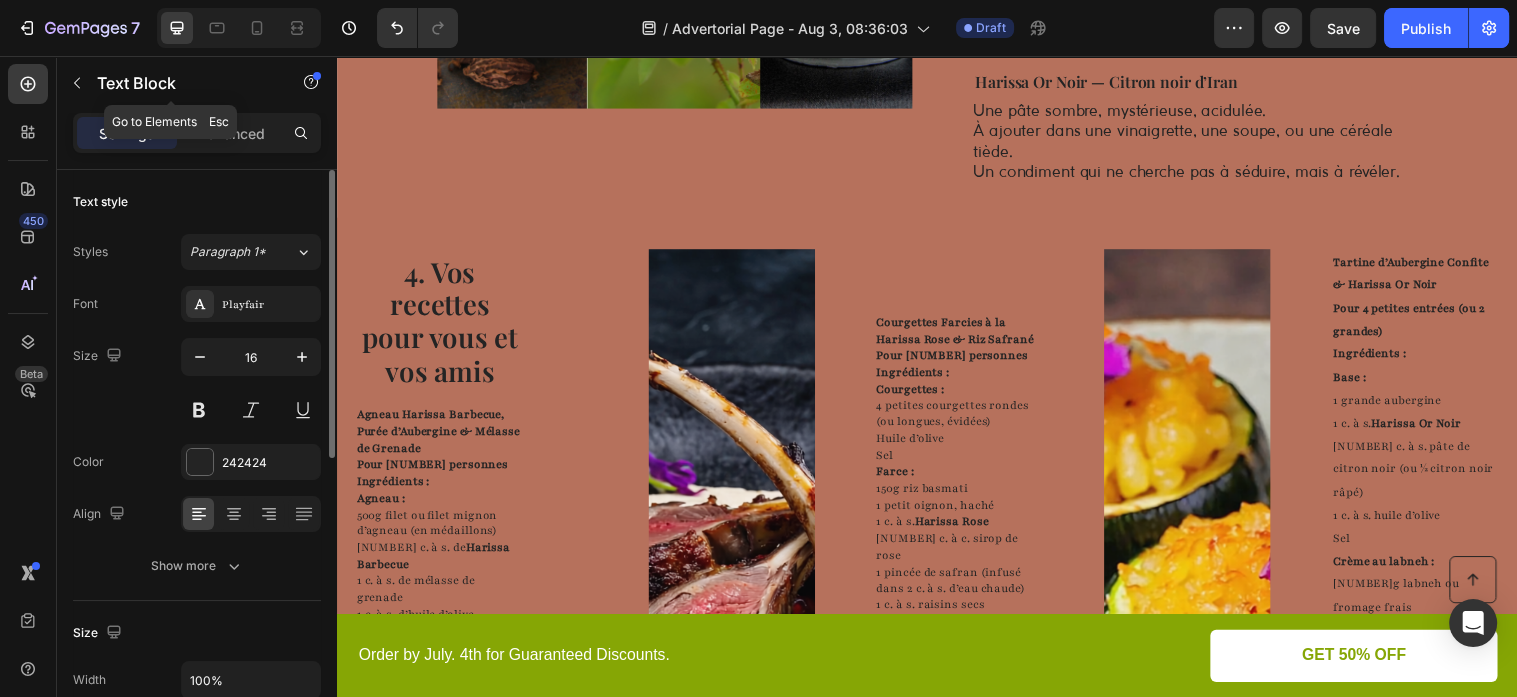 click at bounding box center (77, 83) 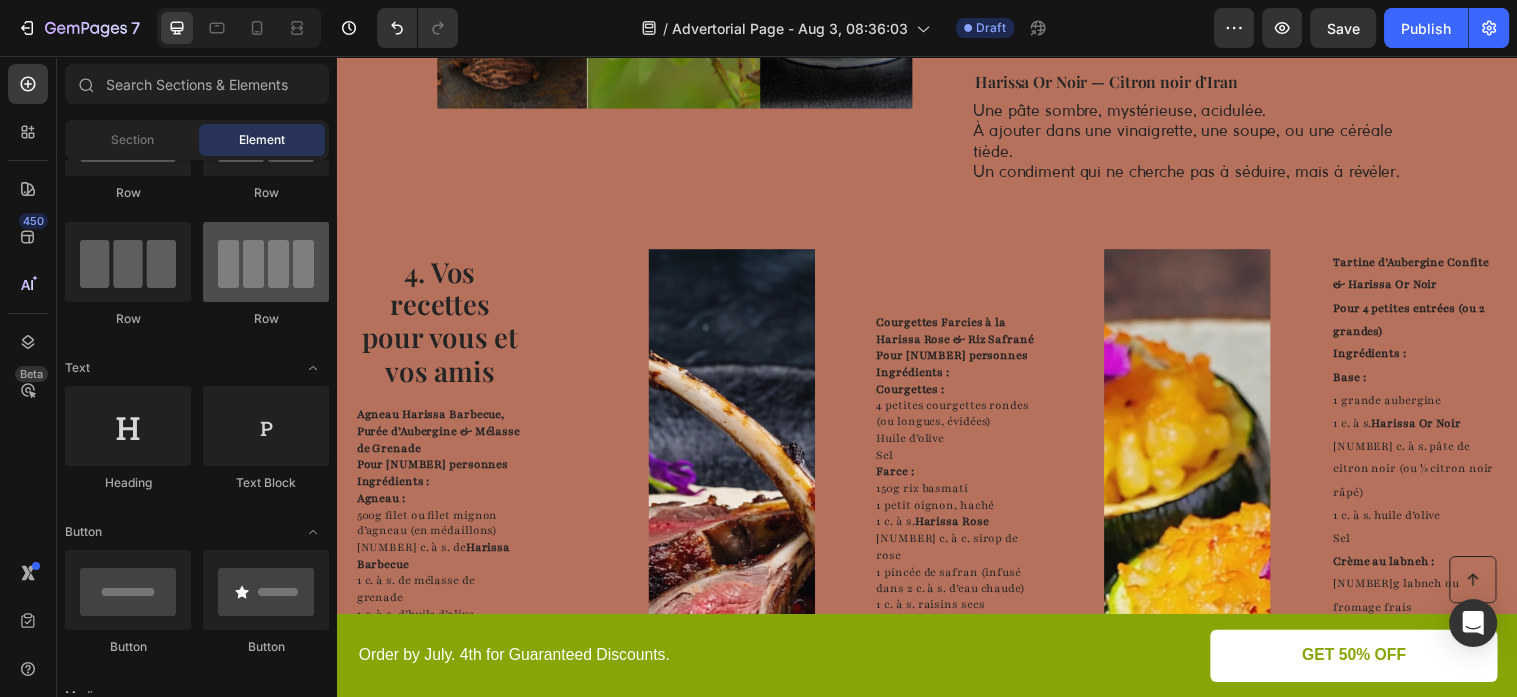 scroll, scrollTop: 0, scrollLeft: 0, axis: both 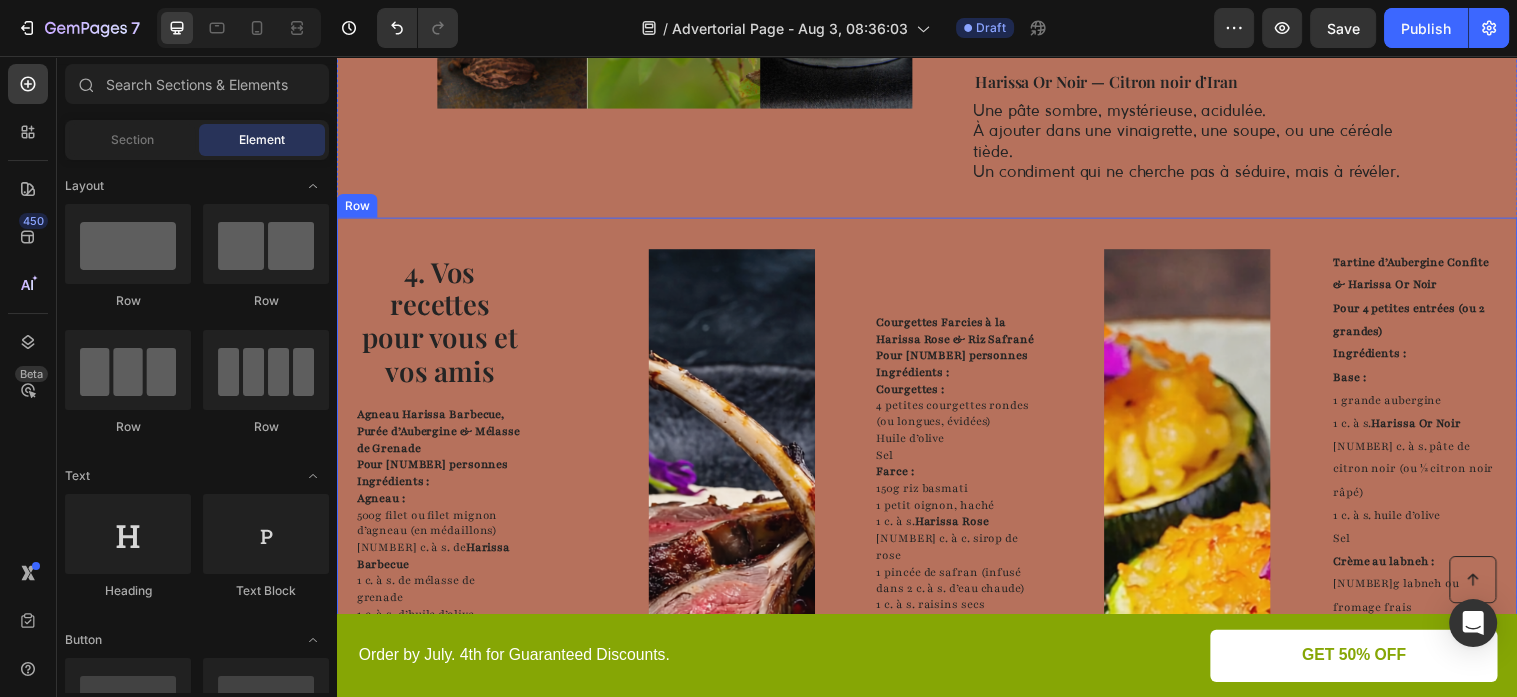 click on "4. Vos recettes pour vous et vos amis Heading Agneau Harissa Barbecue, Purée d’Aubergine & Mélasse de Grenade Pour 4 personnes Ingrédients : Agneau : 500g filet ou filet mignon d’agneau (en médaillons) 2½ c. à s. de  Harissa Barbecue 1 c. à s. de mélasse de grenade 1 c. à s. d’huile d’olive 1 c. à c. coriandre moulue Sel, poivre Purée d’aubergine : 2 aubergines 1 gousse d’ail 2 c. à s. de yaourt grec 1 c. à s. de tahini 1 c. à s. de jus de citron Sel Finition : Graines de grenade Herbes fines (basilic pourpre, aneth) Huile d’olive Fleurs comestibles (optionnel) Préparation : Mariner l’agneau  2 à 6h avec harissa, mélasse, huile, coriandre, sel, poivre. Griller les aubergines  noircies, peler, mixer avec ail, yaourt, tahini, citron, sel. Saisir l’agneau  2–3 min de chaque côté. Laisser reposer. Dresser  sur purée, garnir de grenade, herbes et un filet d’huile. Text Block Text Block Image Image Courgettes Farcies à la Harissa Rose & Riz Safrané Pour 4 personnes Sel" at bounding box center (937, 698) 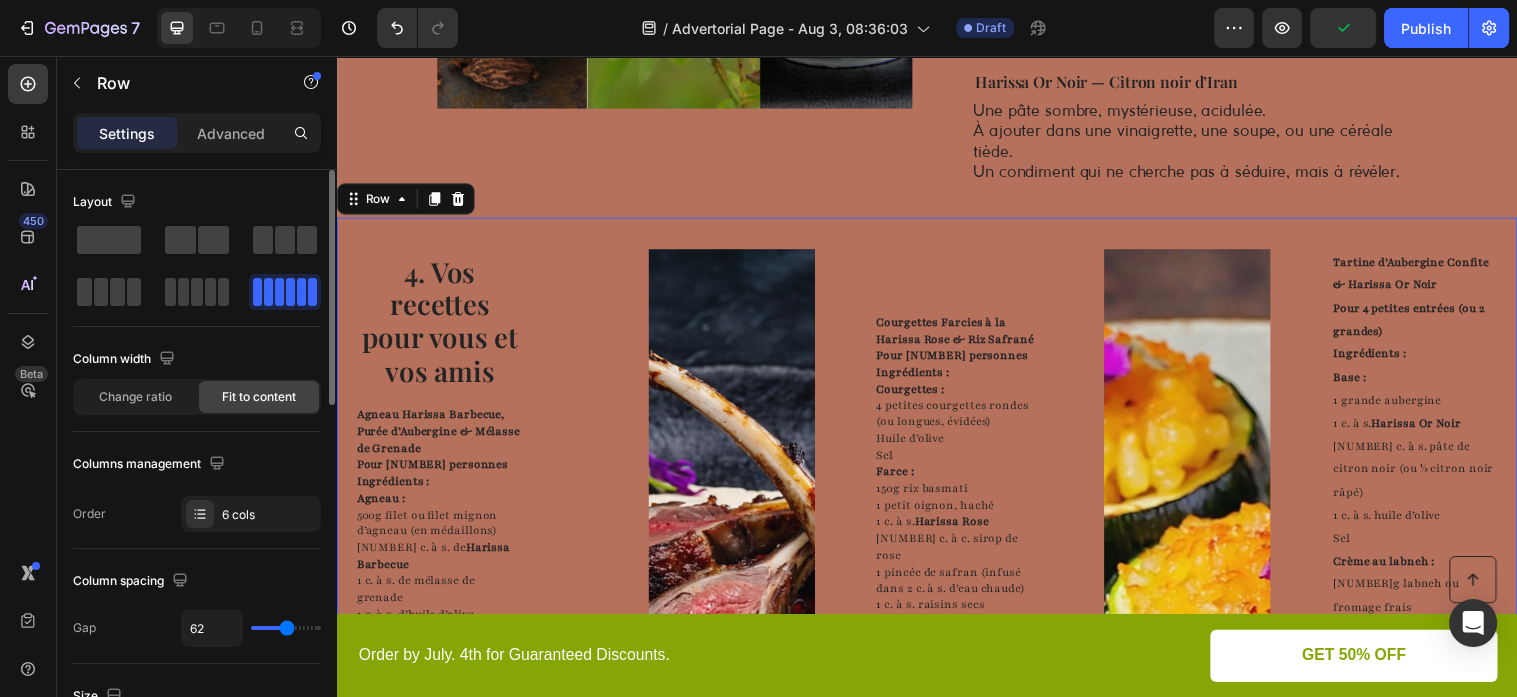 click 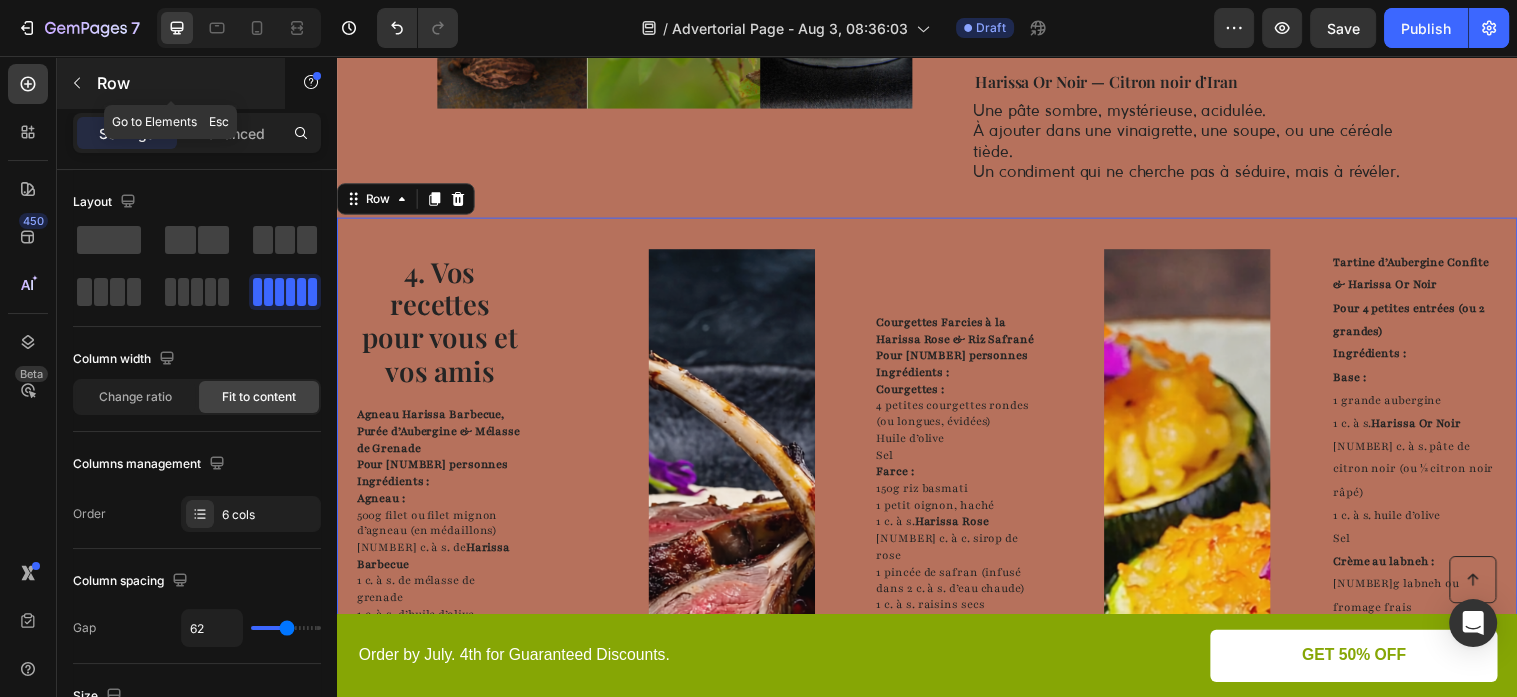 click 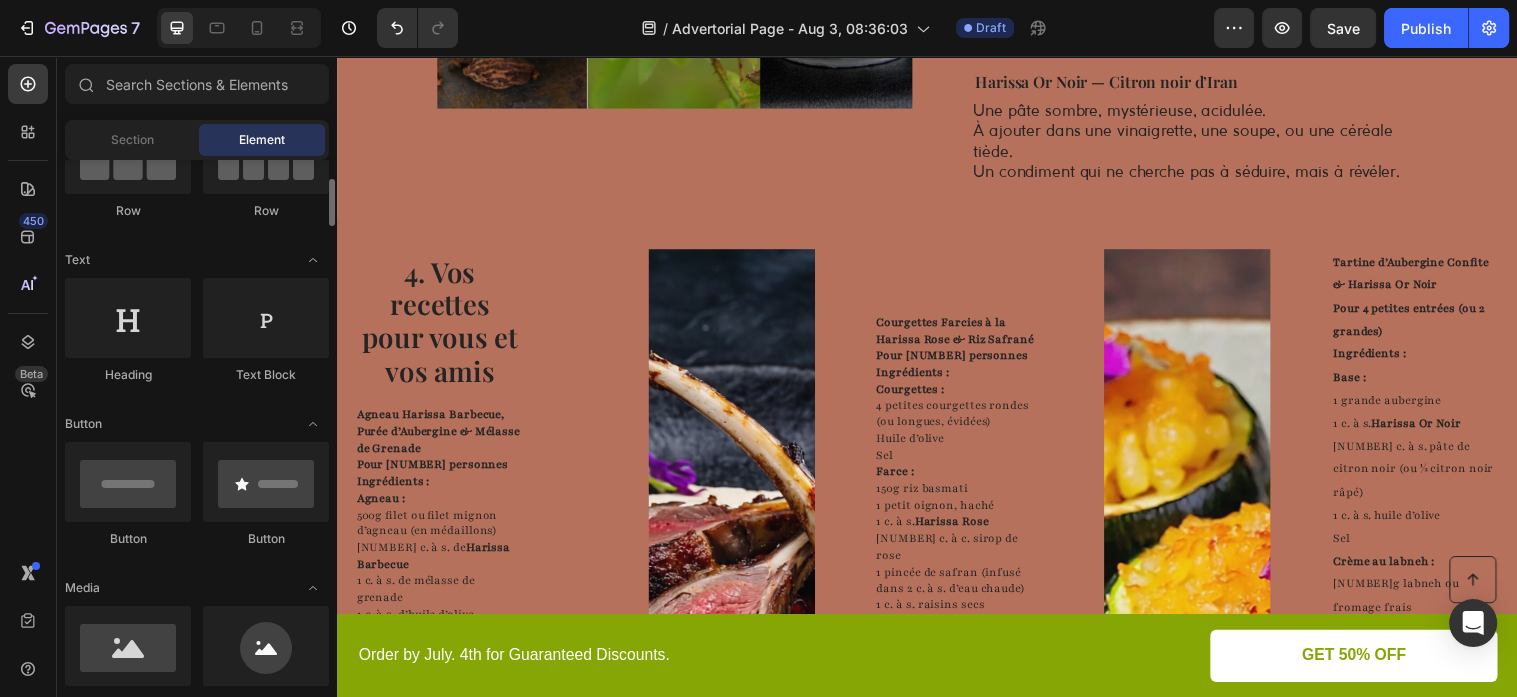 scroll, scrollTop: 432, scrollLeft: 0, axis: vertical 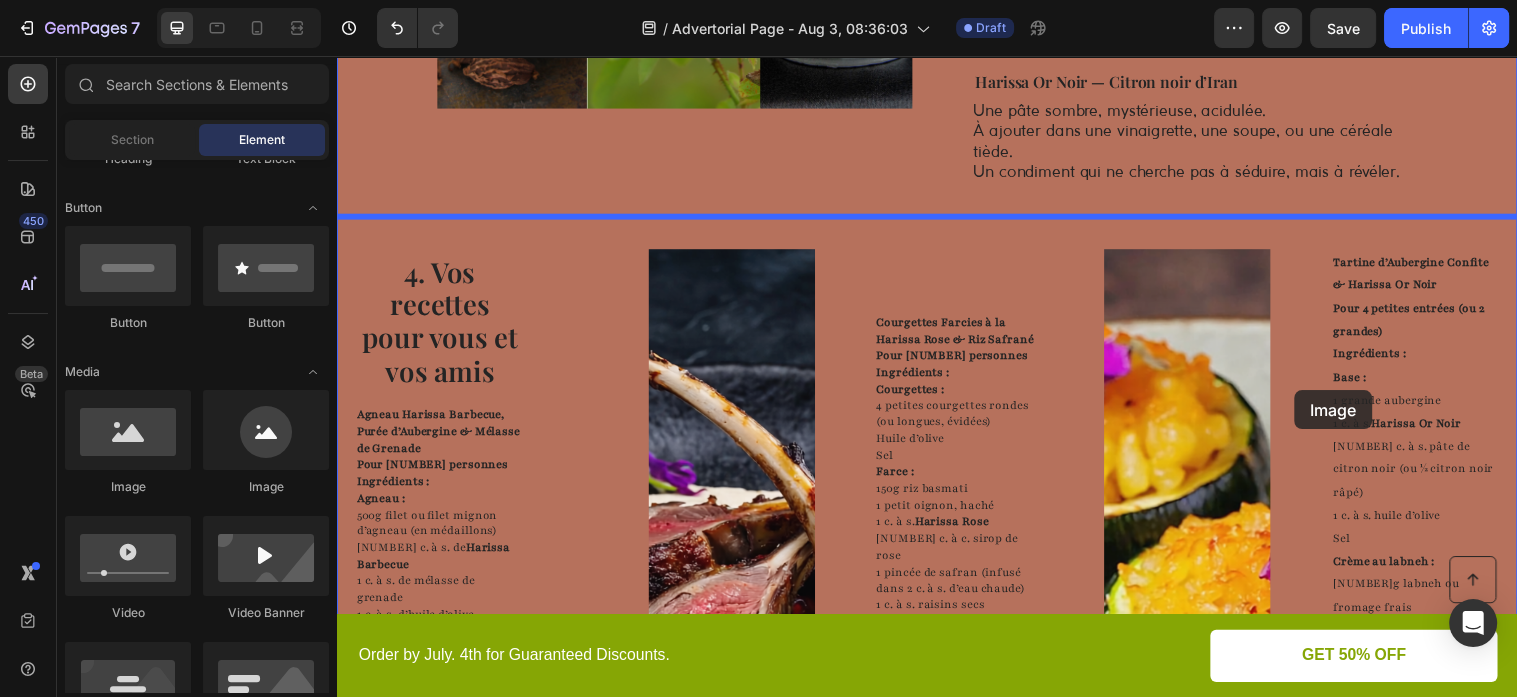 drag, startPoint x: 468, startPoint y: 512, endPoint x: 1294, endPoint y: 390, distance: 834.96106 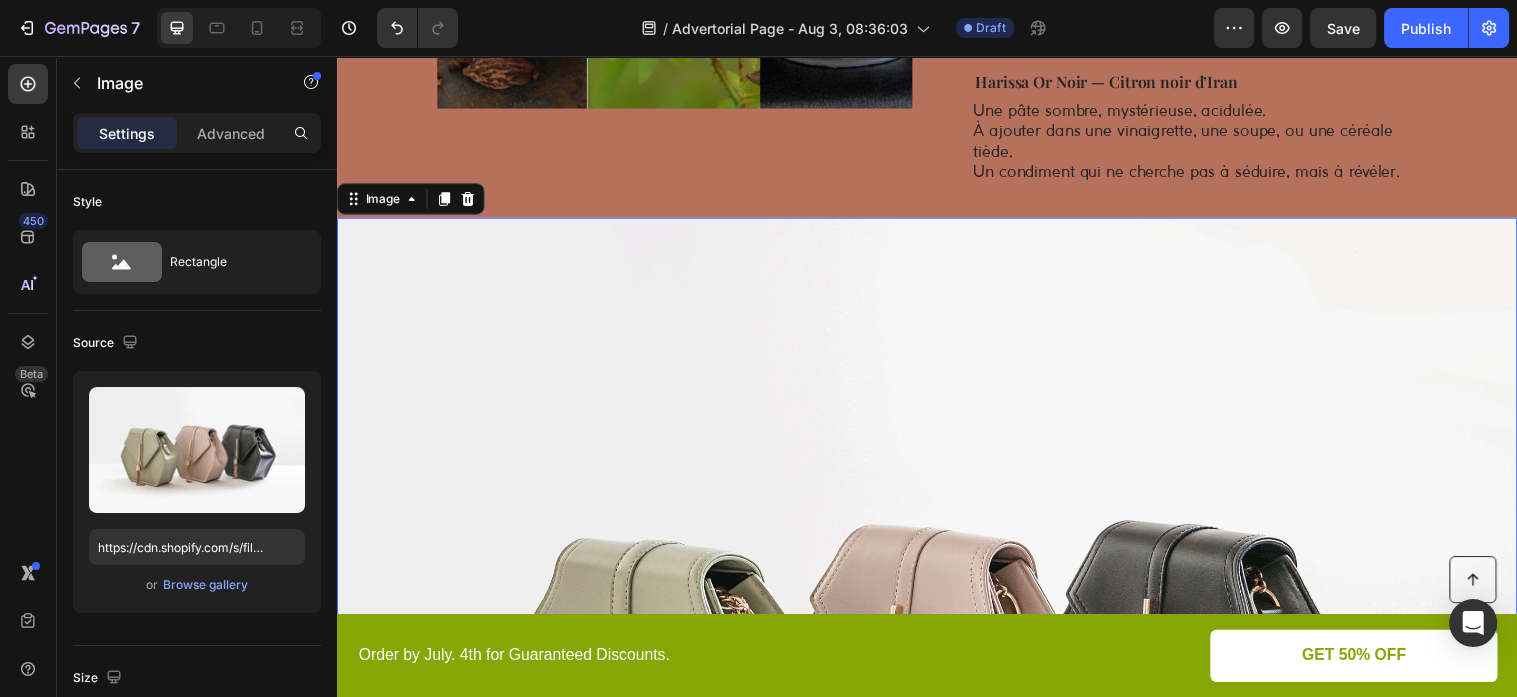 click on "Image" at bounding box center (412, 201) 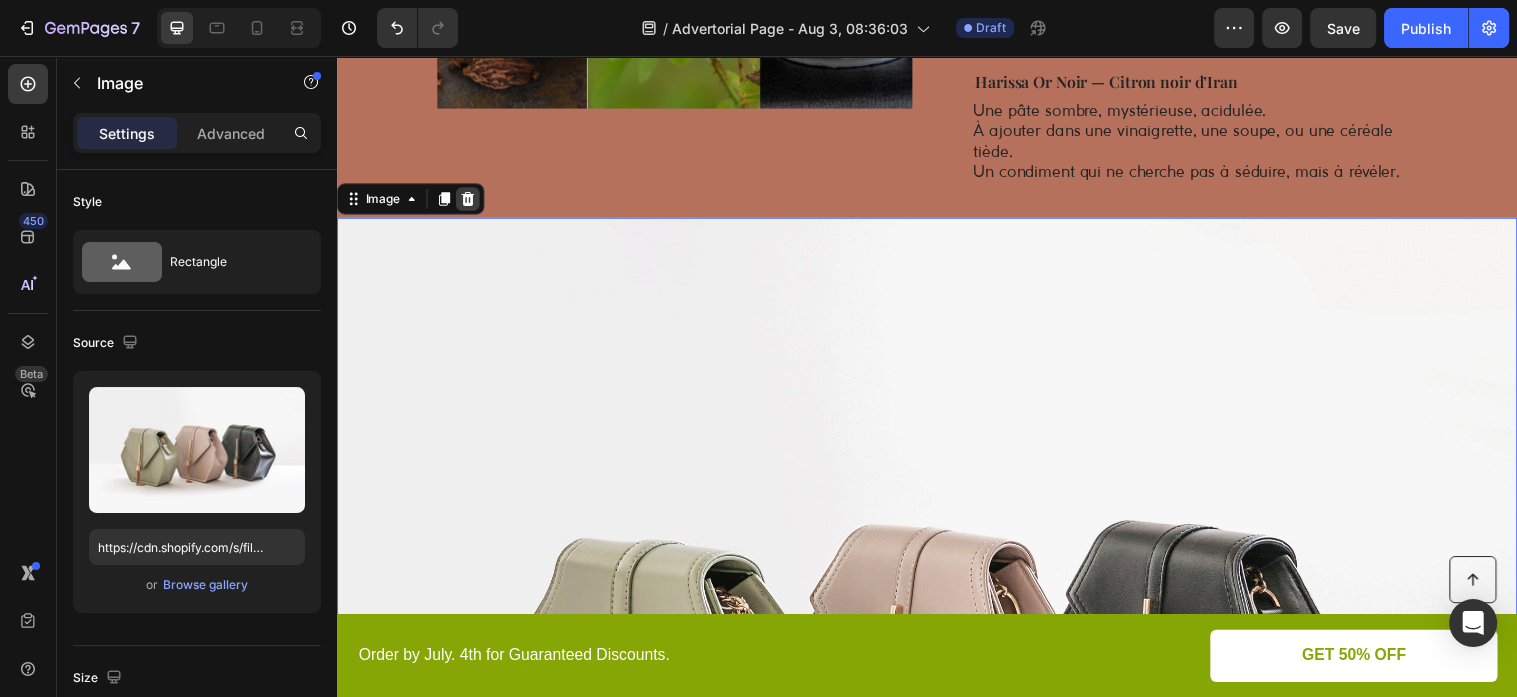 click 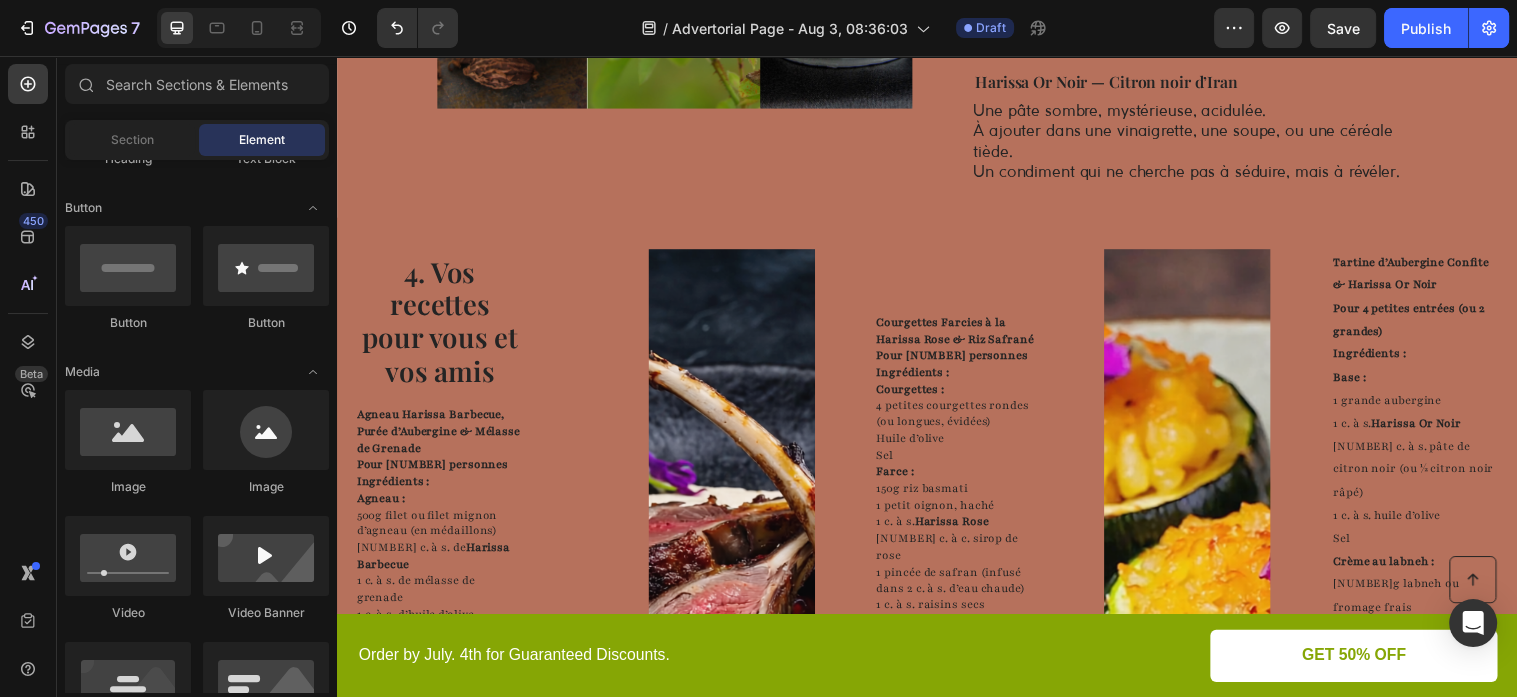 scroll, scrollTop: 432, scrollLeft: 0, axis: vertical 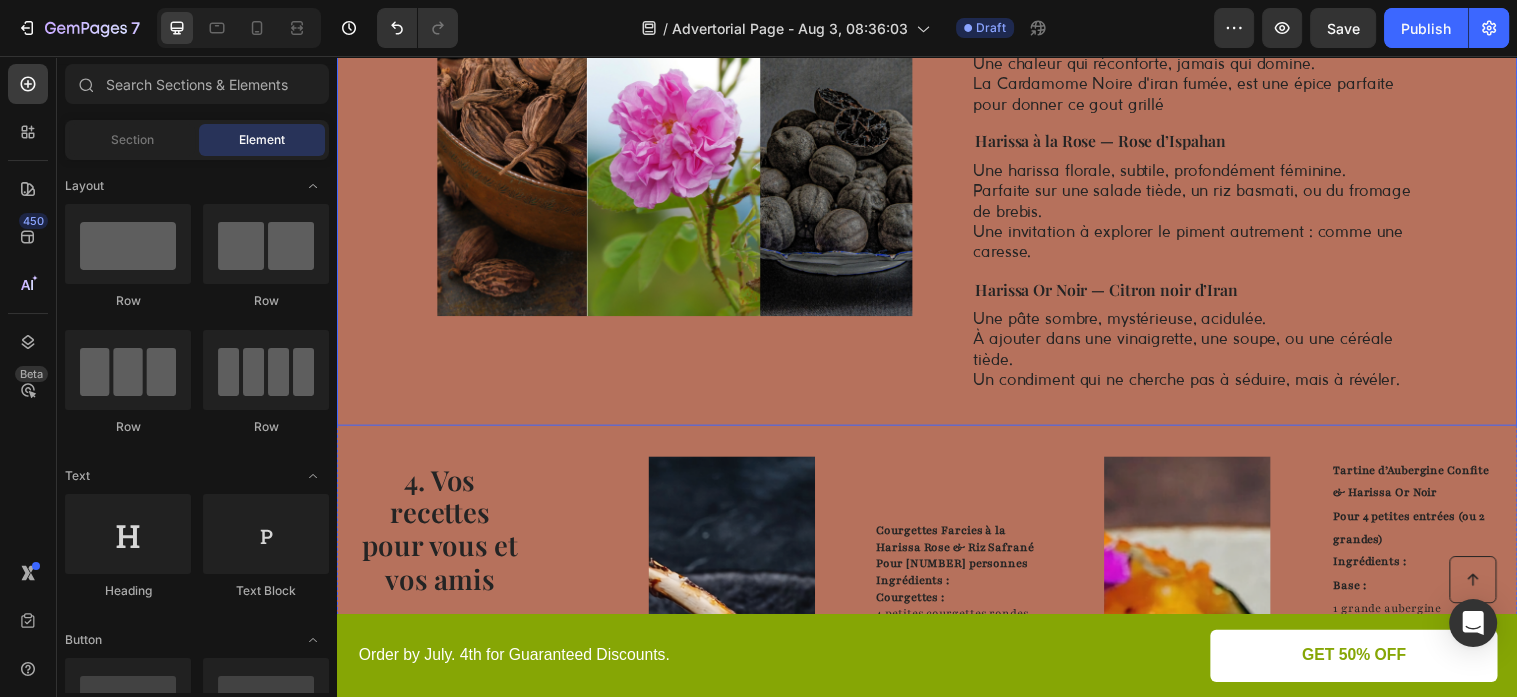 click on "4. Vos recettes pour vous et vos amis Heading Agneau Harissa Barbecue, Purée d’Aubergine & Mélasse de Grenade Pour 4 personnes Ingrédients : Agneau : 500g filet ou filet mignon d’agneau (en médaillons) 2½ c. à s. de  Harissa Barbecue 1 c. à s. de mélasse de grenade 1 c. à s. d’huile d’olive 1 c. à c. coriandre moulue Sel, poivre Purée d’aubergine : 2 aubergines 1 gousse d’ail 2 c. à s. de yaourt grec 1 c. à s. de tahini 1 c. à s. de jus de citron Sel Finition : Graines de grenade Herbes fines (basilic pourpre, aneth) Huile d’olive Fleurs comestibles (optionnel) Préparation : Mariner l’agneau  2 à 6h avec harissa, mélasse, huile, coriandre, sel, poivre. Griller les aubergines  noircies, peler, mixer avec ail, yaourt, tahini, citron, sel. Saisir l’agneau  2–3 min de chaque côté. Laisser reposer. Dresser  sur purée, garnir de grenade, herbes et un filet d’huile. Text Block Text Block Image Image Courgettes Farcies à la Harissa Rose & Riz Safrané Pour 4 personnes Sel" at bounding box center (937, 909) 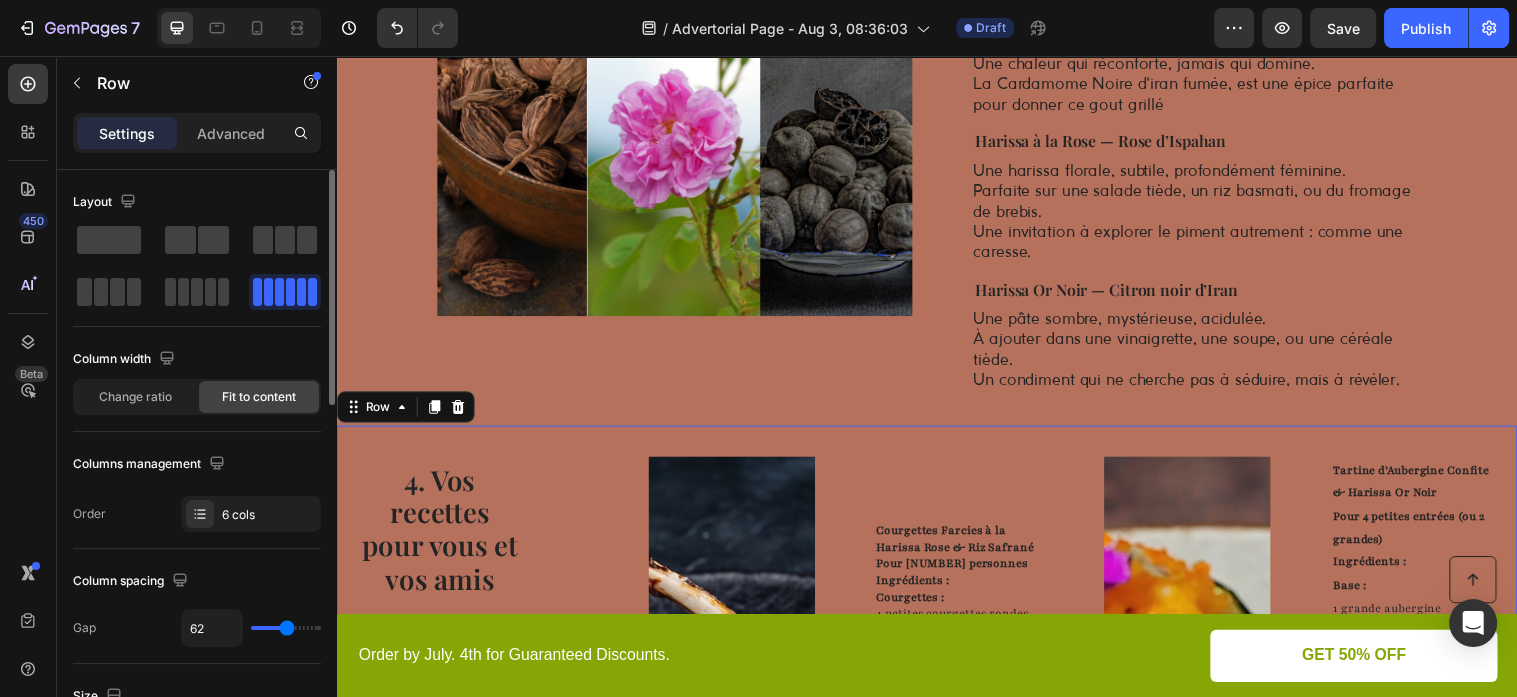 click 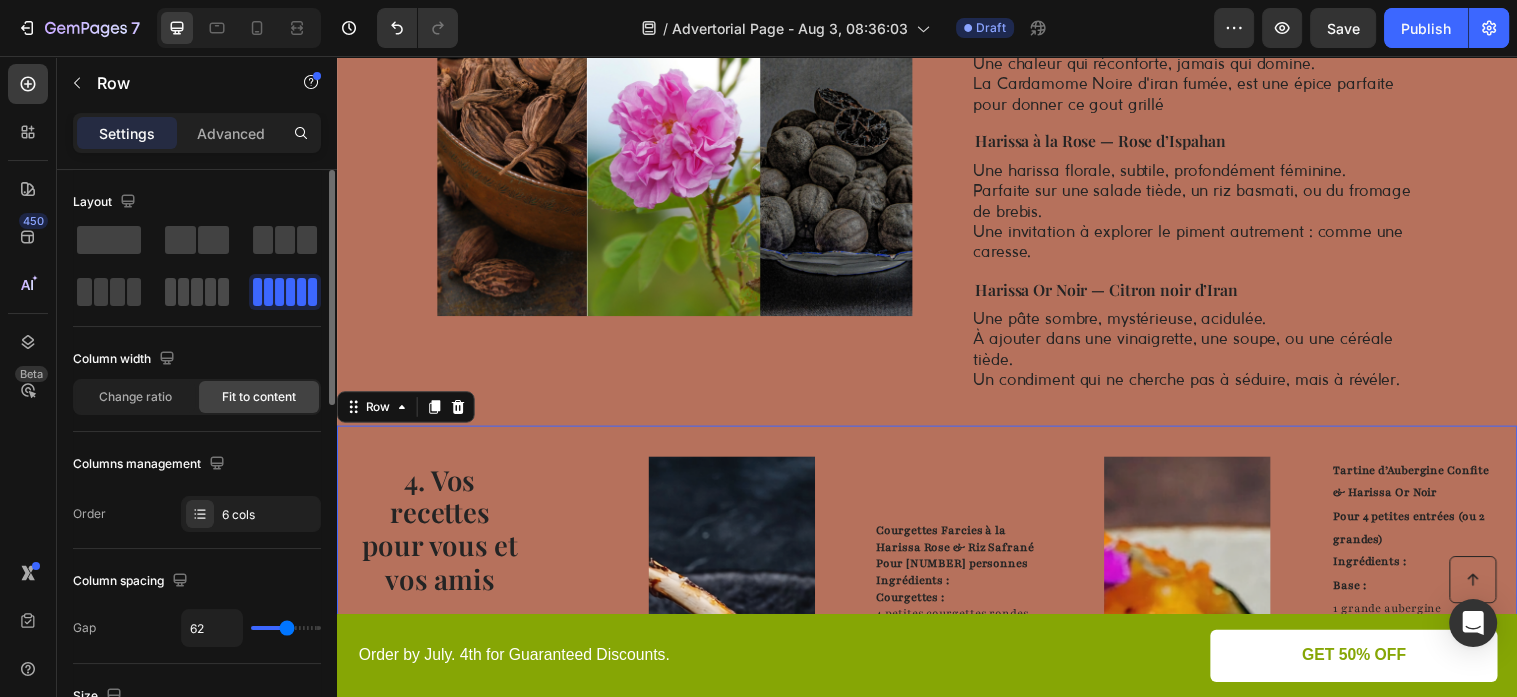 click 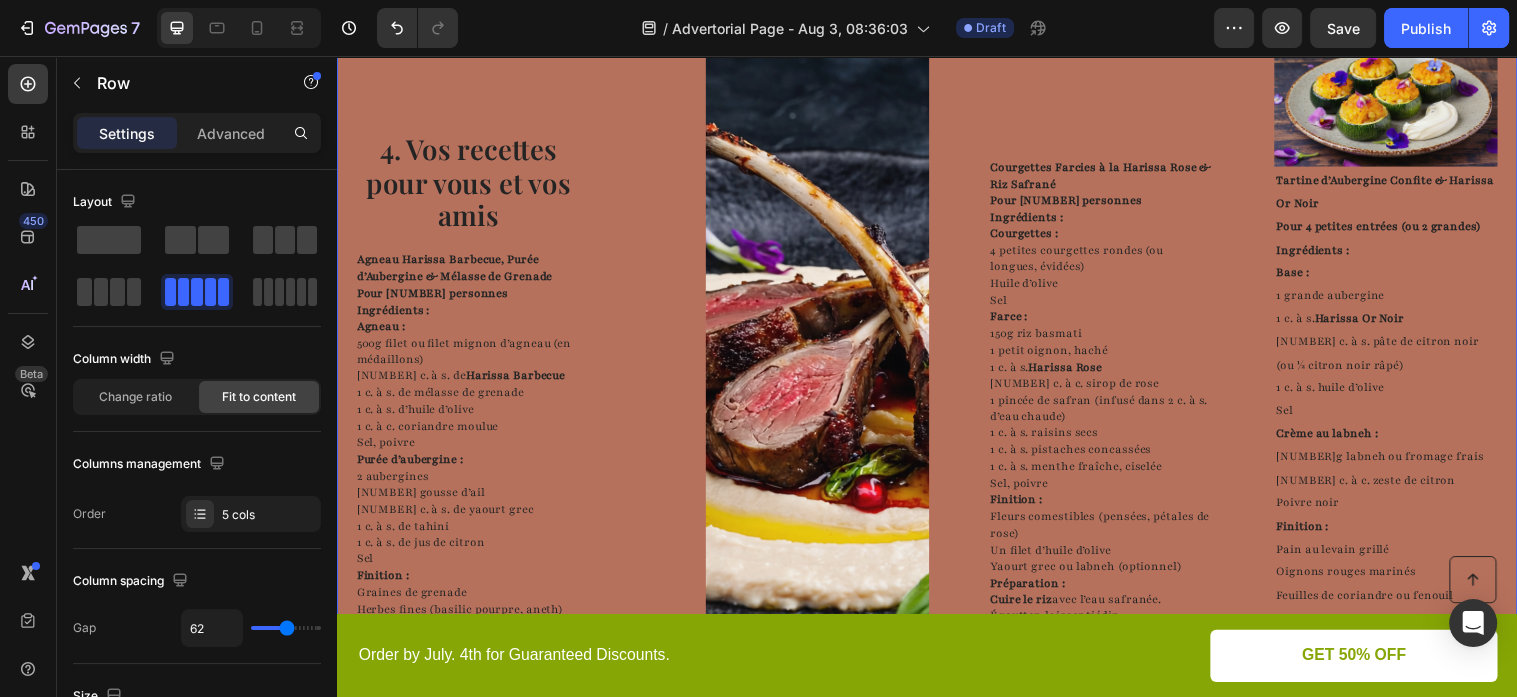 scroll, scrollTop: 1884, scrollLeft: 0, axis: vertical 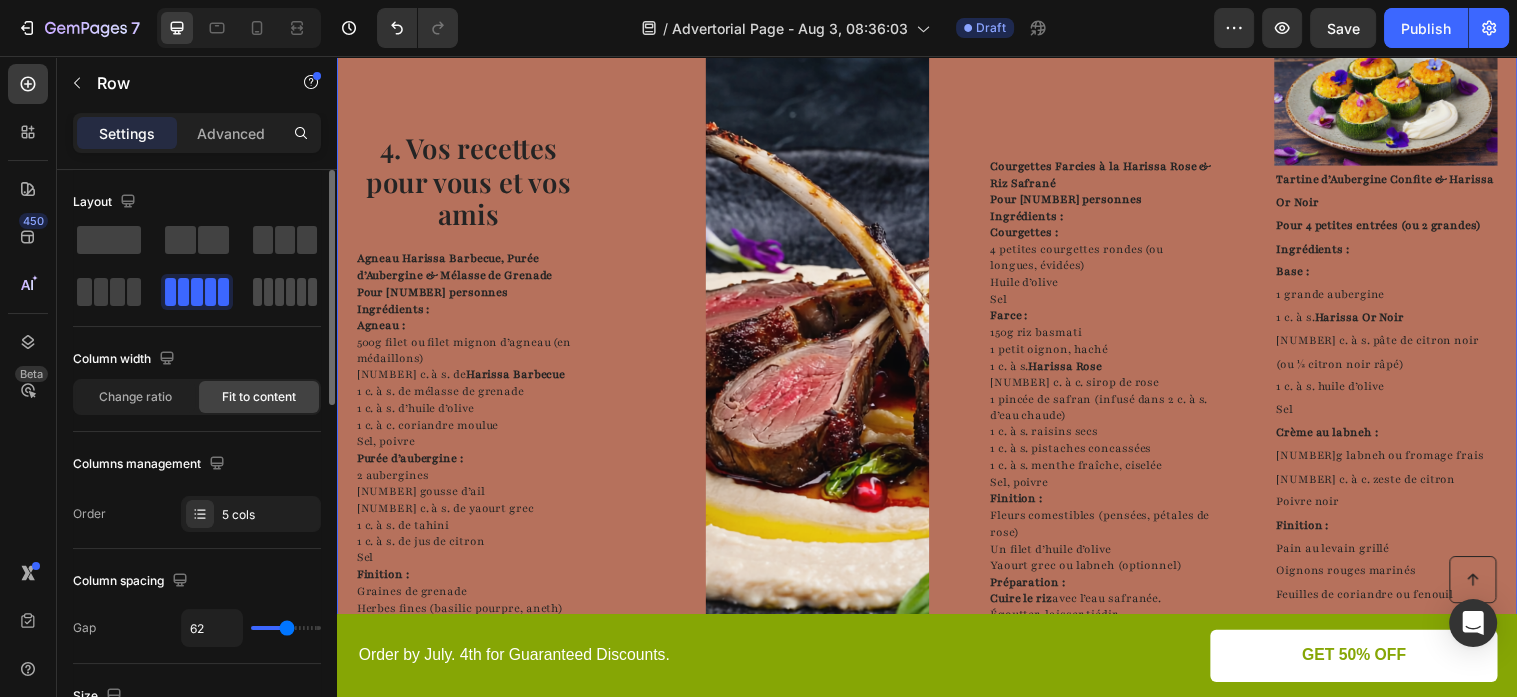 click 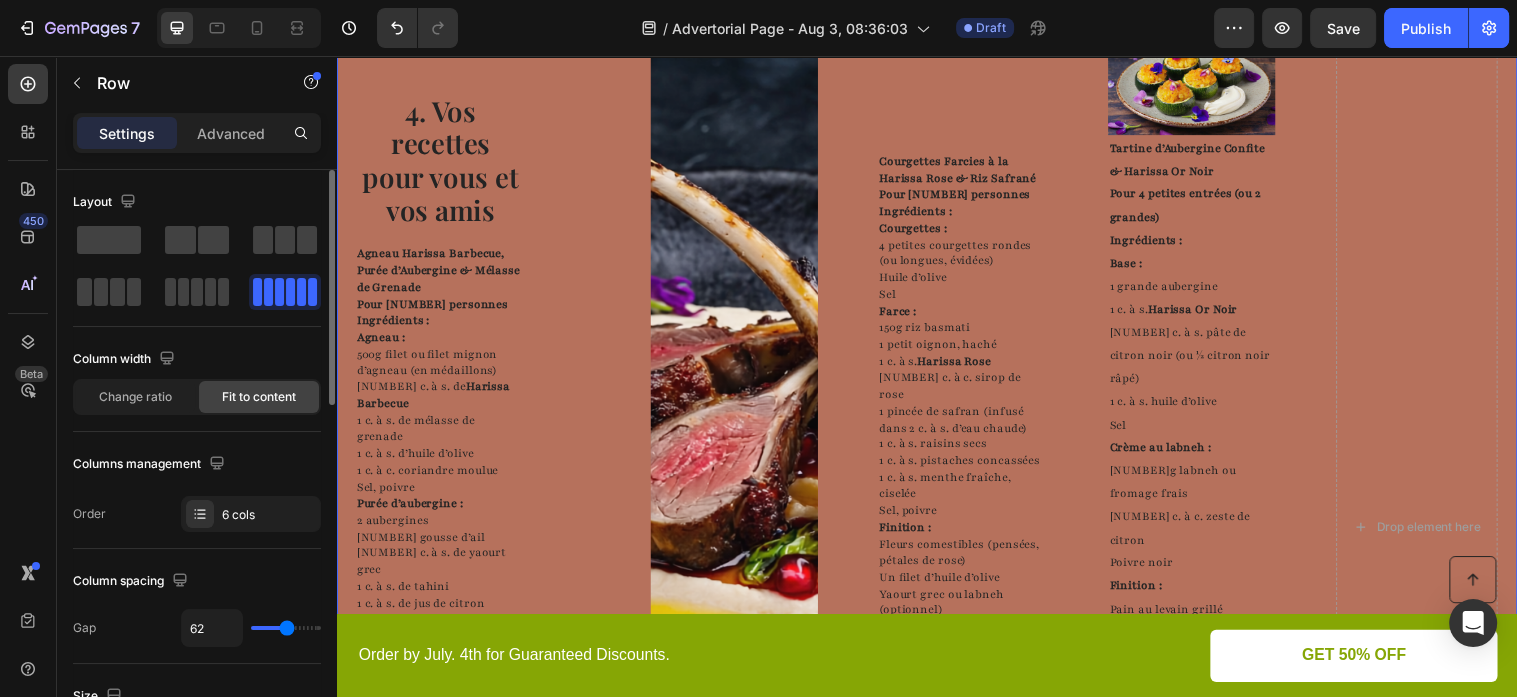 scroll, scrollTop: 1847, scrollLeft: 0, axis: vertical 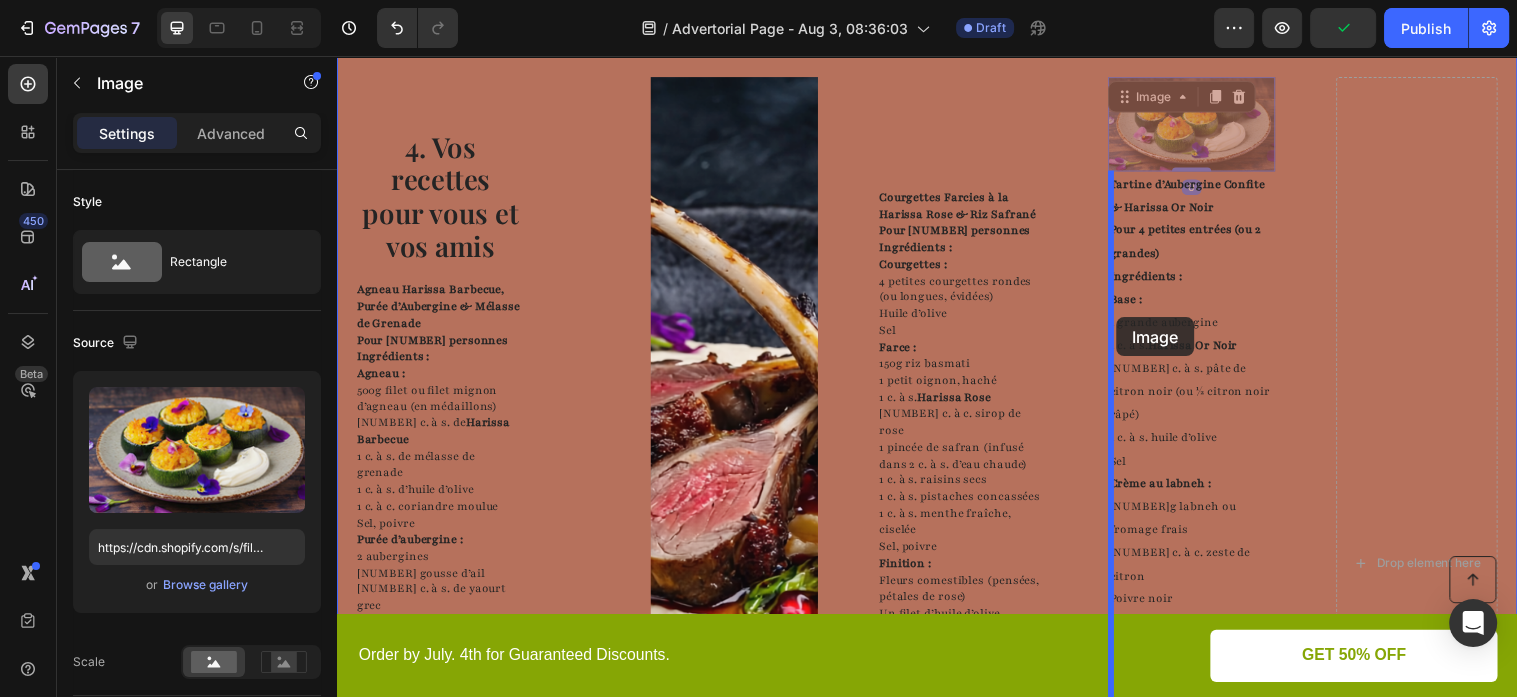 drag, startPoint x: 1213, startPoint y: 134, endPoint x: 1116, endPoint y: 317, distance: 207.11832 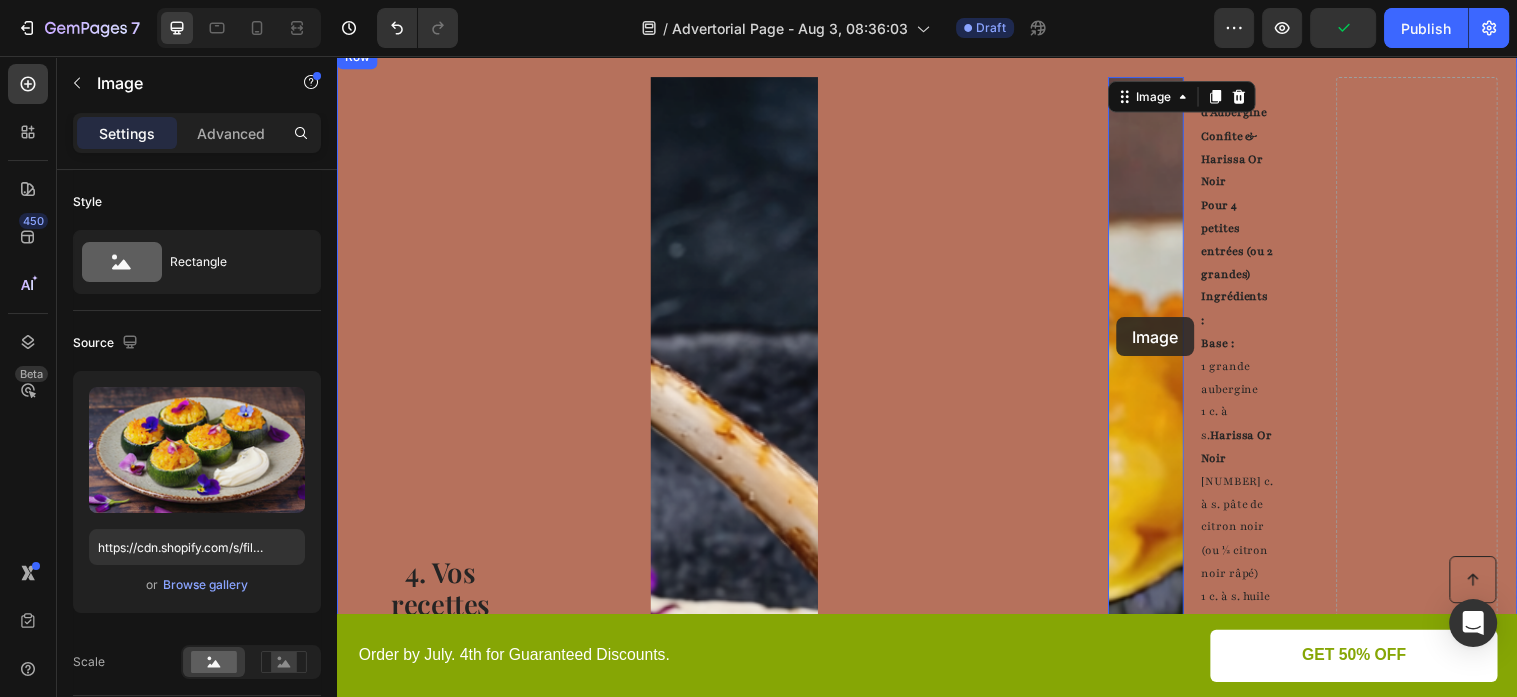 scroll, scrollTop: 2267, scrollLeft: 0, axis: vertical 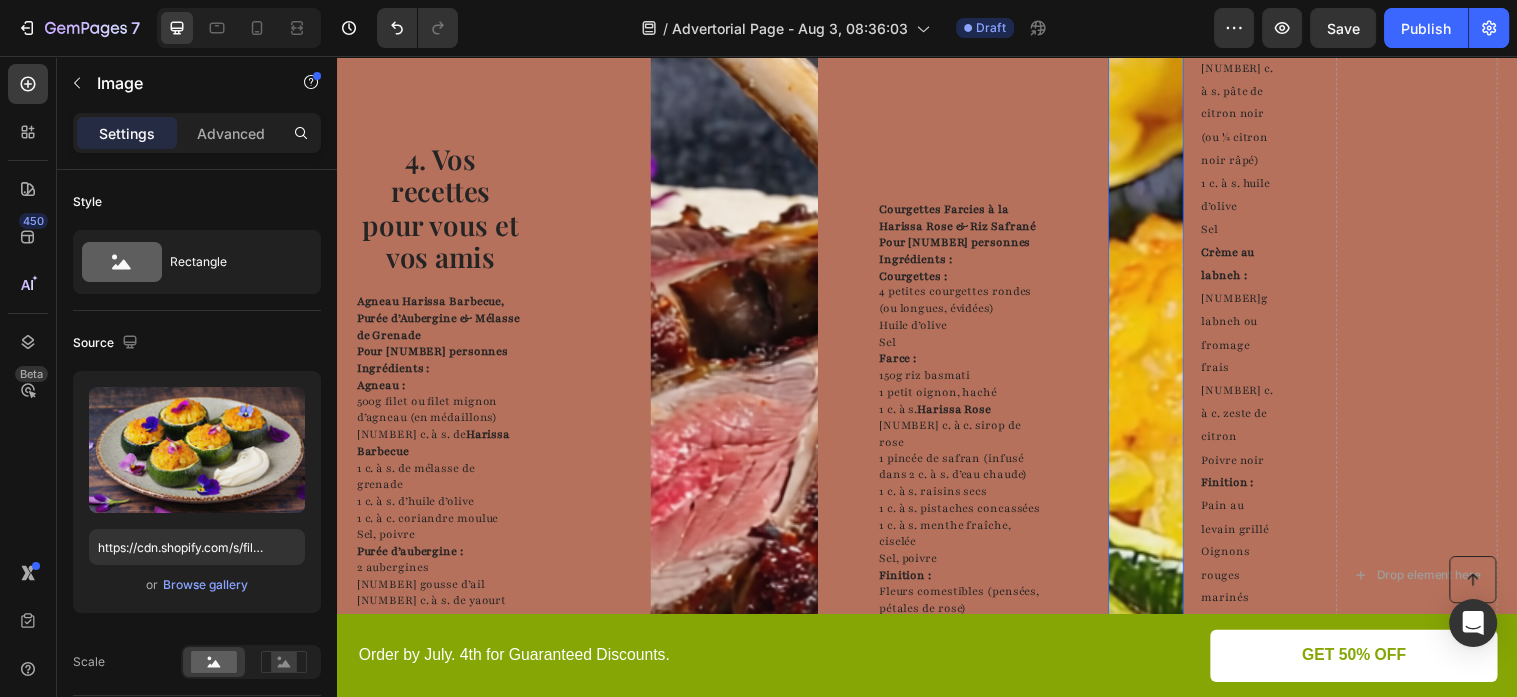 click at bounding box center [1159, 583] 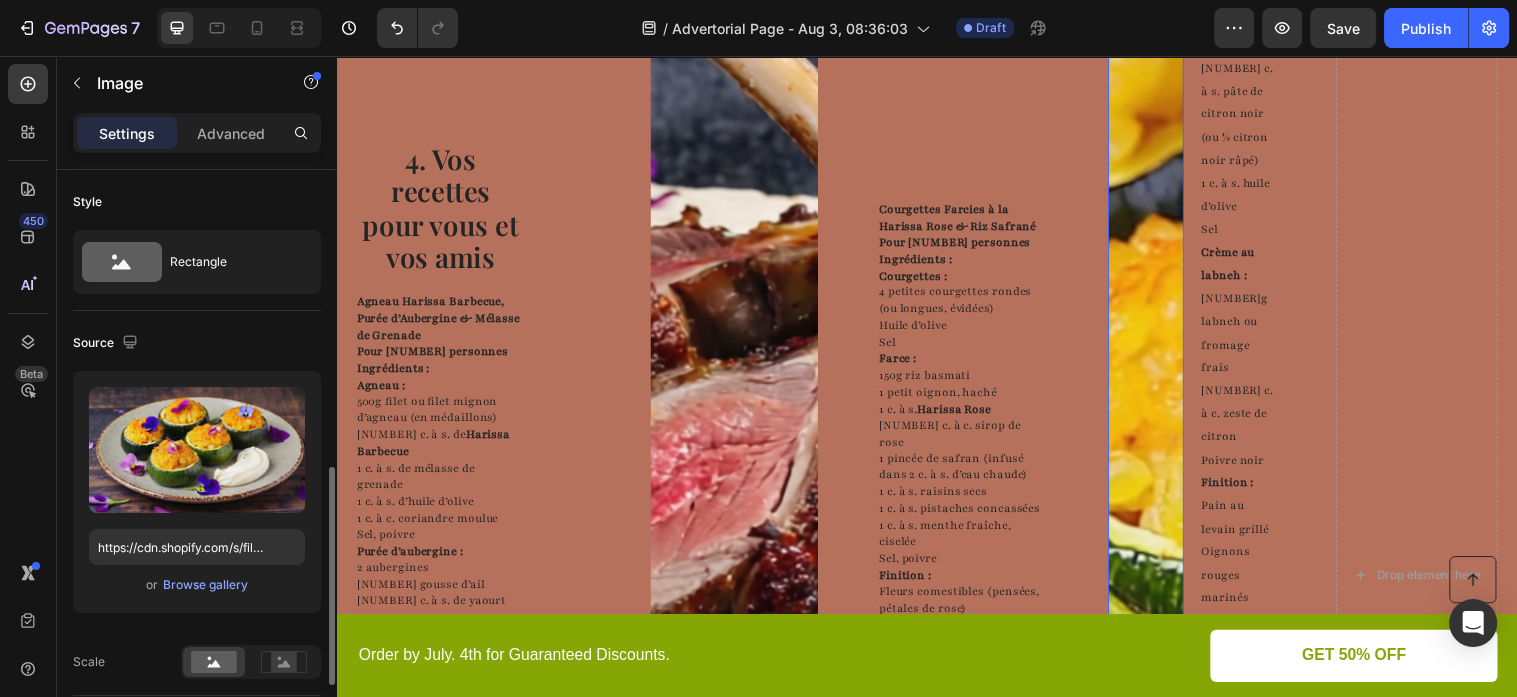 scroll, scrollTop: 324, scrollLeft: 0, axis: vertical 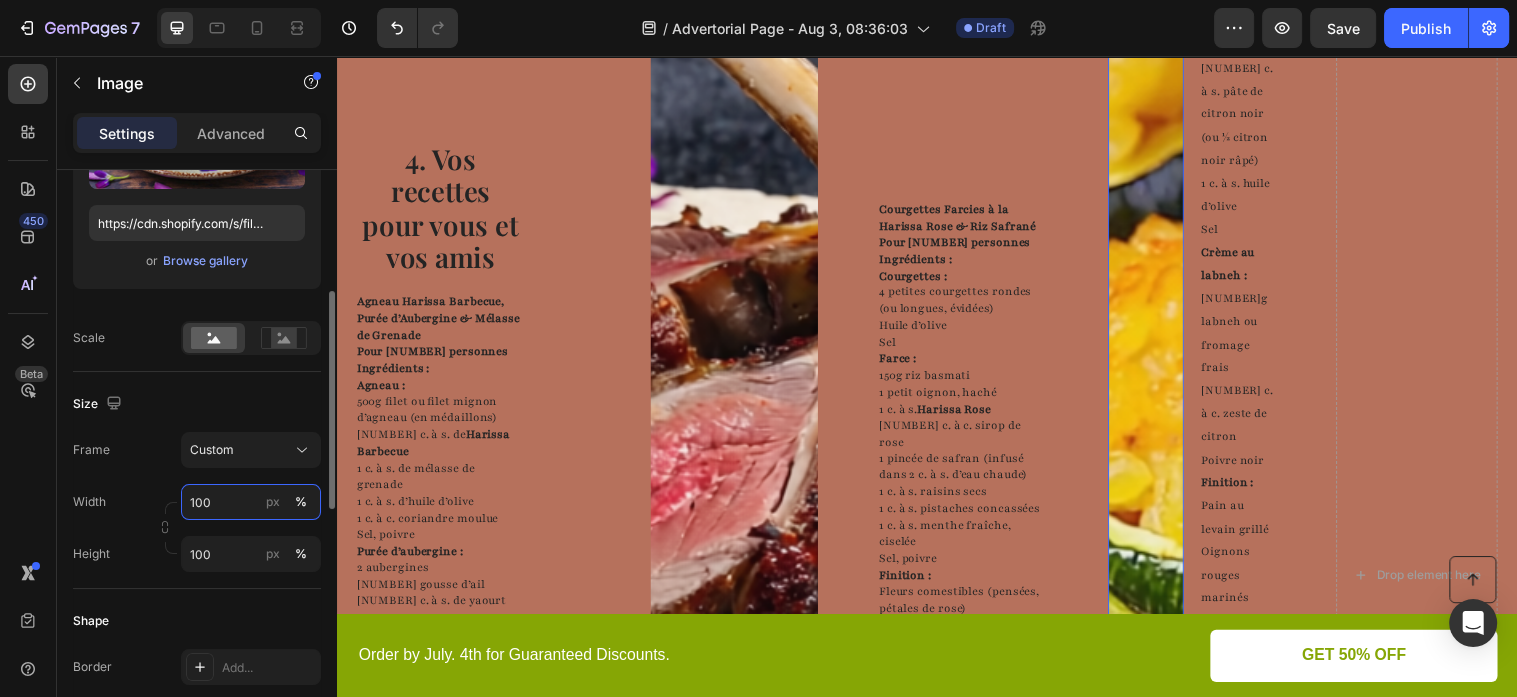 click on "100" at bounding box center [251, 502] 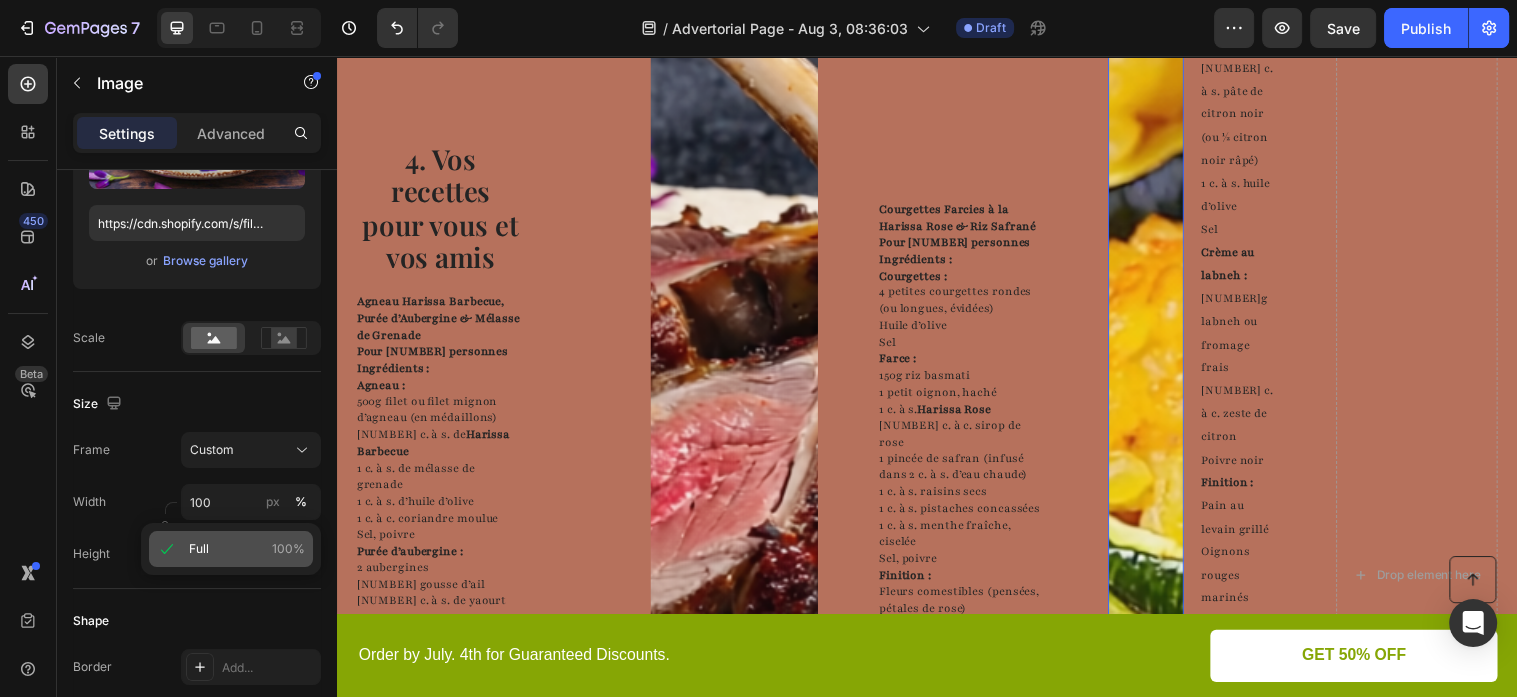 click on "Full 100%" at bounding box center (247, 549) 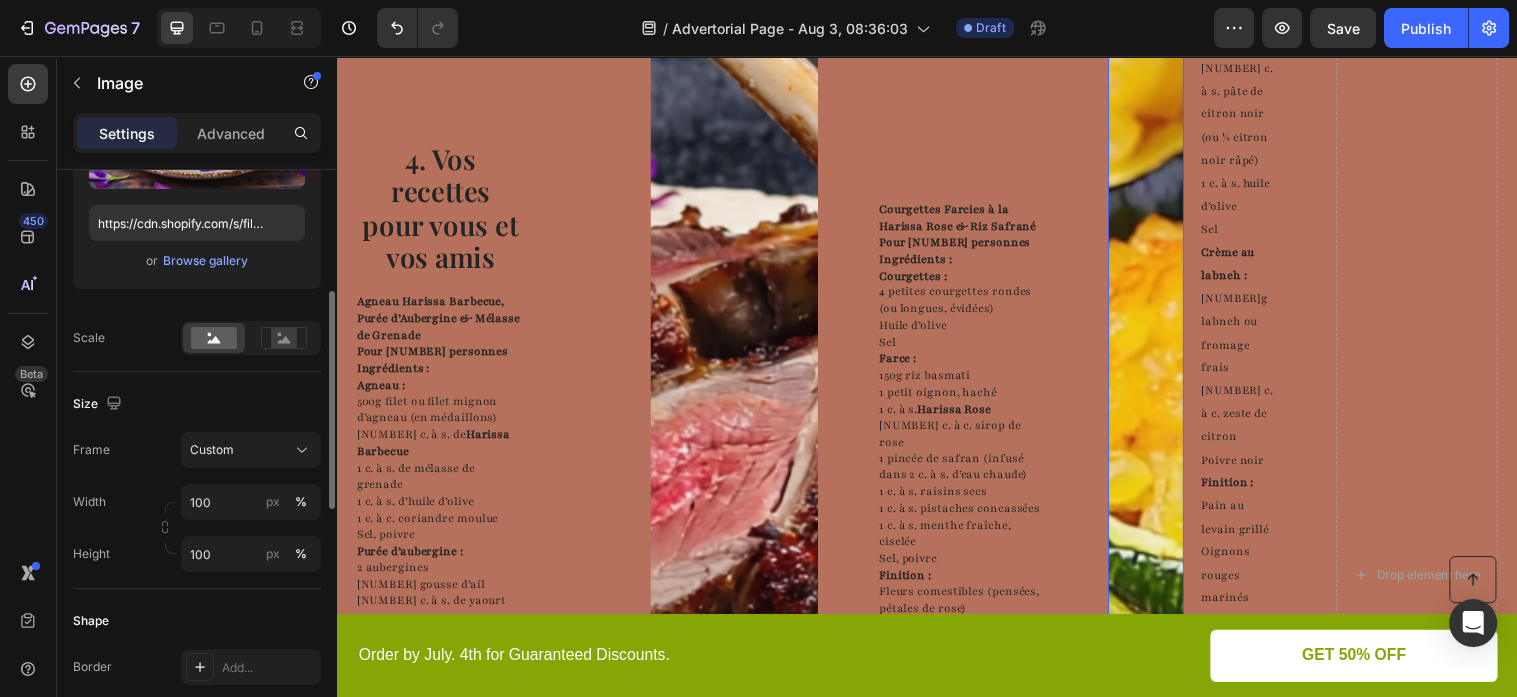 click on "Width 100 px % Height 100 px %" at bounding box center [197, 528] 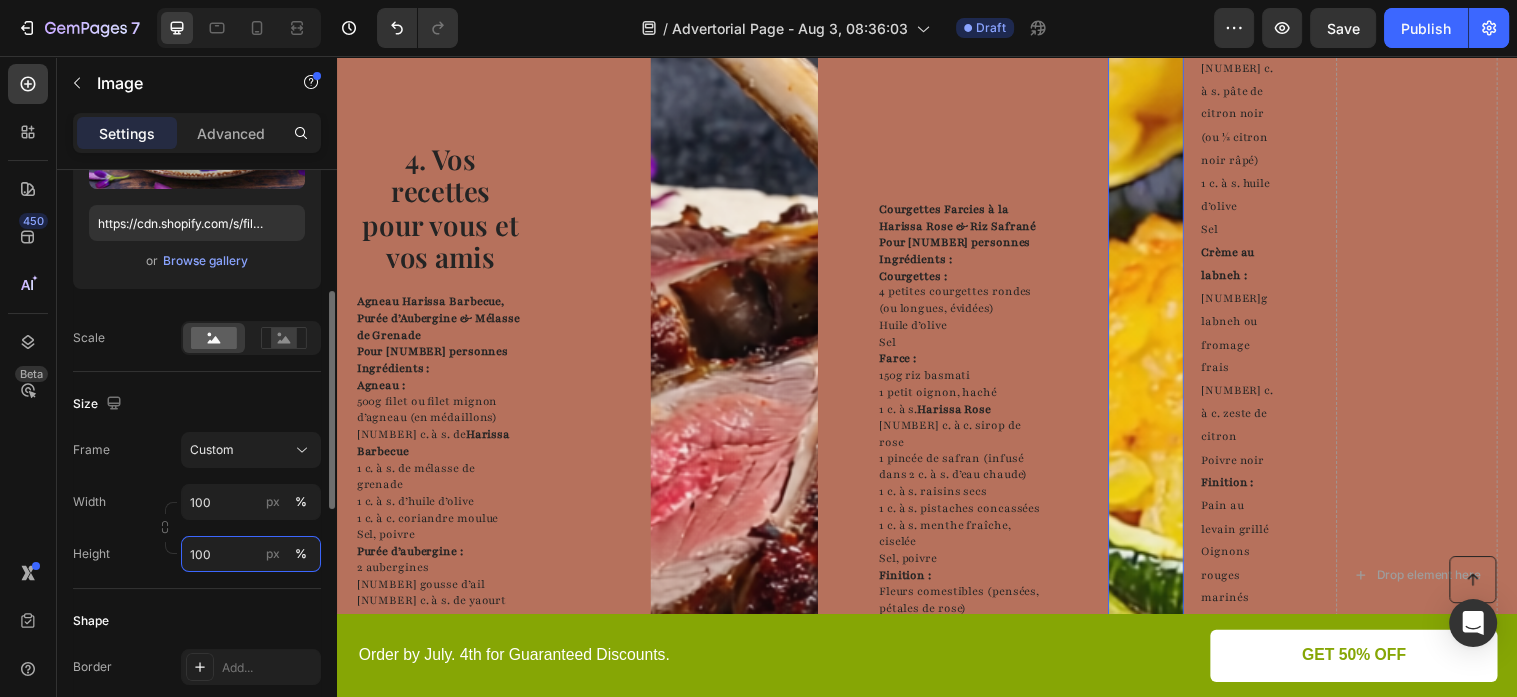 click on "100" at bounding box center [251, 554] 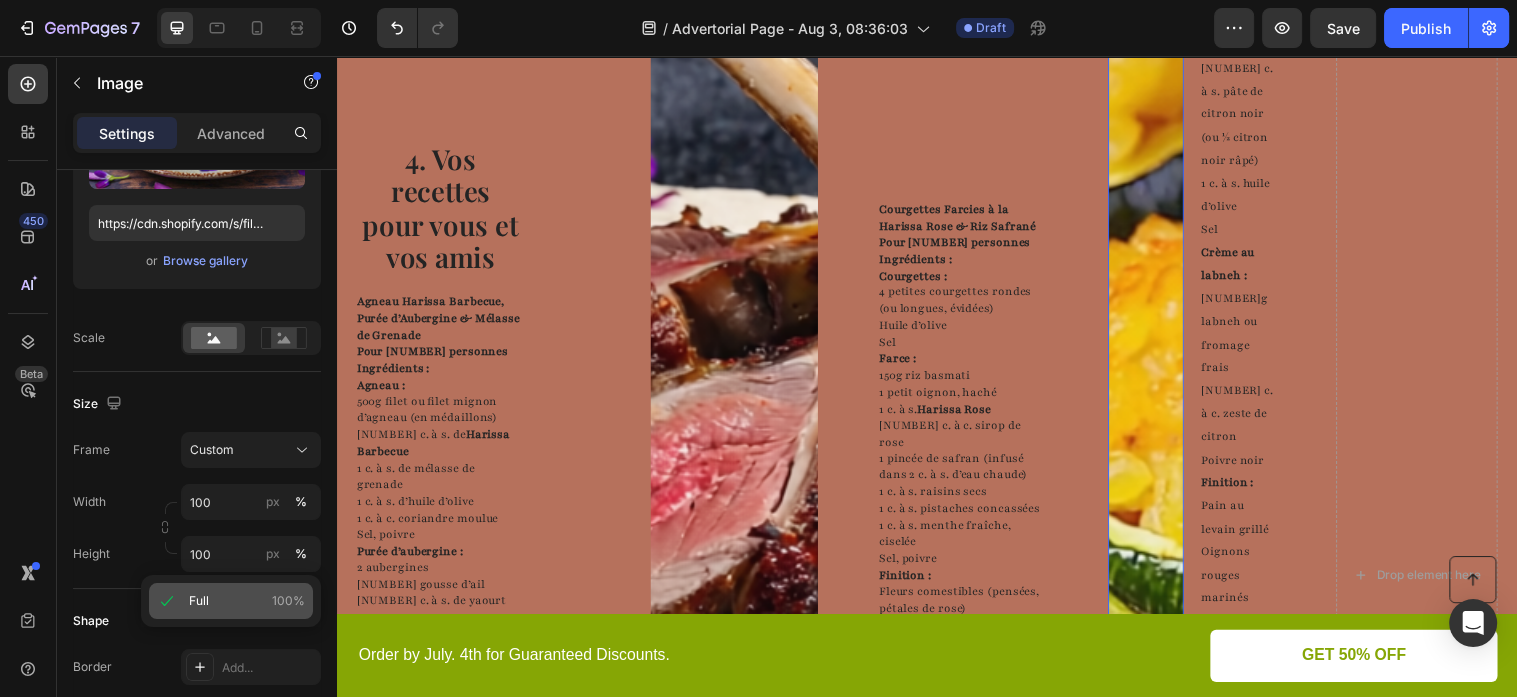 click on "Full 100%" 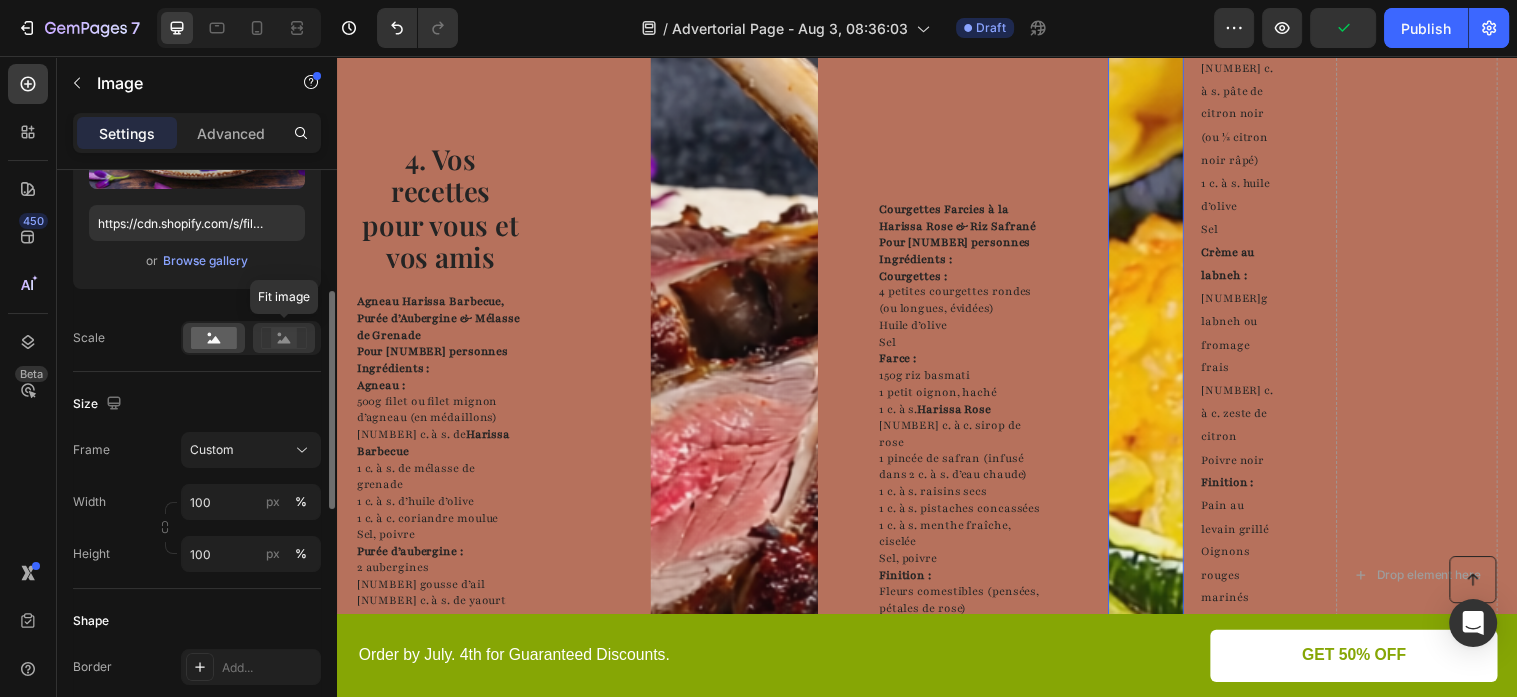 click 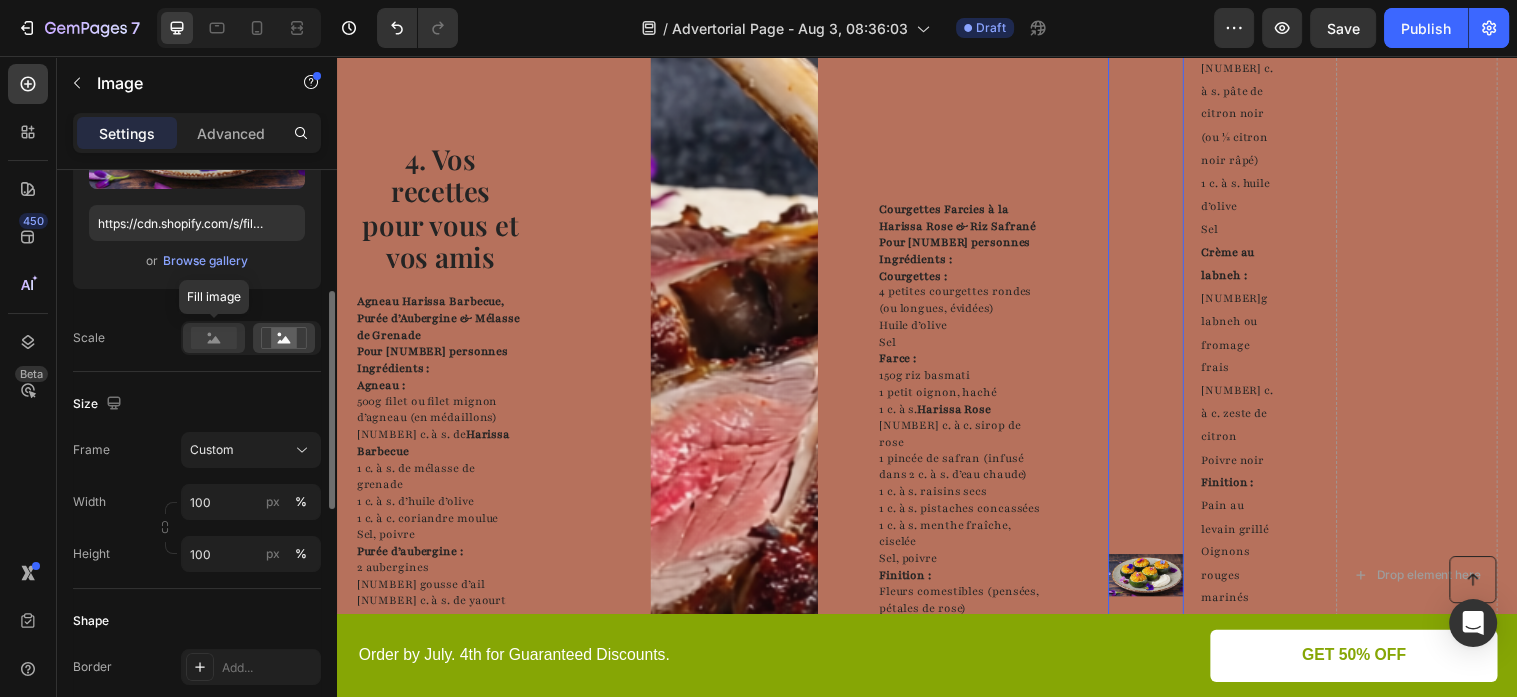 click 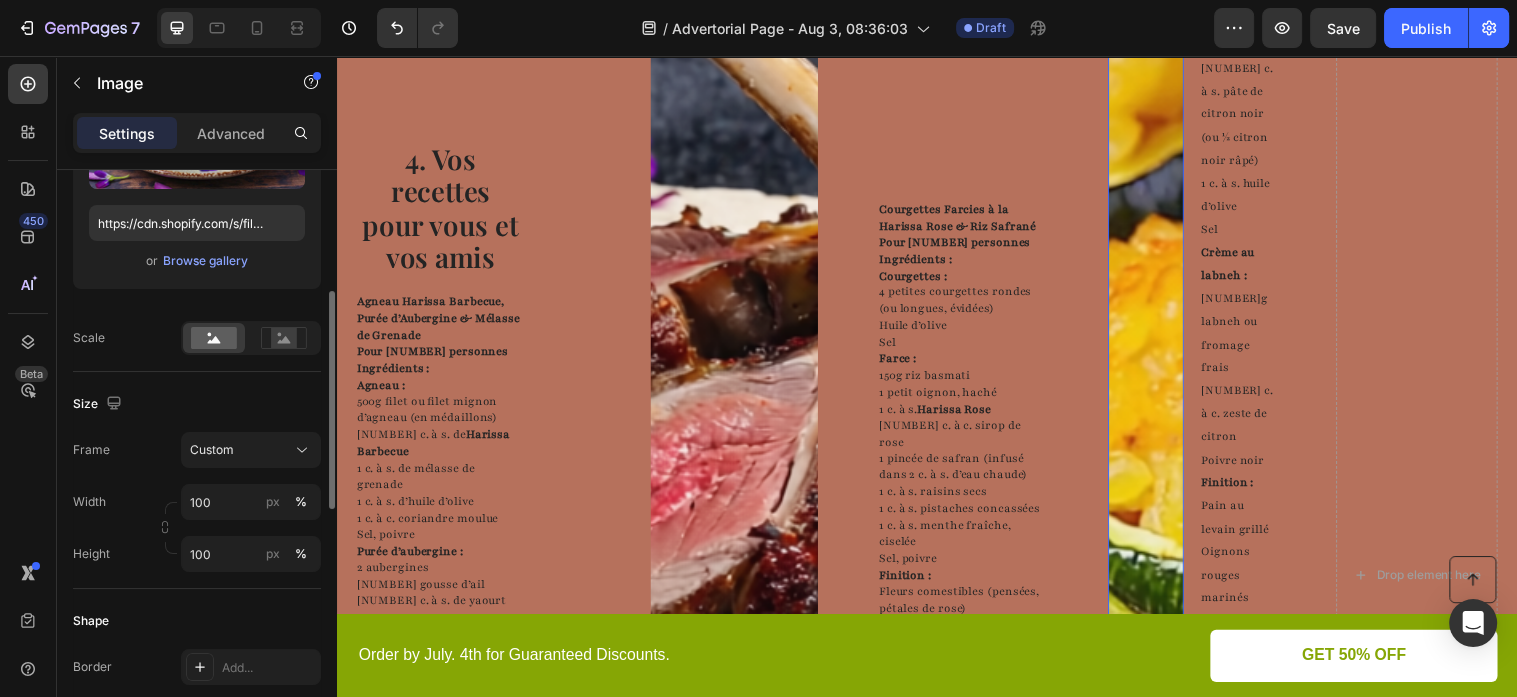 scroll, scrollTop: 108, scrollLeft: 0, axis: vertical 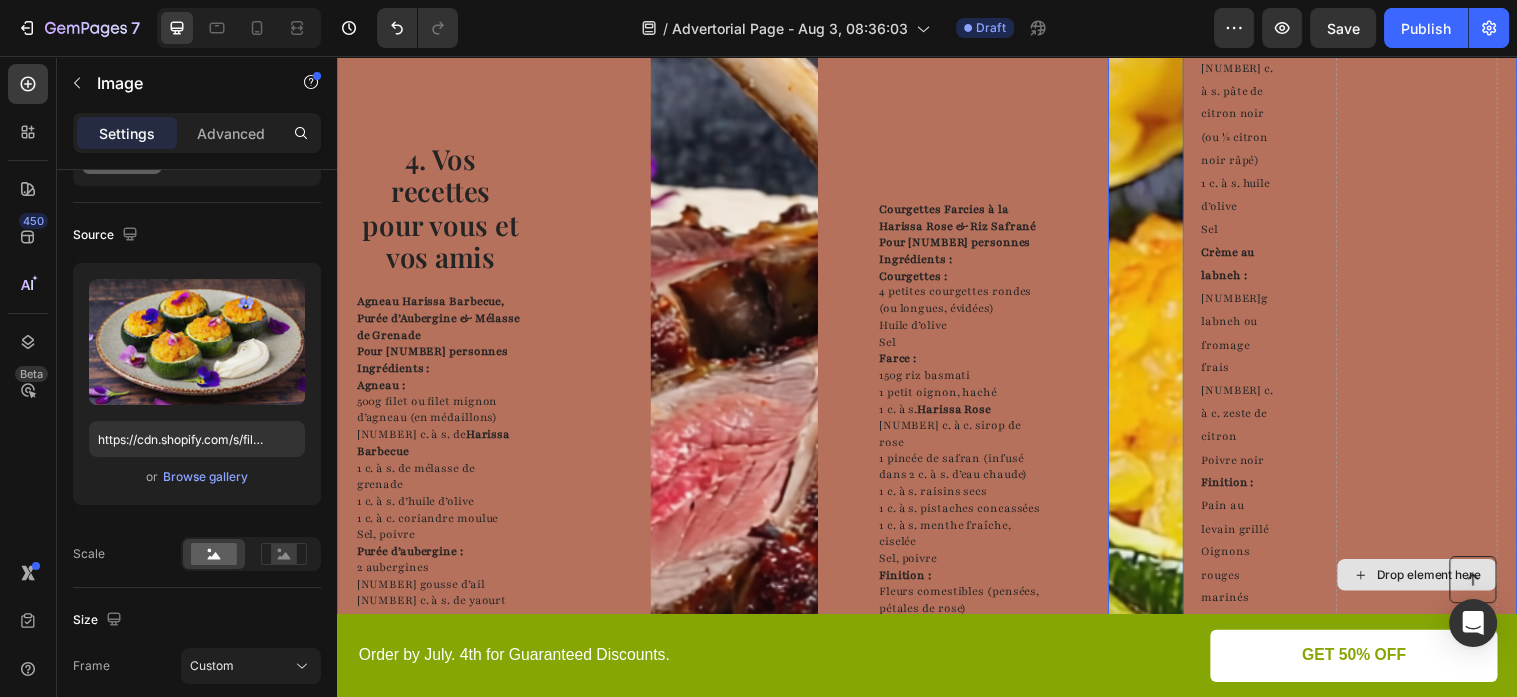 click on "Drop element here" at bounding box center (1447, 583) 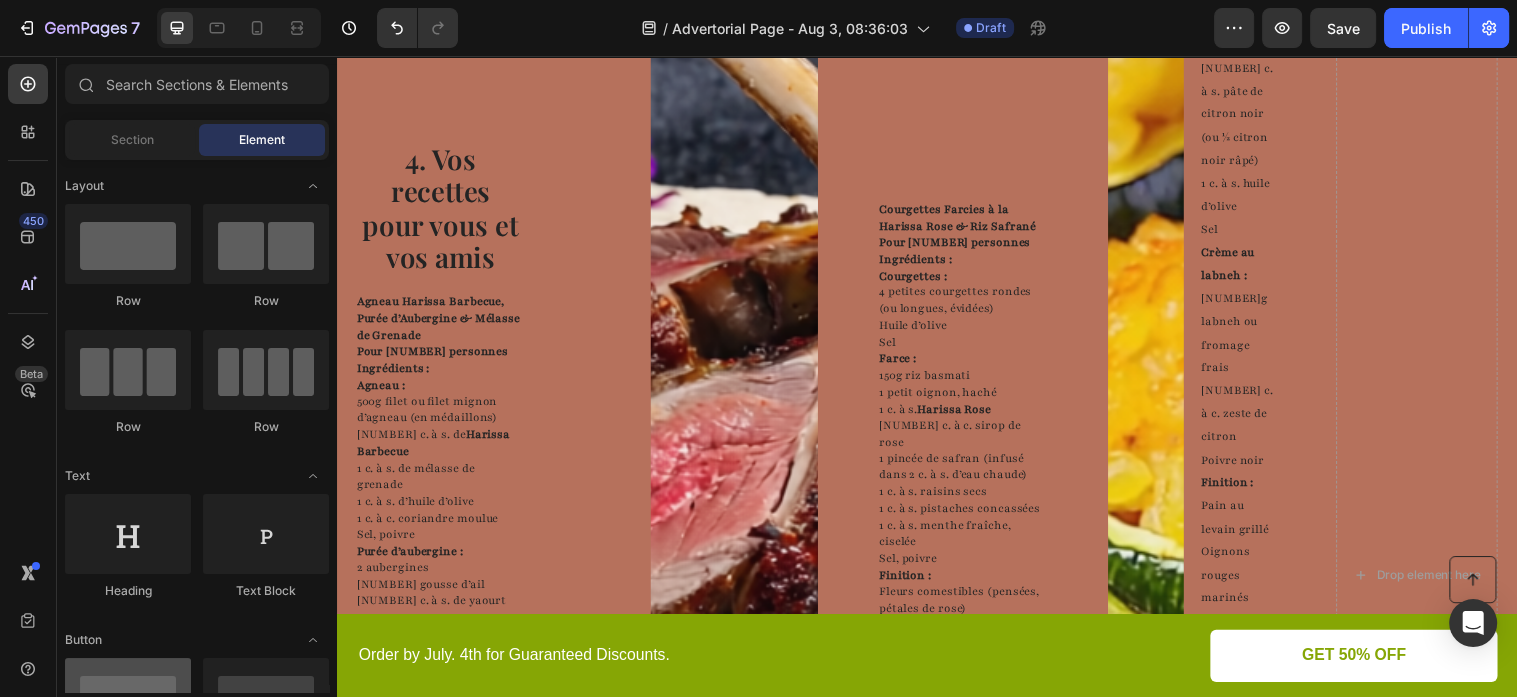 scroll, scrollTop: 216, scrollLeft: 0, axis: vertical 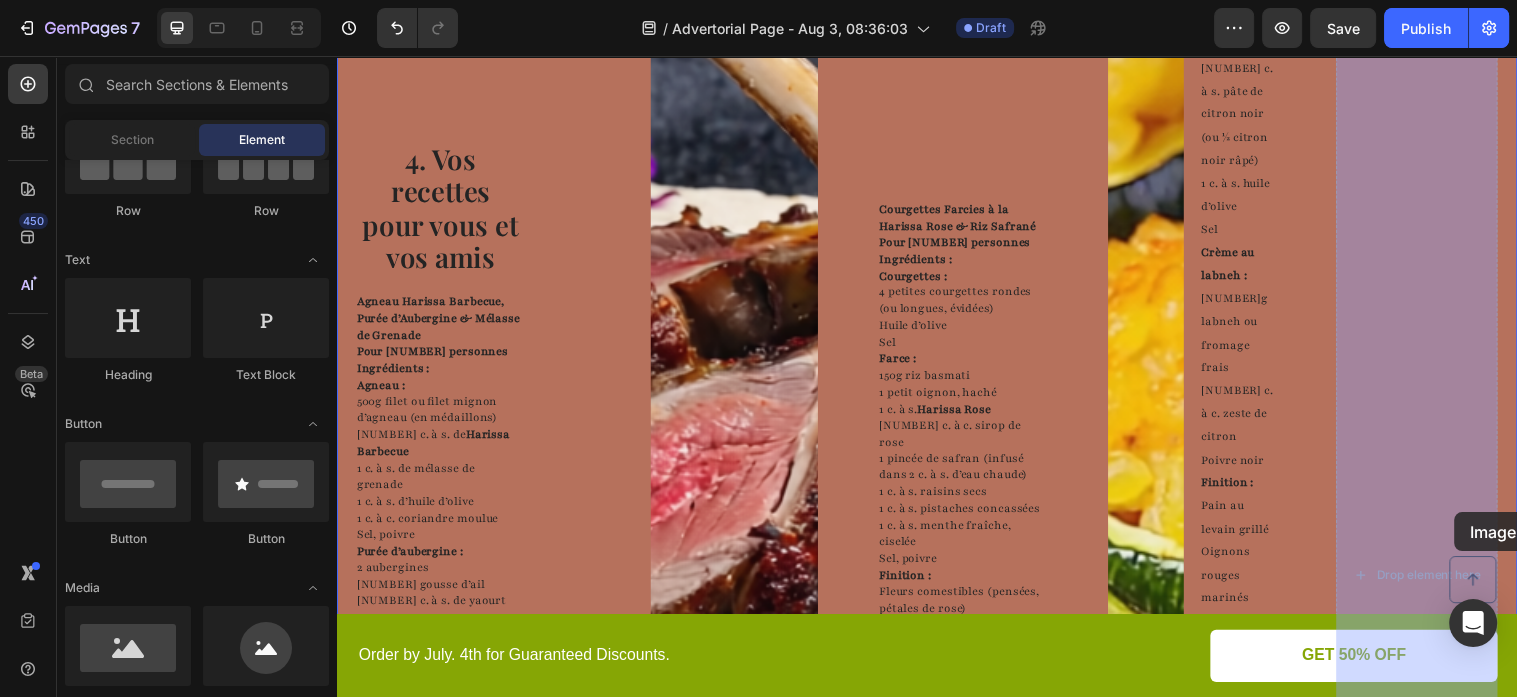 drag, startPoint x: 467, startPoint y: 700, endPoint x: 1454, endPoint y: 512, distance: 1004.74524 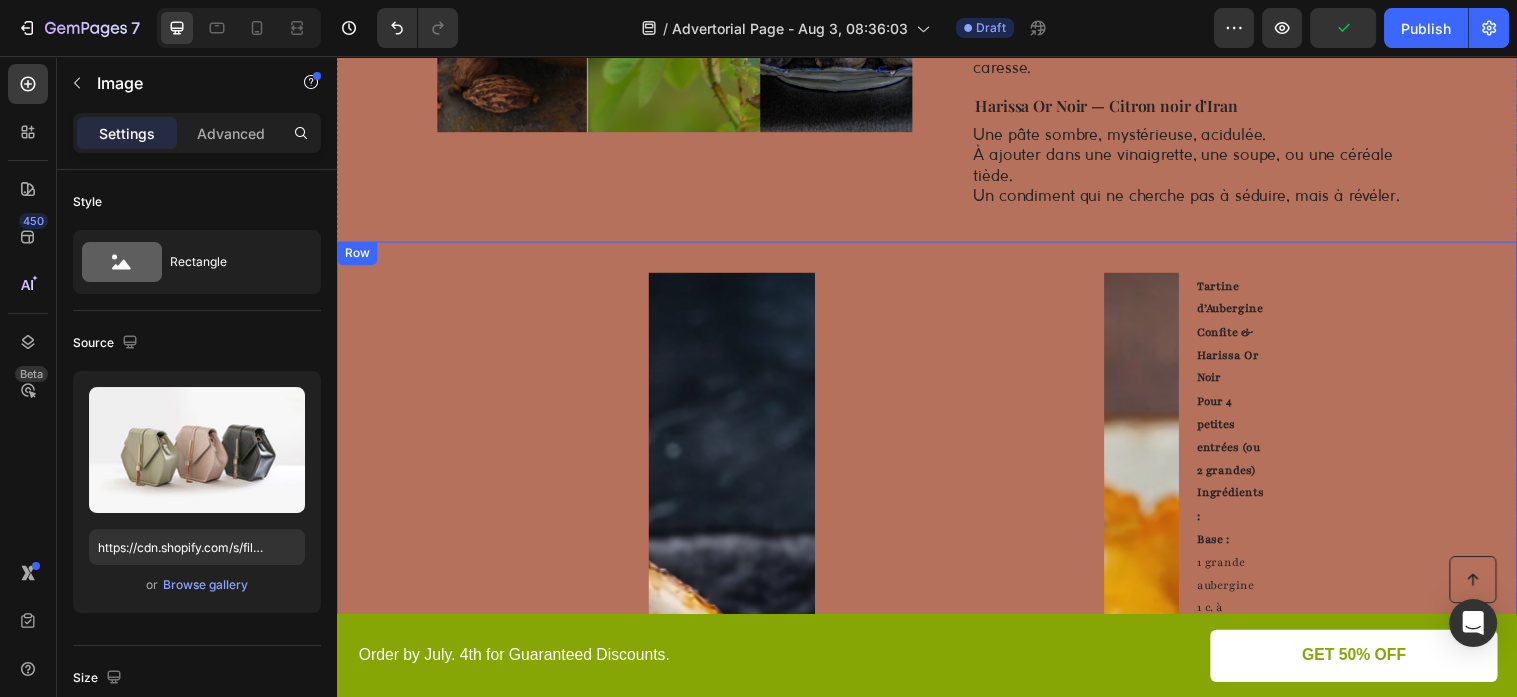 scroll, scrollTop: 1645, scrollLeft: 0, axis: vertical 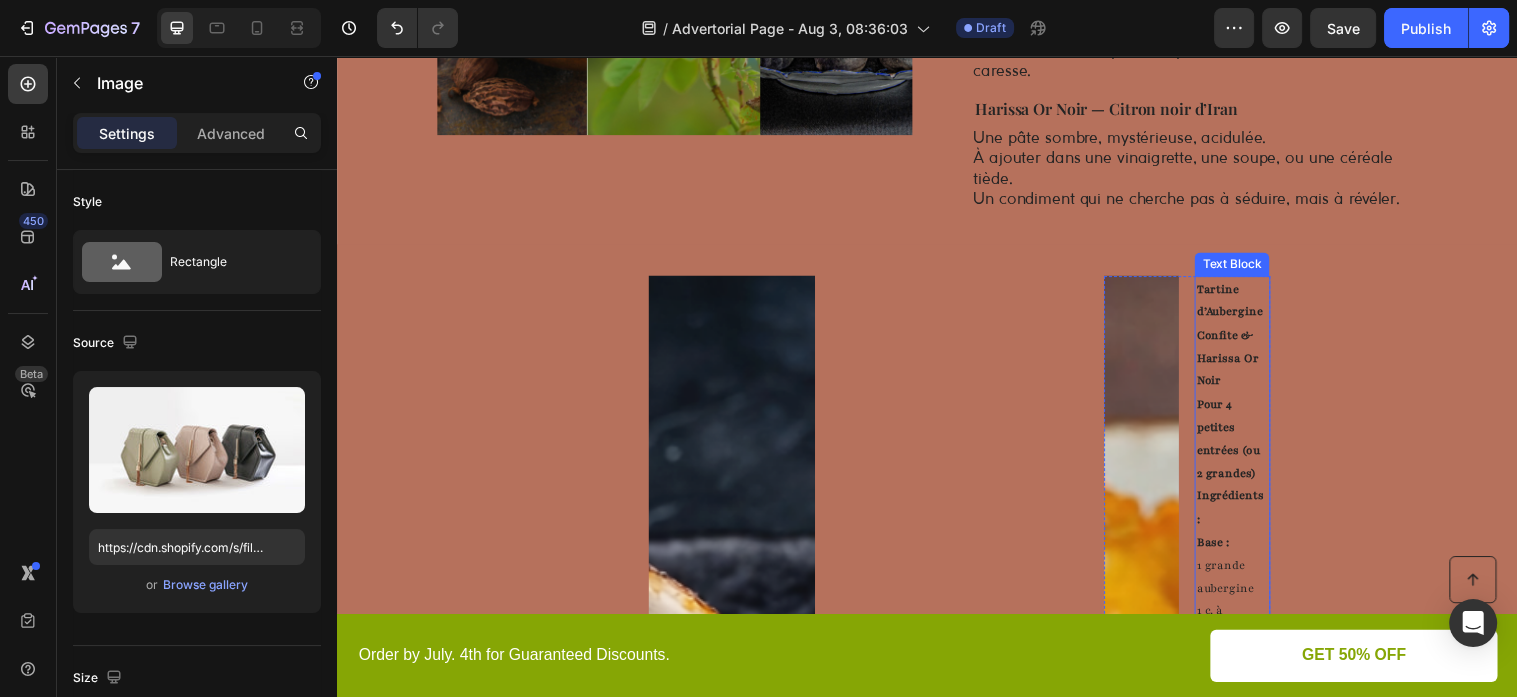 click on "Tartine d’Aubergine Confite & Harissa Or Noir Pour 4 petites entrées (ou 2 grandes) Ingrédients : Base : 1 grande aubergine 1 c. à s.  Harissa Or Noir 1 c. à s. pâte de citron noir (ou ½ citron noir râpé) 1 c. à s. huile d’olive Sel Crème au labneh : 100g labneh ou fromage frais 1 c. à c. zeste de citron Poivre noir Finition : Pain au levain grillé Oignons rouges marinés Feuilles de coriandre ou fenouil sauvage Filet d’huile d’olive noire (ou huile fumée) Préparation : Confire l’aubergine  : couper en tranches épaisses, badigeonner de Harissa Or Noir, citron noir, huile, sel. Rôtir 25–30 min à 180°C. Préparer la crème  : mélanger labneh, zeste, poivre. Assembler  : tartiner le pain de crème, poser l’aubergine tiède, ajouter pickles, herbes et un filet d’huile." at bounding box center (1247, 1229) 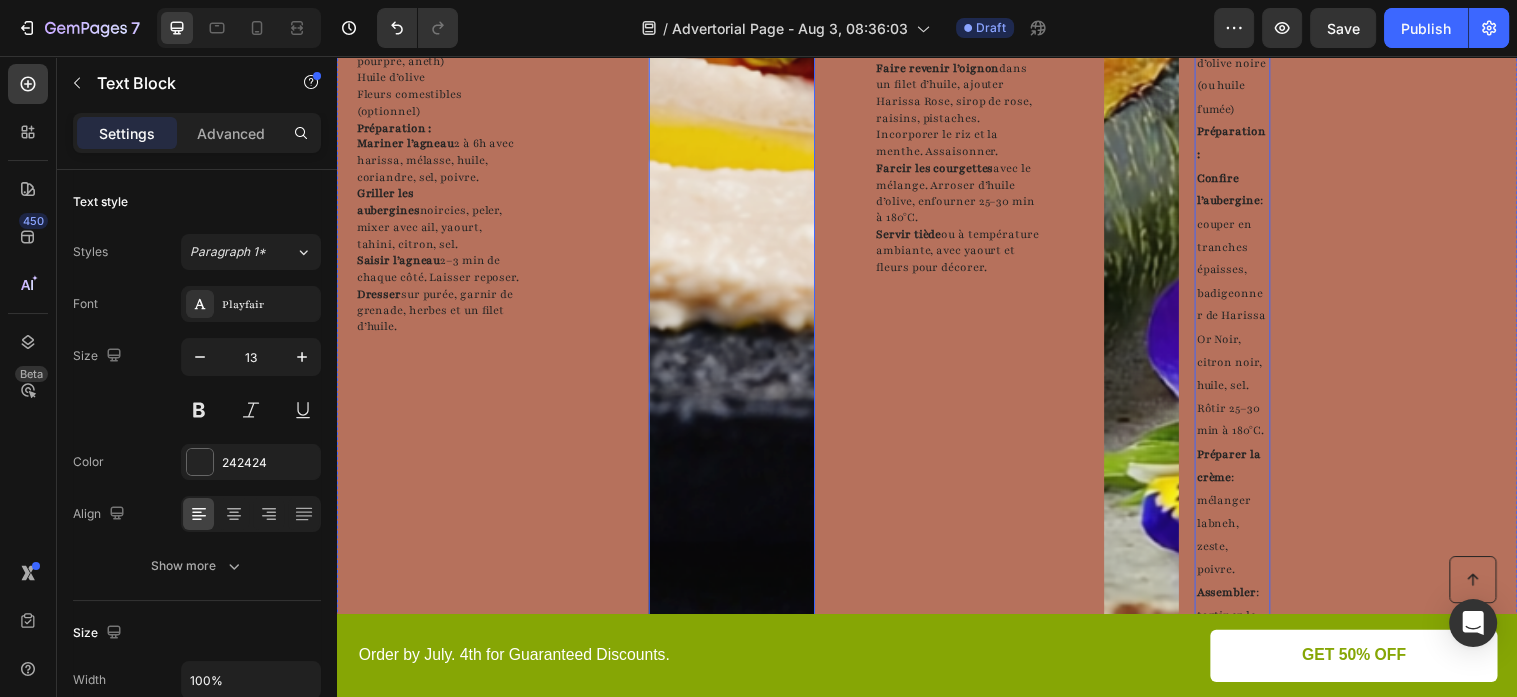 scroll, scrollTop: 3123, scrollLeft: 0, axis: vertical 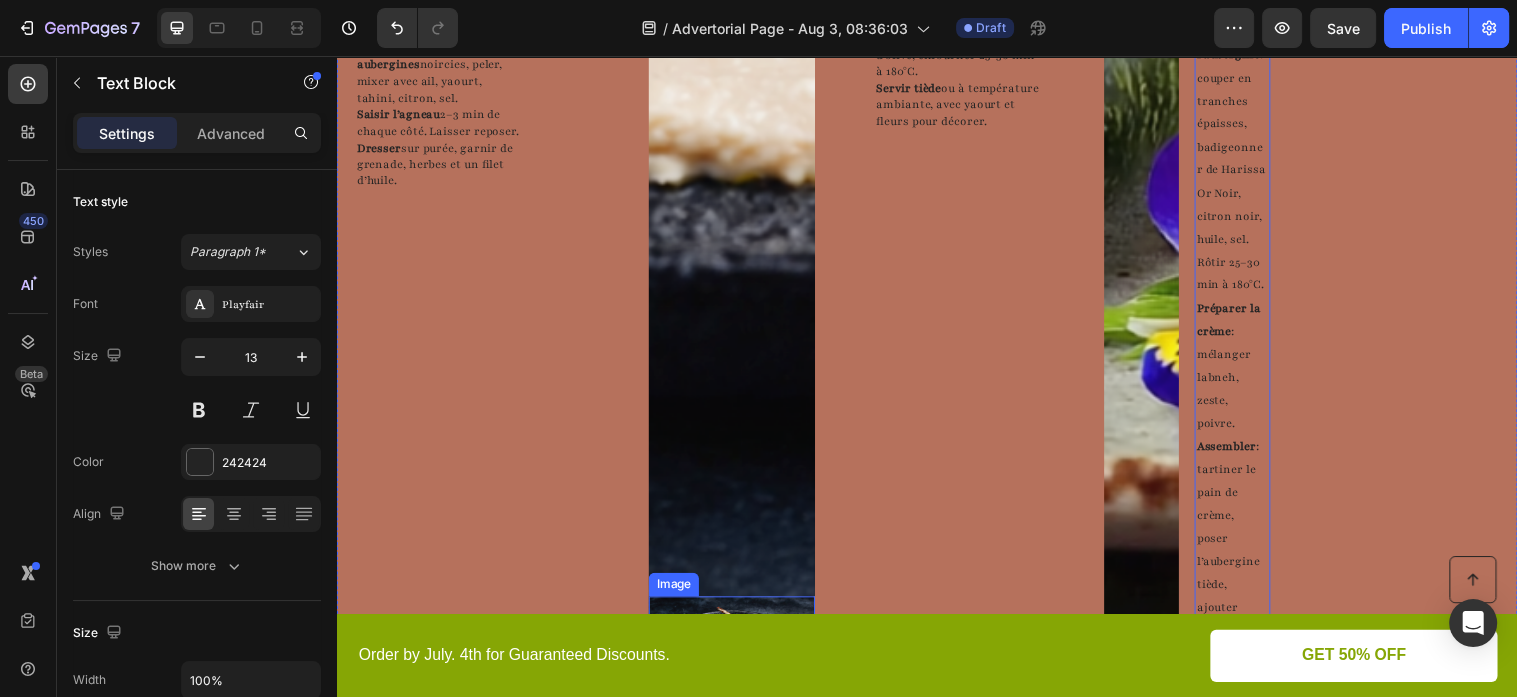 click at bounding box center (738, 652) 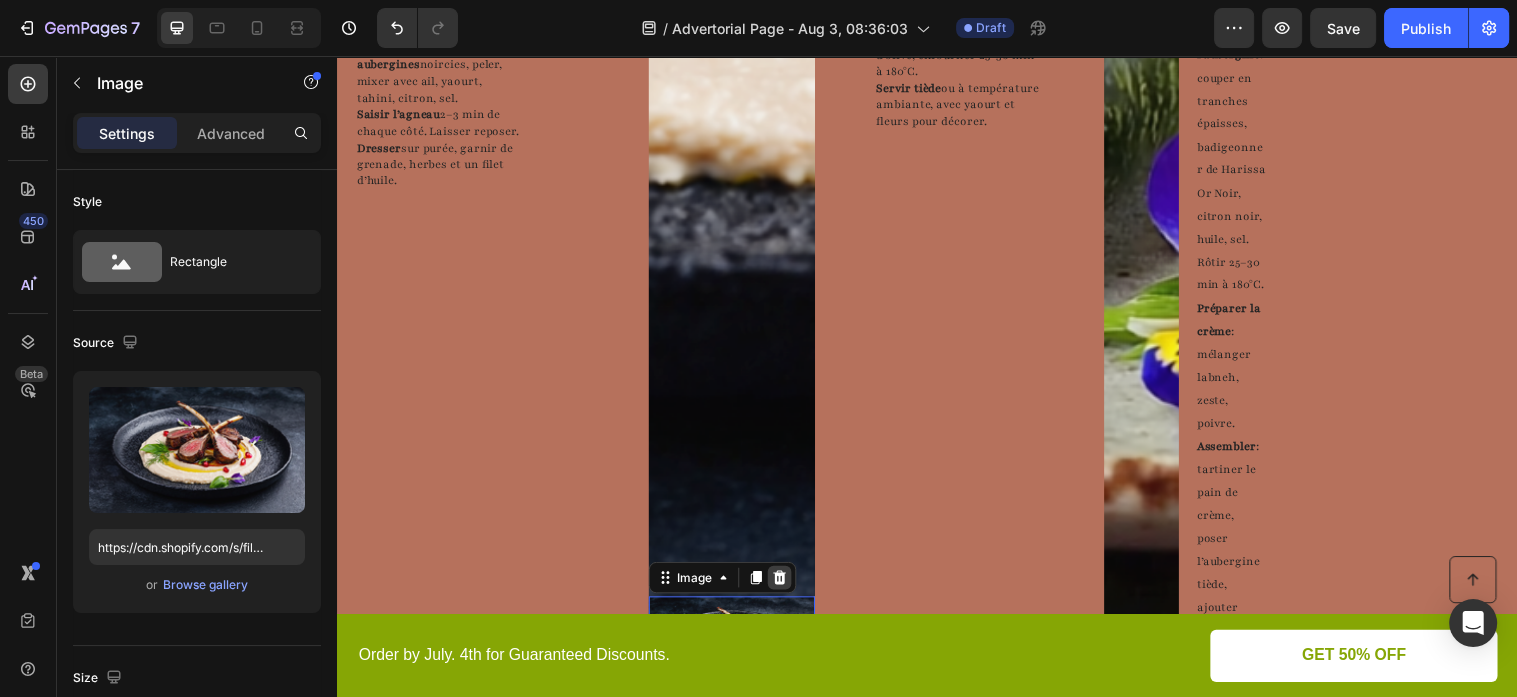 click at bounding box center [787, 586] 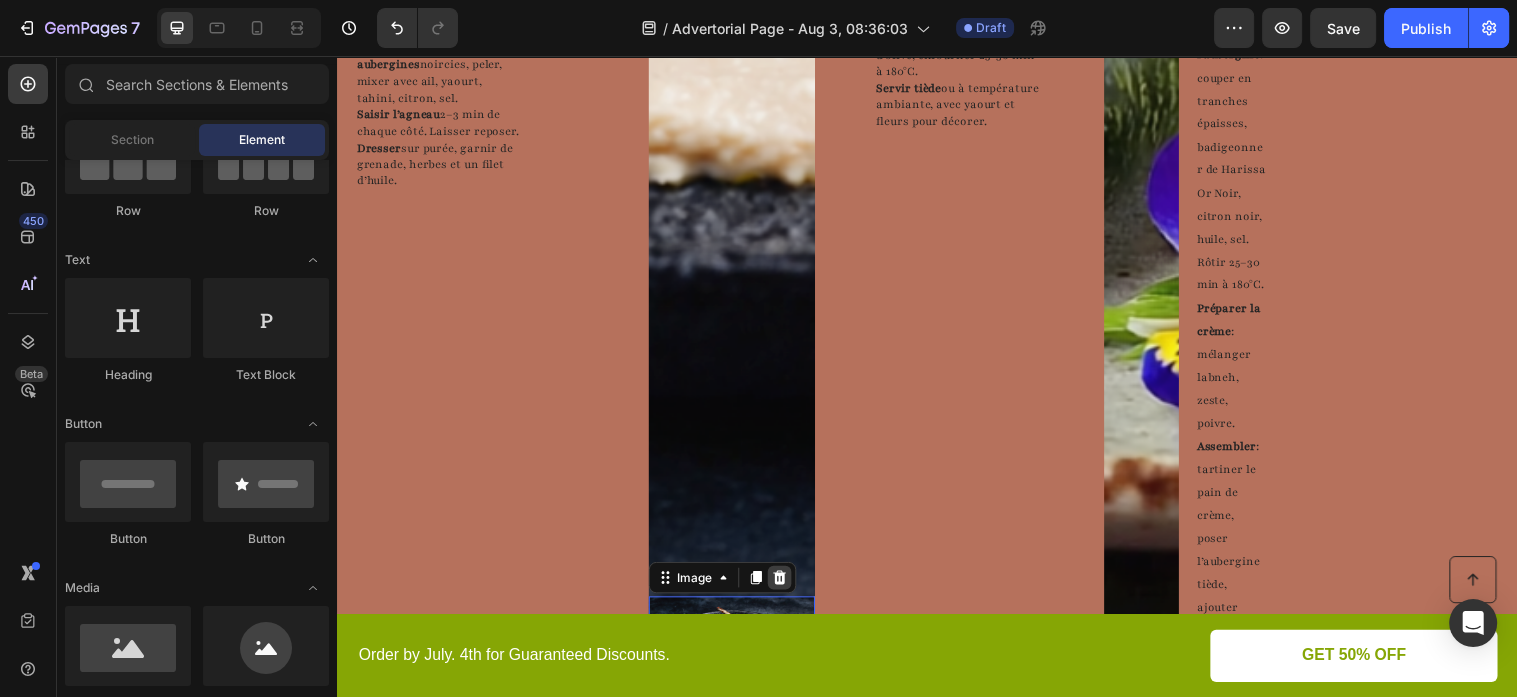 scroll, scrollTop: 216, scrollLeft: 0, axis: vertical 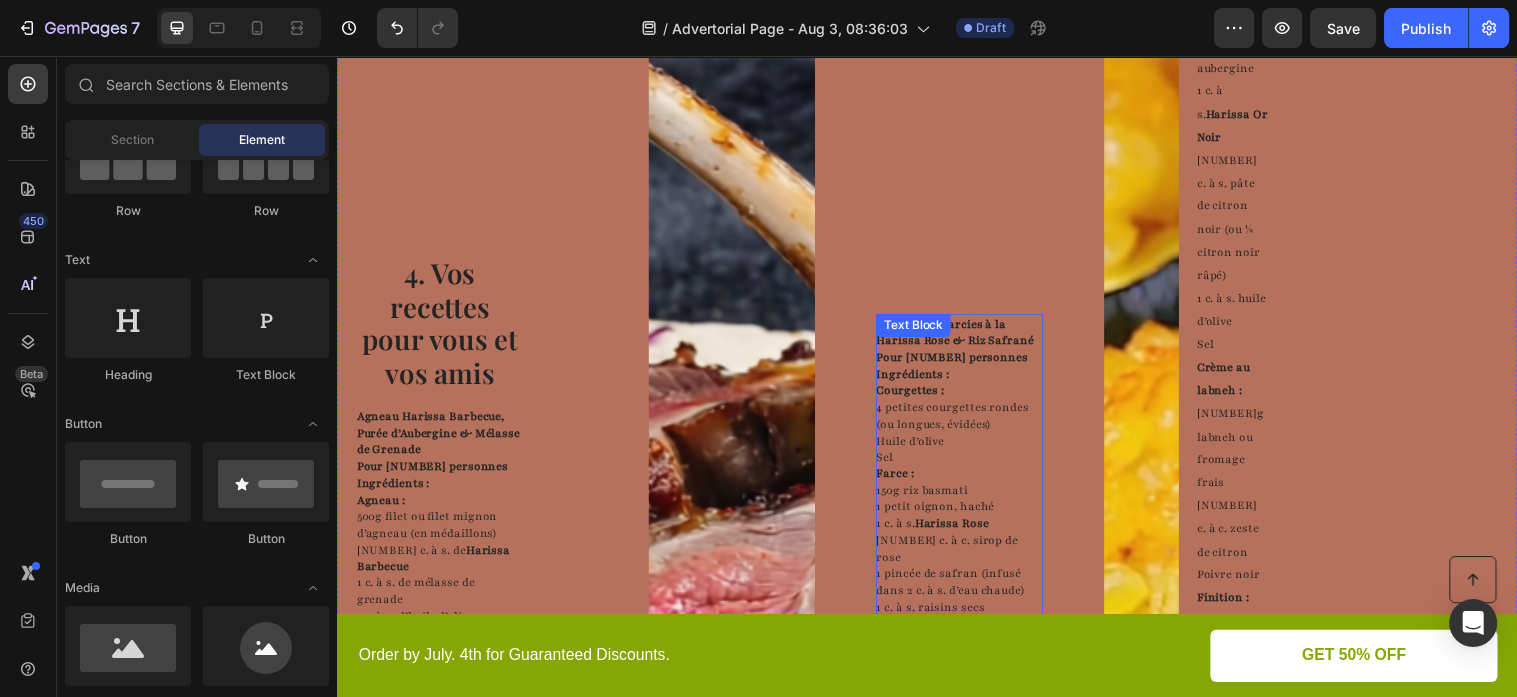 click on "Ingrédients :" at bounding box center [968, 379] 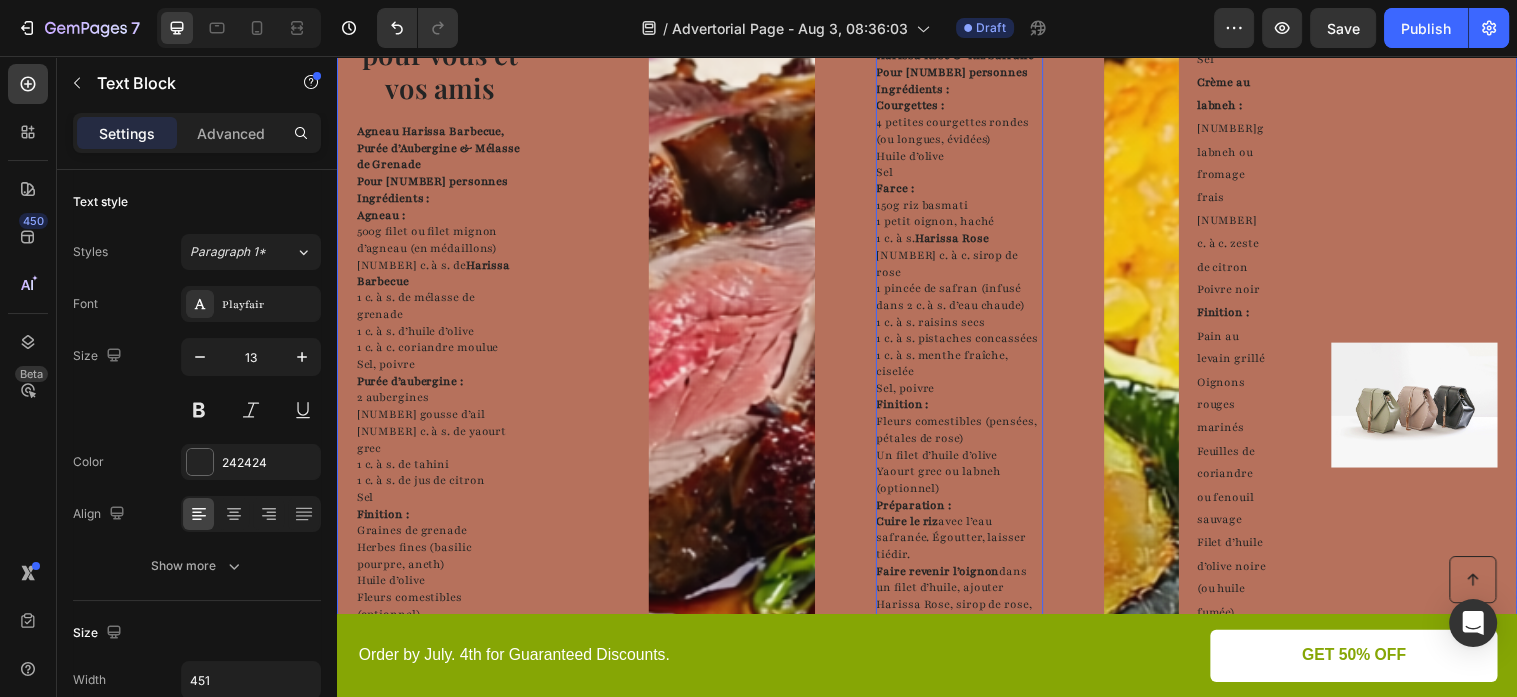 scroll, scrollTop: 2490, scrollLeft: 0, axis: vertical 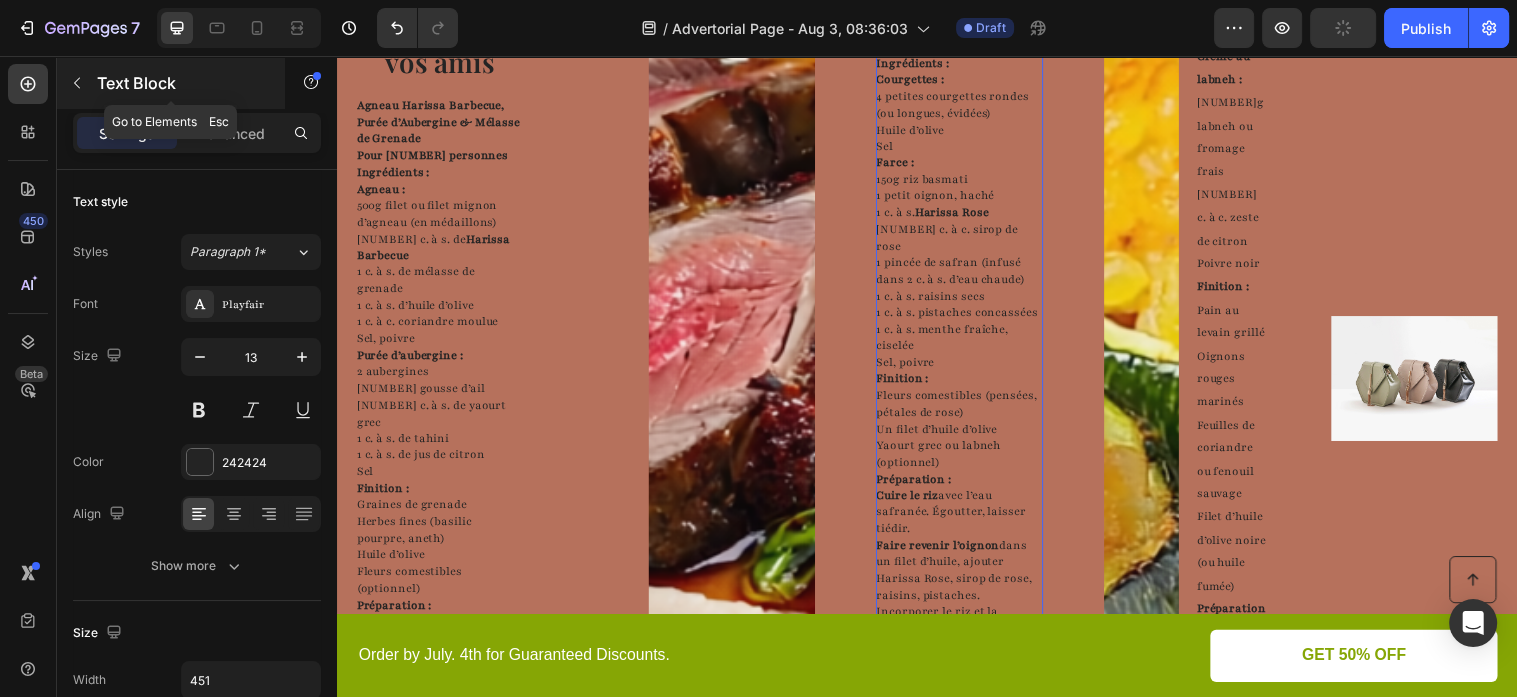 click at bounding box center (77, 83) 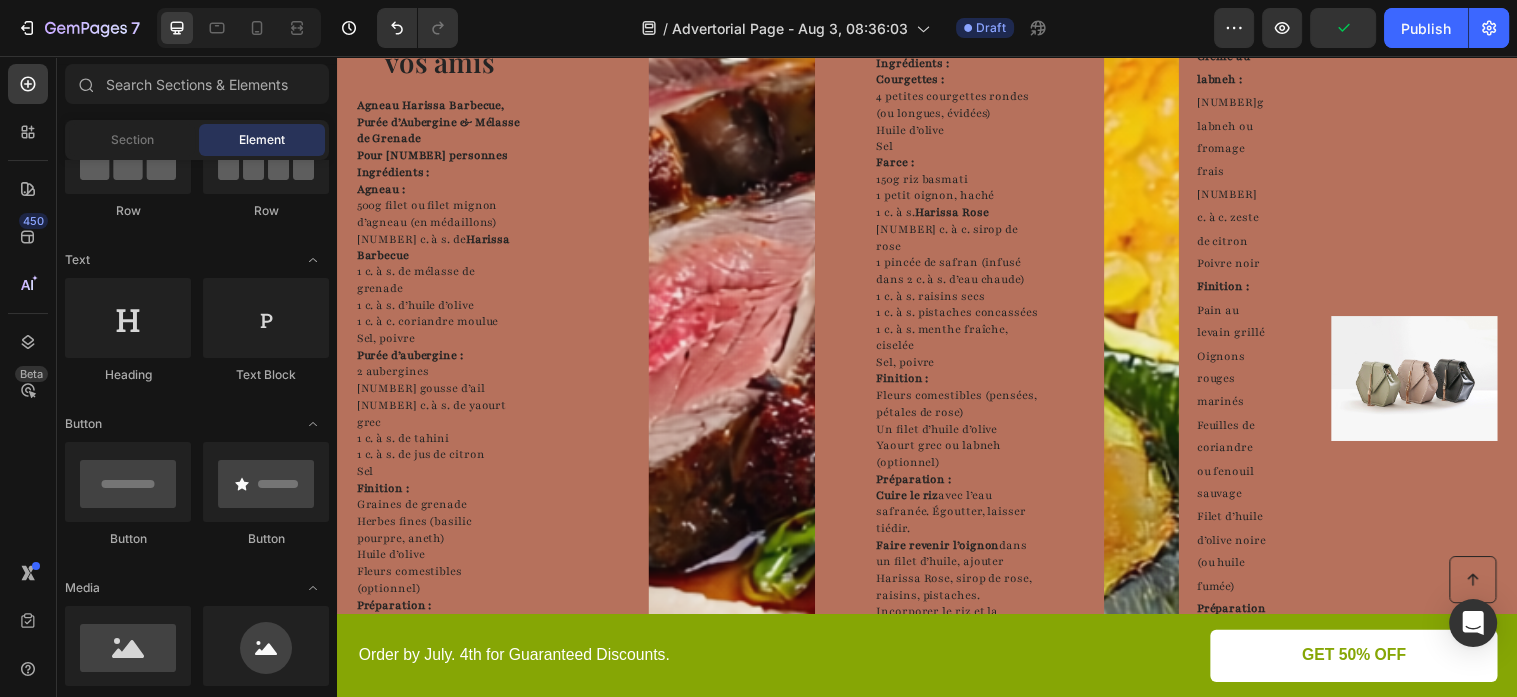 scroll, scrollTop: 0, scrollLeft: 0, axis: both 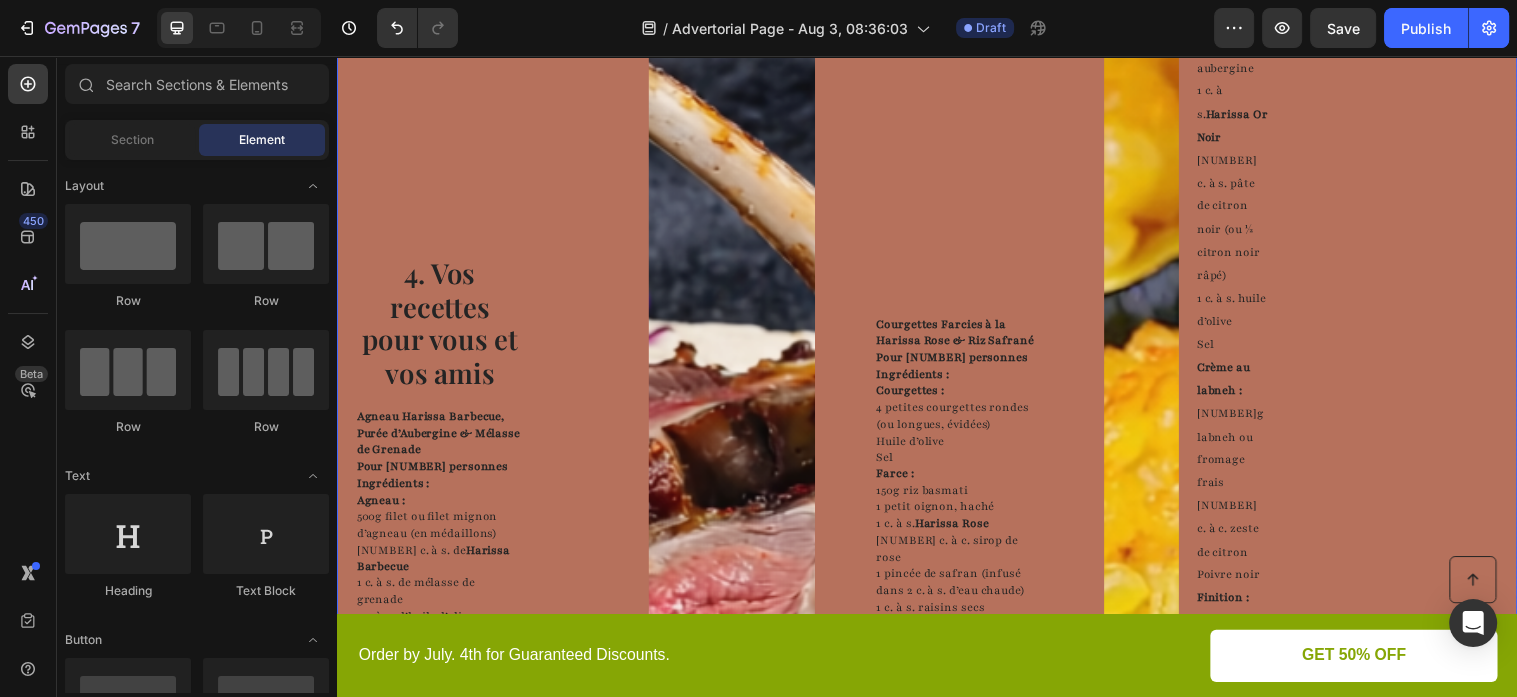 click on "4. Vos recettes pour vous et vos amis Heading Agneau Harissa Barbecue, Purée d’Aubergine & Mélasse de Grenade Pour 4 personnes Ingrédients : Agneau : 500g filet ou filet mignon d’agneau (en médaillons) 2½ c. à s. de  Harissa Barbecue 1 c. à s. de mélasse de grenade 1 c. à s. d’huile d’olive 1 c. à c. coriandre moulue Sel, poivre Purée d’aubergine : 2 aubergines 1 gousse d’ail 2 c. à s. de yaourt grec 1 c. à s. de tahini 1 c. à s. de jus de citron Sel Finition : Graines de grenade Herbes fines (basilic pourpre, aneth) Huile d’olive Fleurs comestibles (optionnel) Préparation : Mariner l’agneau  2 à 6h avec harissa, mélasse, huile, coriandre, sel, poivre. Griller les aubergines  noircies, peler, mixer avec ail, yaourt, tahini, citron, sel. Saisir l’agneau  2–3 min de chaque côté. Laisser reposer. Dresser  sur purée, garnir de grenade, herbes et un filet d’huile. Text Block" at bounding box center (441, 701) 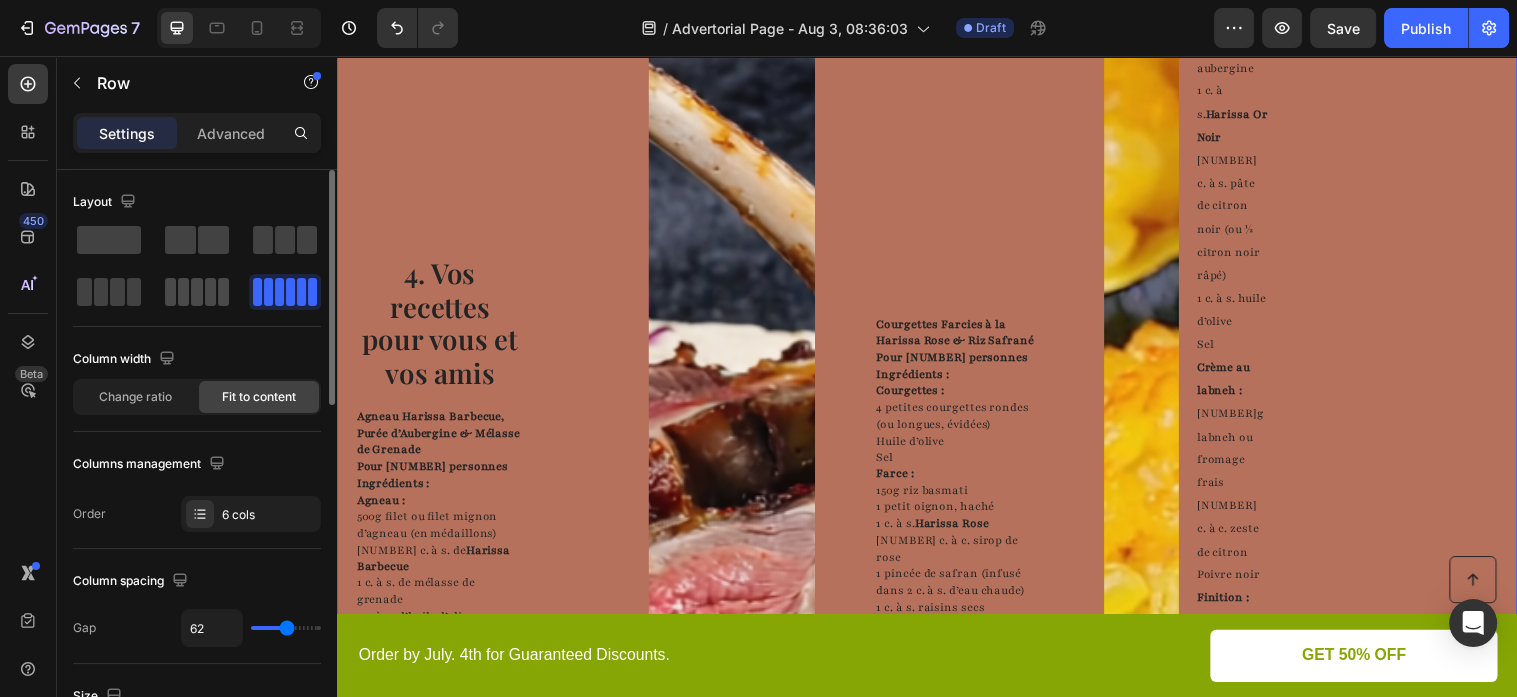 click 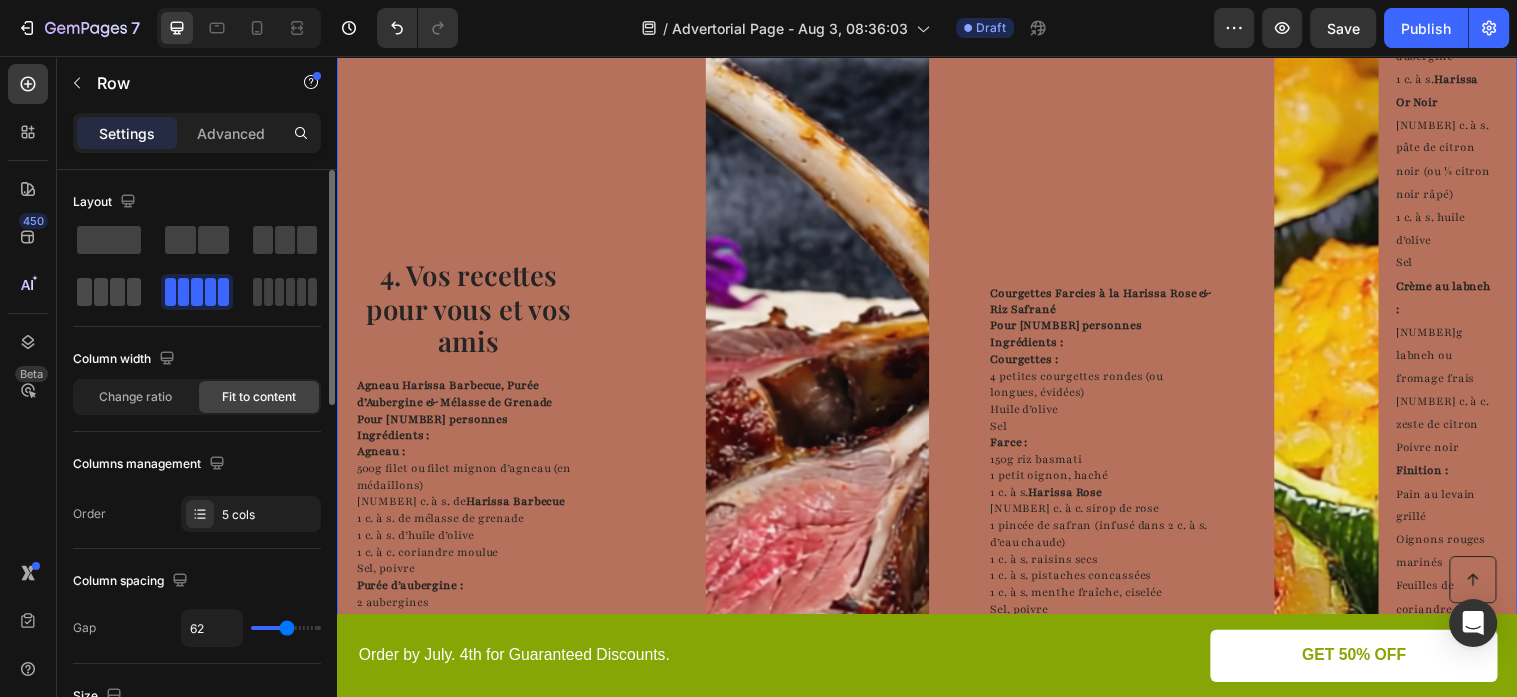 click 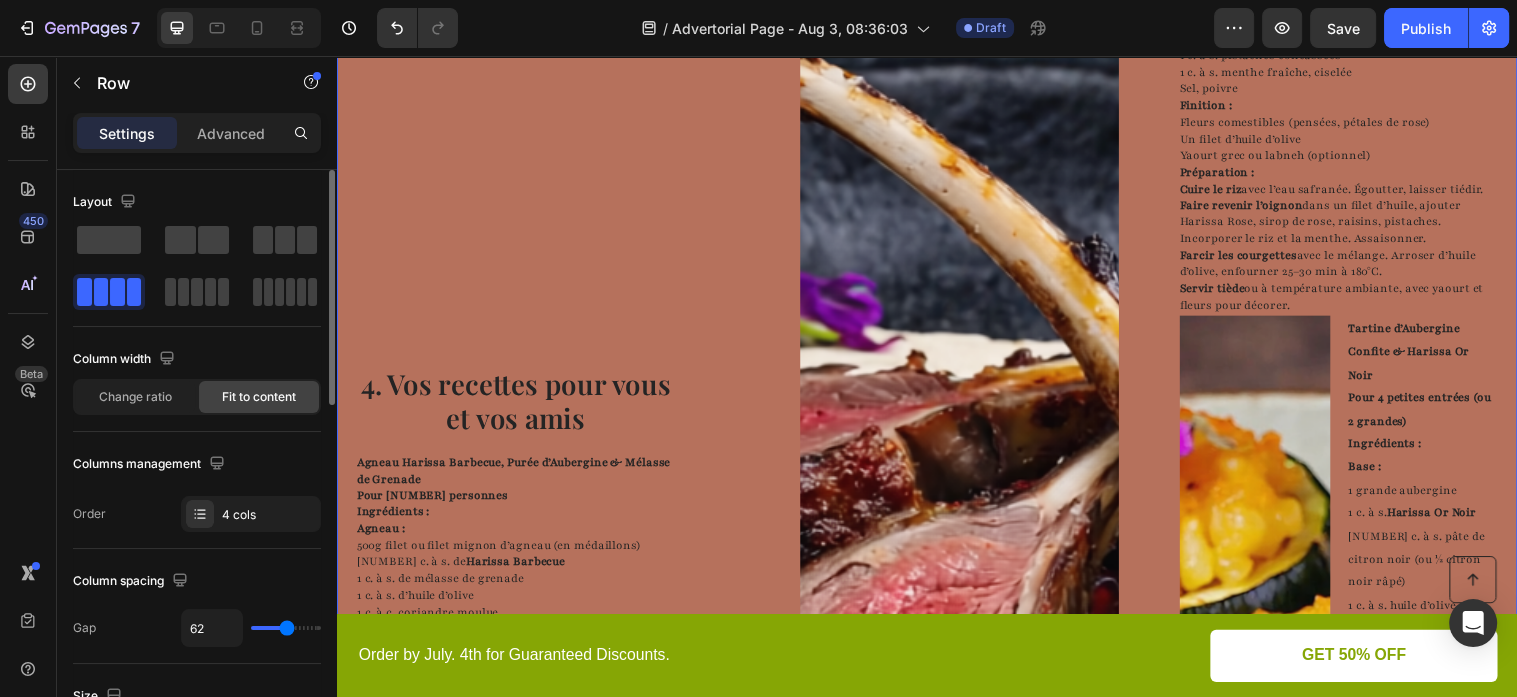 scroll, scrollTop: 2227, scrollLeft: 0, axis: vertical 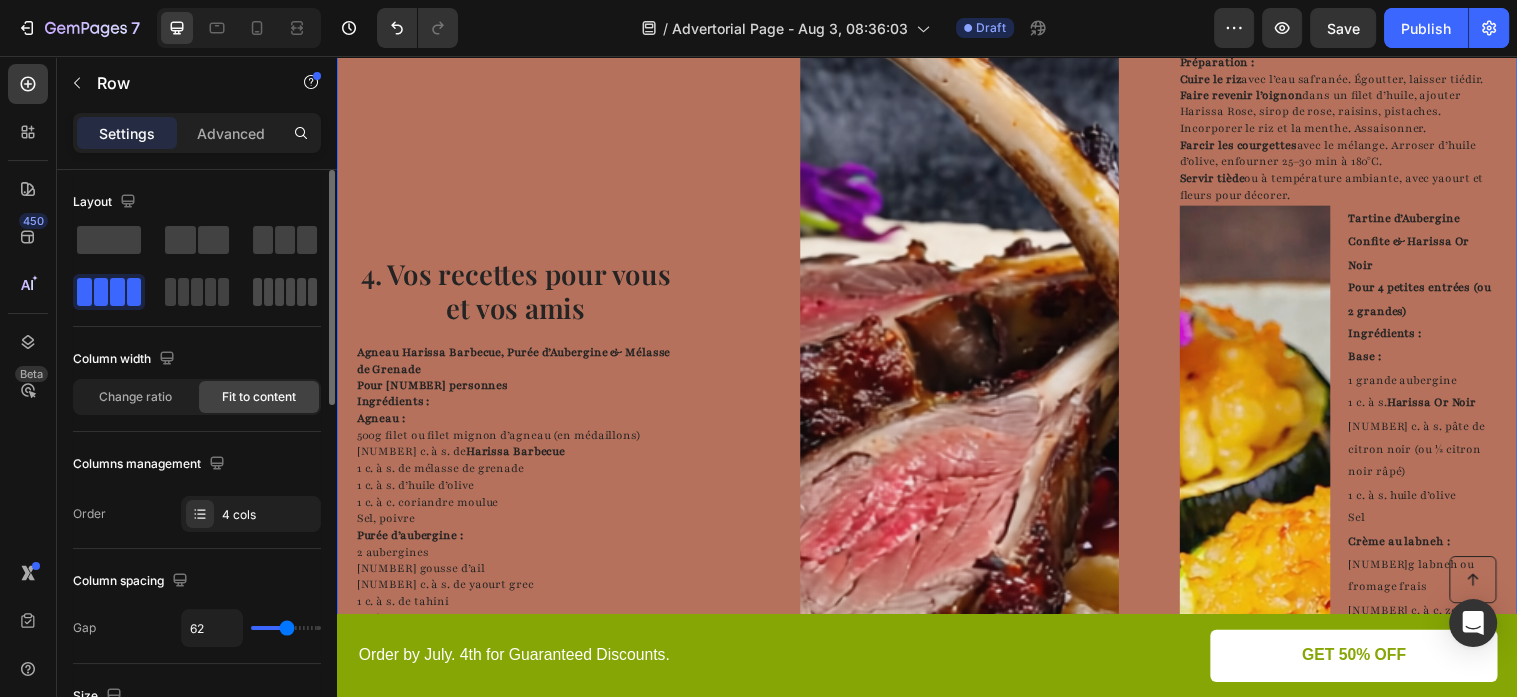 click 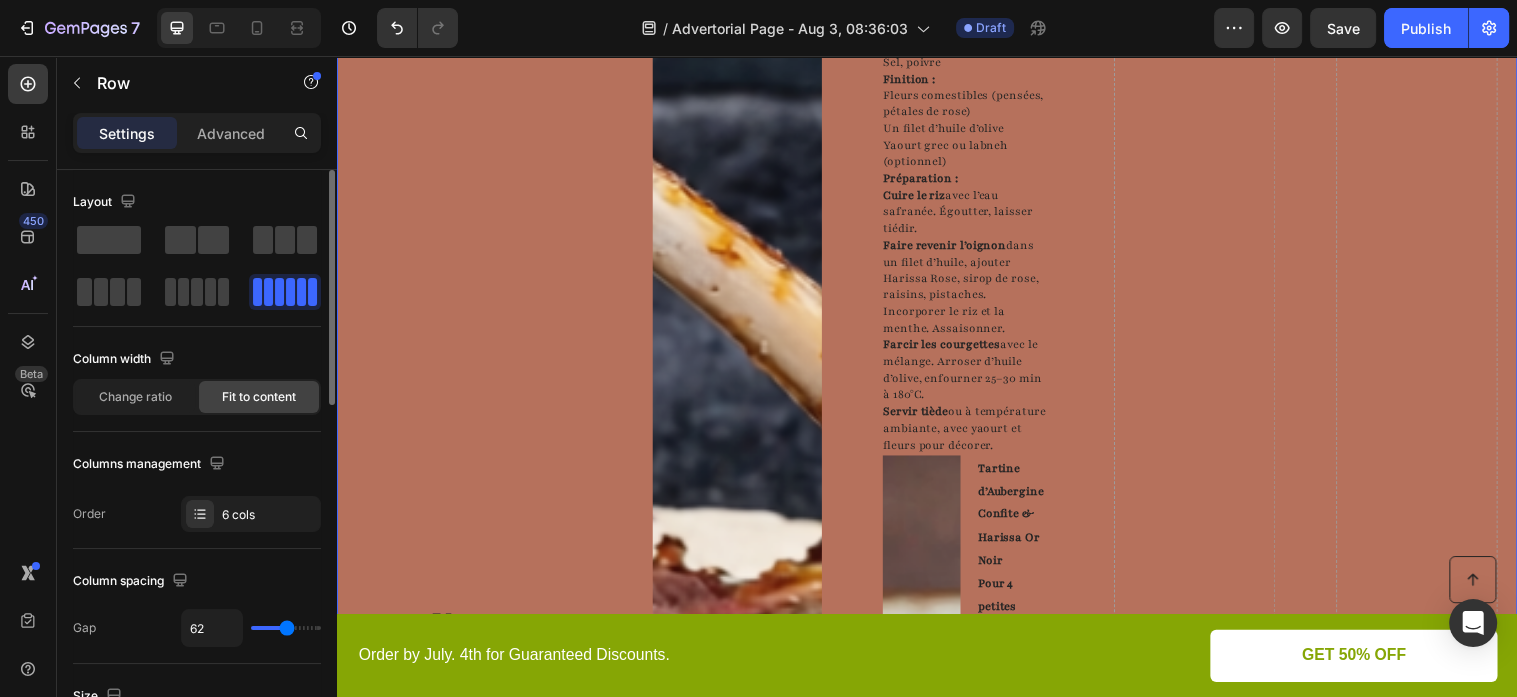 scroll, scrollTop: 2597, scrollLeft: 0, axis: vertical 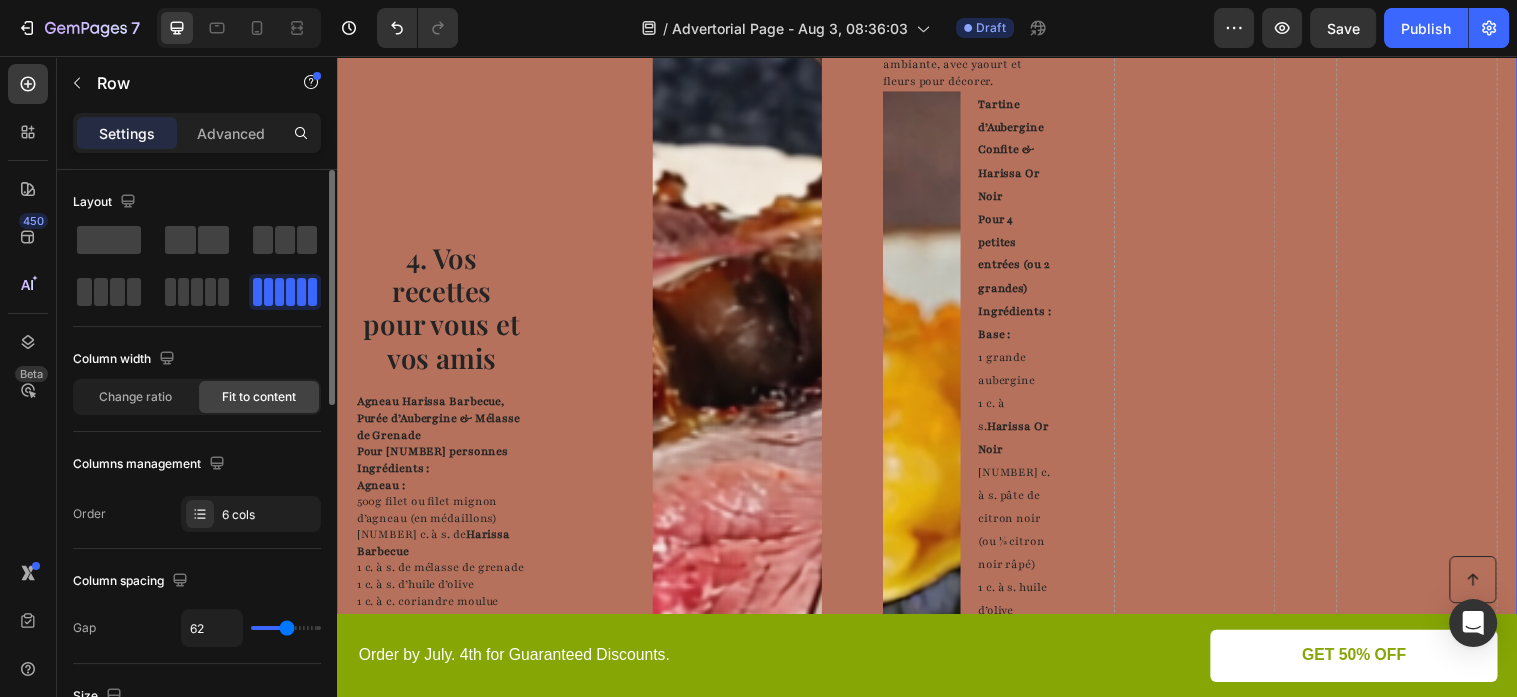 click 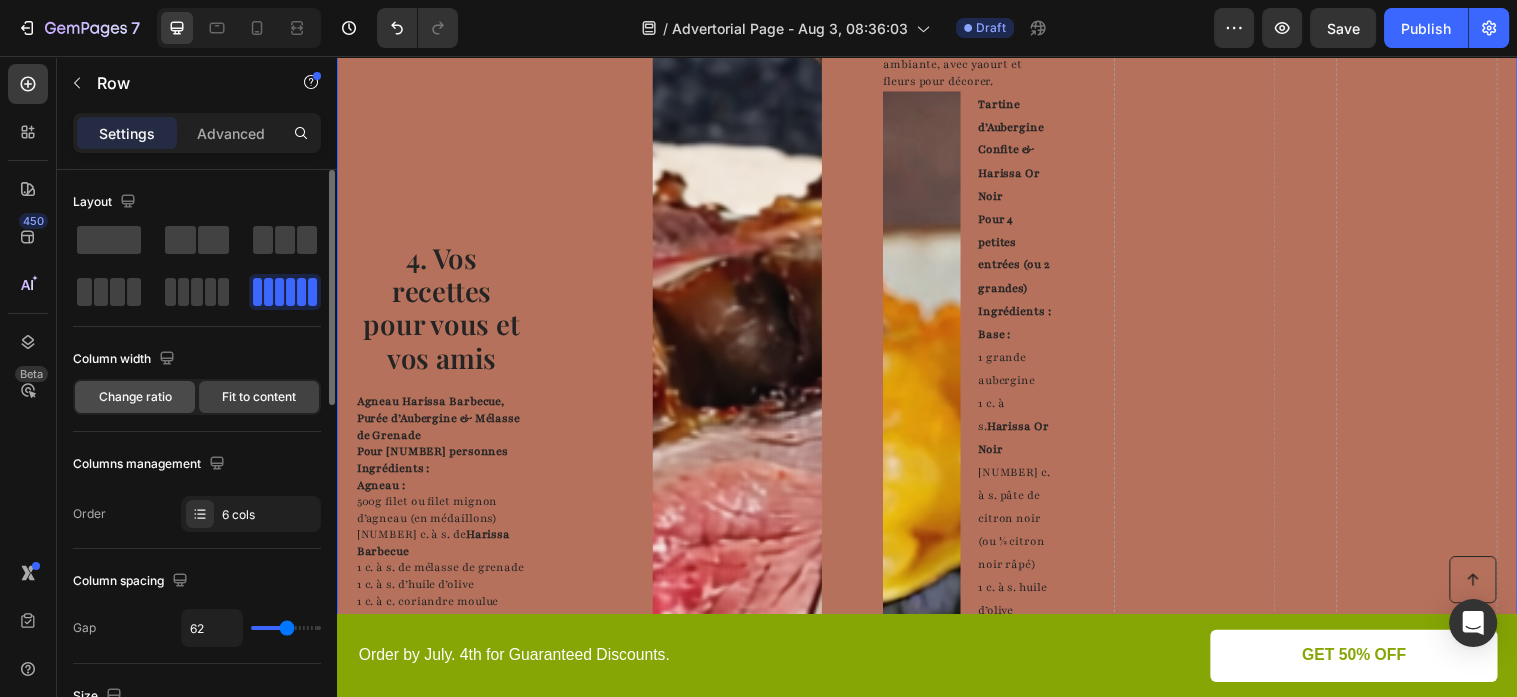 click on "Change ratio" 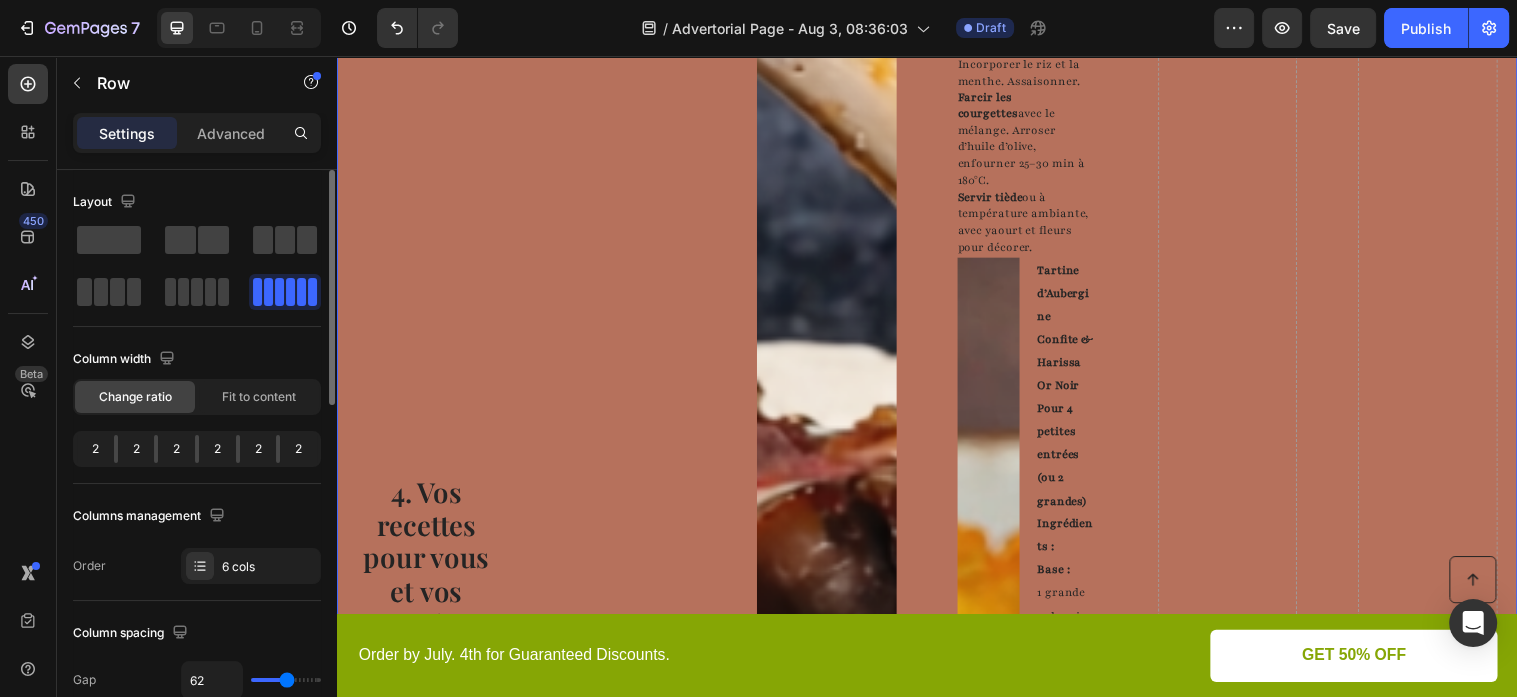 scroll, scrollTop: 2811, scrollLeft: 0, axis: vertical 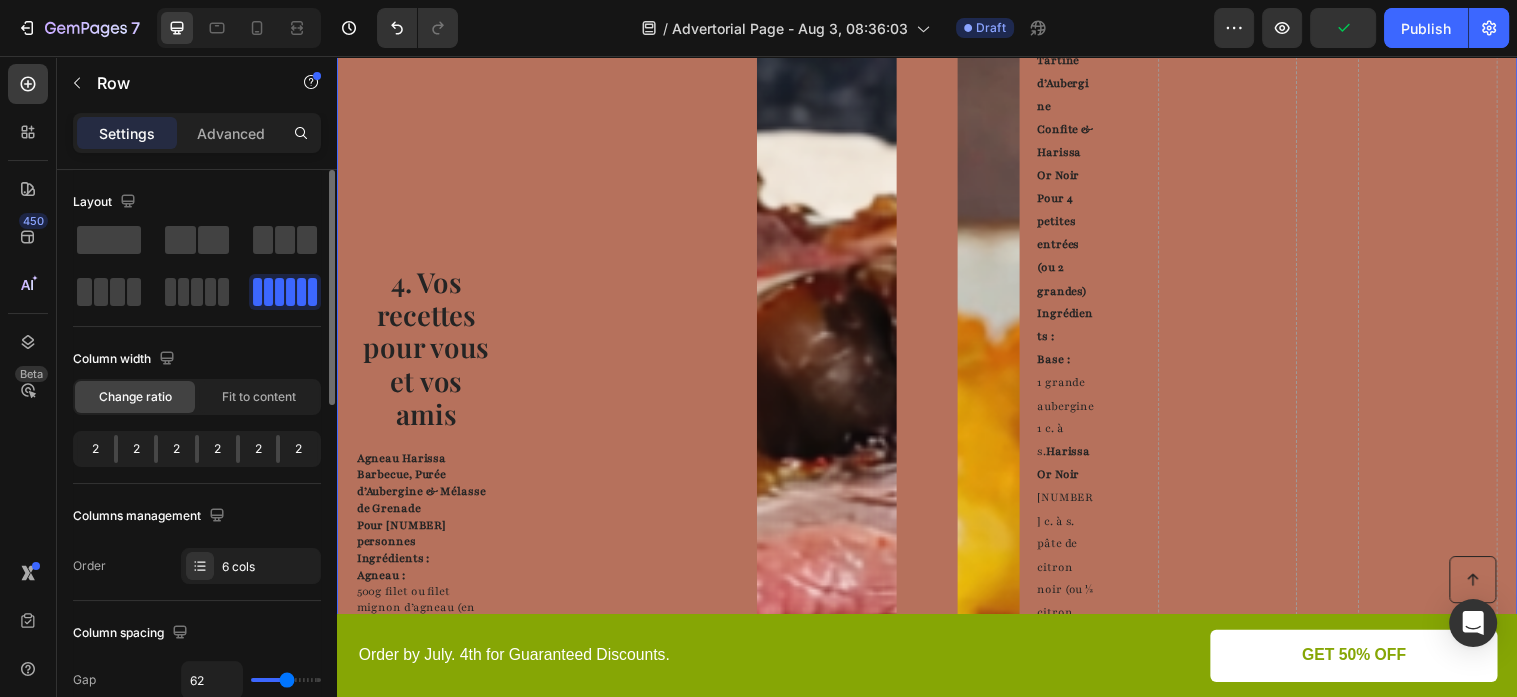 click on "Column width Change ratio Fit to content 2 2 2 2 2 2" at bounding box center (197, 413) 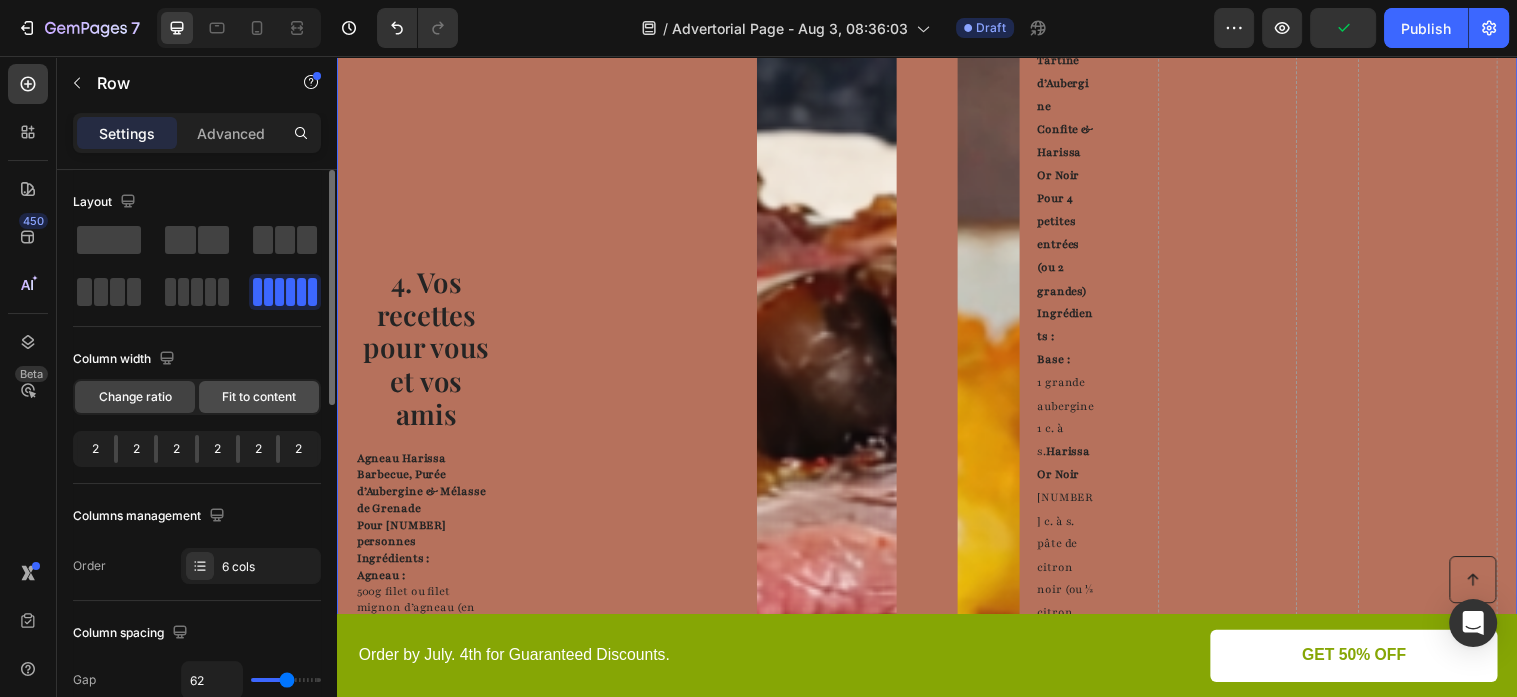 click on "Fit to content" 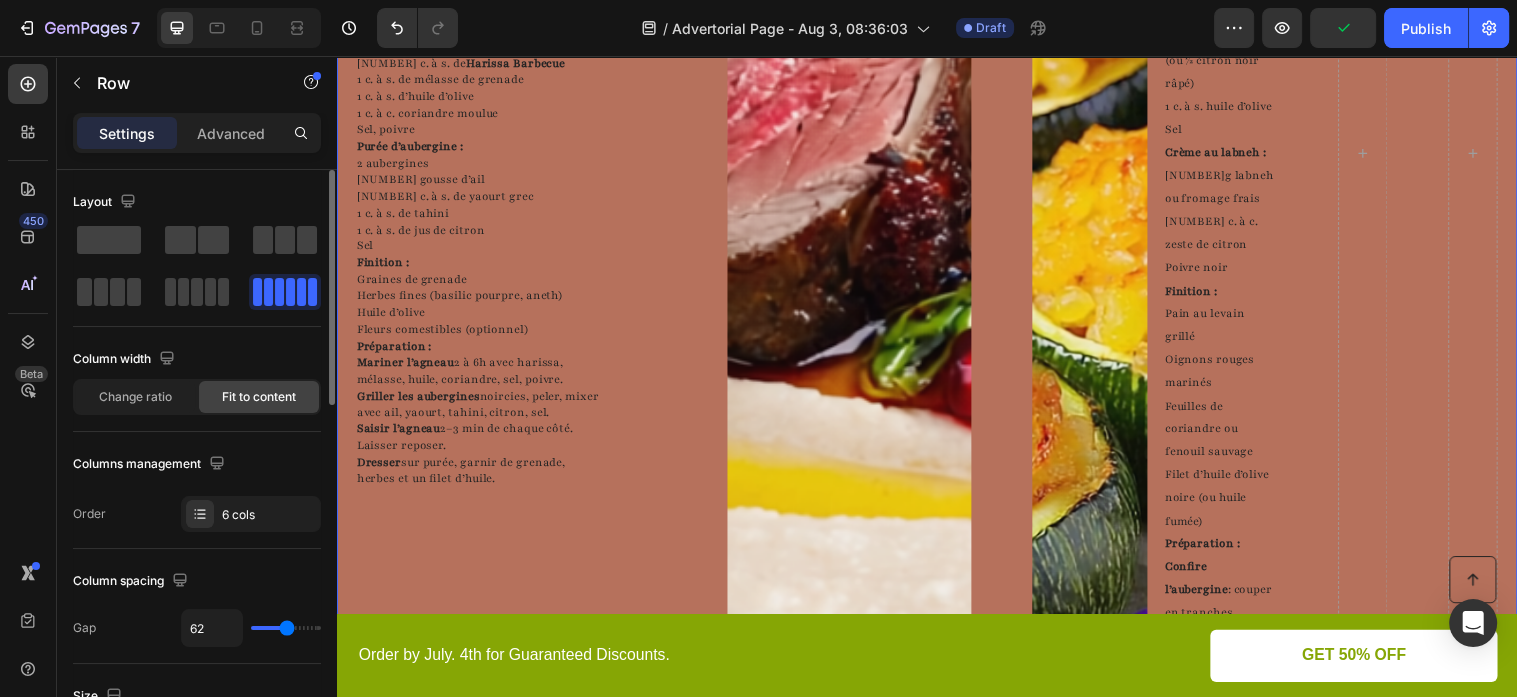 scroll, scrollTop: 2376, scrollLeft: 0, axis: vertical 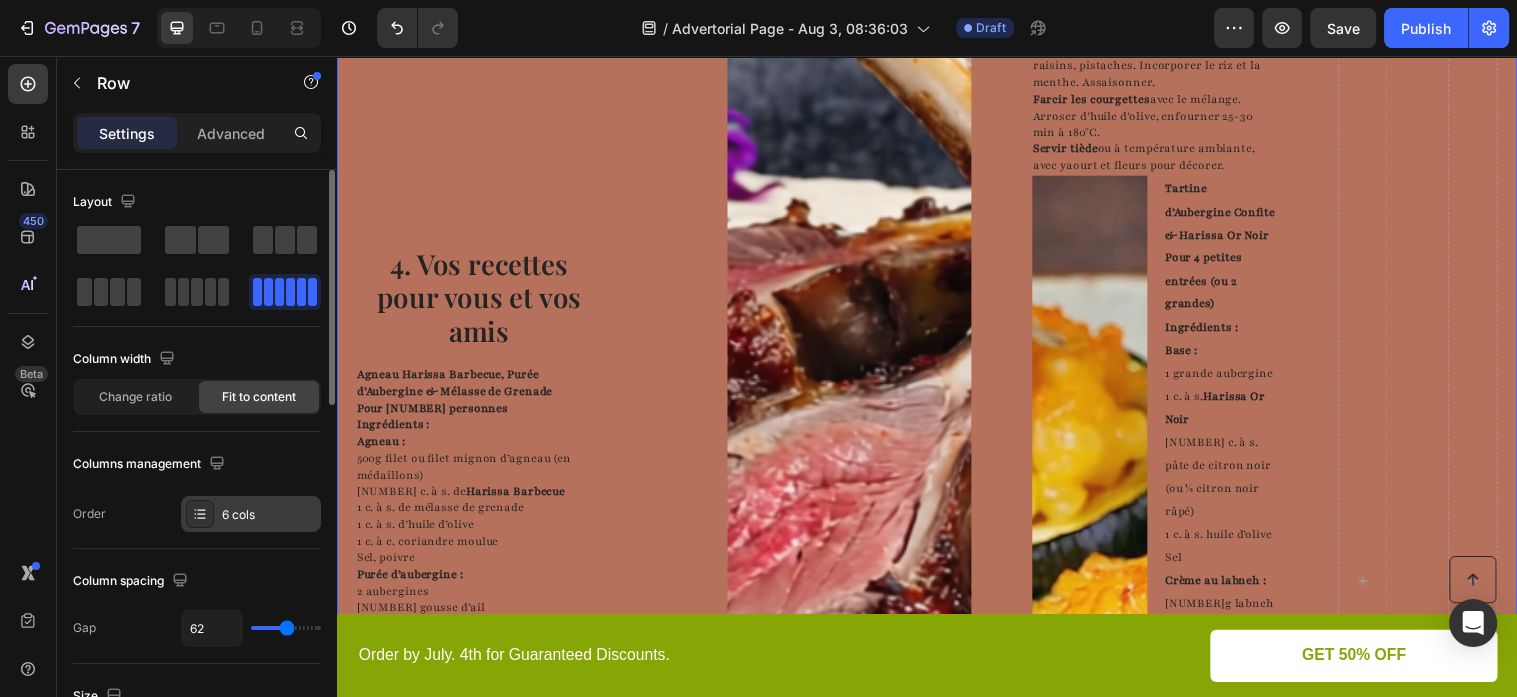 click at bounding box center (200, 514) 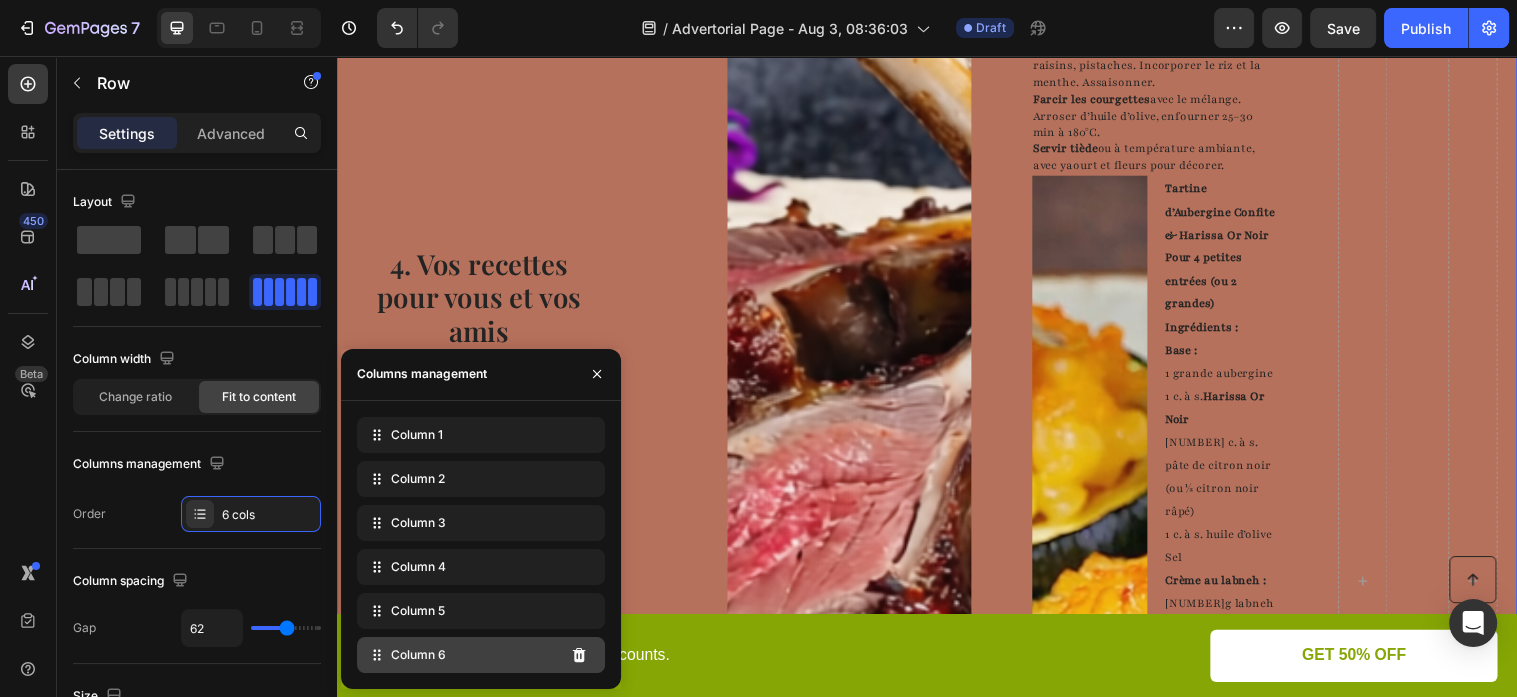 click on "Column 6" at bounding box center [418, 655] 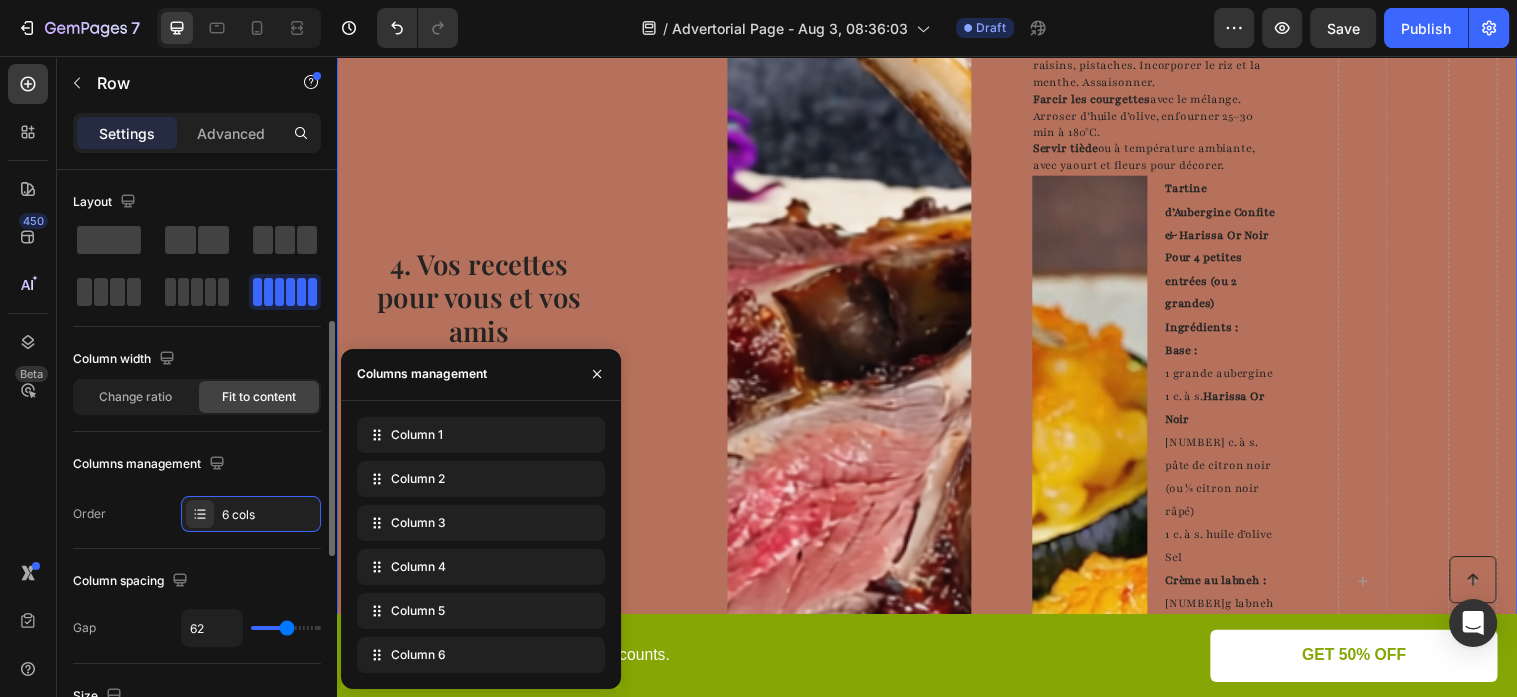 scroll, scrollTop: 108, scrollLeft: 0, axis: vertical 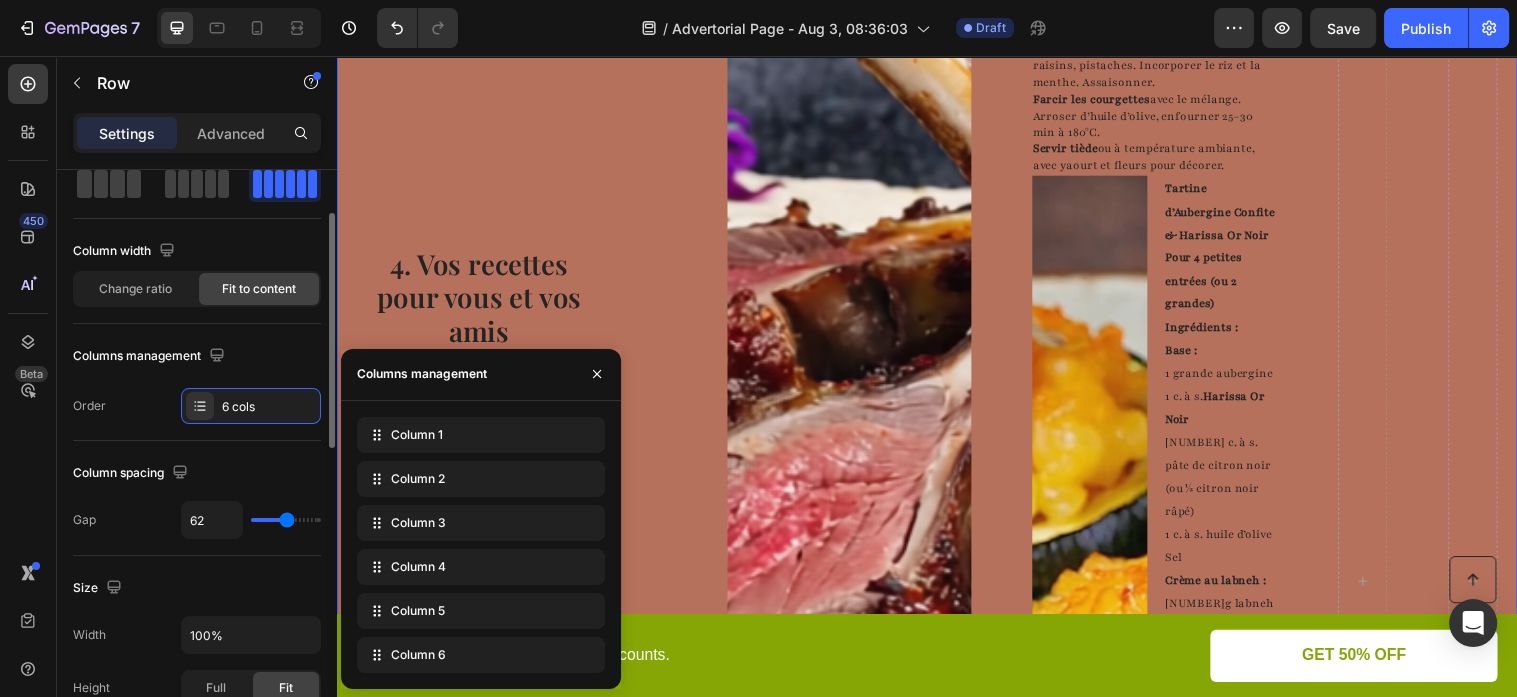 type on "41" 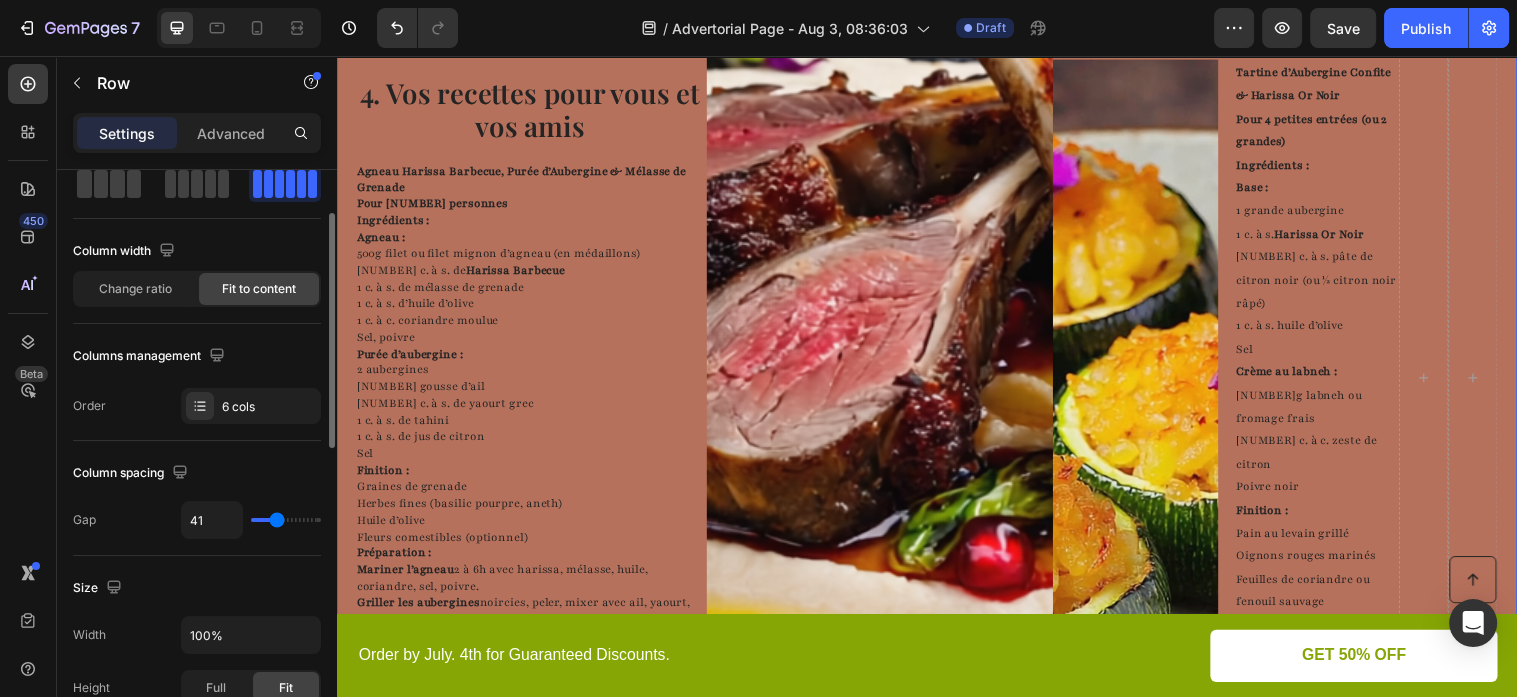 type on "0" 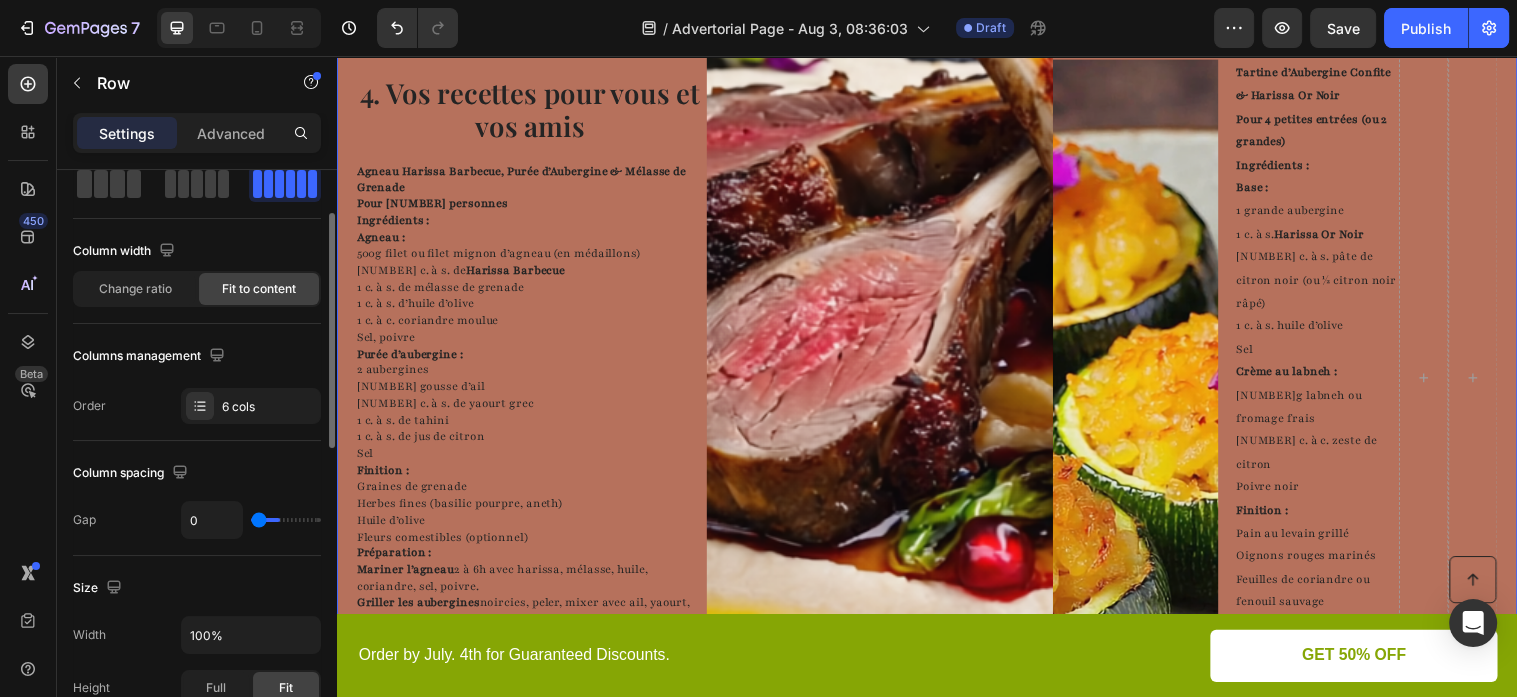 scroll, scrollTop: 2191, scrollLeft: 0, axis: vertical 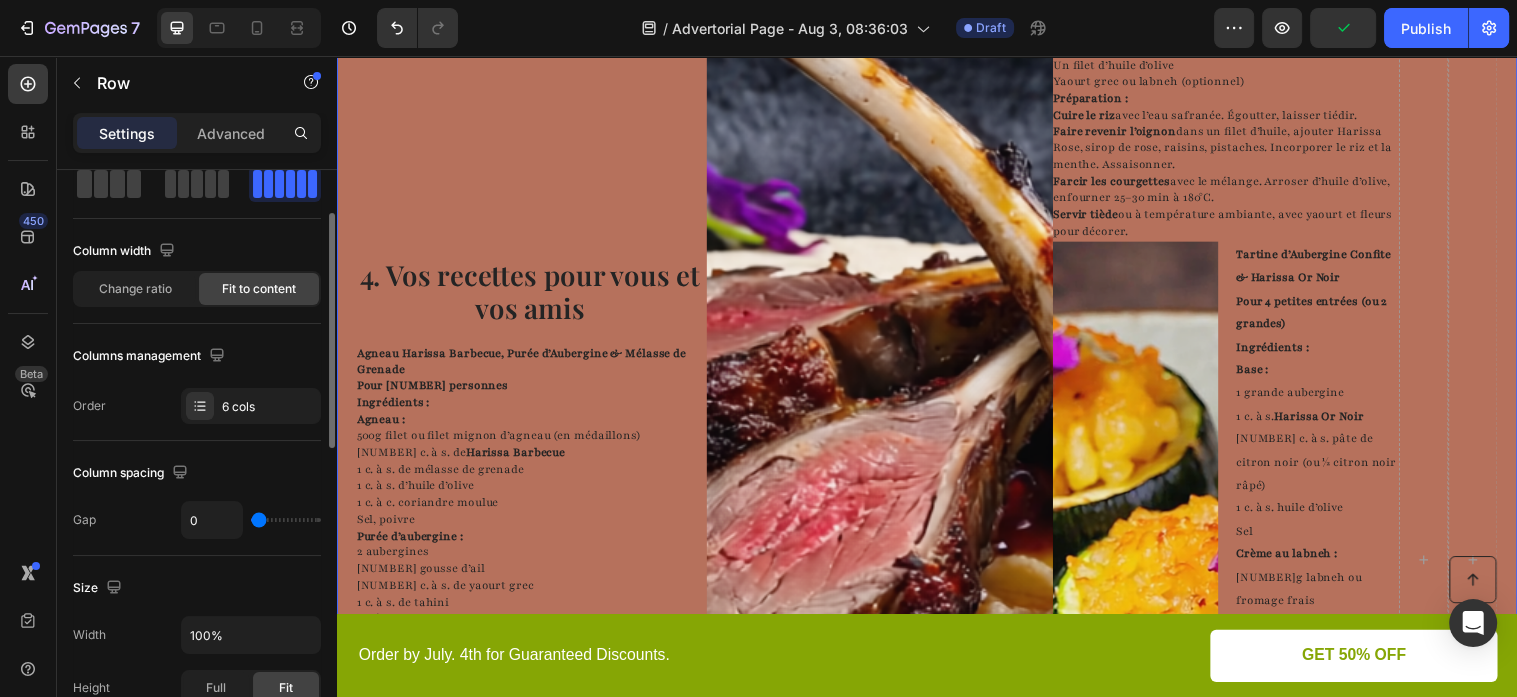drag, startPoint x: 279, startPoint y: 518, endPoint x: 223, endPoint y: 522, distance: 56.142673 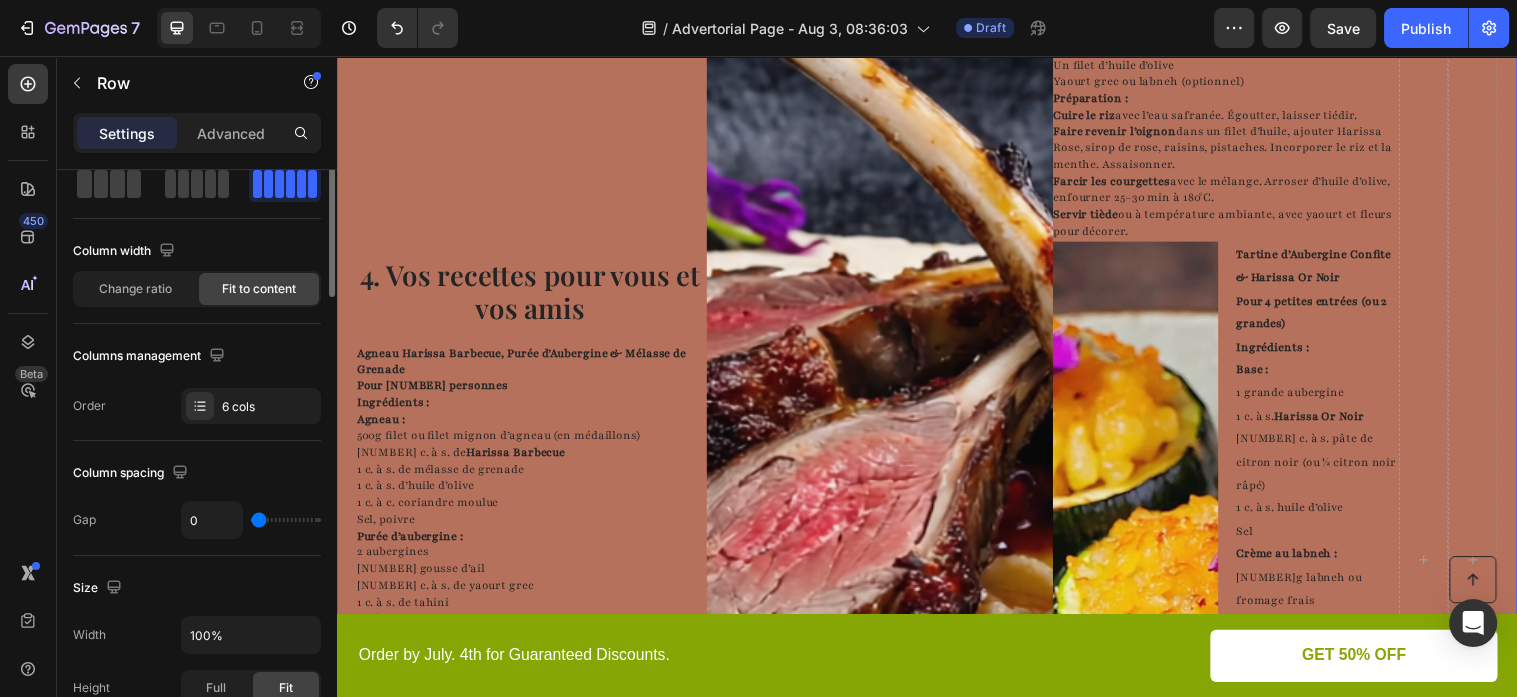 scroll, scrollTop: 0, scrollLeft: 0, axis: both 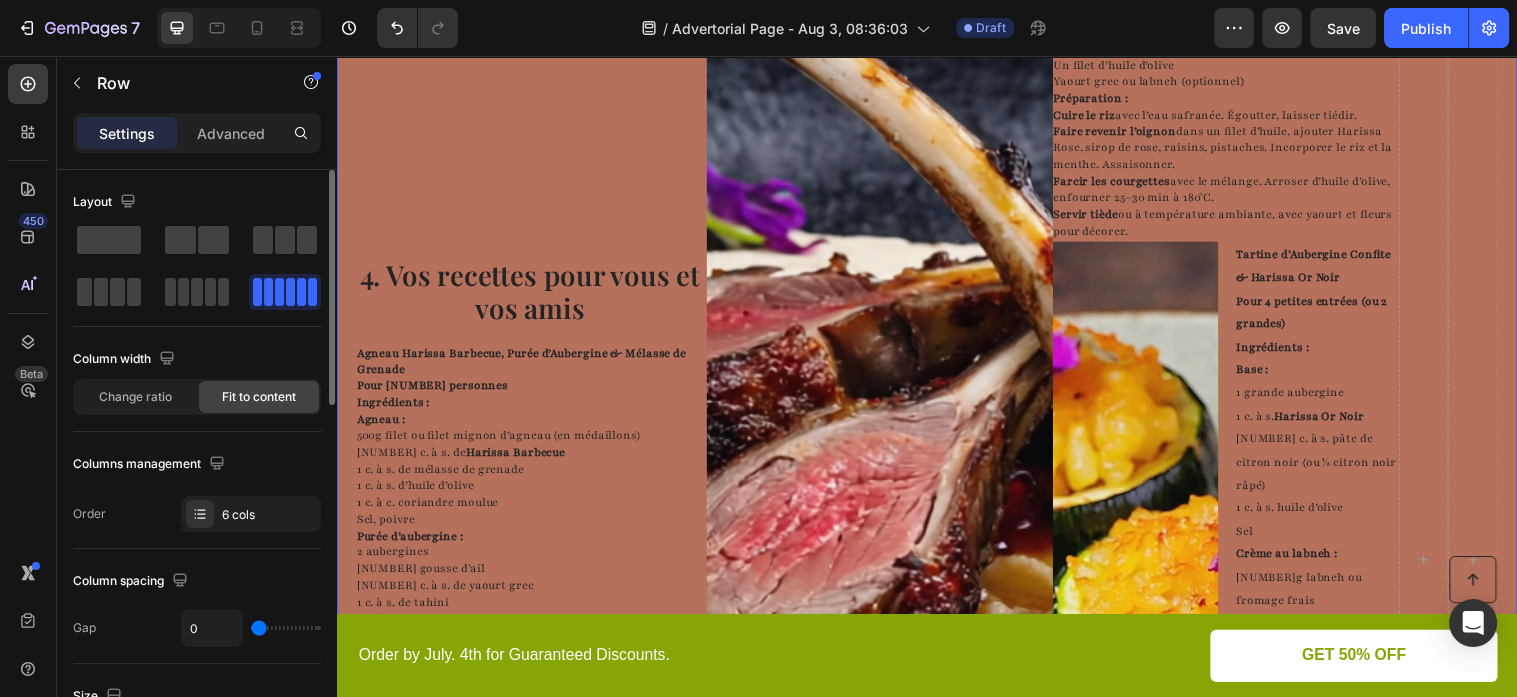 click 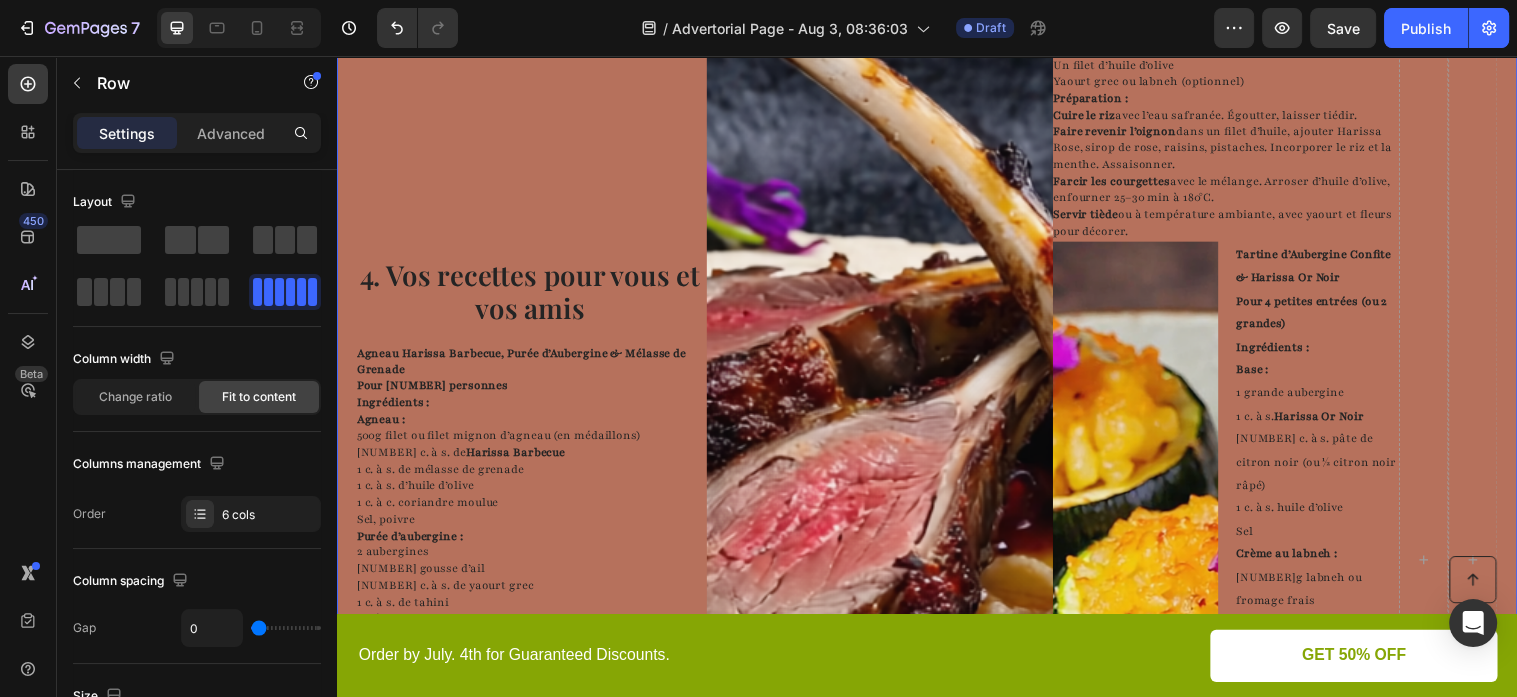 click on "4. Vos recettes pour vous et vos amis Heading Agneau Harissa Barbecue, Purée d’Aubergine & Mélasse de Grenade Pour 4 personnes Ingrédients : Agneau : 500g filet ou filet mignon d’agneau (en médaillons) 2½ c. à s. de  Harissa Barbecue 1 c. à s. de mélasse de grenade 1 c. à s. d’huile d’olive 1 c. à c. coriandre moulue Sel, poivre Purée d’aubergine : 2 aubergines 1 gousse d’ail 2 c. à s. de yaourt grec 1 c. à s. de tahini 1 c. à s. de jus de citron Sel Finition : Graines de grenade Herbes fines (basilic pourpre, aneth) Huile d’olive Fleurs comestibles (optionnel) Préparation : Mariner l’agneau  2 à 6h avec harissa, mélasse, huile, coriandre, sel, poivre. Griller les aubergines  noircies, peler, mixer avec ail, yaourt, tahini, citron, sel. Saisir l’agneau  2–3 min de chaque côté. Laisser reposer. Dresser  sur purée, garnir de grenade, herbes et un filet d’huile. Text Block" at bounding box center [533, 567] 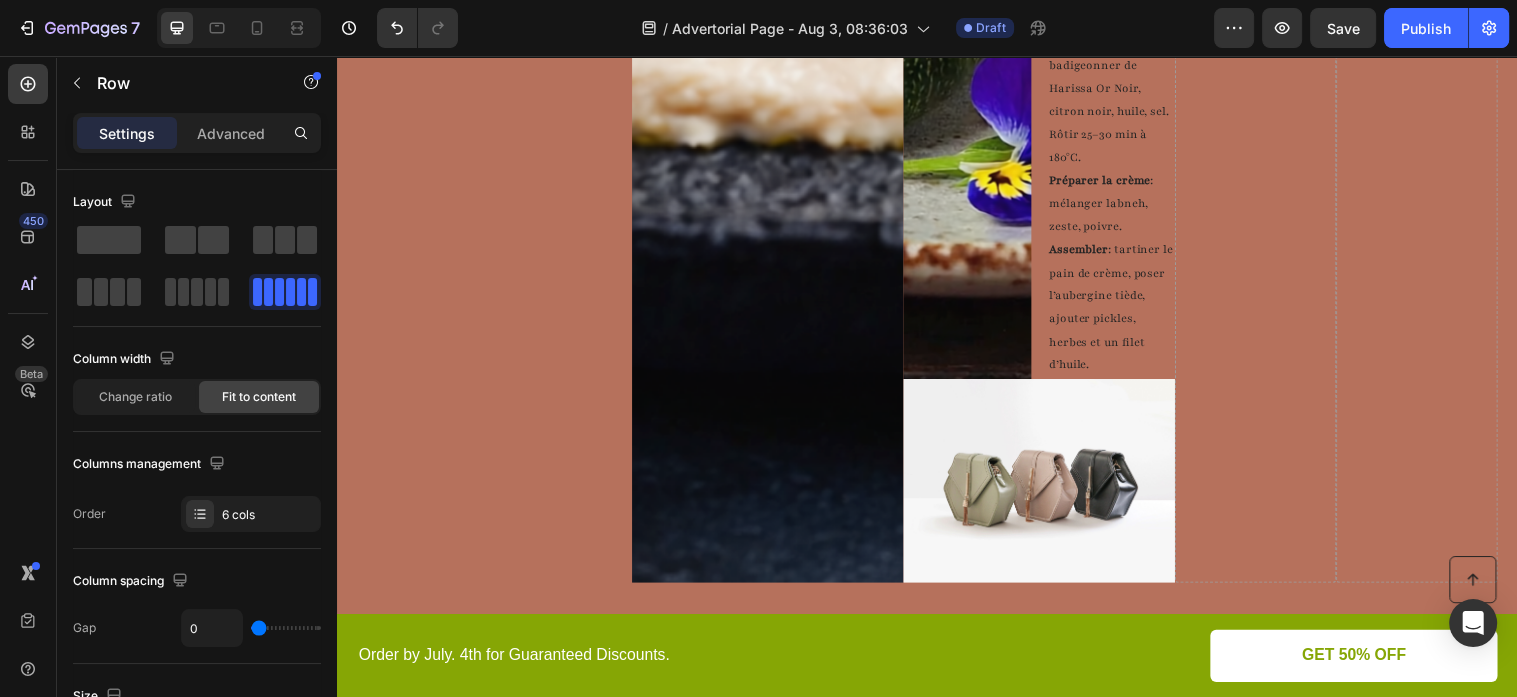 scroll, scrollTop: 3247, scrollLeft: 0, axis: vertical 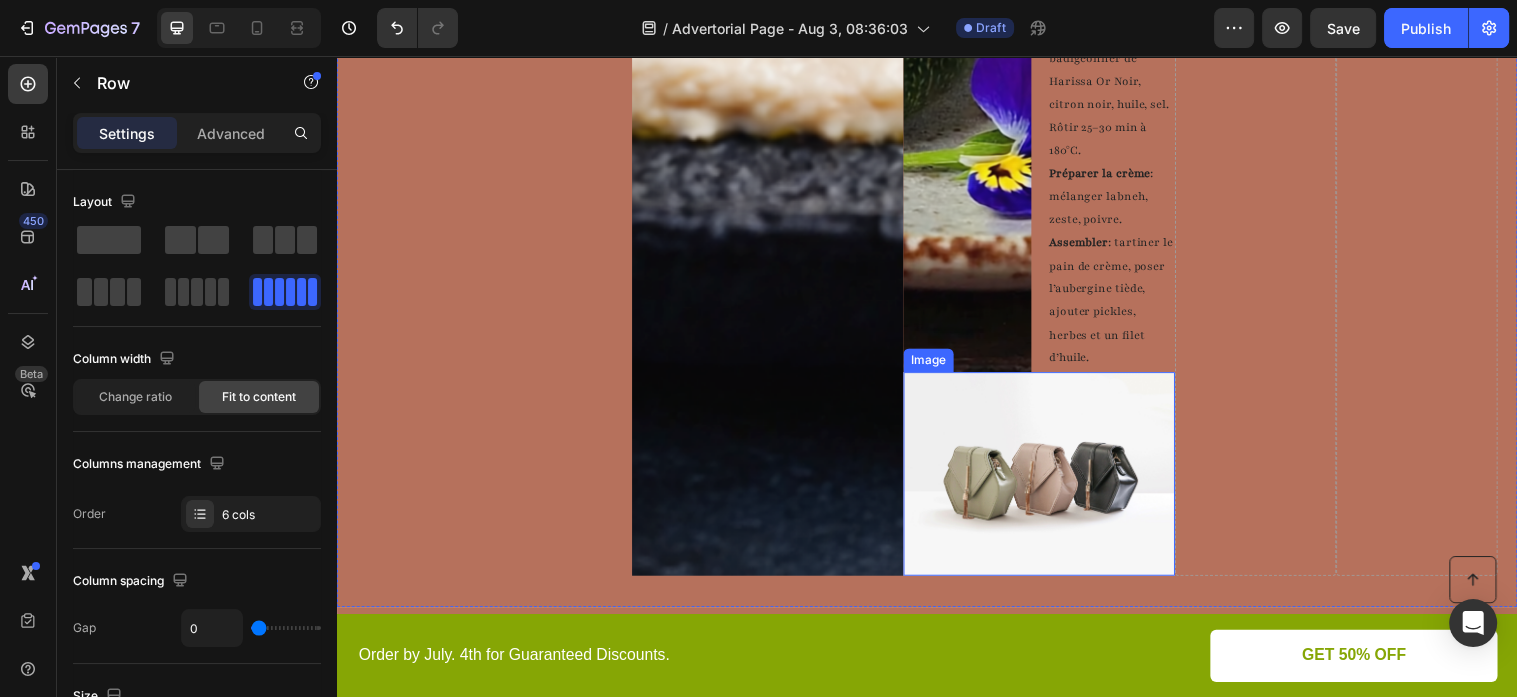 click at bounding box center (1051, 480) 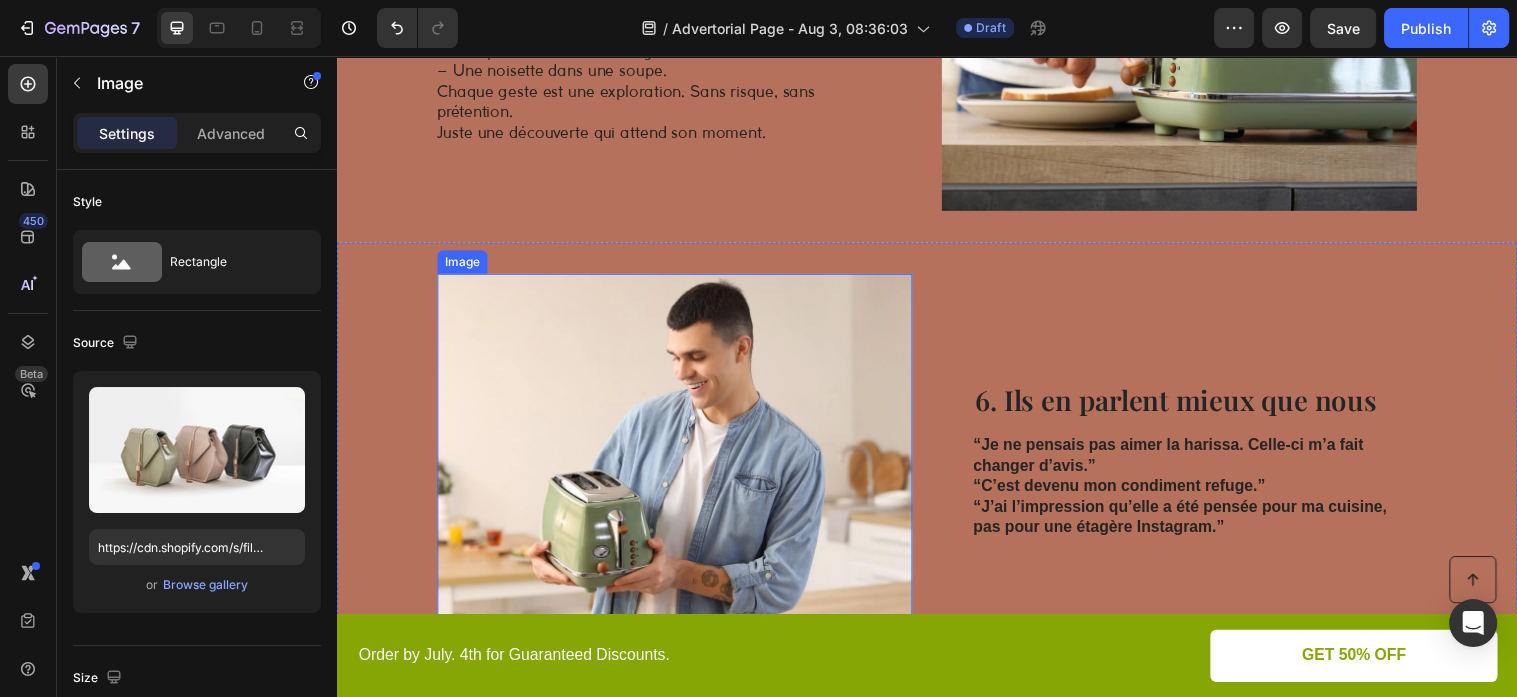 scroll, scrollTop: 4197, scrollLeft: 0, axis: vertical 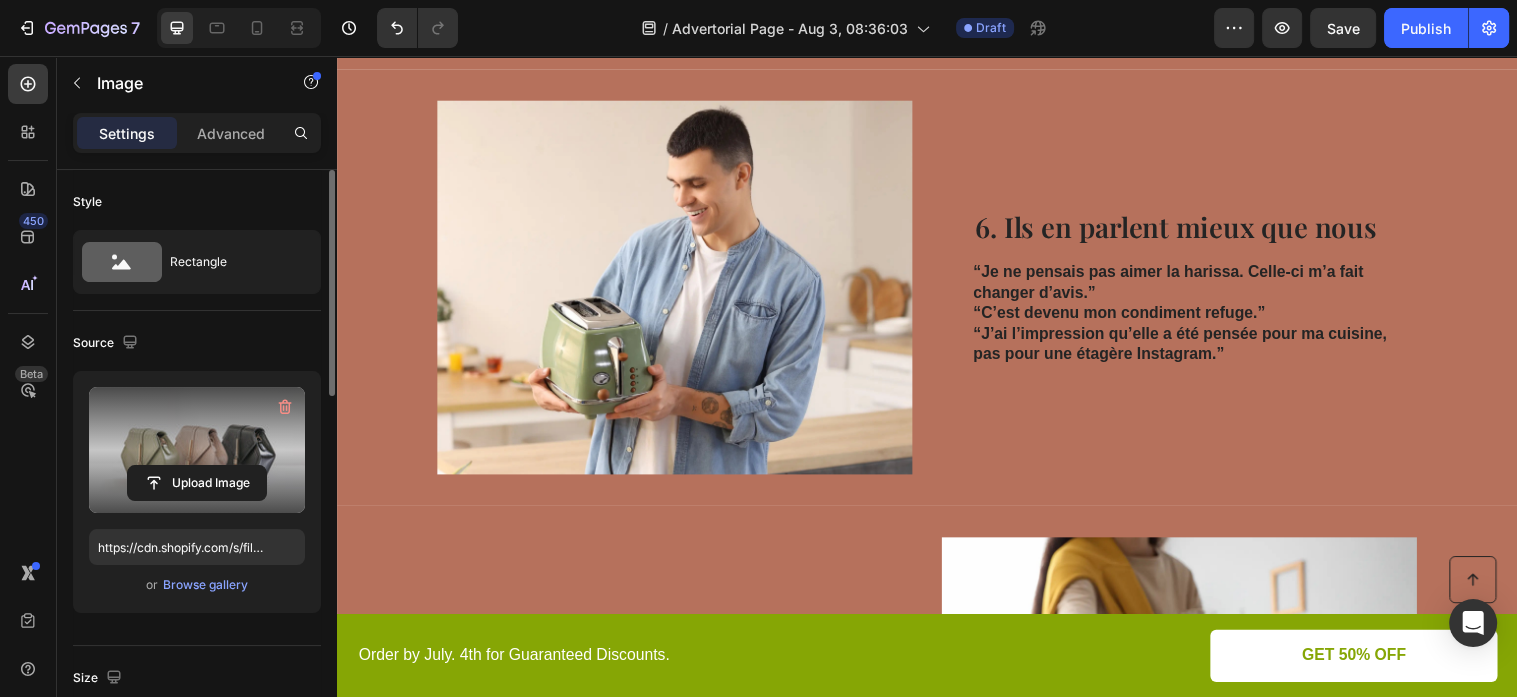 click at bounding box center (197, 450) 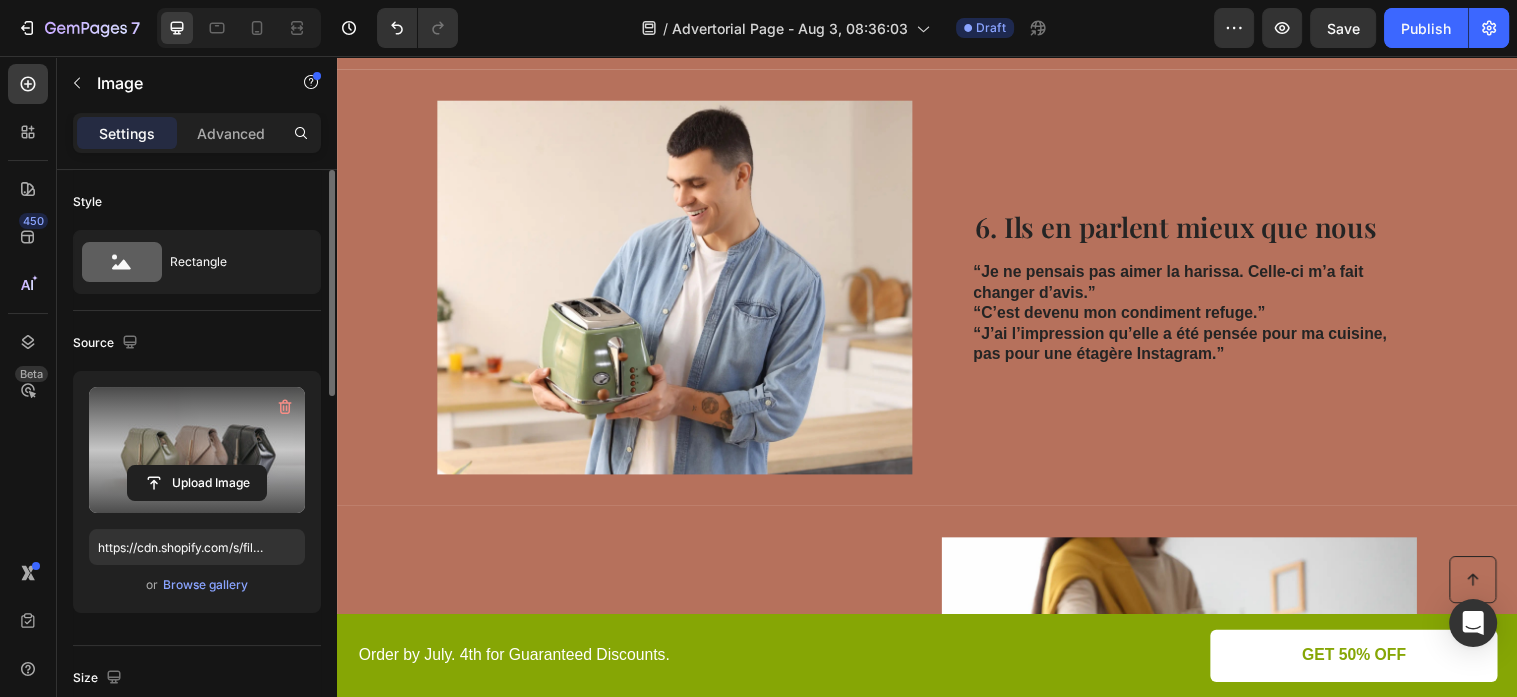 click 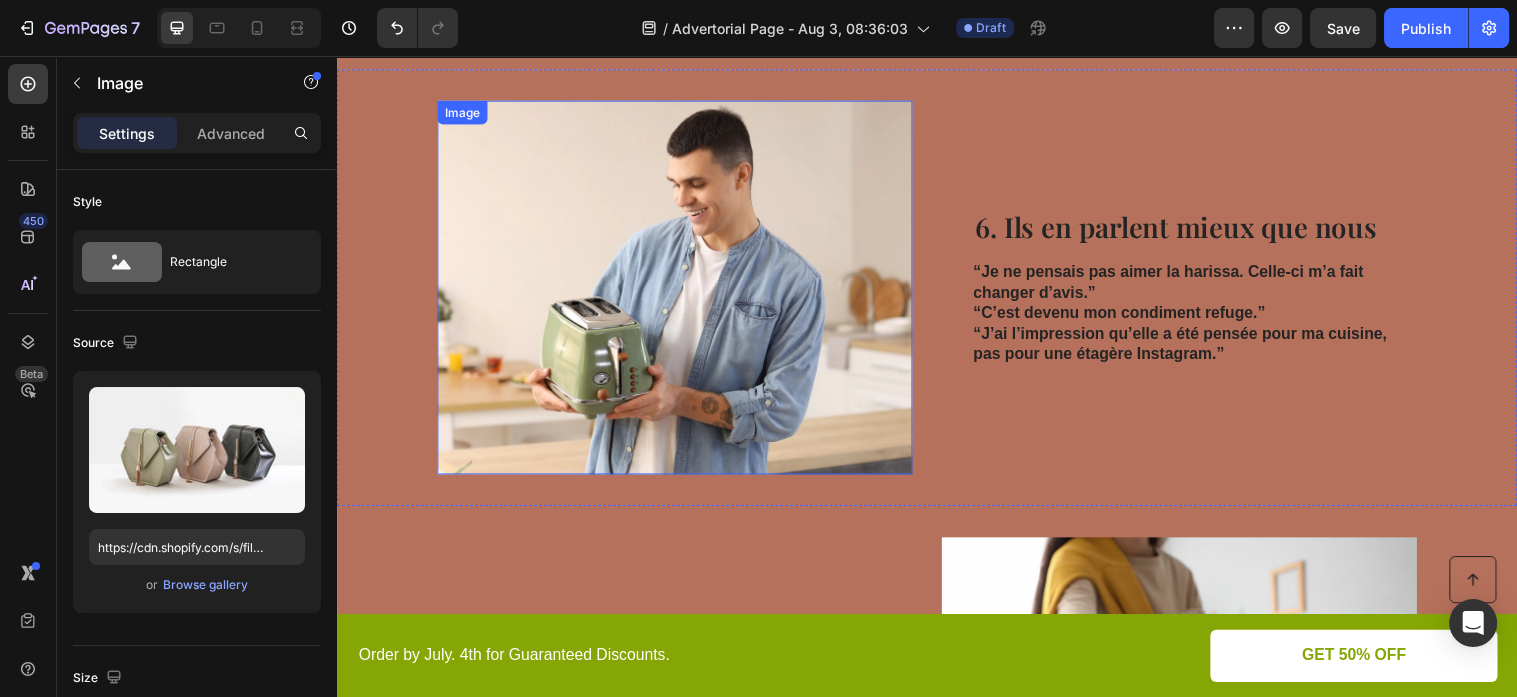 click at bounding box center [680, 291] 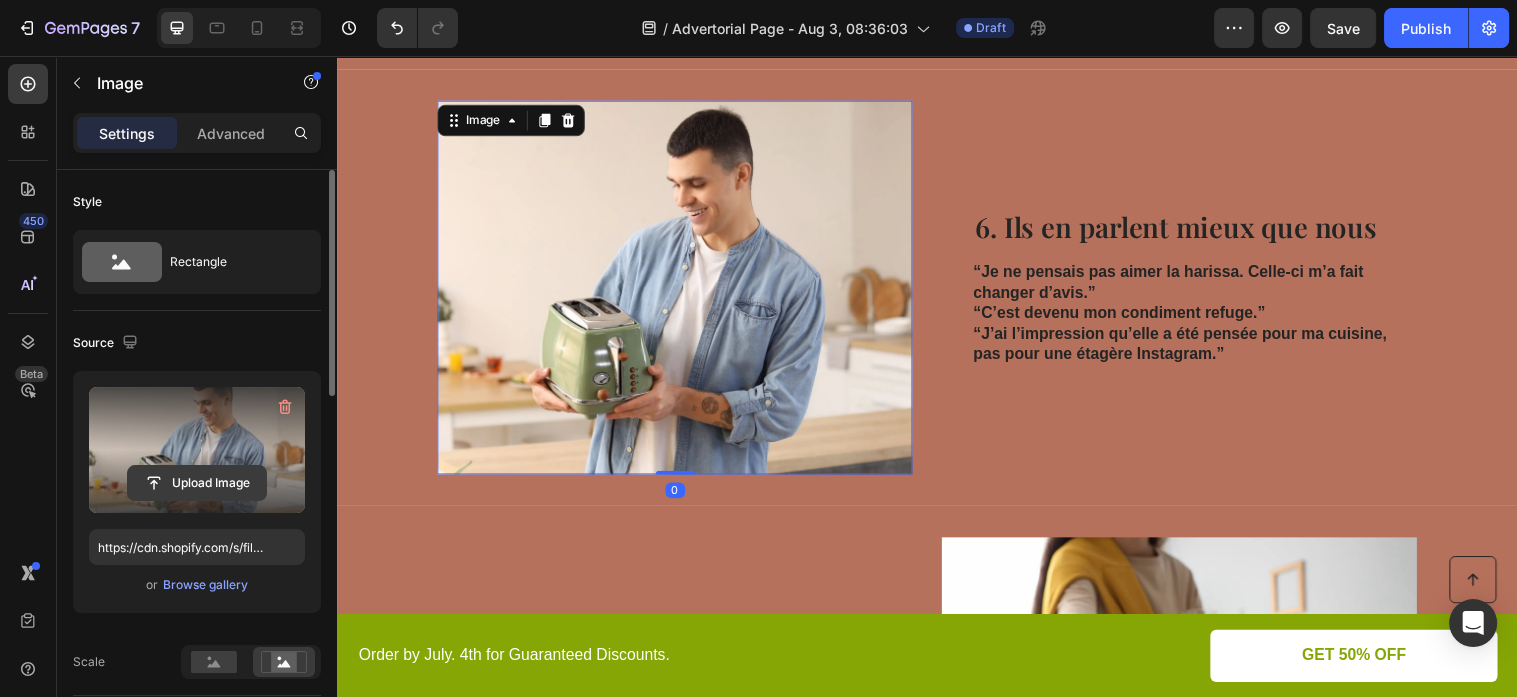 click 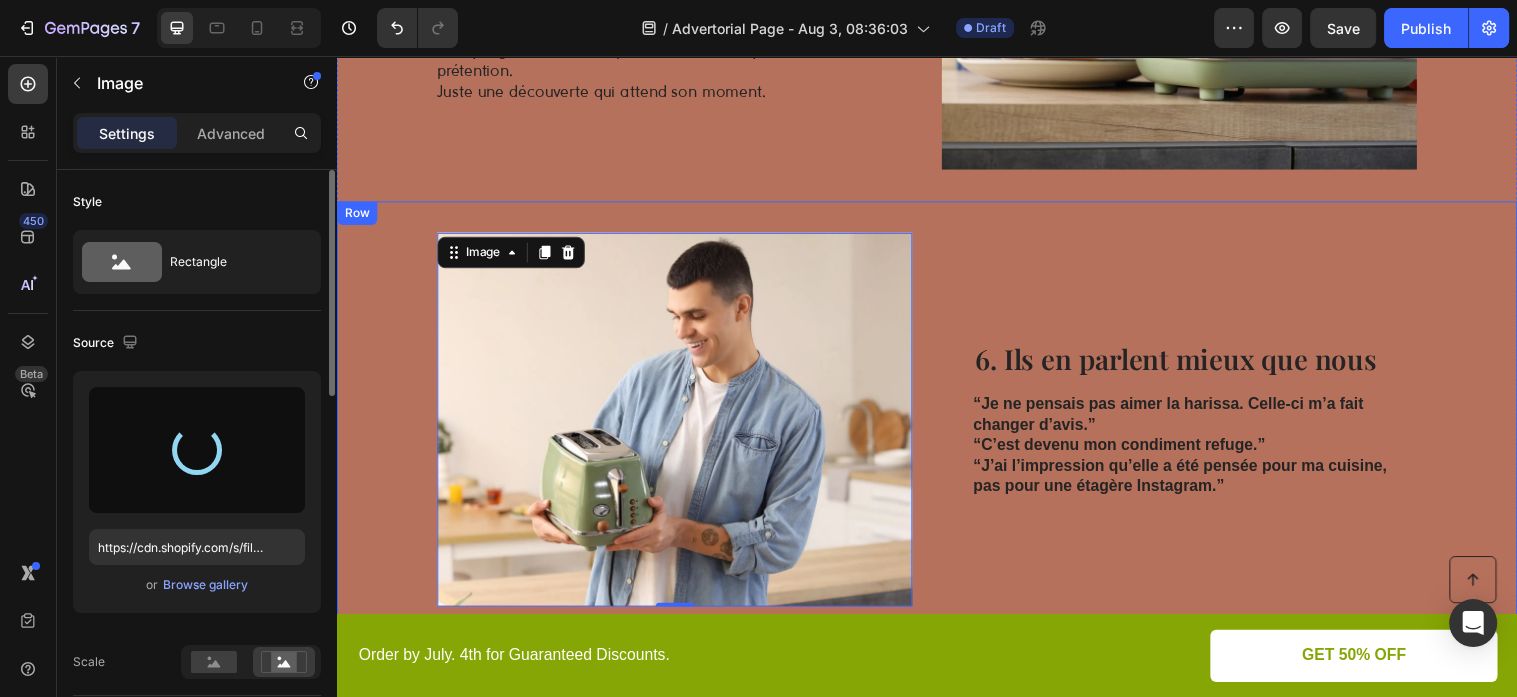 scroll, scrollTop: 3881, scrollLeft: 0, axis: vertical 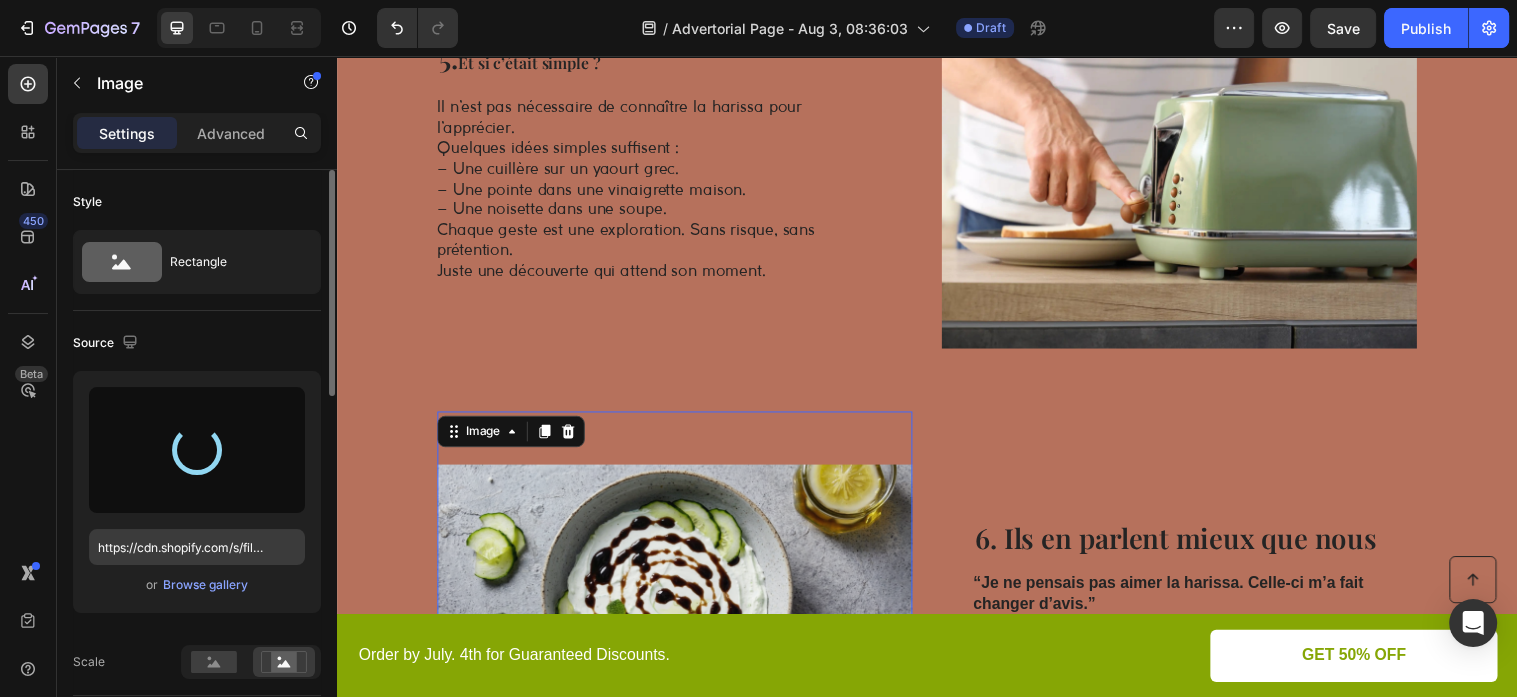 type on "https://cdn.shopify.com/s/files/1/0233/0486/3824/files/gempages_568877978868515710-2a657477-7da2-4102-b3da-3afcb93bf703.png" 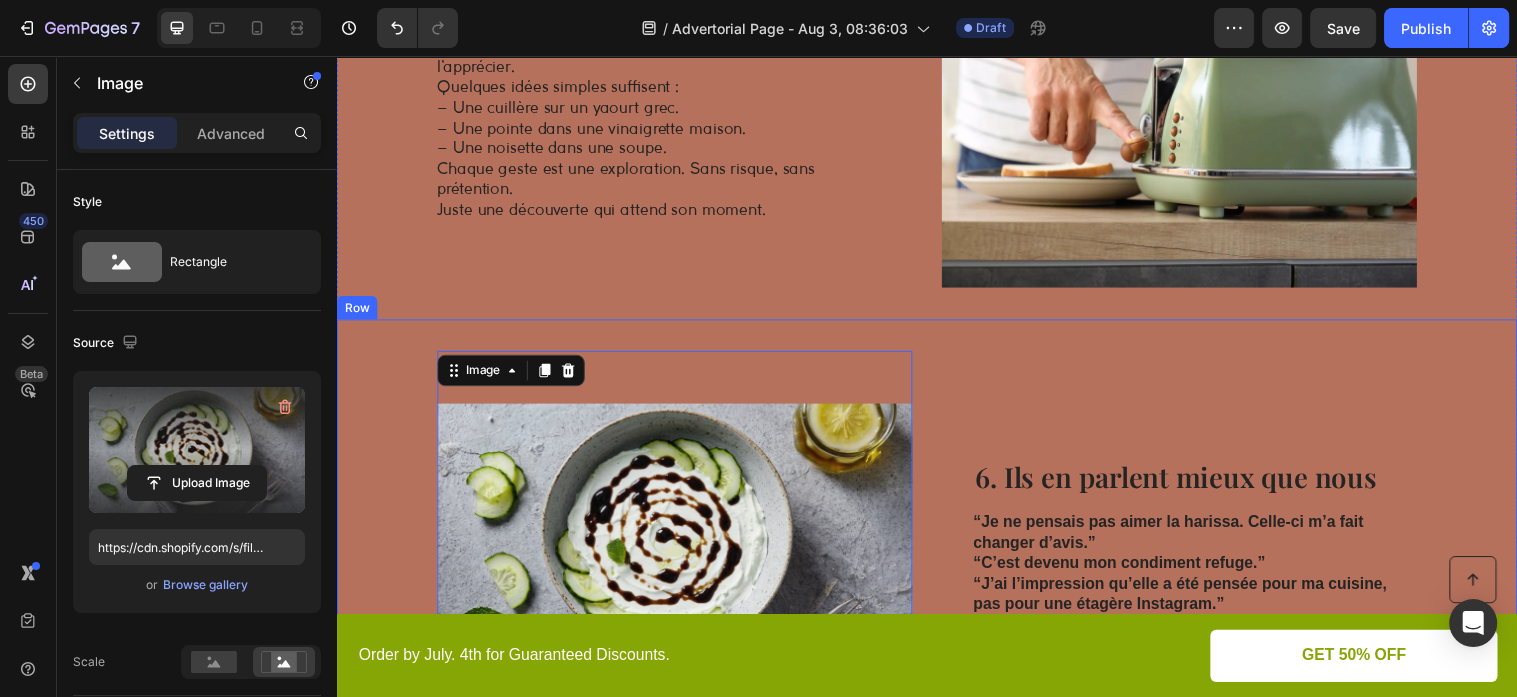 scroll, scrollTop: 4091, scrollLeft: 0, axis: vertical 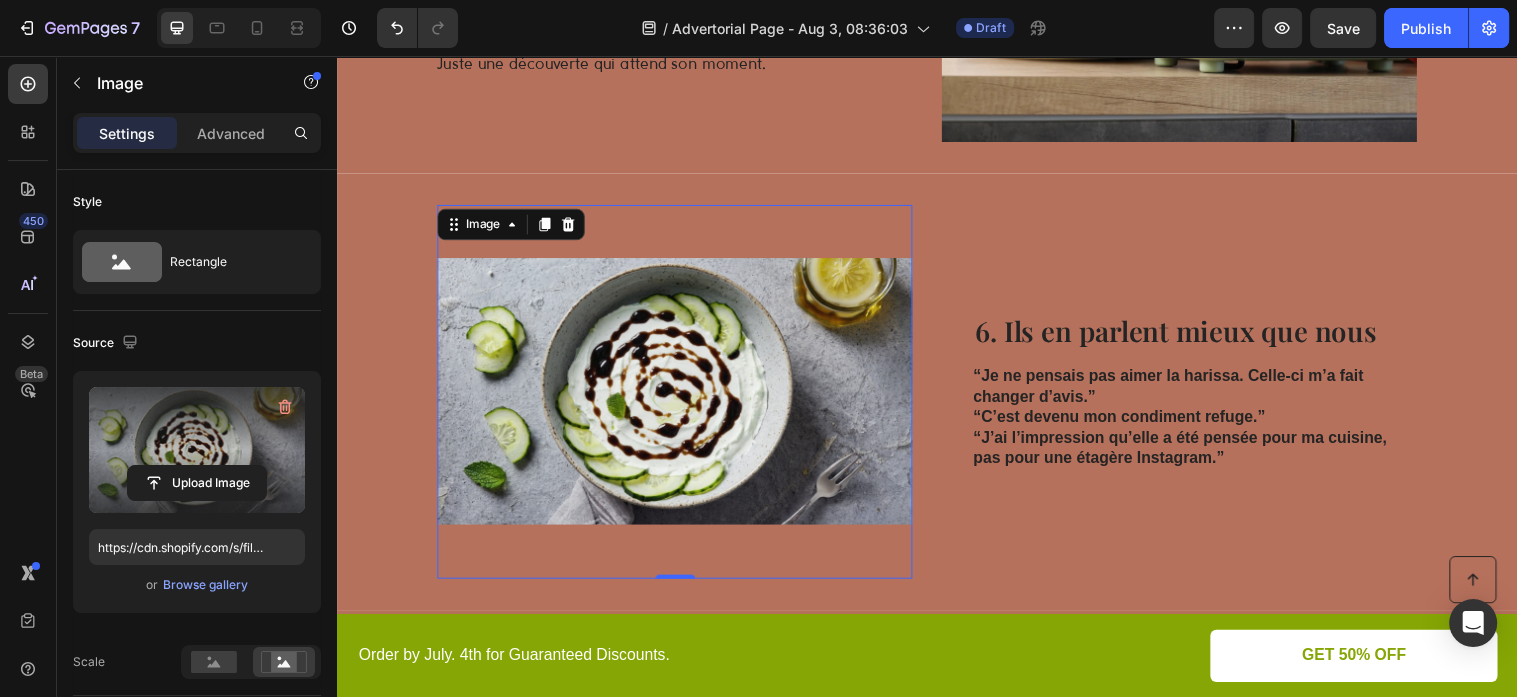 click at bounding box center (680, 397) 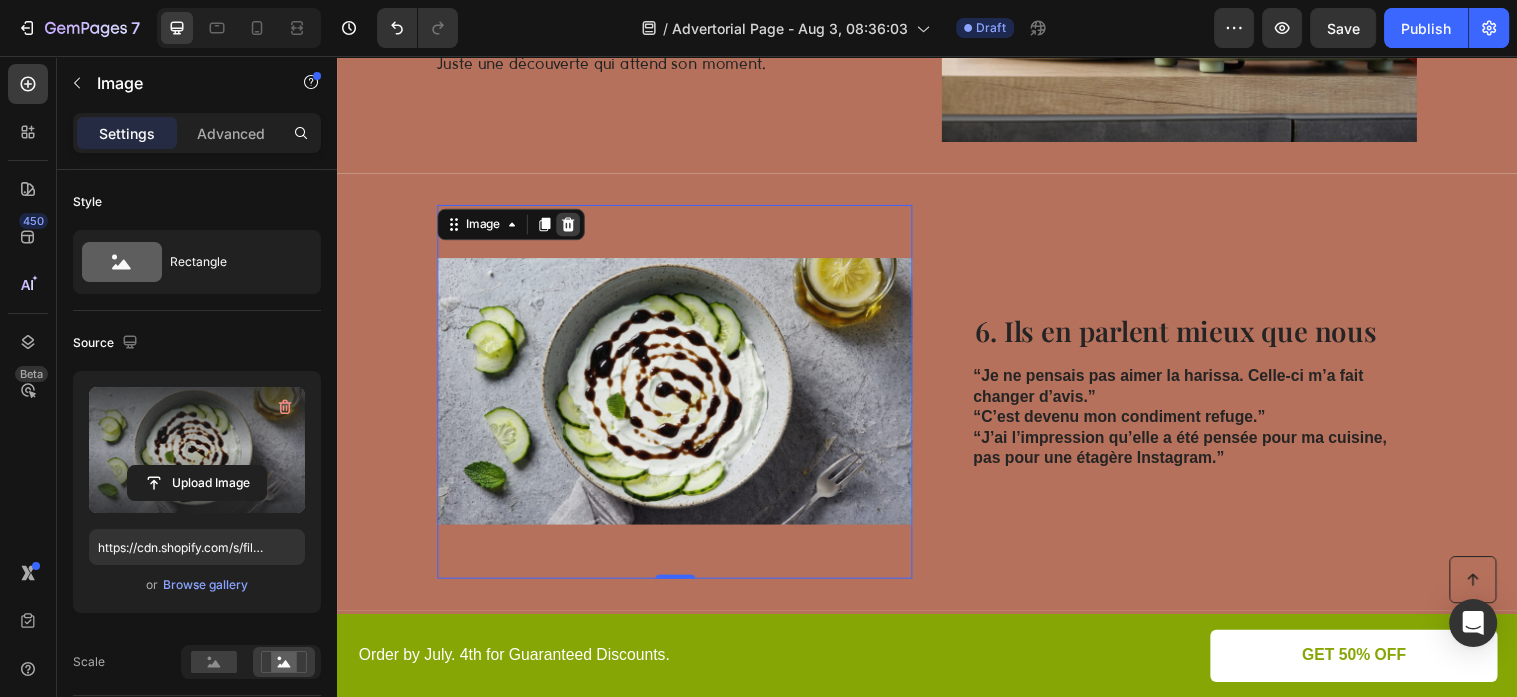 click 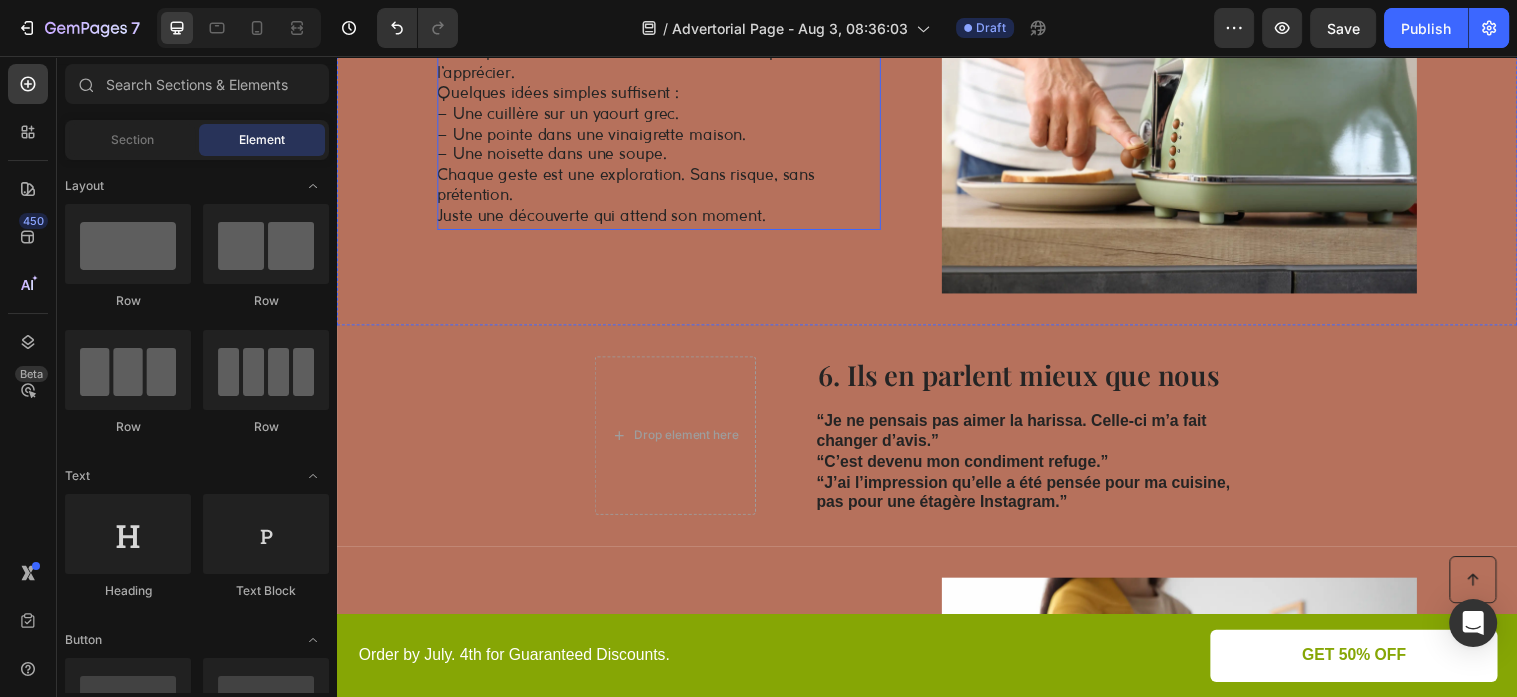 scroll, scrollTop: 3775, scrollLeft: 0, axis: vertical 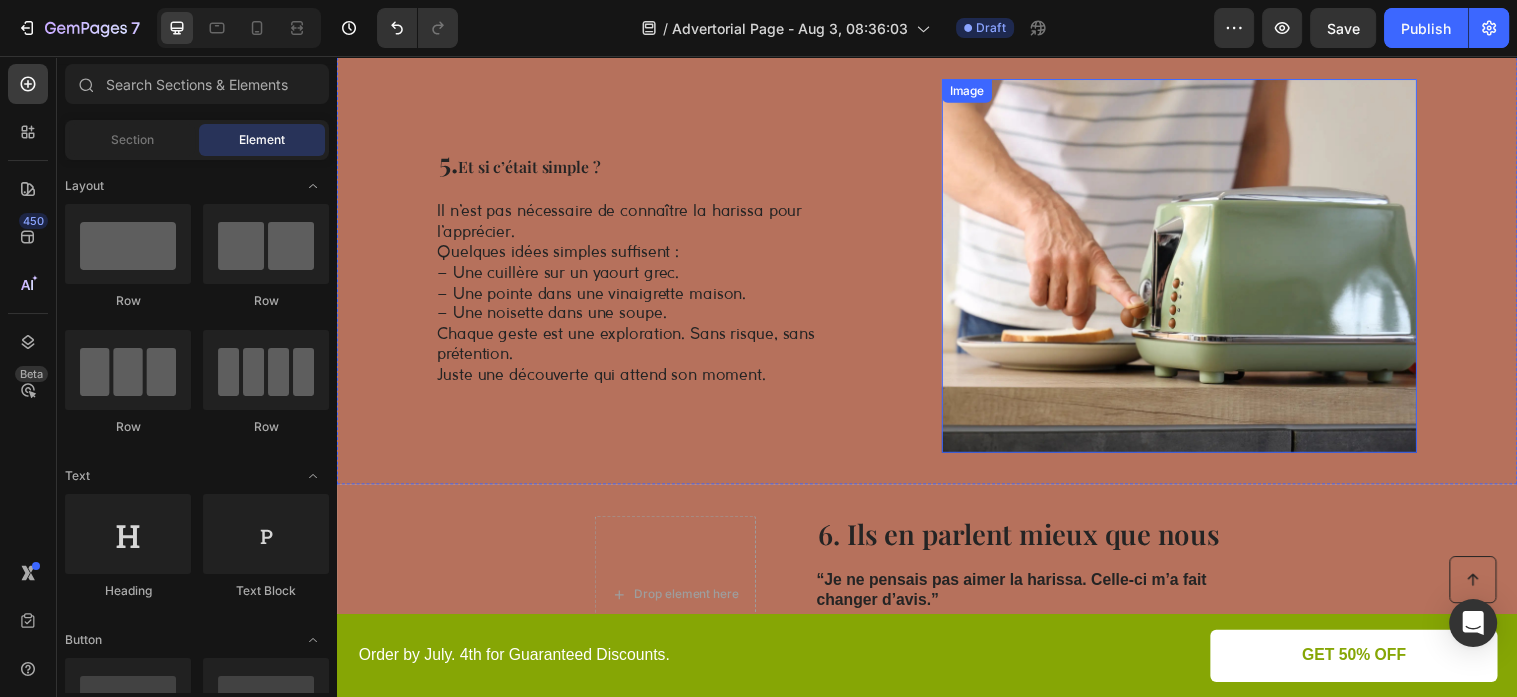 click at bounding box center [1193, 269] 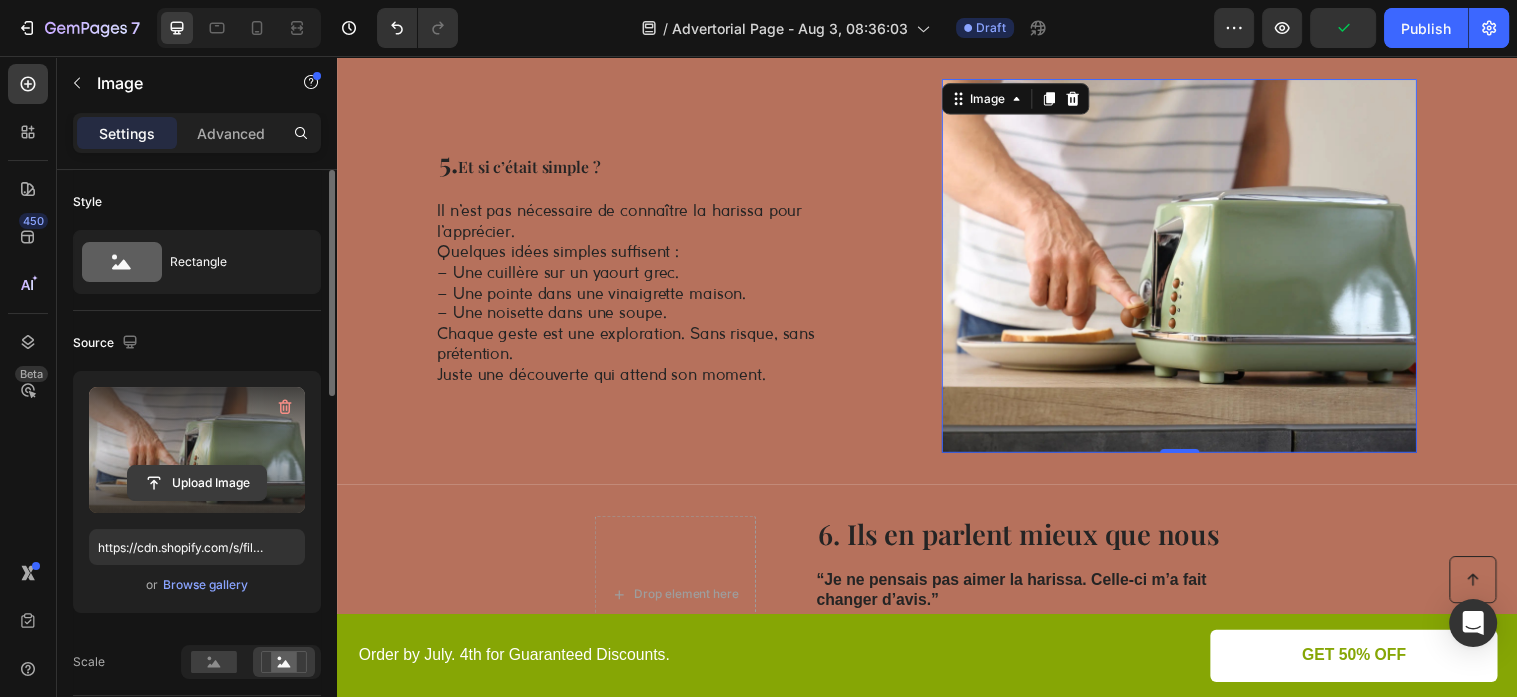 click 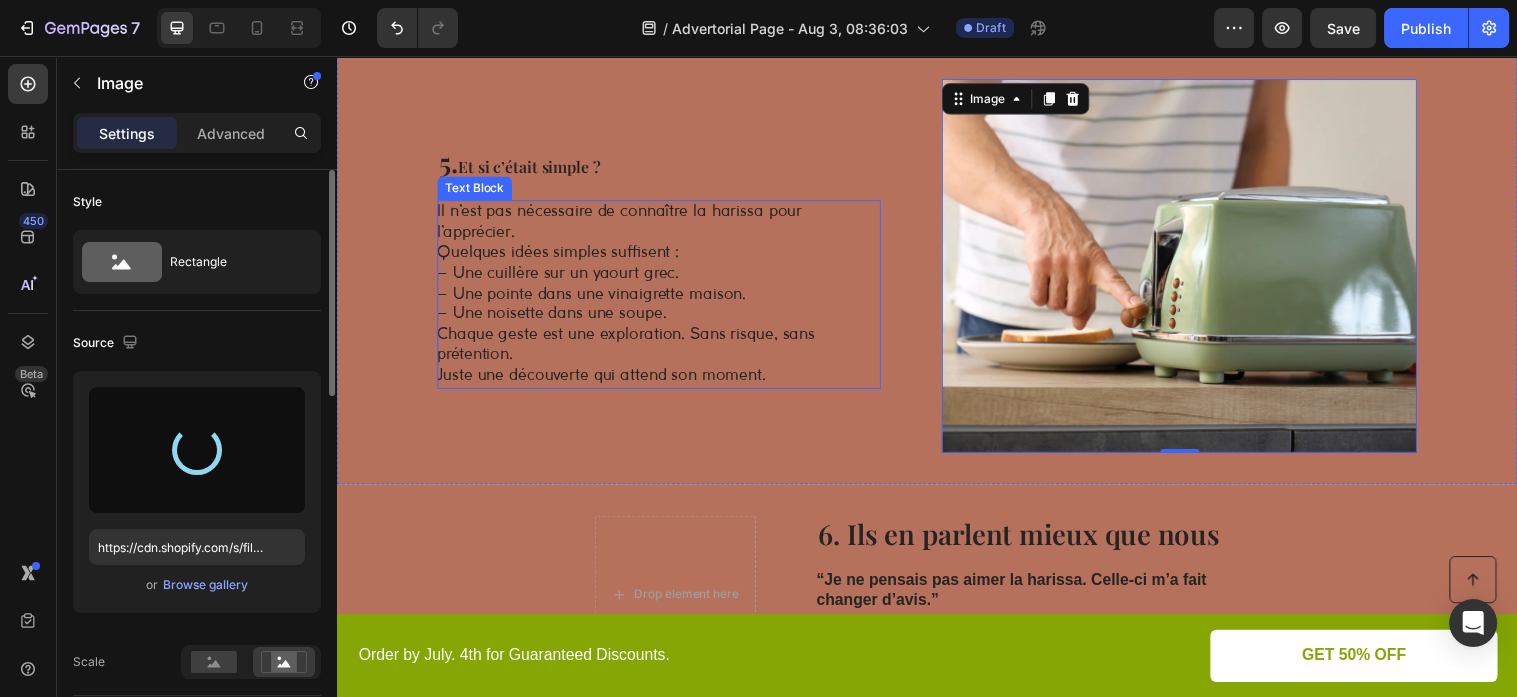 type on "https://cdn.shopify.com/s/files/1/0233/0486/3824/files/gempages_568877978868515710-2a657477-7da2-4102-b3da-3afcb93bf703.png" 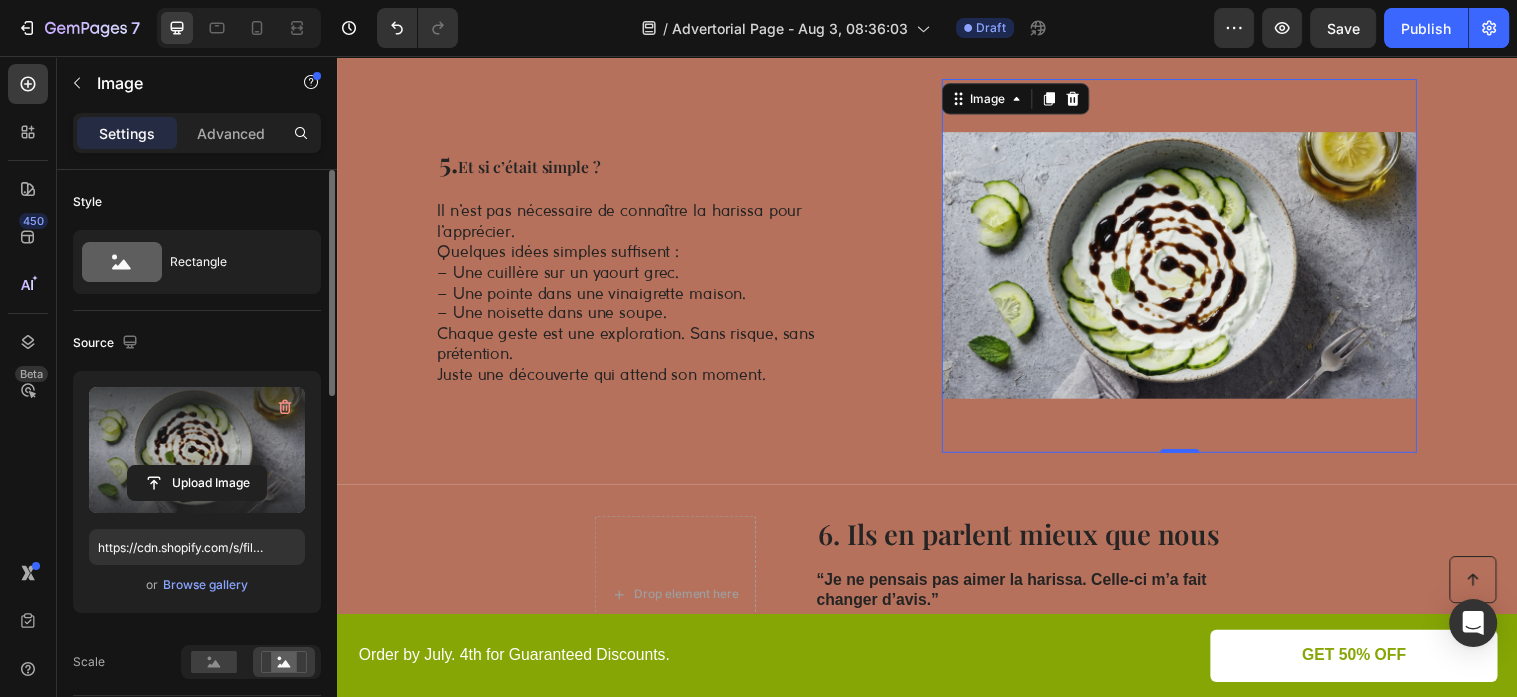 click at bounding box center (1193, 269) 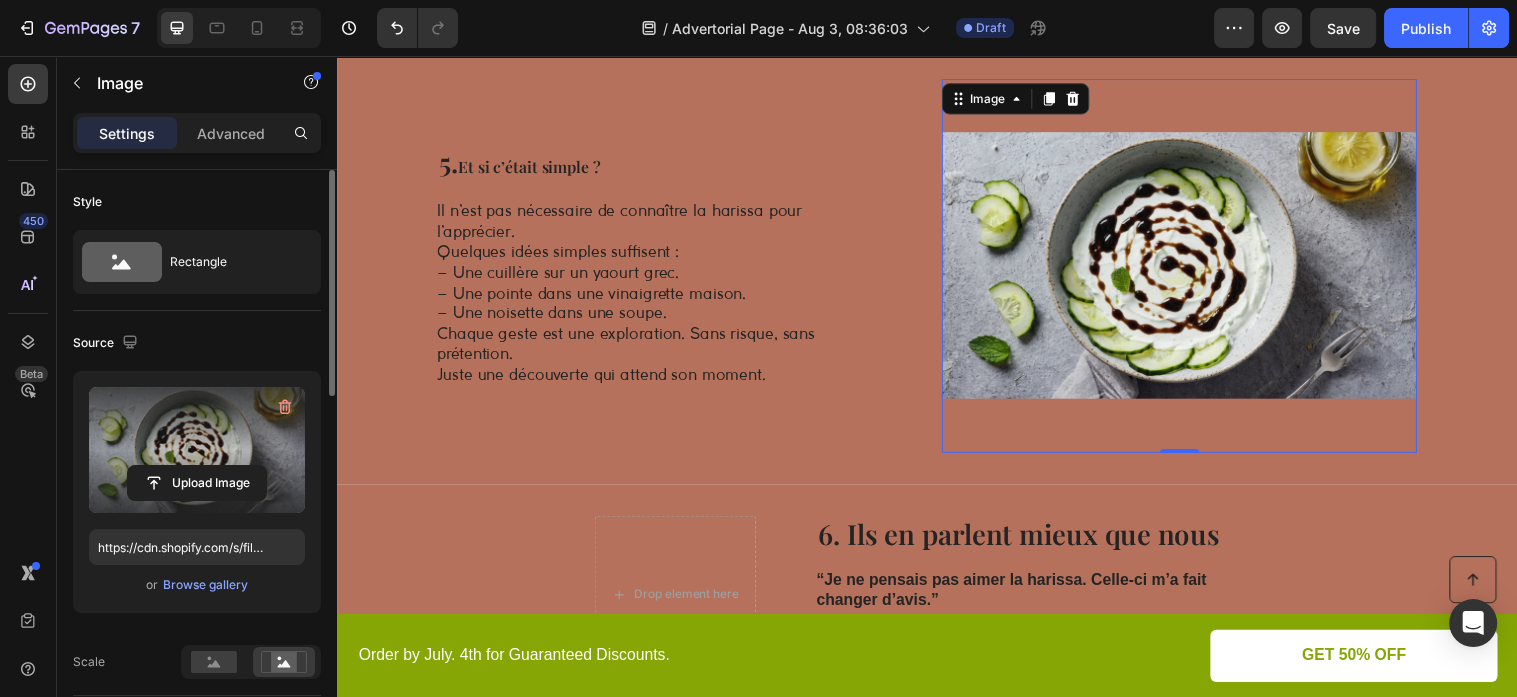 scroll, scrollTop: 324, scrollLeft: 0, axis: vertical 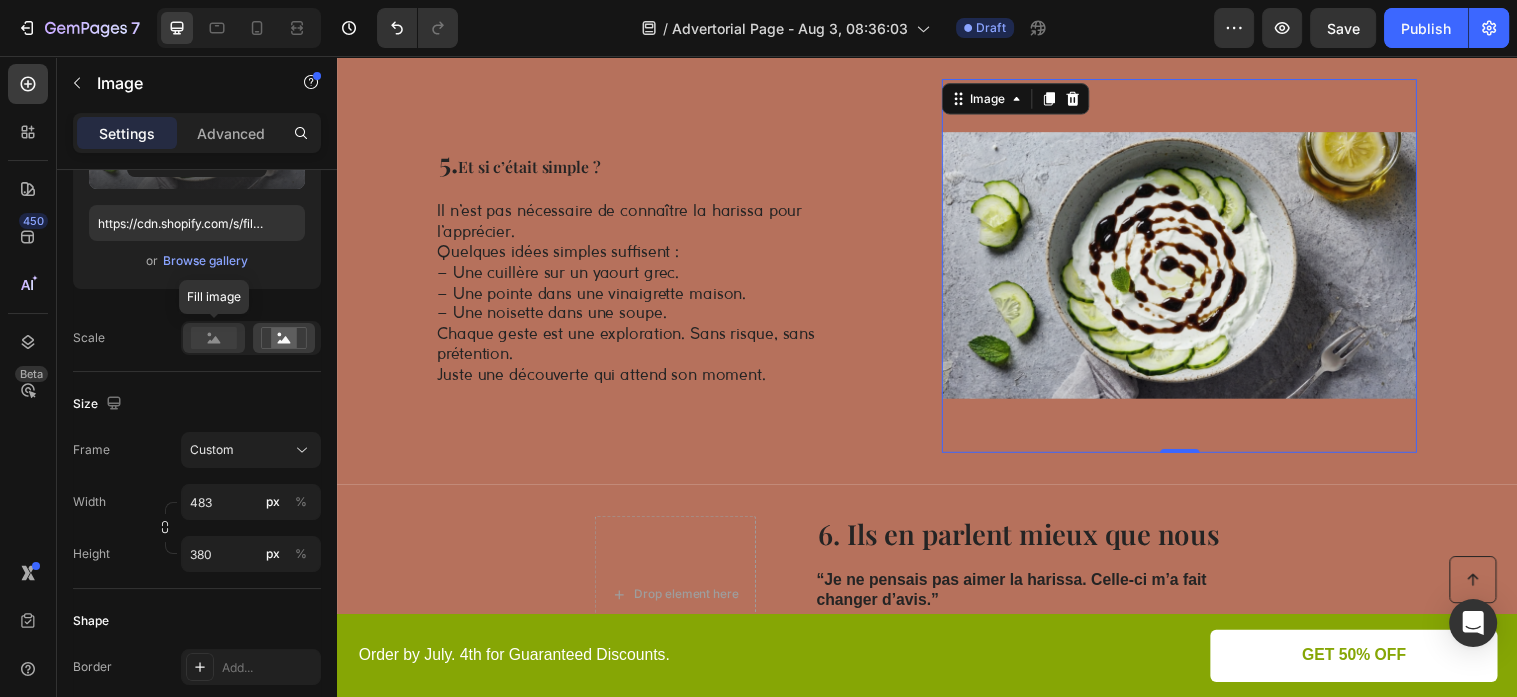 click 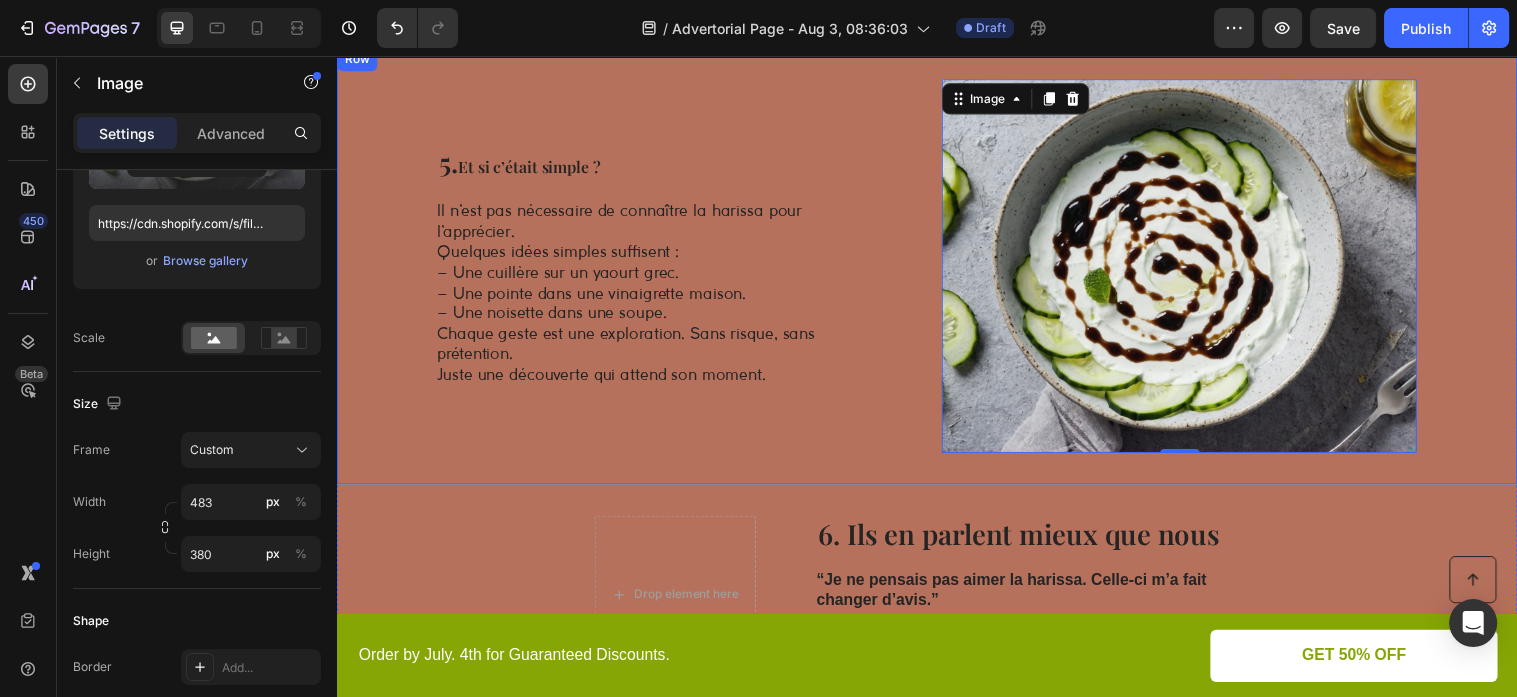 click on "5.  Et si c’était simple ? Heading Il n’est pas nécessaire de connaître la harissa pour l’apprécier. Quelques idées simples suffisent : – Une cuillère sur un yaourt grec. – Une pointe dans une vinaigrette maison. – Une noisette dans une soupe. Chaque geste est une exploration. Sans risque, sans prétention. Juste une découverte qui attend son moment. Text Block" at bounding box center [664, 269] 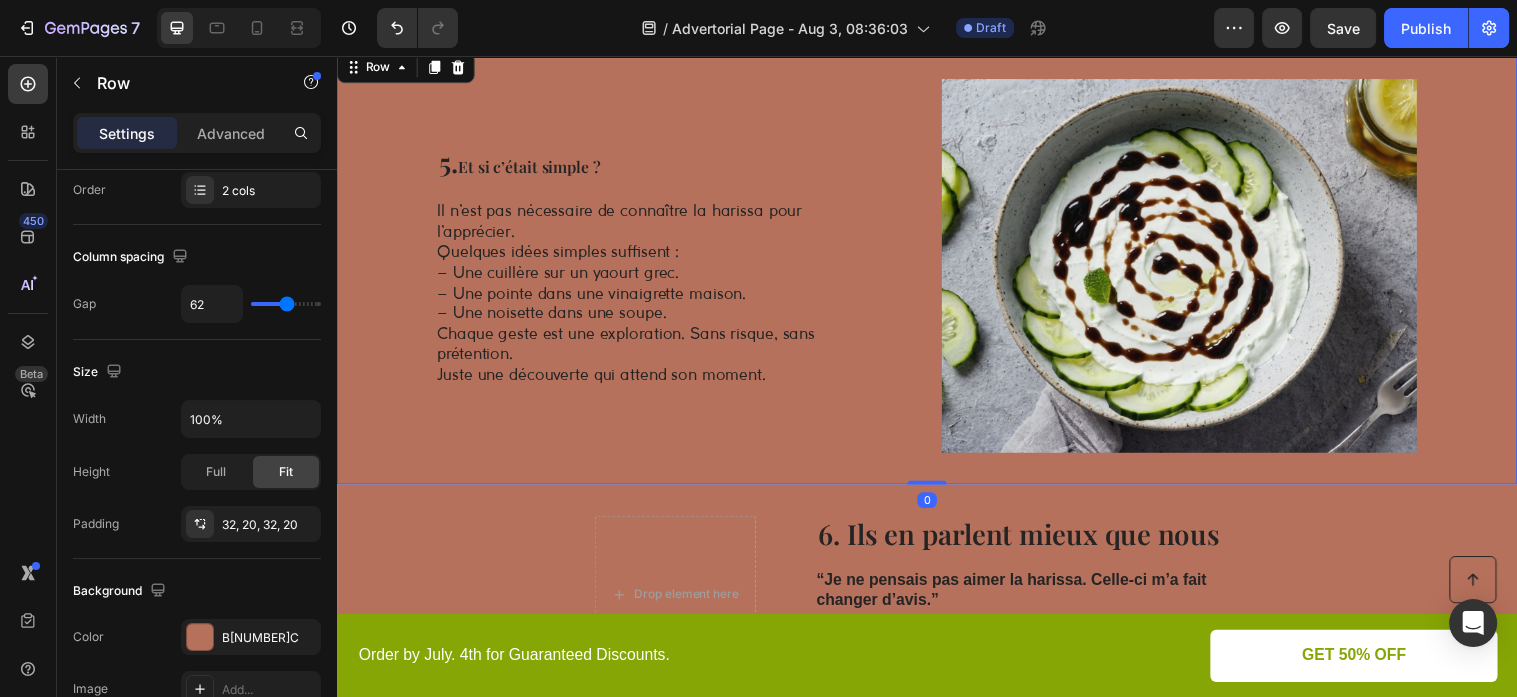 scroll, scrollTop: 0, scrollLeft: 0, axis: both 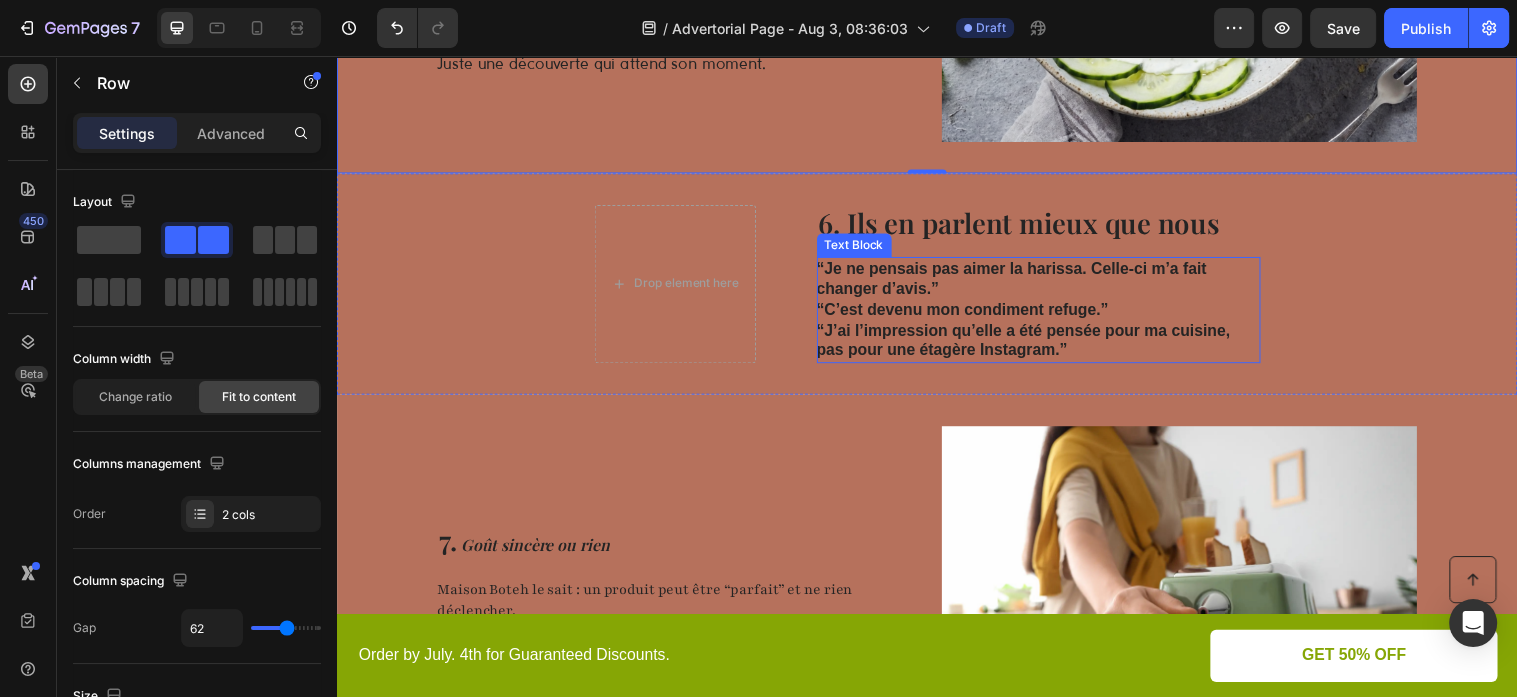 click on "“Je ne pensais pas aimer la harissa. Celle-ci m’a fait changer d’avis.”" at bounding box center (1023, 282) 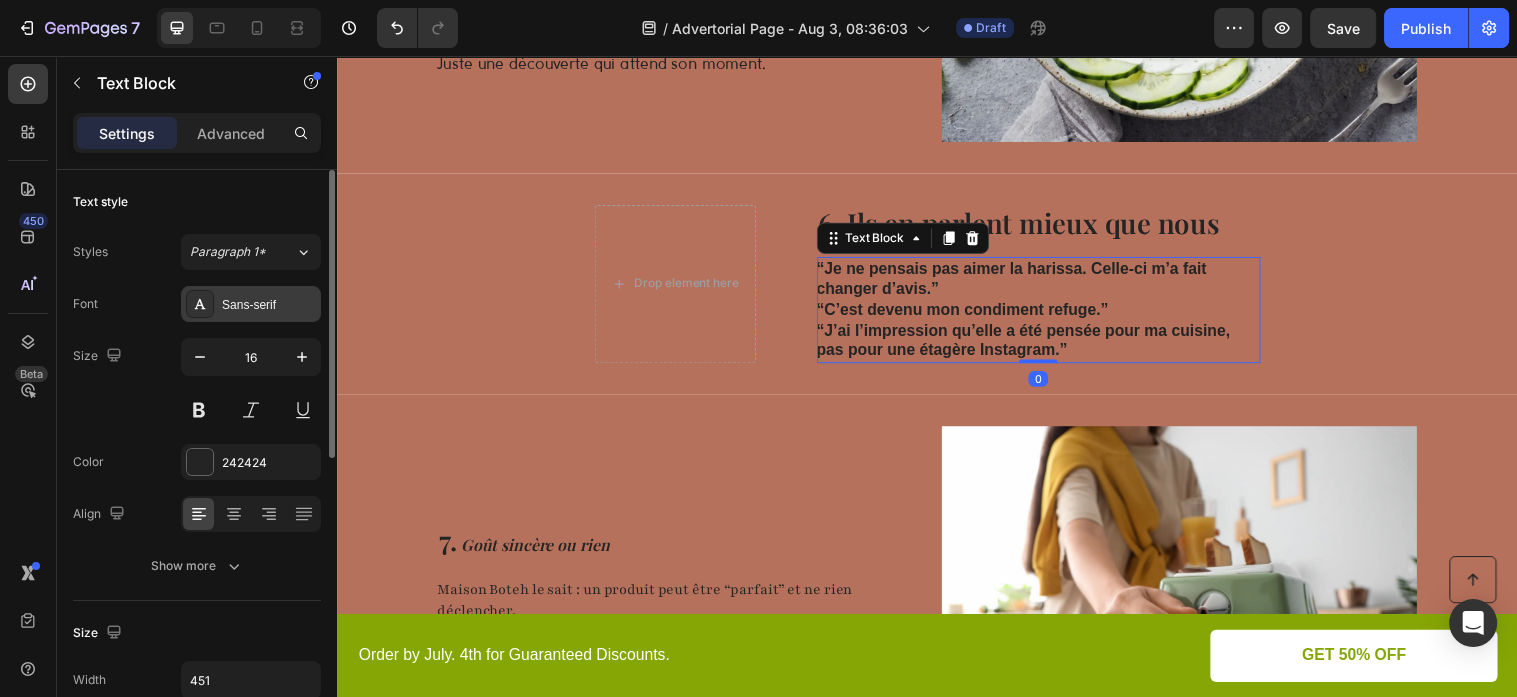 click on "Sans-serif" at bounding box center [251, 304] 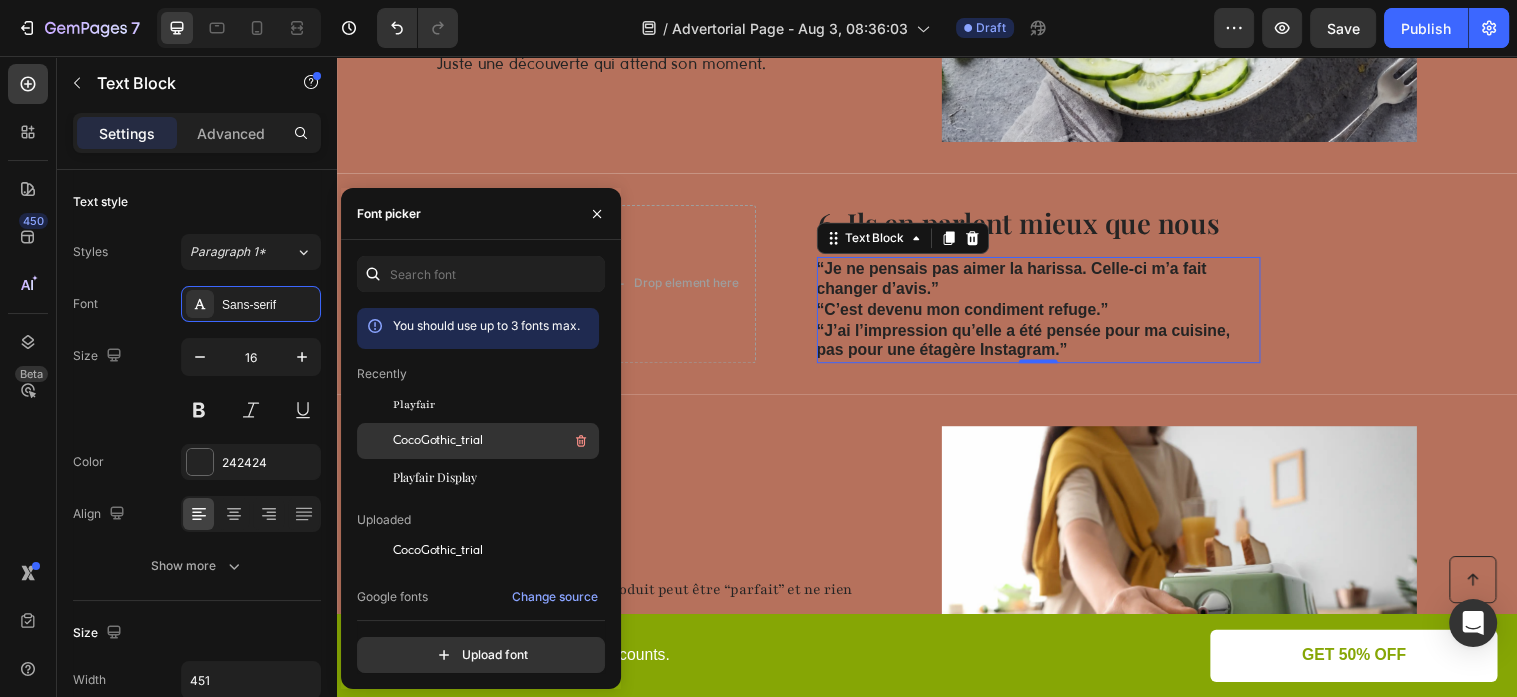 click on "CocoGothic_trial" at bounding box center (438, 441) 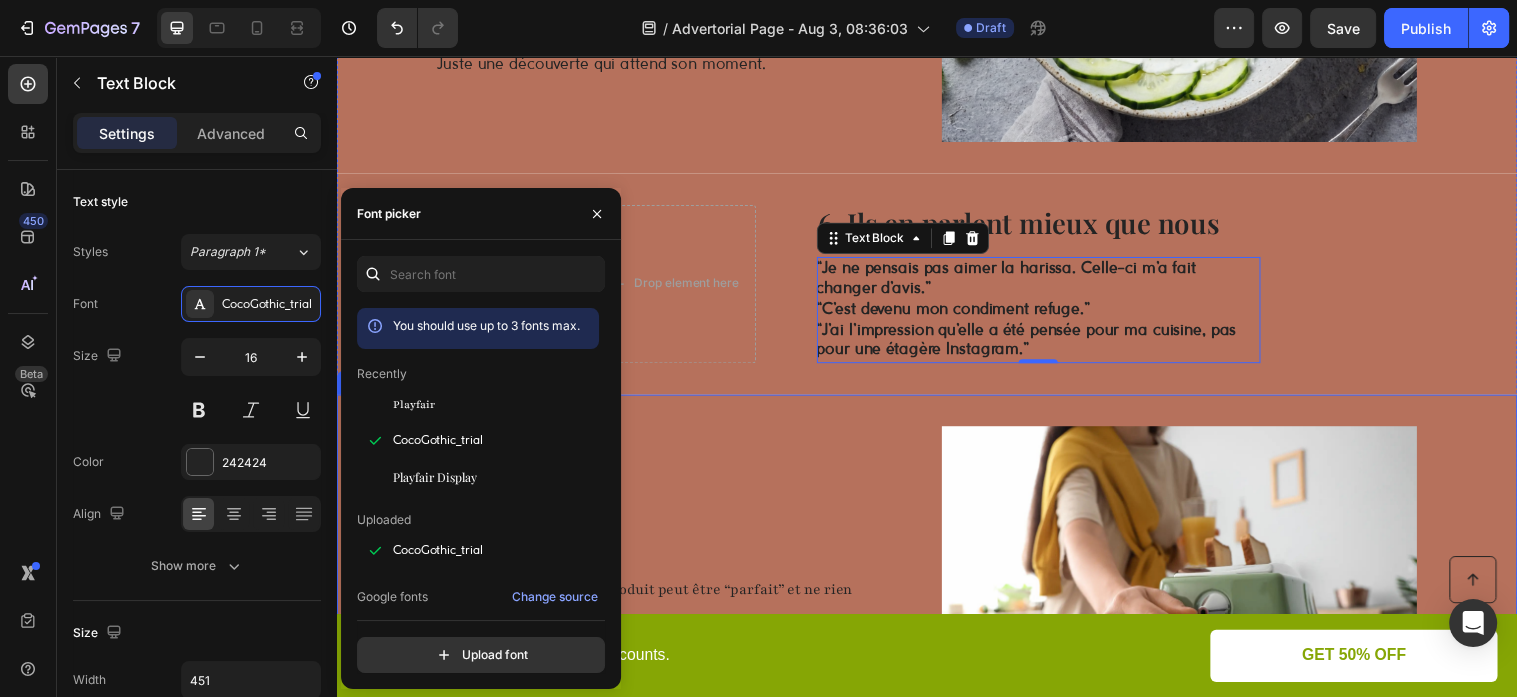 click on "7.    Goût sincère ou rien Heading Maison Boteh le sait : un produit peut être “parfait” et ne rien déclencher. C’est pourquoi chaque commande inclut une garantie 30 jours. Si aucune émotion ne naît, le remboursement est offert. Parce que ce qui compte, c’est ce que Claire ressent — pas ce que nous prétendons. Text Block" at bounding box center [664, 622] 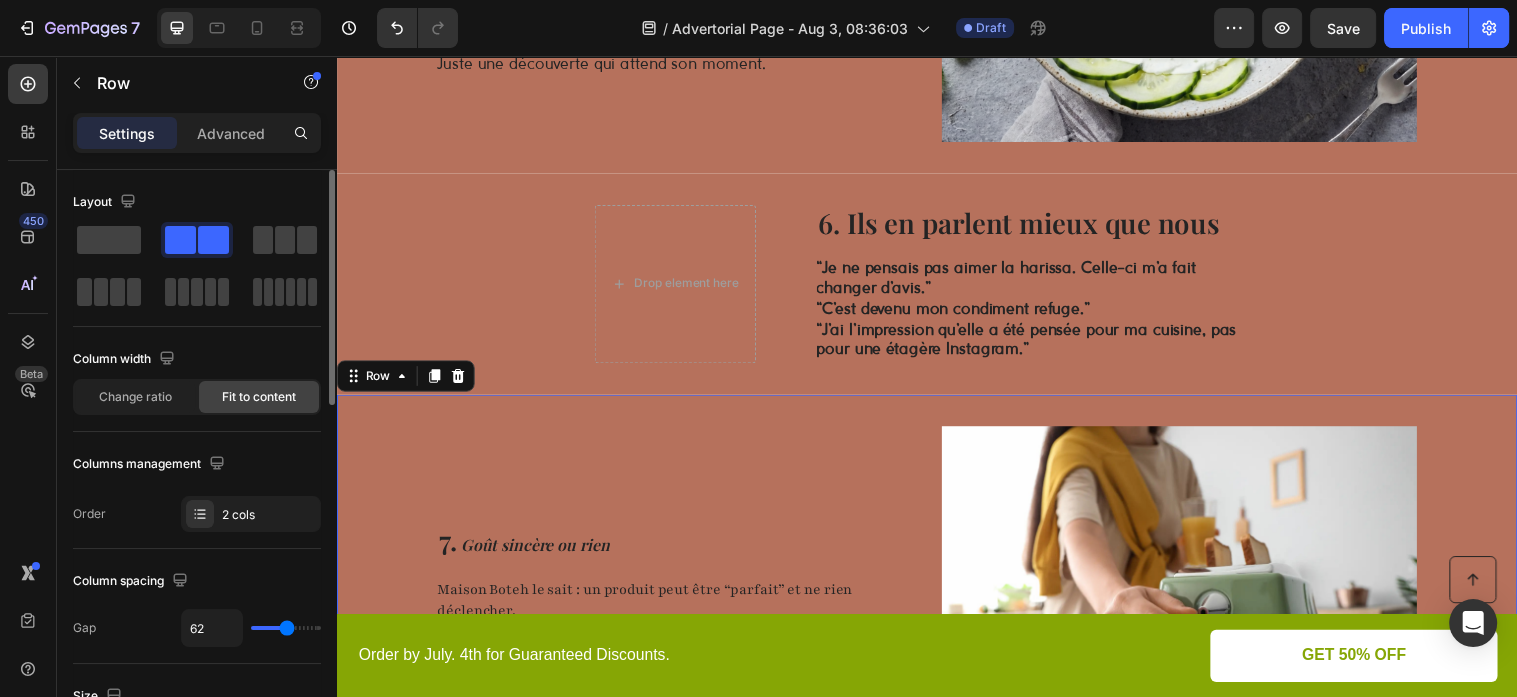 scroll, scrollTop: 432, scrollLeft: 0, axis: vertical 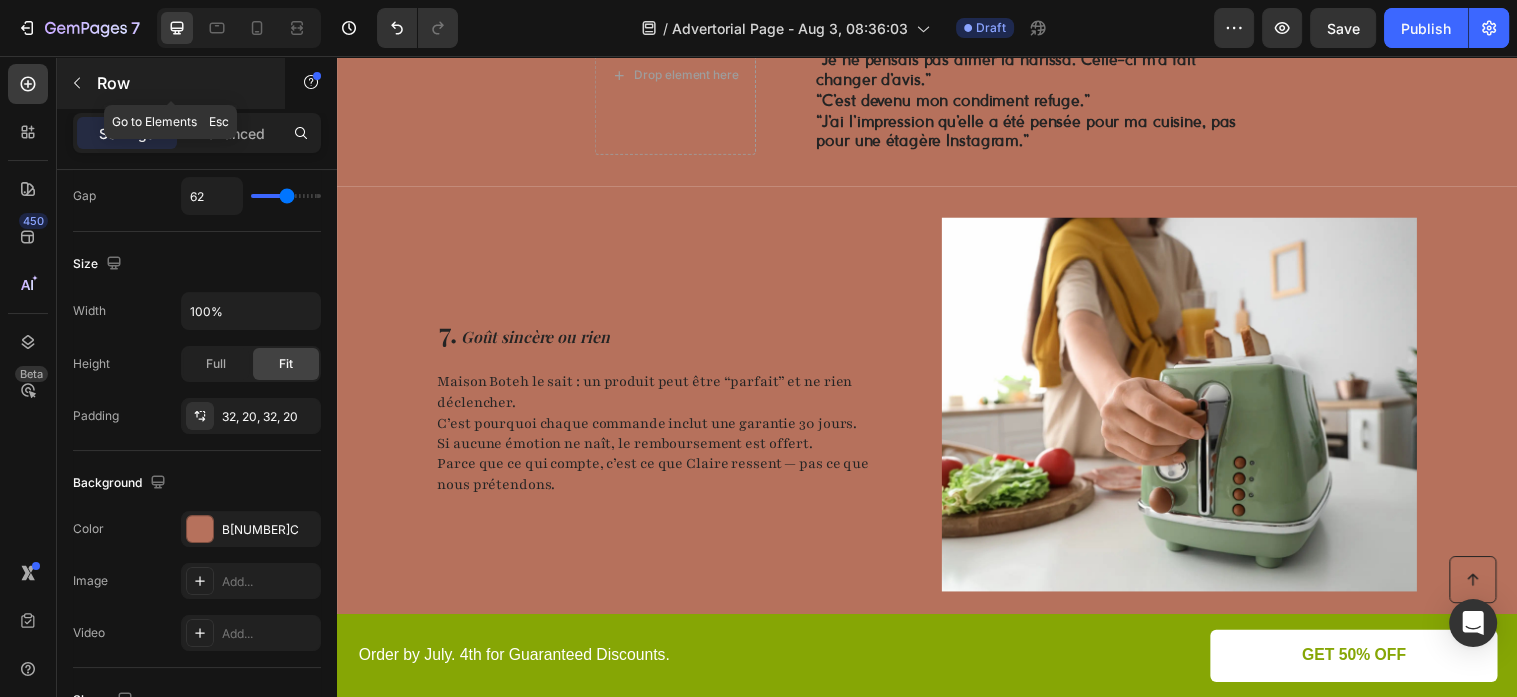 click at bounding box center [77, 83] 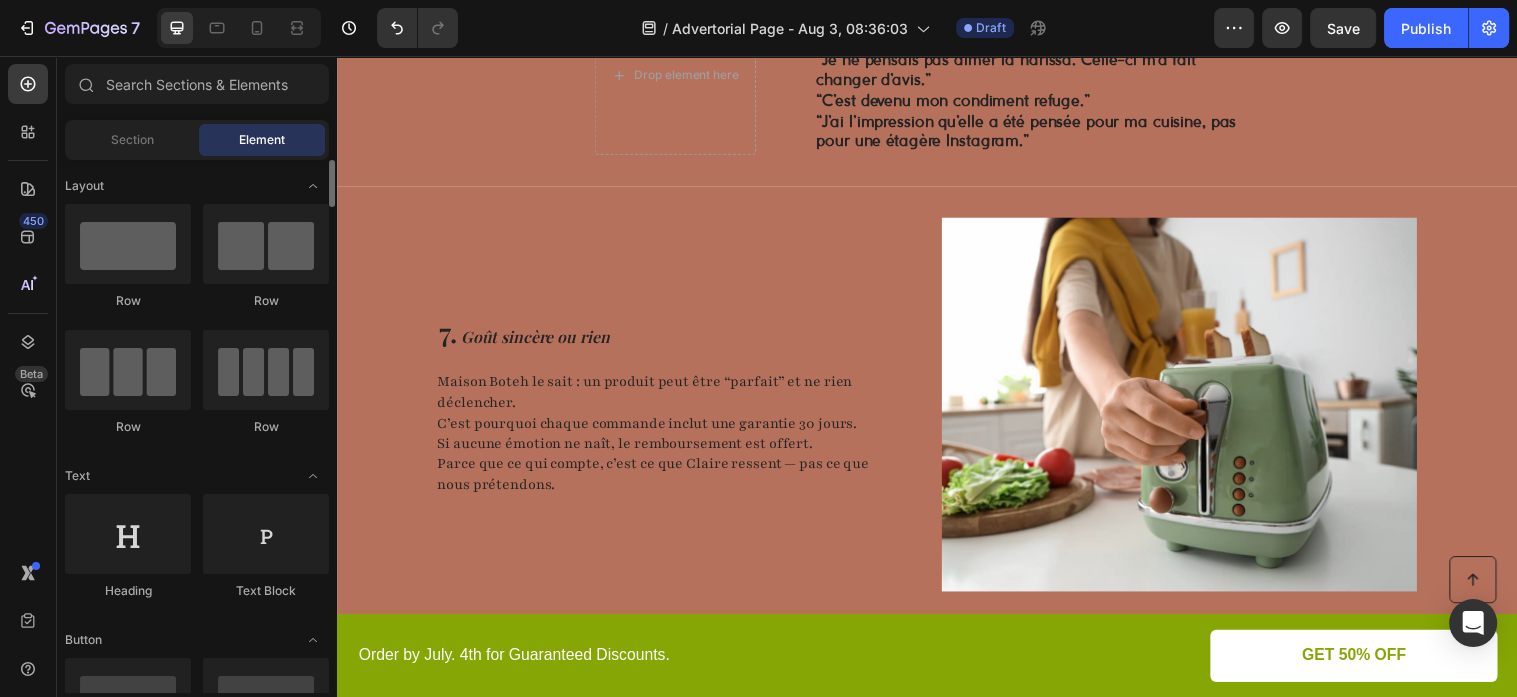 scroll, scrollTop: 324, scrollLeft: 0, axis: vertical 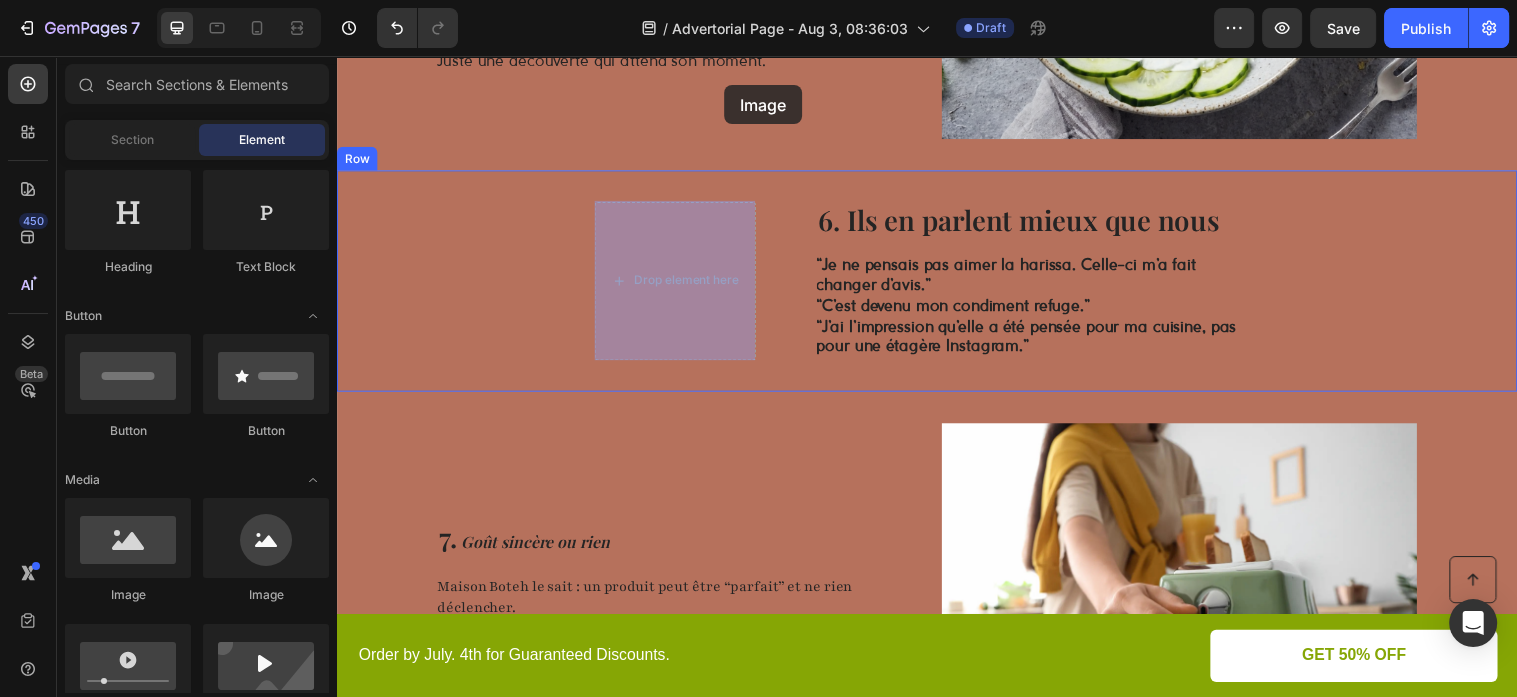 drag, startPoint x: 509, startPoint y: 589, endPoint x: 699, endPoint y: 87, distance: 536.7532 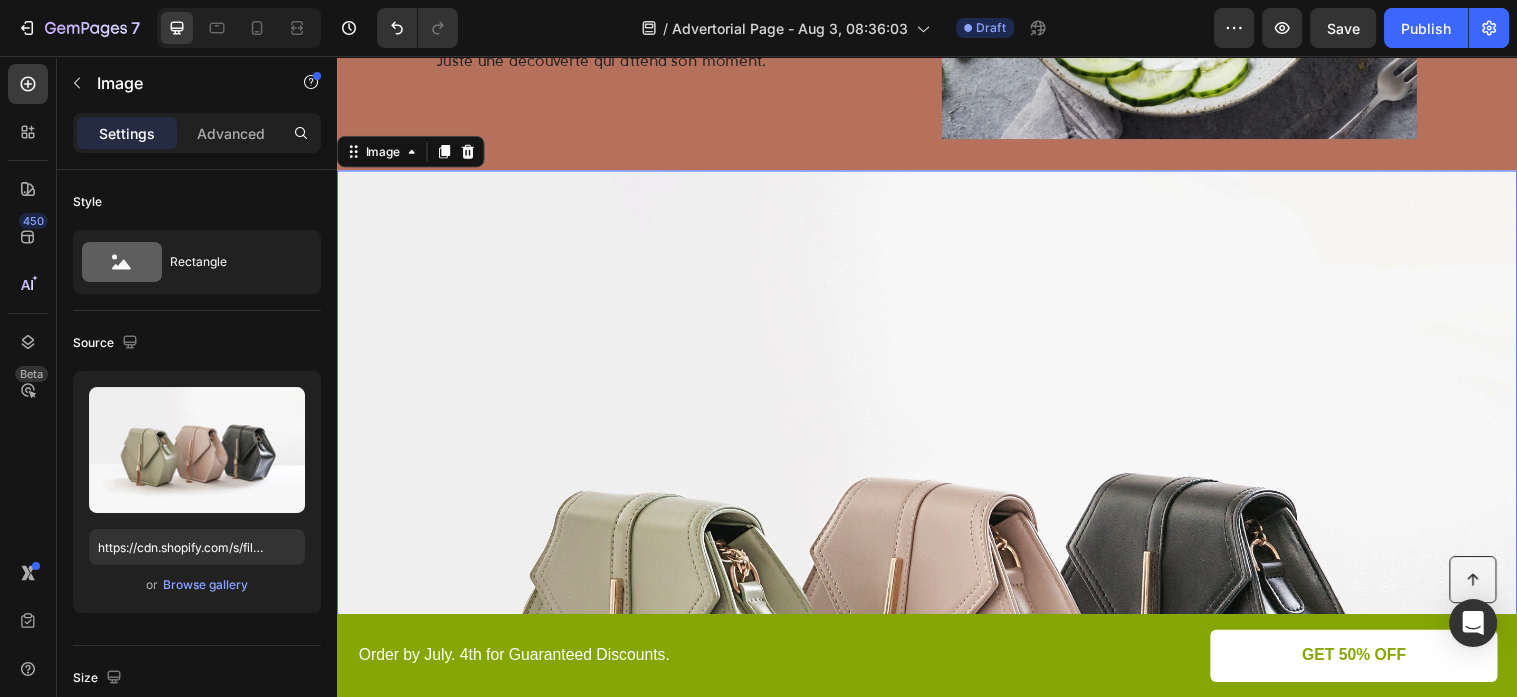 click at bounding box center (470, 153) 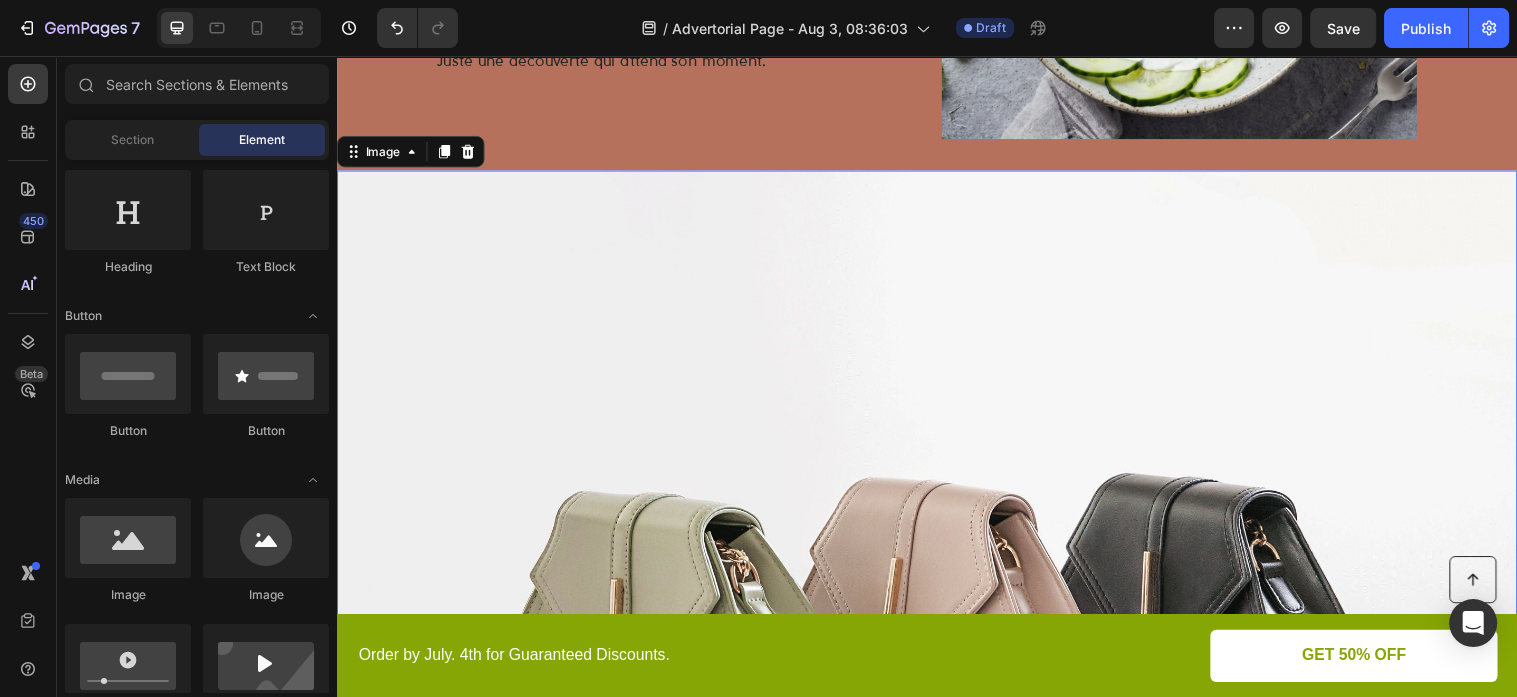 scroll, scrollTop: 324, scrollLeft: 0, axis: vertical 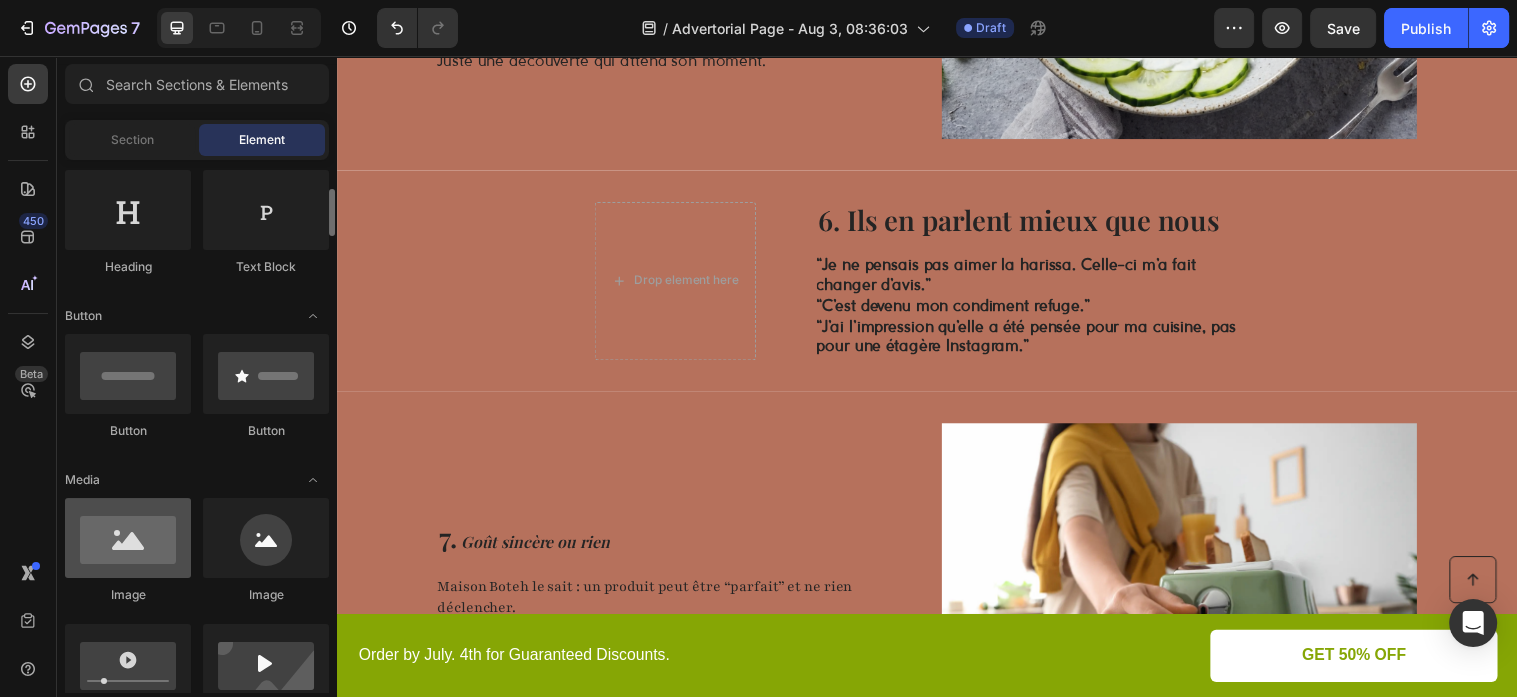 drag, startPoint x: 45, startPoint y: 650, endPoint x: 168, endPoint y: 557, distance: 154.20117 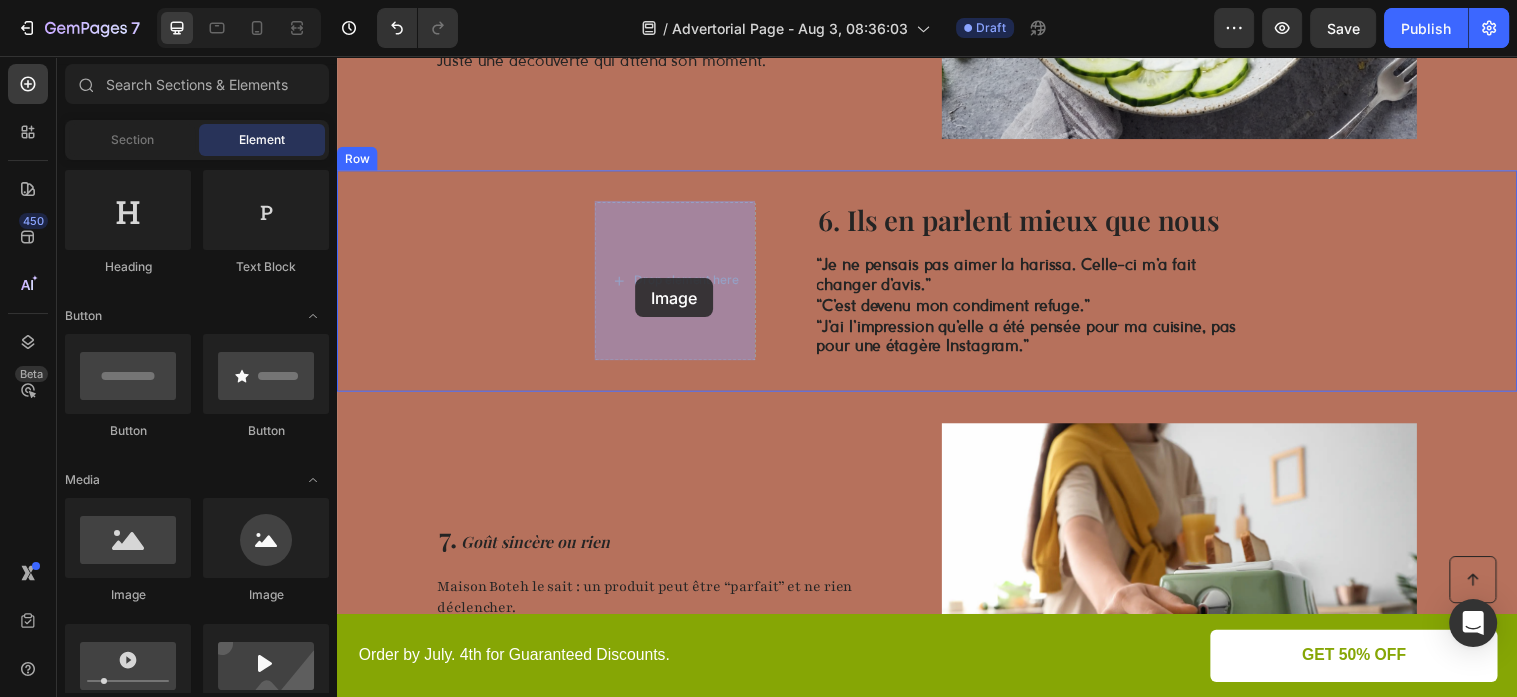 drag, startPoint x: 461, startPoint y: 616, endPoint x: 638, endPoint y: 276, distance: 383.3132 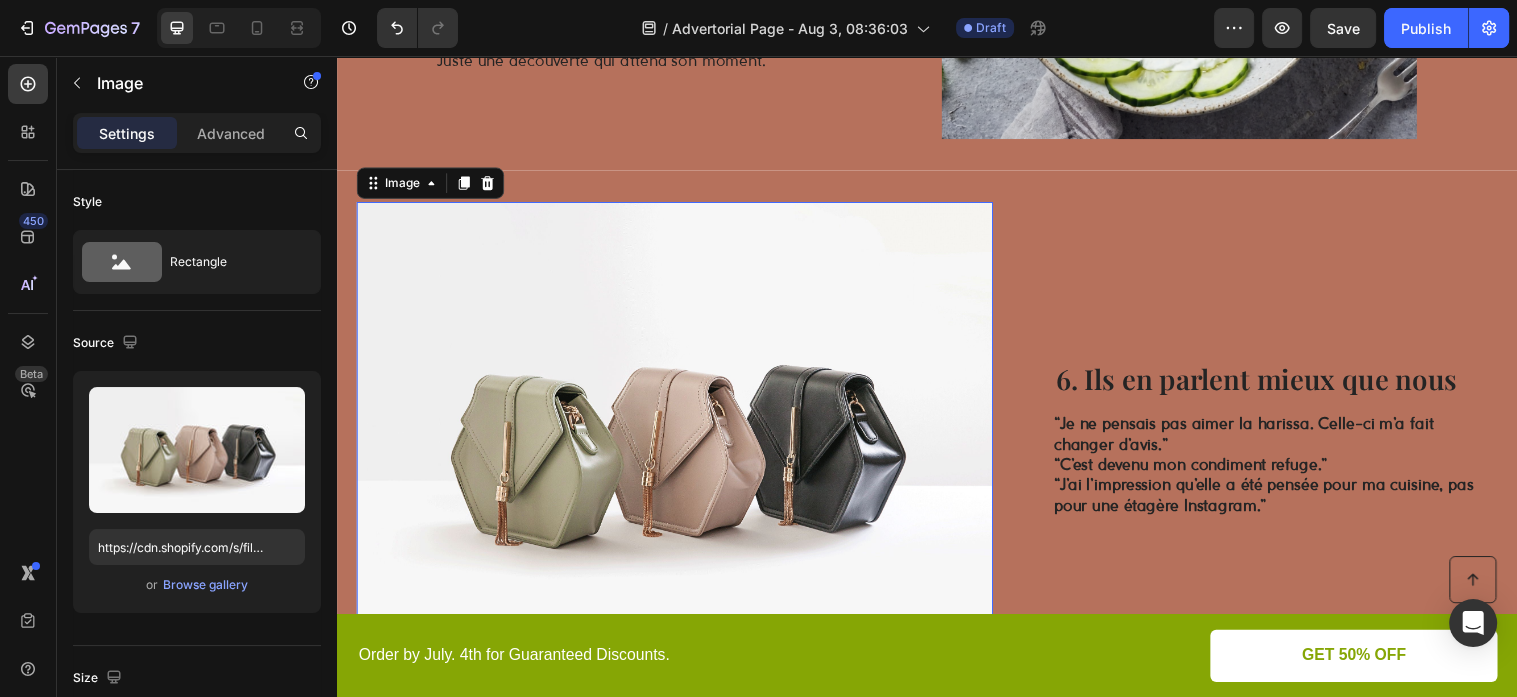 click at bounding box center [680, 446] 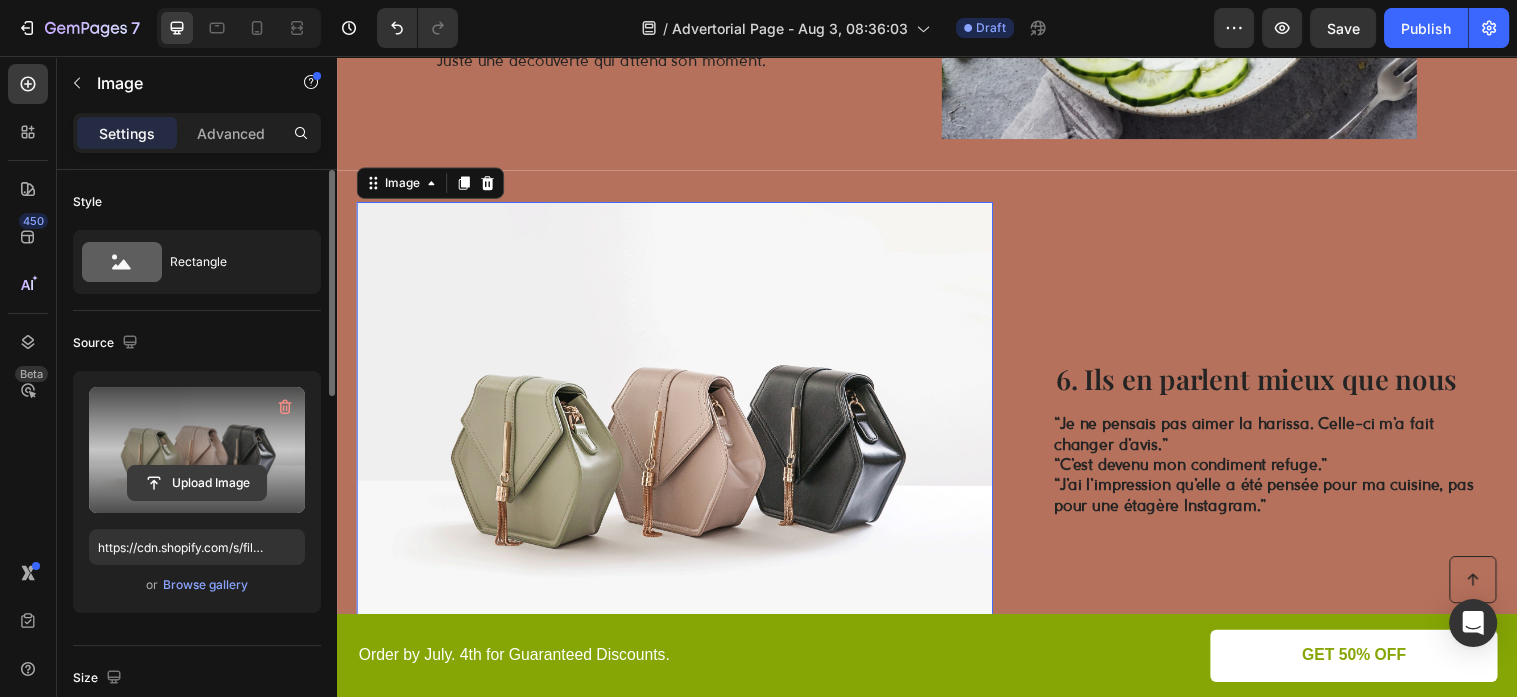 click 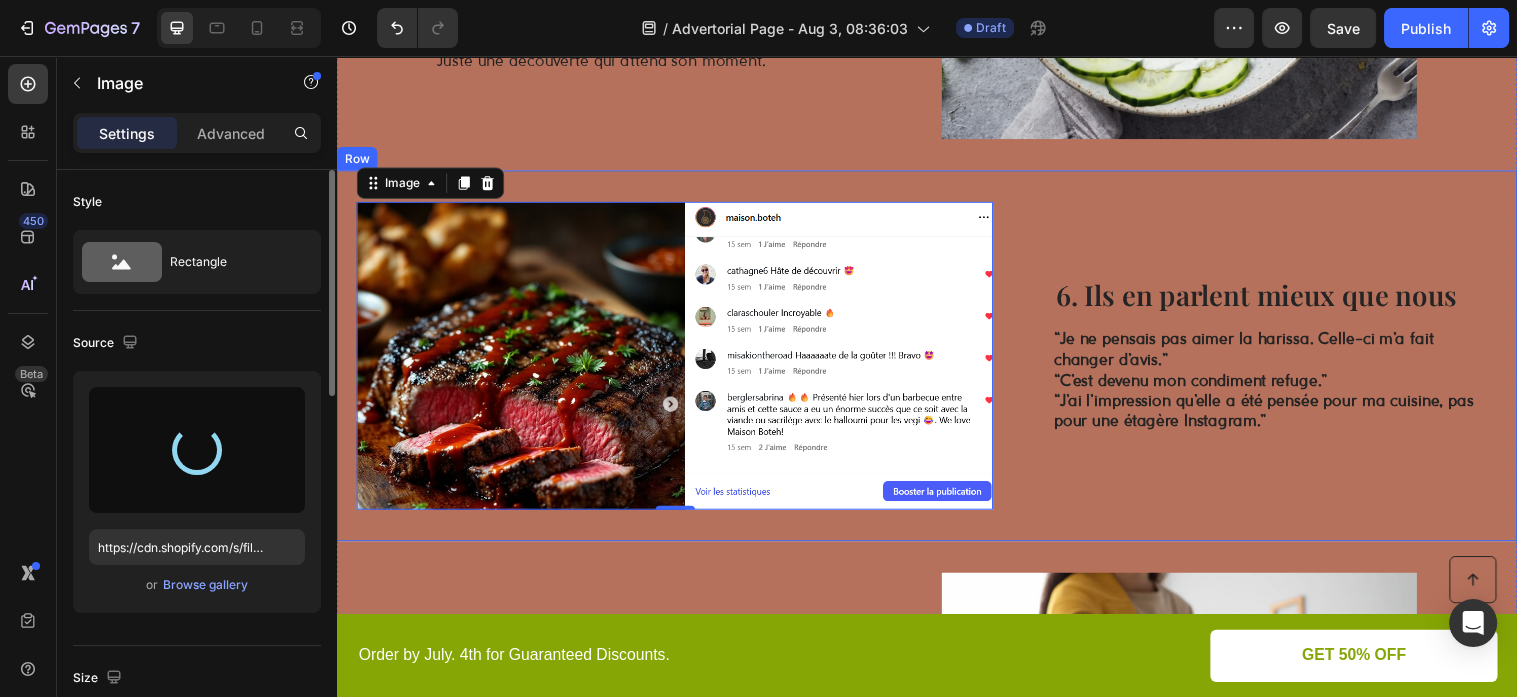 type on "https://cdn.shopify.com/s/files/1/0233/0486/3824/files/gempages_568877978868515710-68c1756c-2e85-4dcb-b3d1-d9ddf4d37b84.png" 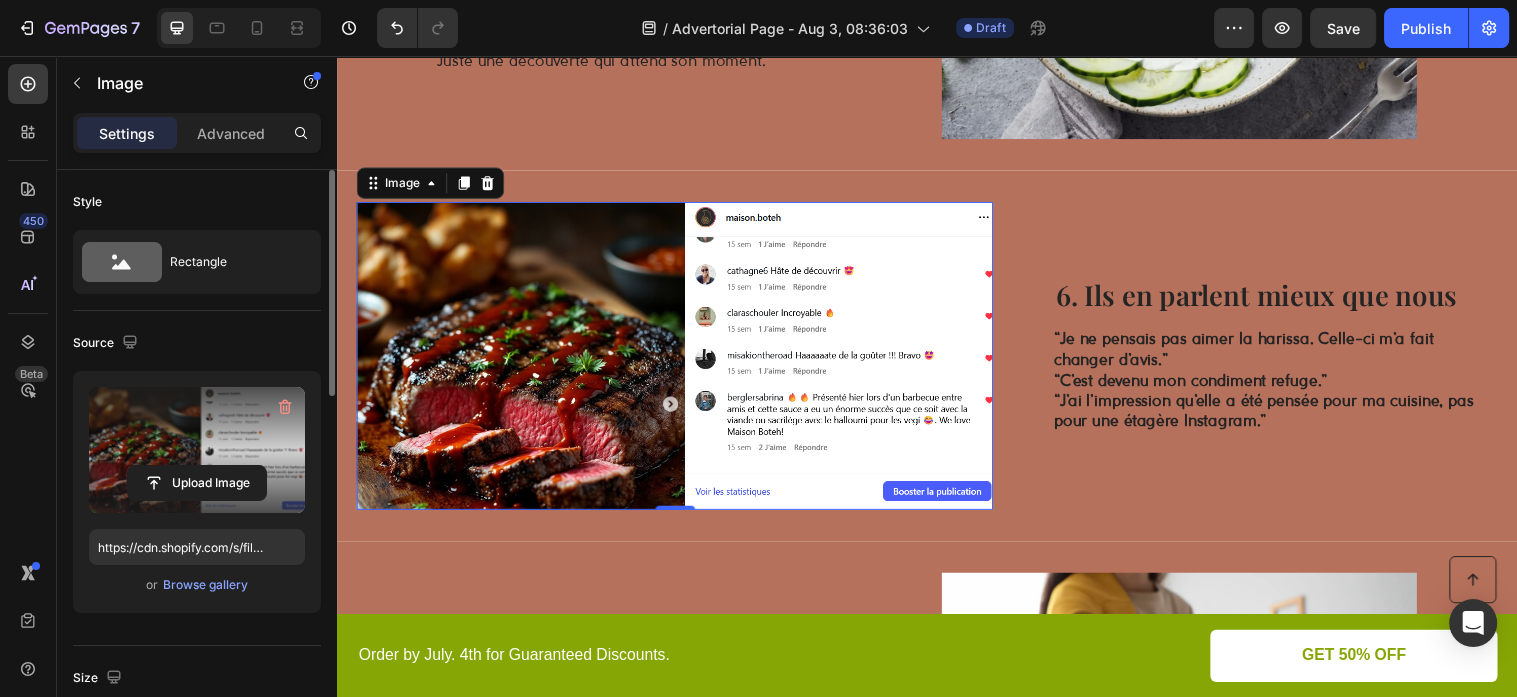 click at bounding box center [680, 360] 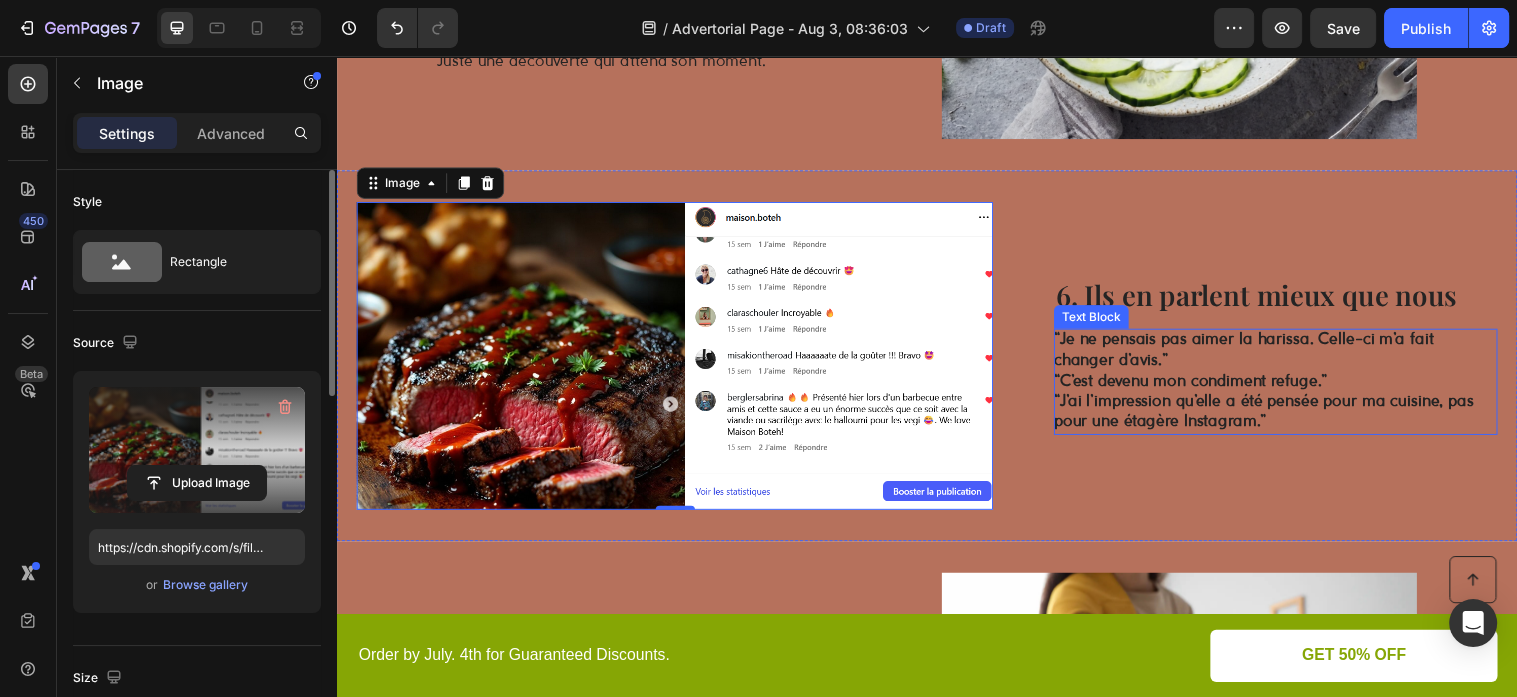 click on "“Je ne pensais pas aimer la harissa. Celle-ci m’a fait changer d’avis.”" at bounding box center (1259, 355) 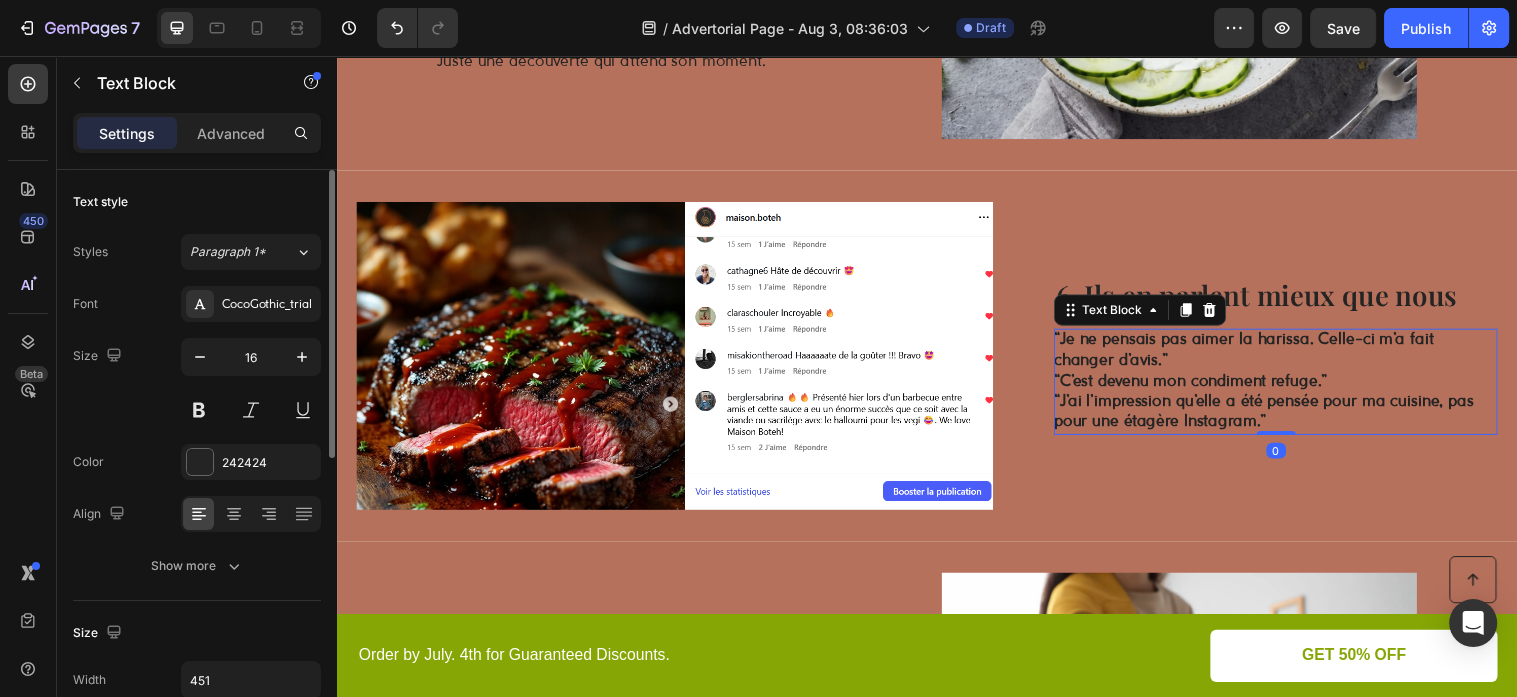 click on "“Je ne pensais pas aimer la harissa. Celle-ci m’a fait changer d’avis.”" at bounding box center [1259, 355] 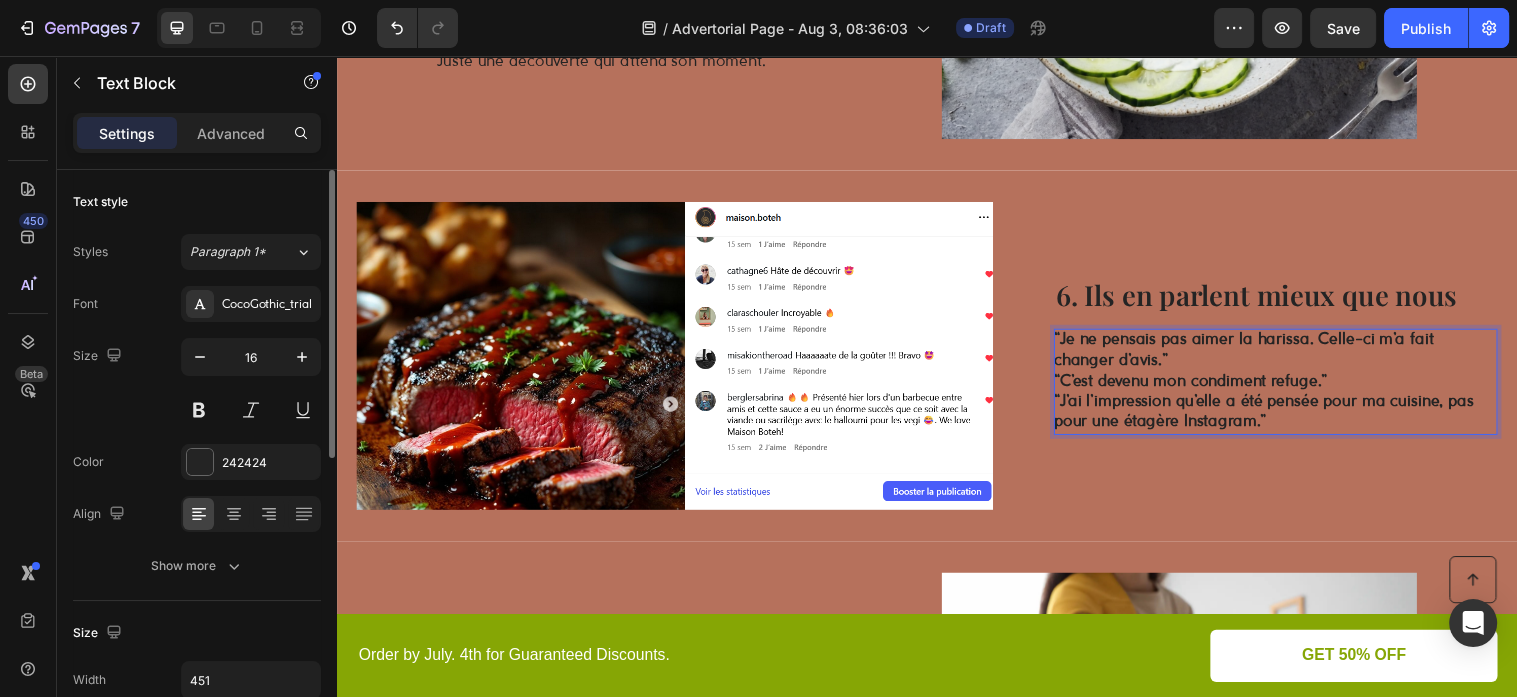 click on "“Je ne pensais pas aimer la harissa. Celle-ci m’a fait changer d’avis.”" at bounding box center [1259, 355] 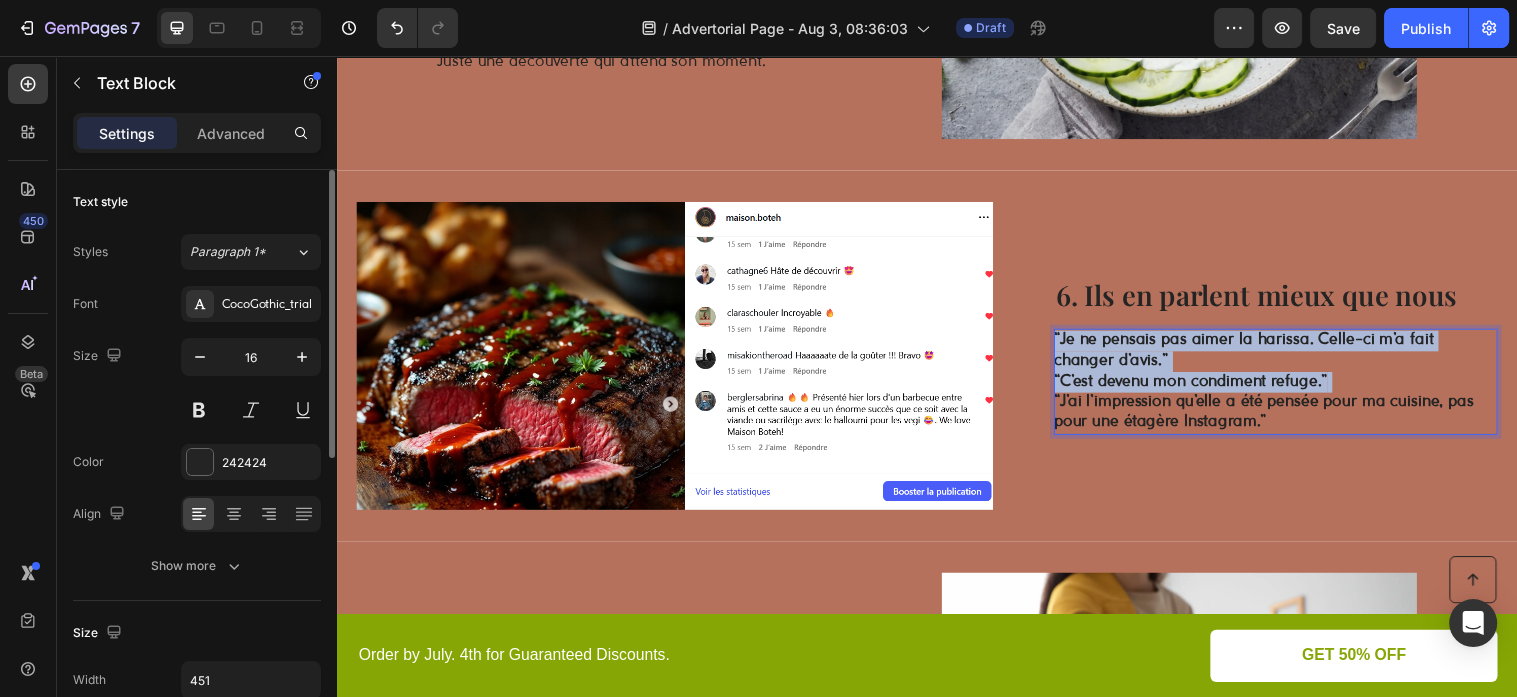 click on "“Je ne pensais pas aimer la harissa. Celle-ci m’a fait changer d’avis.” “C’est devenu mon condiment refuge.” “J’ai l’impression qu’elle a été pensée pour ma cuisine, pas pour une étagère Instagram.”" at bounding box center (1290, 387) 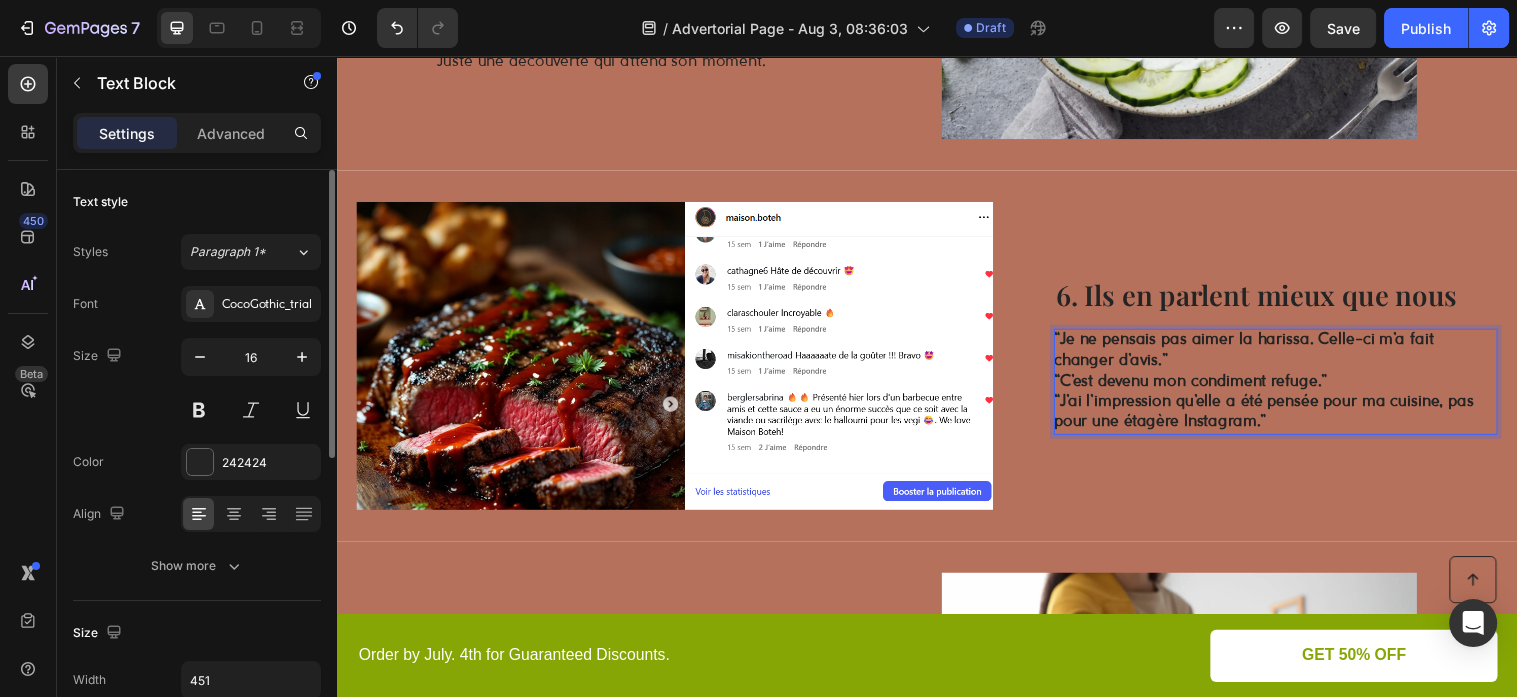 click on "“Je ne pensais pas aimer la harissa. Celle-ci m’a fait changer d’avis.” “C’est devenu mon condiment refuge.” “J’ai l’impression qu’elle a été pensée pour ma cuisine, pas pour une étagère Instagram.”" at bounding box center (1290, 387) 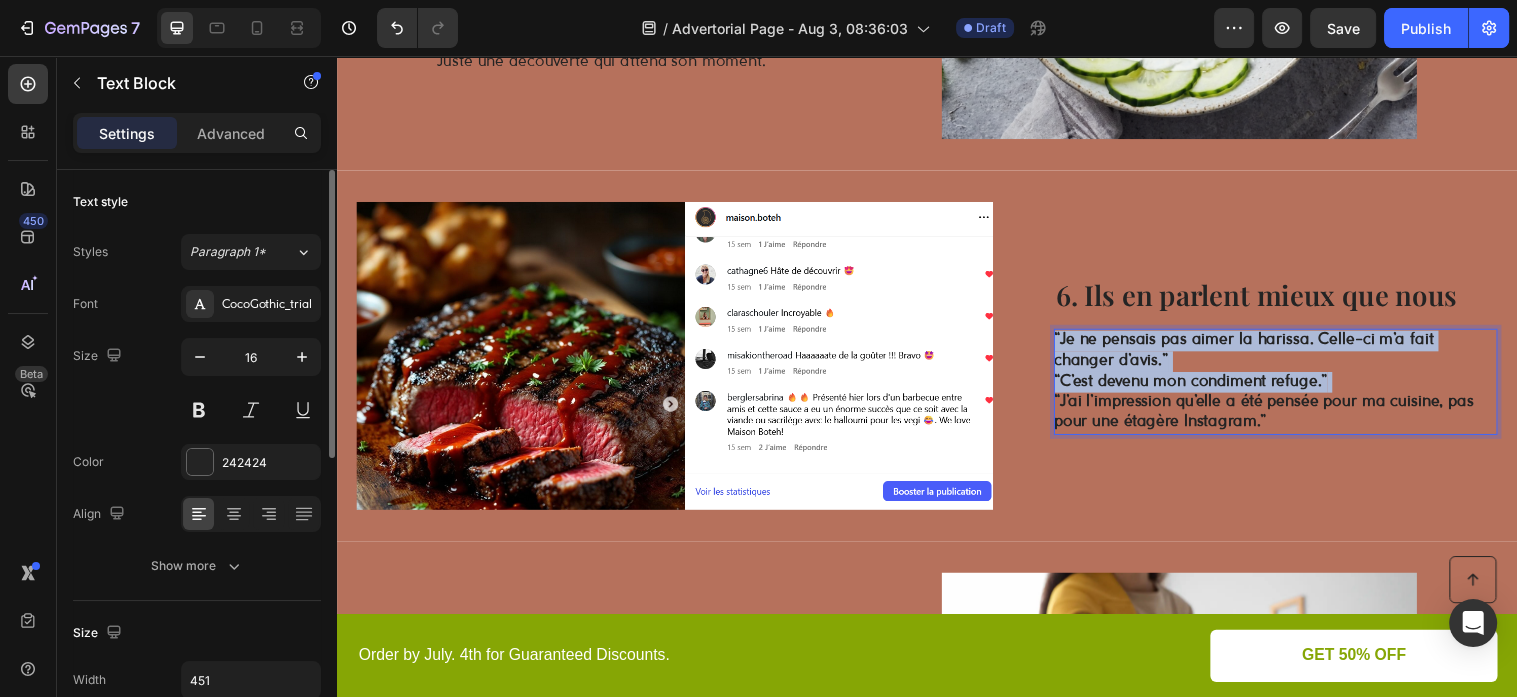 click on "“Je ne pensais pas aimer la harissa. Celle-ci m’a fait changer d’avis.” “C’est devenu mon condiment refuge.” “J’ai l’impression qu’elle a été pensée pour ma cuisine, pas pour une étagère Instagram.”" at bounding box center [1290, 387] 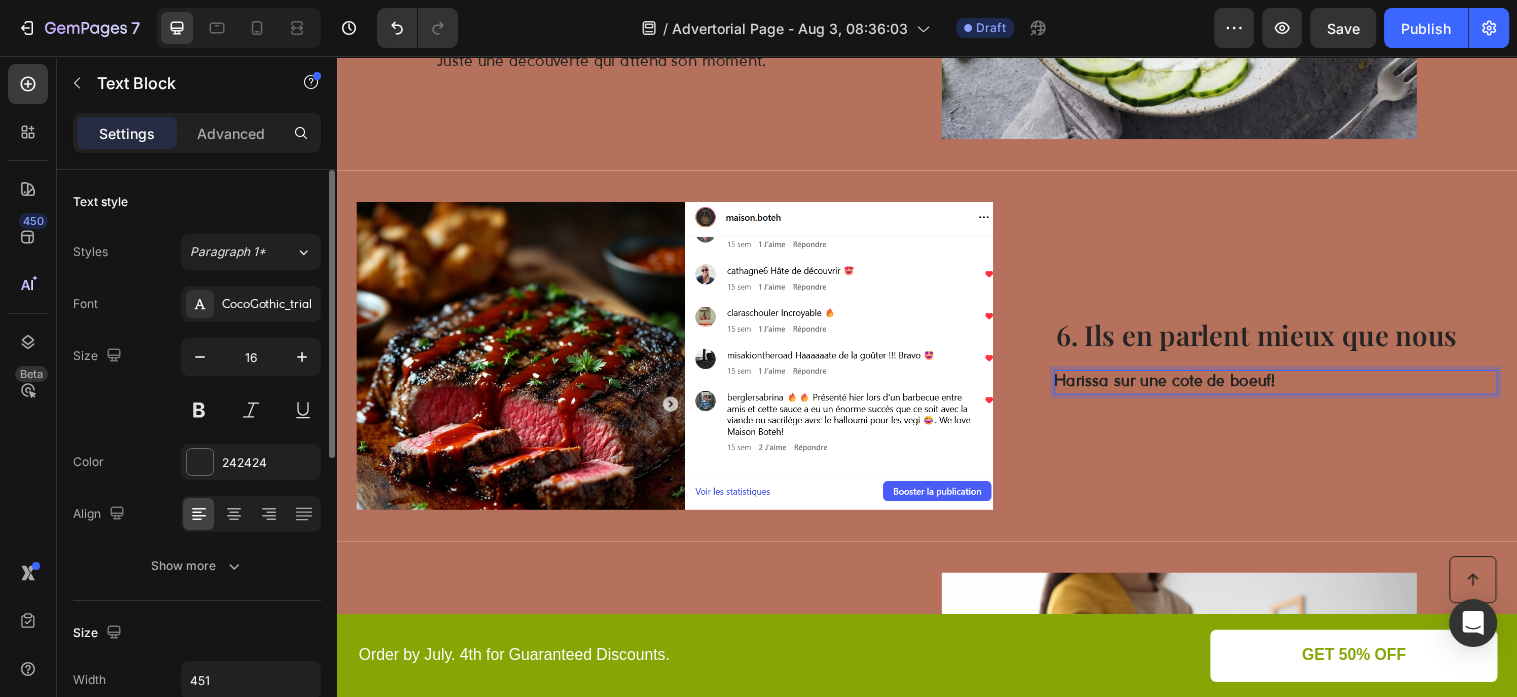 click on "Harissa sur une cote de boeuf!" at bounding box center (1178, 386) 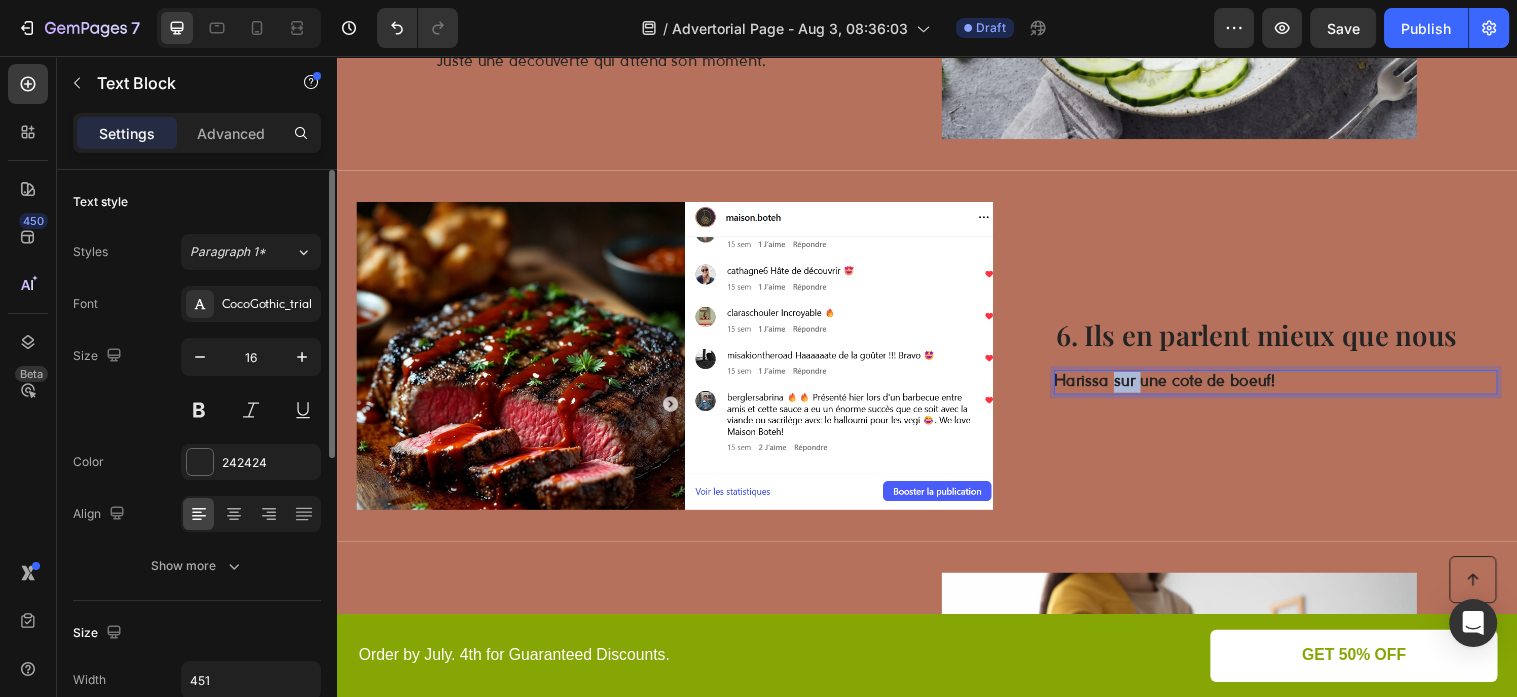 click on "Harissa sur une cote de boeuf!" at bounding box center (1178, 386) 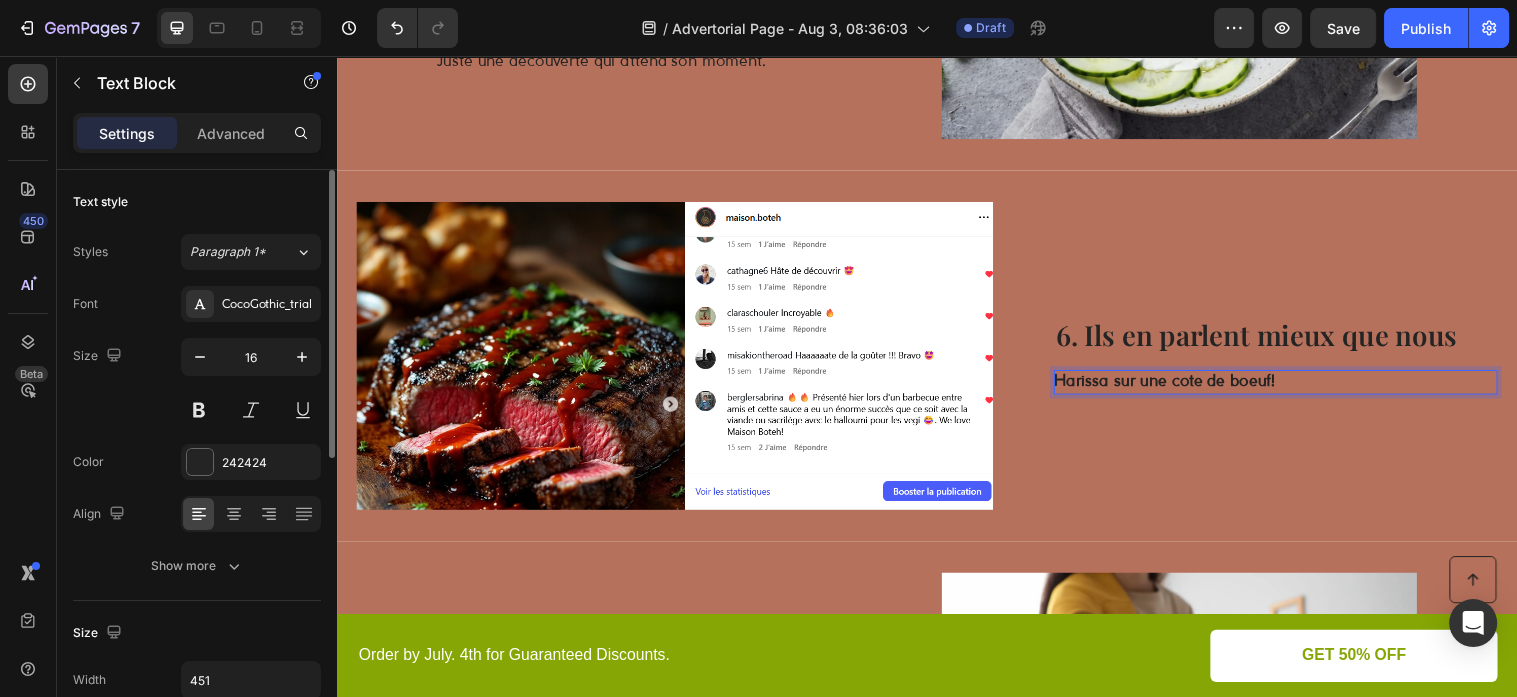 click on "Harissa sur une cote de boeuf!" at bounding box center [1178, 386] 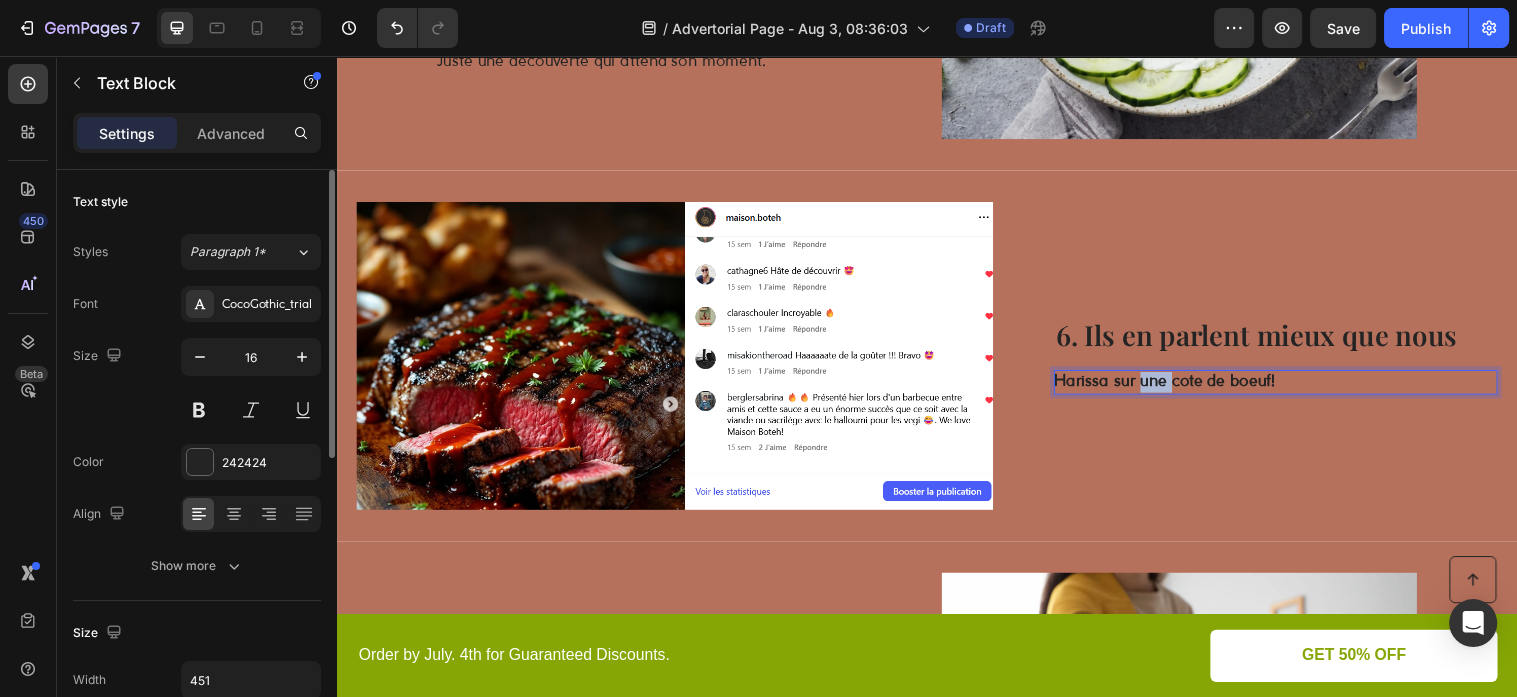 click on "Harissa sur une cote de boeuf!" at bounding box center (1178, 386) 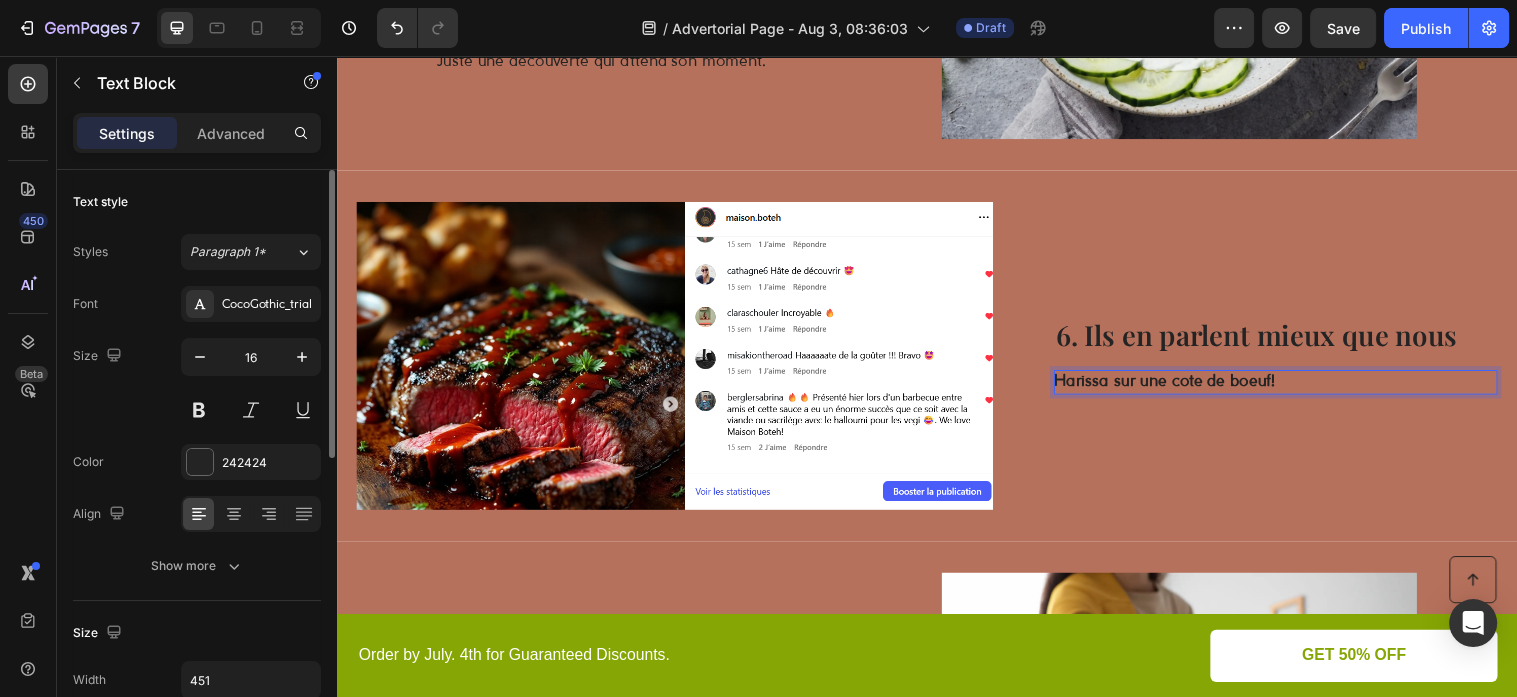 click on "Harissa sur une cote de boeuf!" at bounding box center [1178, 386] 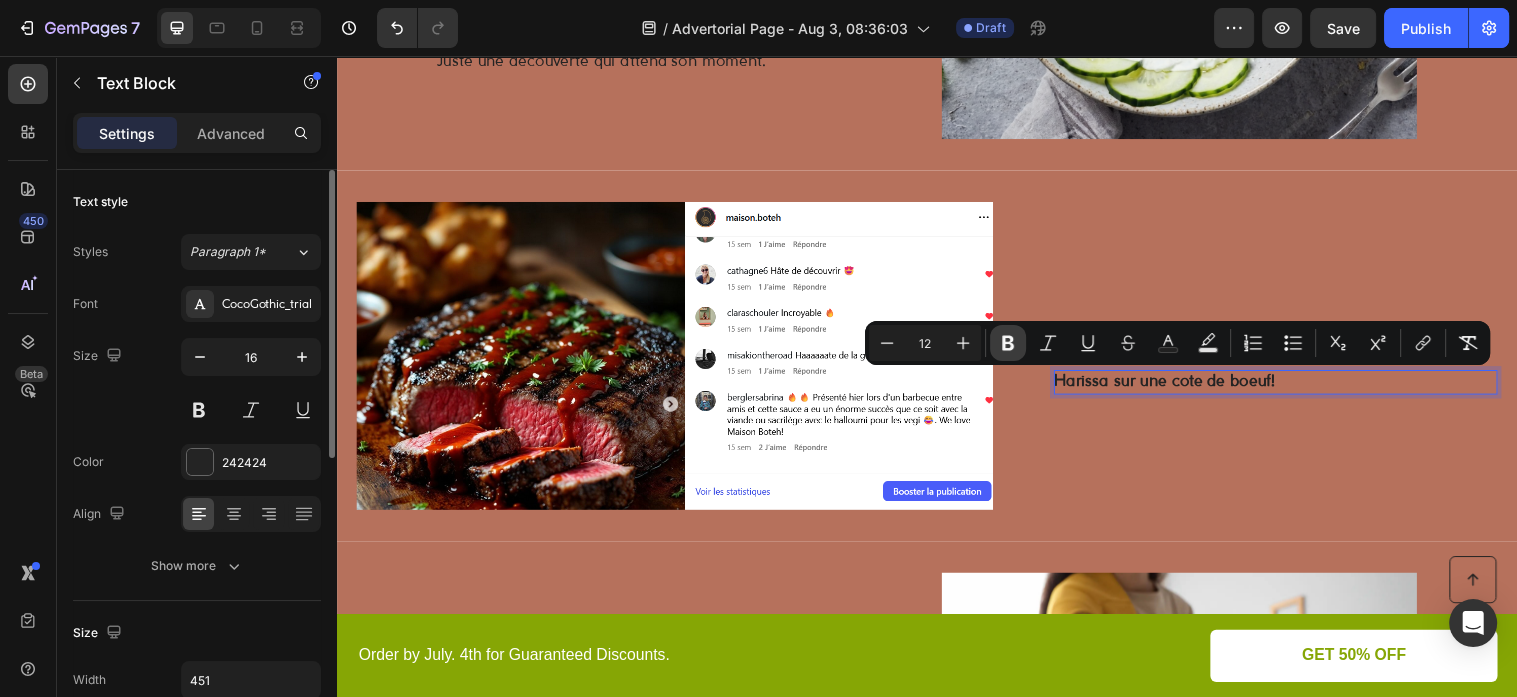 click 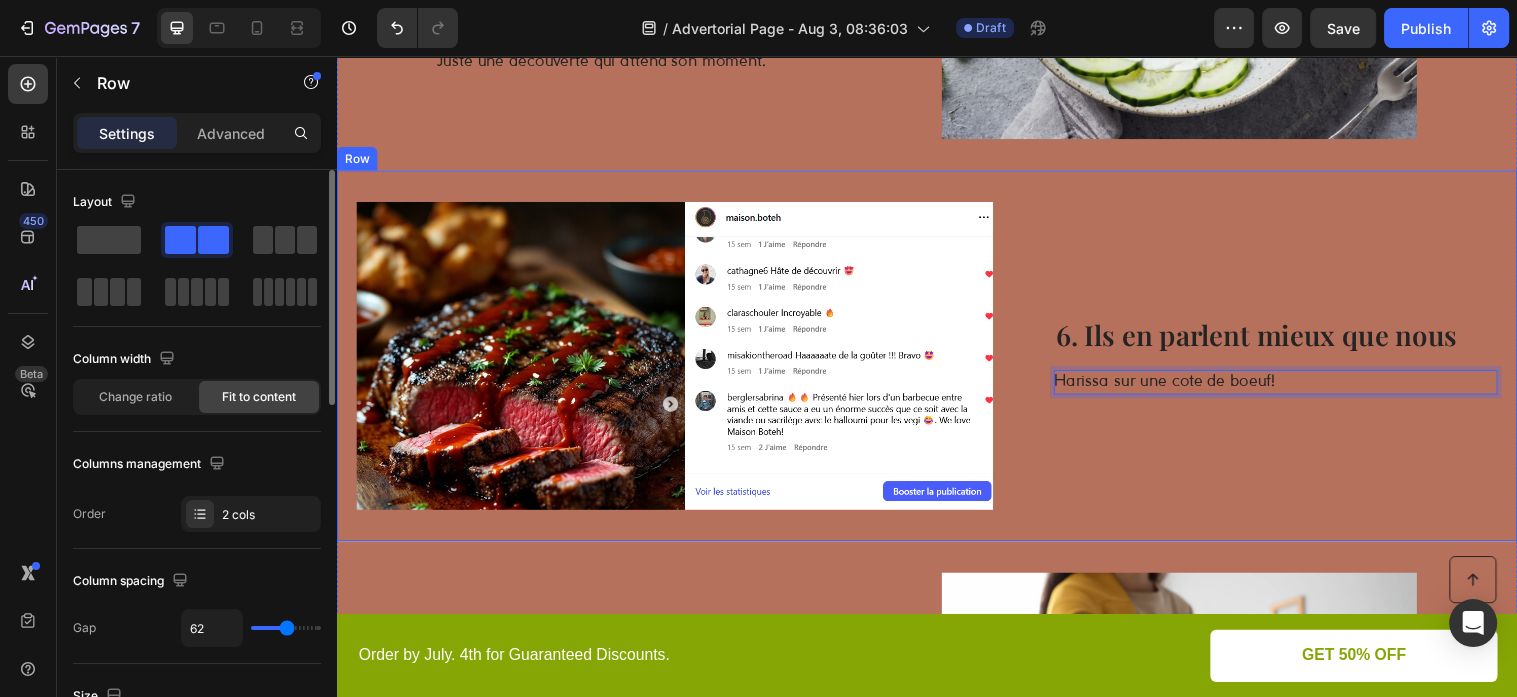 click on "6. Ils en parlent mieux que nous Heading Harissa sur une cote de boeuf!  Text Block   0" at bounding box center (1291, 360) 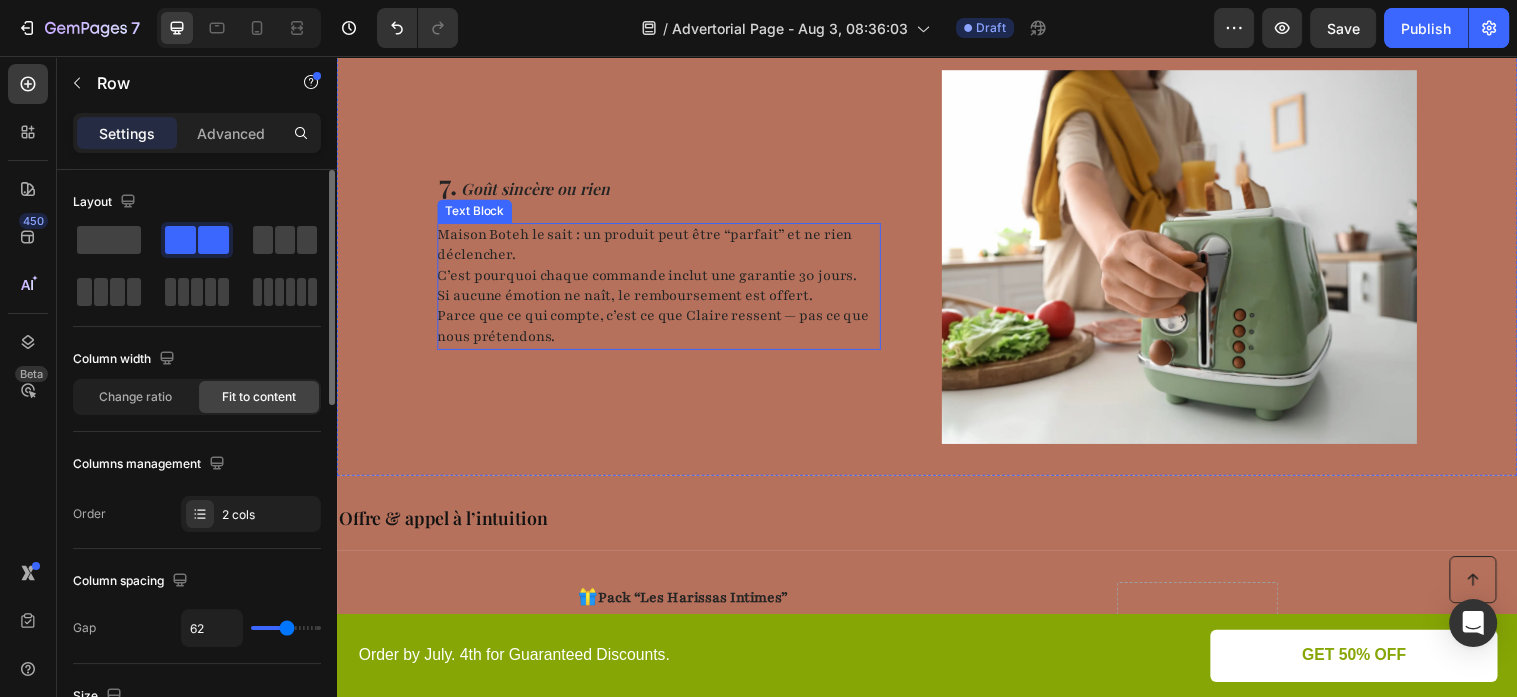 scroll, scrollTop: 4622, scrollLeft: 0, axis: vertical 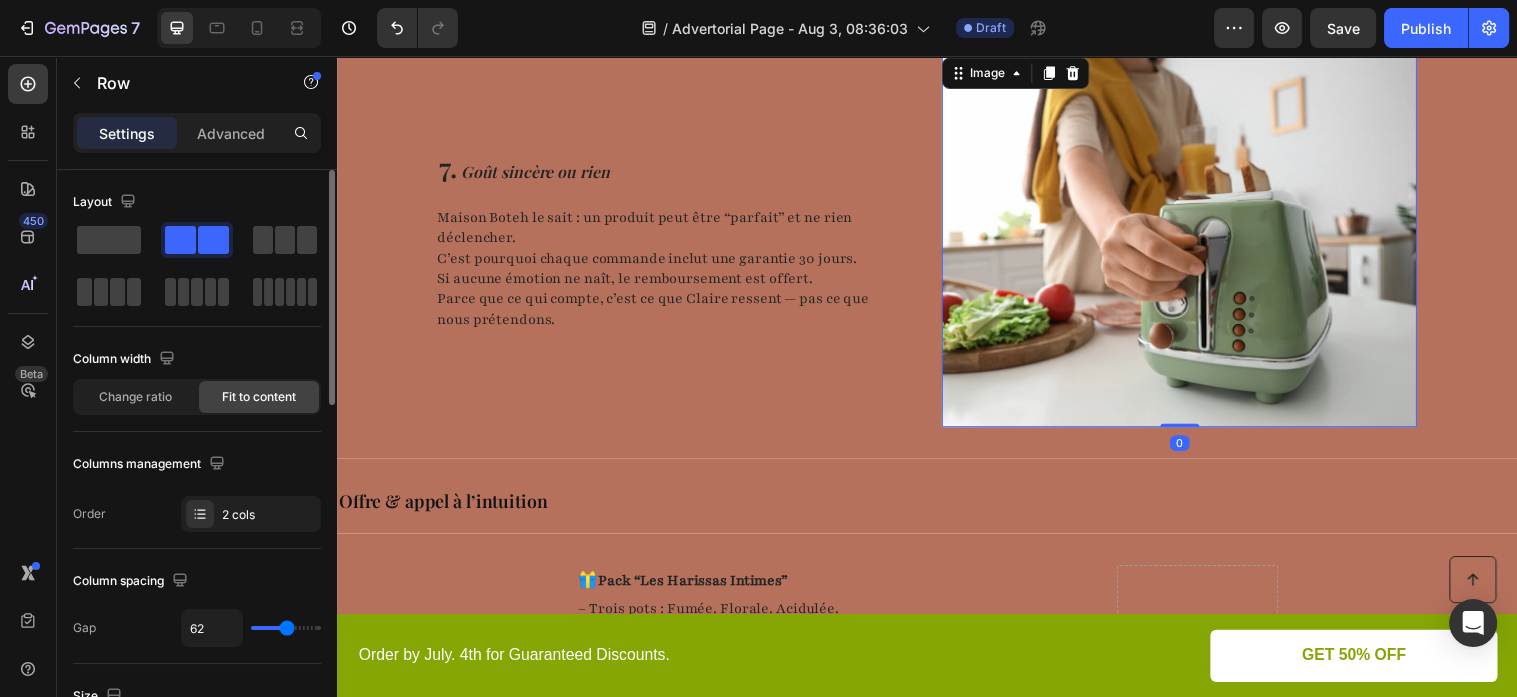 click at bounding box center [1193, 243] 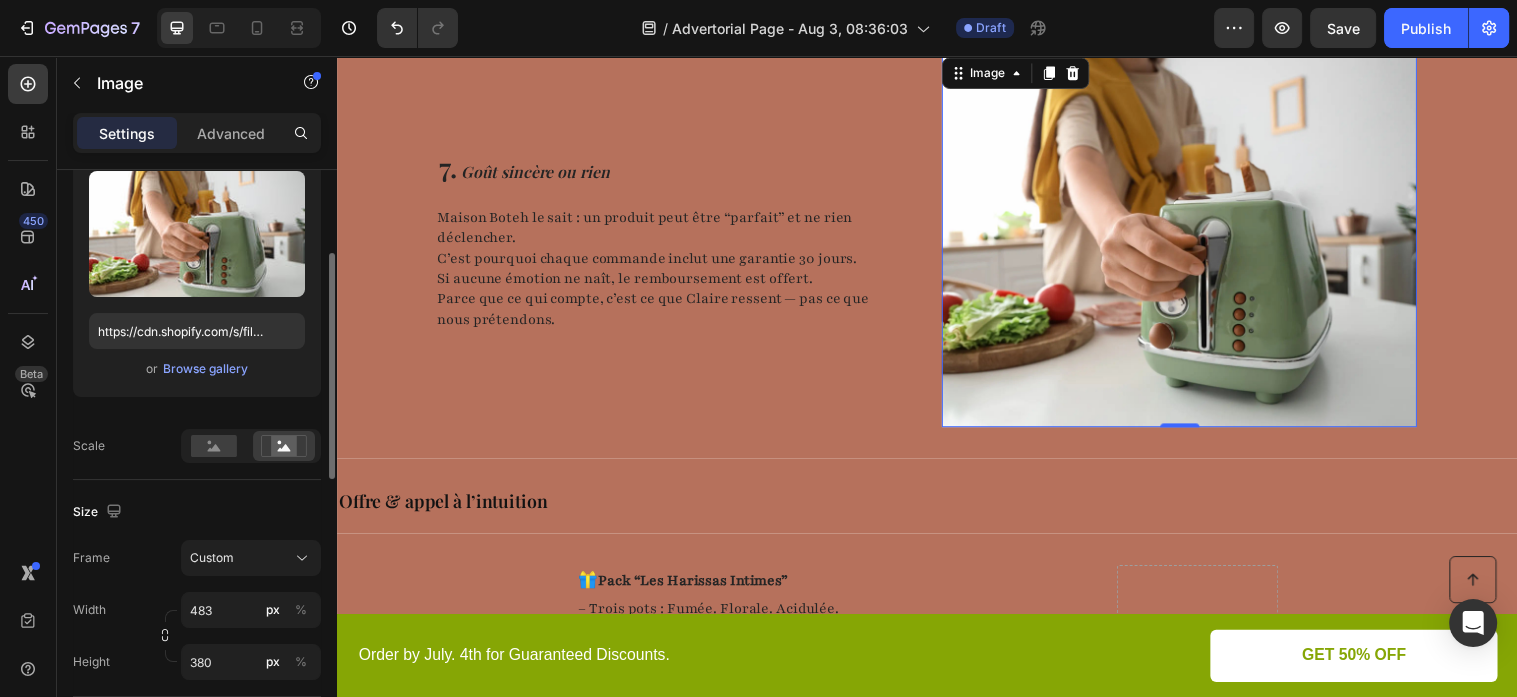 scroll, scrollTop: 0, scrollLeft: 0, axis: both 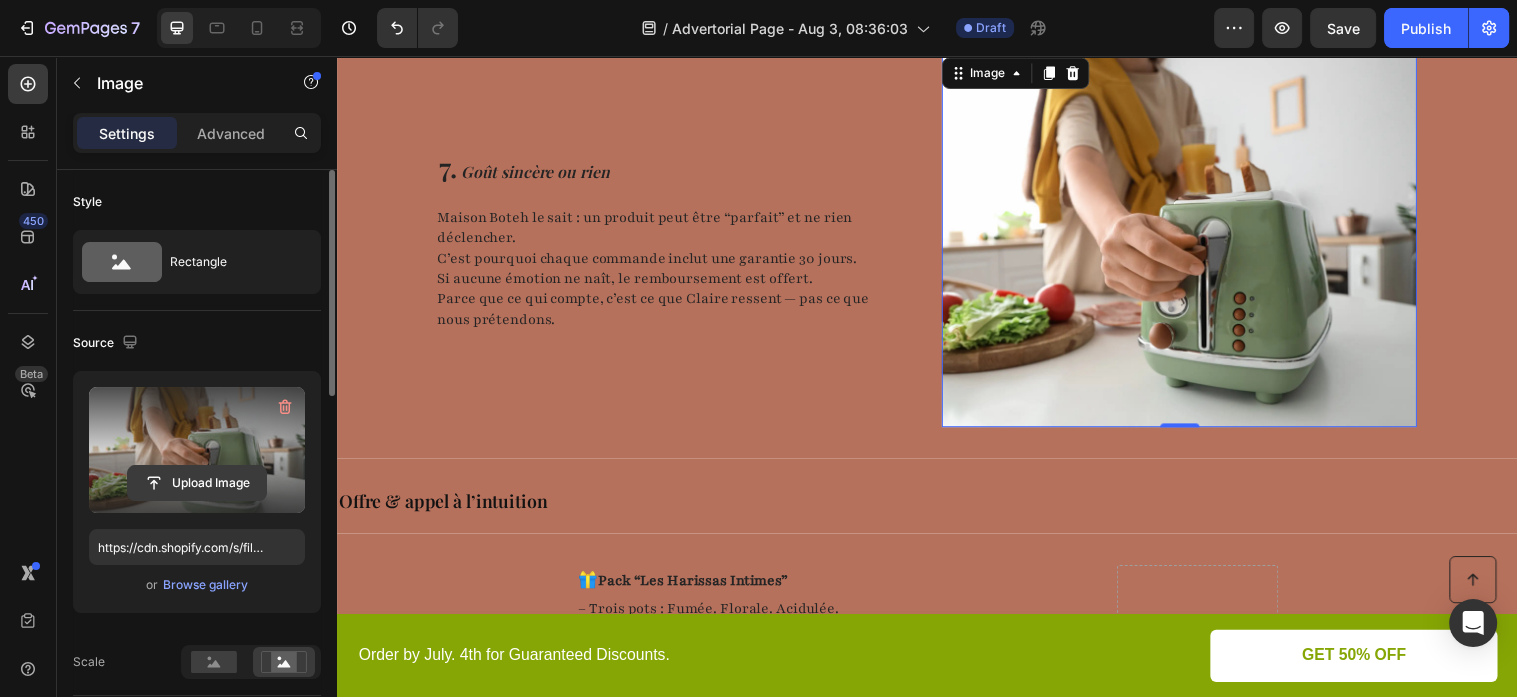 click 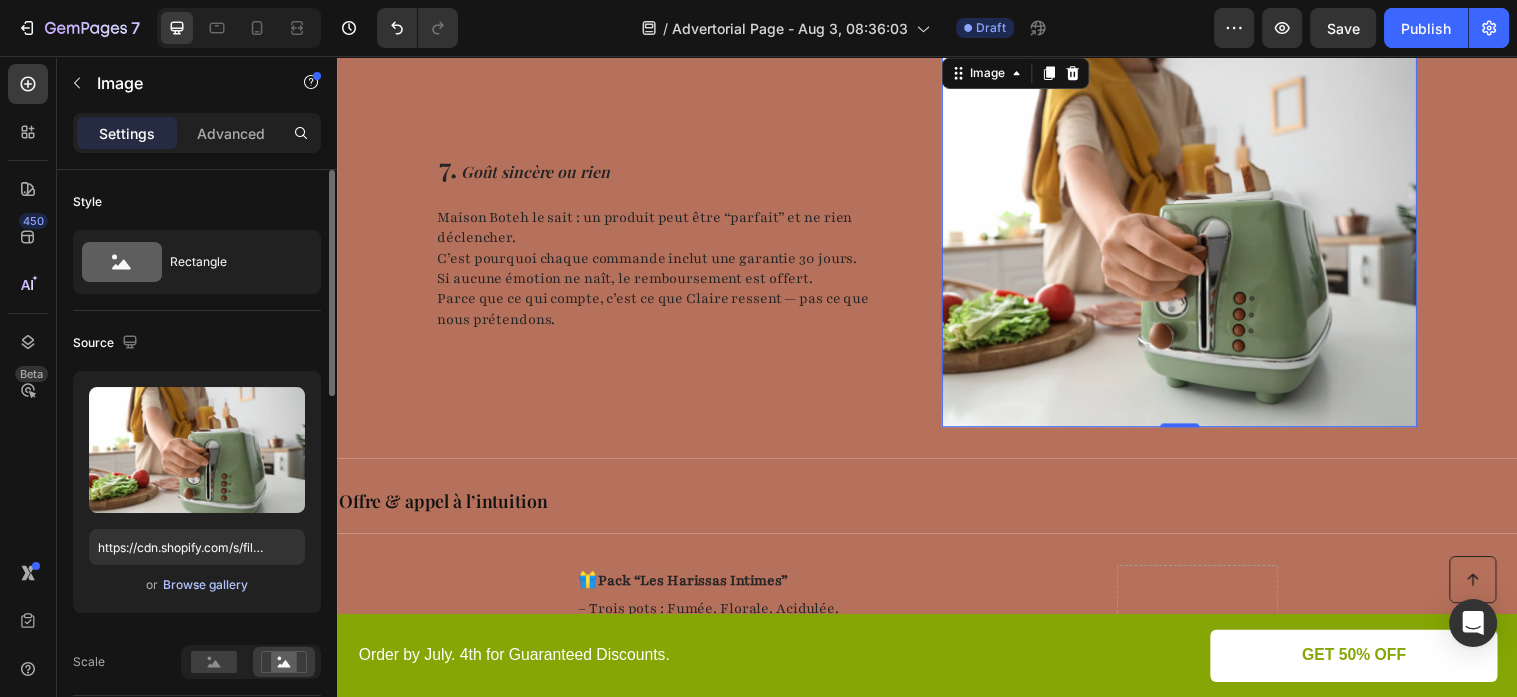 click on "Browse gallery" at bounding box center (205, 585) 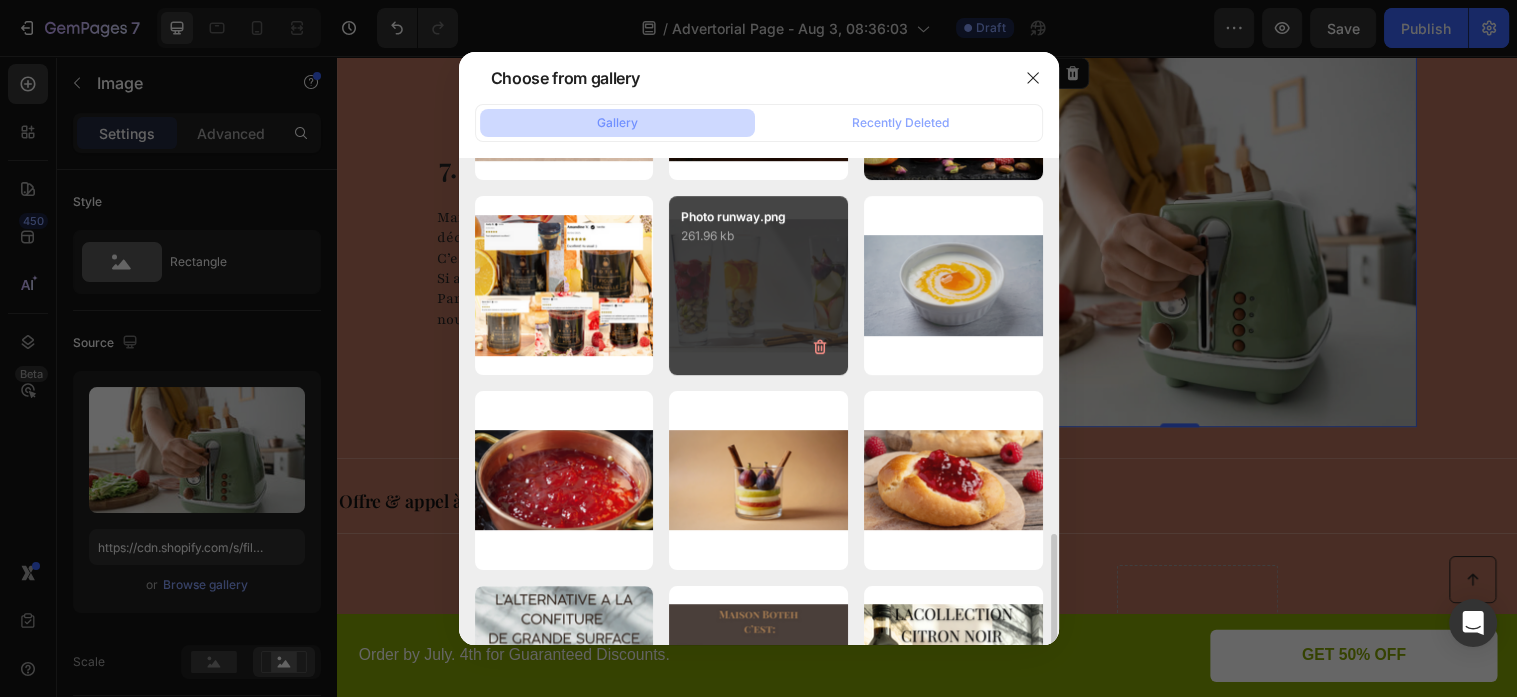 scroll, scrollTop: 972, scrollLeft: 0, axis: vertical 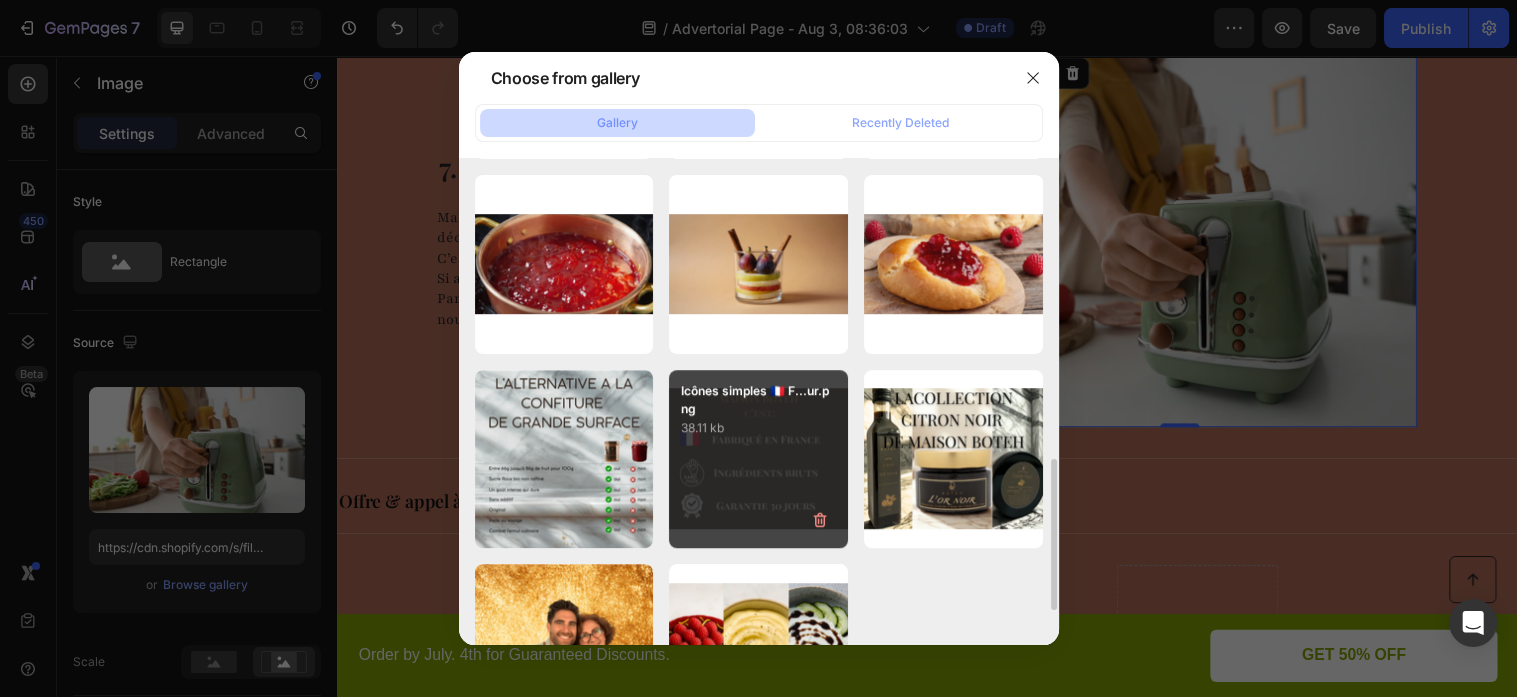 click on "Icônes simples 🇫🇷 F...ur.png" at bounding box center (758, 400) 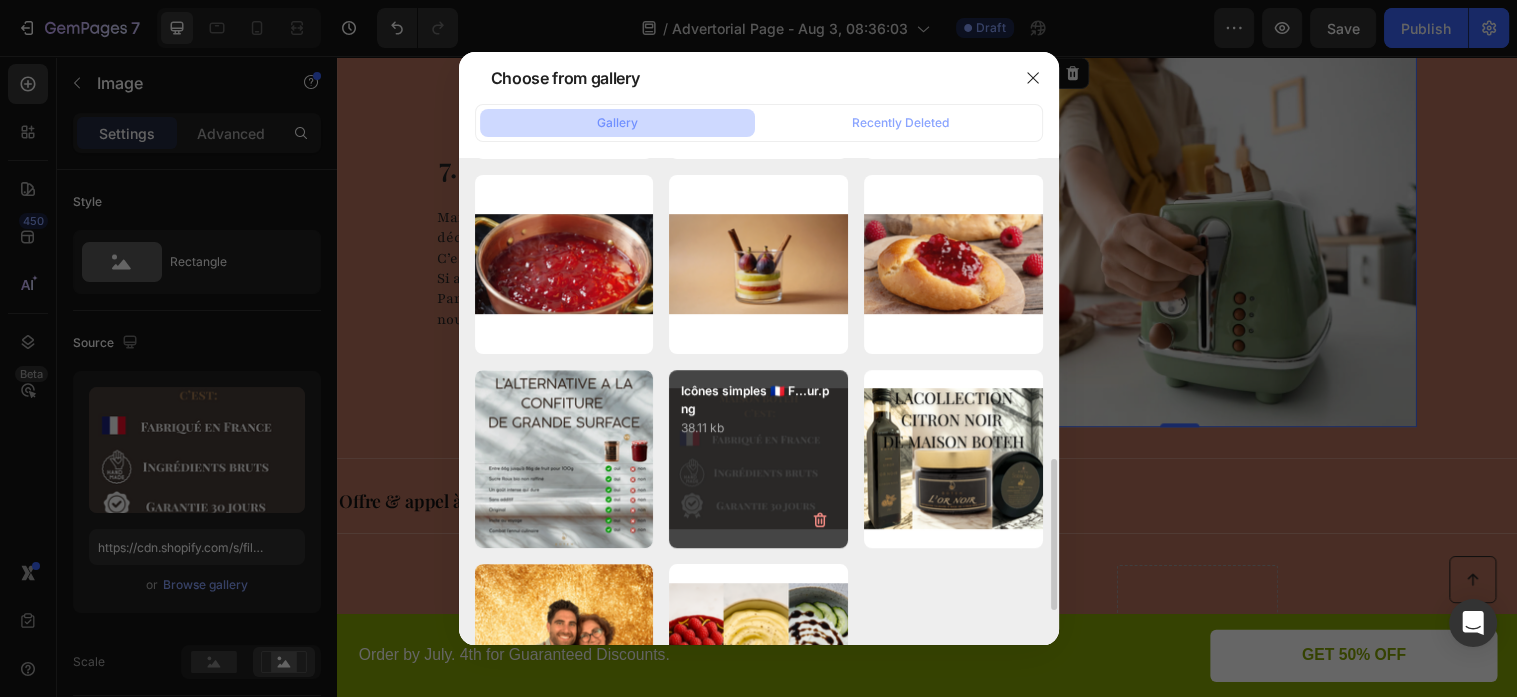type on "https://cdn.shopify.com/s/files/1/0233/0486/3824/files/gempages_568877978868515710-2deb4409-c40d-4184-95a2-d969897b76f1.png" 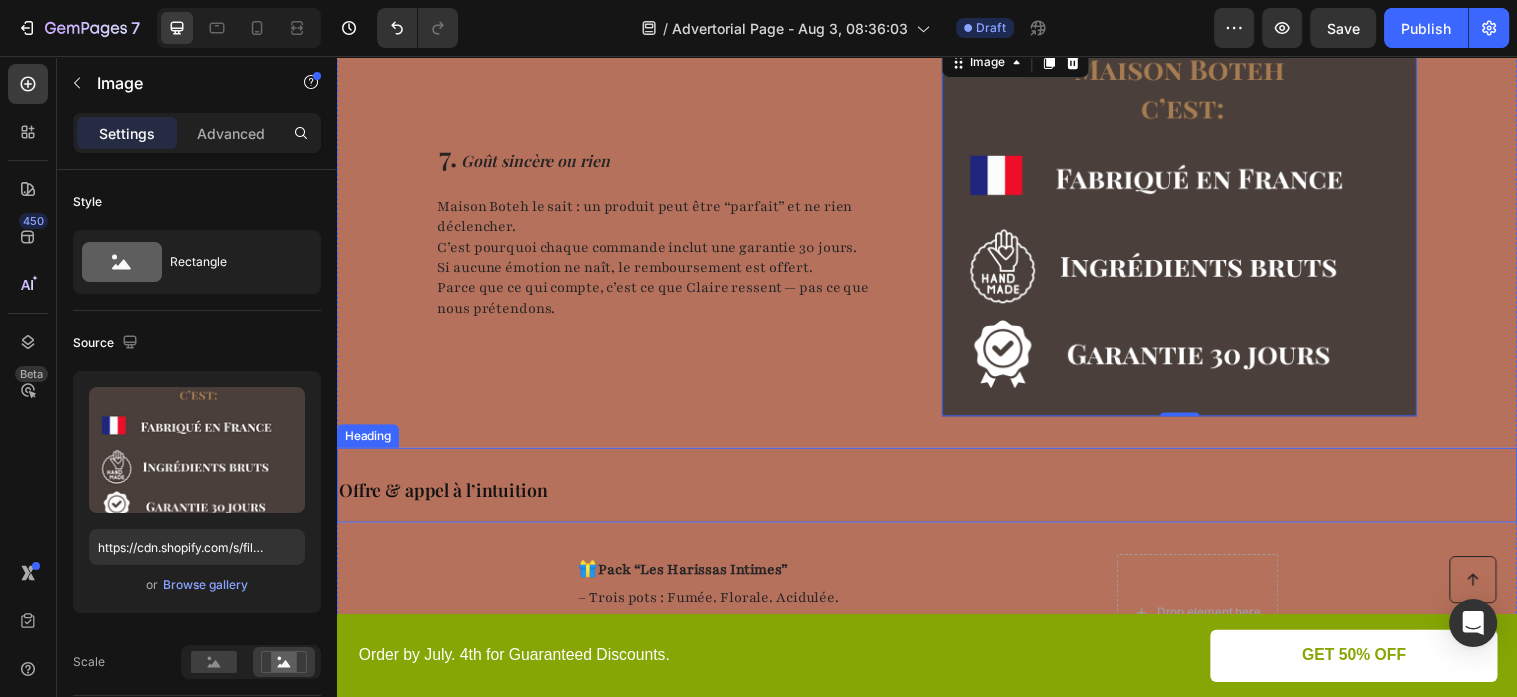 scroll, scrollTop: 4834, scrollLeft: 0, axis: vertical 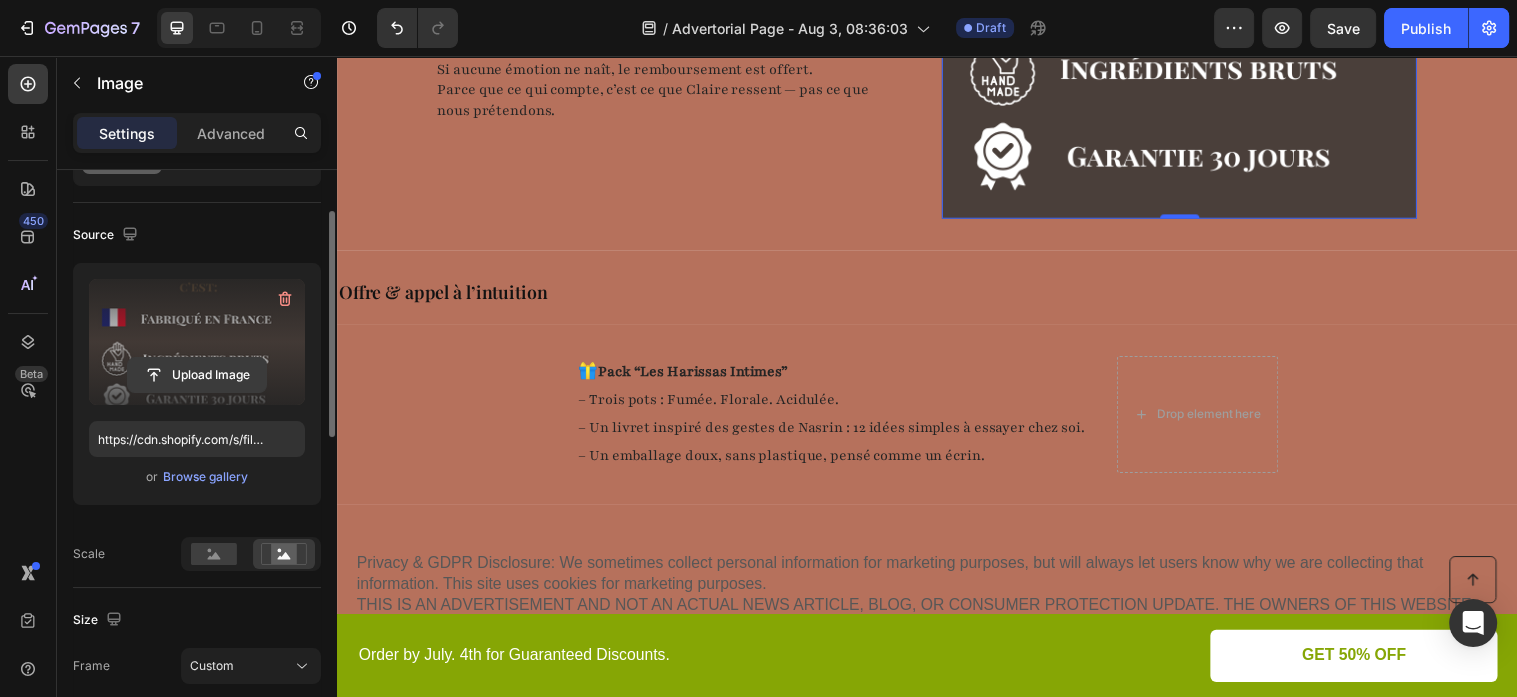 click 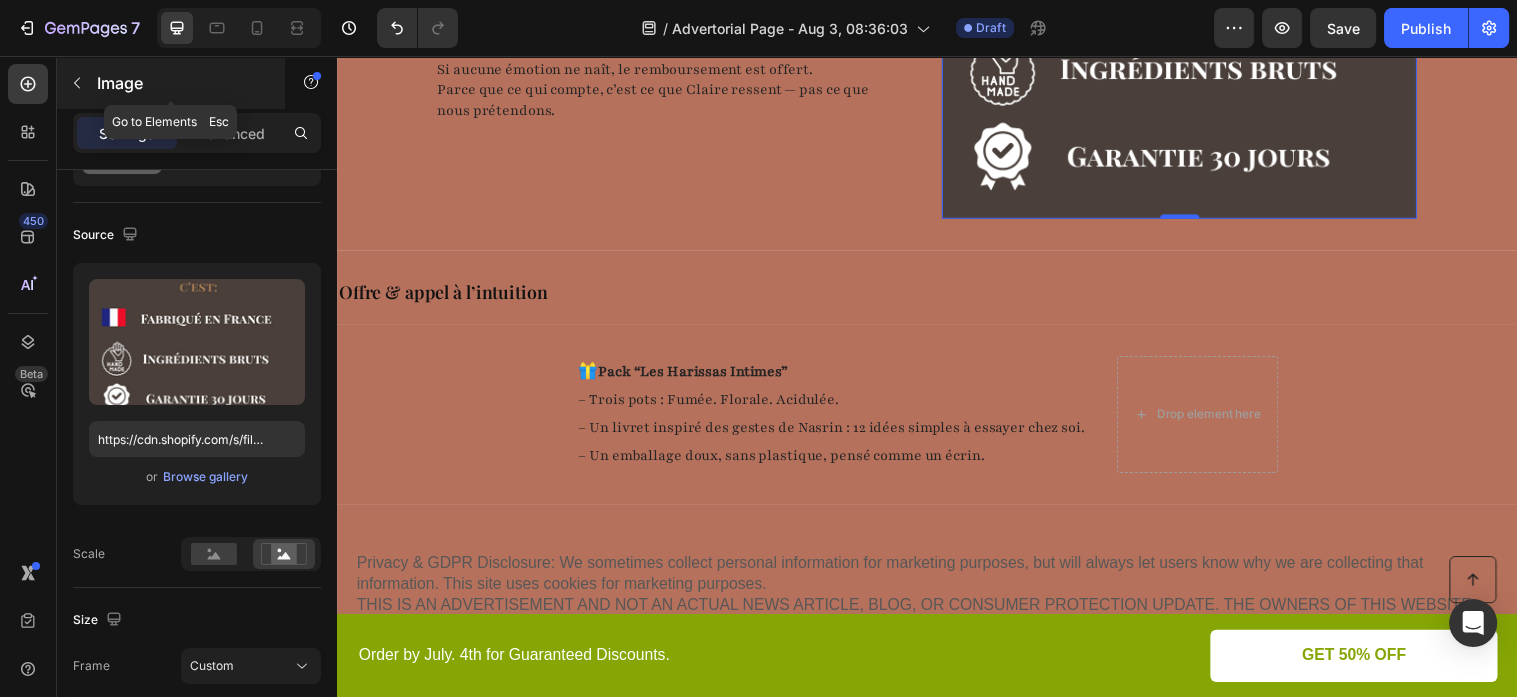 click on "Image" at bounding box center (182, 83) 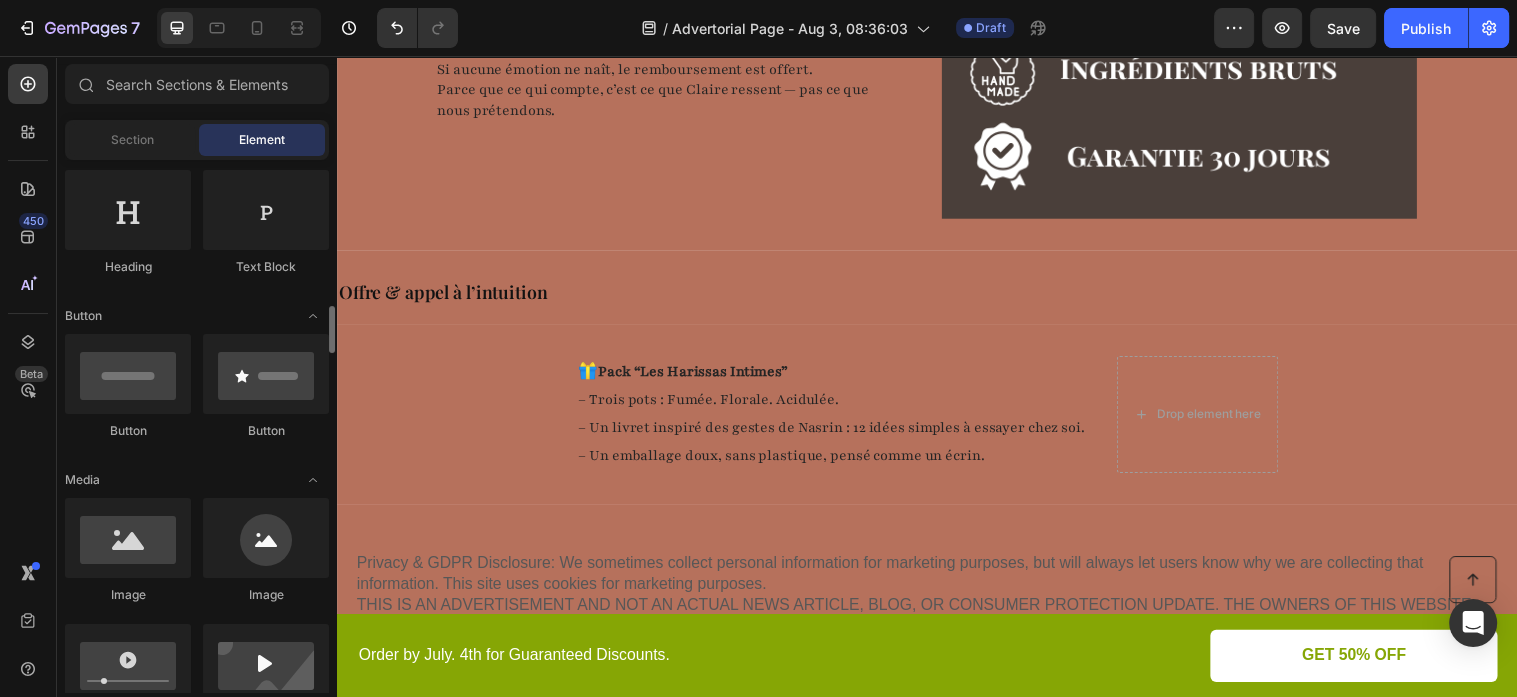 scroll, scrollTop: 540, scrollLeft: 0, axis: vertical 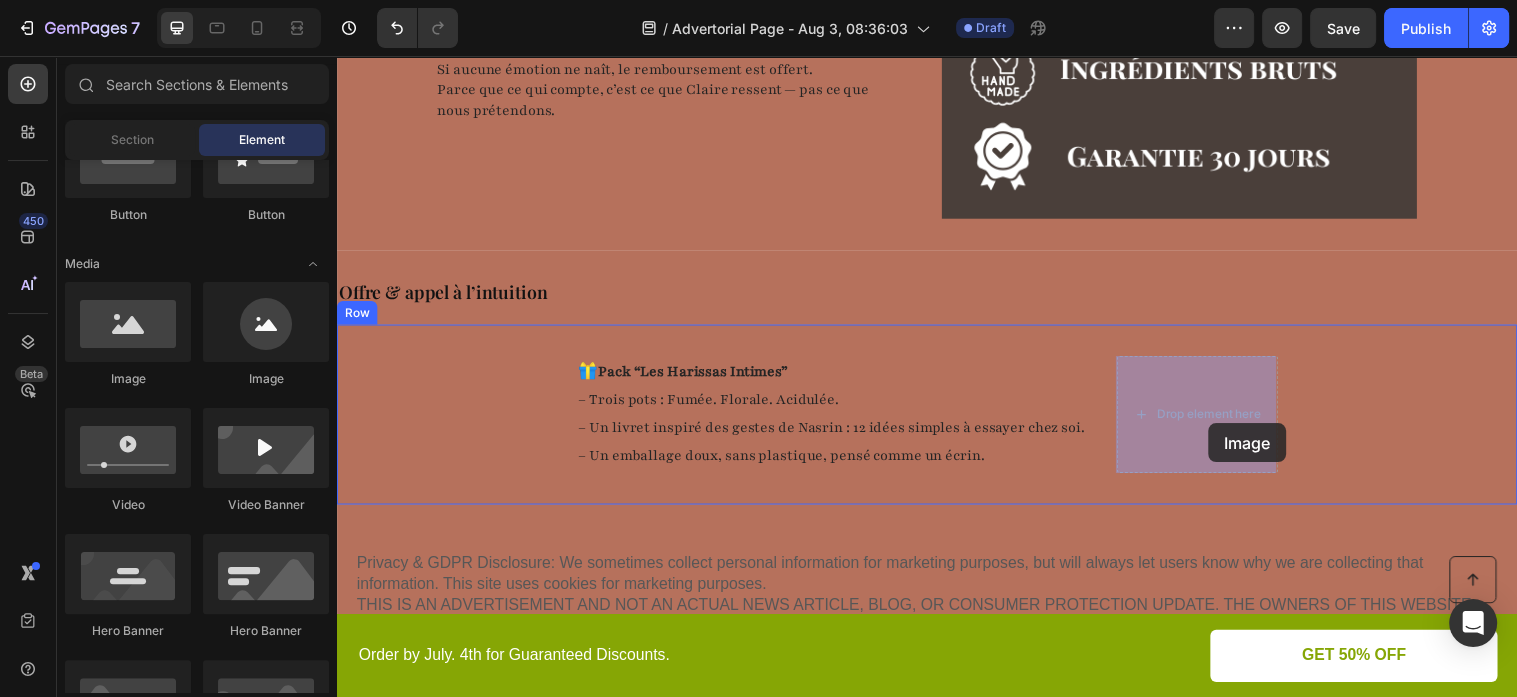 drag, startPoint x: 477, startPoint y: 394, endPoint x: 1208, endPoint y: 423, distance: 731.575 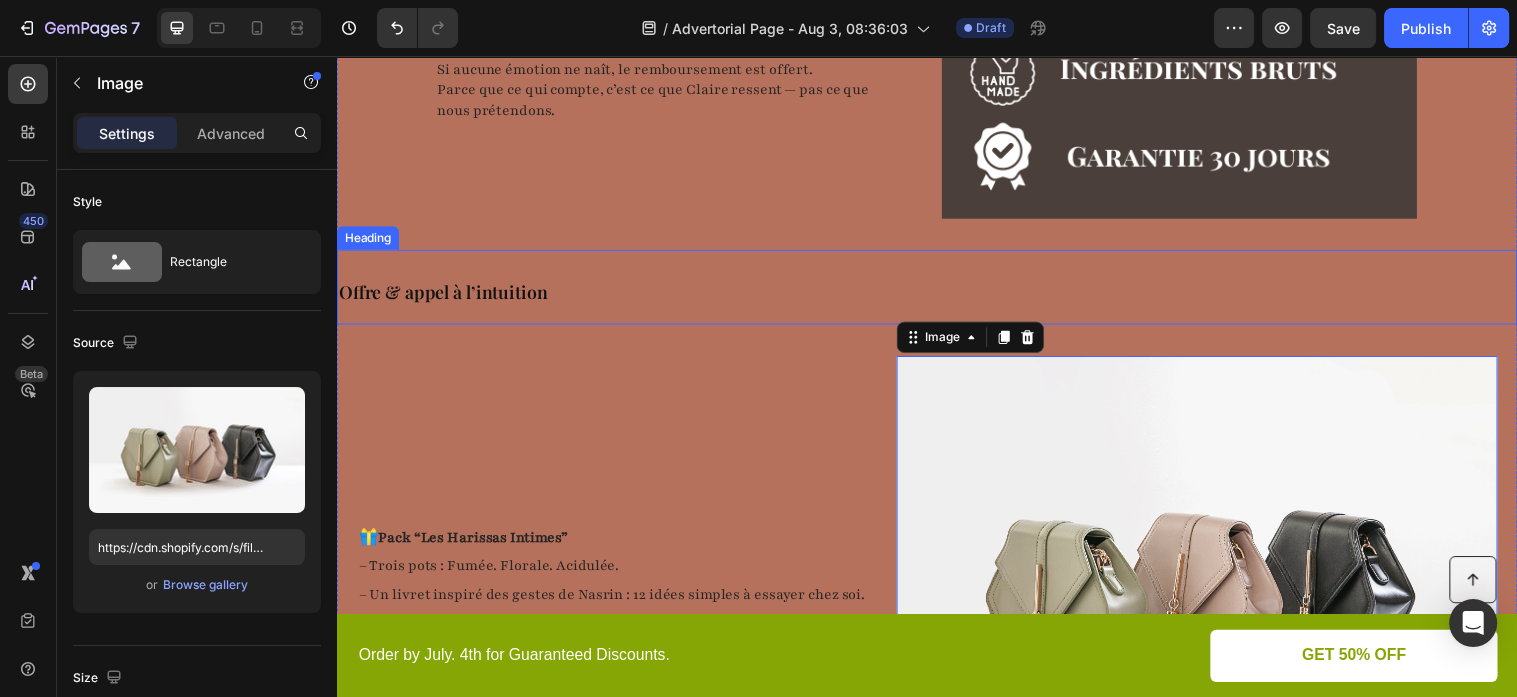 click on "Offre & appel à l’intuition" at bounding box center [937, 291] 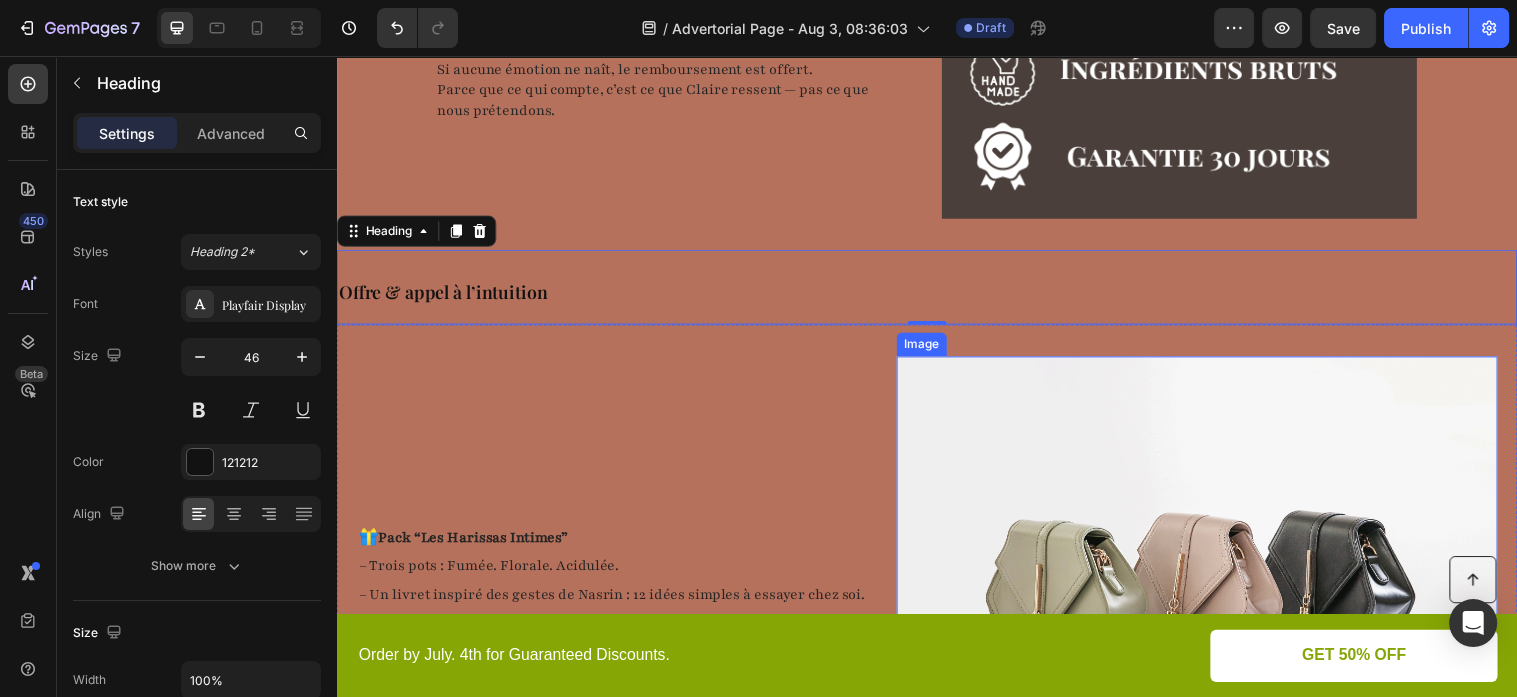 click at bounding box center (1211, 590) 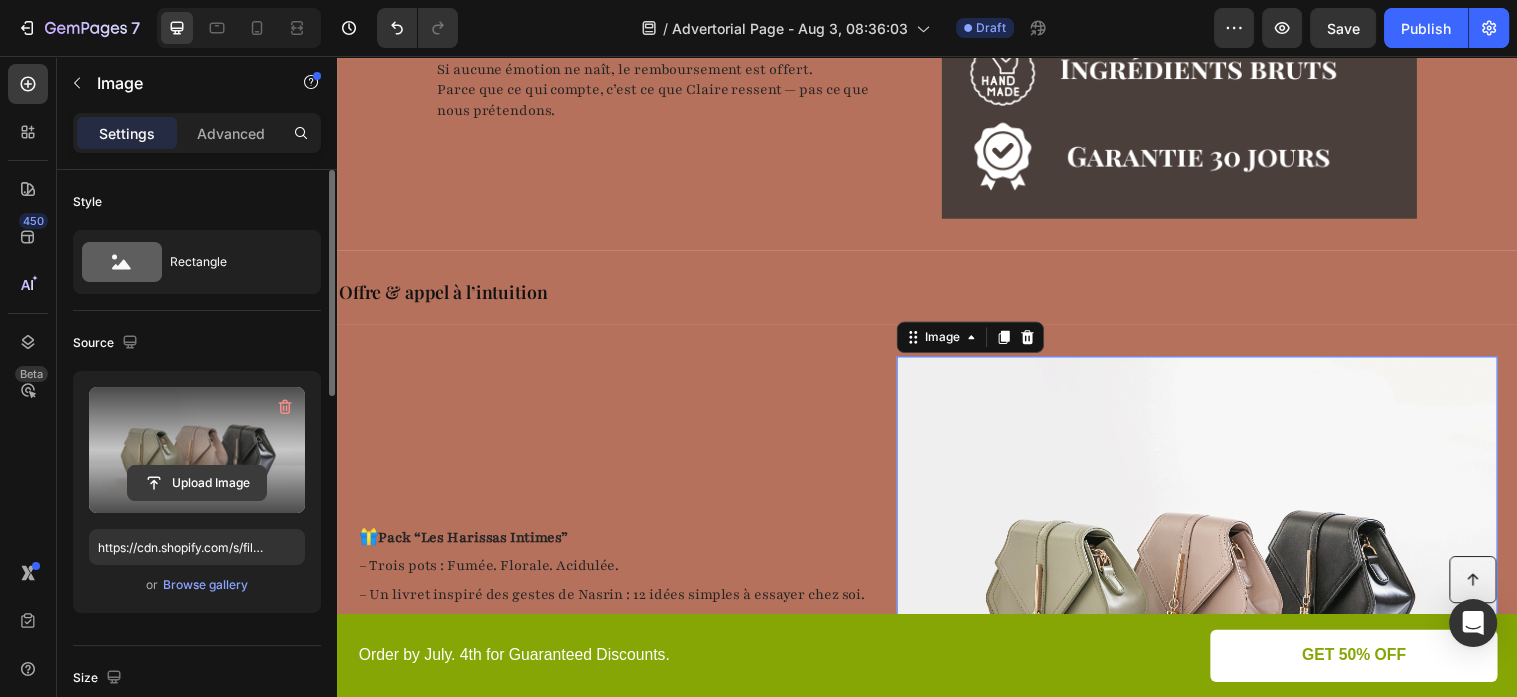 click 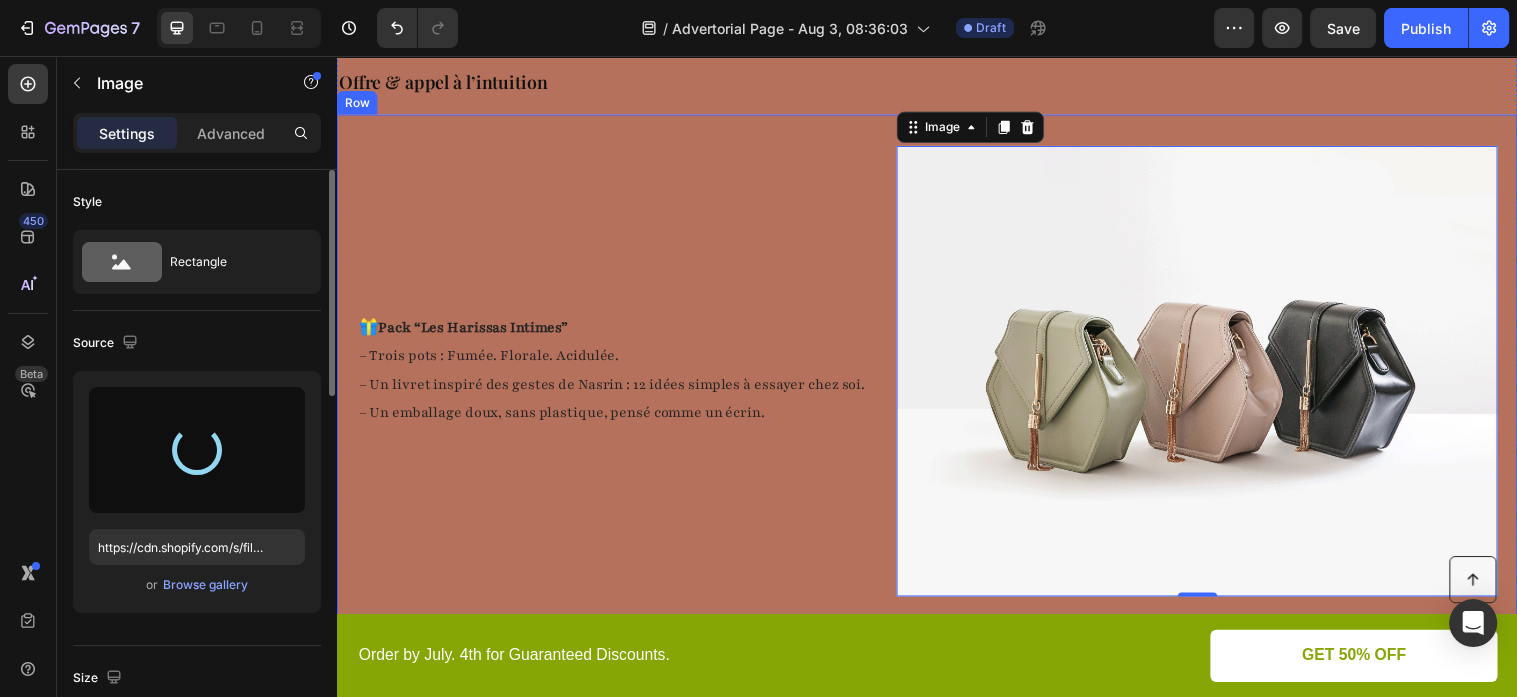 scroll, scrollTop: 5045, scrollLeft: 0, axis: vertical 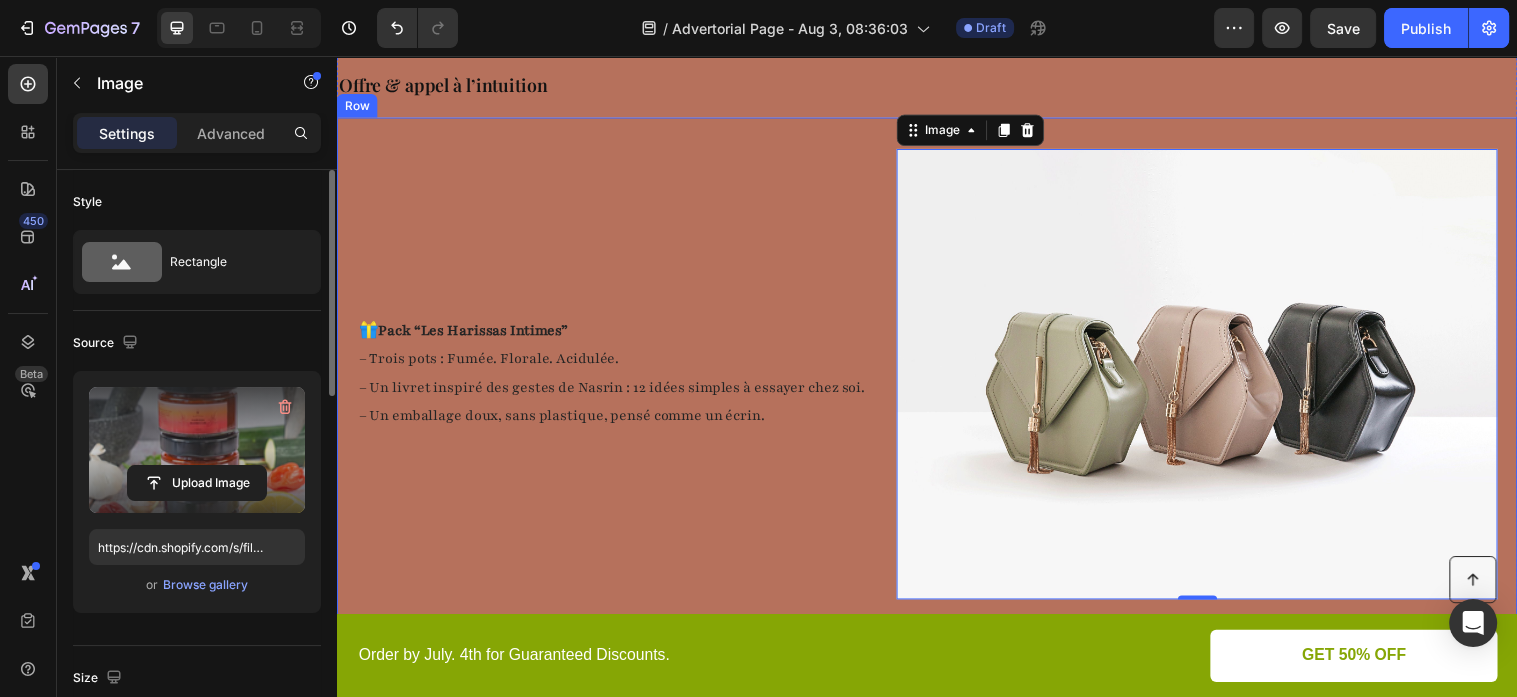 type on "https://cdn.shopify.com/s/files/1/0233/0486/3824/files/gempages_568877978868515710-e98092f7-590d-43e3-a97b-911be11ae61a.png" 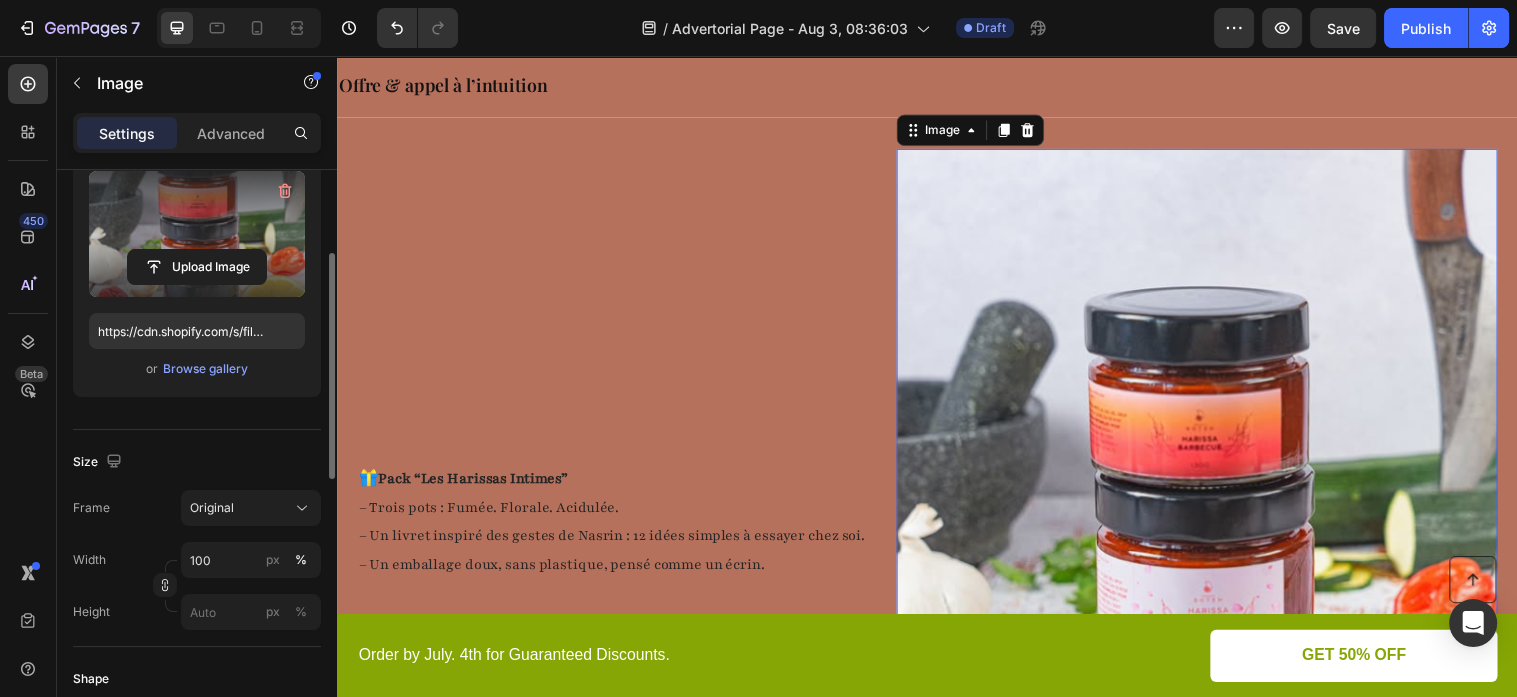 scroll, scrollTop: 324, scrollLeft: 0, axis: vertical 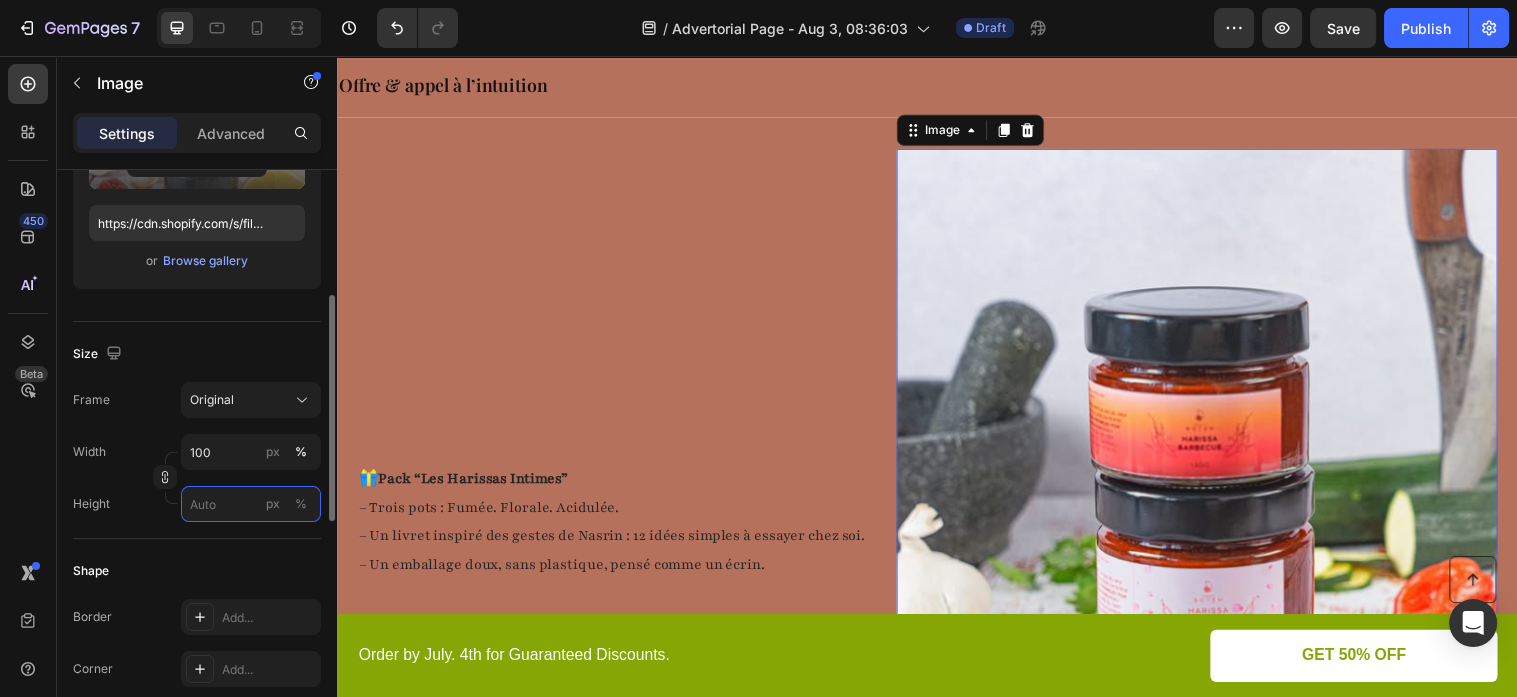 click on "px %" at bounding box center [251, 504] 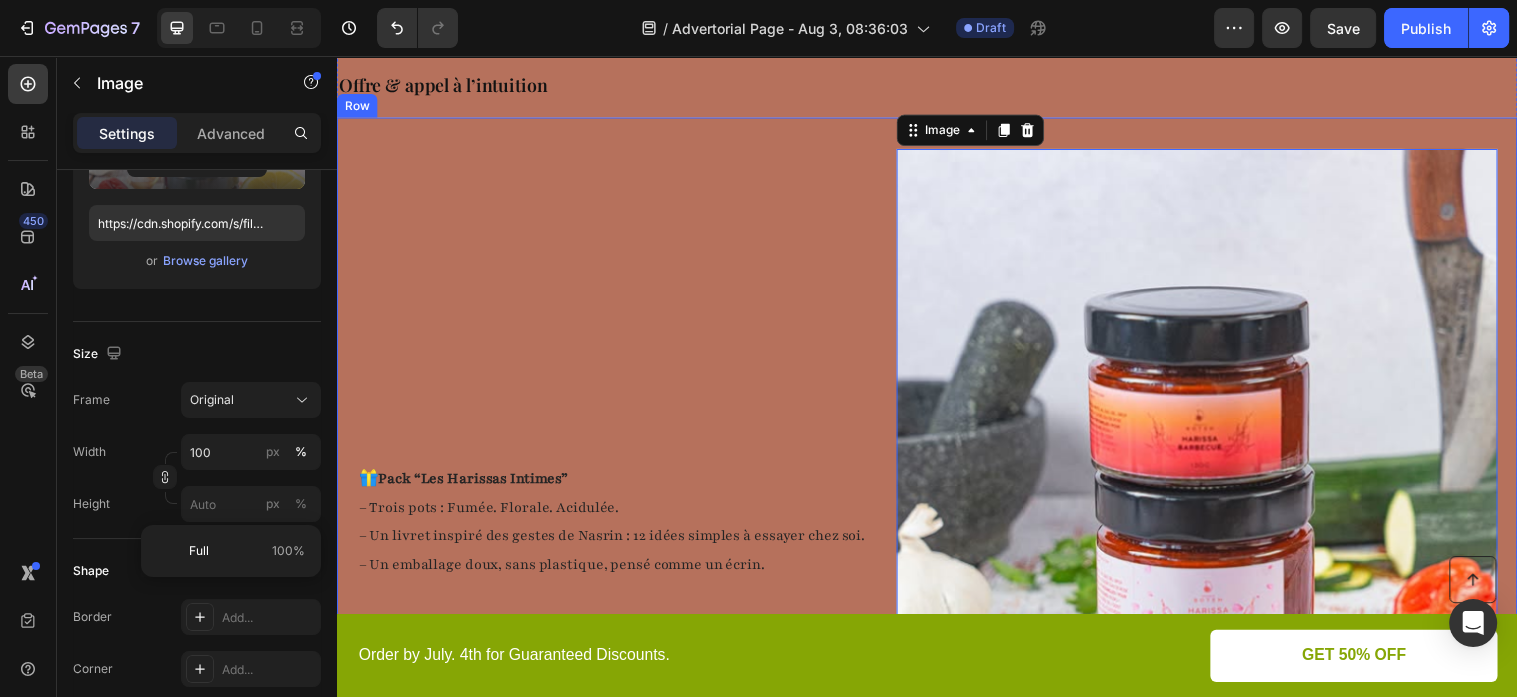 click on "🎁  Pack “Les Harissas Intimes” – Trois pots : Fumée. Florale. Acidulée. – Un livret inspiré des gestes de Nasrin : 12 idées simples à essayer chez soi. – Un emballage doux, sans plastique, pensé comme un écrin. Text Block" at bounding box center (616, 530) 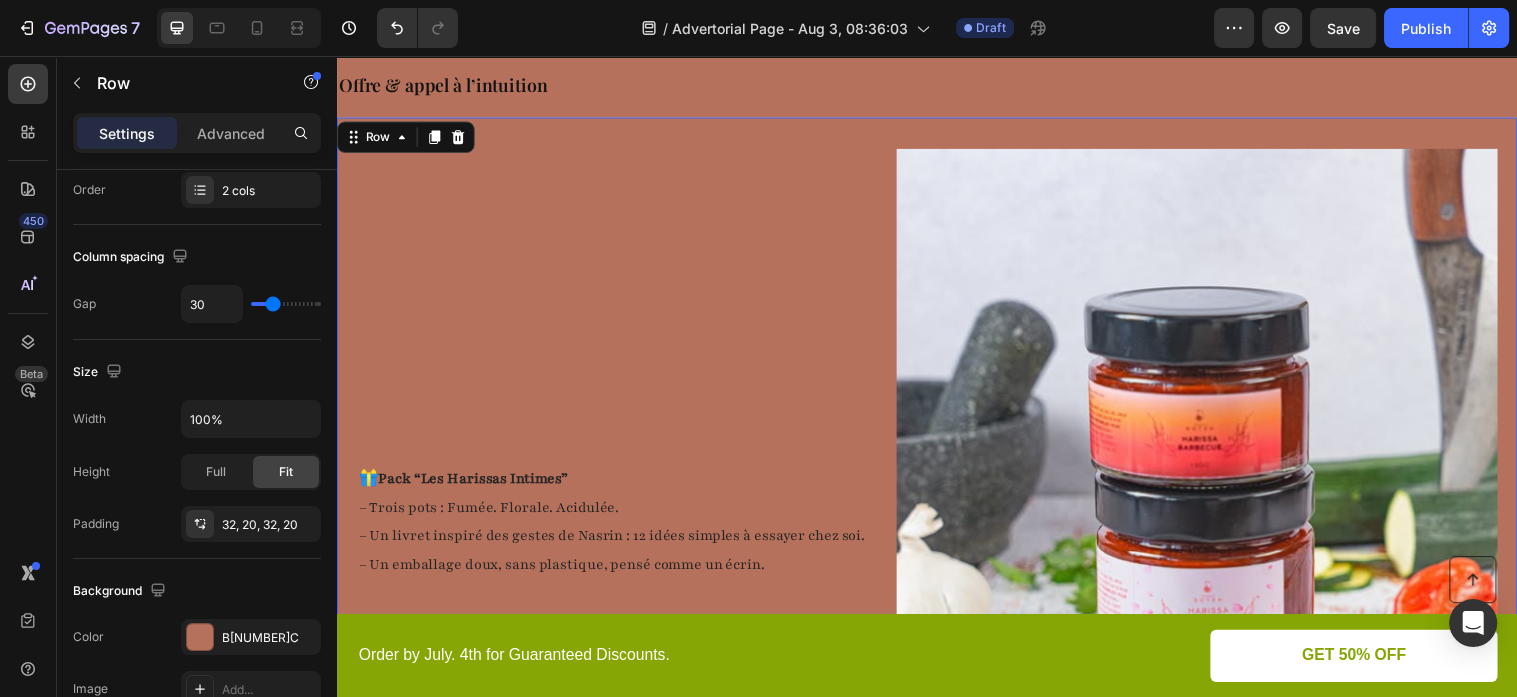 scroll, scrollTop: 0, scrollLeft: 0, axis: both 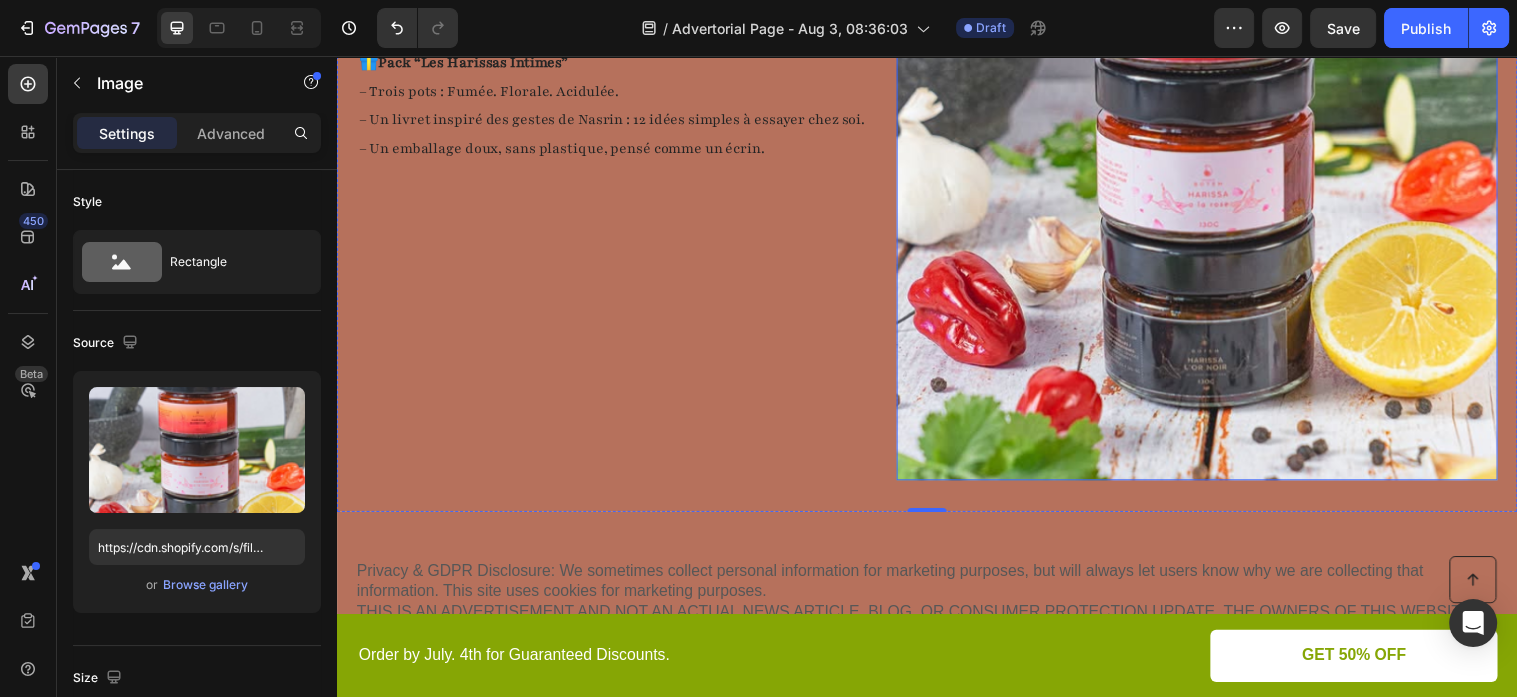 click at bounding box center (1211, 107) 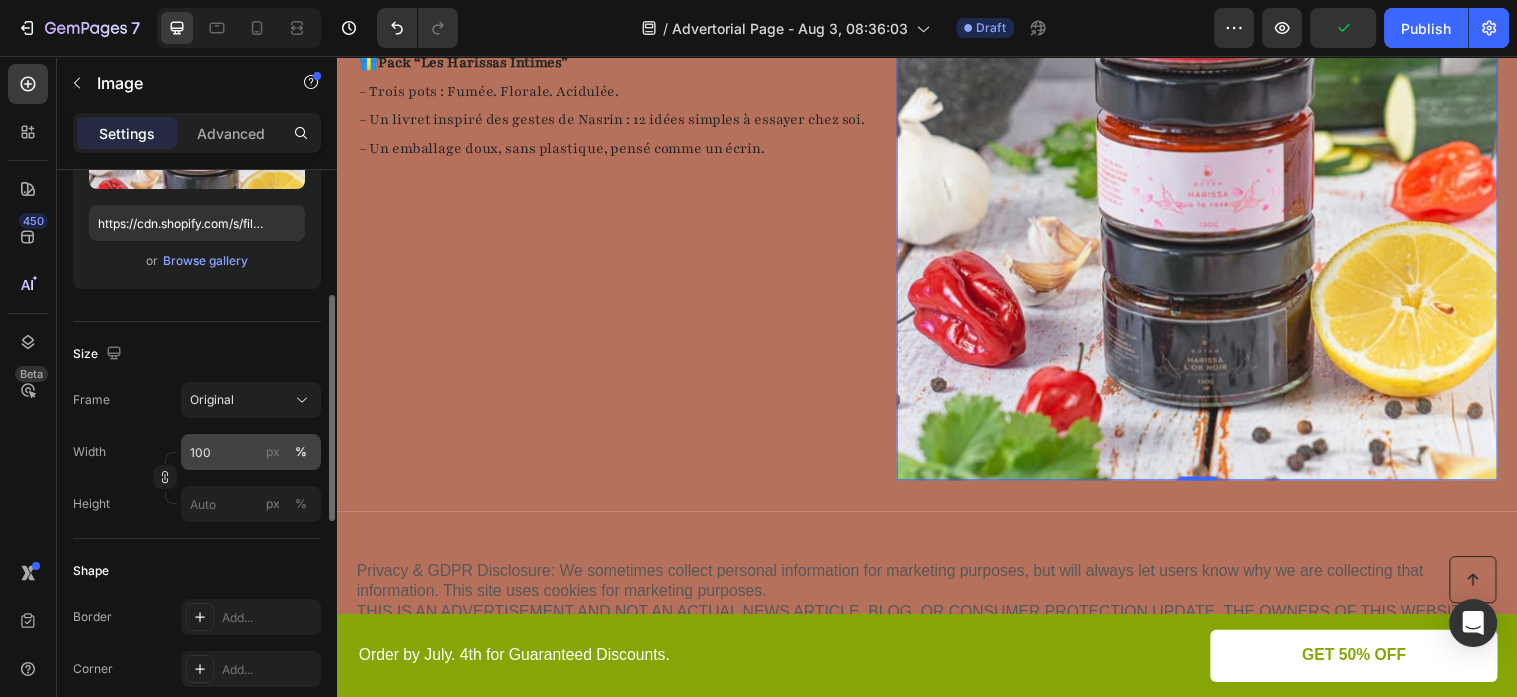 scroll, scrollTop: 432, scrollLeft: 0, axis: vertical 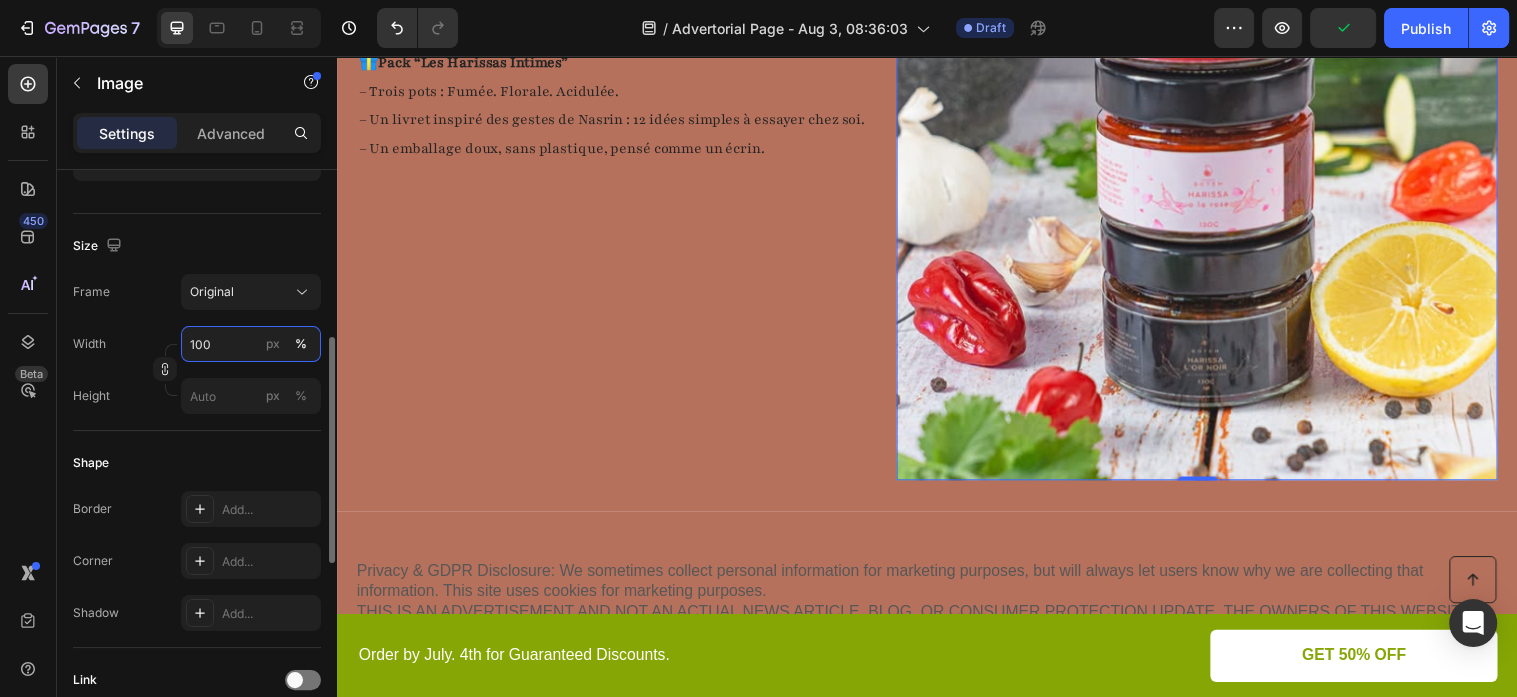 click on "100" at bounding box center [251, 344] 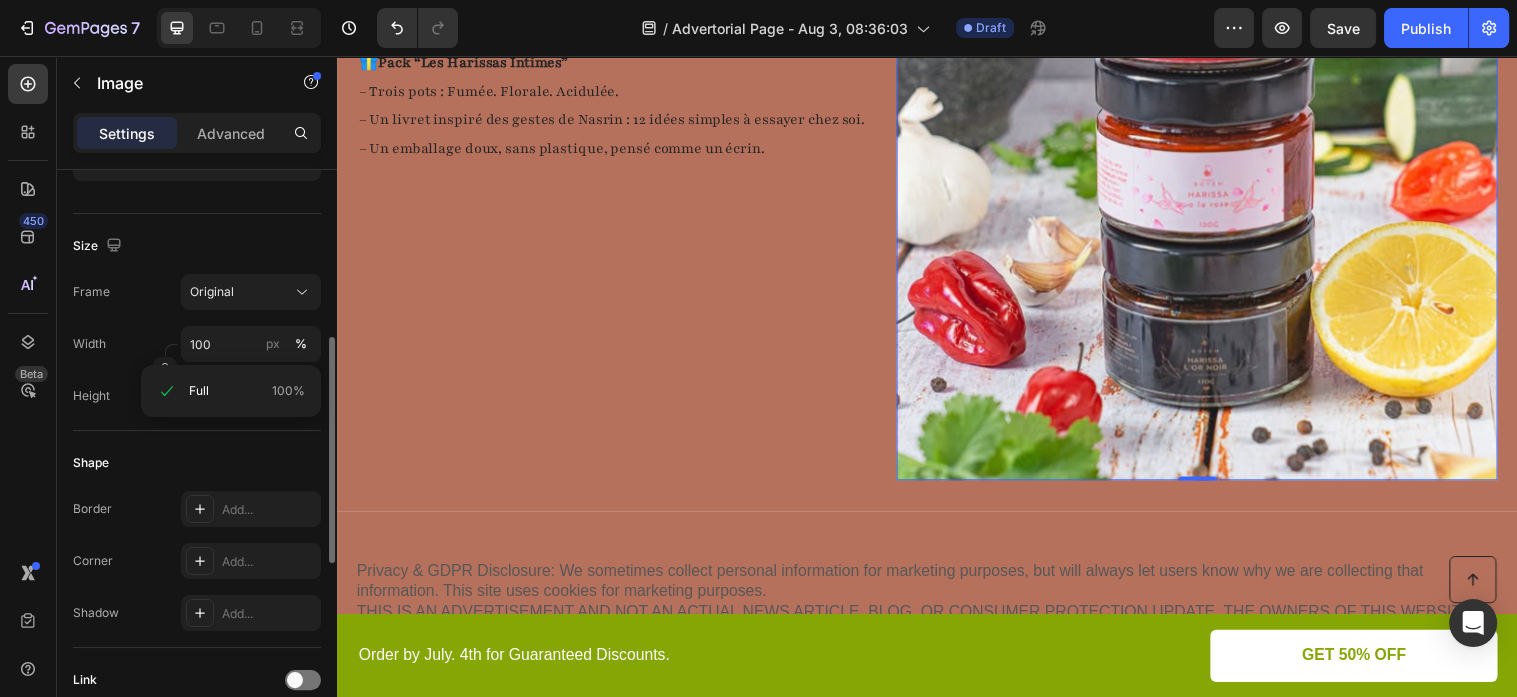 click on "Shape" at bounding box center (197, 463) 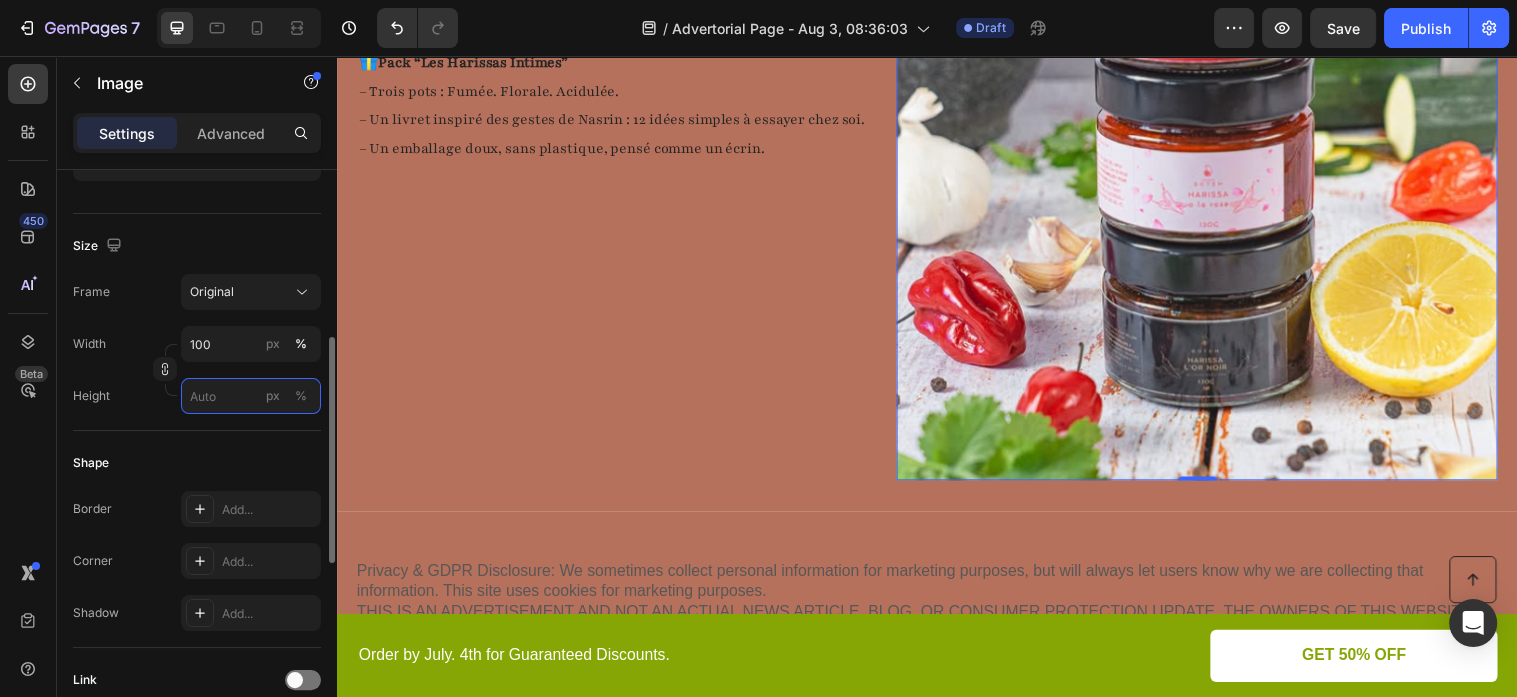 click on "px %" at bounding box center [251, 396] 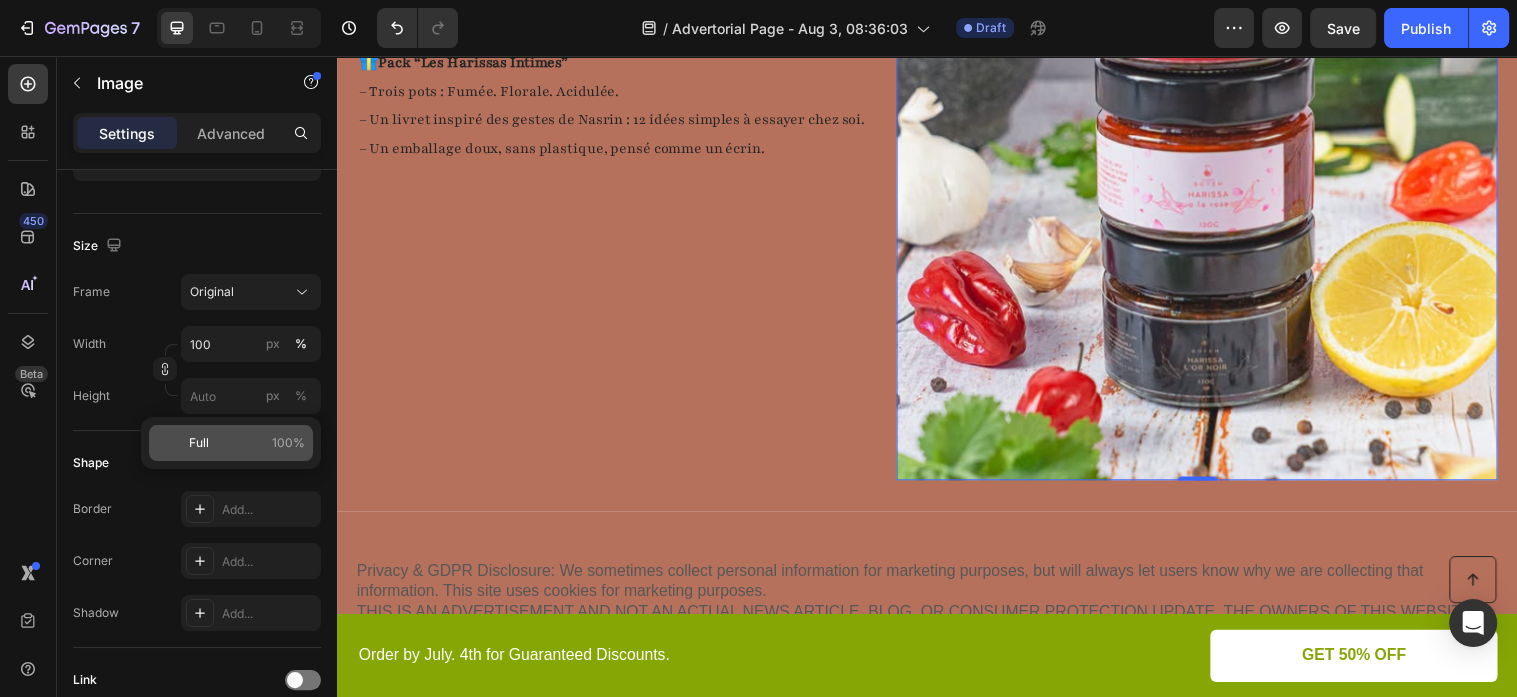 click on "Full 100%" at bounding box center [247, 443] 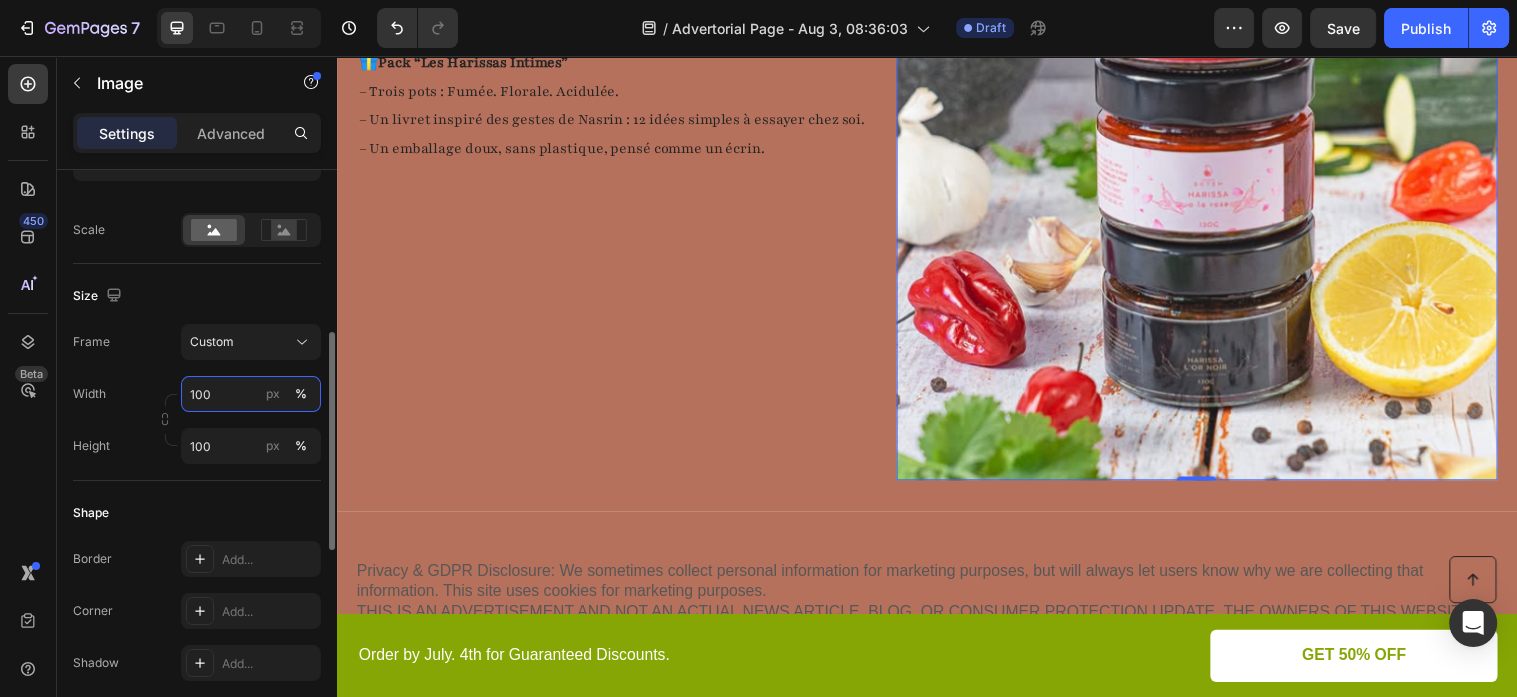 drag, startPoint x: 220, startPoint y: 399, endPoint x: 208, endPoint y: 401, distance: 12.165525 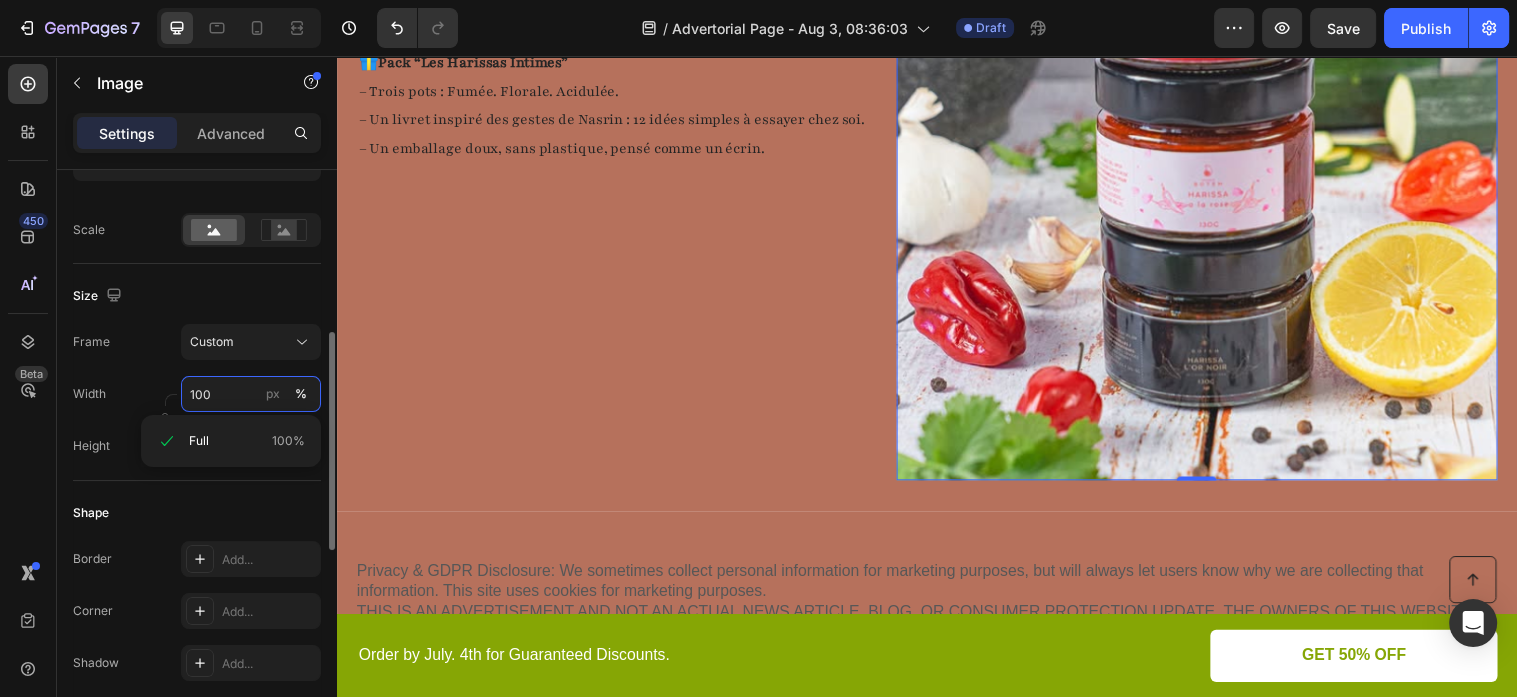 click on "100" at bounding box center [251, 394] 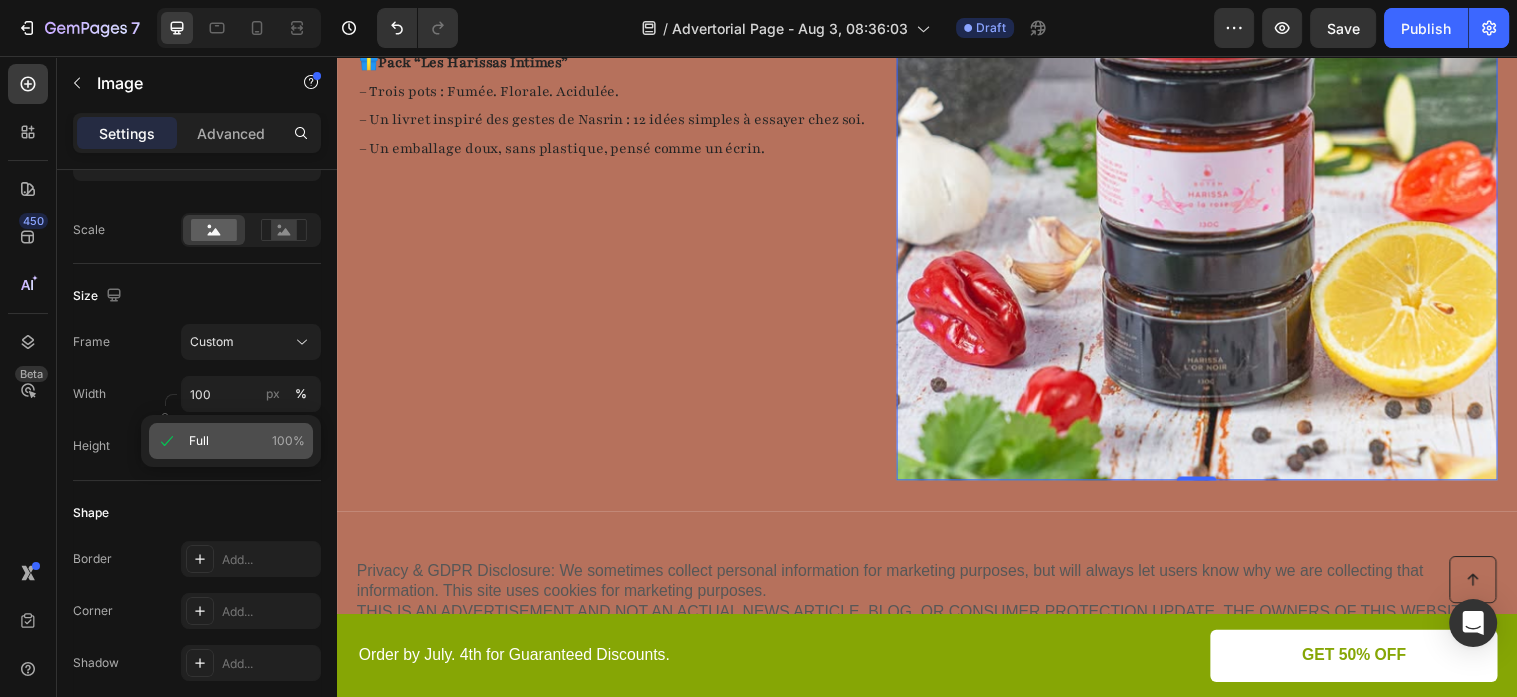 click on "Full 100%" at bounding box center [247, 441] 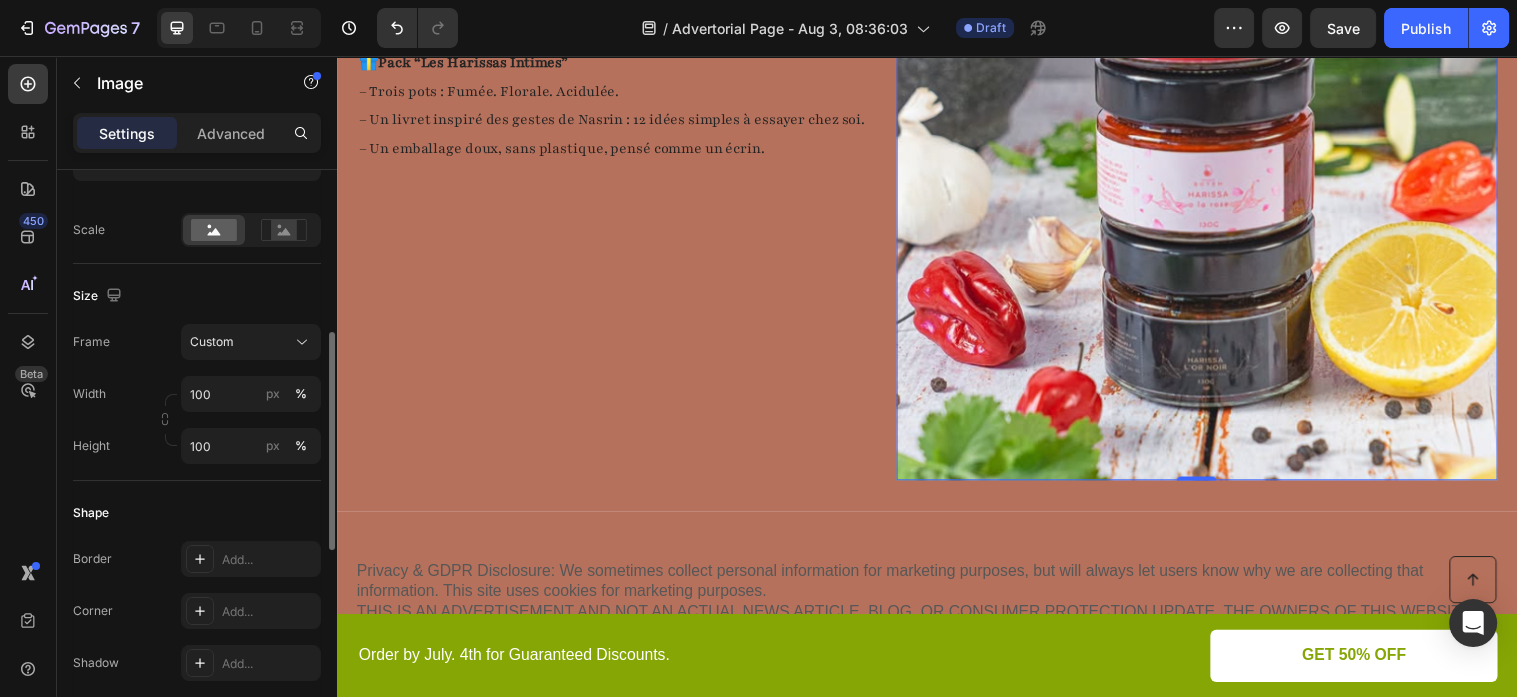 click on "Size Frame Custom Width 100 px % Height 100 px %" 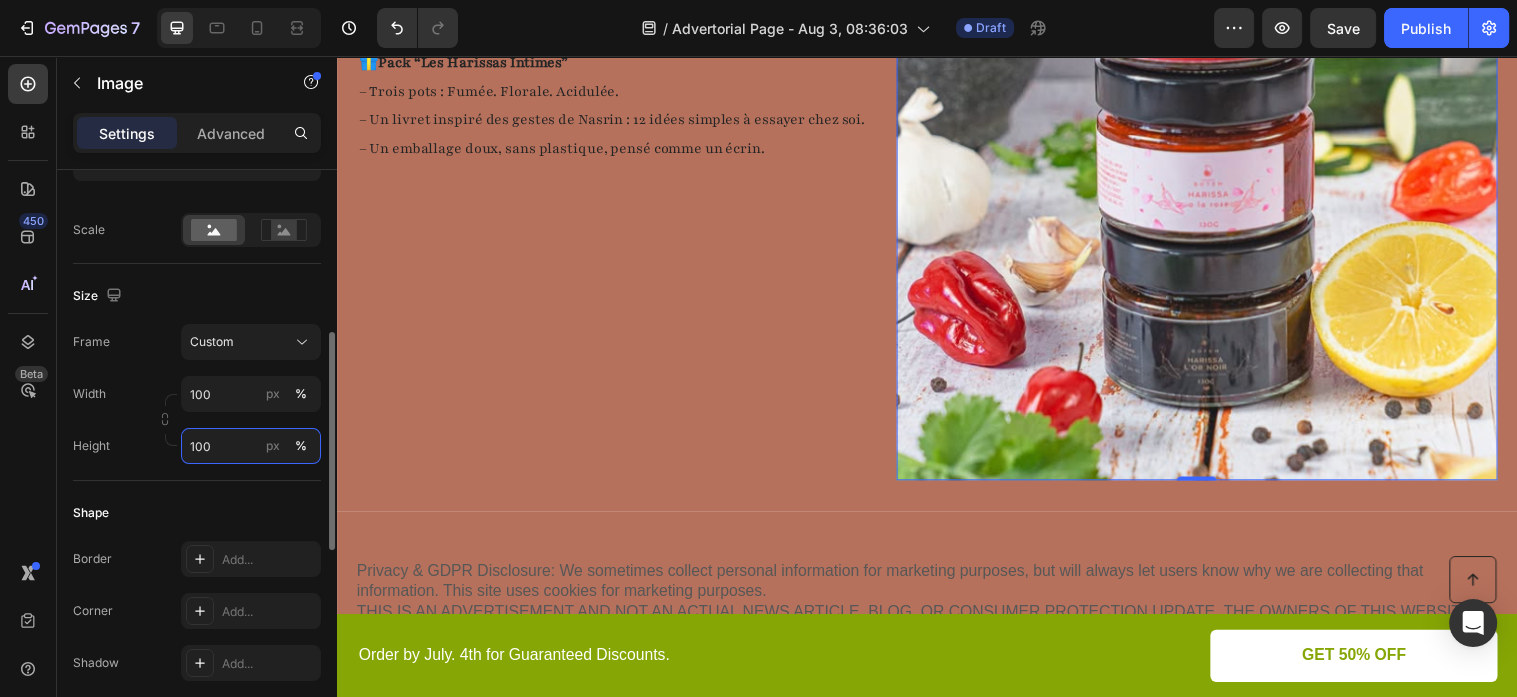 drag, startPoint x: 206, startPoint y: 449, endPoint x: 194, endPoint y: 443, distance: 13.416408 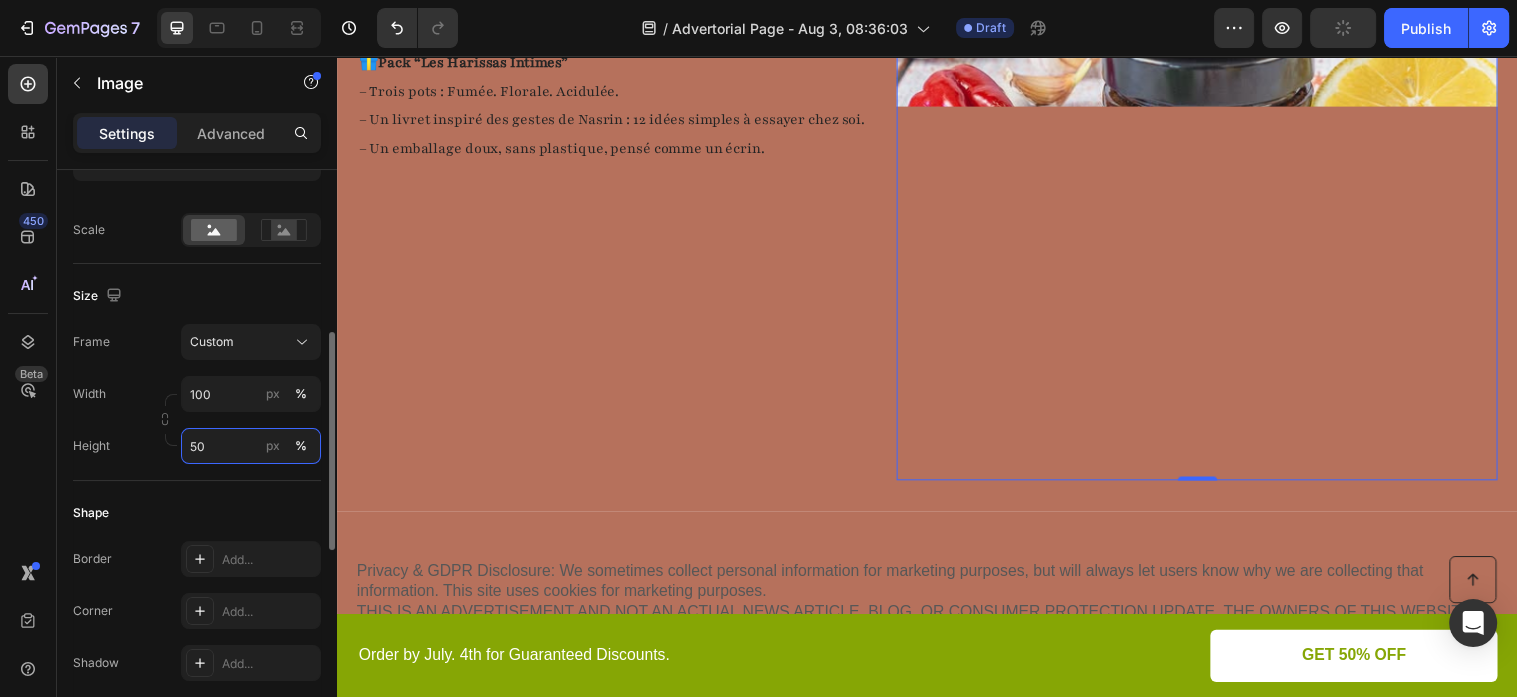 type on "5" 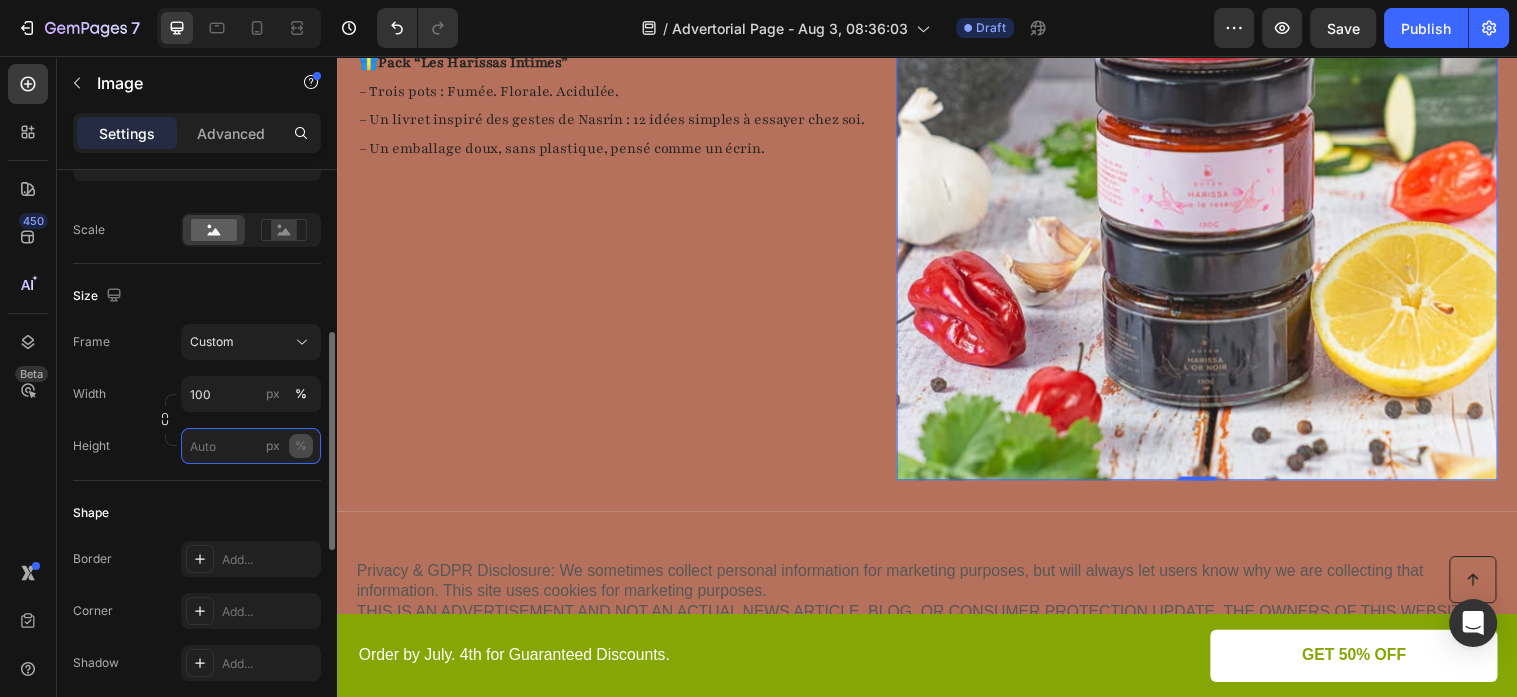 type 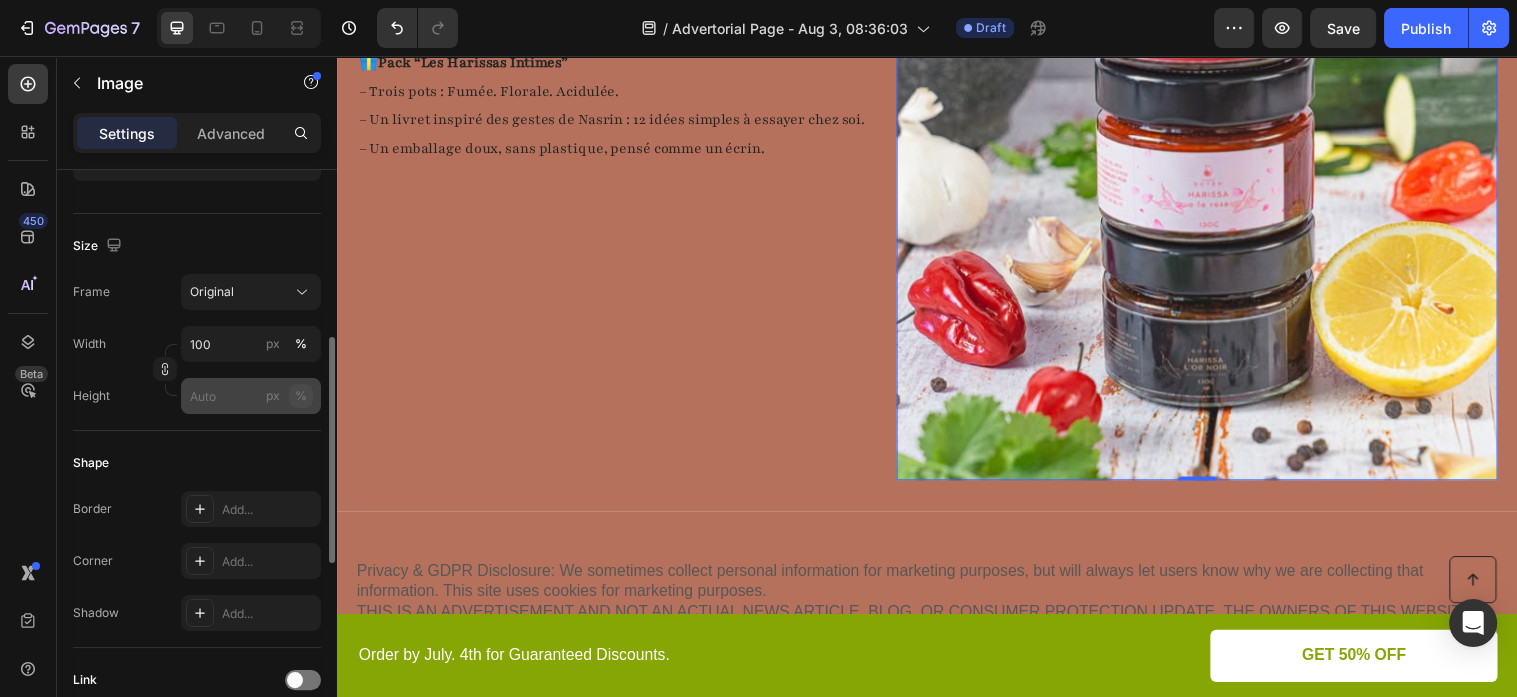 click on "Style Rectangle Source Upload Image https://cdn.shopify.com/s/files/1/0233/0486/3824/files/gempages_568877978868515710-e98092f7-590d-43e3-a97b-911be11ae61a.png or  Browse gallery  Size Frame Original Width 100 px % Height px % Shape Border Add... Corner Add... Shadow Add... Link SEO Alt text Add... Image title Add... Optimize LCP Preload Yes No Quality High Align" at bounding box center (197, 424) 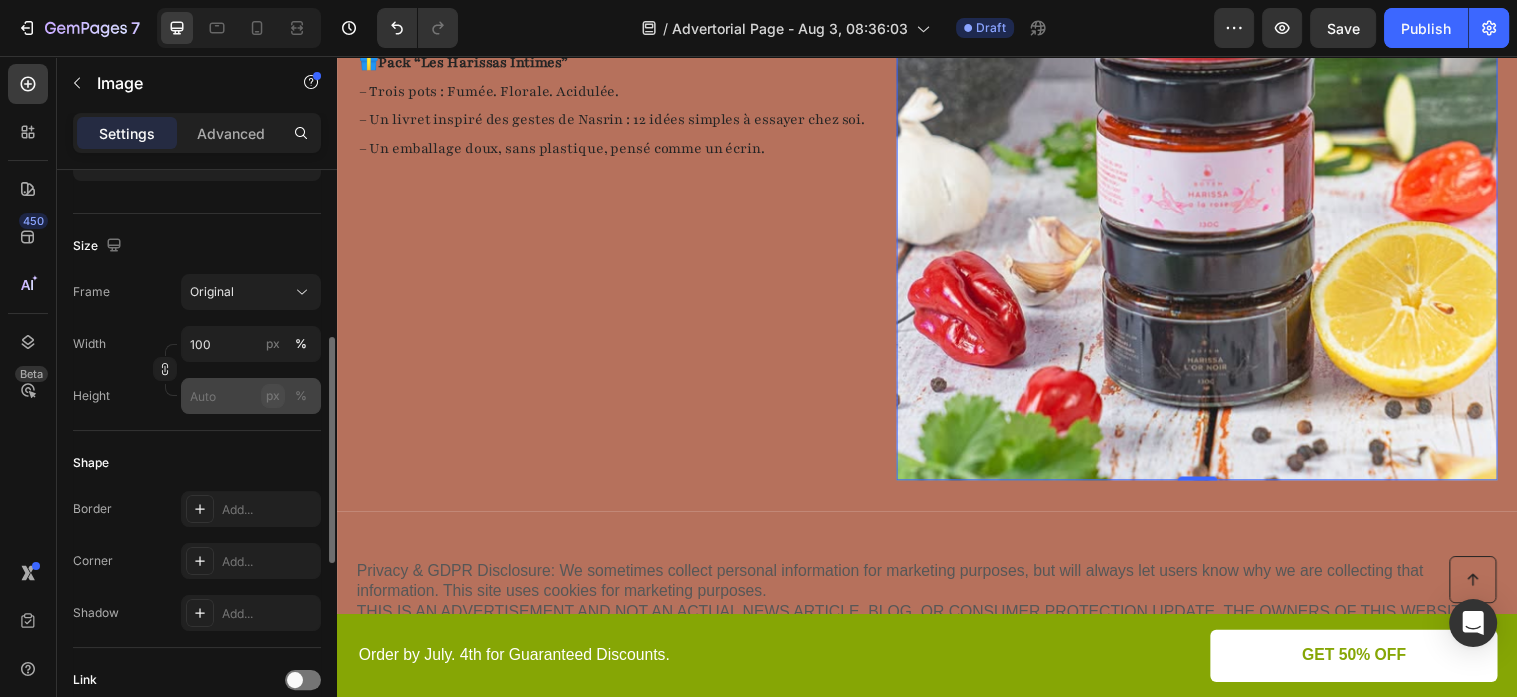 click on "px" at bounding box center [273, 396] 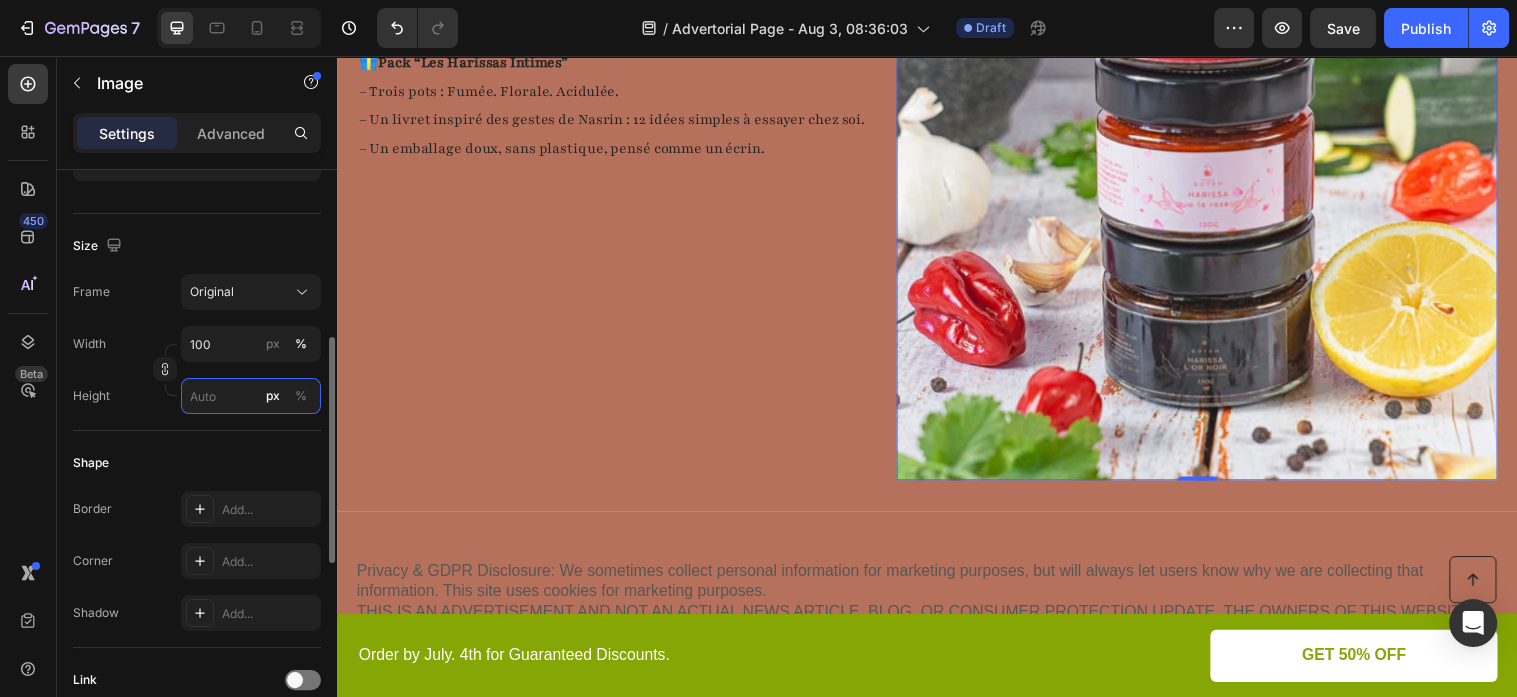 click on "px %" at bounding box center (251, 396) 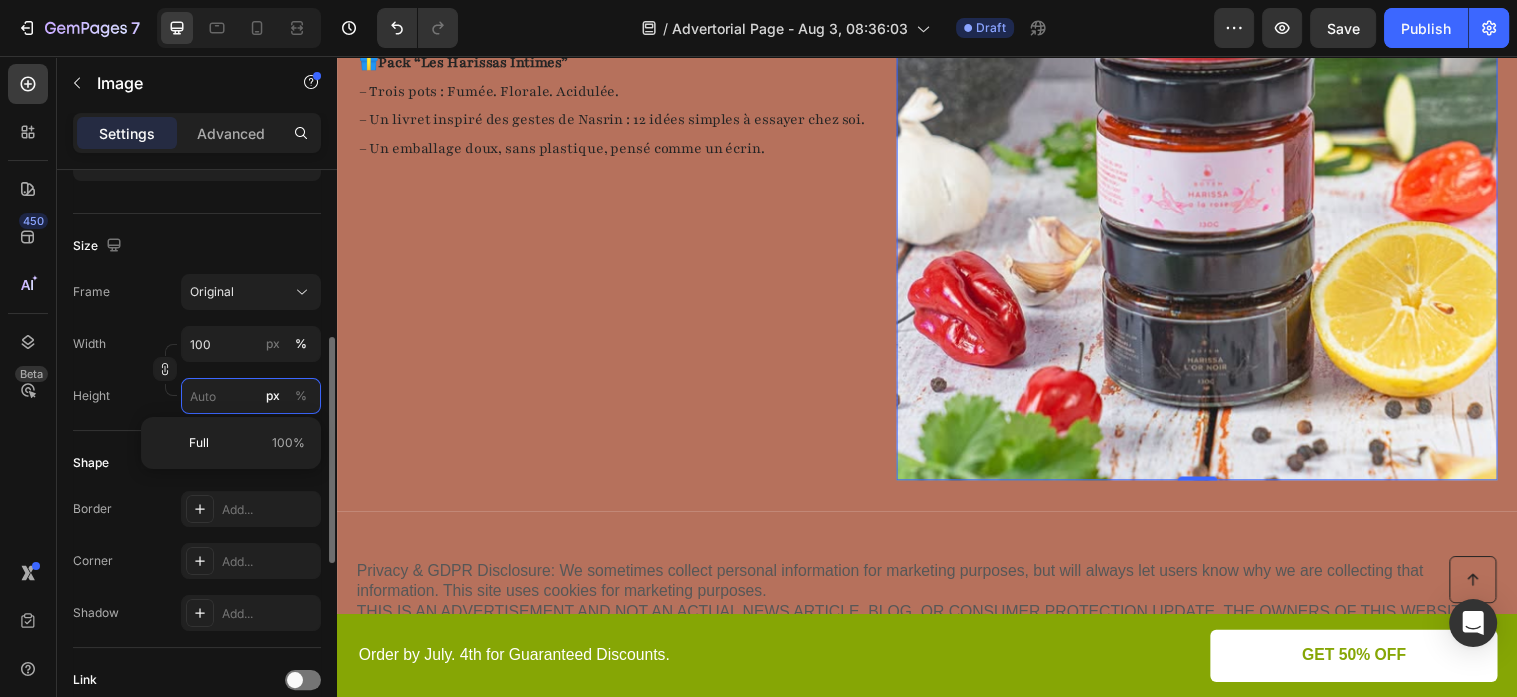 click on "px %" at bounding box center [251, 396] 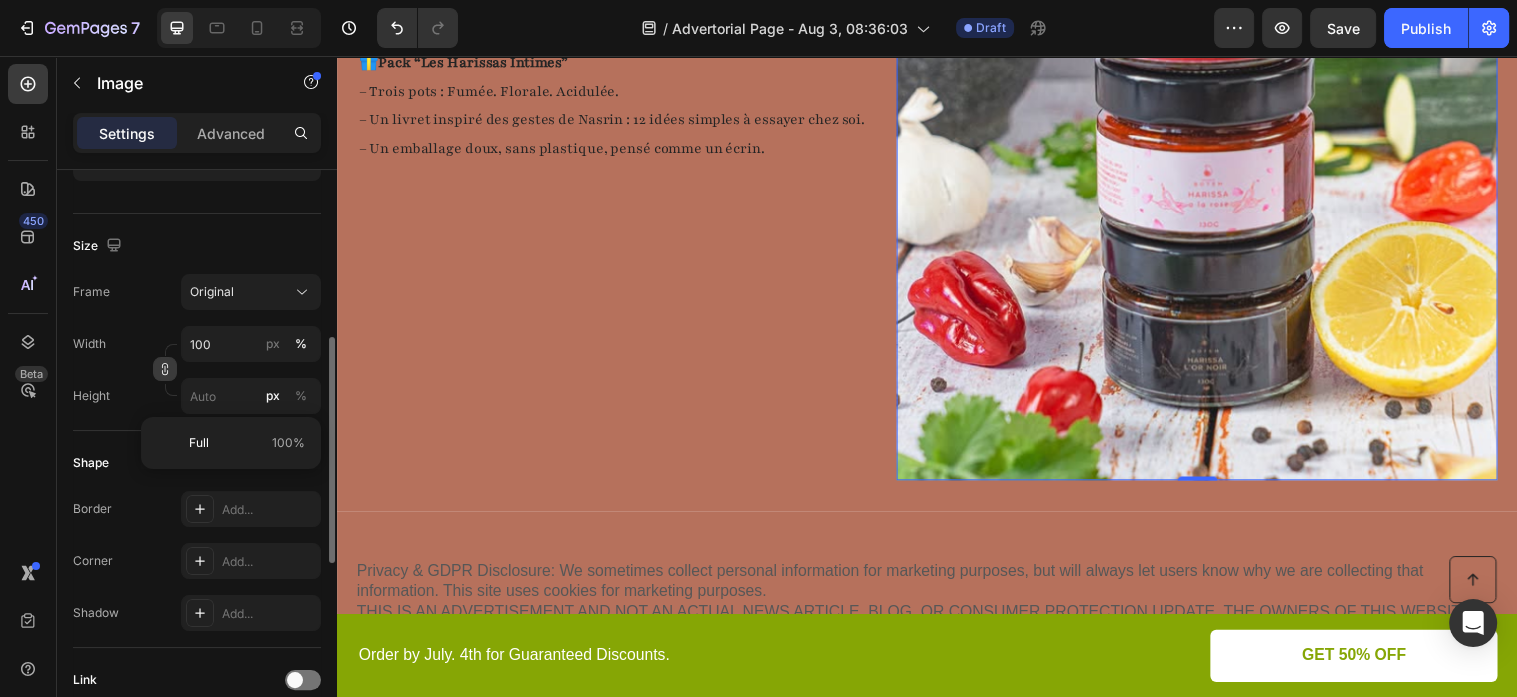 click 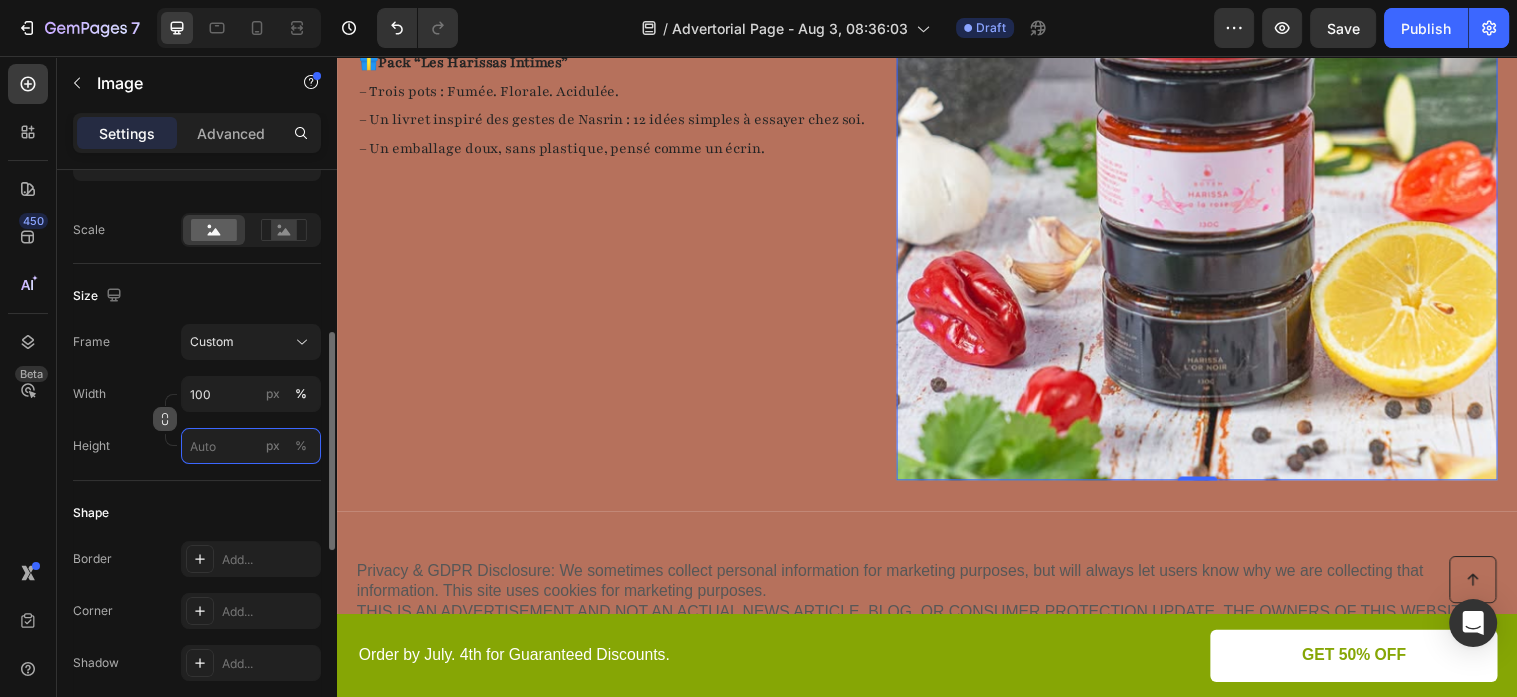click on "px %" at bounding box center [251, 446] 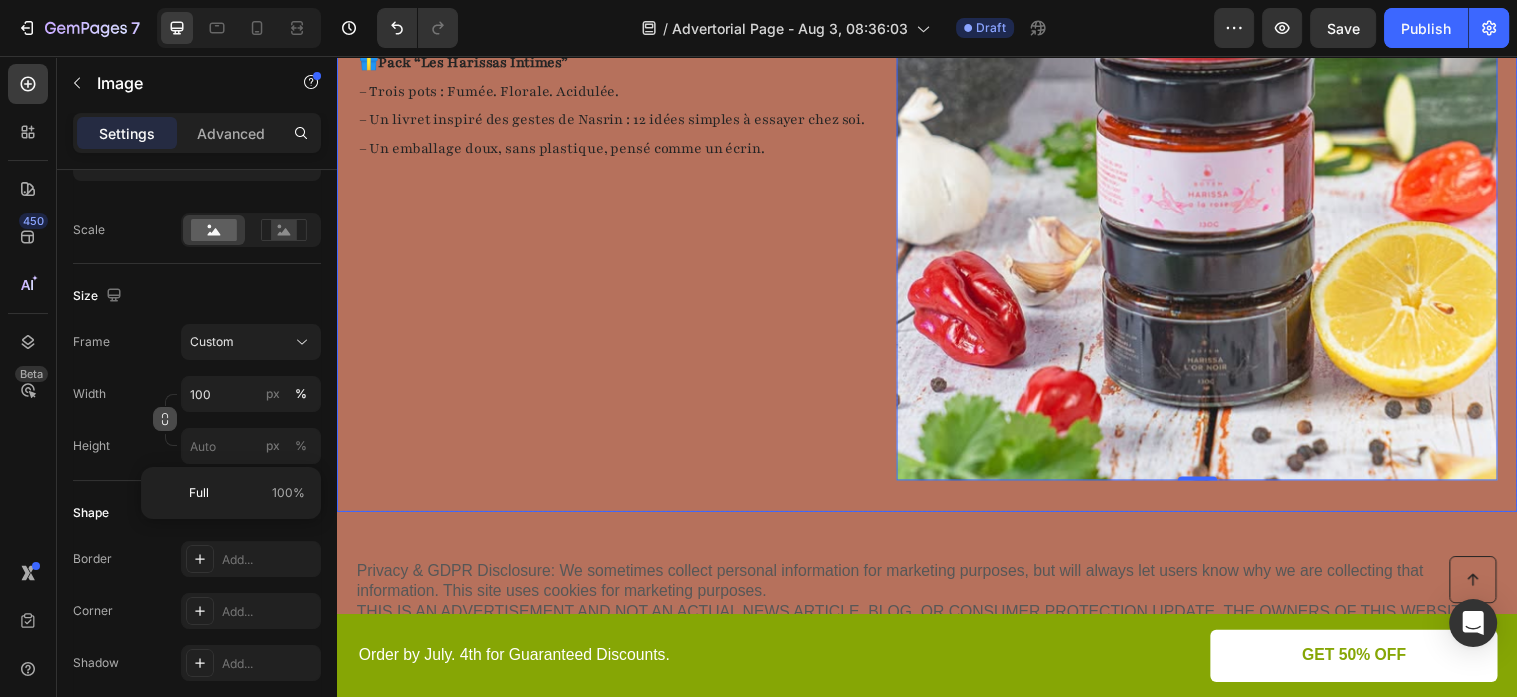 click on "🎁  Pack “Les Harissas Intimes” – Trois pots : Fumée. Florale. Acidulée. – Un livret inspiré des gestes de Nasrin : 12 idées simples à essayer chez soi. – Un emballage doux, sans plastique, pensé comme un écrin. Text Block" at bounding box center [616, 107] 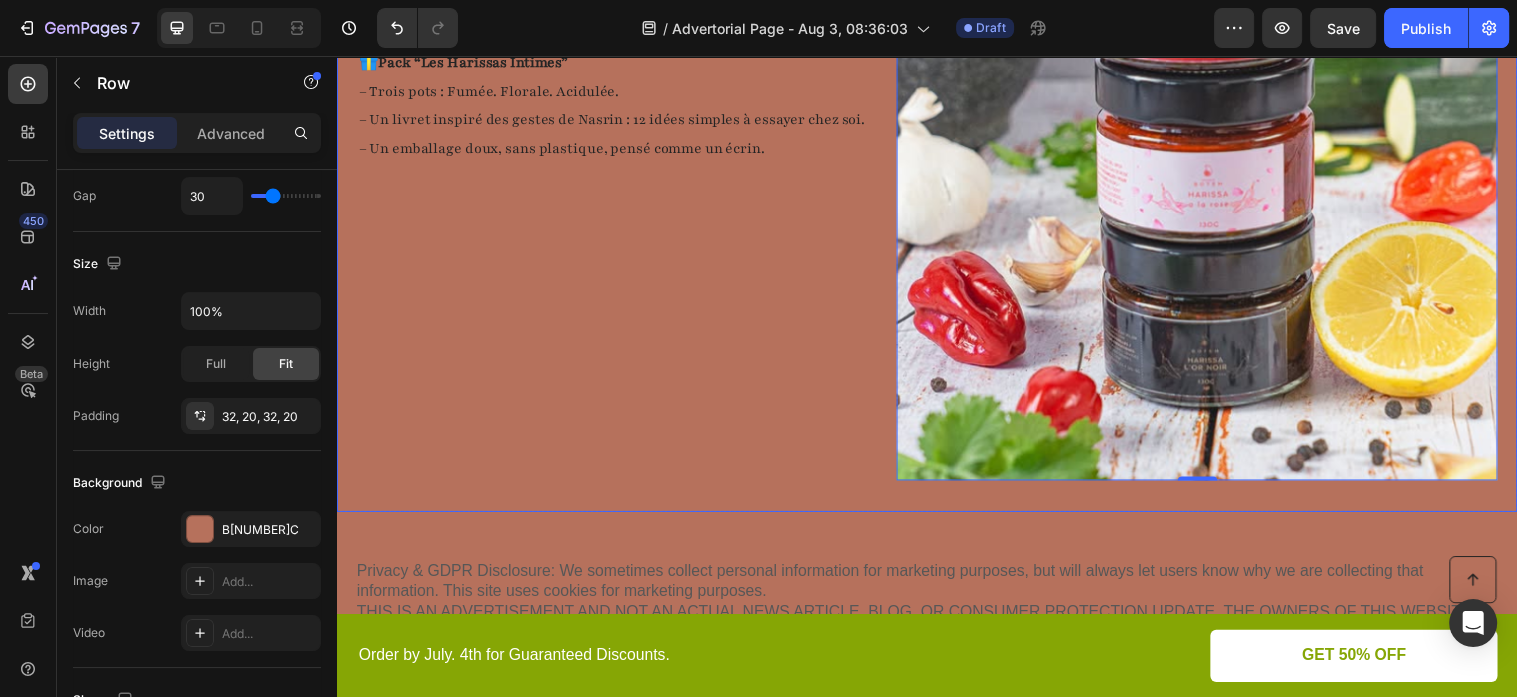 scroll, scrollTop: 0, scrollLeft: 0, axis: both 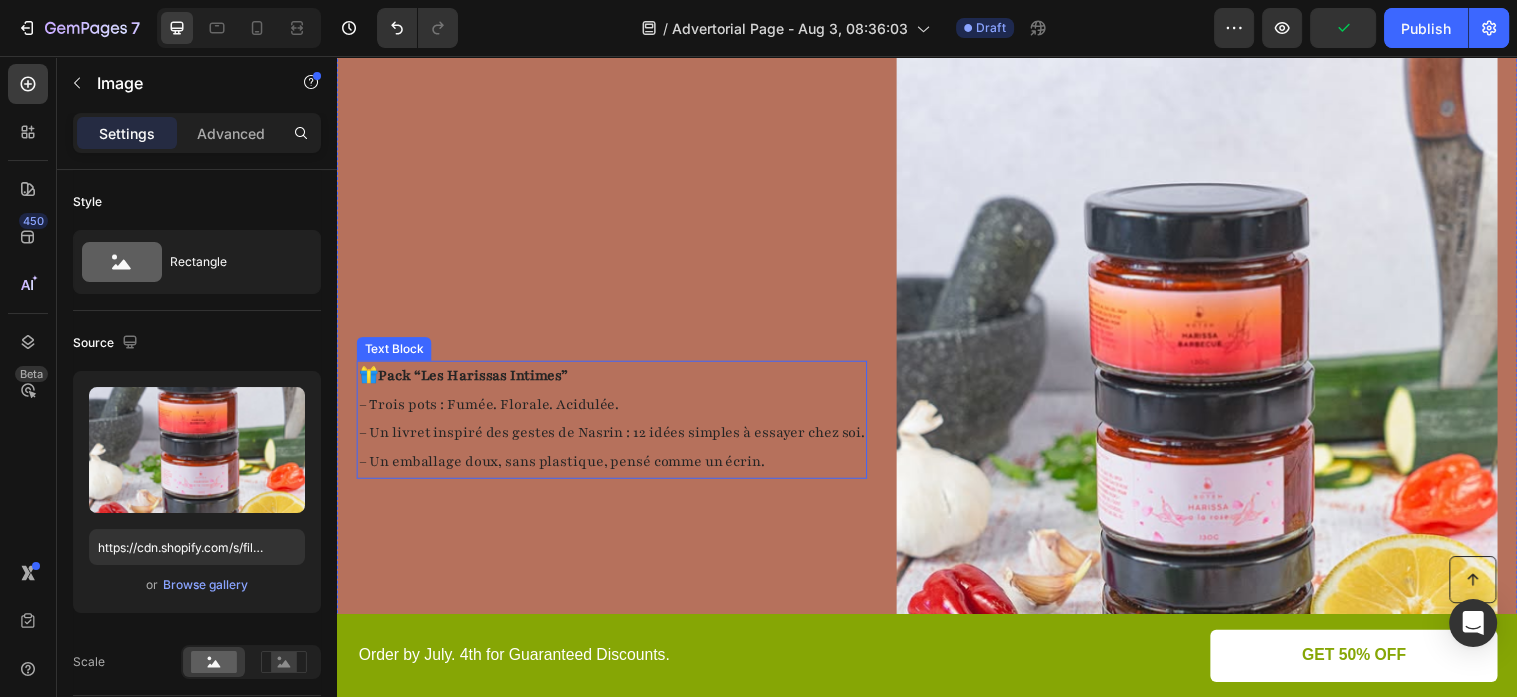 click at bounding box center (1211, 425) 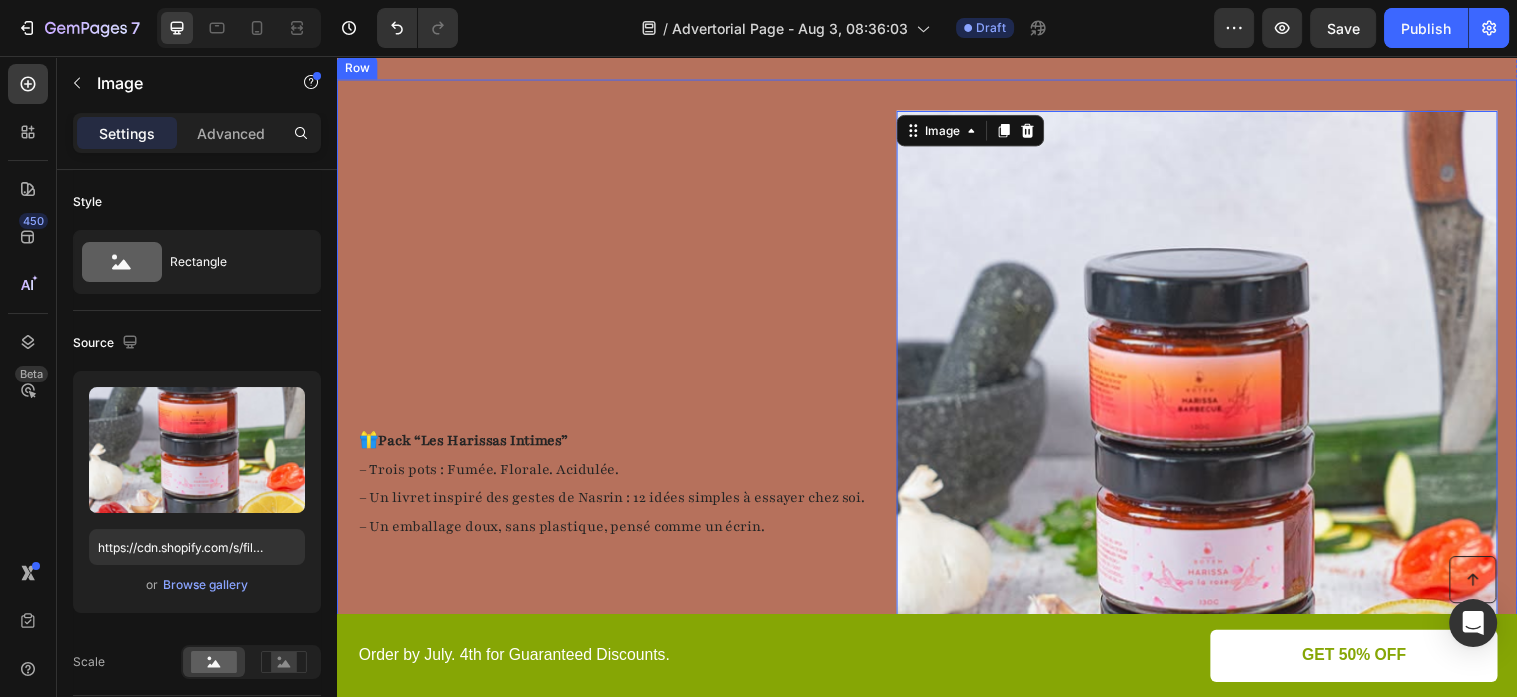 scroll, scrollTop: 5256, scrollLeft: 0, axis: vertical 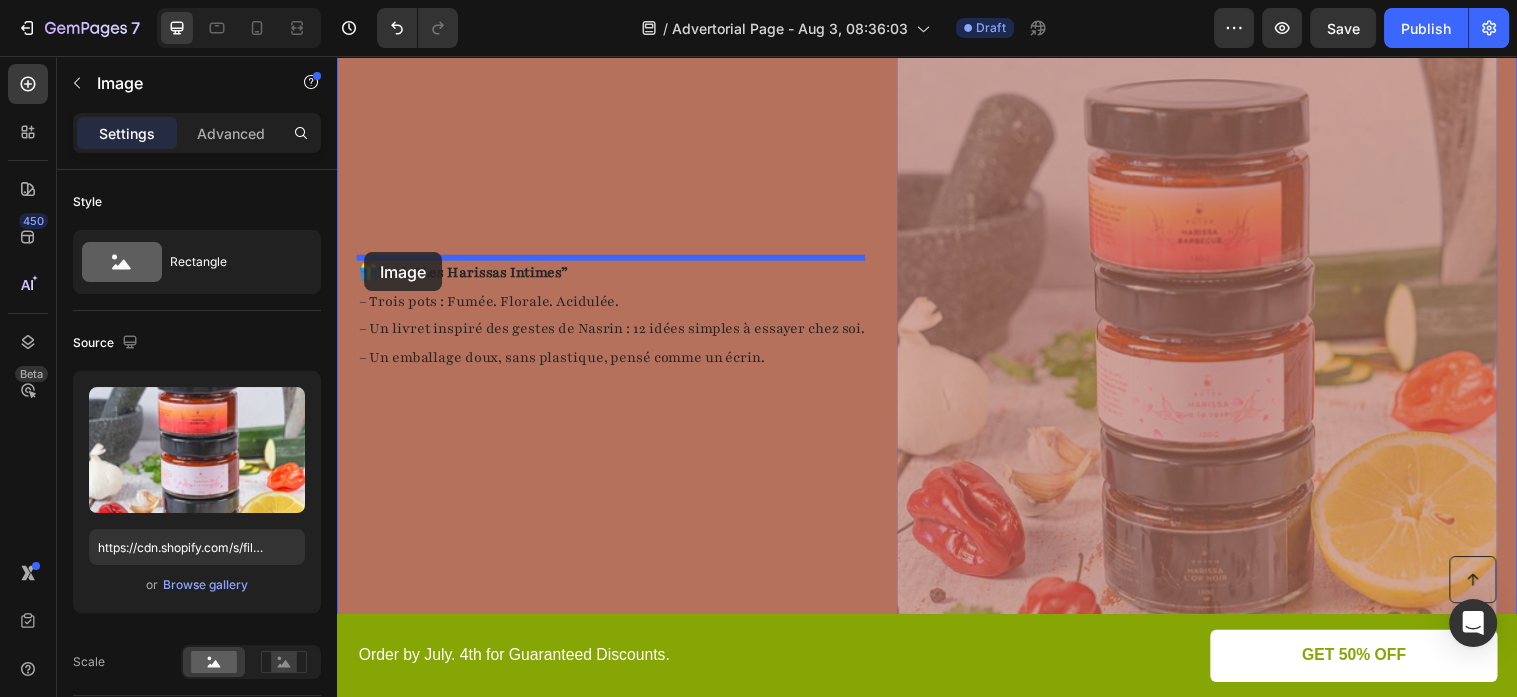 drag, startPoint x: 1038, startPoint y: 218, endPoint x: 360, endPoint y: 254, distance: 678.9551 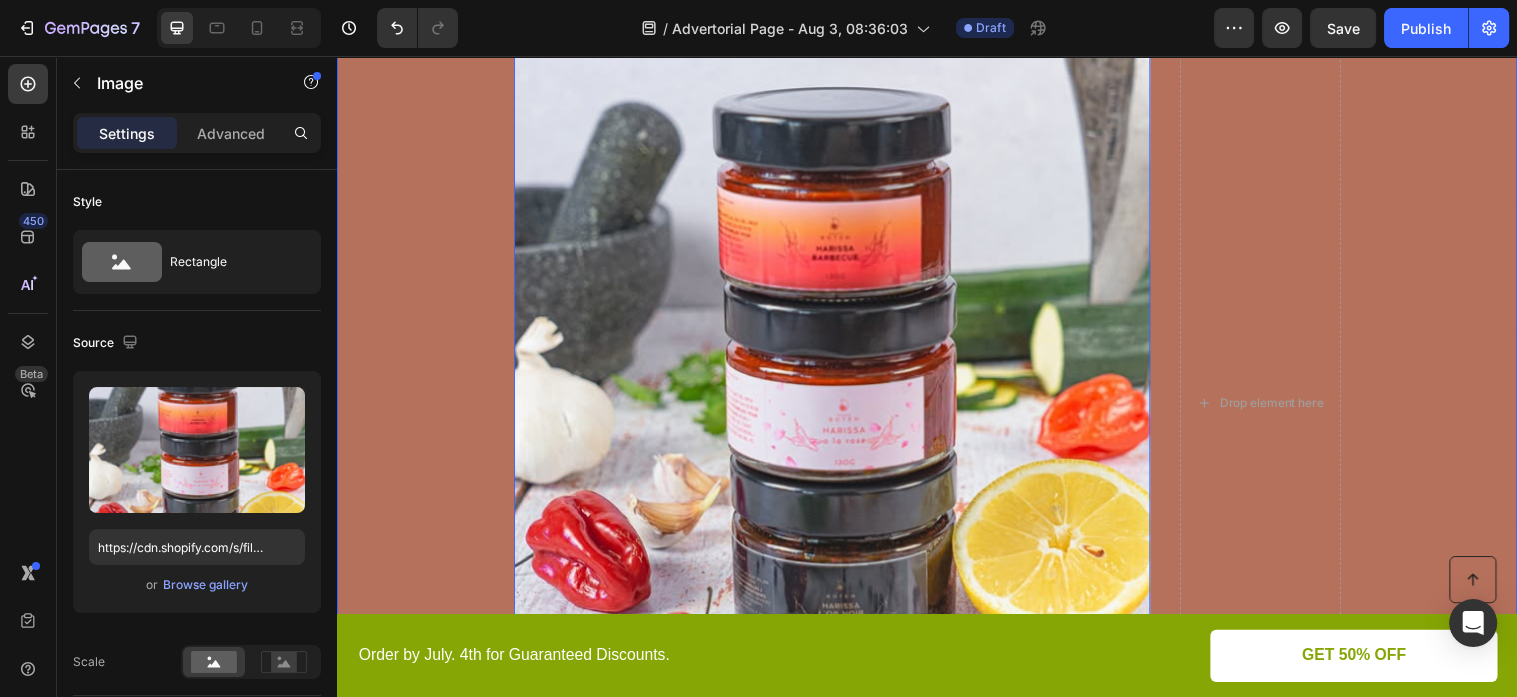 scroll, scrollTop: 5755, scrollLeft: 0, axis: vertical 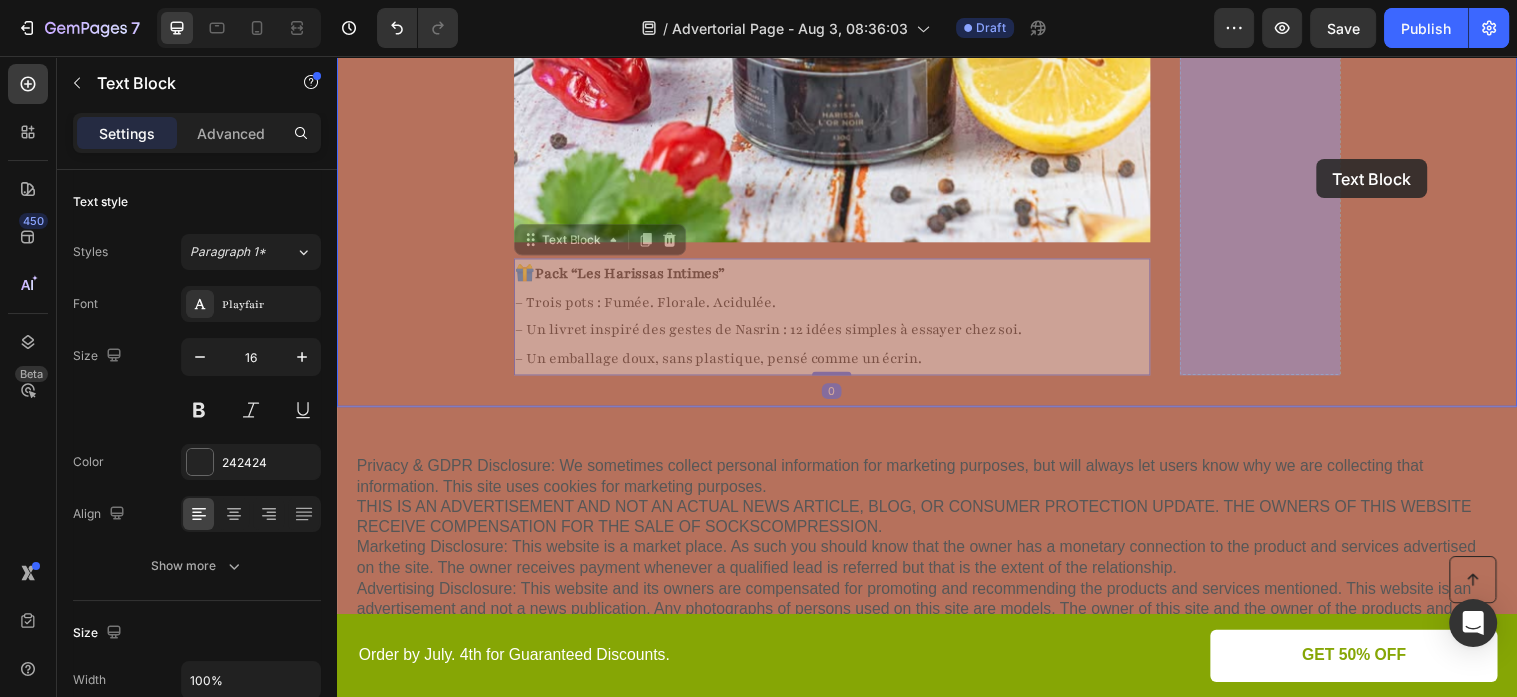 drag, startPoint x: 658, startPoint y: 314, endPoint x: 1314, endPoint y: 157, distance: 674.52576 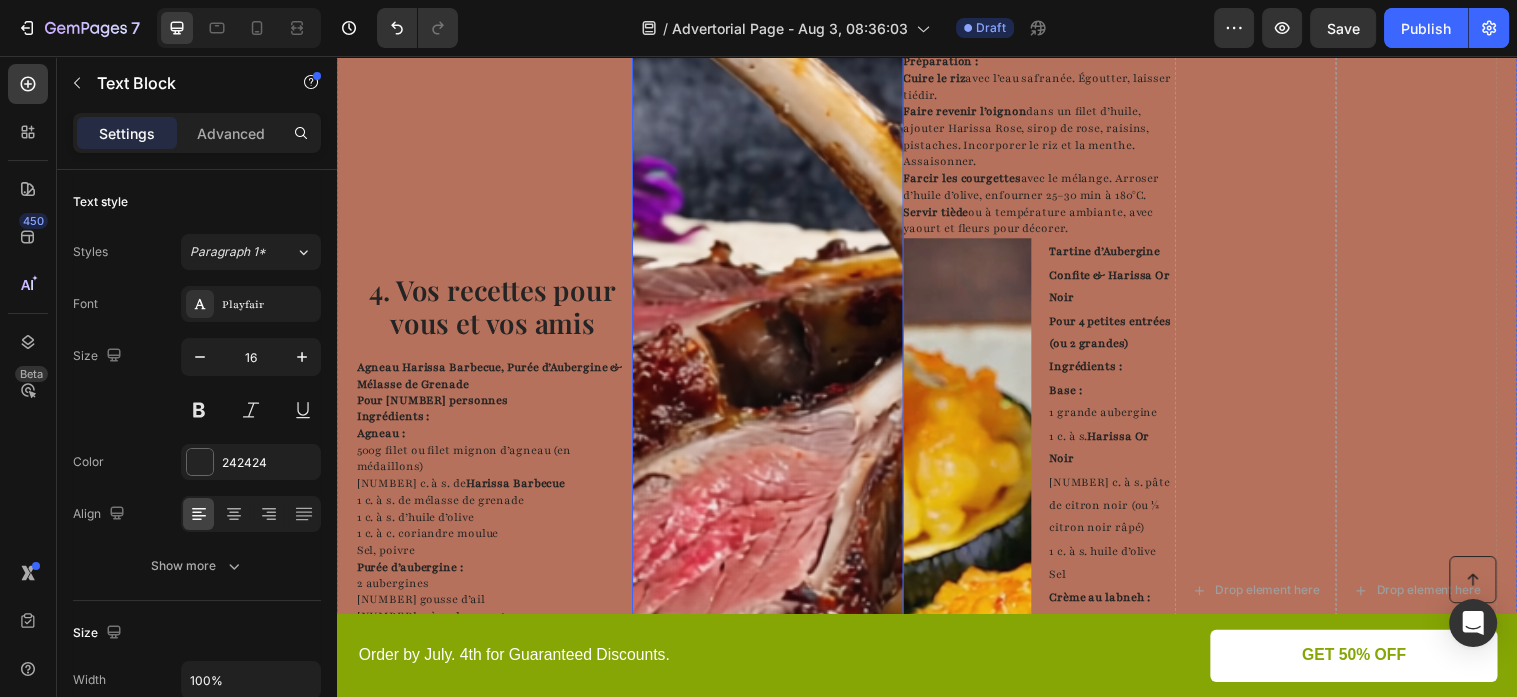 scroll, scrollTop: 2428, scrollLeft: 0, axis: vertical 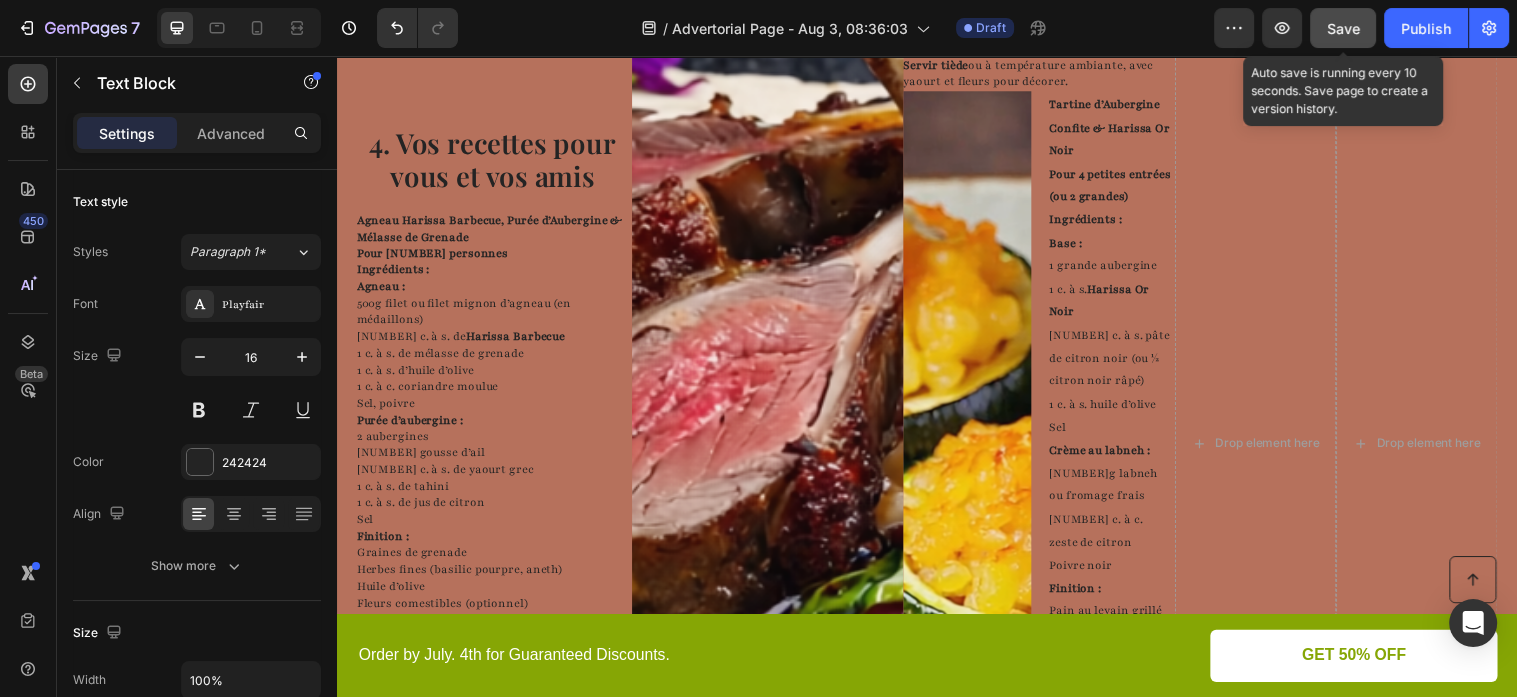 click on "Save" 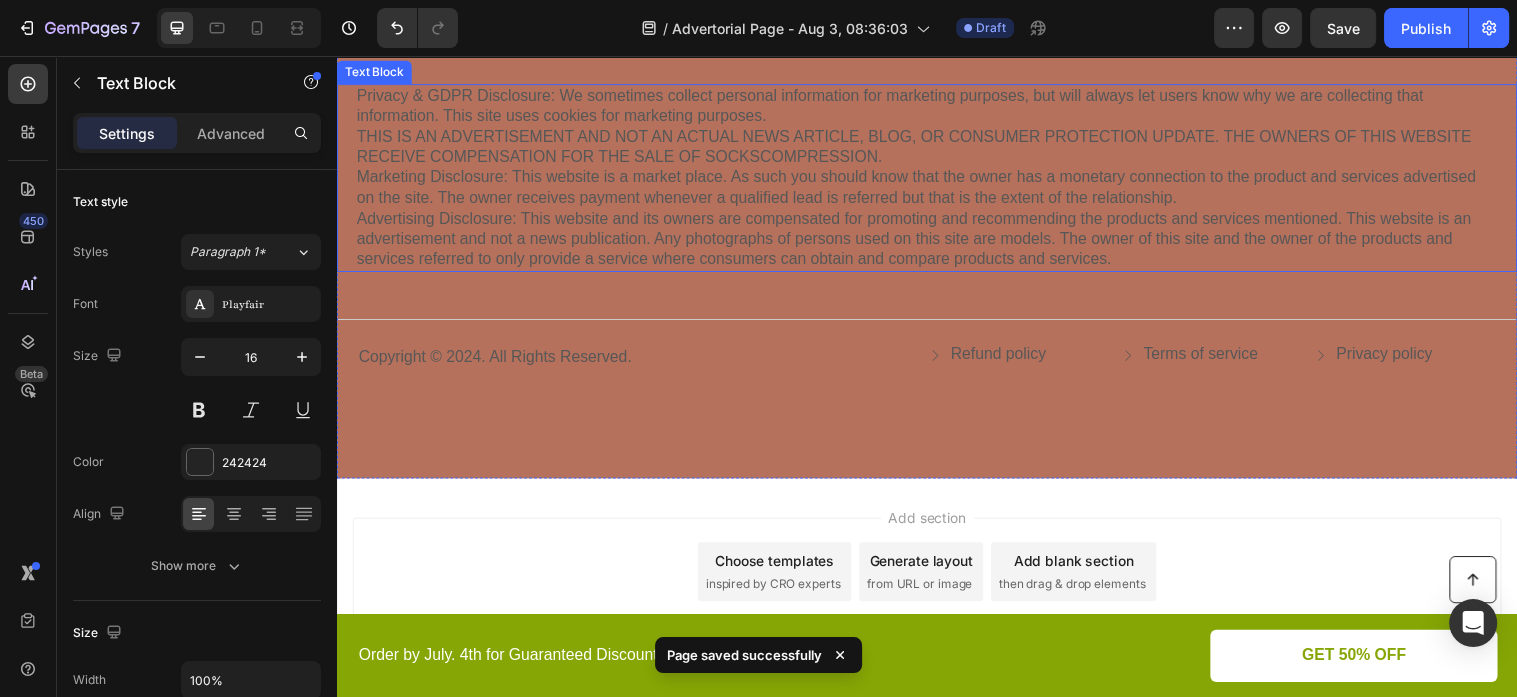 scroll, scrollTop: 6016, scrollLeft: 0, axis: vertical 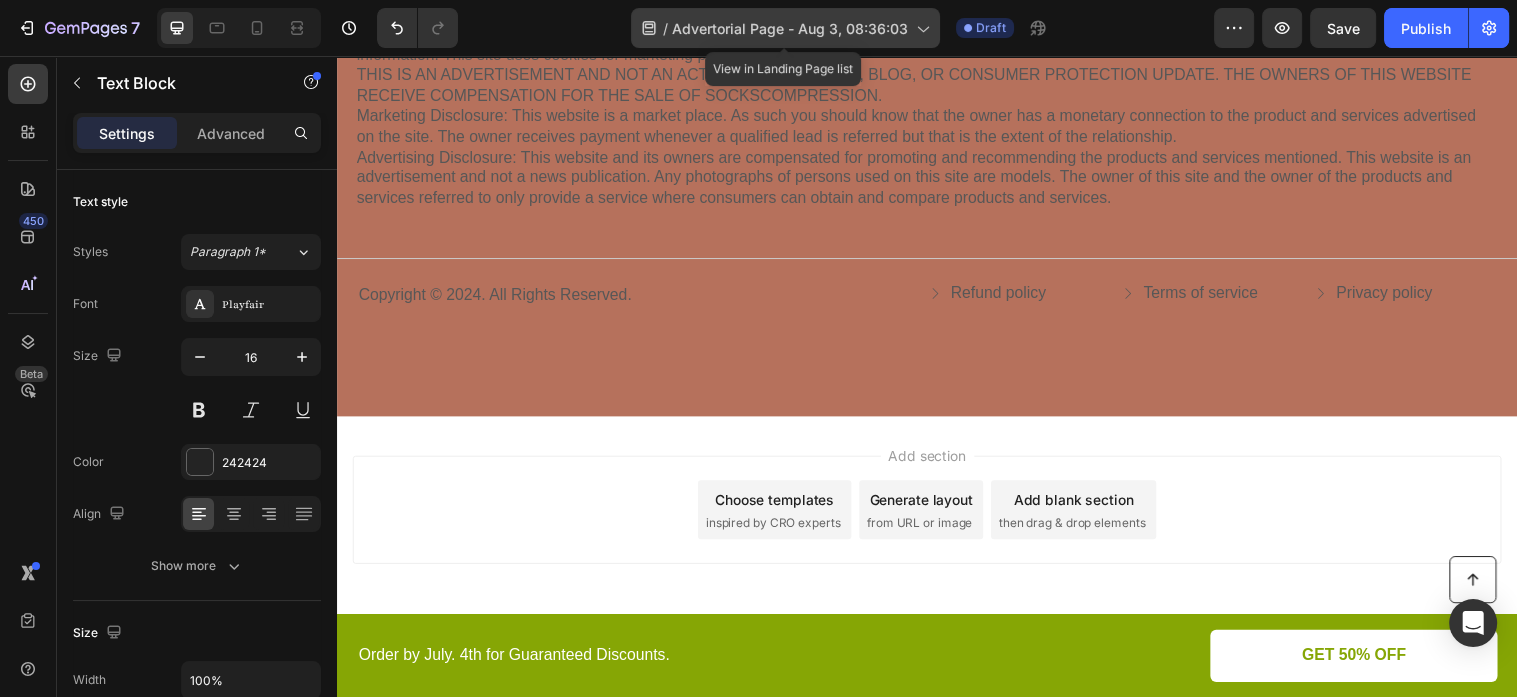 click on "Advertorial Page - Aug 3, 08:36:03" at bounding box center (790, 28) 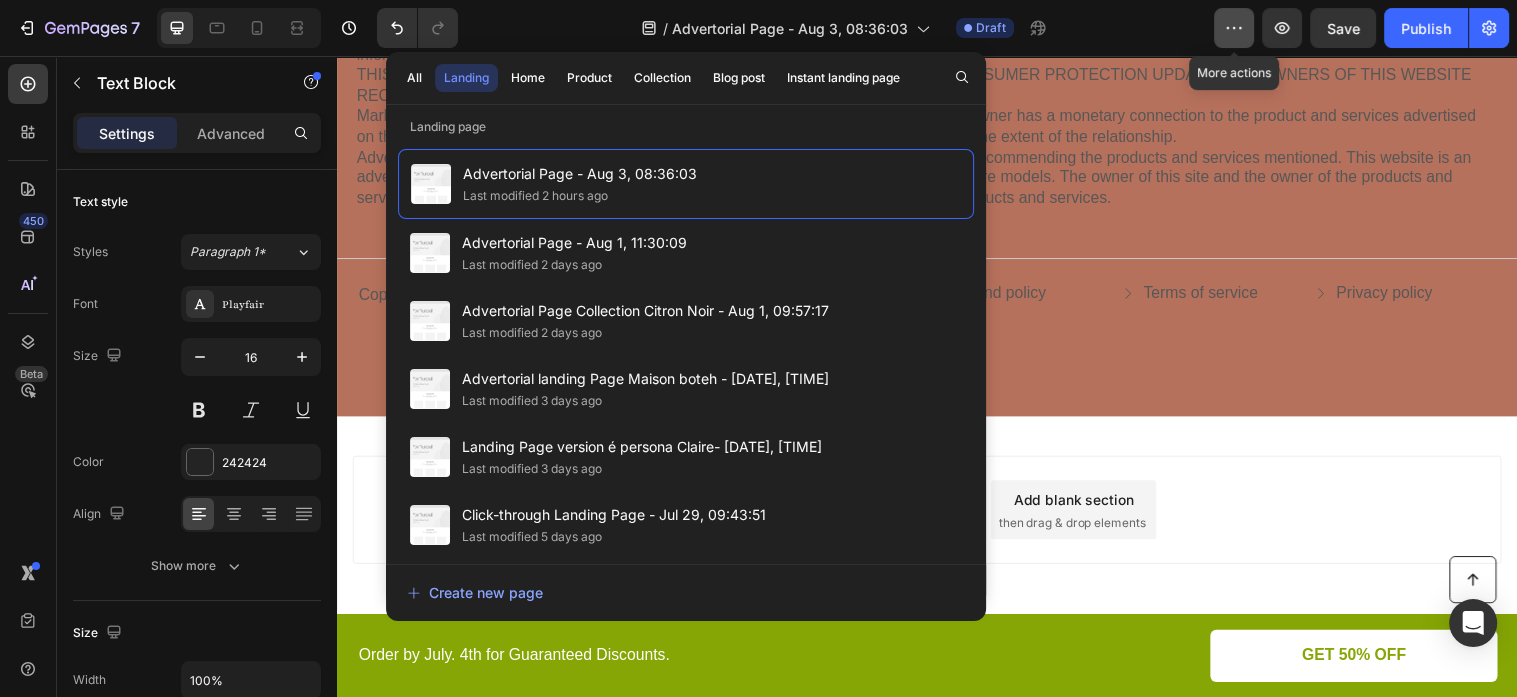 click 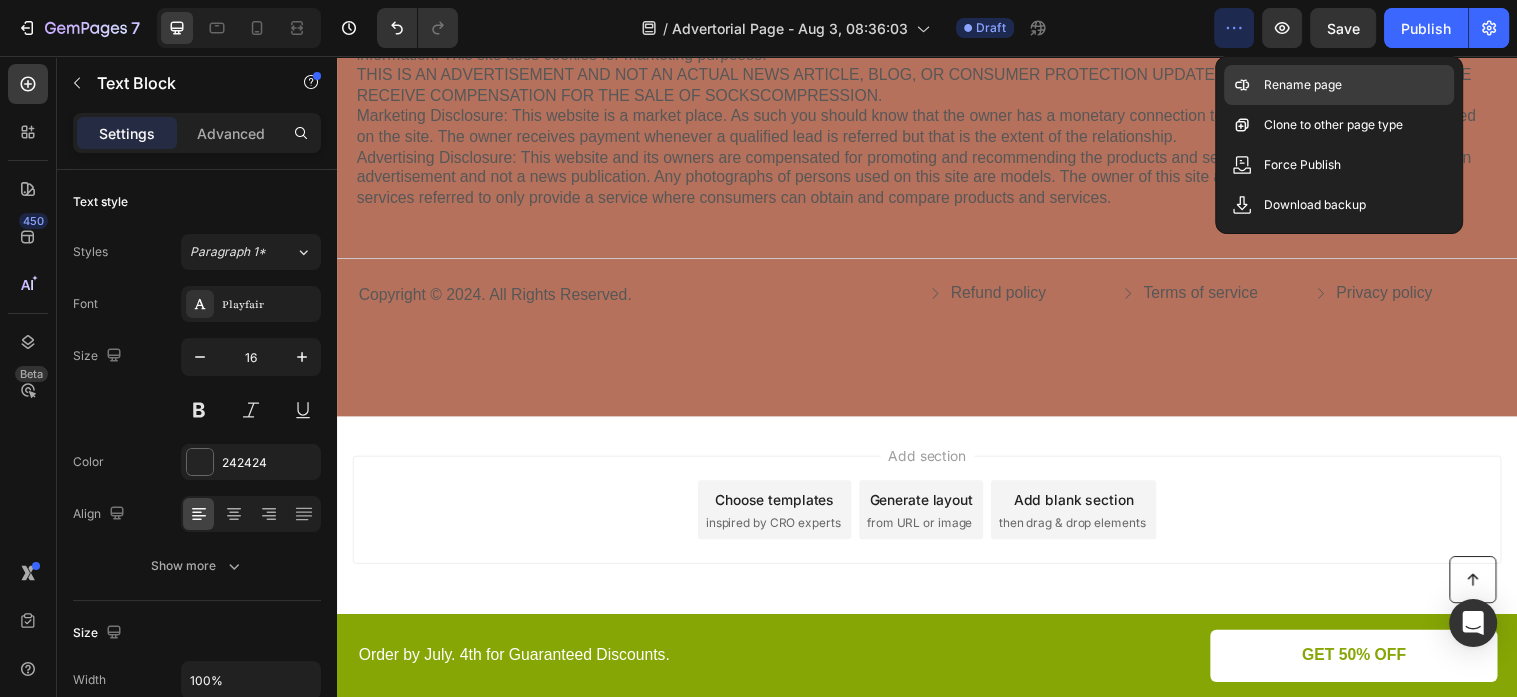 click on "Rename page" at bounding box center (1303, 85) 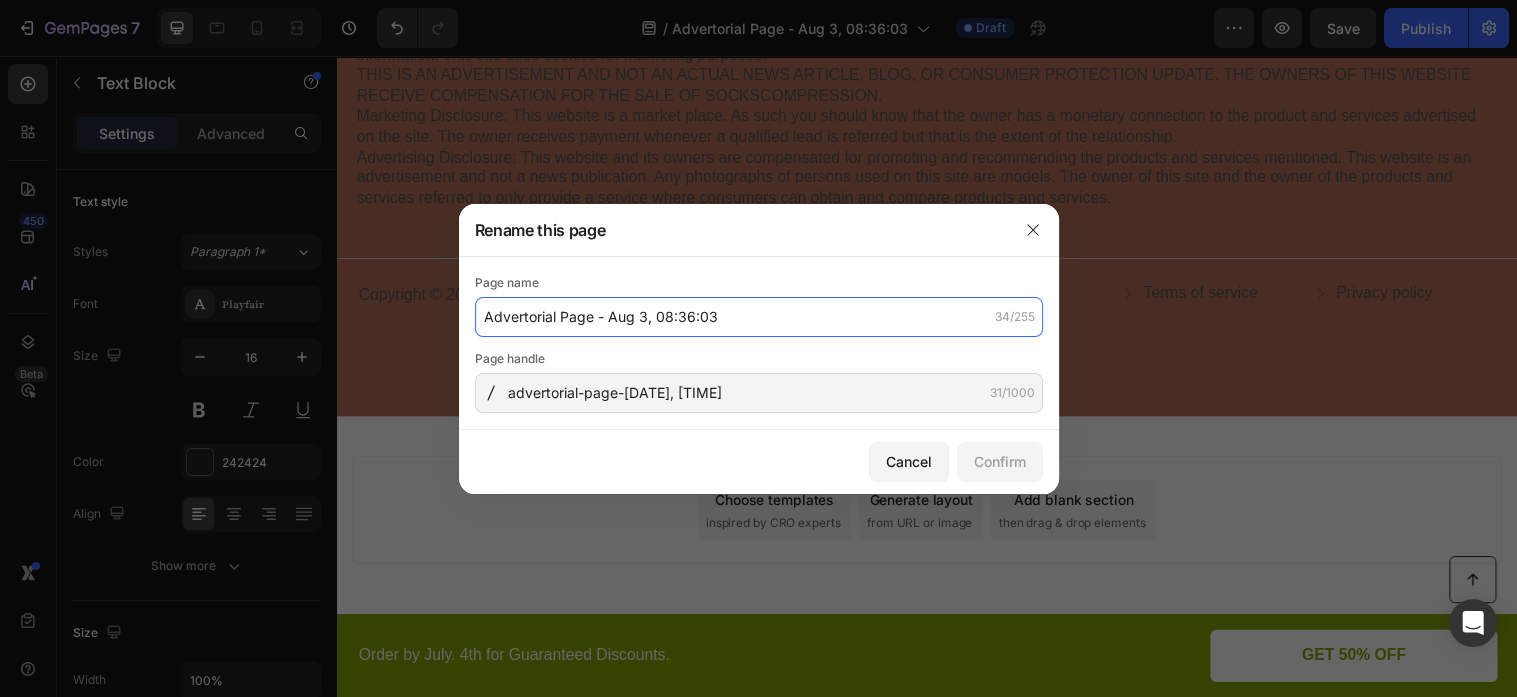 drag, startPoint x: 592, startPoint y: 322, endPoint x: 598, endPoint y: 349, distance: 27.658634 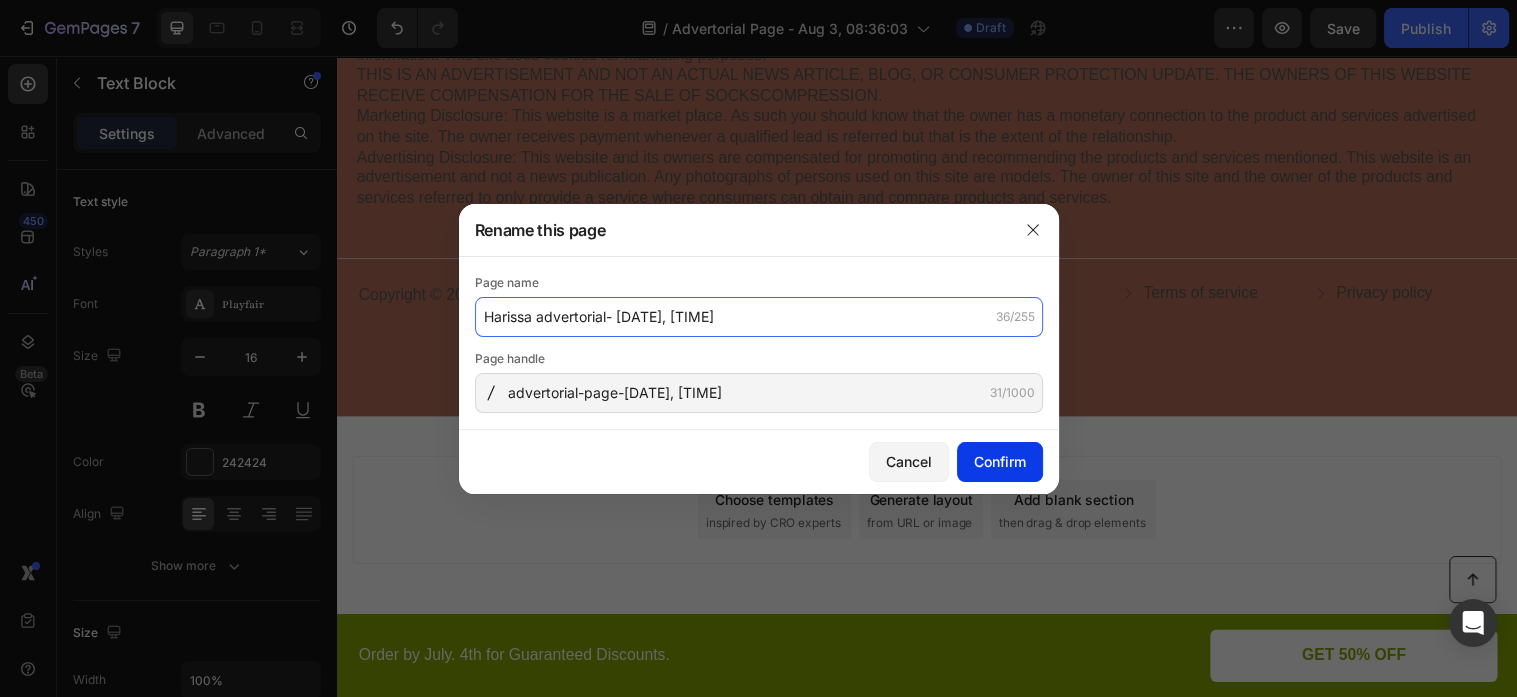 type on "Harissa advertorial- Aug 3, 08:36:03" 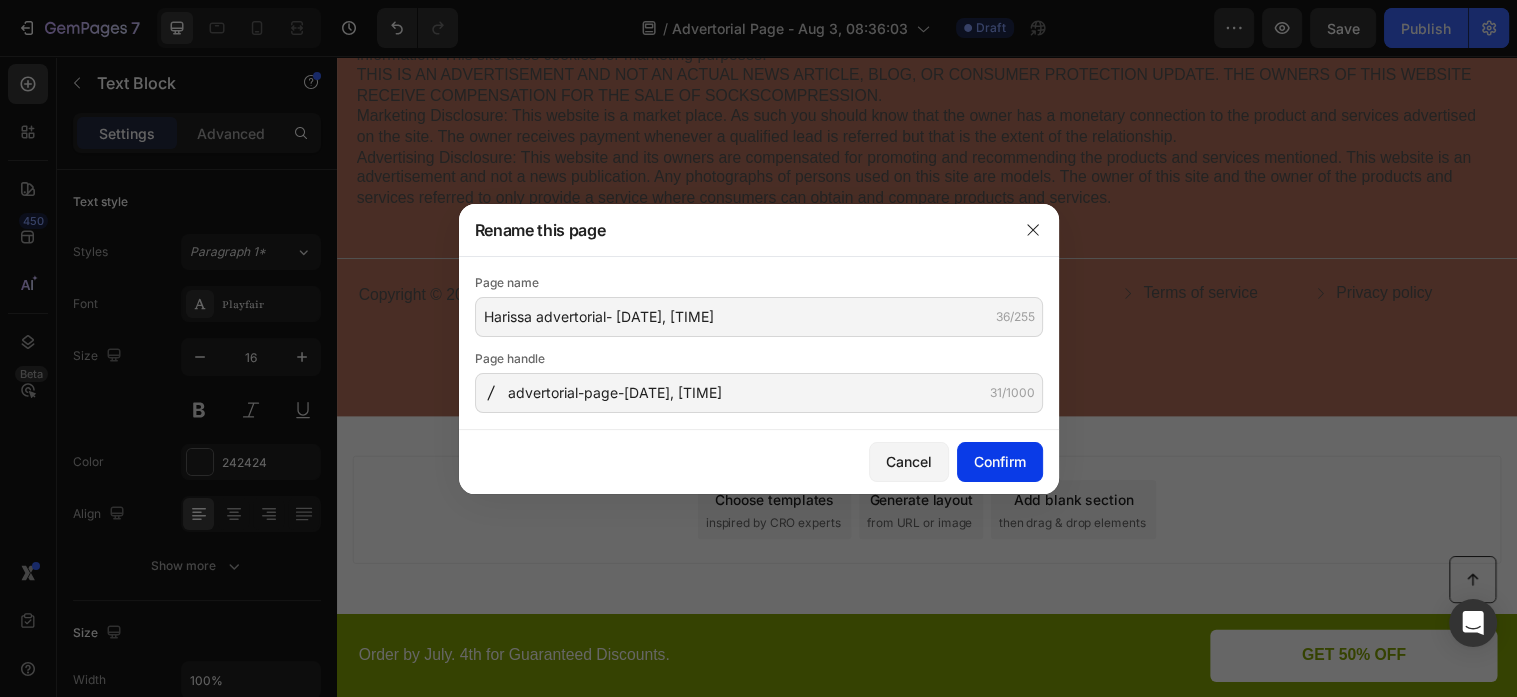 click on "Confirm" at bounding box center (1000, 461) 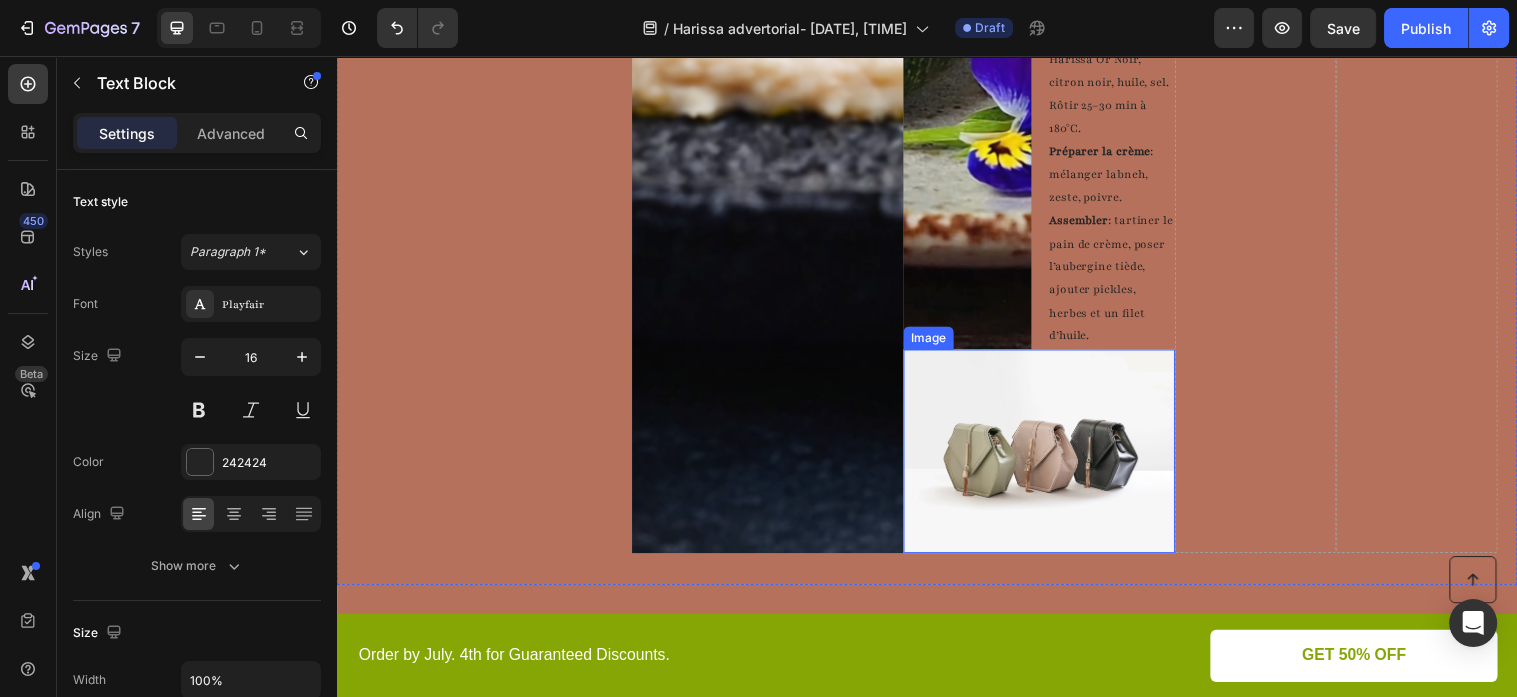 scroll, scrollTop: 3271, scrollLeft: 0, axis: vertical 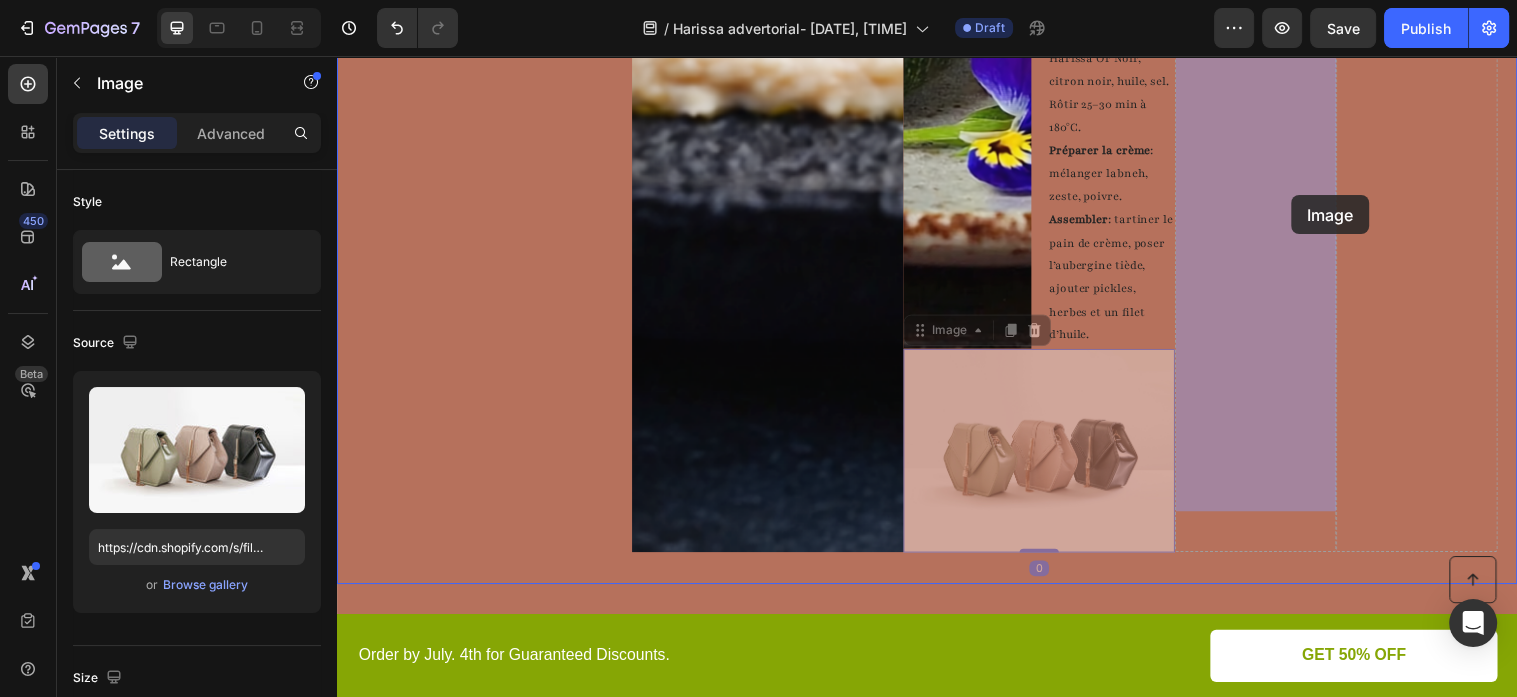 drag, startPoint x: 1037, startPoint y: 403, endPoint x: 1291, endPoint y: 195, distance: 328.29865 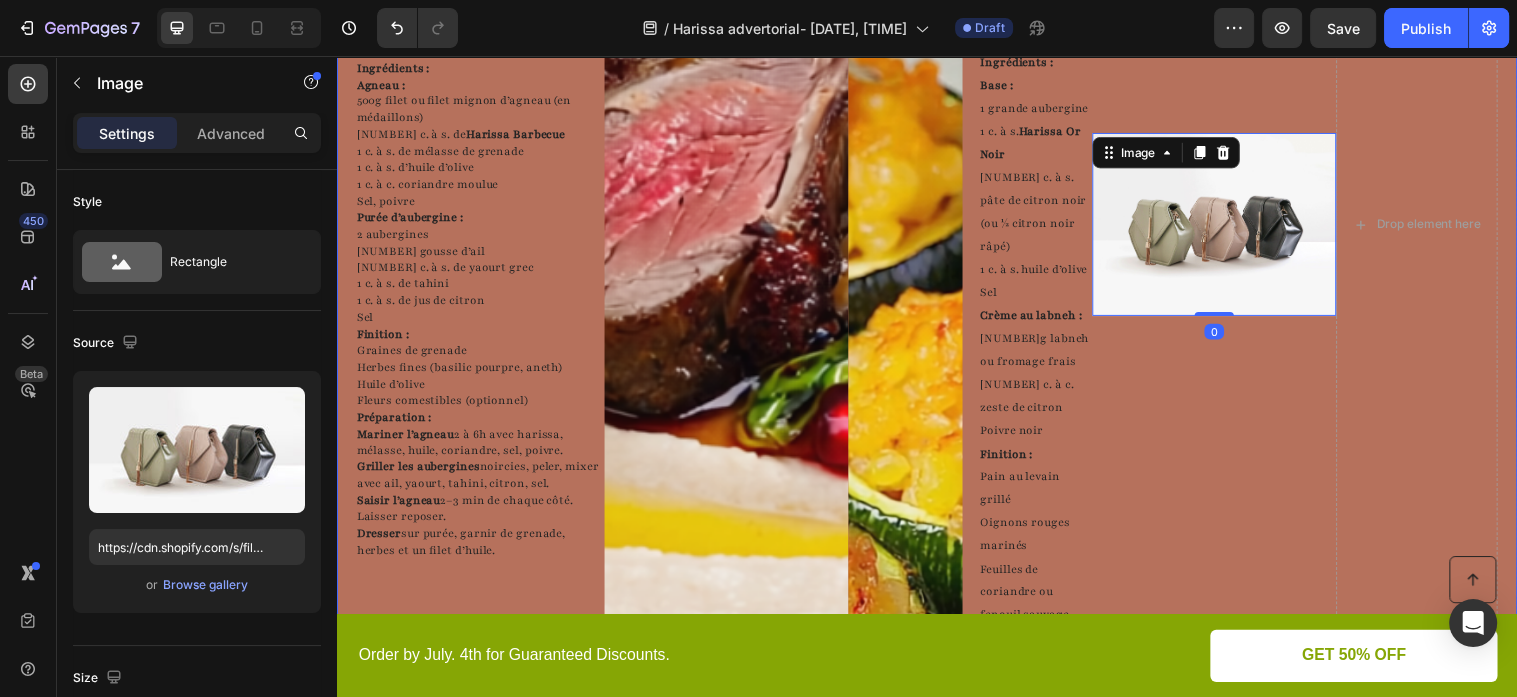 scroll, scrollTop: 2637, scrollLeft: 0, axis: vertical 